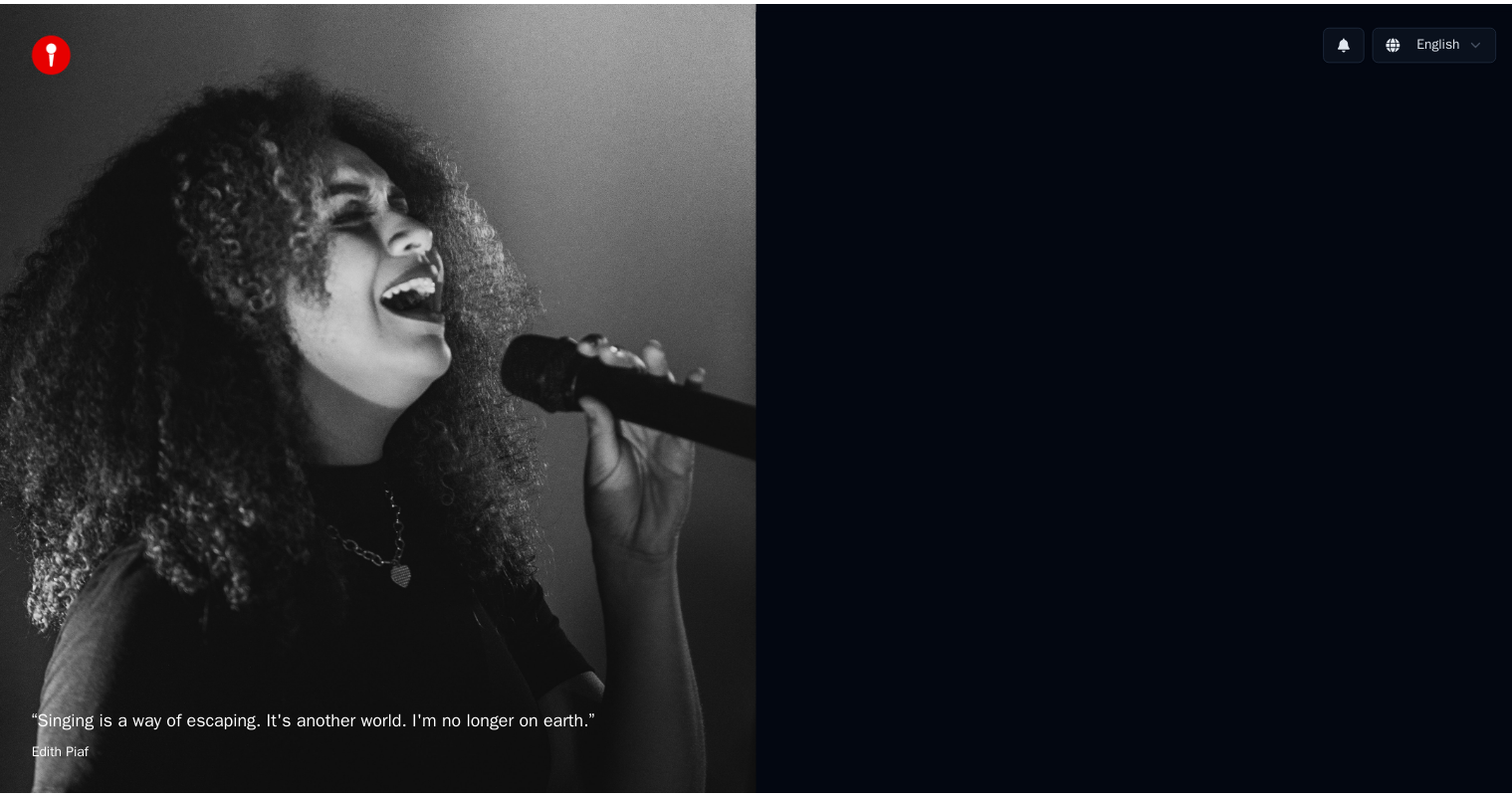 scroll, scrollTop: 0, scrollLeft: 0, axis: both 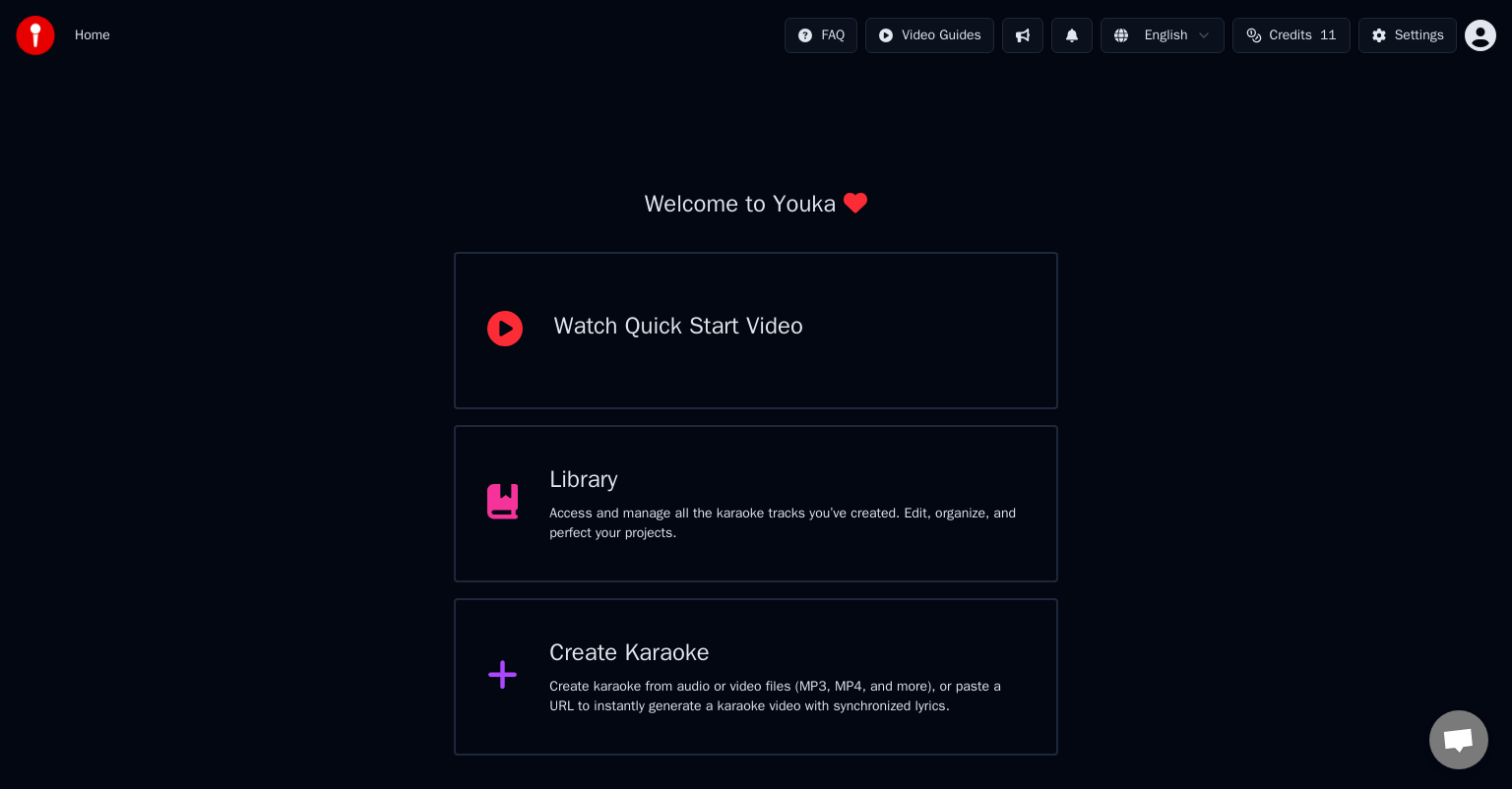 click on "Library" at bounding box center (787, 480) 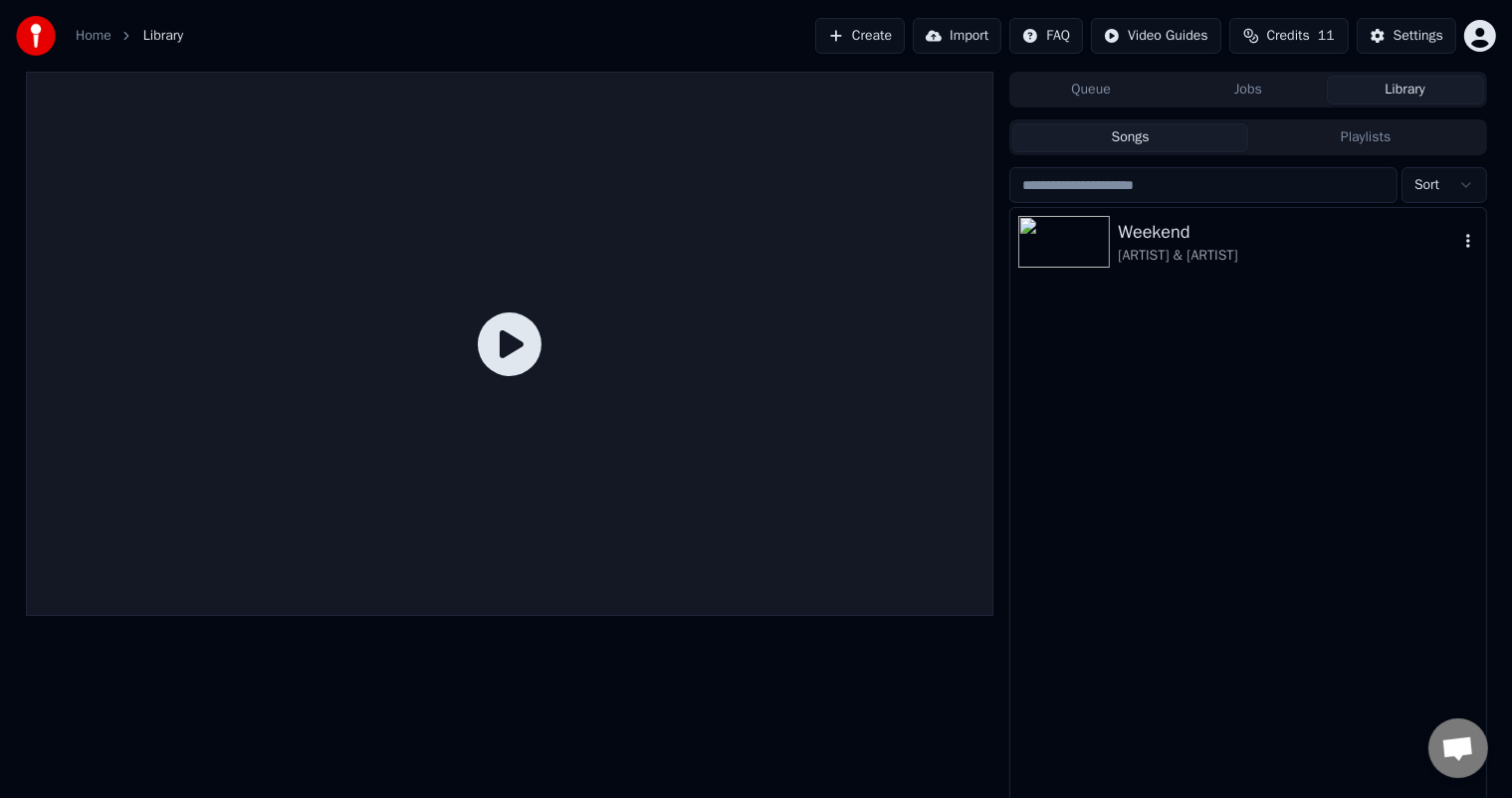 click on "Weekend" at bounding box center (1287, 232) 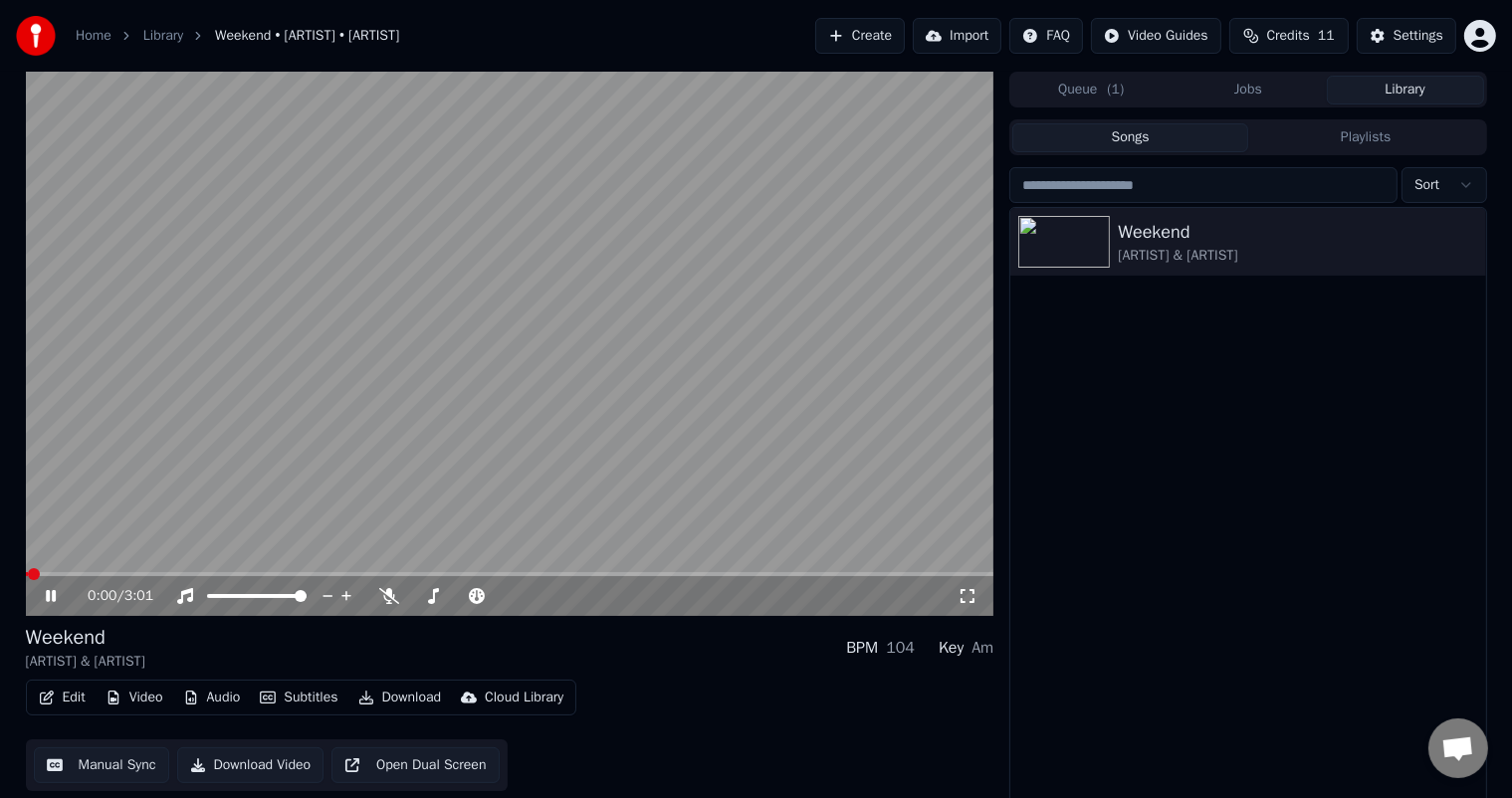 click 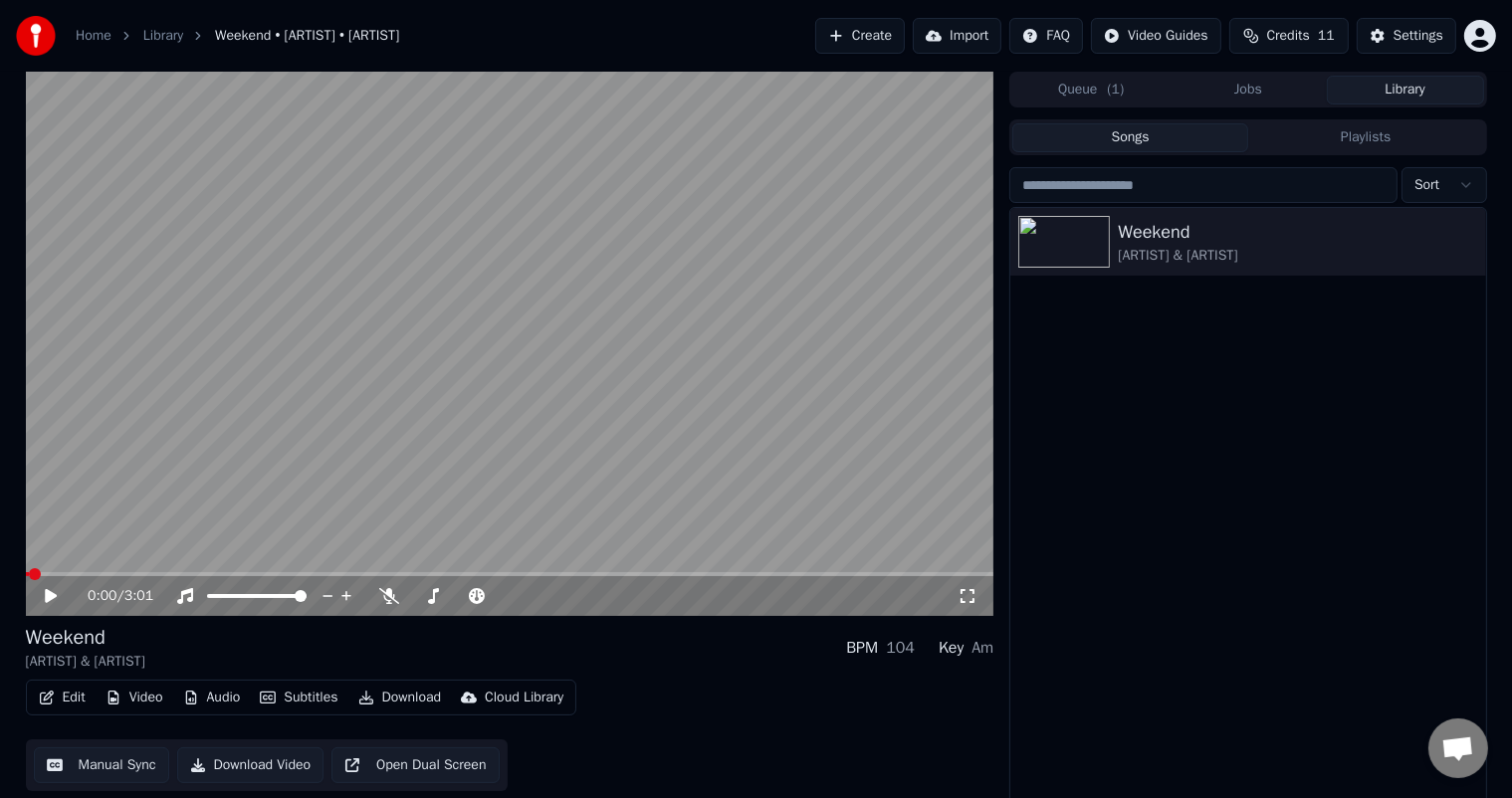 click on "Manual Sync" at bounding box center (102, 765) 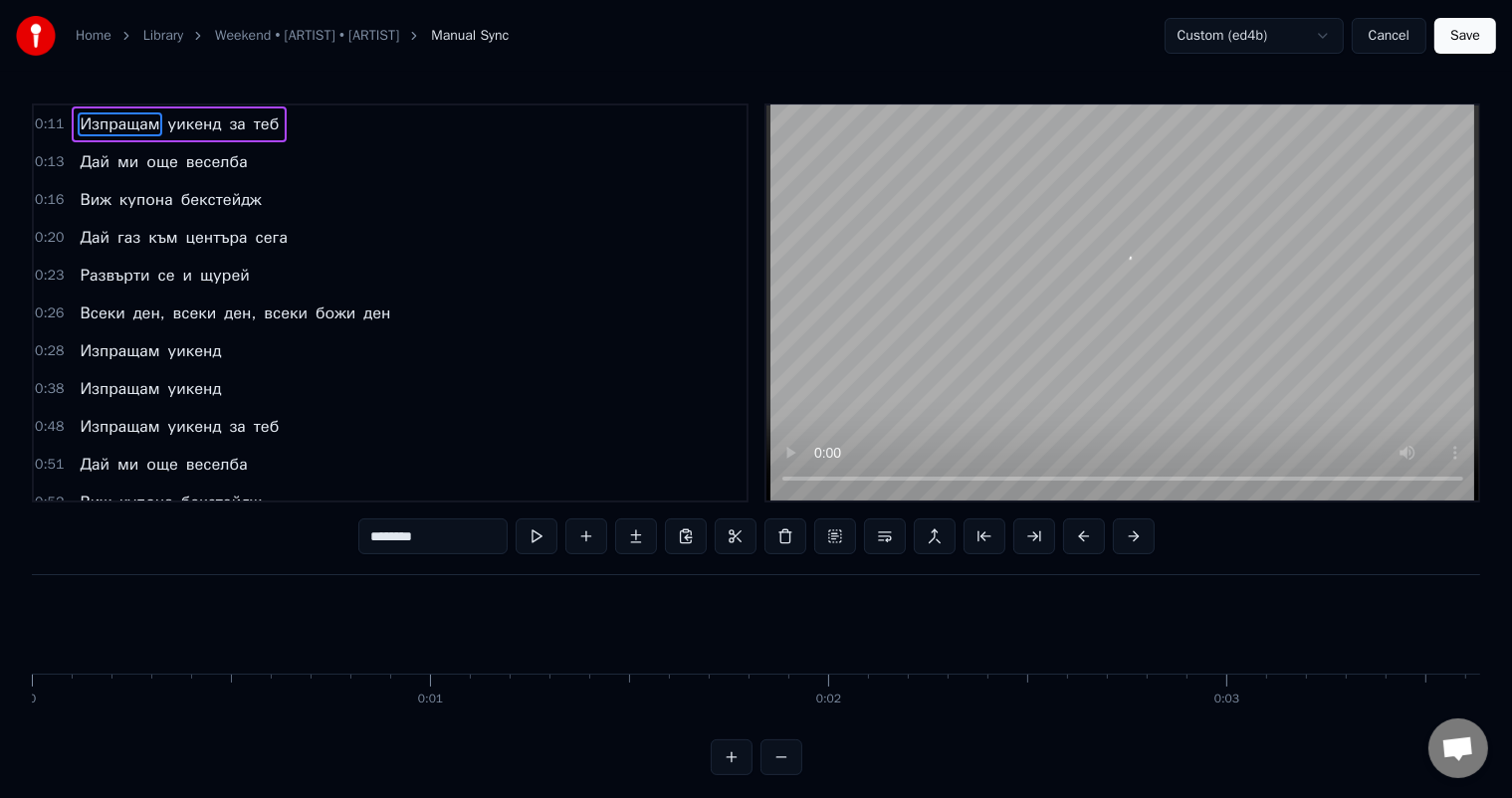 scroll, scrollTop: 0, scrollLeft: 4467, axis: horizontal 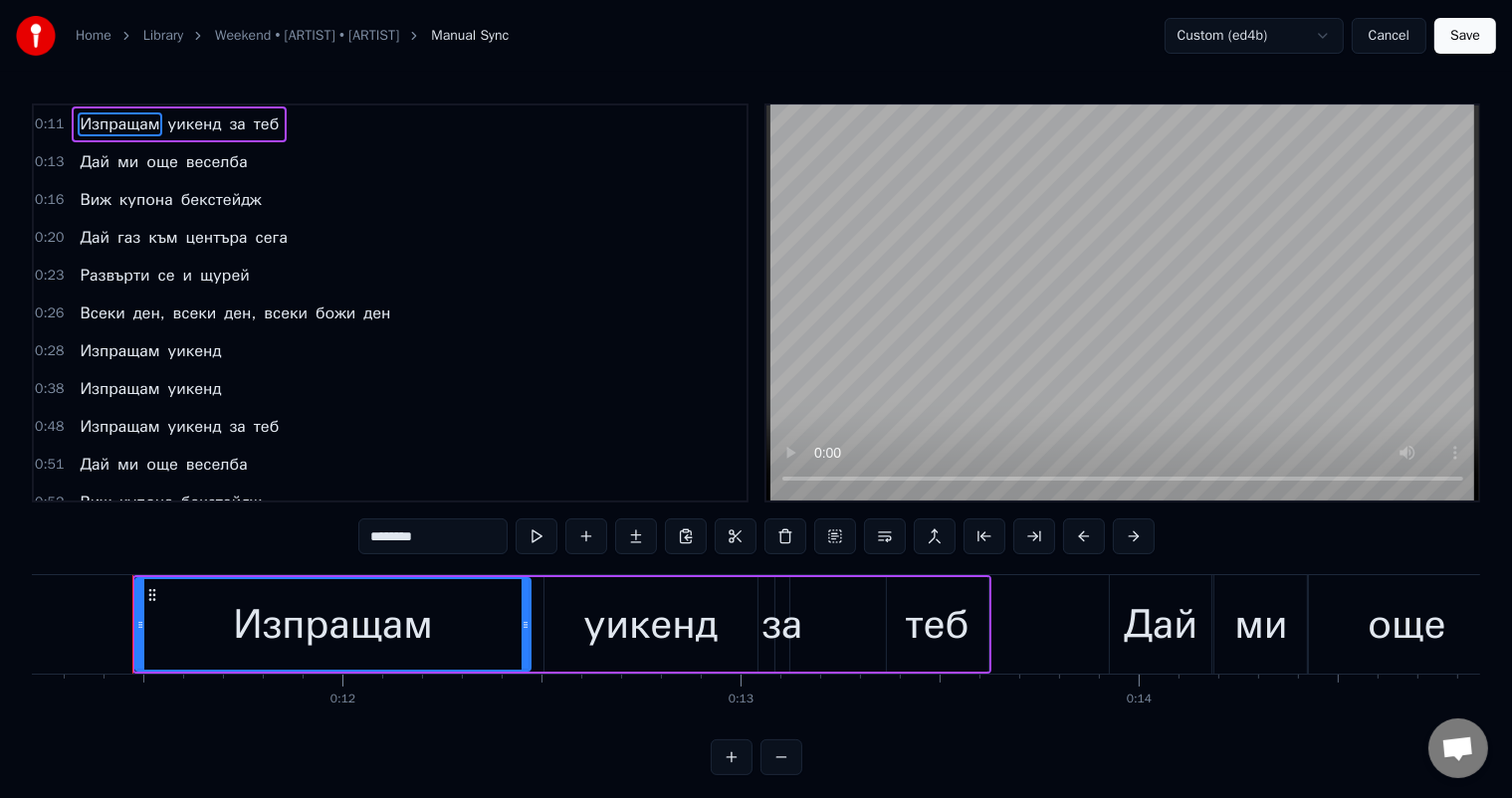 type 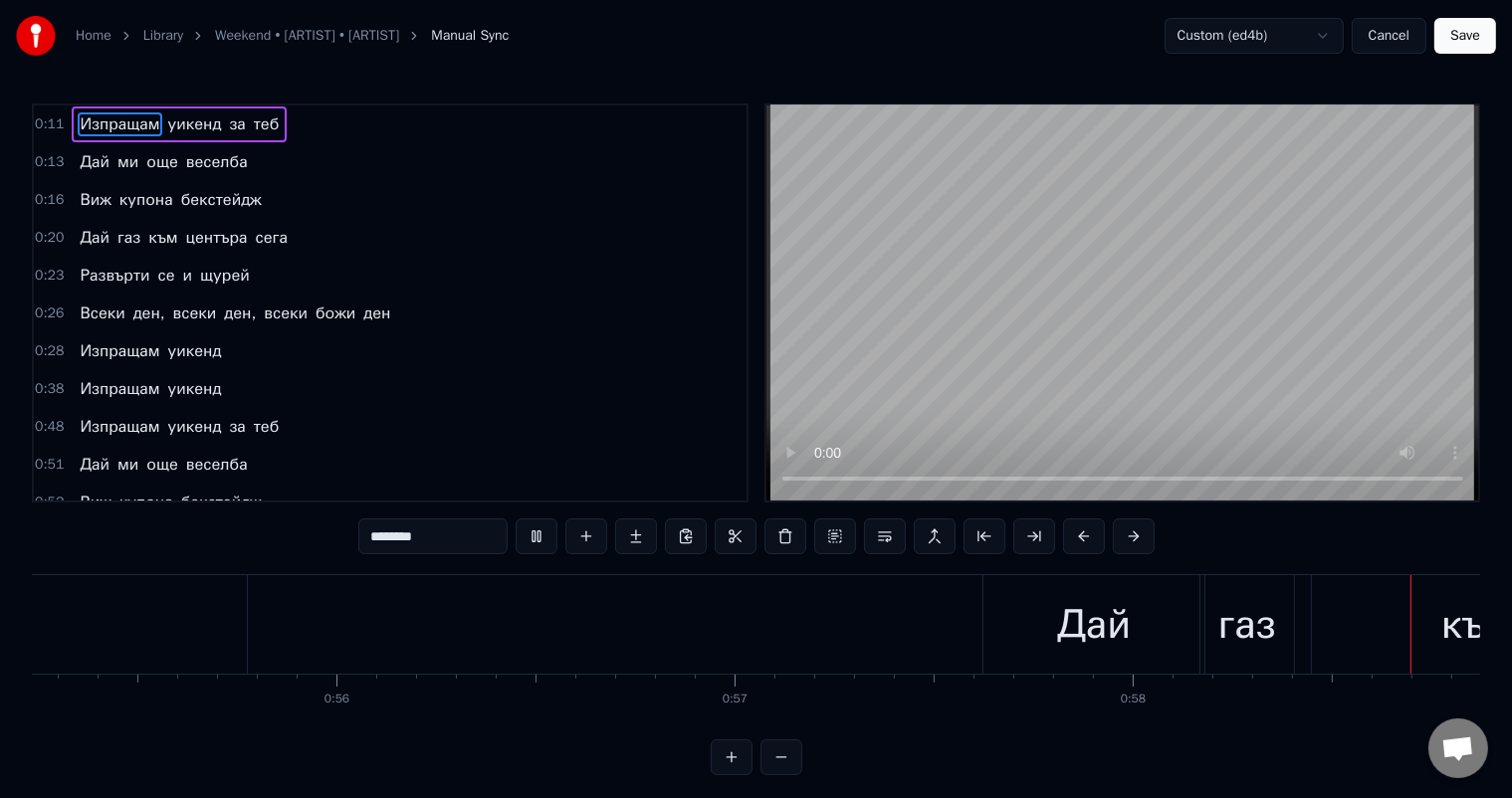 scroll, scrollTop: 0, scrollLeft: 23260, axis: horizontal 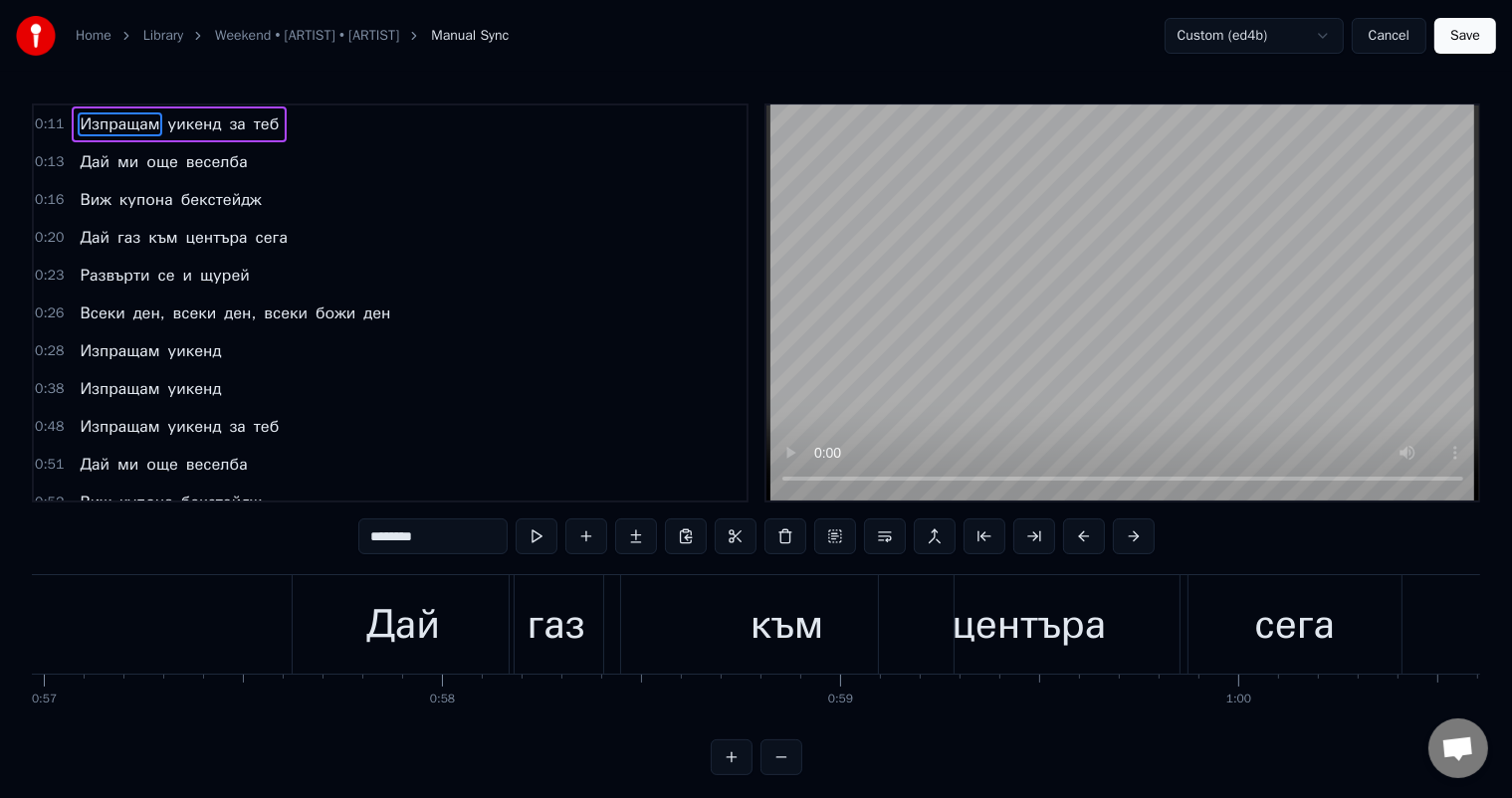 click on "центъра" at bounding box center [1028, 625] 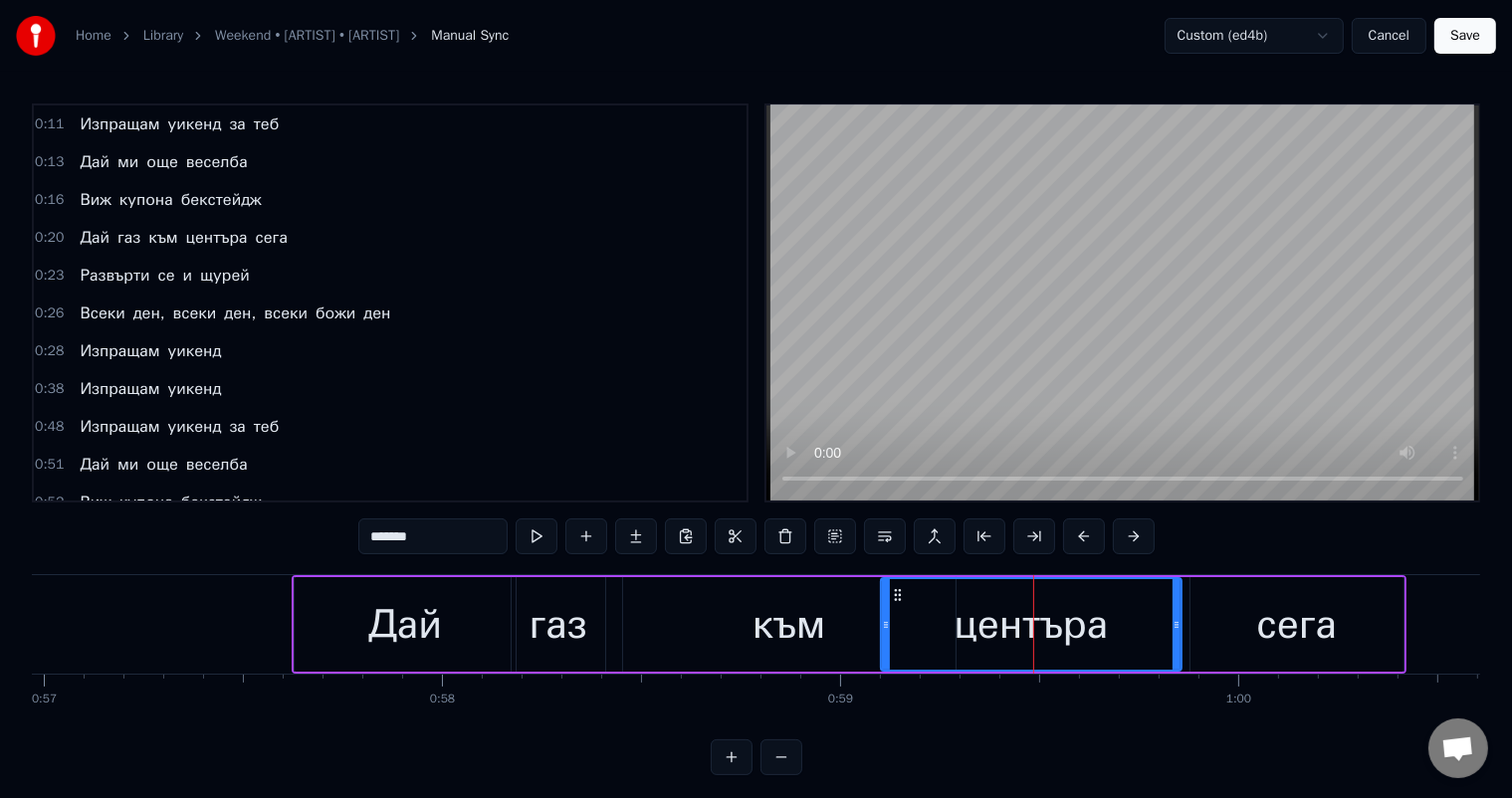 scroll, scrollTop: 223, scrollLeft: 0, axis: vertical 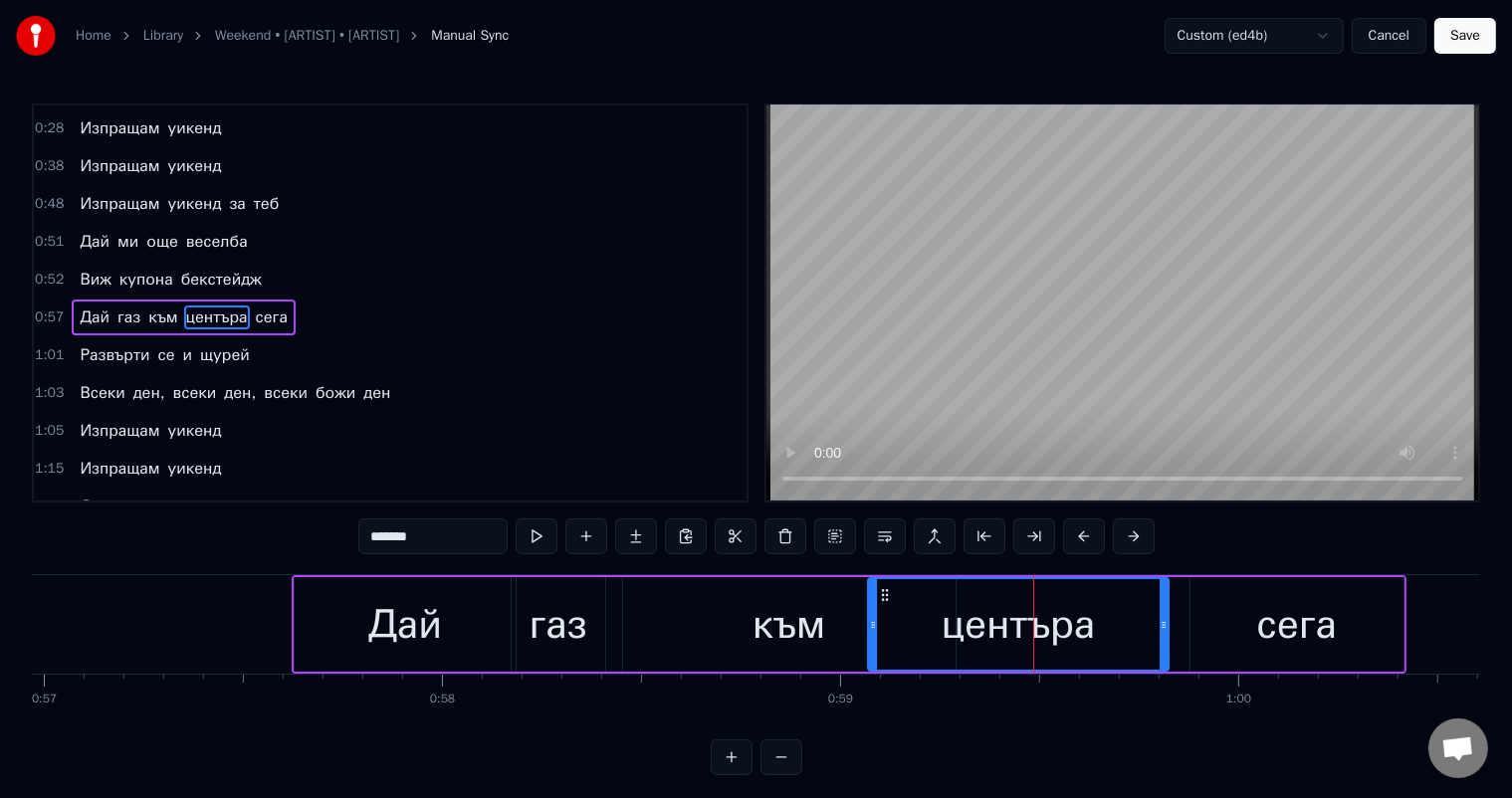 drag, startPoint x: 900, startPoint y: 591, endPoint x: 887, endPoint y: 589, distance: 13.152946 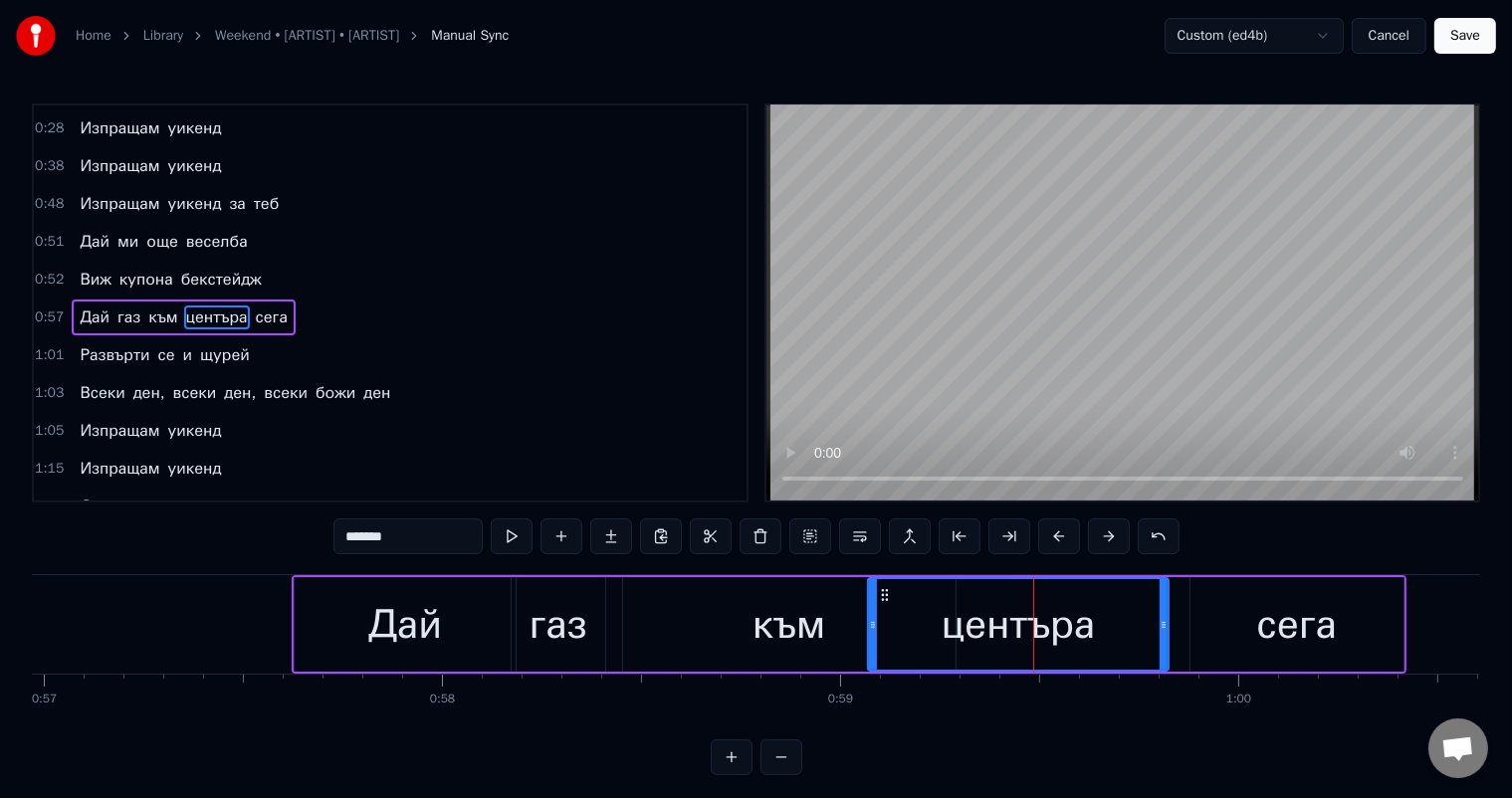 click on "към" at bounding box center (789, 625) 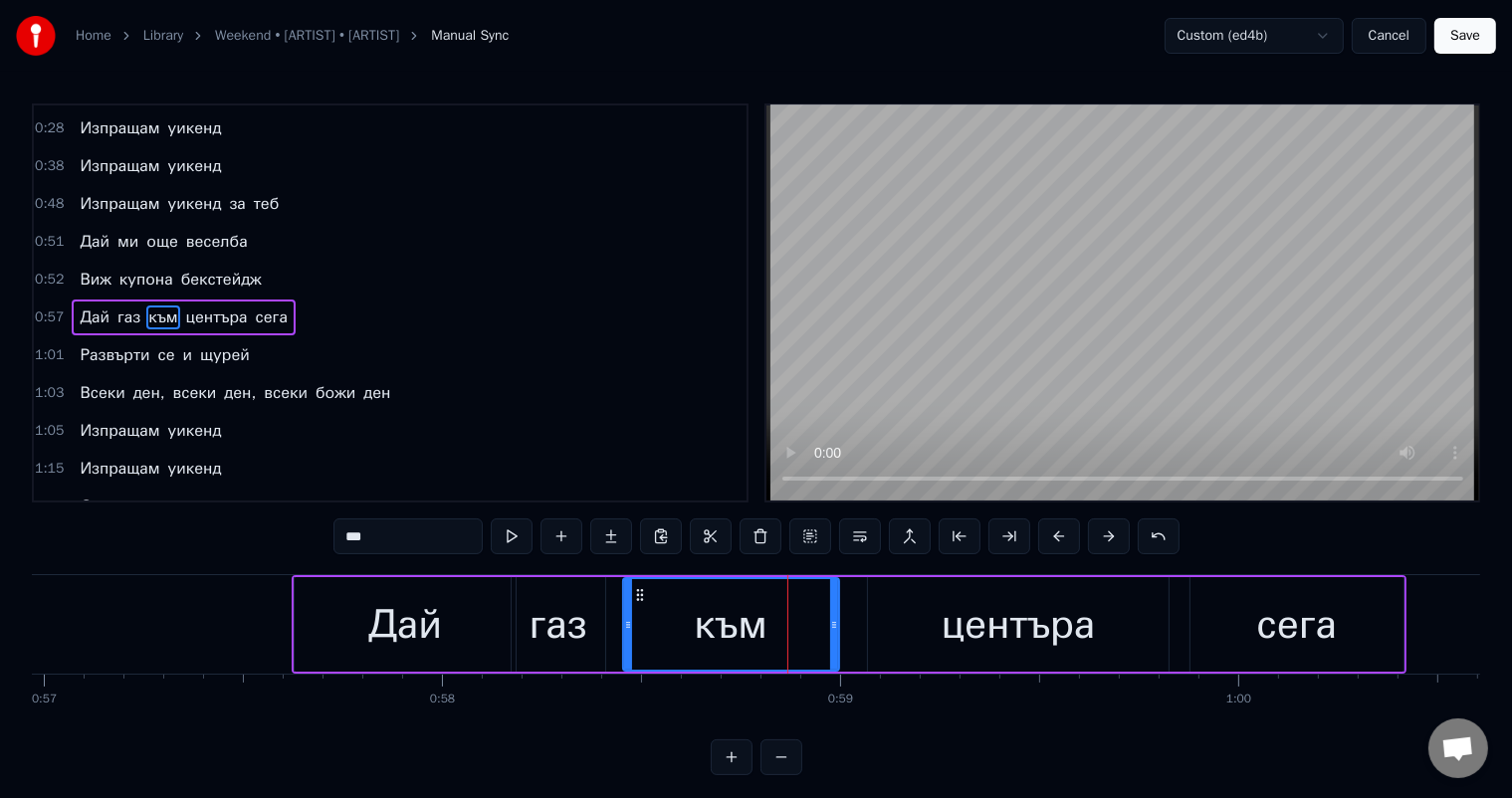 drag, startPoint x: 946, startPoint y: 621, endPoint x: 825, endPoint y: 613, distance: 121.264174 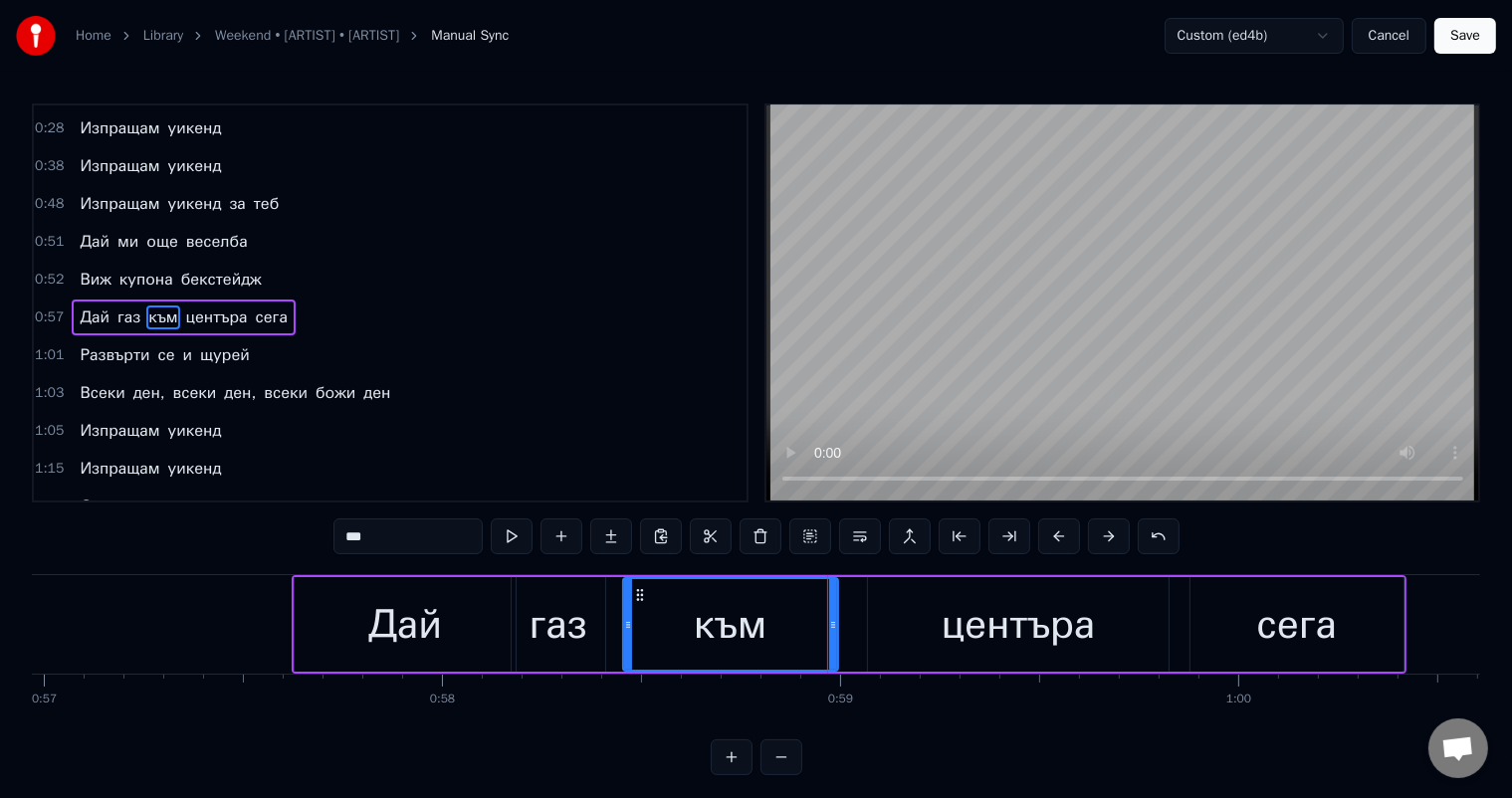 click on "центъра" at bounding box center (1018, 625) 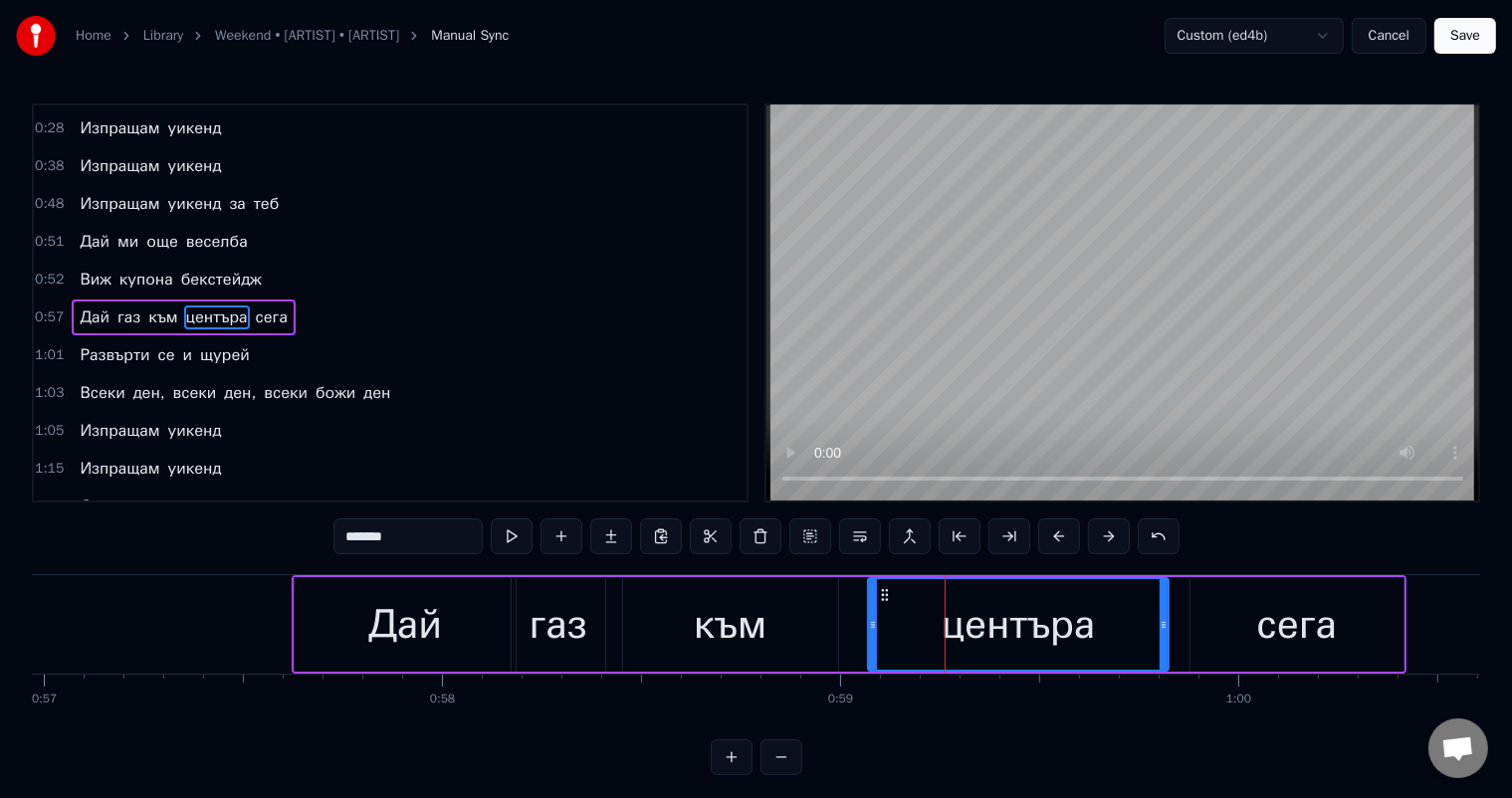 click on "към" at bounding box center [731, 624] 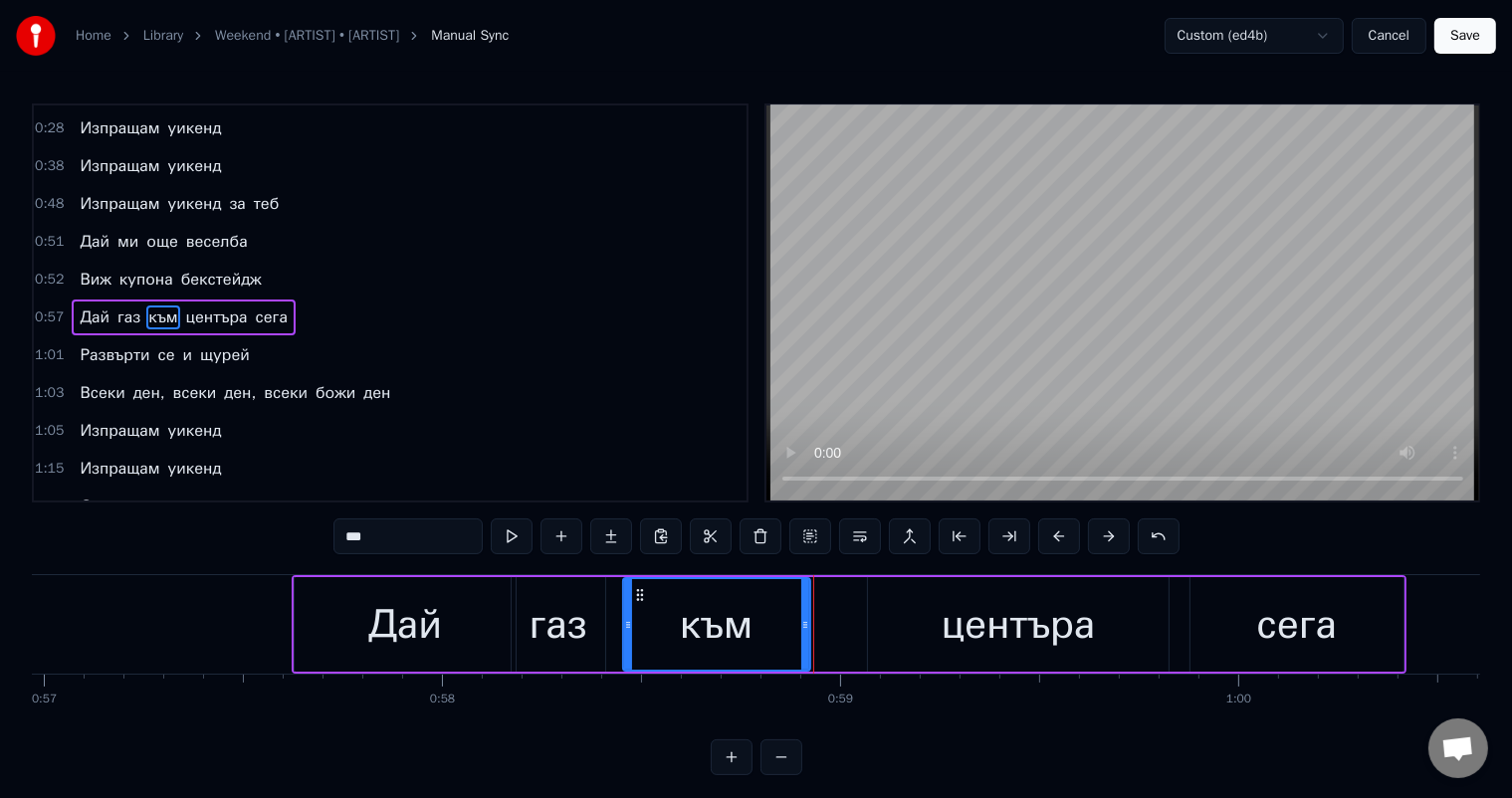 drag, startPoint x: 827, startPoint y: 621, endPoint x: 802, endPoint y: 617, distance: 25.317978 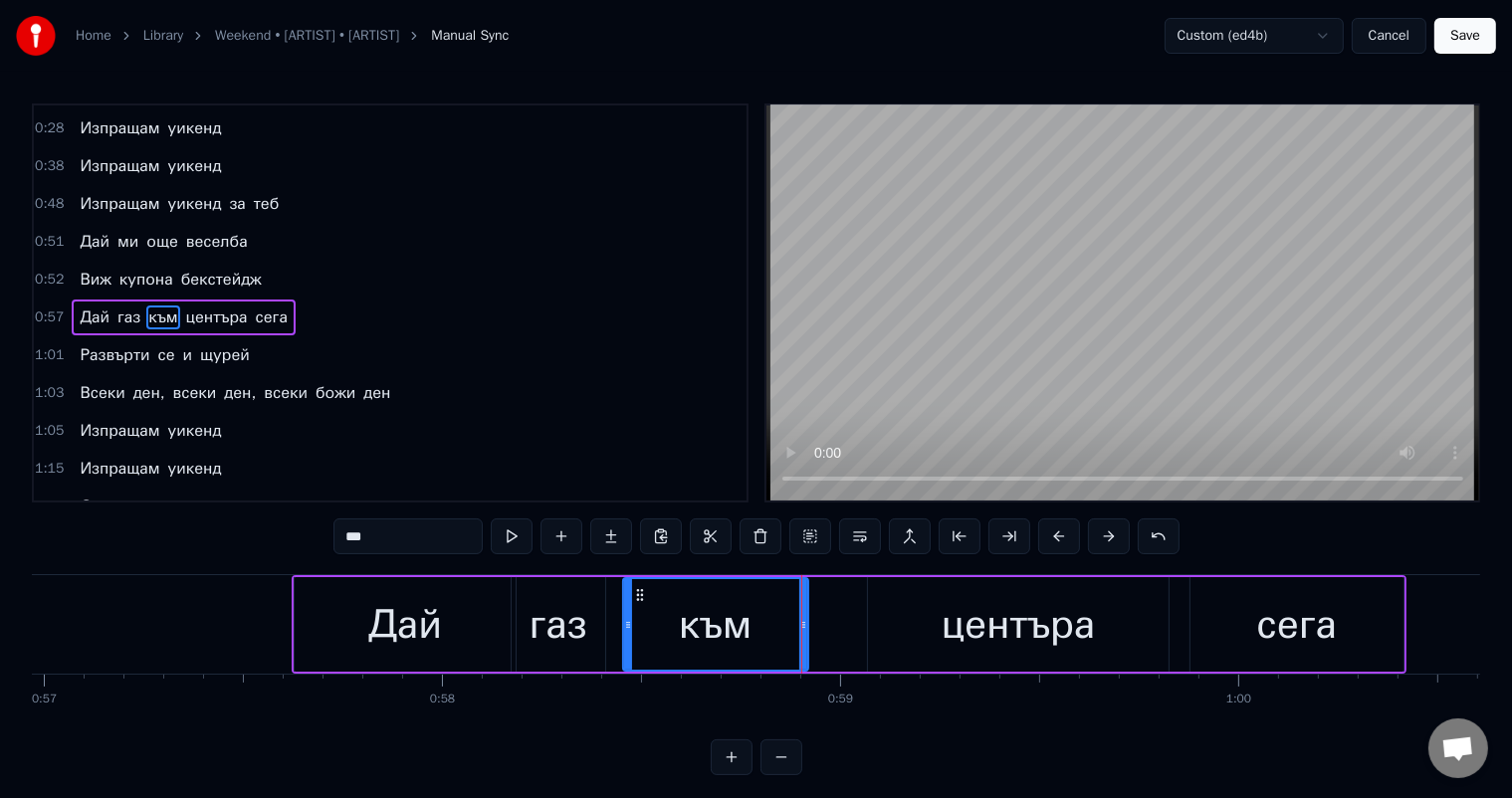 click on "центъра" at bounding box center [1018, 625] 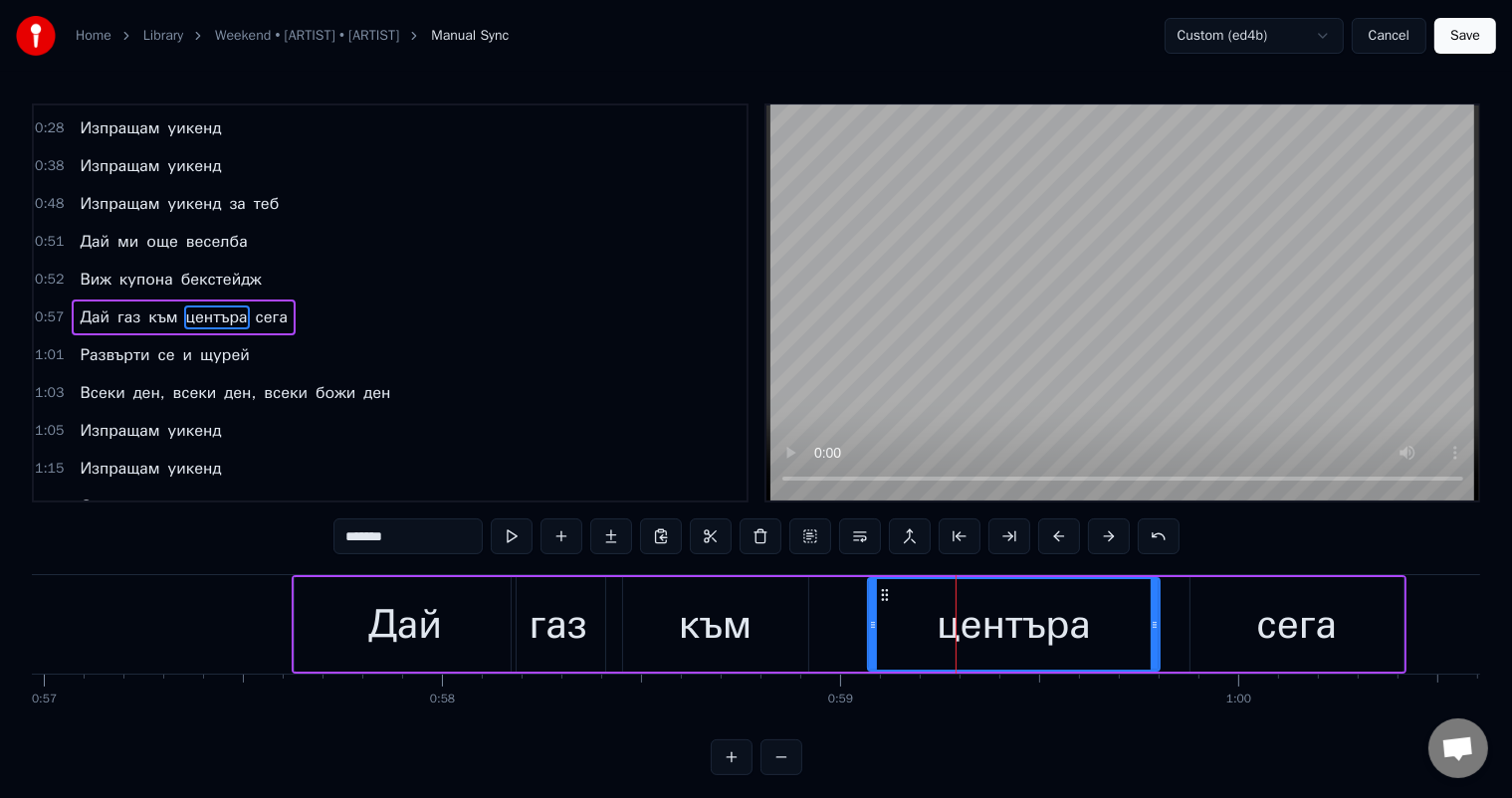 drag, startPoint x: 1163, startPoint y: 621, endPoint x: 1138, endPoint y: 619, distance: 25.079872 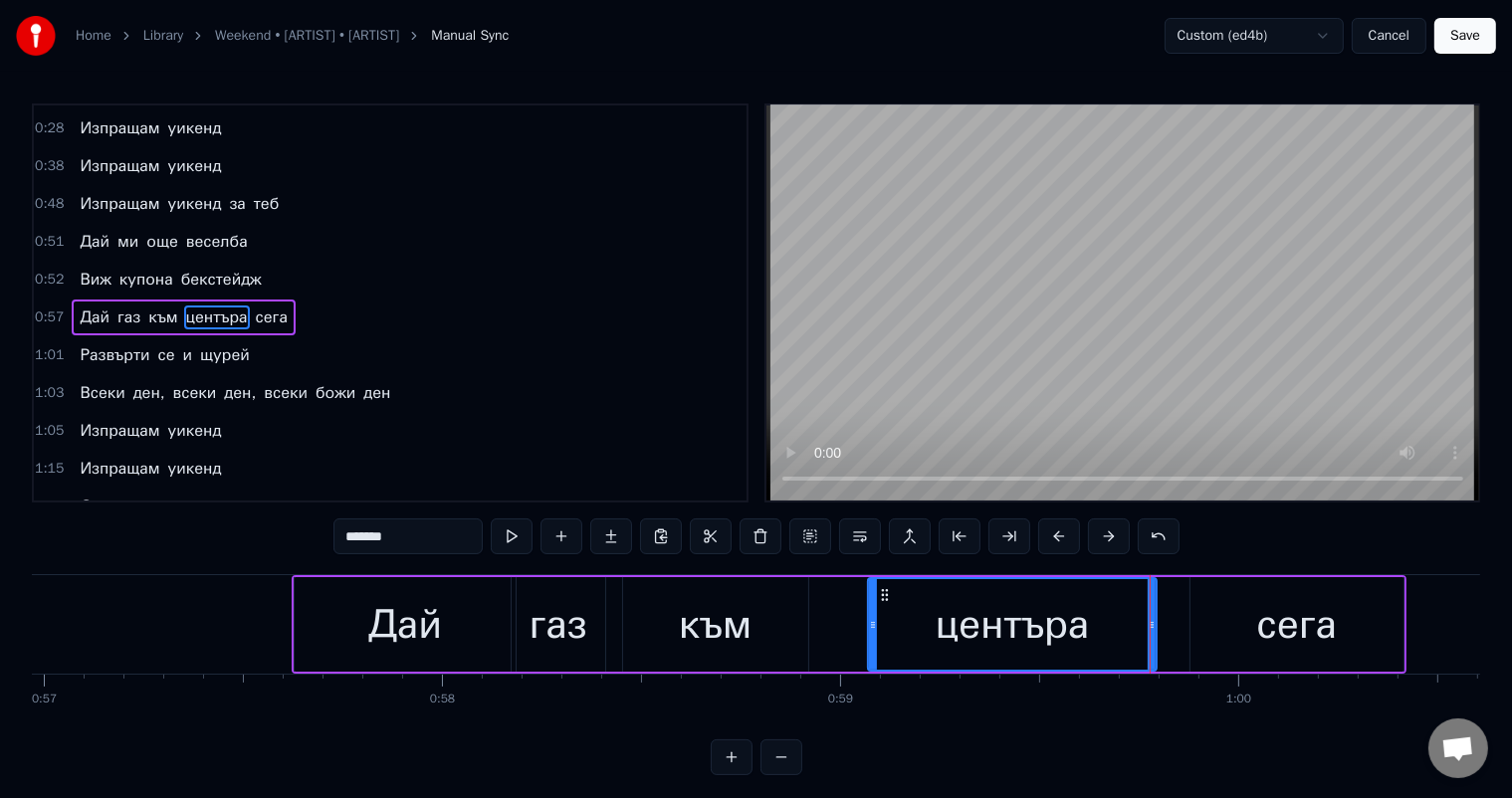 drag, startPoint x: 1056, startPoint y: 627, endPoint x: 998, endPoint y: 625, distance: 58.034473 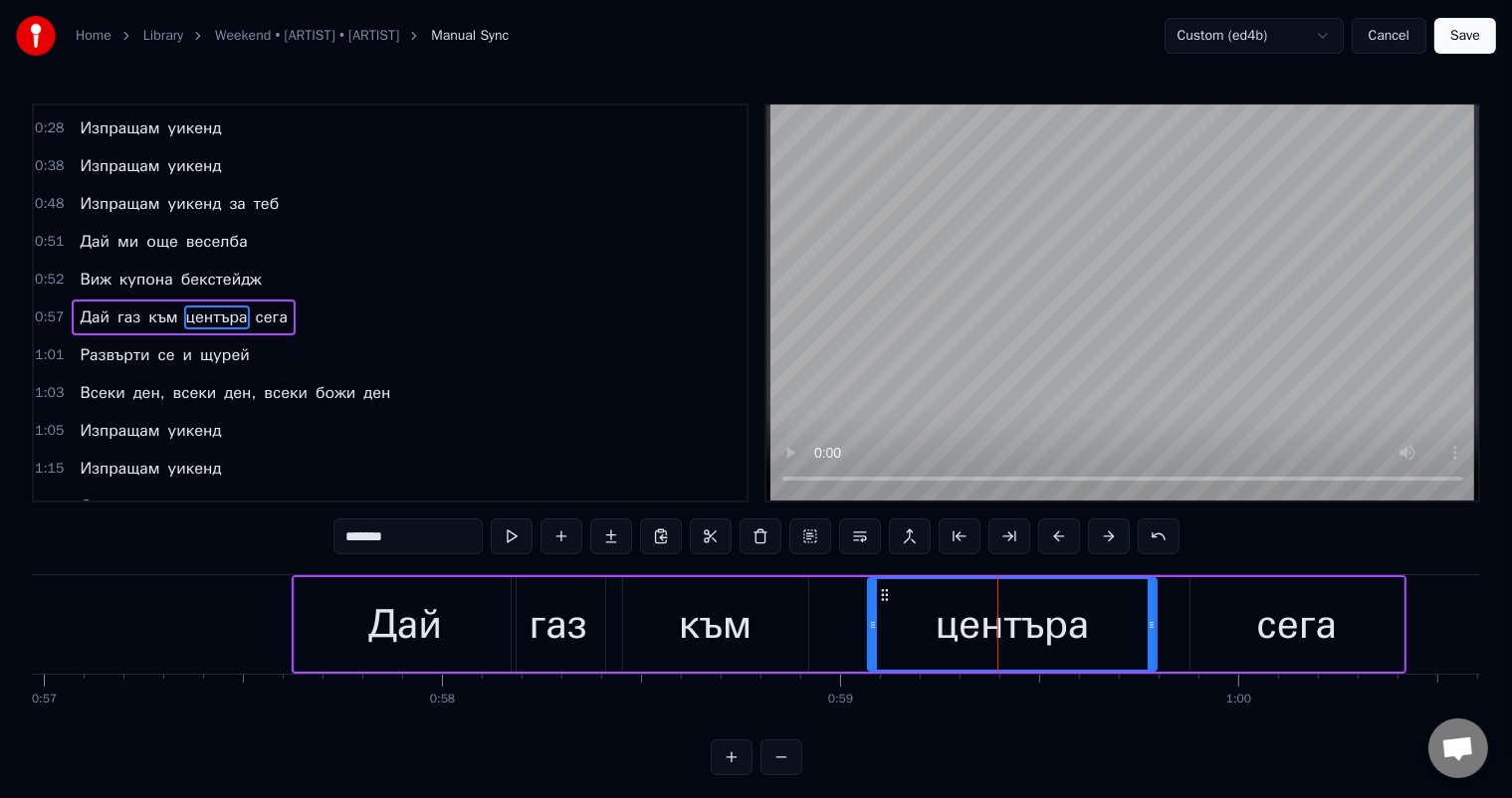 click on "центъра" at bounding box center [1012, 625] 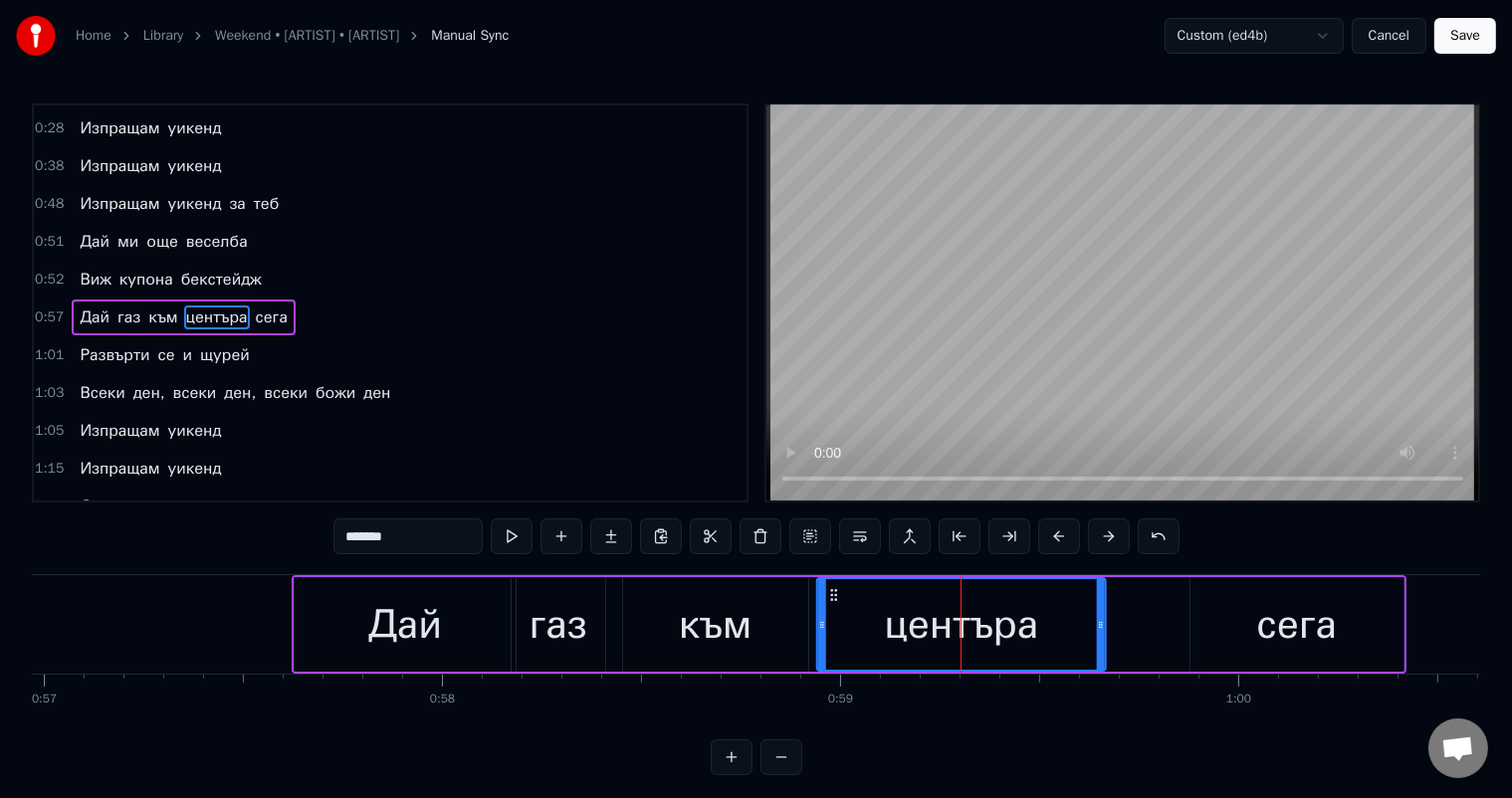 drag, startPoint x: 885, startPoint y: 593, endPoint x: 834, endPoint y: 591, distance: 51.0392 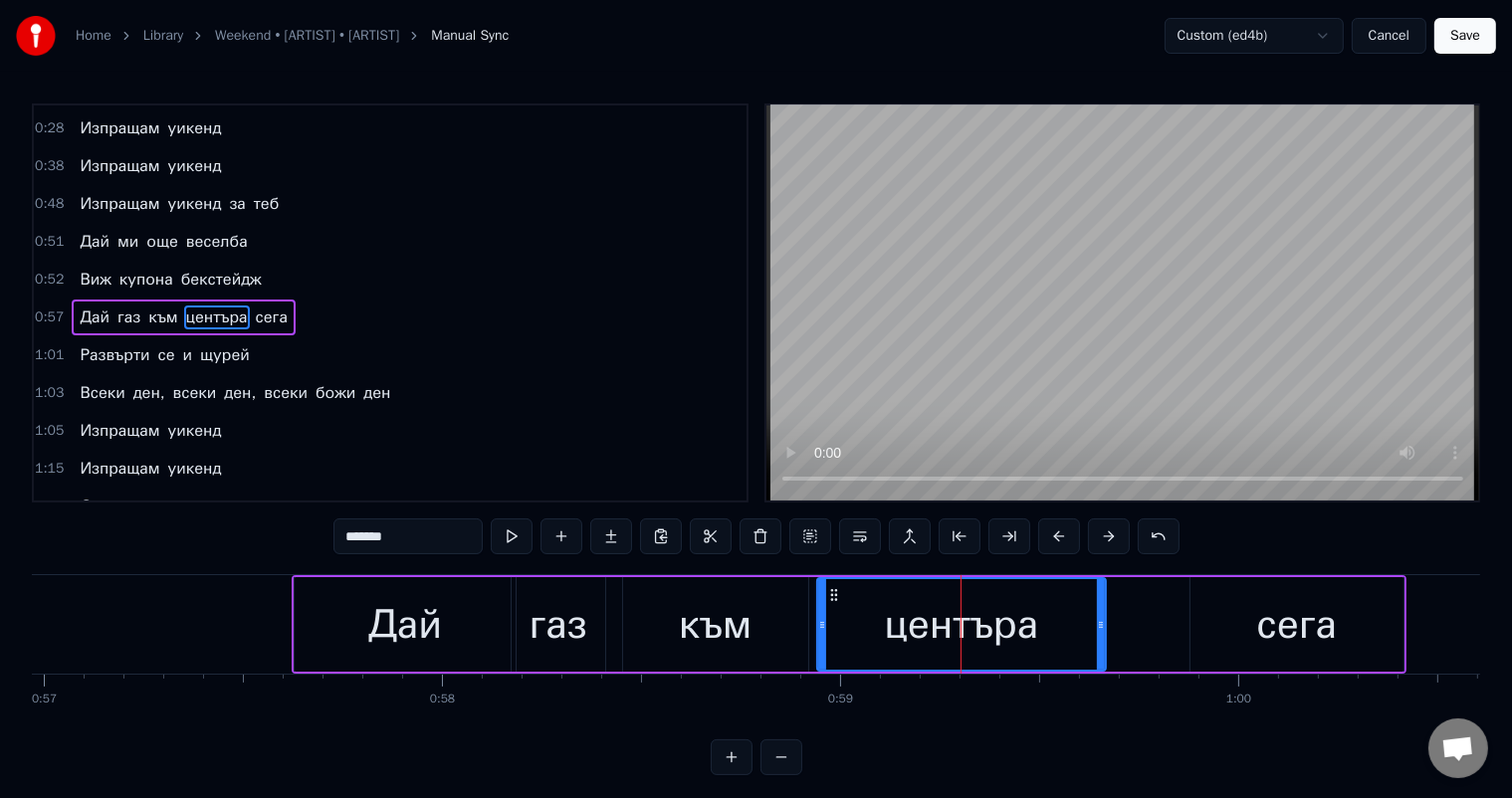 click on "към" at bounding box center [716, 624] 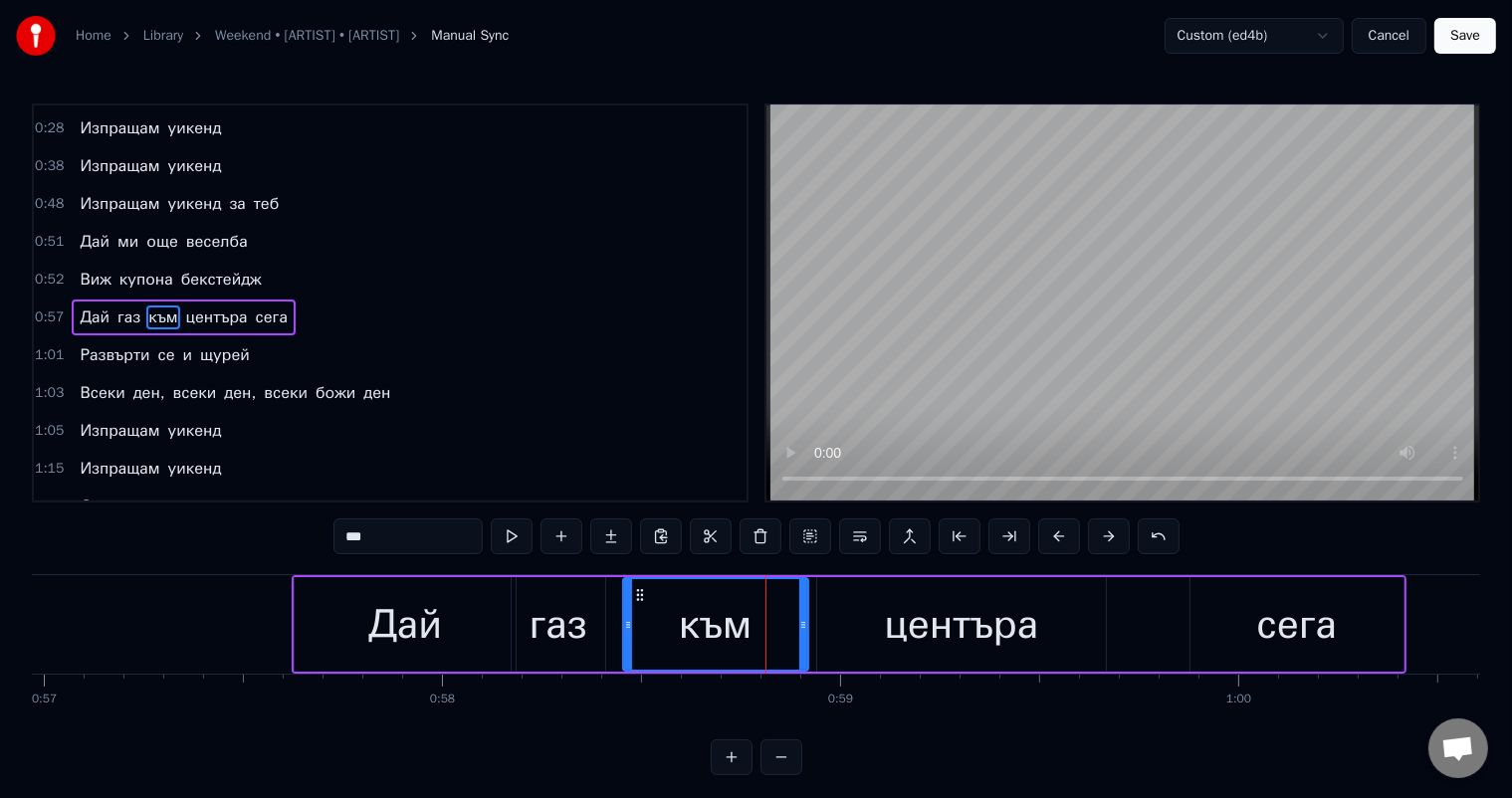 click on "центъра" at bounding box center [962, 624] 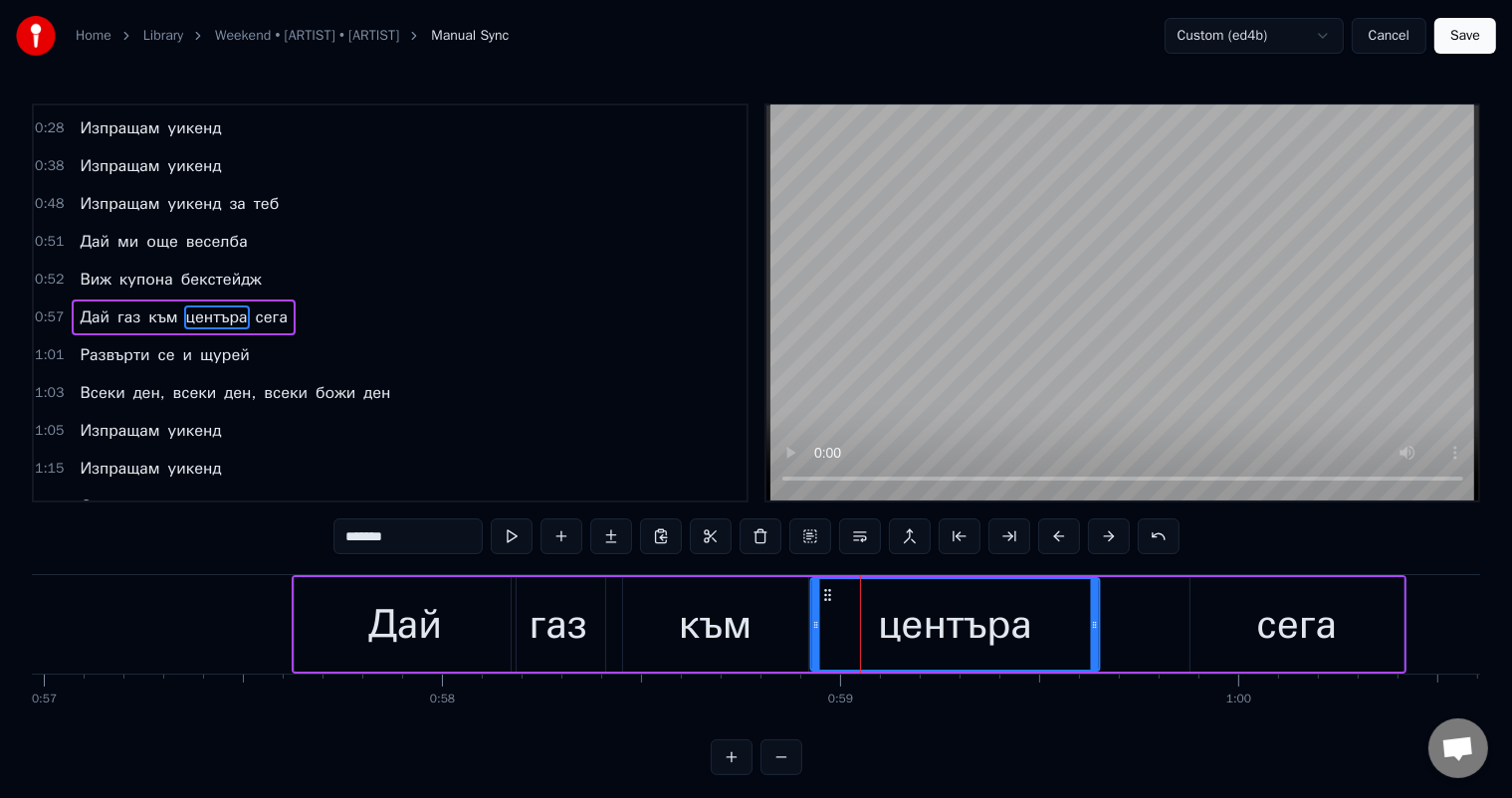 click 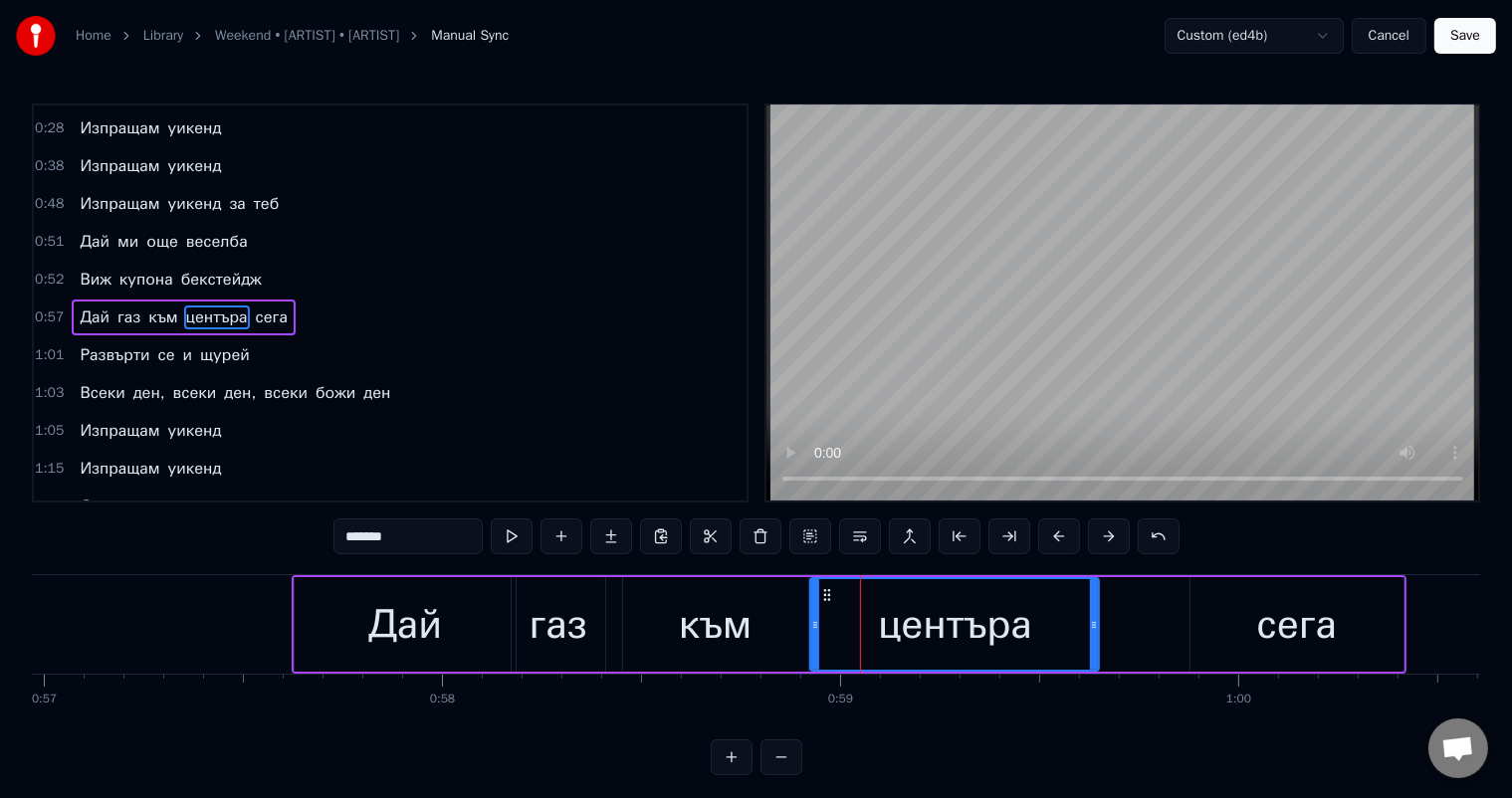 click on "към" at bounding box center [716, 624] 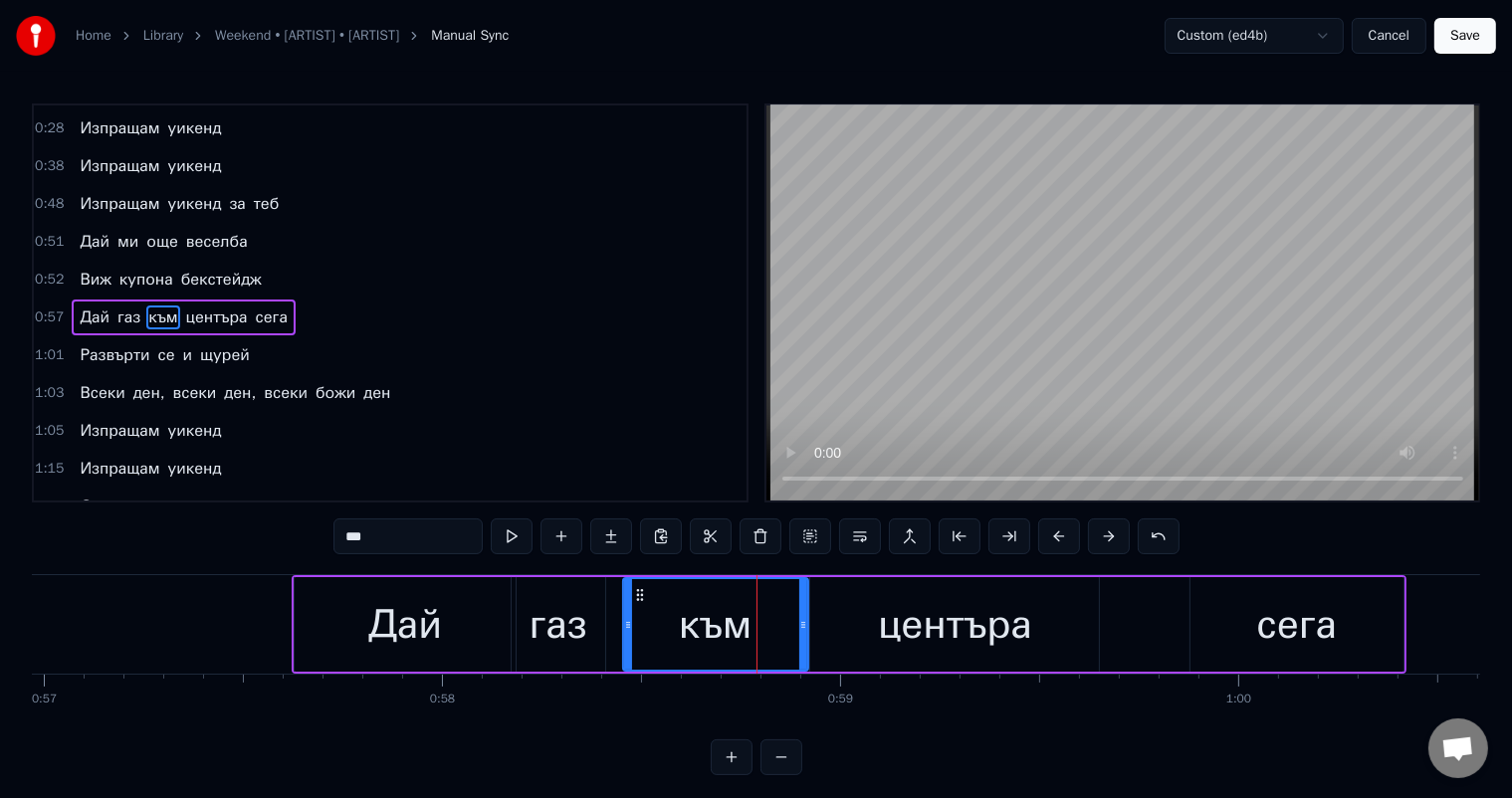 click on "центъра" at bounding box center [955, 624] 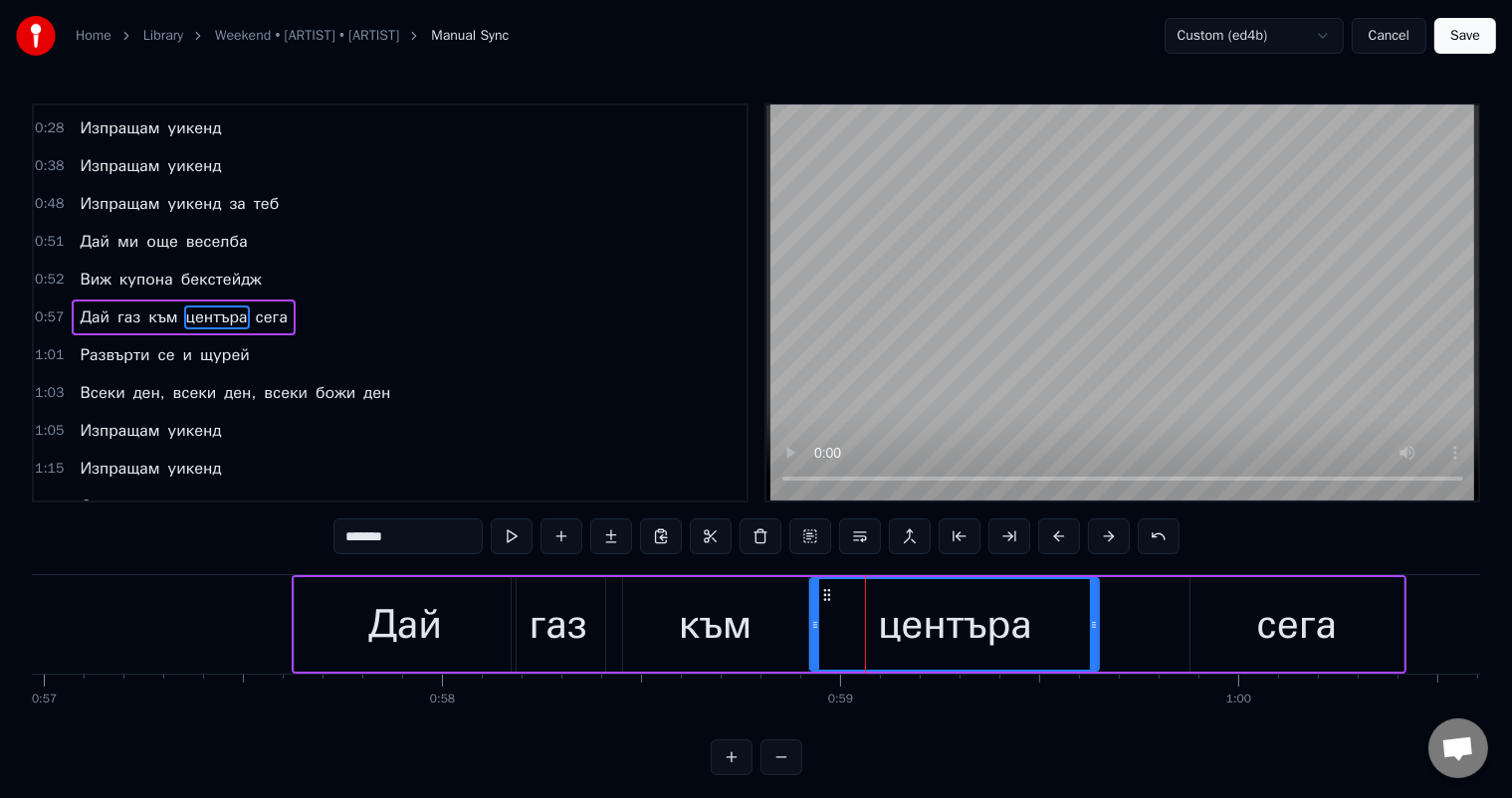 click on "сега" at bounding box center [1297, 624] 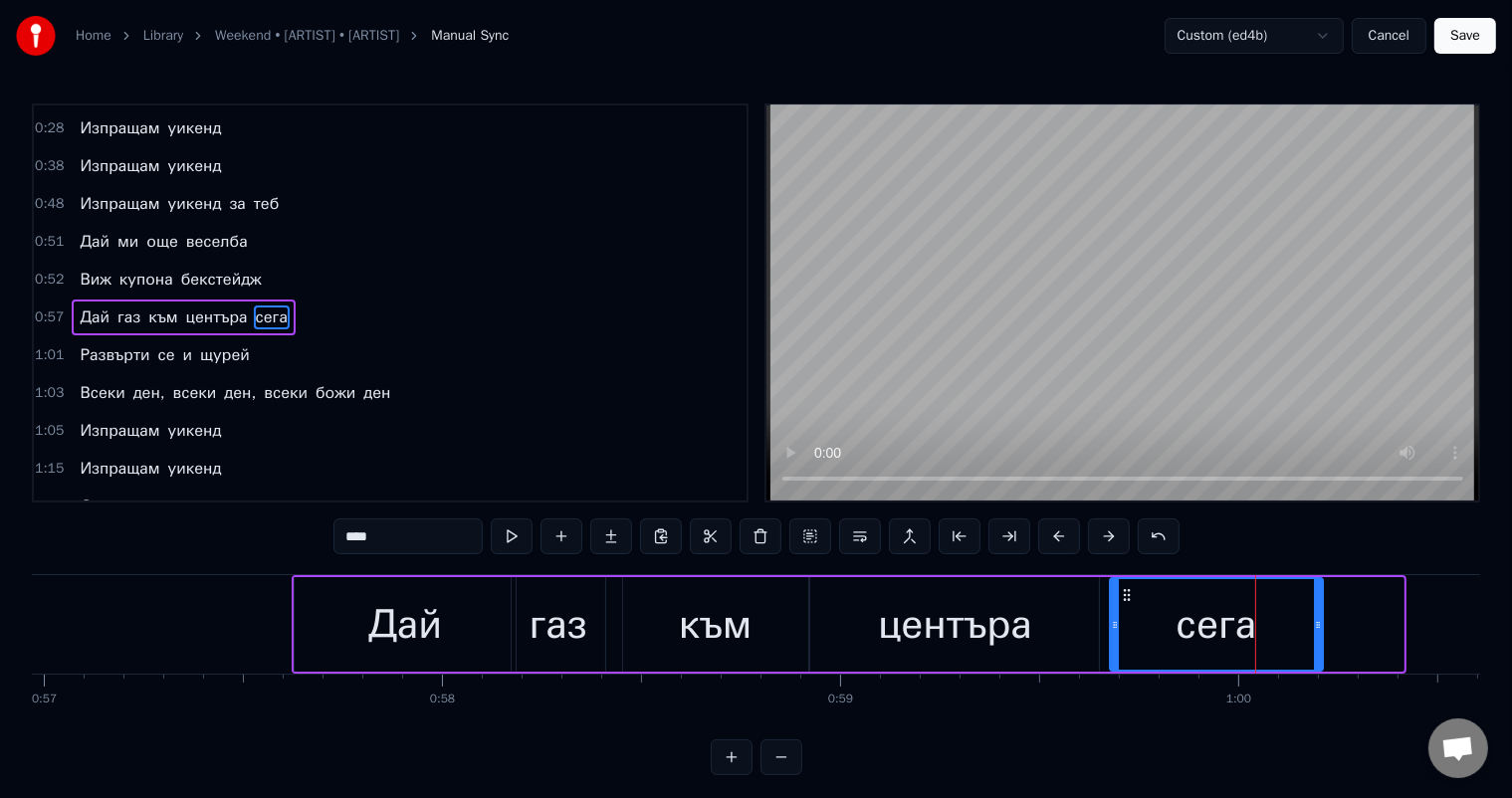 drag, startPoint x: 1208, startPoint y: 592, endPoint x: 1128, endPoint y: 589, distance: 80.05623 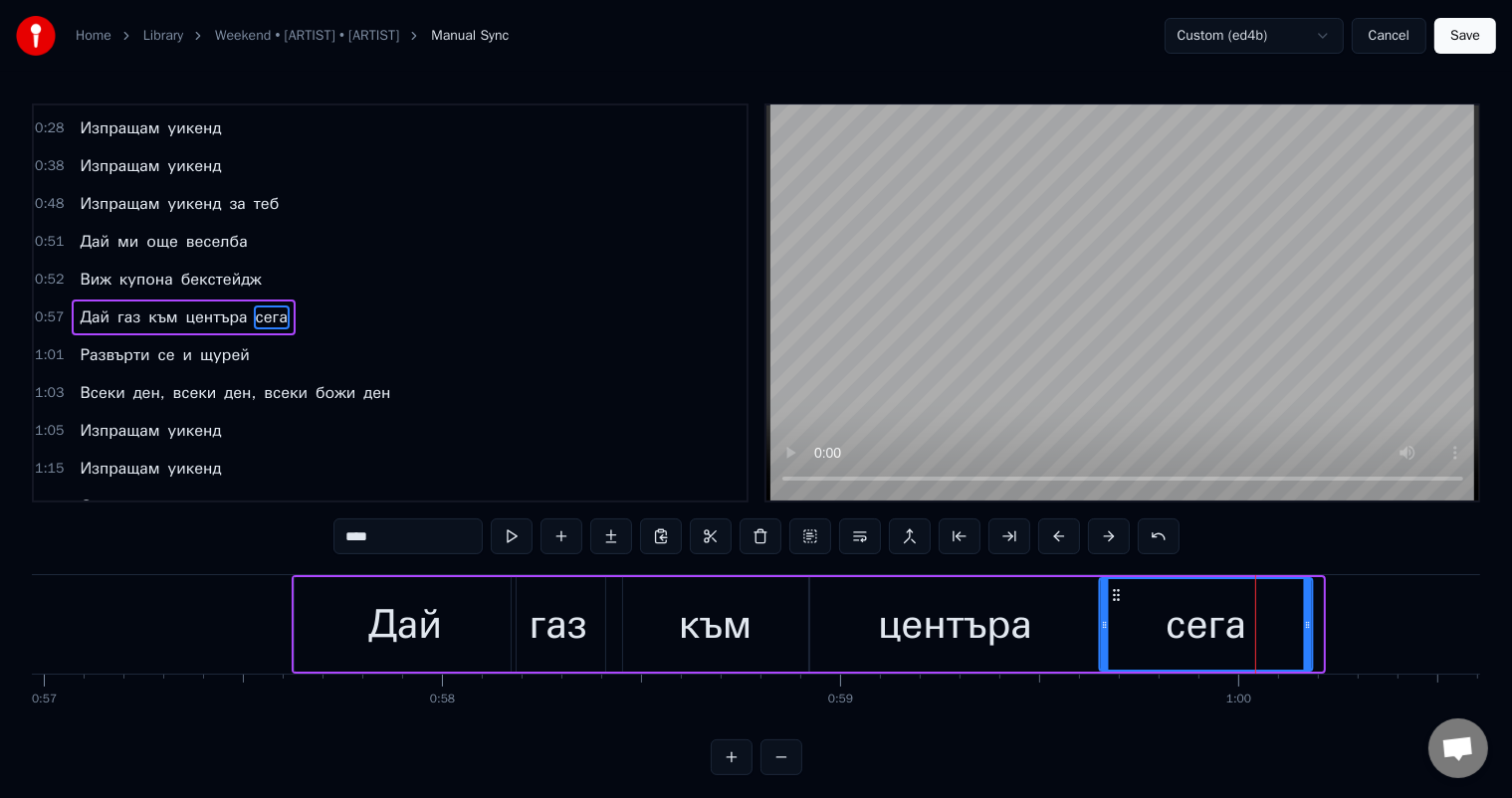 drag, startPoint x: 1128, startPoint y: 593, endPoint x: 1118, endPoint y: 591, distance: 10.198039 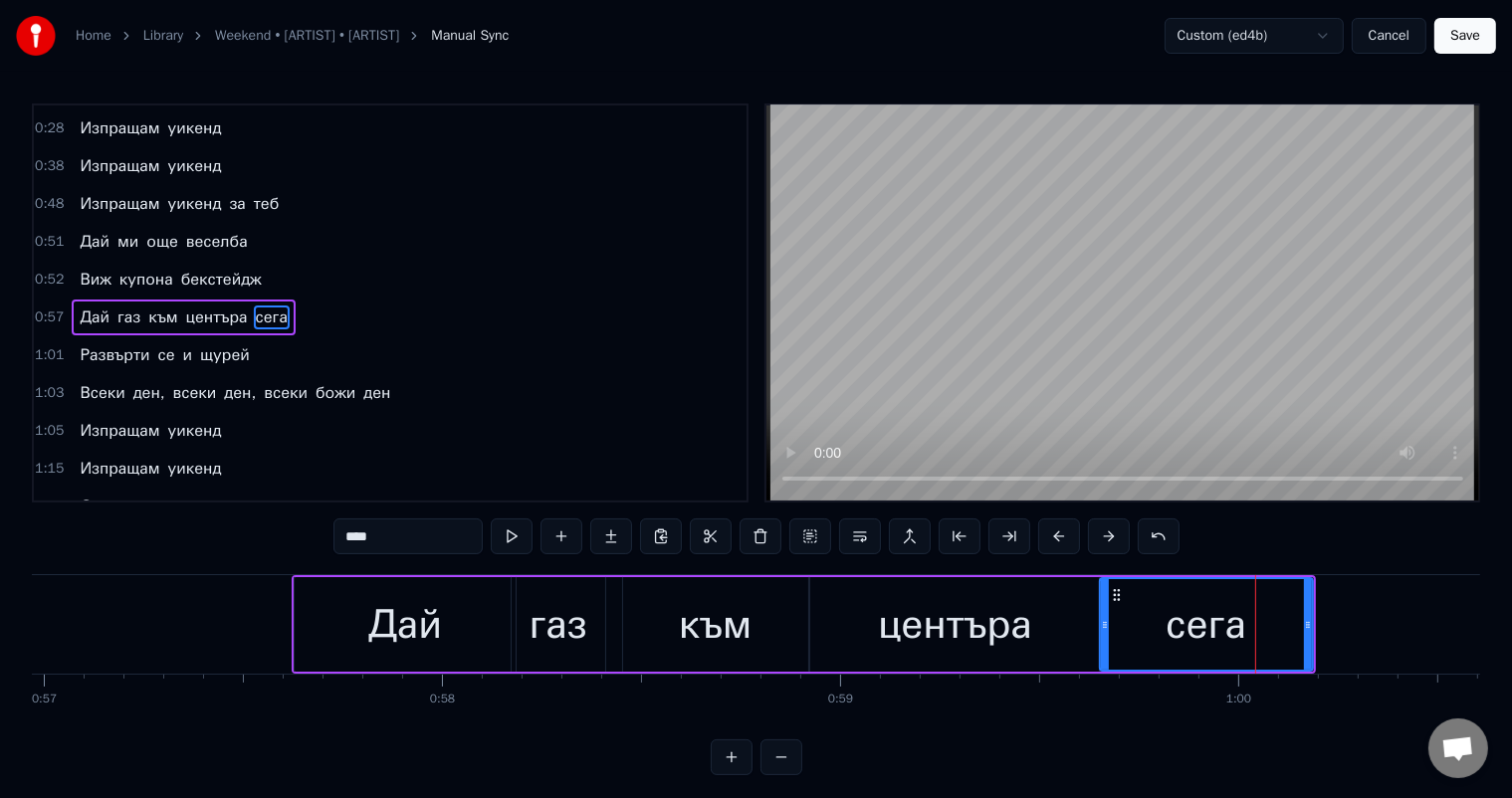 click on "центъра" at bounding box center (955, 625) 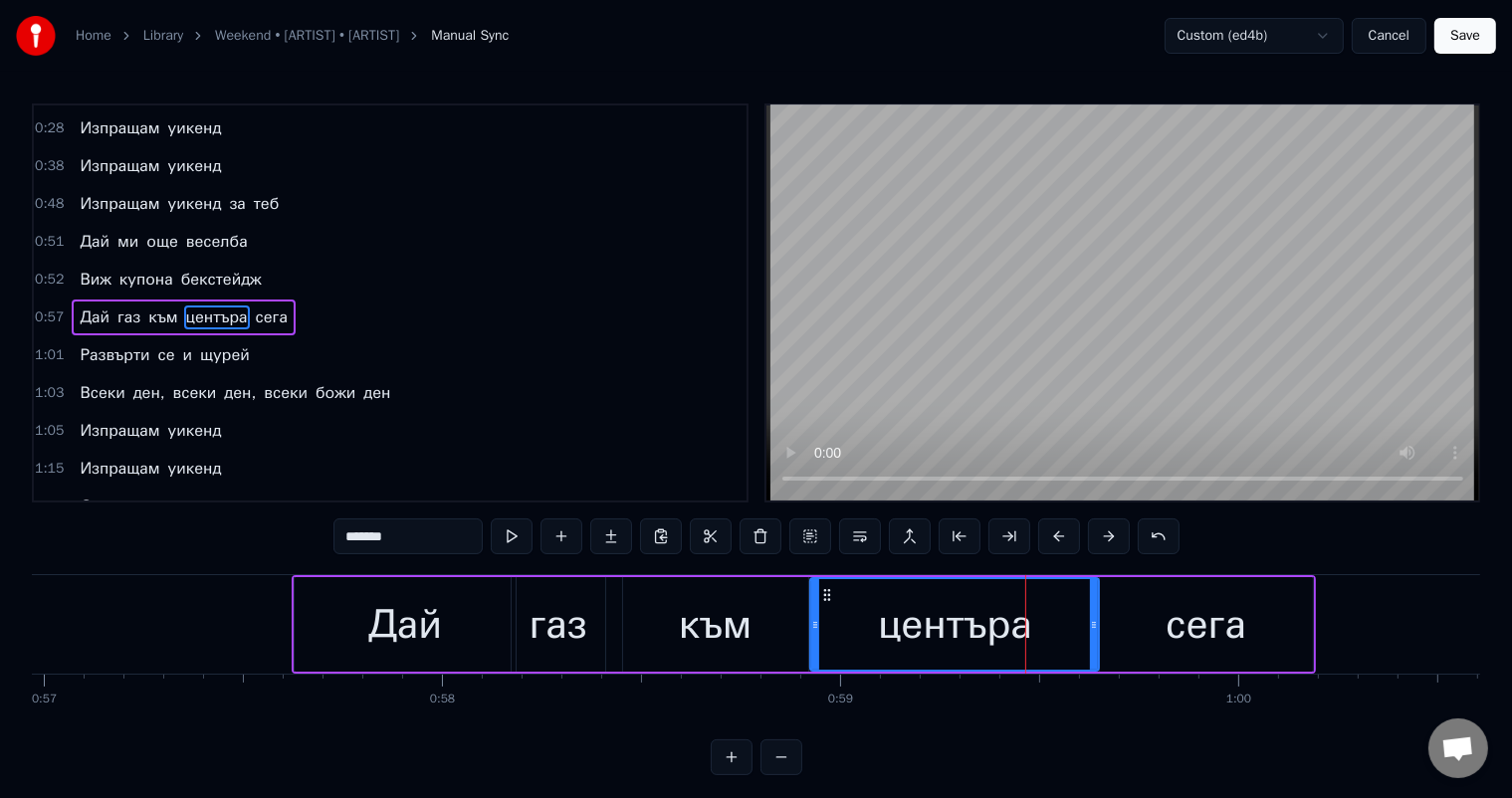 click on "сега" at bounding box center [1206, 624] 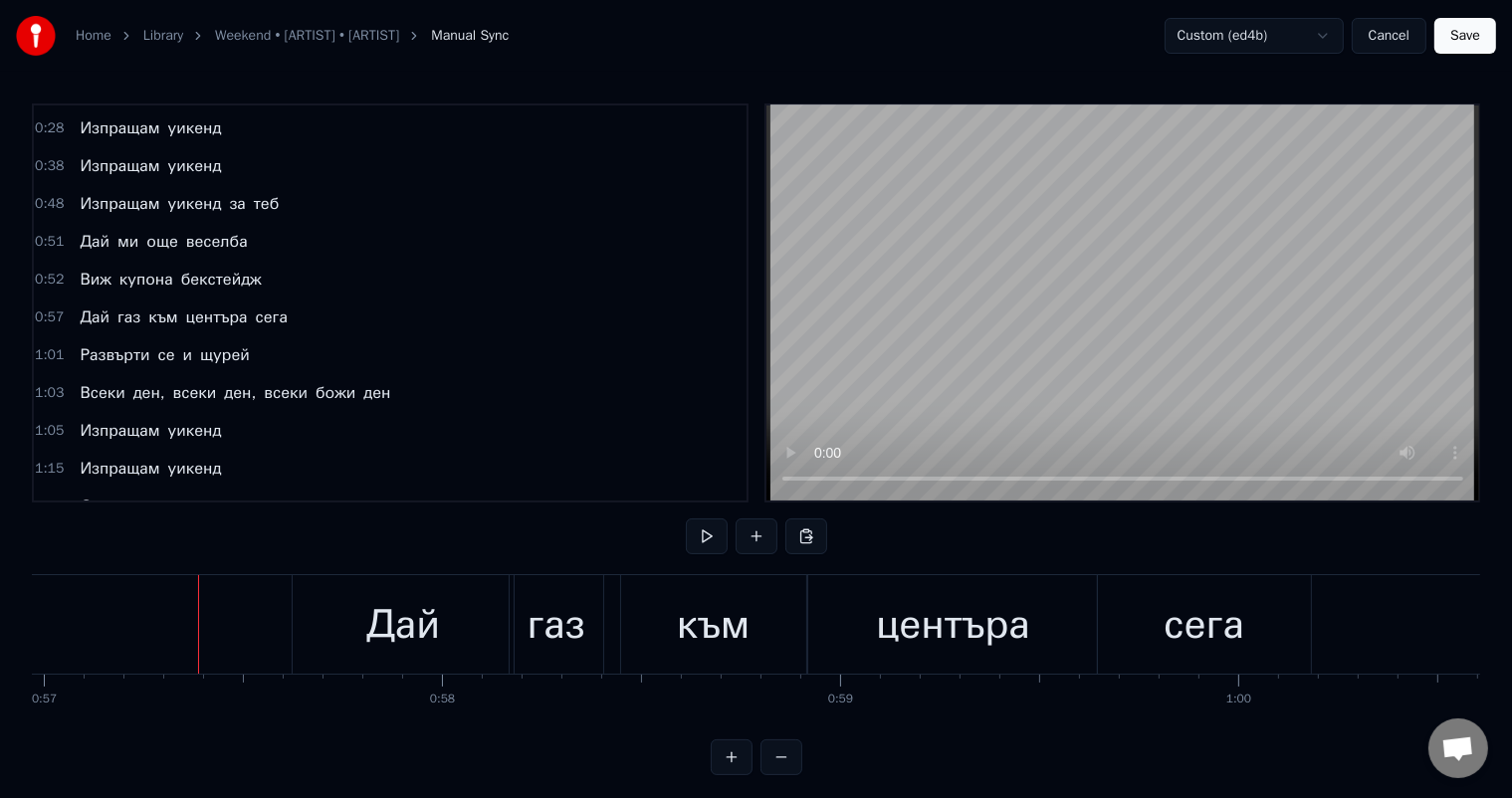 click at bounding box center [13525, 624] 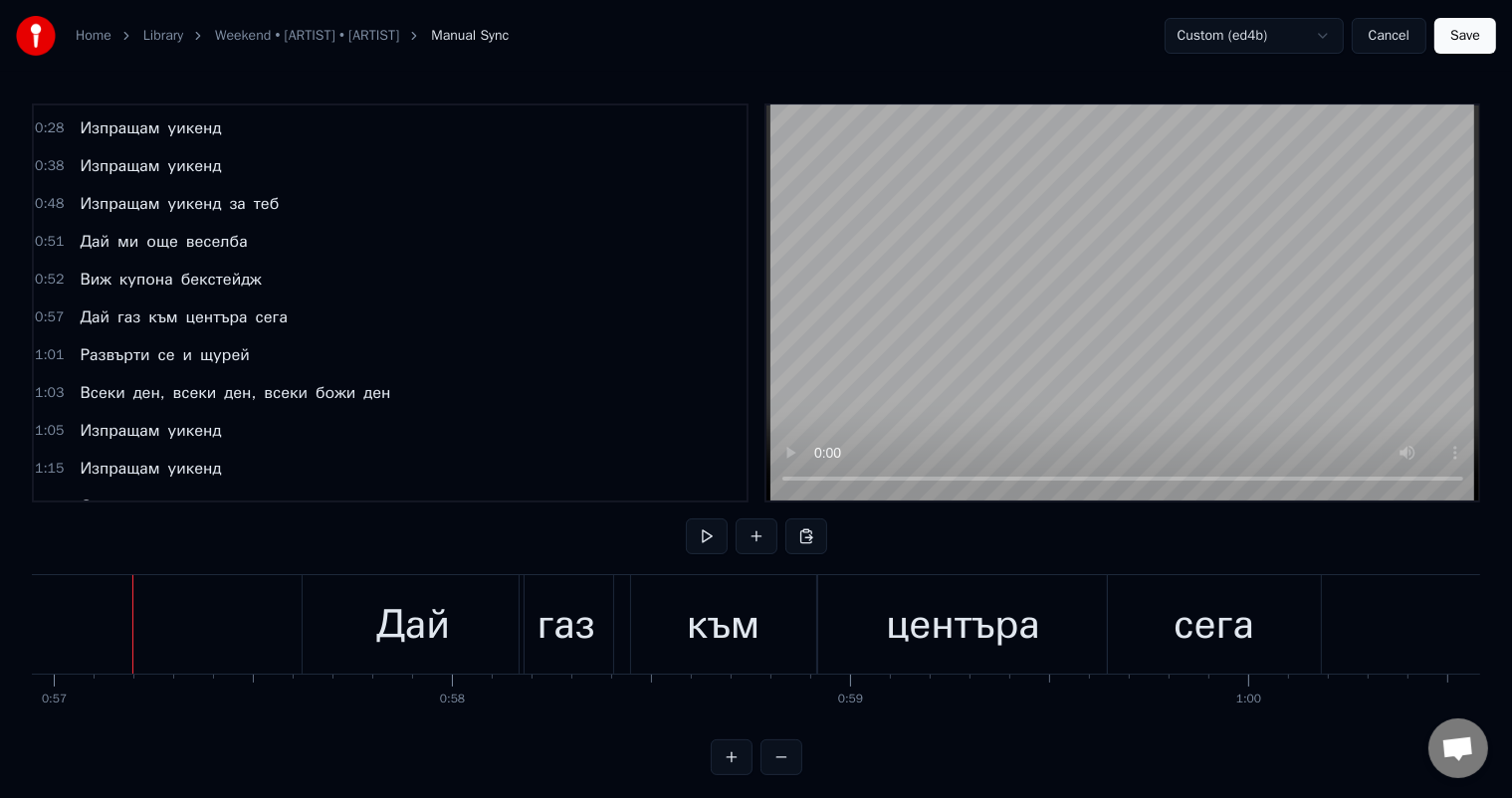 click at bounding box center (13535, 624) 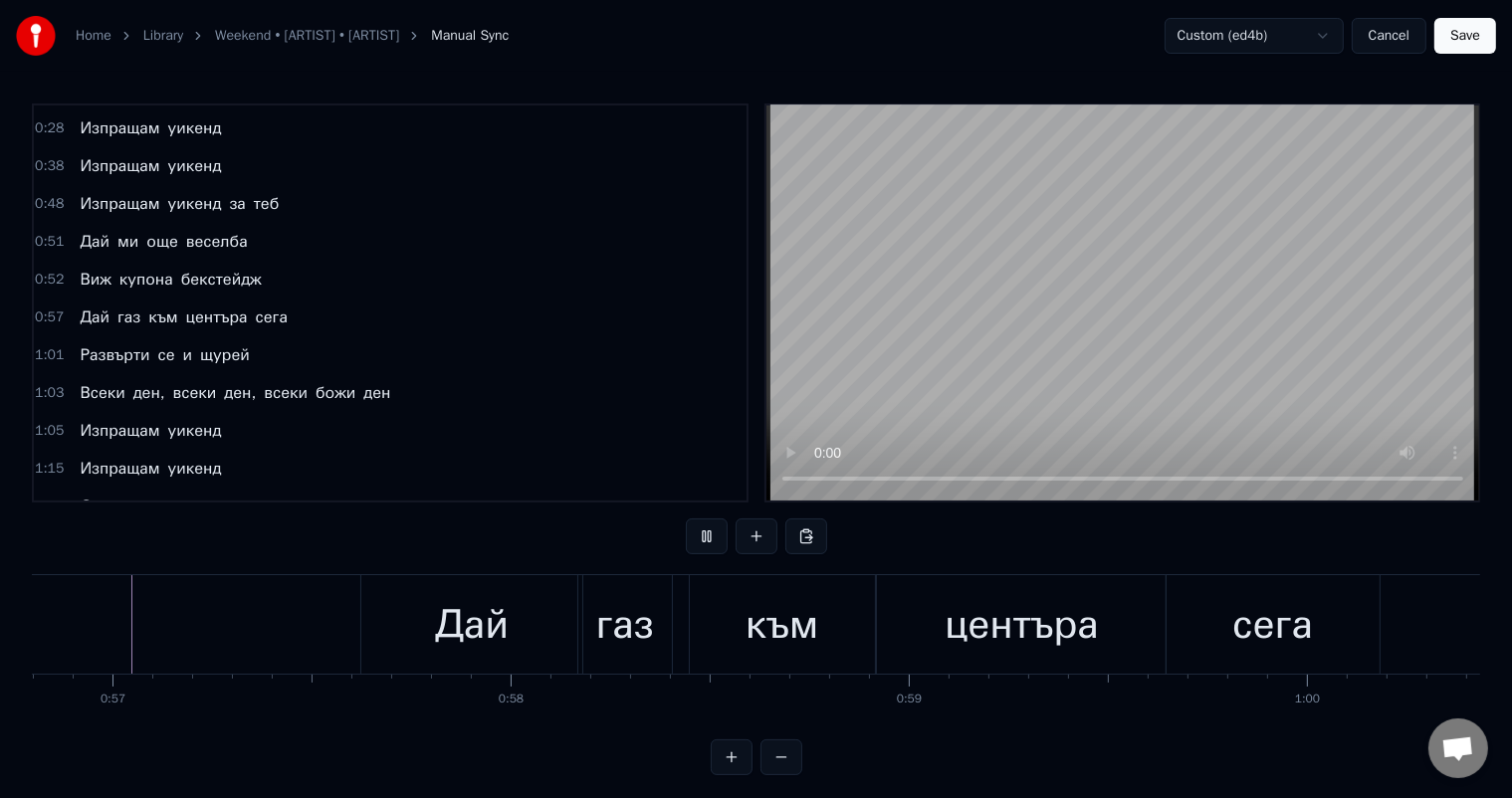 scroll, scrollTop: 0, scrollLeft: 23970, axis: horizontal 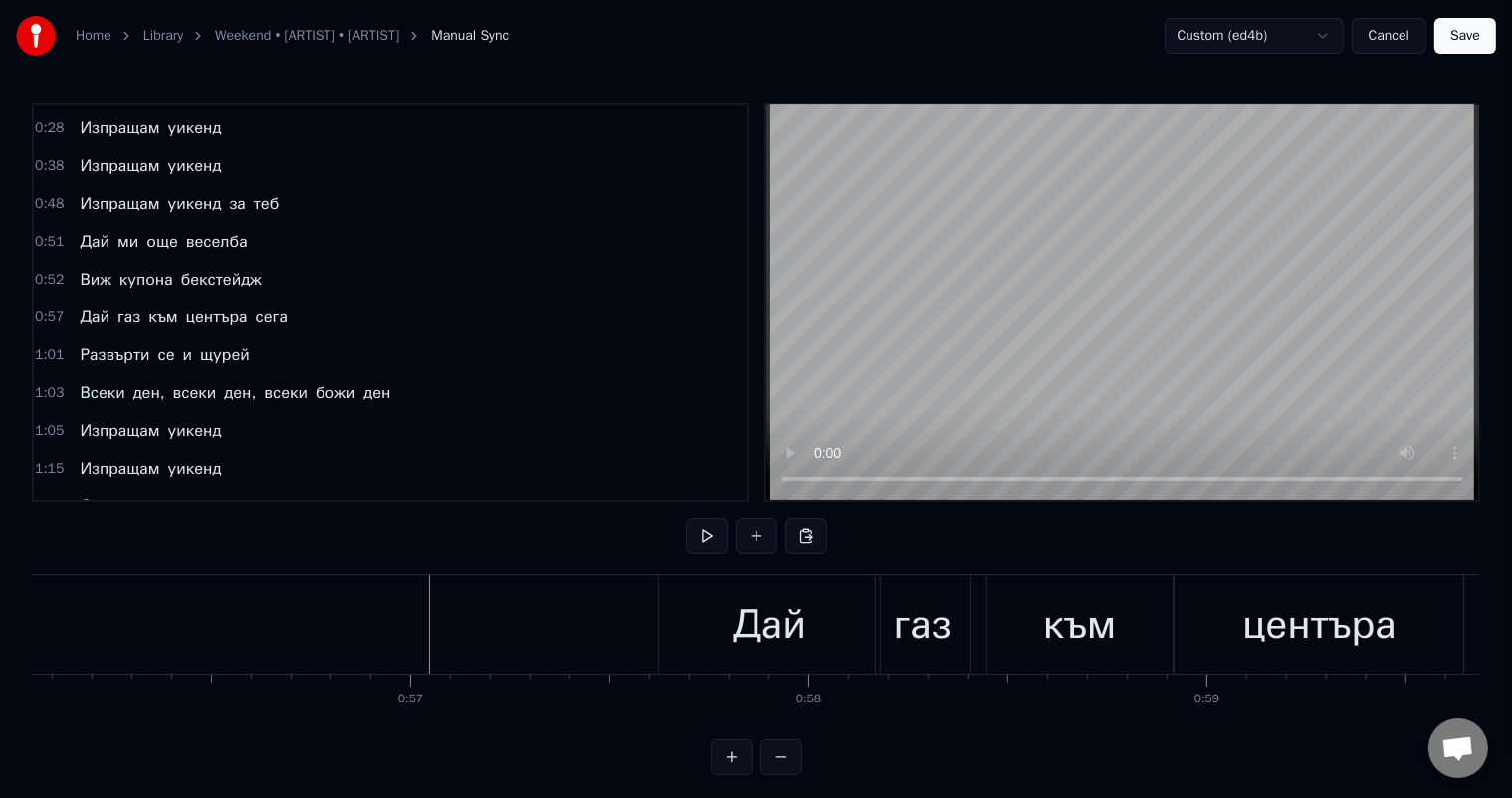 click at bounding box center [13892, 624] 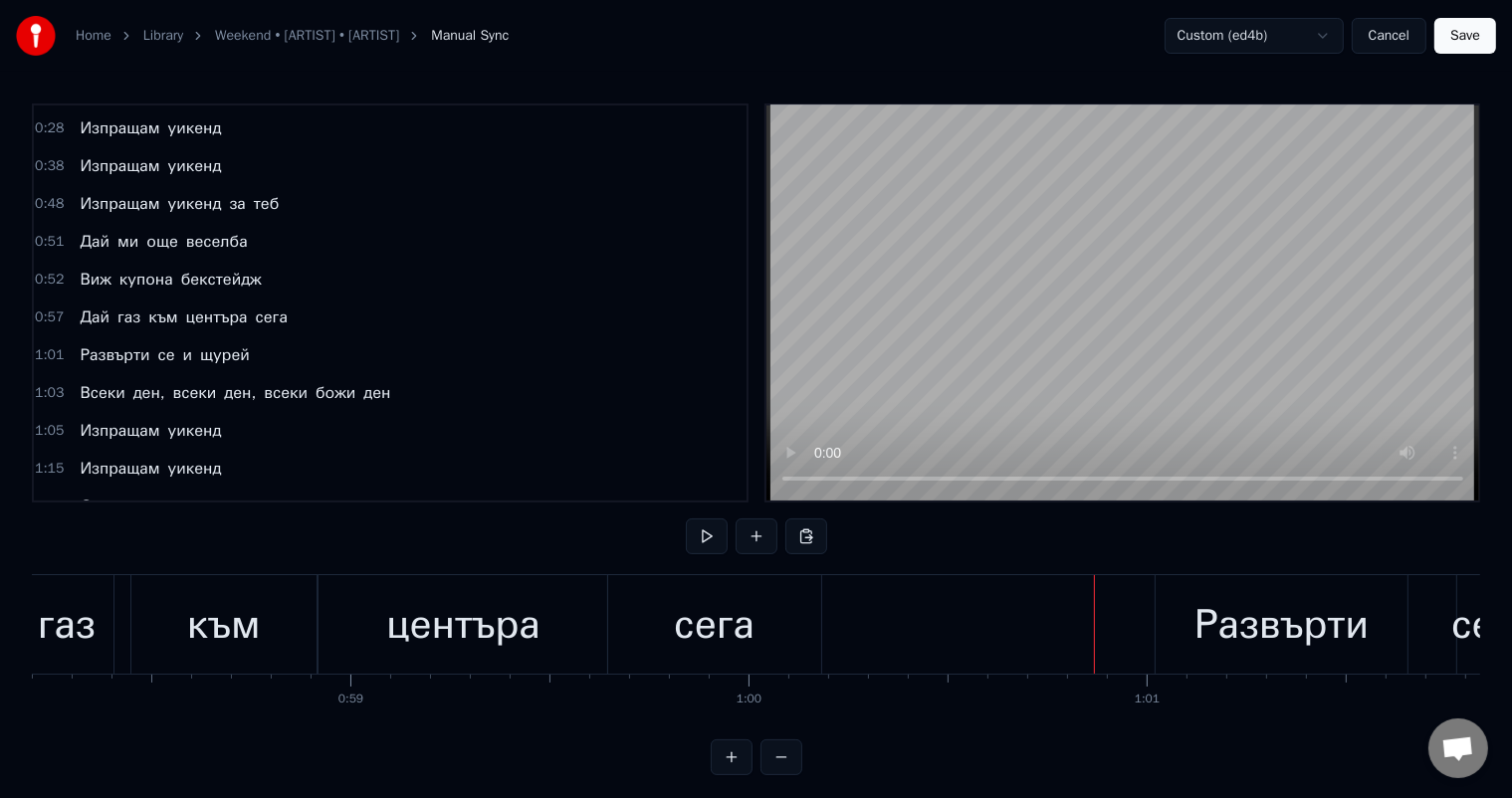 scroll, scrollTop: 0, scrollLeft: 23050, axis: horizontal 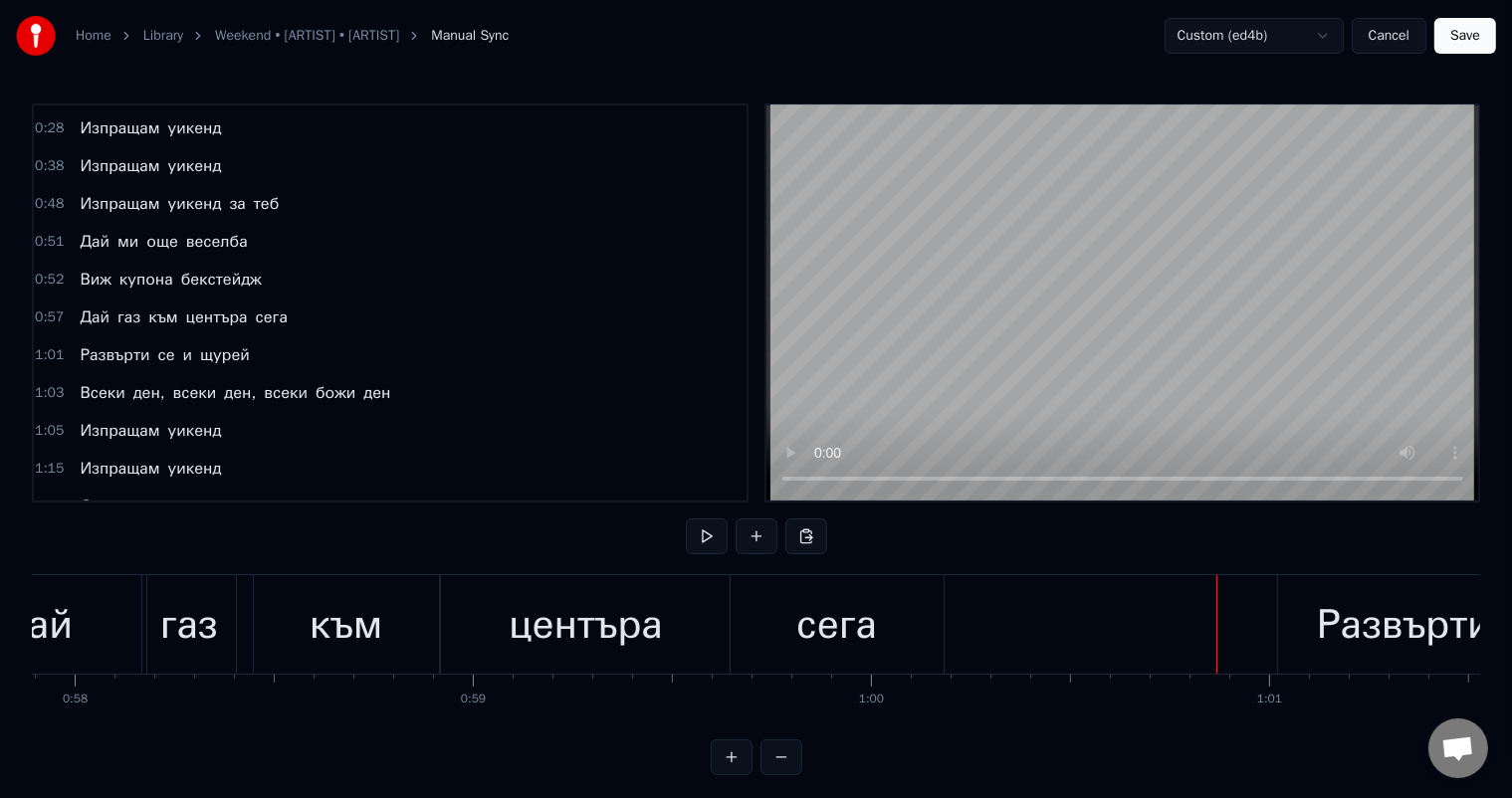 click on "центъра" at bounding box center [585, 625] 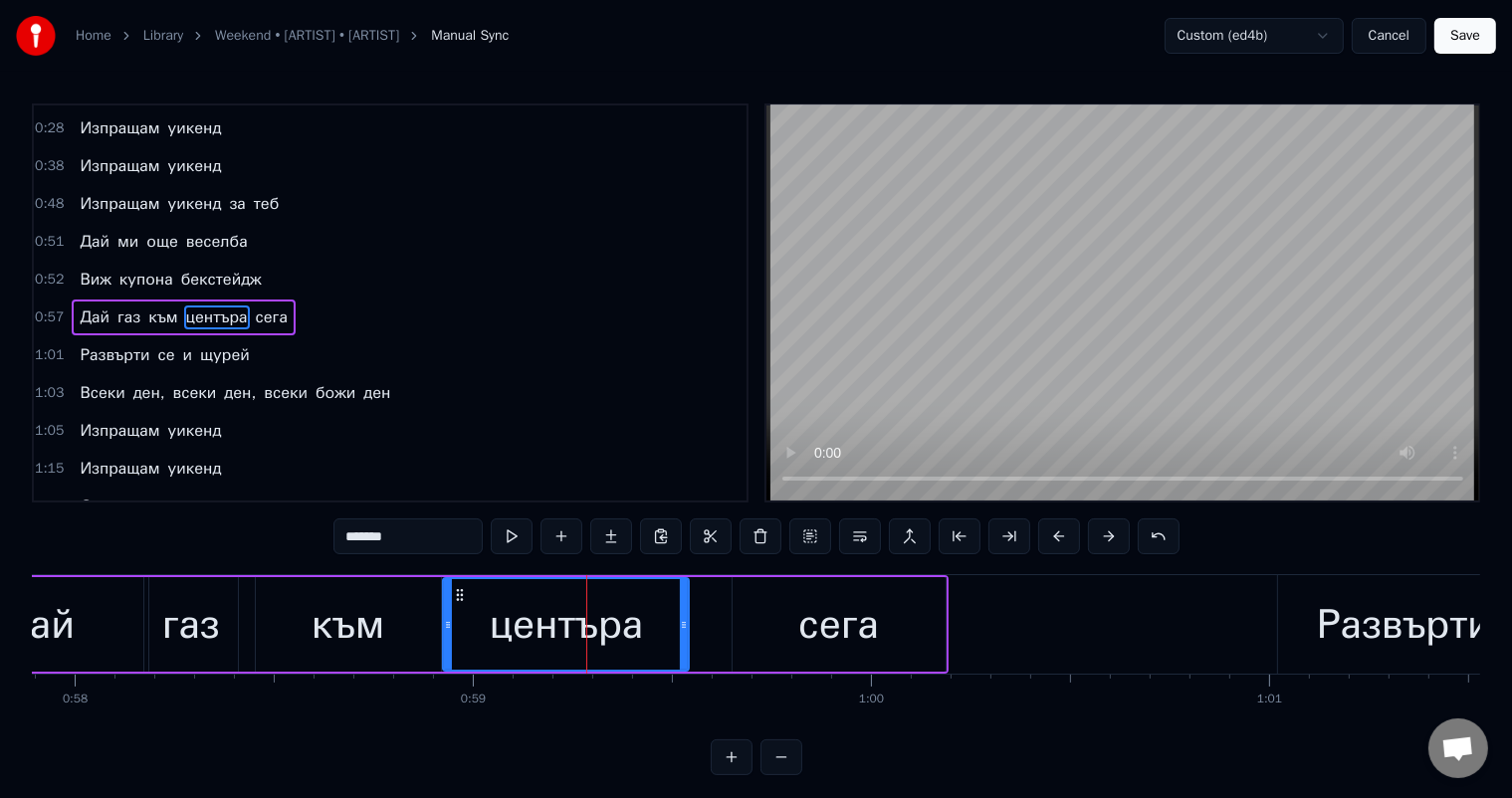 drag, startPoint x: 725, startPoint y: 621, endPoint x: 682, endPoint y: 611, distance: 44.14748 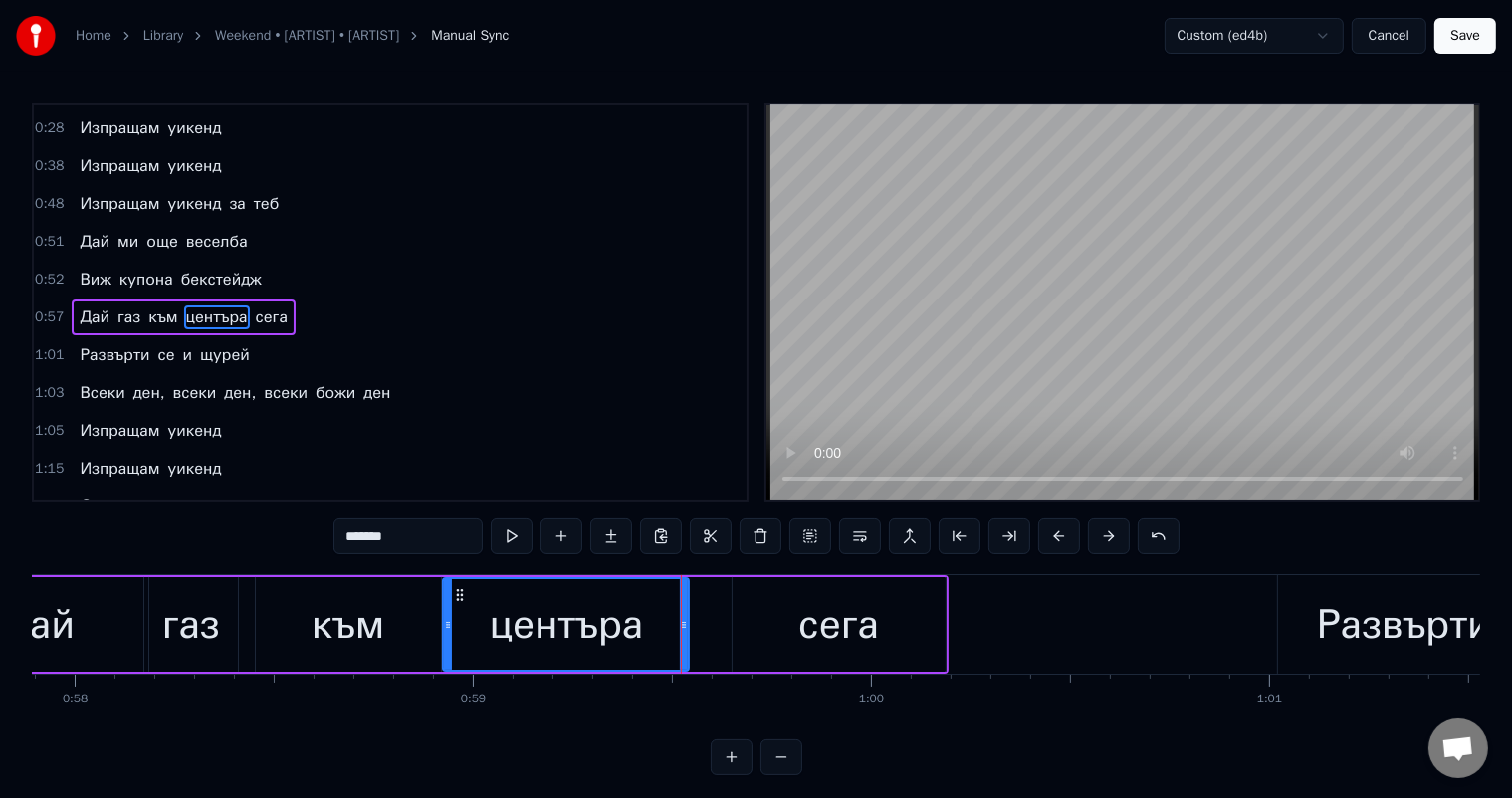 click on "към" at bounding box center (348, 625) 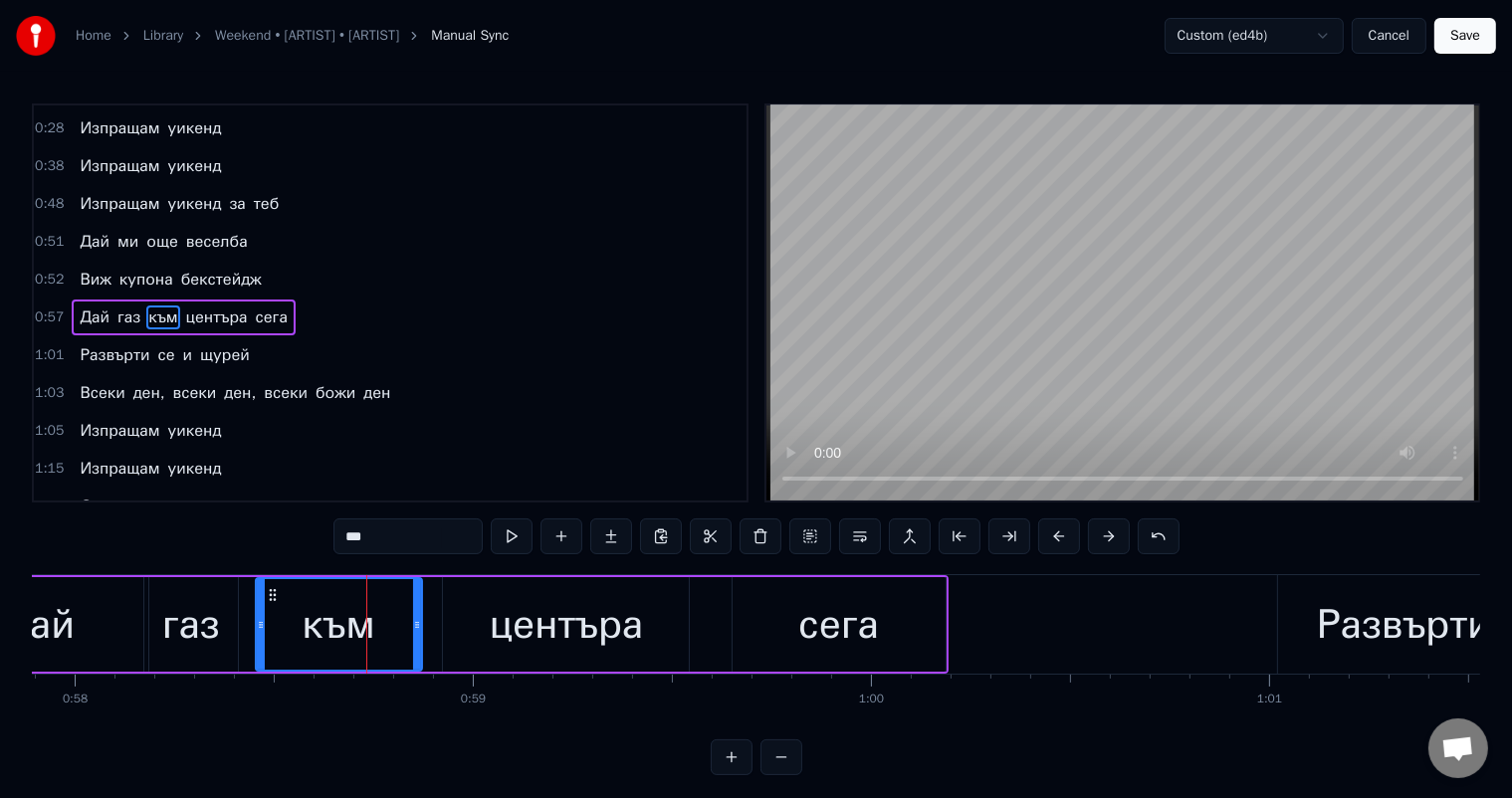 drag, startPoint x: 434, startPoint y: 623, endPoint x: 363, endPoint y: 611, distance: 72.00694 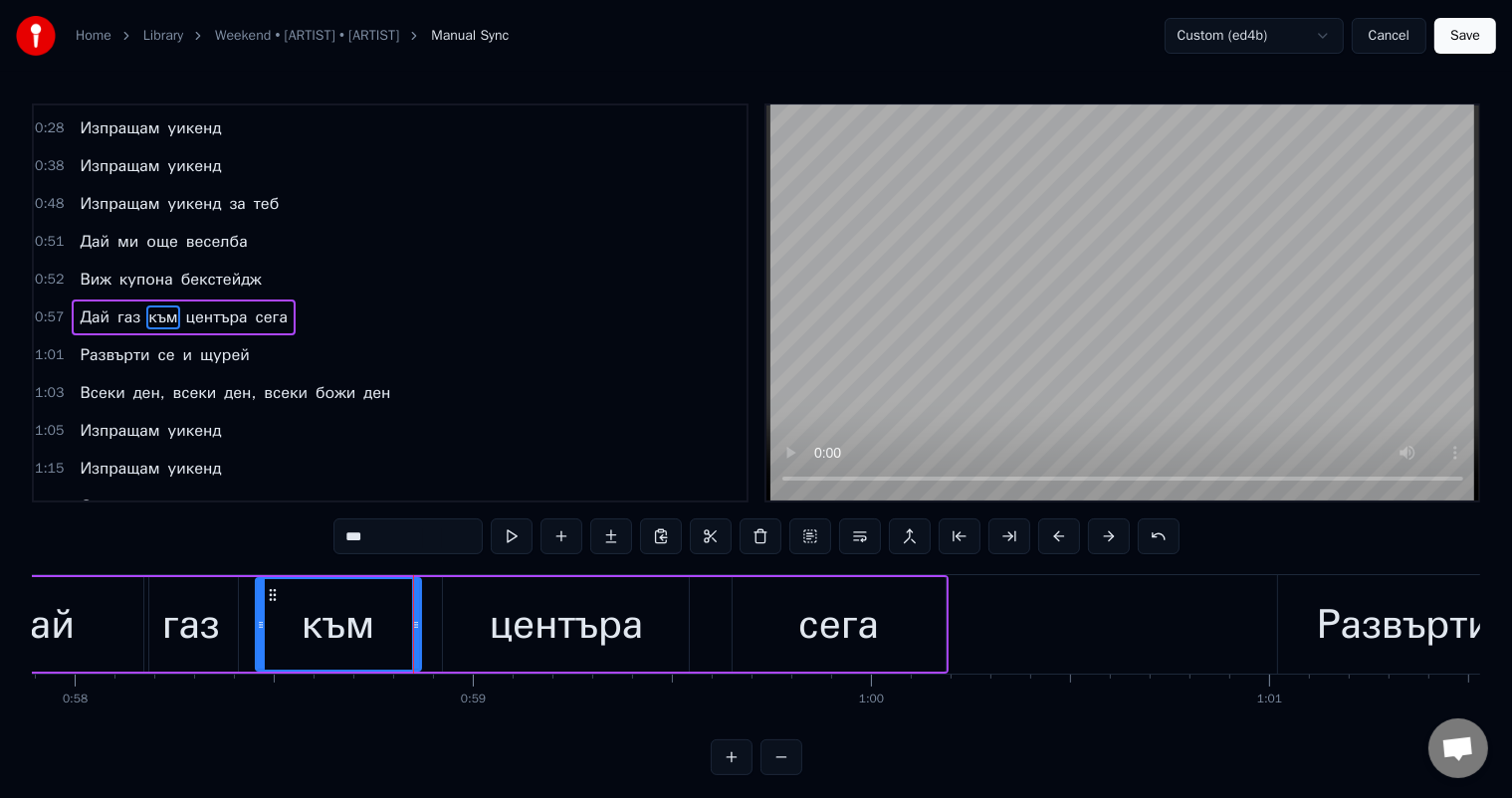 click on "газ" at bounding box center (191, 624) 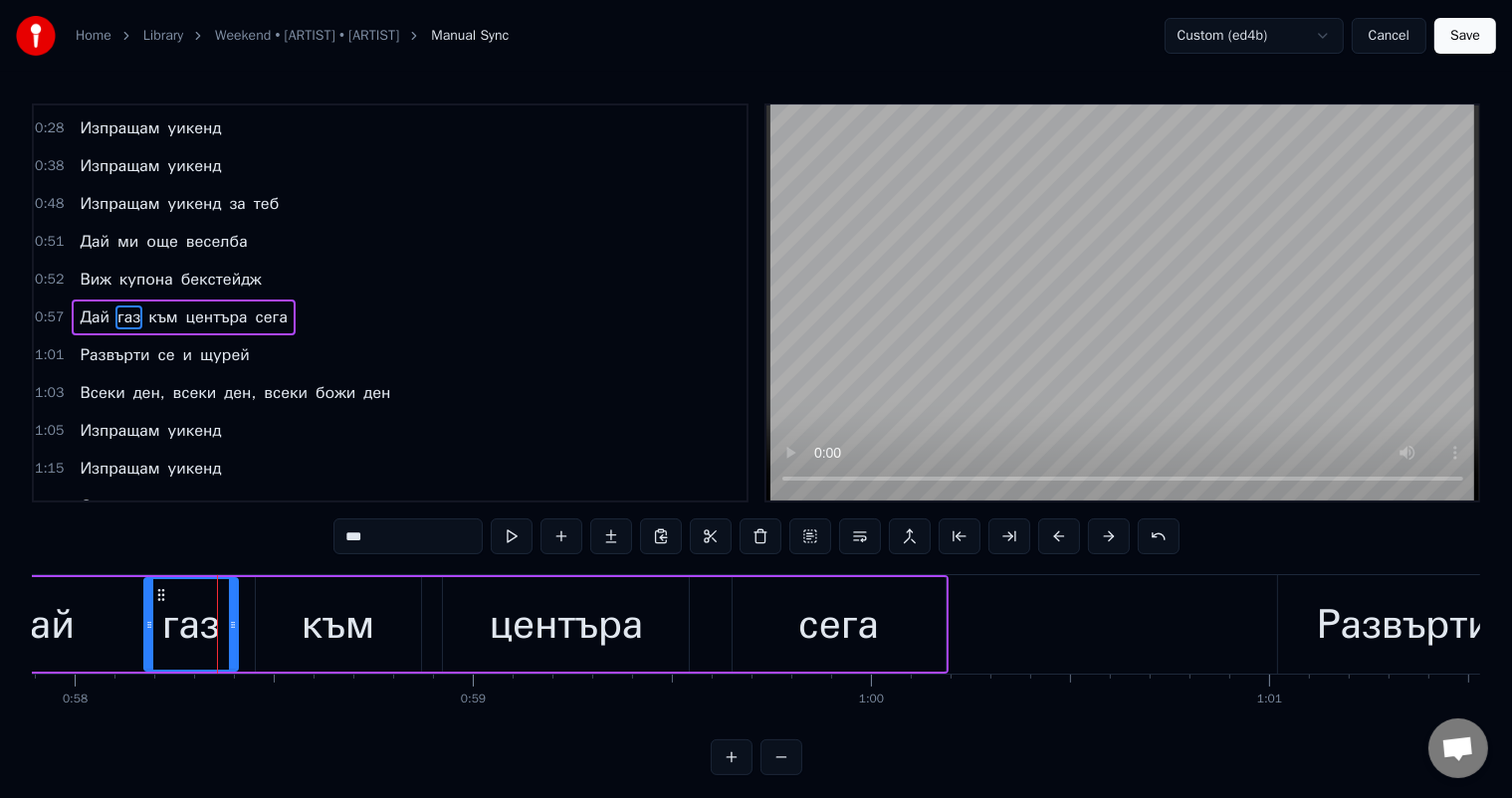 click on "към" at bounding box center (338, 625) 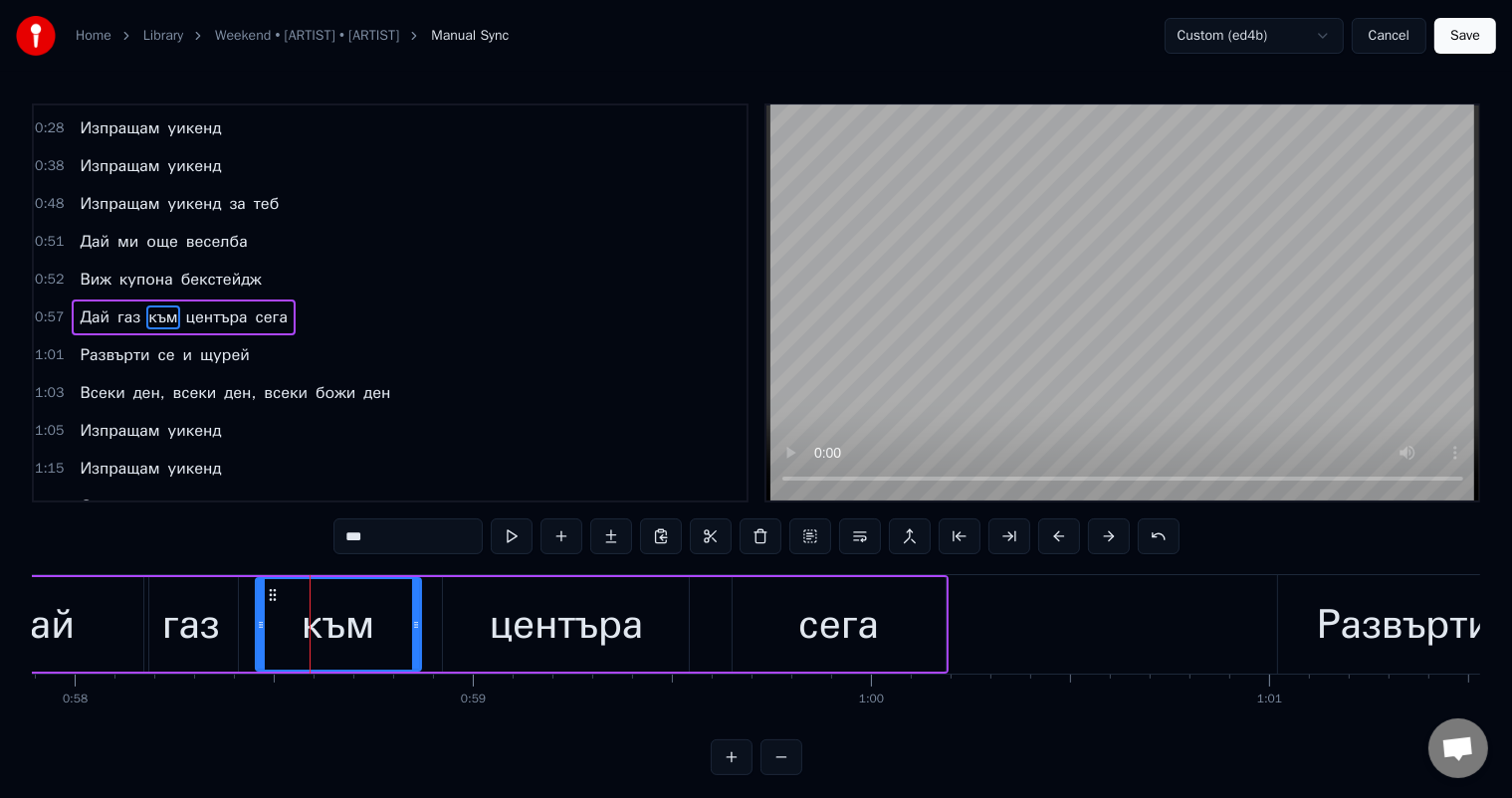 click on "към" at bounding box center [338, 624] 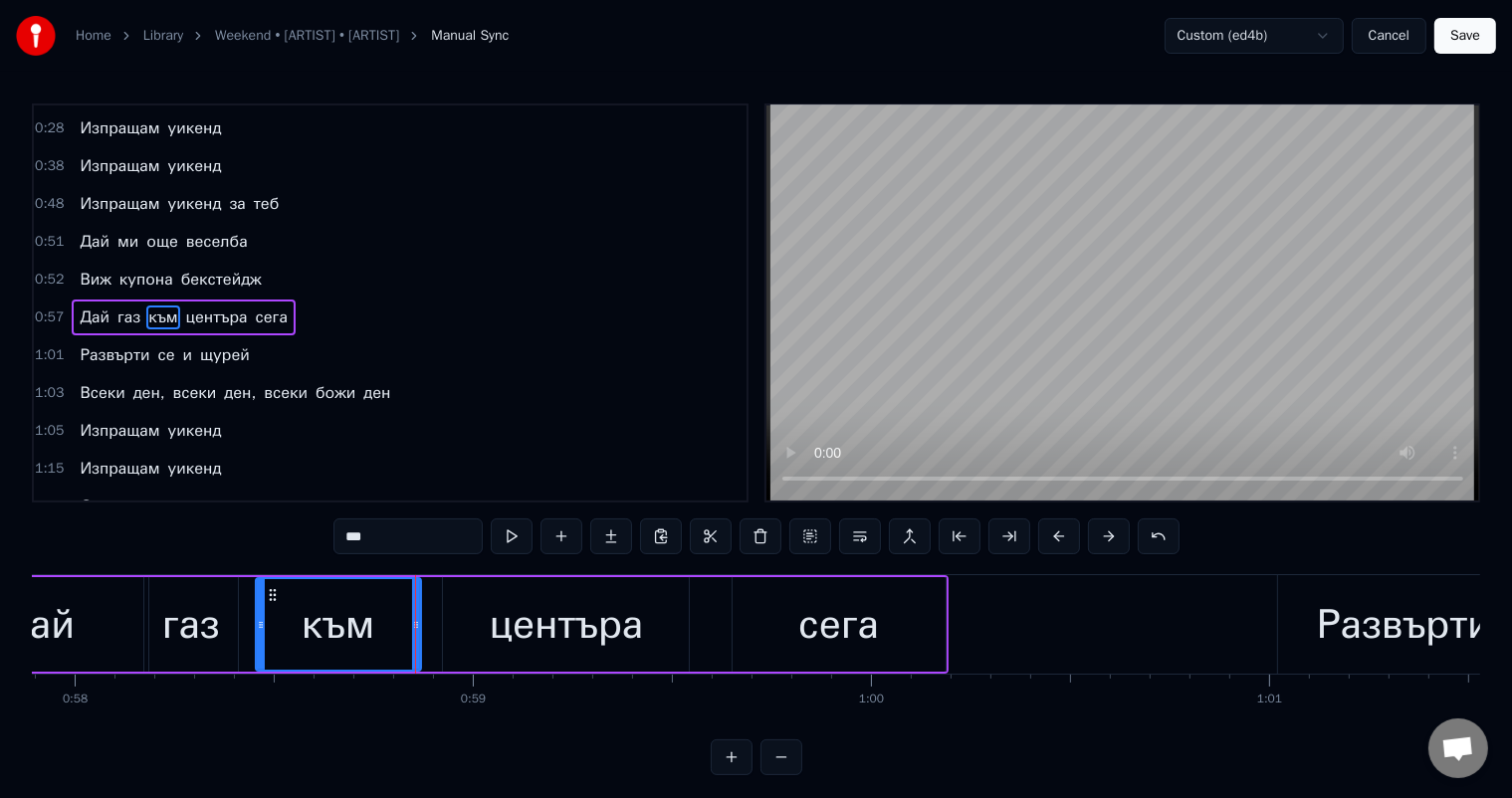 drag, startPoint x: 414, startPoint y: 621, endPoint x: 388, endPoint y: 619, distance: 26.07681 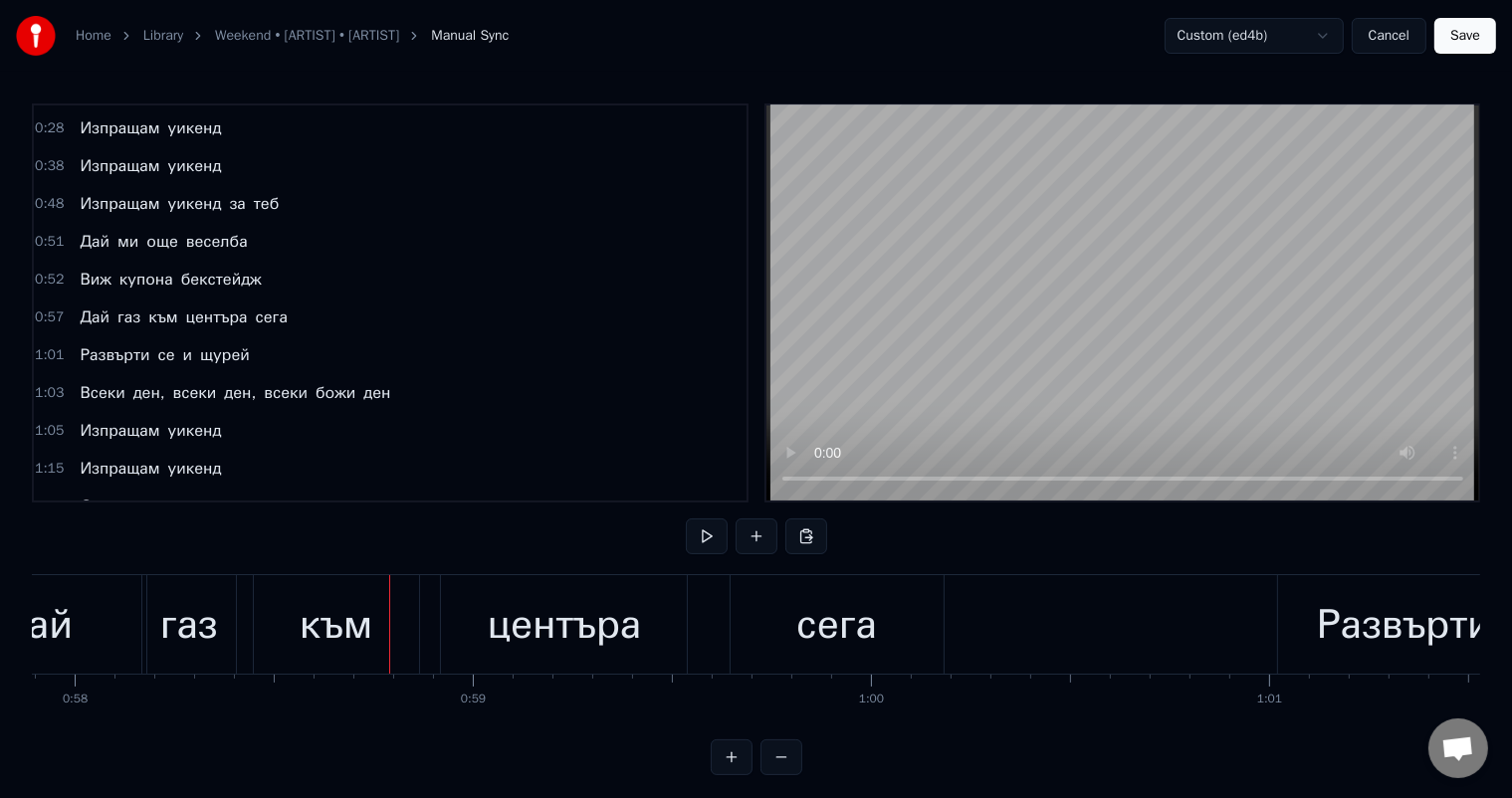click on "към" at bounding box center (336, 625) 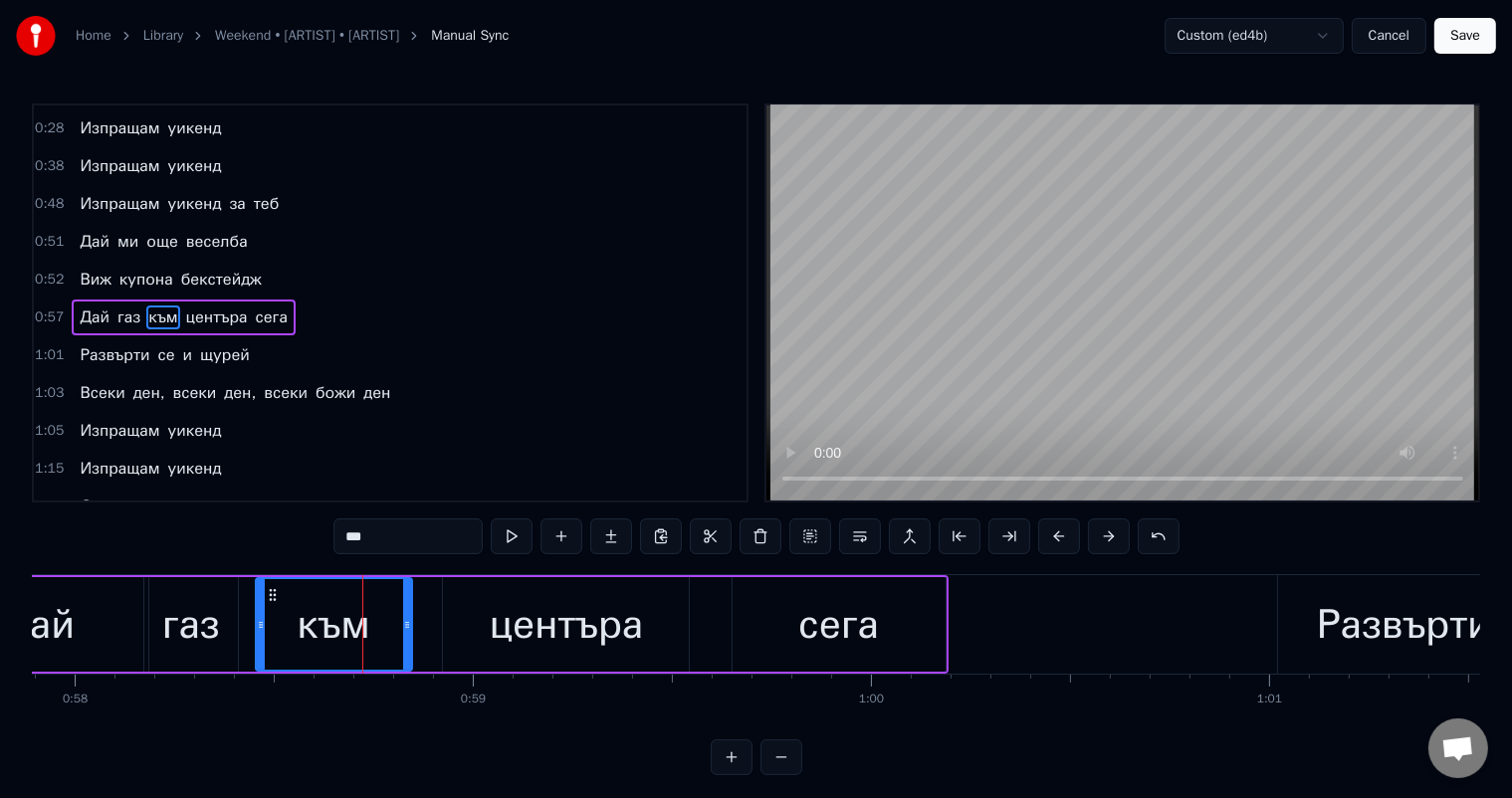 drag, startPoint x: 412, startPoint y: 621, endPoint x: 386, endPoint y: 619, distance: 26.07681 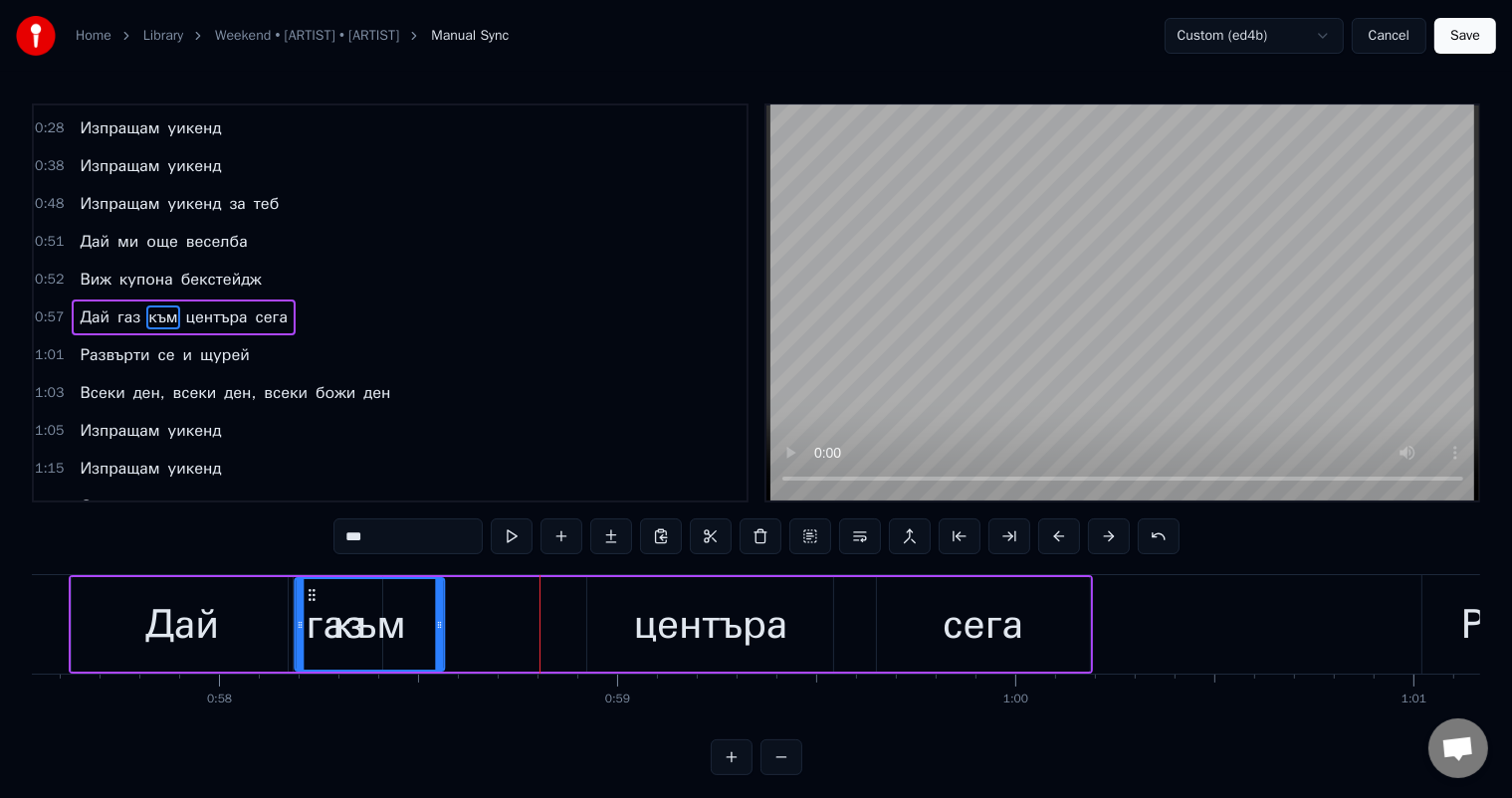 scroll, scrollTop: 0, scrollLeft: 22895, axis: horizontal 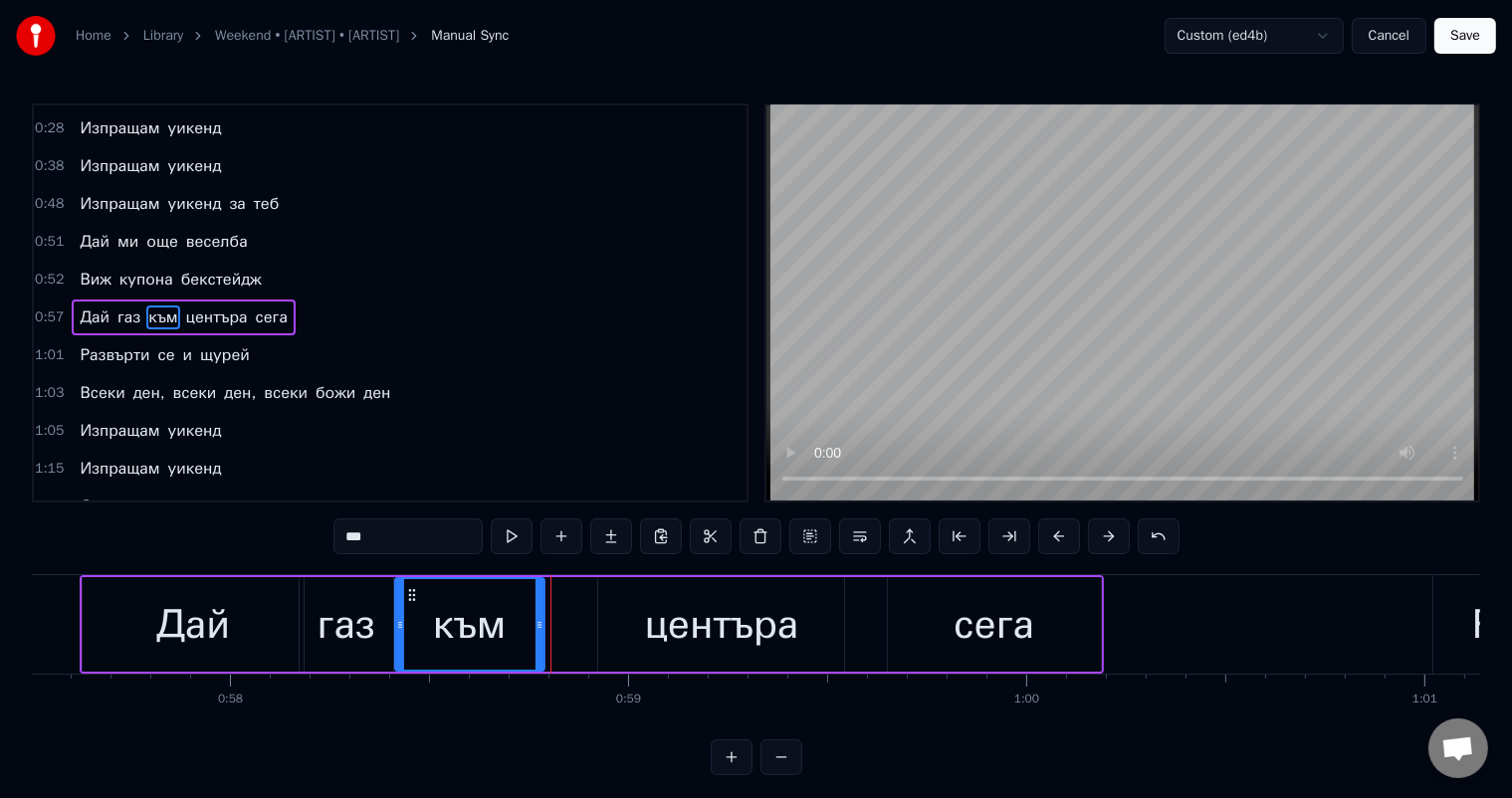 drag, startPoint x: 276, startPoint y: 595, endPoint x: 415, endPoint y: 607, distance: 139.51702 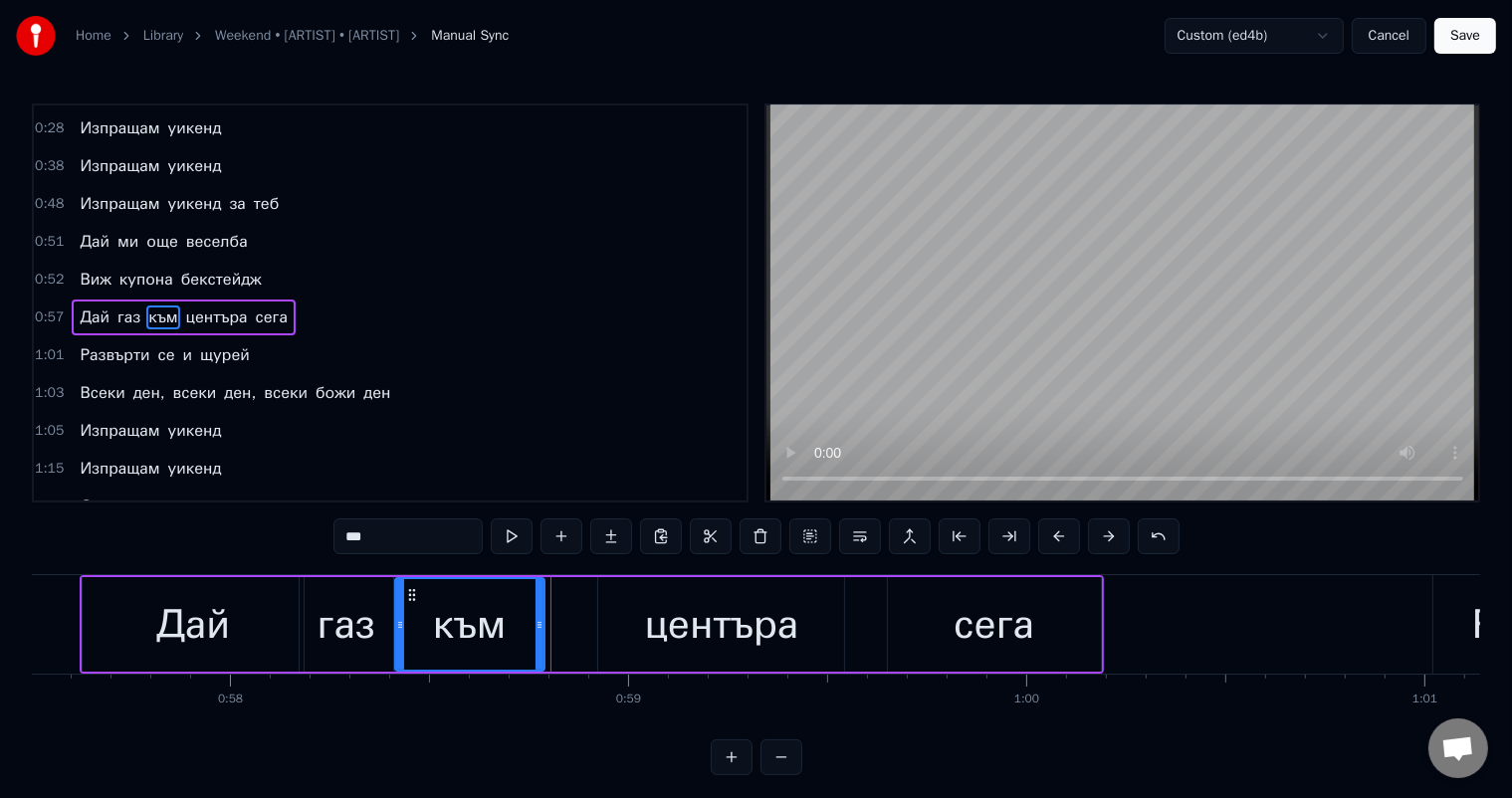 click on "газ" at bounding box center (346, 625) 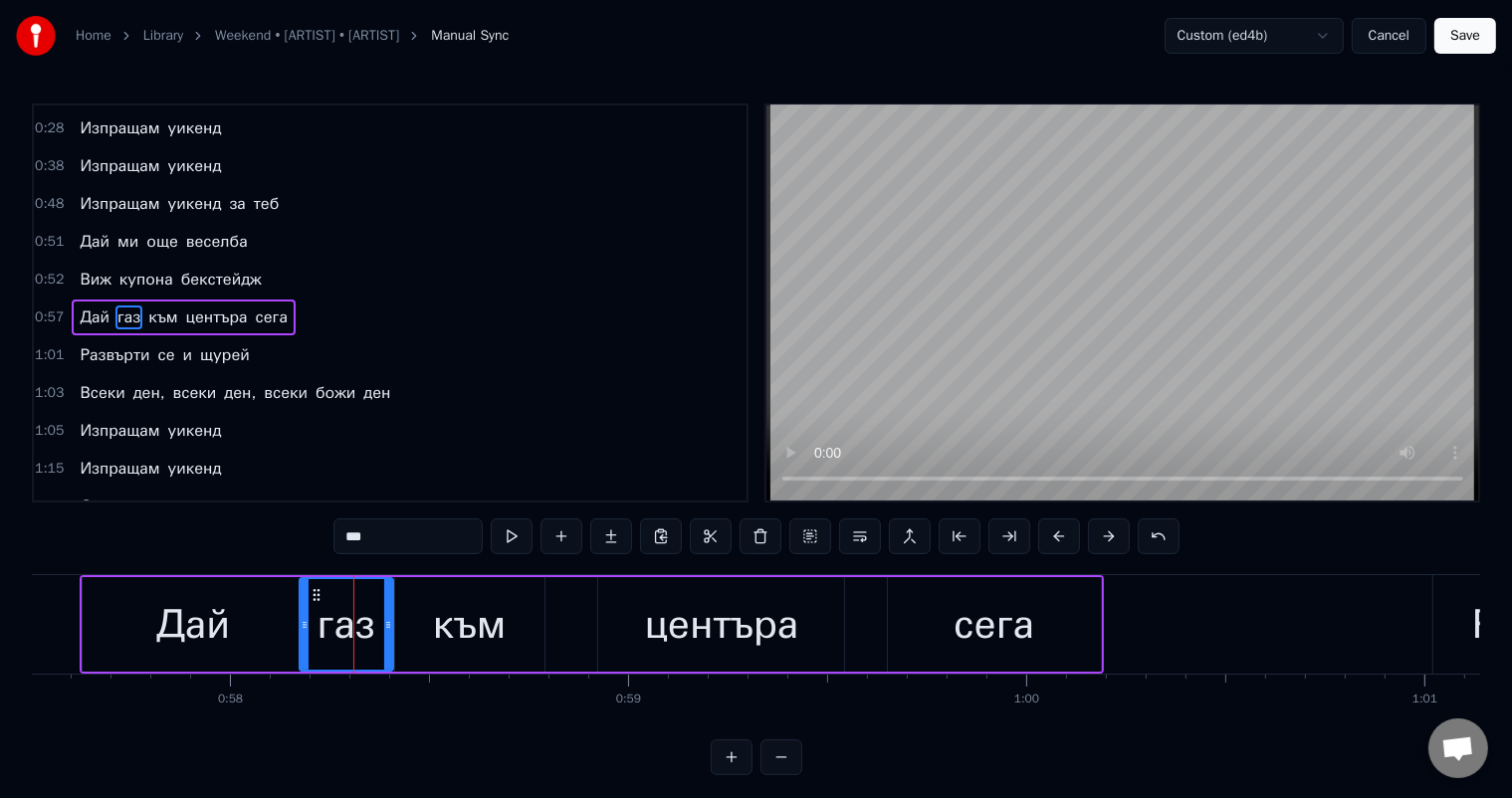 click on "към" at bounding box center [470, 625] 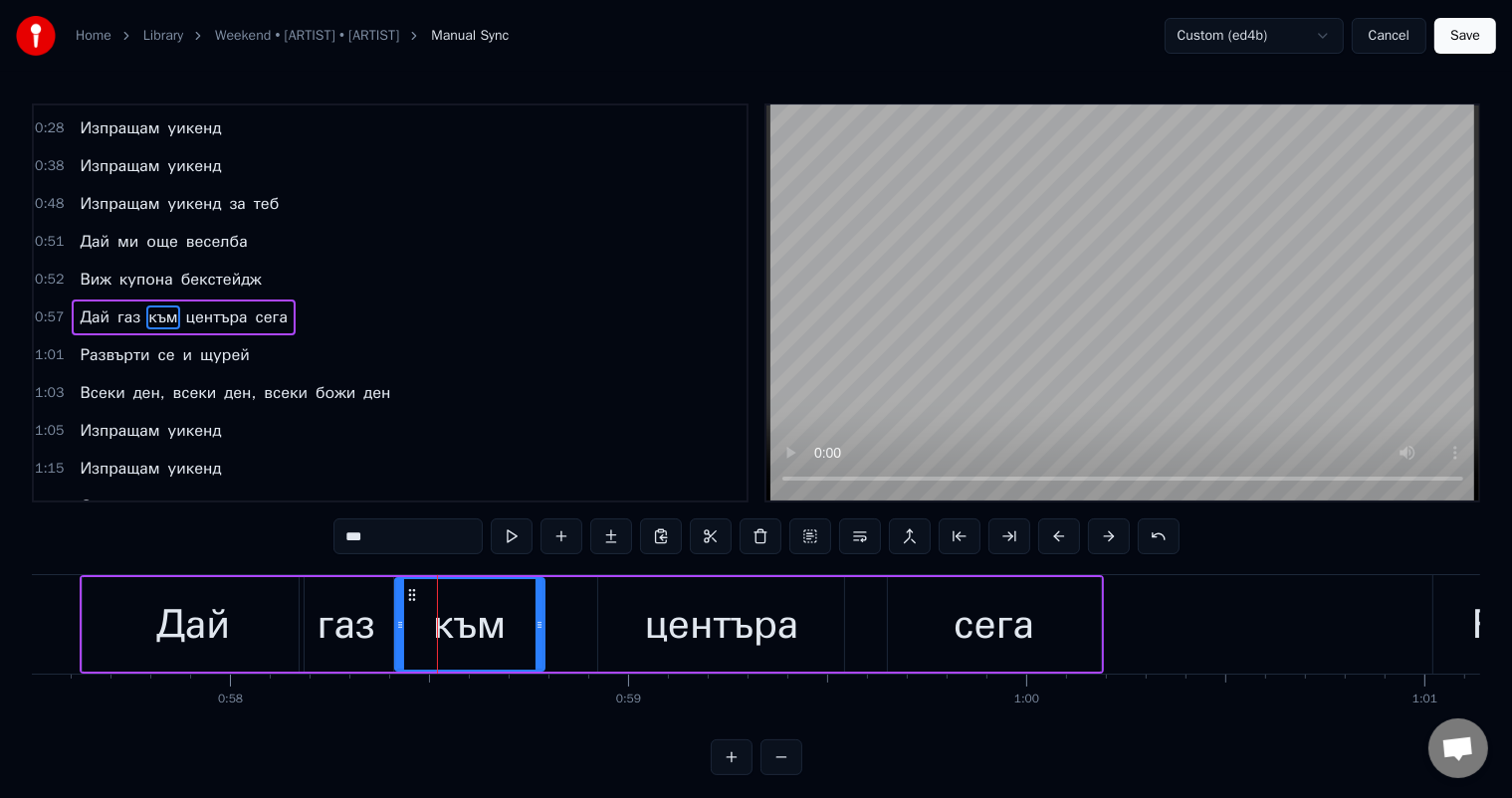 click on "центъра" at bounding box center (721, 624) 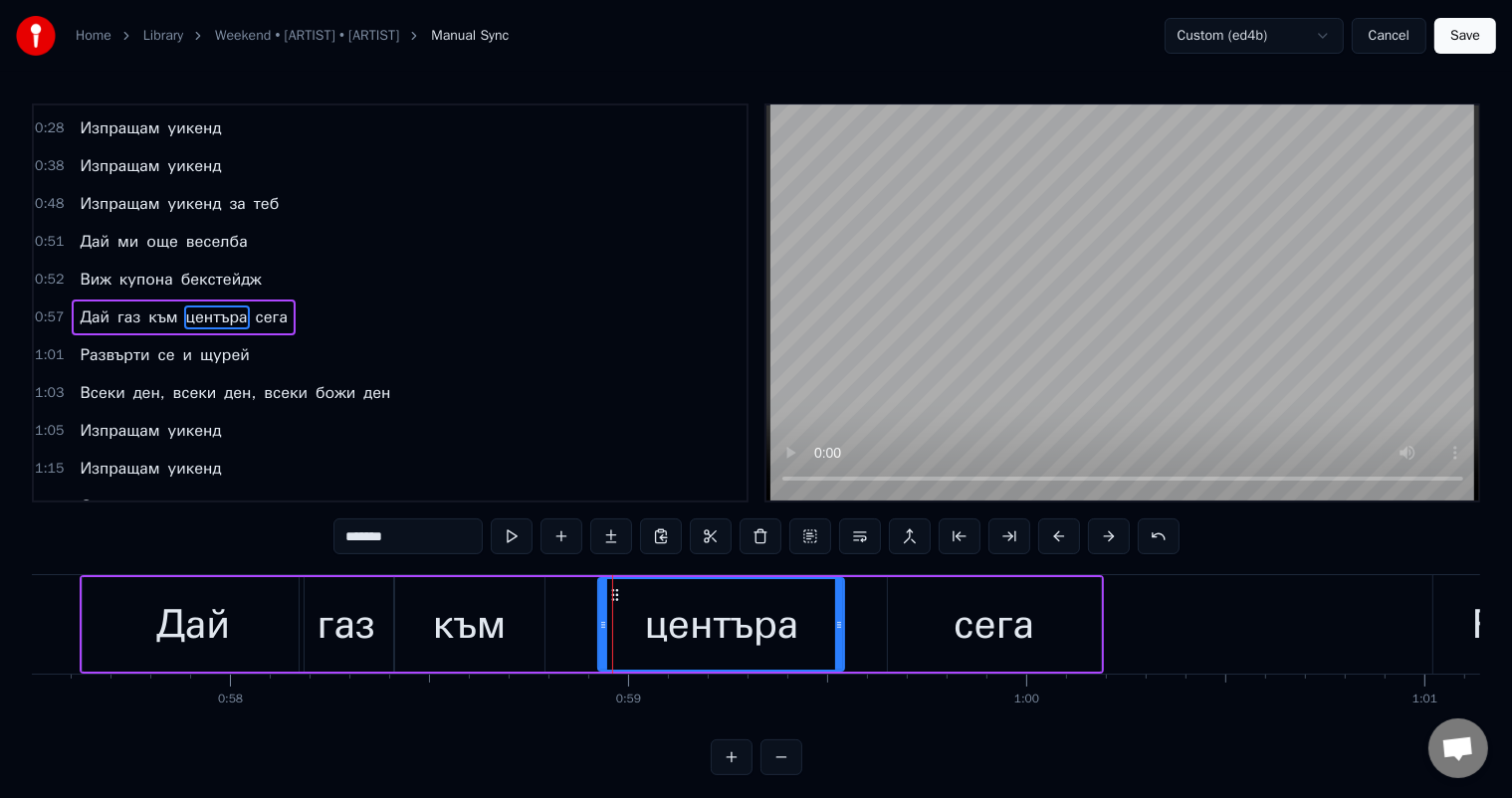 drag, startPoint x: 611, startPoint y: 593, endPoint x: 573, endPoint y: 591, distance: 38.052595 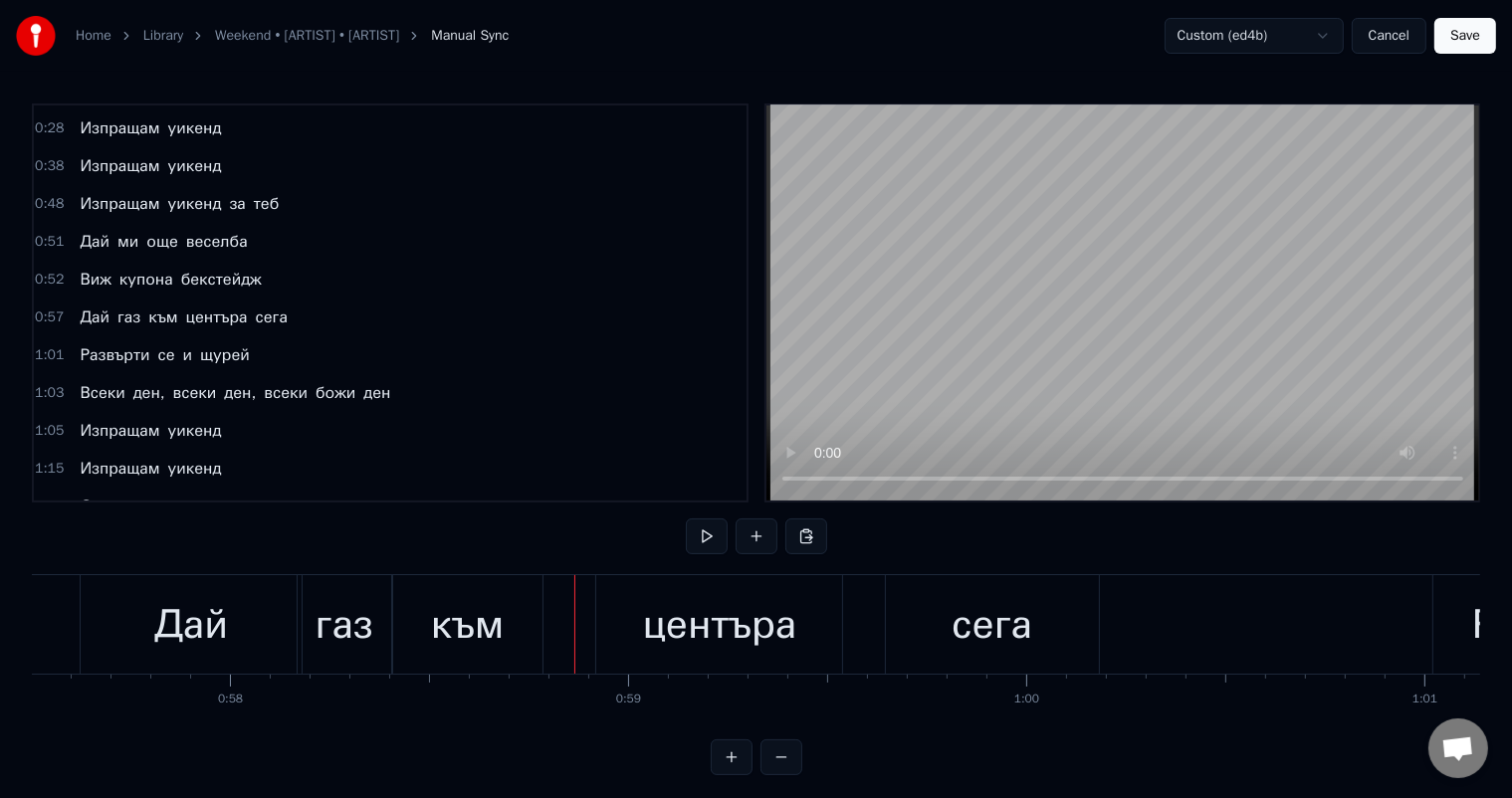 click on "центъра" at bounding box center (720, 625) 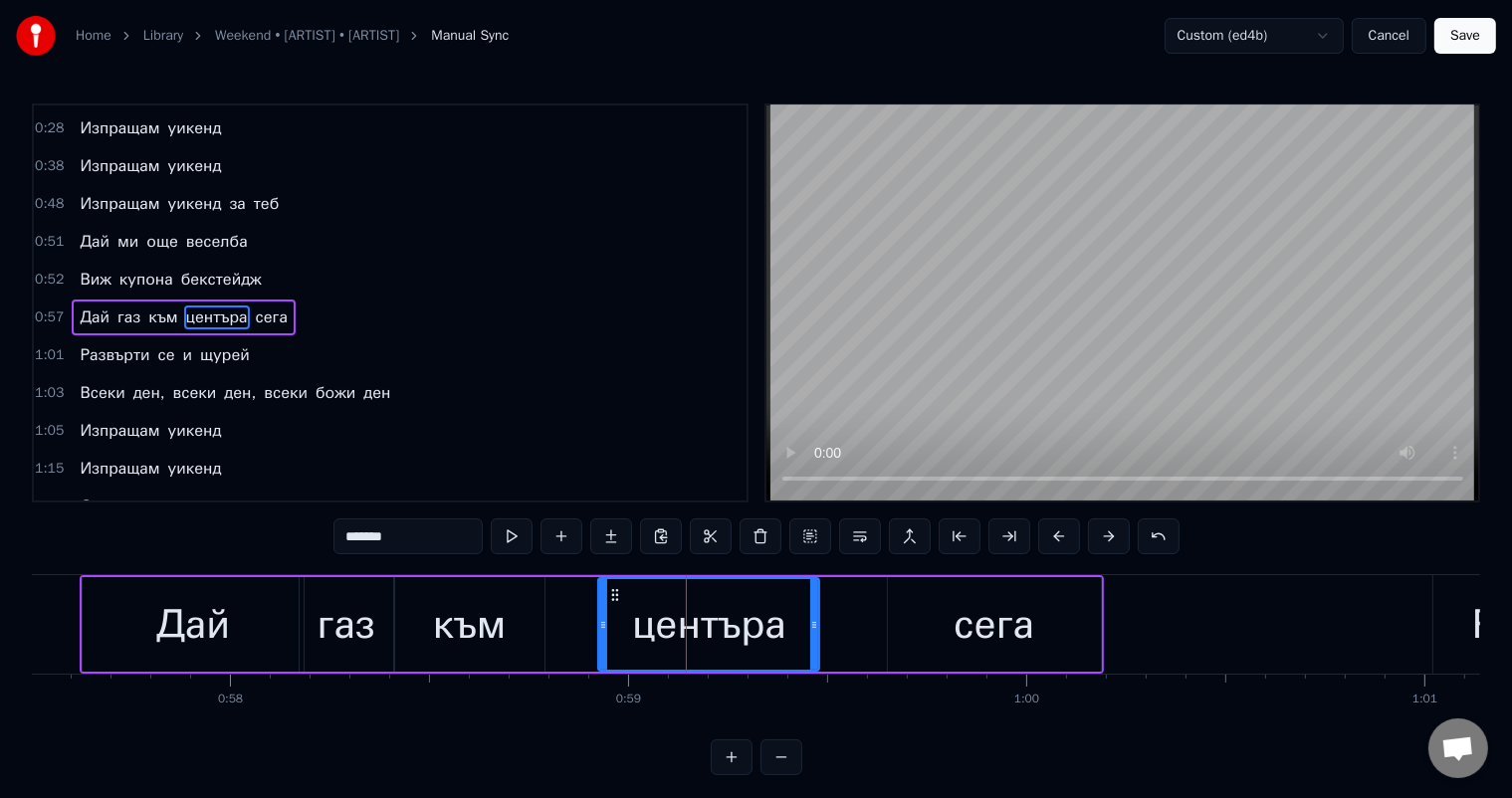 drag, startPoint x: 836, startPoint y: 625, endPoint x: 808, endPoint y: 617, distance: 29.12044 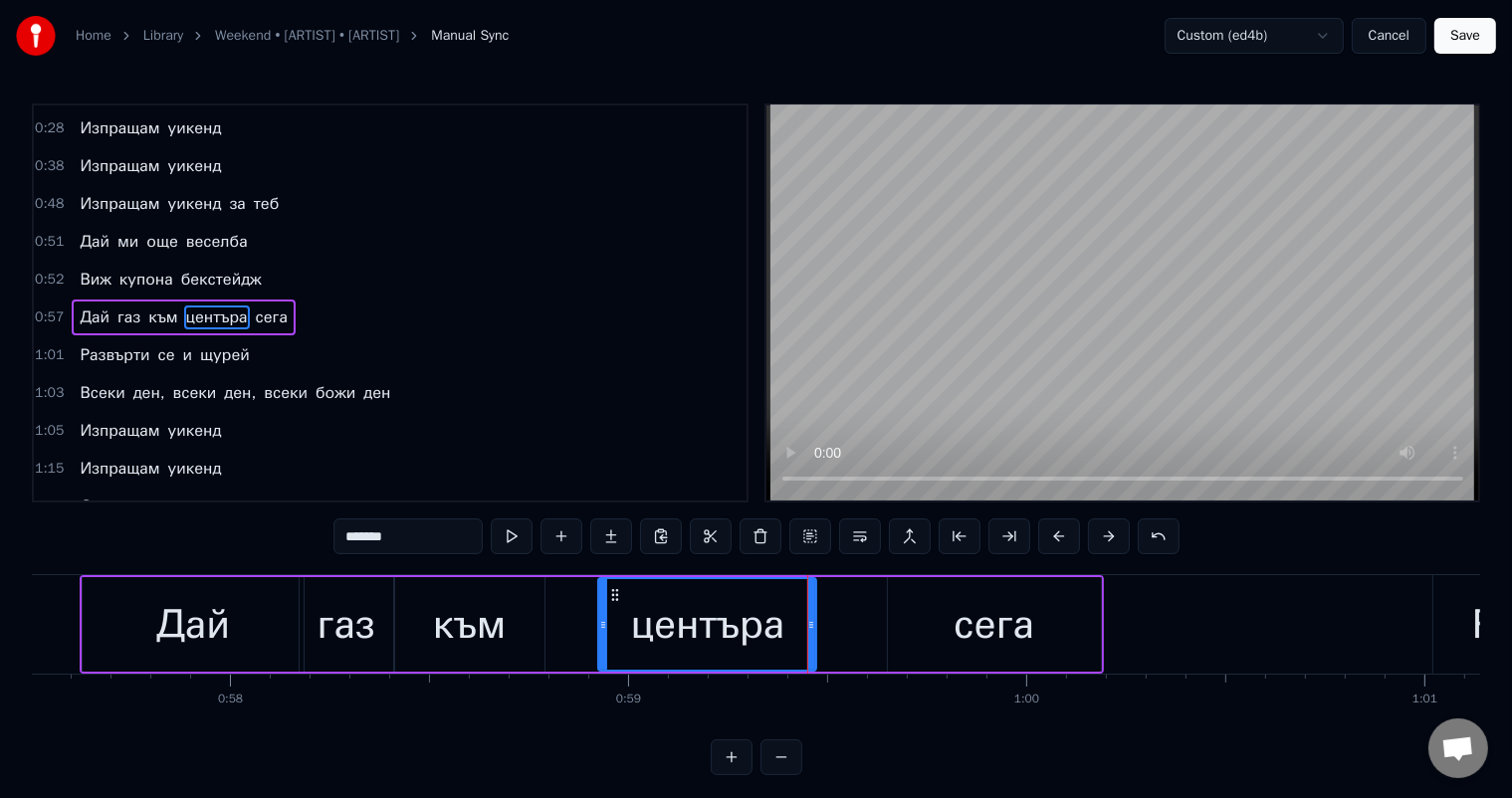 click on "центъра" at bounding box center (707, 624) 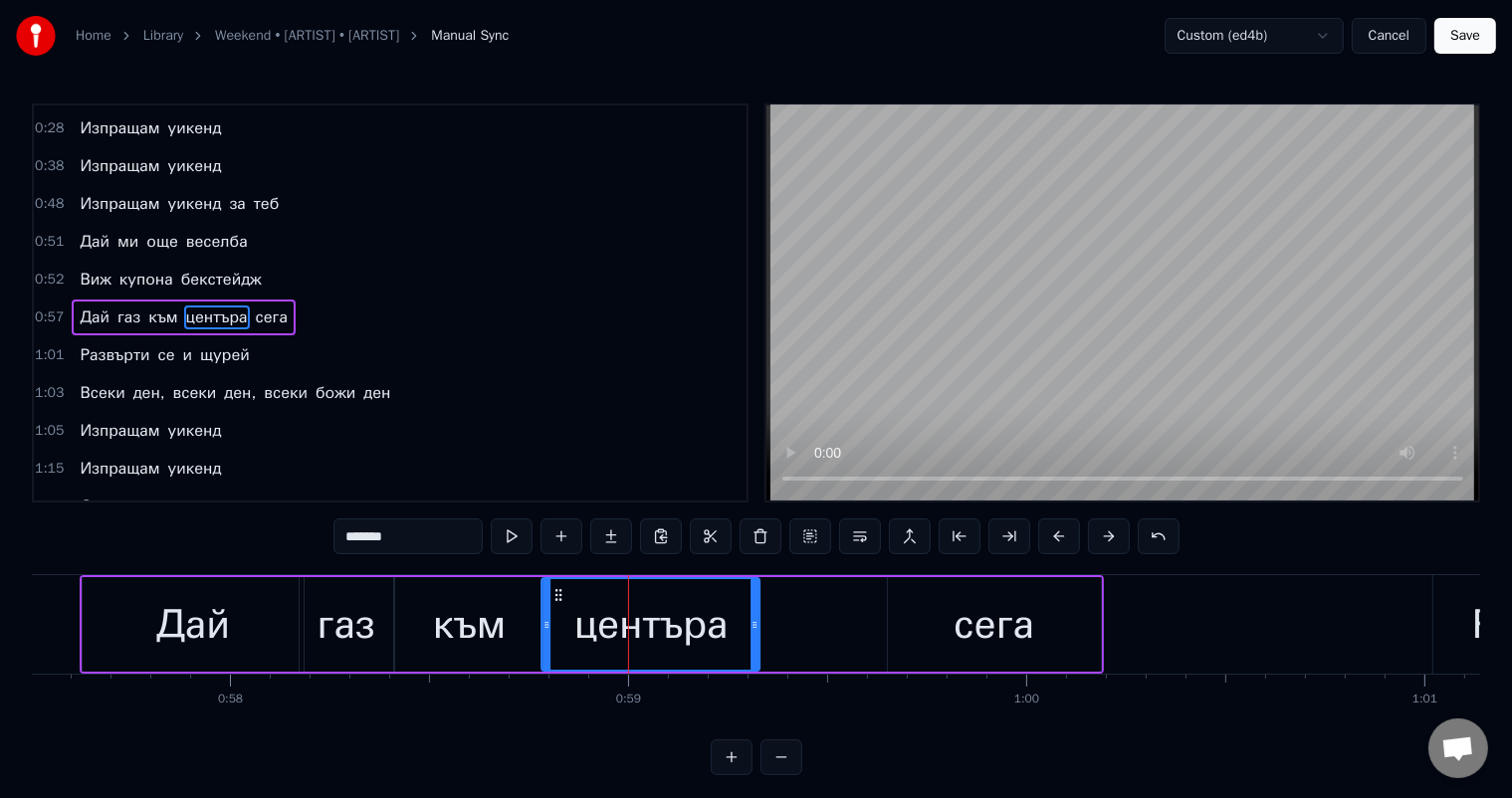 drag, startPoint x: 613, startPoint y: 597, endPoint x: 556, endPoint y: 593, distance: 57.14018 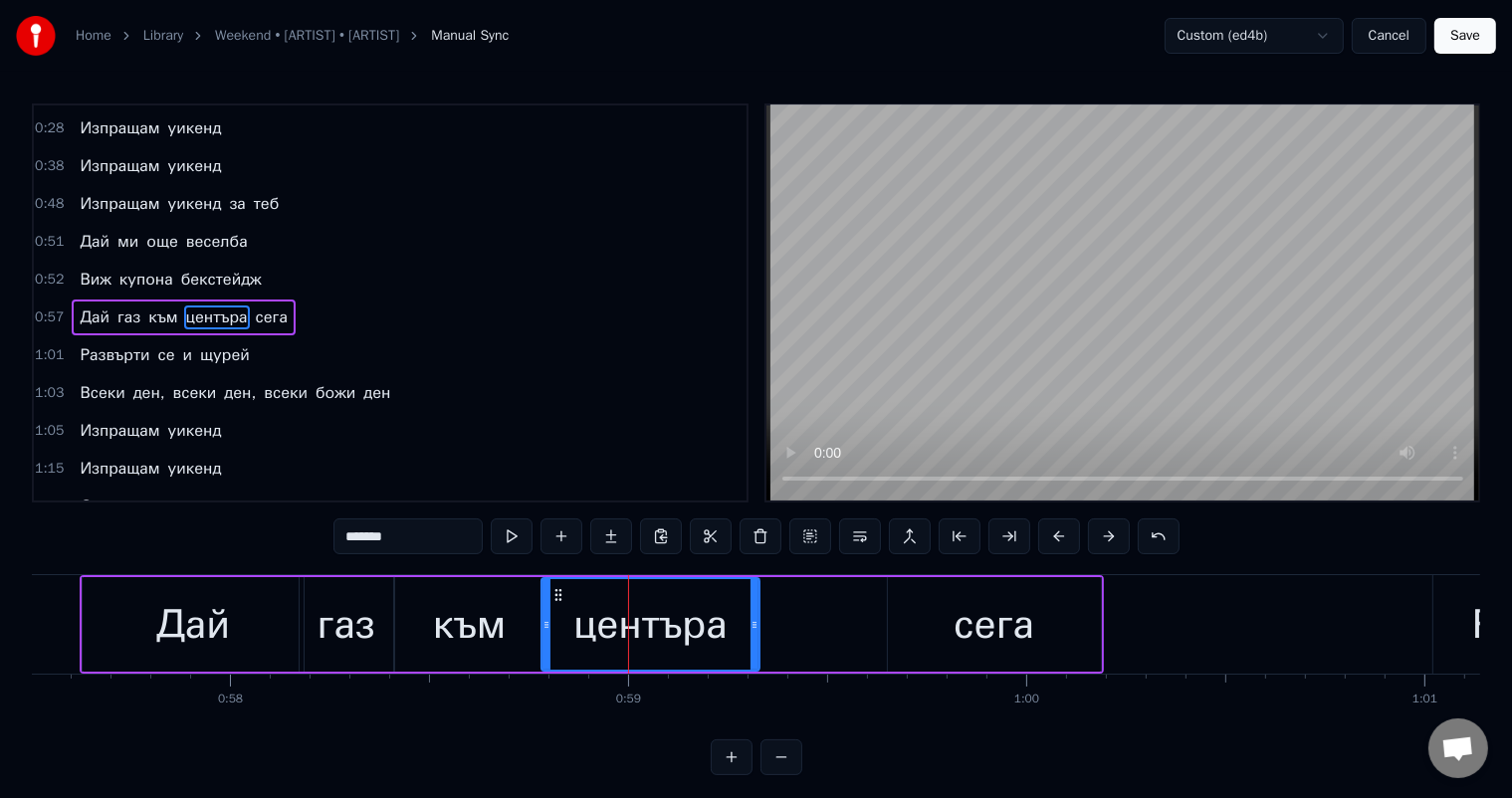 click on "сега" at bounding box center (994, 624) 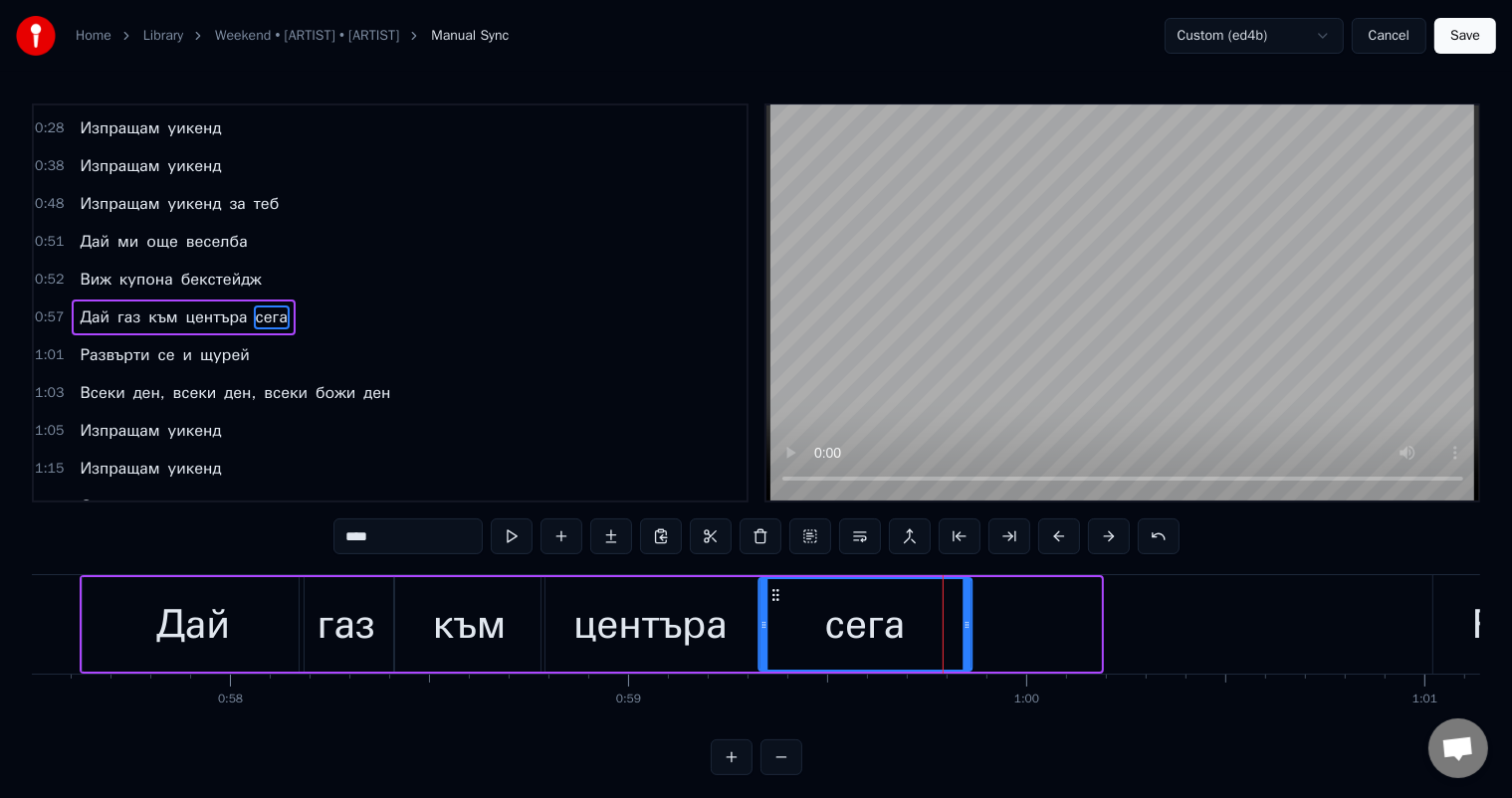 drag, startPoint x: 905, startPoint y: 588, endPoint x: 776, endPoint y: 600, distance: 129.55694 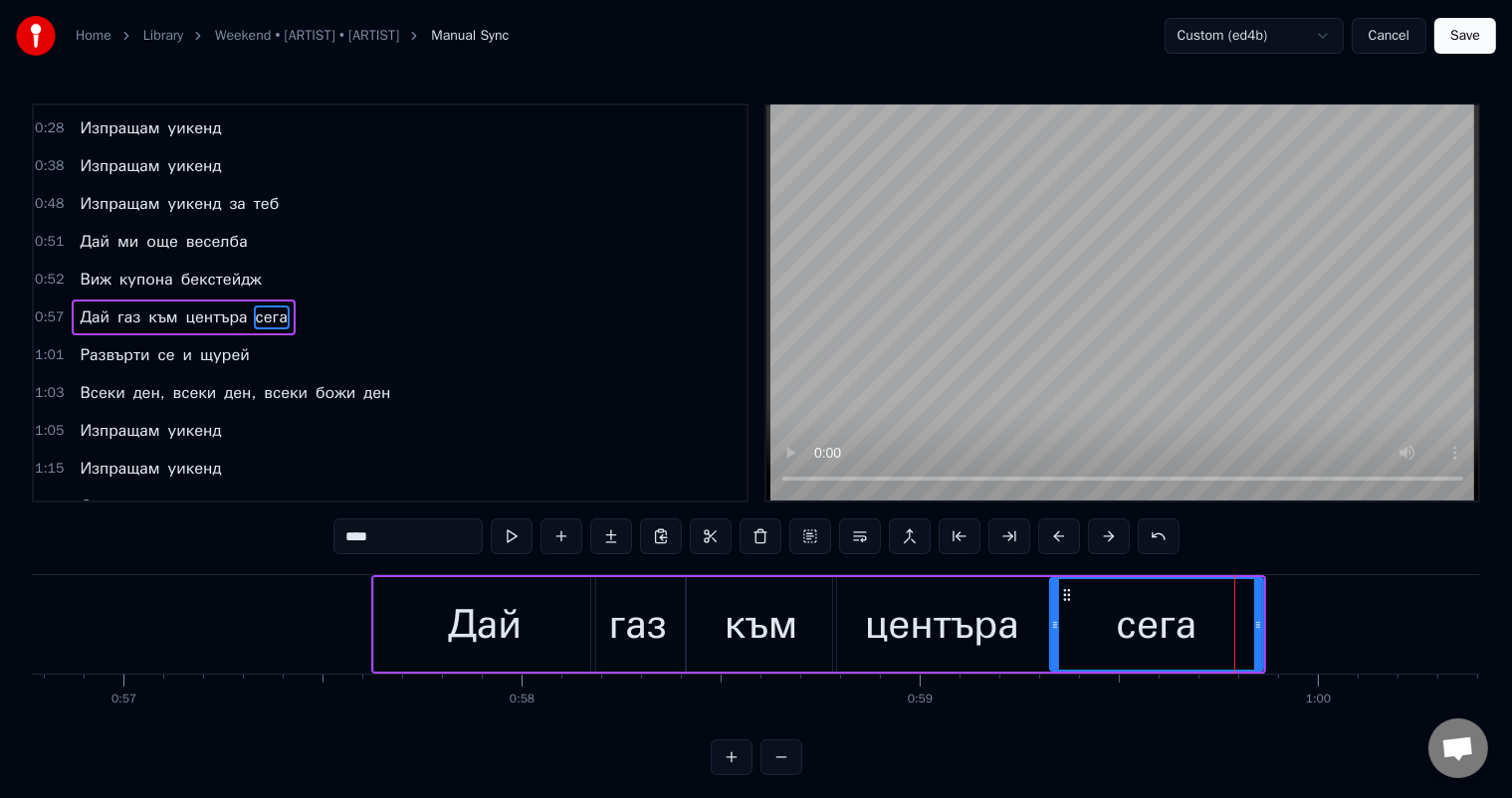 scroll, scrollTop: 0, scrollLeft: 22587, axis: horizontal 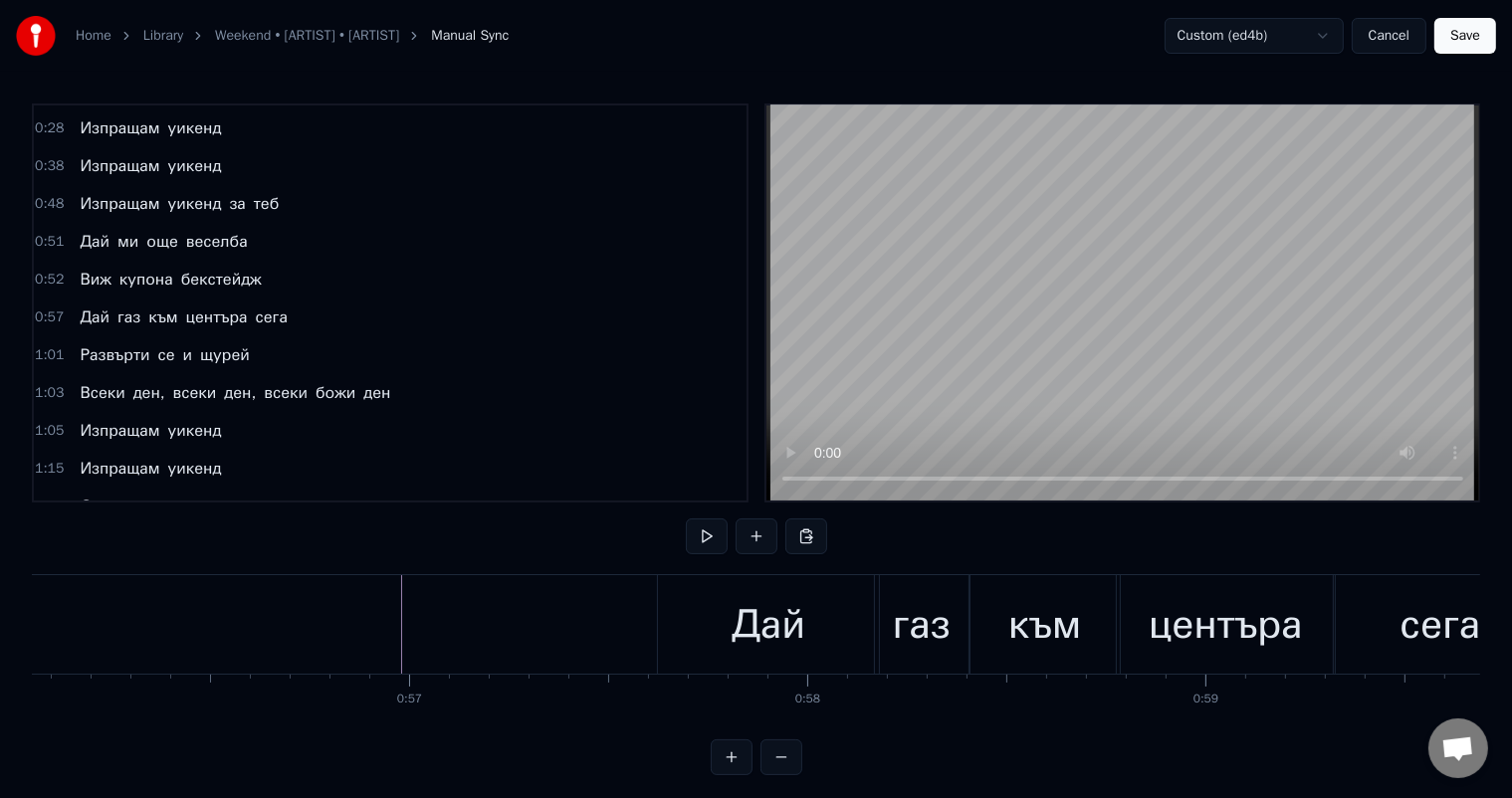 click at bounding box center (13891, 624) 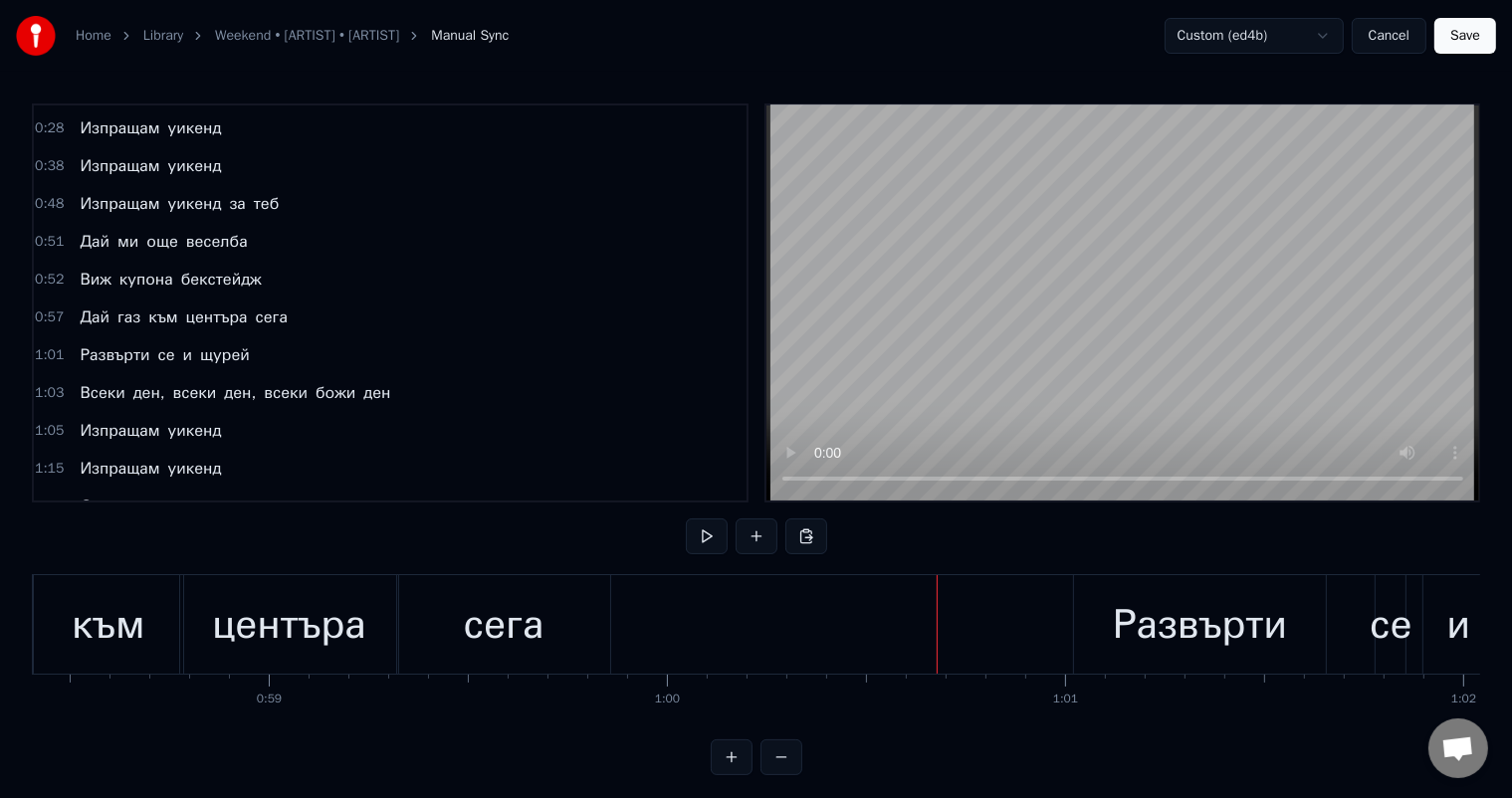 scroll, scrollTop: 0, scrollLeft: 23133, axis: horizontal 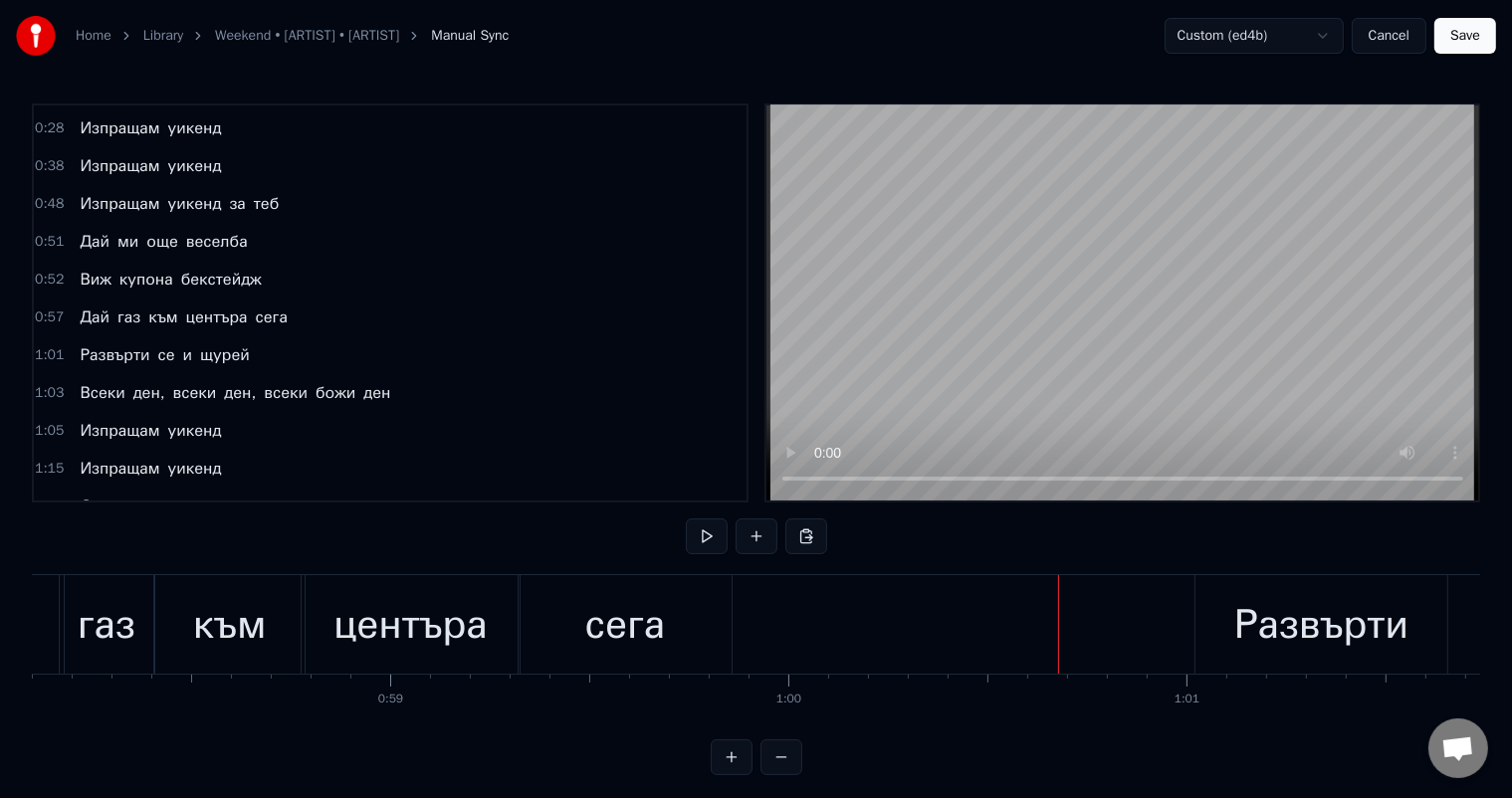click on "сега" at bounding box center [625, 625] 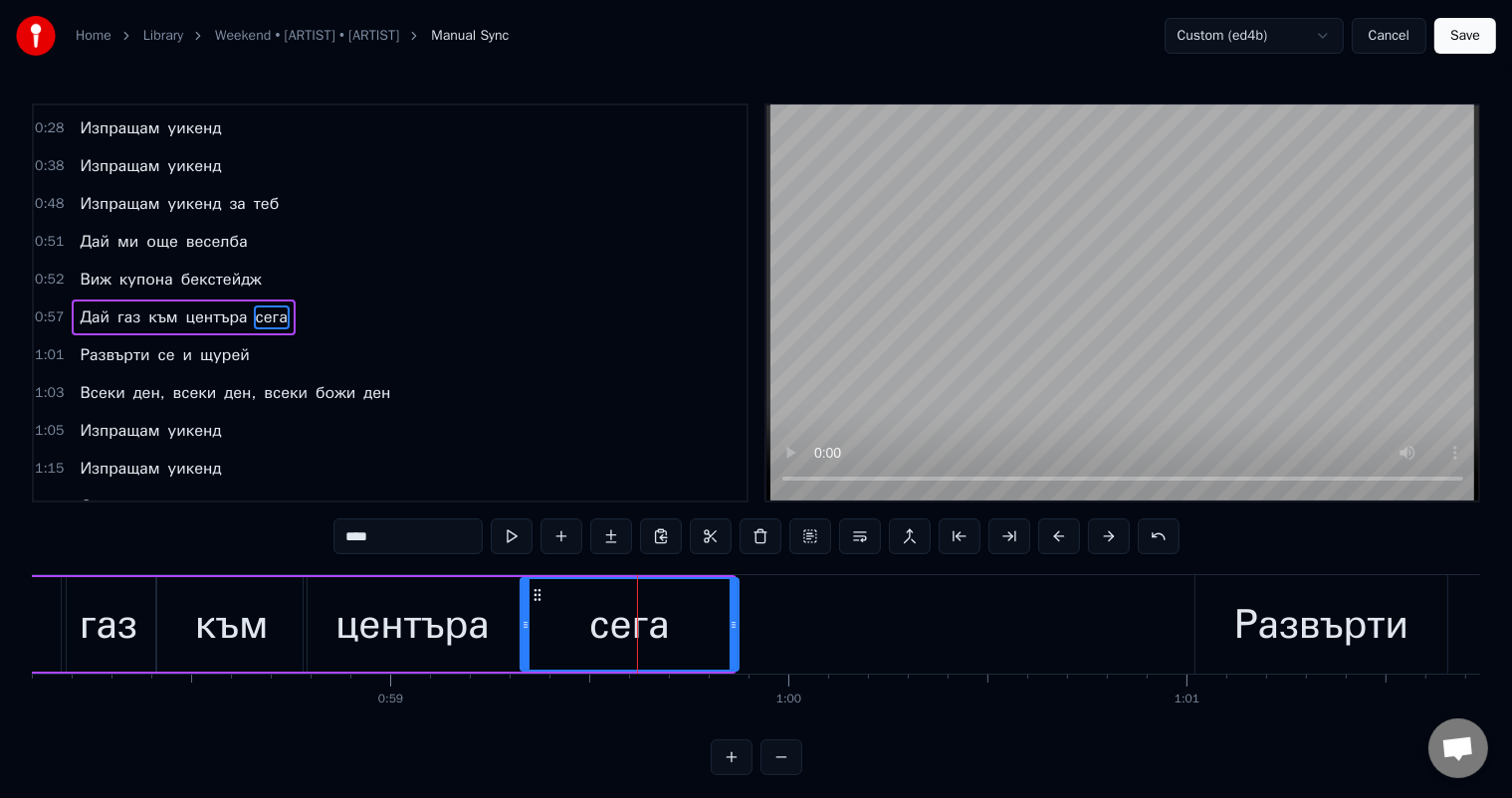 click 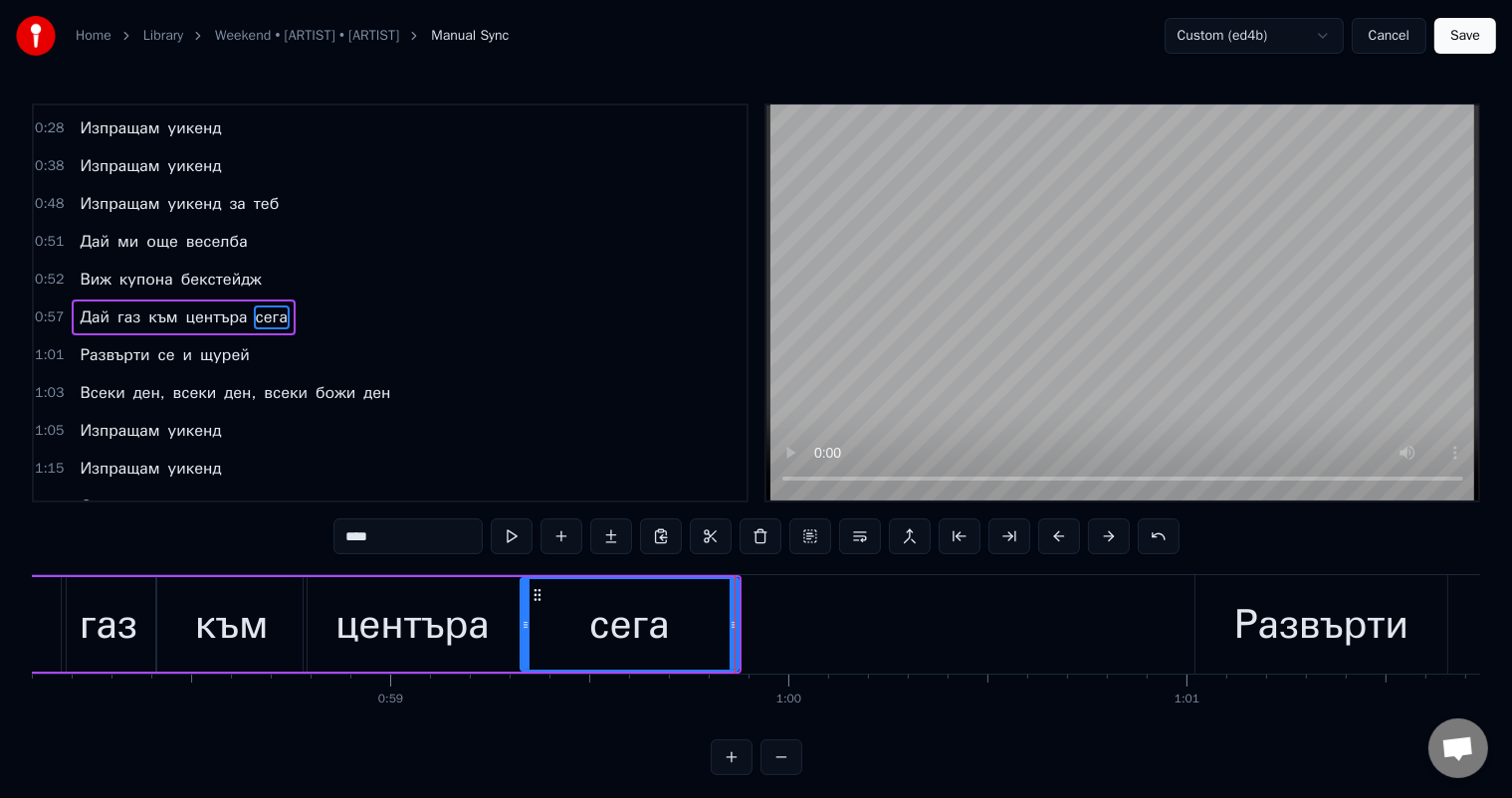 click on "центъра" at bounding box center (412, 625) 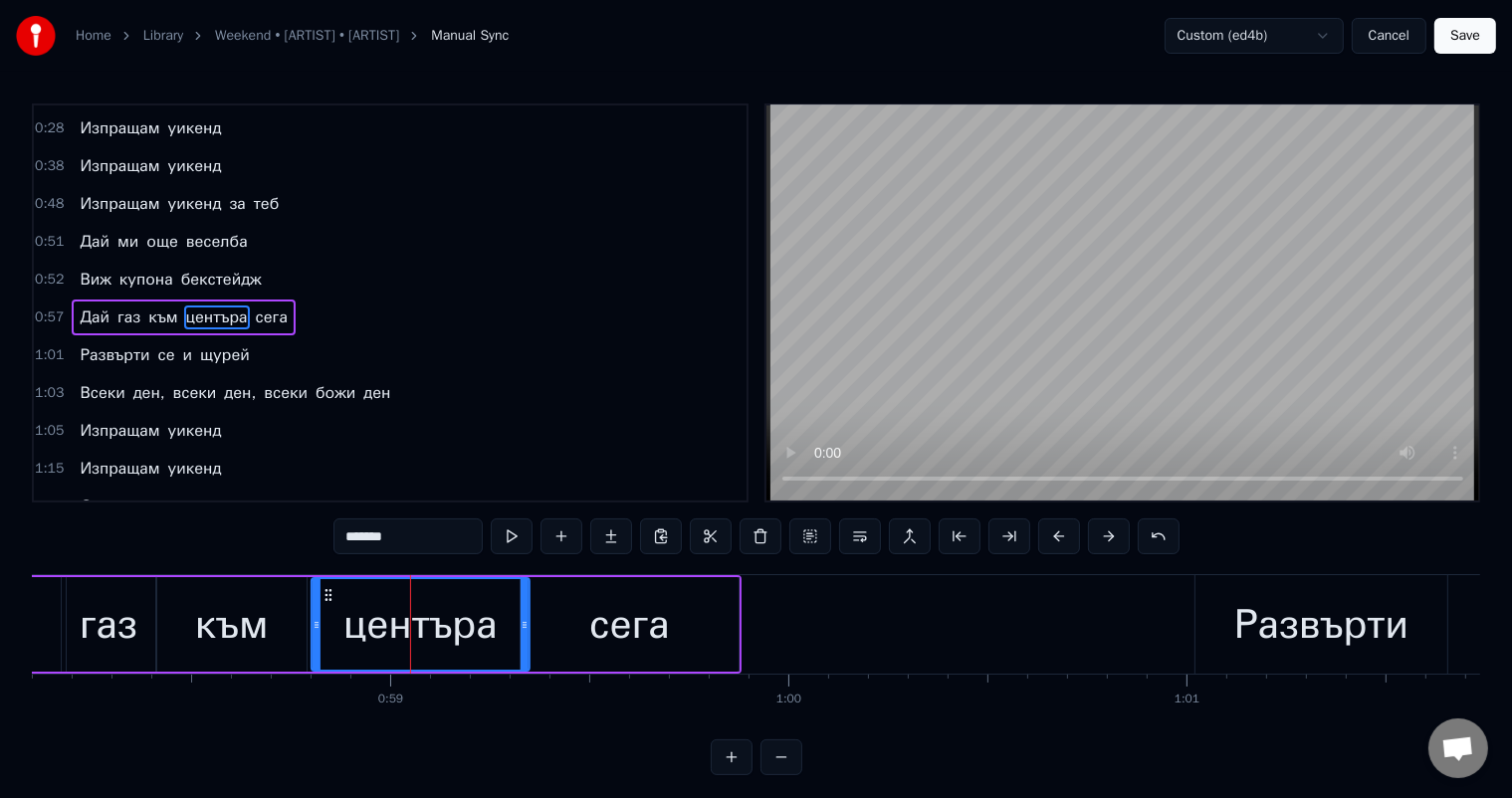 click 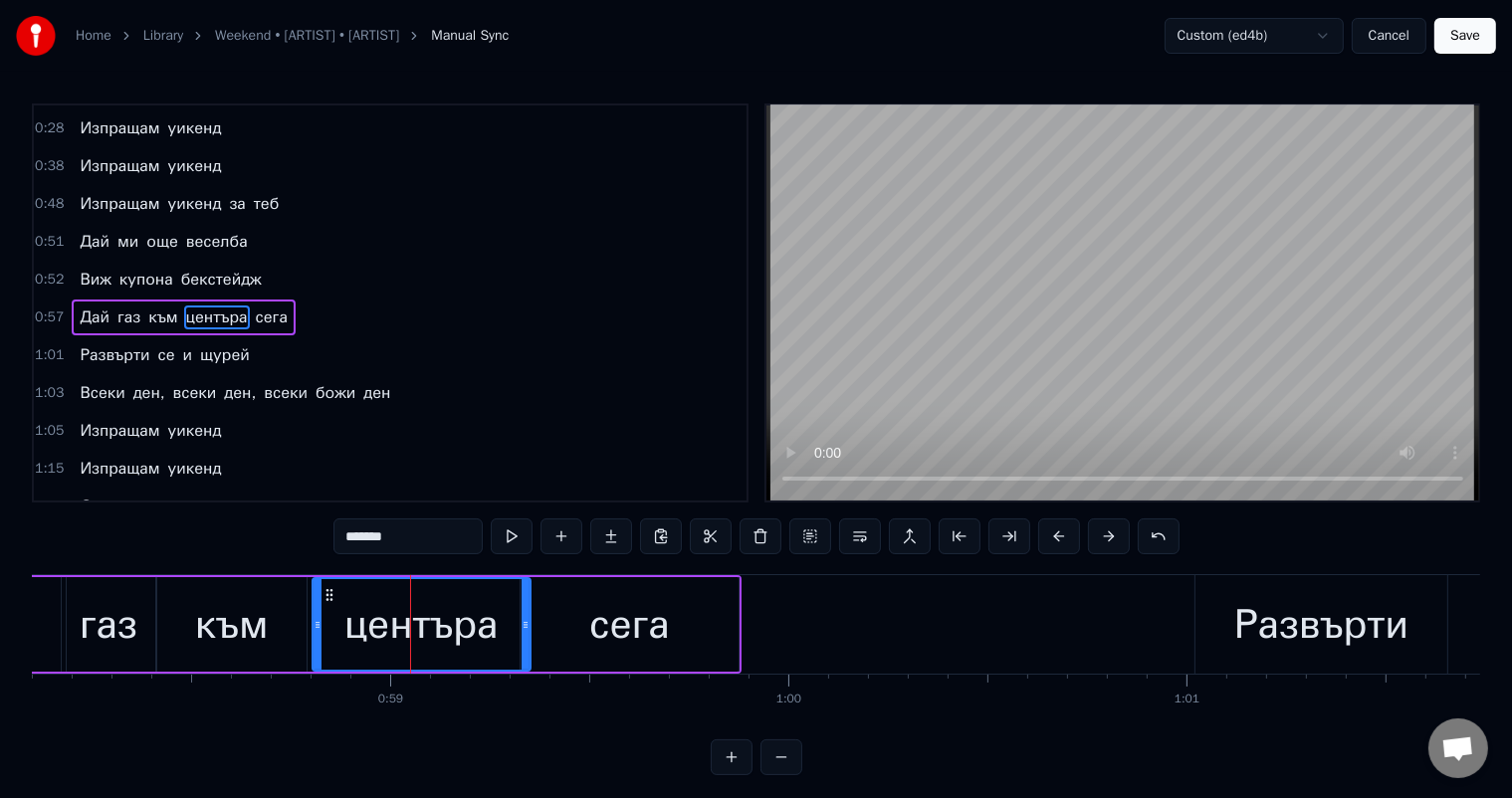 click on "сега" at bounding box center [629, 625] 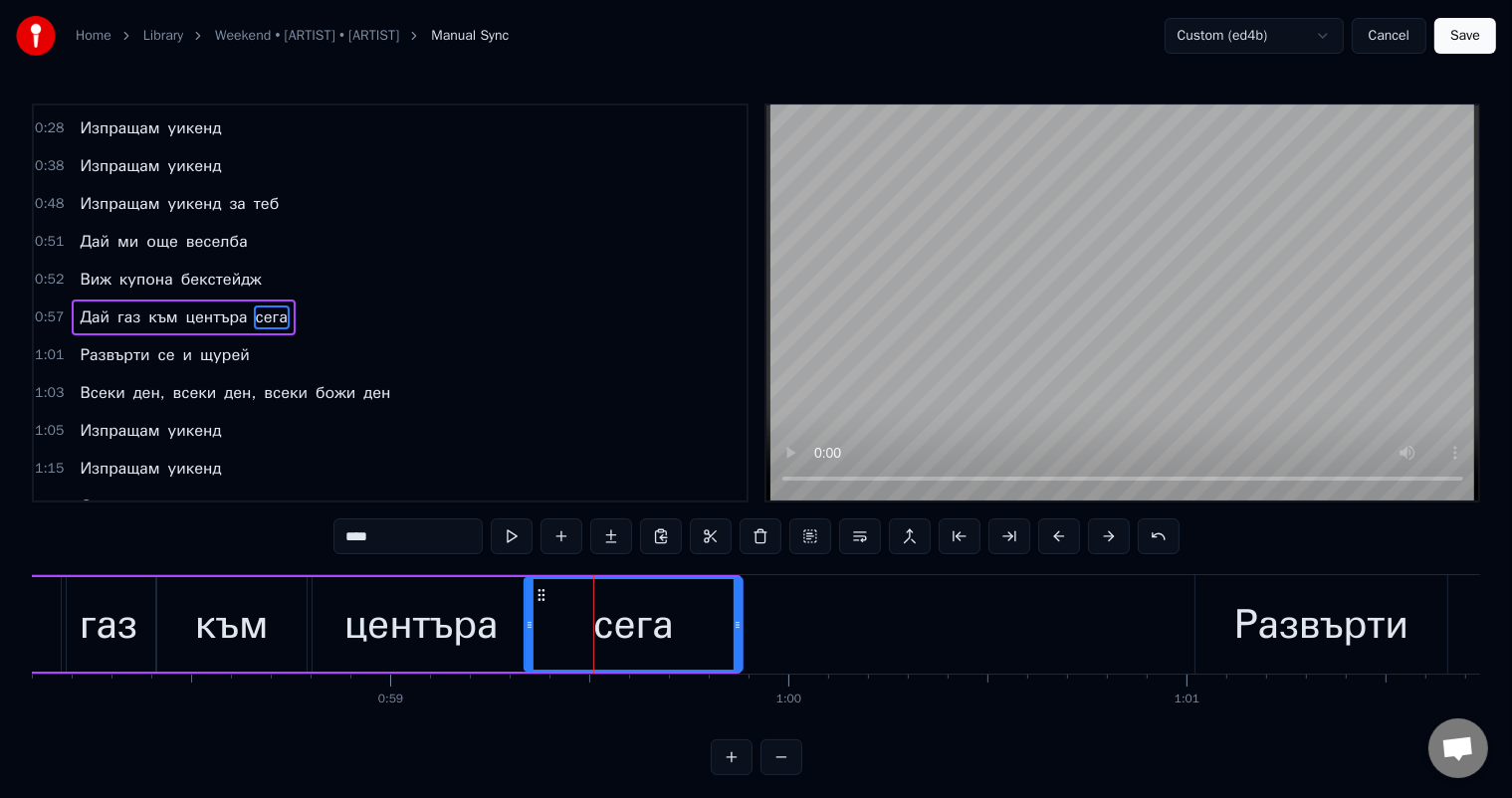 click 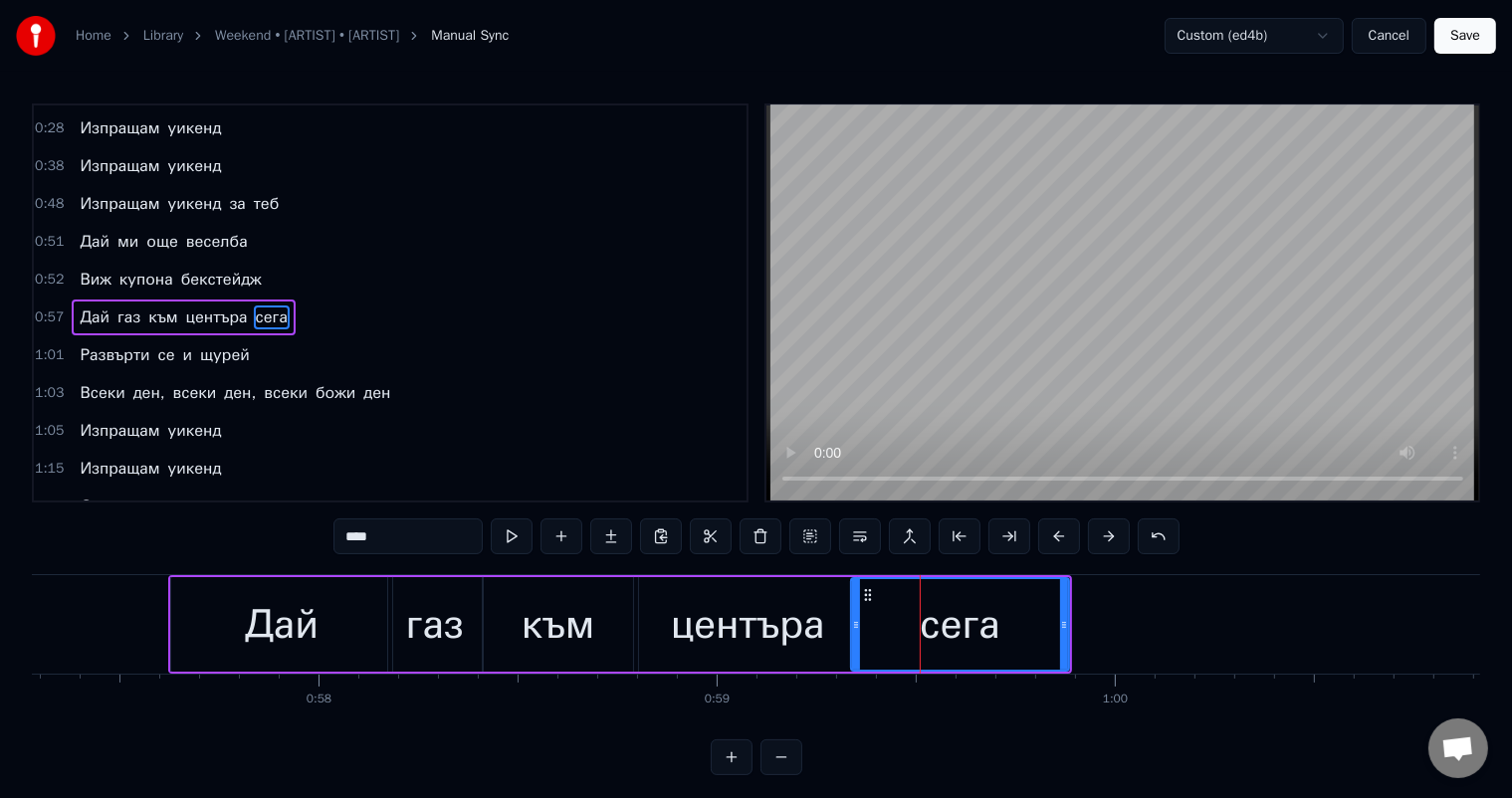scroll, scrollTop: 0, scrollLeft: 22725, axis: horizontal 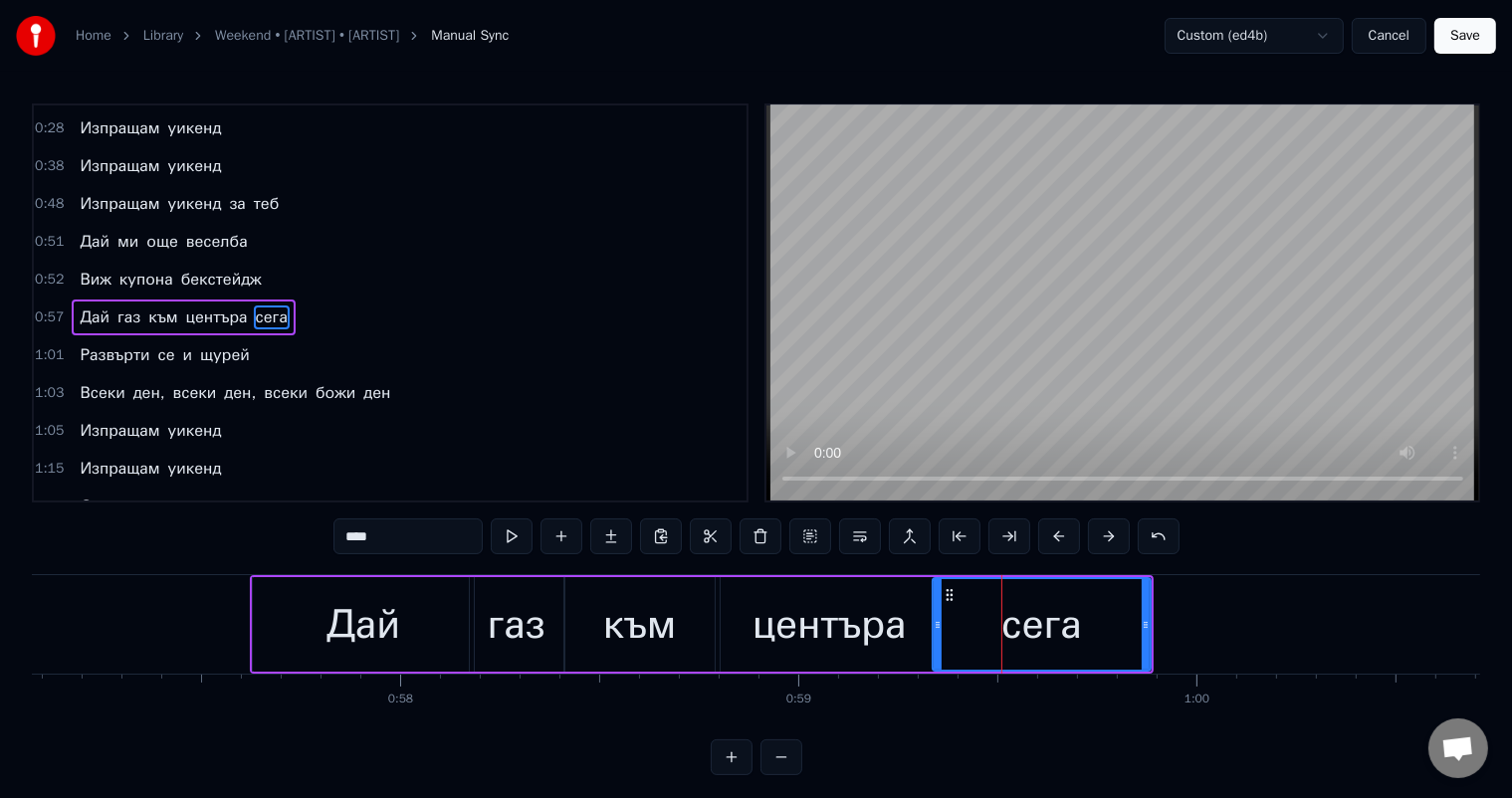 click on "центъра" at bounding box center (829, 625) 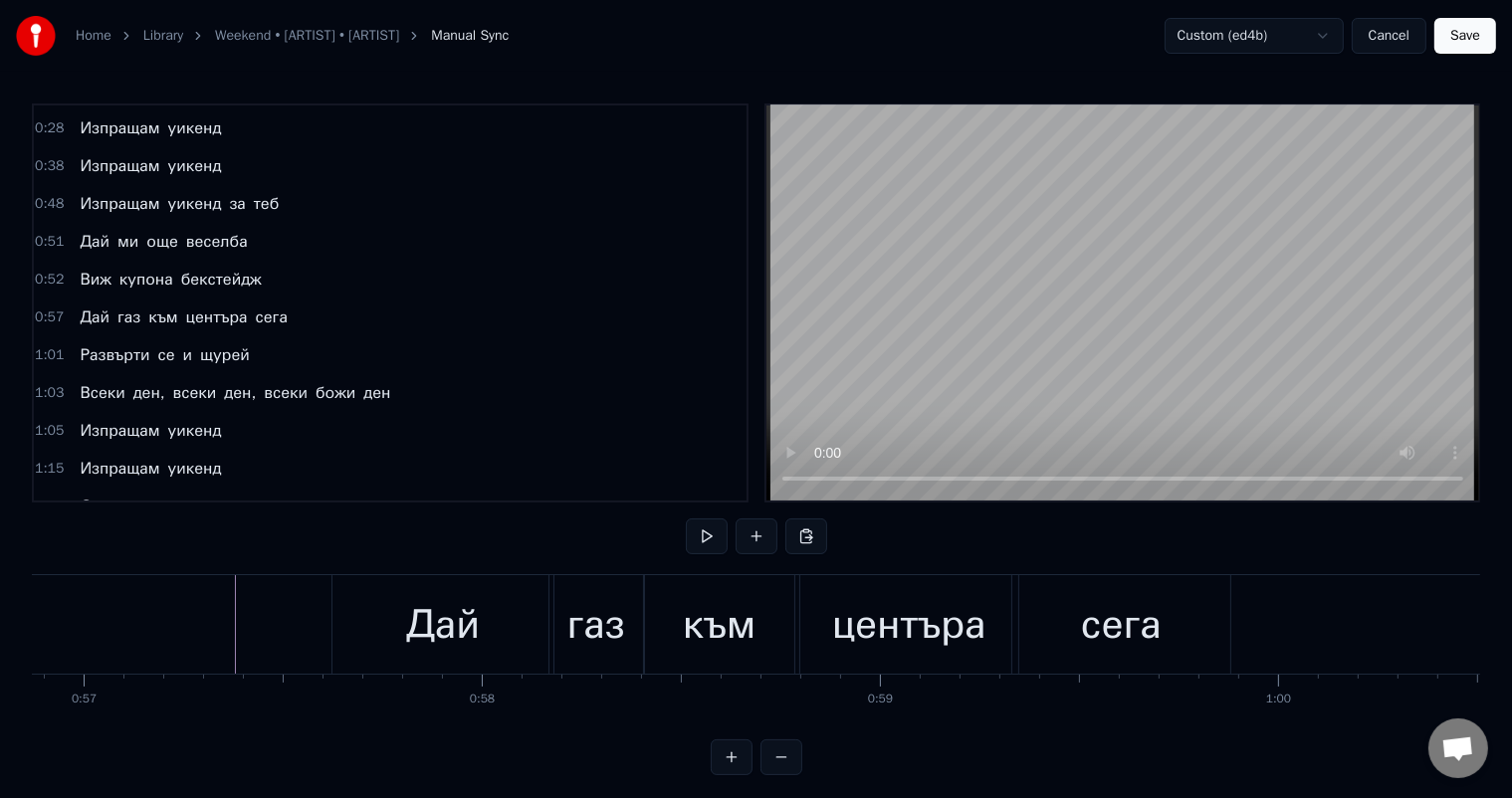 scroll, scrollTop: 0, scrollLeft: 22480, axis: horizontal 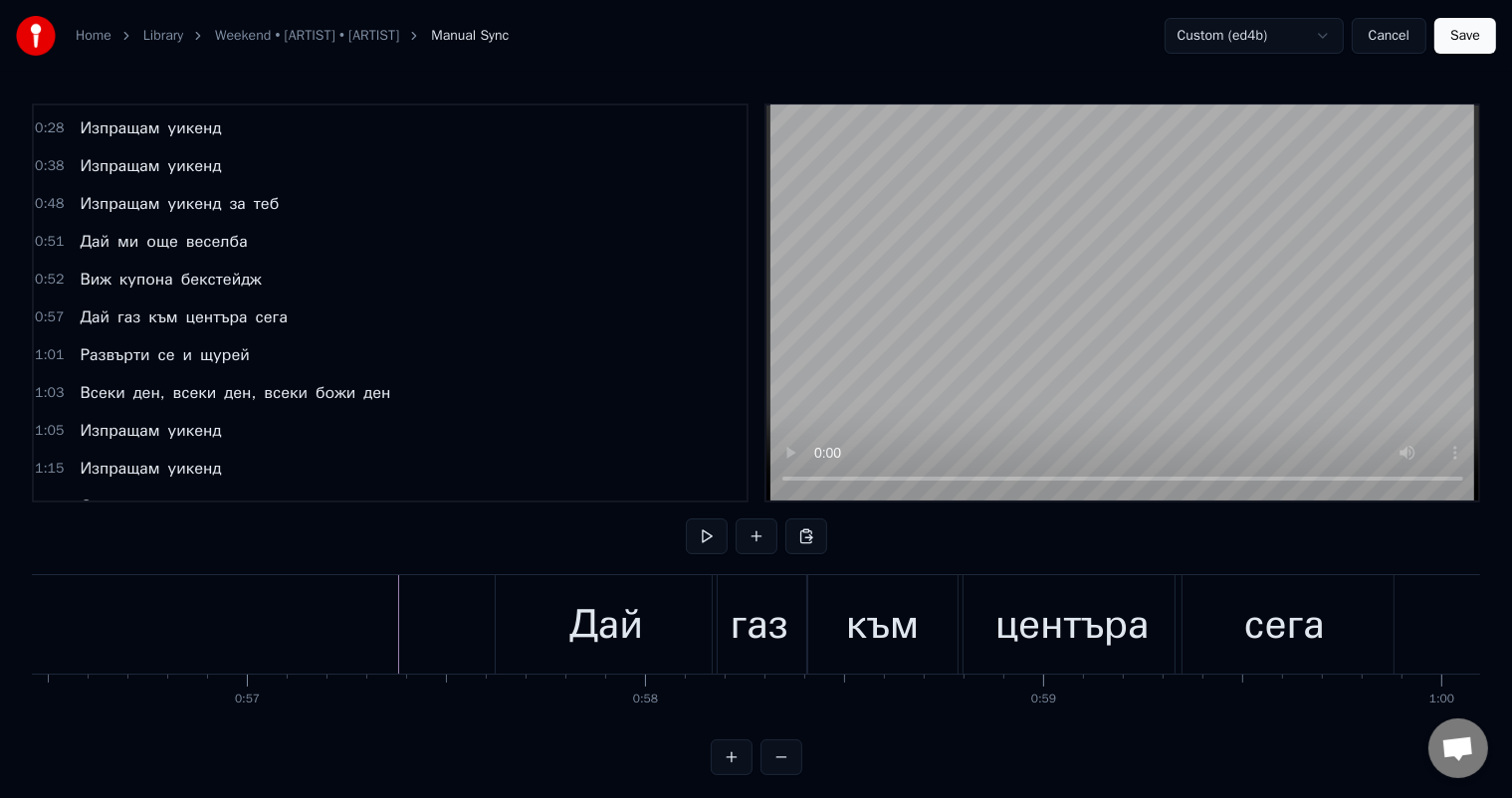 click at bounding box center [13728, 624] 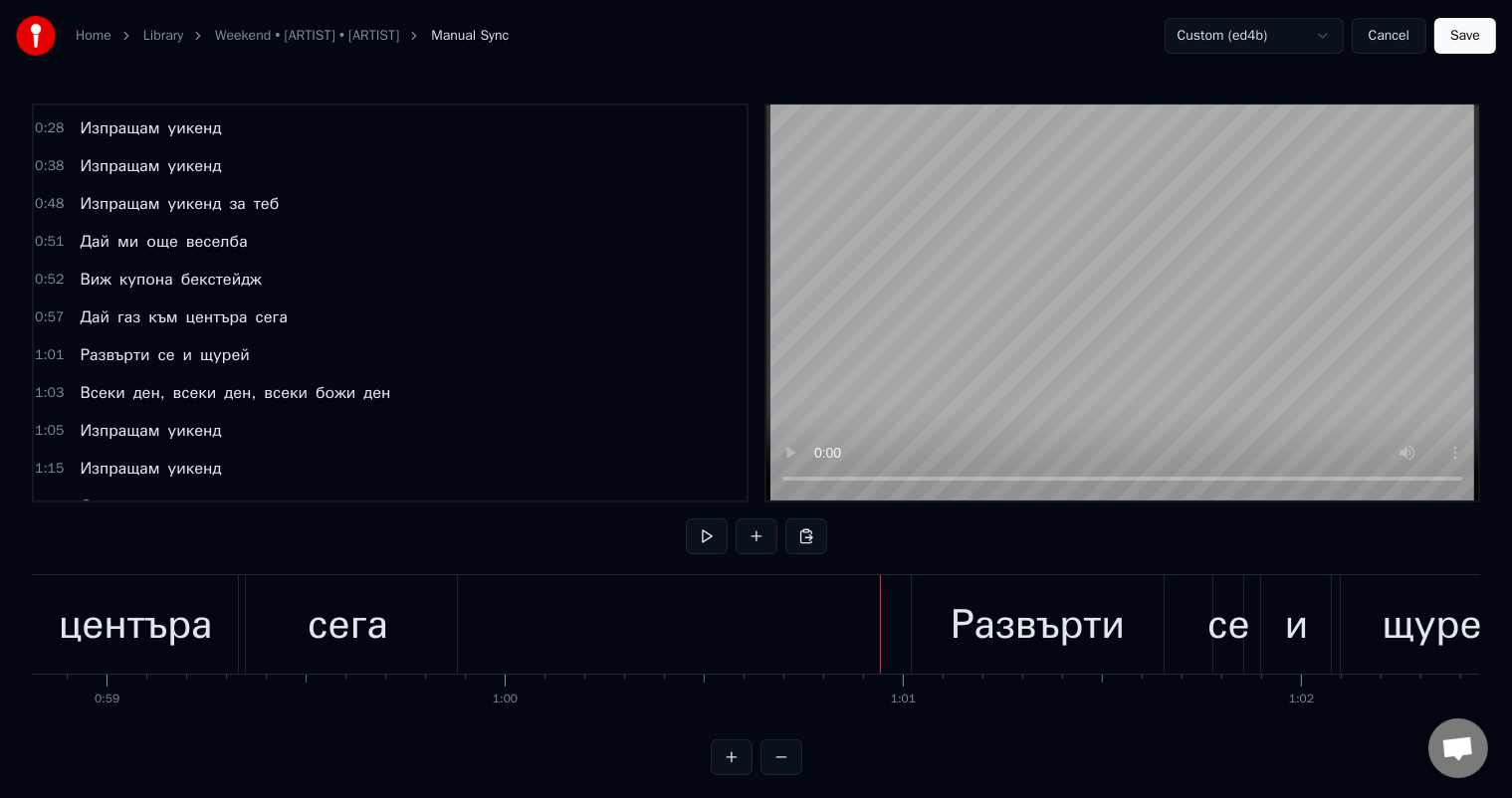 scroll, scrollTop: 0, scrollLeft: 23336, axis: horizontal 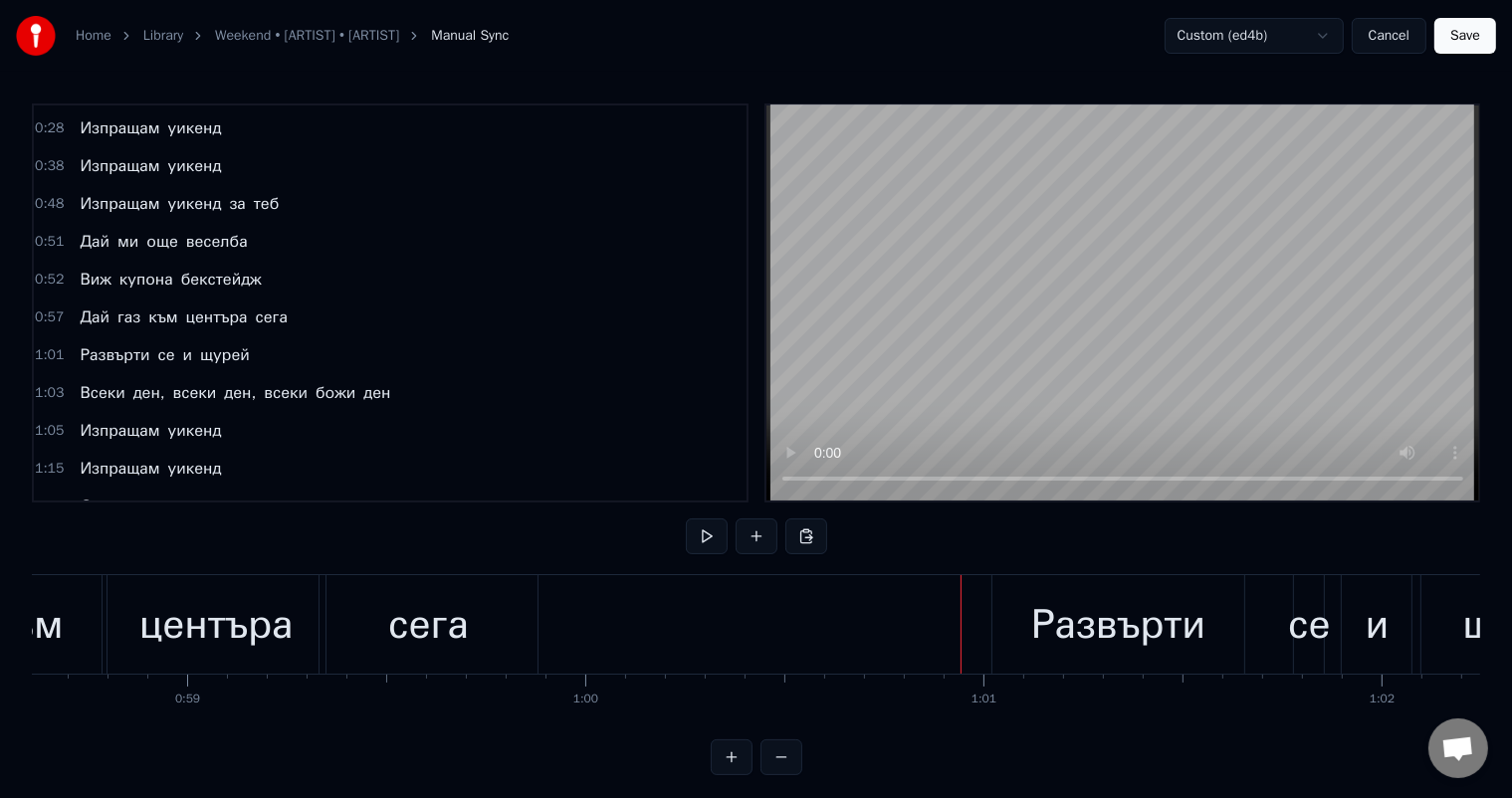 click on "сега" at bounding box center (428, 624) 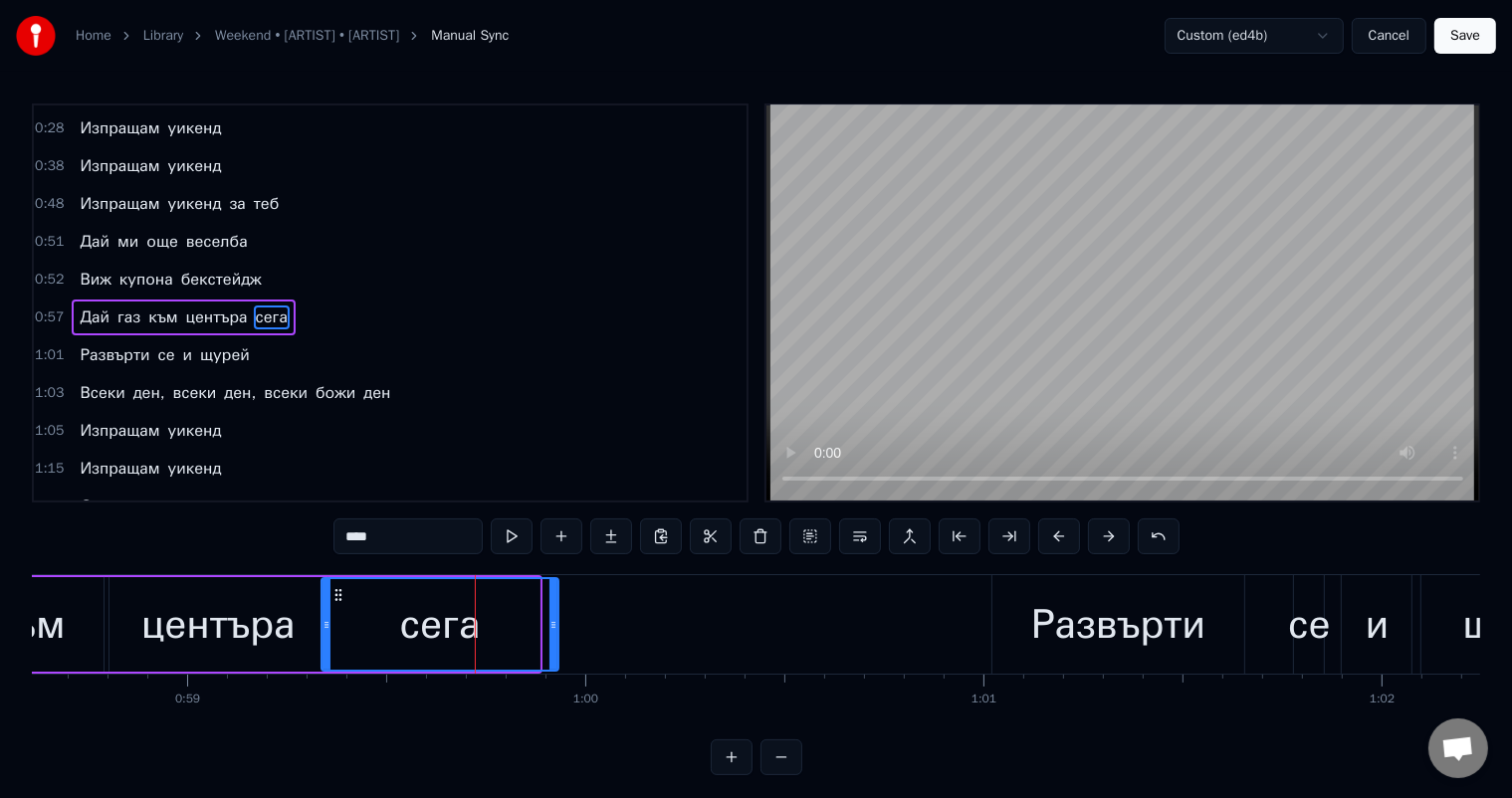drag, startPoint x: 532, startPoint y: 620, endPoint x: 550, endPoint y: 620, distance: 18 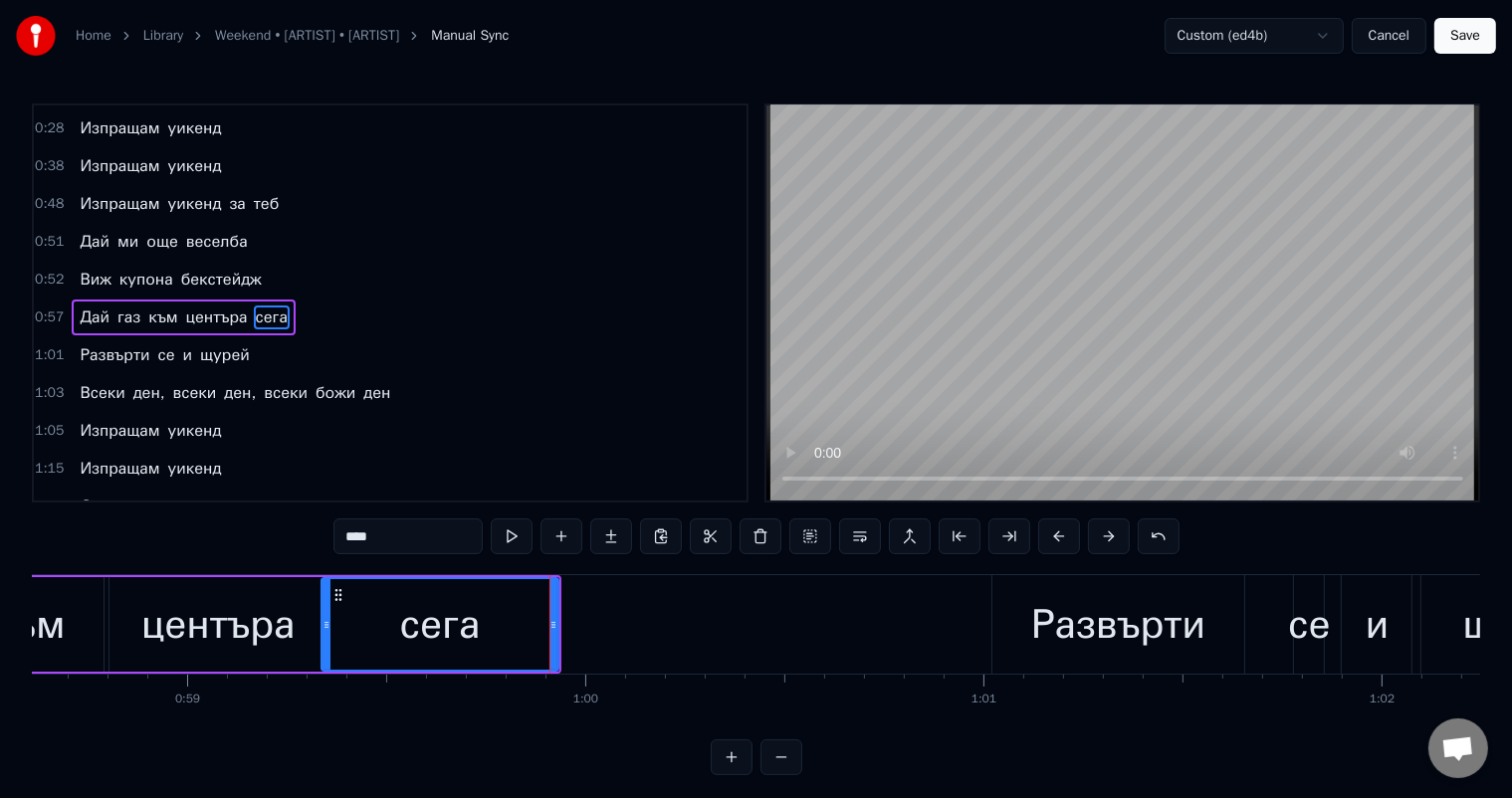 click on "Развърти" at bounding box center [1119, 624] 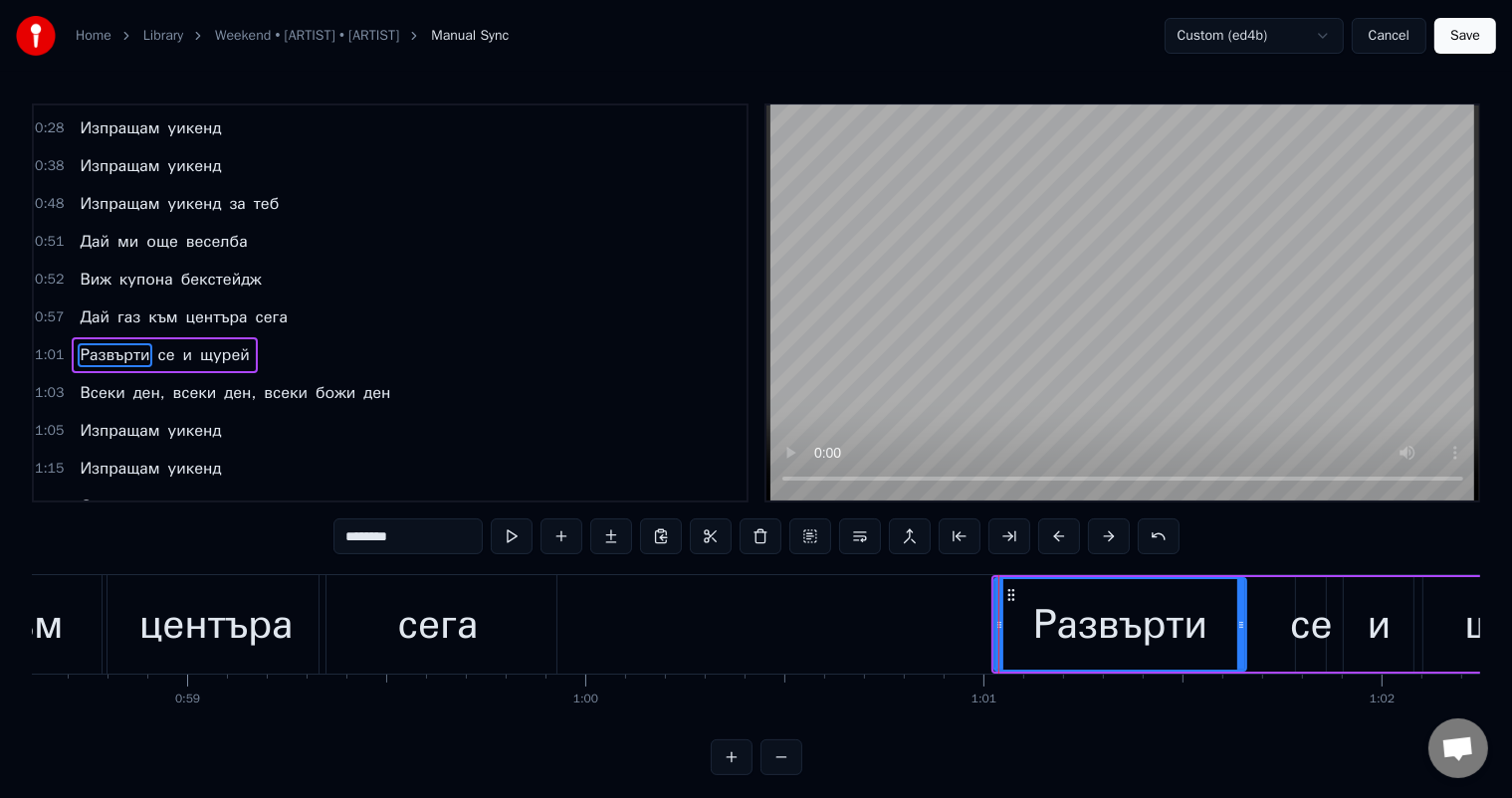 scroll, scrollTop: 260, scrollLeft: 0, axis: vertical 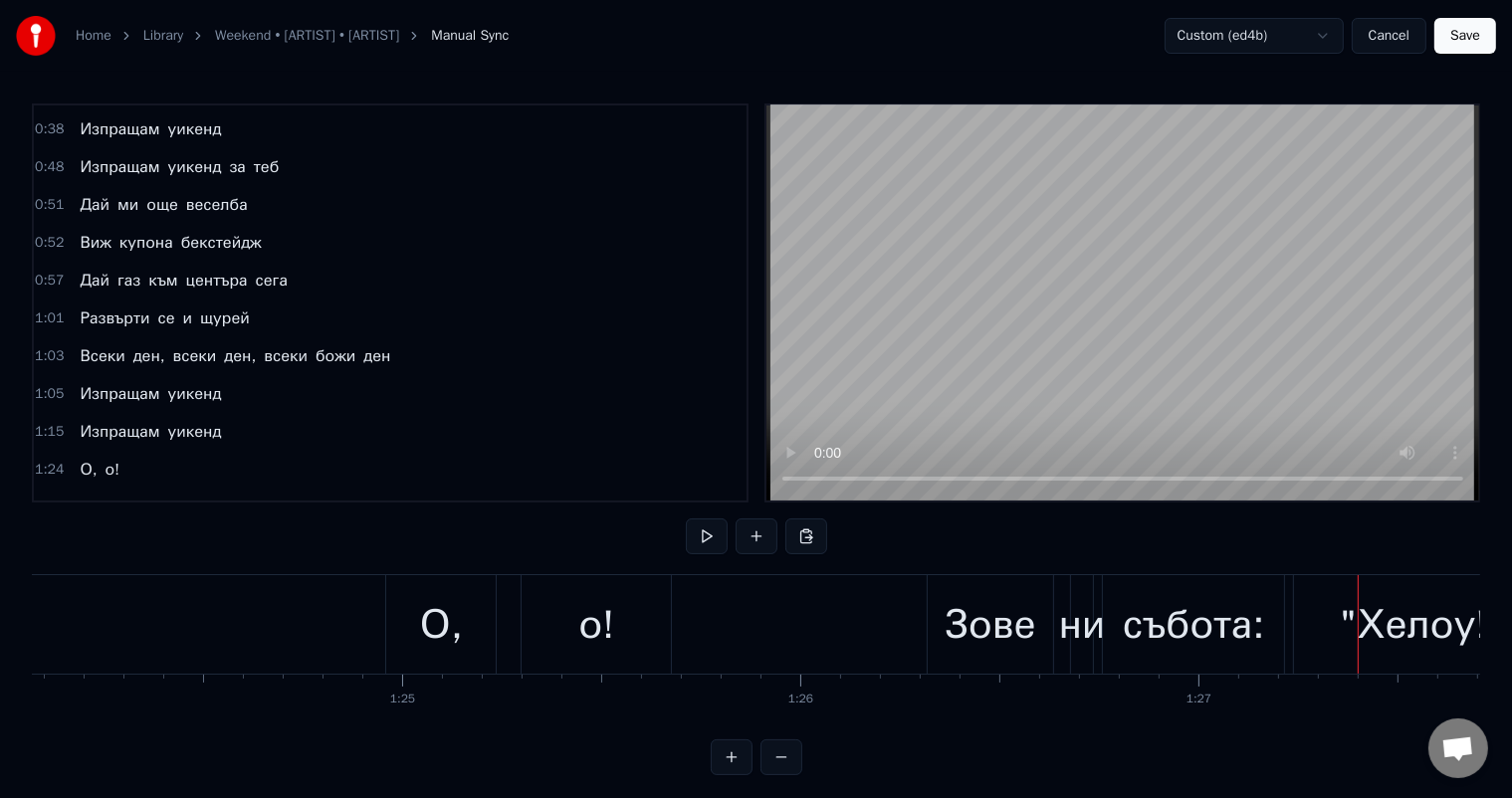 click on "Зове" at bounding box center (990, 625) 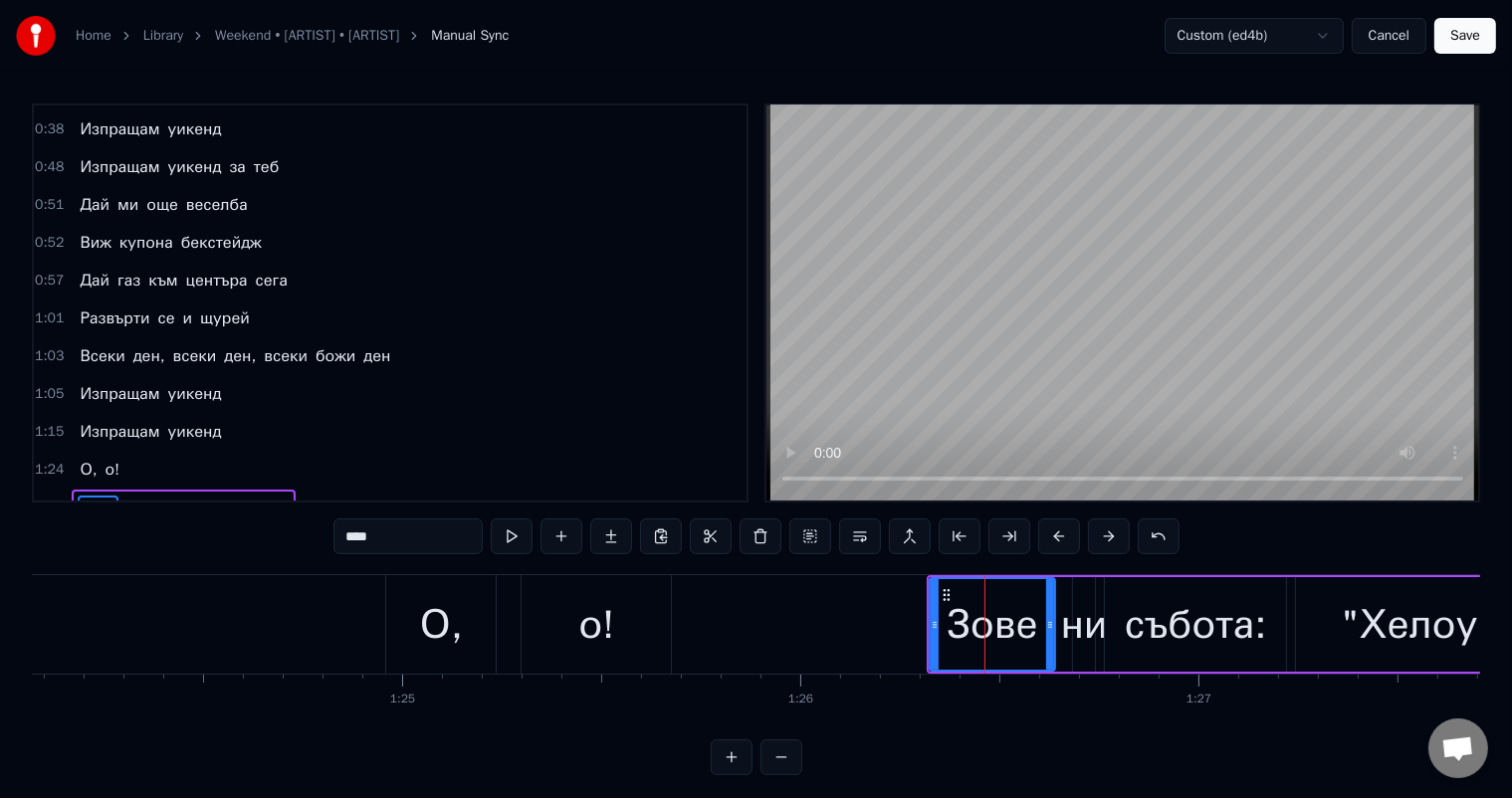 scroll, scrollTop: 443, scrollLeft: 0, axis: vertical 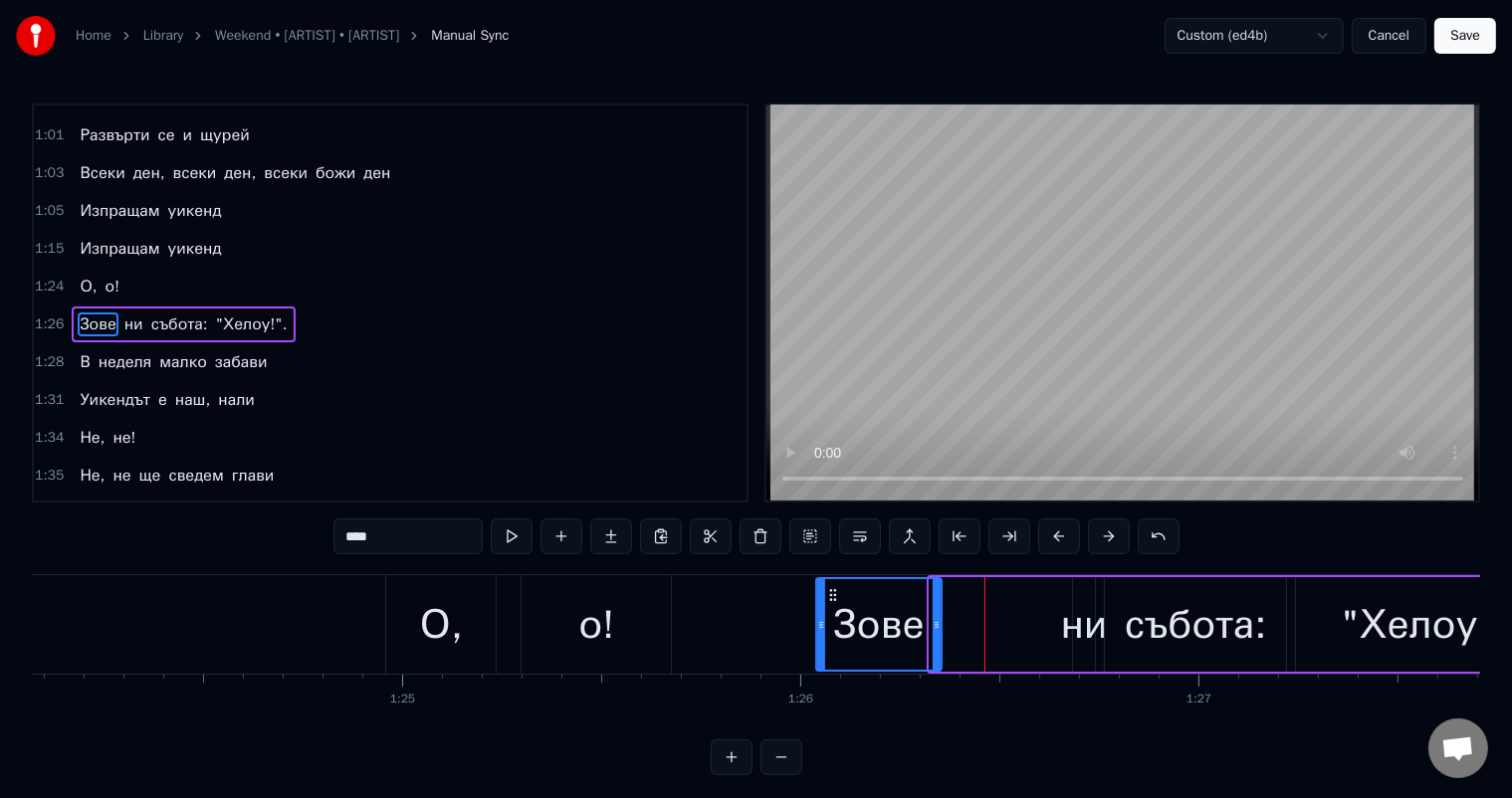 drag, startPoint x: 945, startPoint y: 593, endPoint x: 831, endPoint y: 593, distance: 114 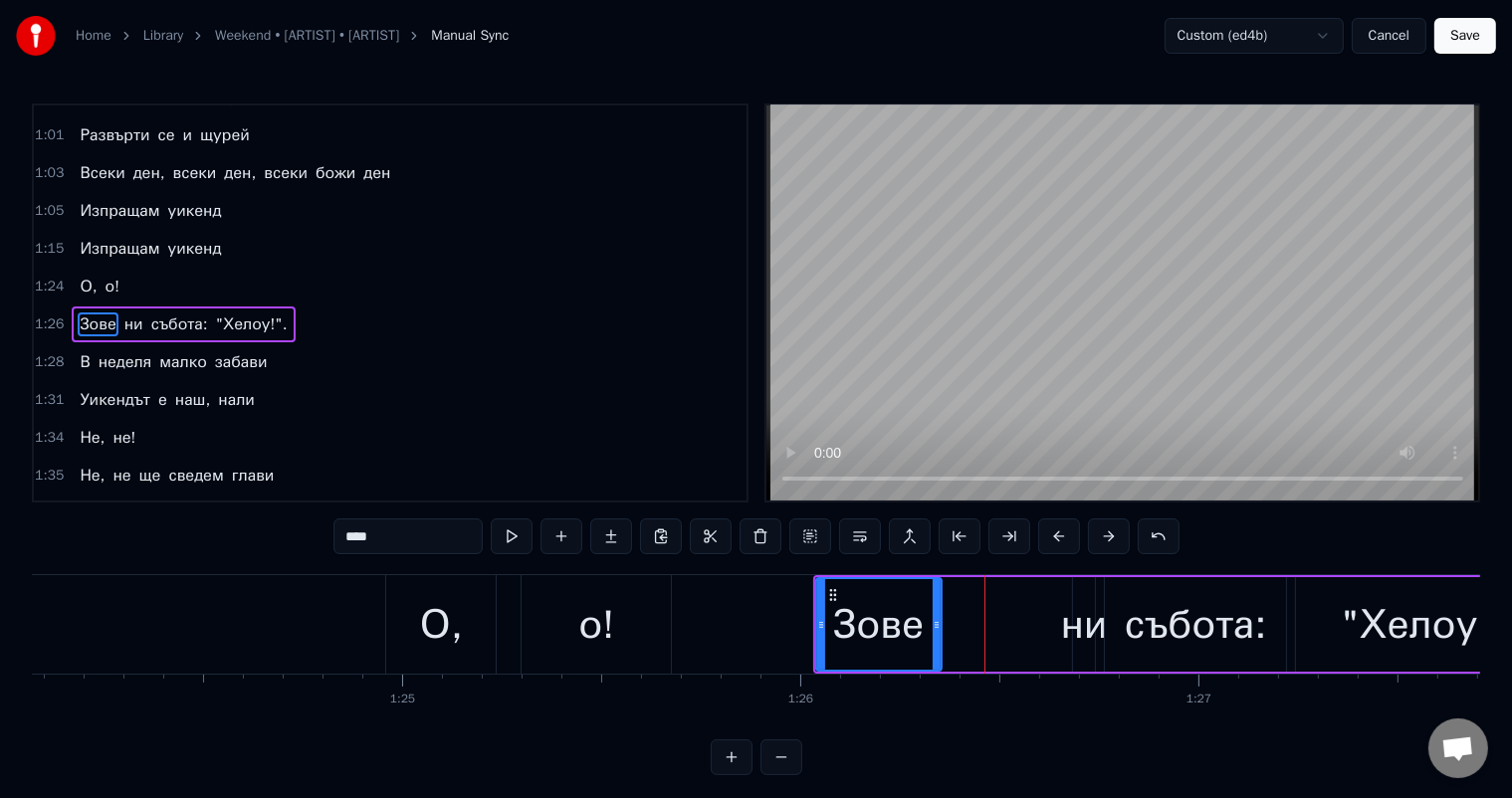 click on "ни" at bounding box center (1084, 625) 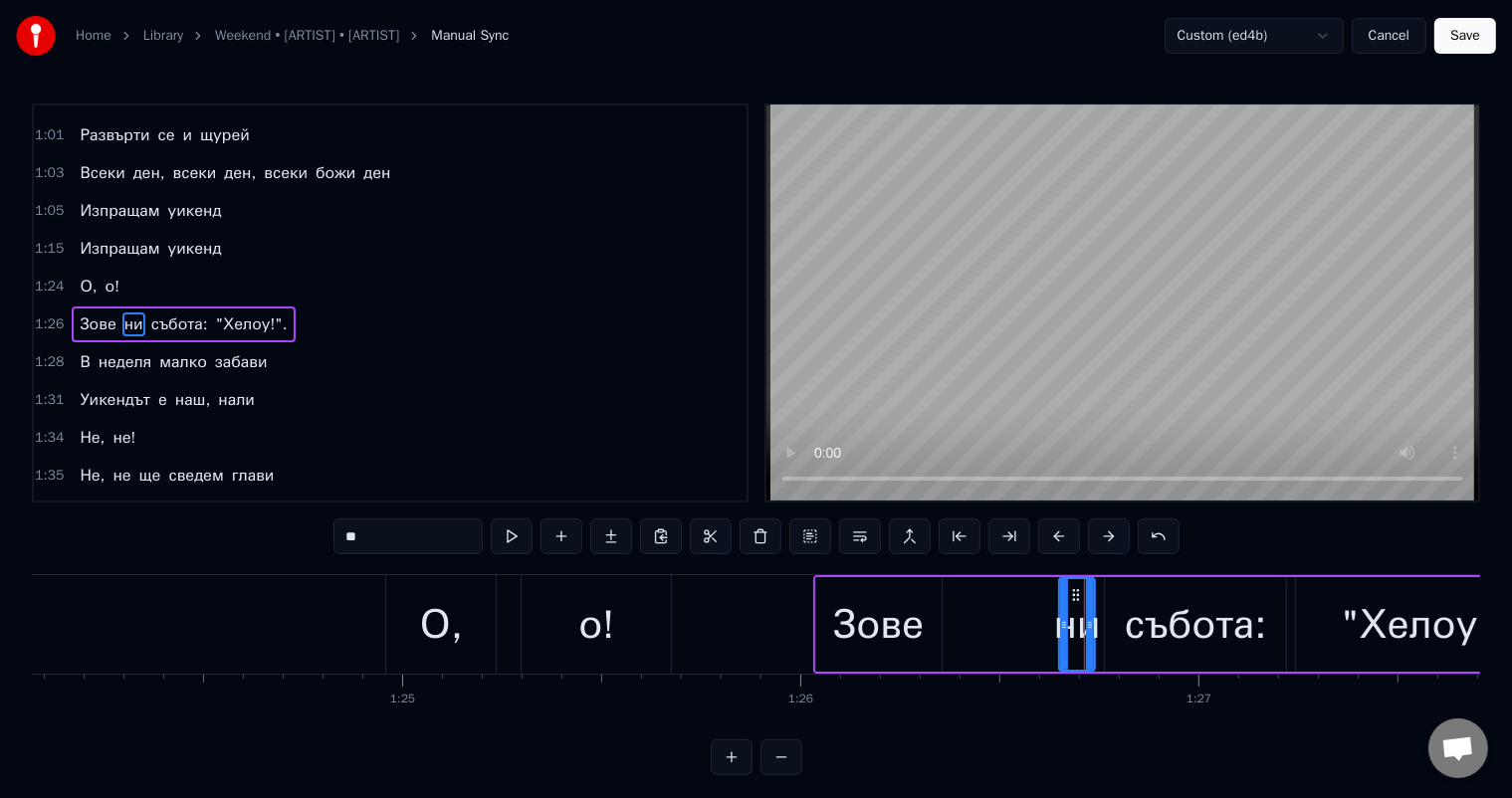 drag, startPoint x: 1073, startPoint y: 592, endPoint x: 1054, endPoint y: 589, distance: 19.235384 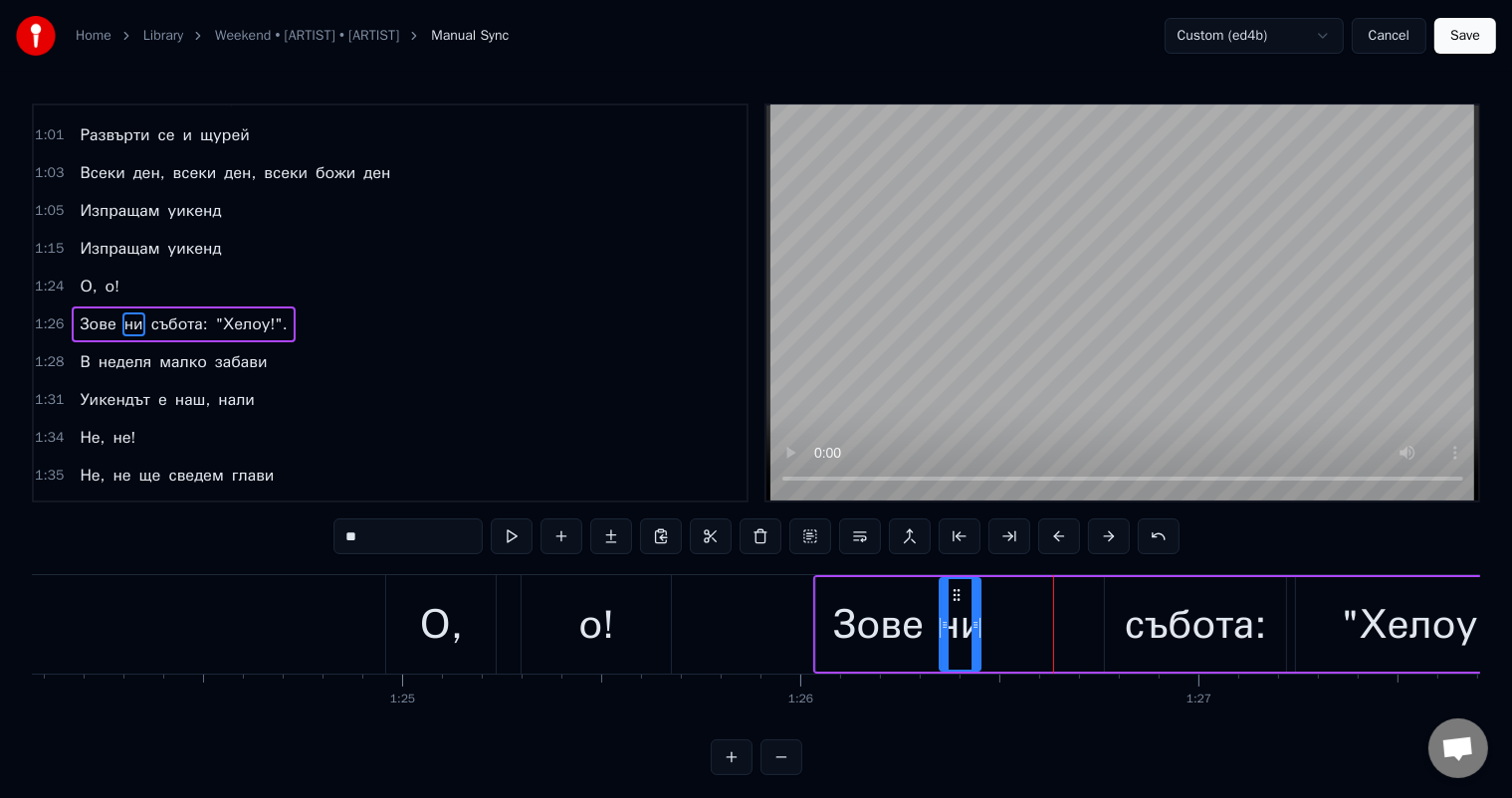 drag, startPoint x: 1068, startPoint y: 591, endPoint x: 955, endPoint y: 596, distance: 113.1106 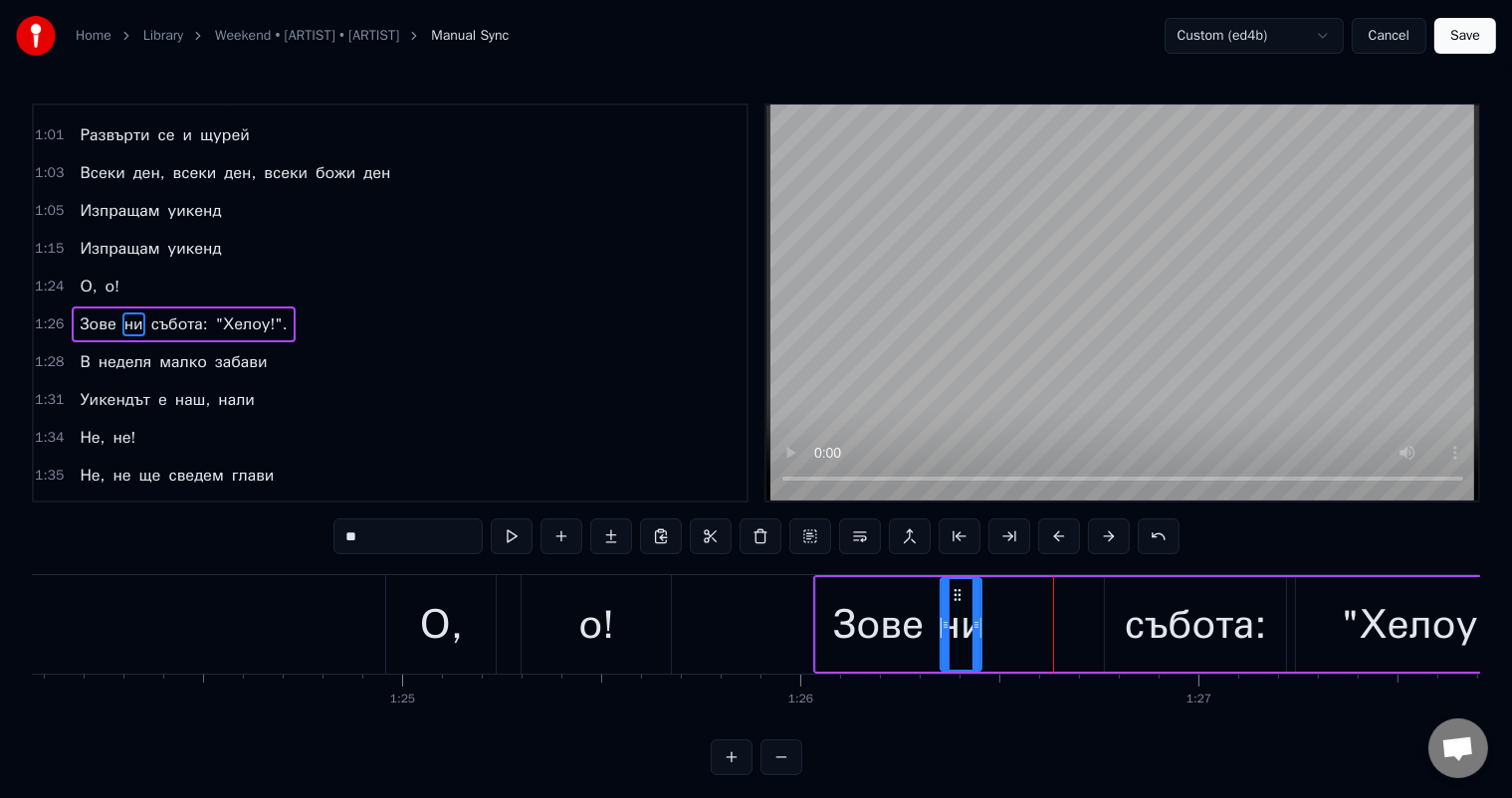 click on "събота:" at bounding box center [1195, 625] 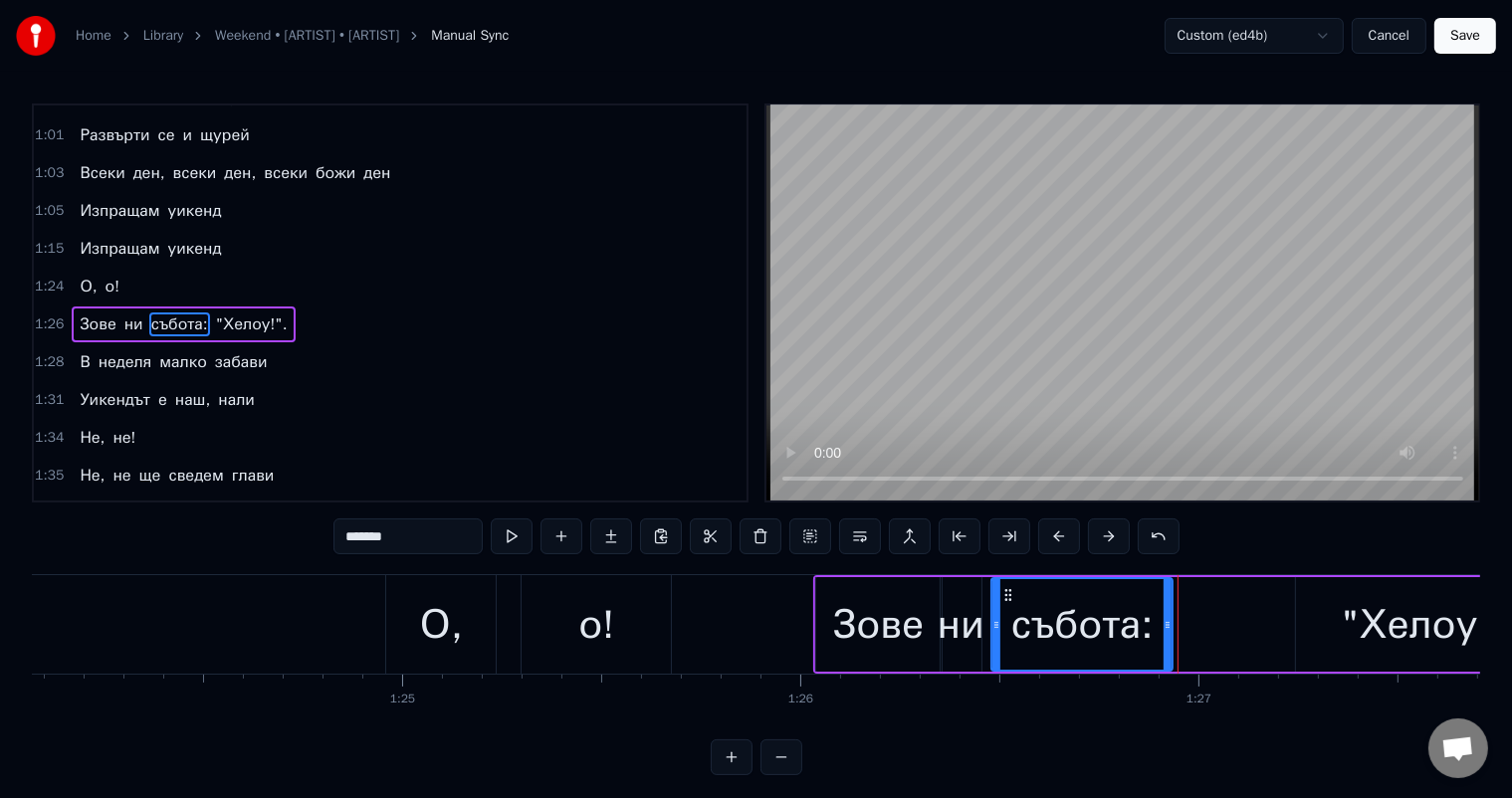 drag, startPoint x: 1119, startPoint y: 592, endPoint x: 1013, endPoint y: 591, distance: 106.004717 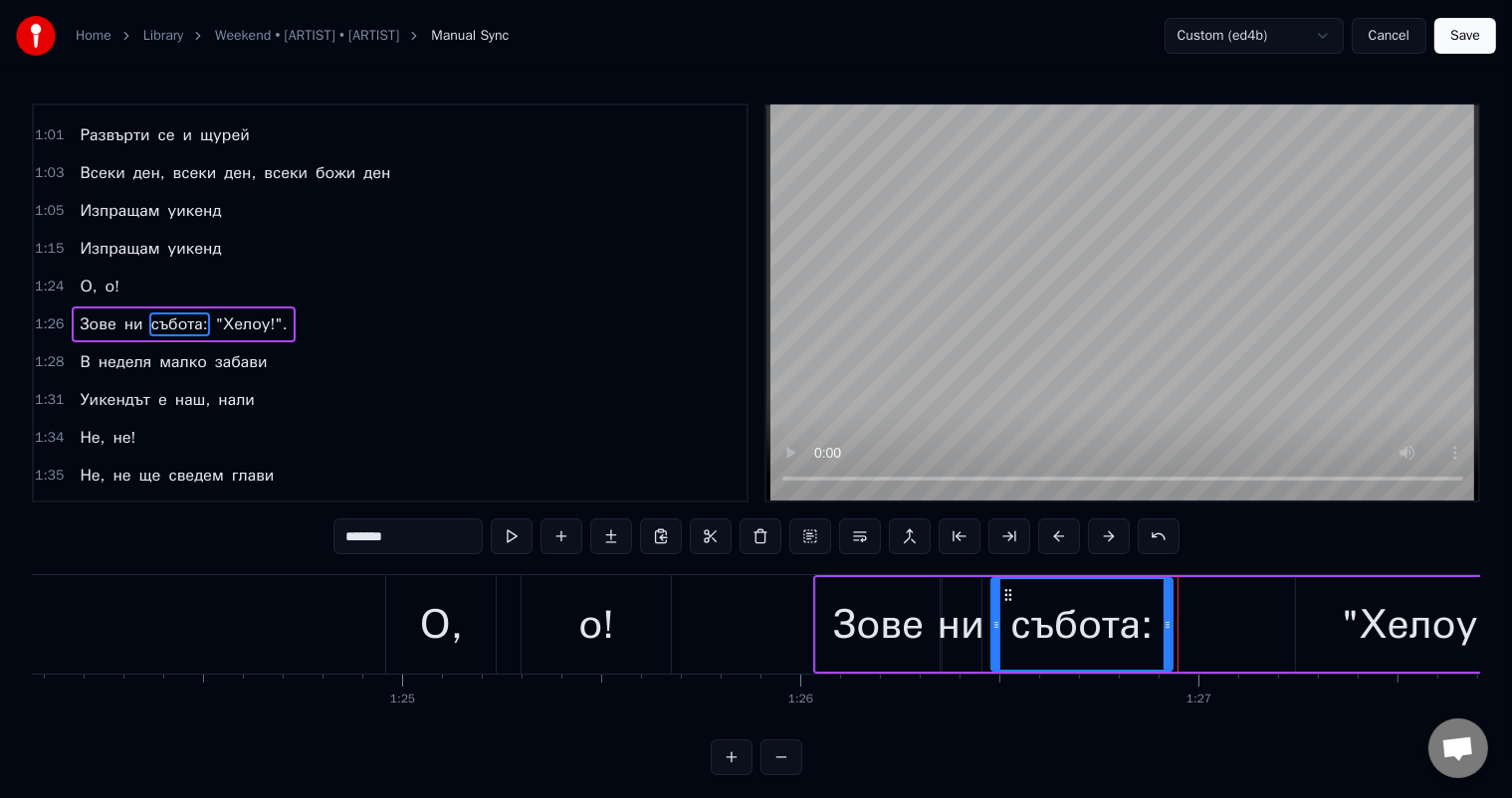 click on ""Хелоу!"." at bounding box center (1430, 625) 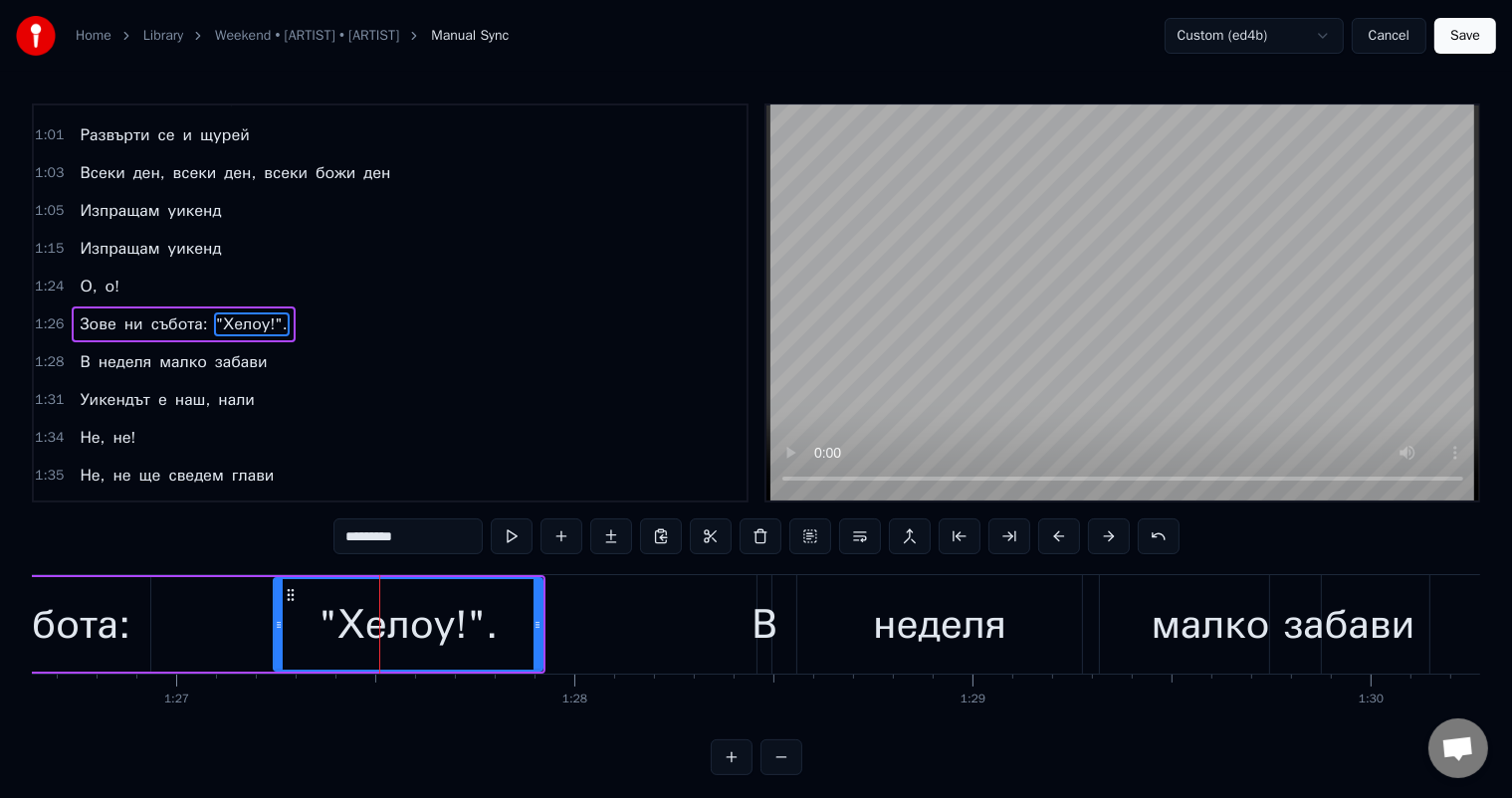 scroll, scrollTop: 0, scrollLeft: 34453, axis: horizontal 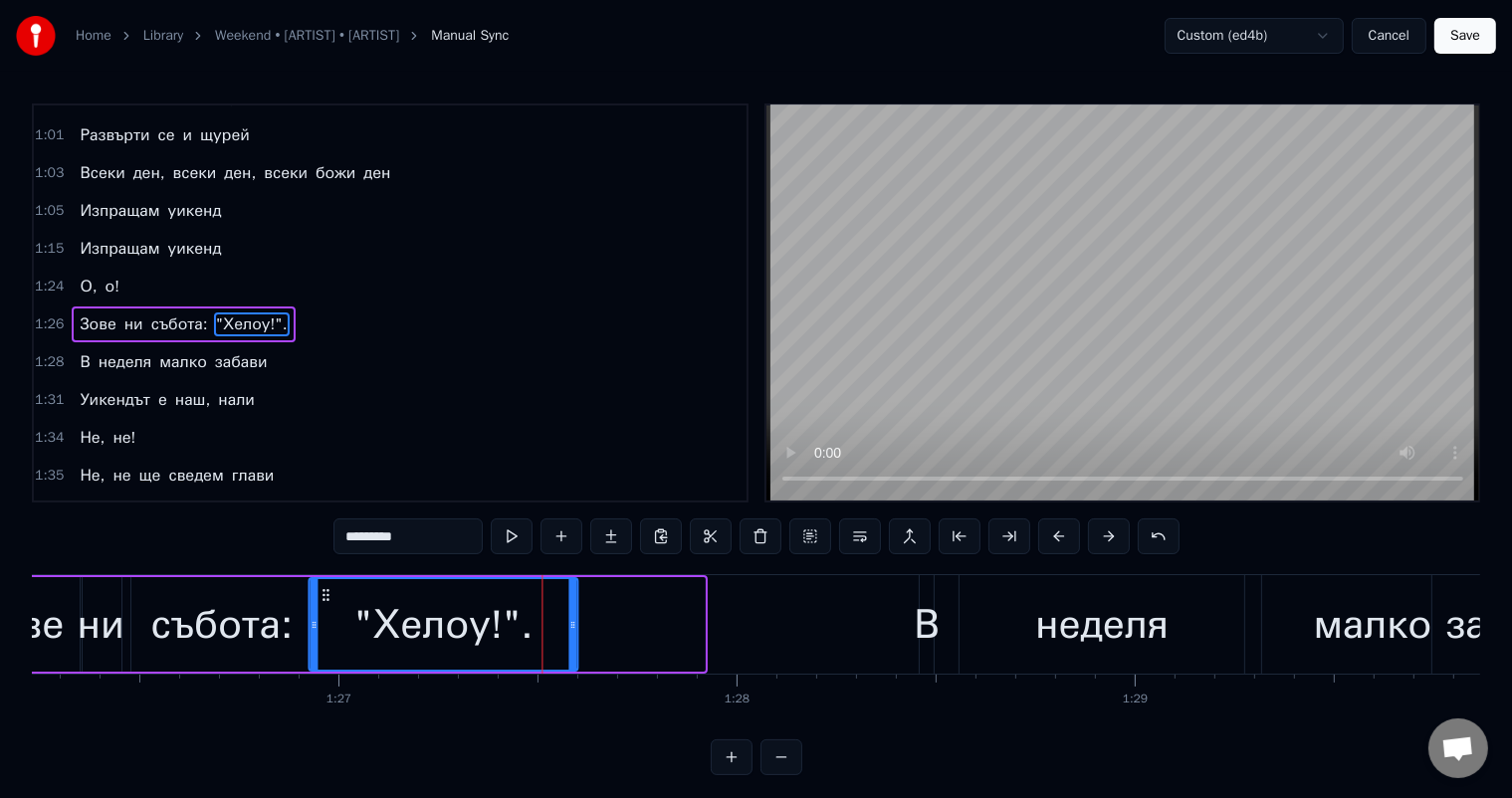 click 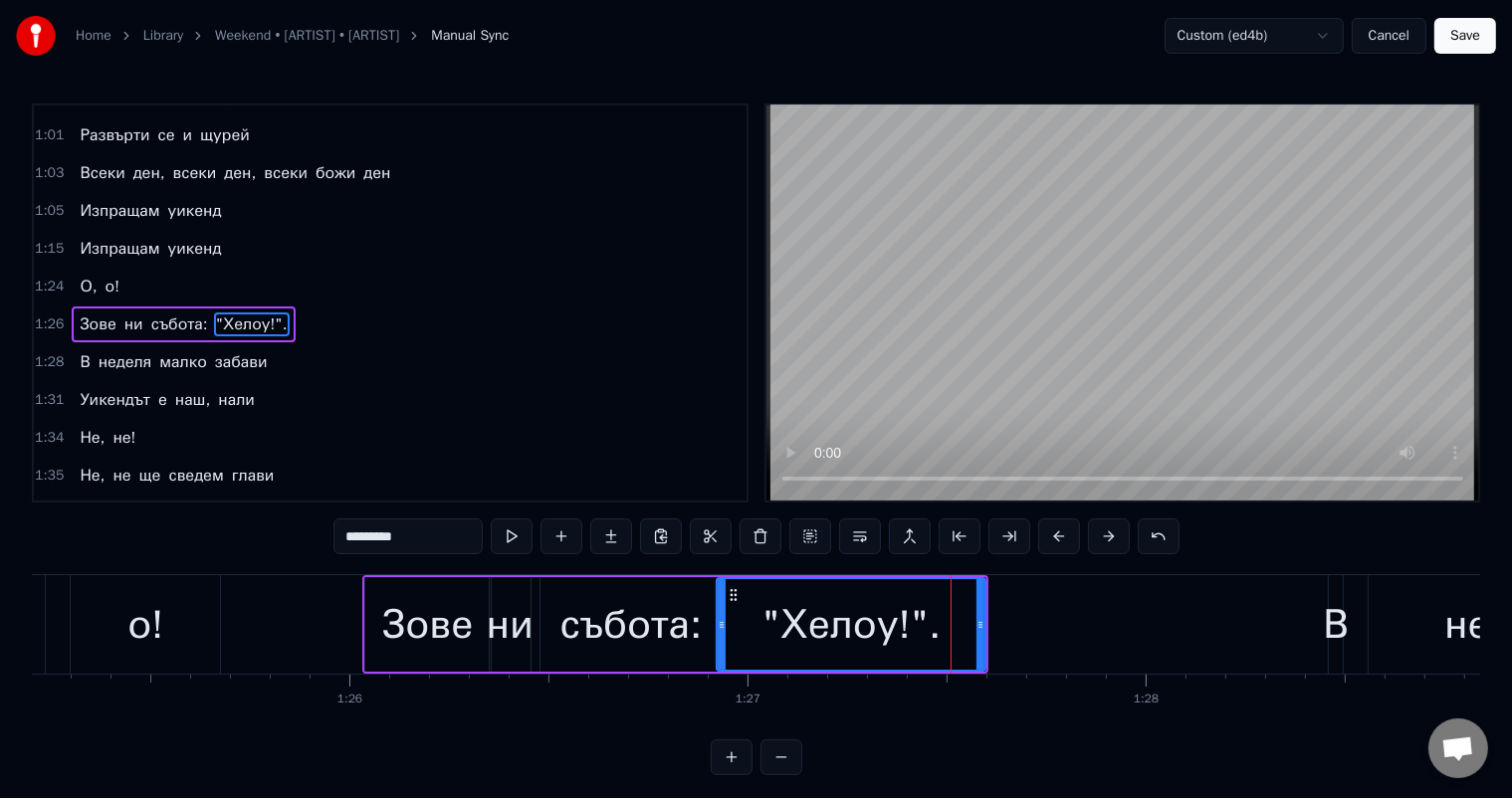scroll, scrollTop: 0, scrollLeft: 33803, axis: horizontal 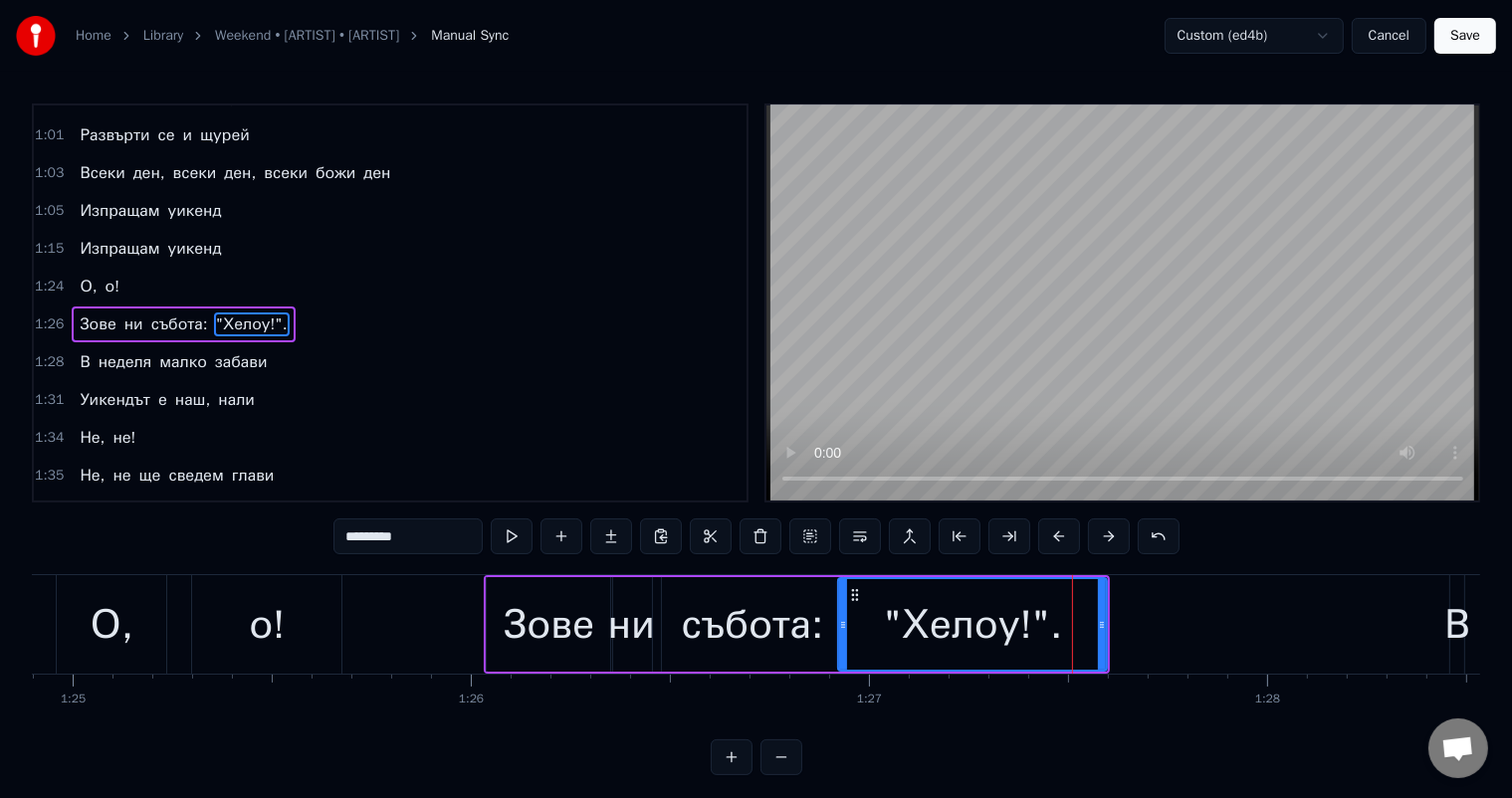 click at bounding box center (781, 757) 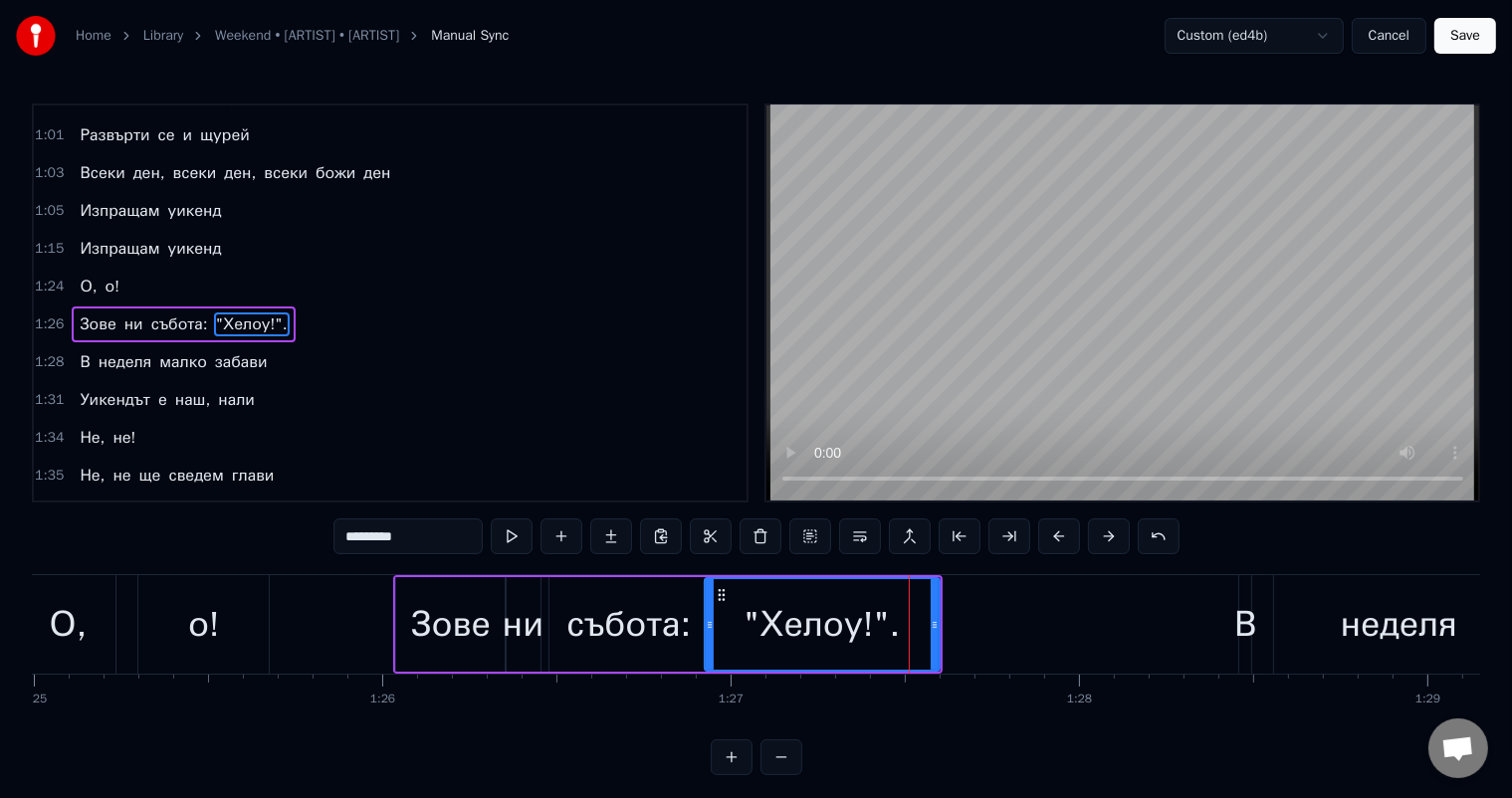 scroll, scrollTop: 0, scrollLeft: 29540, axis: horizontal 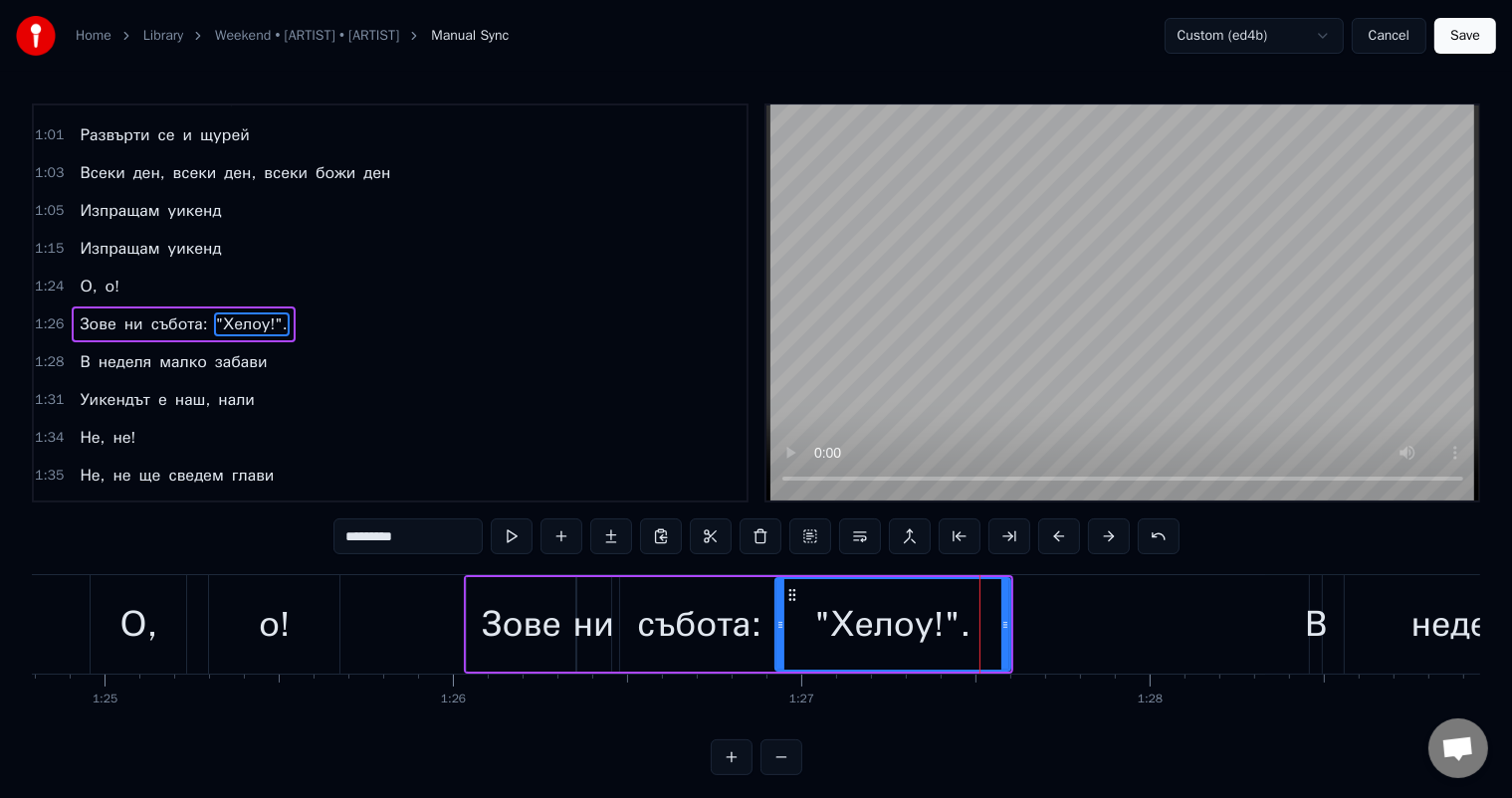 click on "О, о!" at bounding box center [217, 624] 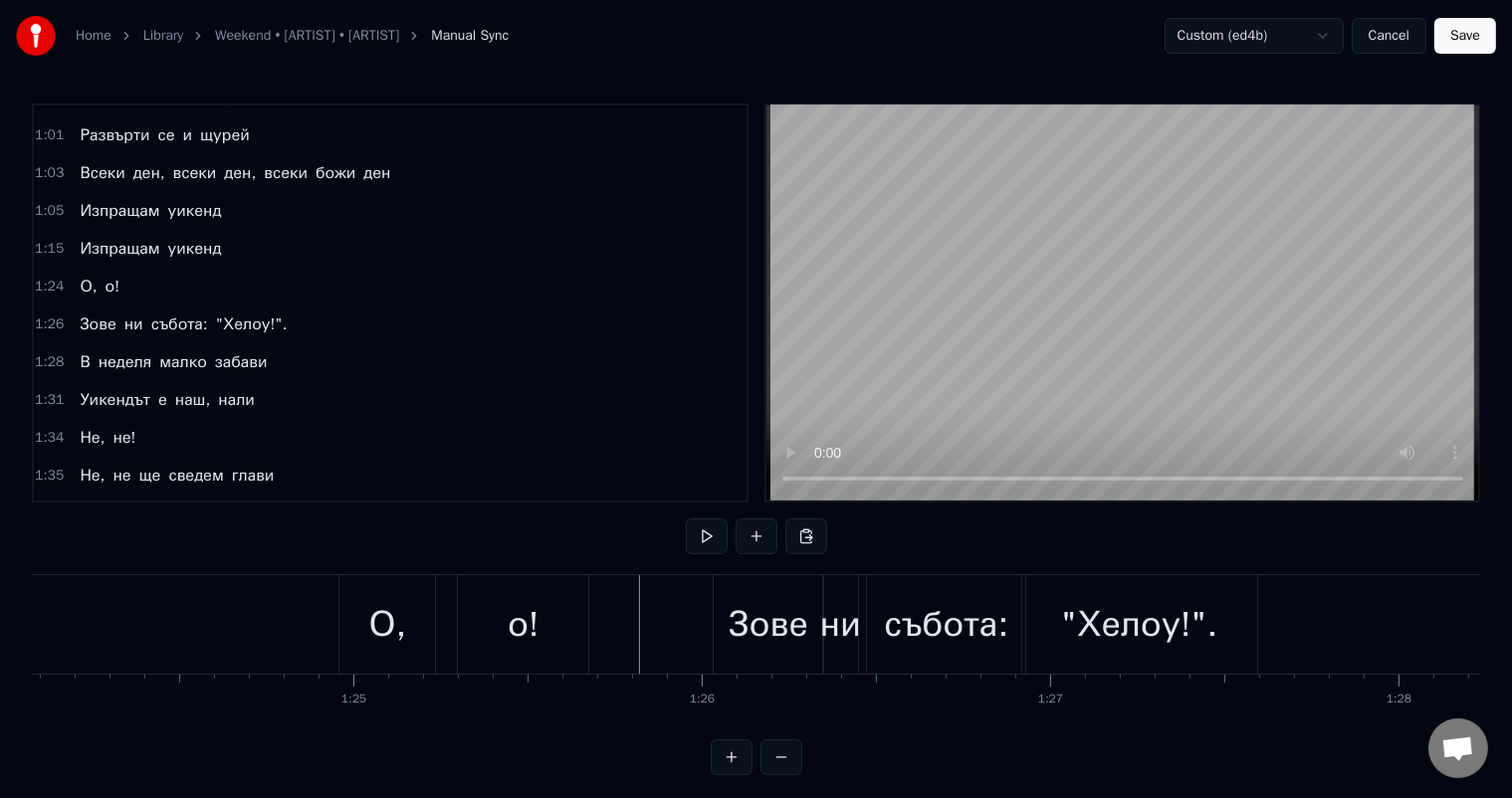 scroll, scrollTop: 0, scrollLeft: 28970, axis: horizontal 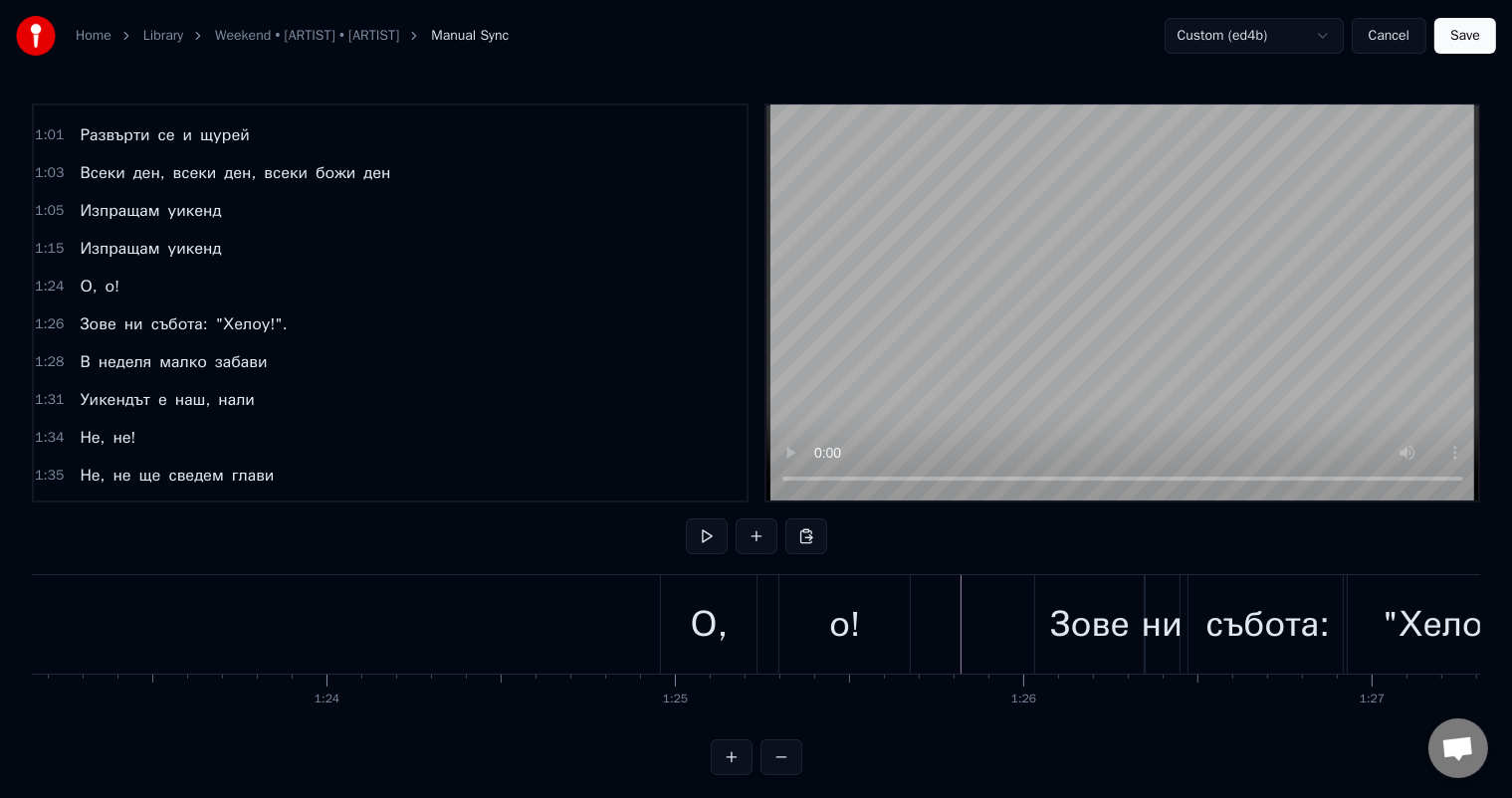 click at bounding box center [2716, 624] 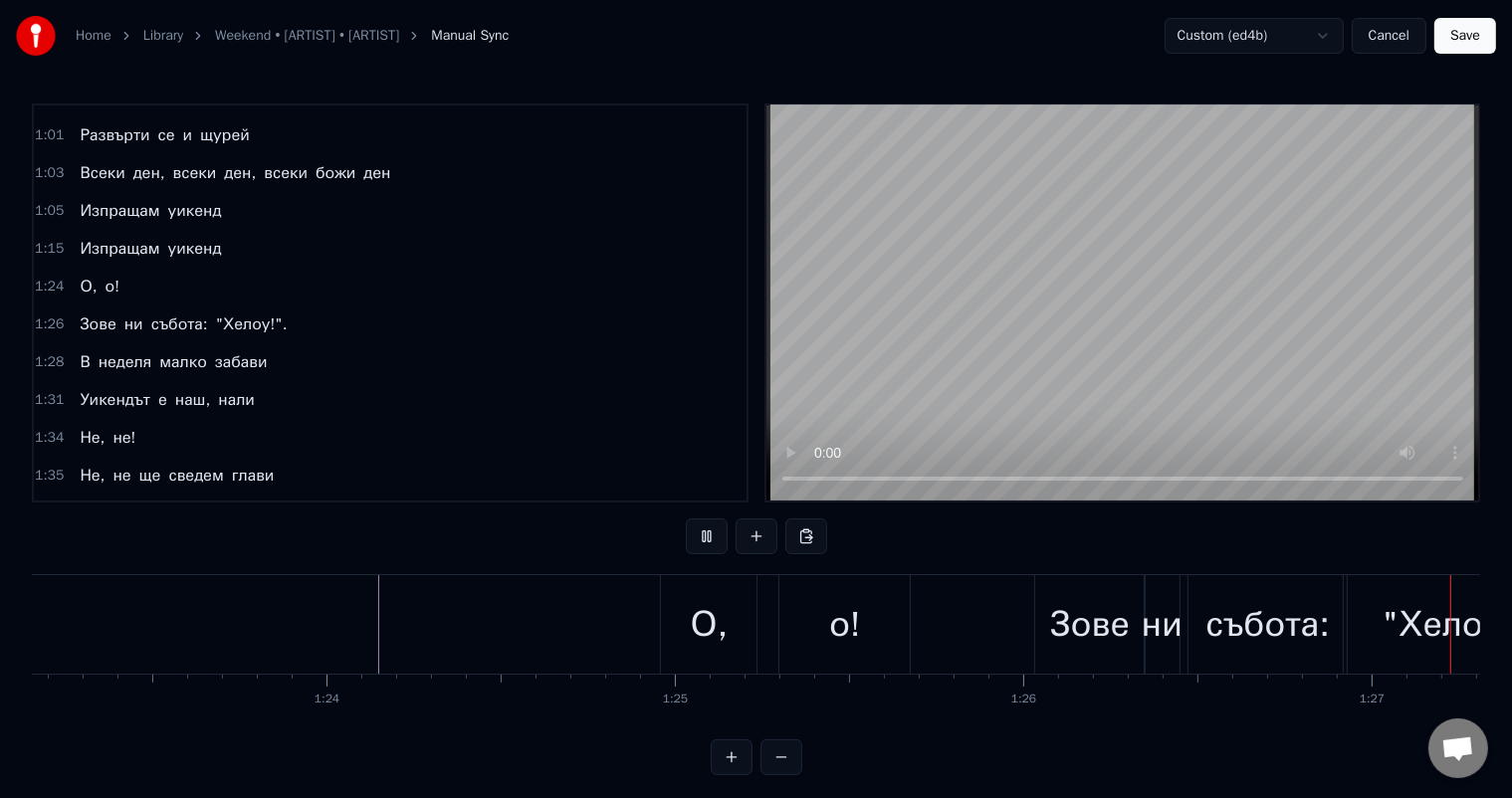scroll, scrollTop: 0, scrollLeft: 30308, axis: horizontal 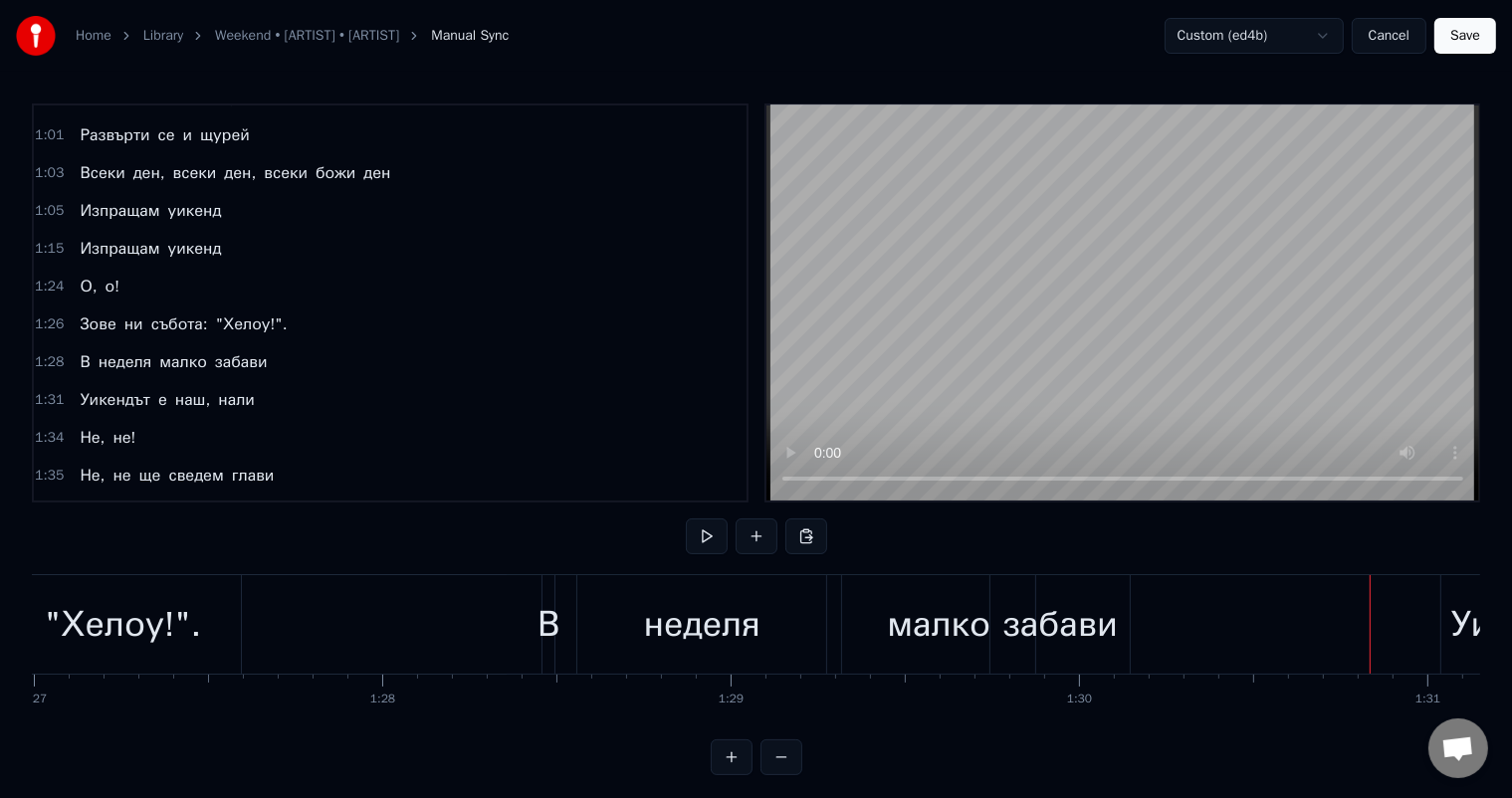 click on "малко" at bounding box center (939, 624) 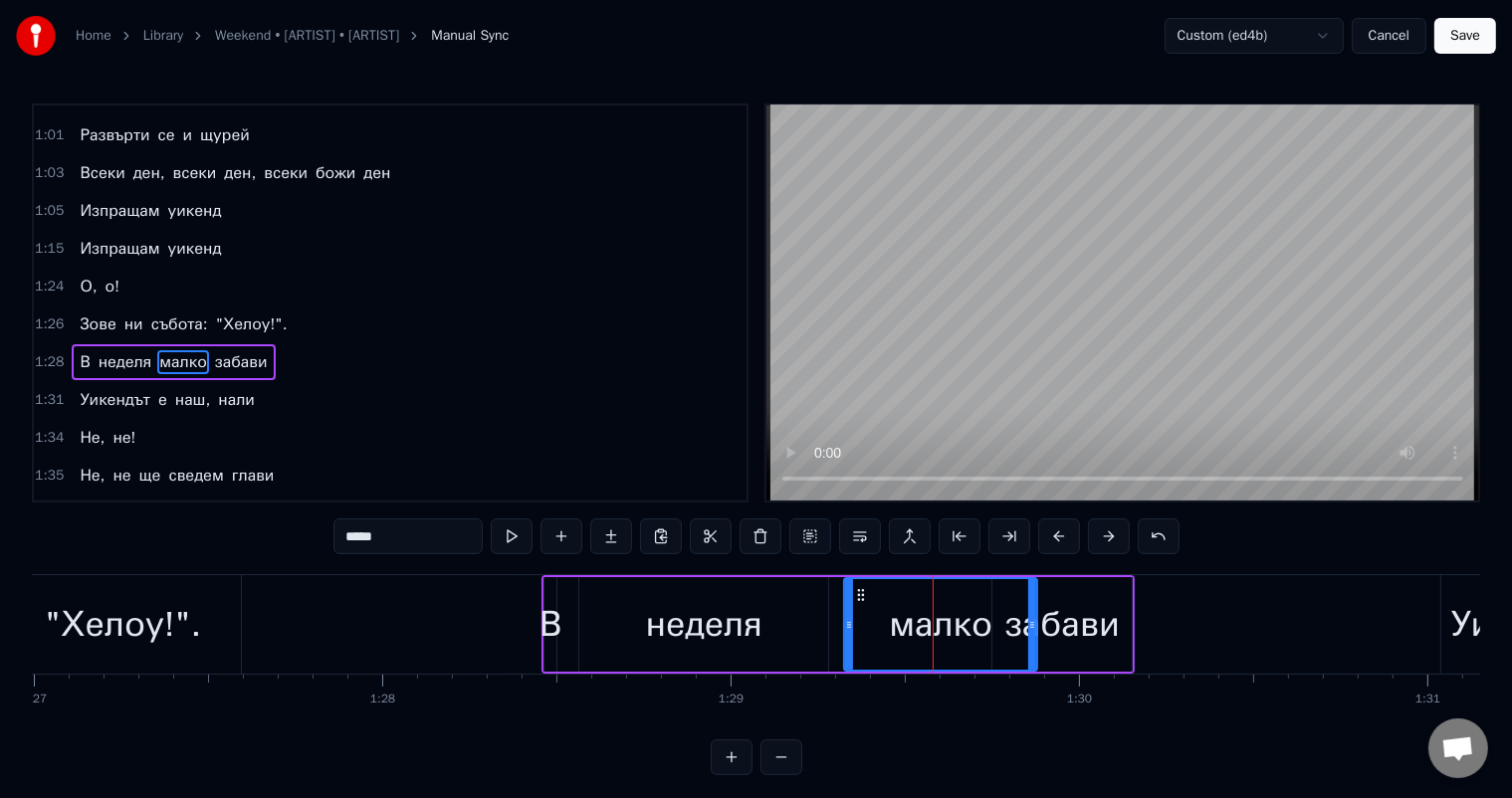 scroll, scrollTop: 480, scrollLeft: 0, axis: vertical 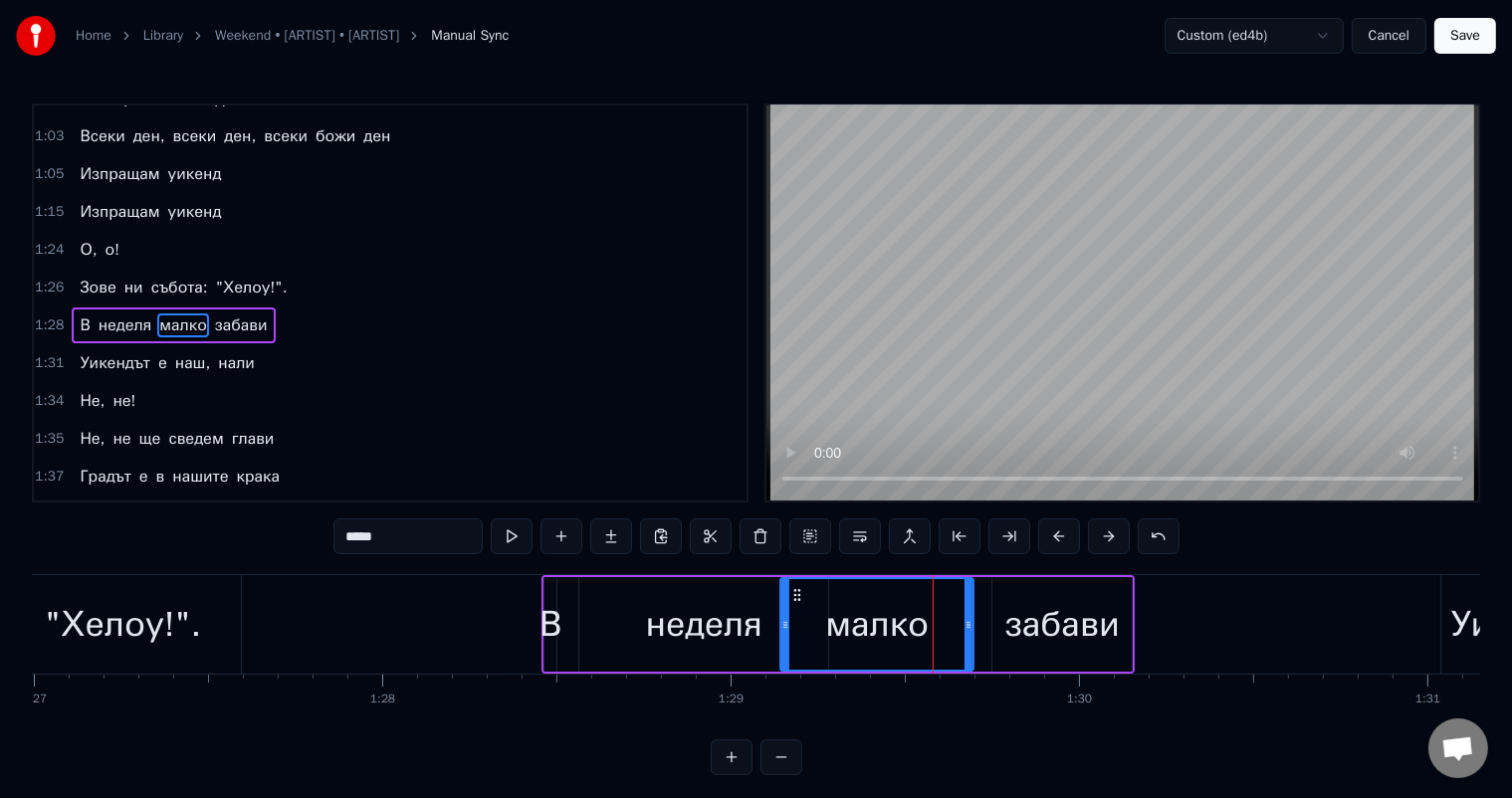 drag, startPoint x: 860, startPoint y: 593, endPoint x: 796, endPoint y: 585, distance: 64.49806 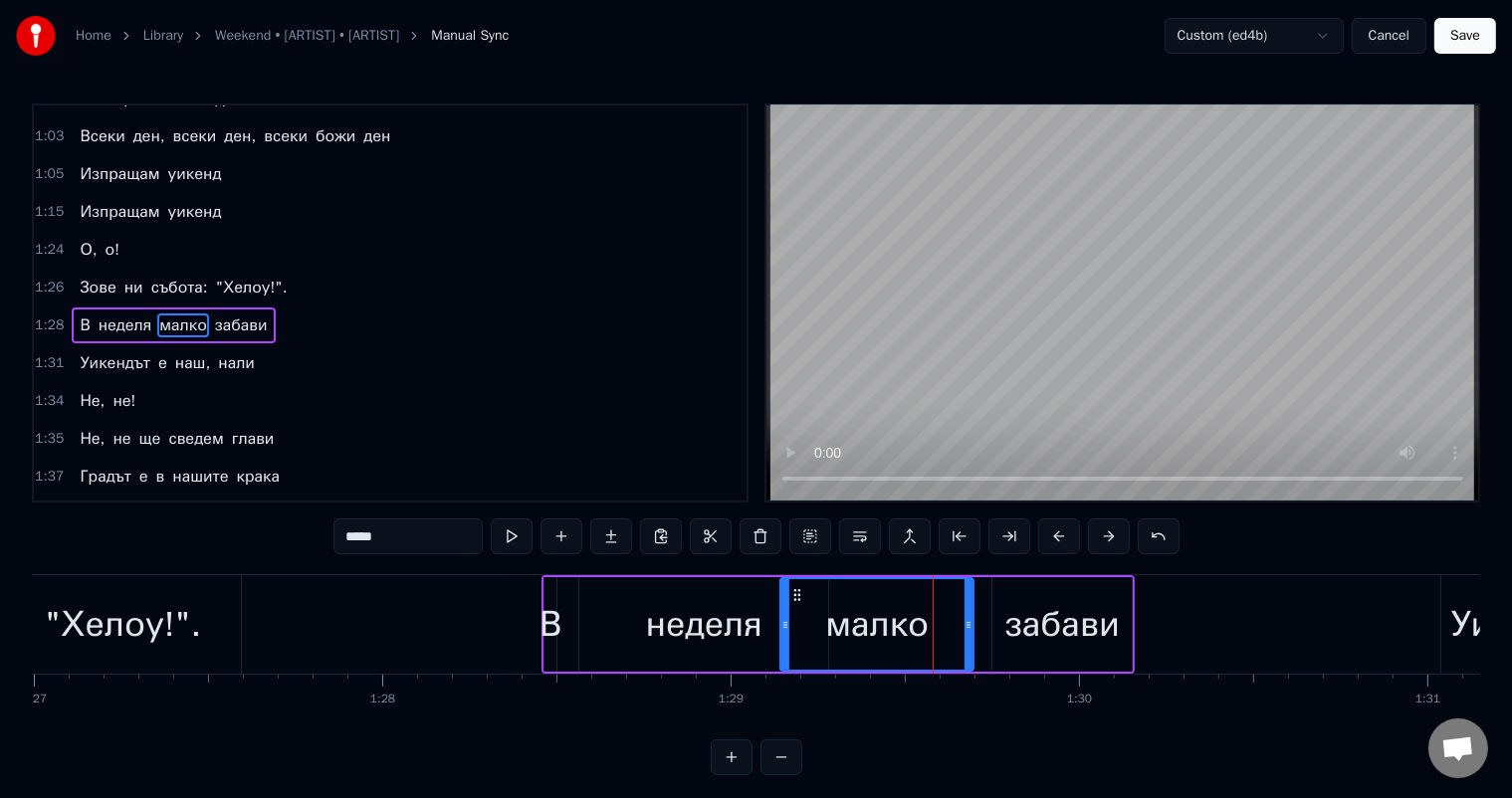 click on "забави" at bounding box center (1062, 624) 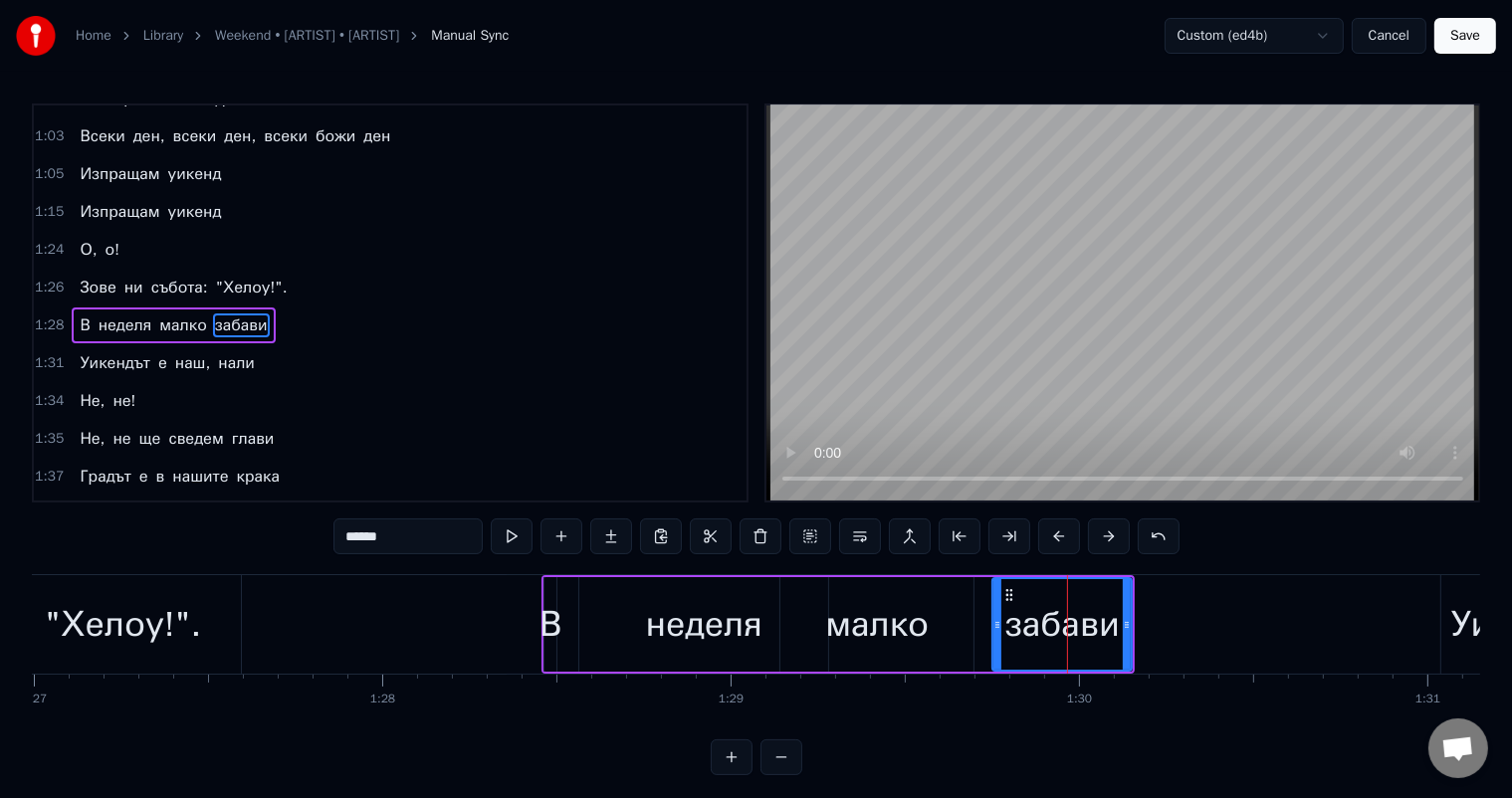 click on "малко" at bounding box center (877, 624) 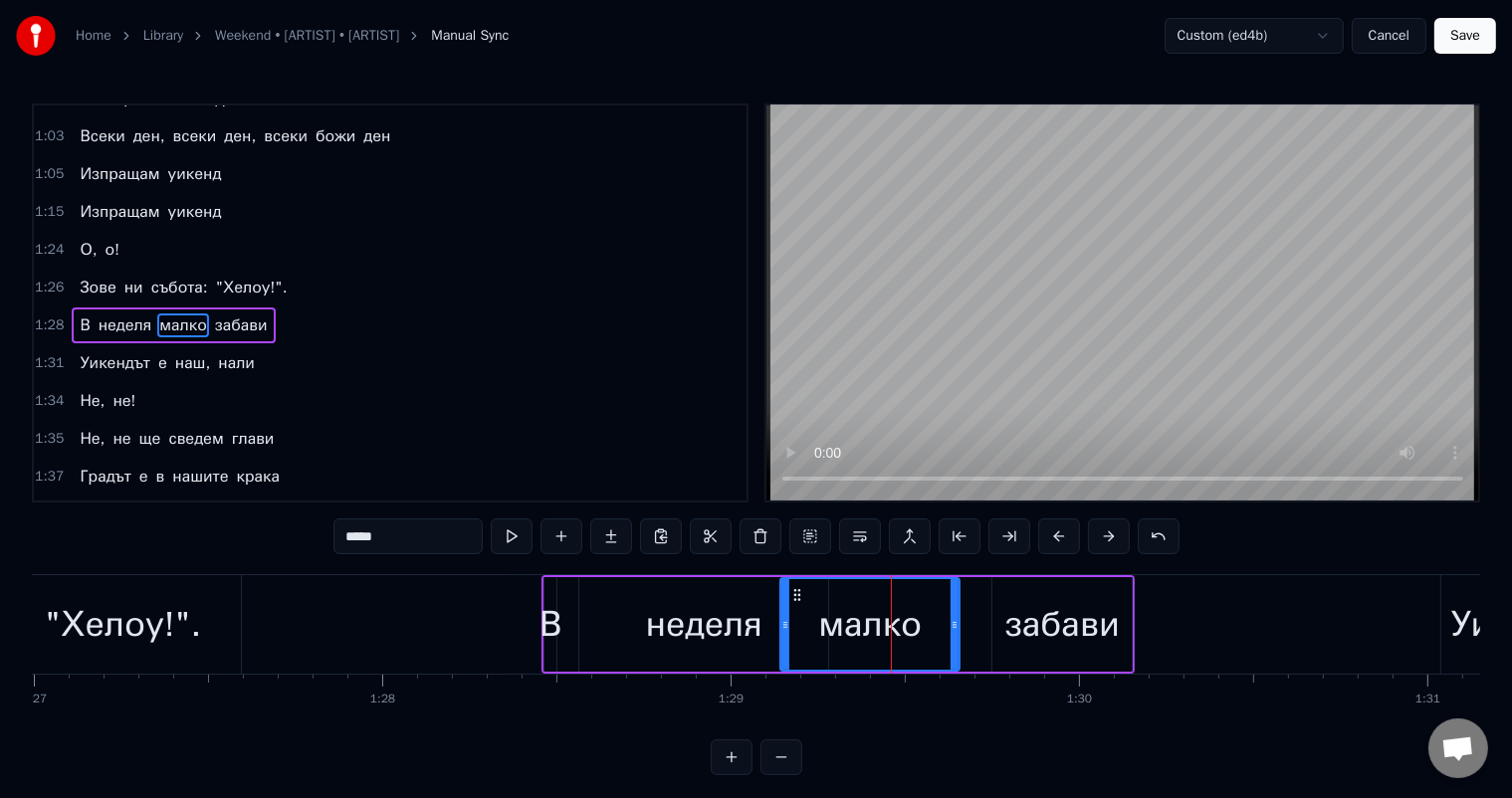 drag, startPoint x: 966, startPoint y: 624, endPoint x: 949, endPoint y: 620, distance: 17.464249 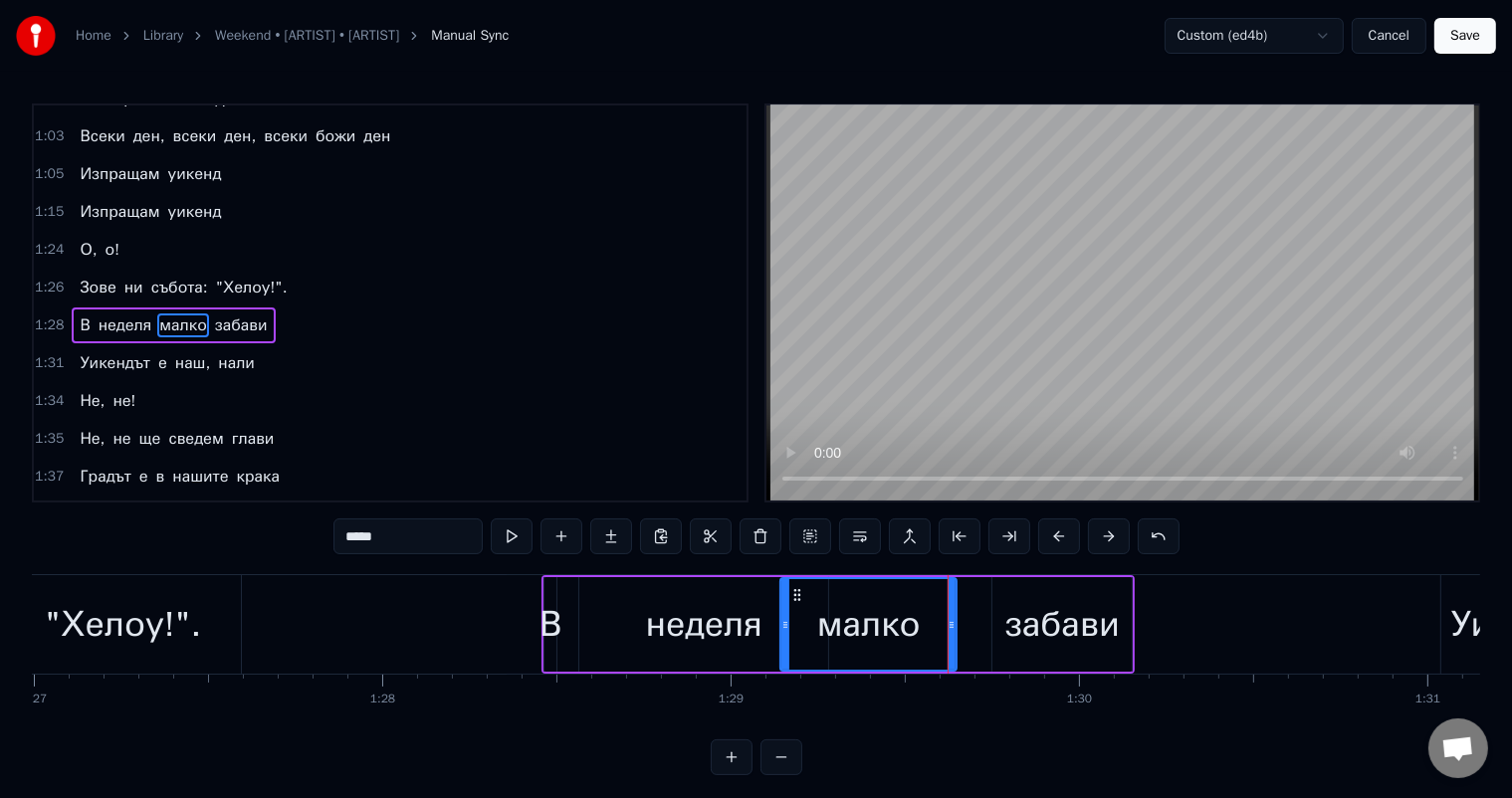 click on "забави" at bounding box center [1062, 624] 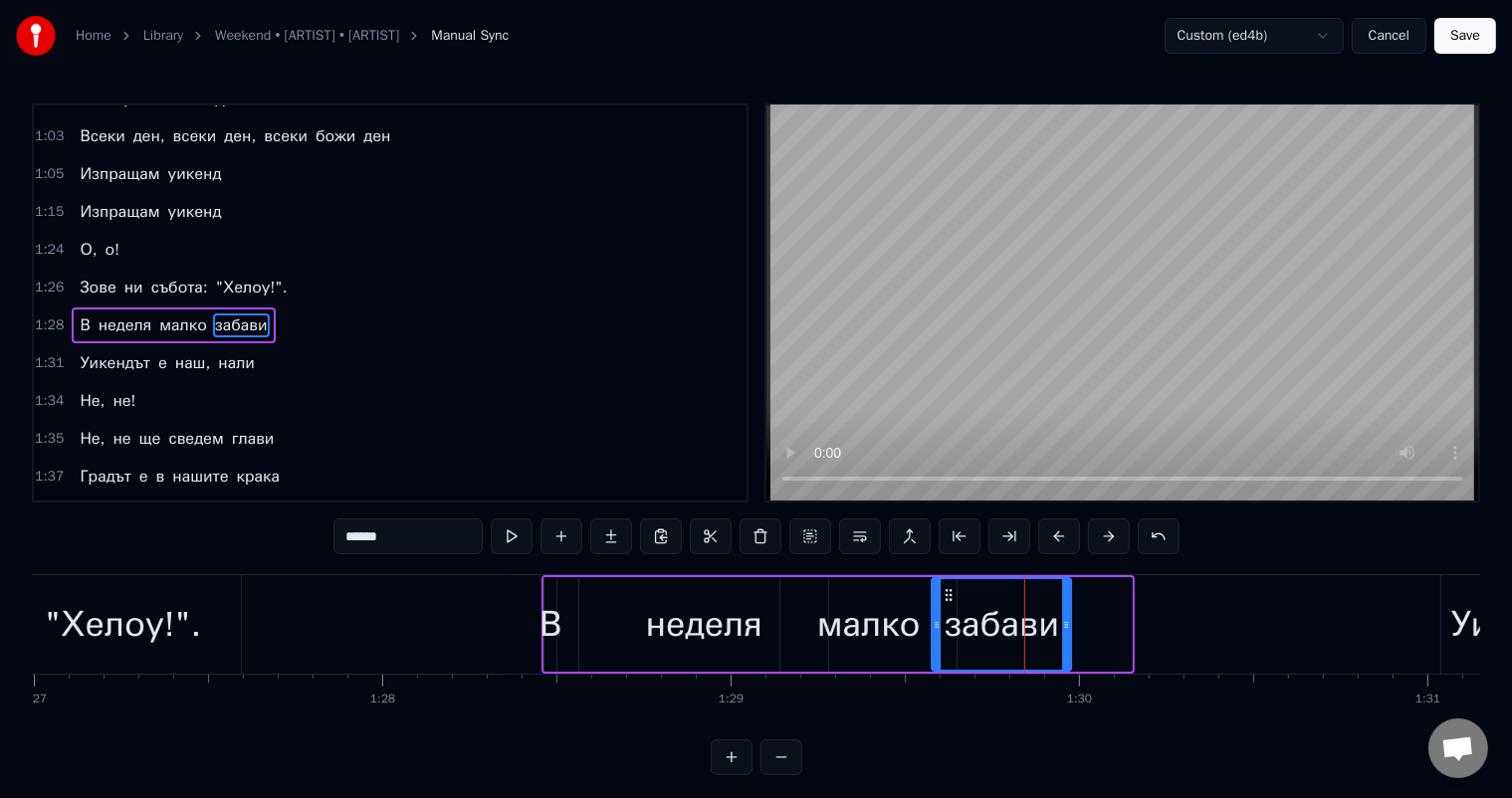 drag, startPoint x: 1003, startPoint y: 591, endPoint x: 943, endPoint y: 588, distance: 60.074953 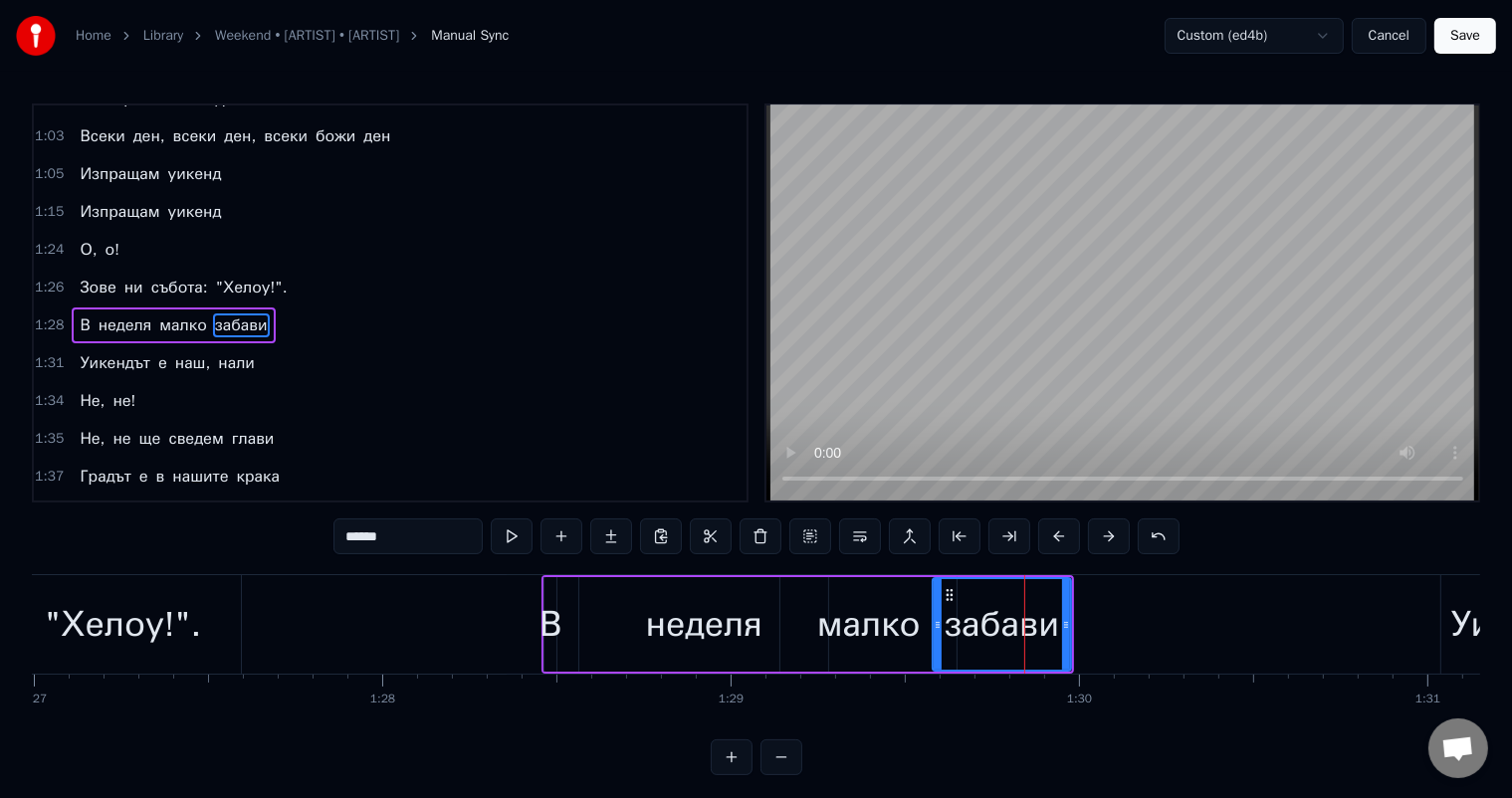 click on "неделя" at bounding box center (704, 624) 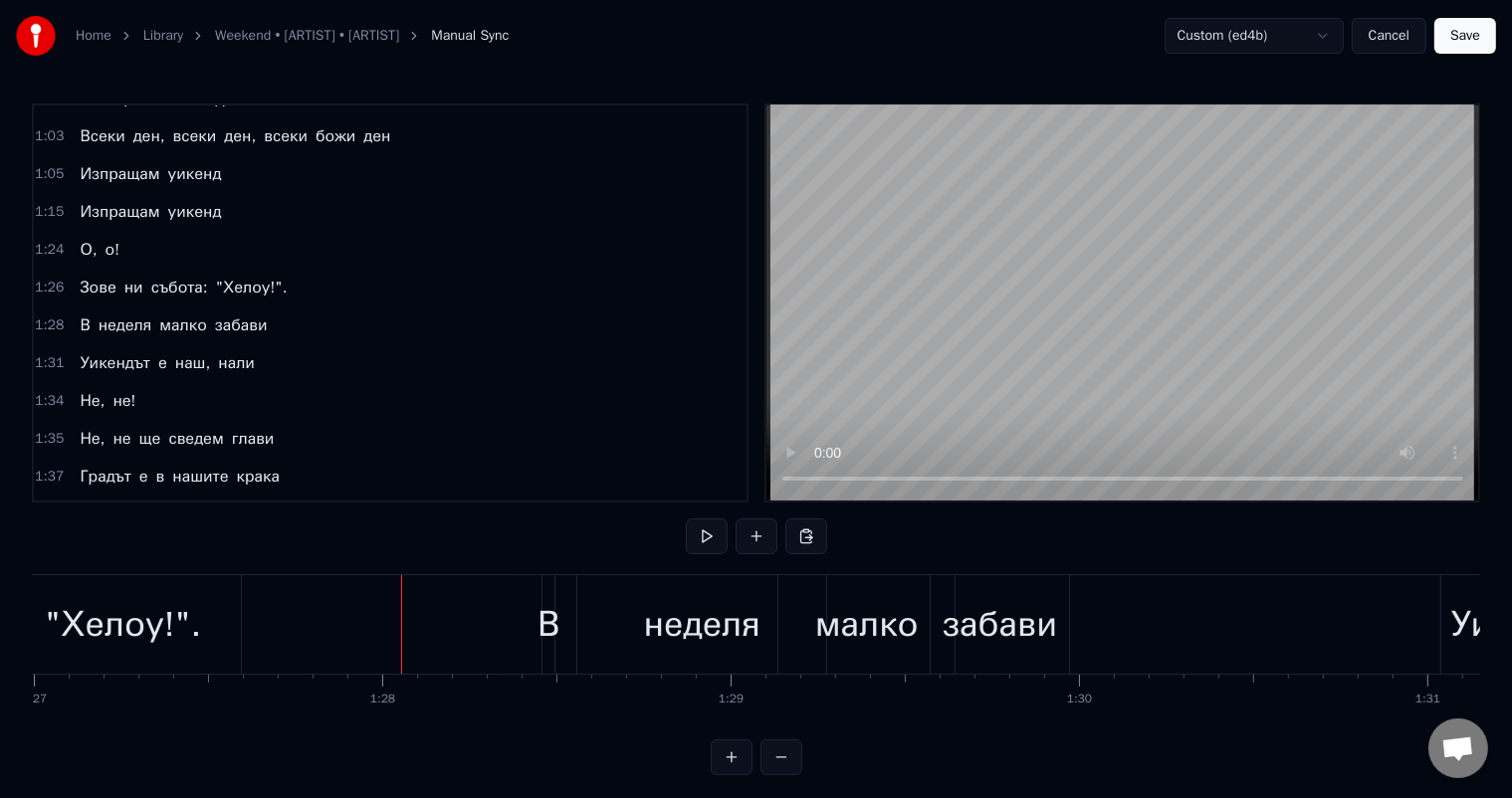 click at bounding box center [1379, 624] 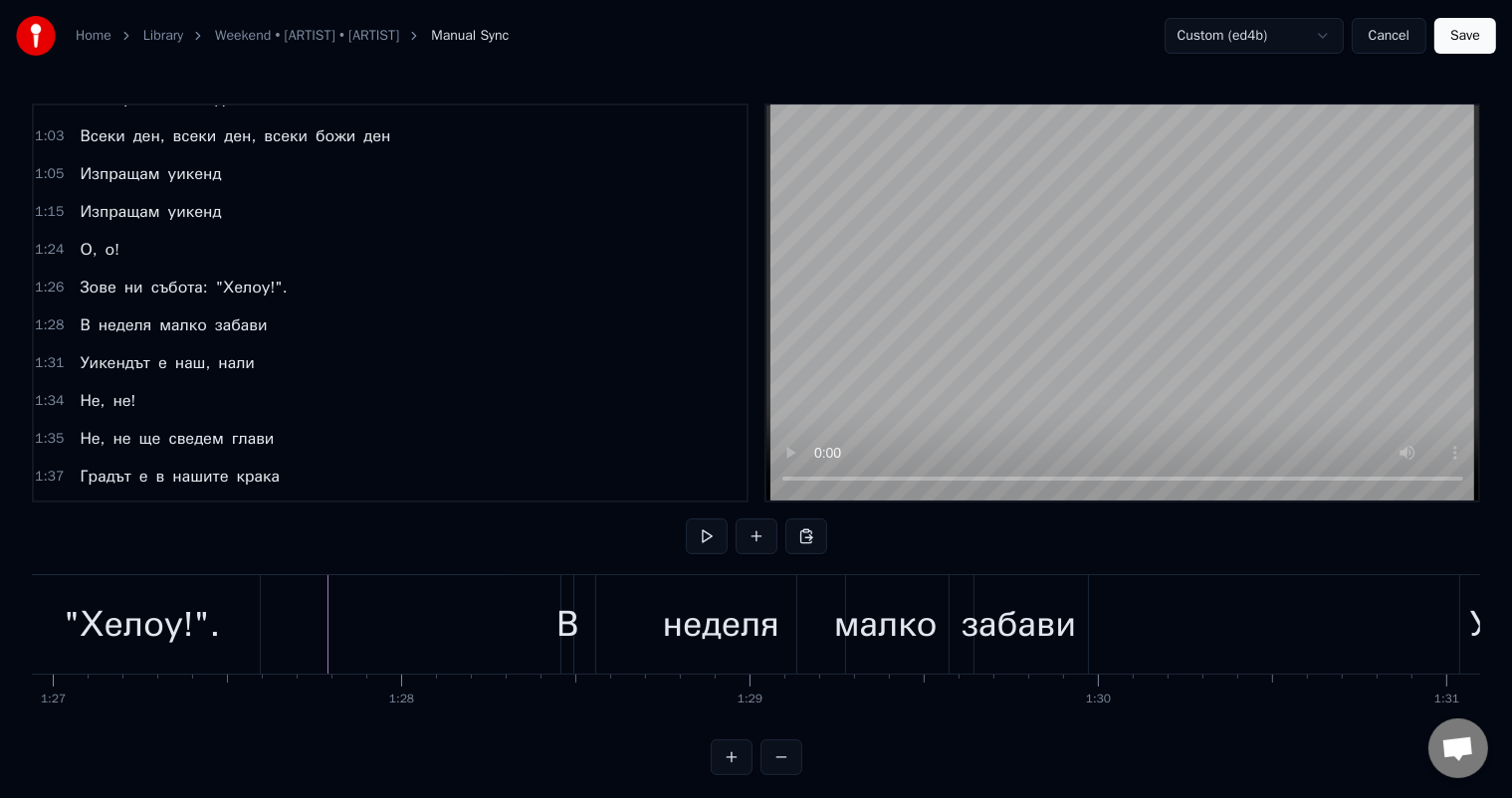 scroll, scrollTop: 0, scrollLeft: 30217, axis: horizontal 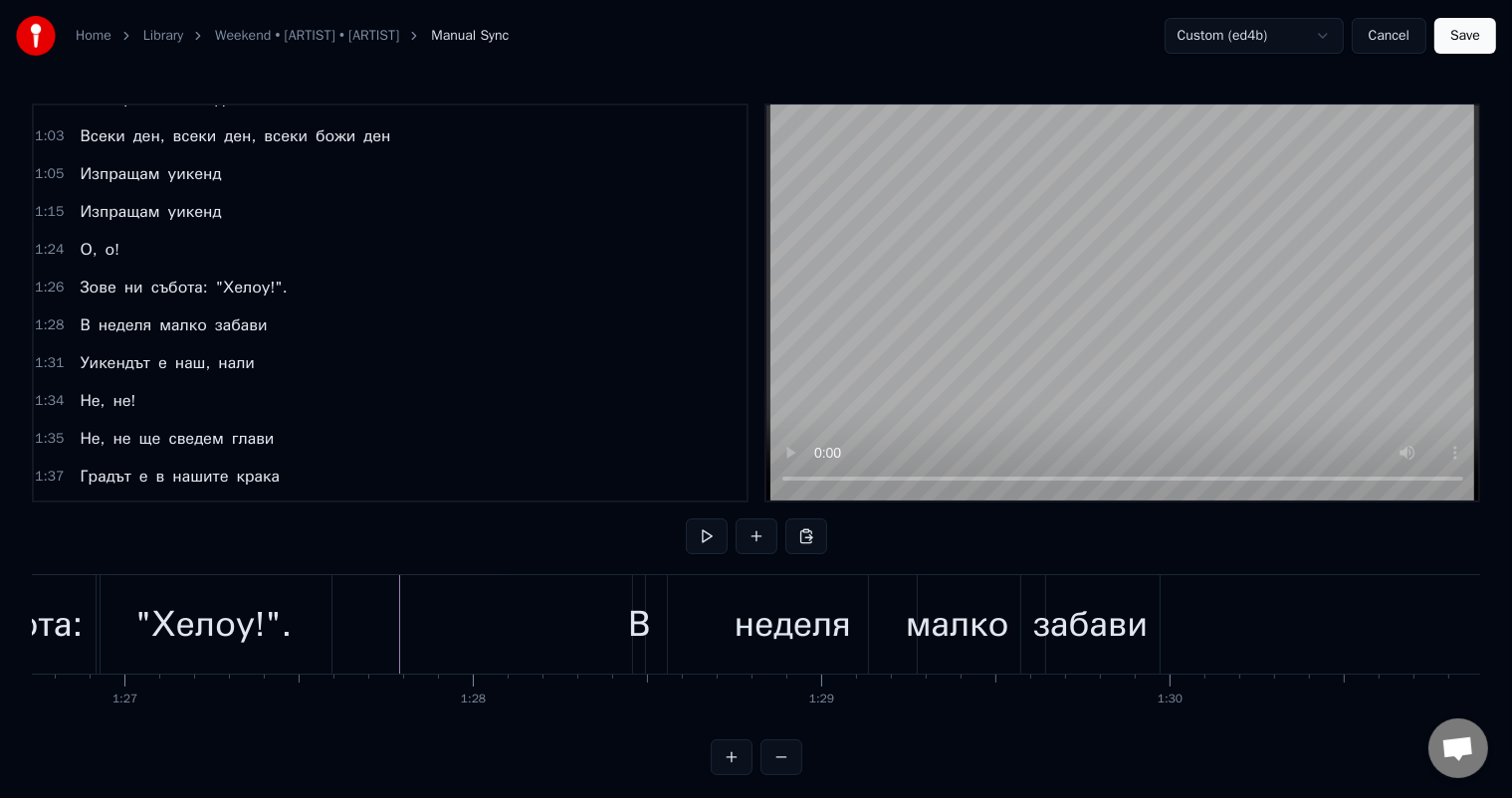 click on "забави" at bounding box center (1090, 624) 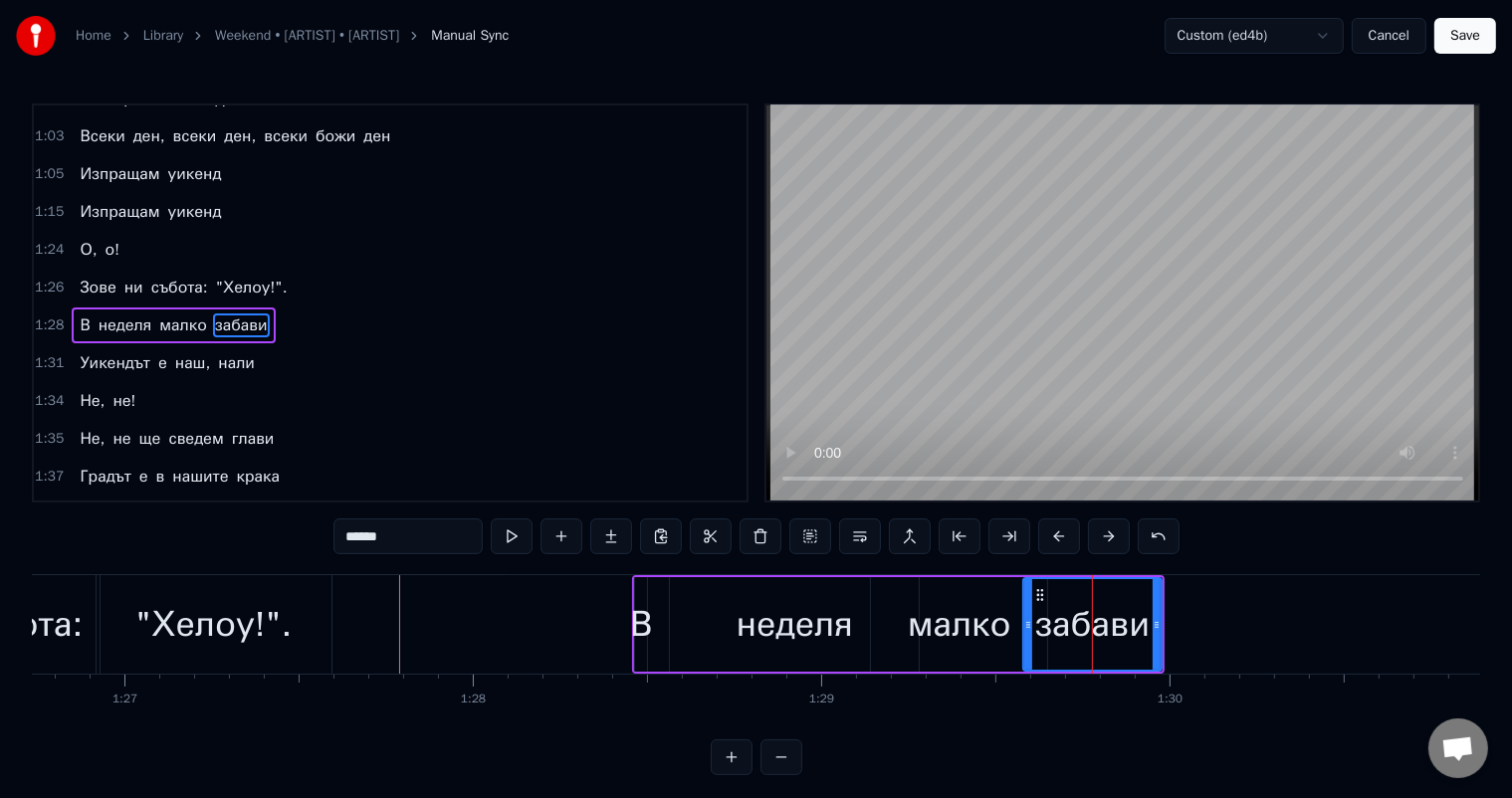 click on "неделя" at bounding box center (794, 624) 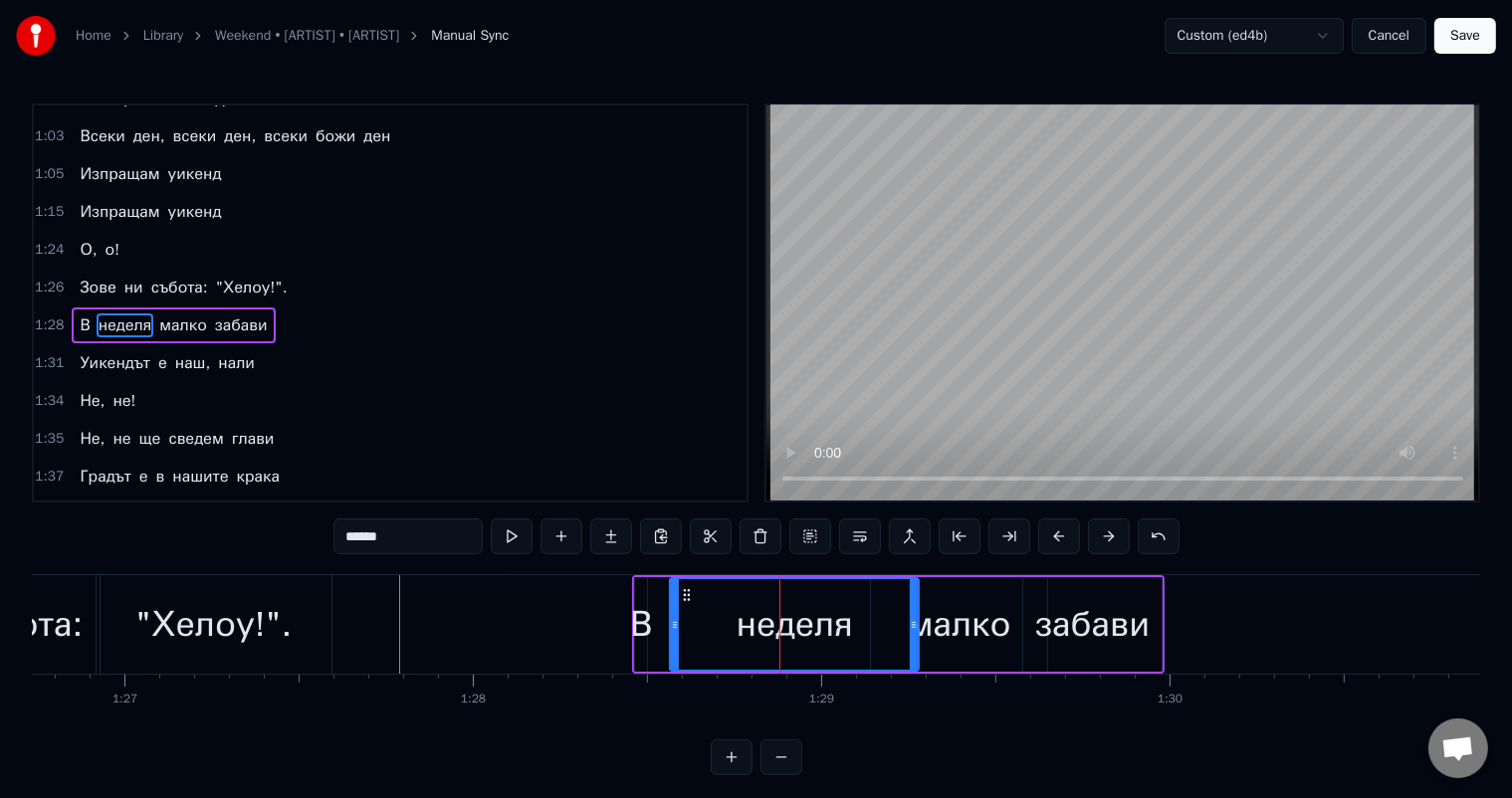 click on "В" at bounding box center (641, 624) 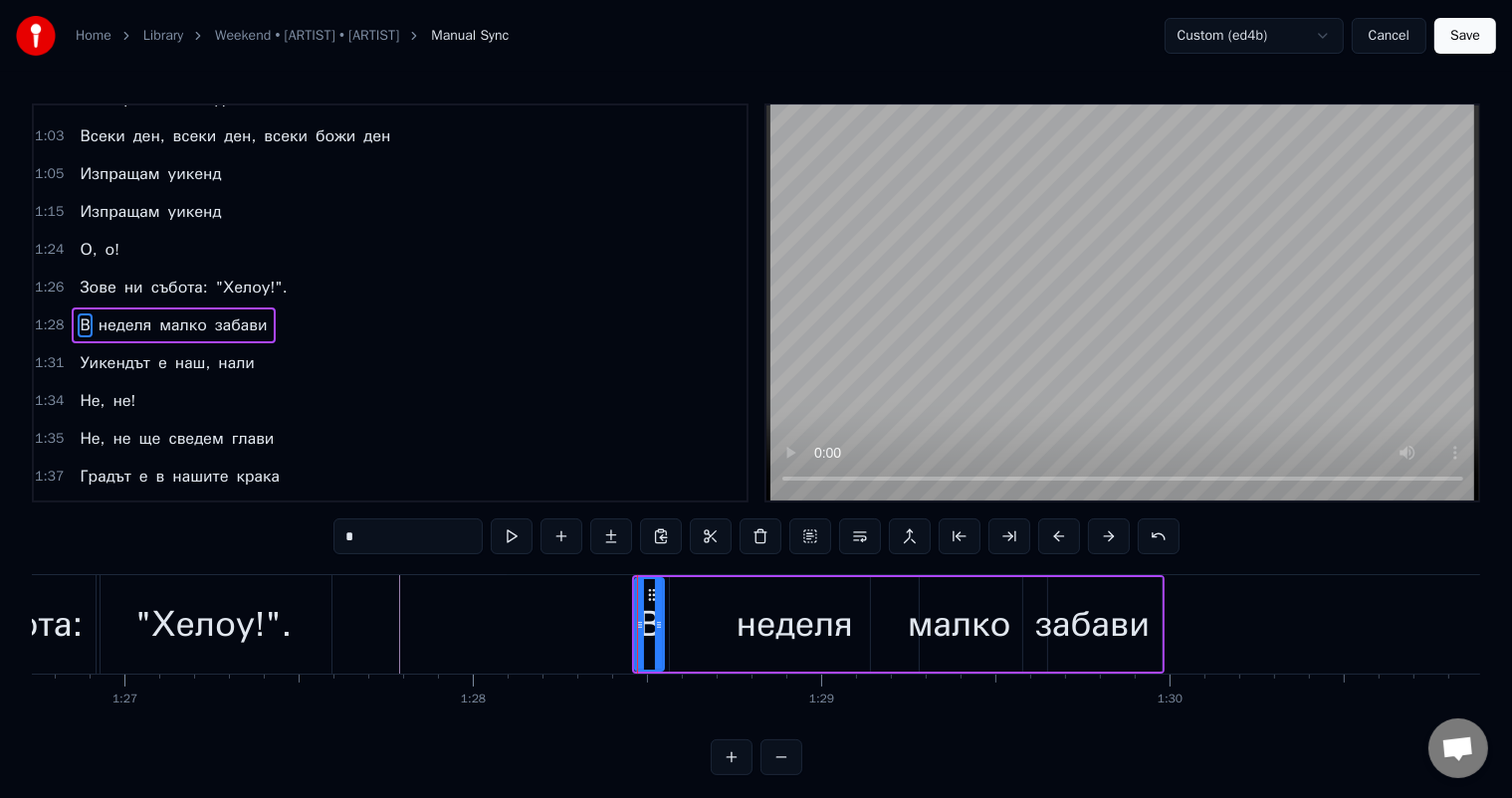 drag, startPoint x: 644, startPoint y: 623, endPoint x: 661, endPoint y: 624, distance: 17.029386 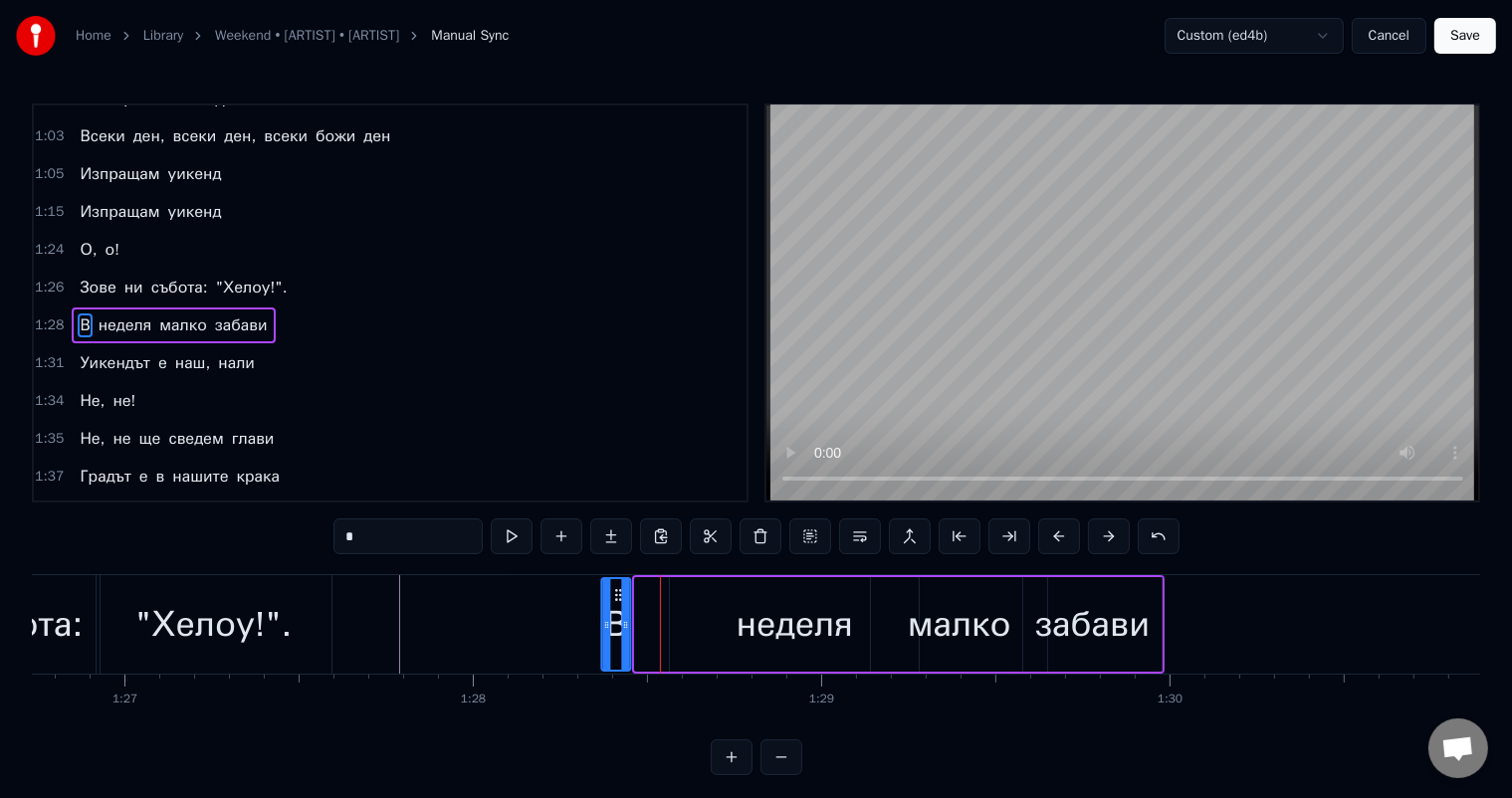 drag, startPoint x: 650, startPoint y: 596, endPoint x: 623, endPoint y: 591, distance: 27.45906 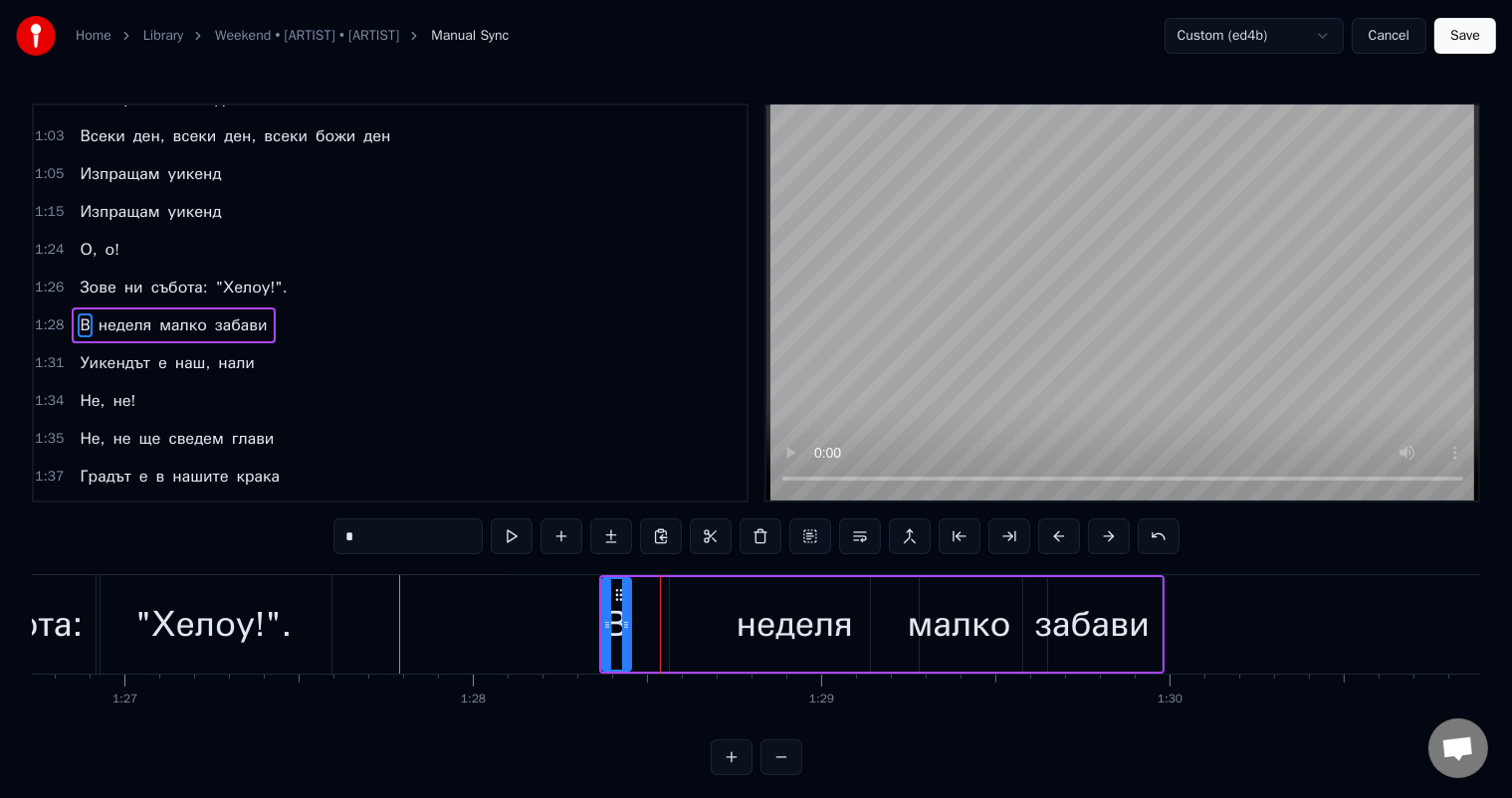 click on "неделя" at bounding box center [794, 624] 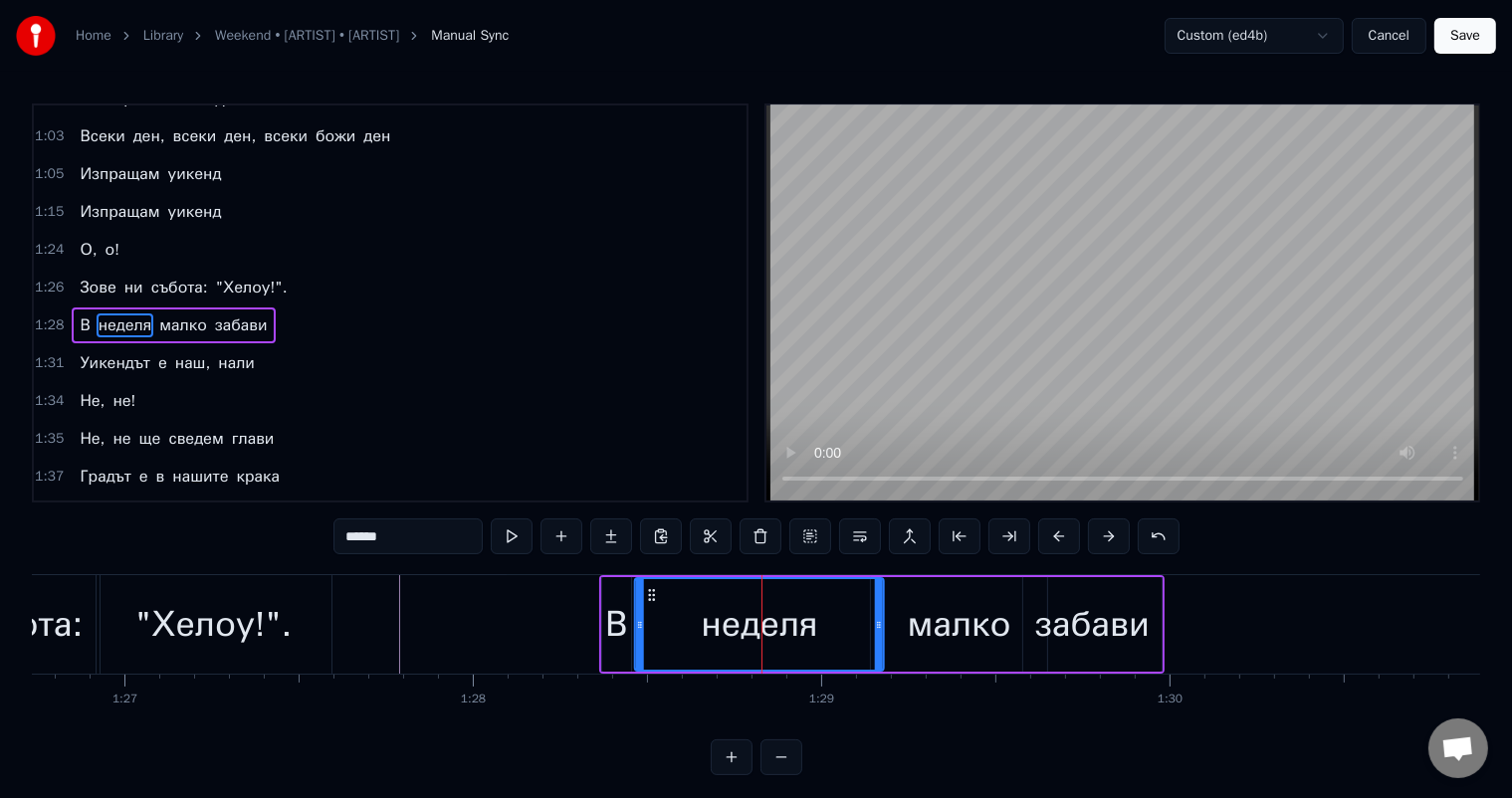 drag, startPoint x: 688, startPoint y: 595, endPoint x: 653, endPoint y: 589, distance: 35.510562 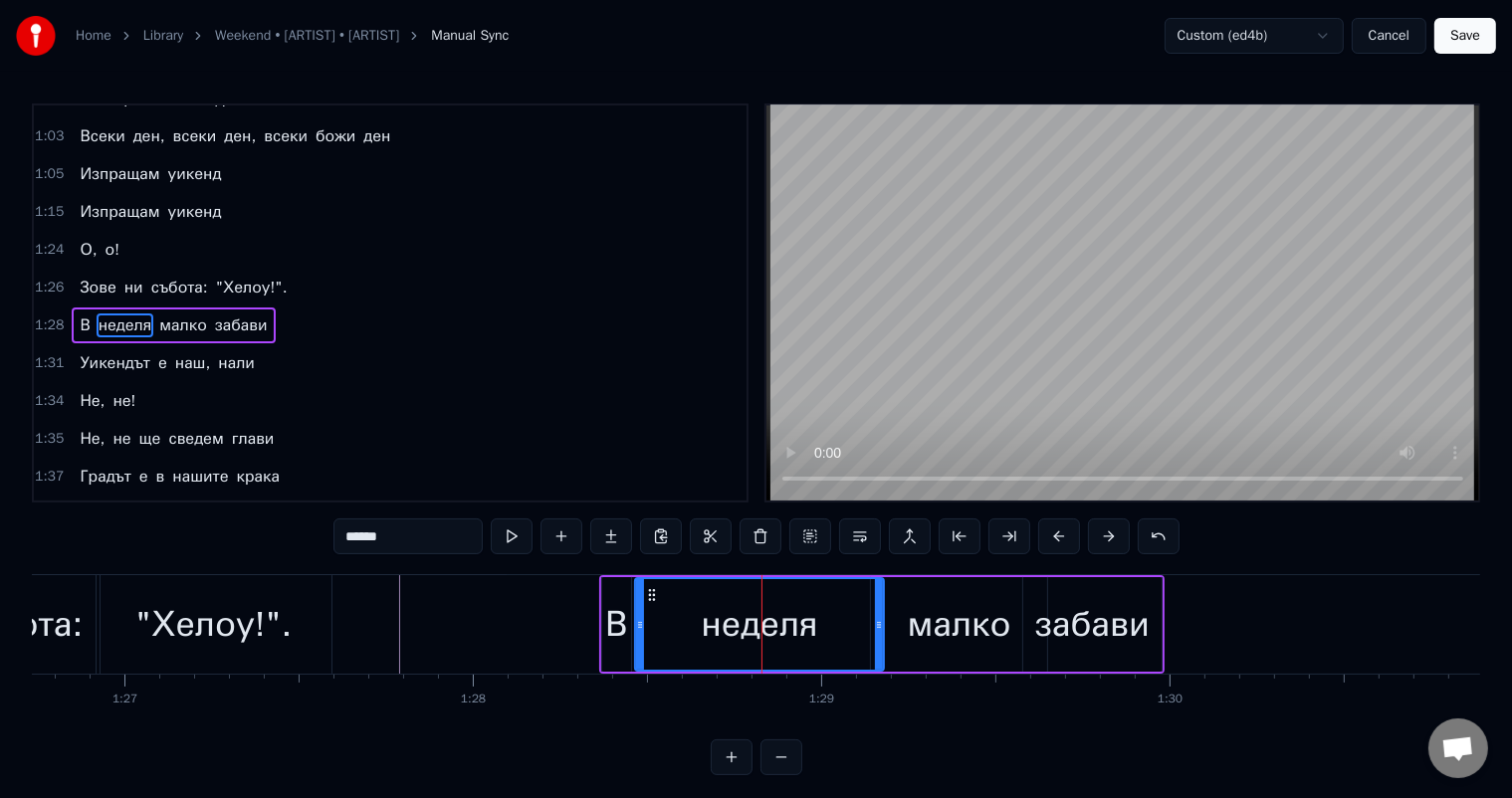click on "малко" at bounding box center (960, 624) 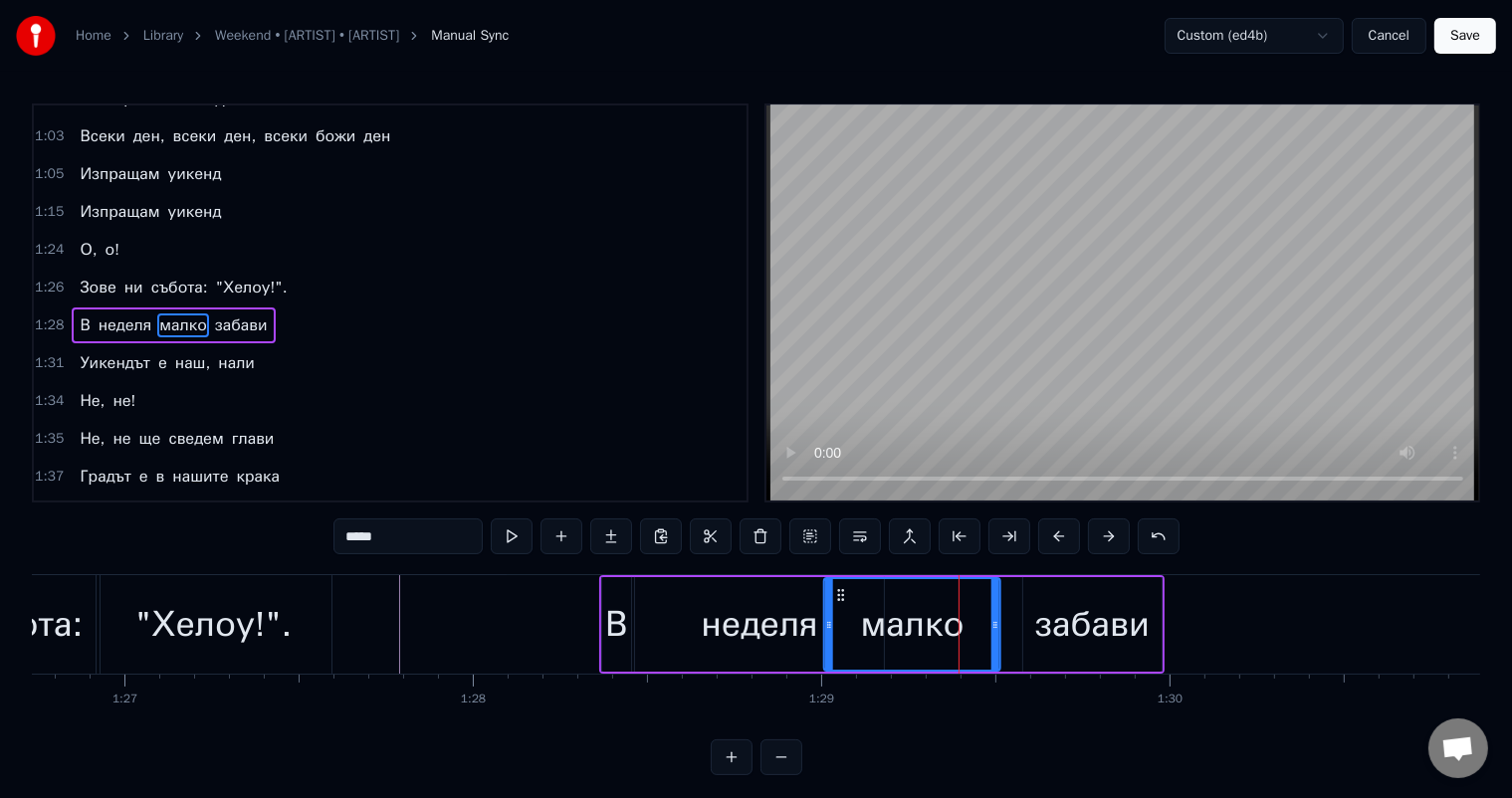 drag, startPoint x: 885, startPoint y: 591, endPoint x: 837, endPoint y: 587, distance: 48.166378 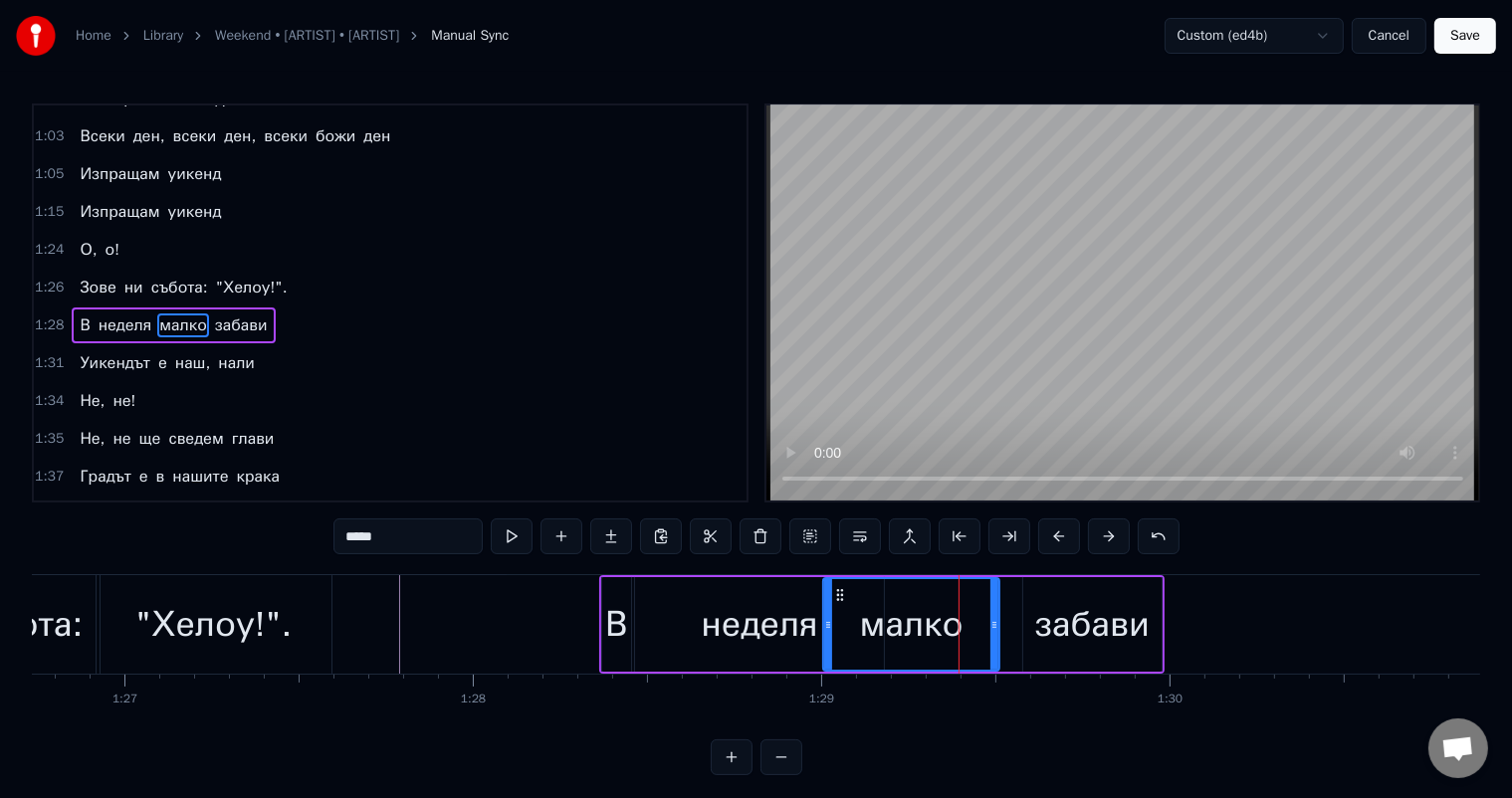 click on "забави" at bounding box center (1092, 624) 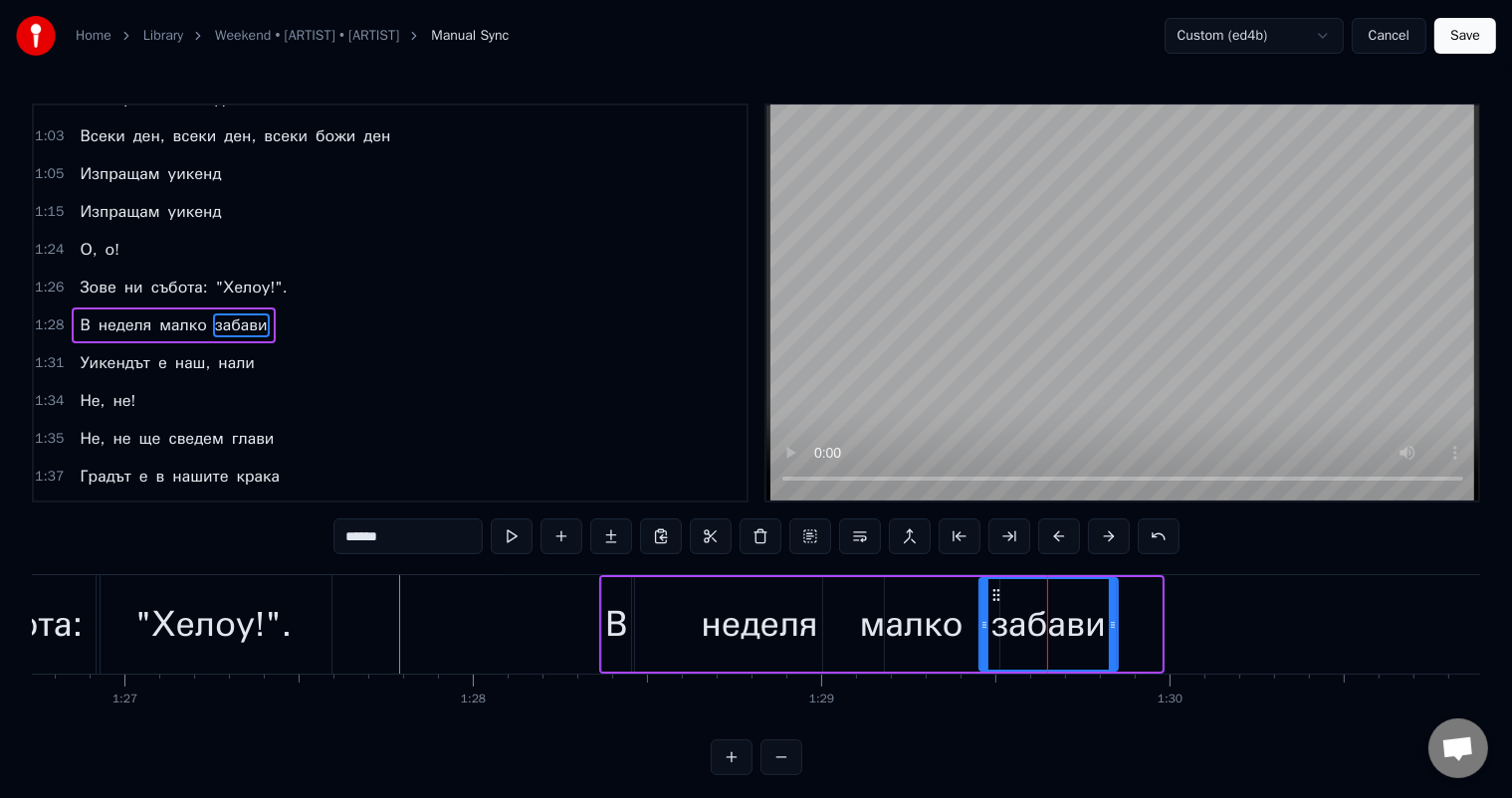 drag, startPoint x: 1041, startPoint y: 593, endPoint x: 997, endPoint y: 589, distance: 44.181444 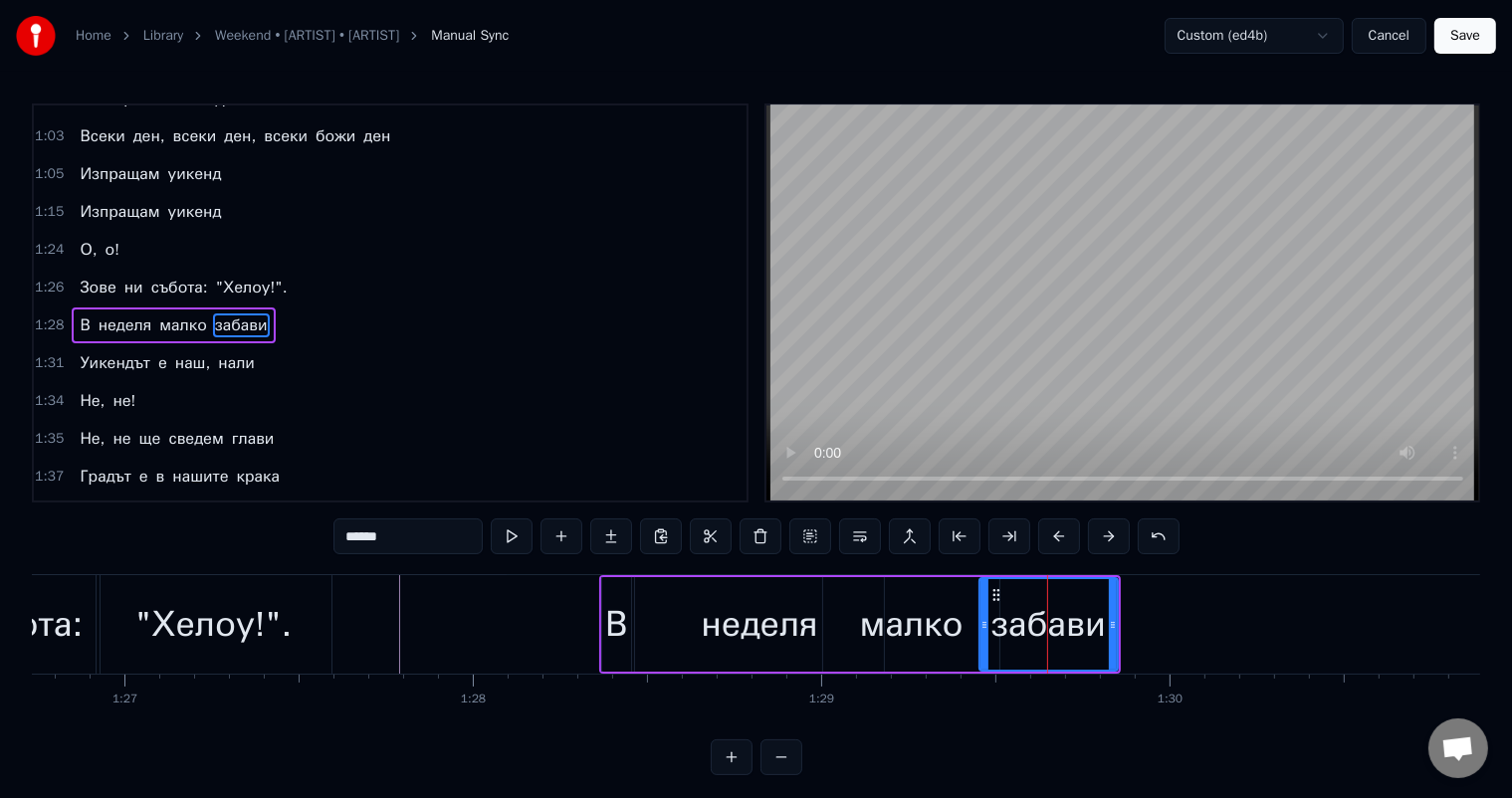 click at bounding box center [1469, 624] 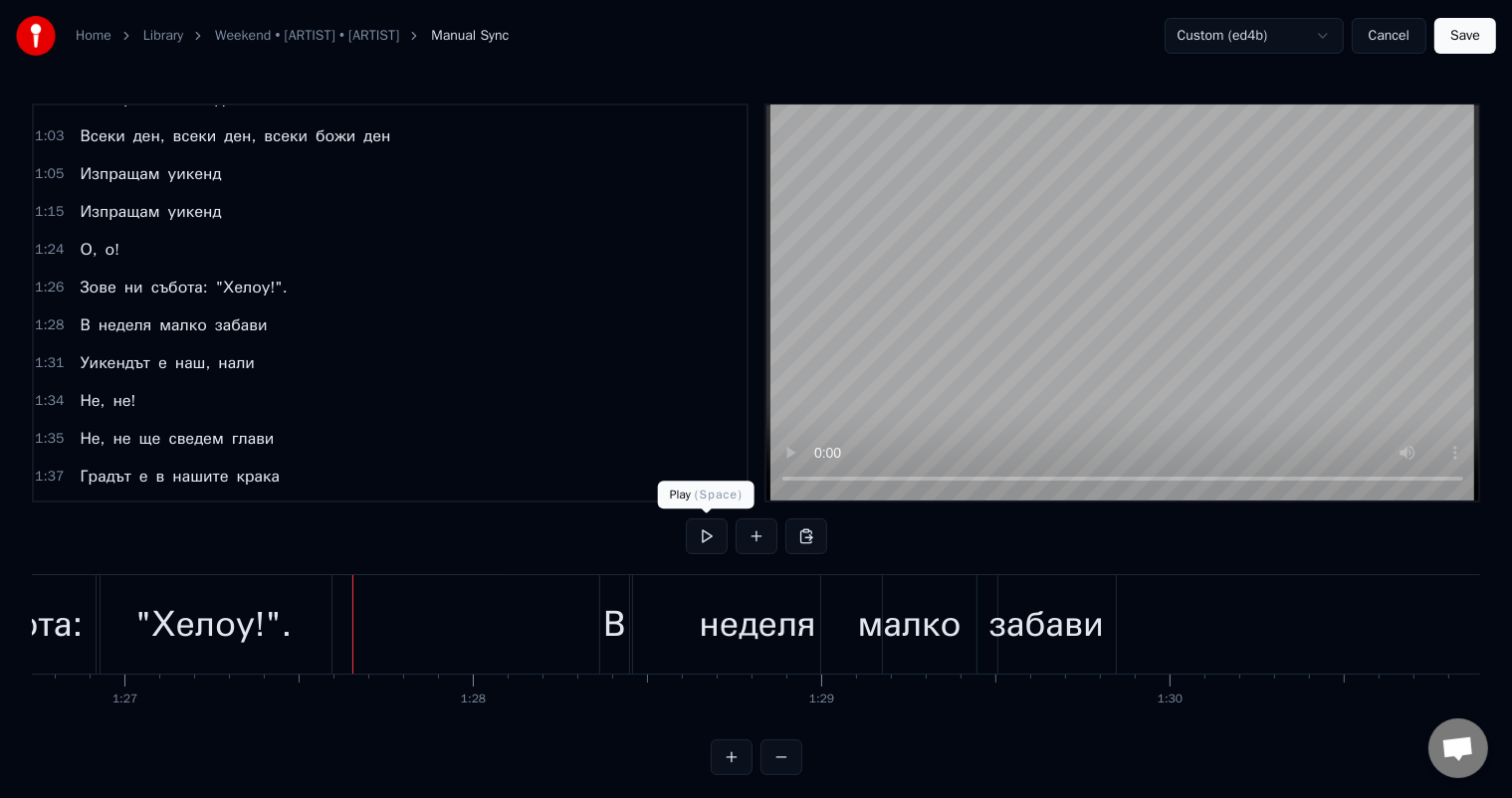 click at bounding box center (707, 536) 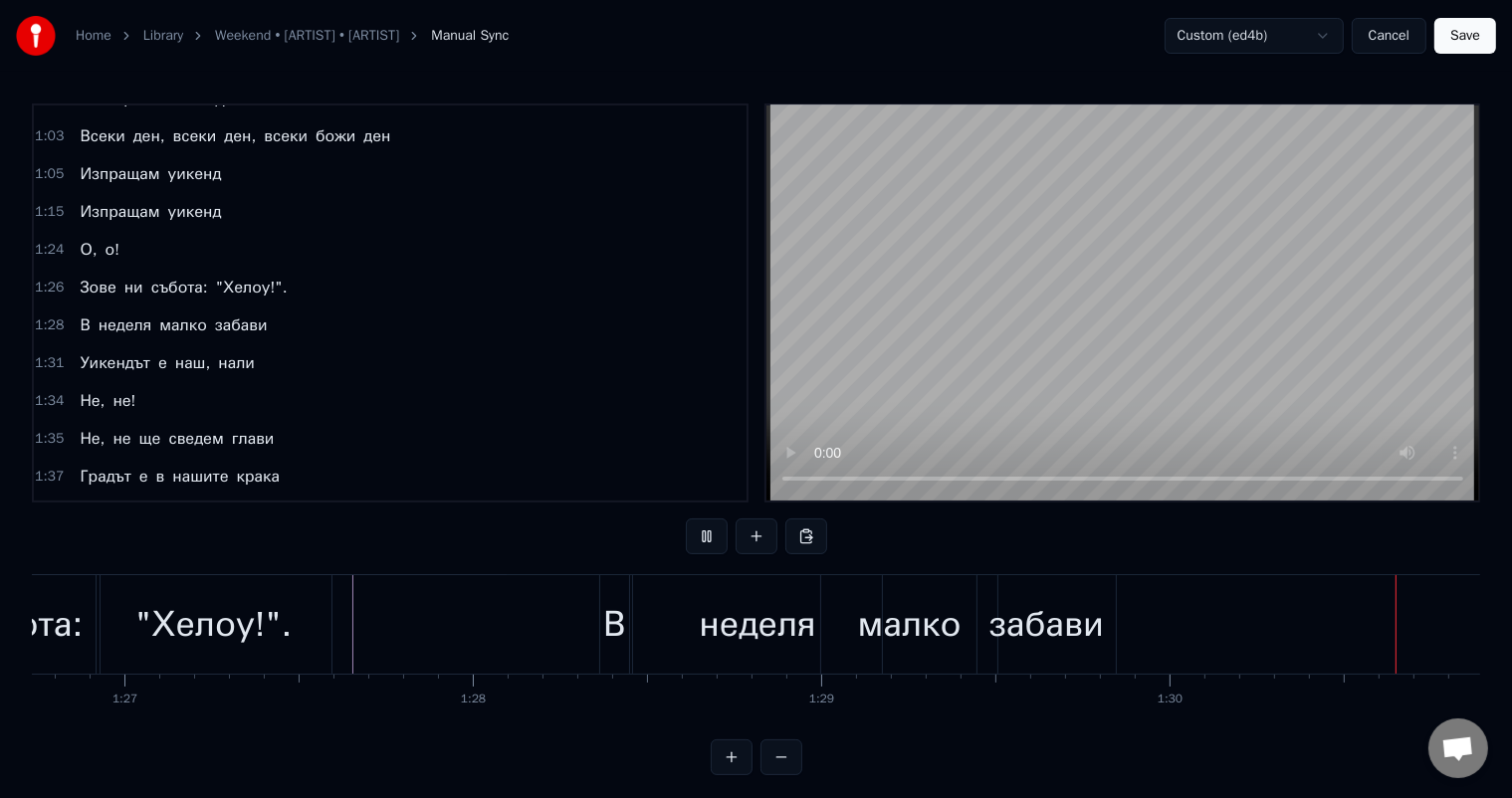 scroll, scrollTop: 0, scrollLeft: 31489, axis: horizontal 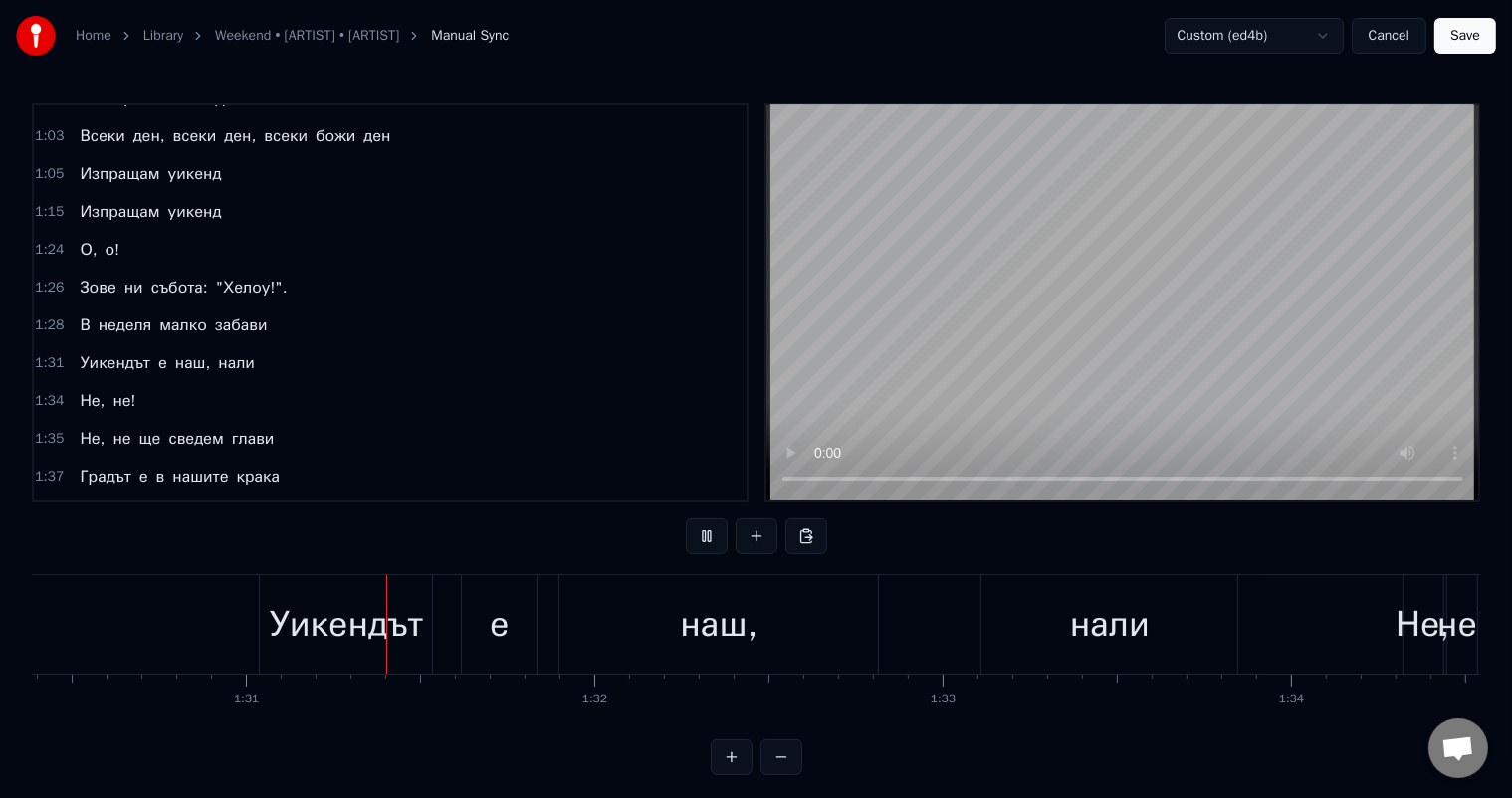 click at bounding box center (707, 536) 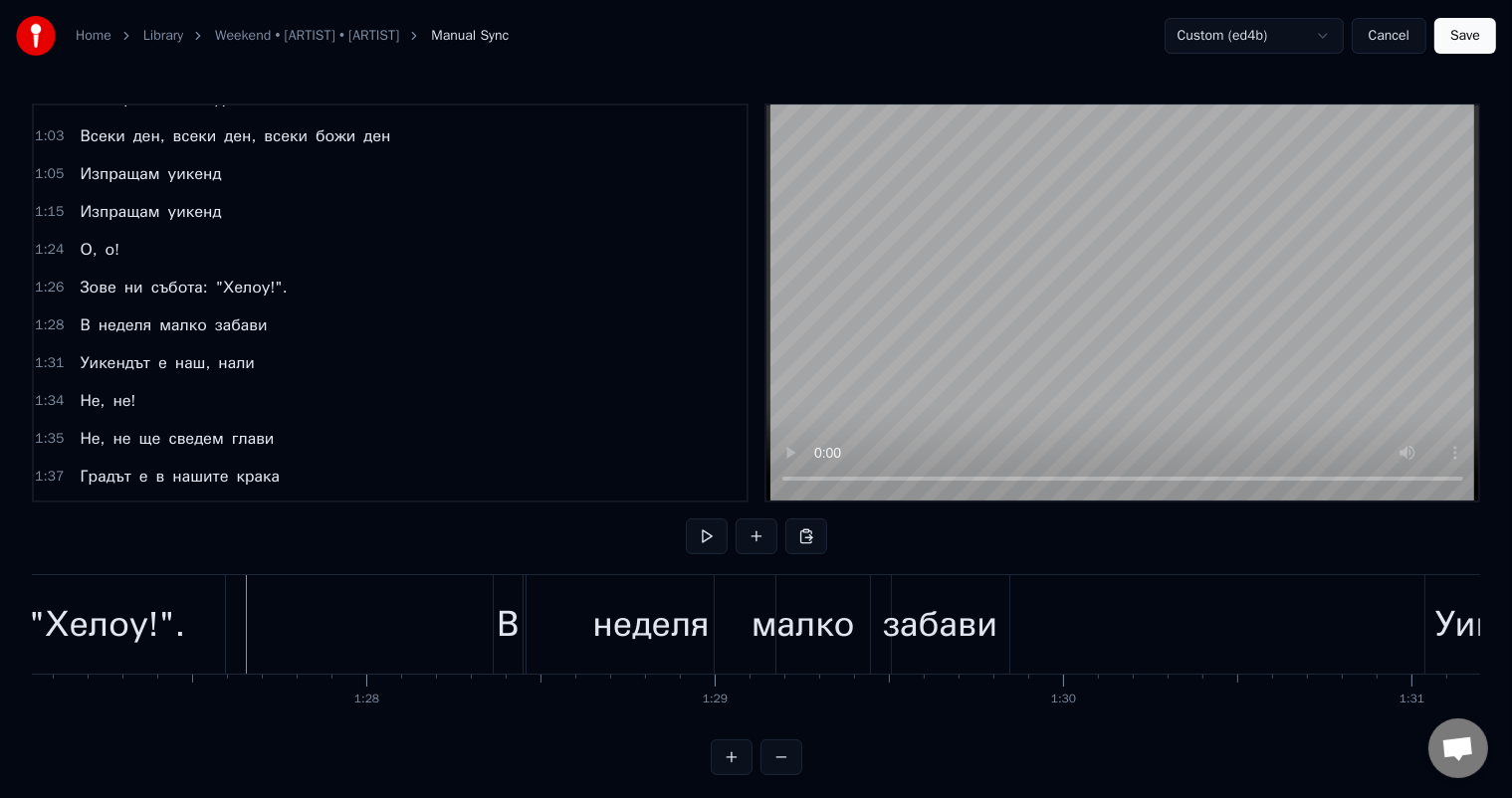 scroll, scrollTop: 0, scrollLeft: 30145, axis: horizontal 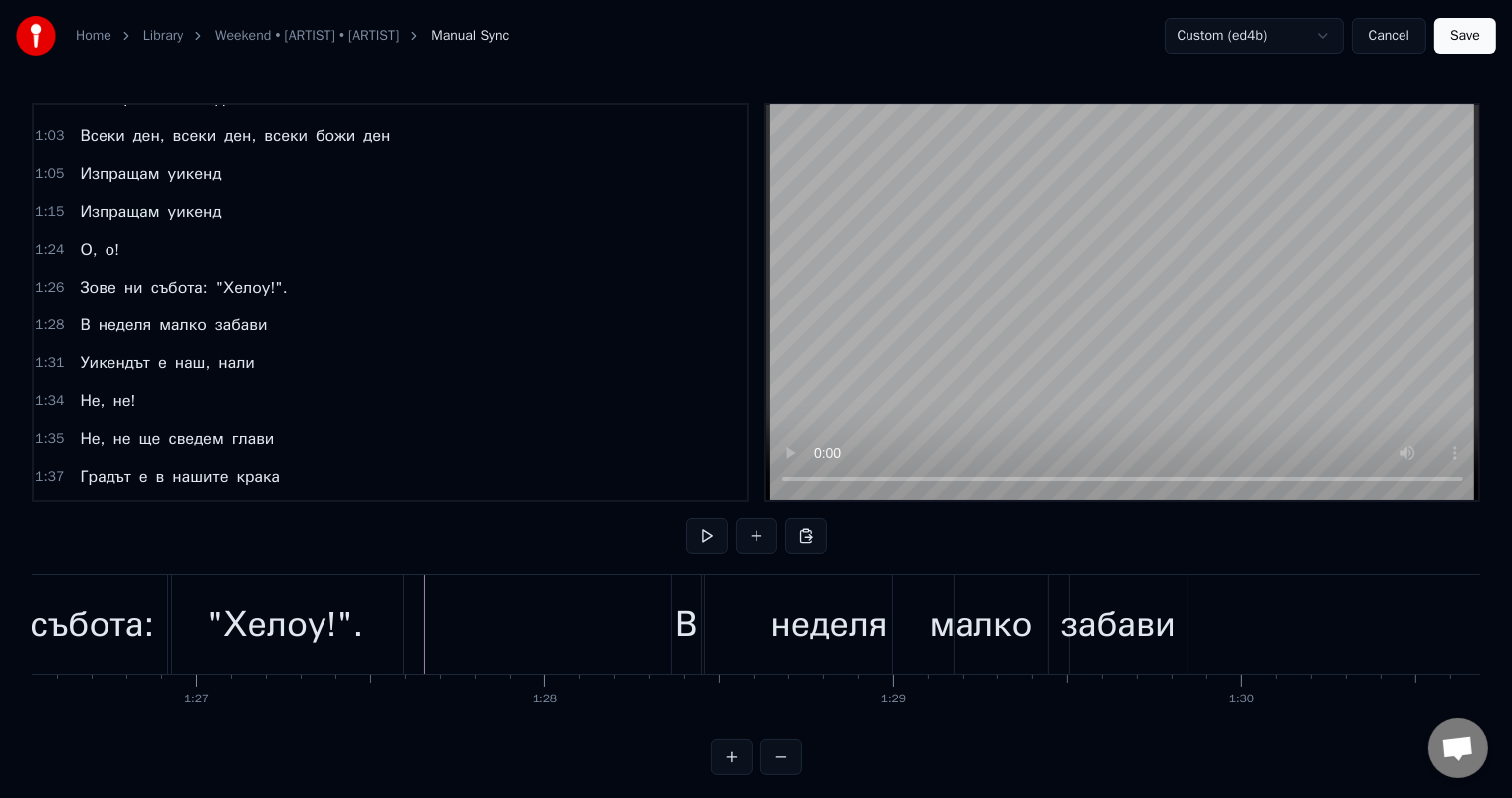 click on "събота:" at bounding box center (92, 624) 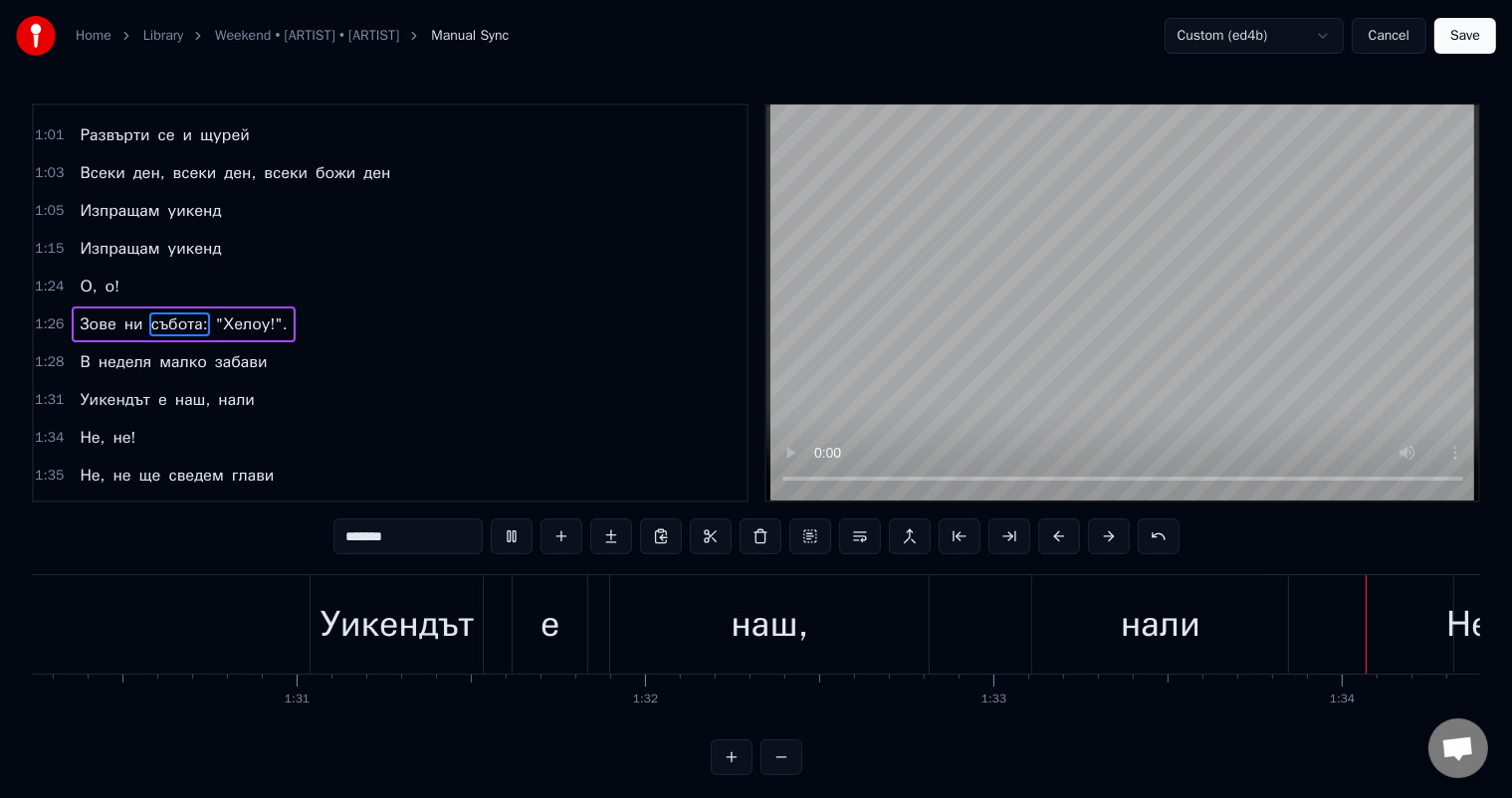 scroll, scrollTop: 0, scrollLeft: 32695, axis: horizontal 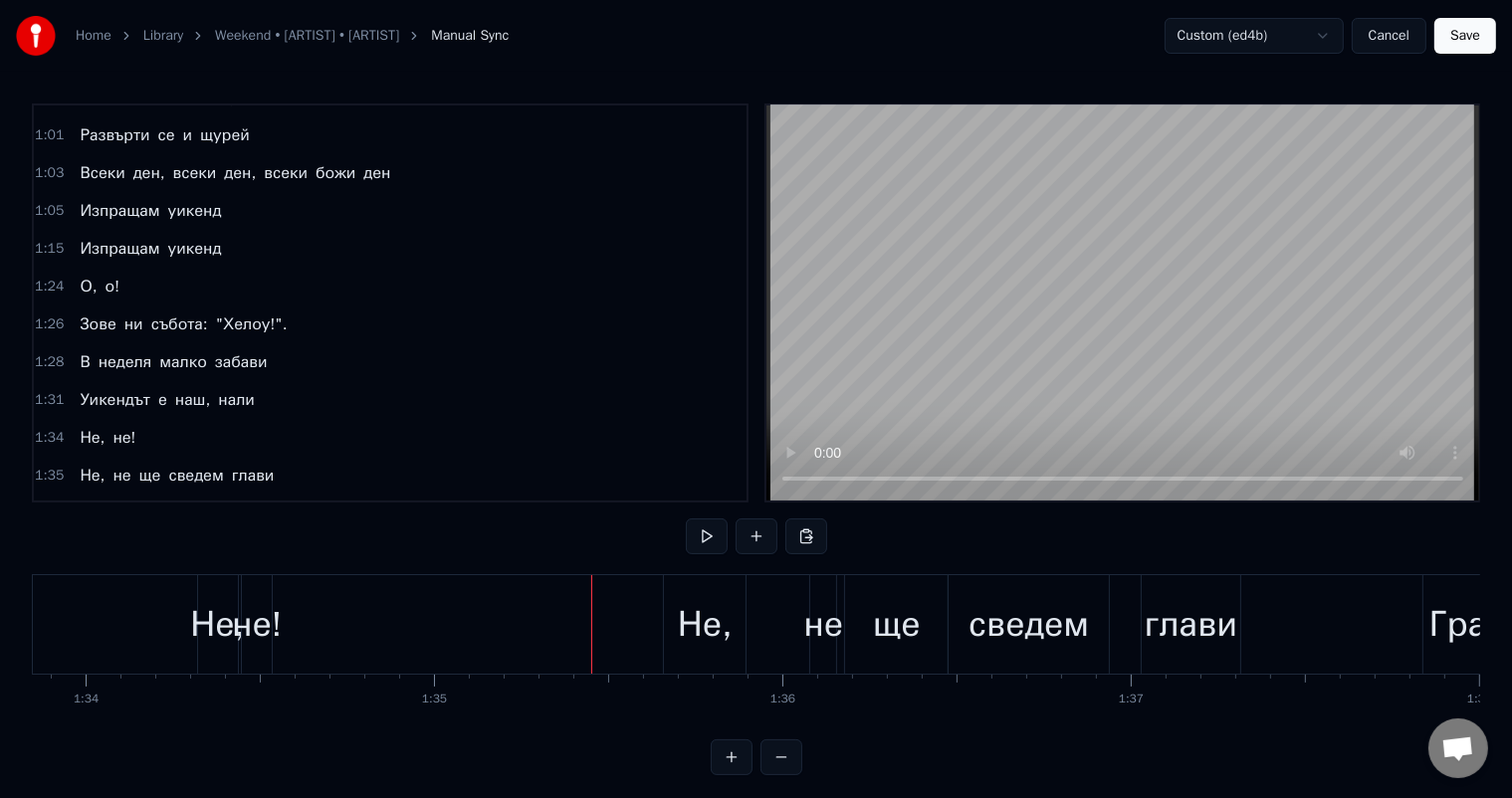 click at bounding box center (-1008, 624) 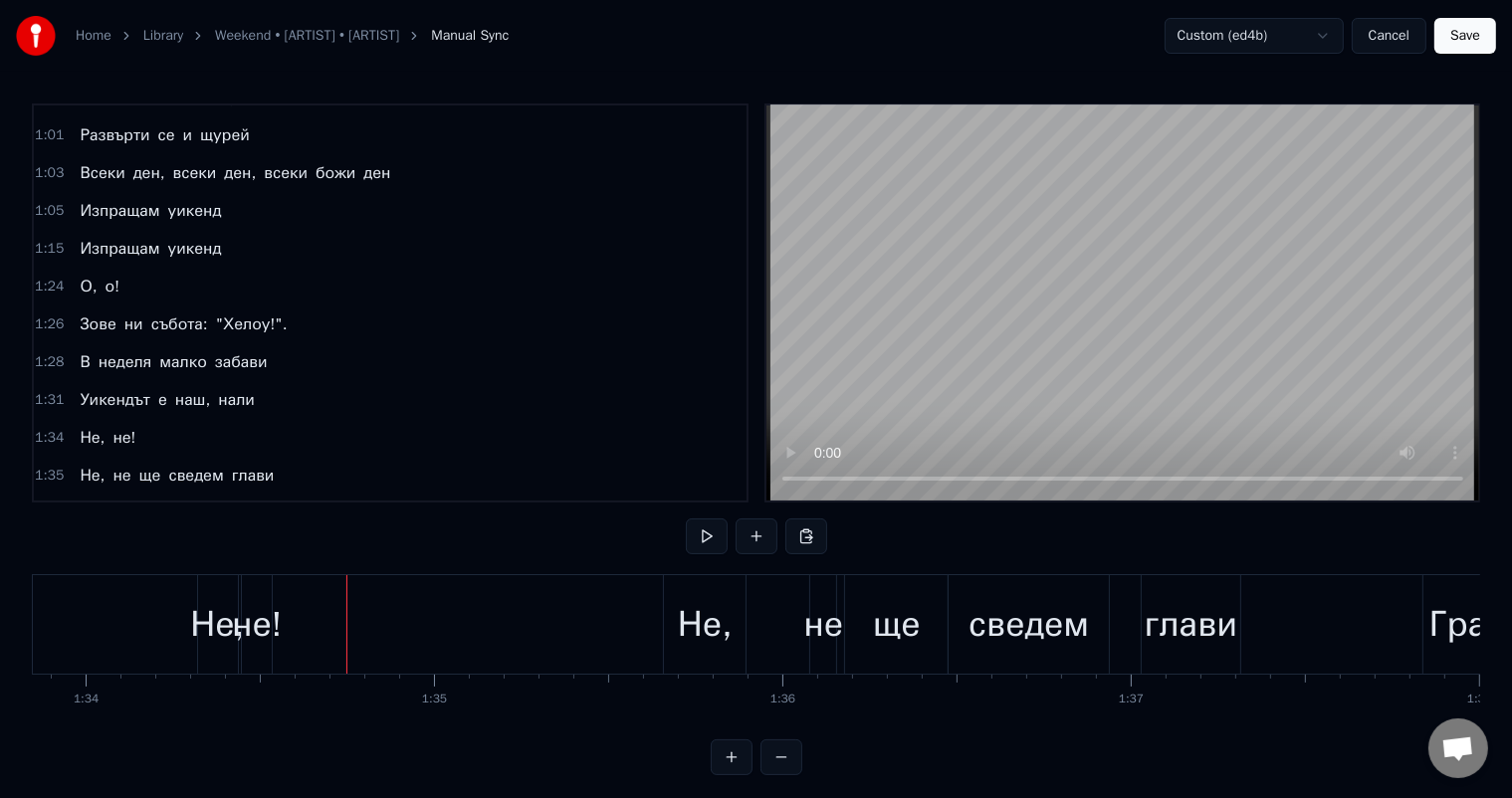 click at bounding box center (-1008, 624) 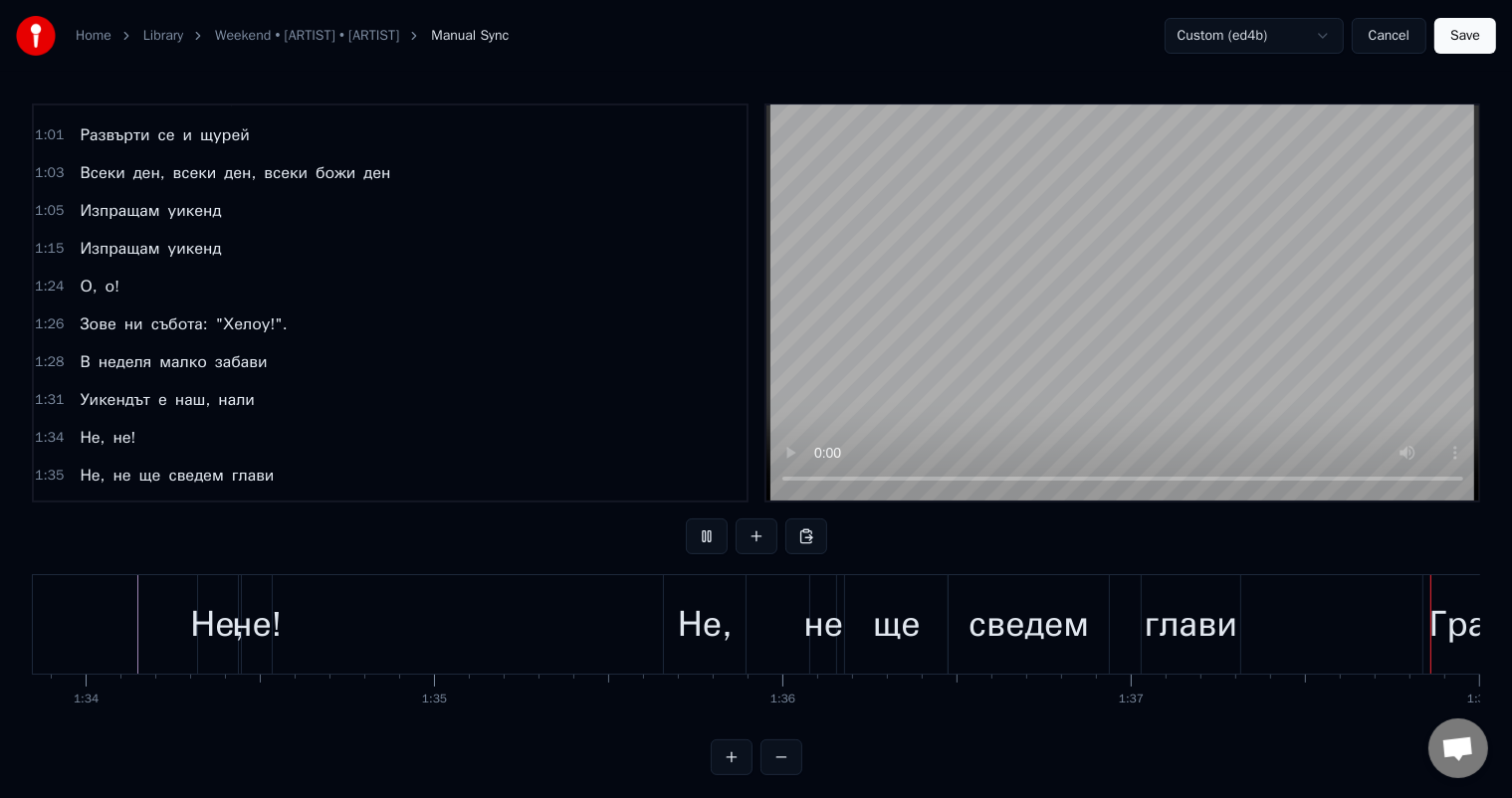 scroll, scrollTop: 0, scrollLeft: 33976, axis: horizontal 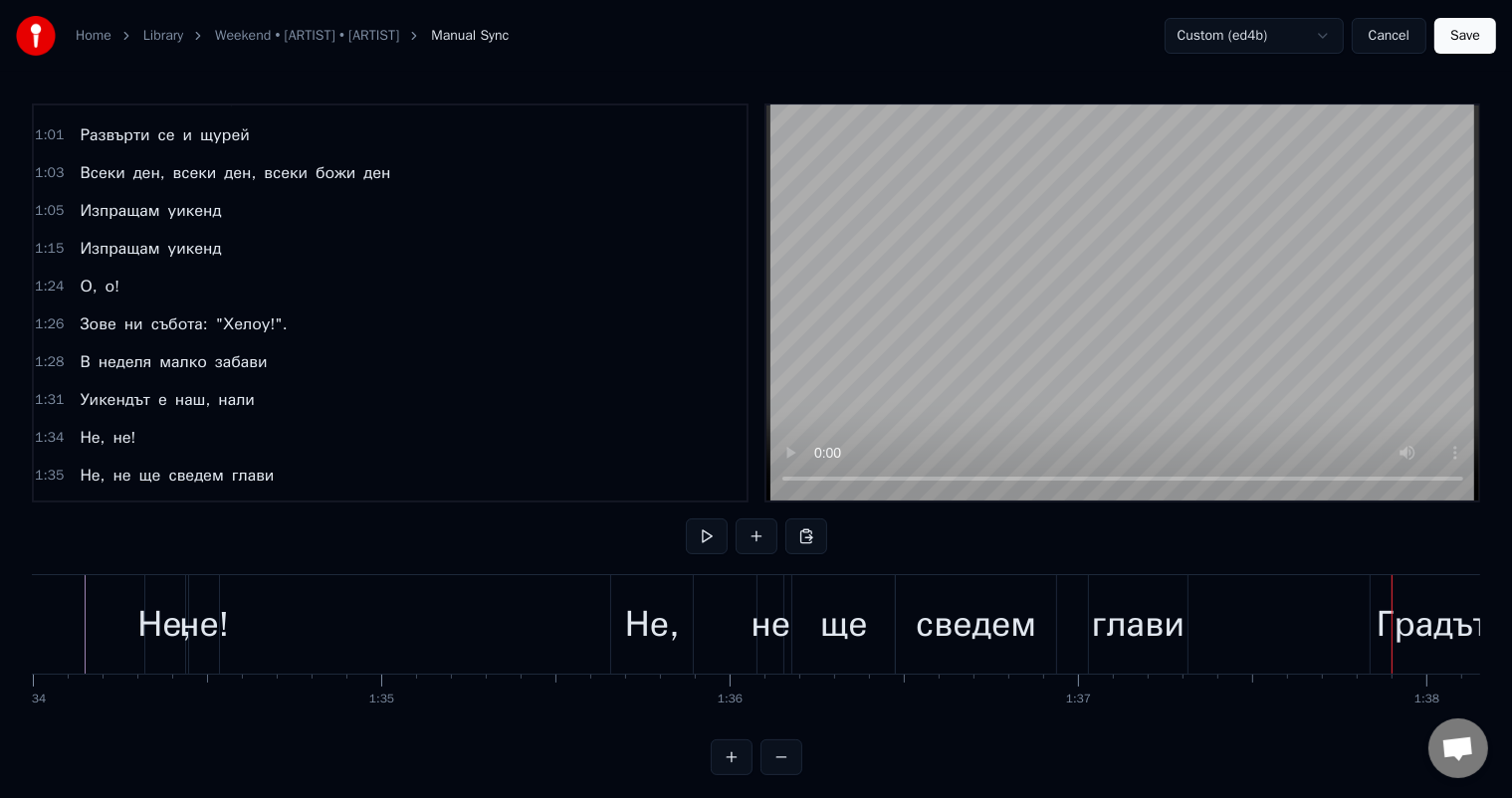 click on "не" at bounding box center (770, 624) 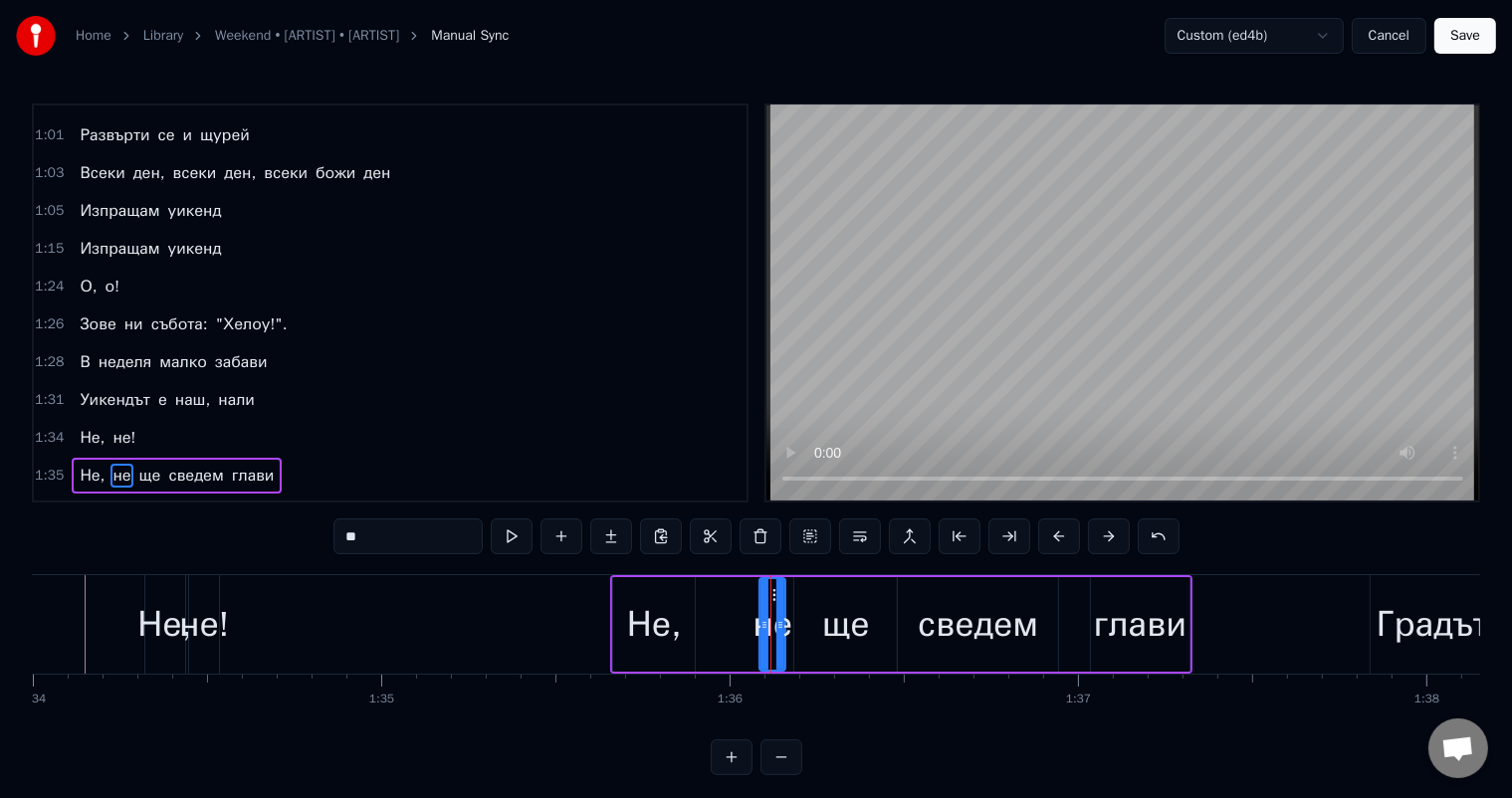 scroll, scrollTop: 589, scrollLeft: 0, axis: vertical 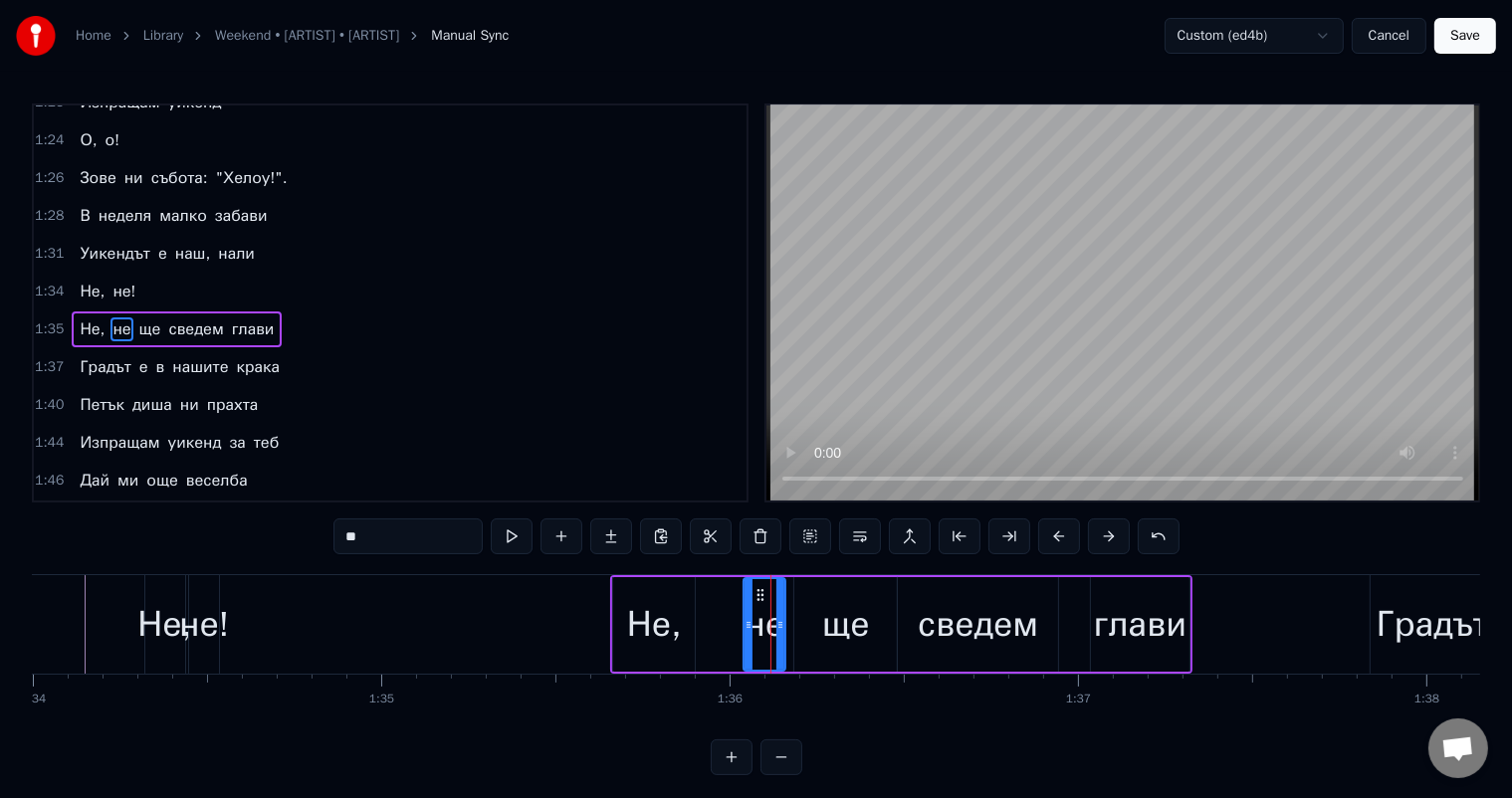 drag, startPoint x: 764, startPoint y: 617, endPoint x: 749, endPoint y: 617, distance: 15 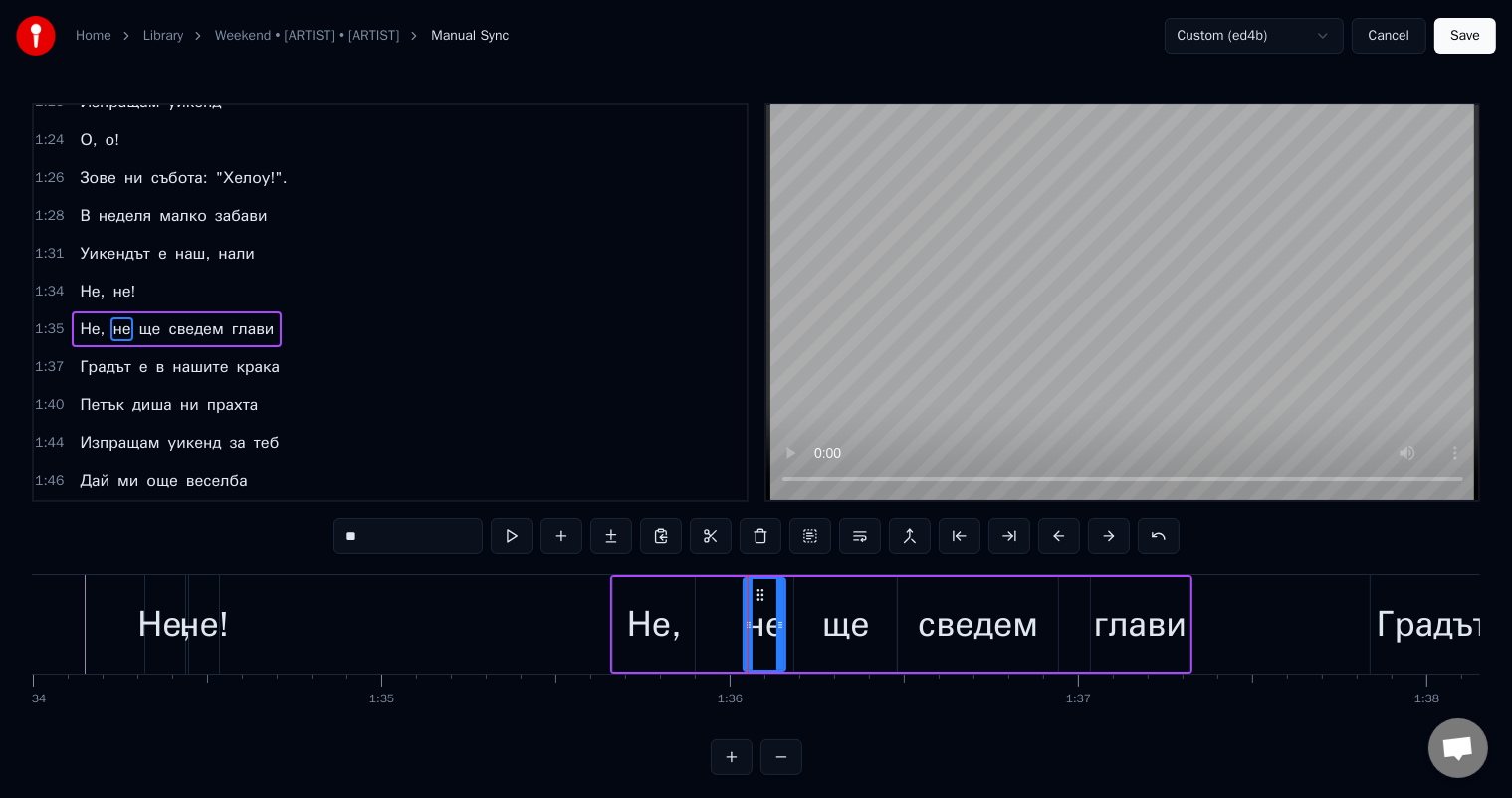 click on "Не," at bounding box center [654, 624] 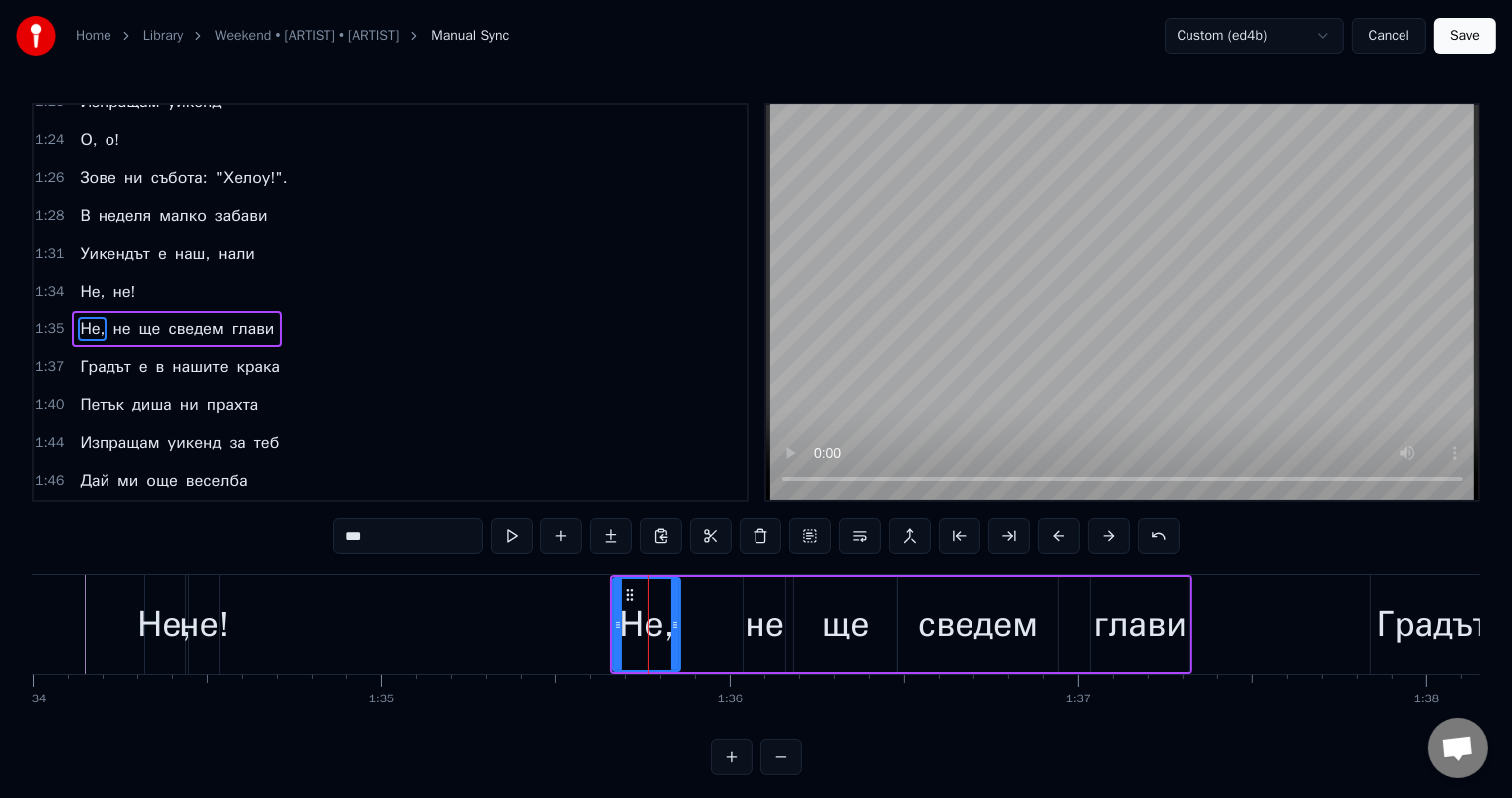 drag, startPoint x: 693, startPoint y: 624, endPoint x: 676, endPoint y: 626, distance: 17.117243 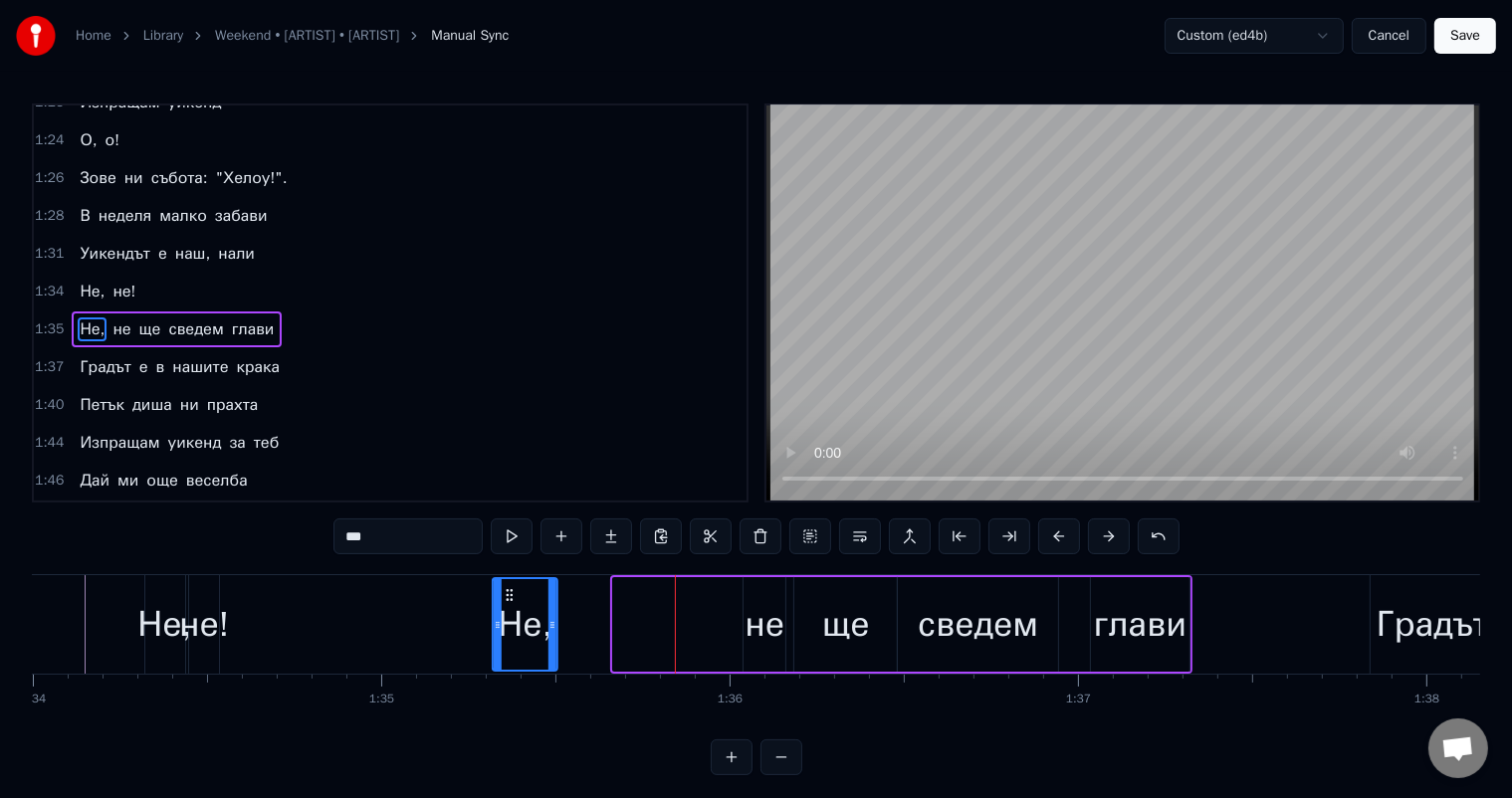 drag, startPoint x: 631, startPoint y: 595, endPoint x: 511, endPoint y: 592, distance: 120.037494 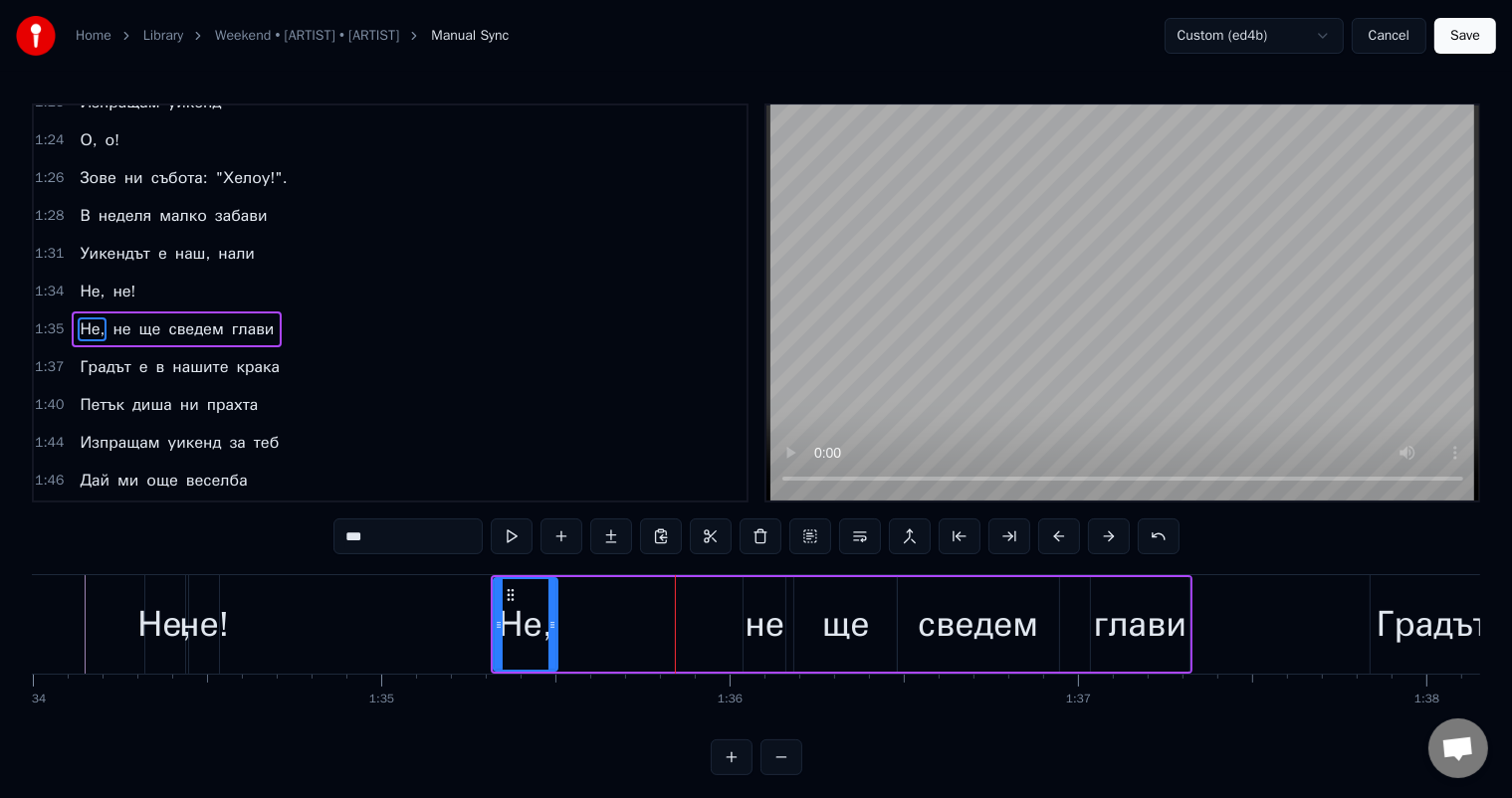 click on "не" at bounding box center [764, 624] 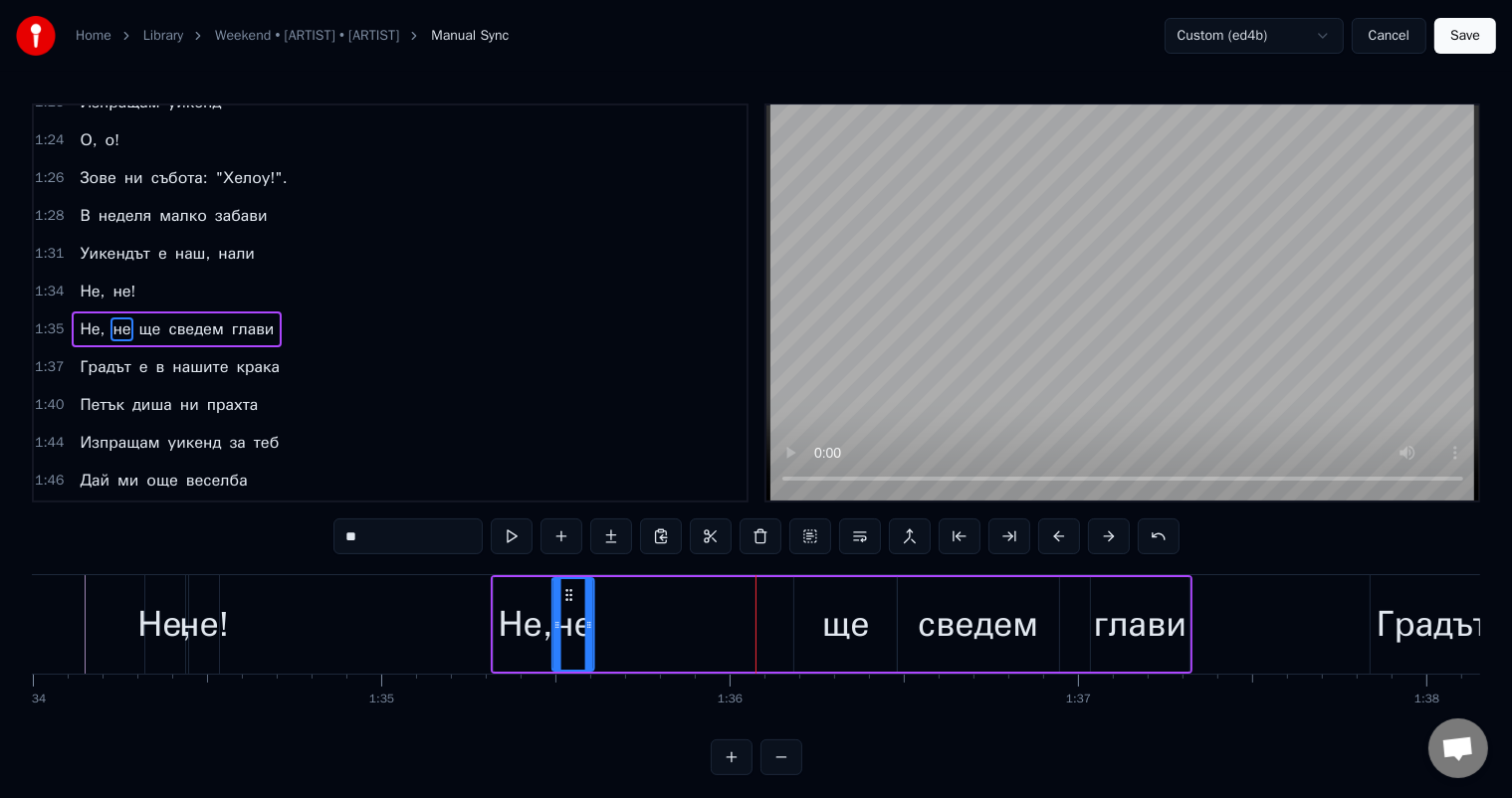 drag, startPoint x: 757, startPoint y: 596, endPoint x: 566, endPoint y: 601, distance: 191.0654 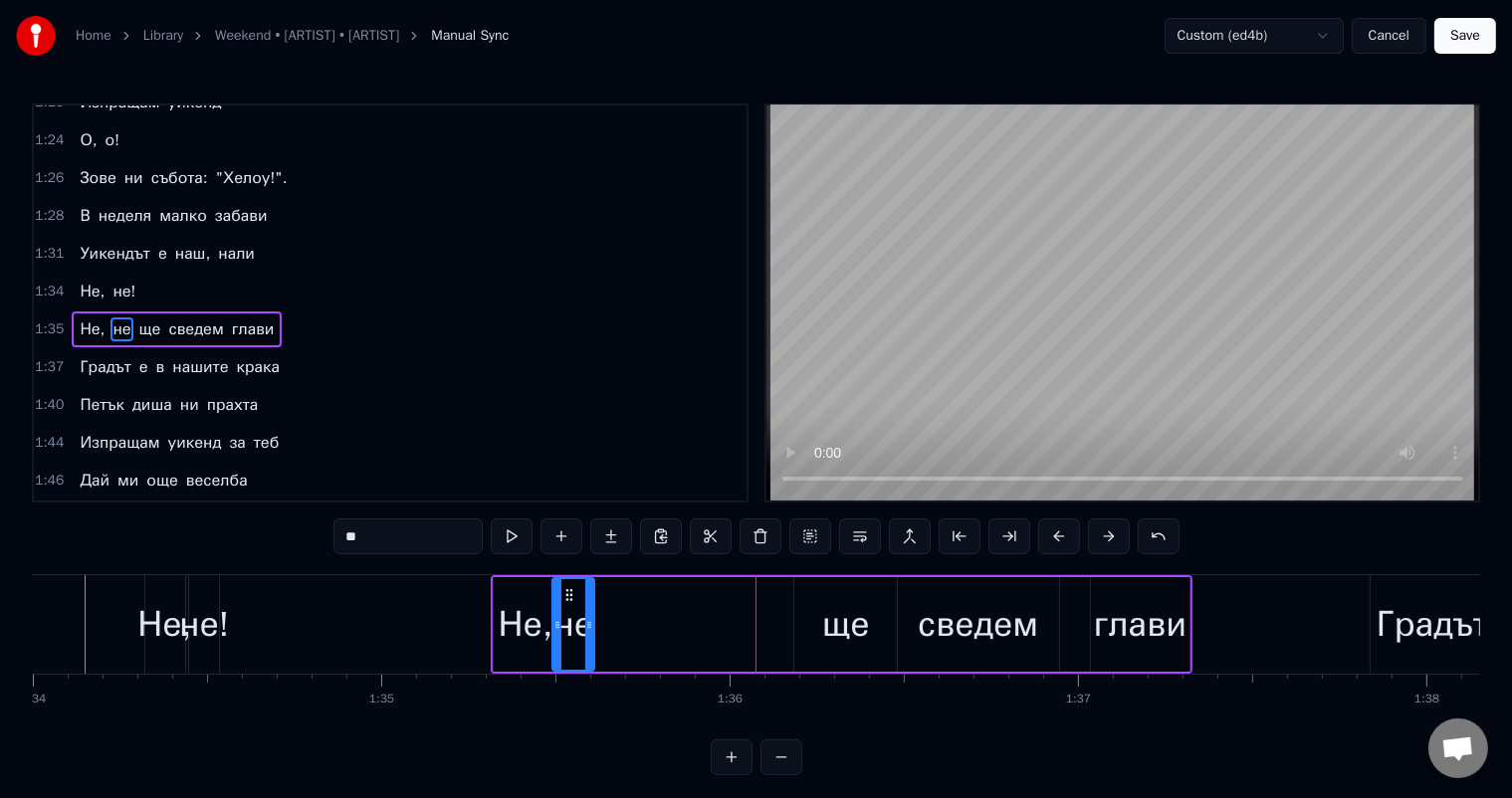 click on "ще" at bounding box center (846, 624) 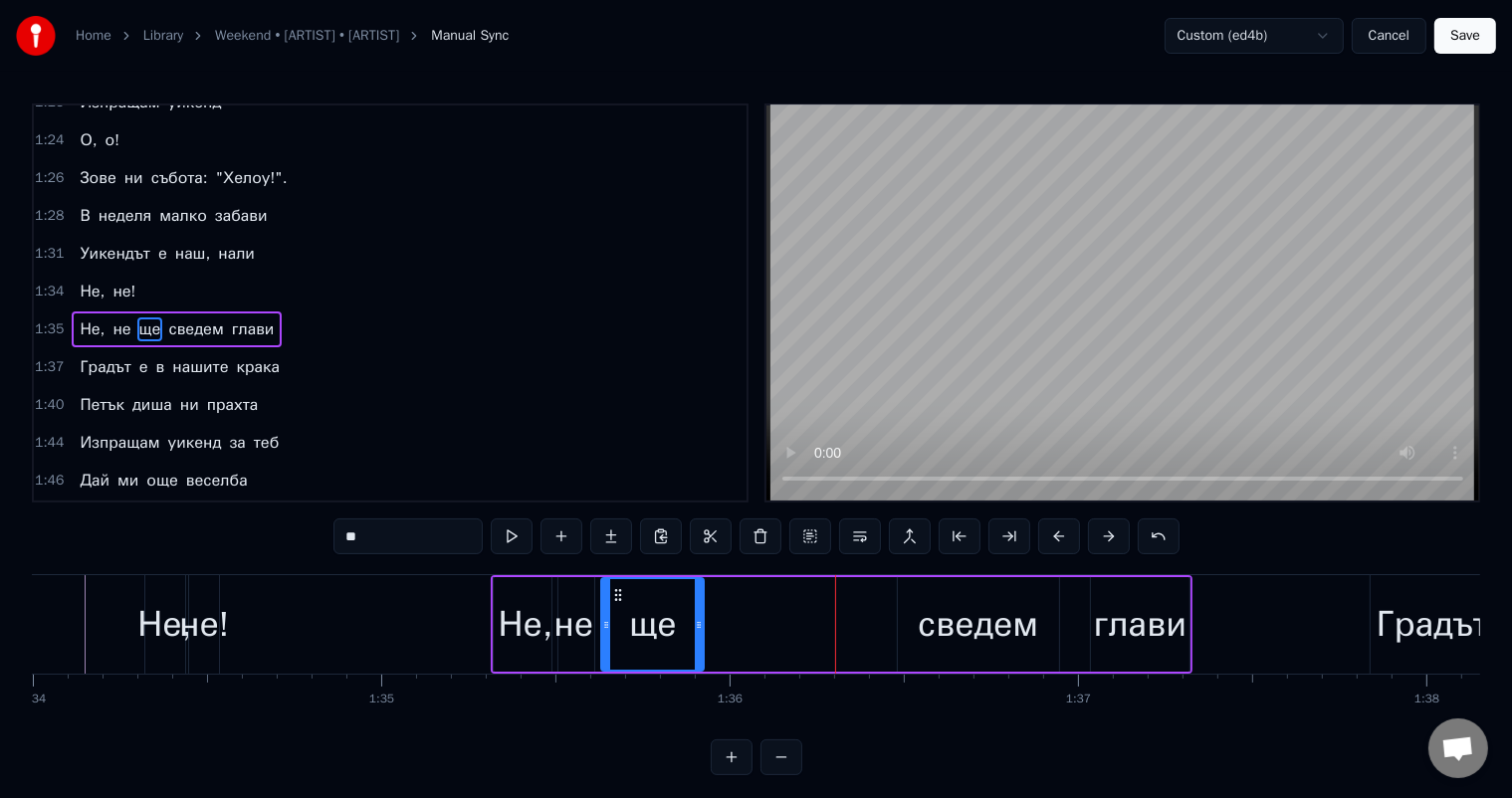 drag, startPoint x: 812, startPoint y: 593, endPoint x: 620, endPoint y: 597, distance: 192.04166 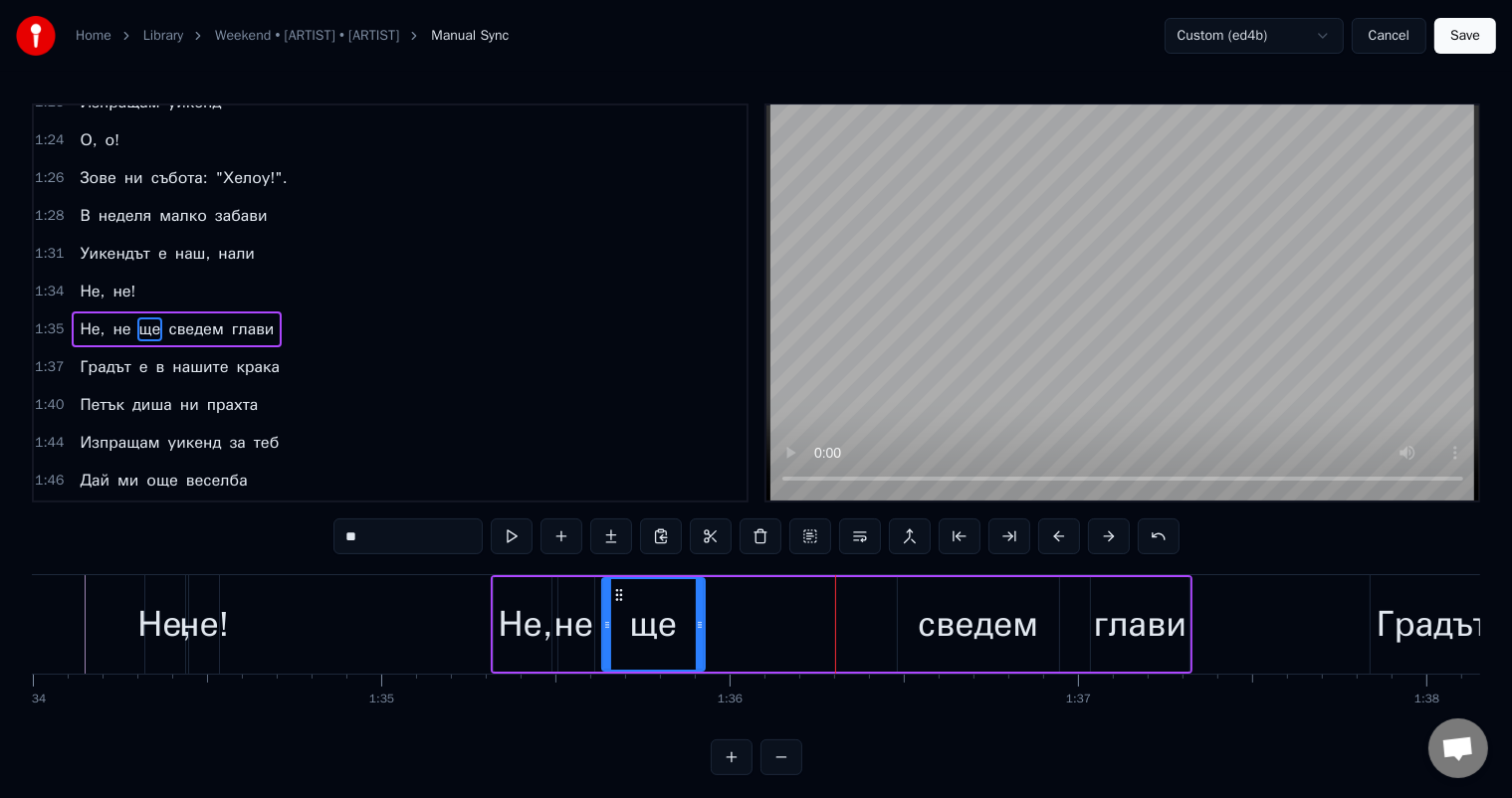 click on "сведем" at bounding box center (977, 624) 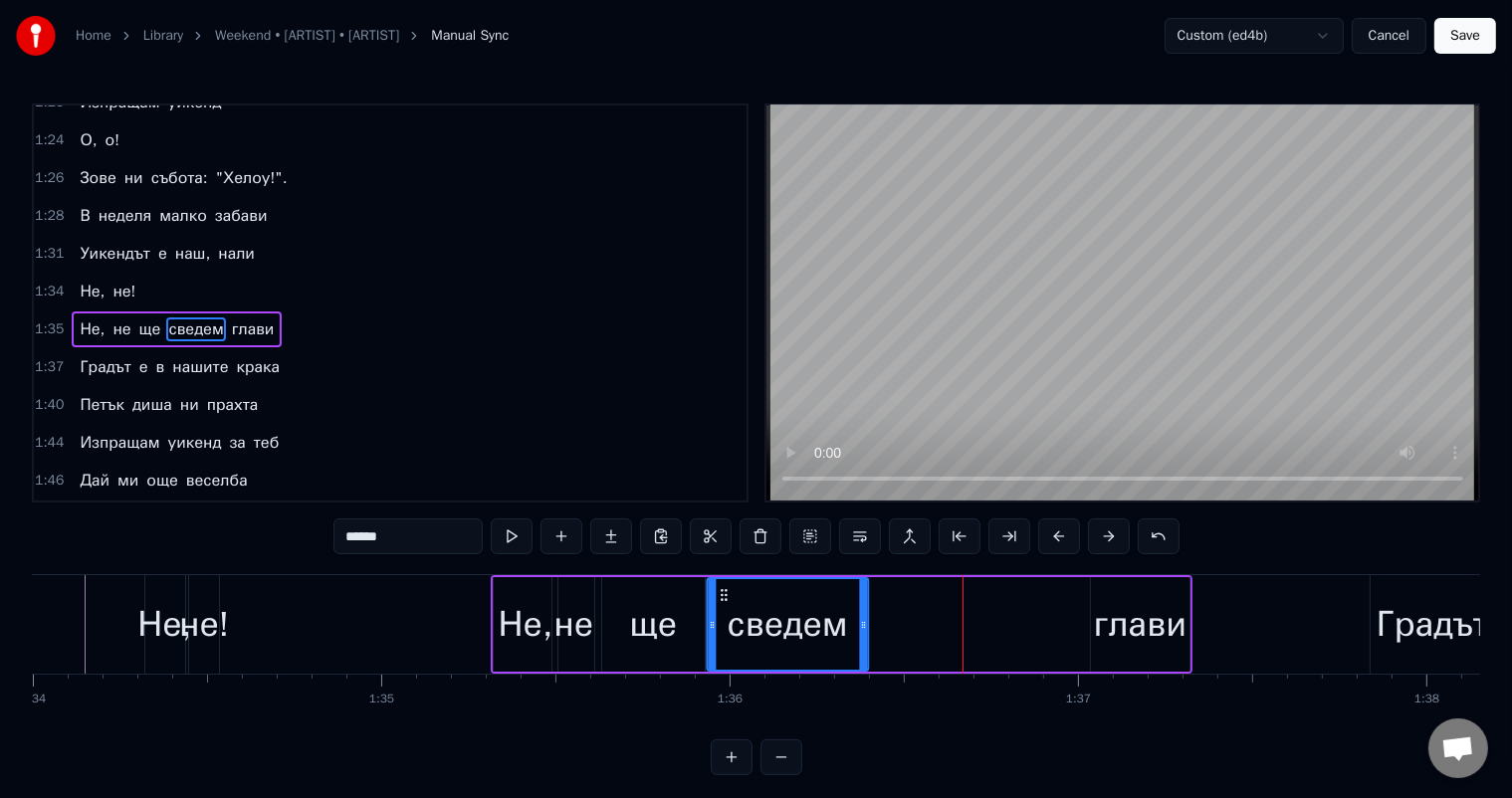 drag, startPoint x: 913, startPoint y: 592, endPoint x: 723, endPoint y: 597, distance: 190.06578 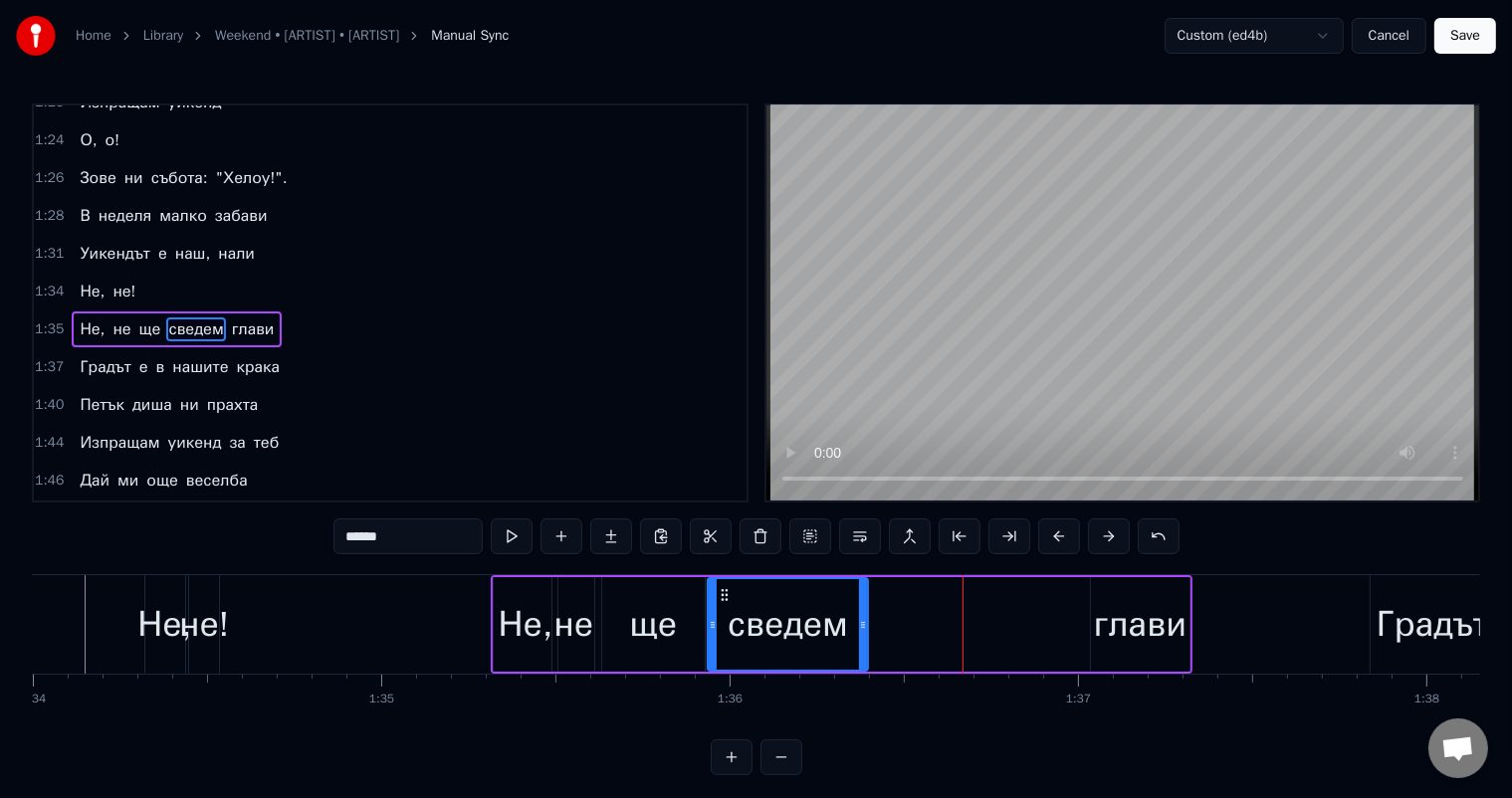 click on "глави" at bounding box center (1140, 624) 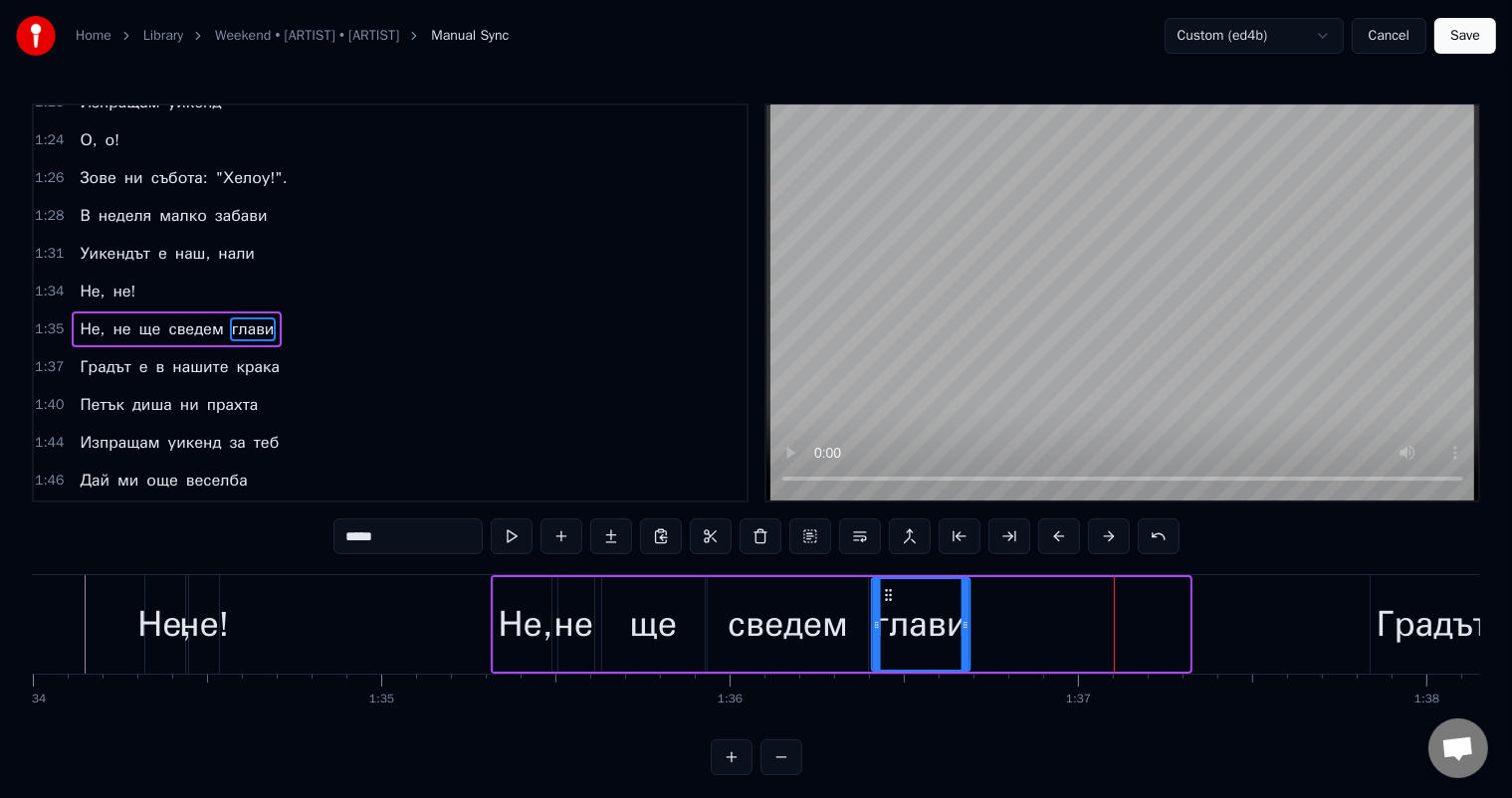 drag, startPoint x: 1105, startPoint y: 593, endPoint x: 886, endPoint y: 600, distance: 219.11184 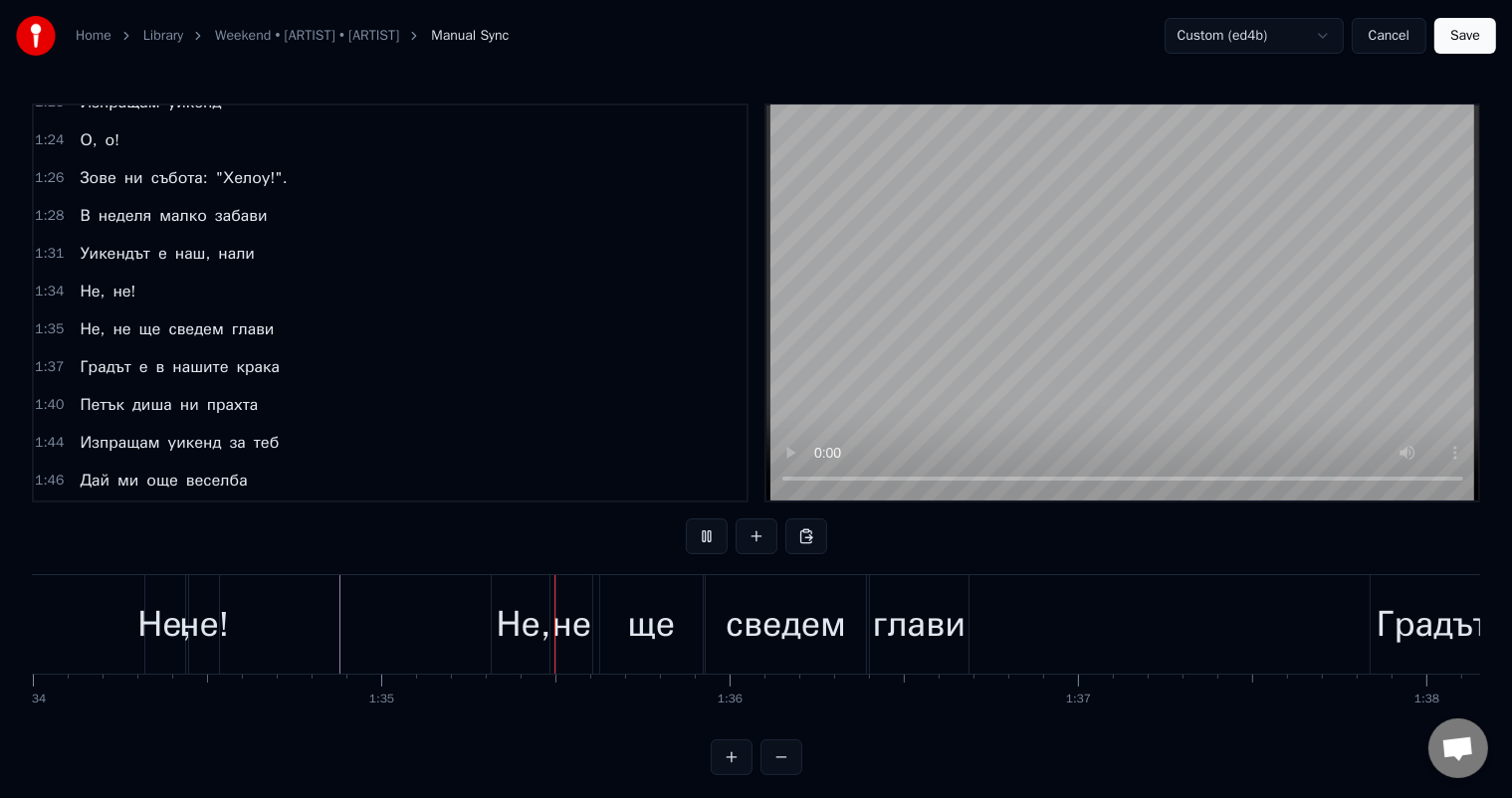 click at bounding box center (-1061, 624) 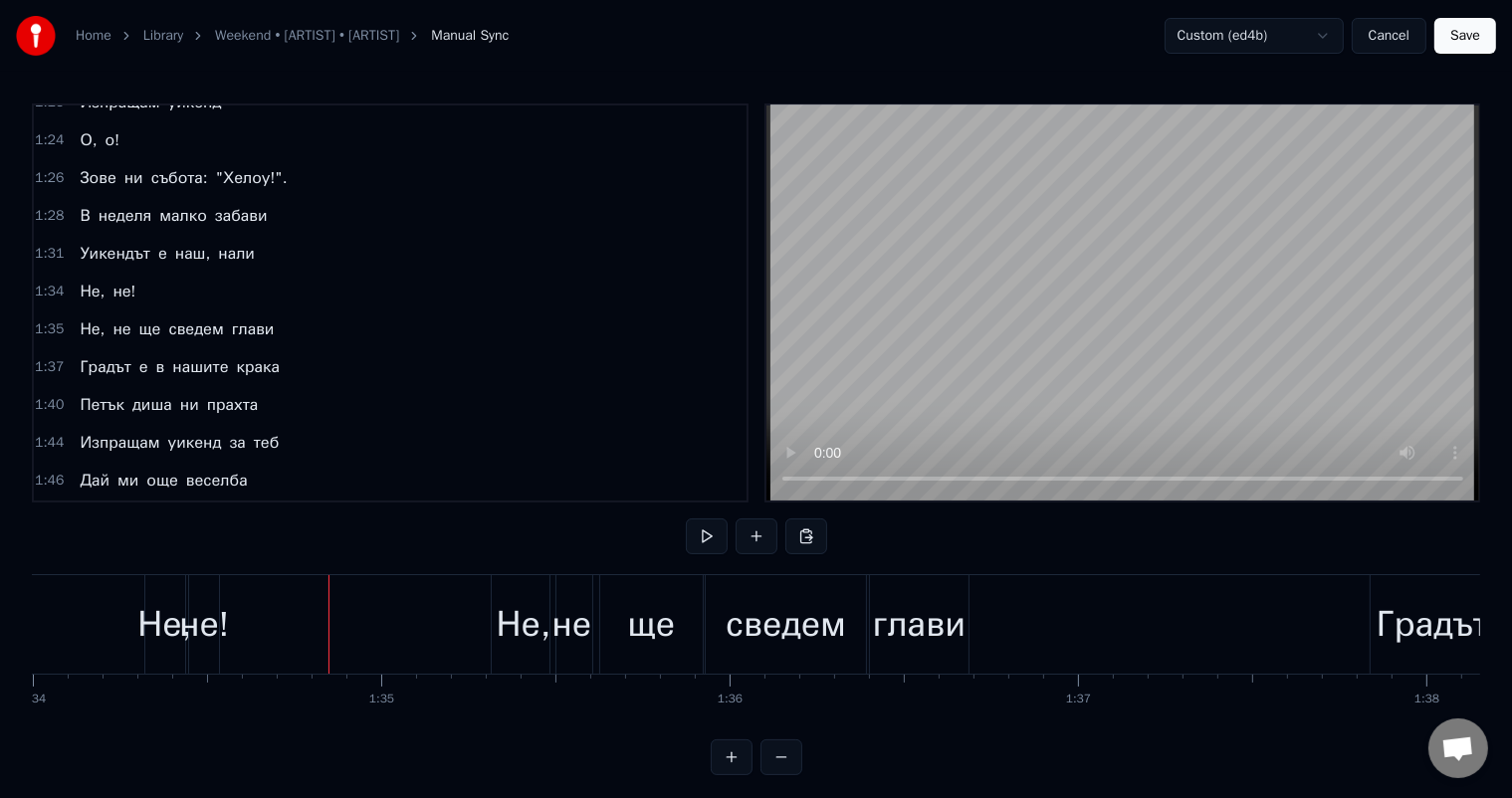 click at bounding box center [-1061, 624] 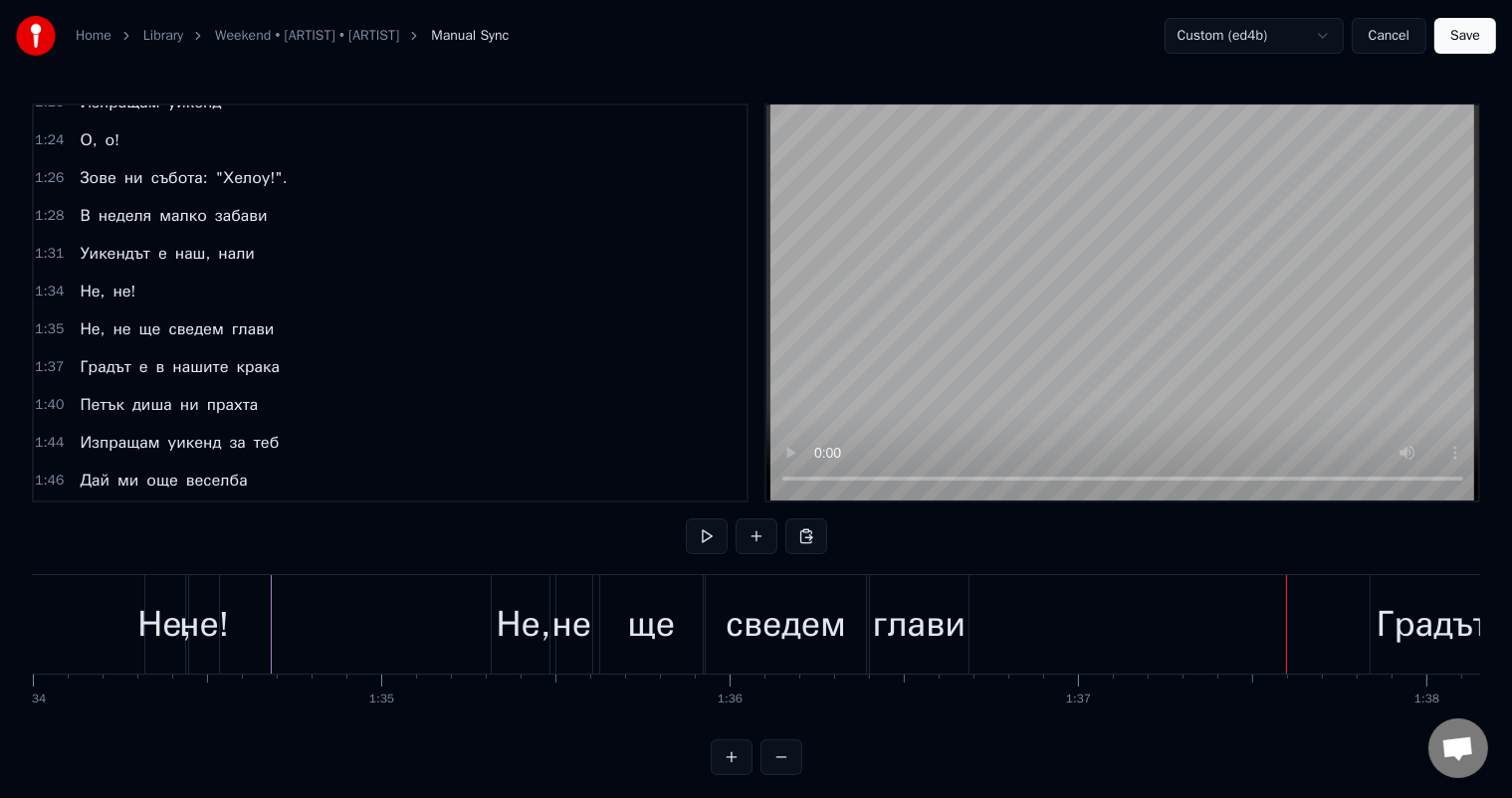 click at bounding box center [-1061, 624] 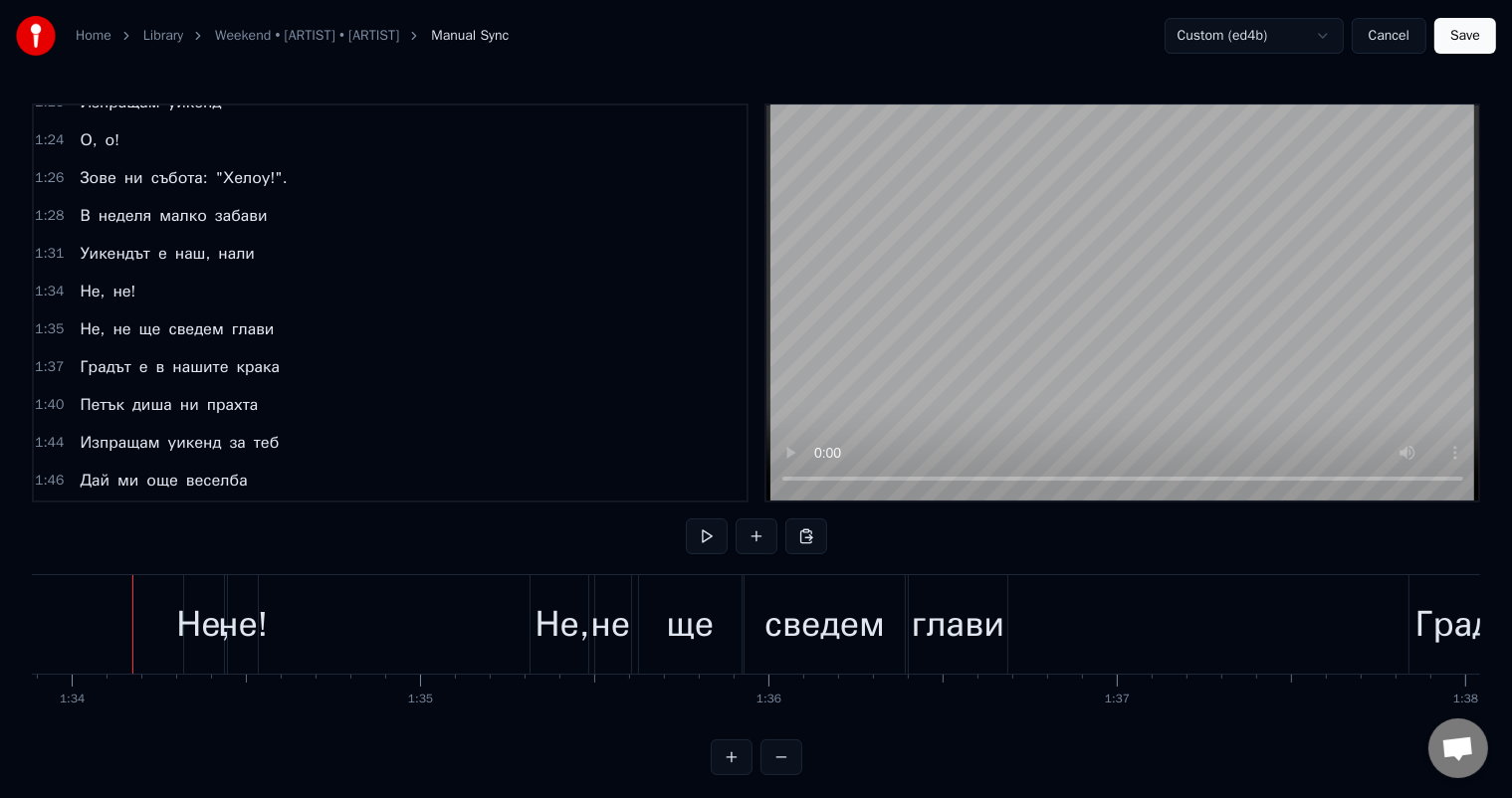 click at bounding box center (-1022, 624) 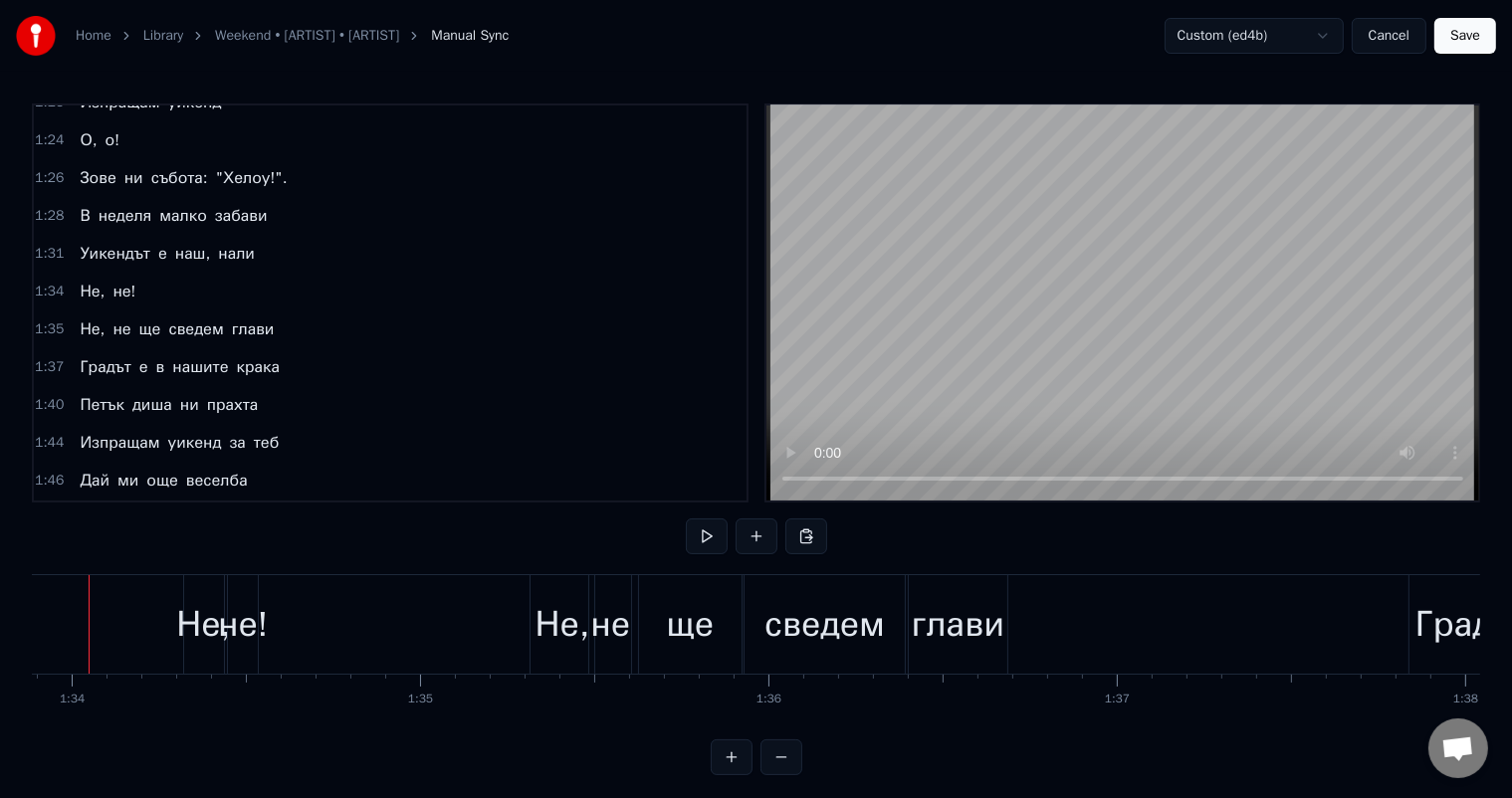 scroll, scrollTop: 0, scrollLeft: 32665, axis: horizontal 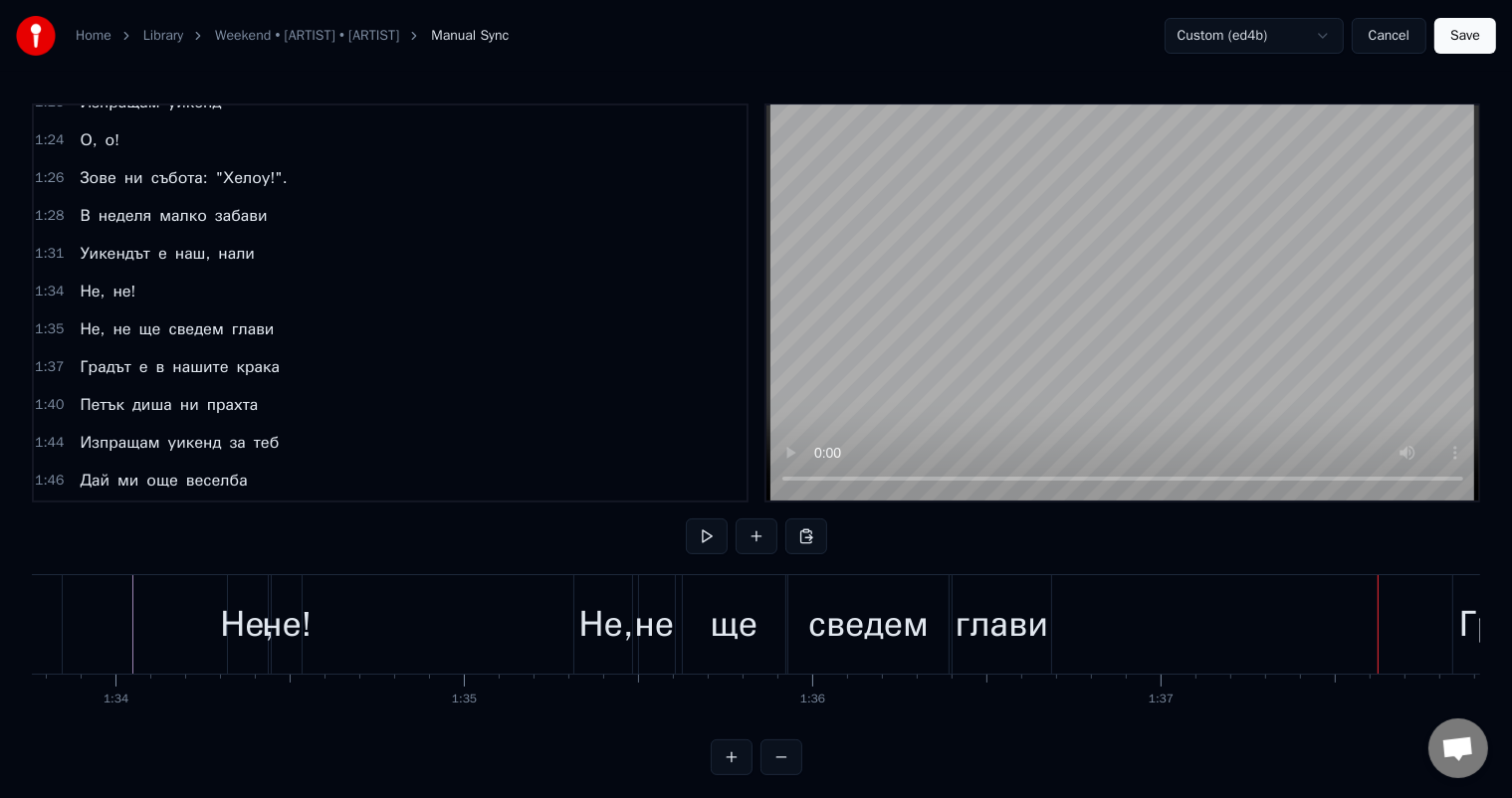 click on "глави" at bounding box center (1001, 624) 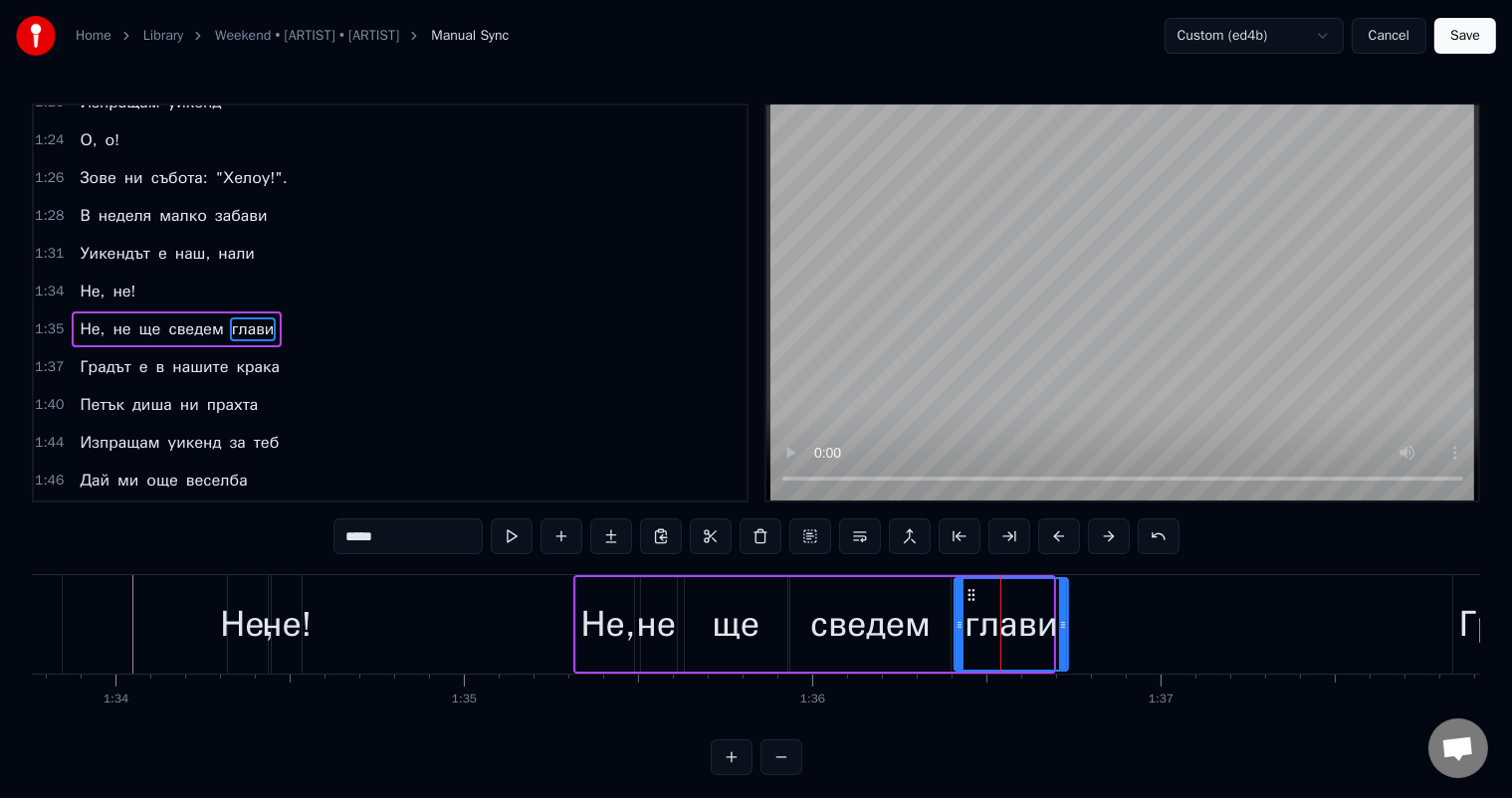 drag, startPoint x: 1044, startPoint y: 620, endPoint x: 1059, endPoint y: 620, distance: 15 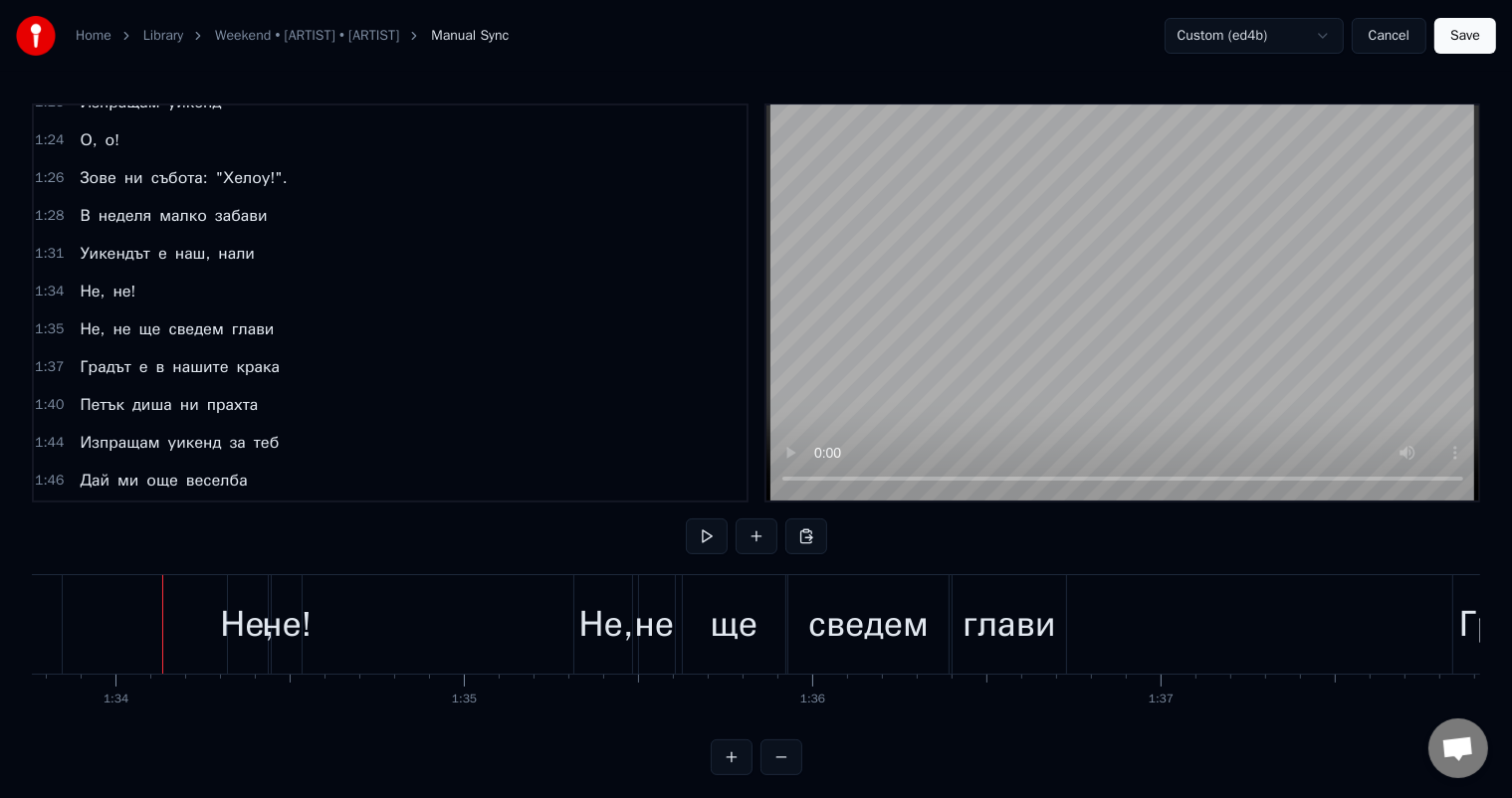 click at bounding box center [-978, 624] 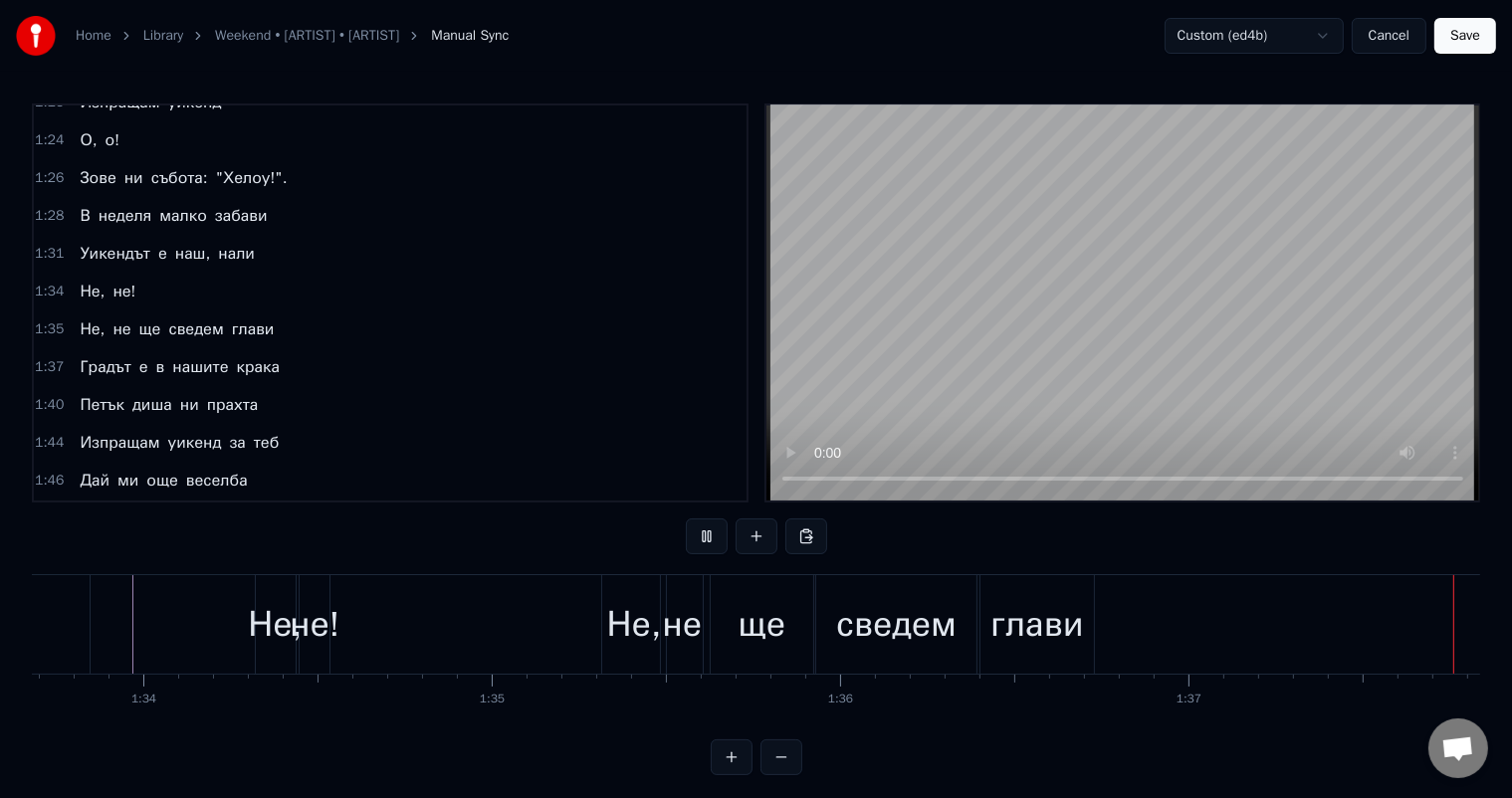 scroll, scrollTop: 0, scrollLeft: 33976, axis: horizontal 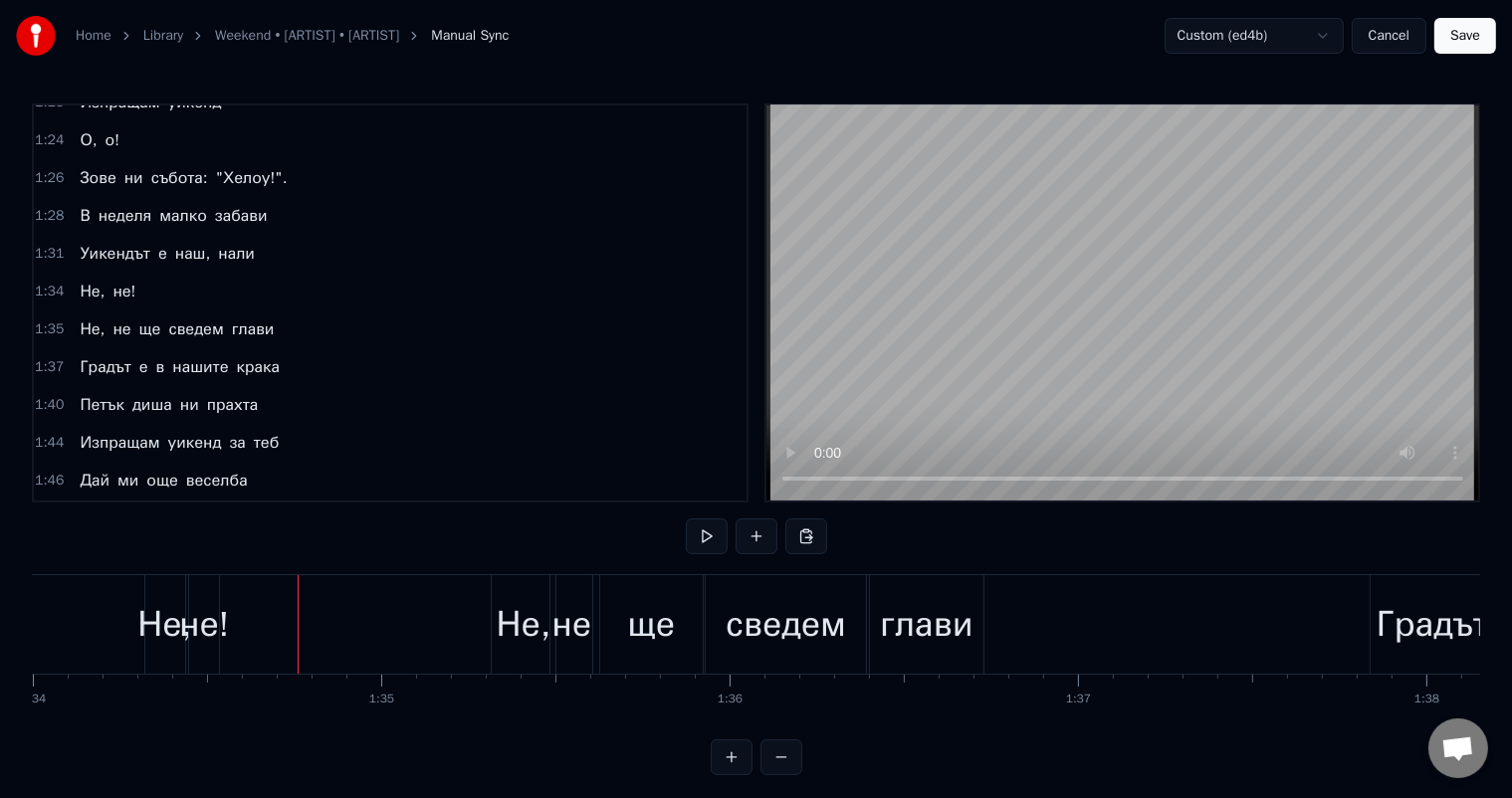 click on "Не," at bounding box center (524, 624) 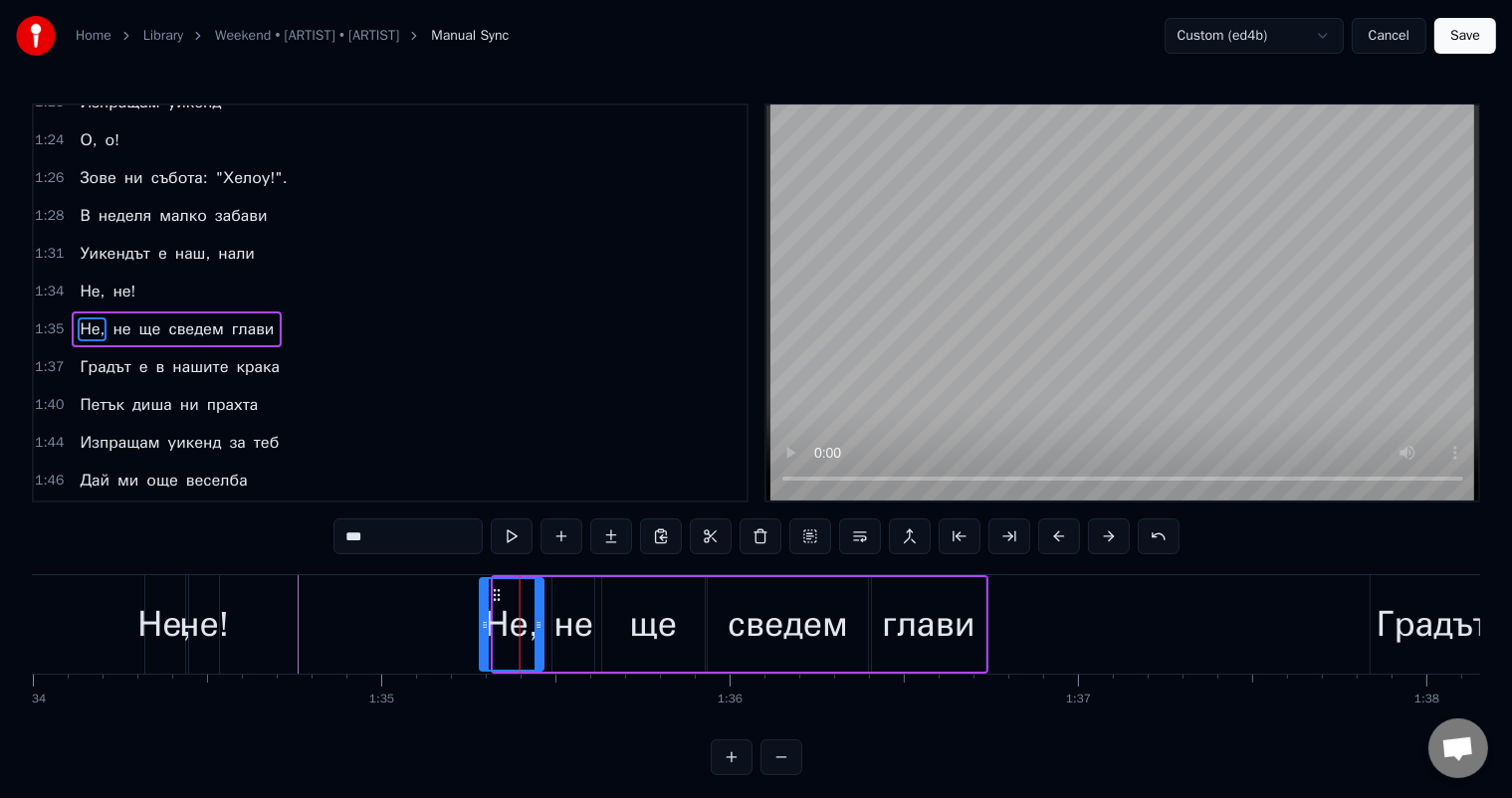drag, startPoint x: 506, startPoint y: 593, endPoint x: 493, endPoint y: 592, distance: 13.038405 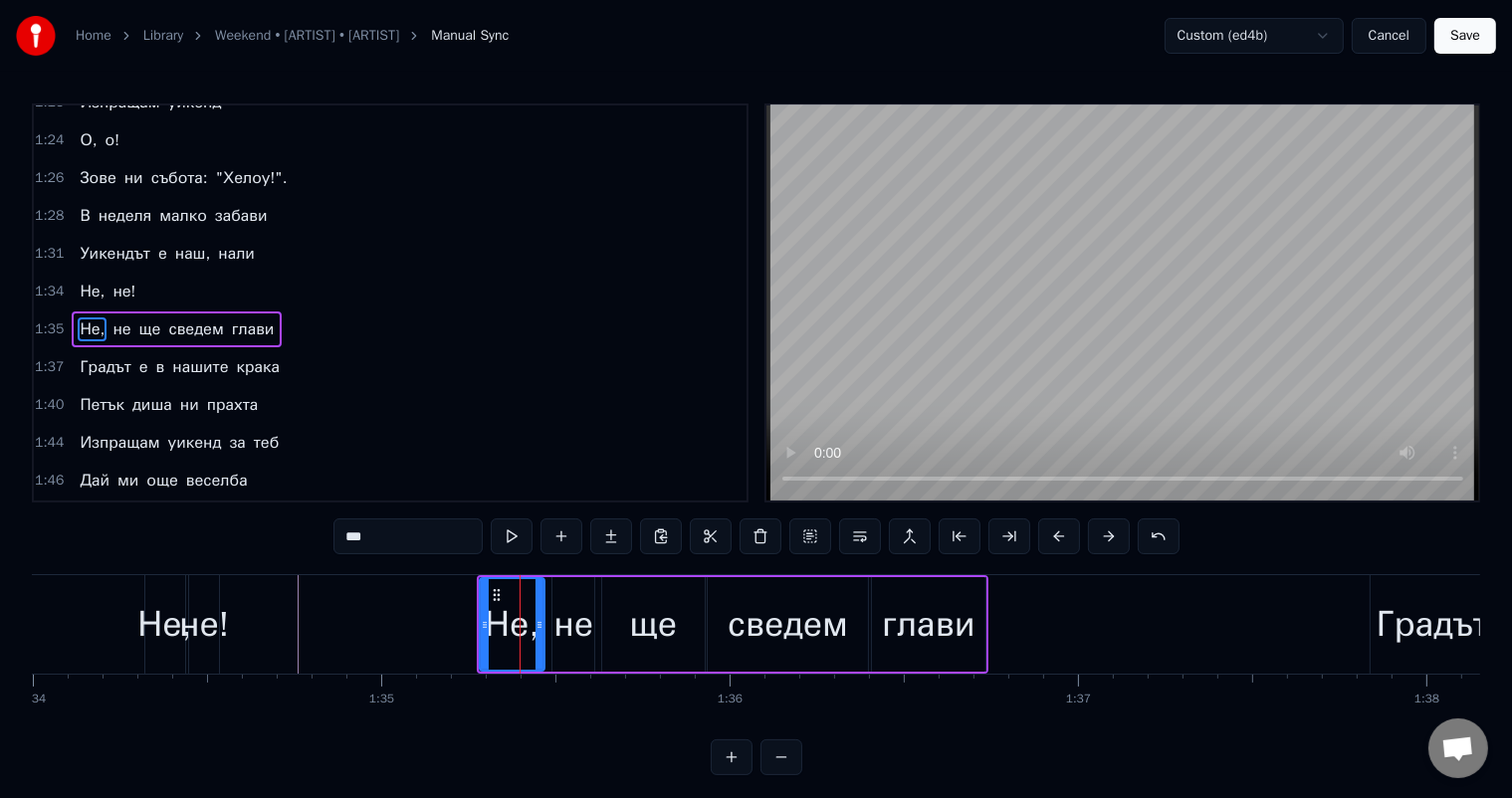 click at bounding box center (-1061, 624) 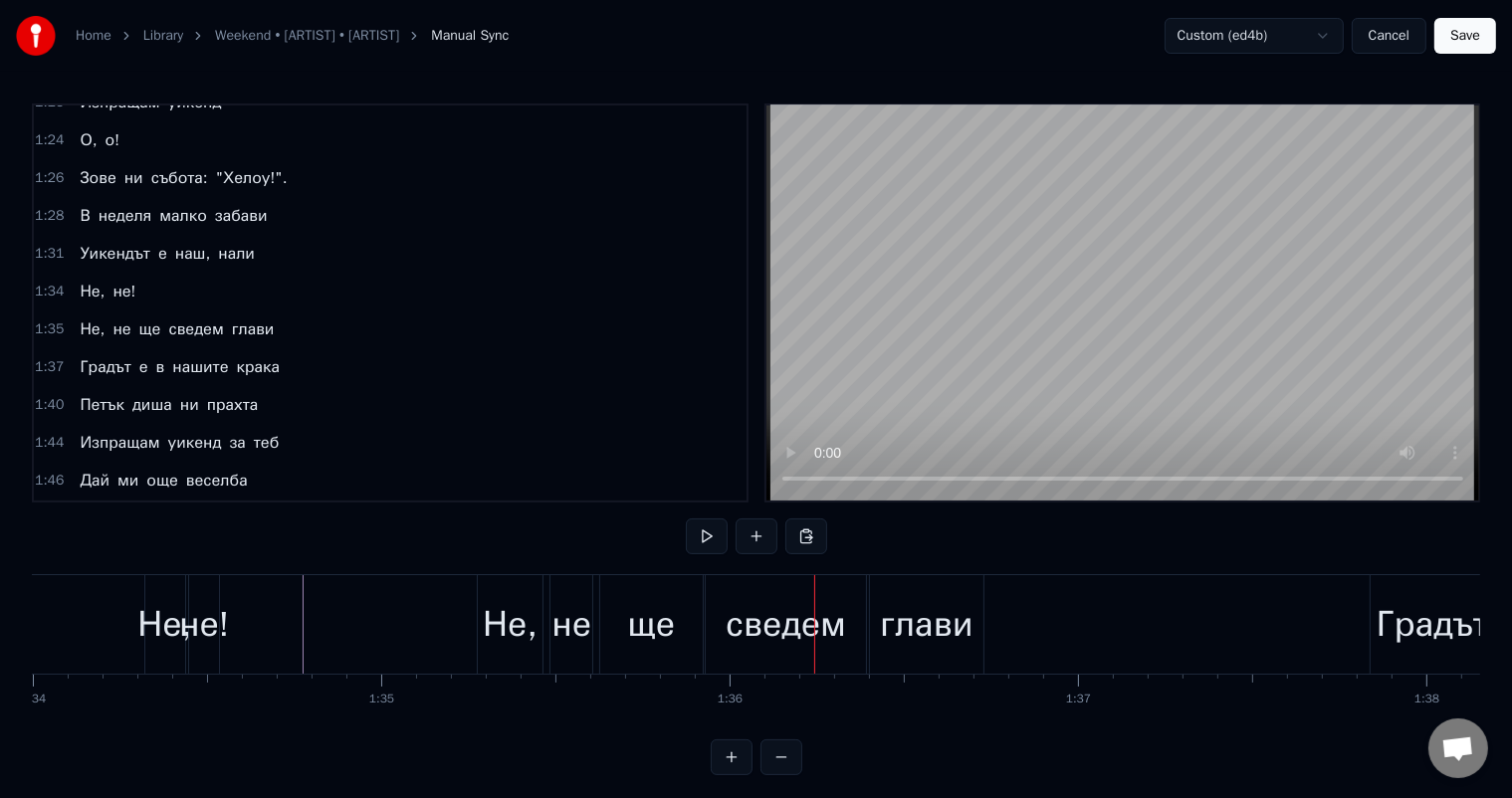click at bounding box center [-1061, 624] 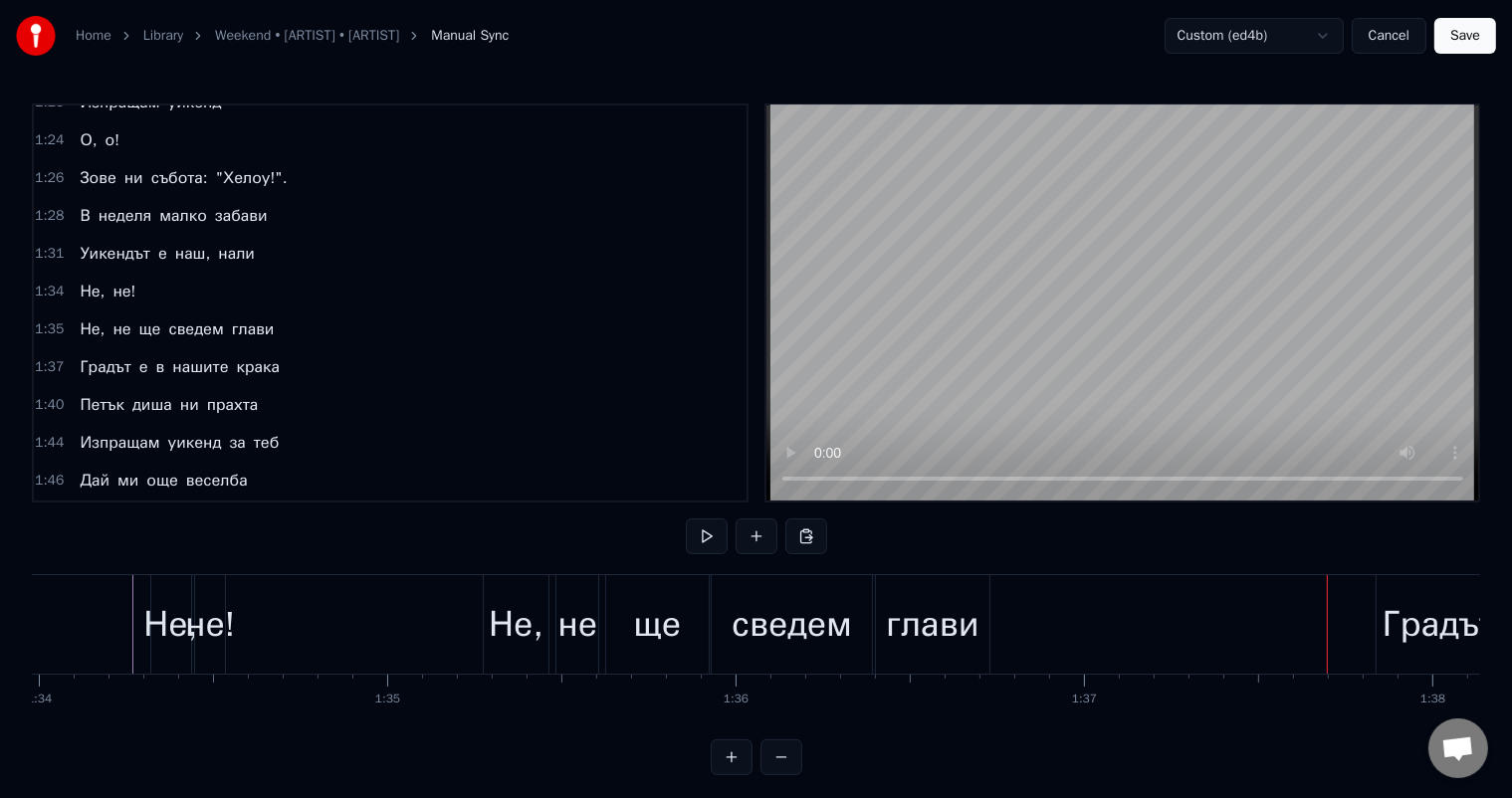 click on "ще" at bounding box center [657, 624] 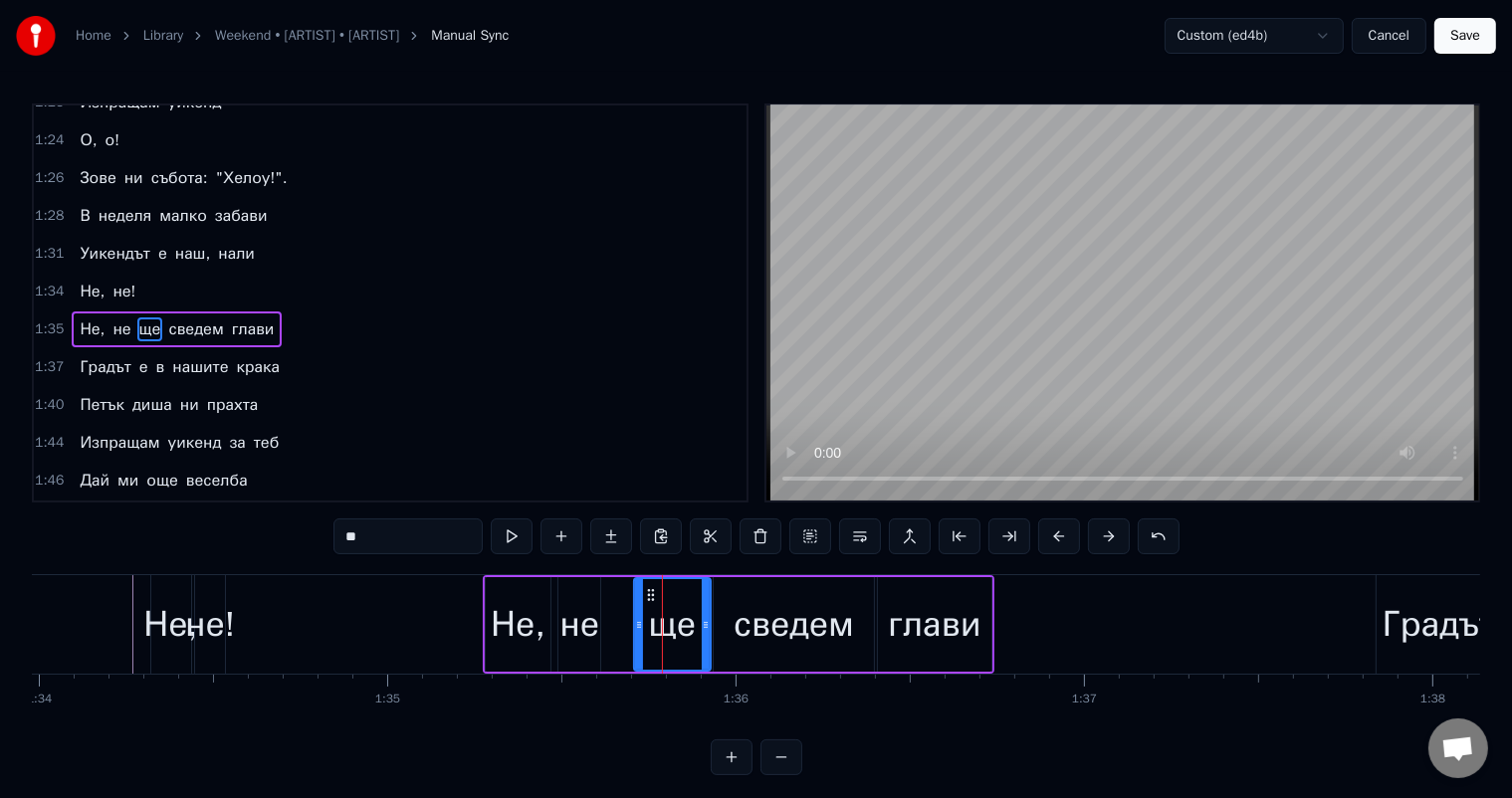 drag, startPoint x: 611, startPoint y: 621, endPoint x: 637, endPoint y: 624, distance: 26.172505 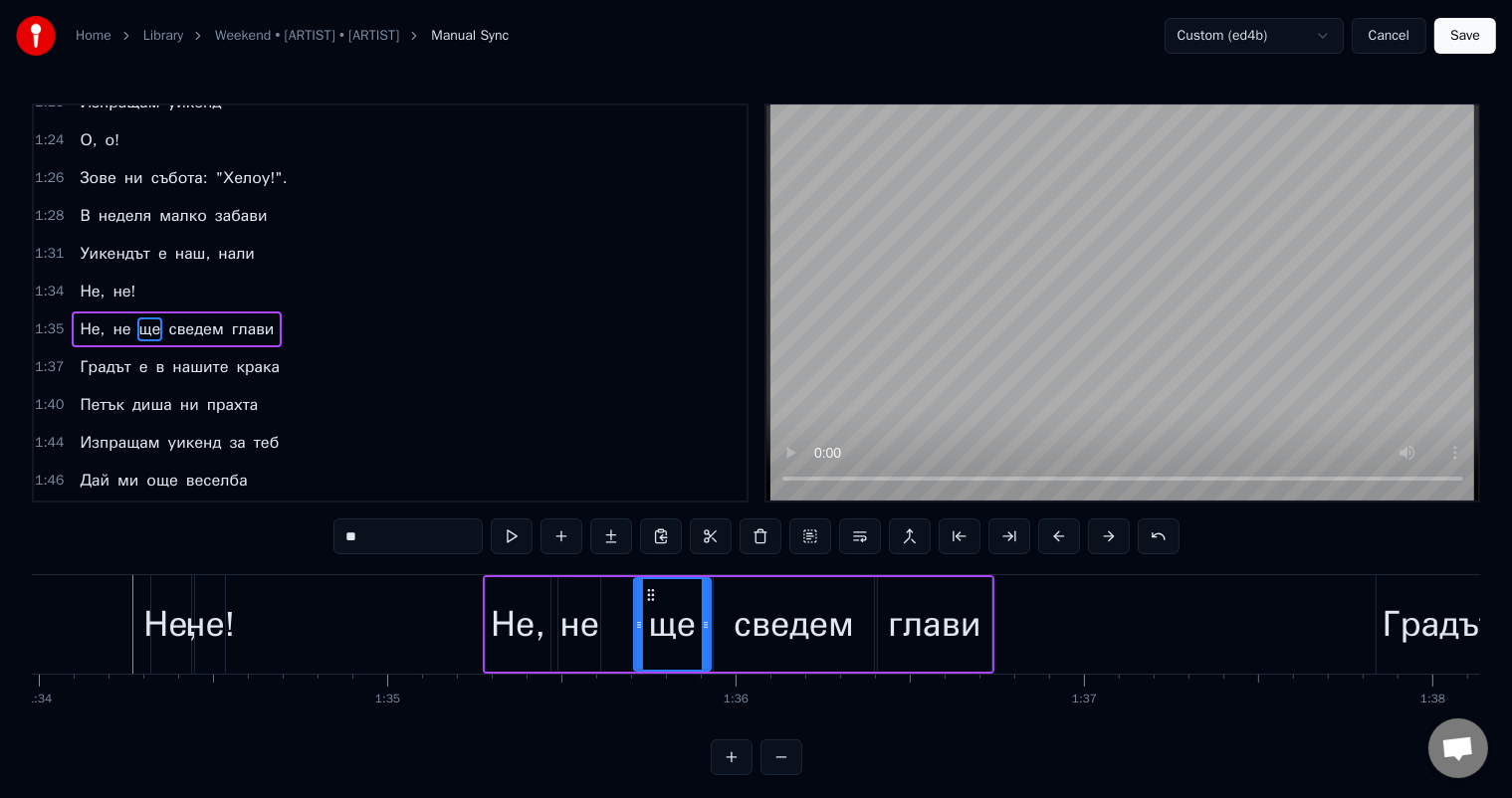 click on "глави" at bounding box center (934, 624) 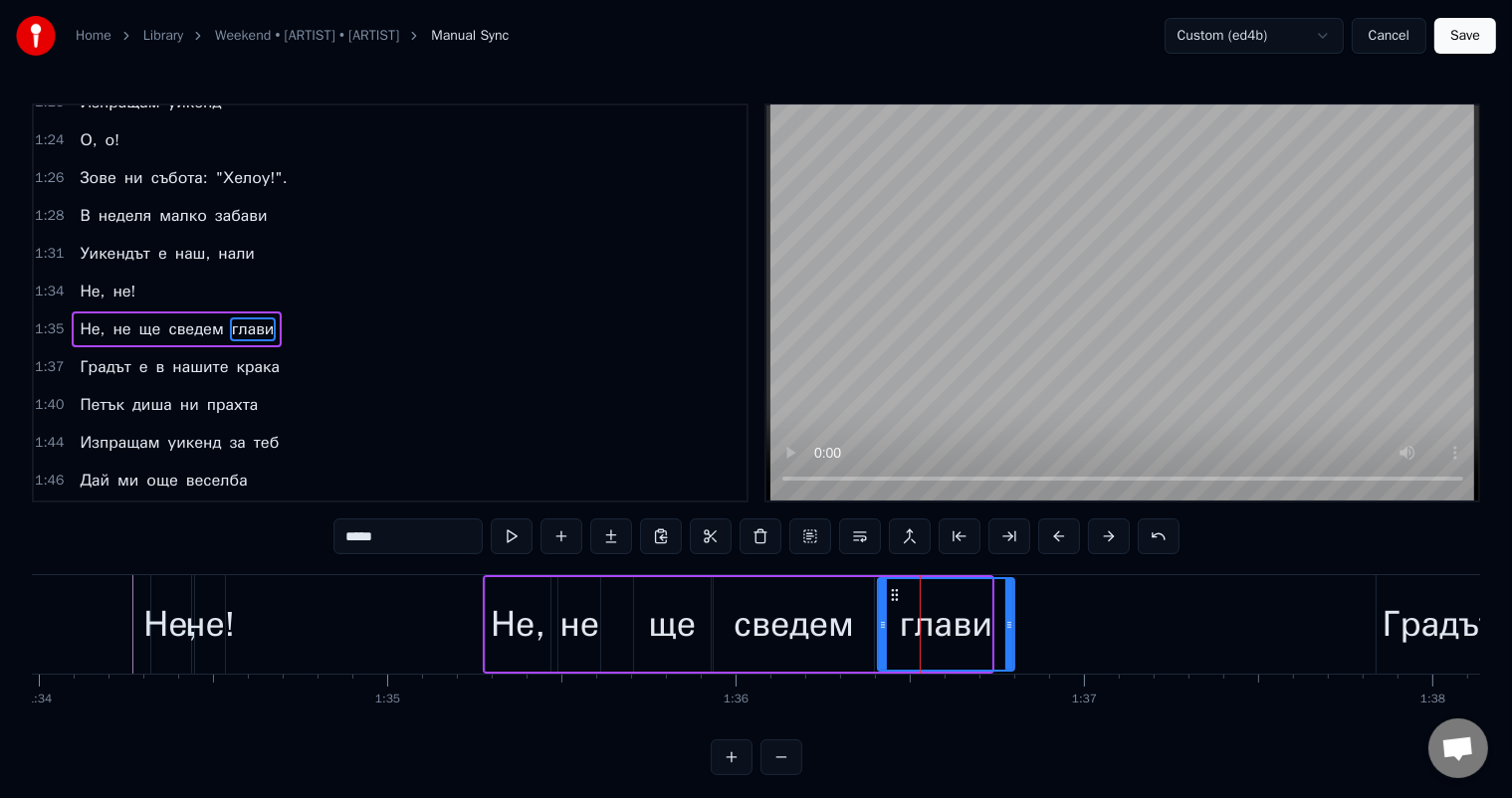 drag, startPoint x: 984, startPoint y: 621, endPoint x: 1007, endPoint y: 623, distance: 23.086793 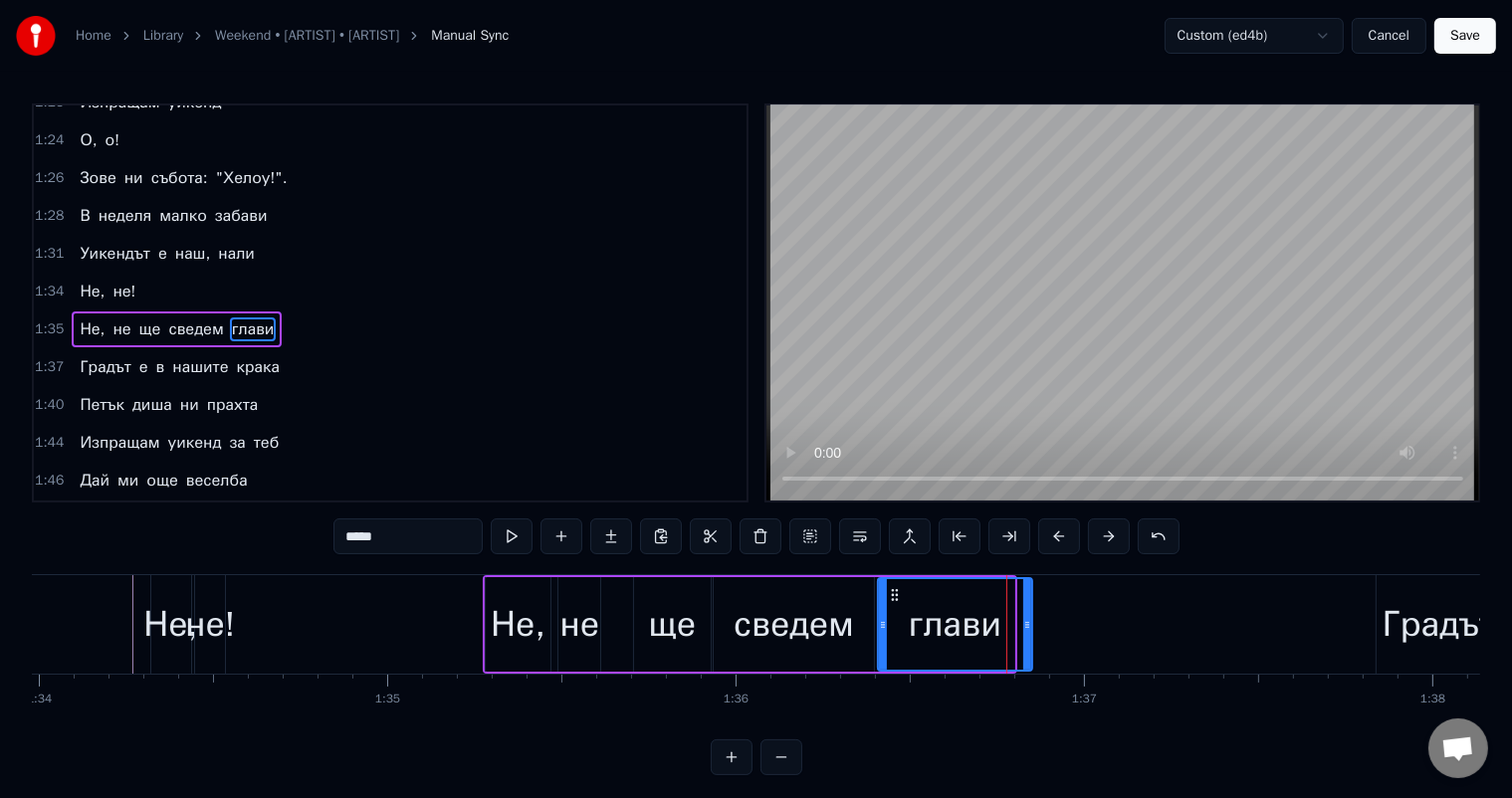 drag, startPoint x: 1009, startPoint y: 622, endPoint x: 1027, endPoint y: 623, distance: 18.027756 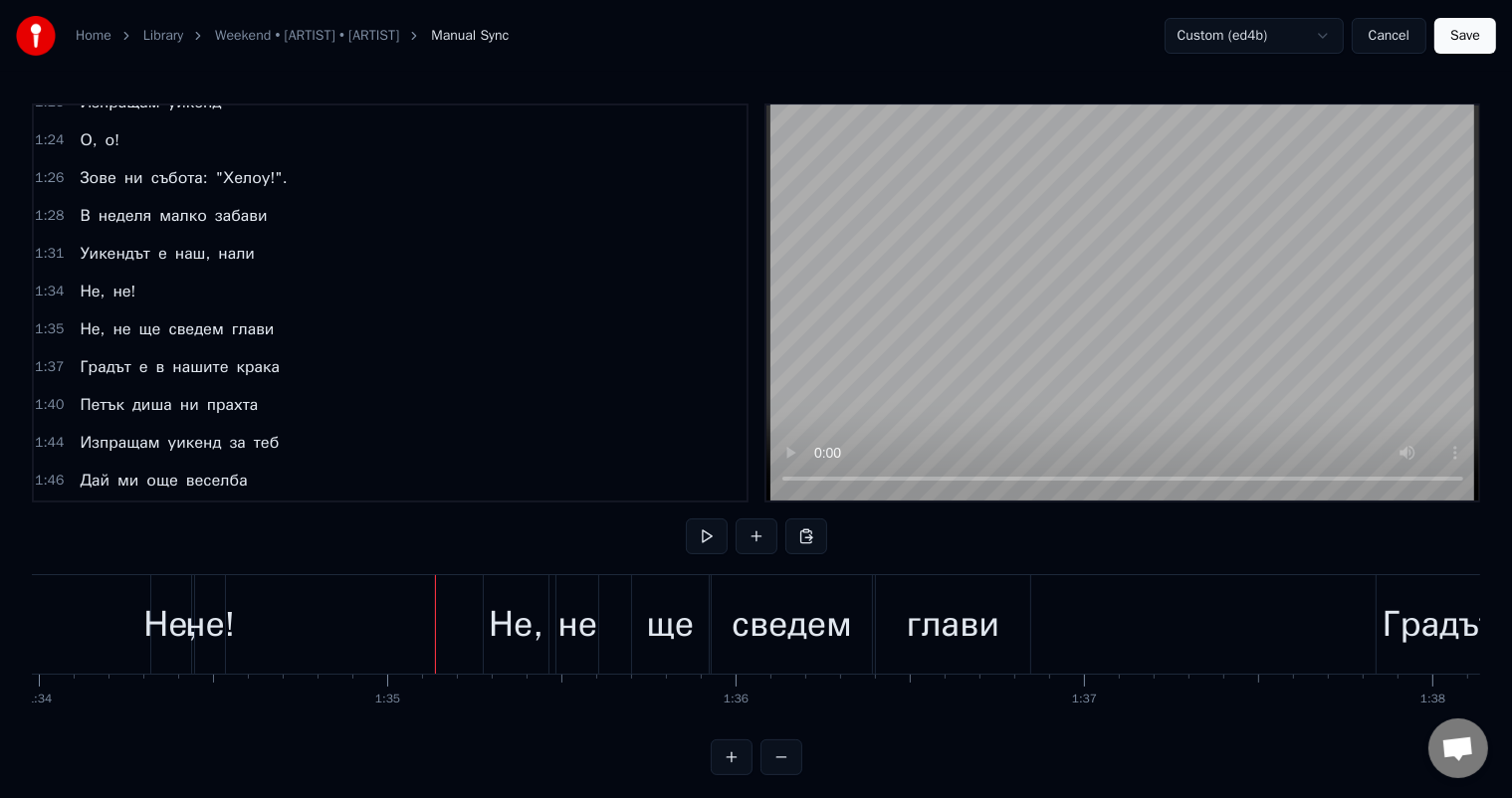 click at bounding box center (-1055, 624) 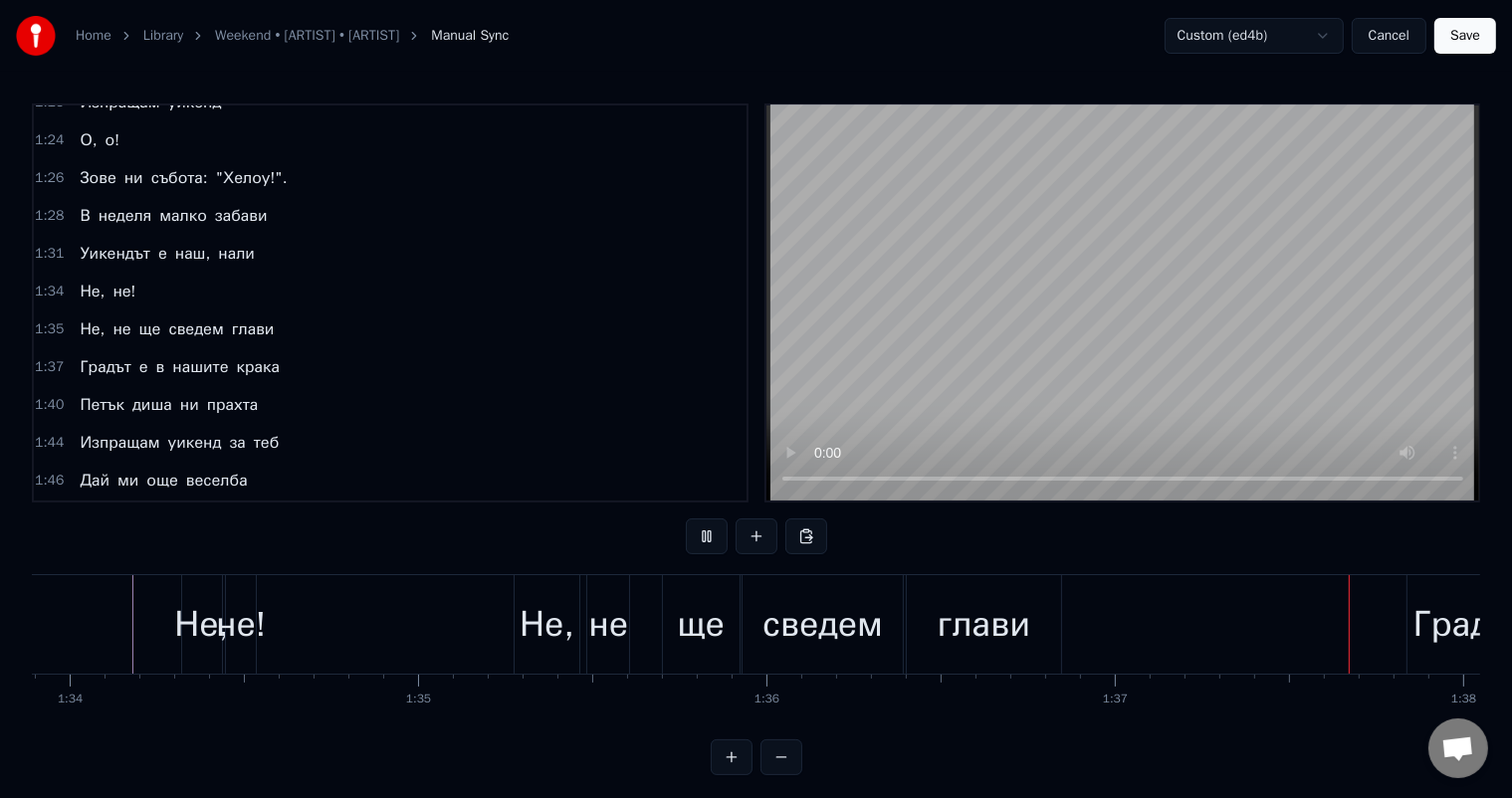 scroll, scrollTop: 0, scrollLeft: 33971, axis: horizontal 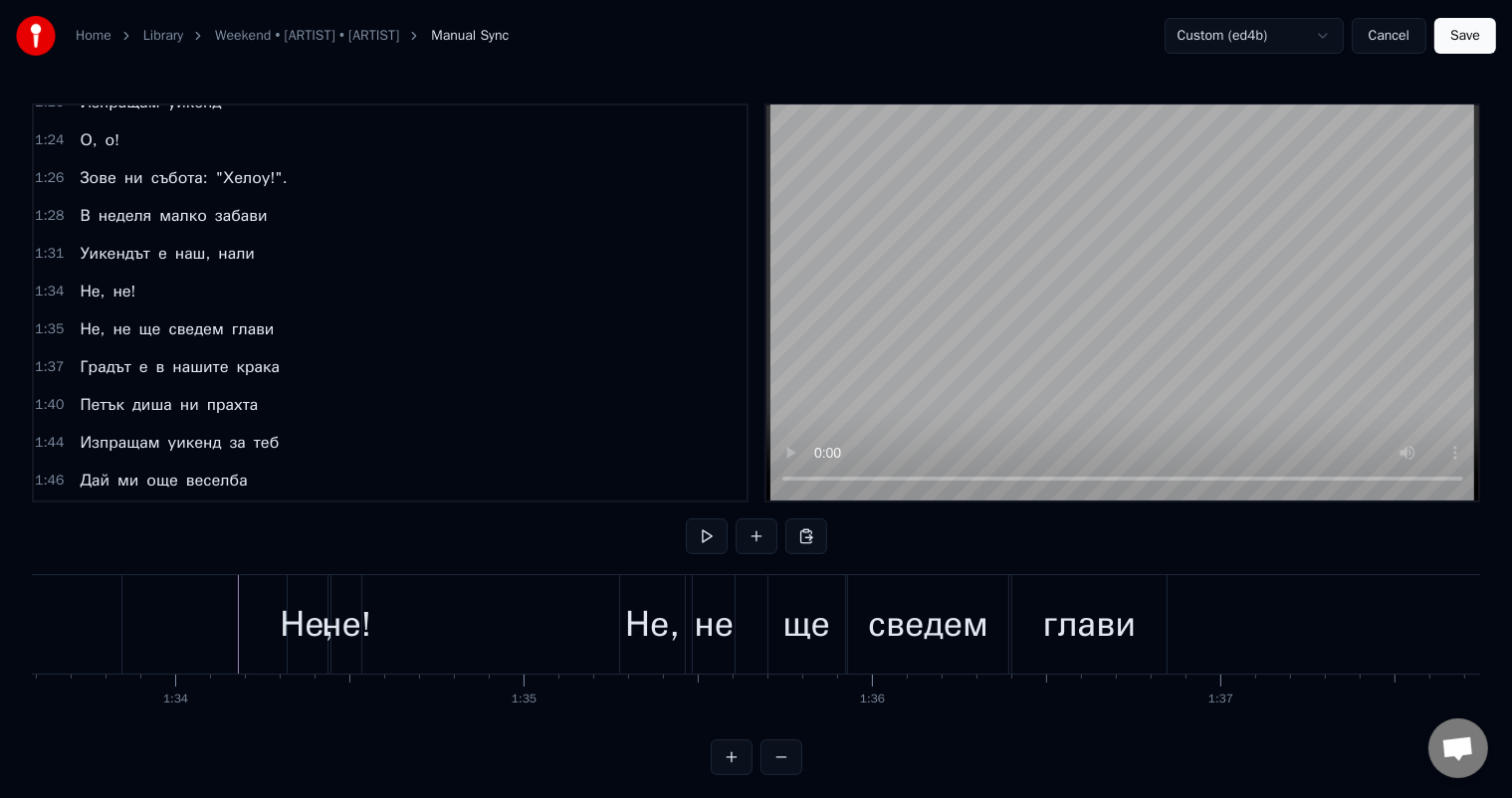 click on "ще" at bounding box center [806, 624] 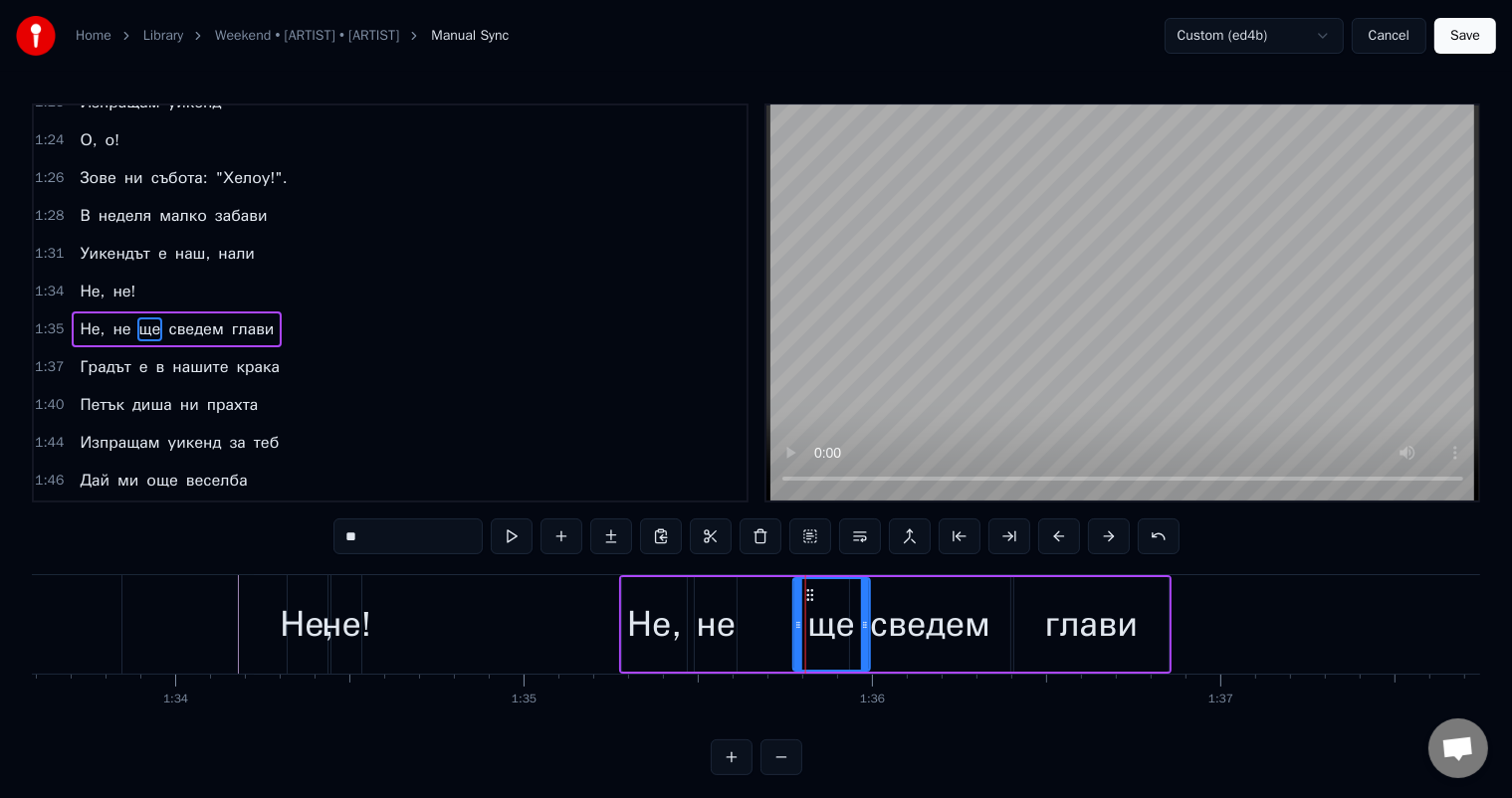 drag, startPoint x: 786, startPoint y: 592, endPoint x: 809, endPoint y: 592, distance: 23 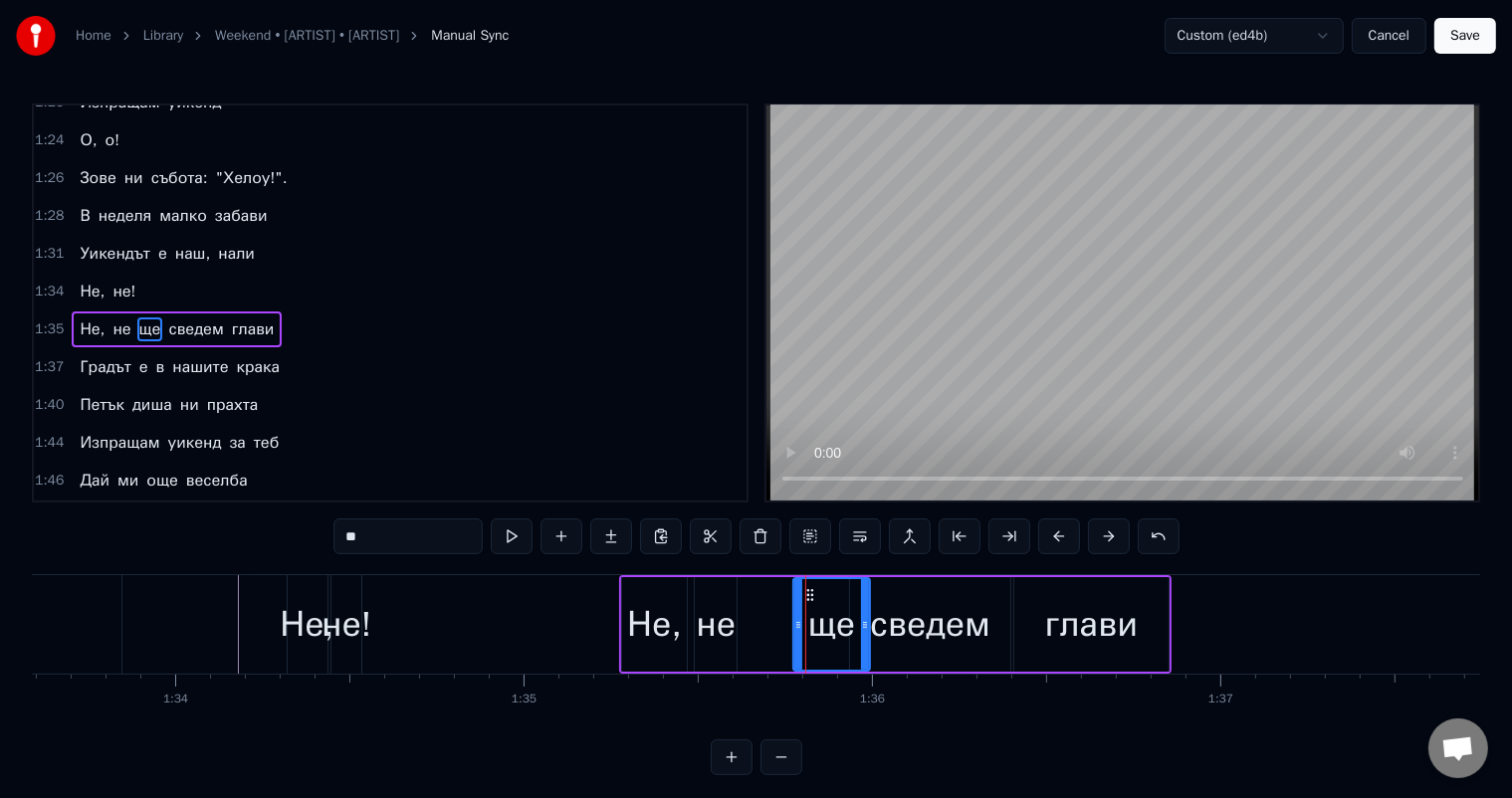 click on "нали" at bounding box center [-7, 624] 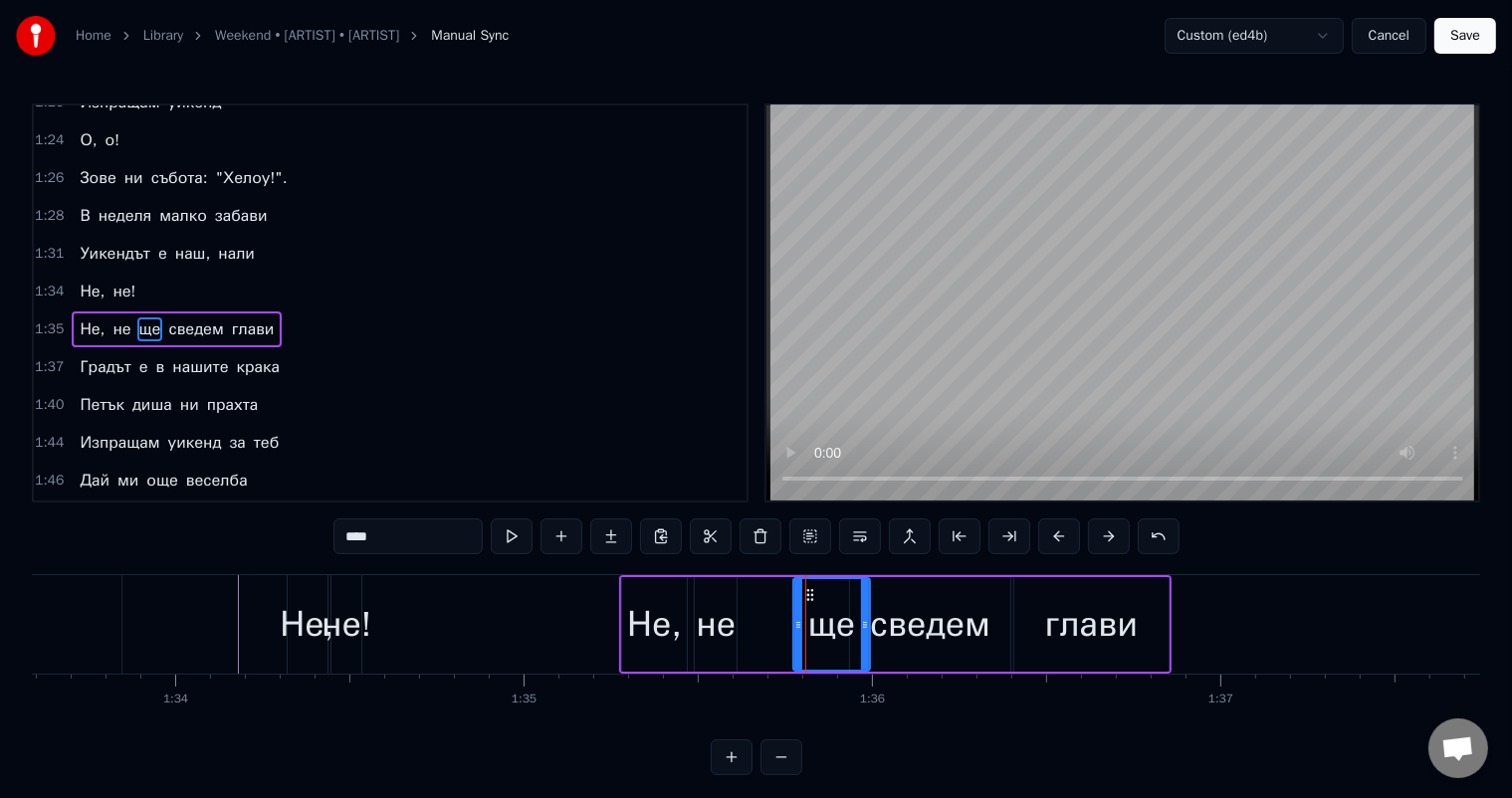 scroll, scrollTop: 516, scrollLeft: 0, axis: vertical 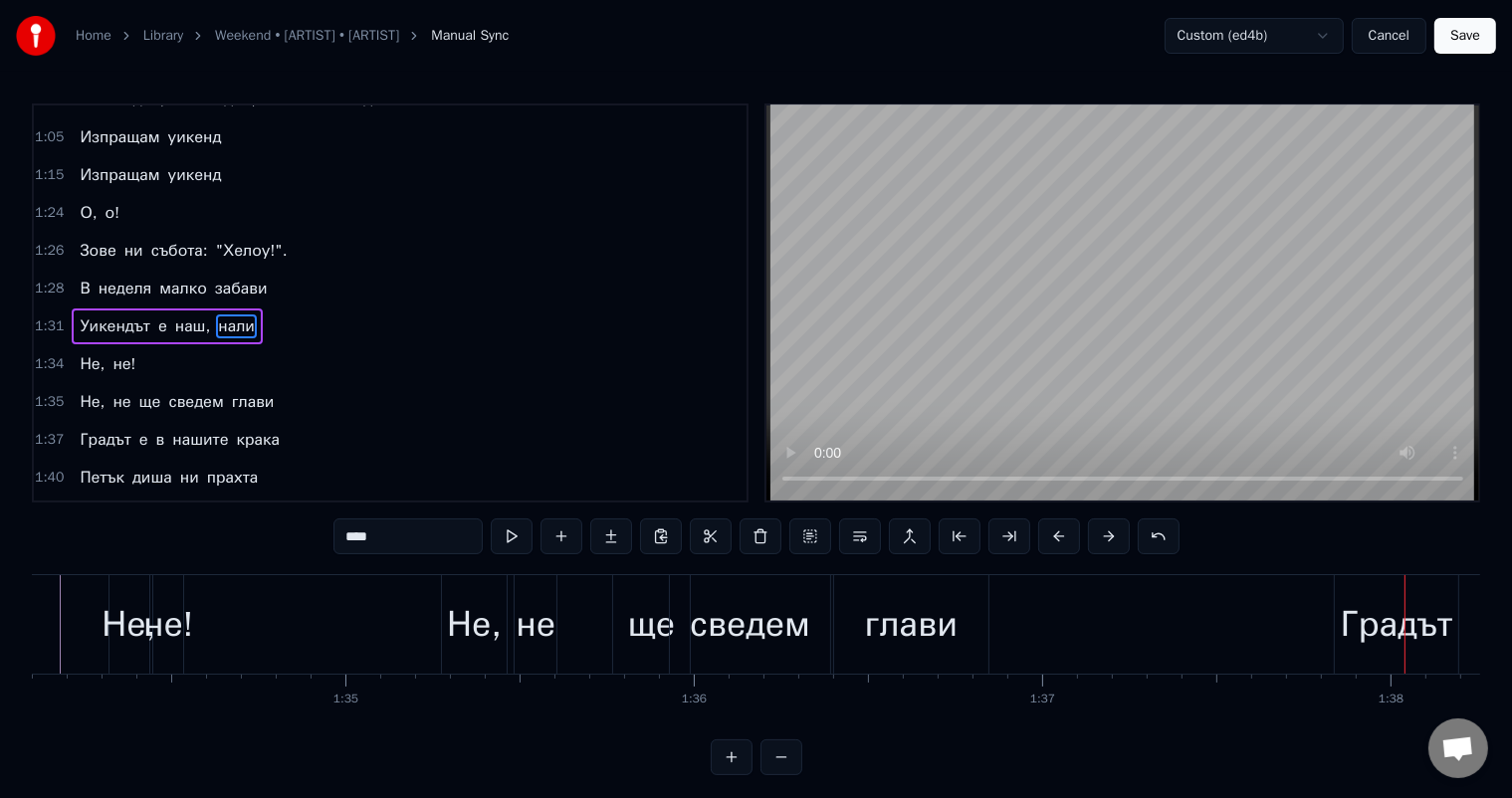 click on "ще" at bounding box center [652, 624] 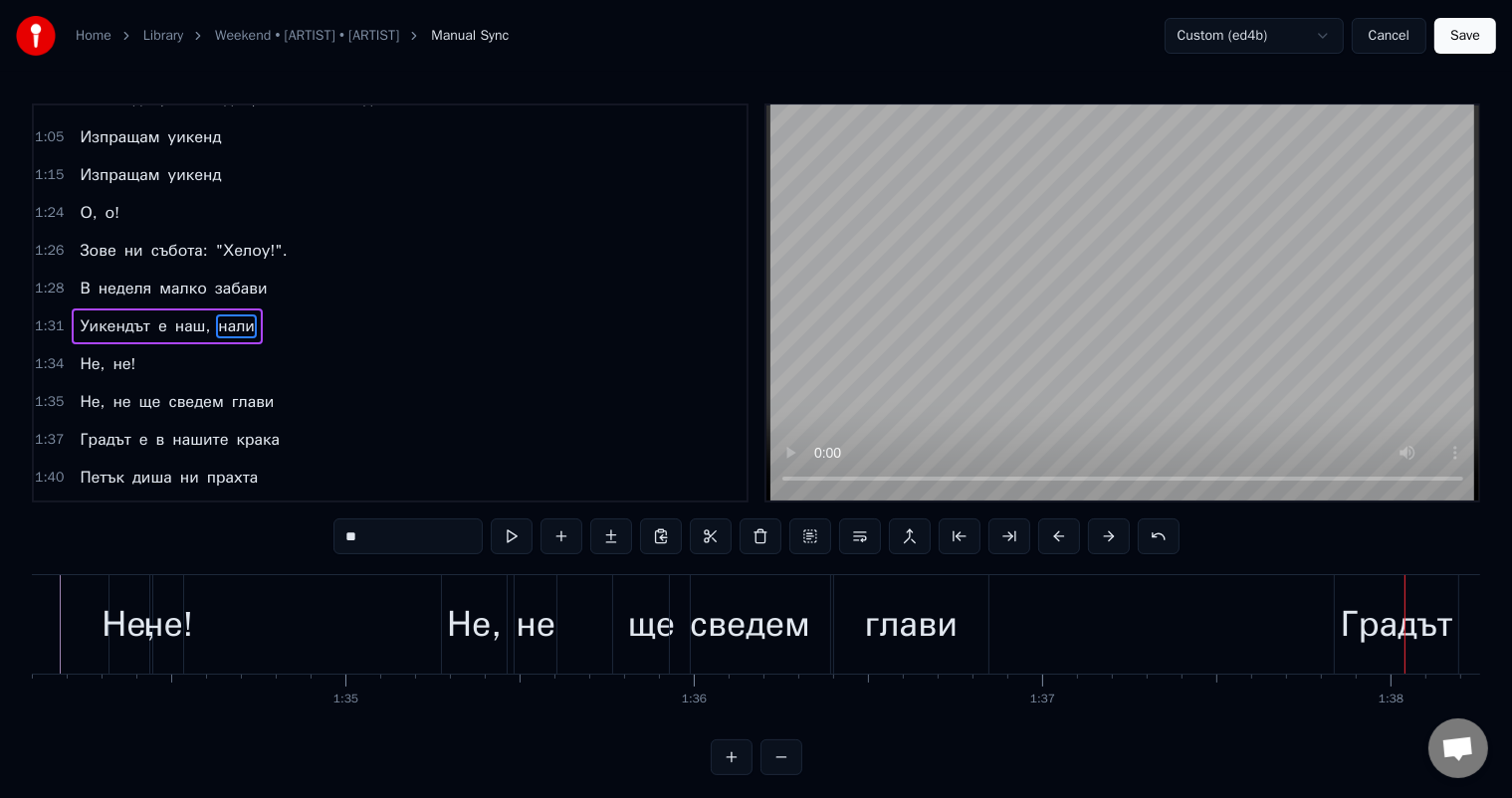 scroll, scrollTop: 589, scrollLeft: 0, axis: vertical 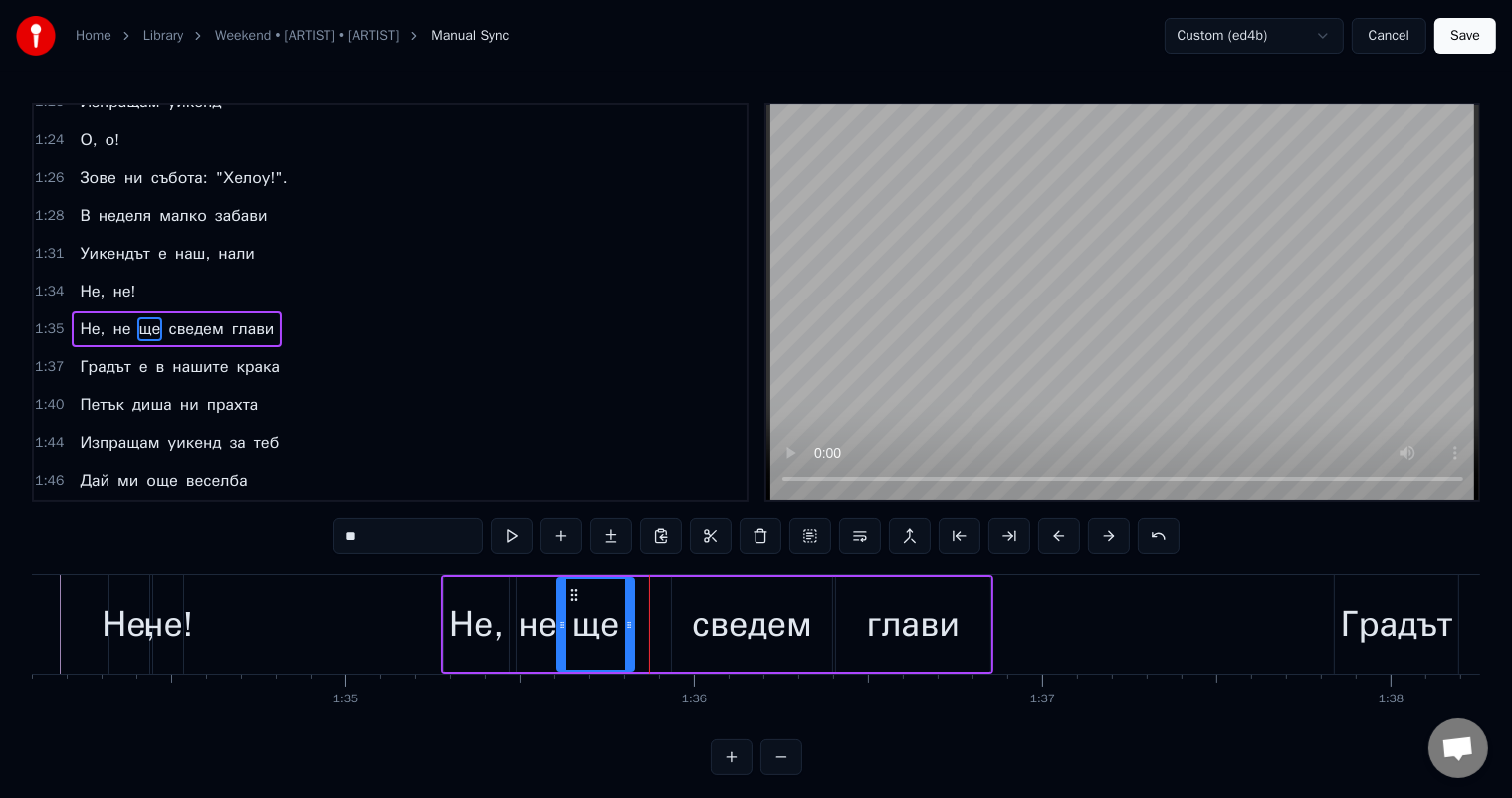drag, startPoint x: 629, startPoint y: 589, endPoint x: 572, endPoint y: 593, distance: 57.14018 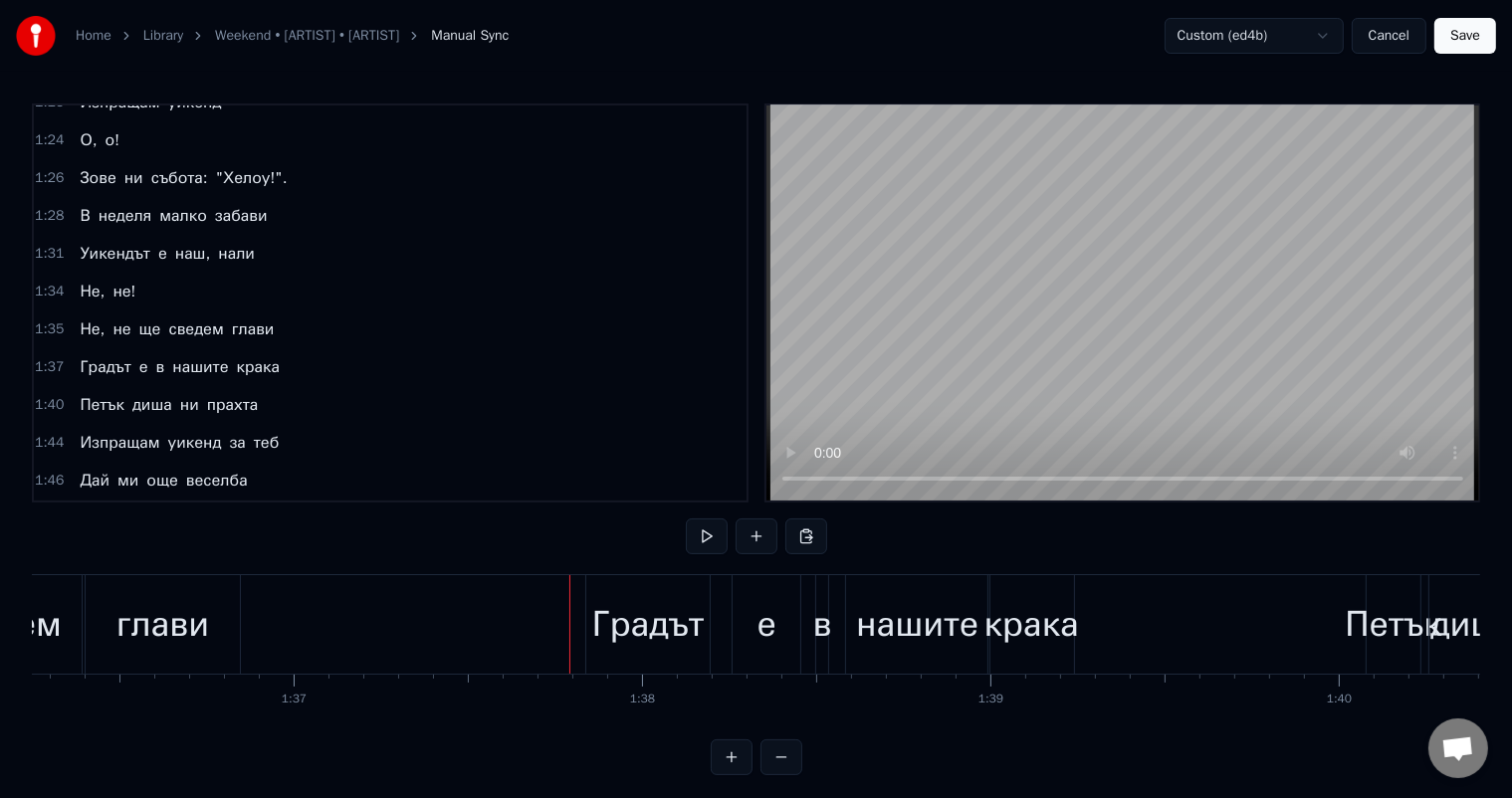 scroll, scrollTop: 0, scrollLeft: 33674, axis: horizontal 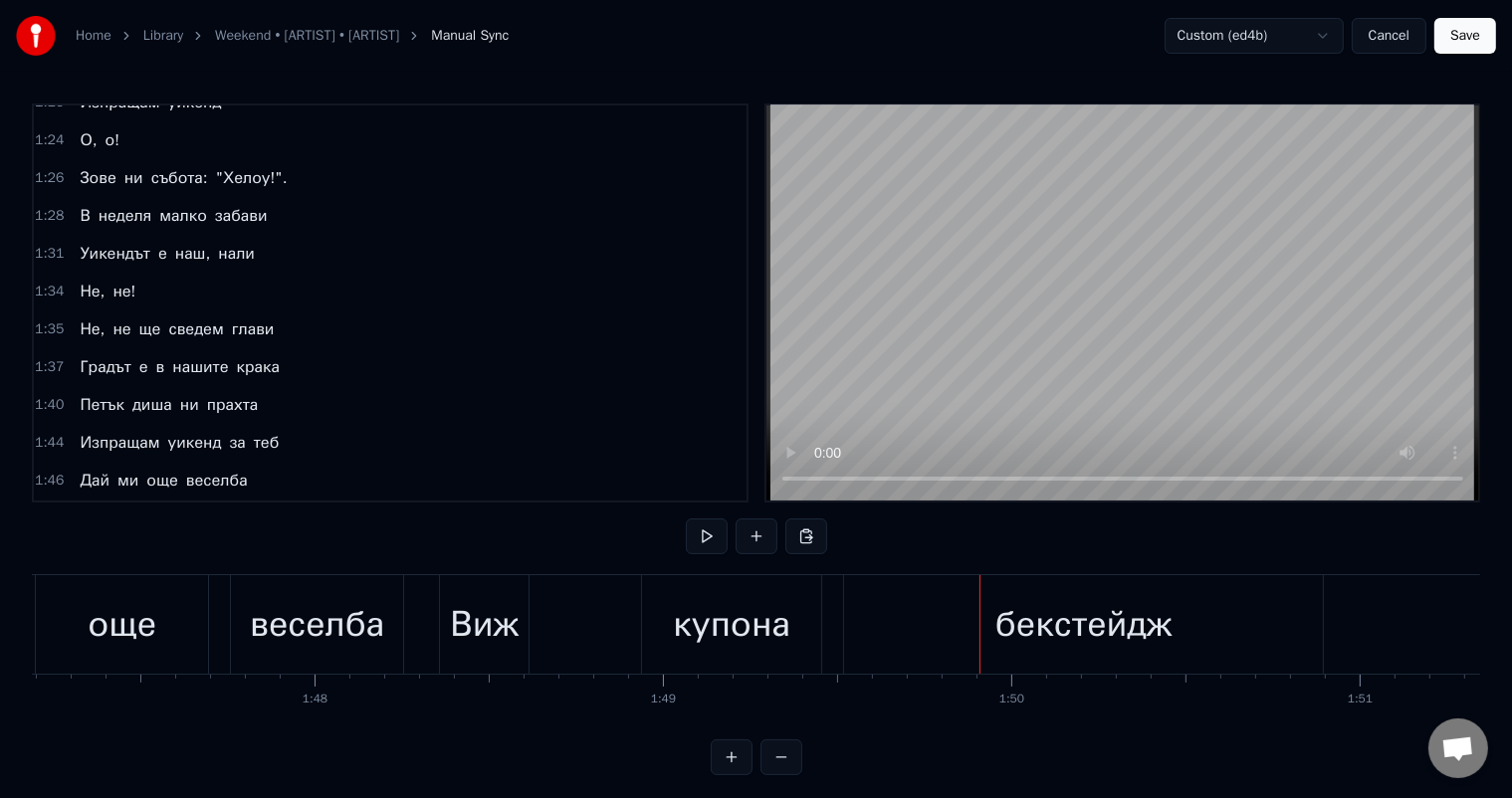 click on "Виж" at bounding box center (484, 624) 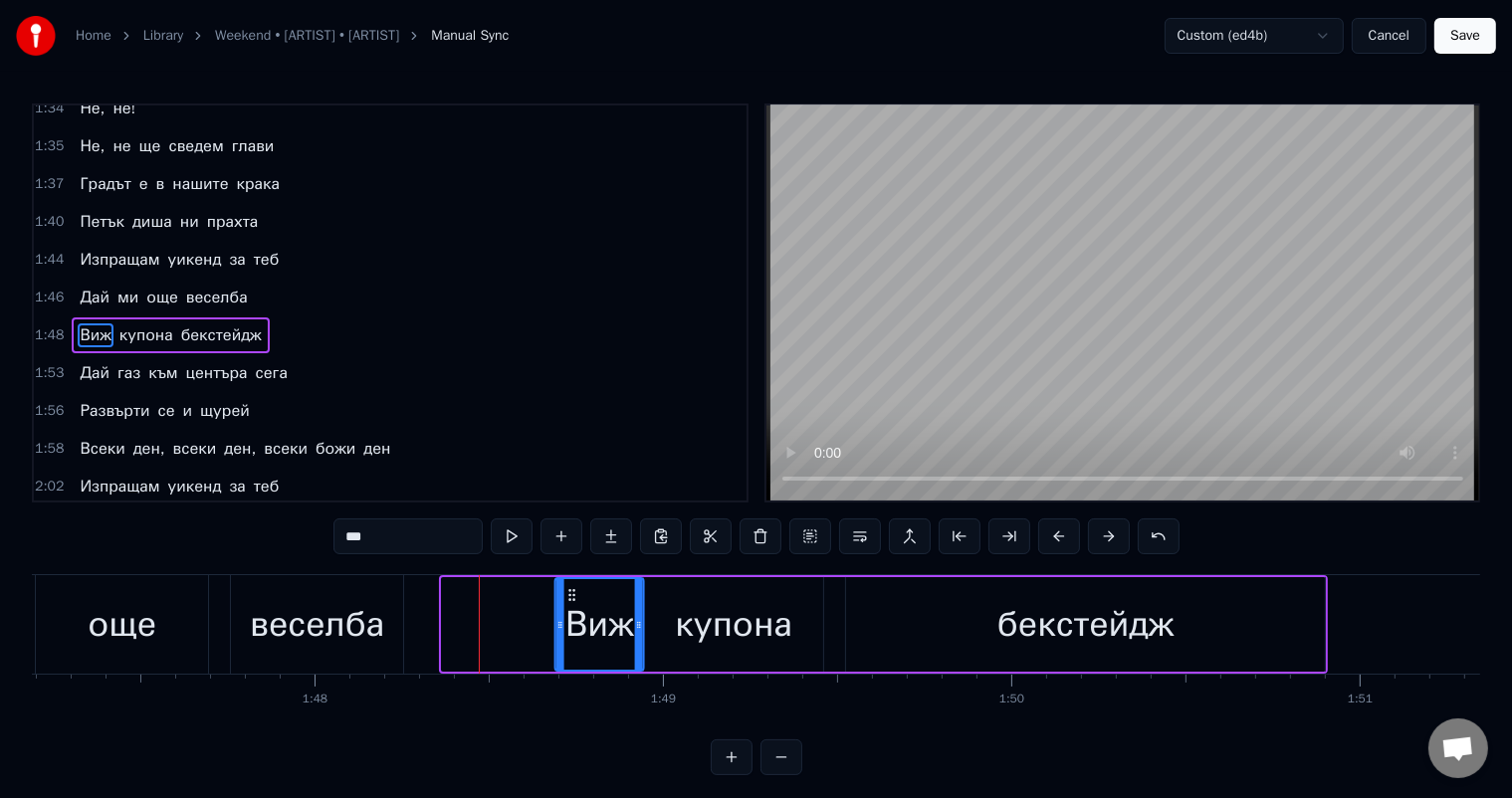 drag, startPoint x: 454, startPoint y: 591, endPoint x: 566, endPoint y: 596, distance: 112.111552 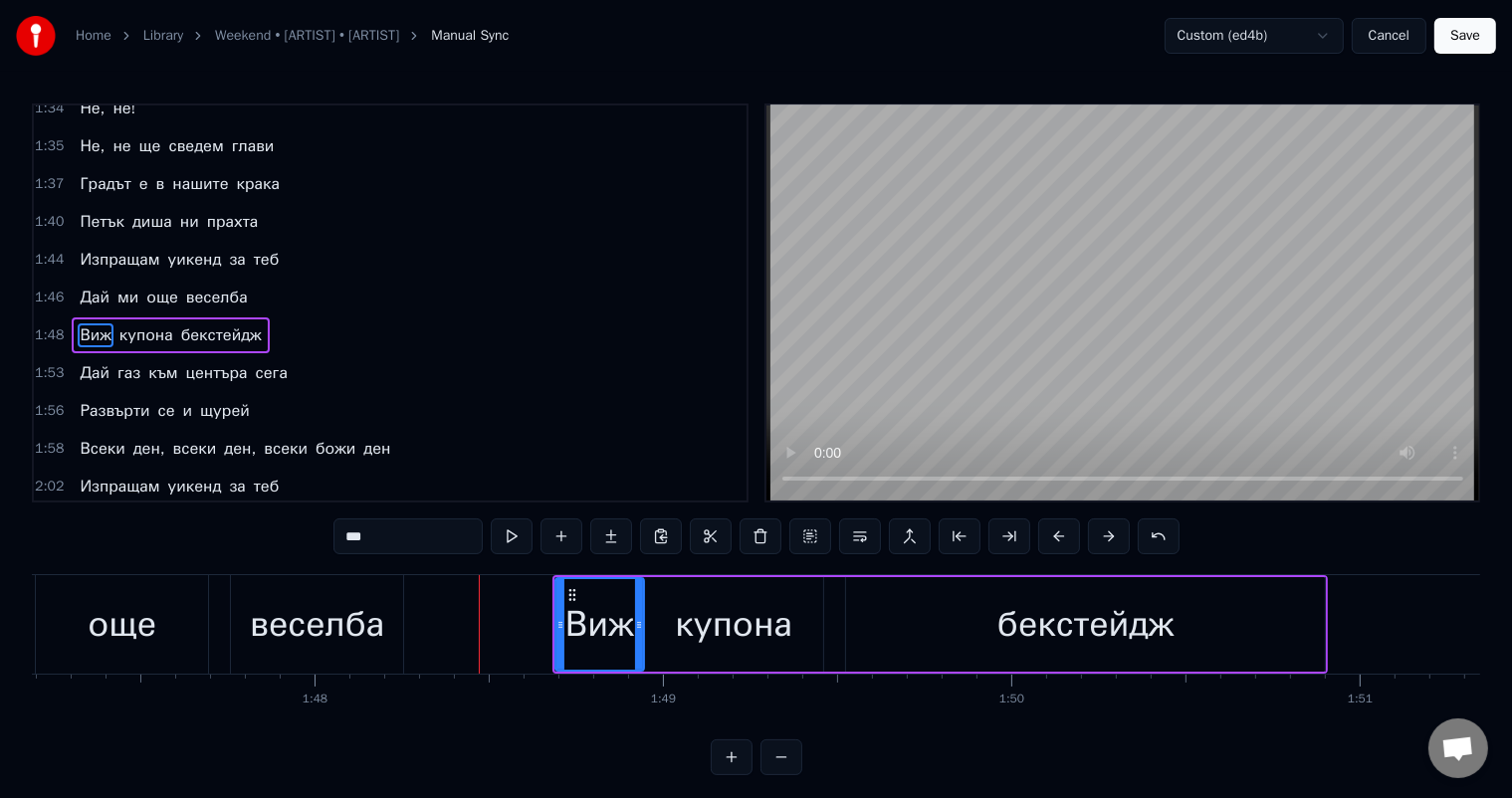 click on "купона" at bounding box center [734, 624] 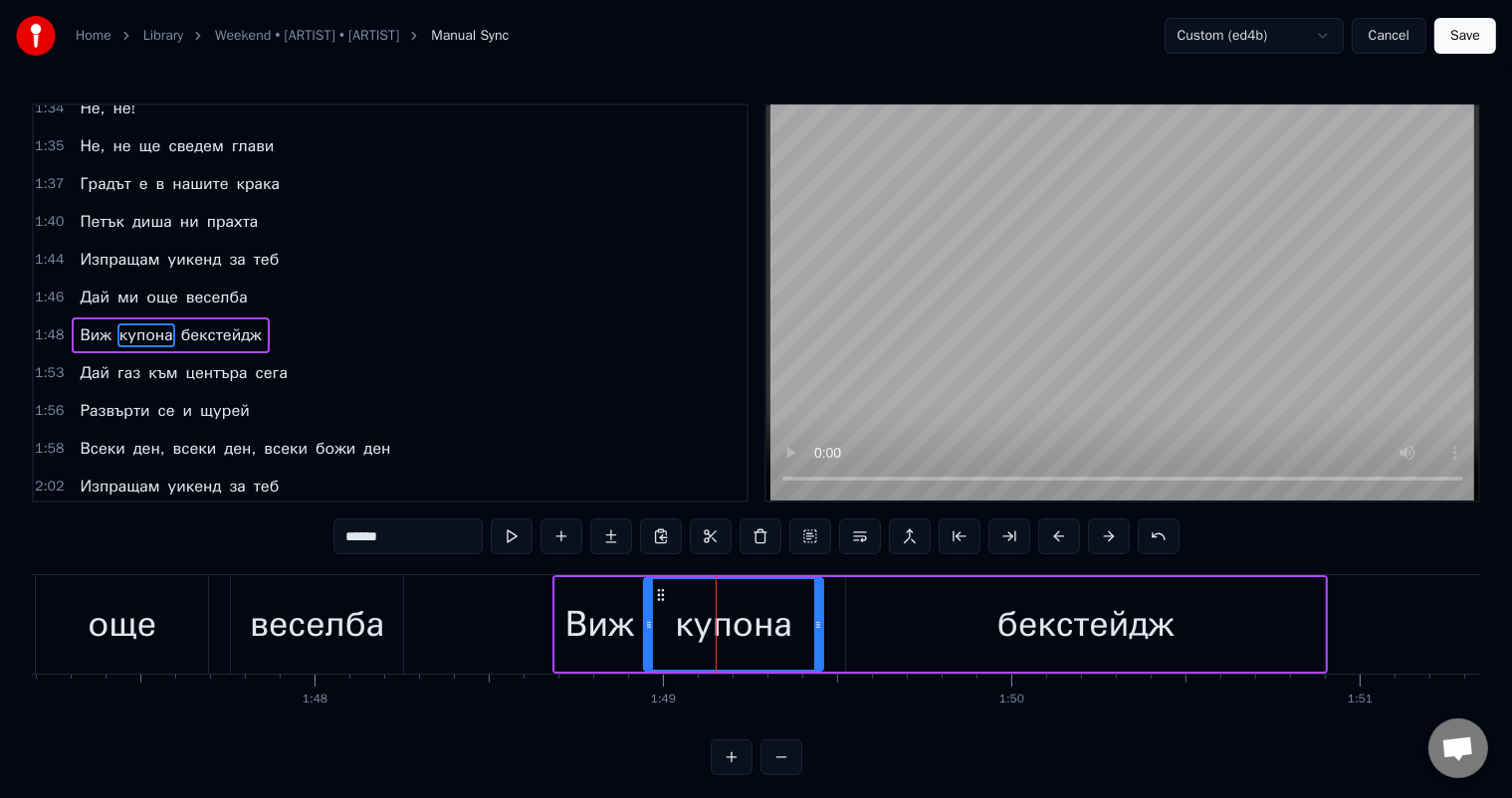 click on "Виж" at bounding box center [599, 624] 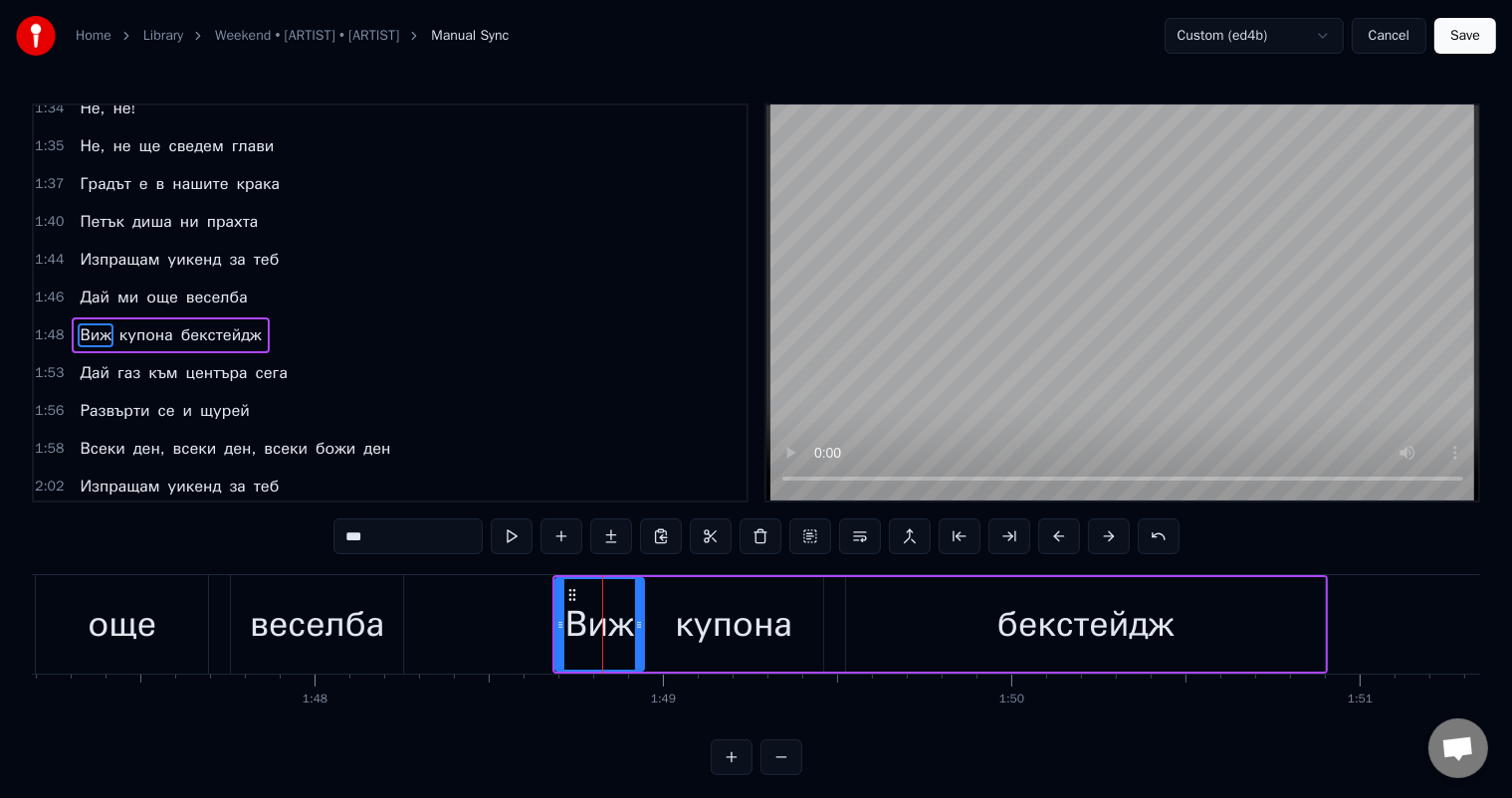 click on "купона" at bounding box center (734, 624) 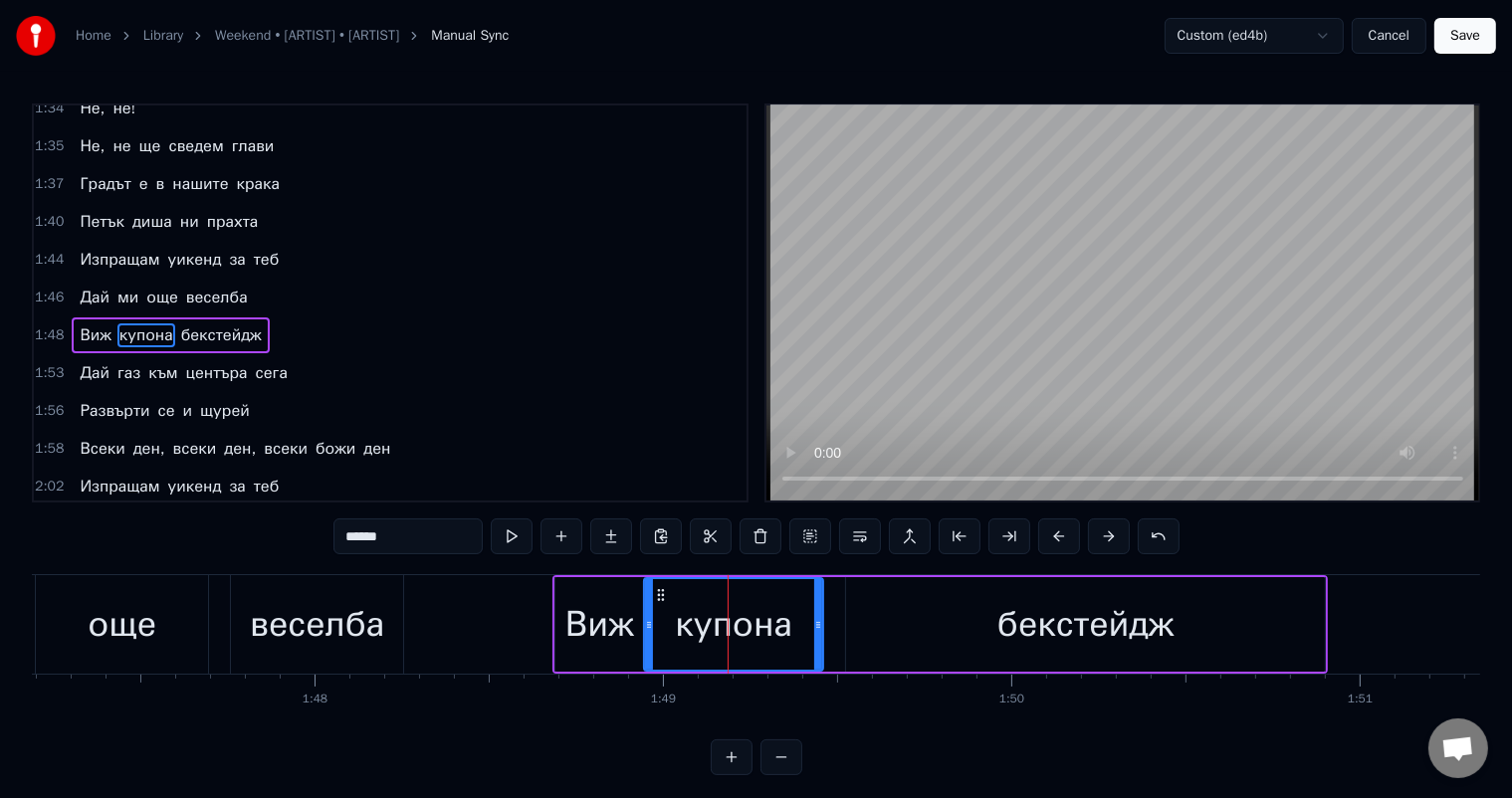 click on "Виж" at bounding box center [599, 624] 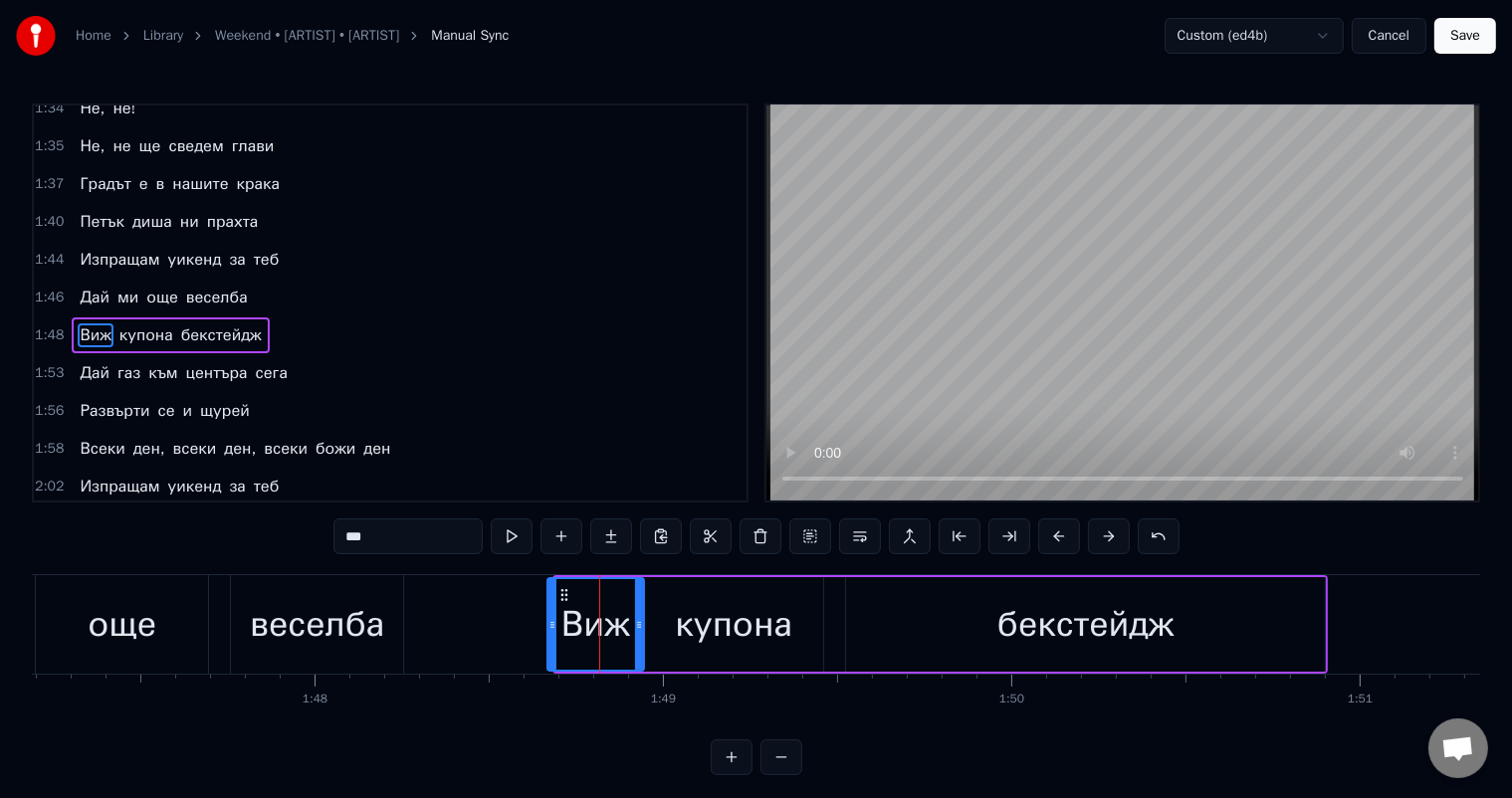 click at bounding box center [552, 624] 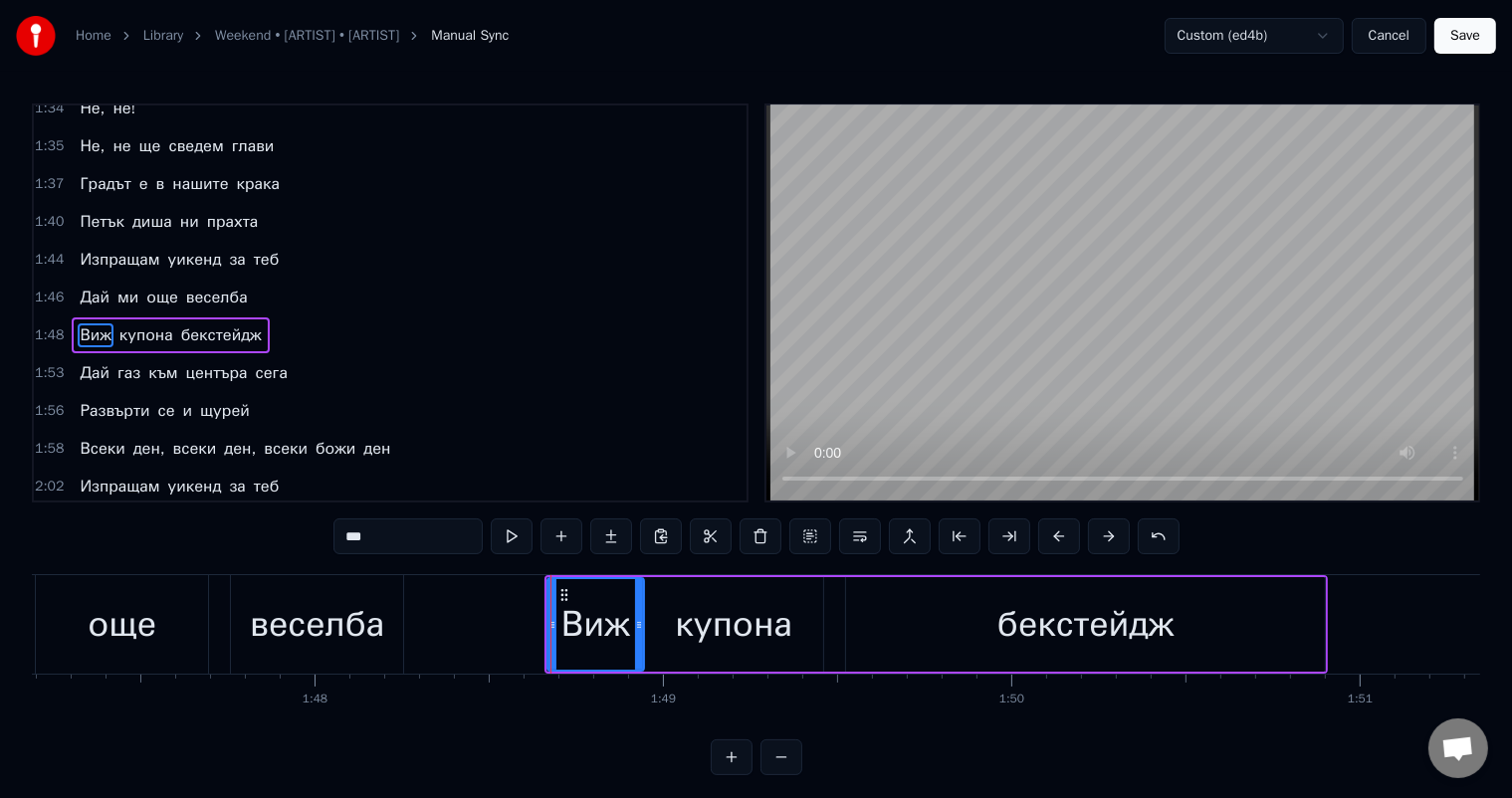 click on "купона" at bounding box center (734, 624) 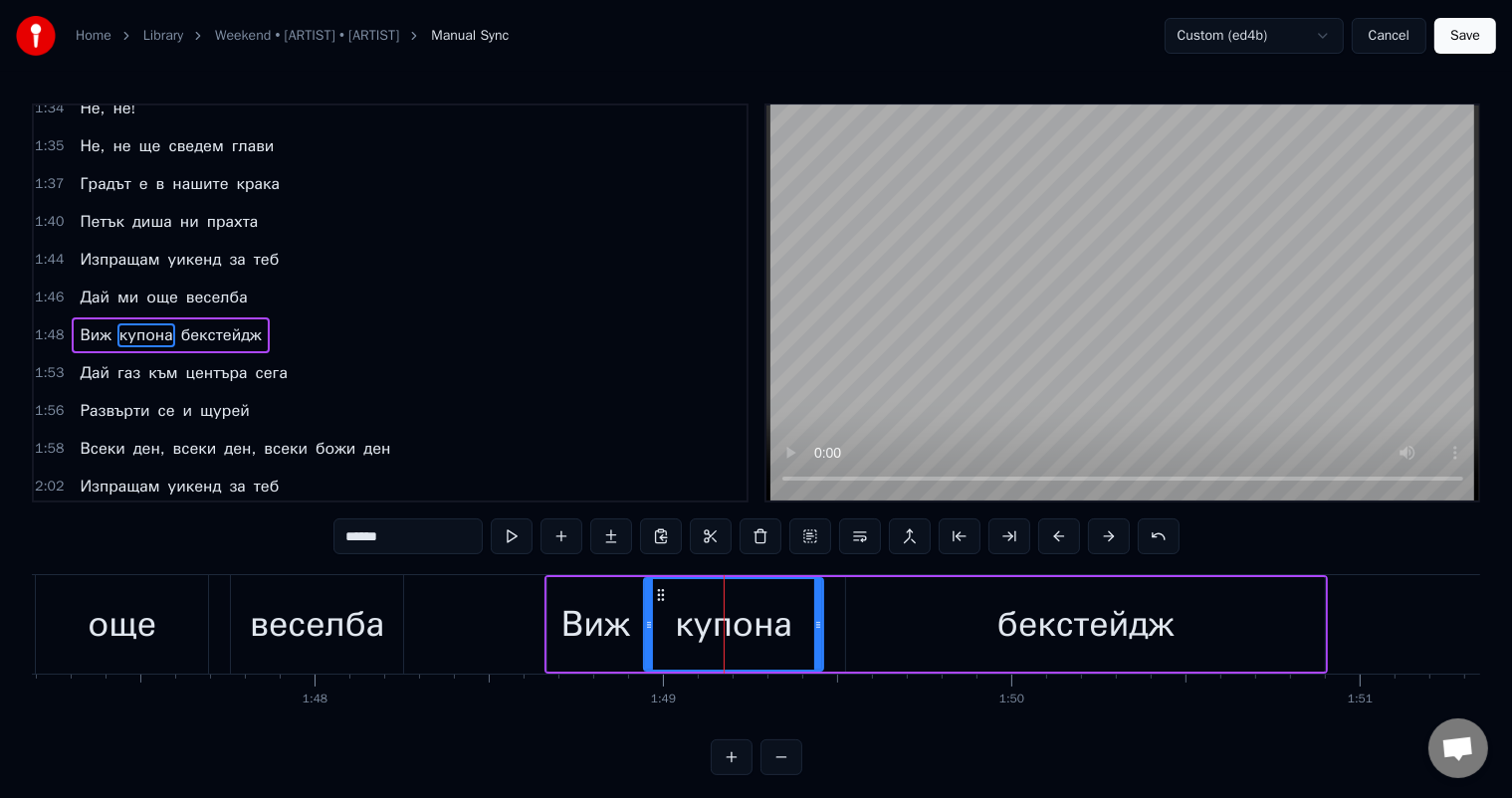 click on "Виж" at bounding box center [595, 624] 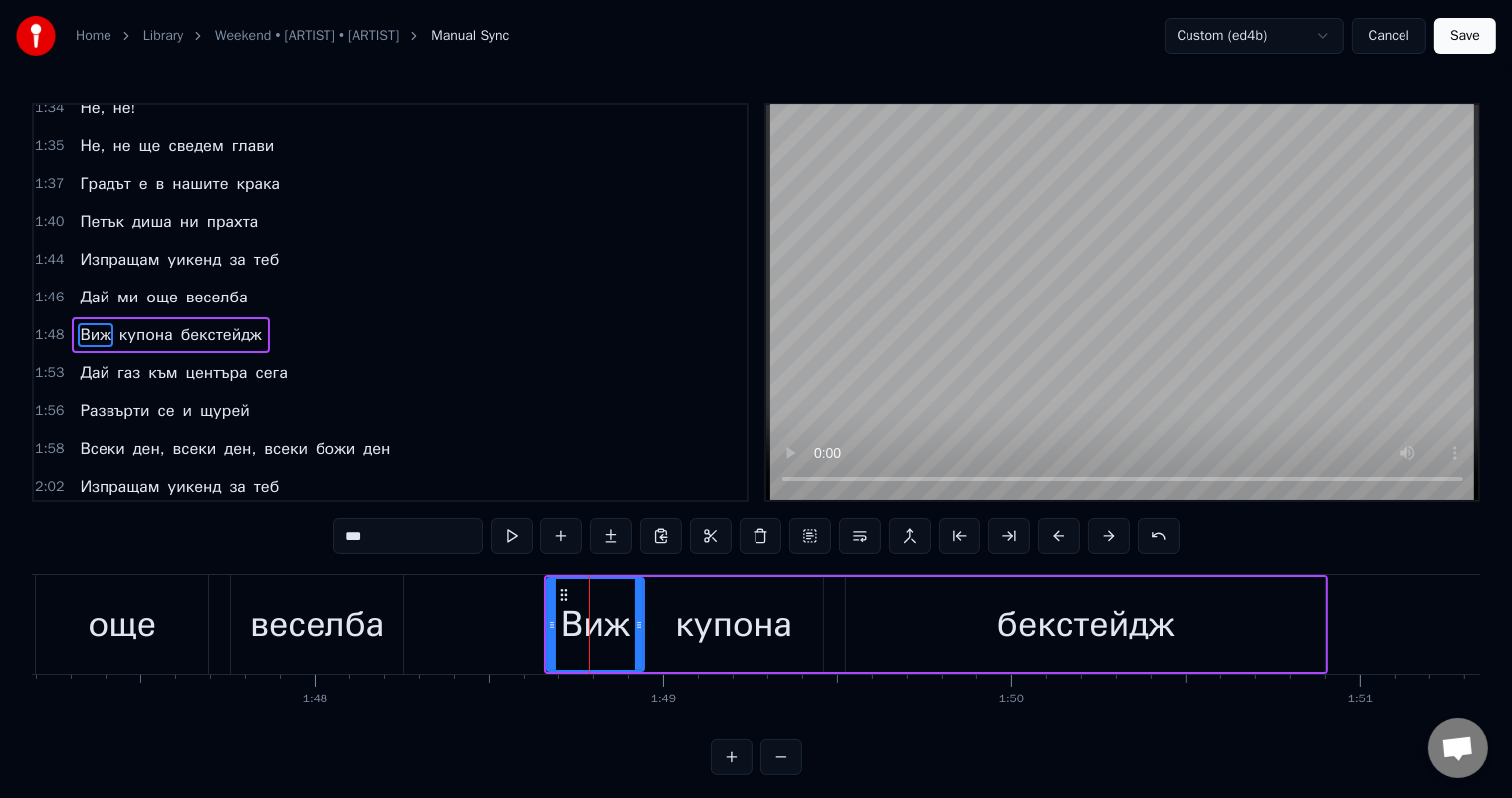 click on "купона" at bounding box center (734, 624) 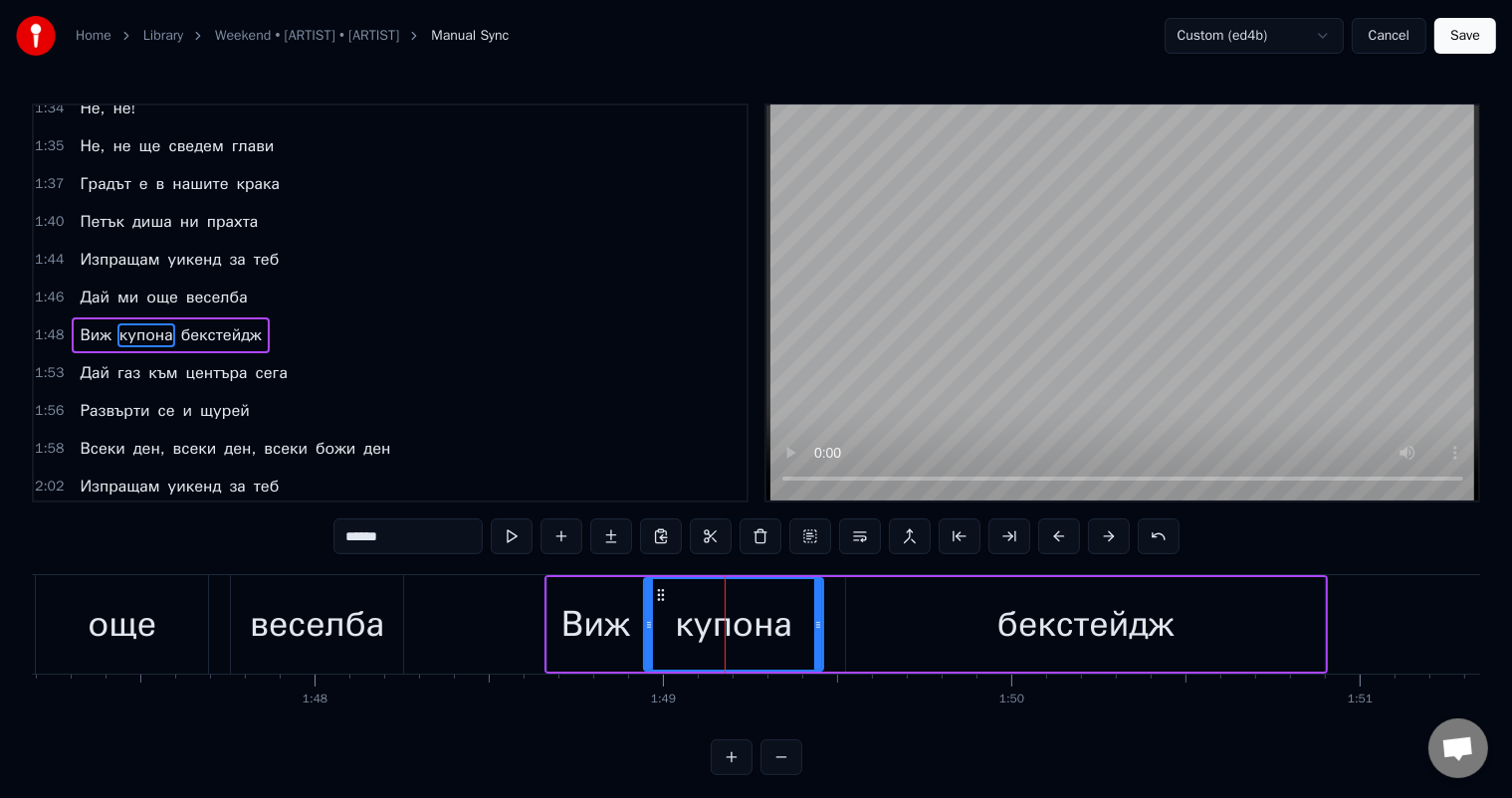 click on "Дай ми още веселба" at bounding box center (123, 624) 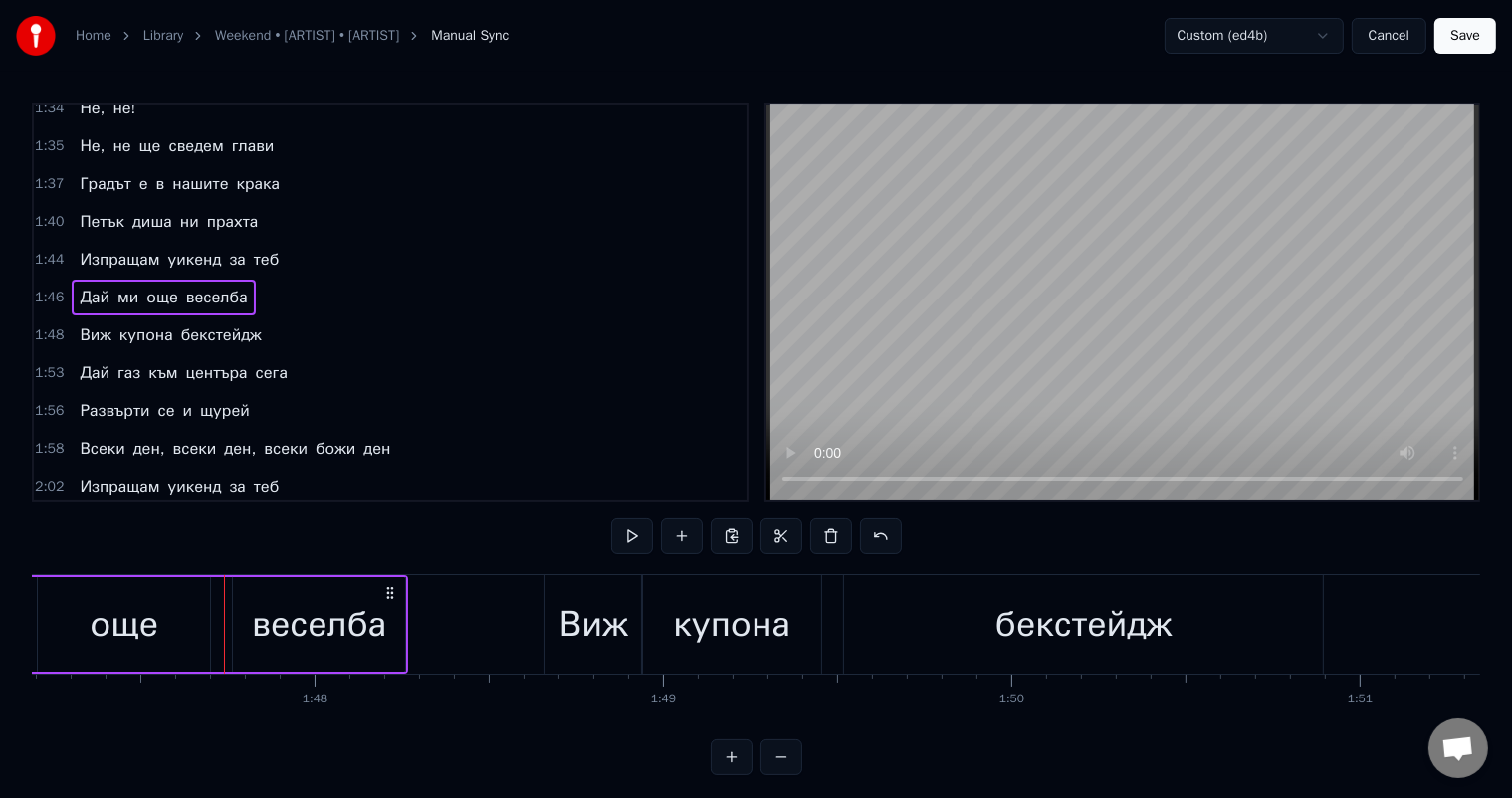 click on "още" at bounding box center (123, 624) 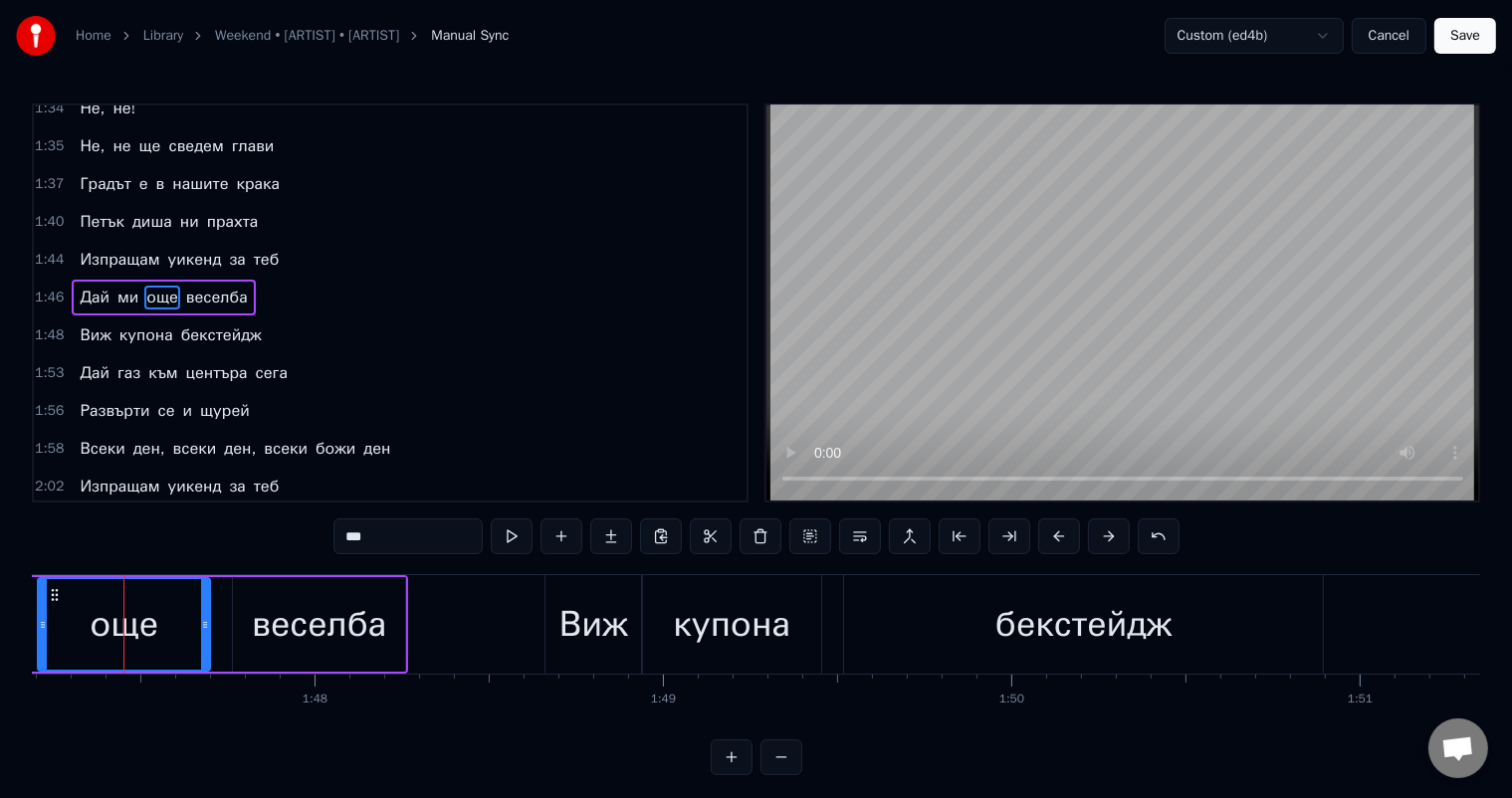 scroll, scrollTop: 736, scrollLeft: 0, axis: vertical 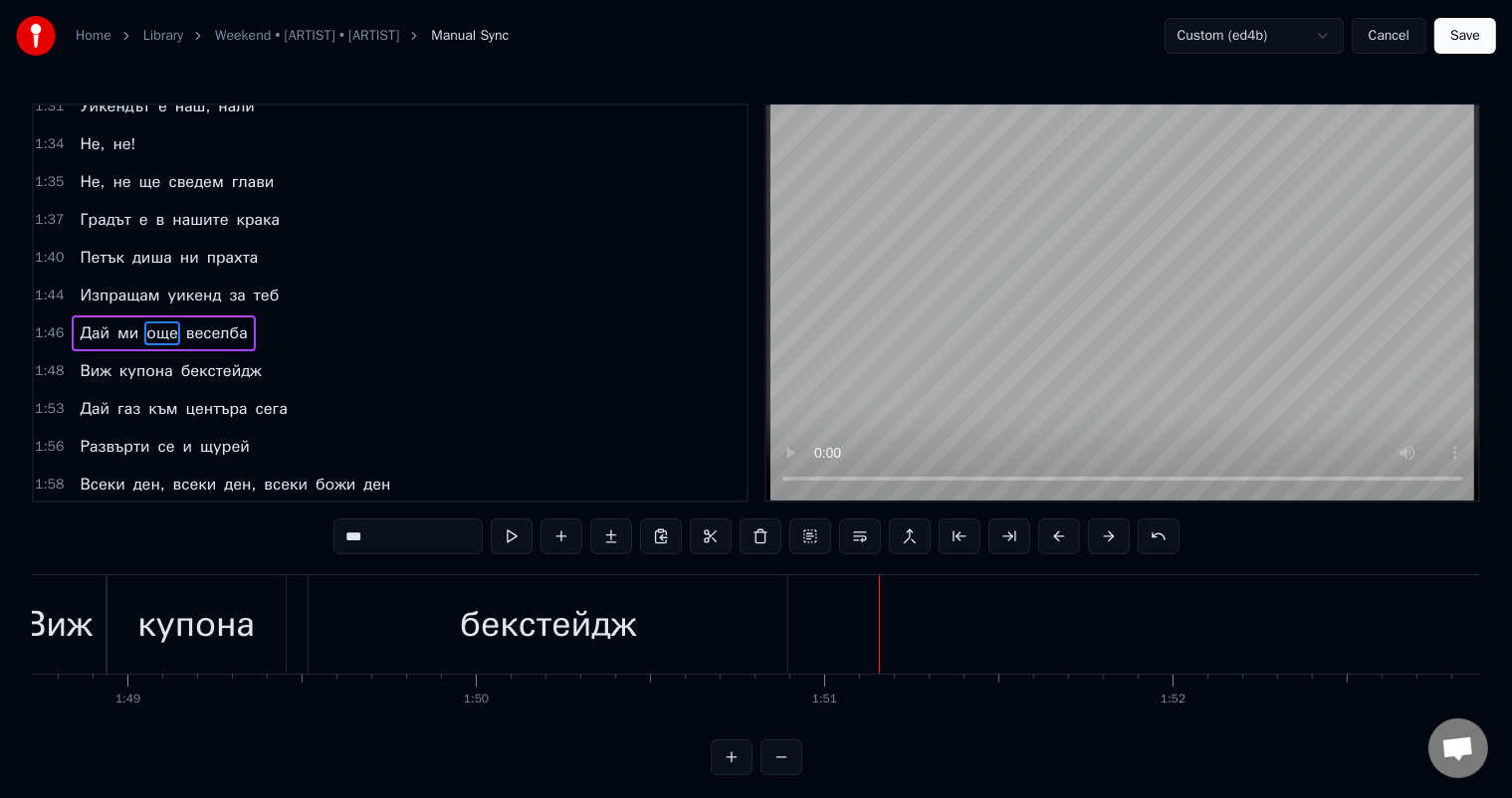 click at bounding box center [781, 757] 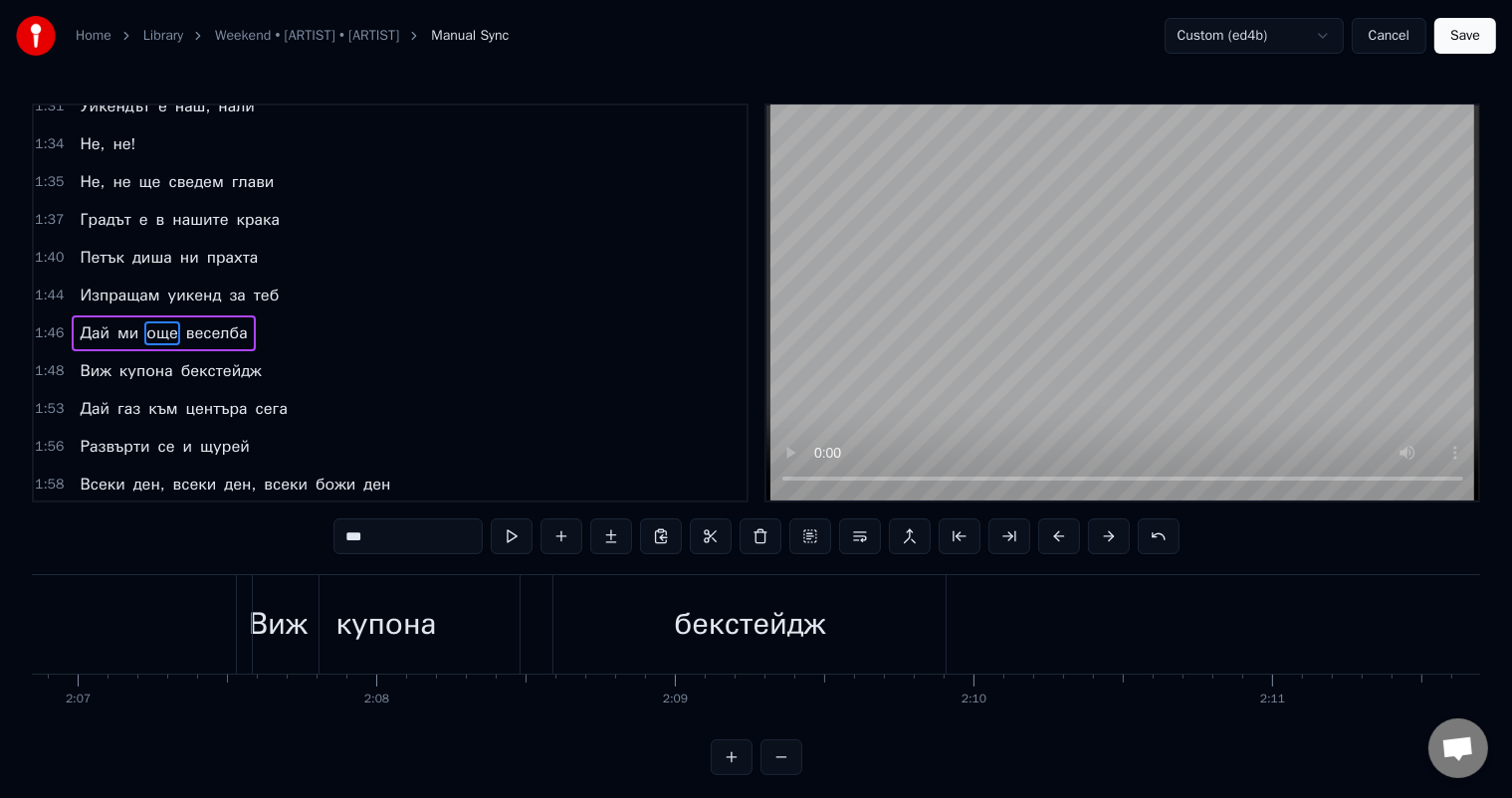 scroll, scrollTop: 0, scrollLeft: 33094, axis: horizontal 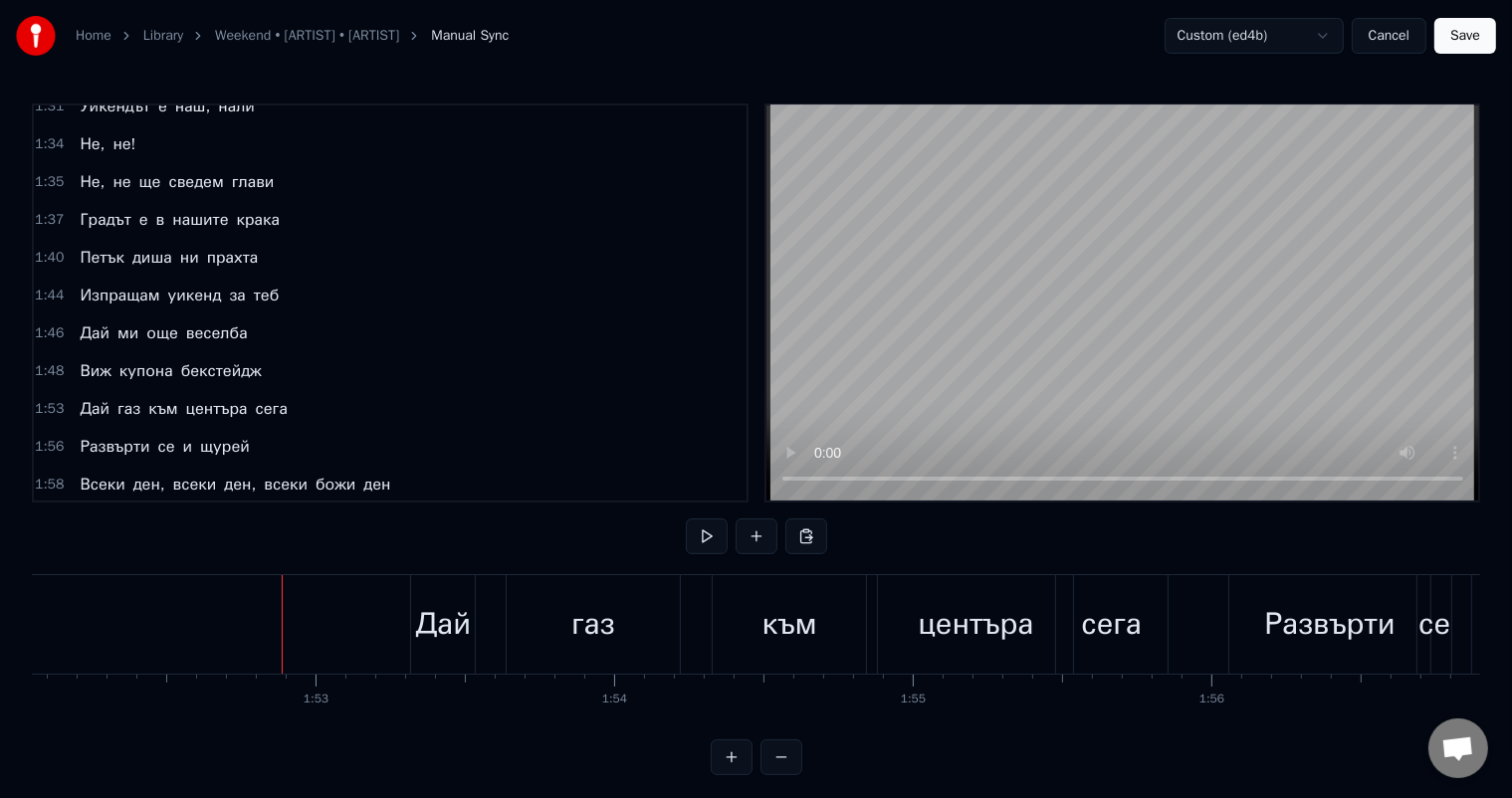 click at bounding box center [-6296, 624] 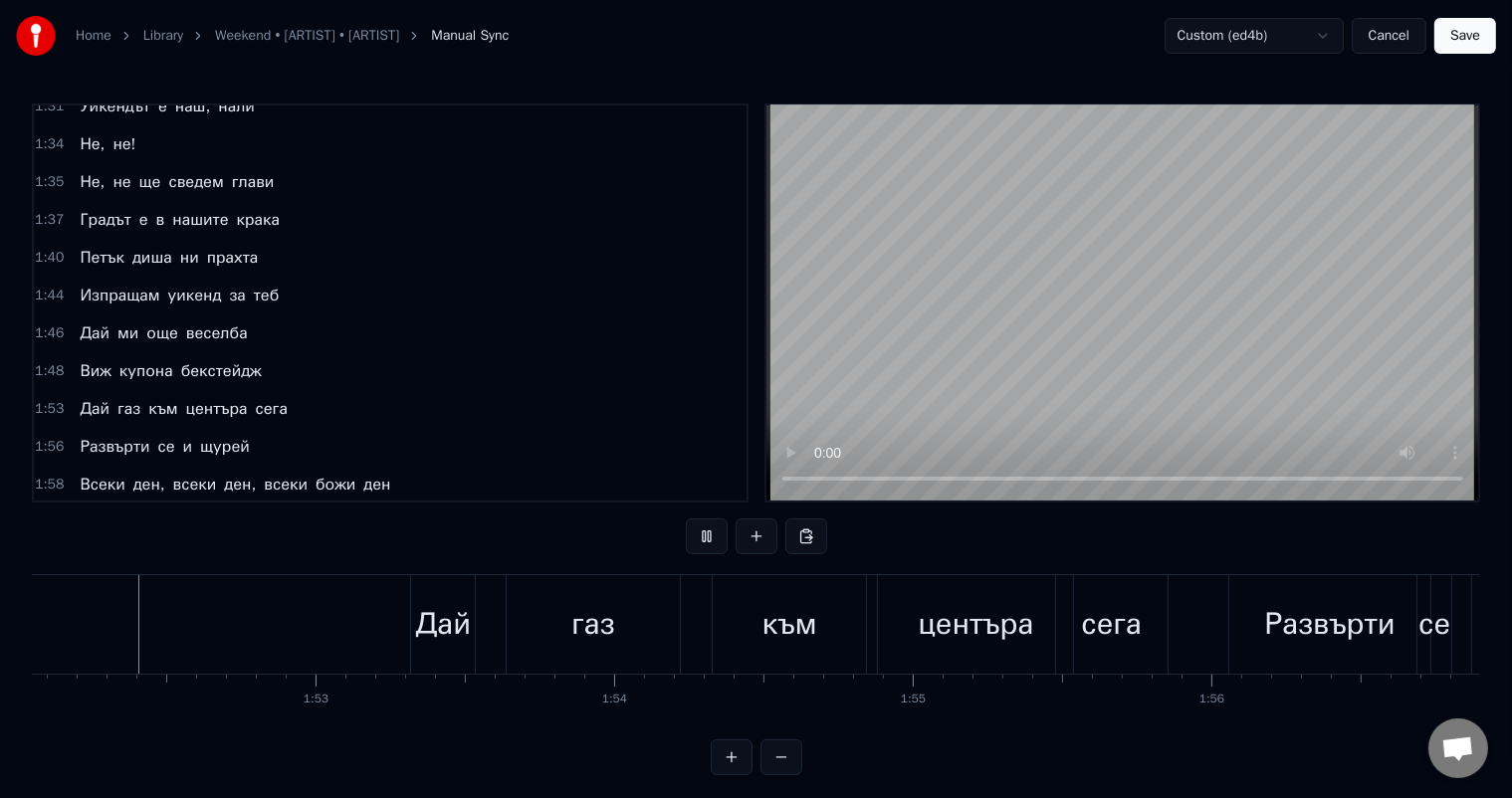scroll, scrollTop: 0, scrollLeft: 34785, axis: horizontal 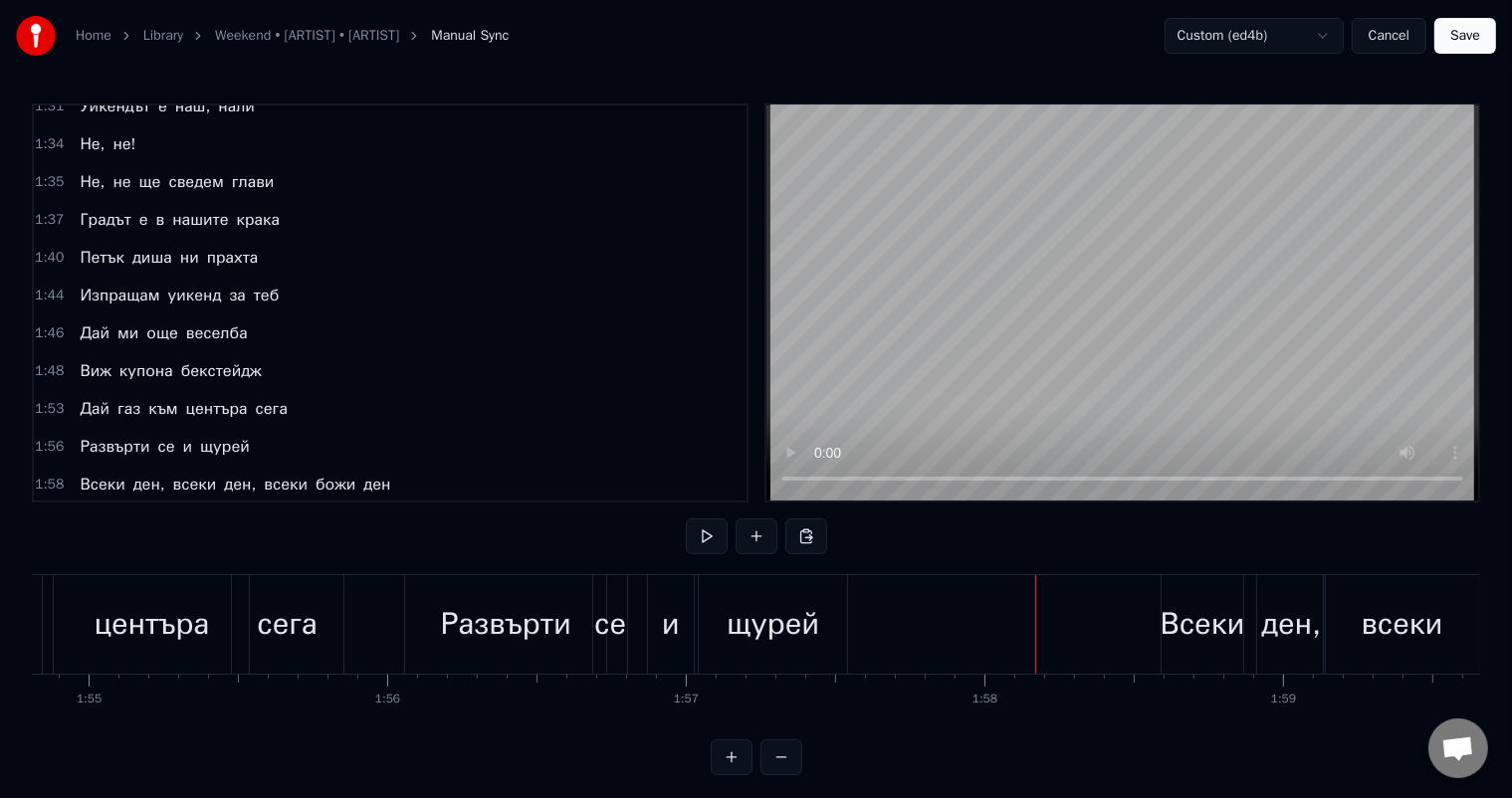 click on "сега" at bounding box center [287, 624] 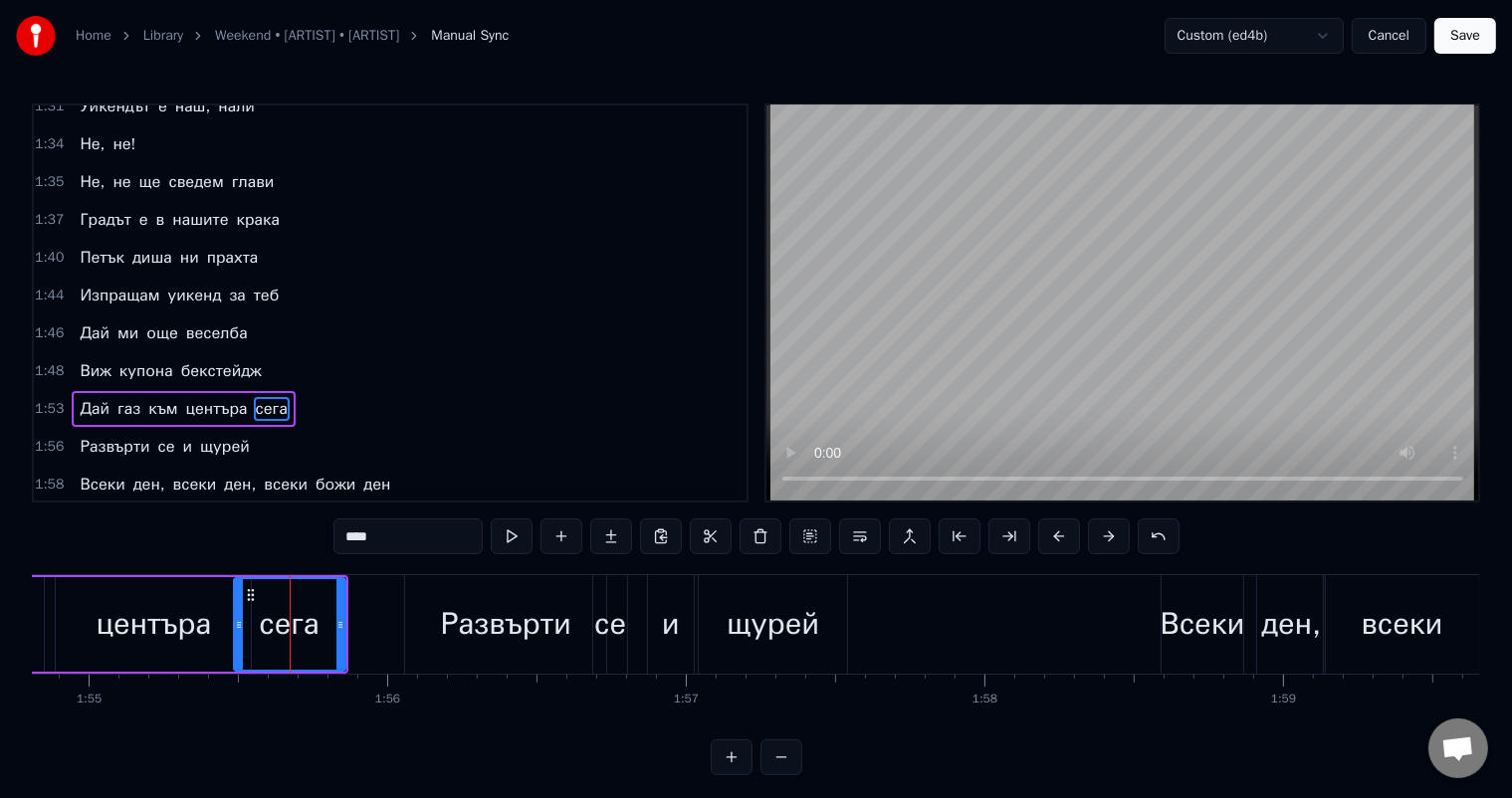 scroll, scrollTop: 809, scrollLeft: 0, axis: vertical 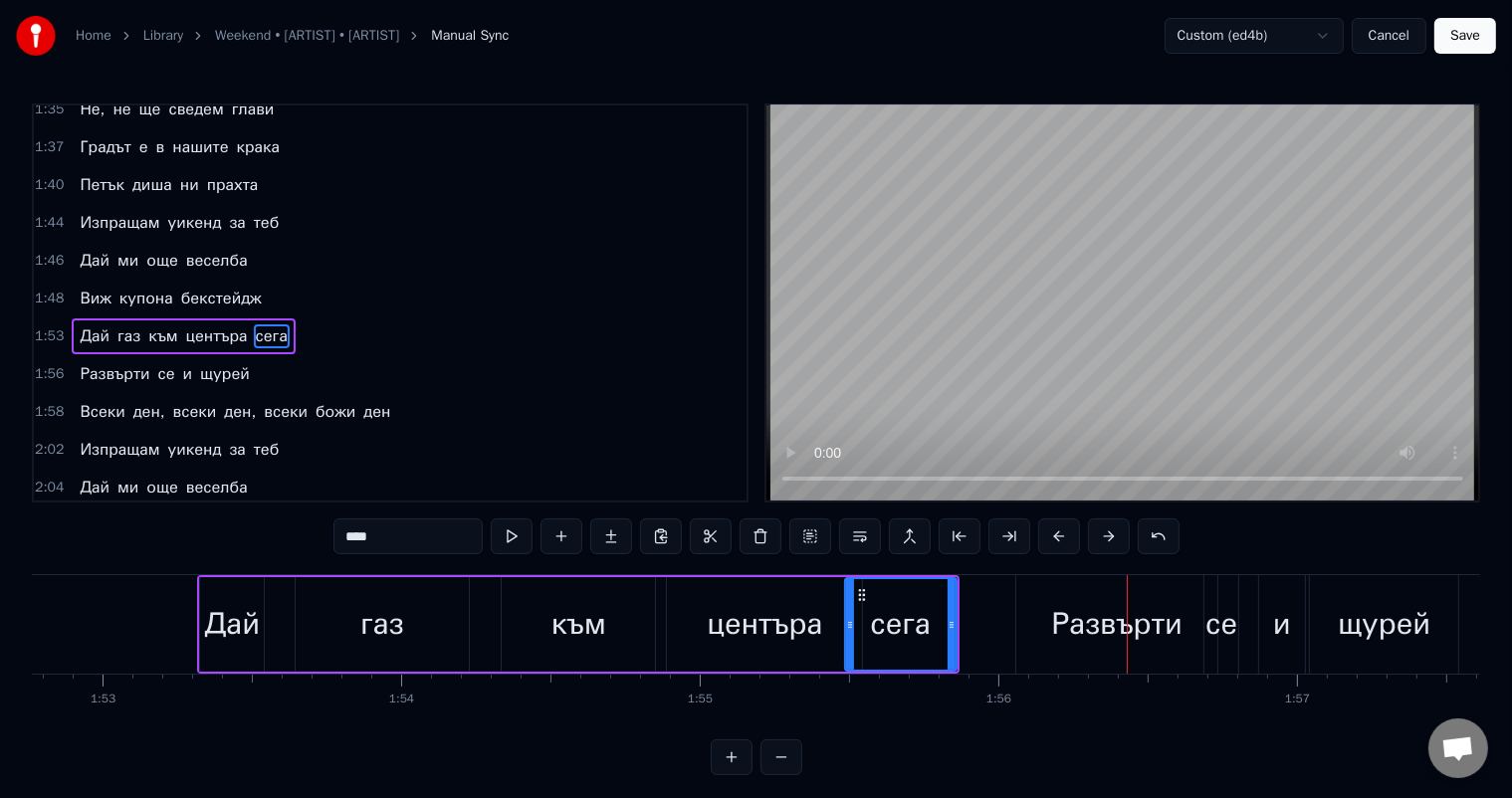 click on "сега" at bounding box center [900, 624] 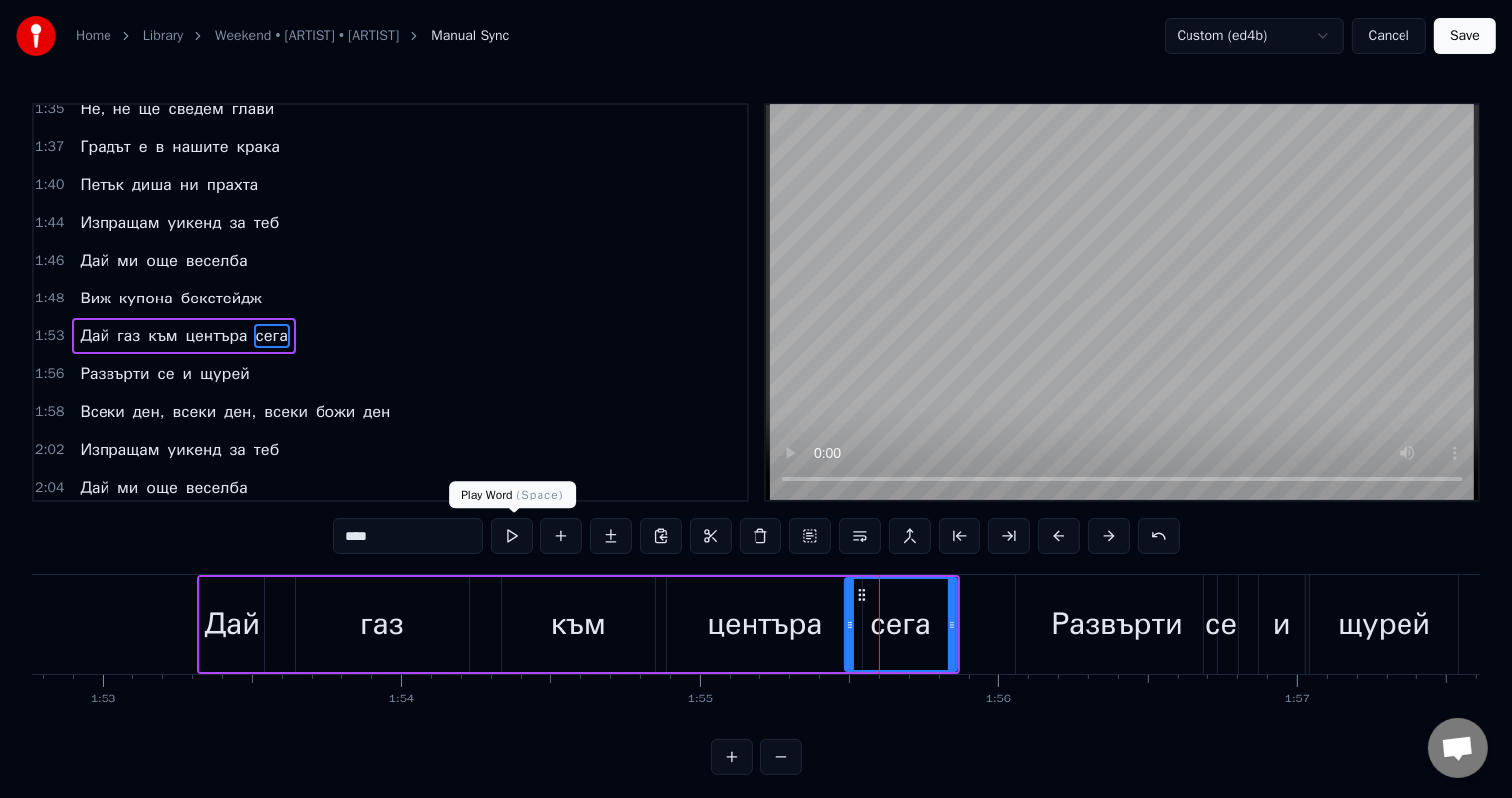 click at bounding box center [512, 536] 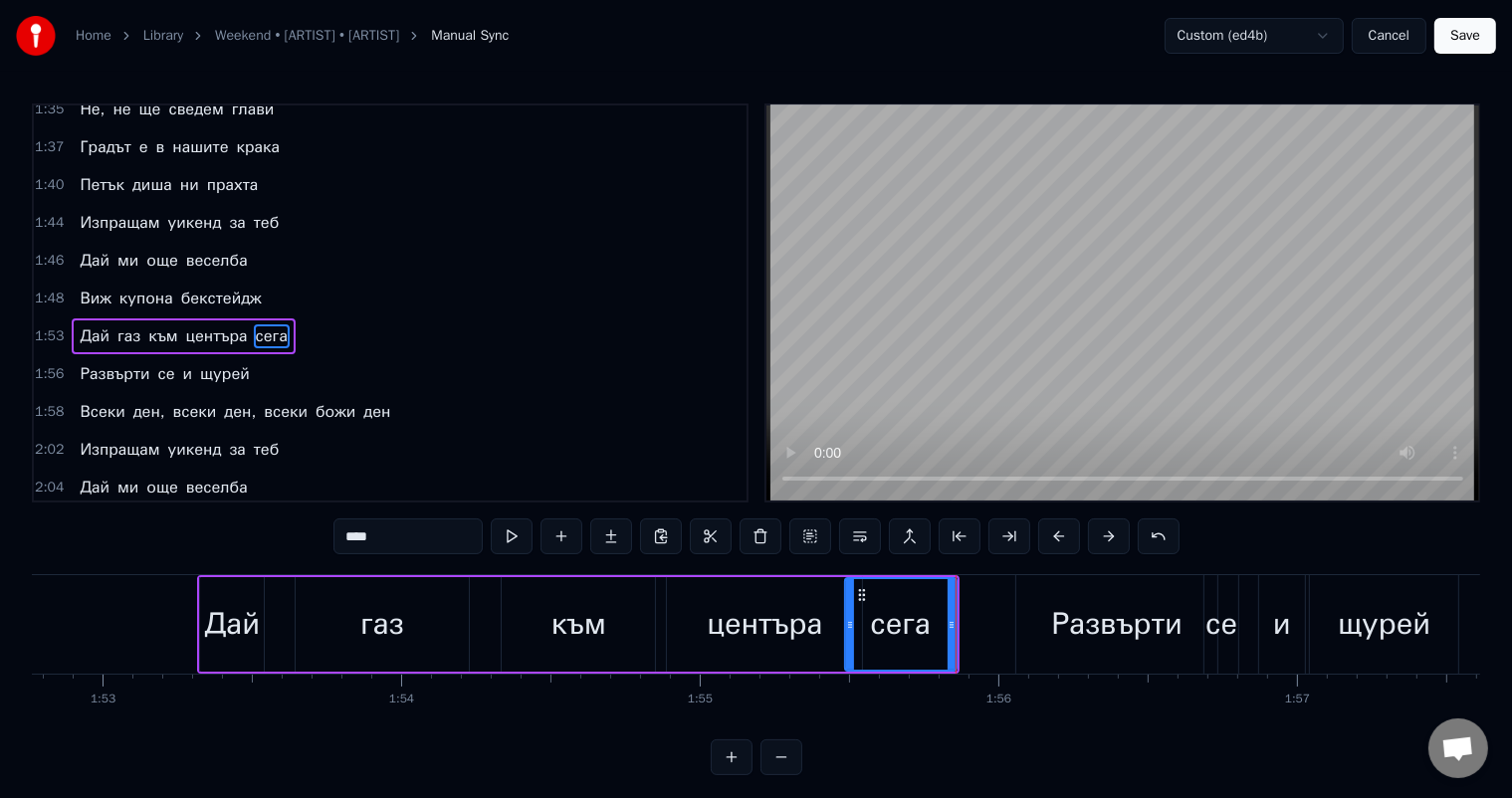 click at bounding box center [512, 536] 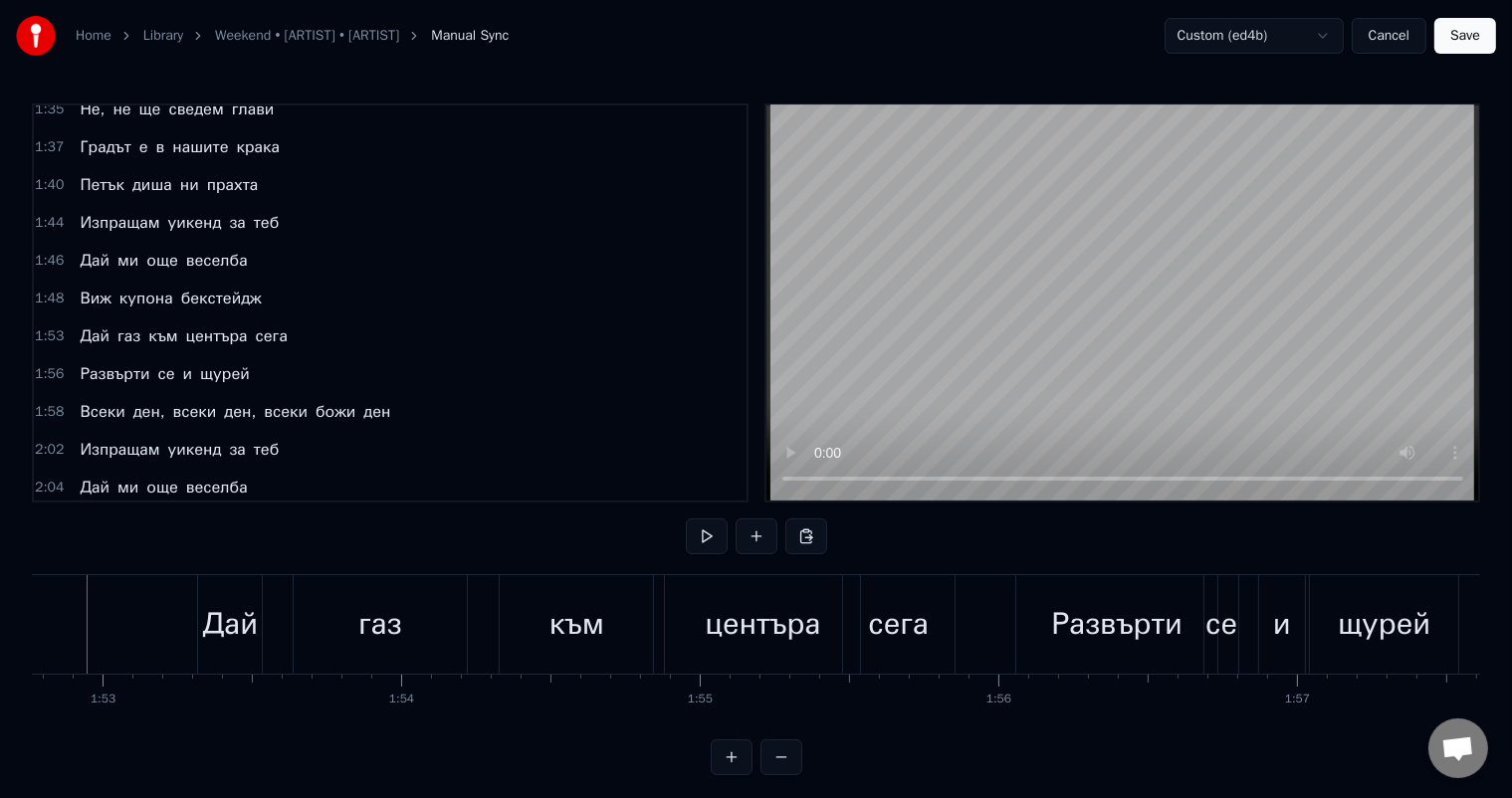 scroll, scrollTop: 0, scrollLeft: 33627, axis: horizontal 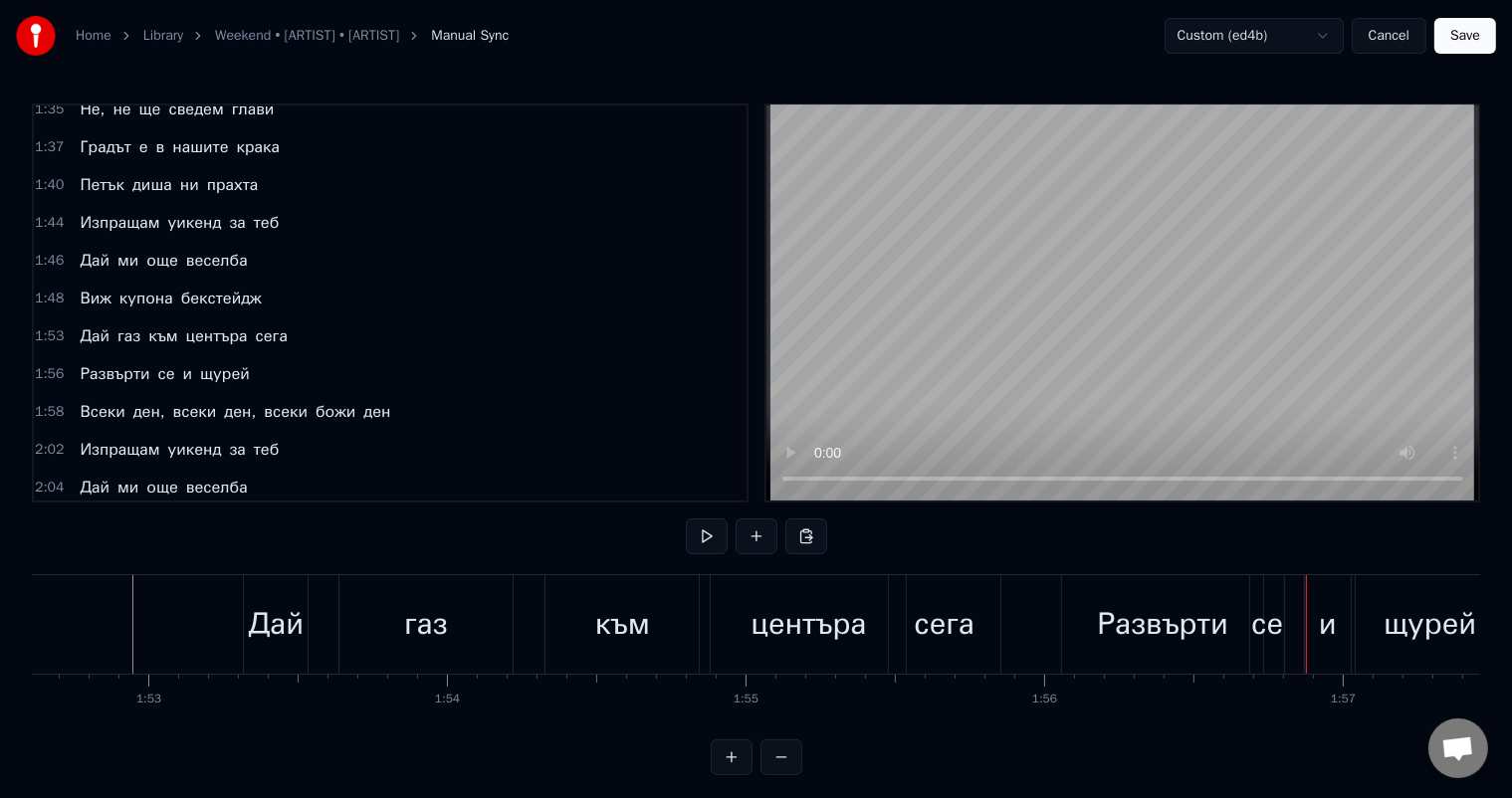 click on "центъра" at bounding box center [808, 624] 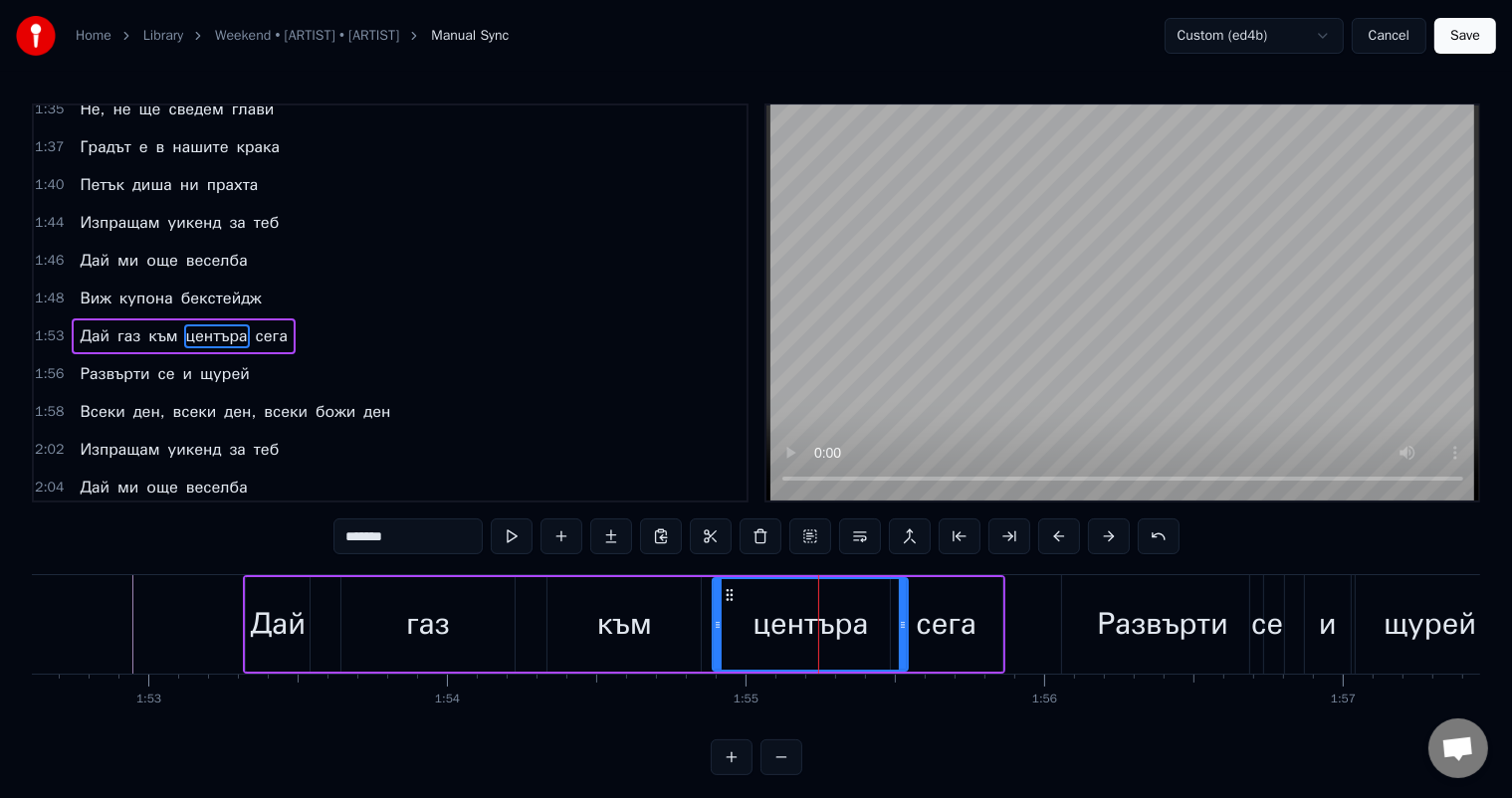 click on "към" at bounding box center (624, 624) 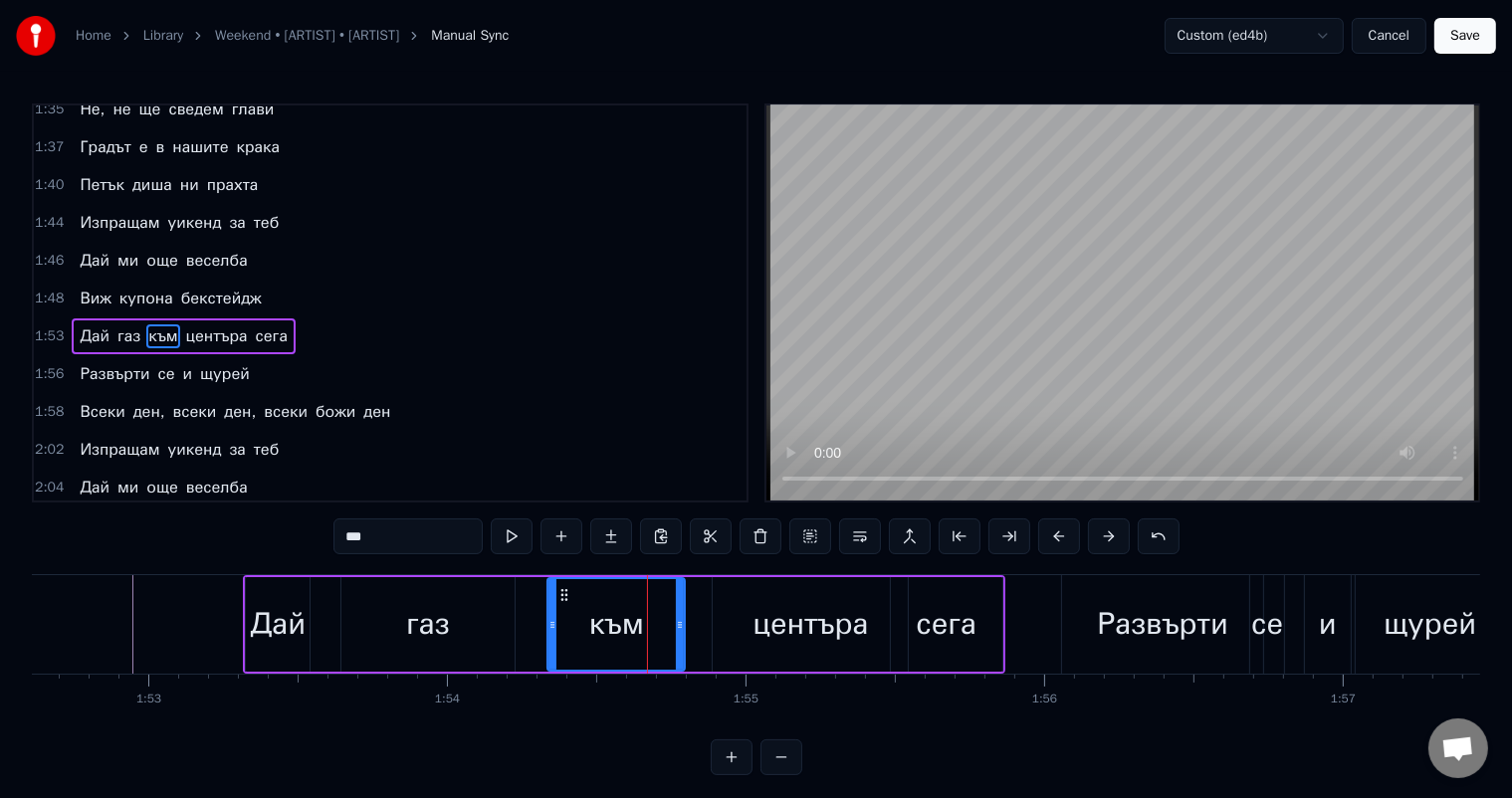 drag, startPoint x: 699, startPoint y: 611, endPoint x: 680, endPoint y: 609, distance: 19.104973 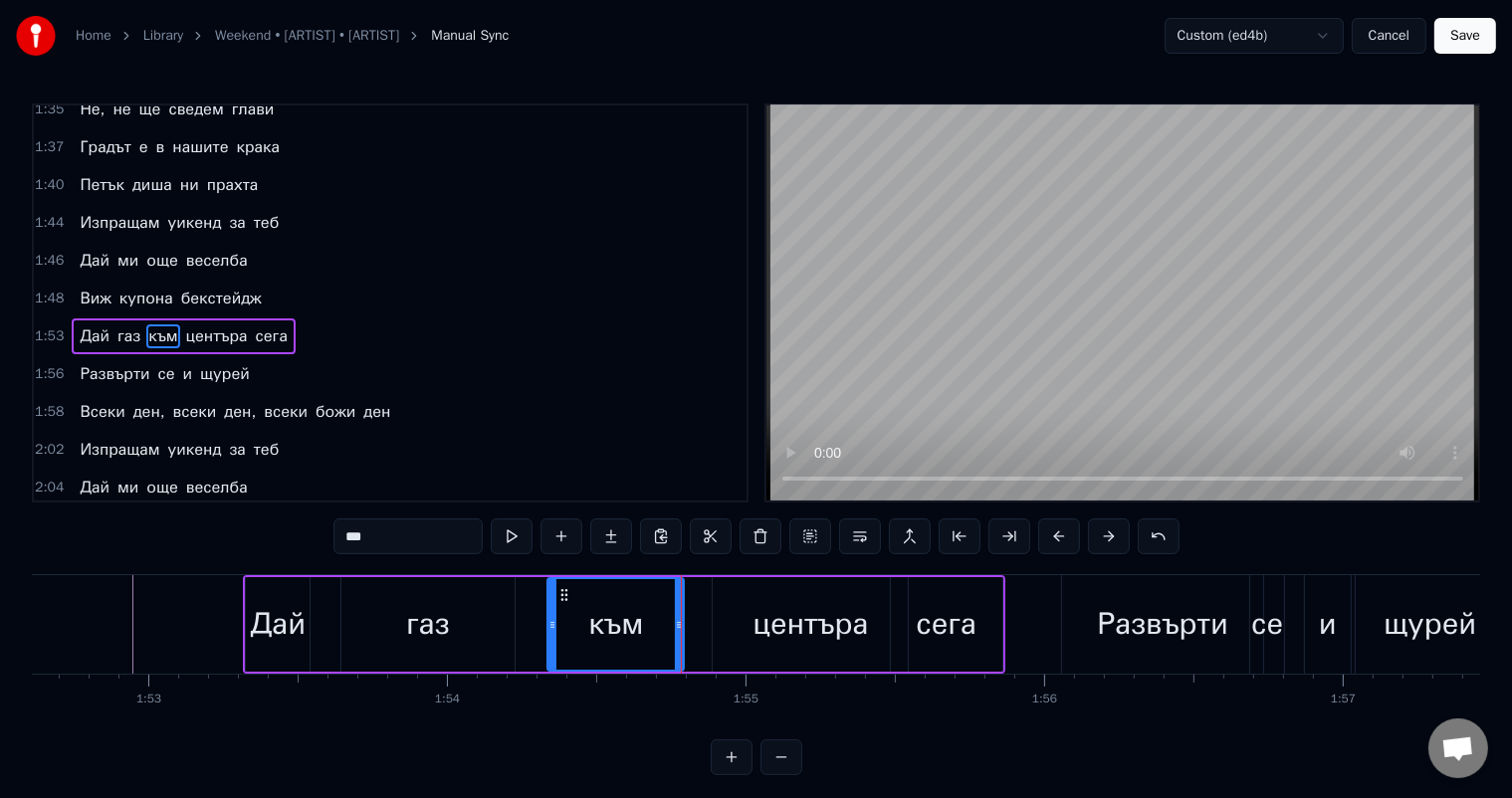 click on "газ" at bounding box center [428, 624] 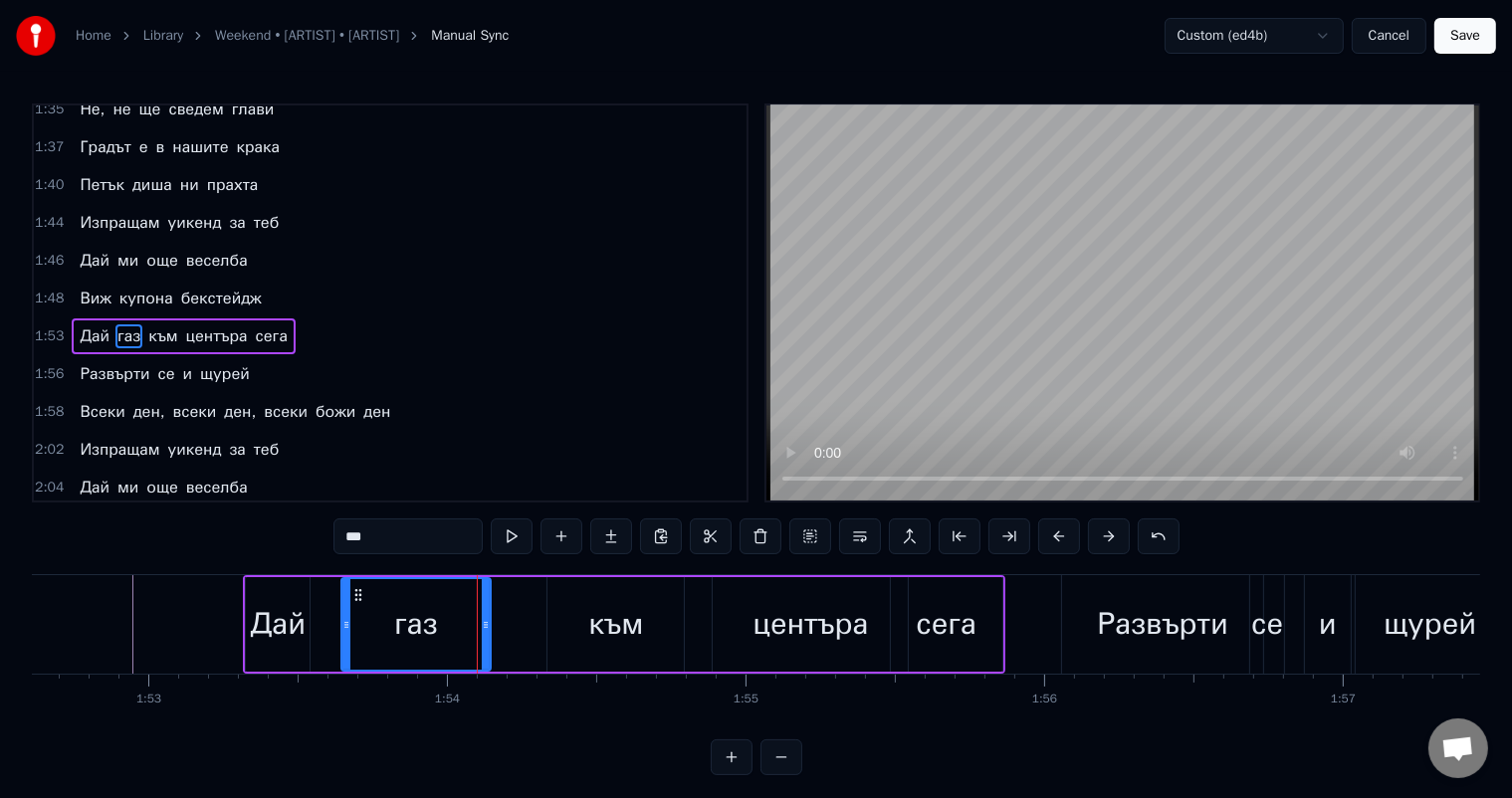 drag, startPoint x: 510, startPoint y: 621, endPoint x: 487, endPoint y: 616, distance: 23.537205 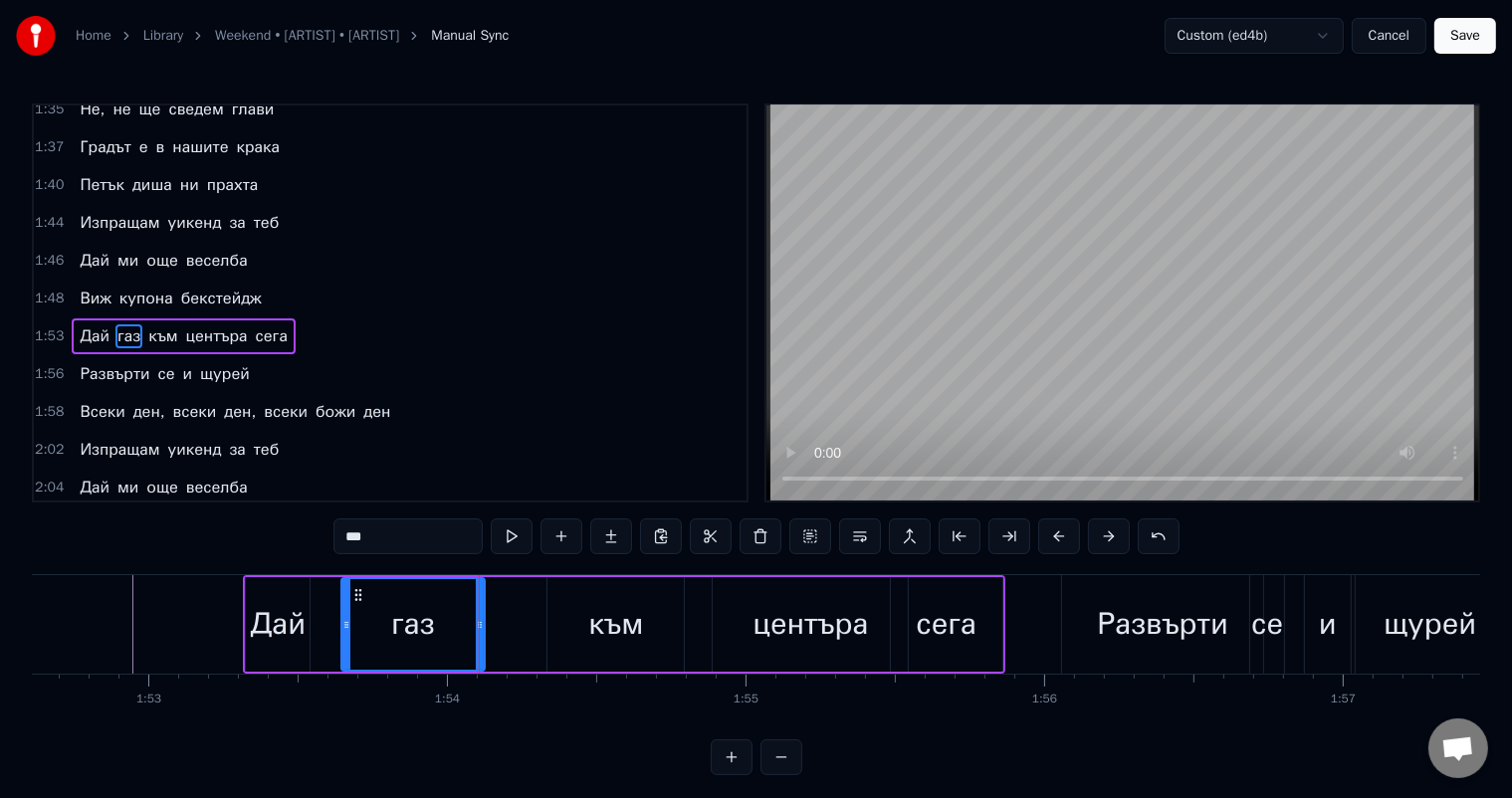 click on "към" at bounding box center (615, 624) 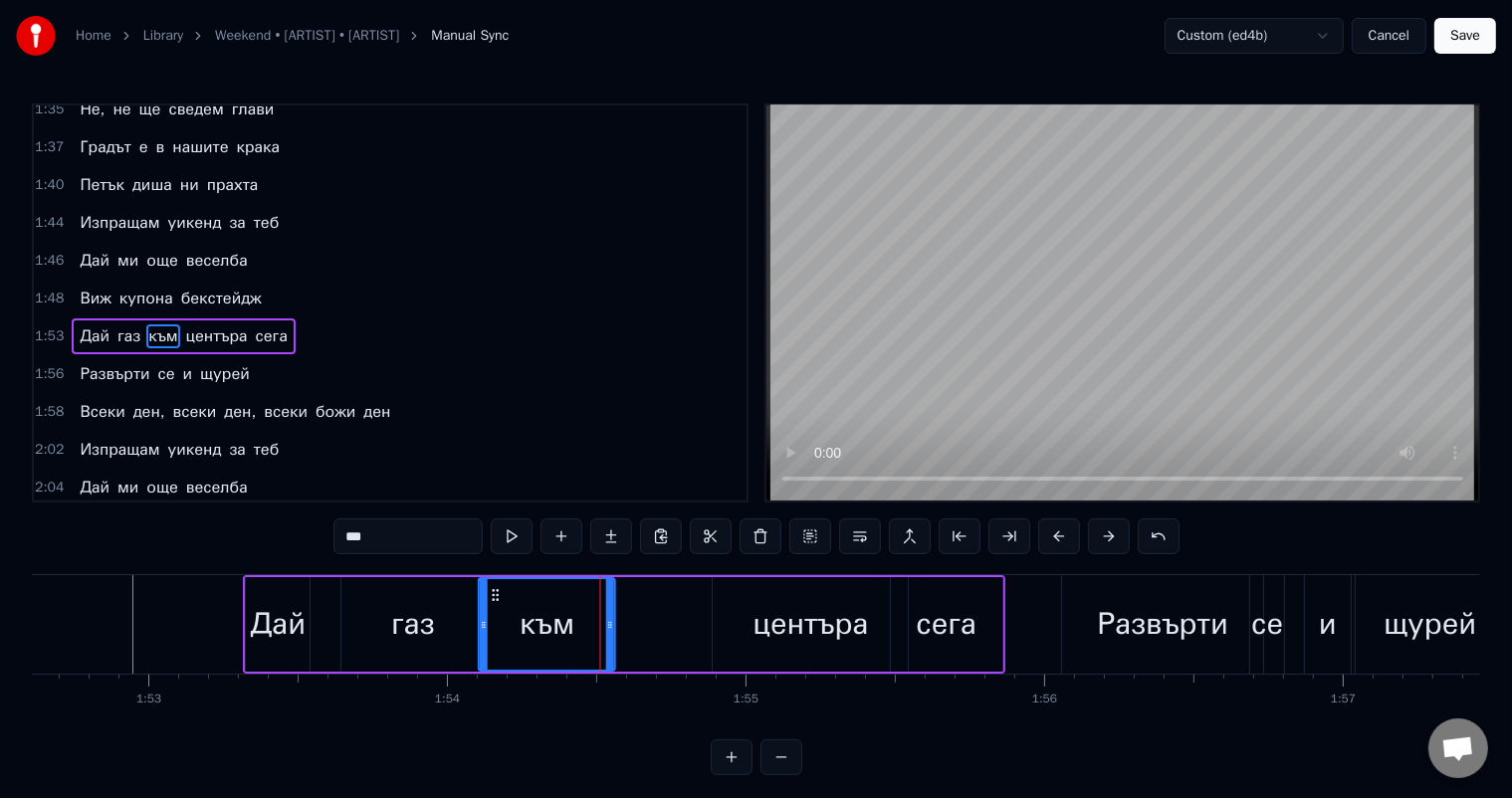 drag, startPoint x: 564, startPoint y: 592, endPoint x: 518, endPoint y: 592, distance: 46 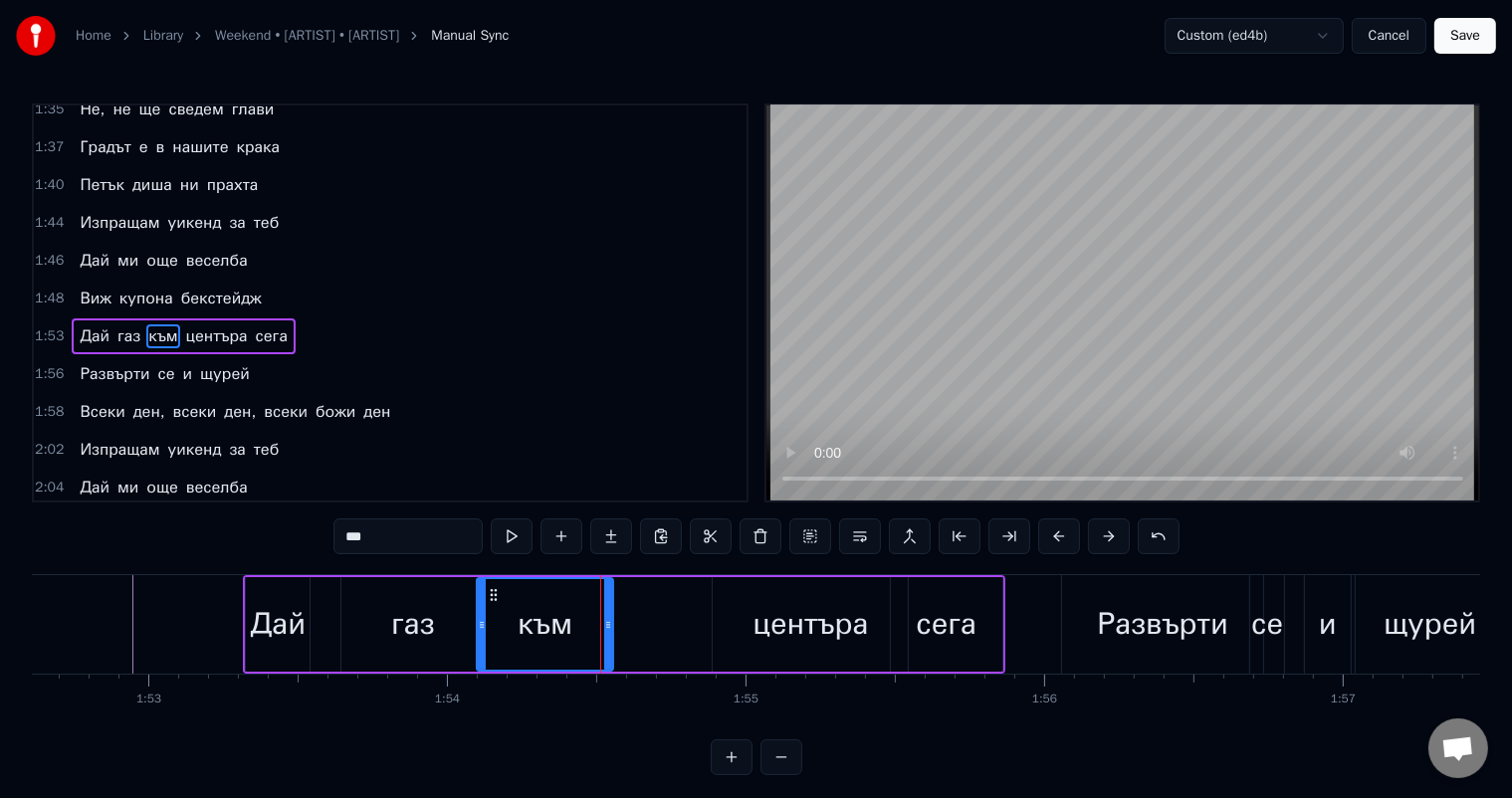 click on "центъра" at bounding box center [810, 624] 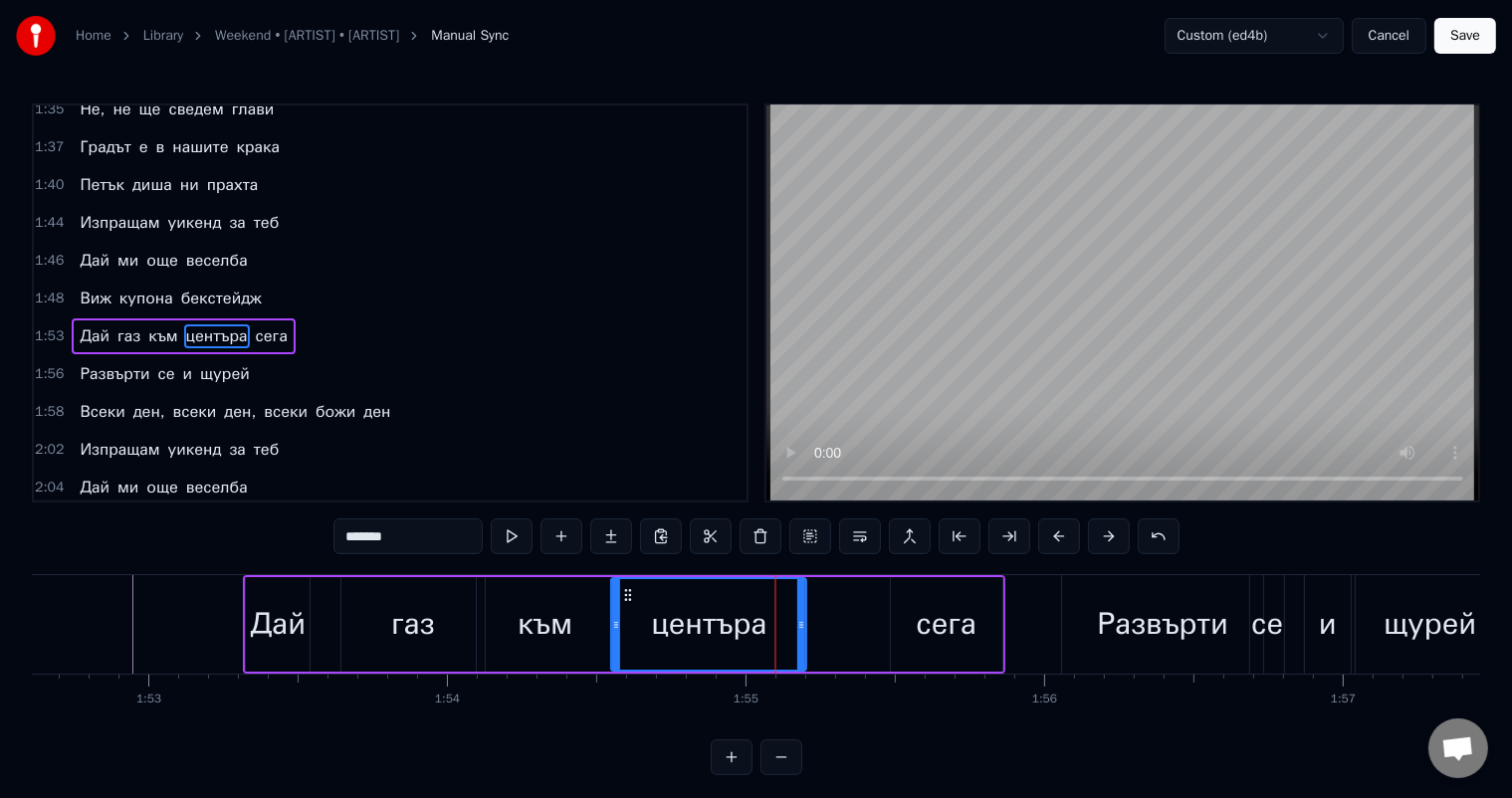 drag, startPoint x: 729, startPoint y: 596, endPoint x: 627, endPoint y: 601, distance: 102.122475 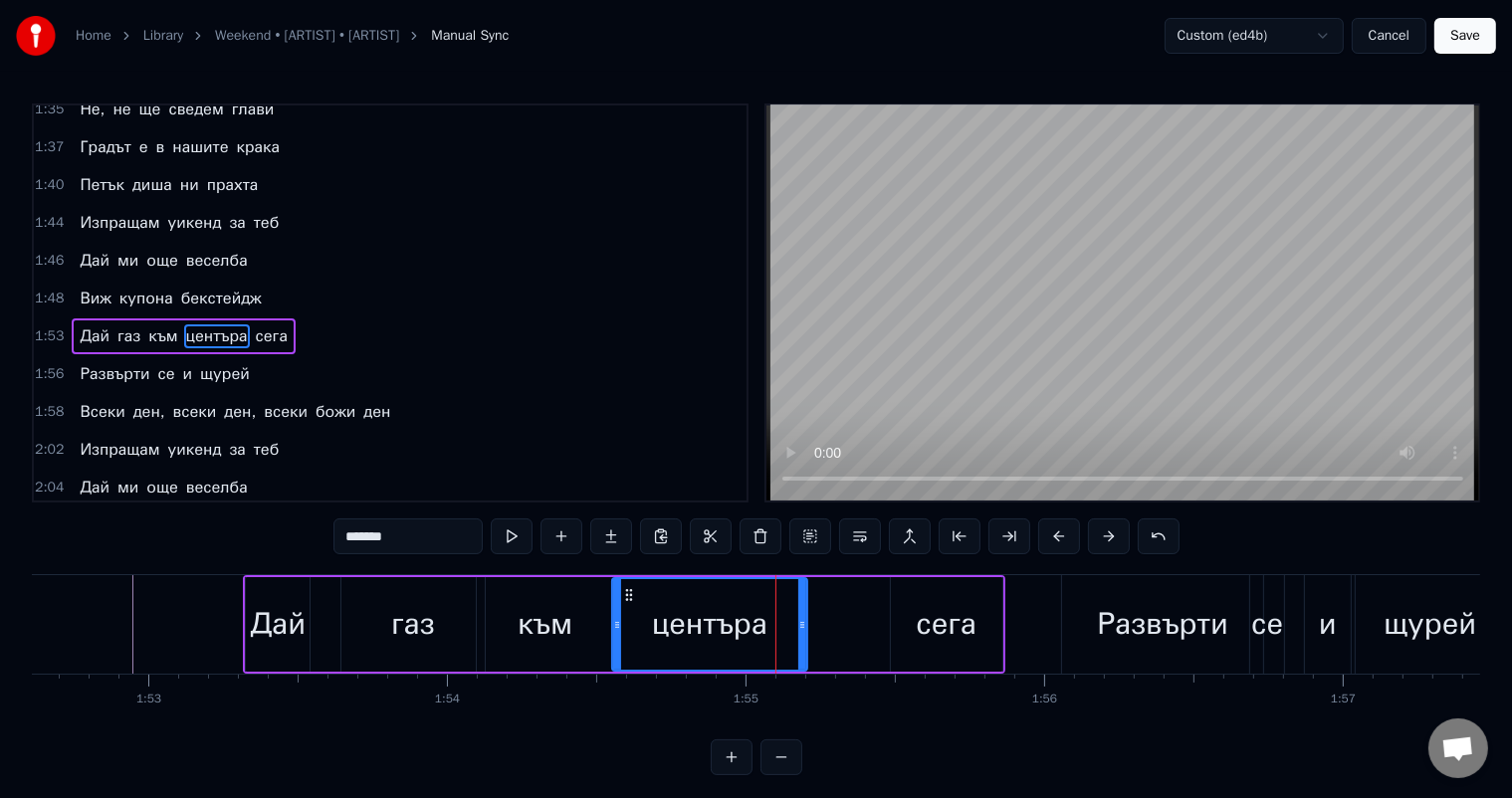 click on "сега" at bounding box center (947, 624) 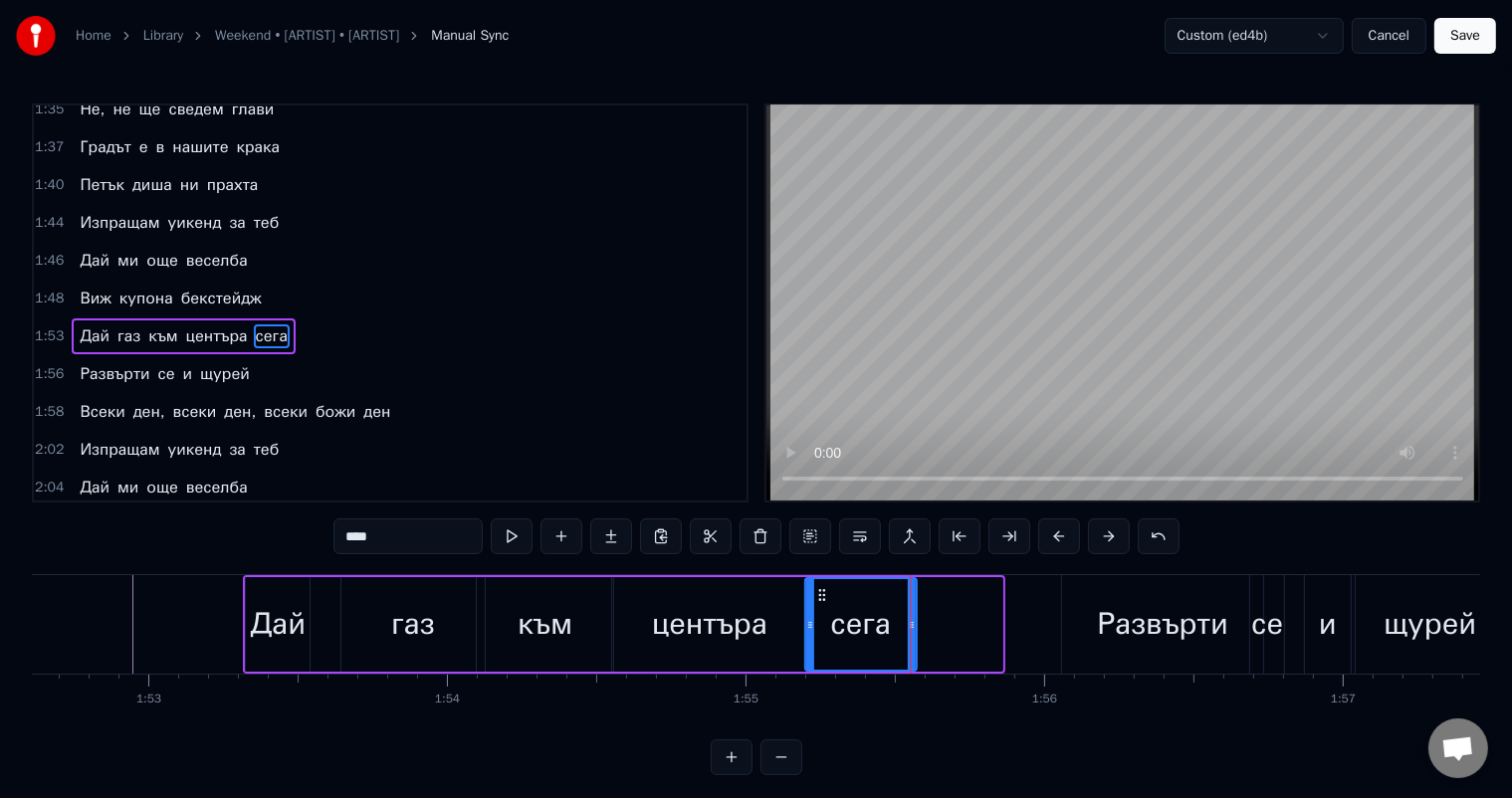 drag, startPoint x: 903, startPoint y: 592, endPoint x: 817, endPoint y: 593, distance: 86.00581 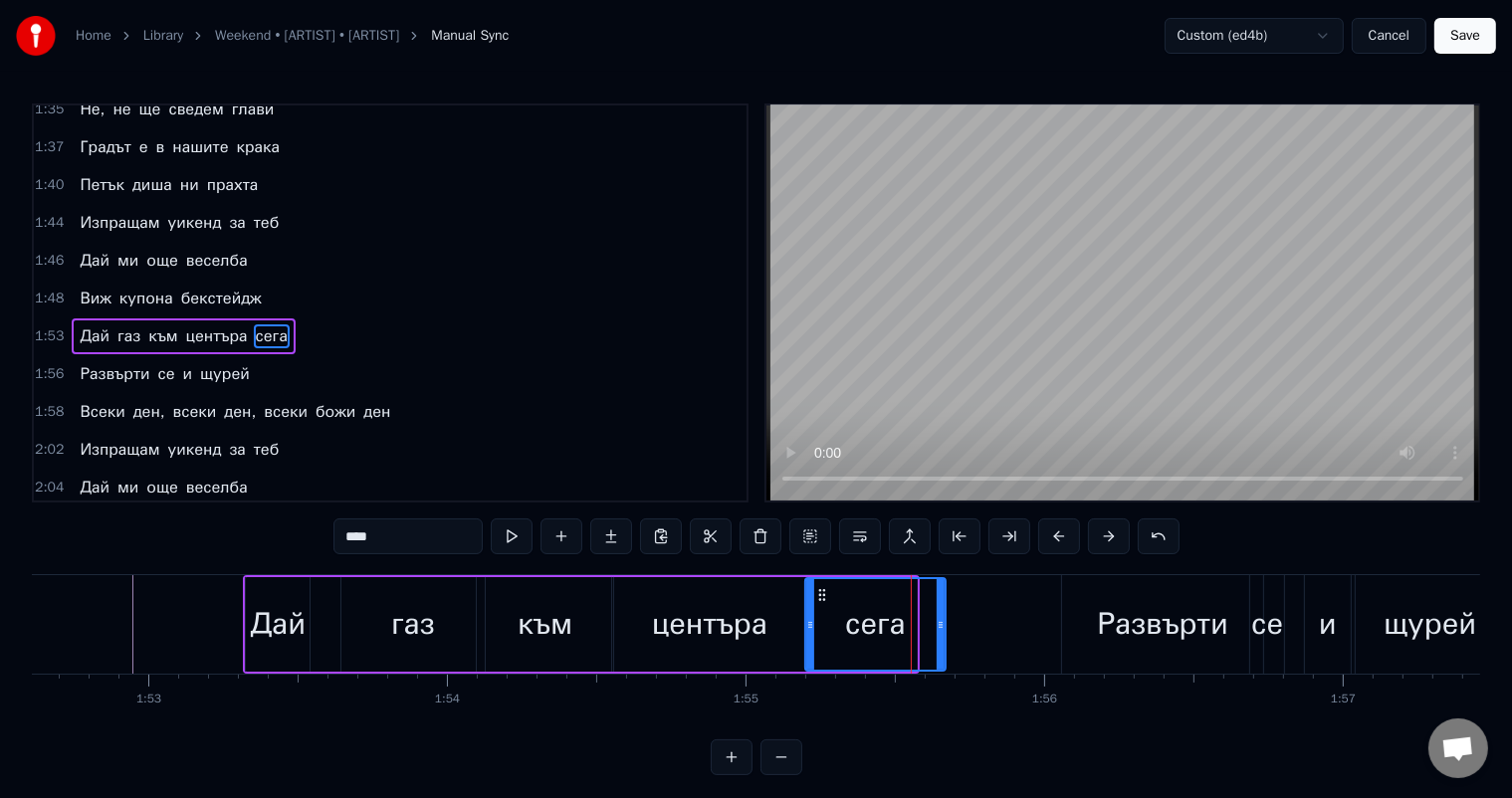 drag, startPoint x: 909, startPoint y: 620, endPoint x: 938, endPoint y: 623, distance: 29.15476 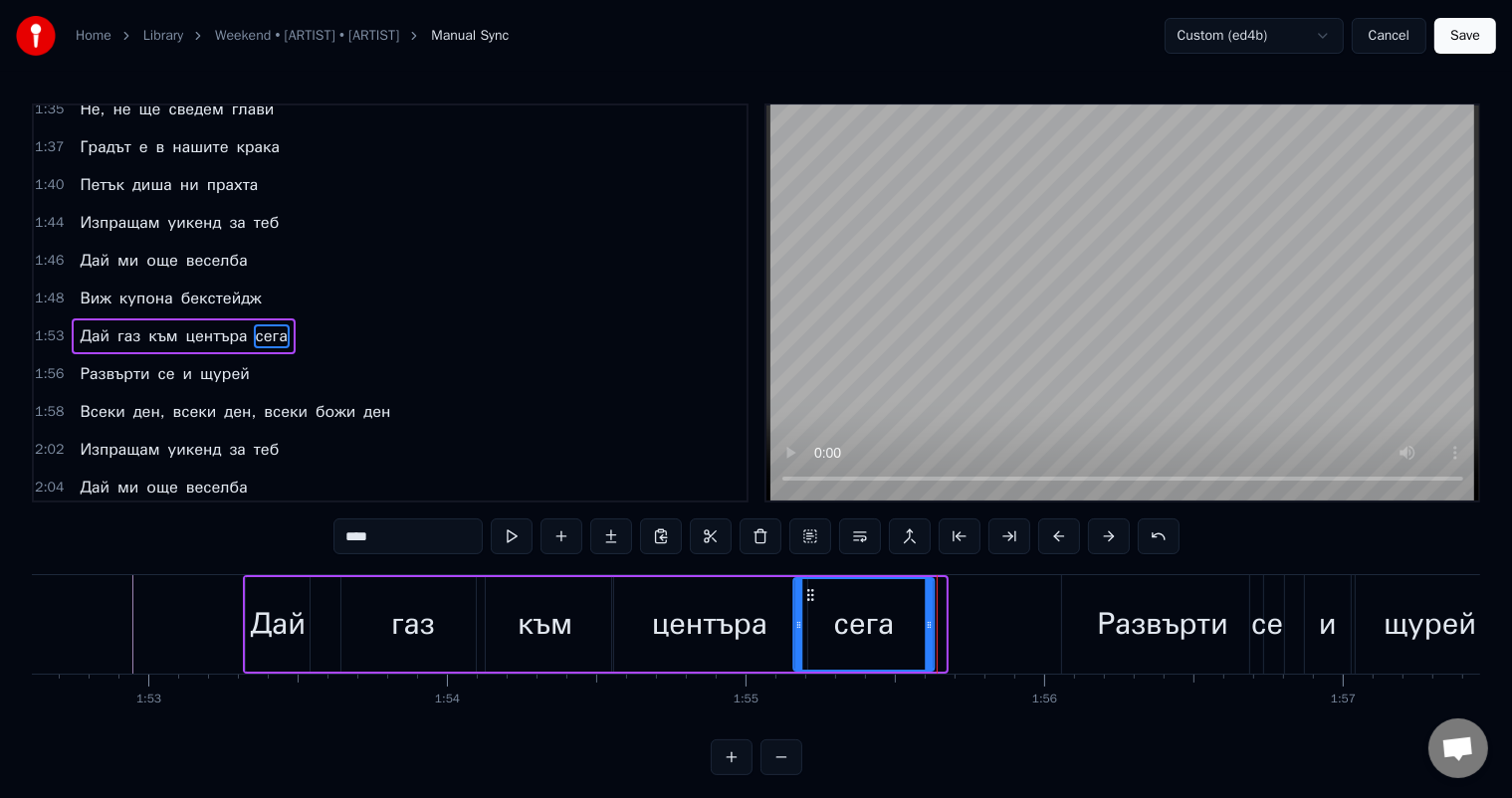 drag, startPoint x: 820, startPoint y: 593, endPoint x: 809, endPoint y: 592, distance: 11.045361 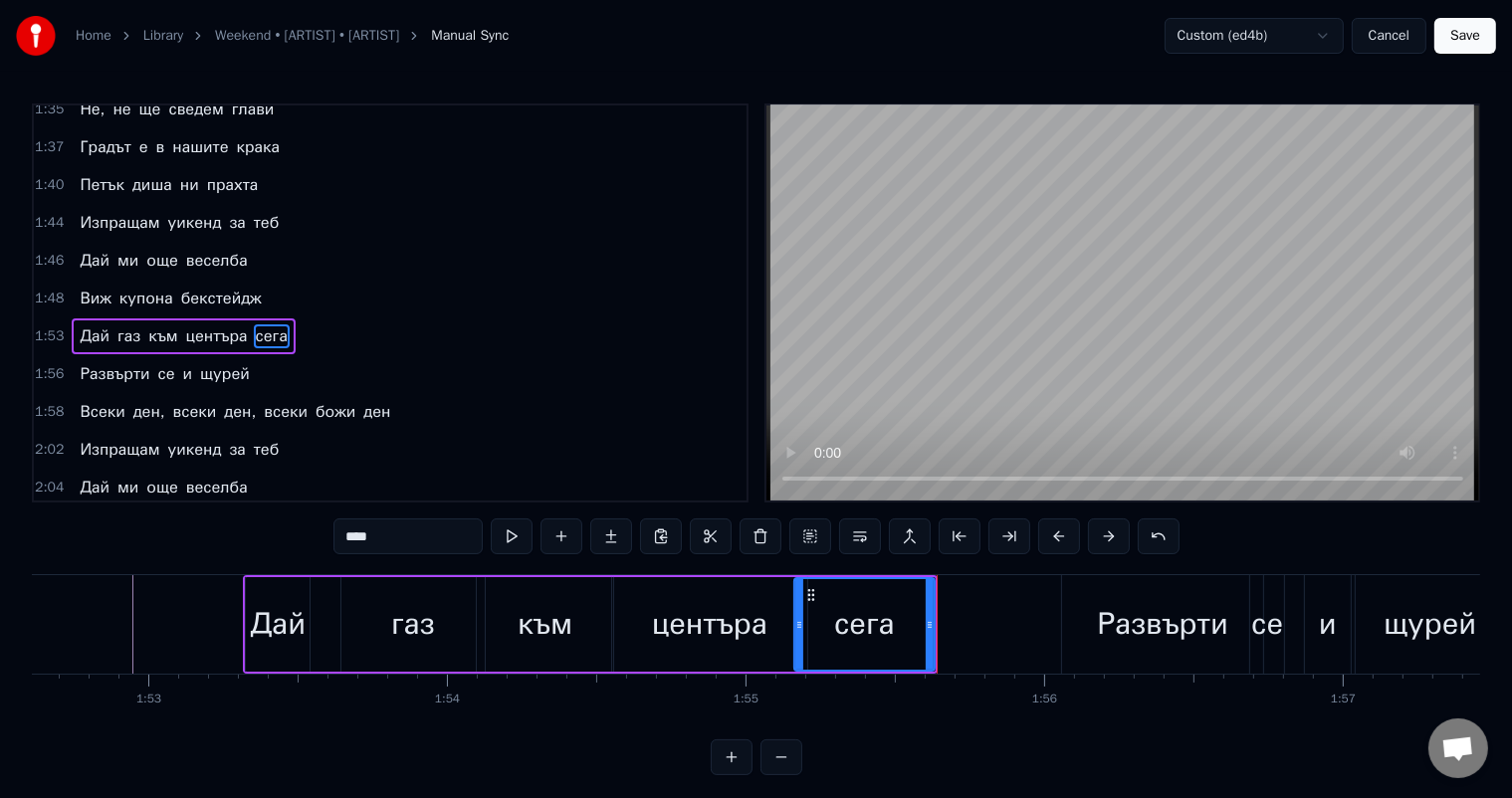 click on "газ" at bounding box center (413, 624) 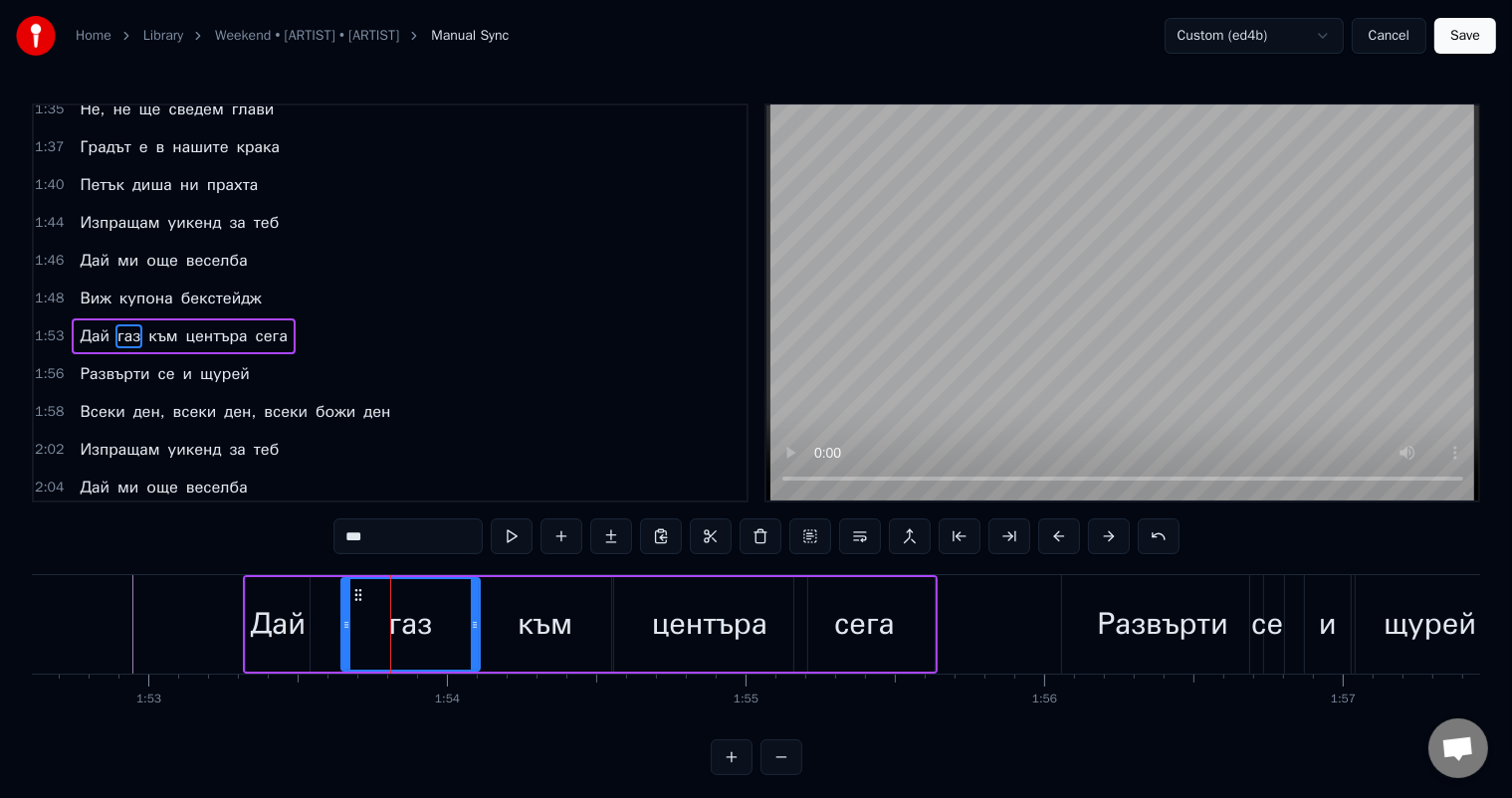 drag, startPoint x: 478, startPoint y: 621, endPoint x: 411, endPoint y: 609, distance: 68.06614 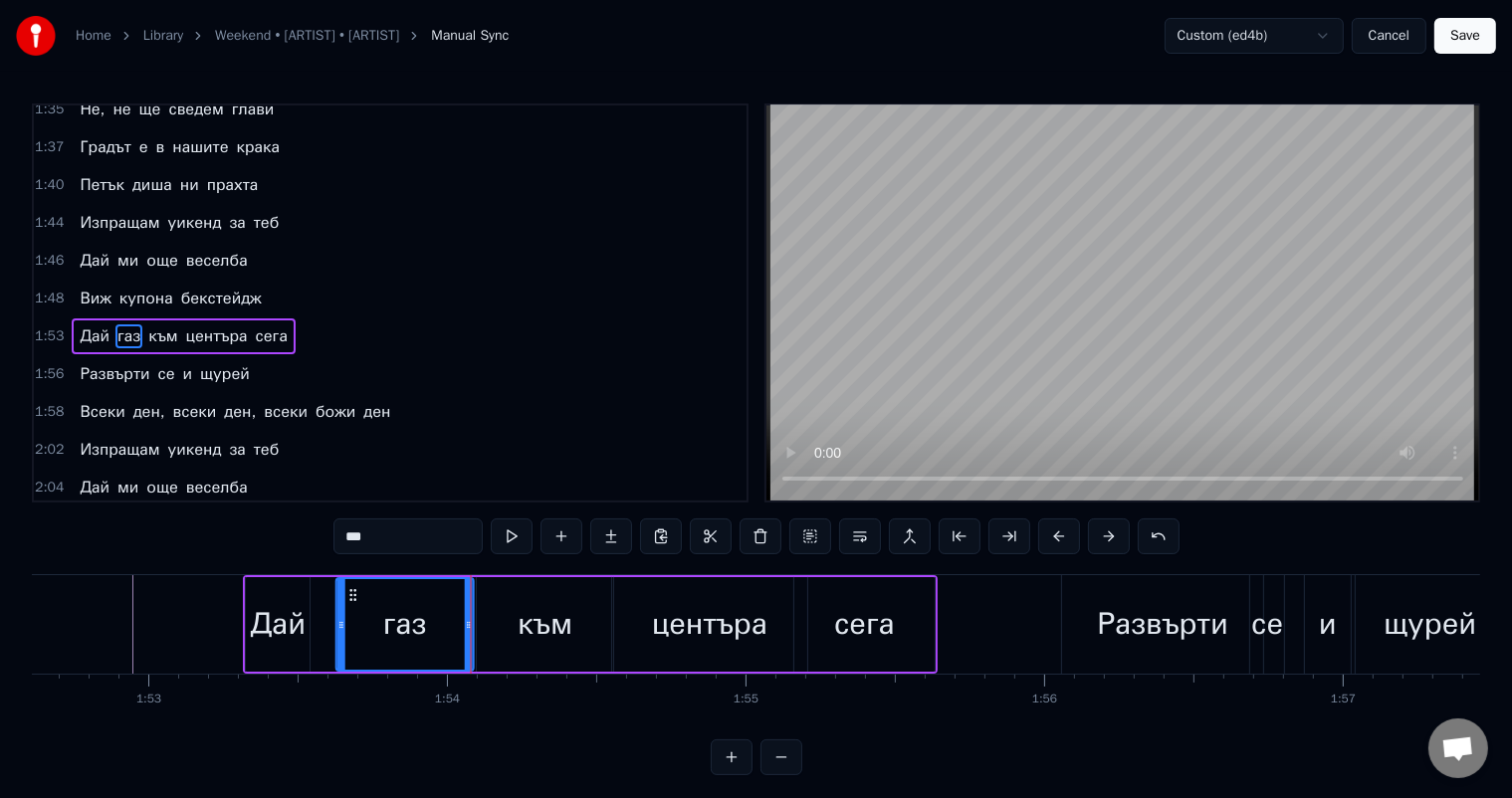 click 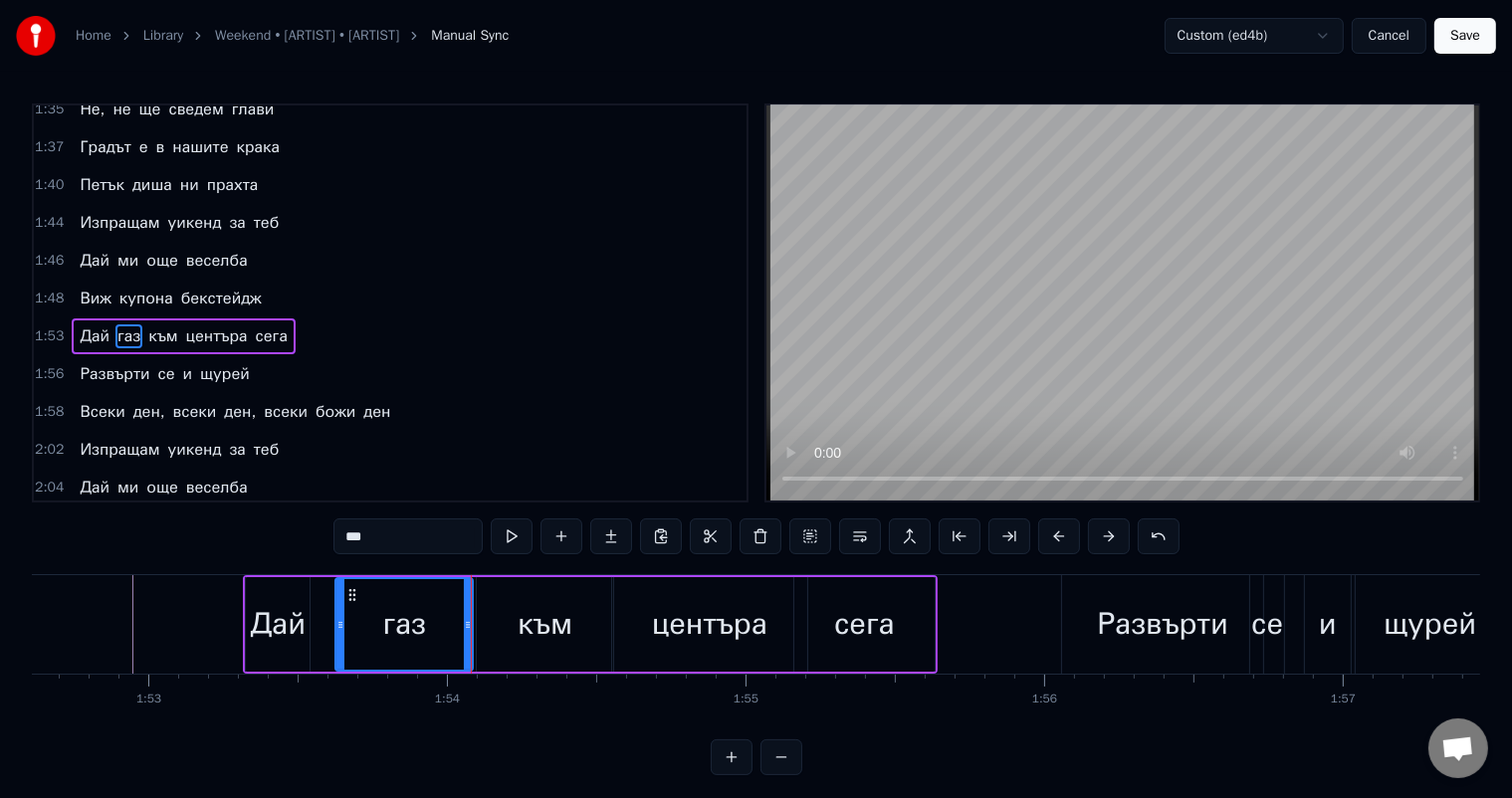 click on "към" at bounding box center (544, 624) 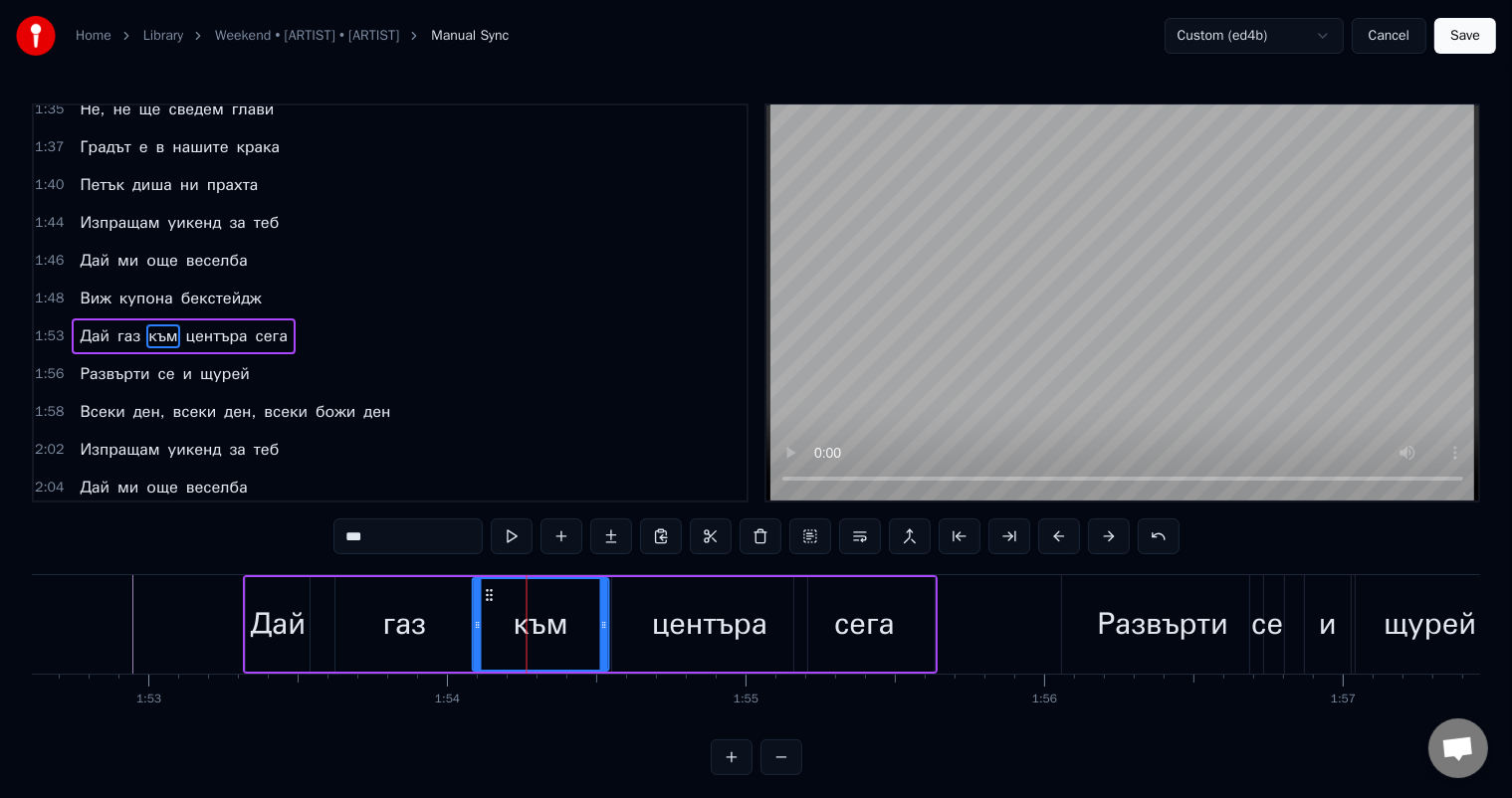 click 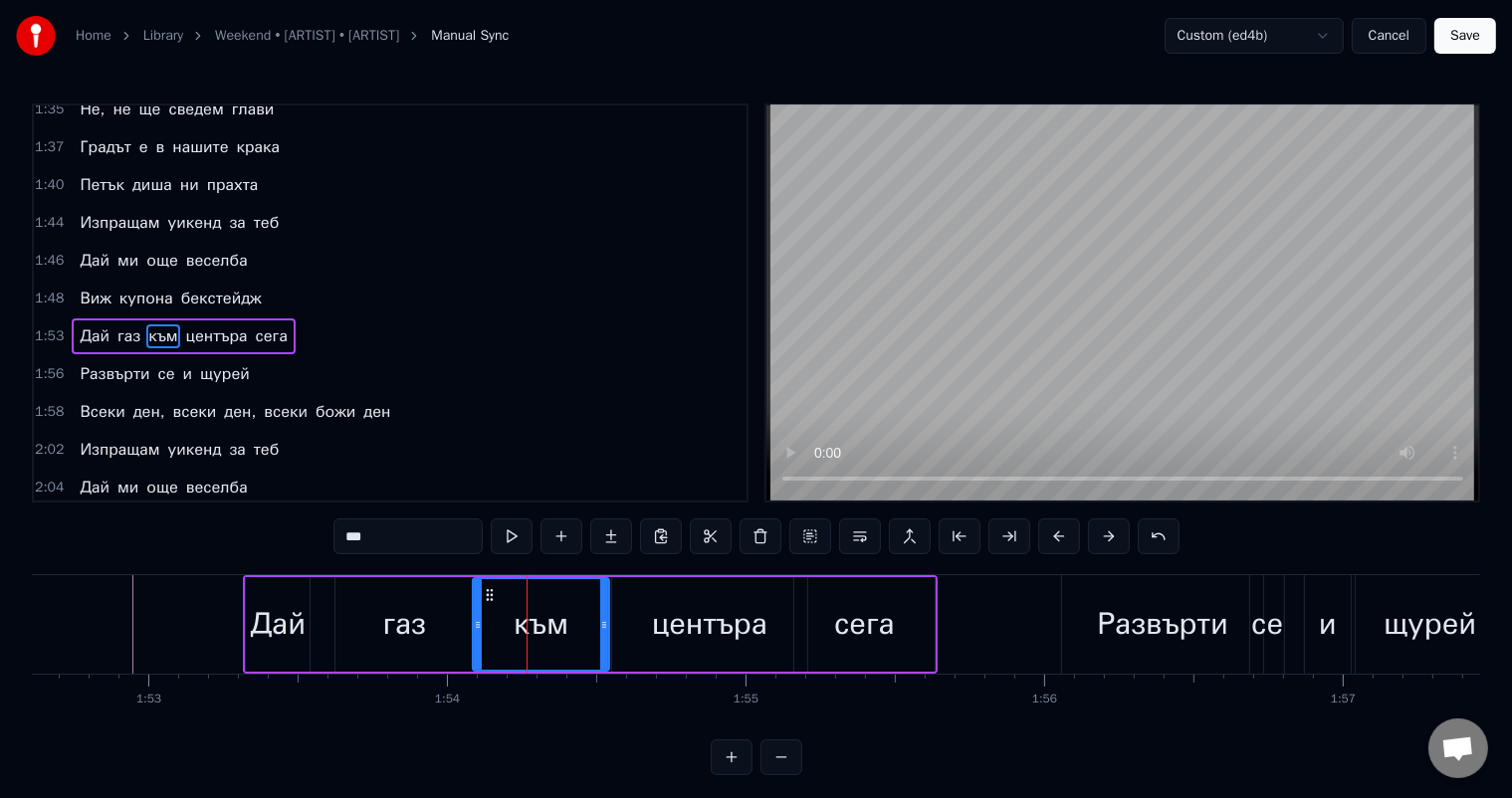 click on "центъра" at bounding box center (710, 624) 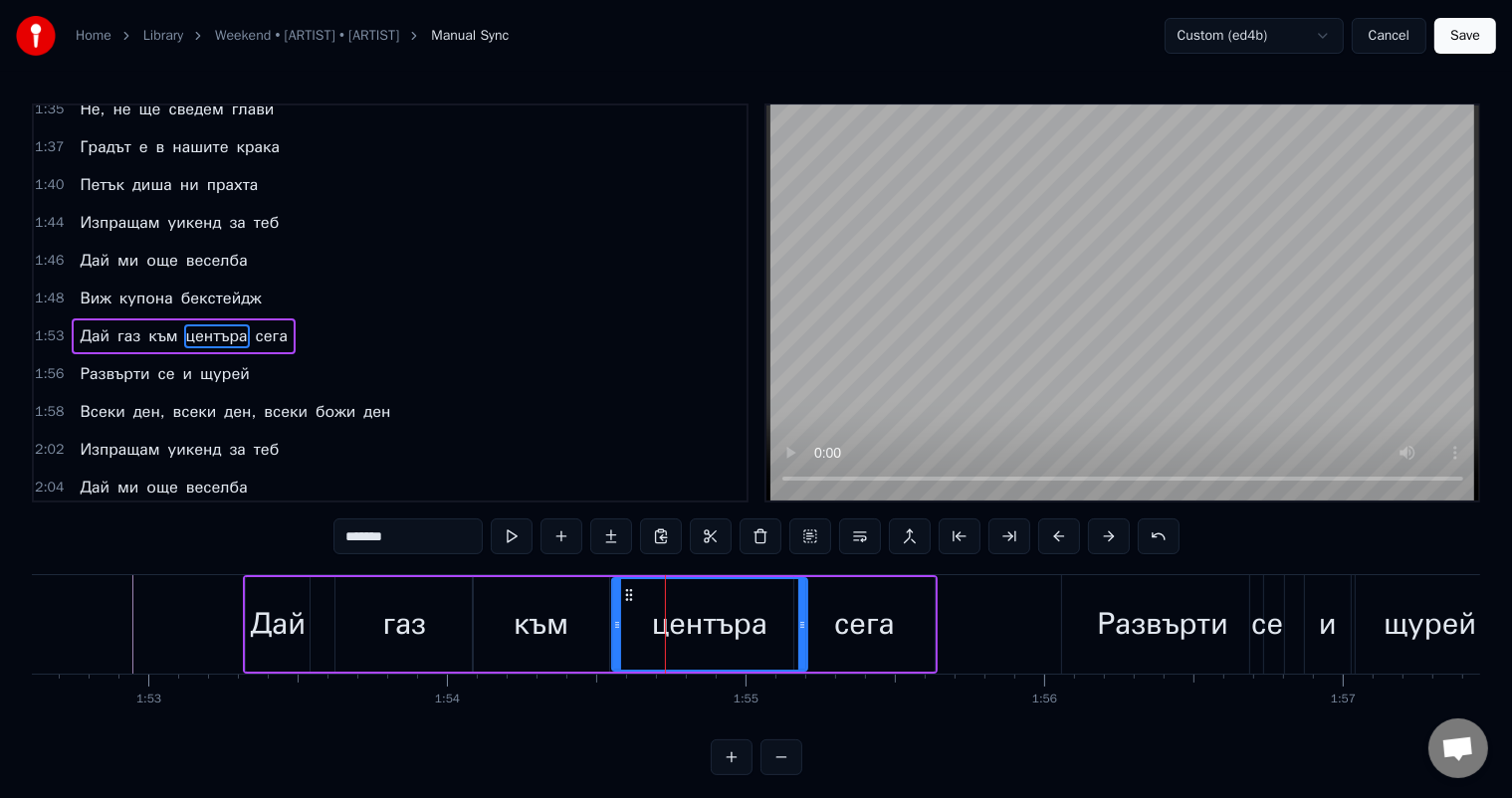 click on "към" at bounding box center (540, 624) 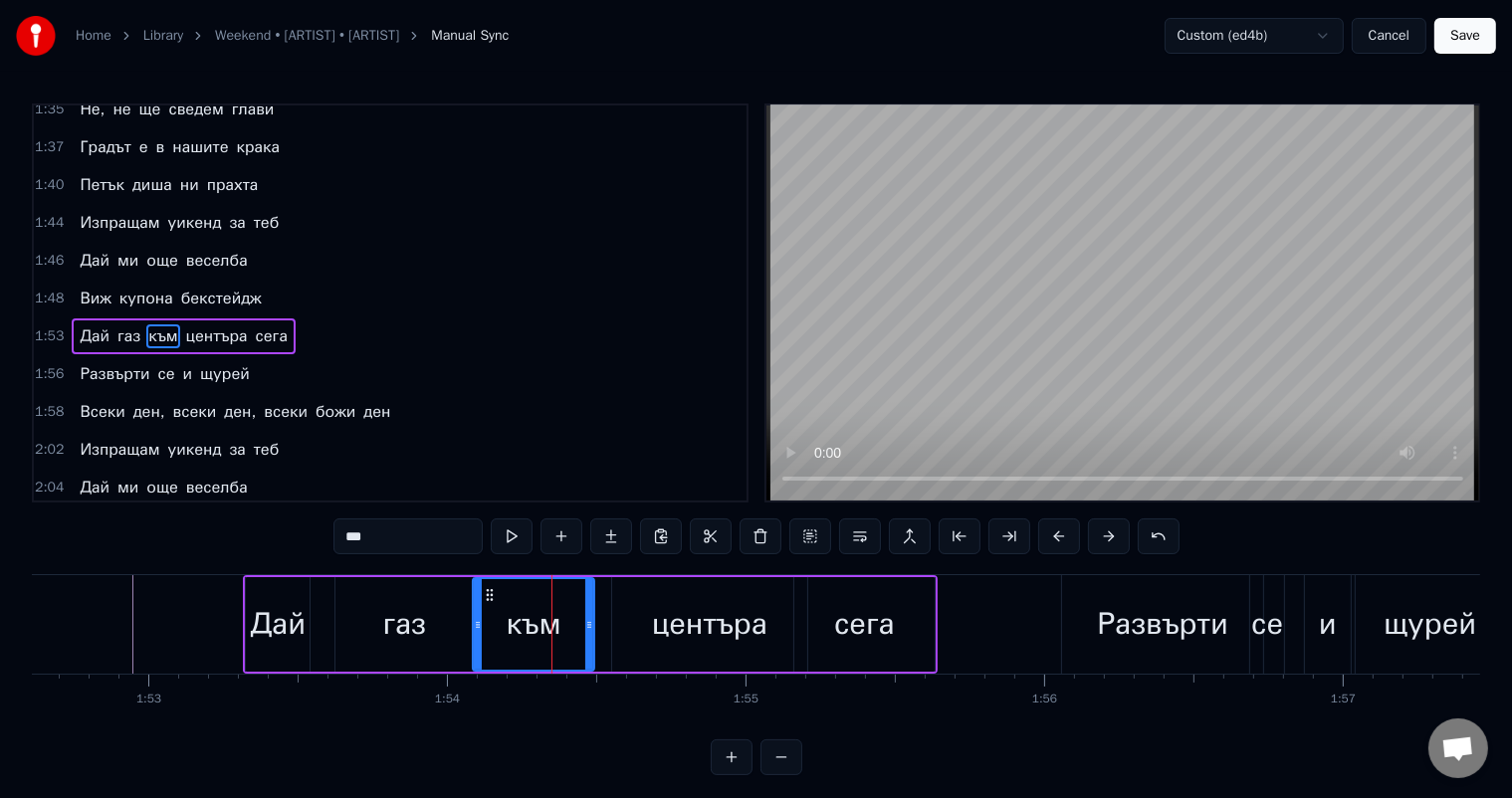 drag, startPoint x: 606, startPoint y: 616, endPoint x: 591, endPoint y: 616, distance: 15 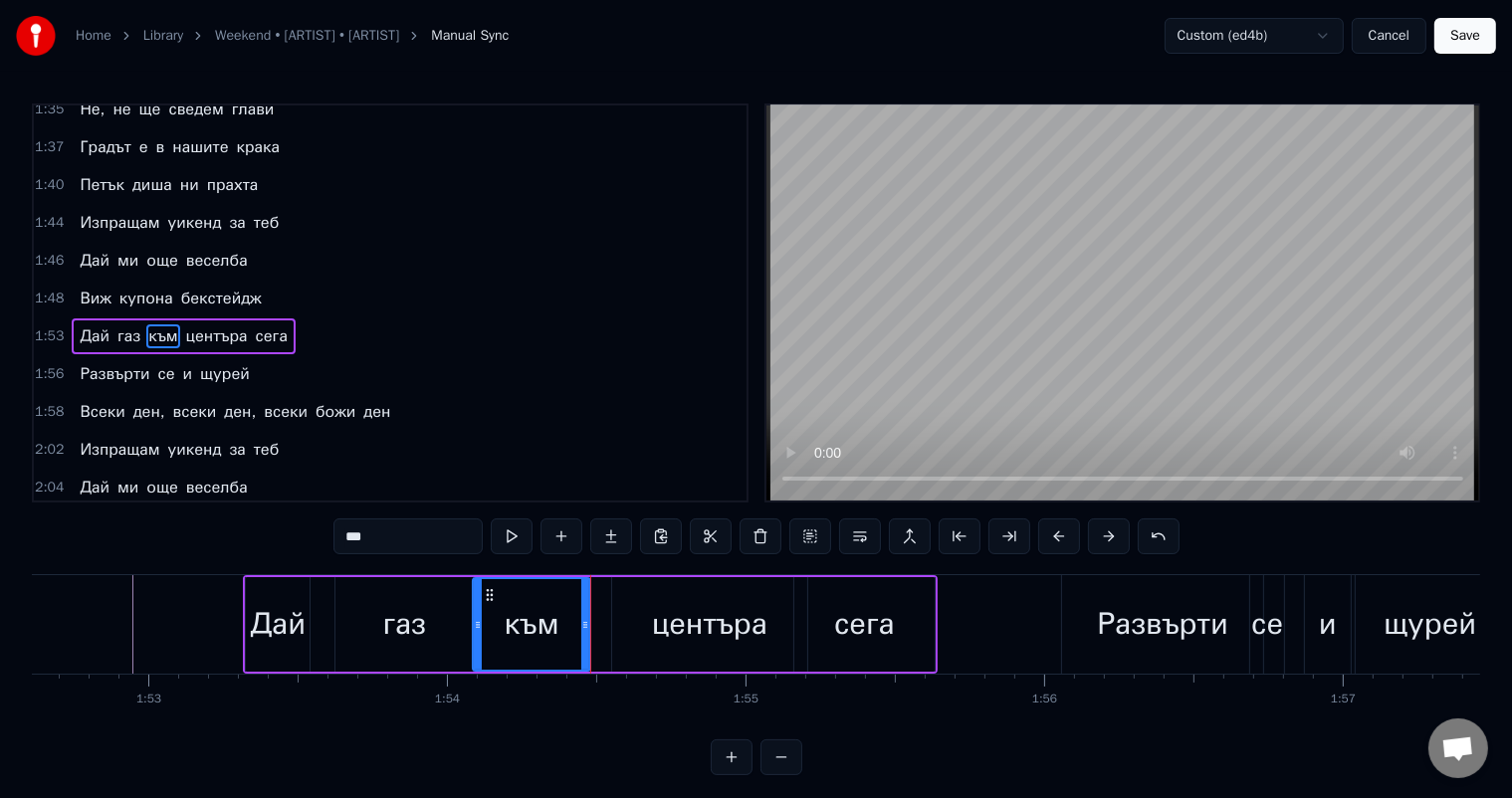 click 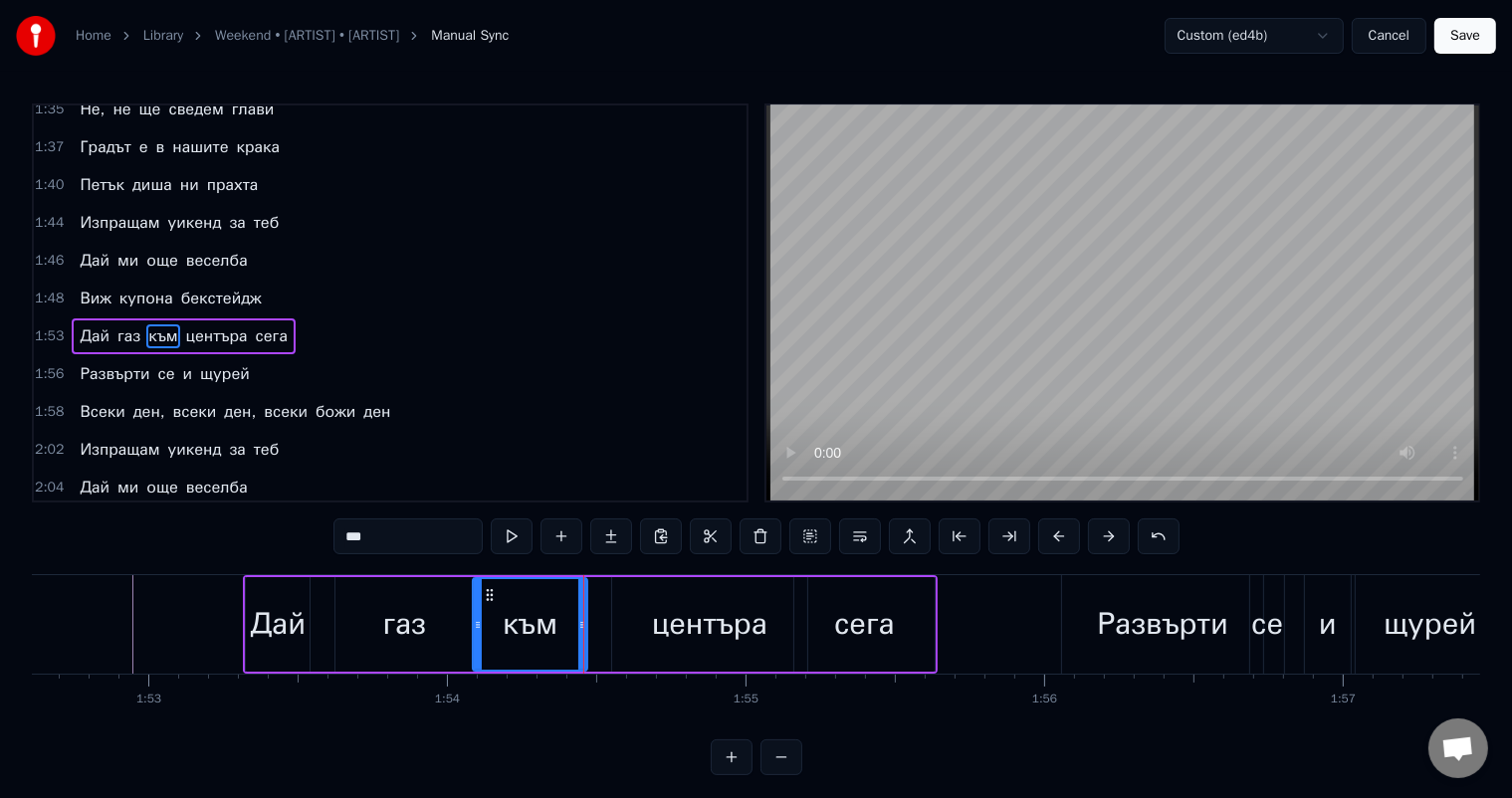 click on "газ" at bounding box center [404, 624] 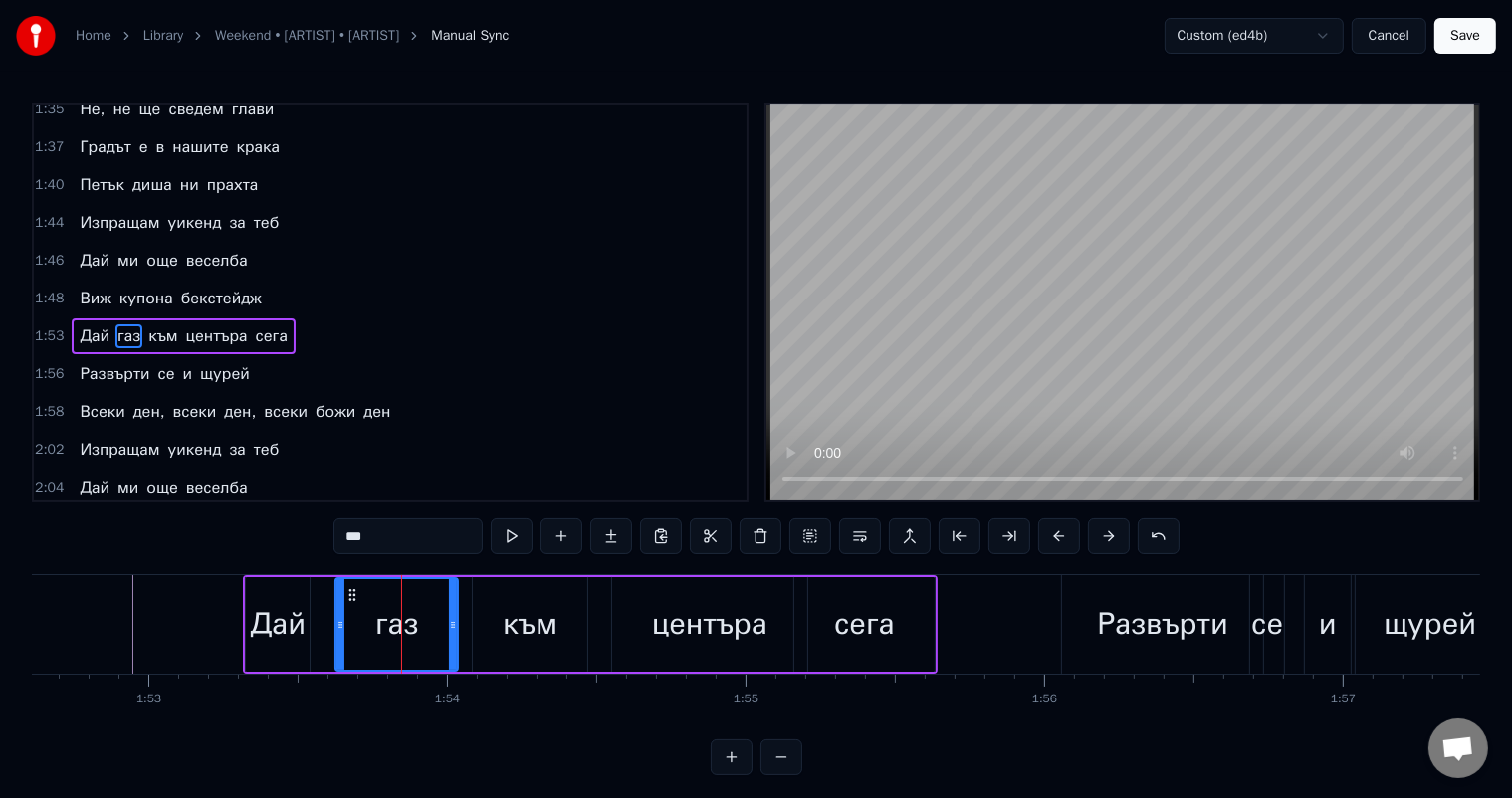 drag, startPoint x: 470, startPoint y: 622, endPoint x: 455, endPoint y: 621, distance: 15.033296 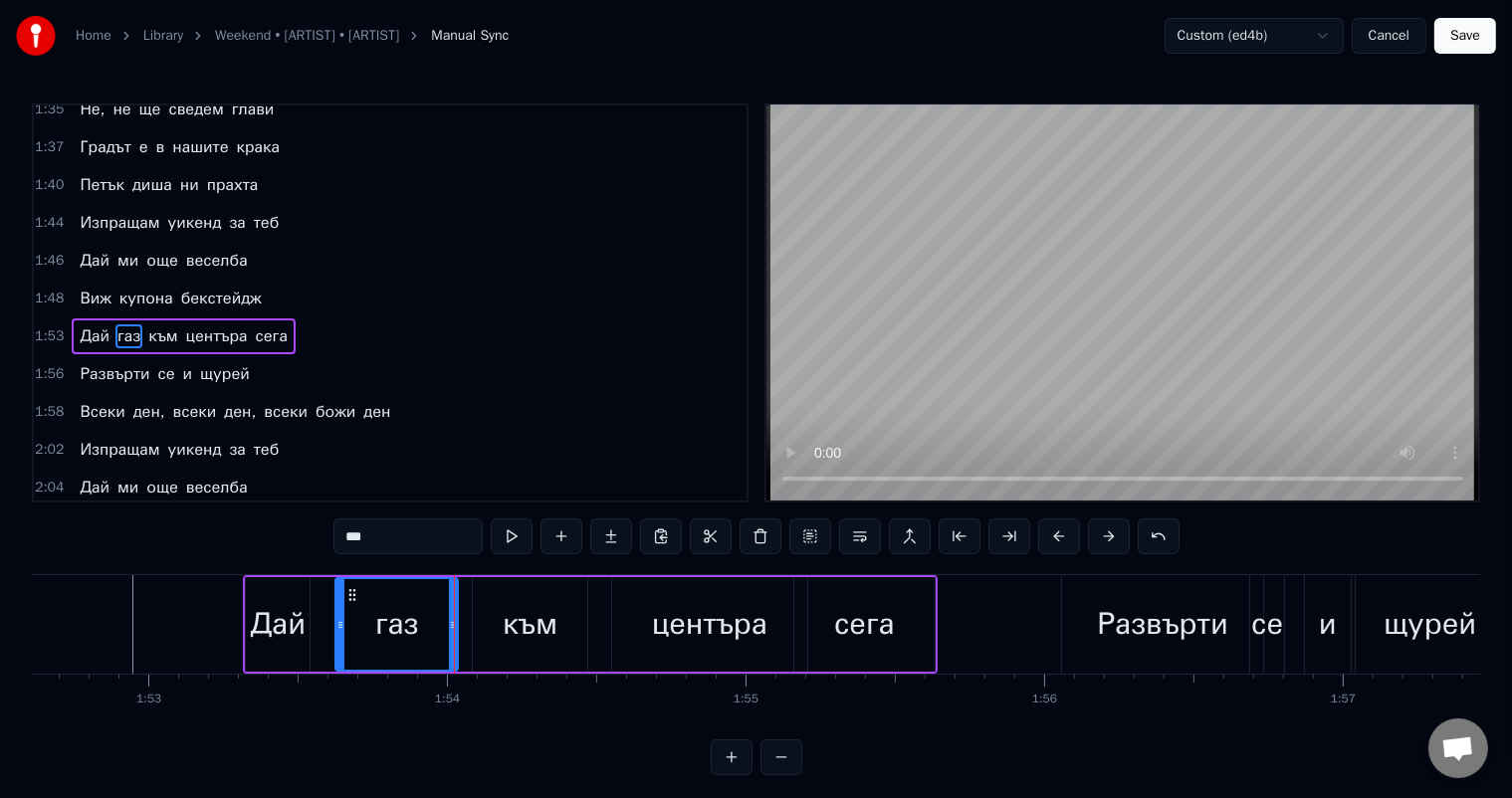 click on "към" at bounding box center [530, 624] 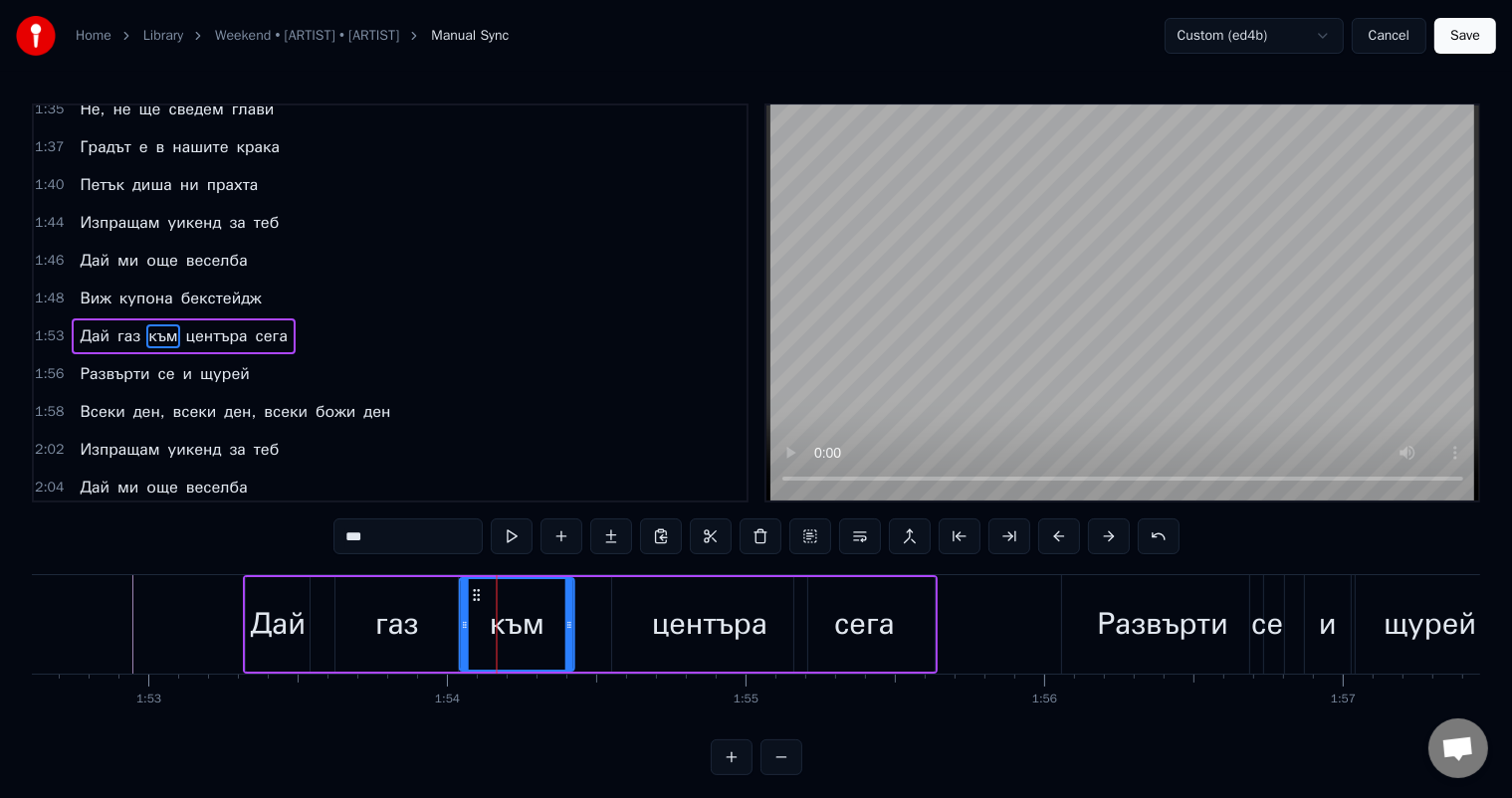 click 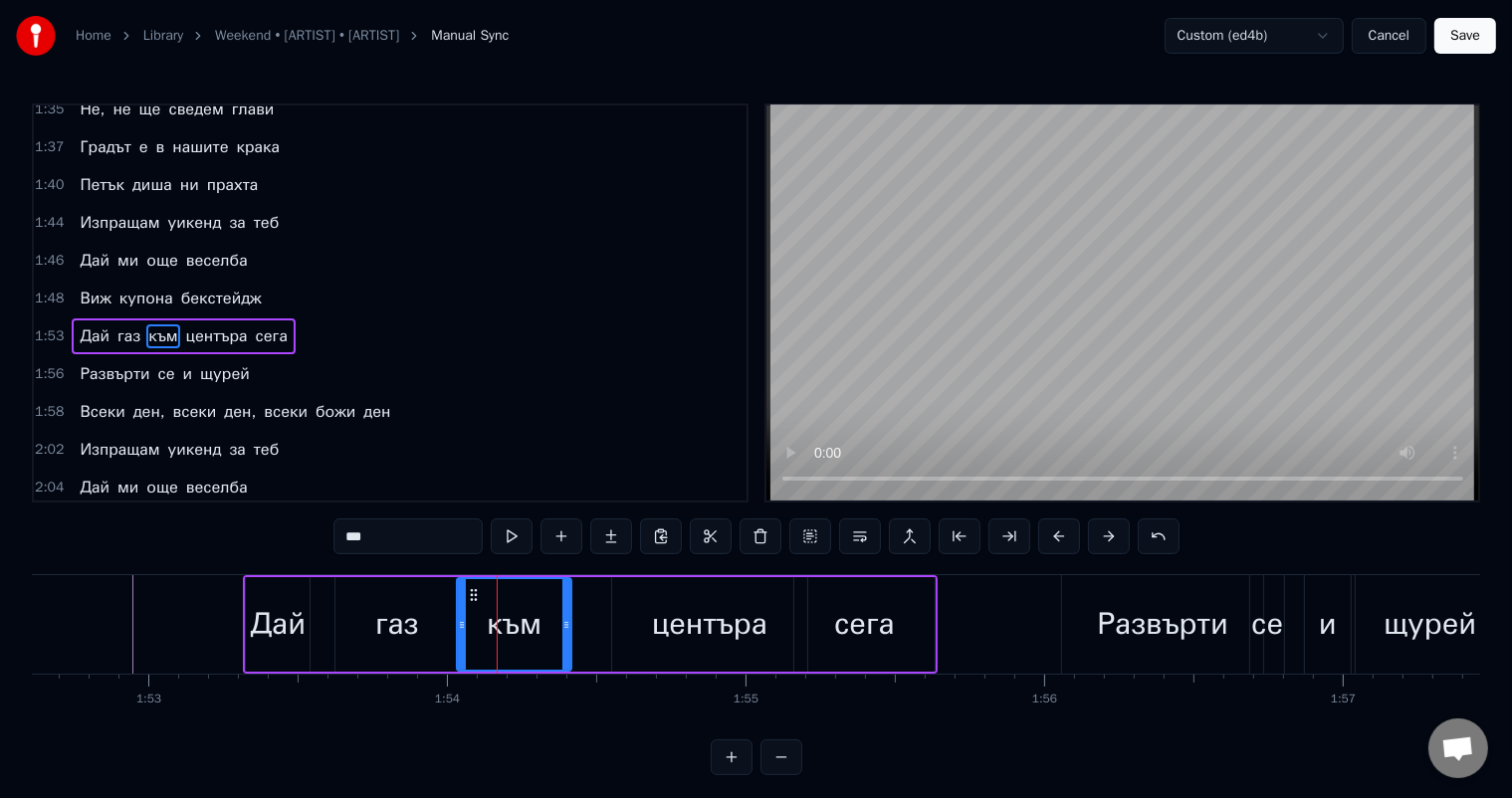 click on "центъра" at bounding box center [710, 624] 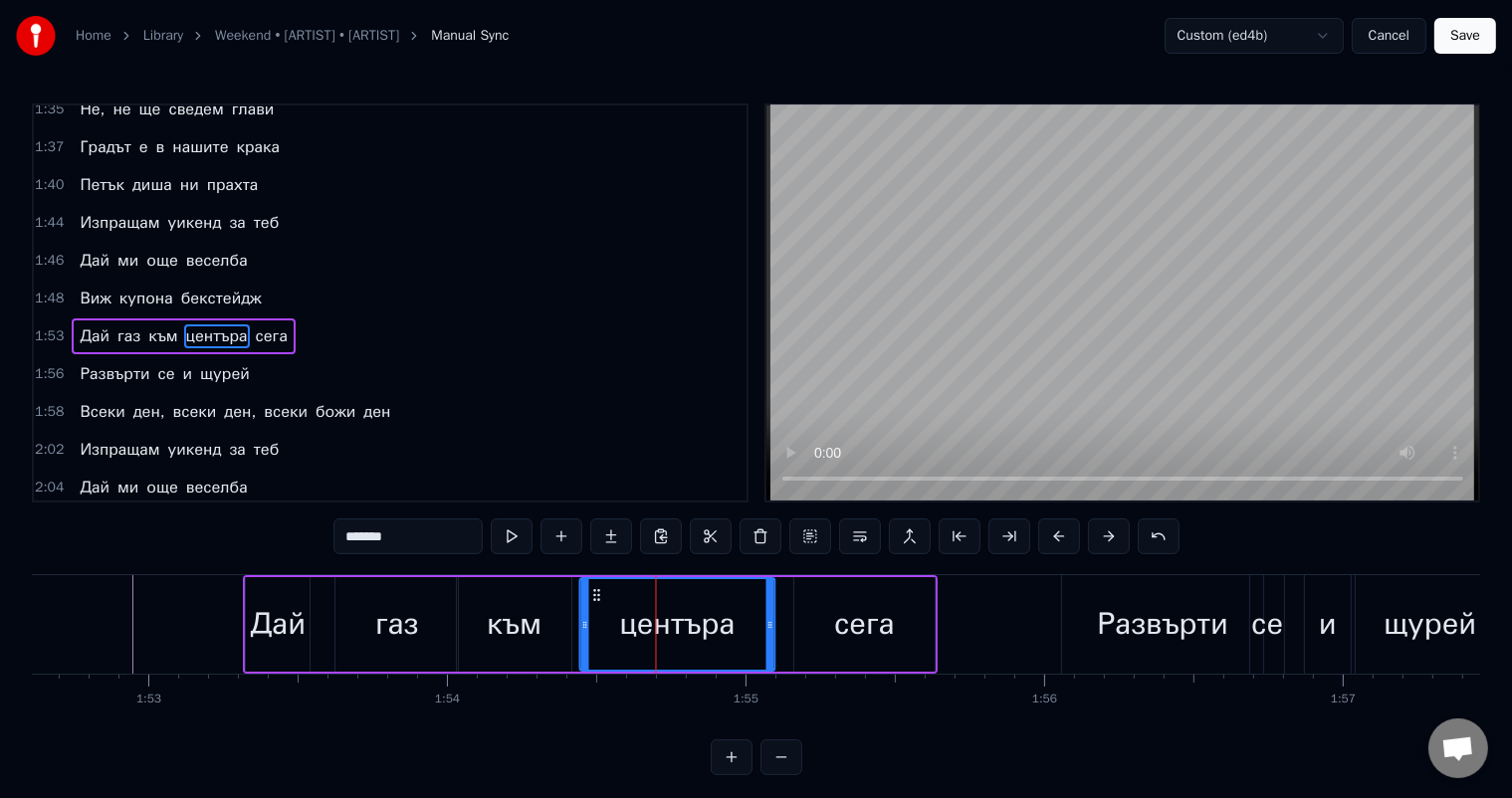 drag, startPoint x: 621, startPoint y: 589, endPoint x: 595, endPoint y: 588, distance: 26.019224 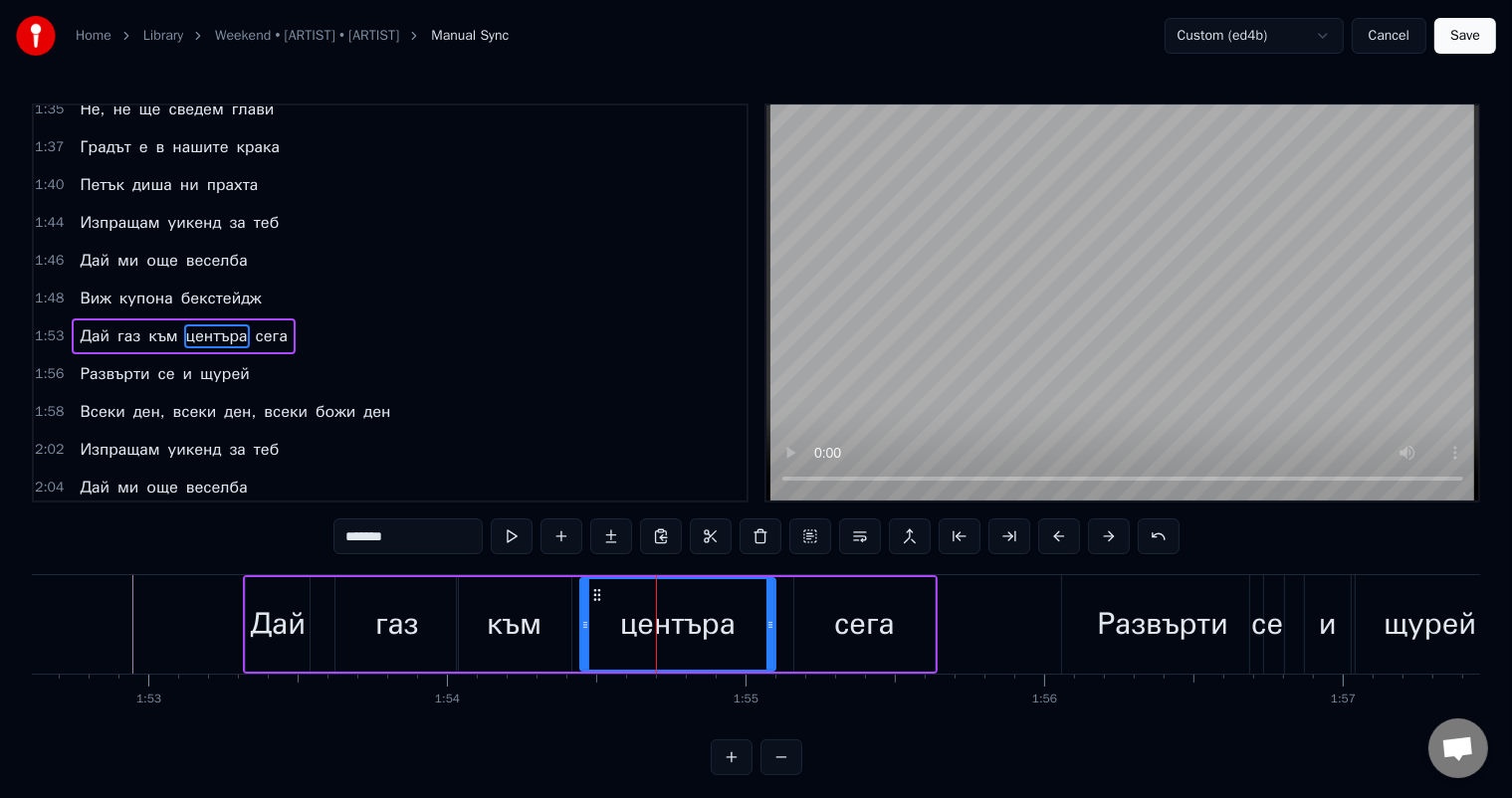 click on "сега" at bounding box center (864, 624) 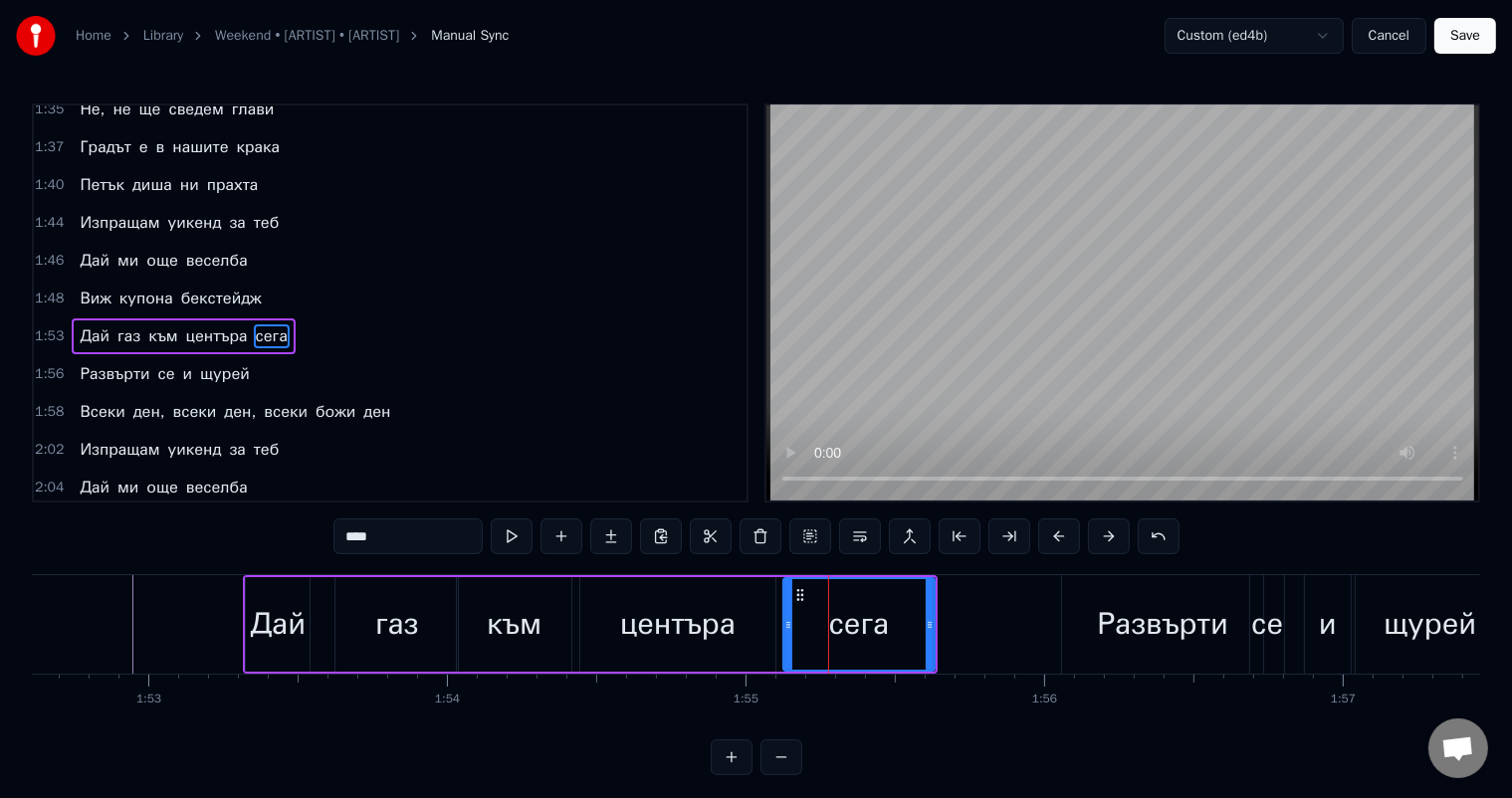drag, startPoint x: 798, startPoint y: 613, endPoint x: 782, endPoint y: 614, distance: 16.03122 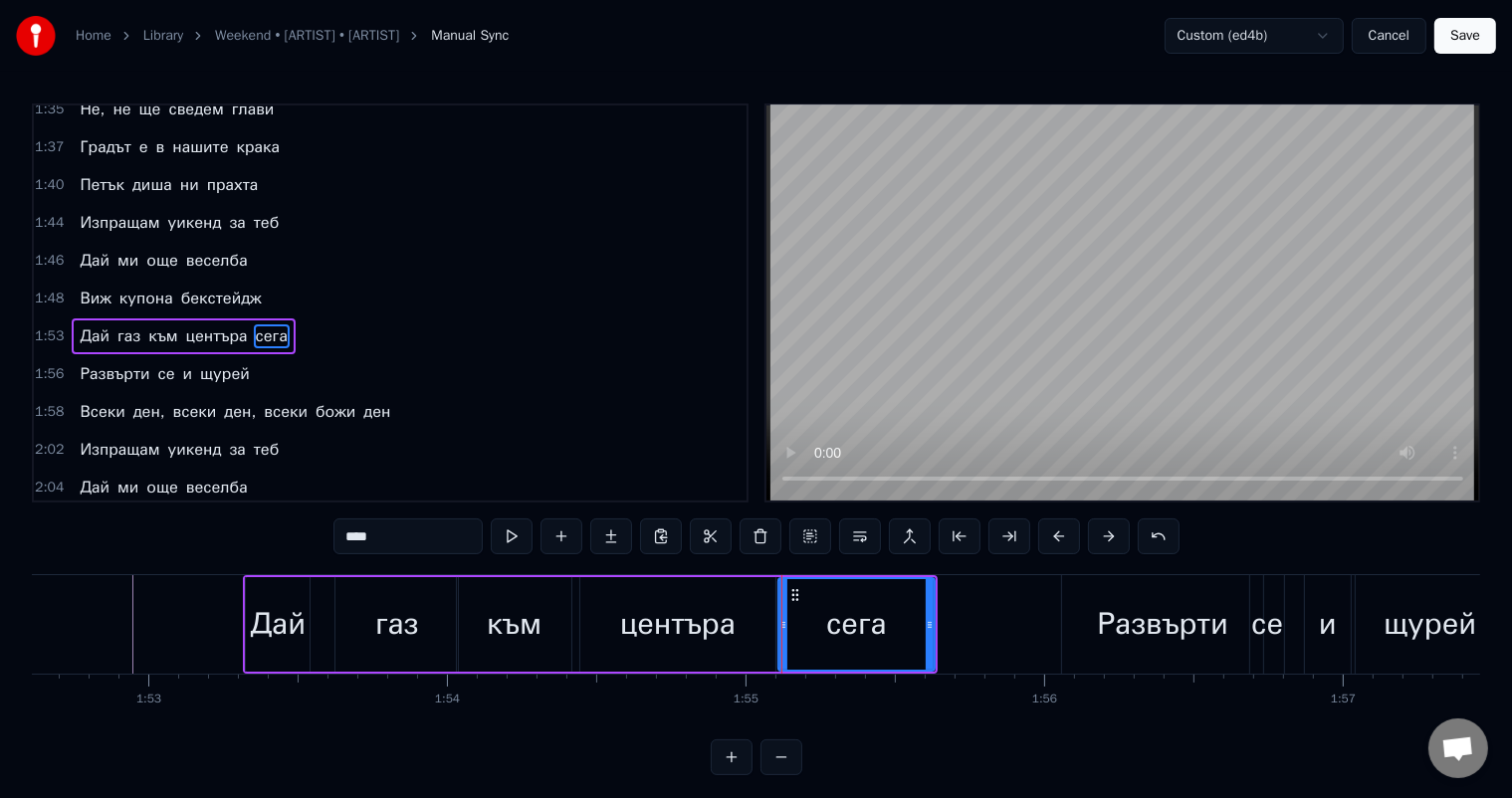 click at bounding box center (-6463, 624) 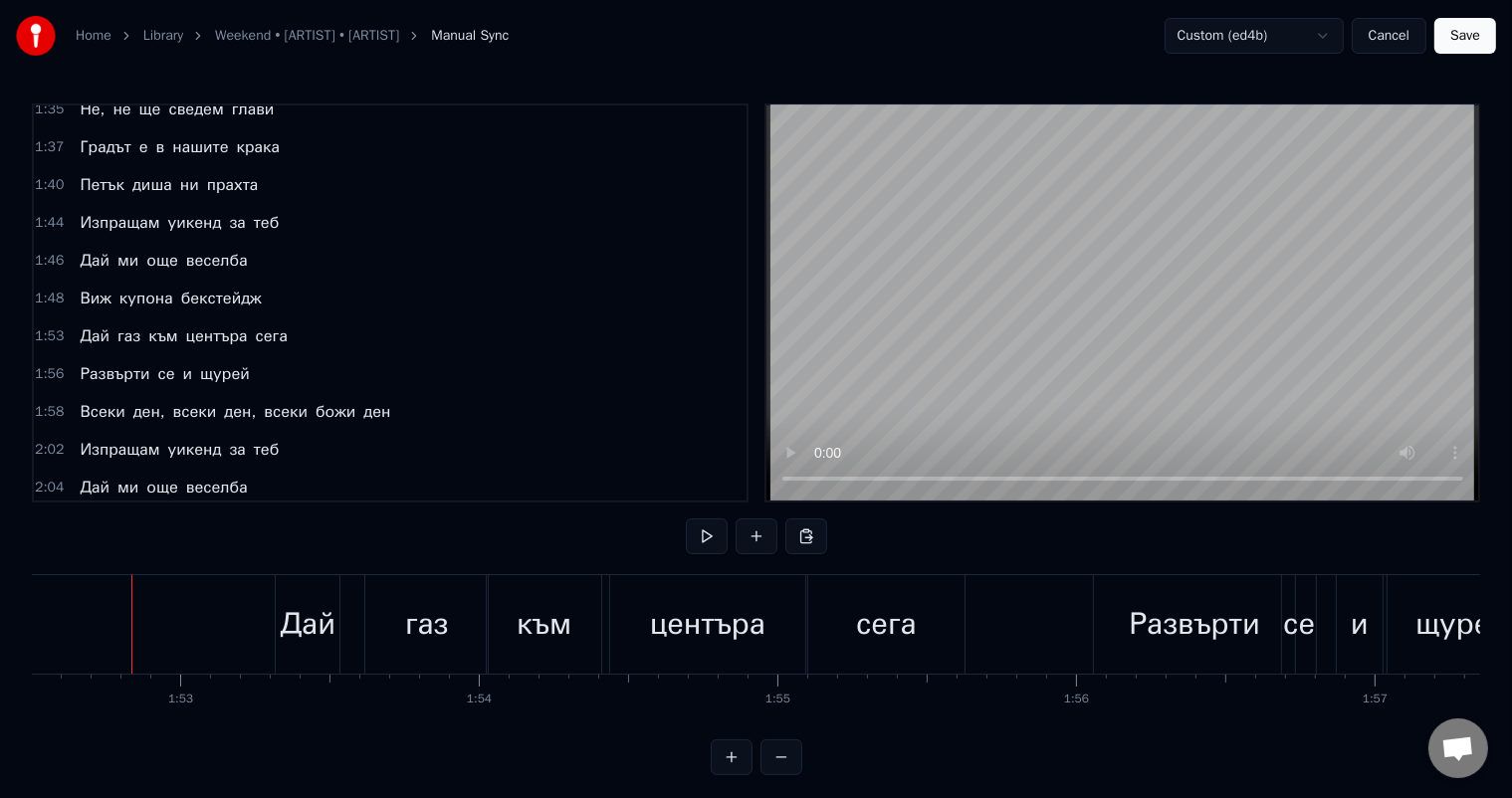 scroll, scrollTop: 0, scrollLeft: 33552, axis: horizontal 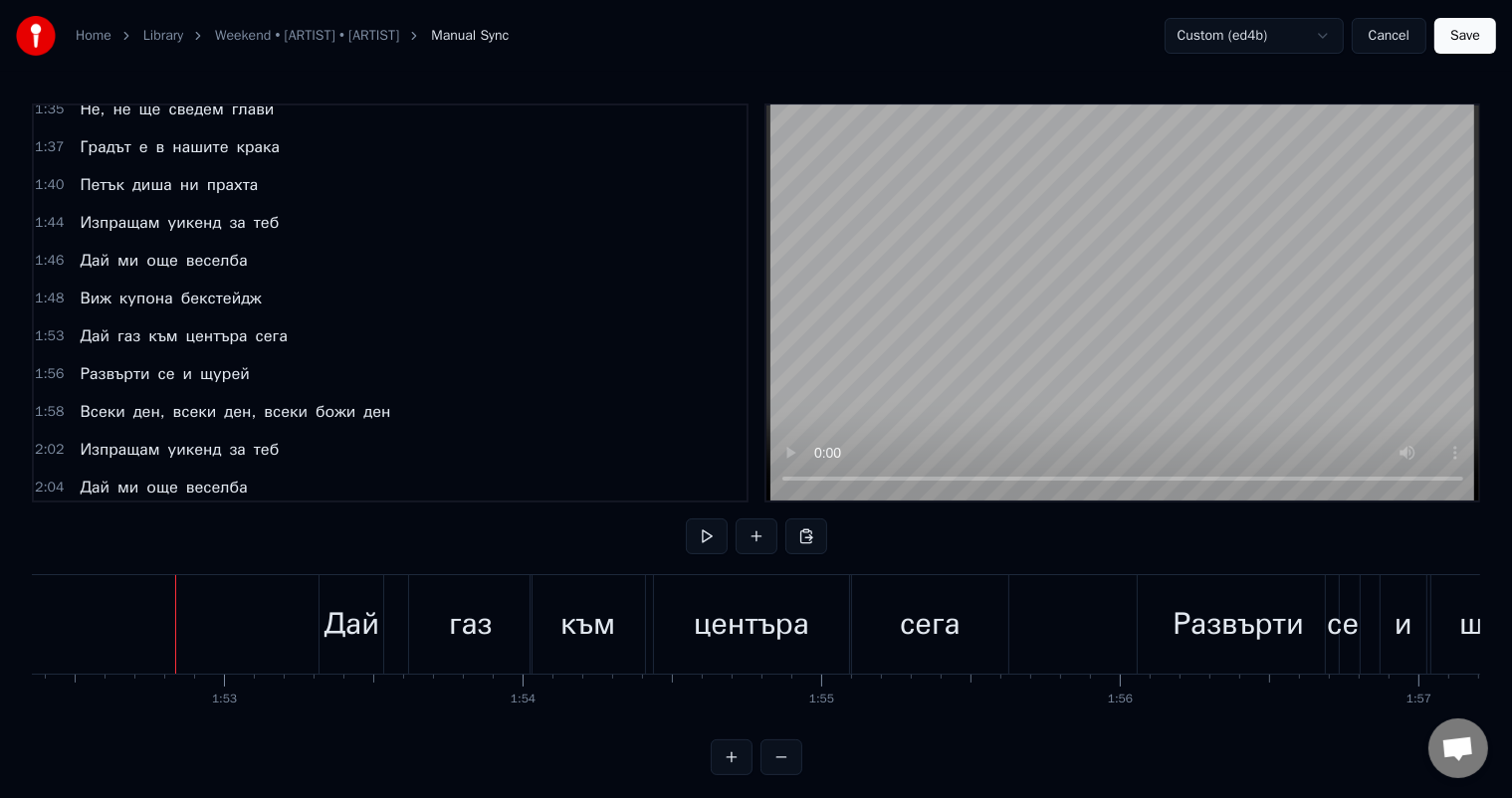 click at bounding box center (-6387, 624) 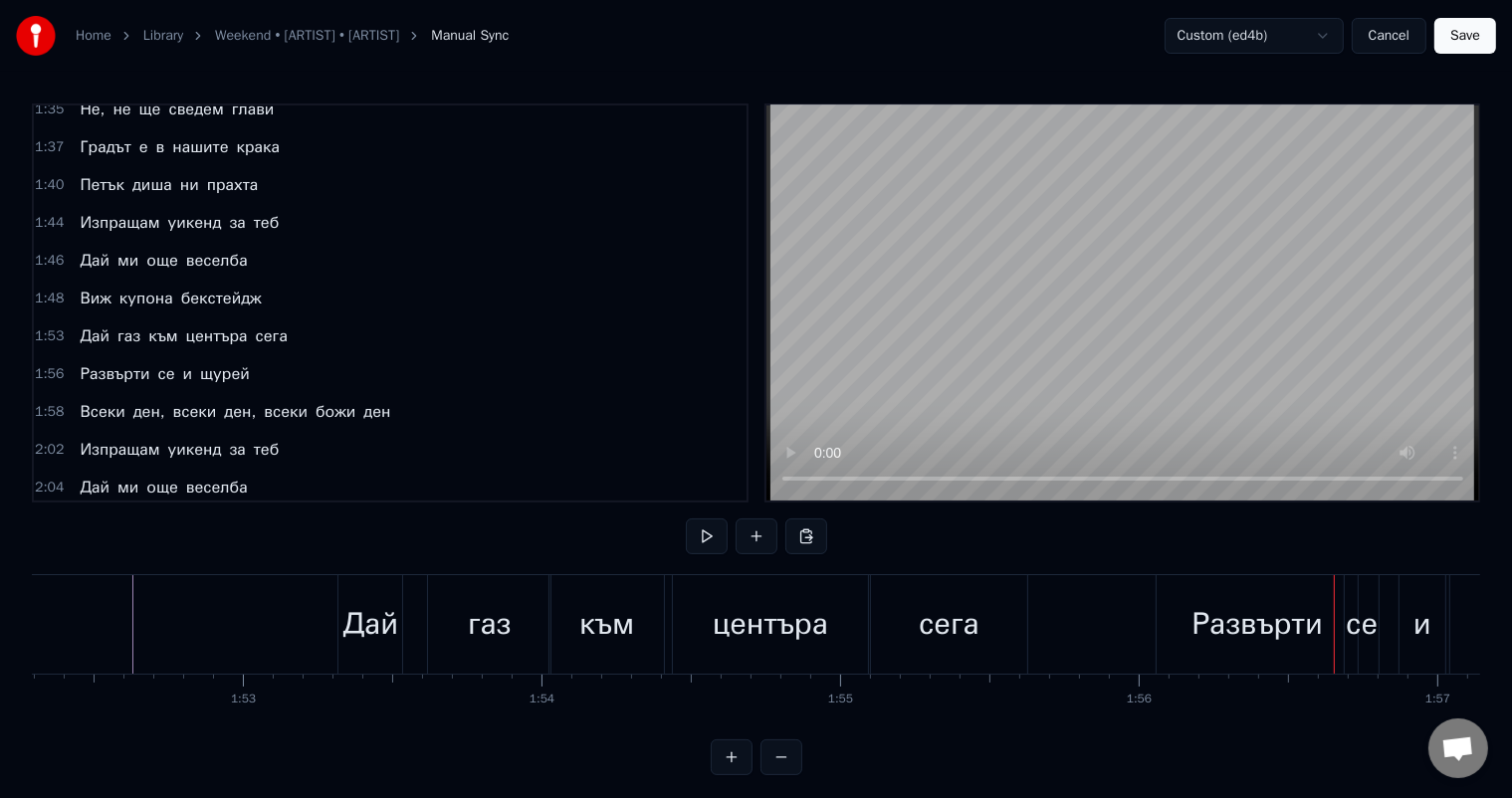 click at bounding box center (-6369, 624) 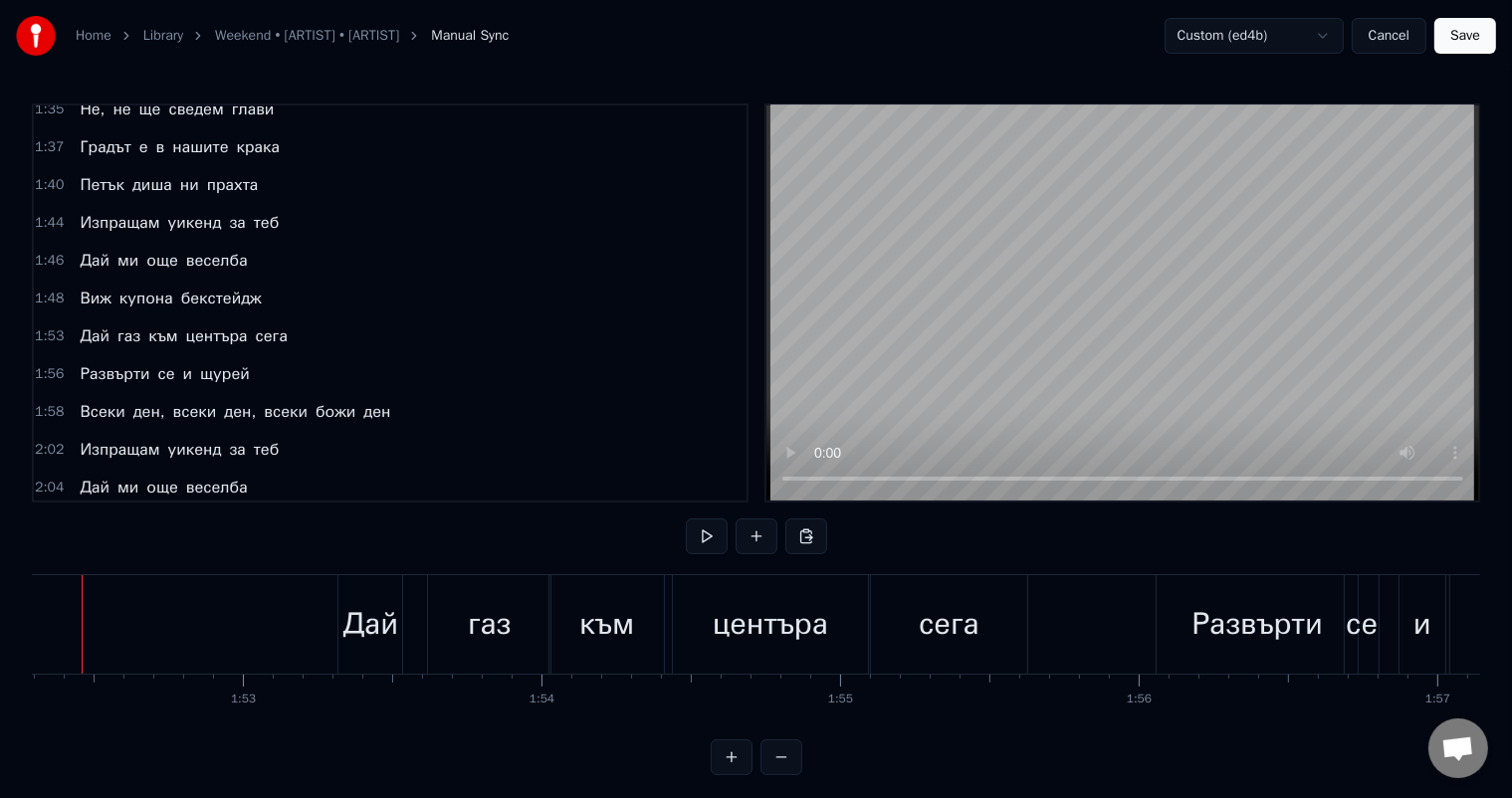 scroll, scrollTop: 0, scrollLeft: 33482, axis: horizontal 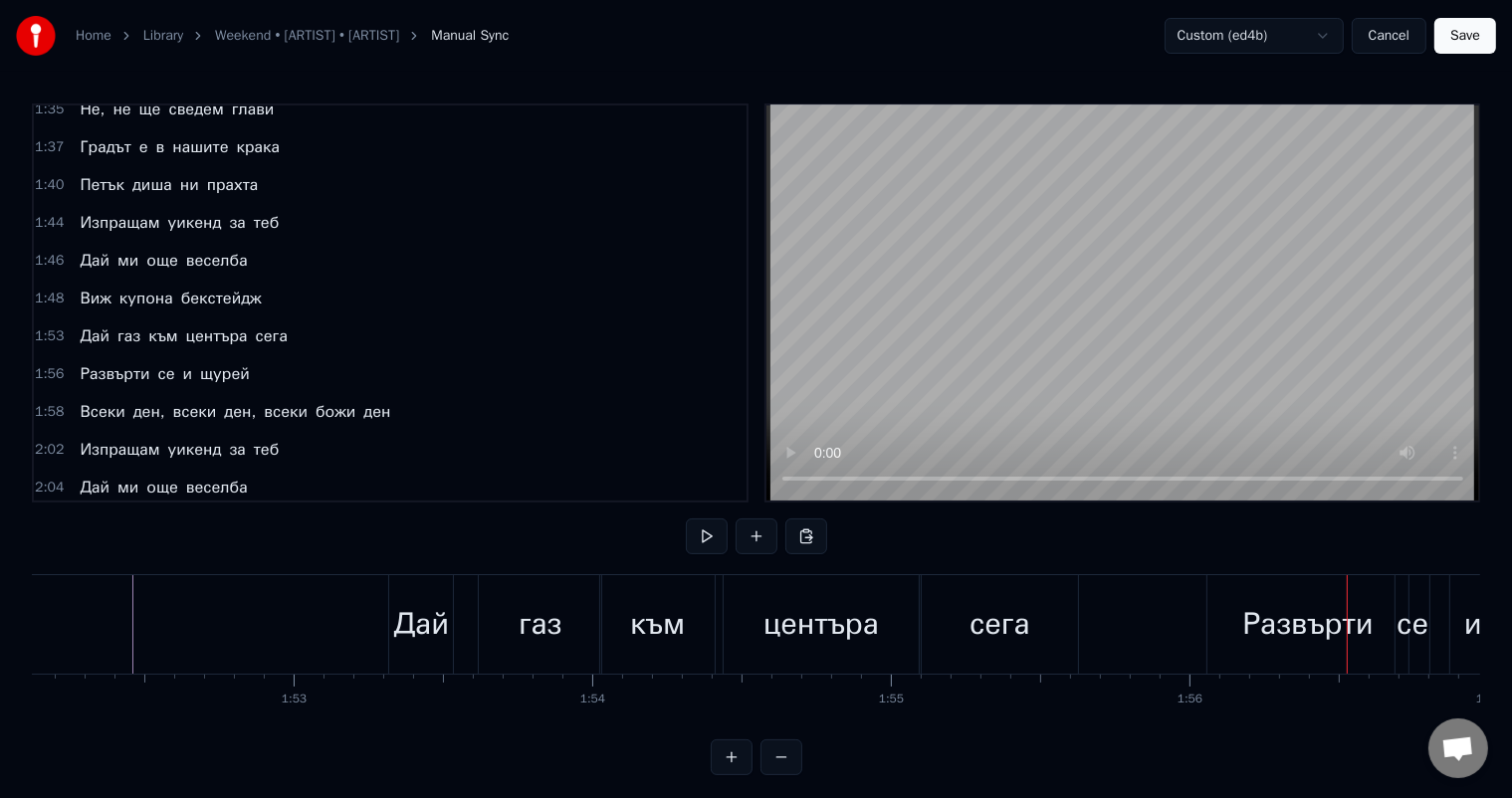 click at bounding box center [-6318, 624] 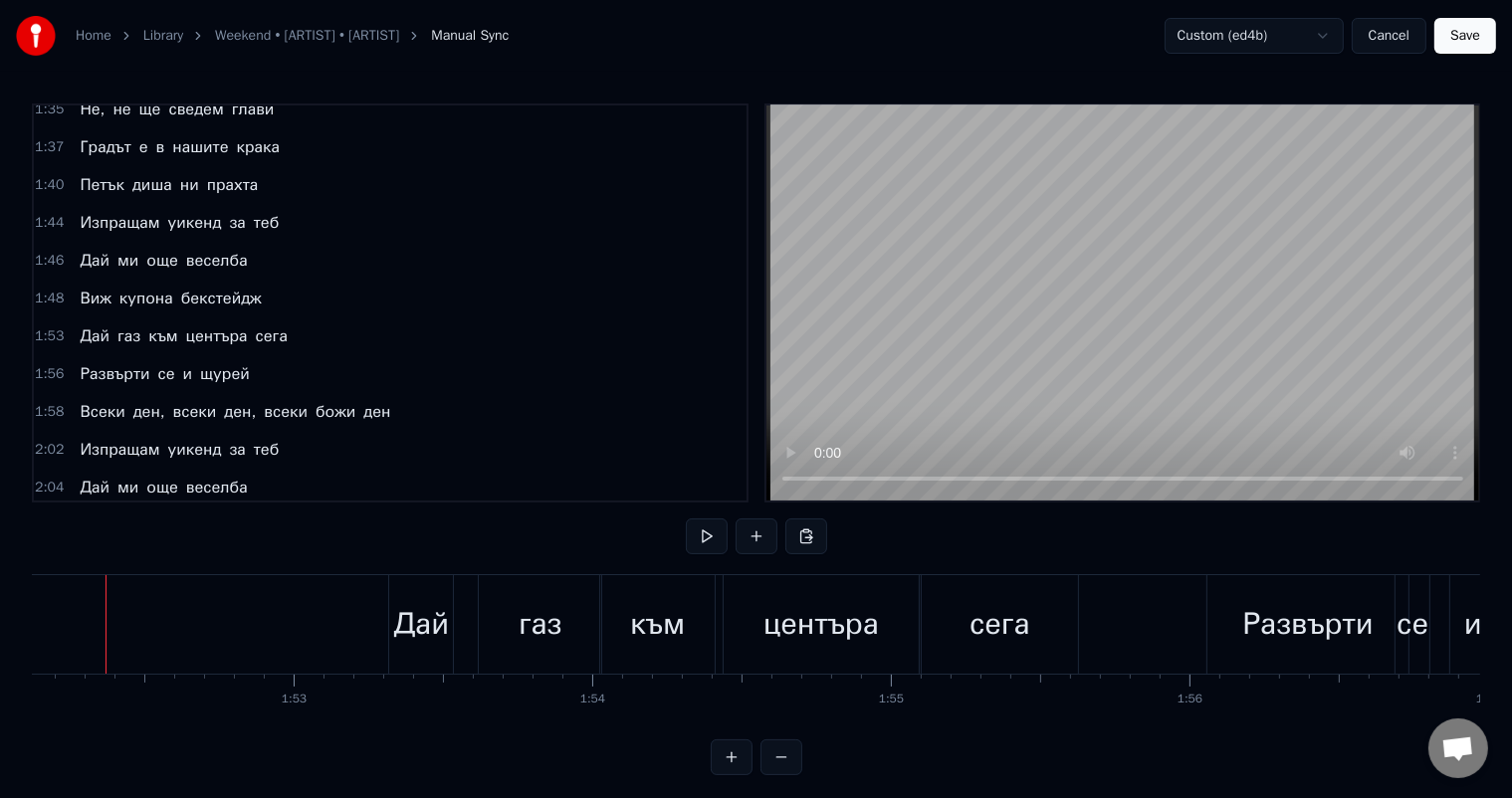 scroll, scrollTop: 0, scrollLeft: 33455, axis: horizontal 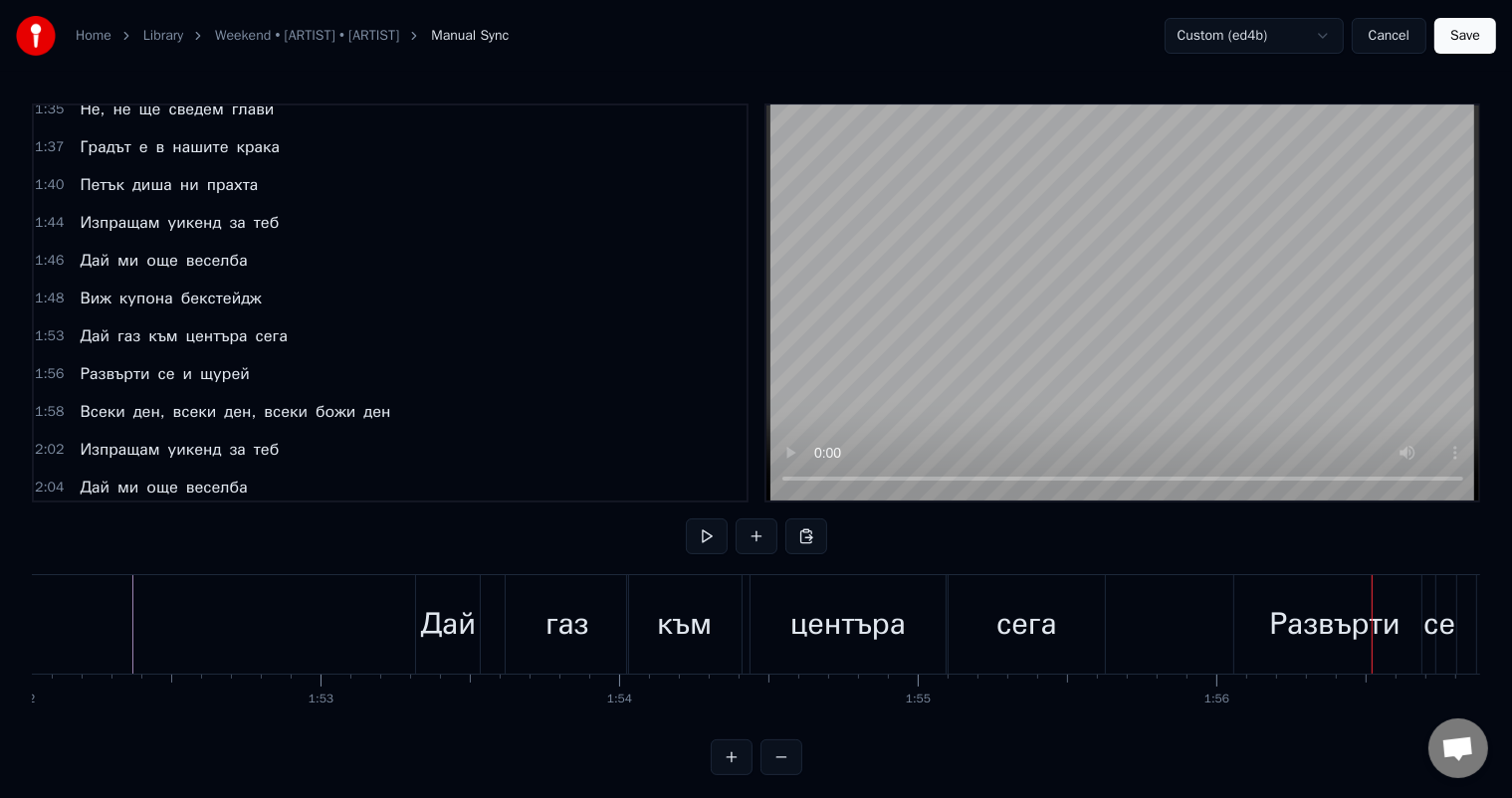 click on "сега" at bounding box center (1026, 624) 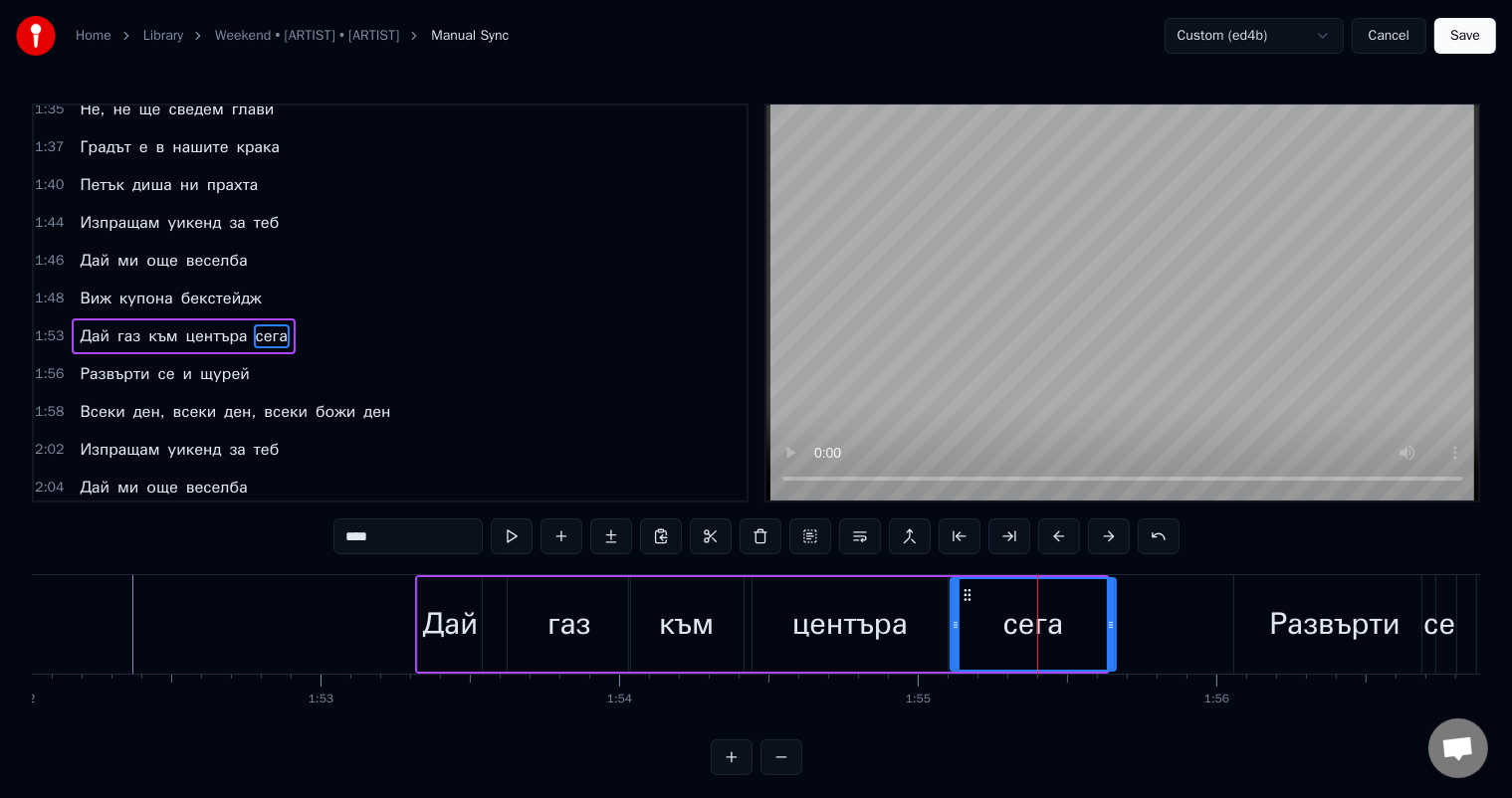 drag, startPoint x: 1100, startPoint y: 621, endPoint x: 1109, endPoint y: 613, distance: 12.0415946 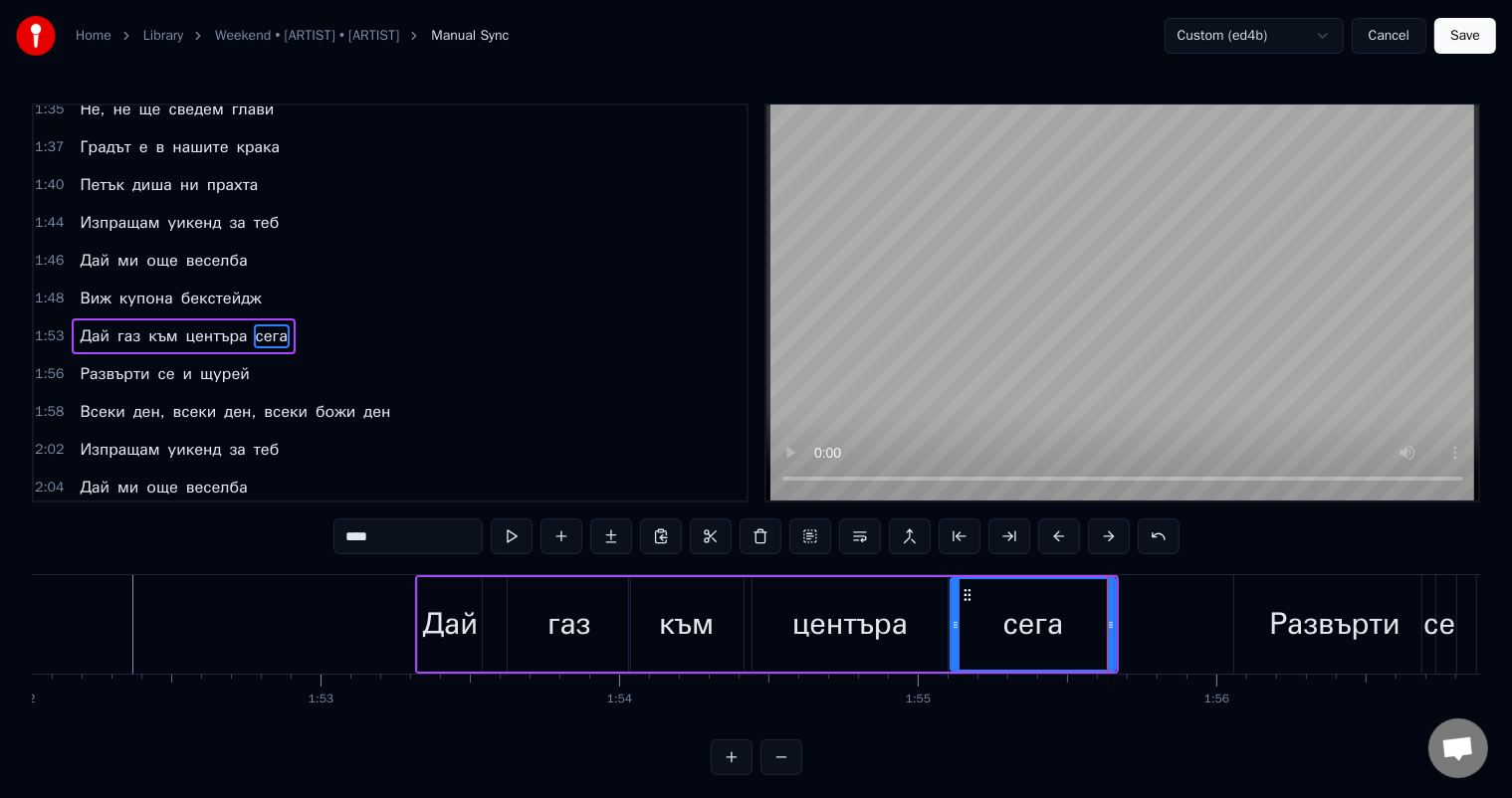 click on "центъра" at bounding box center (850, 624) 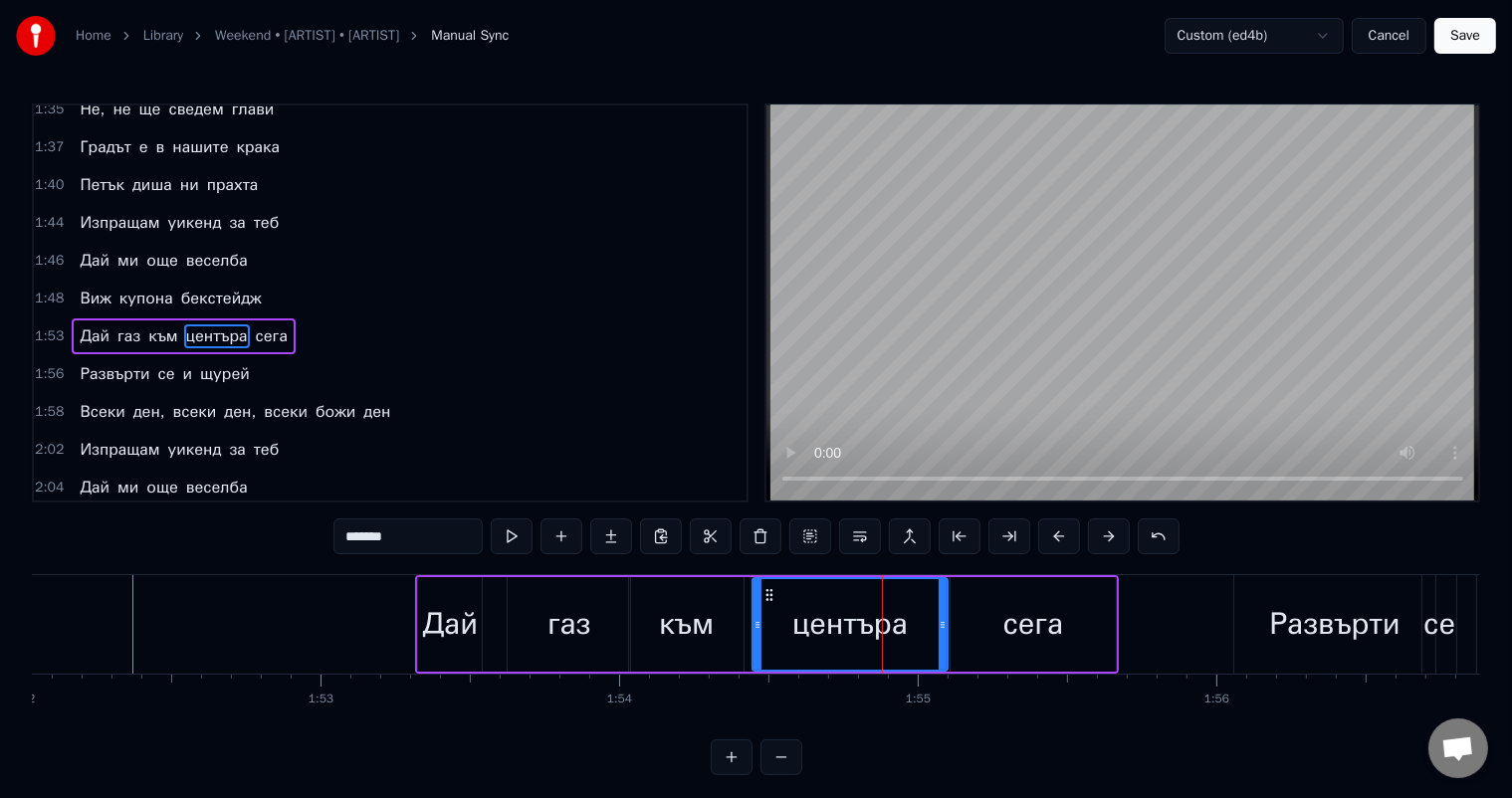 click on "сега" at bounding box center (1033, 624) 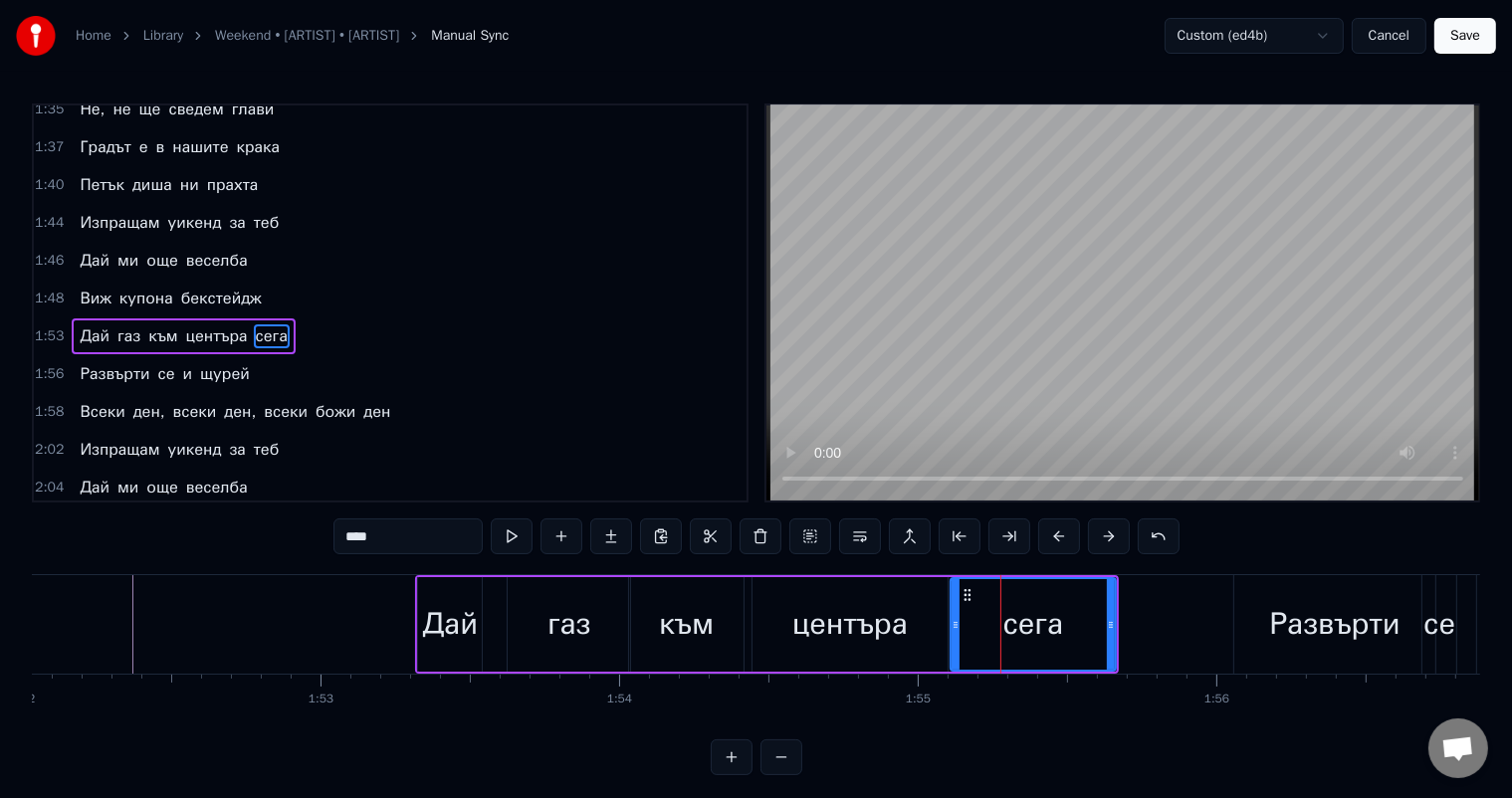 click on "центъра" at bounding box center [850, 624] 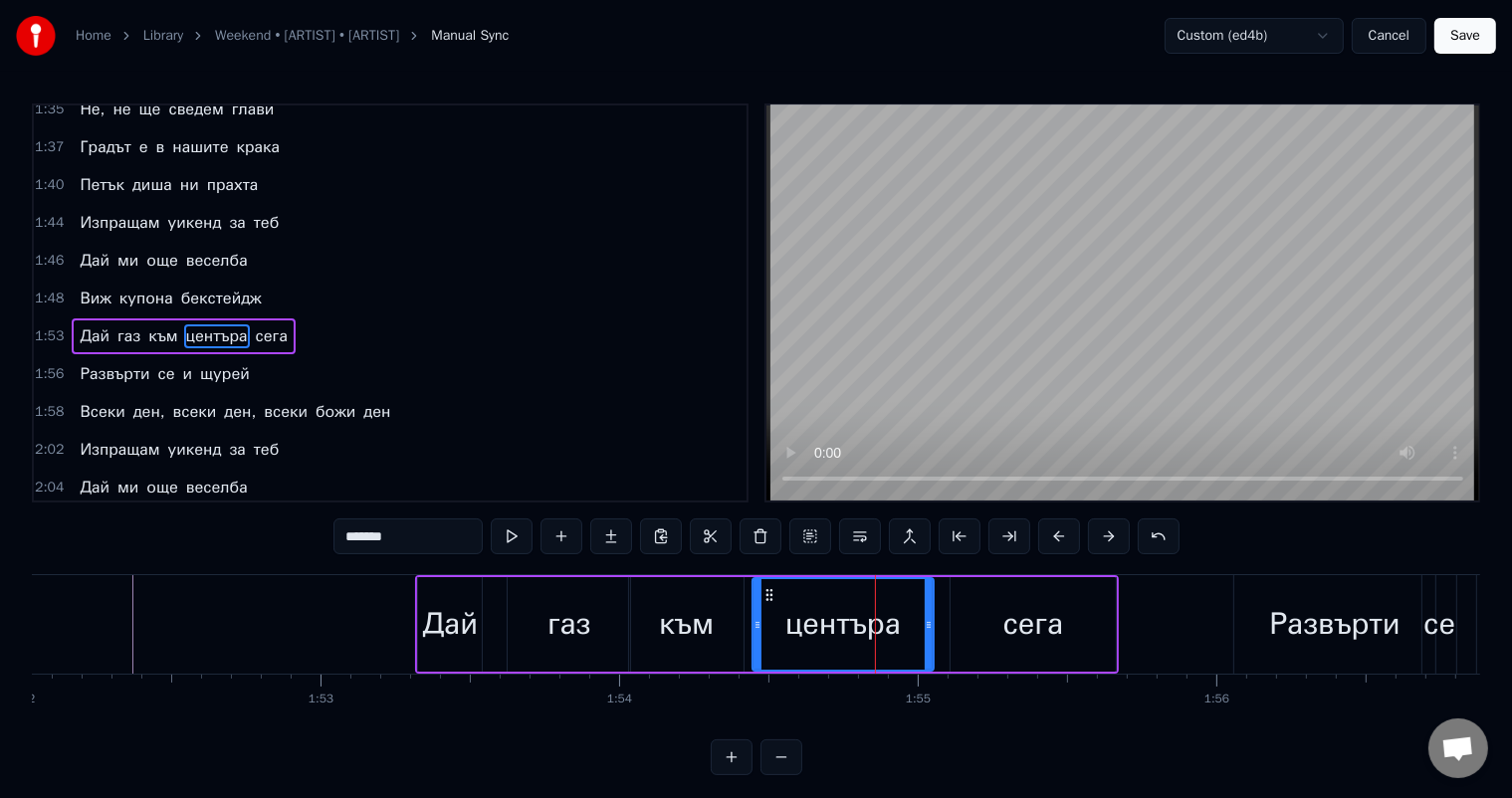 drag, startPoint x: 942, startPoint y: 624, endPoint x: 928, endPoint y: 621, distance: 14.3178211 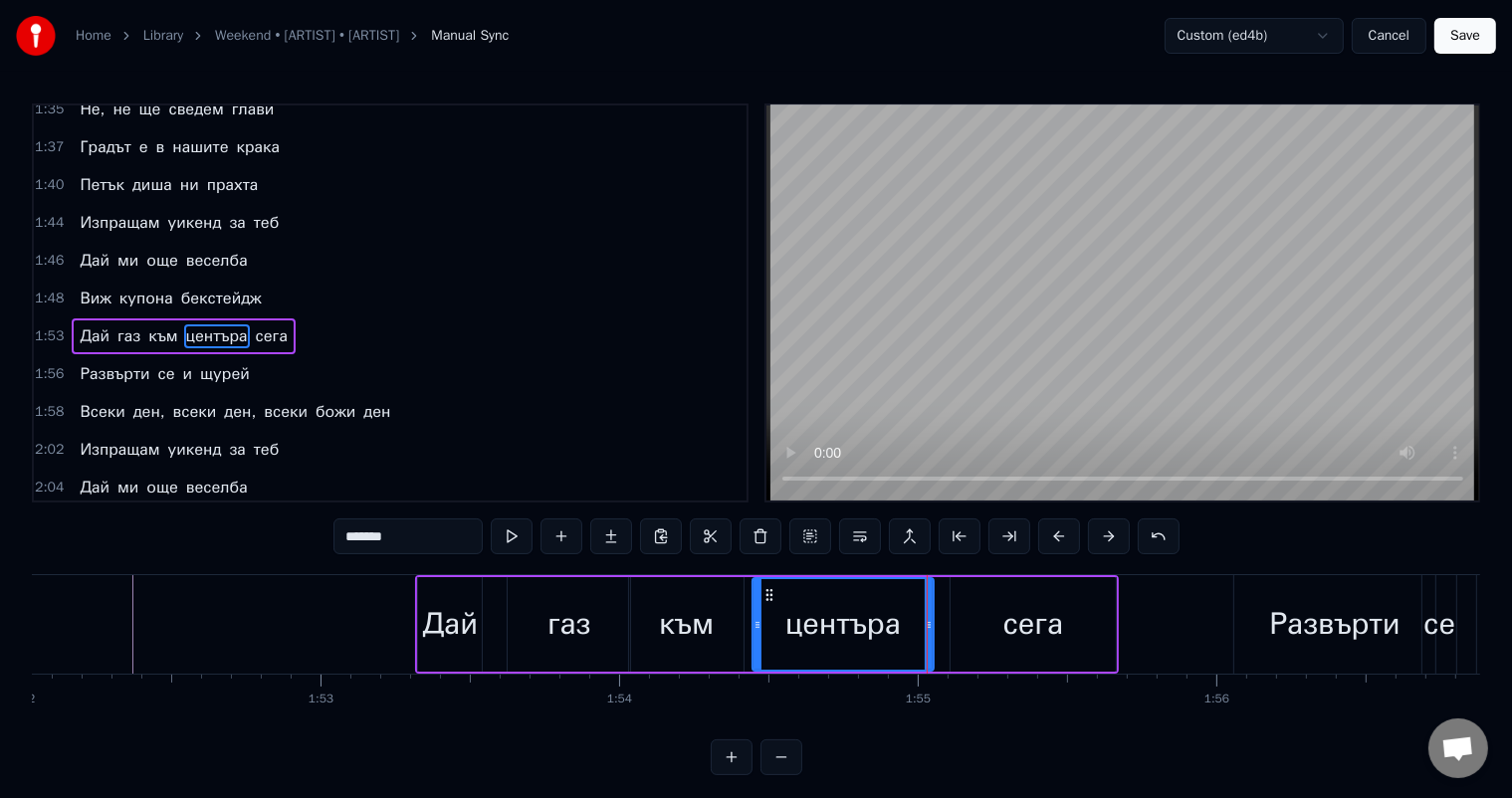 click on "сега" at bounding box center [1033, 624] 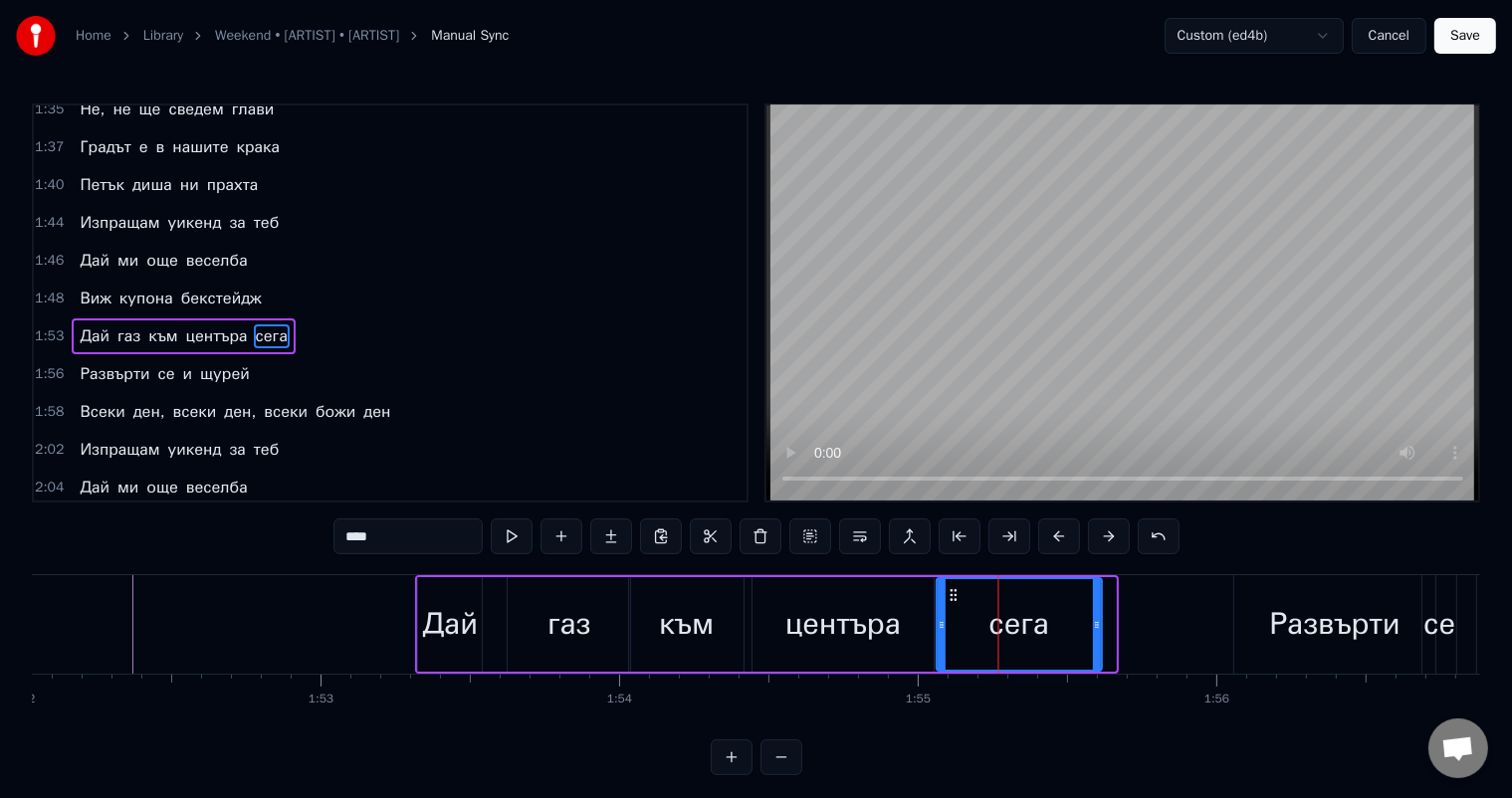 drag, startPoint x: 964, startPoint y: 596, endPoint x: 950, endPoint y: 592, distance: 14.56022 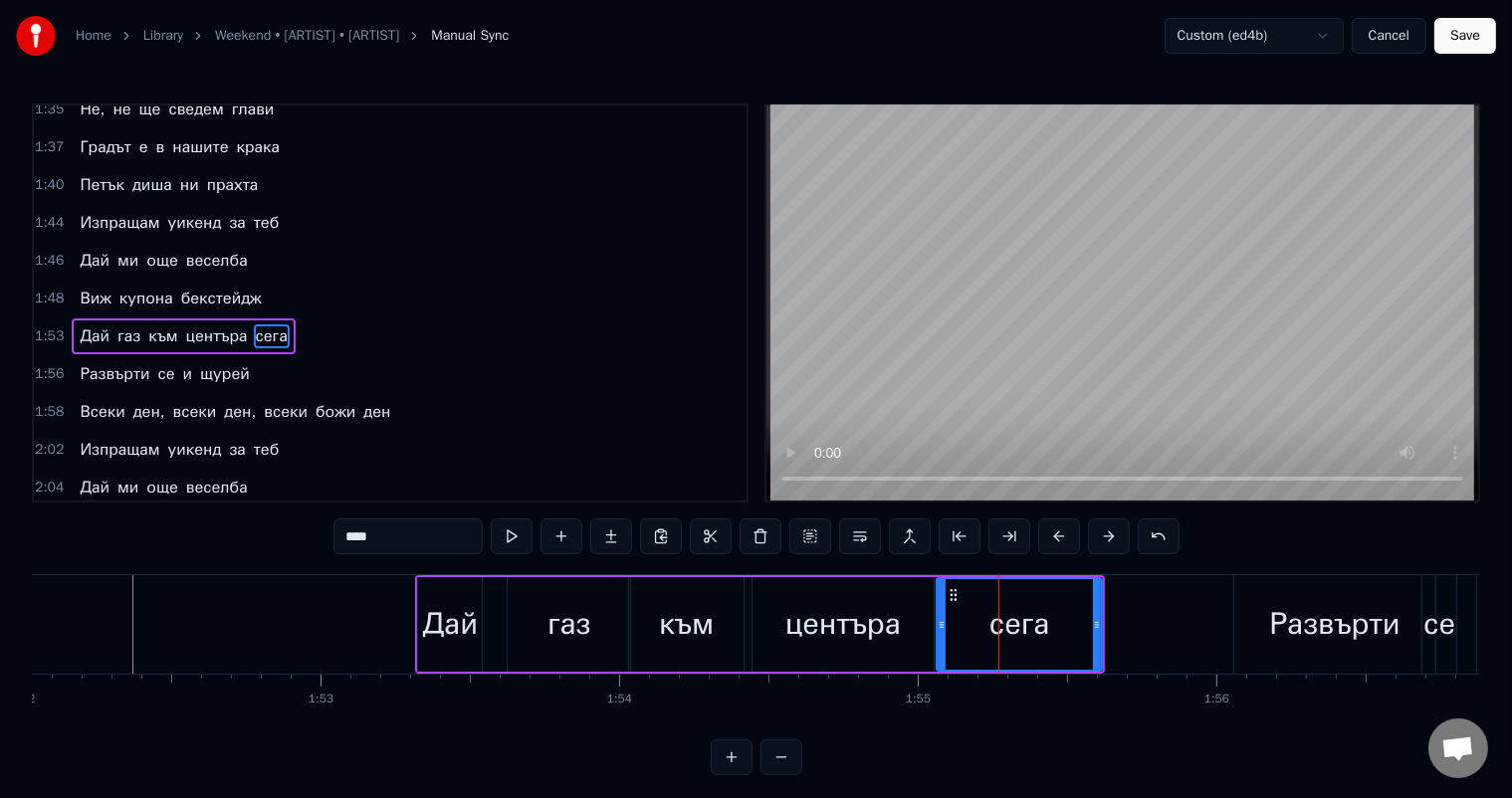 click at bounding box center (-6291, 624) 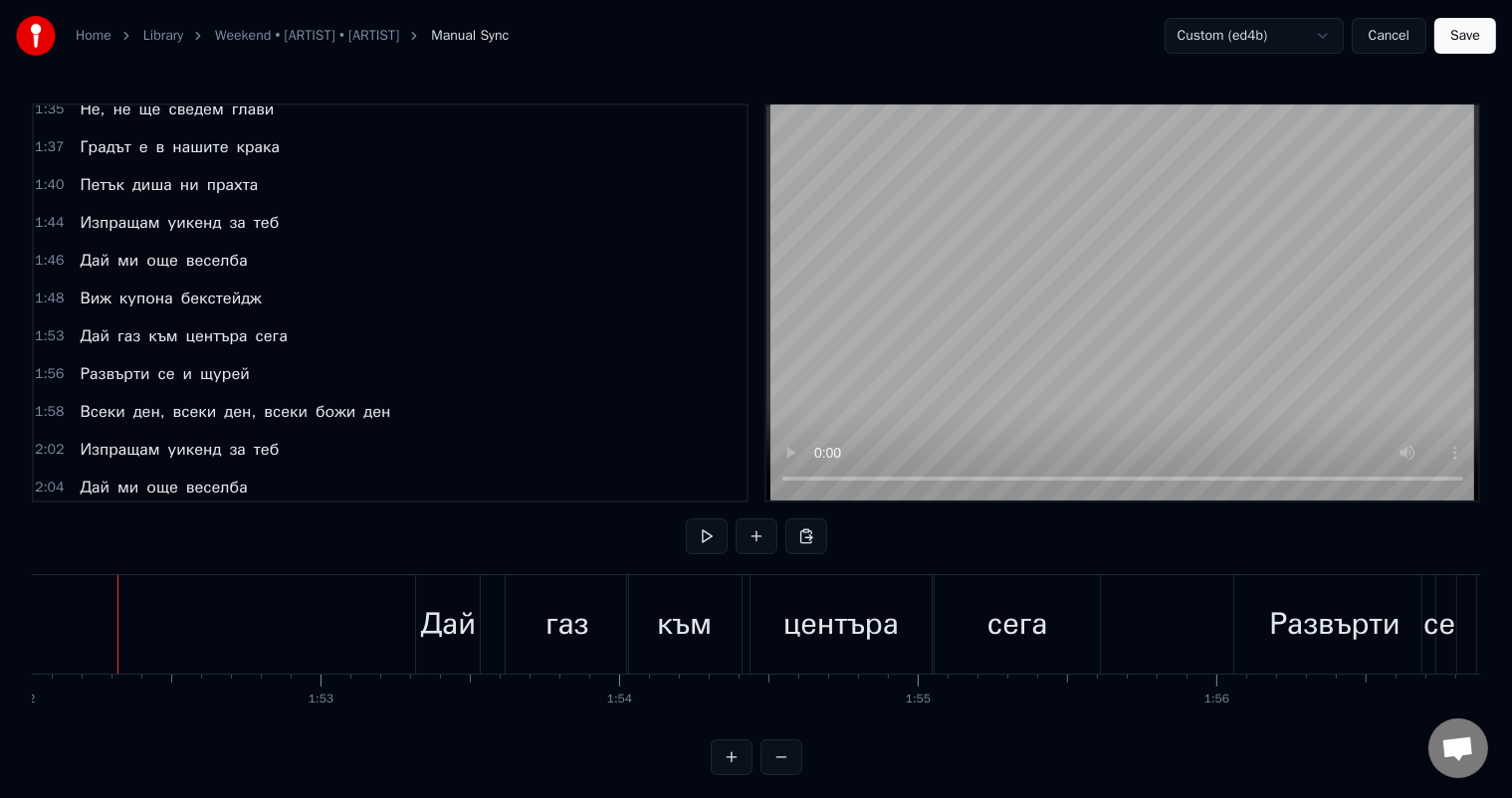 scroll, scrollTop: 0, scrollLeft: 33441, axis: horizontal 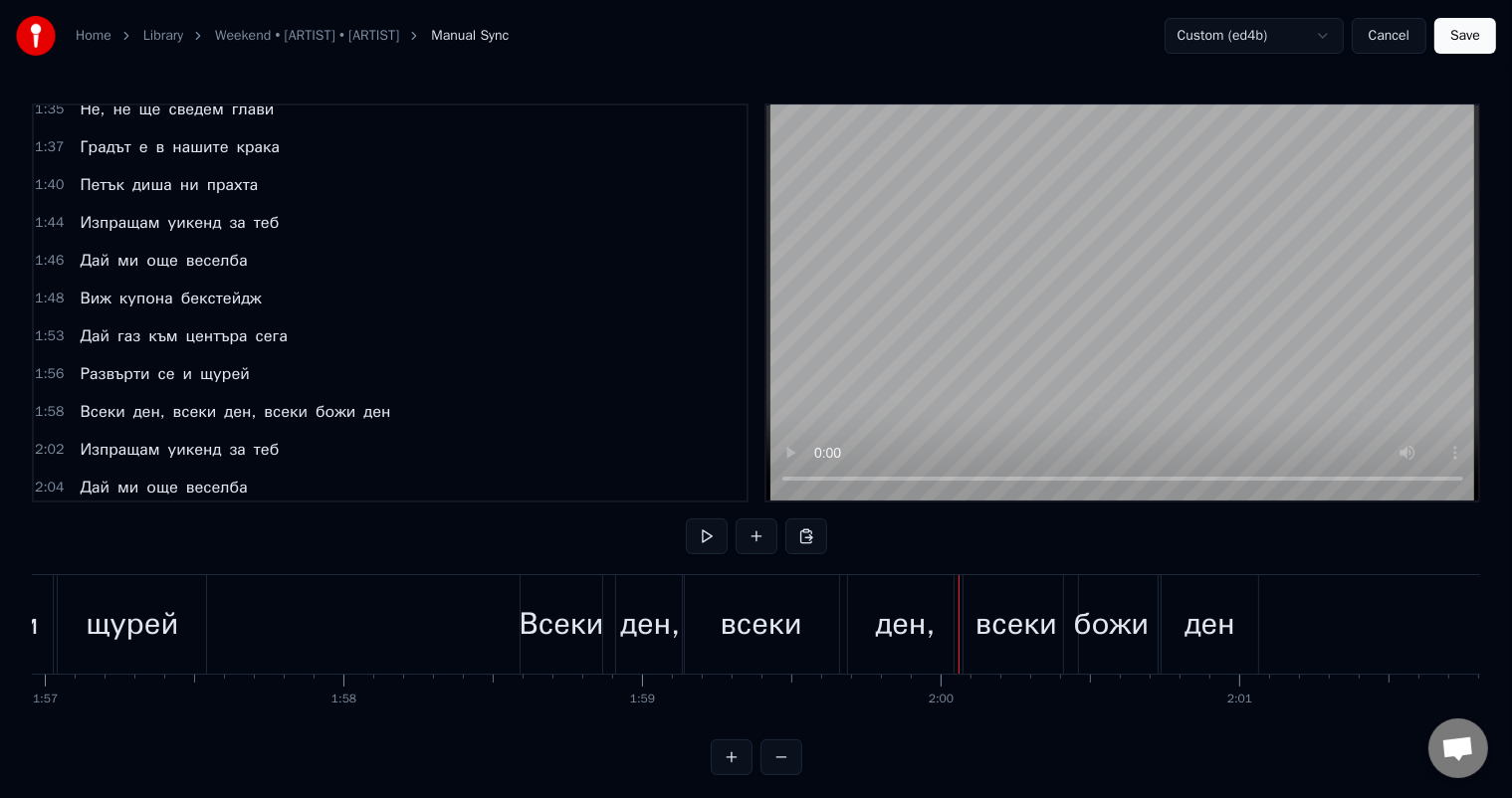 click on "Всеки" at bounding box center (561, 624) 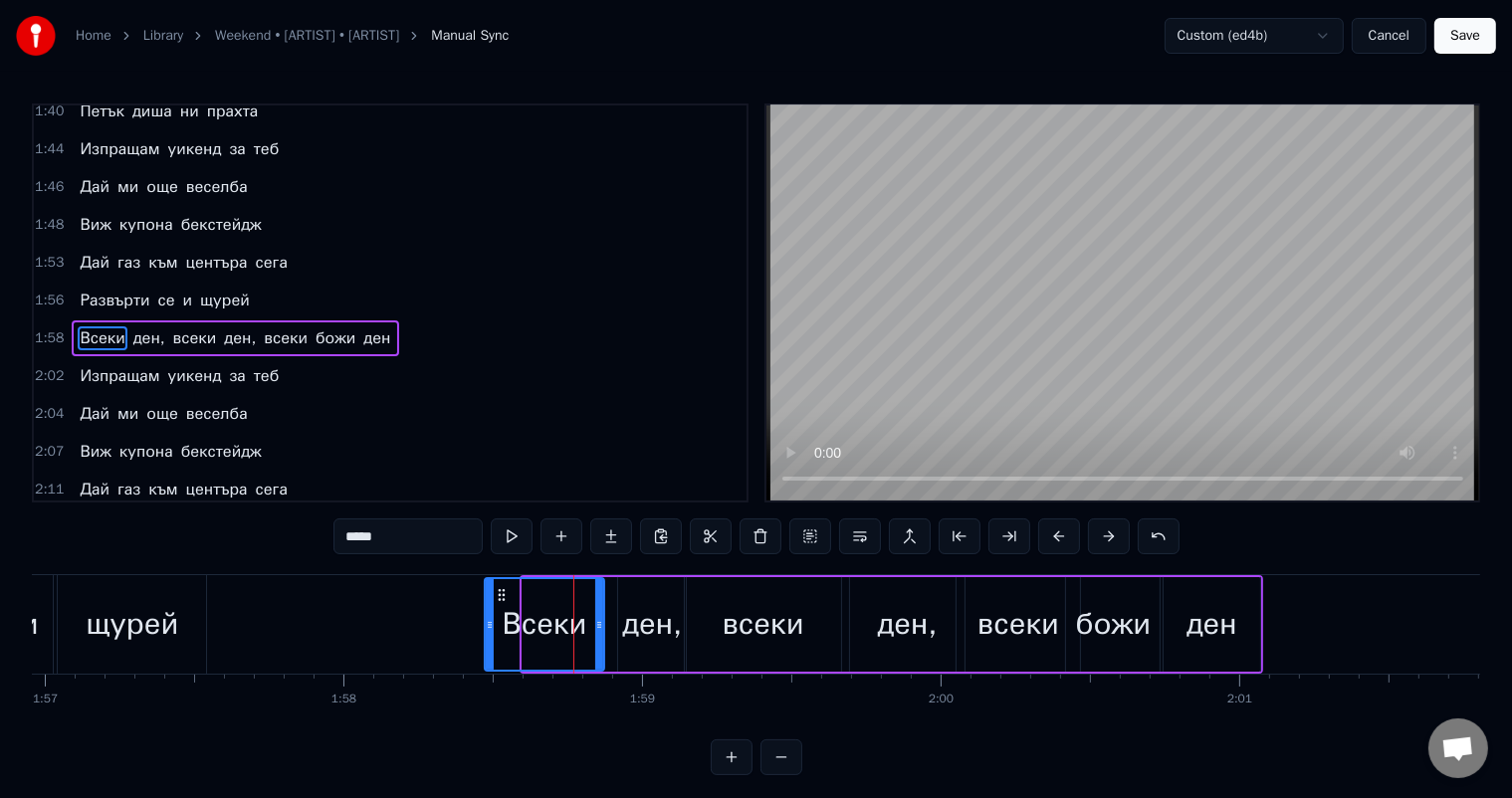 drag, startPoint x: 527, startPoint y: 609, endPoint x: 489, endPoint y: 608, distance: 38.013156 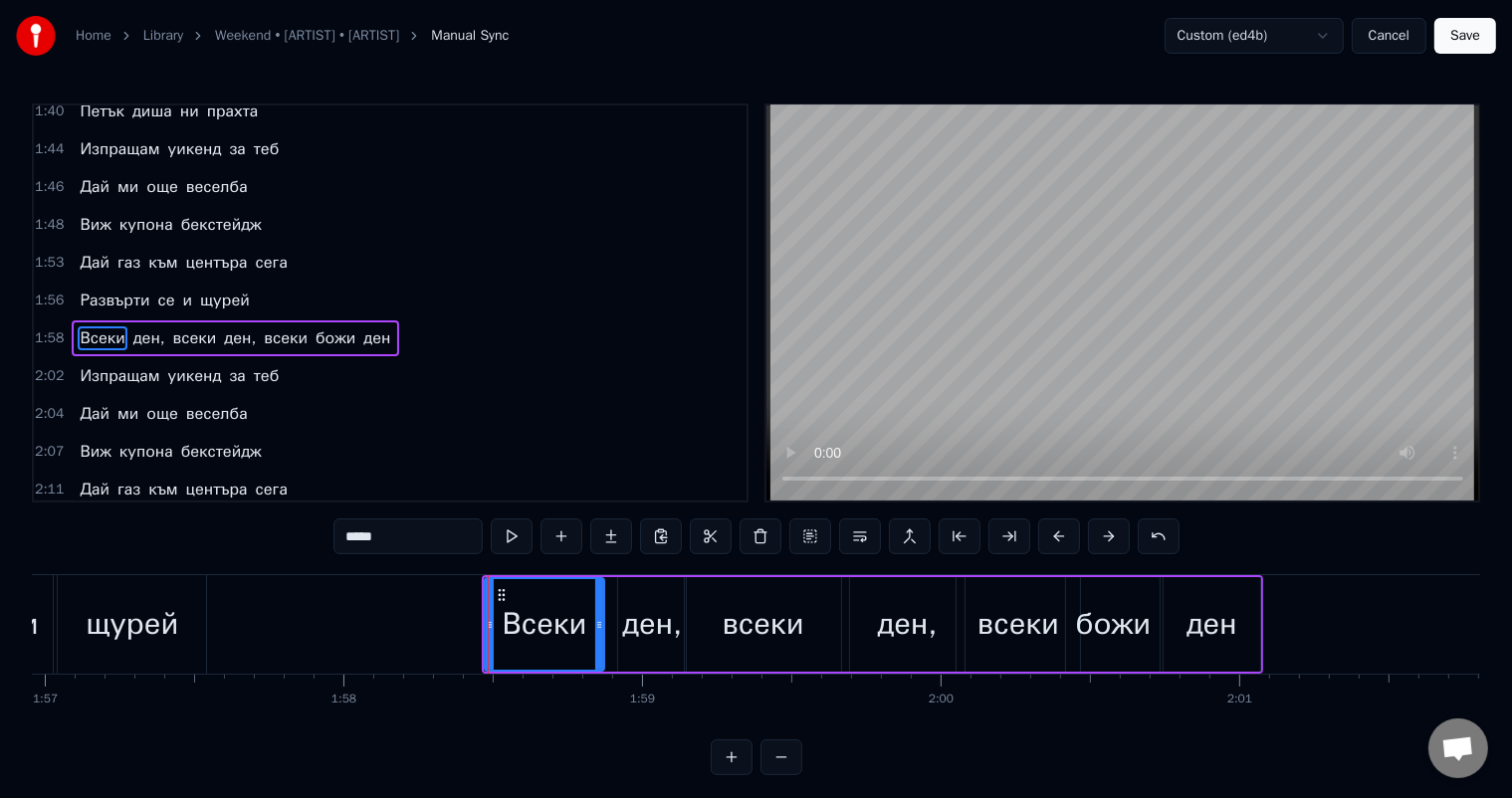click on "ден," at bounding box center [652, 624] 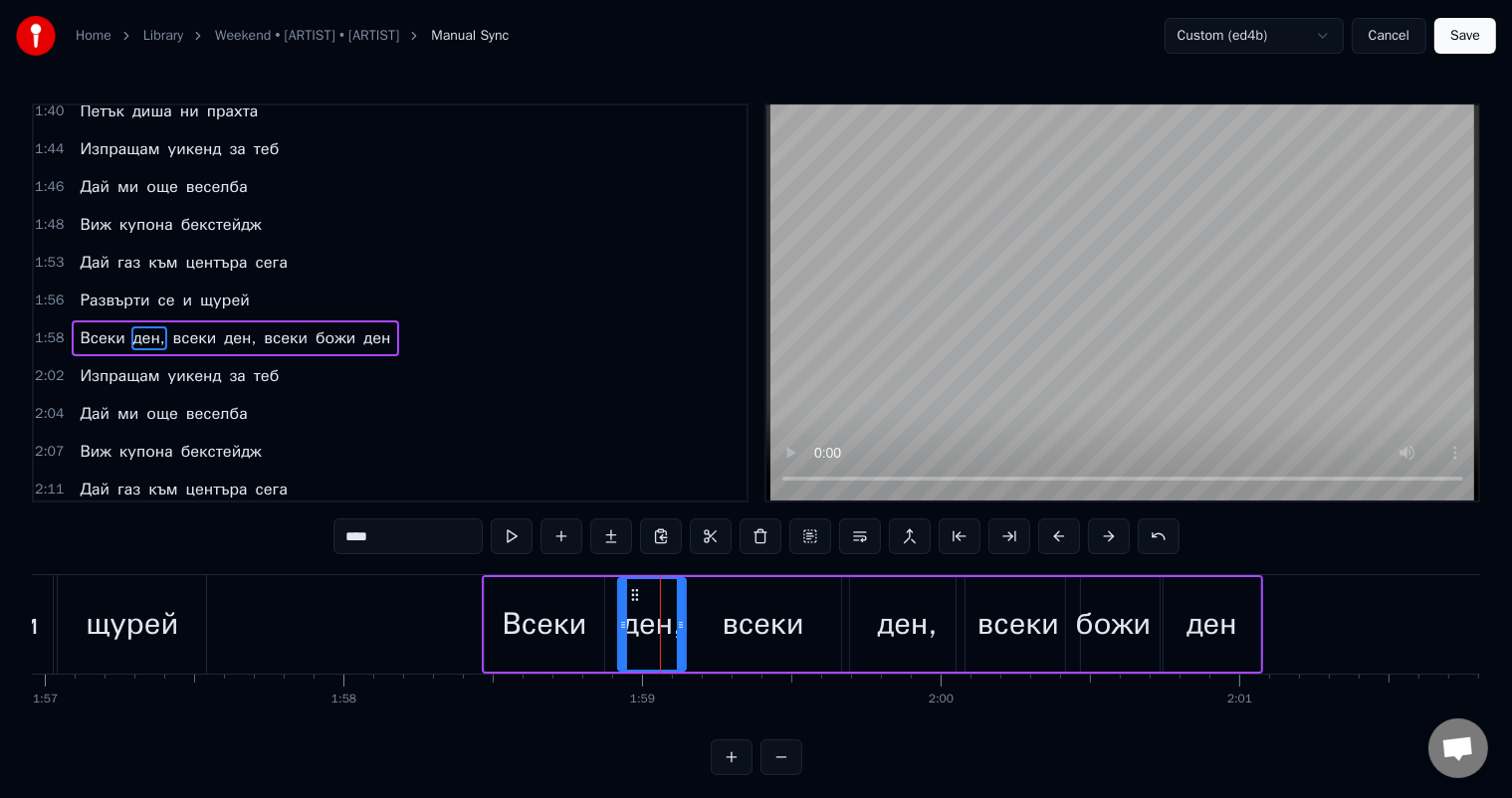 click on "всеки" at bounding box center [763, 624] 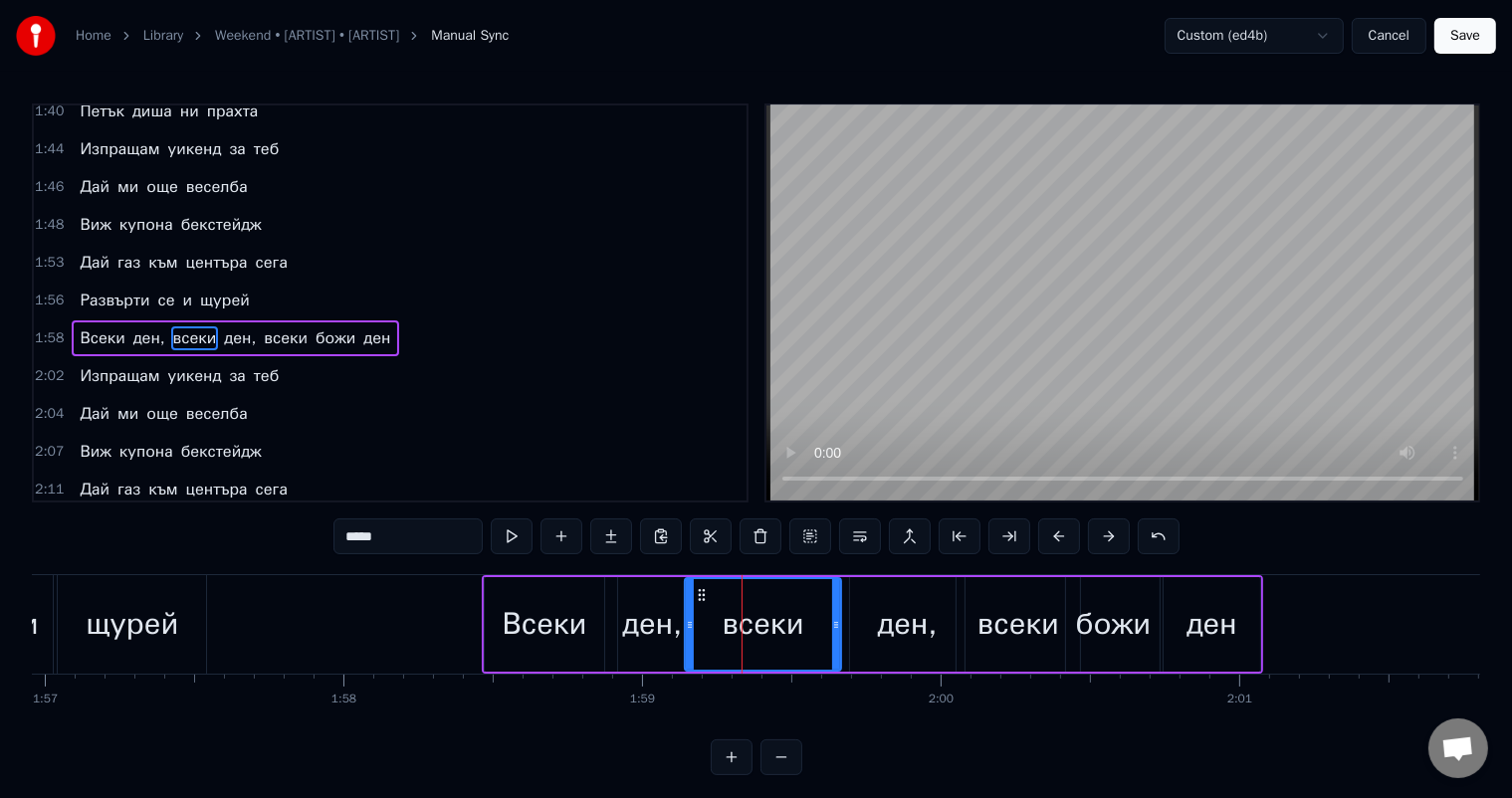 scroll, scrollTop: 0, scrollLeft: 35139, axis: horizontal 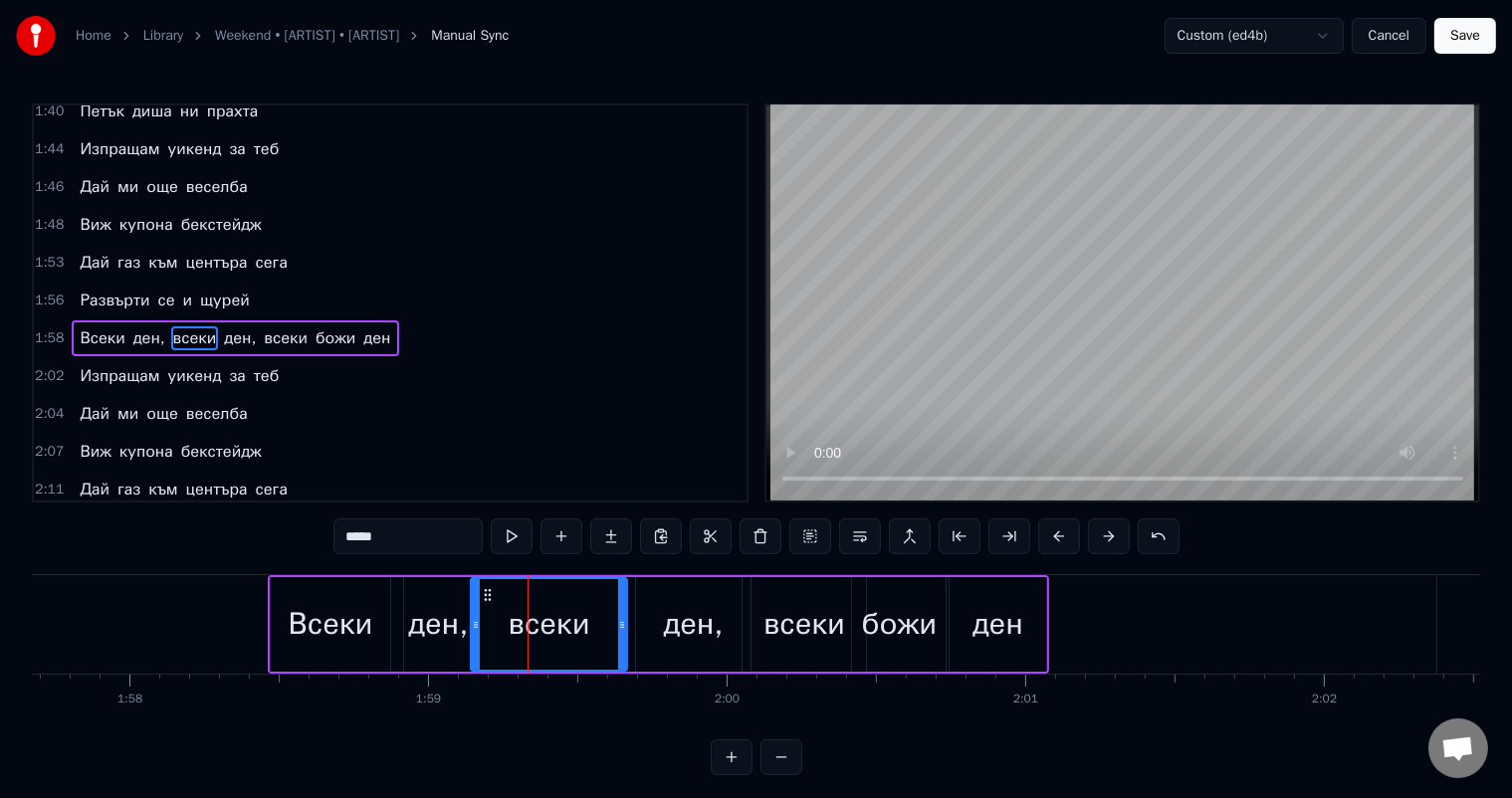 click on "ден" at bounding box center (997, 624) 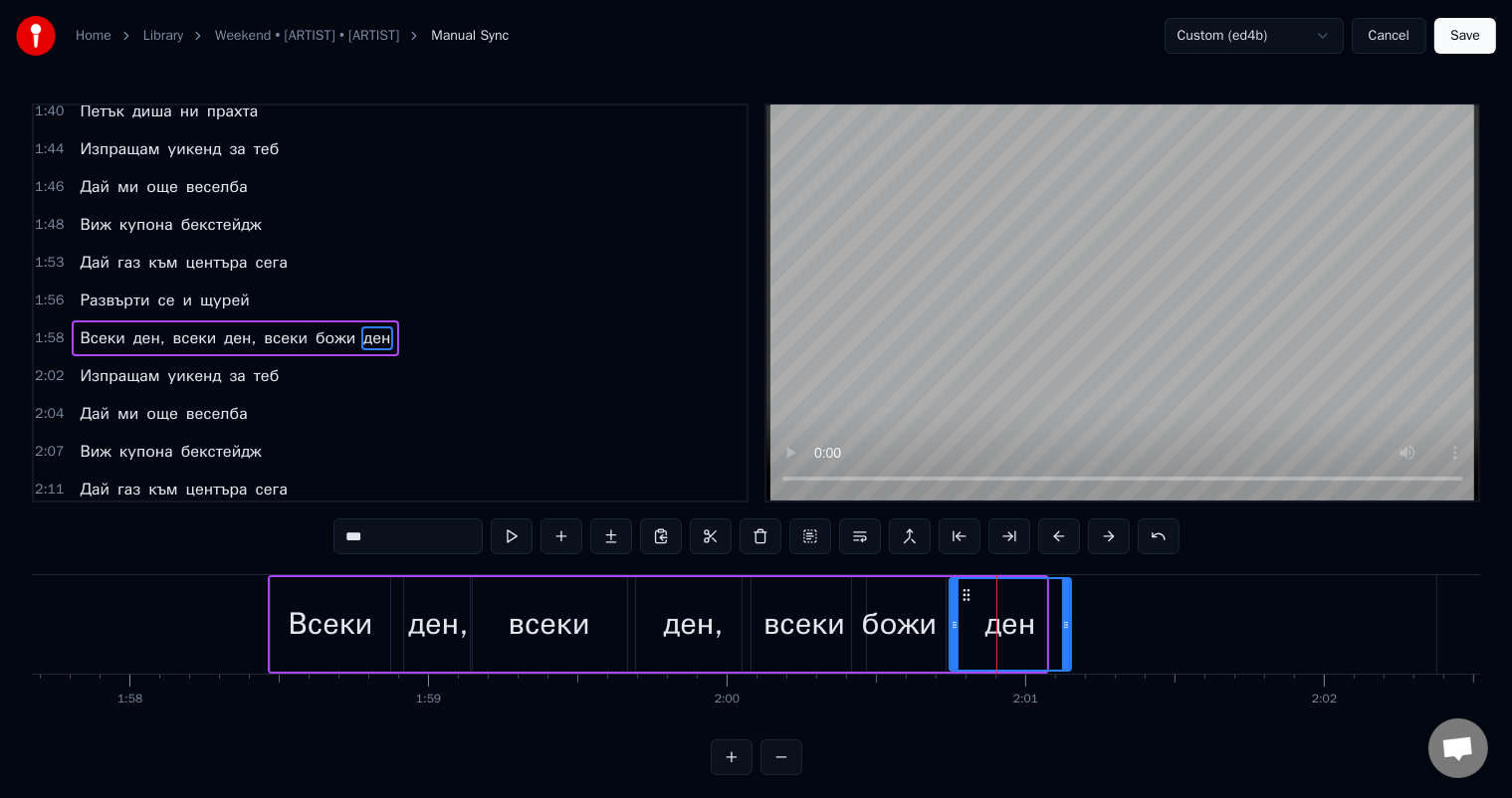 drag, startPoint x: 1039, startPoint y: 622, endPoint x: 1064, endPoint y: 621, distance: 25.019992 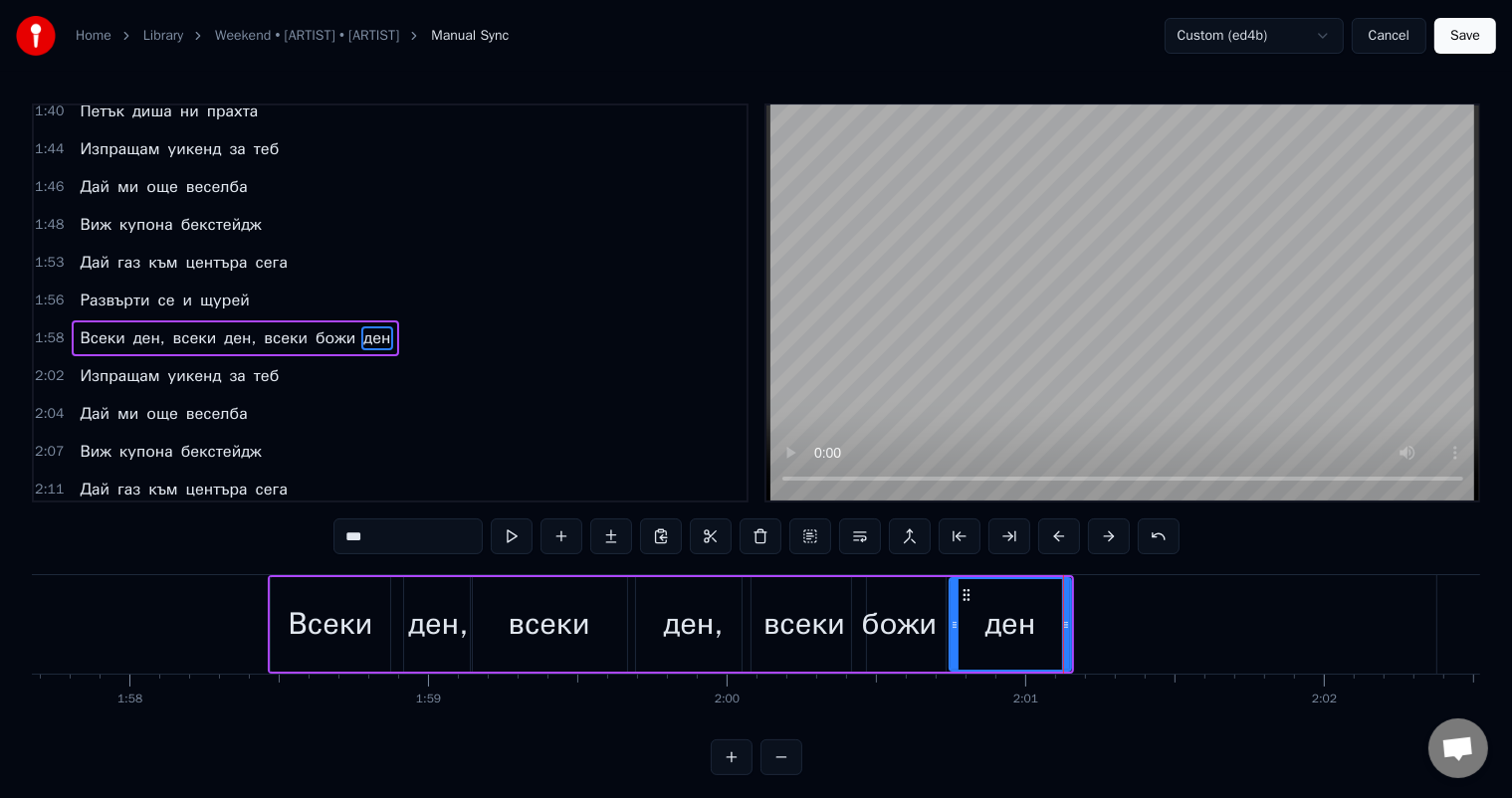 click on "ден" at bounding box center (1010, 624) 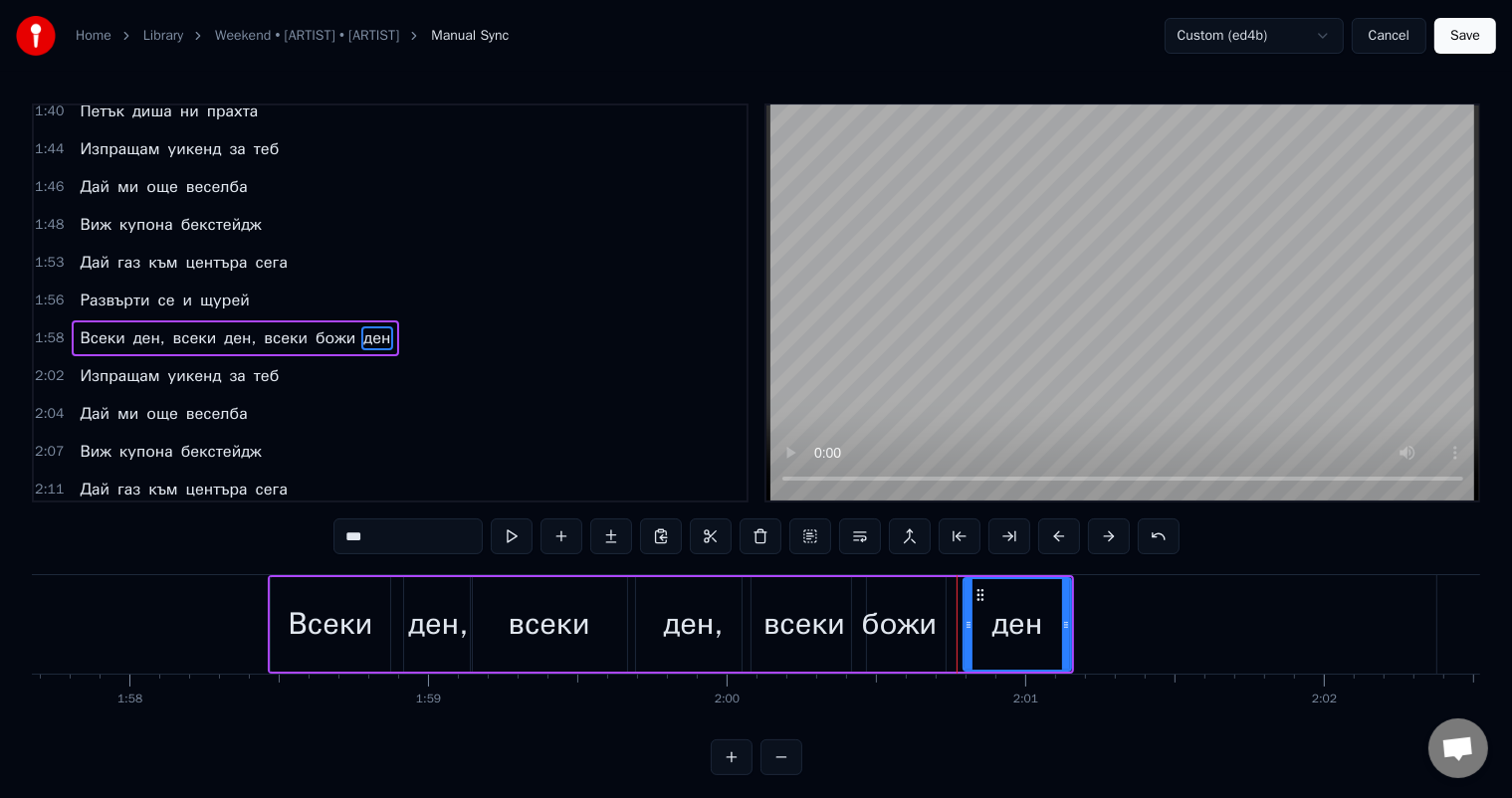 drag, startPoint x: 955, startPoint y: 615, endPoint x: 973, endPoint y: 618, distance: 18.248288 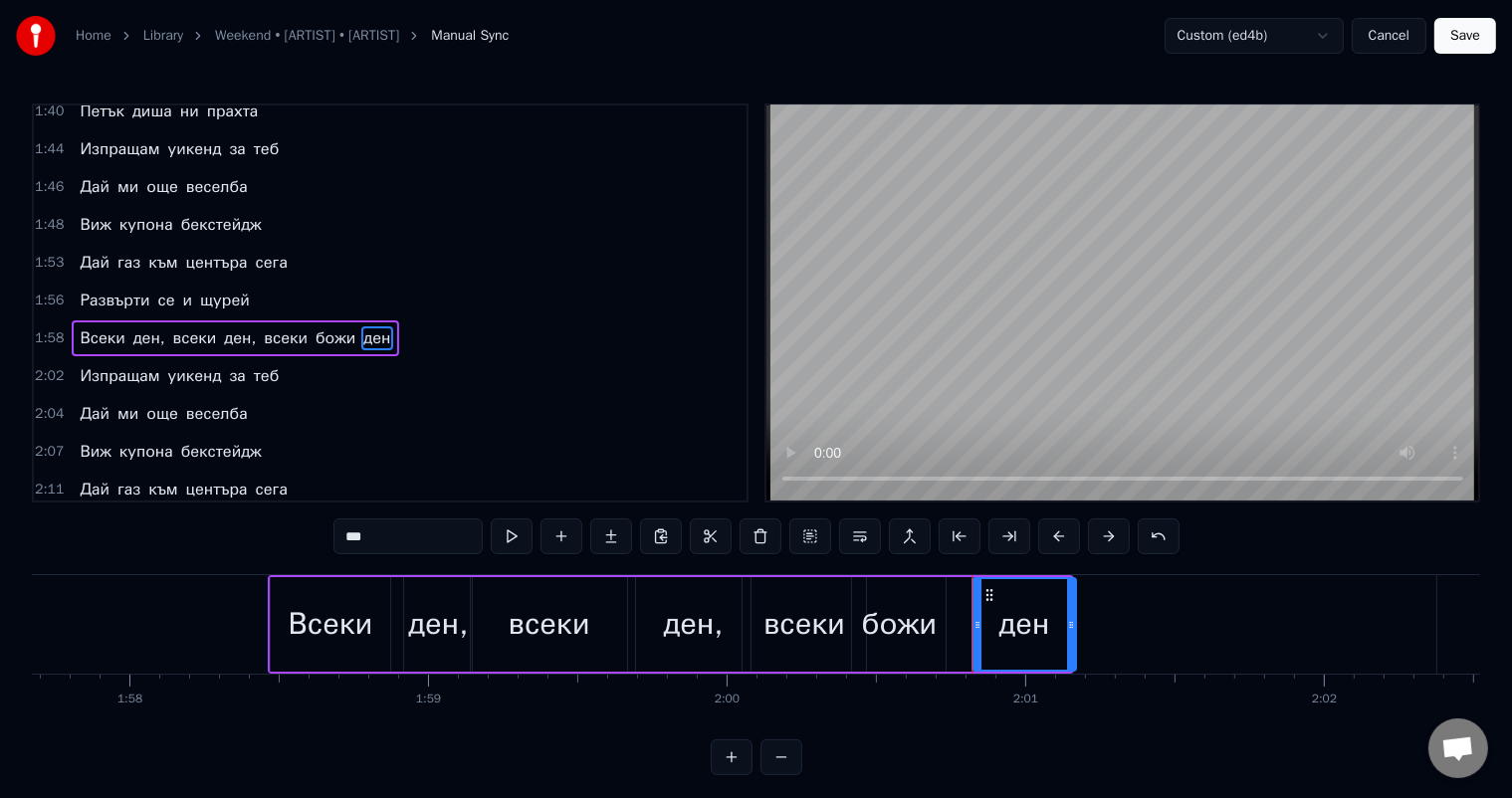 click 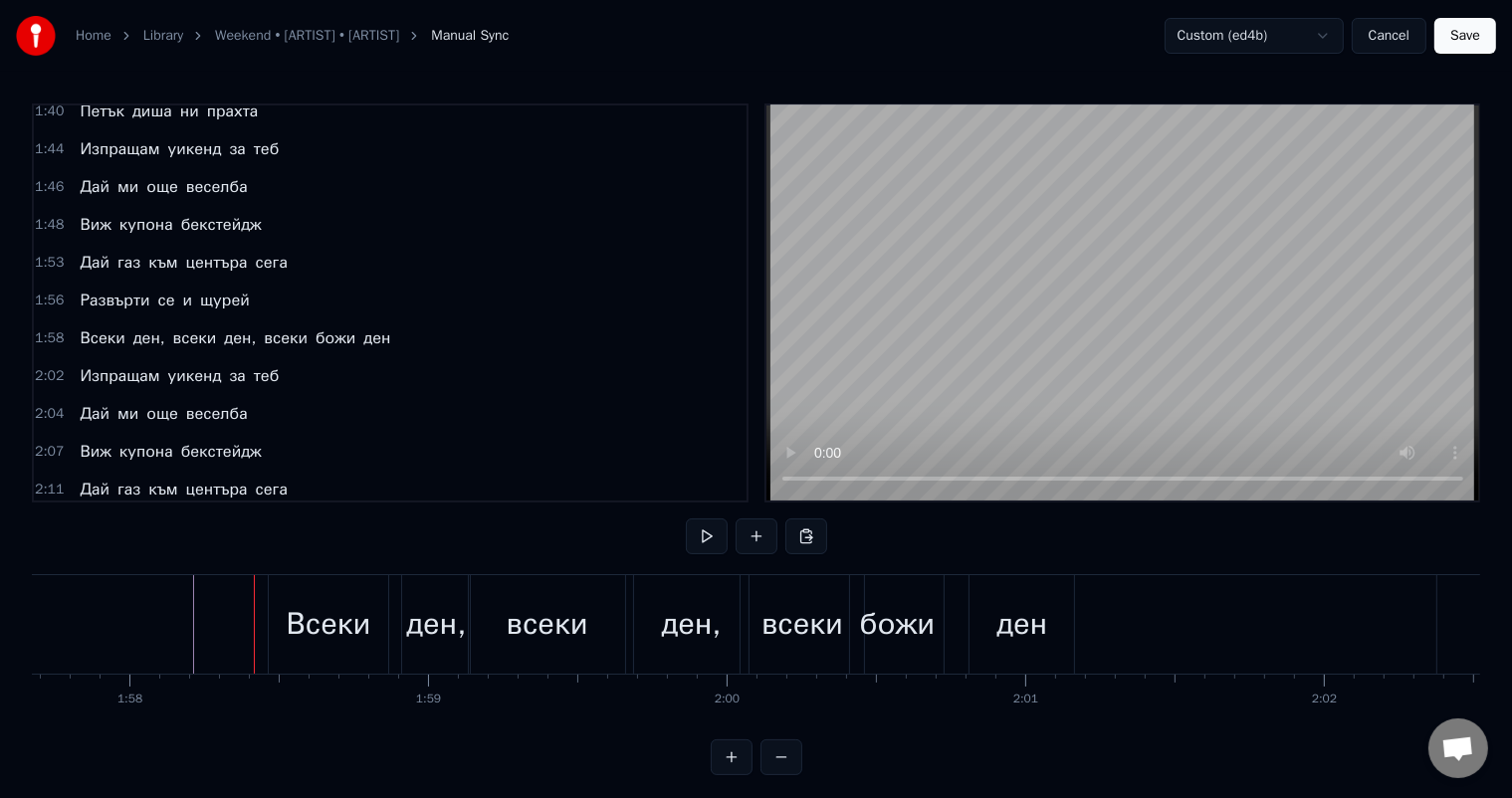 click at bounding box center (-7975, 624) 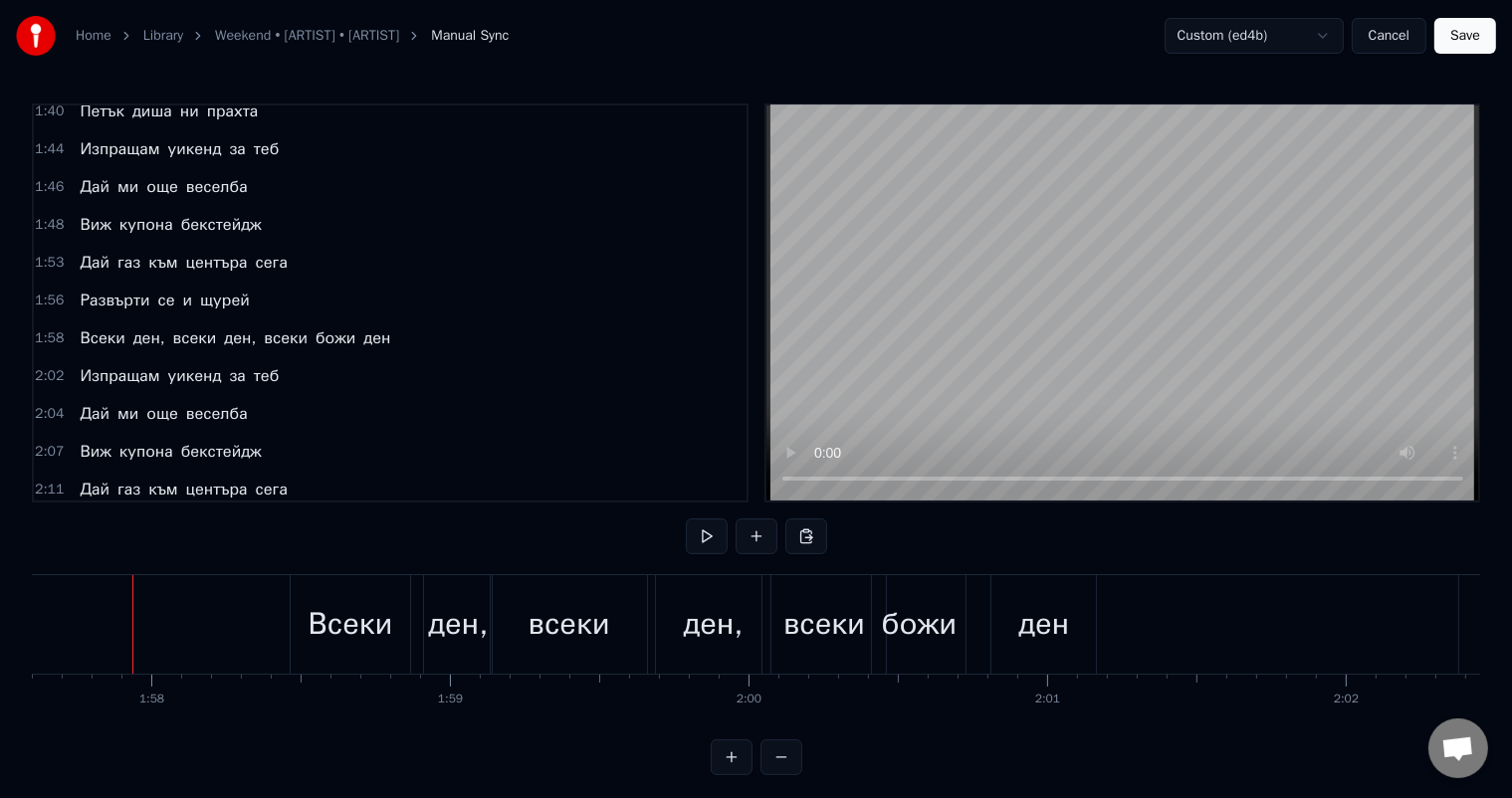 click at bounding box center (-7953, 624) 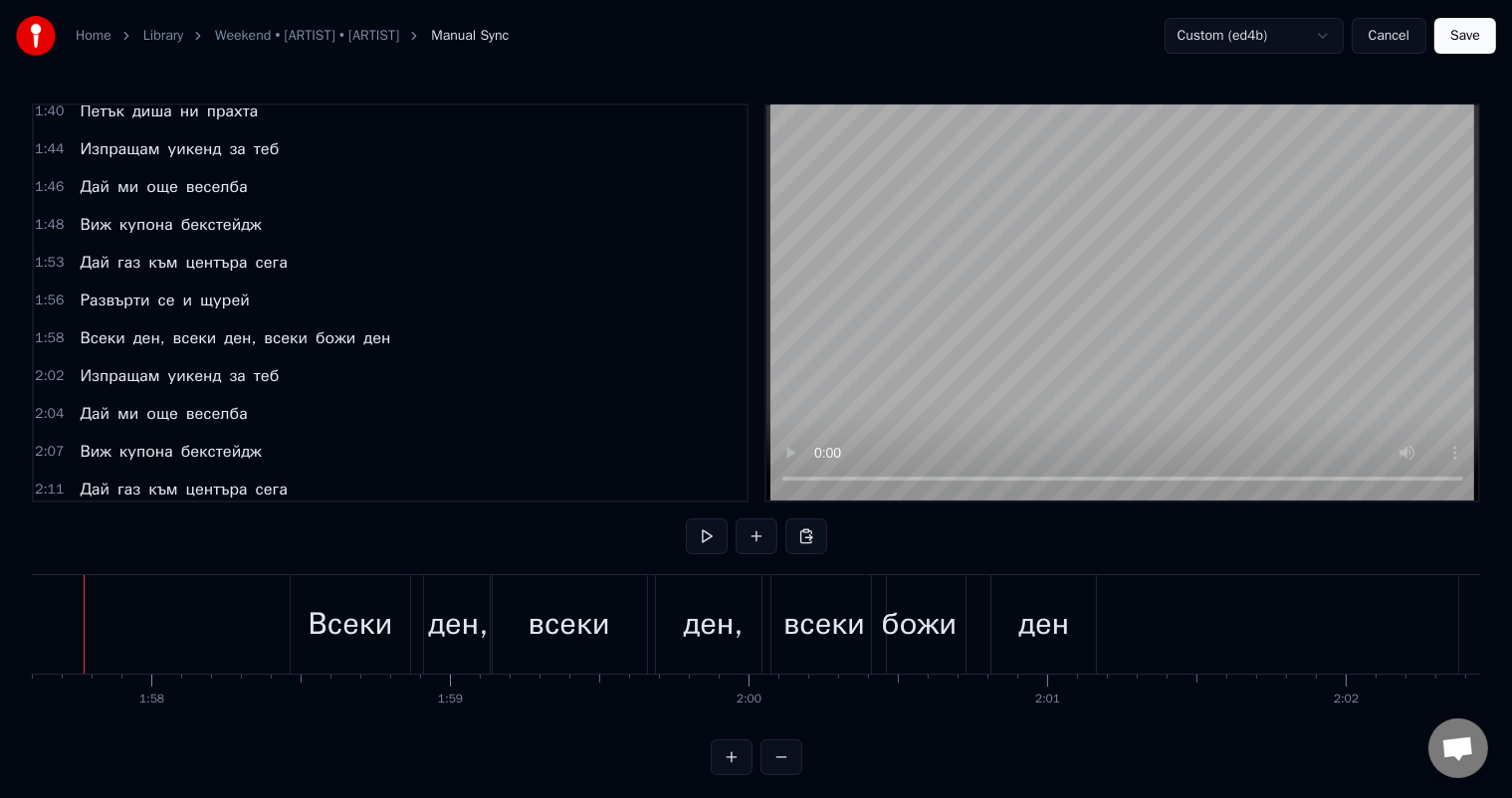 scroll, scrollTop: 0, scrollLeft: 35069, axis: horizontal 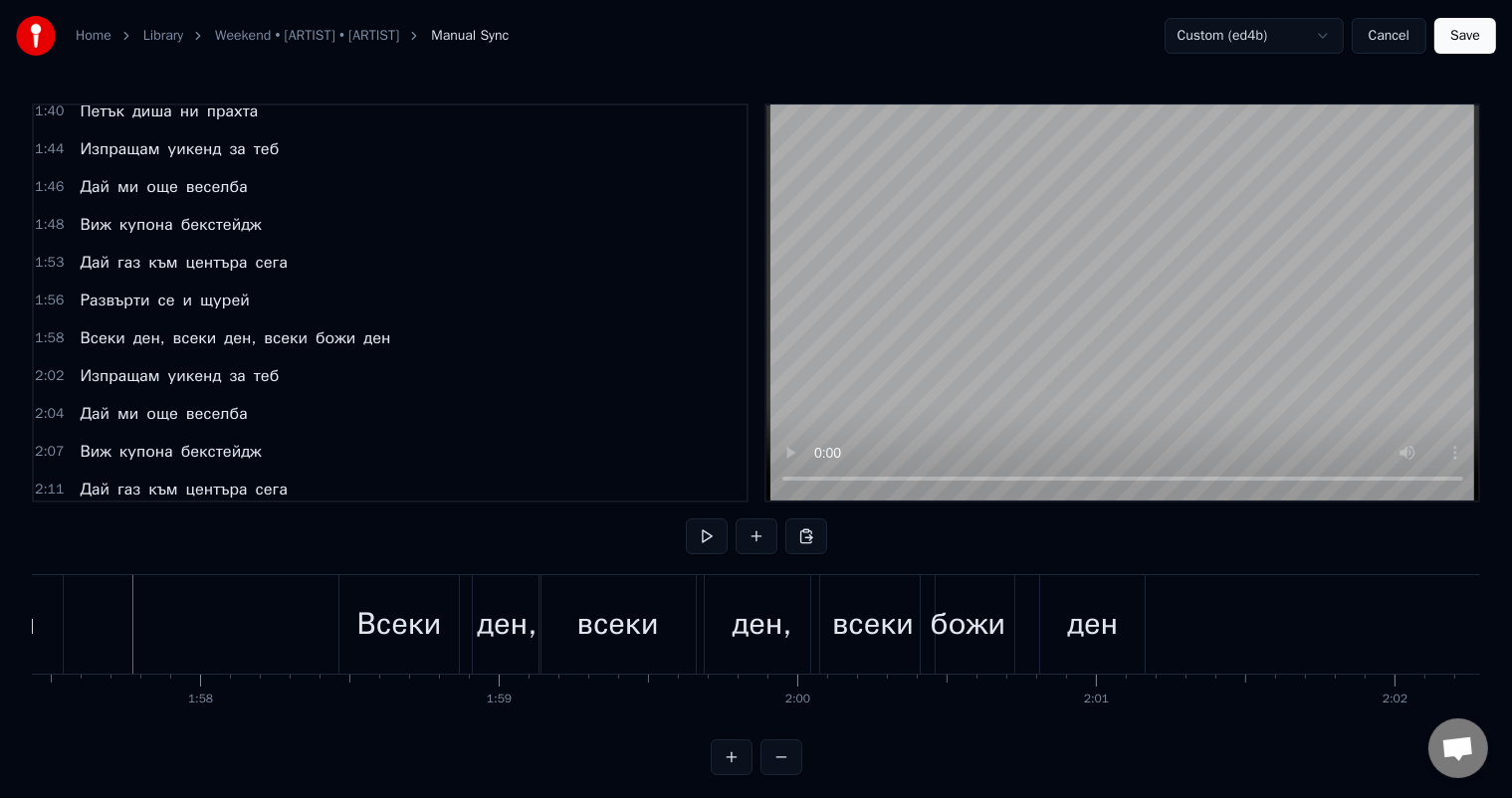 click at bounding box center [-7904, 624] 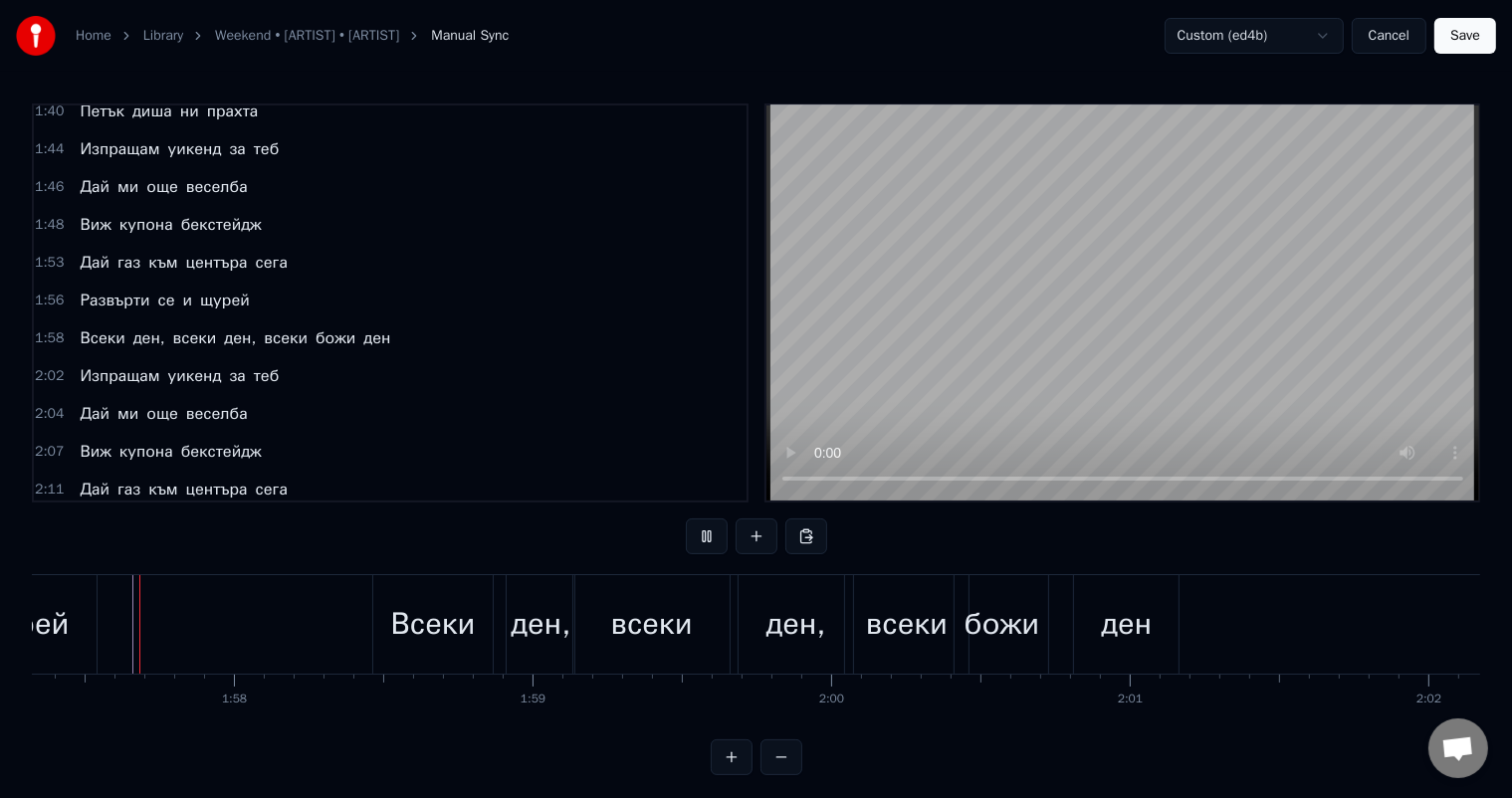 click on "всеки" at bounding box center [652, 624] 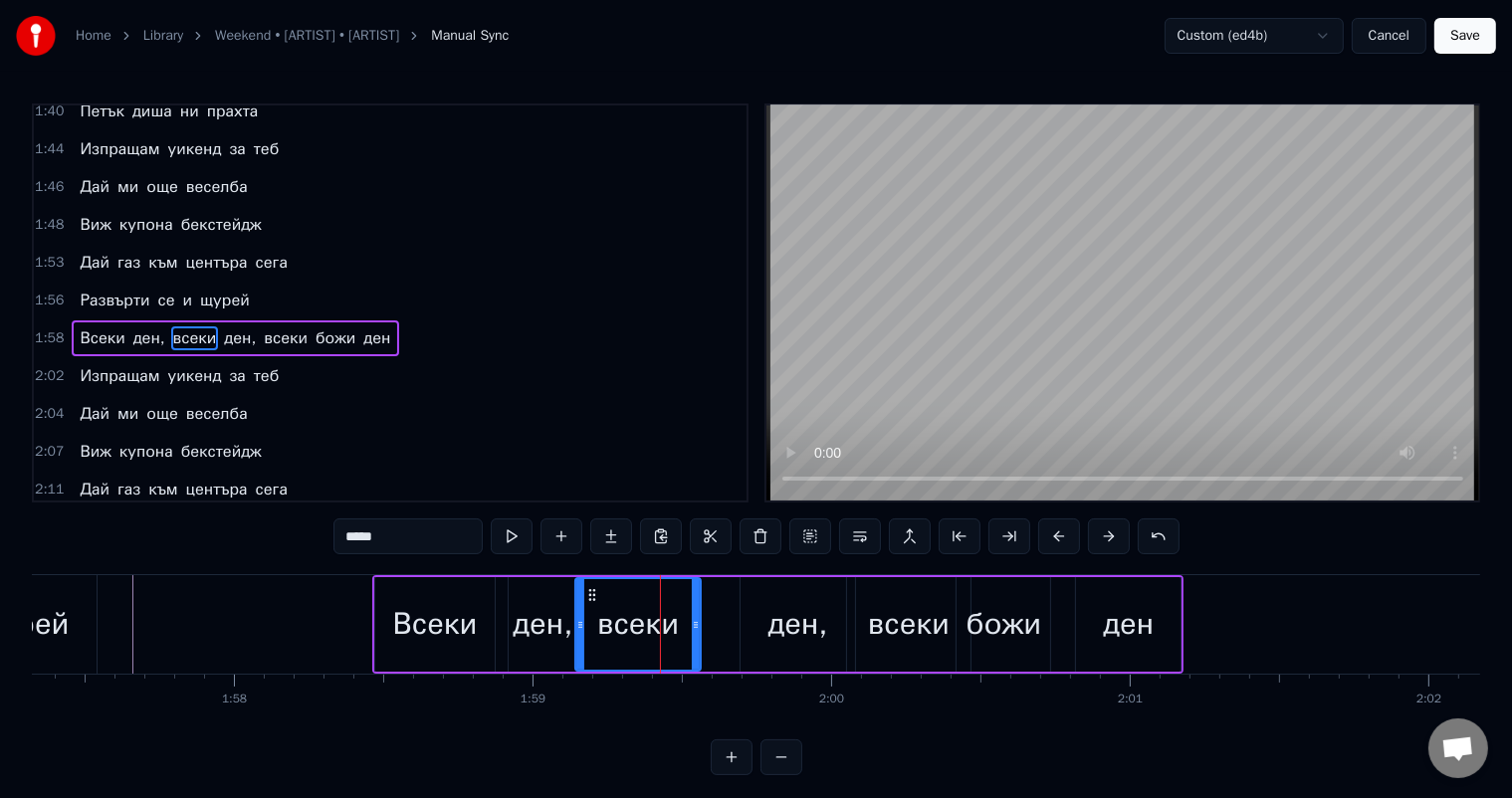drag, startPoint x: 726, startPoint y: 616, endPoint x: 695, endPoint y: 617, distance: 31.016125 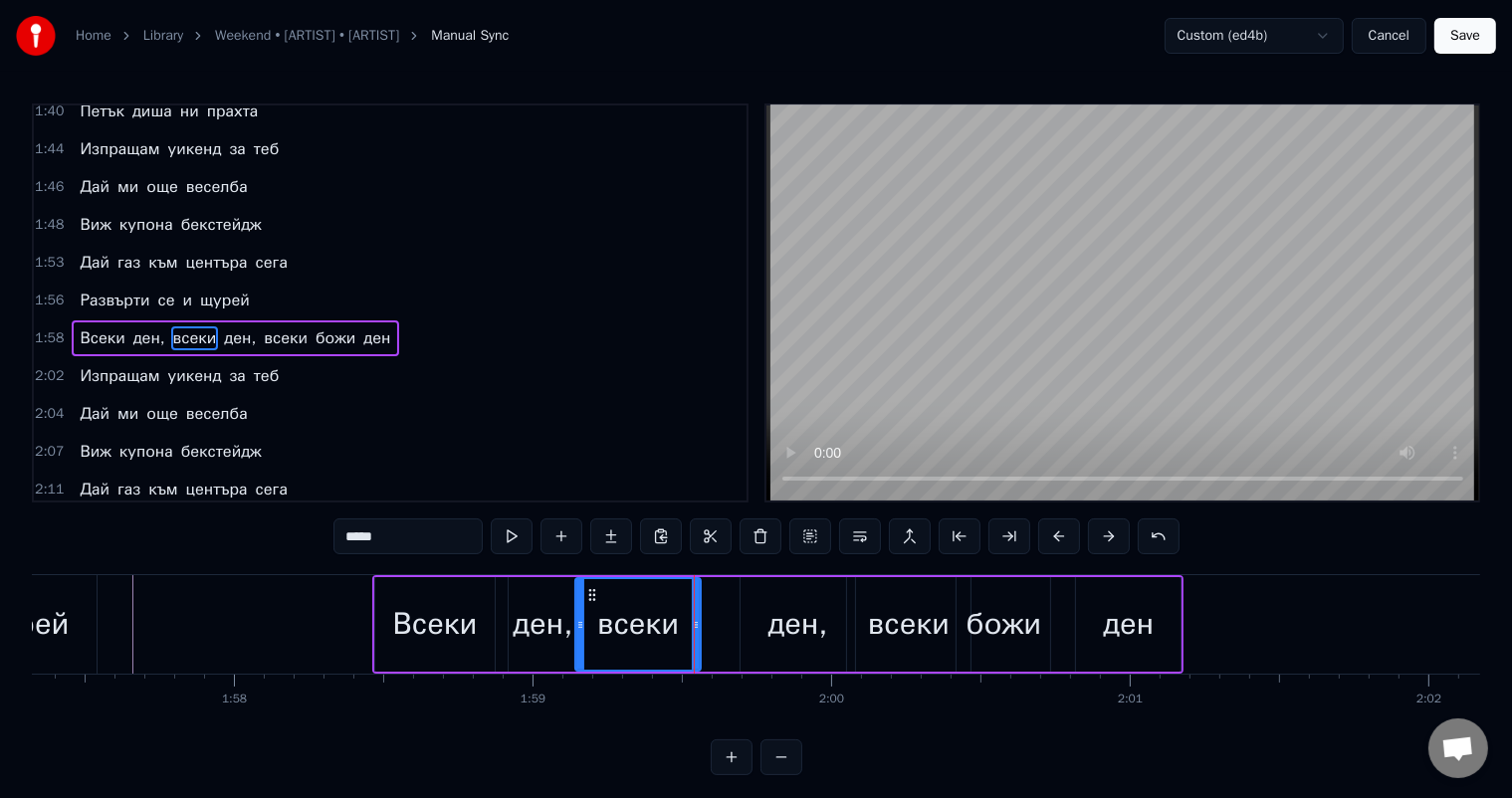 click on "ден," at bounding box center (798, 624) 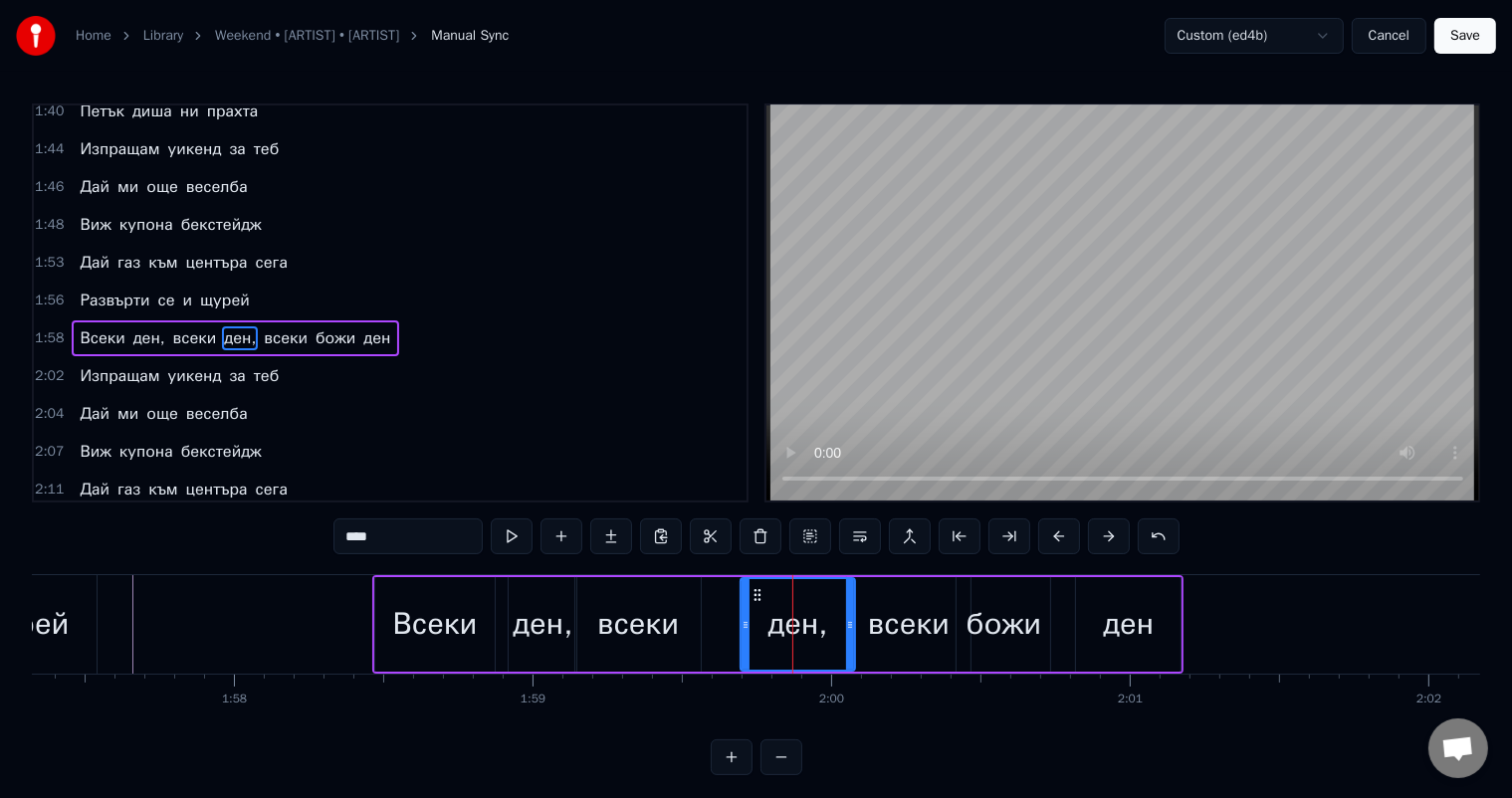click on "всеки" at bounding box center (638, 624) 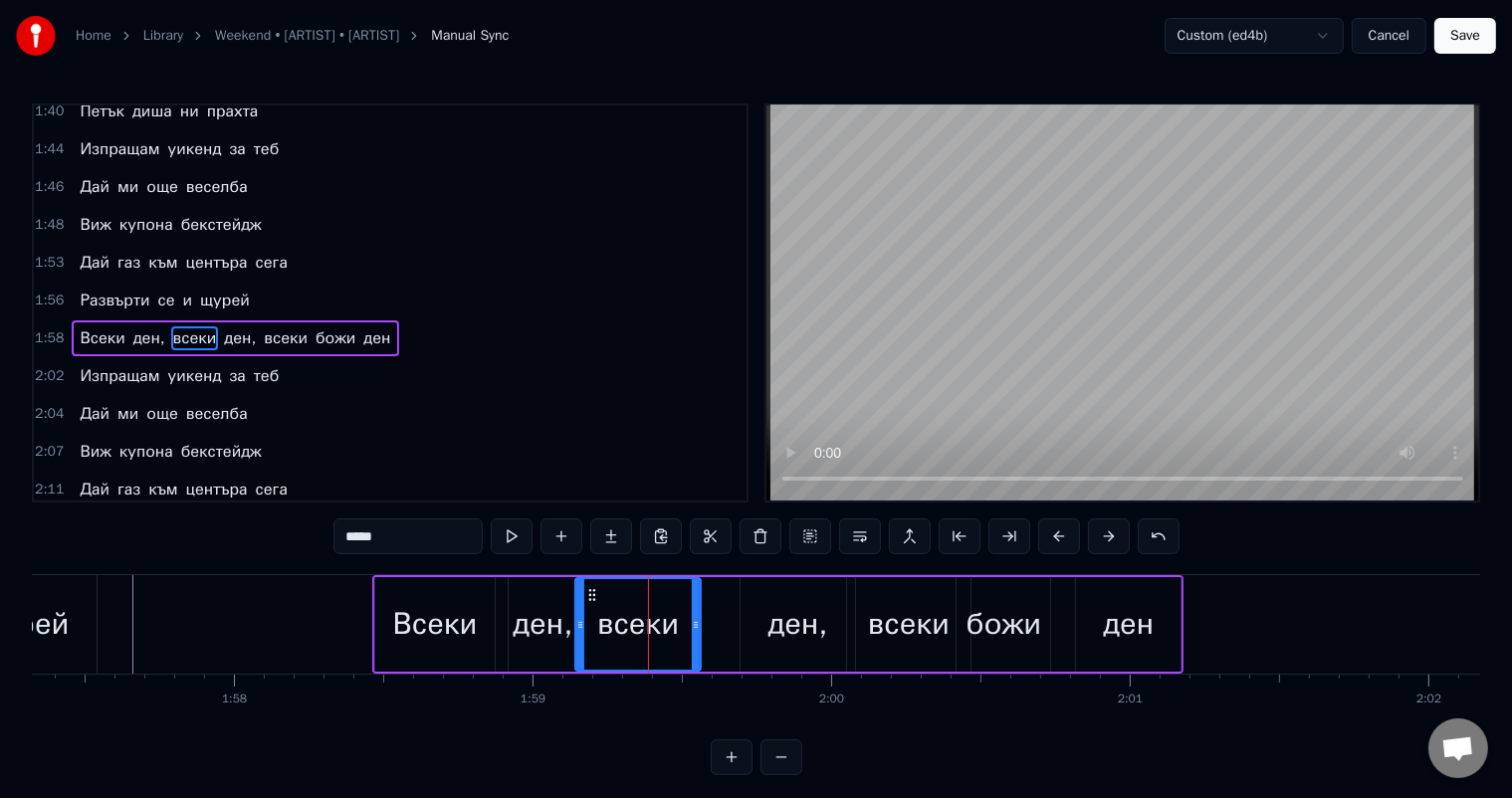 click on "ден," at bounding box center [798, 624] 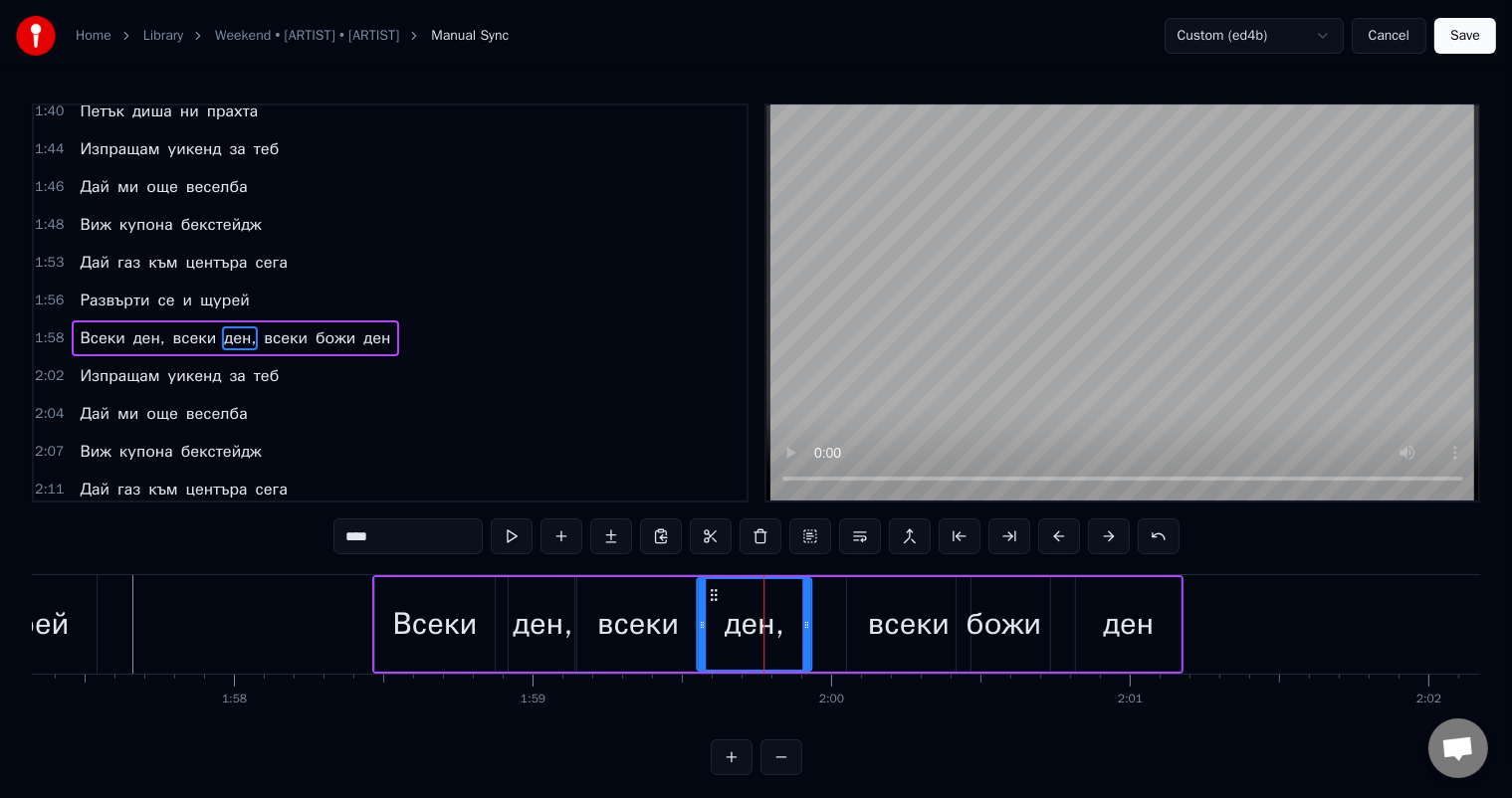 drag, startPoint x: 754, startPoint y: 592, endPoint x: 710, endPoint y: 592, distance: 44 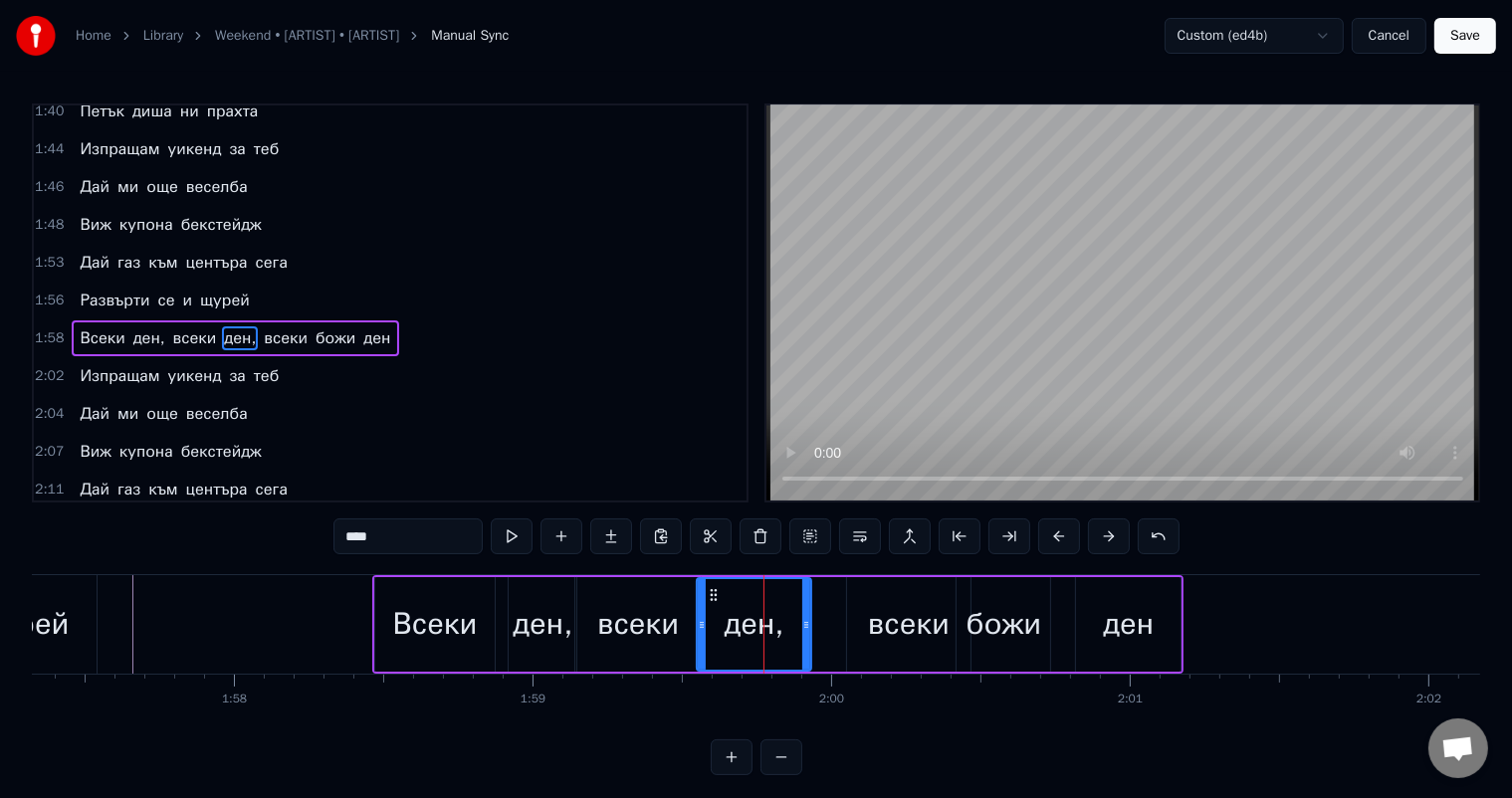 click on "всеки" at bounding box center (638, 624) 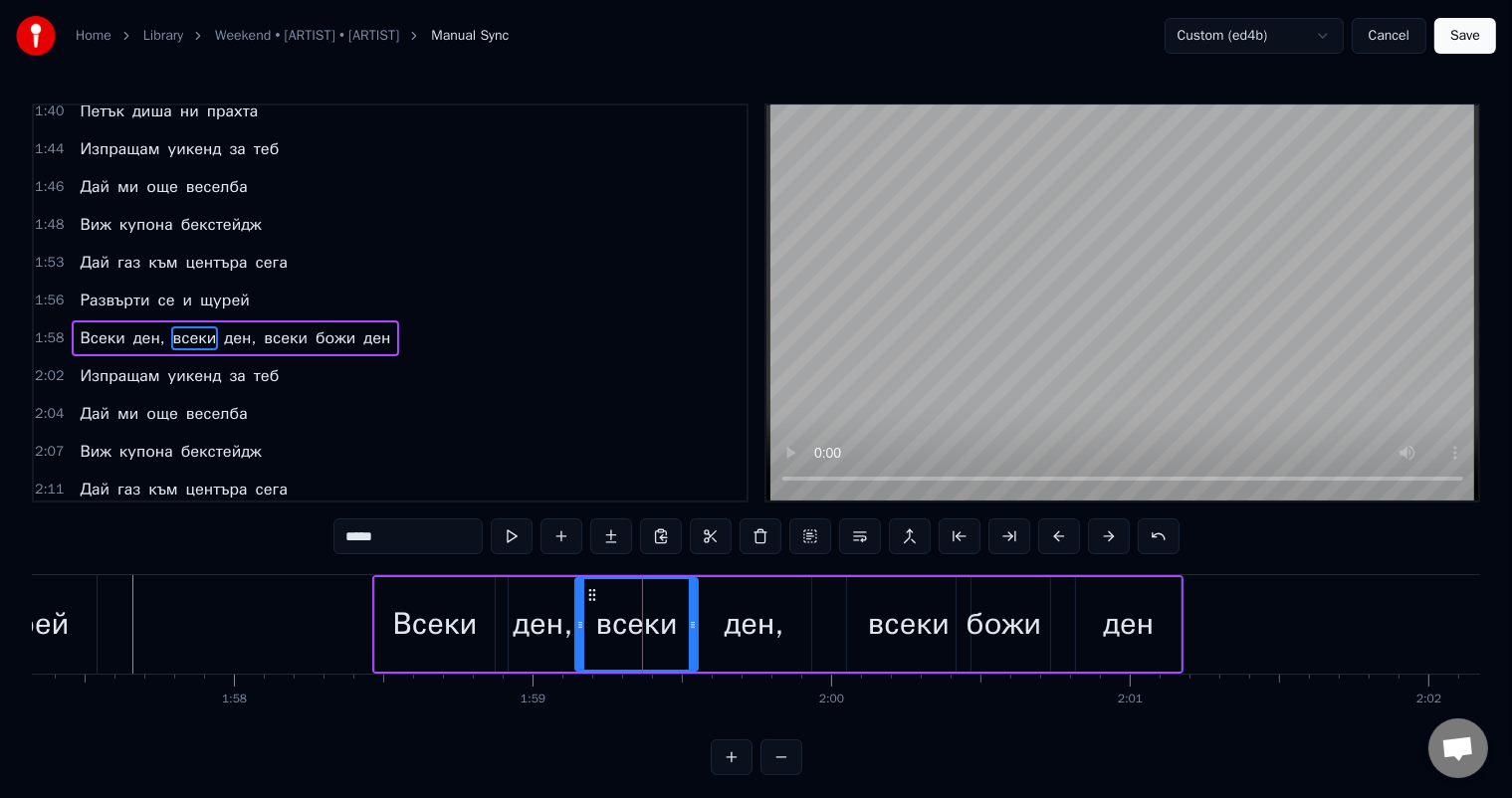 click 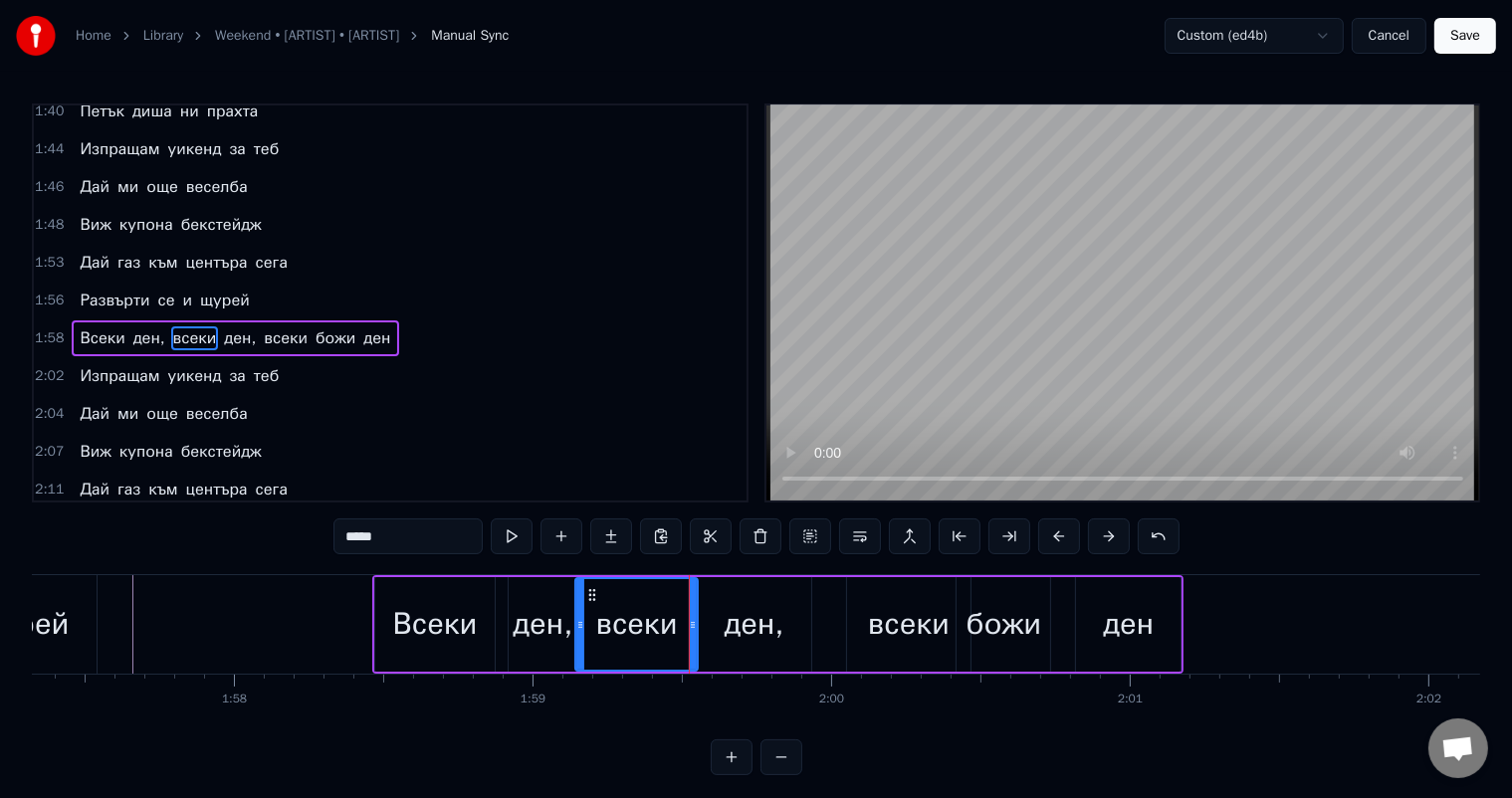click on "Всеки" at bounding box center [435, 624] 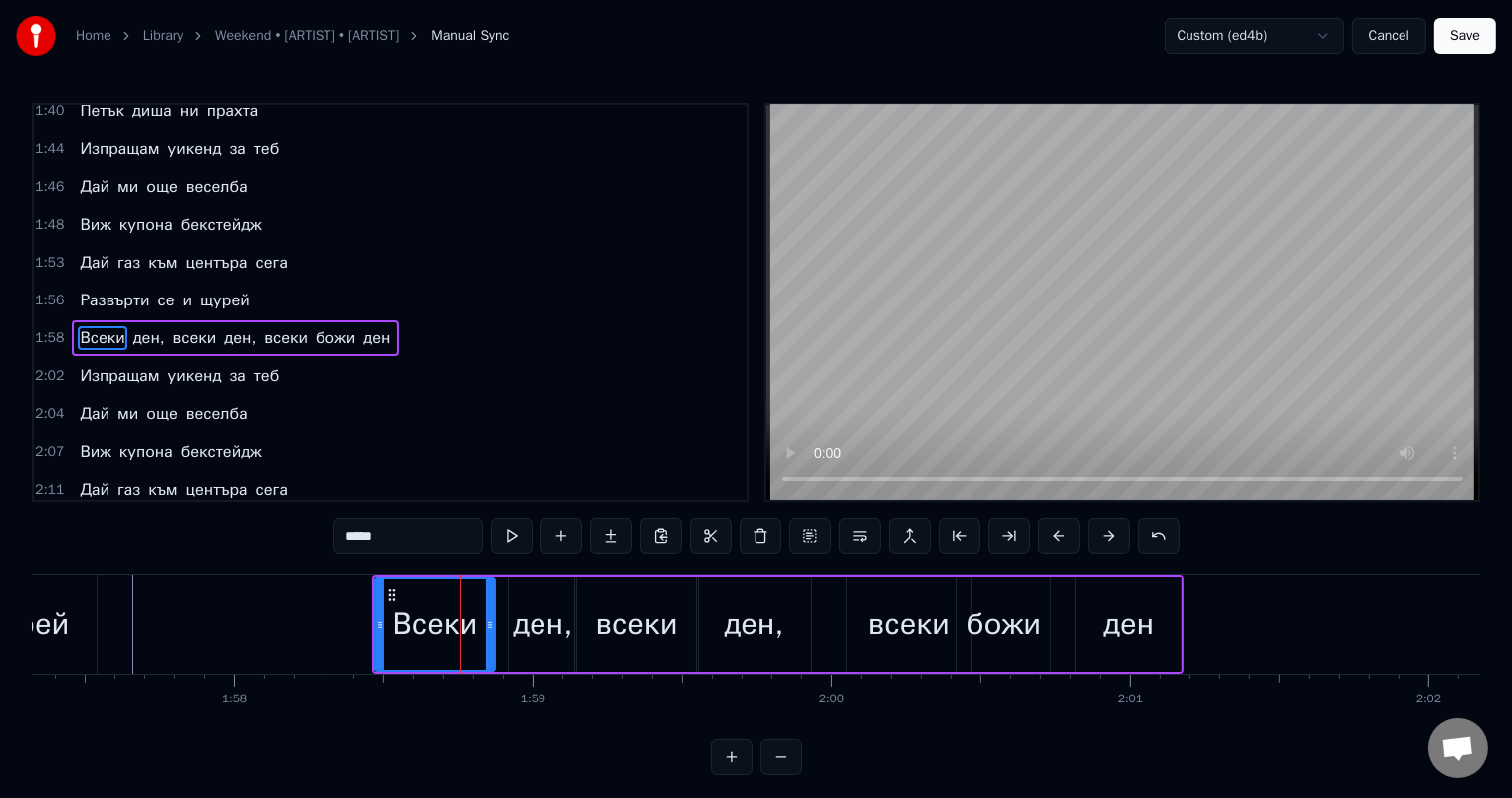 click on "ден," at bounding box center [542, 624] 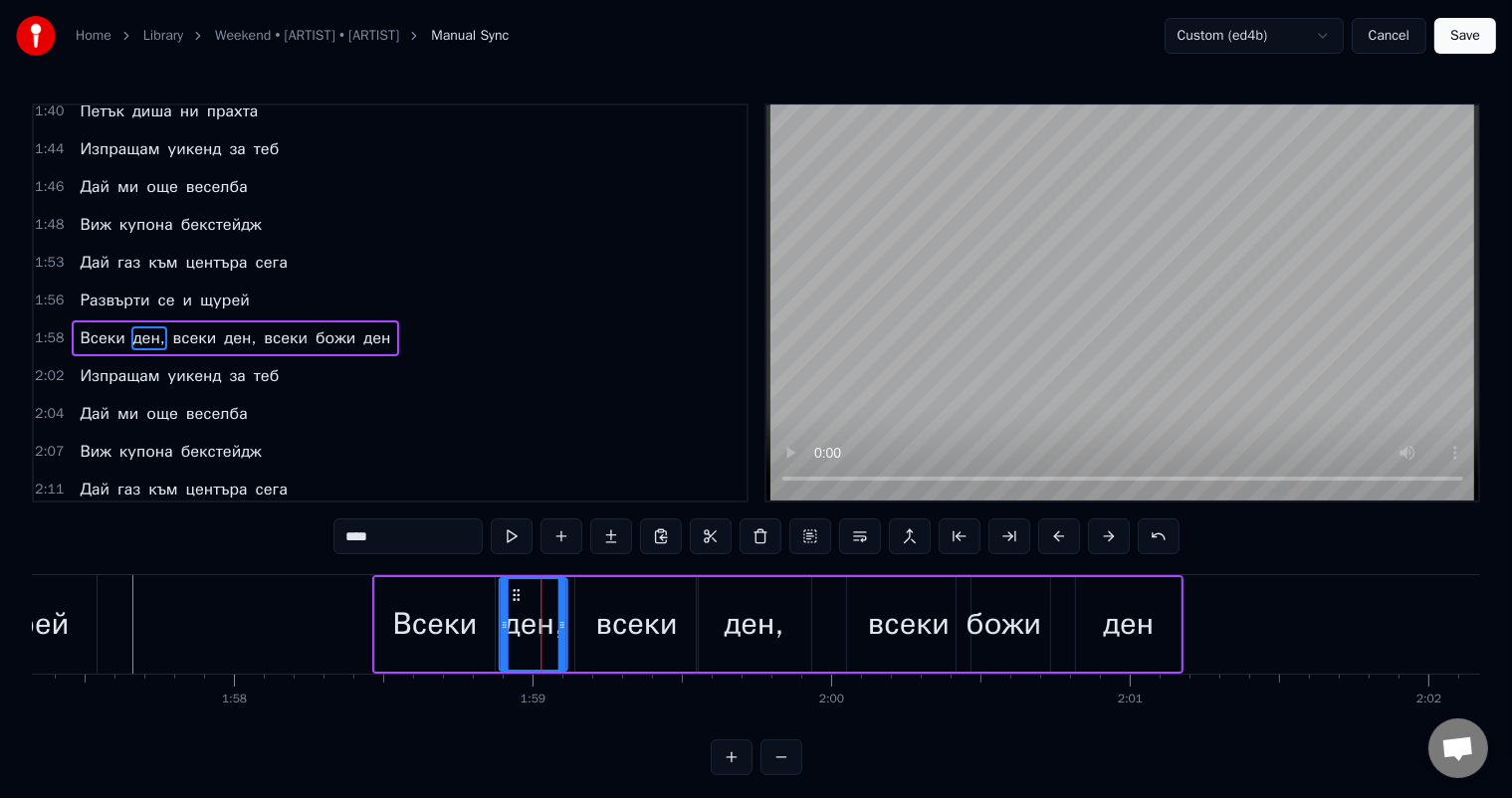 click 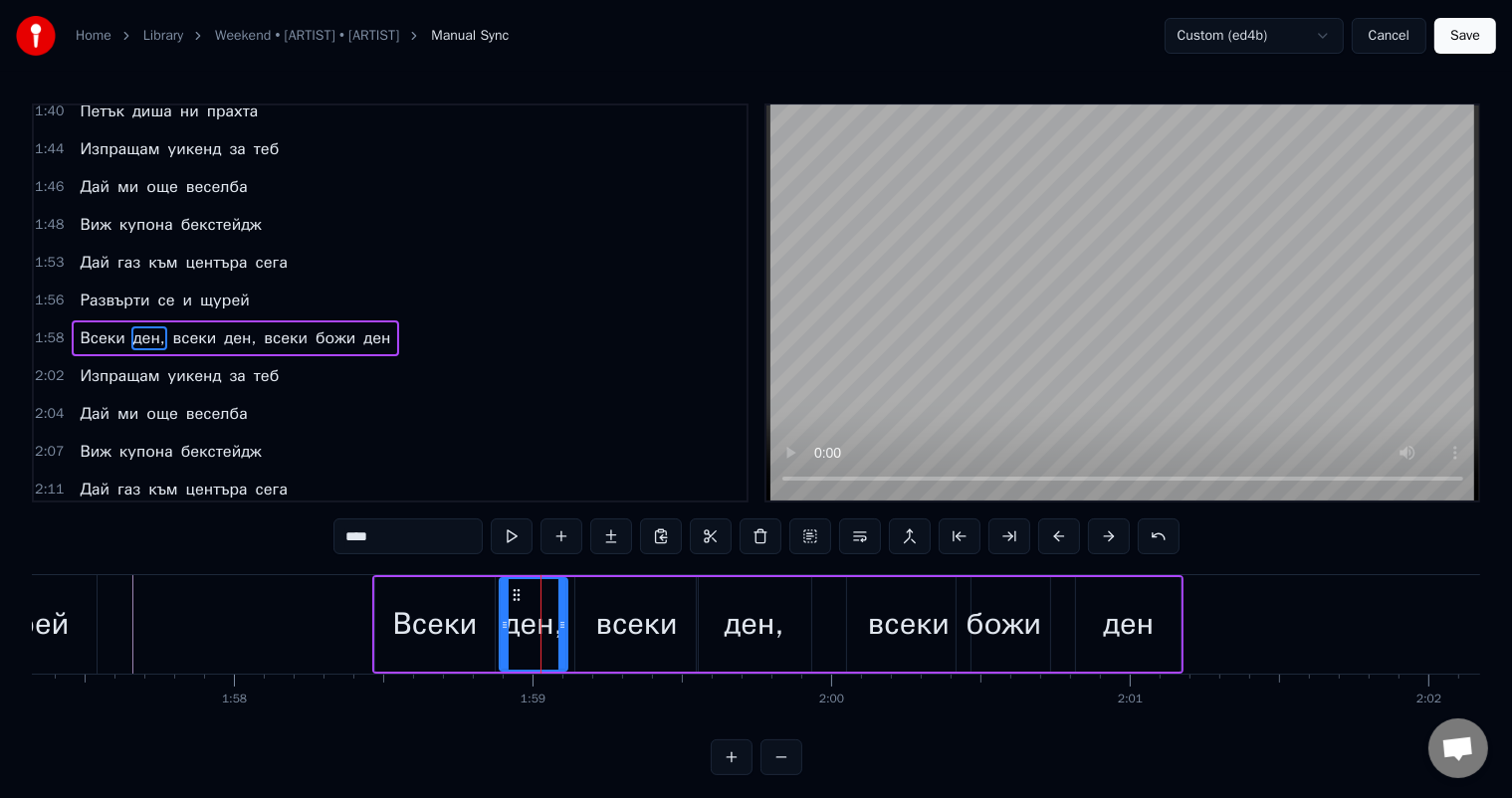 click on "всеки" at bounding box center (637, 624) 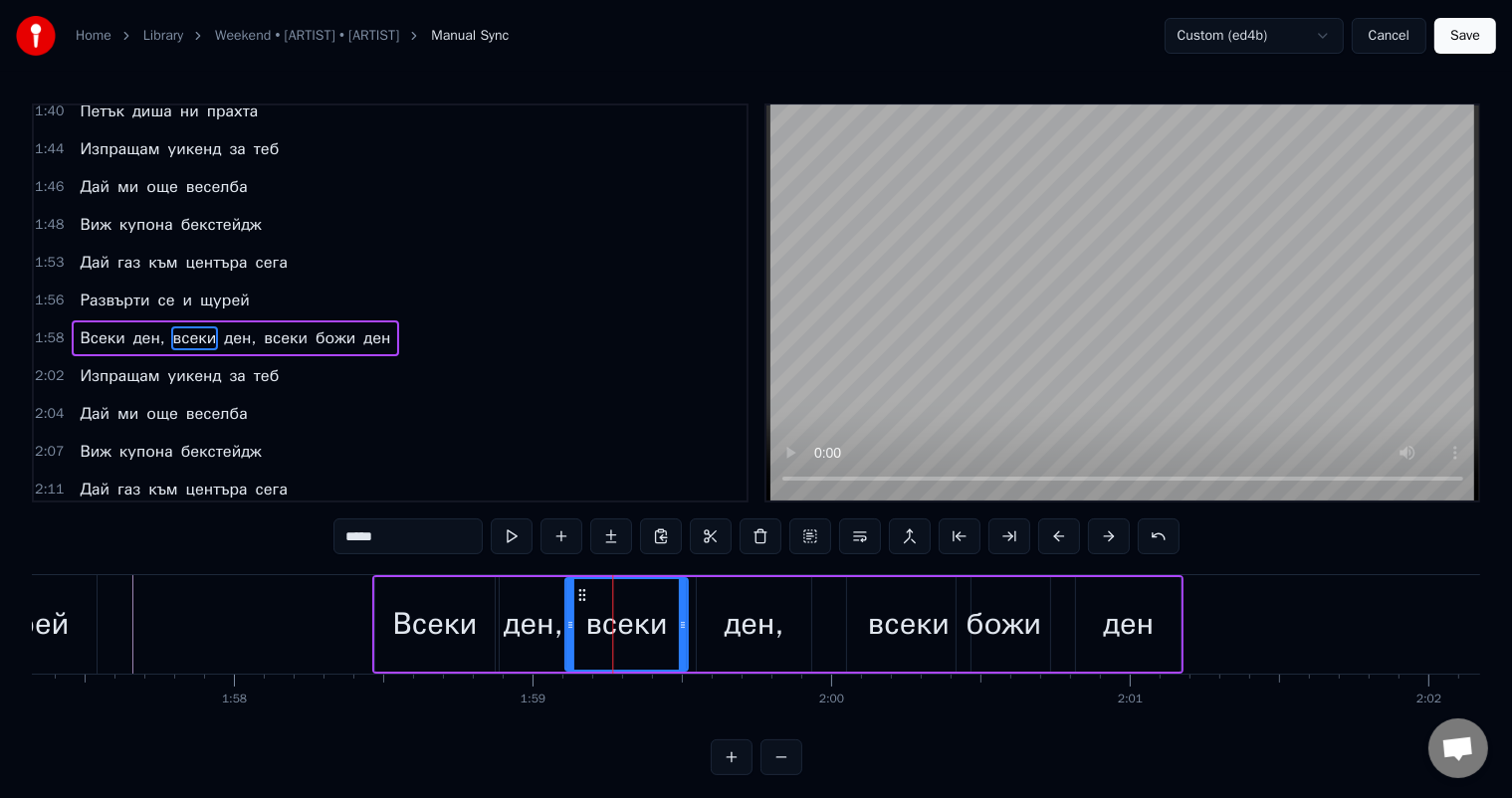 drag, startPoint x: 591, startPoint y: 593, endPoint x: 580, endPoint y: 593, distance: 11 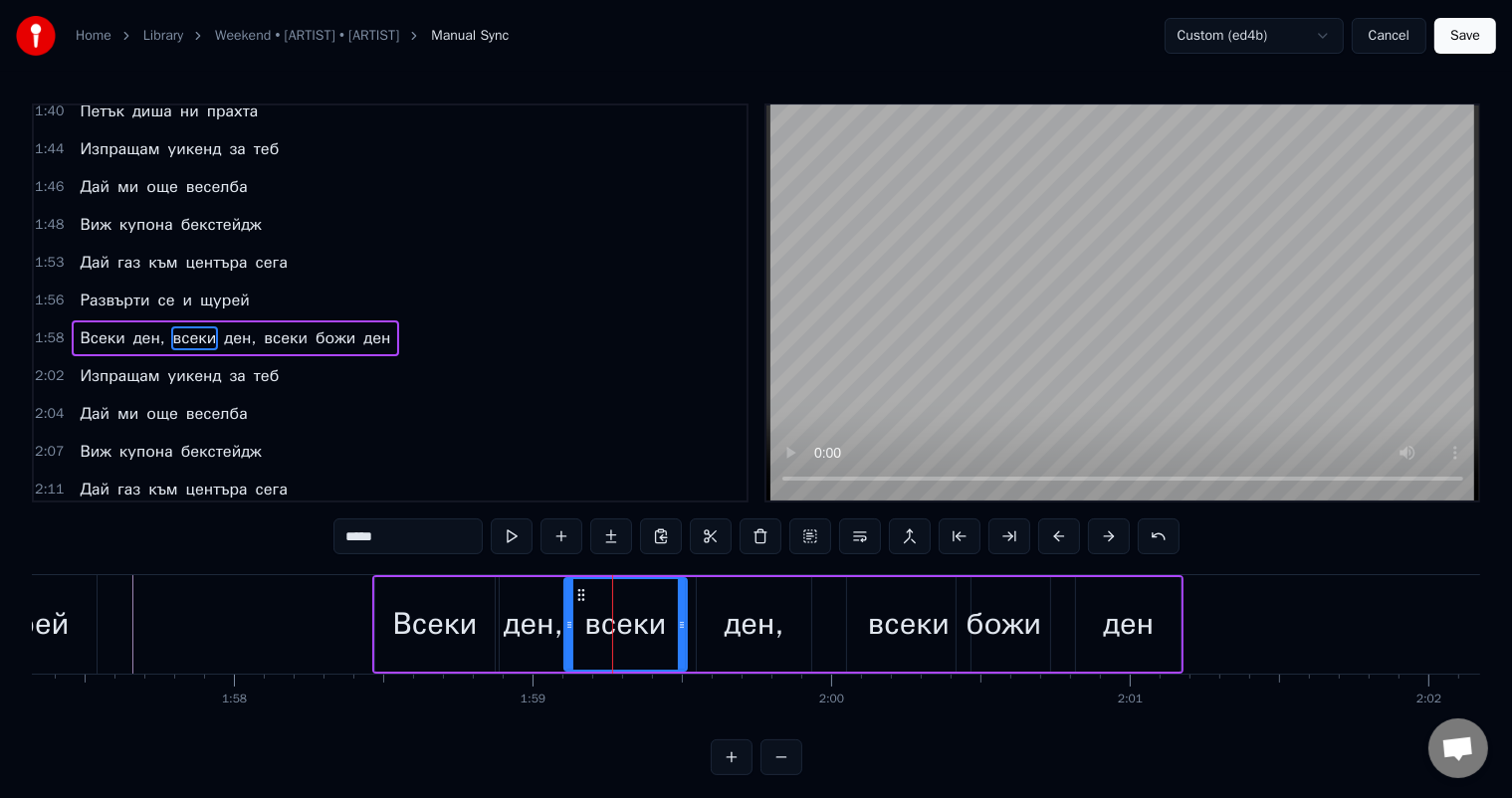 click on "ден," at bounding box center (755, 624) 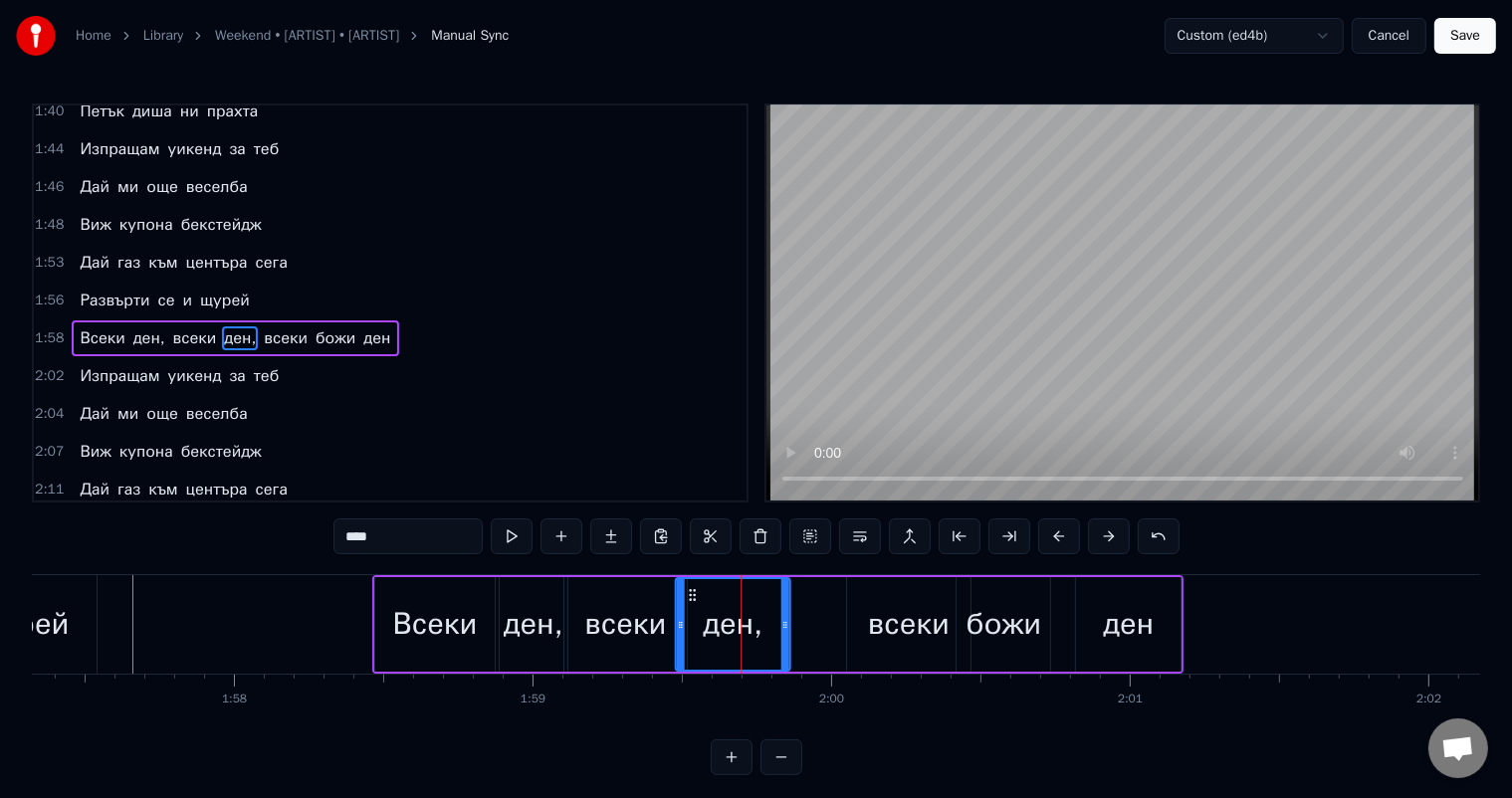 drag, startPoint x: 710, startPoint y: 593, endPoint x: 689, endPoint y: 591, distance: 21.095023 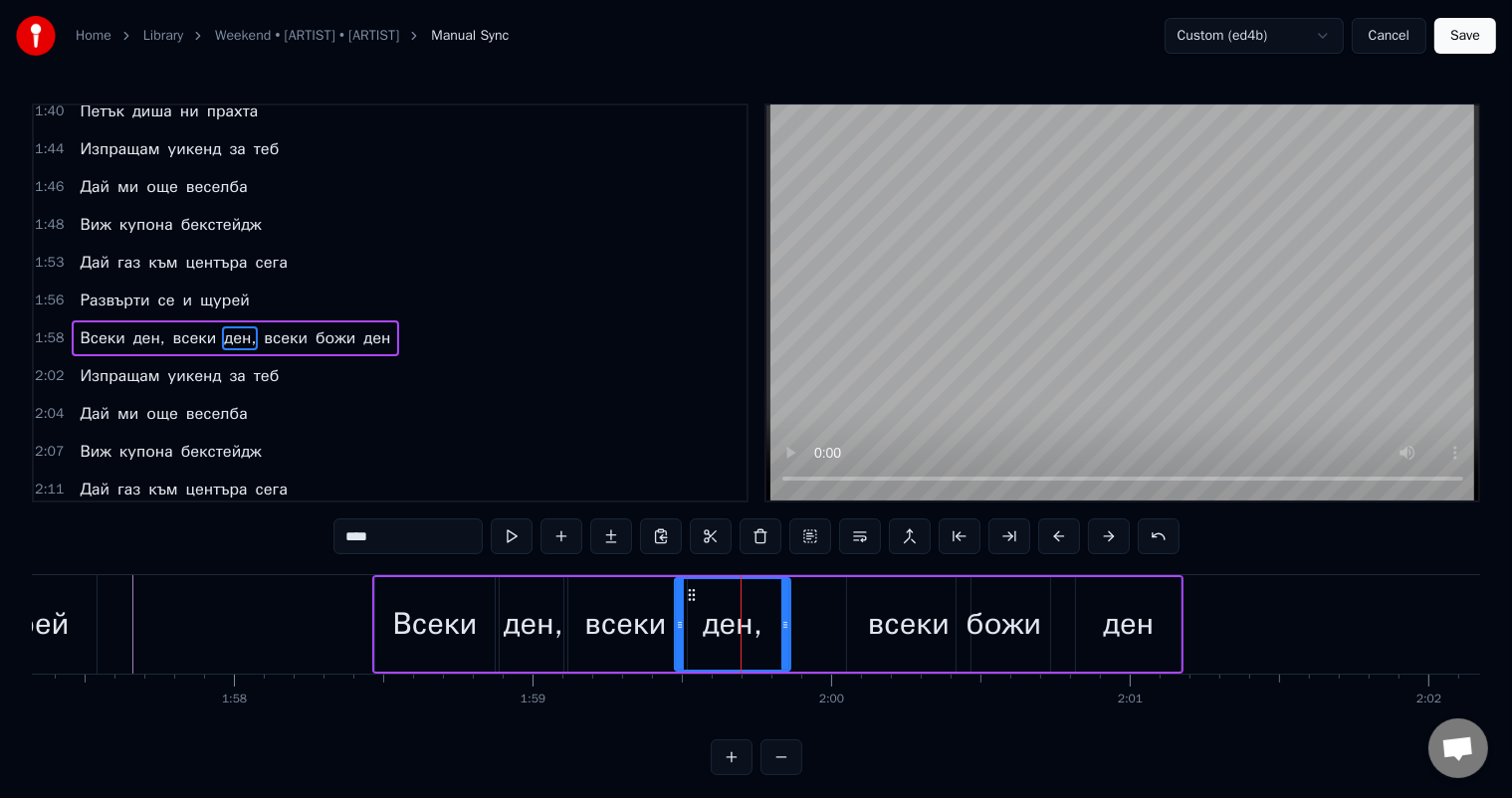 click on "всеки" at bounding box center (909, 624) 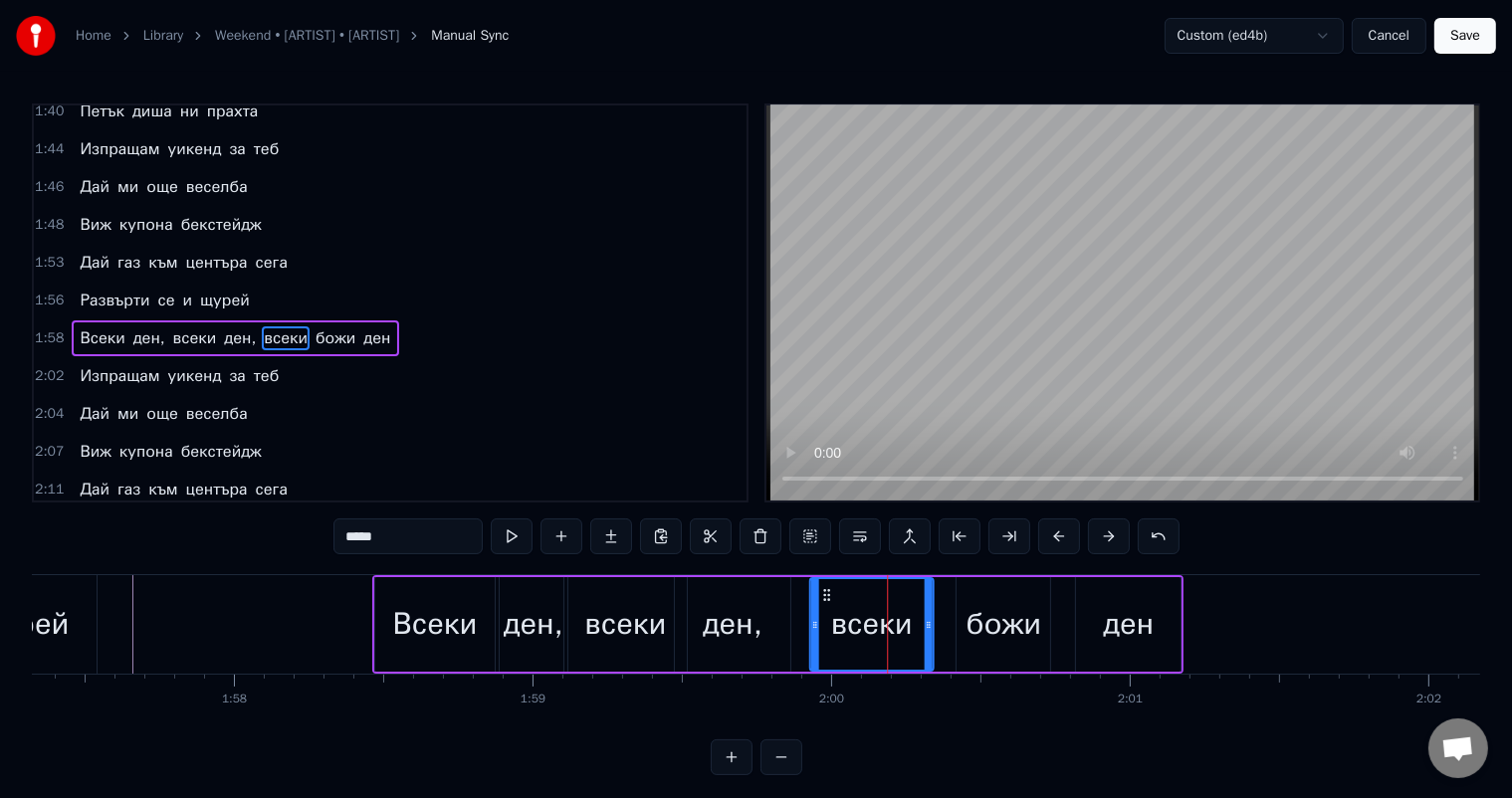 drag, startPoint x: 860, startPoint y: 593, endPoint x: 817, endPoint y: 589, distance: 43.185646 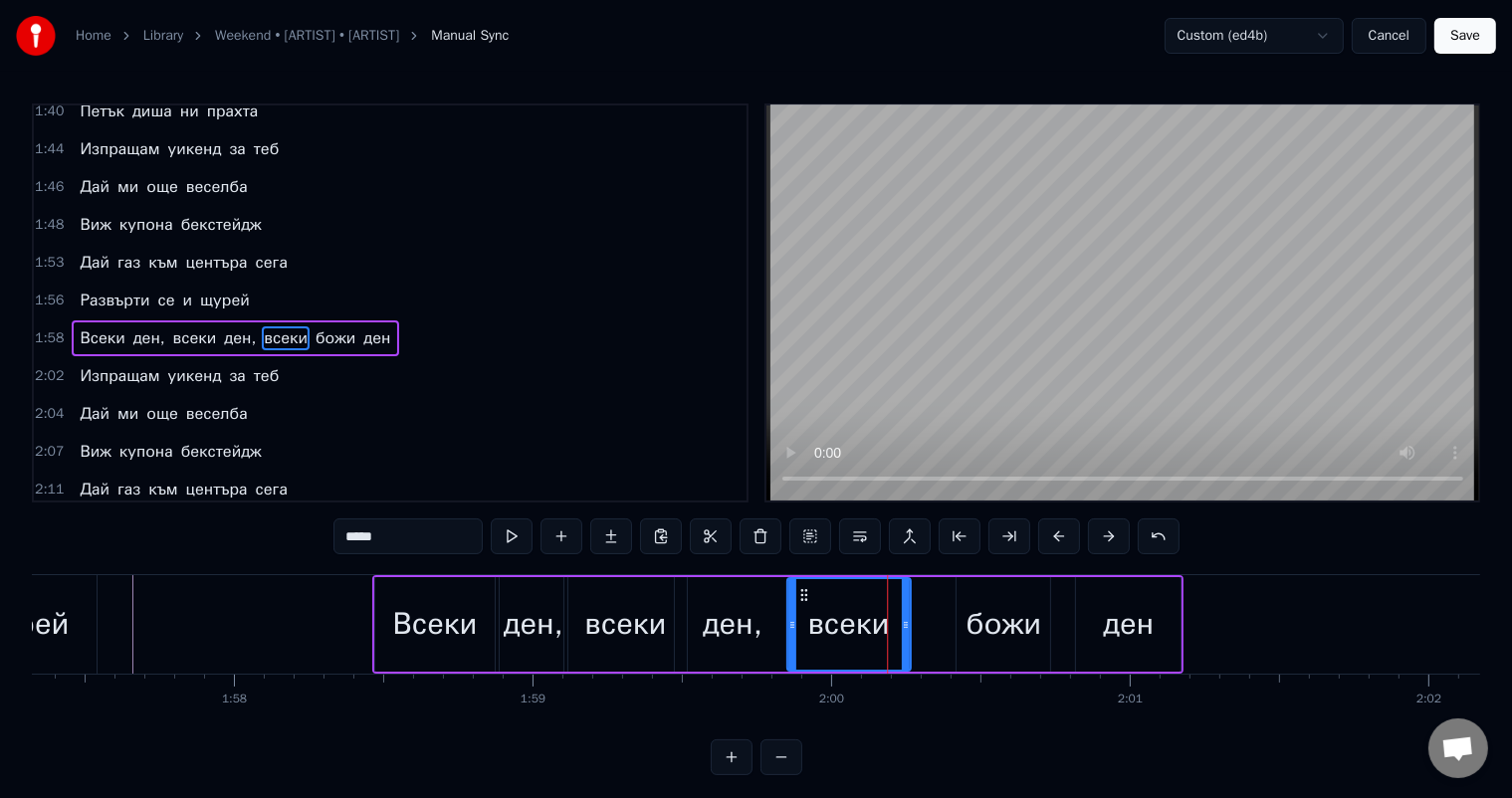 drag, startPoint x: 820, startPoint y: 592, endPoint x: 796, endPoint y: 589, distance: 24.186773 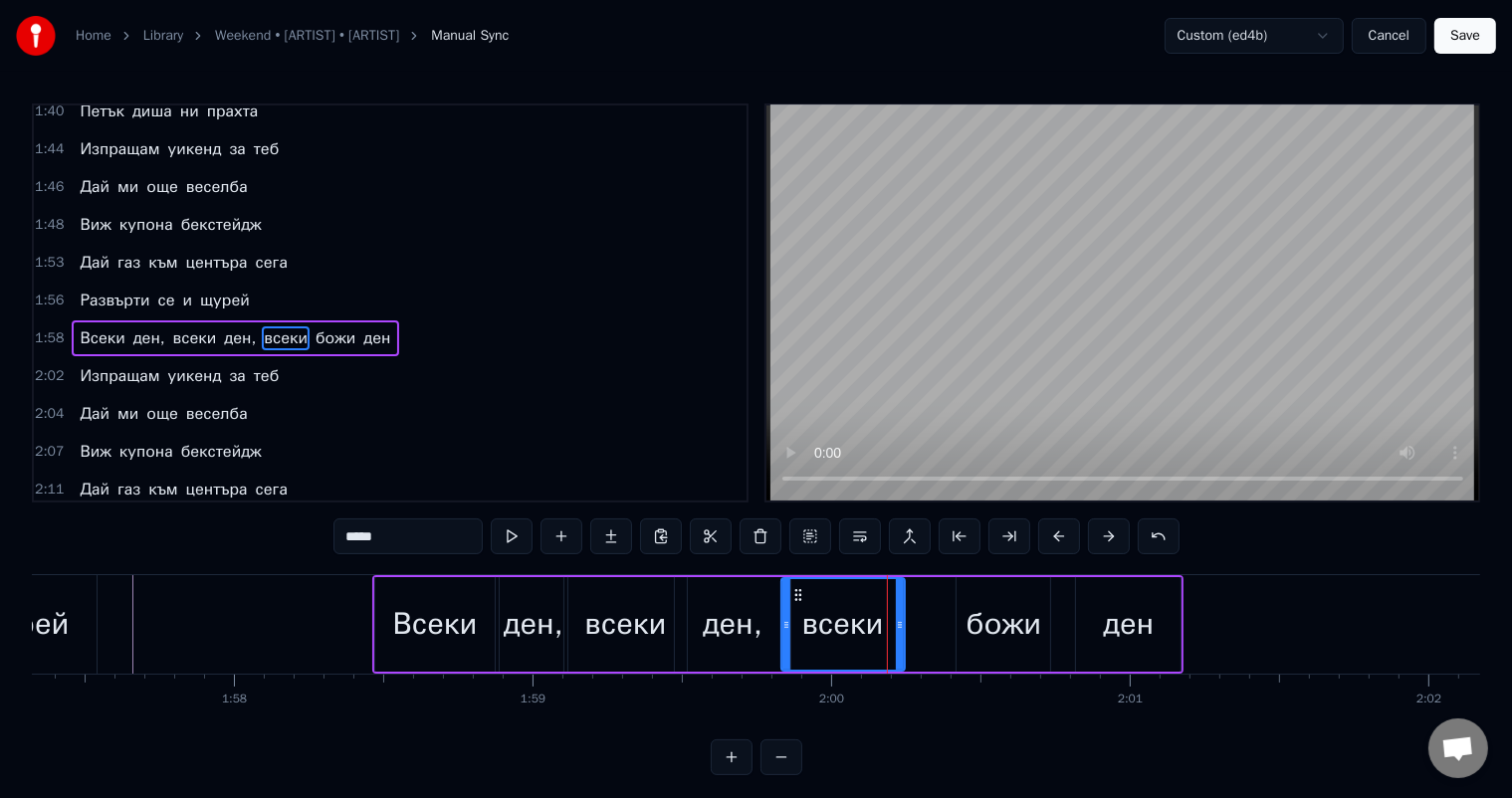 click on "божи" at bounding box center (1004, 624) 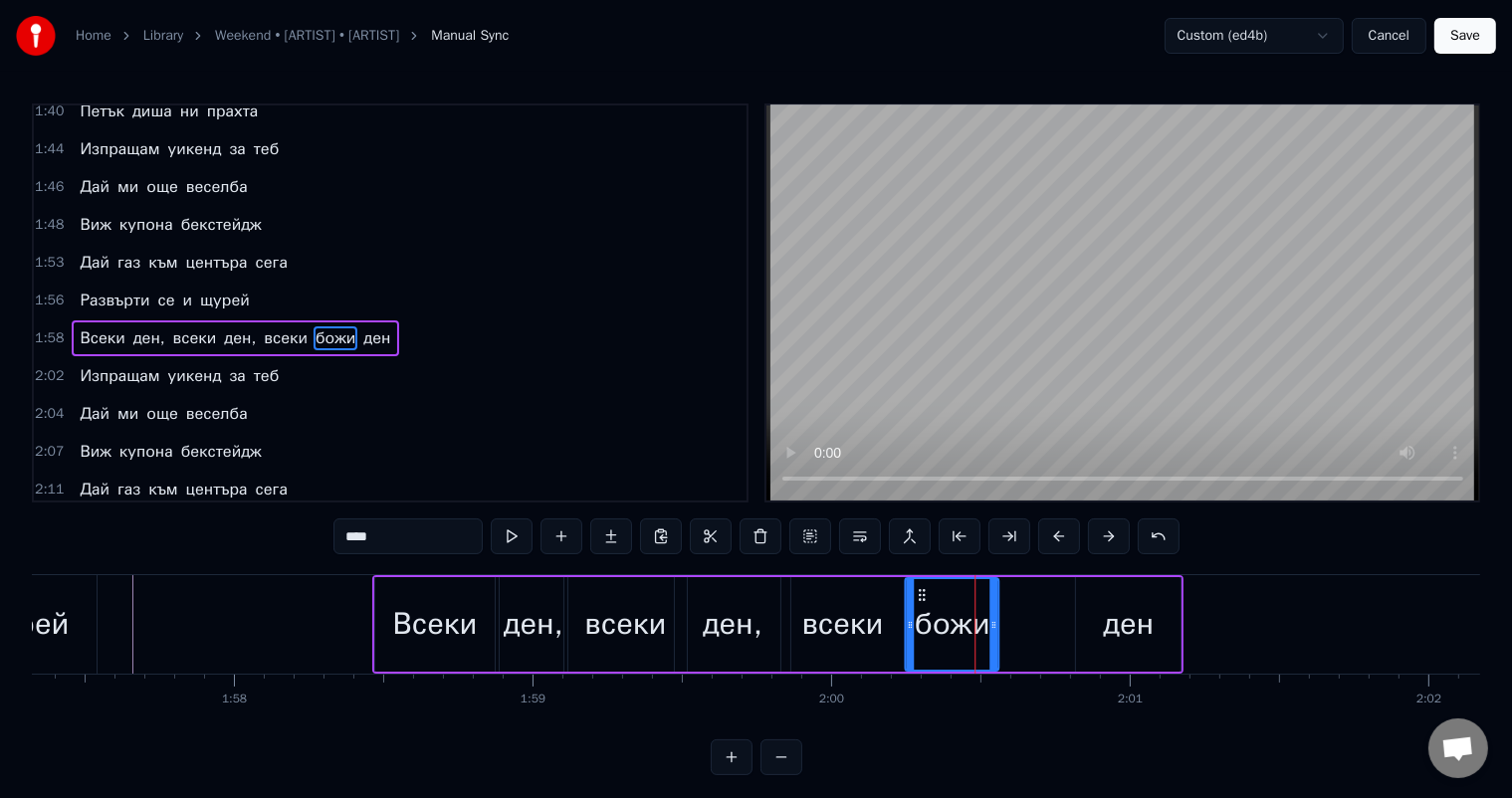drag, startPoint x: 969, startPoint y: 593, endPoint x: 917, endPoint y: 589, distance: 52.153619 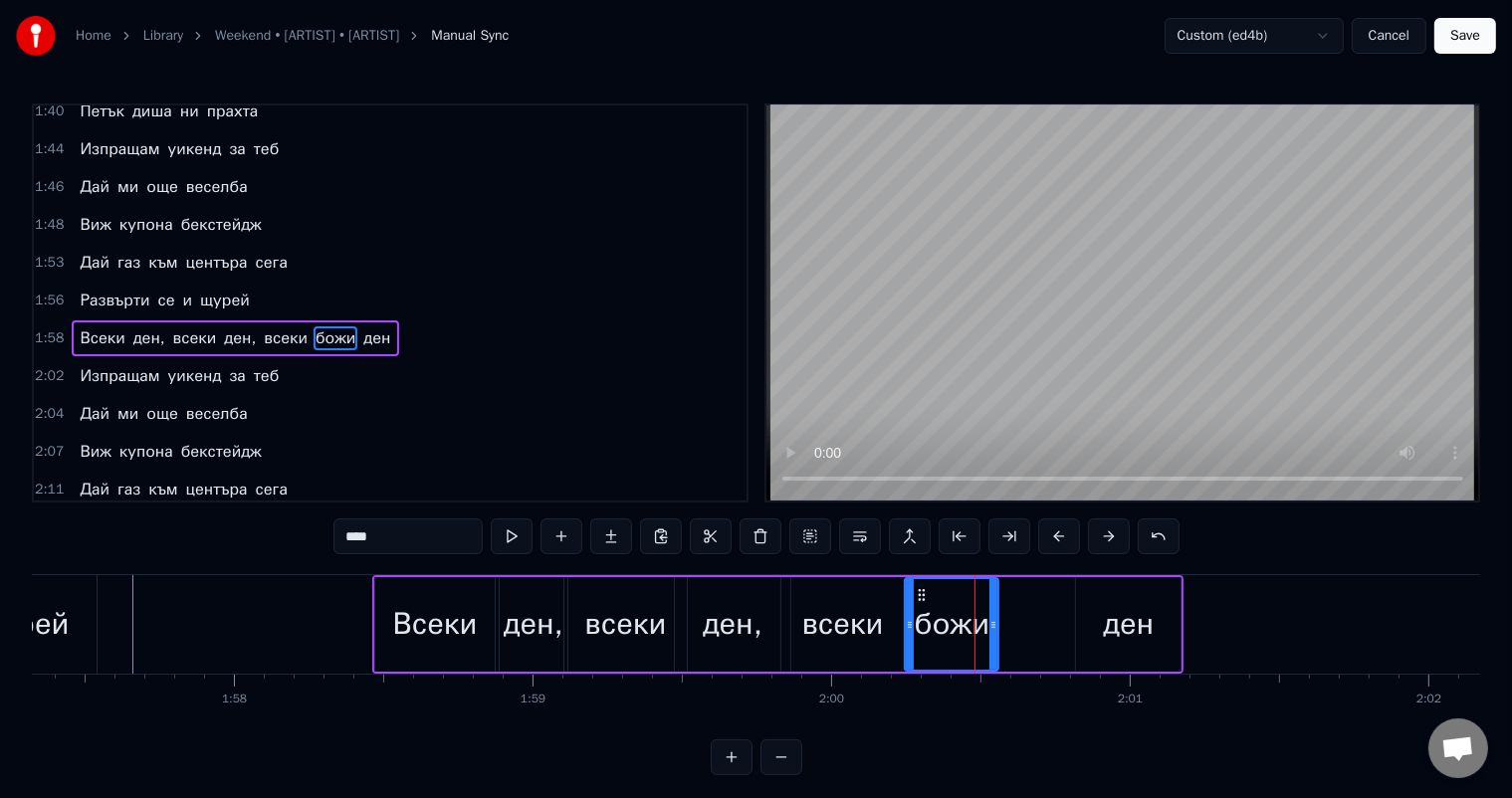 click on "ден" at bounding box center [1128, 624] 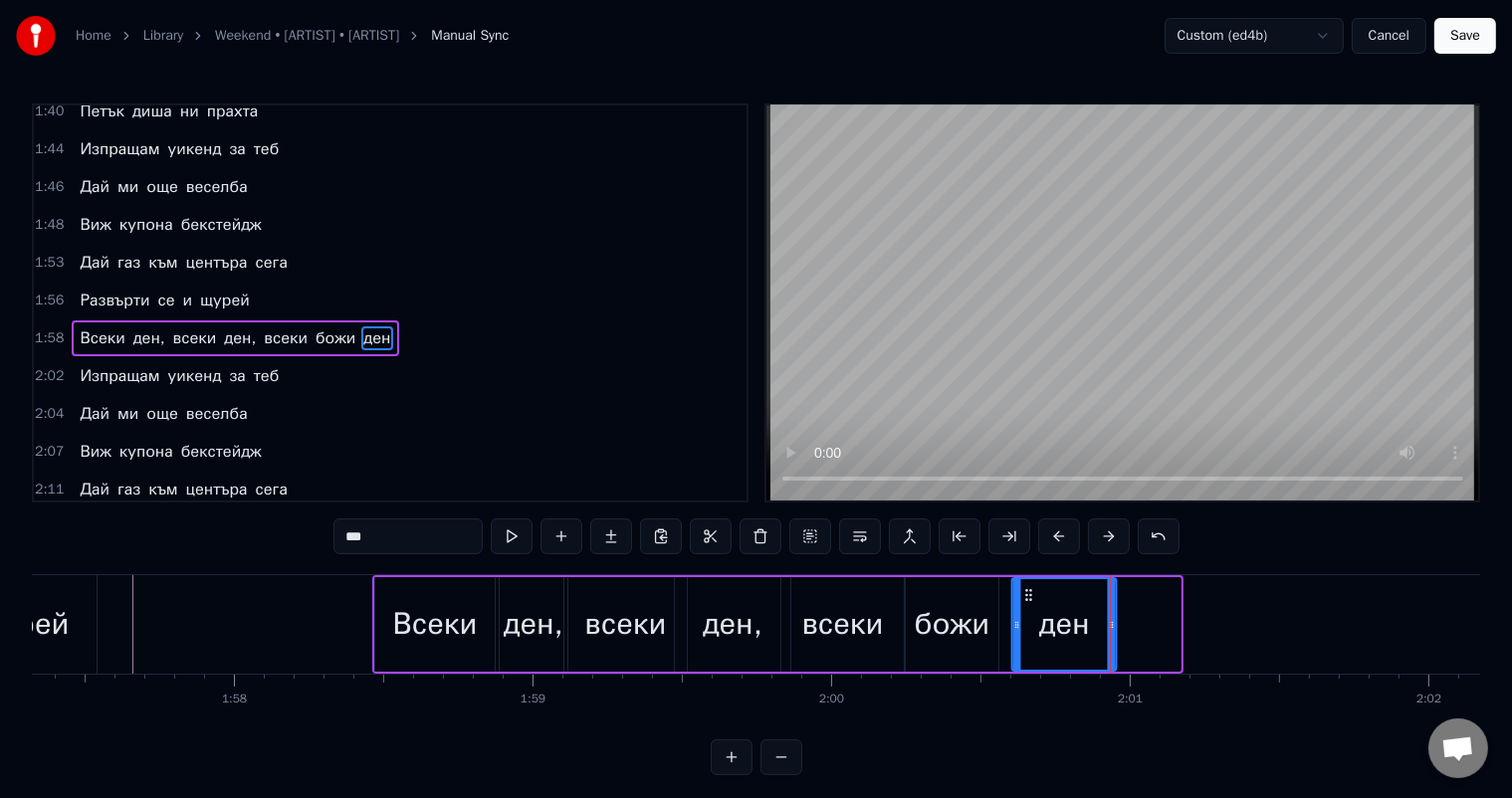 drag, startPoint x: 1089, startPoint y: 592, endPoint x: 1024, endPoint y: 592, distance: 65 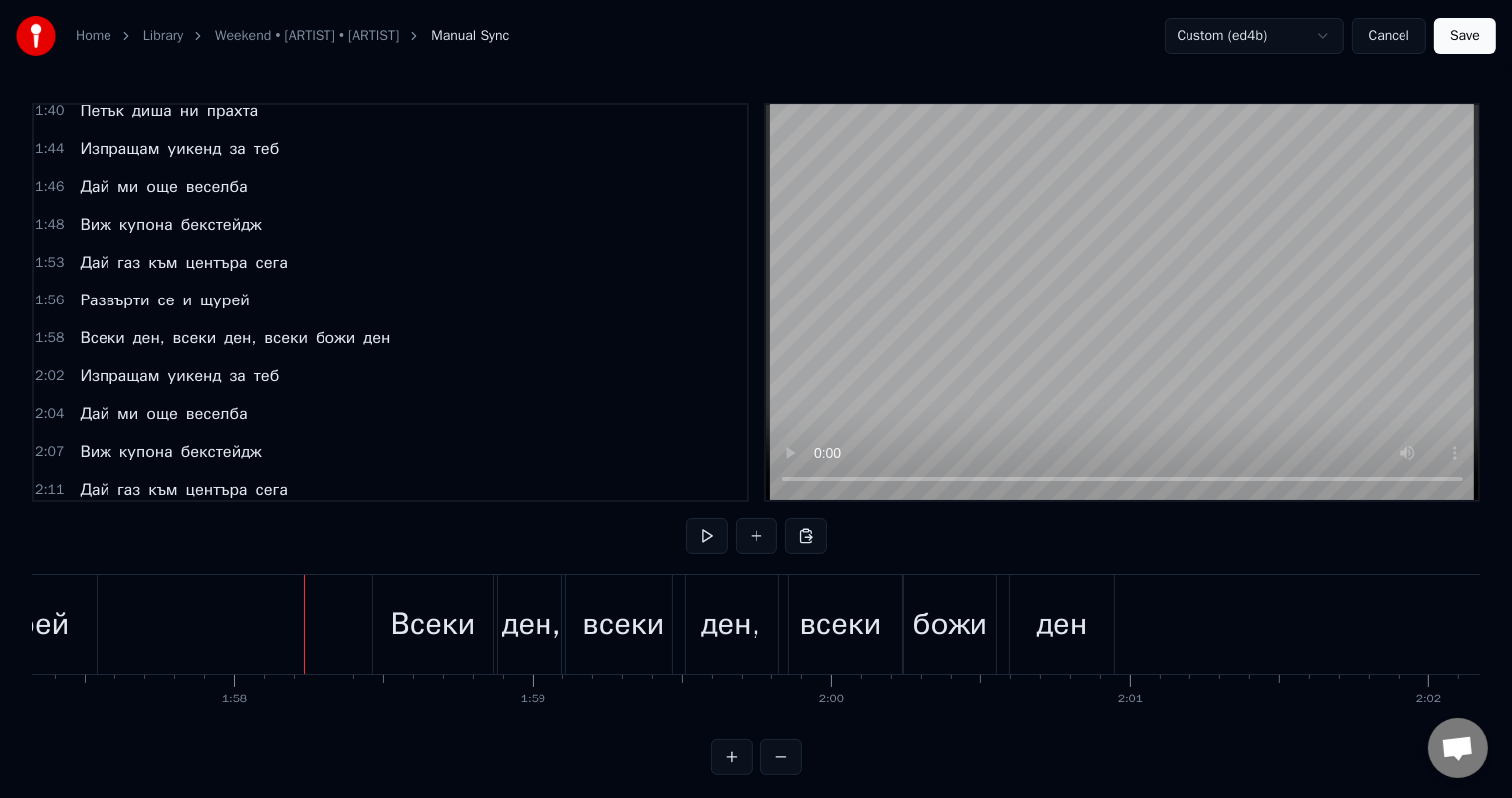 click at bounding box center [-7871, 624] 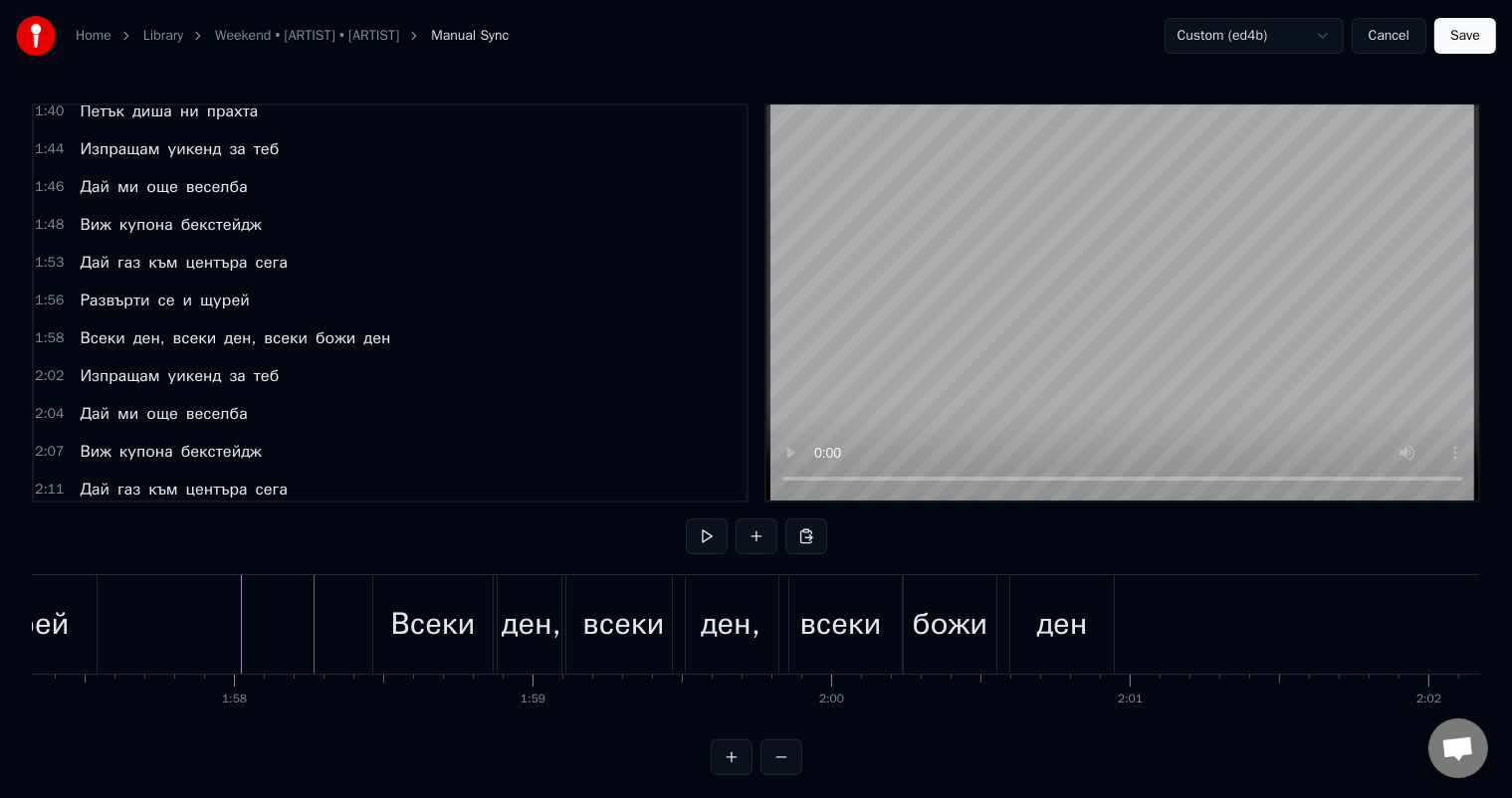 click at bounding box center [-7871, 624] 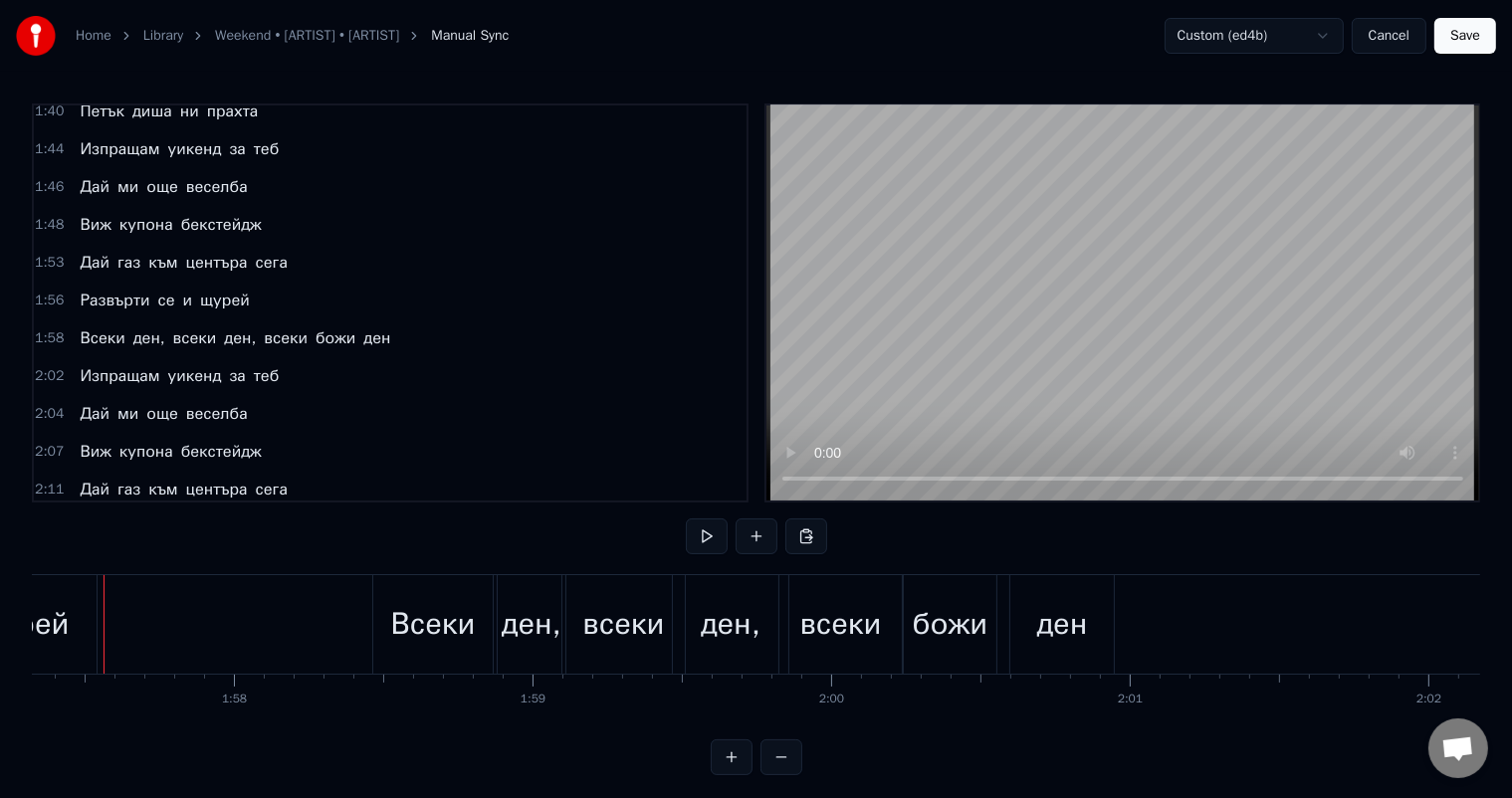 scroll, scrollTop: 0, scrollLeft: 35006, axis: horizontal 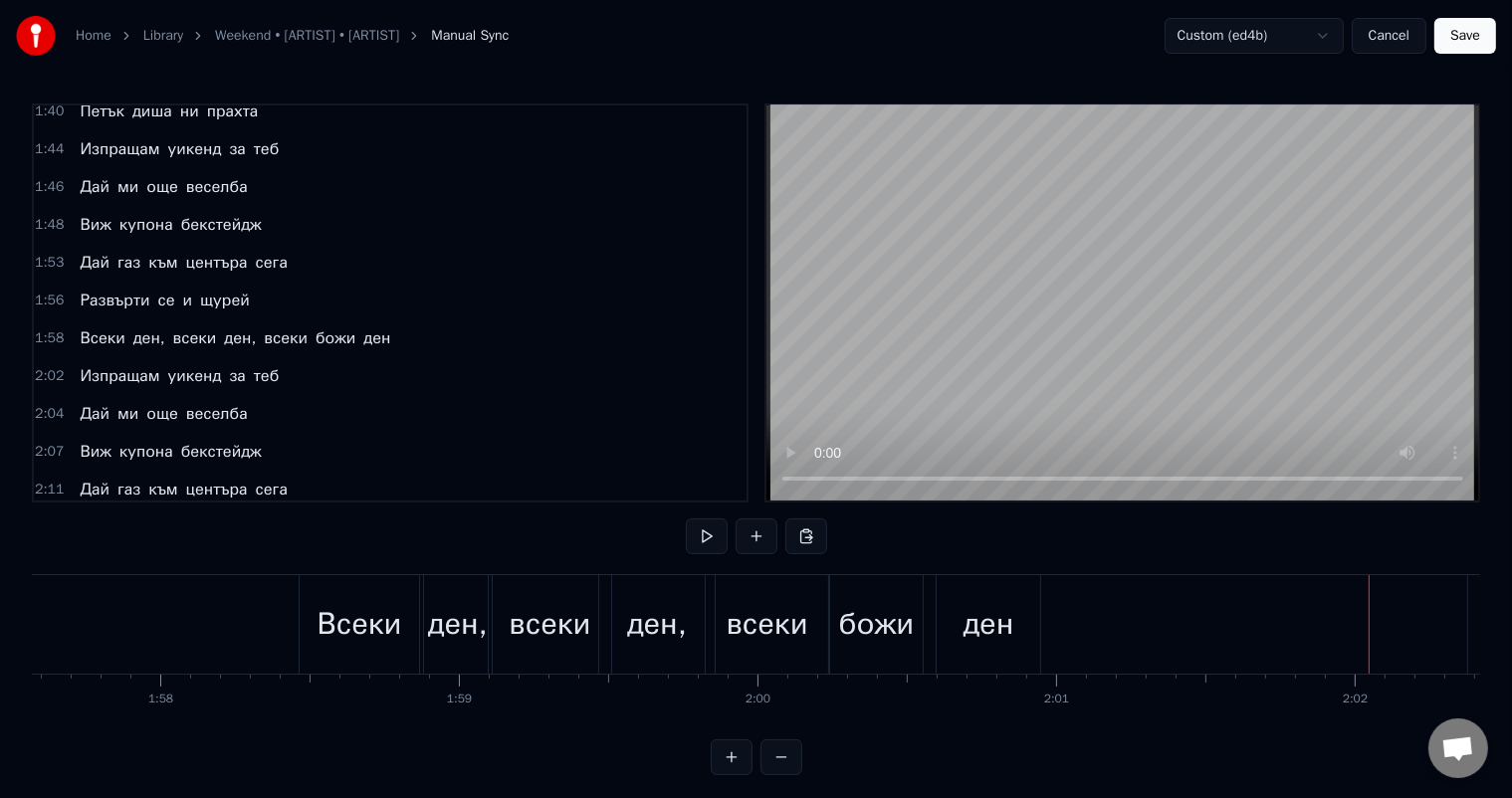 click on "ден," at bounding box center [657, 624] 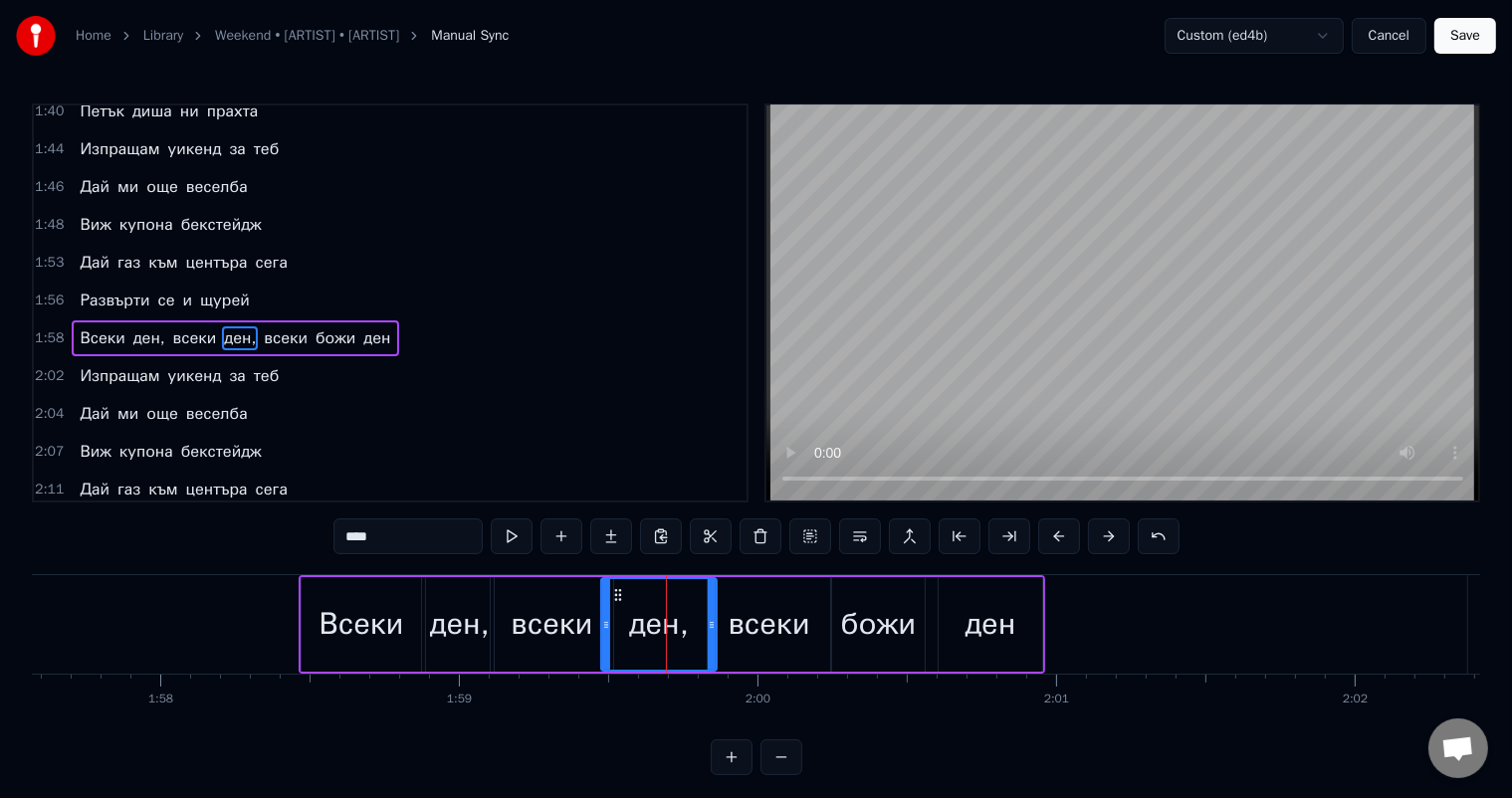 click on "Всеки" at bounding box center (361, 624) 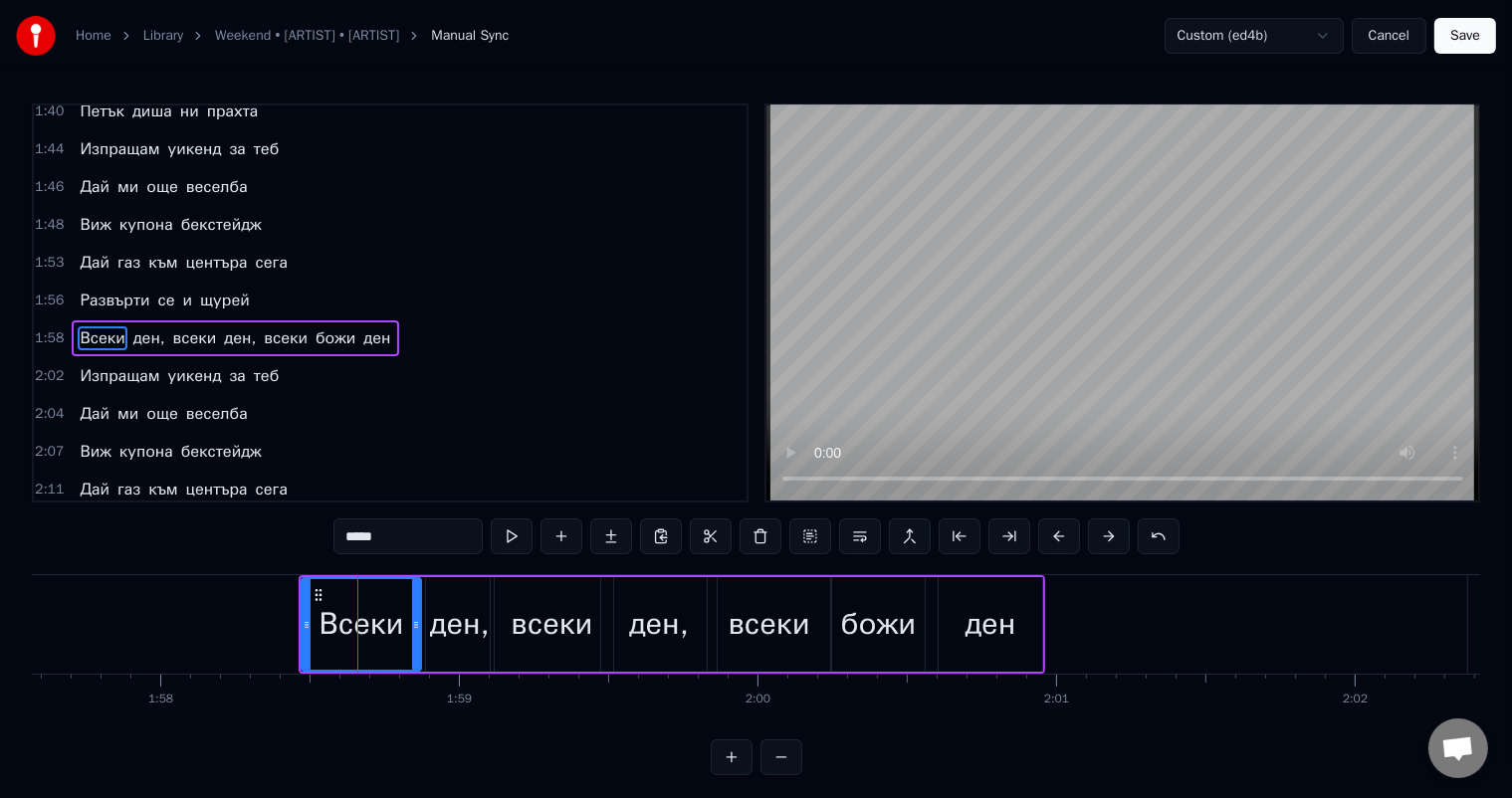 click on "ден," at bounding box center (659, 624) 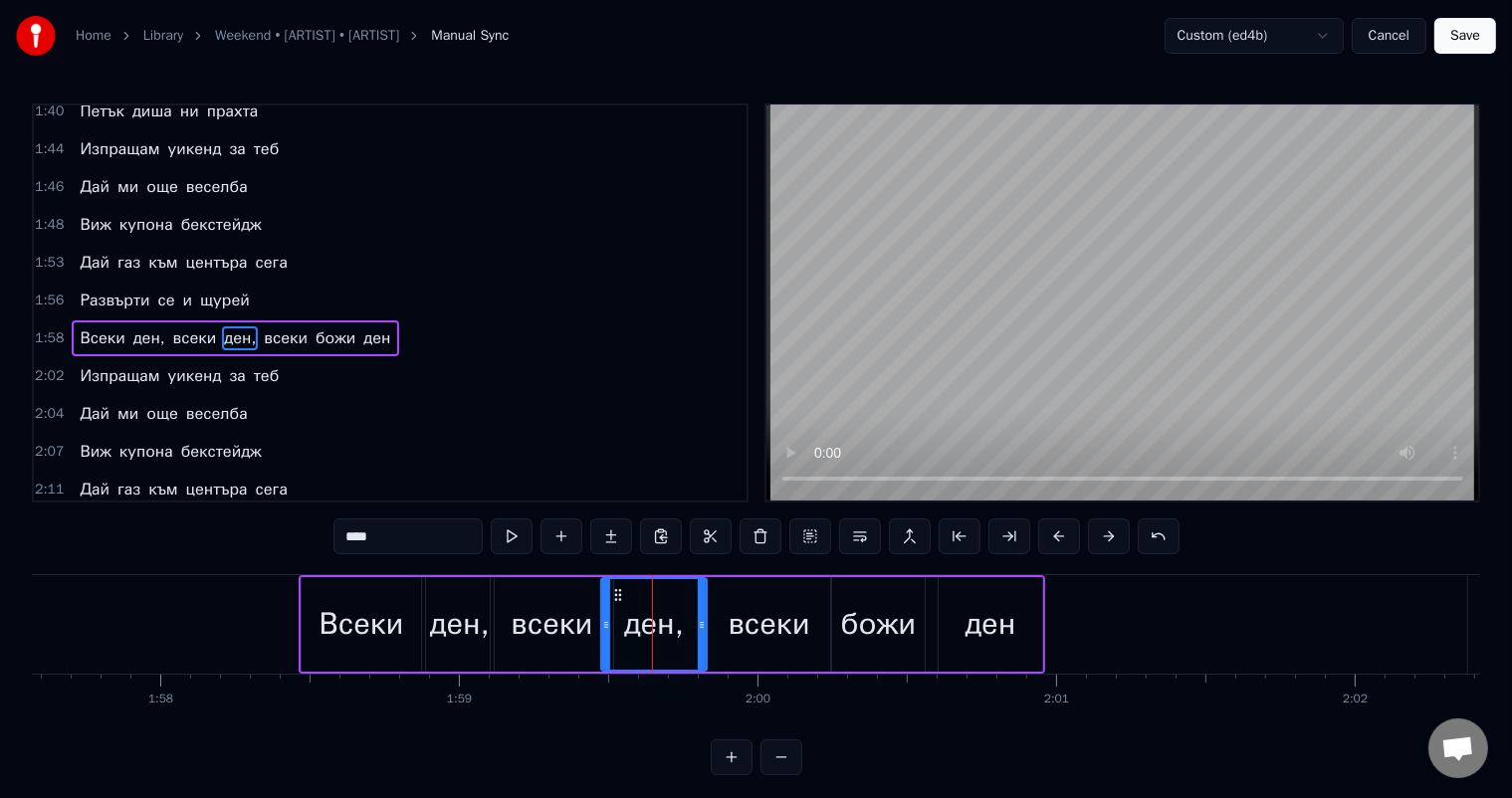 drag, startPoint x: 713, startPoint y: 625, endPoint x: 703, endPoint y: 624, distance: 10.049876 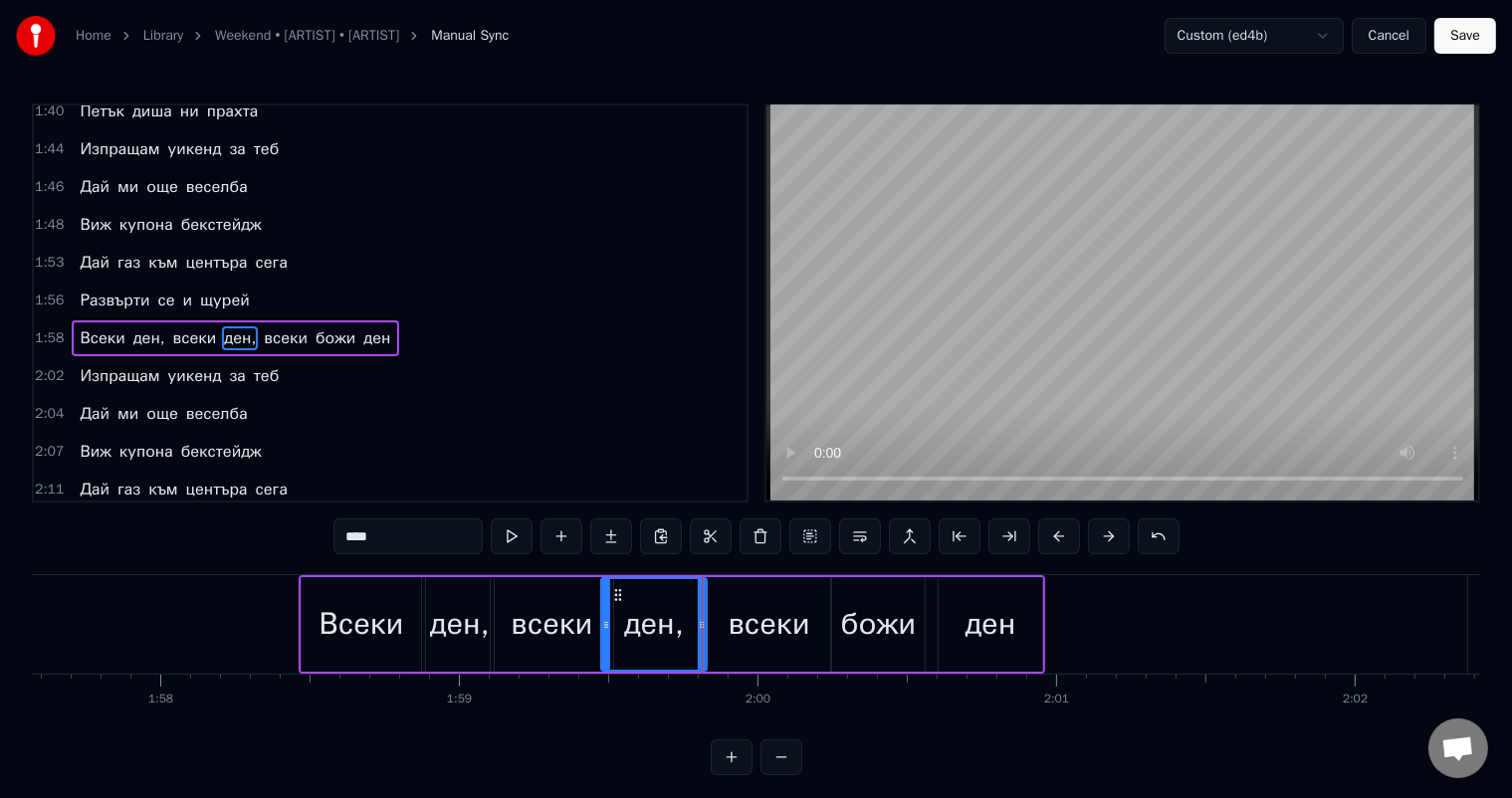 click on "всеки" at bounding box center [769, 624] 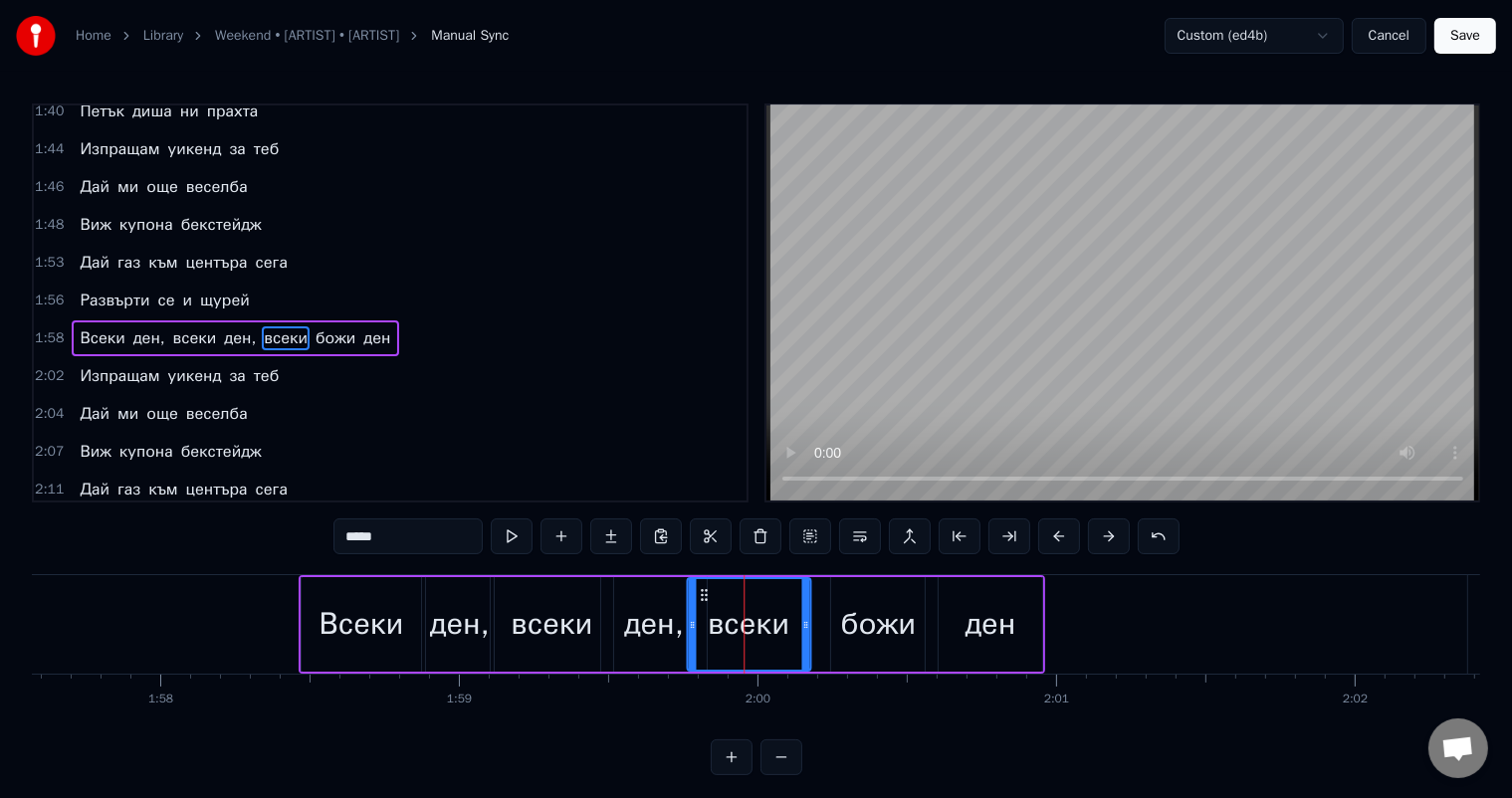 drag, startPoint x: 723, startPoint y: 592, endPoint x: 700, endPoint y: 591, distance: 23.021729 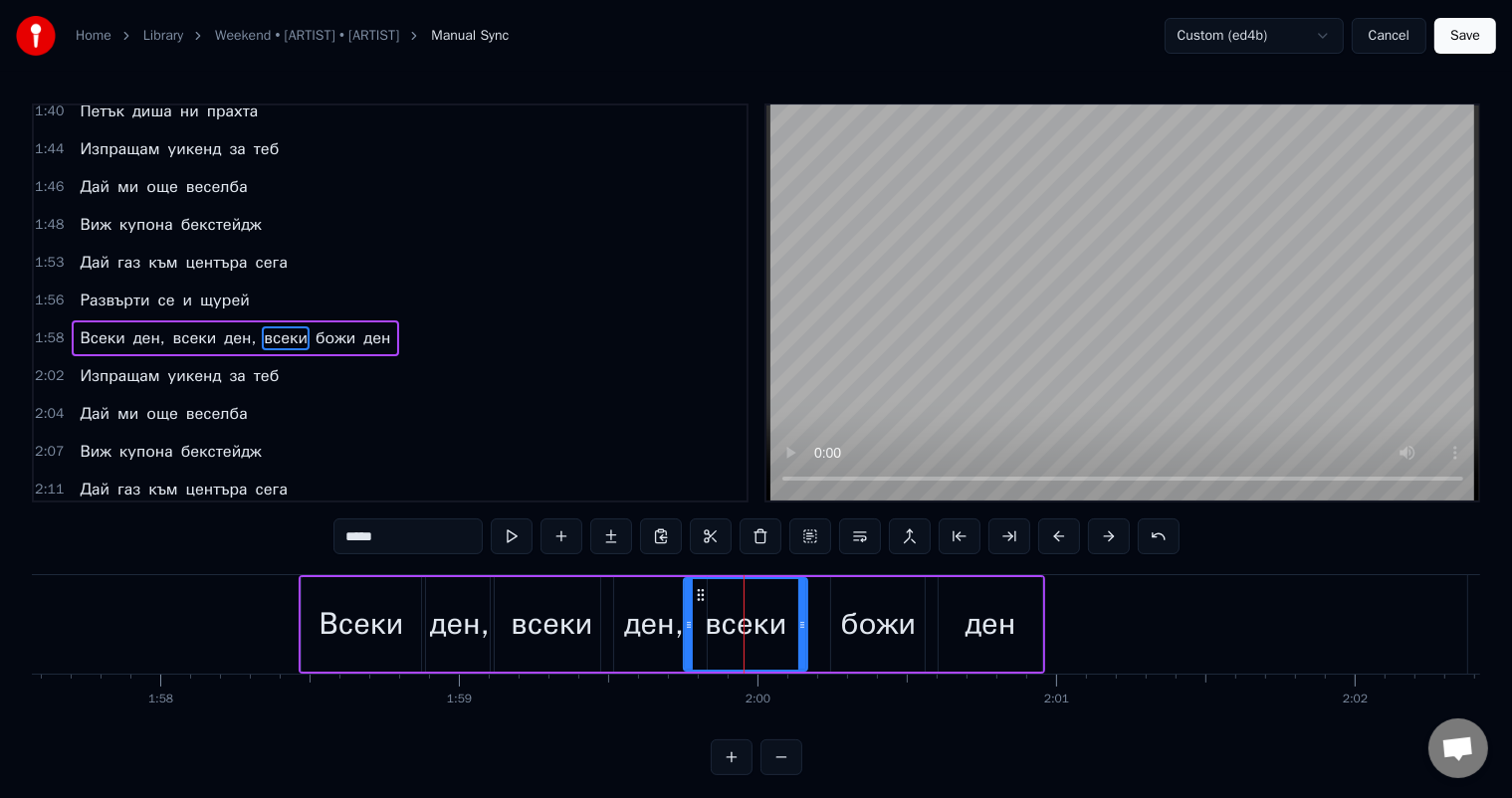 click on "божи" at bounding box center [879, 624] 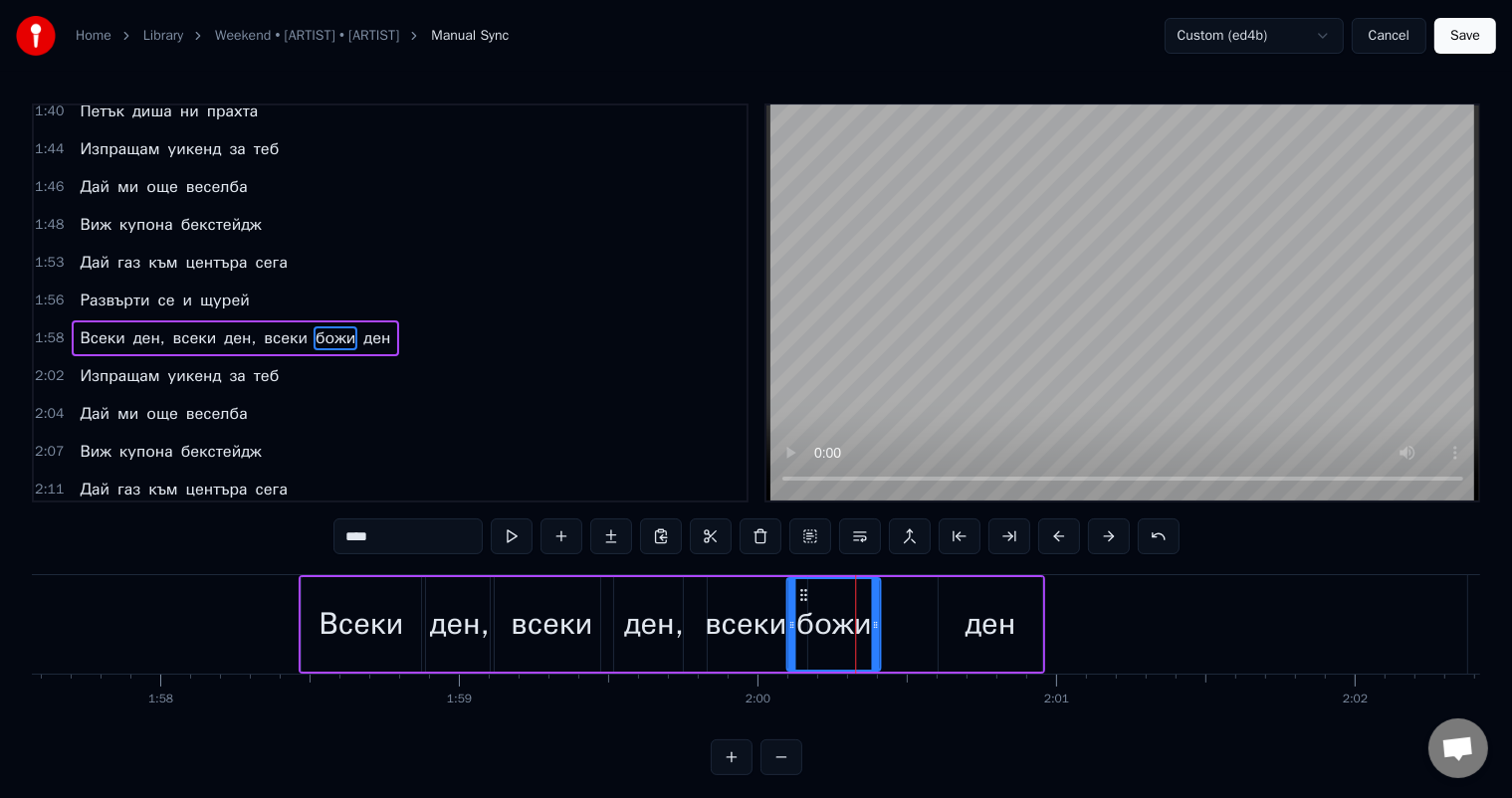 drag, startPoint x: 844, startPoint y: 593, endPoint x: 800, endPoint y: 589, distance: 44.181444 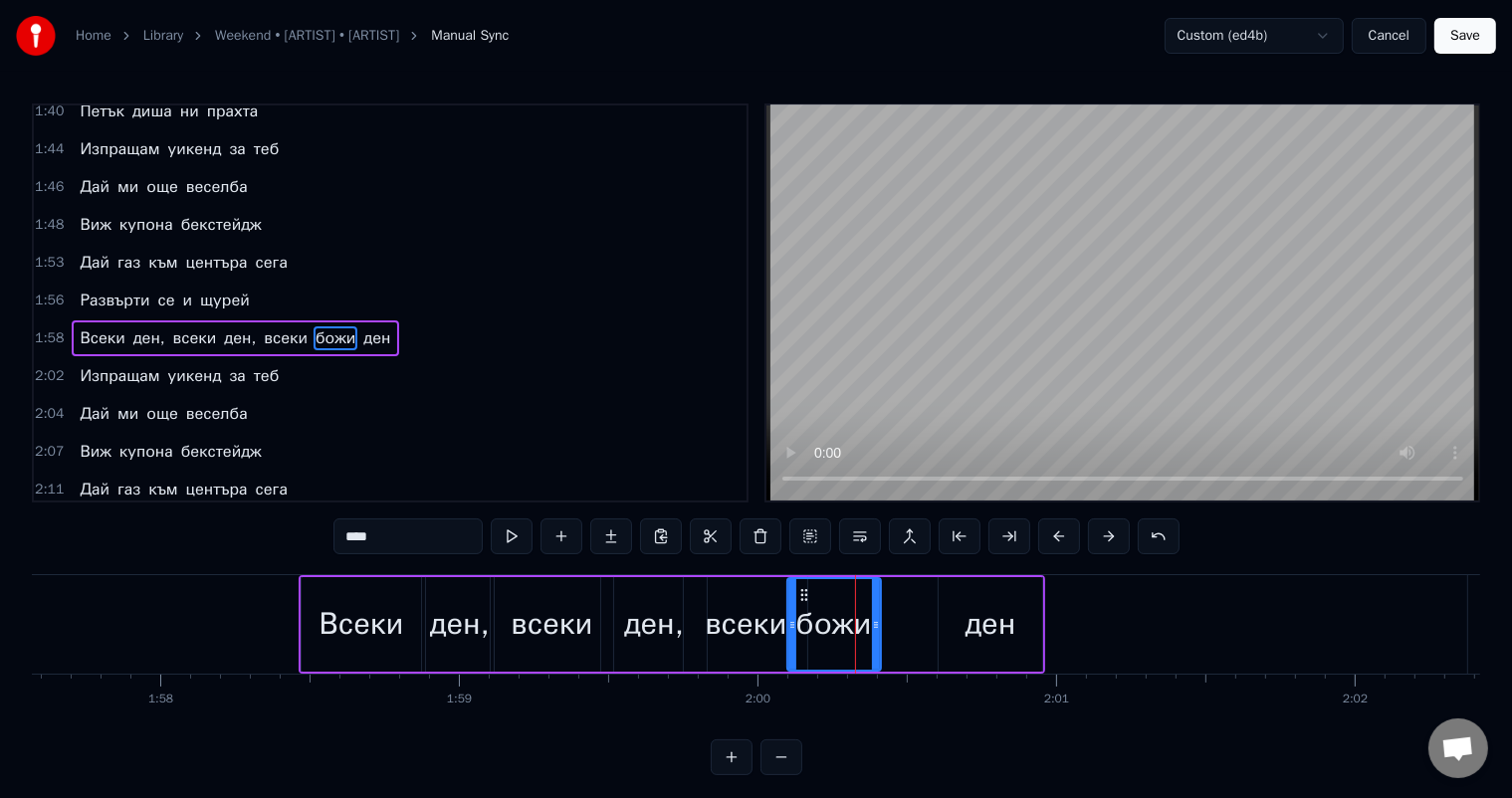 click on "ден" at bounding box center (990, 624) 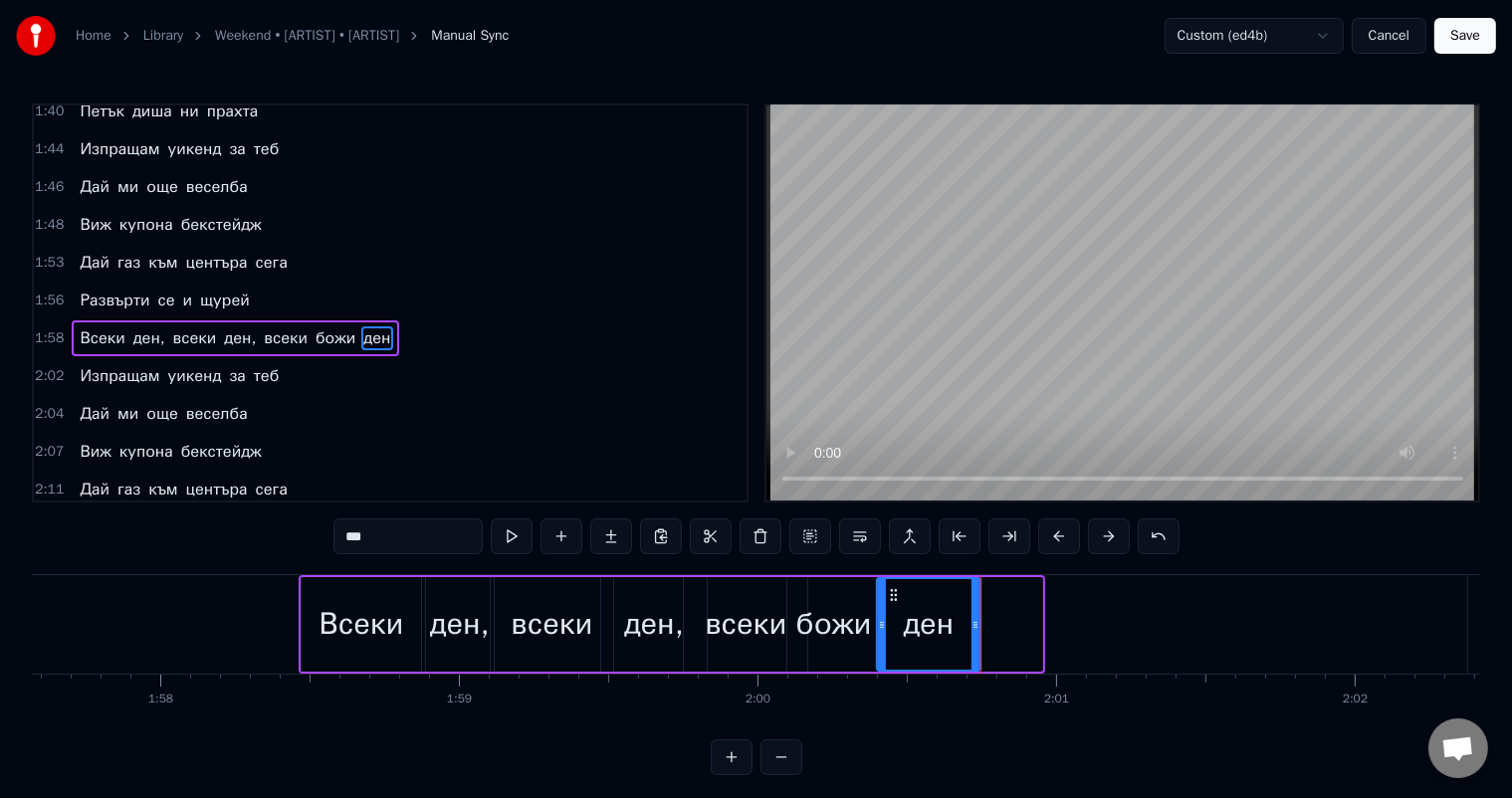 drag, startPoint x: 954, startPoint y: 595, endPoint x: 892, endPoint y: 595, distance: 62 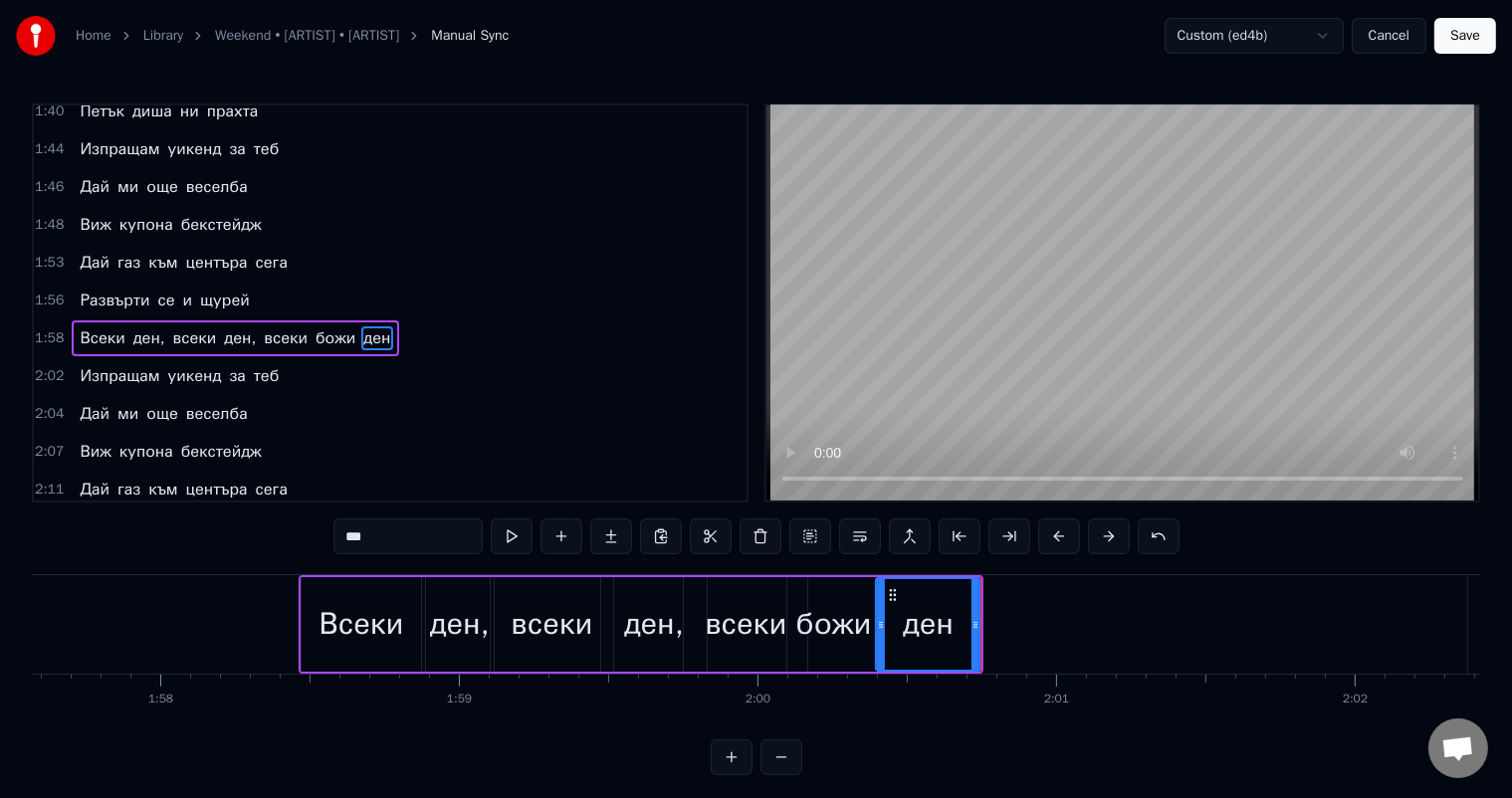 scroll, scrollTop: 0, scrollLeft: 35034, axis: horizontal 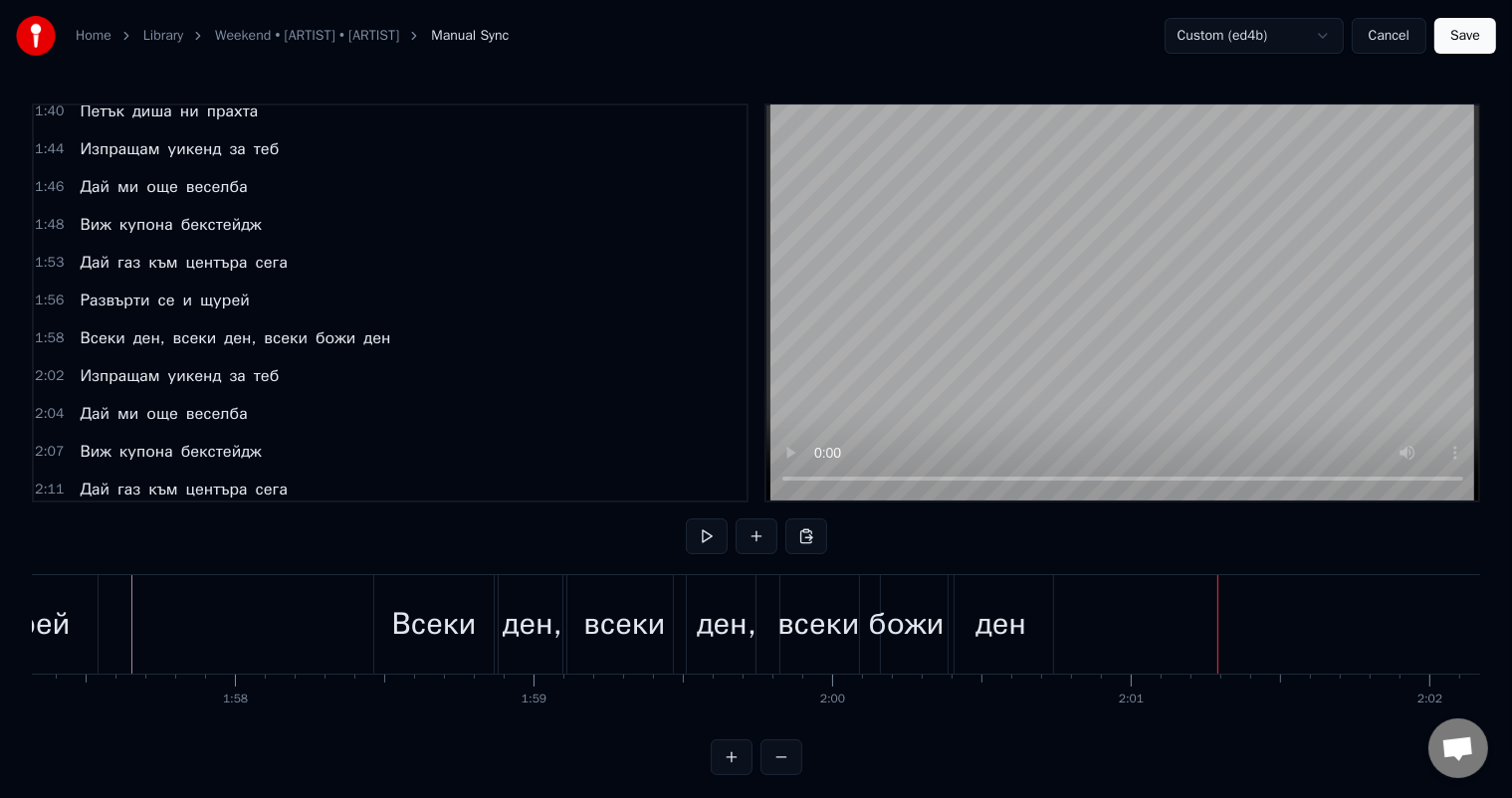 click on "Всеки" at bounding box center (434, 624) 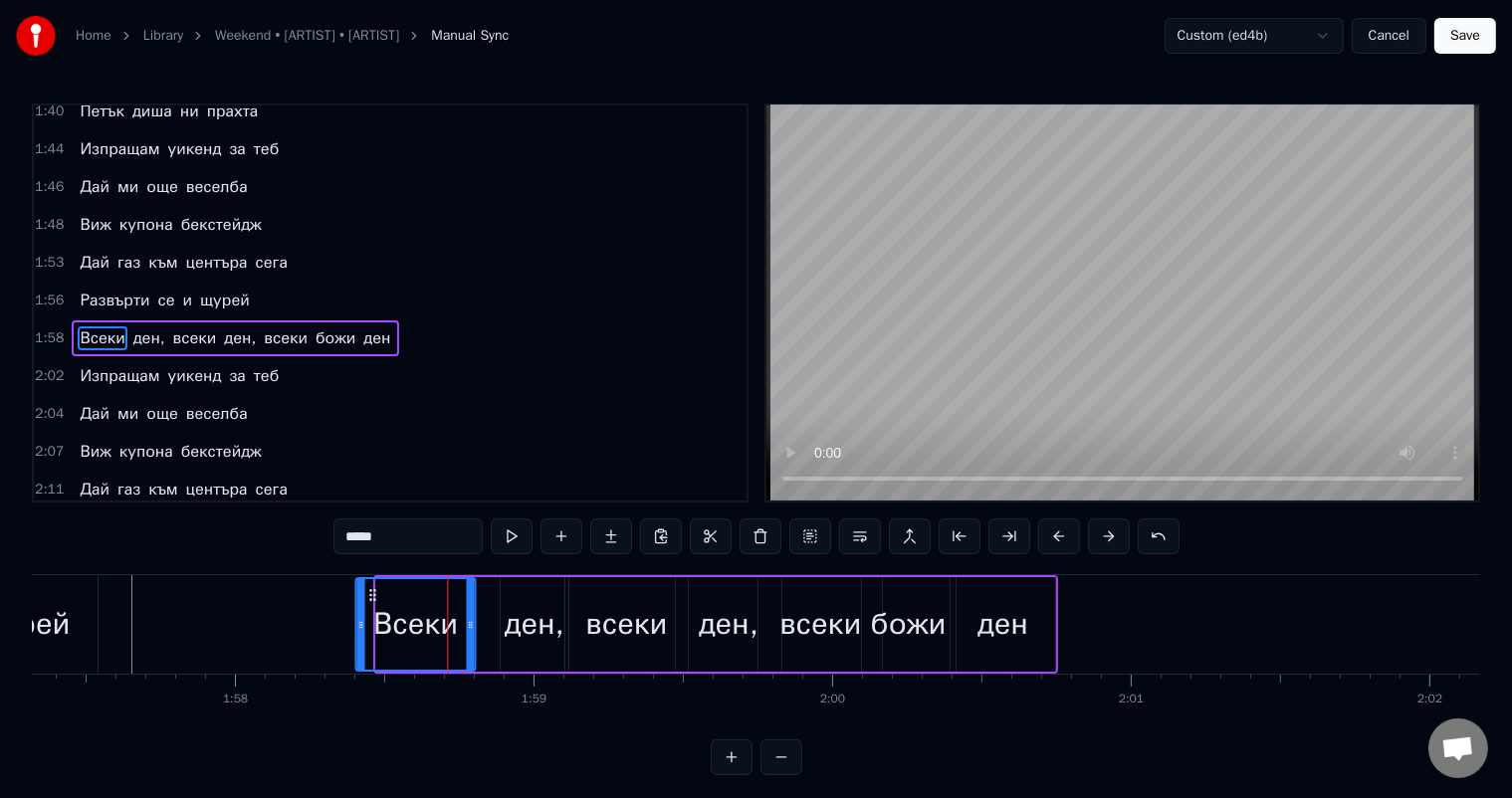 drag, startPoint x: 394, startPoint y: 597, endPoint x: 373, endPoint y: 593, distance: 21.377558 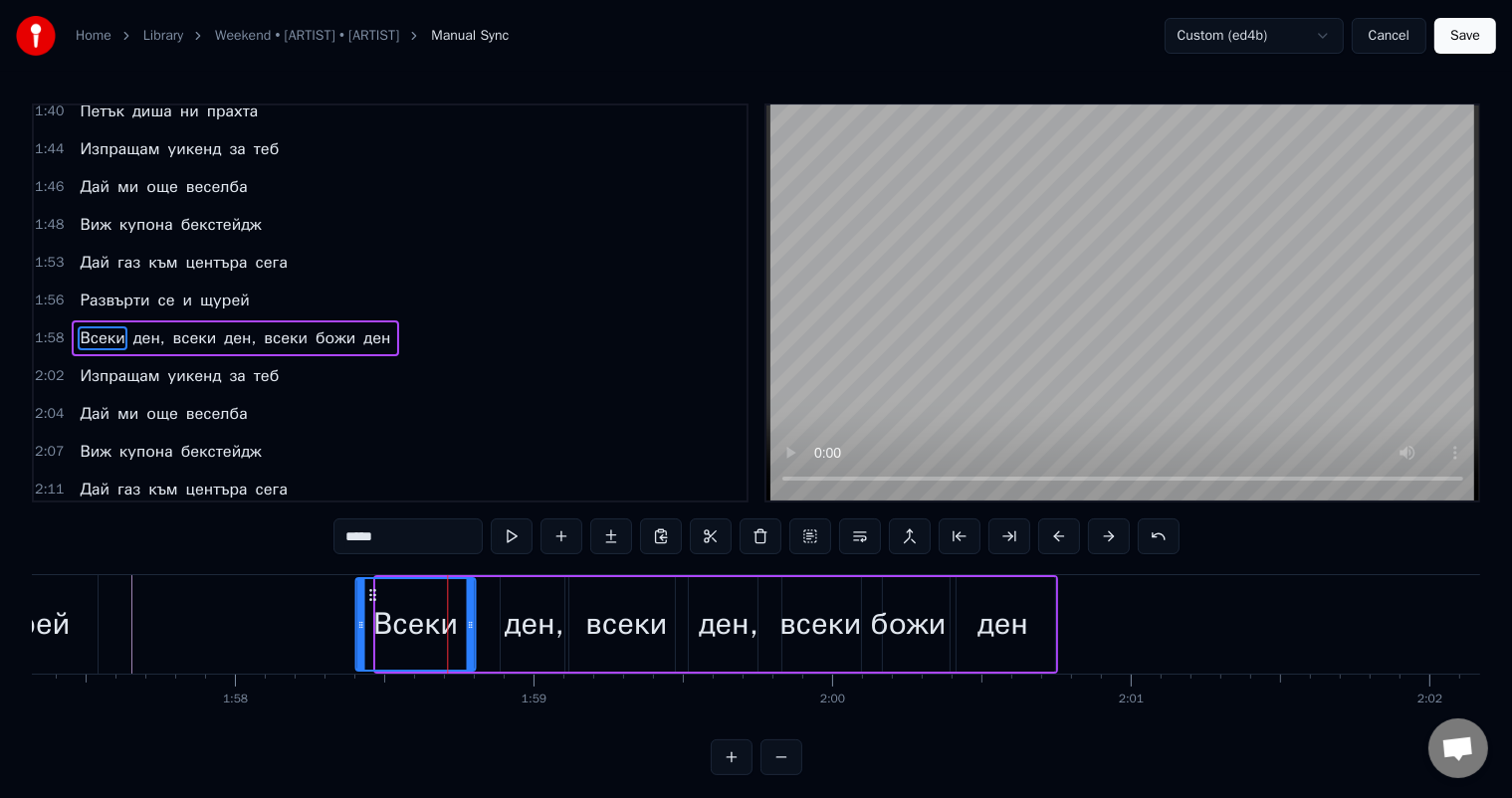 click 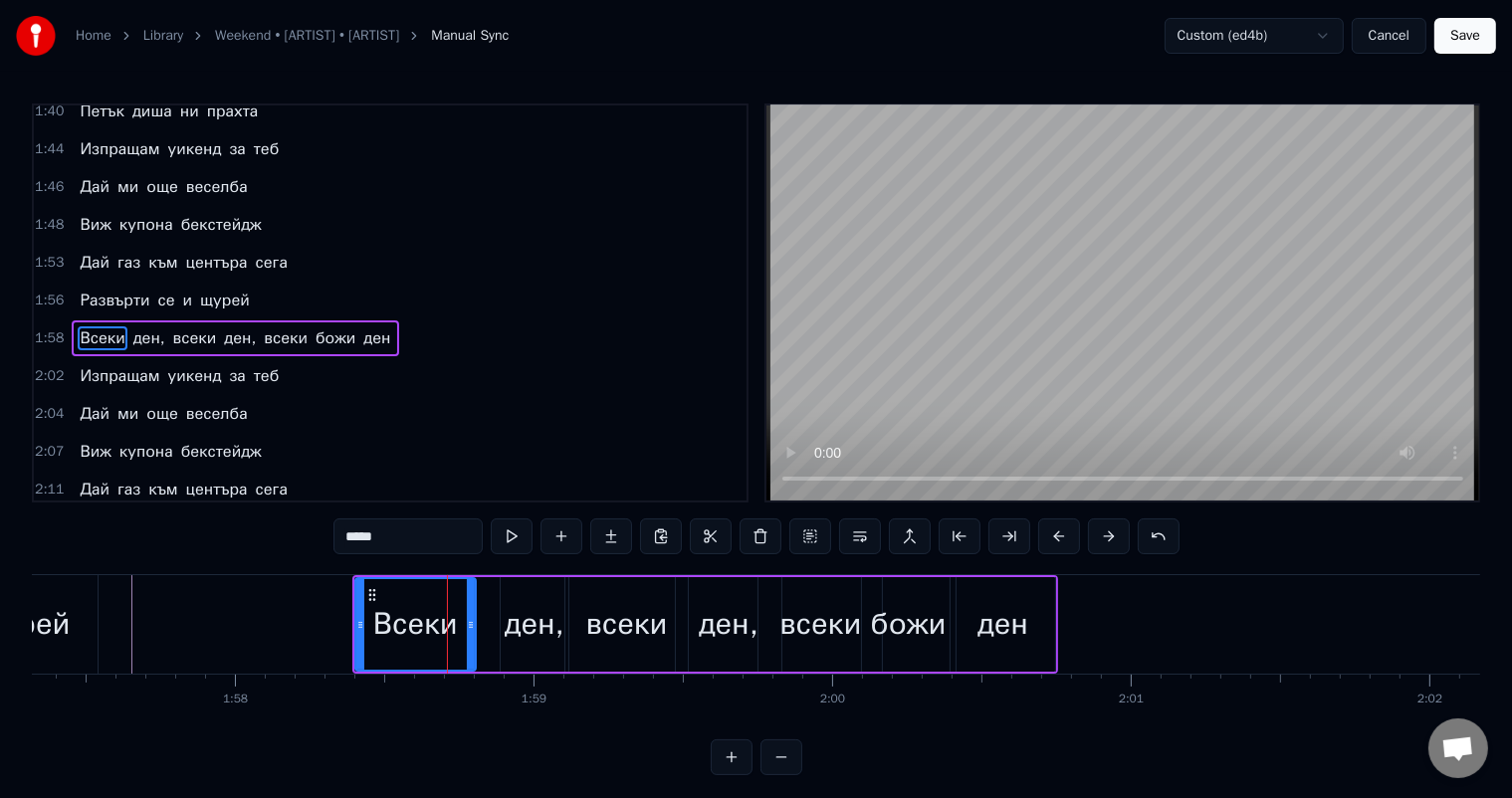 click on "ден," at bounding box center (535, 624) 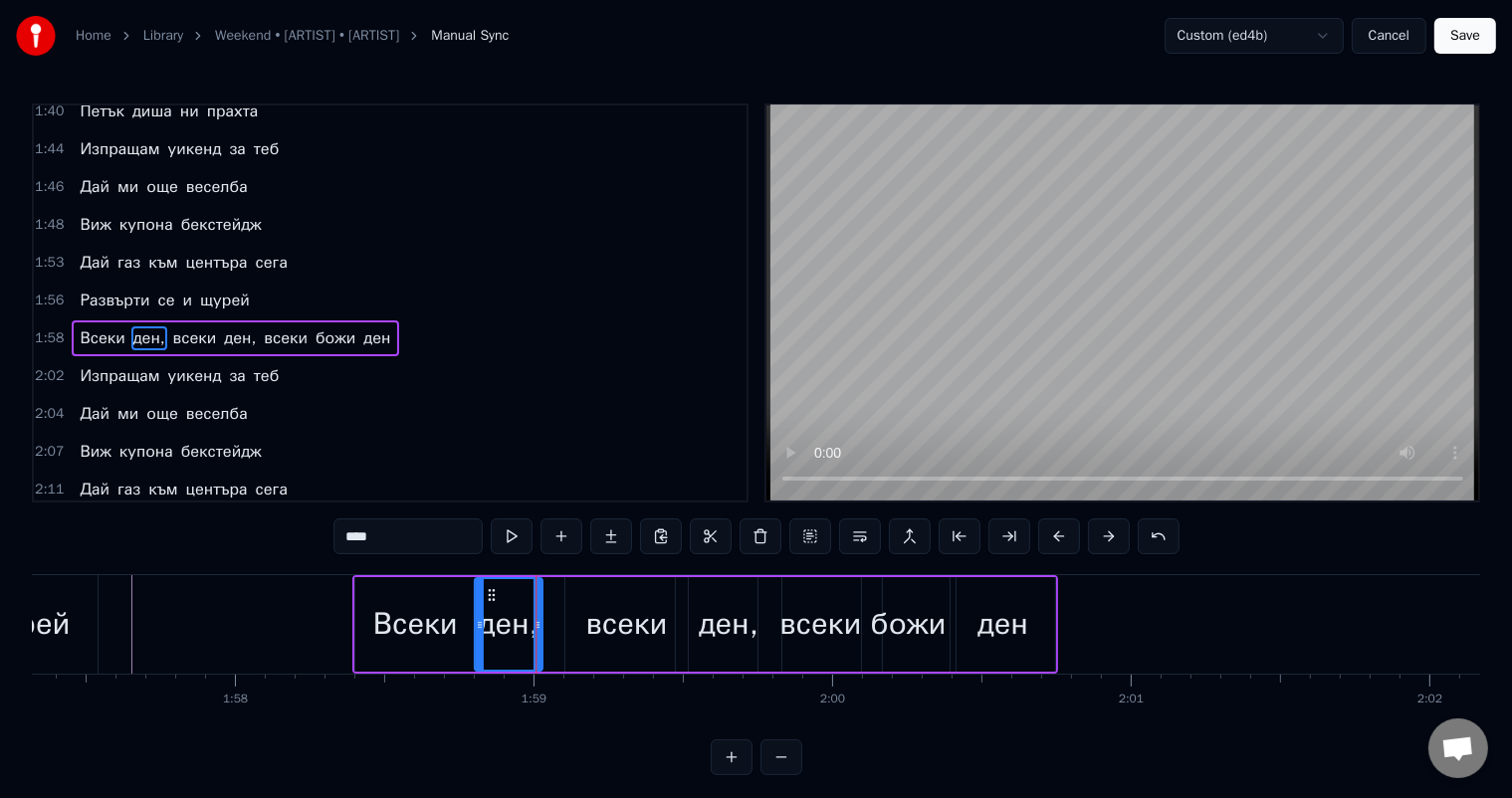 drag, startPoint x: 515, startPoint y: 591, endPoint x: 489, endPoint y: 591, distance: 26 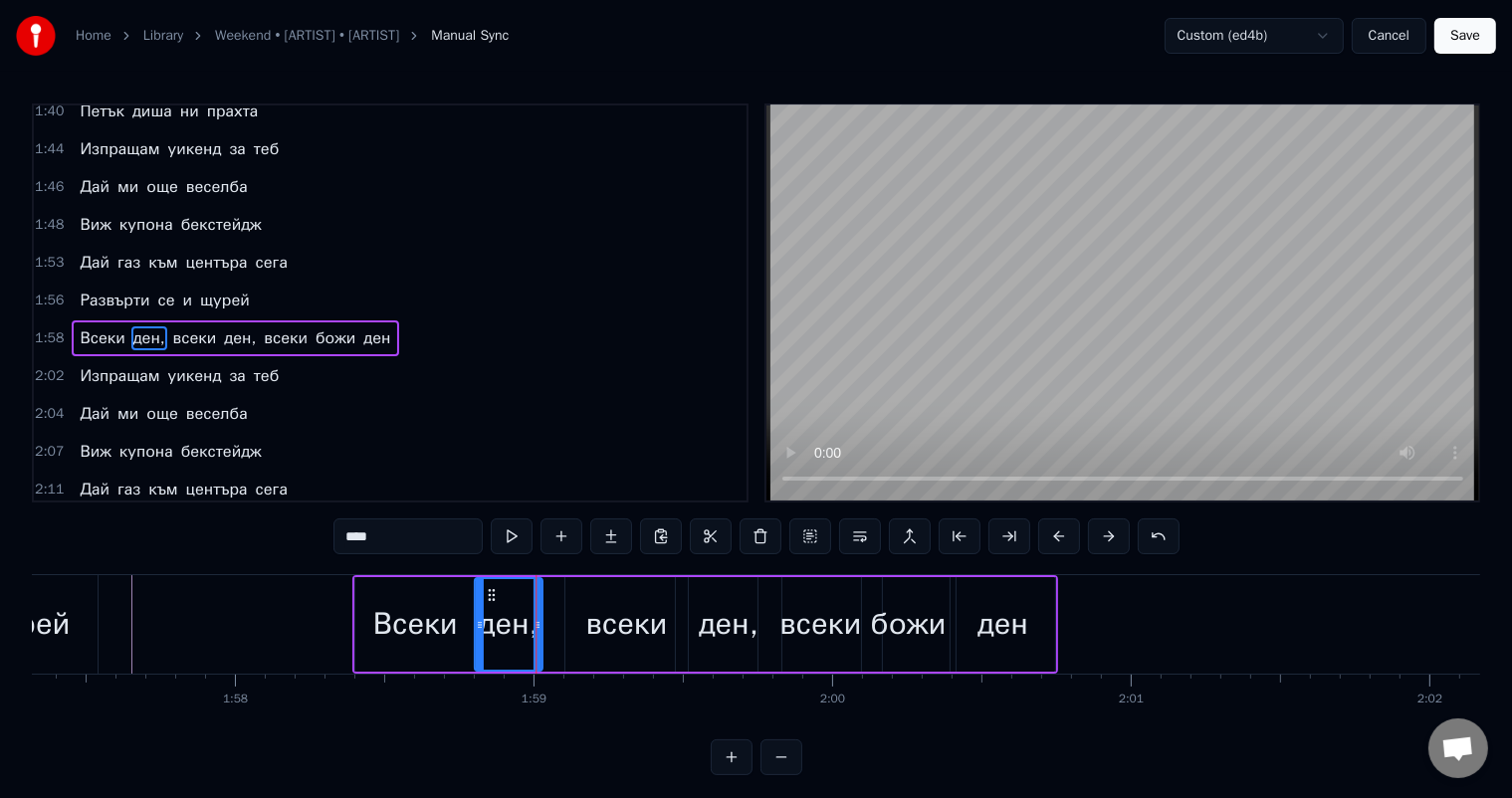 click 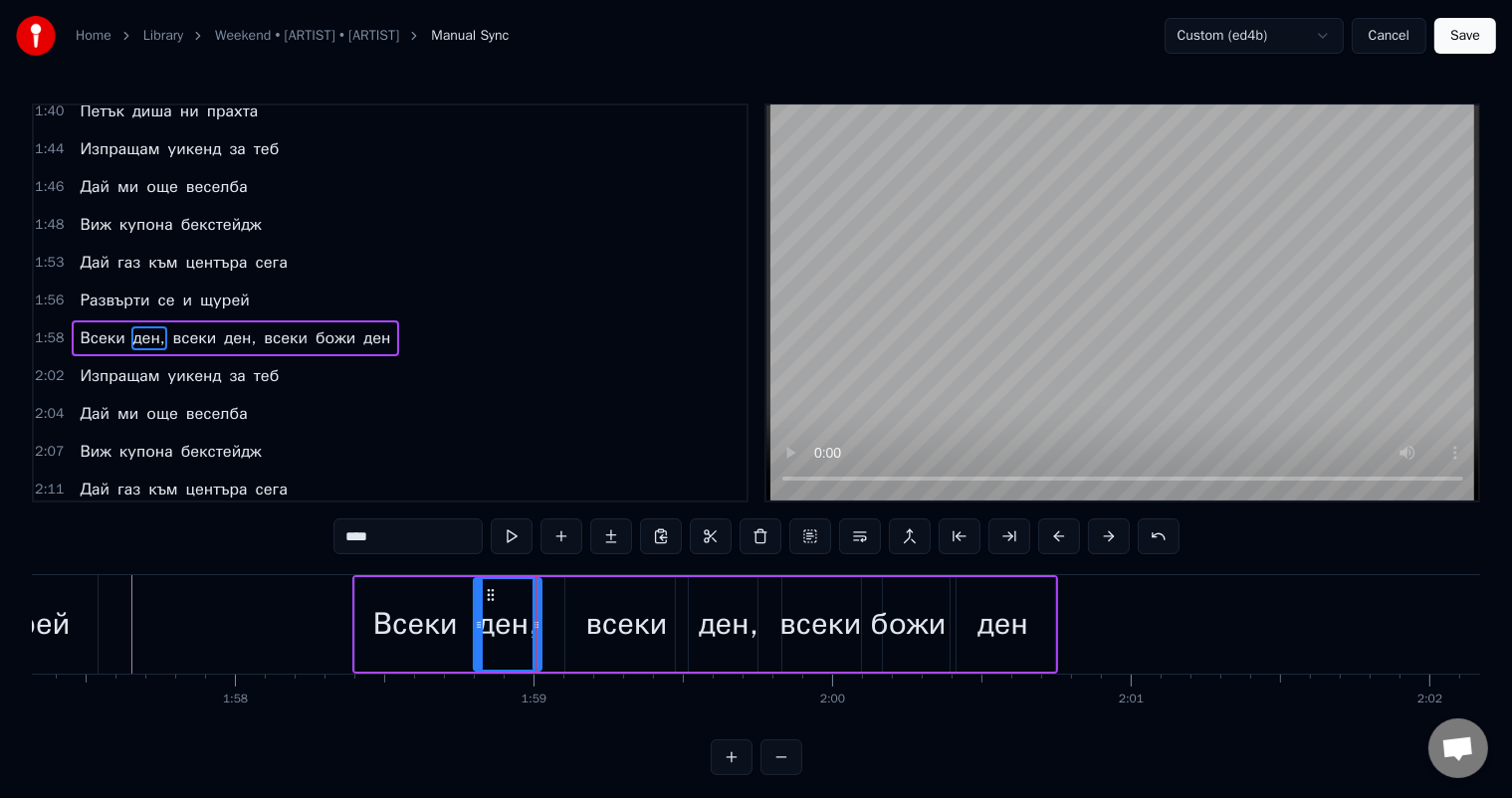 click on "всеки" at bounding box center (626, 624) 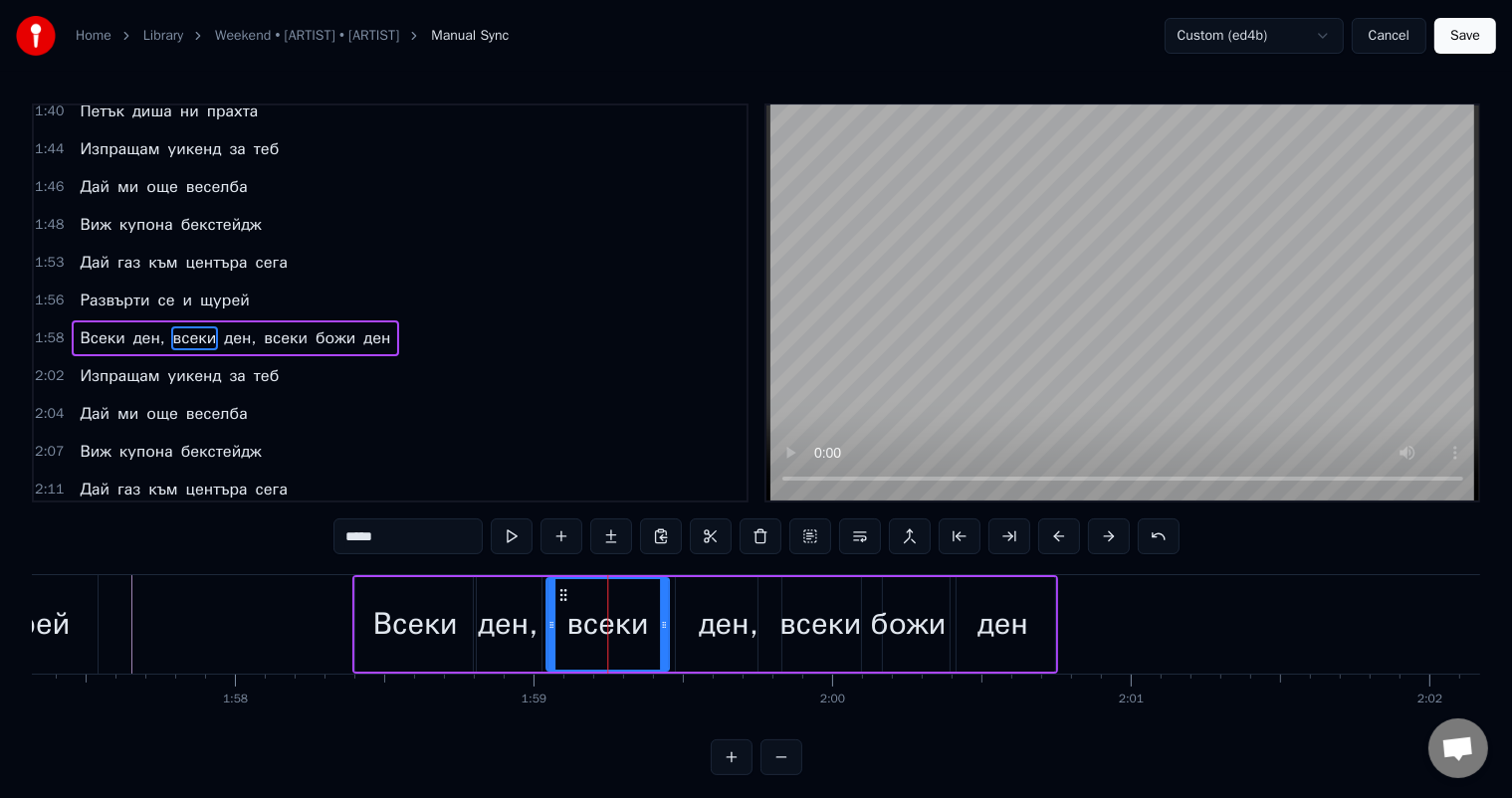 drag, startPoint x: 582, startPoint y: 592, endPoint x: 563, endPoint y: 592, distance: 19 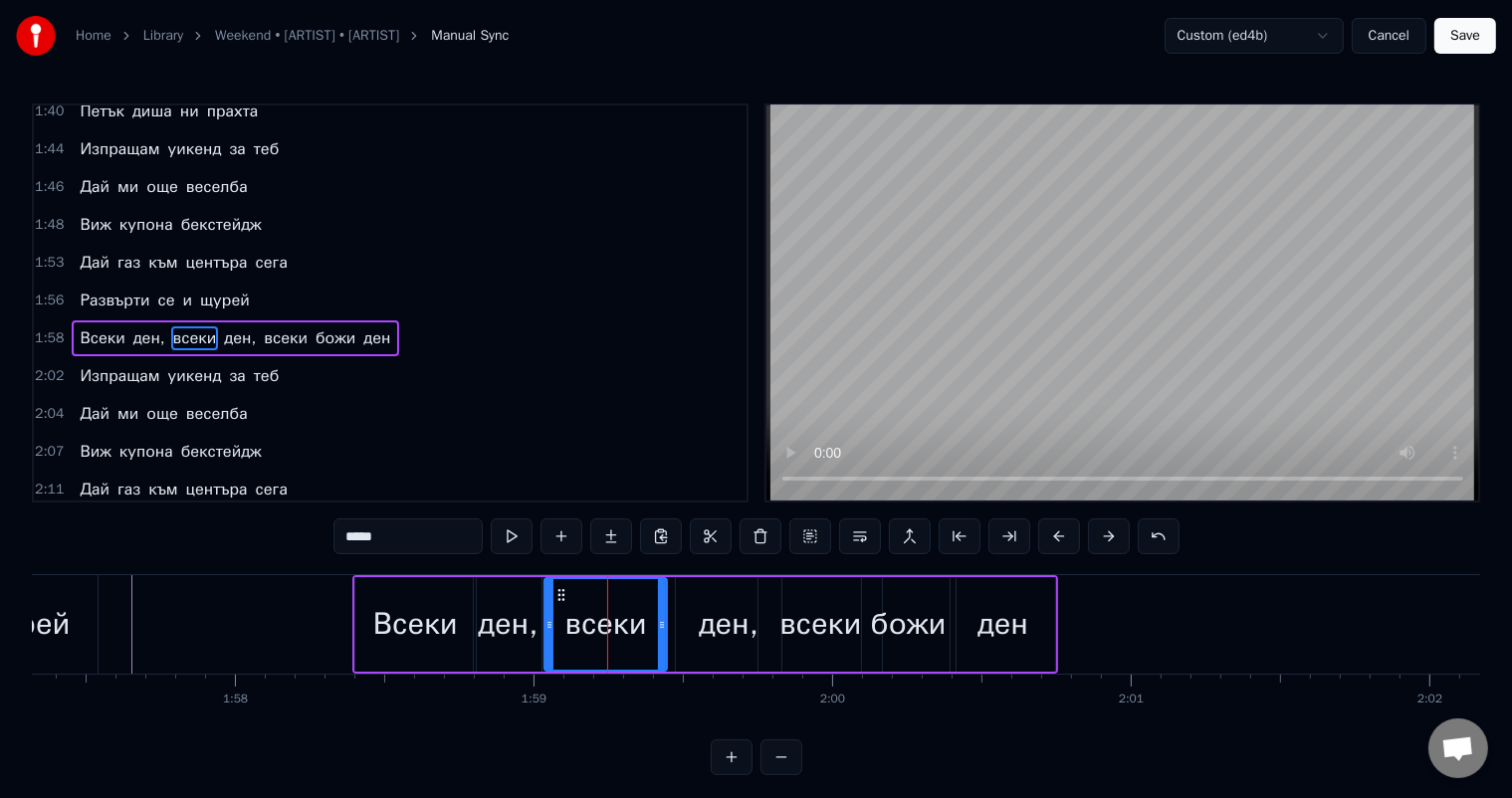 click on "ден," at bounding box center [729, 624] 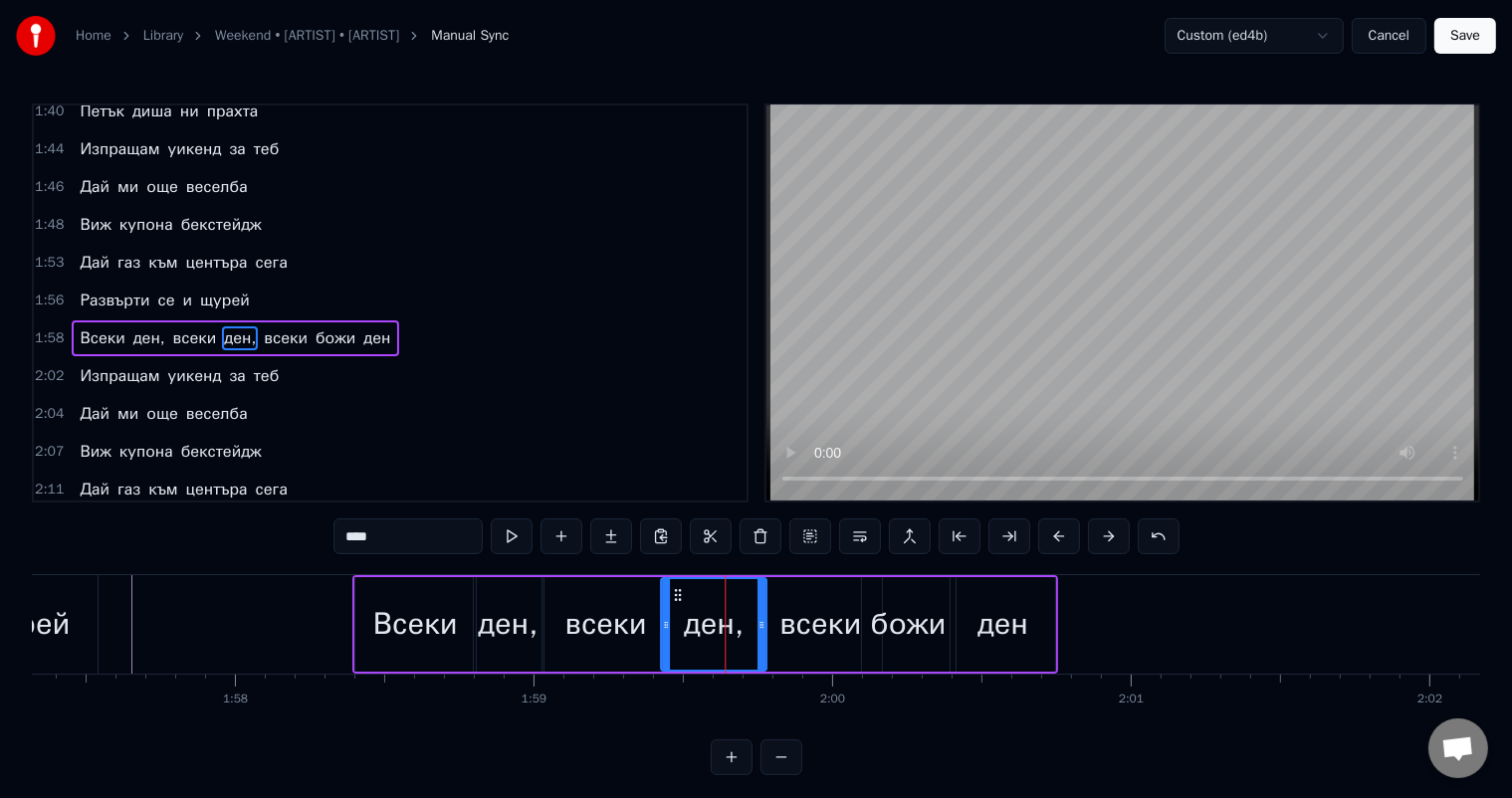 drag, startPoint x: 690, startPoint y: 593, endPoint x: 670, endPoint y: 593, distance: 20 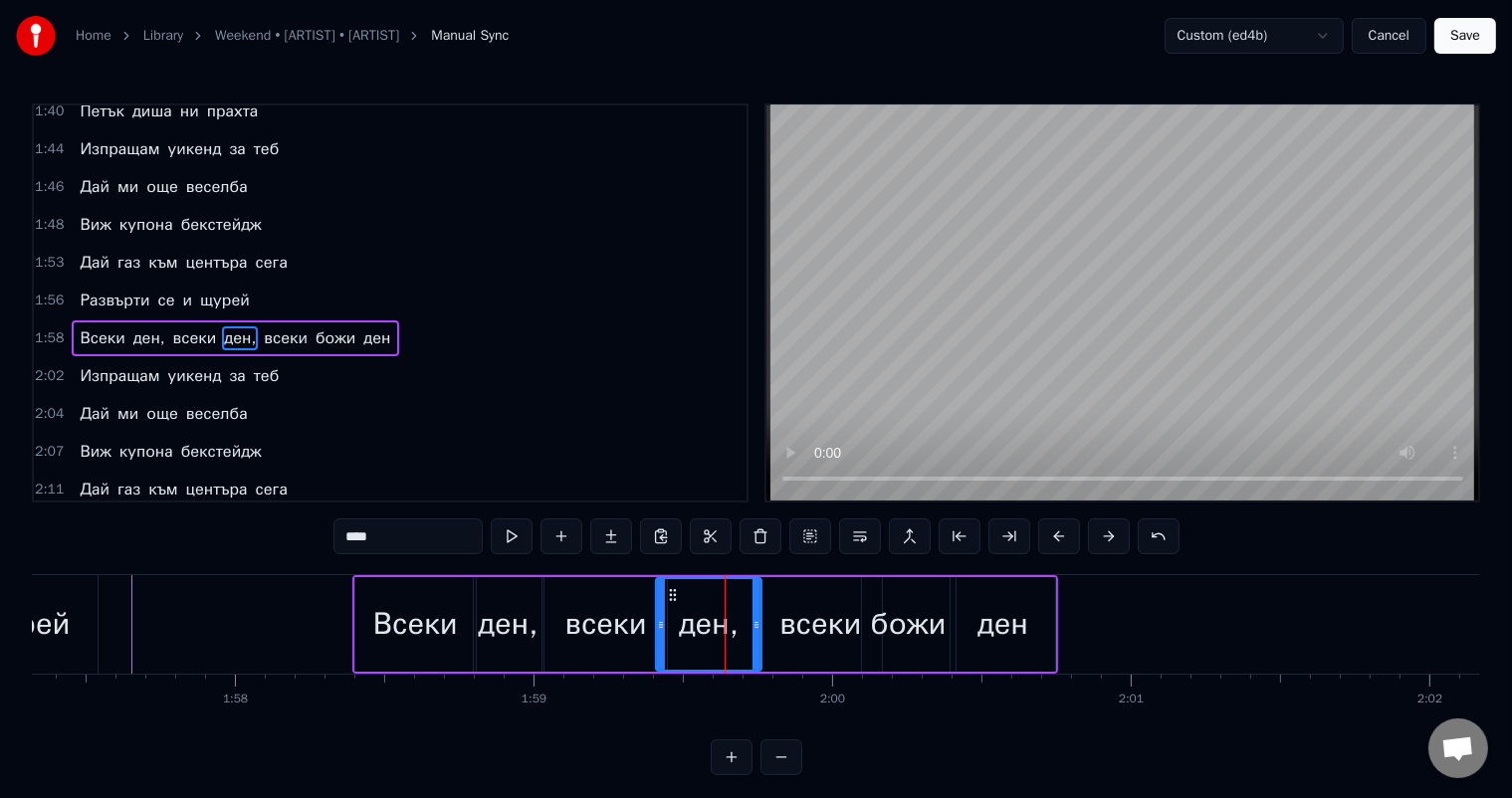 click on "всеки" at bounding box center [820, 624] 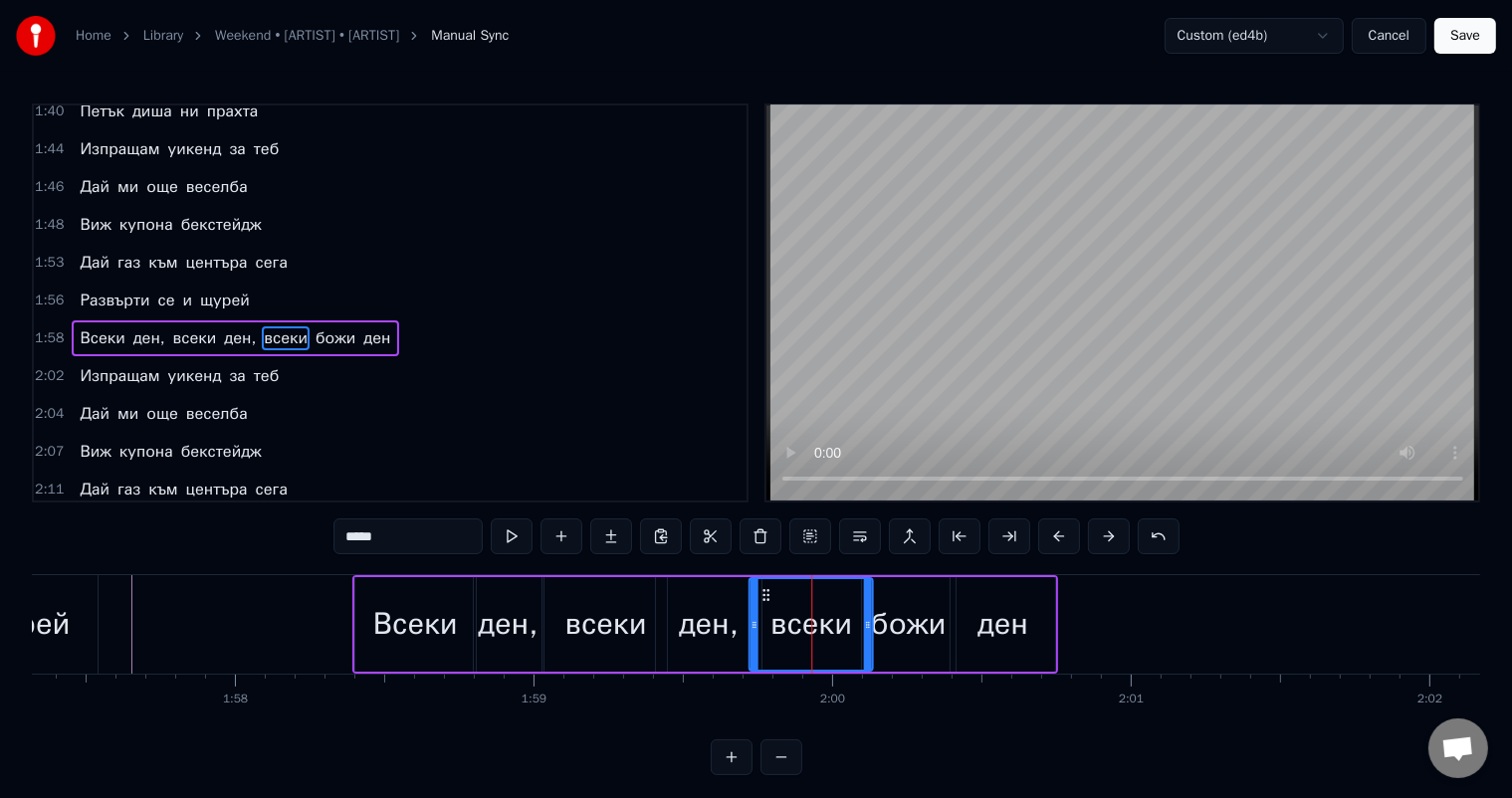 drag, startPoint x: 769, startPoint y: 591, endPoint x: 758, endPoint y: 591, distance: 11 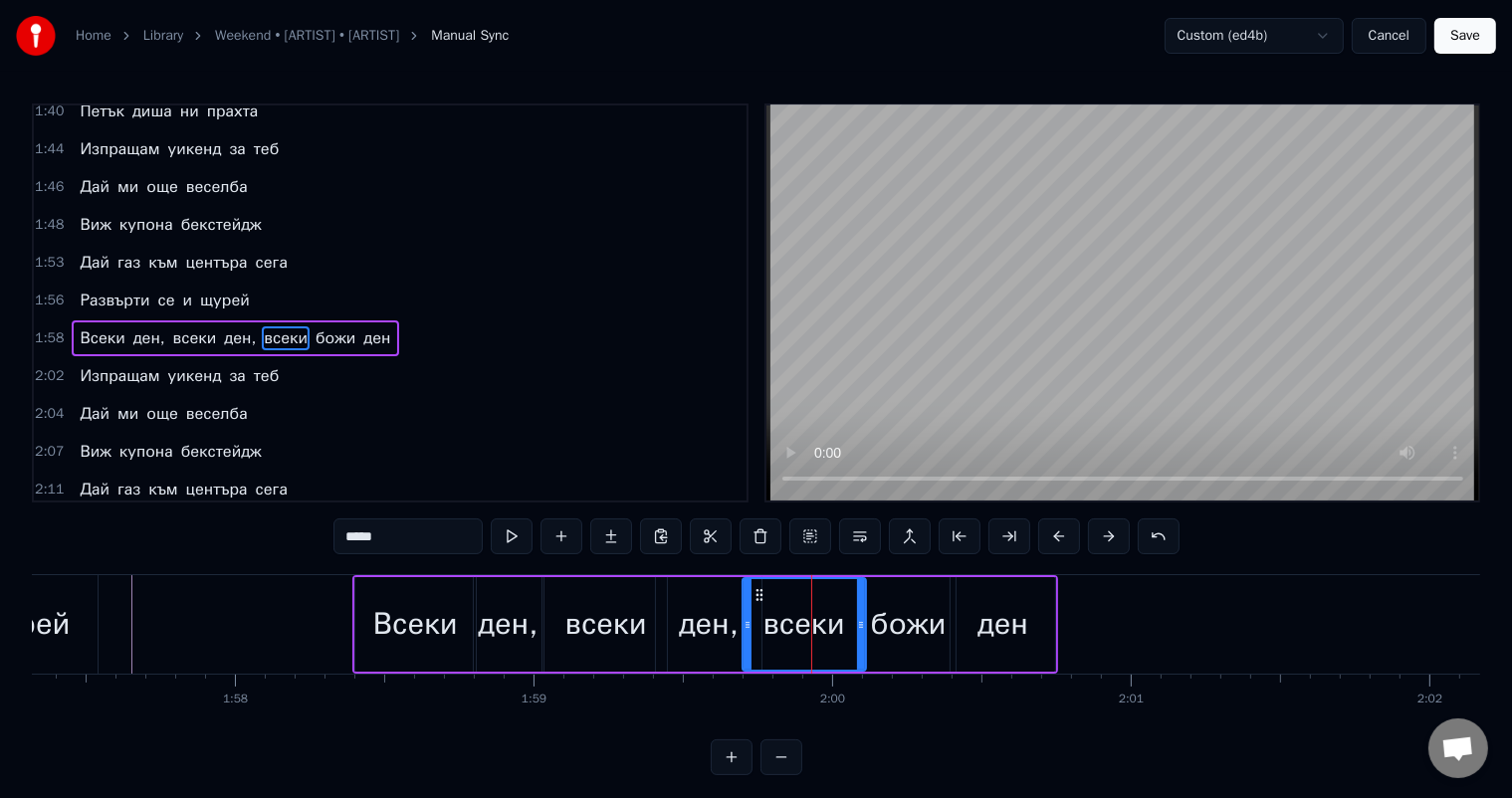 click on "божи" at bounding box center [909, 624] 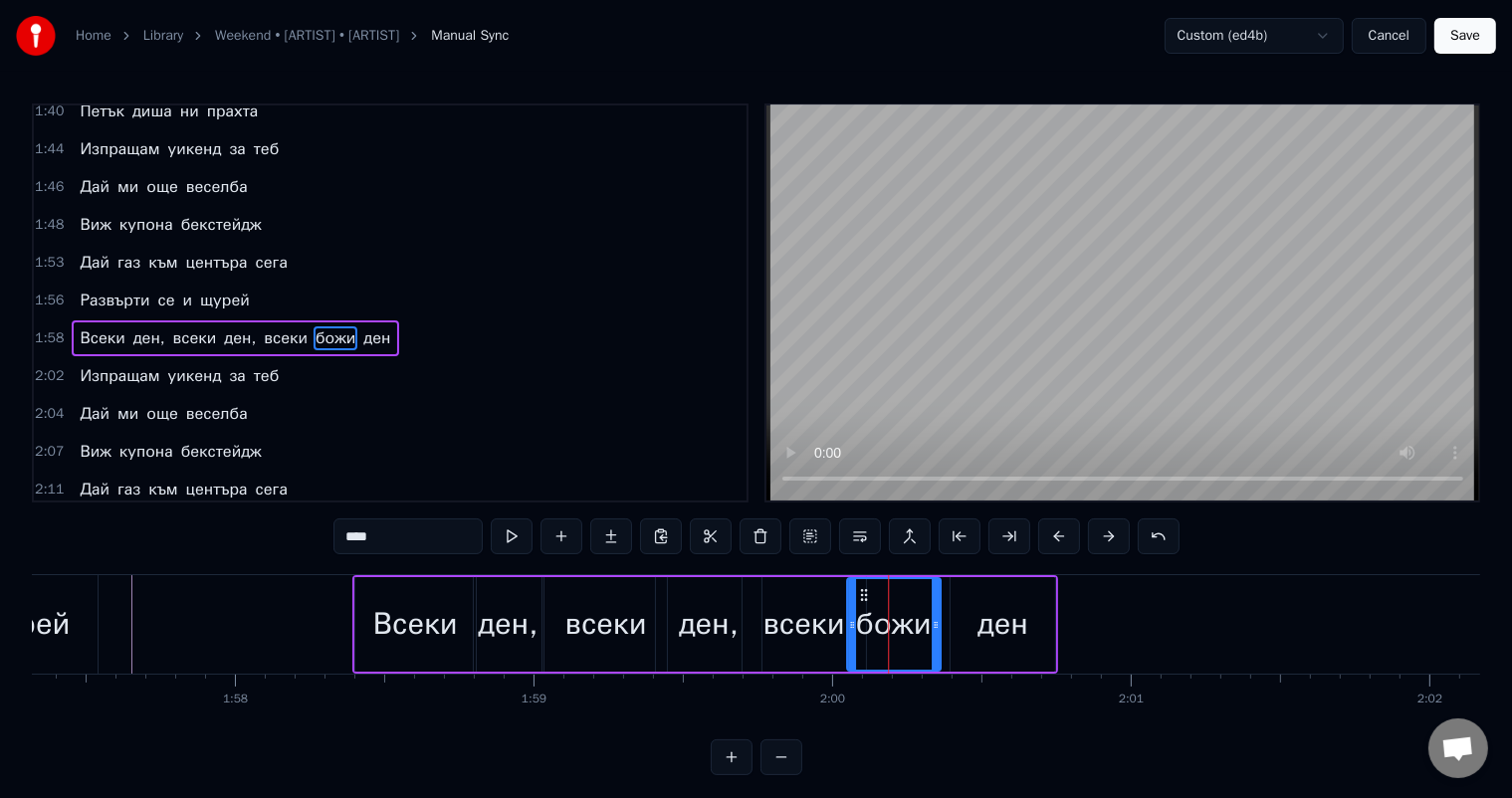 drag, startPoint x: 876, startPoint y: 595, endPoint x: 861, endPoint y: 593, distance: 15.132746 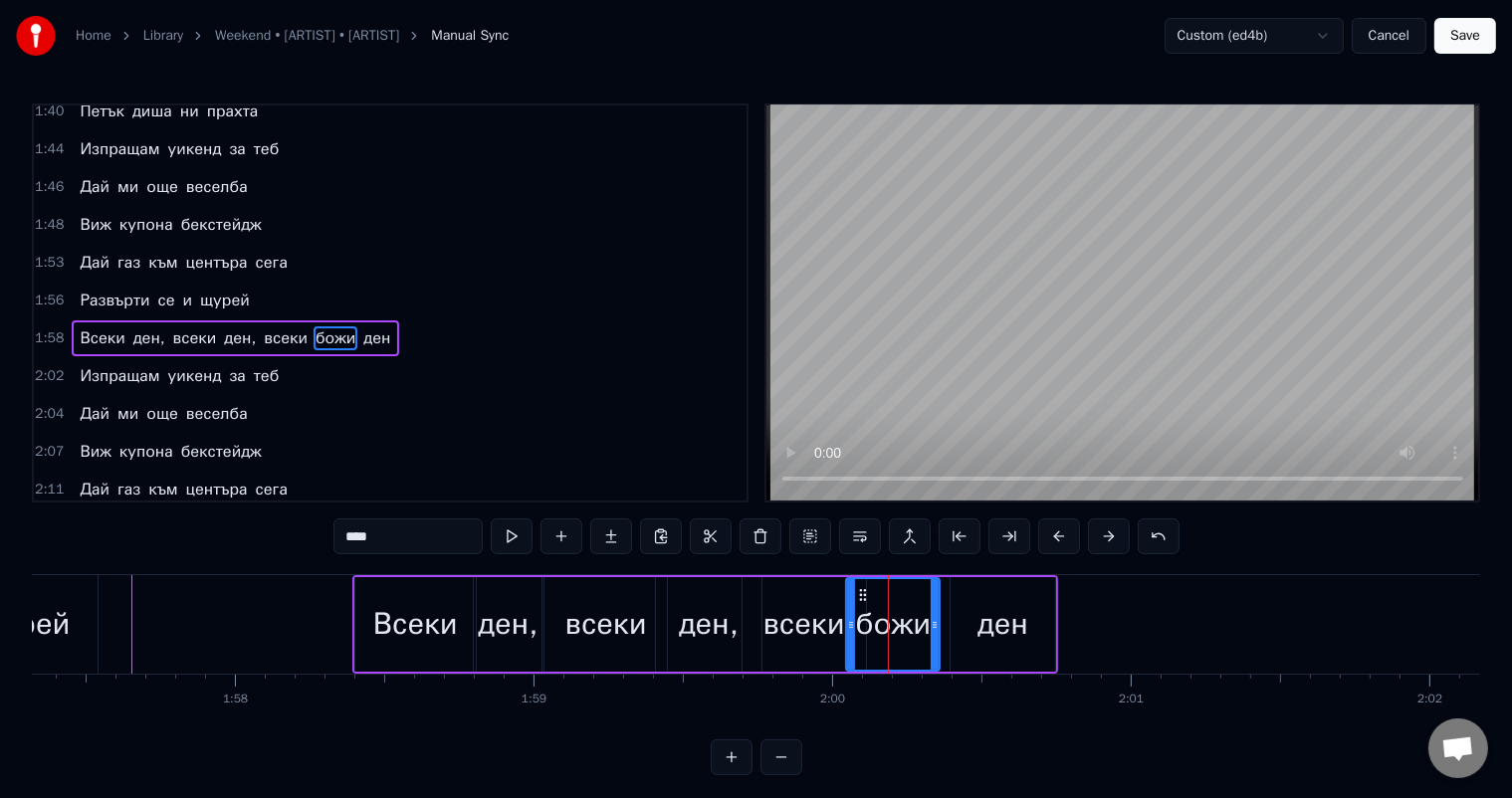 click on "ден" at bounding box center (1002, 624) 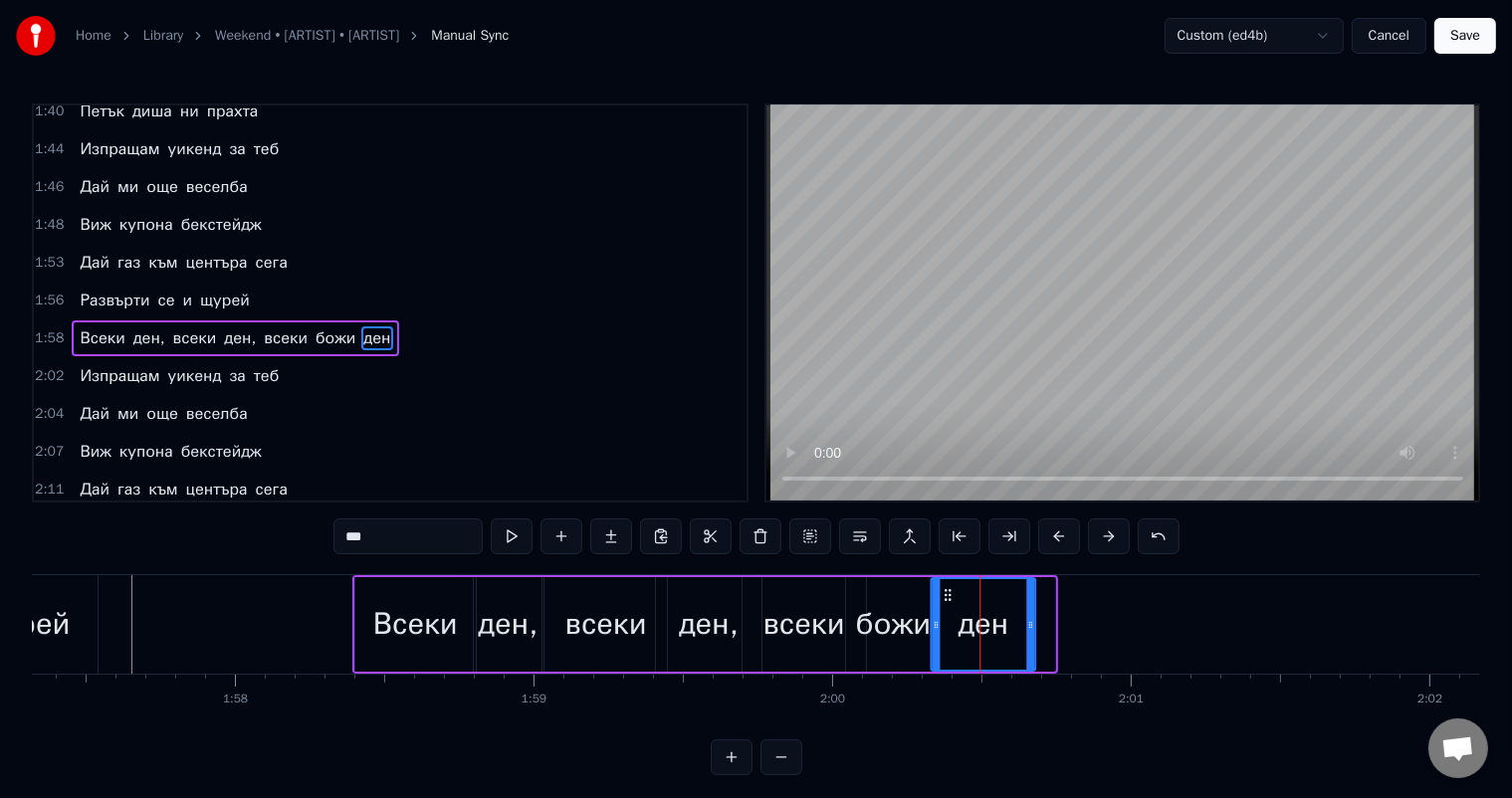drag, startPoint x: 965, startPoint y: 596, endPoint x: 945, endPoint y: 593, distance: 20.22375 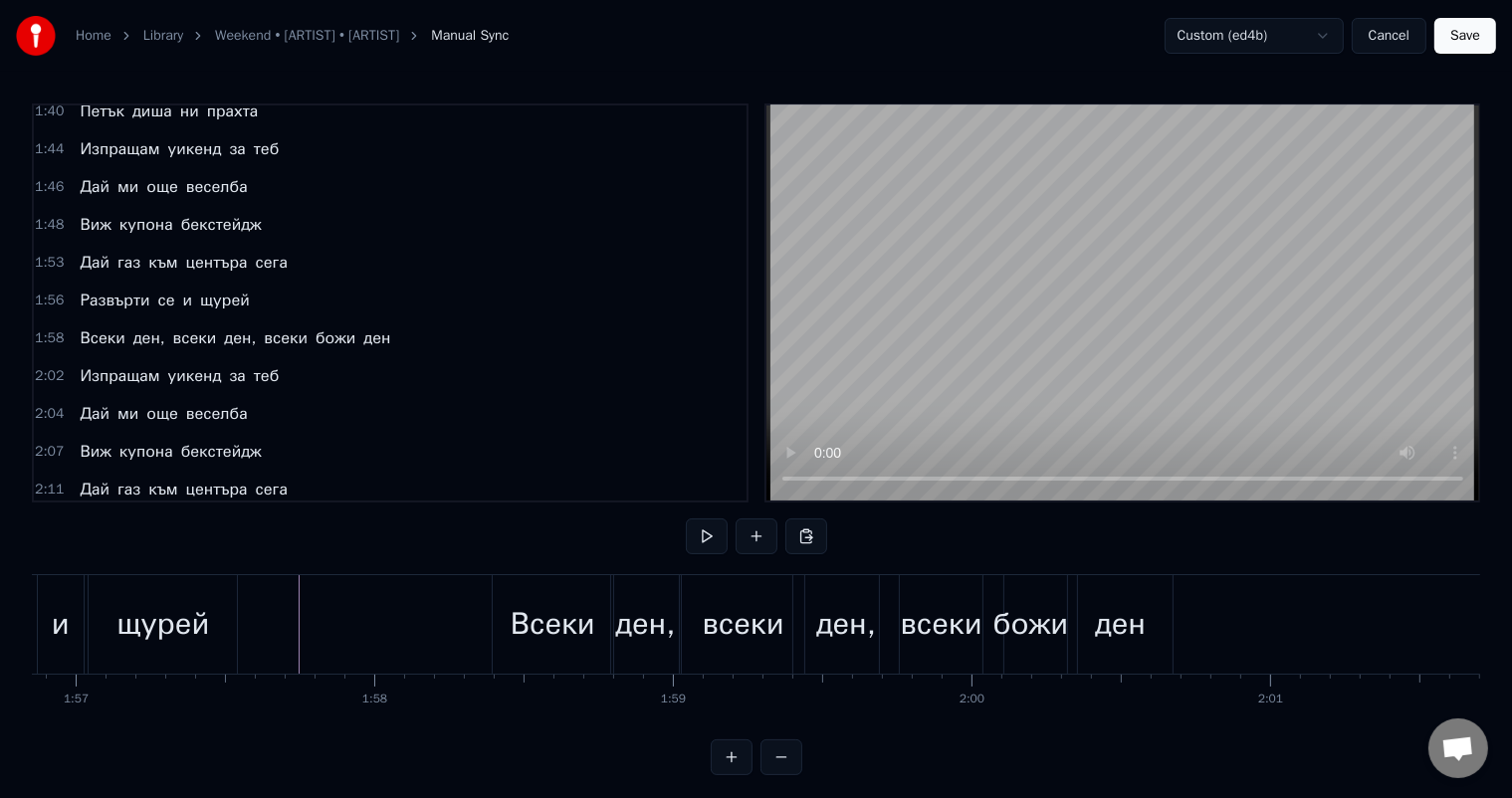 scroll, scrollTop: 0, scrollLeft: 34803, axis: horizontal 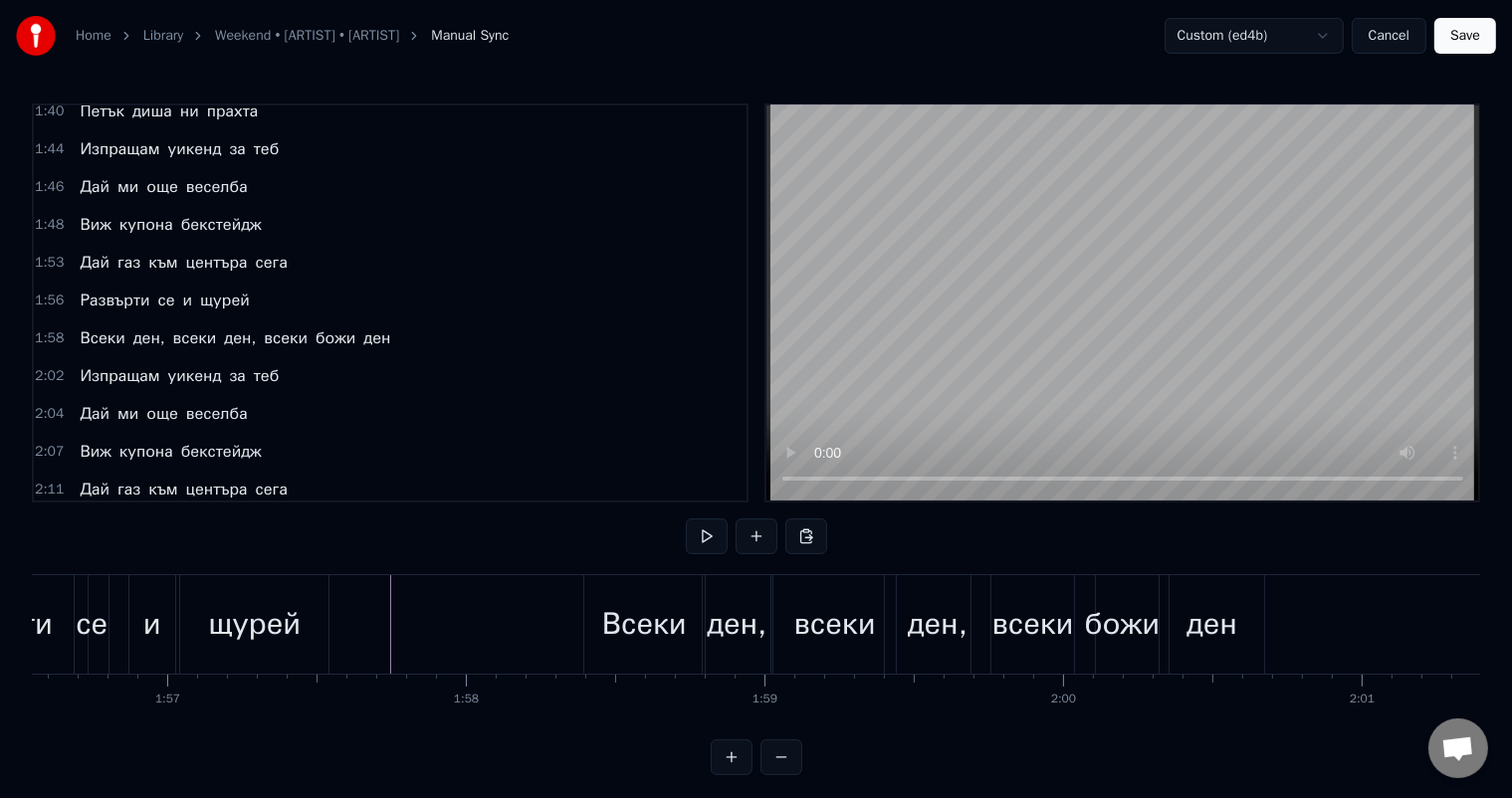 click at bounding box center (-7639, 624) 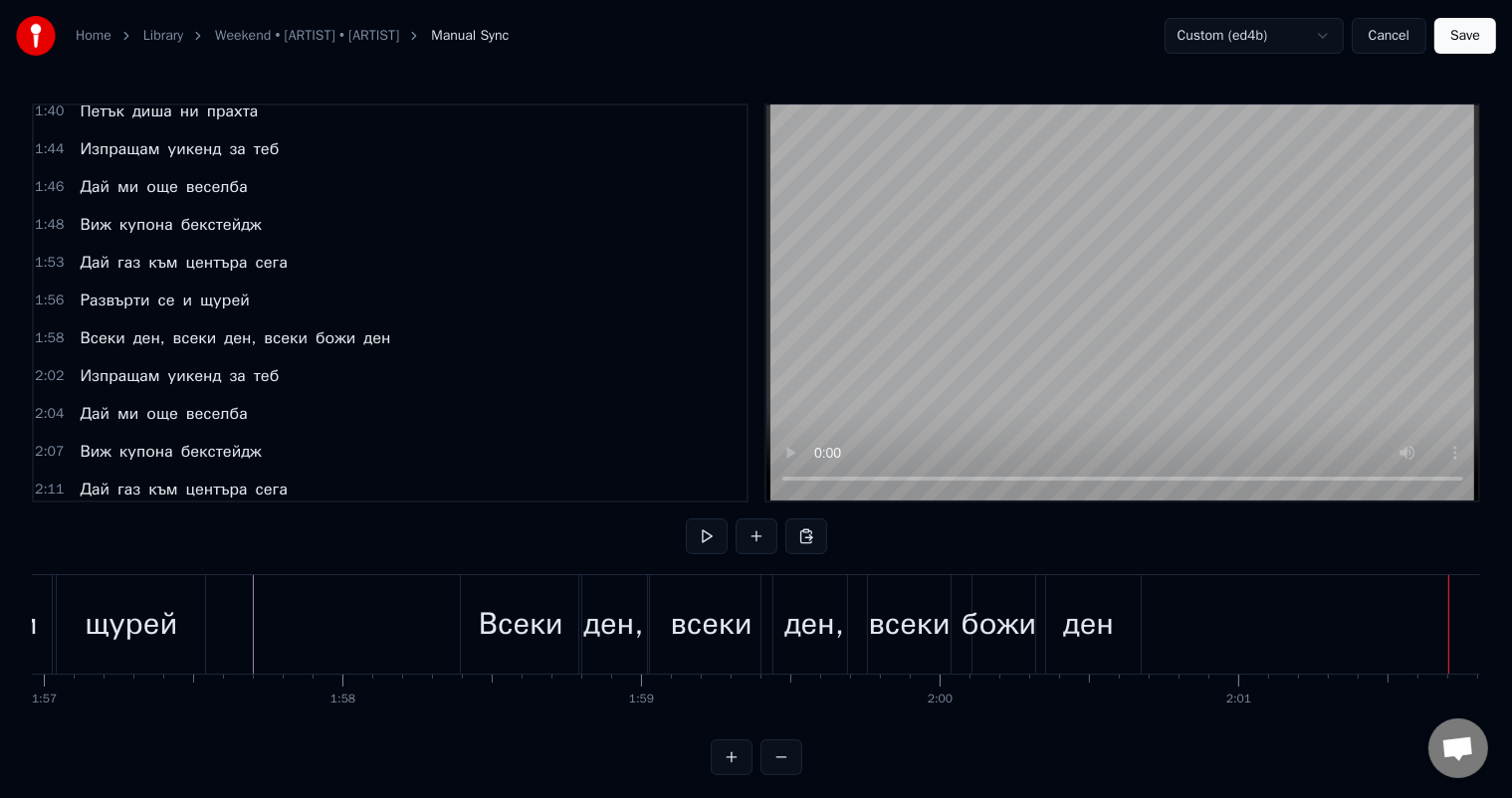 scroll, scrollTop: 0, scrollLeft: 34894, axis: horizontal 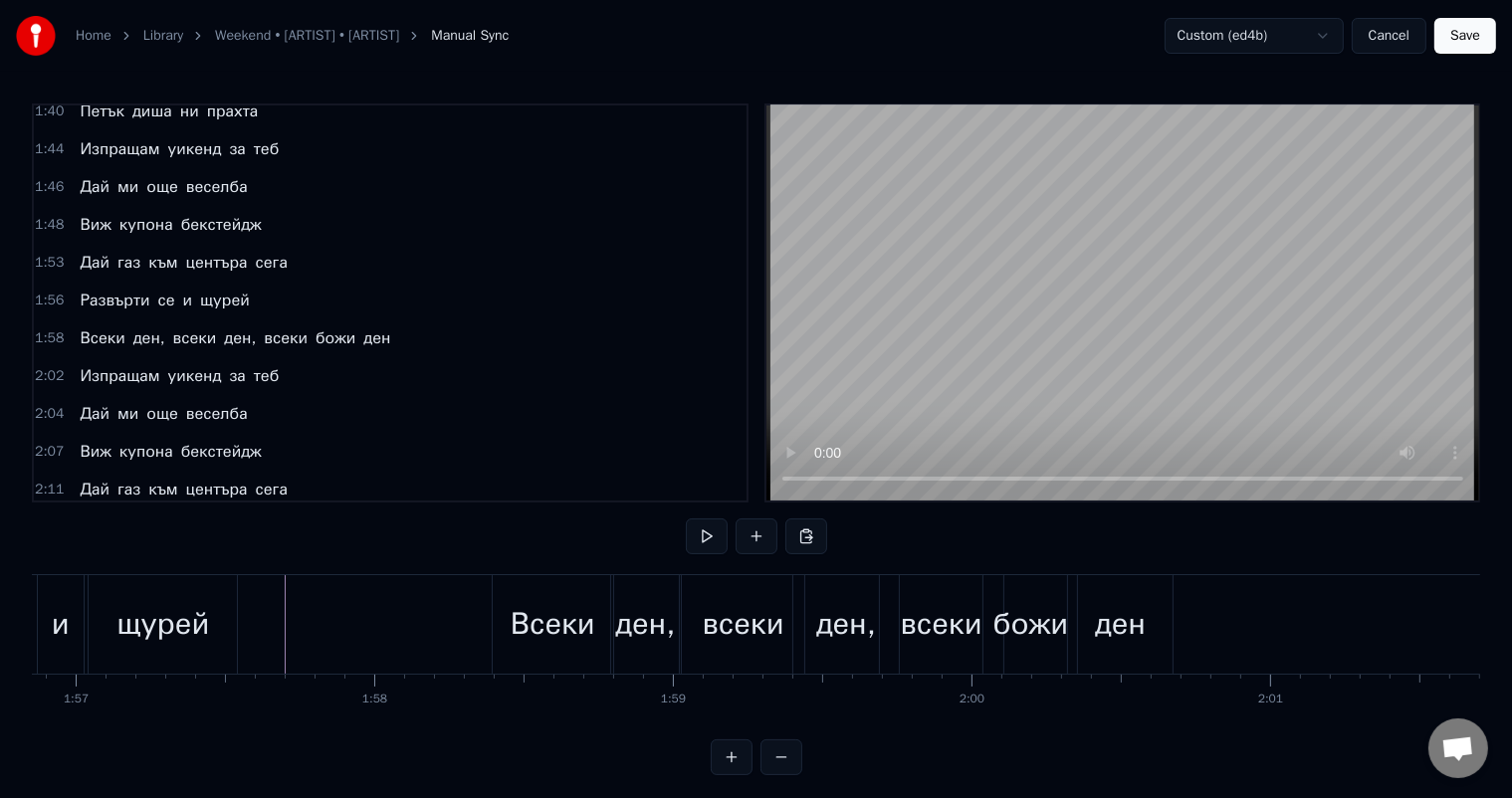 click on "ден," at bounding box center [846, 624] 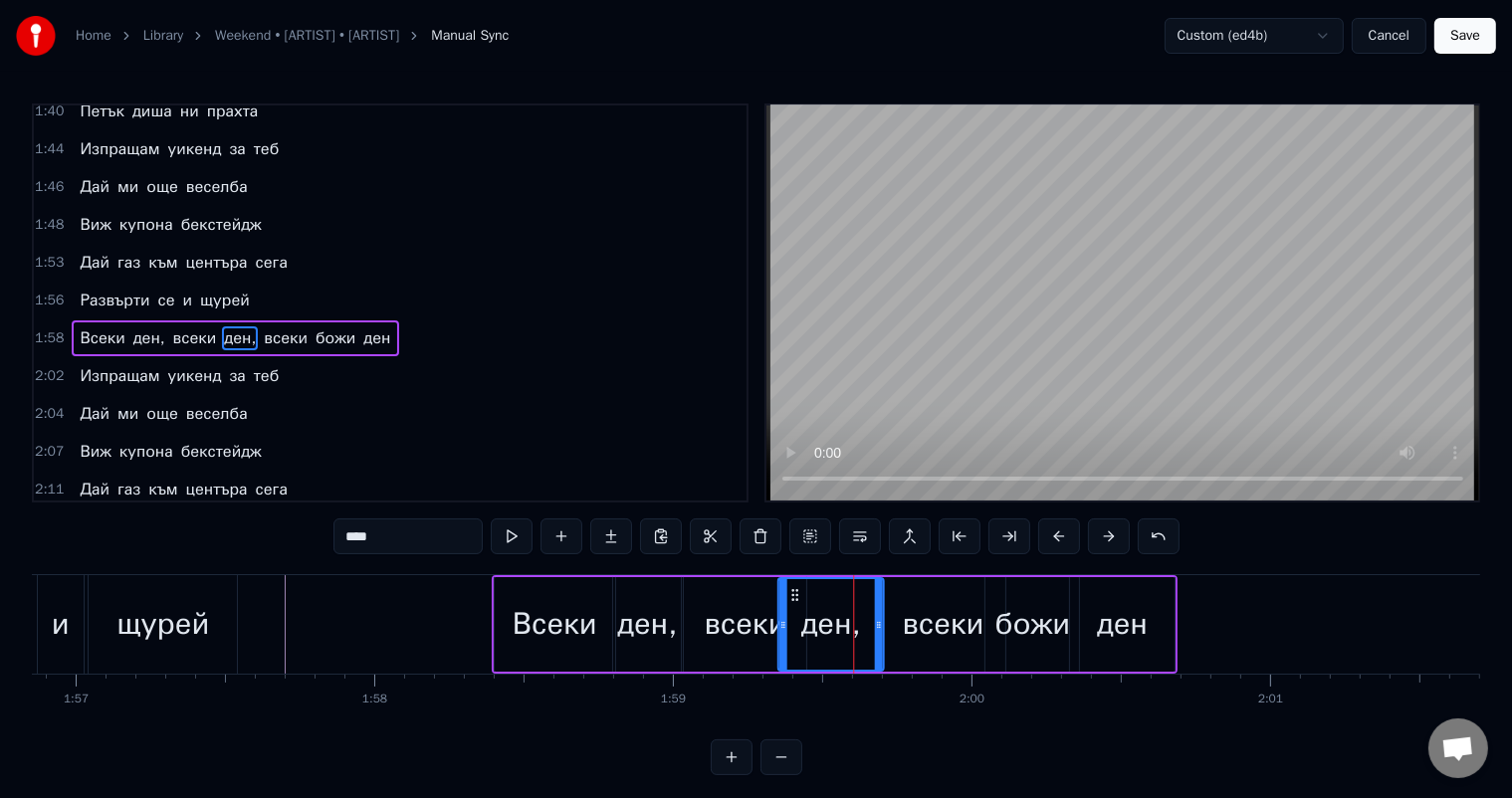 drag, startPoint x: 811, startPoint y: 593, endPoint x: 794, endPoint y: 592, distance: 17.029386 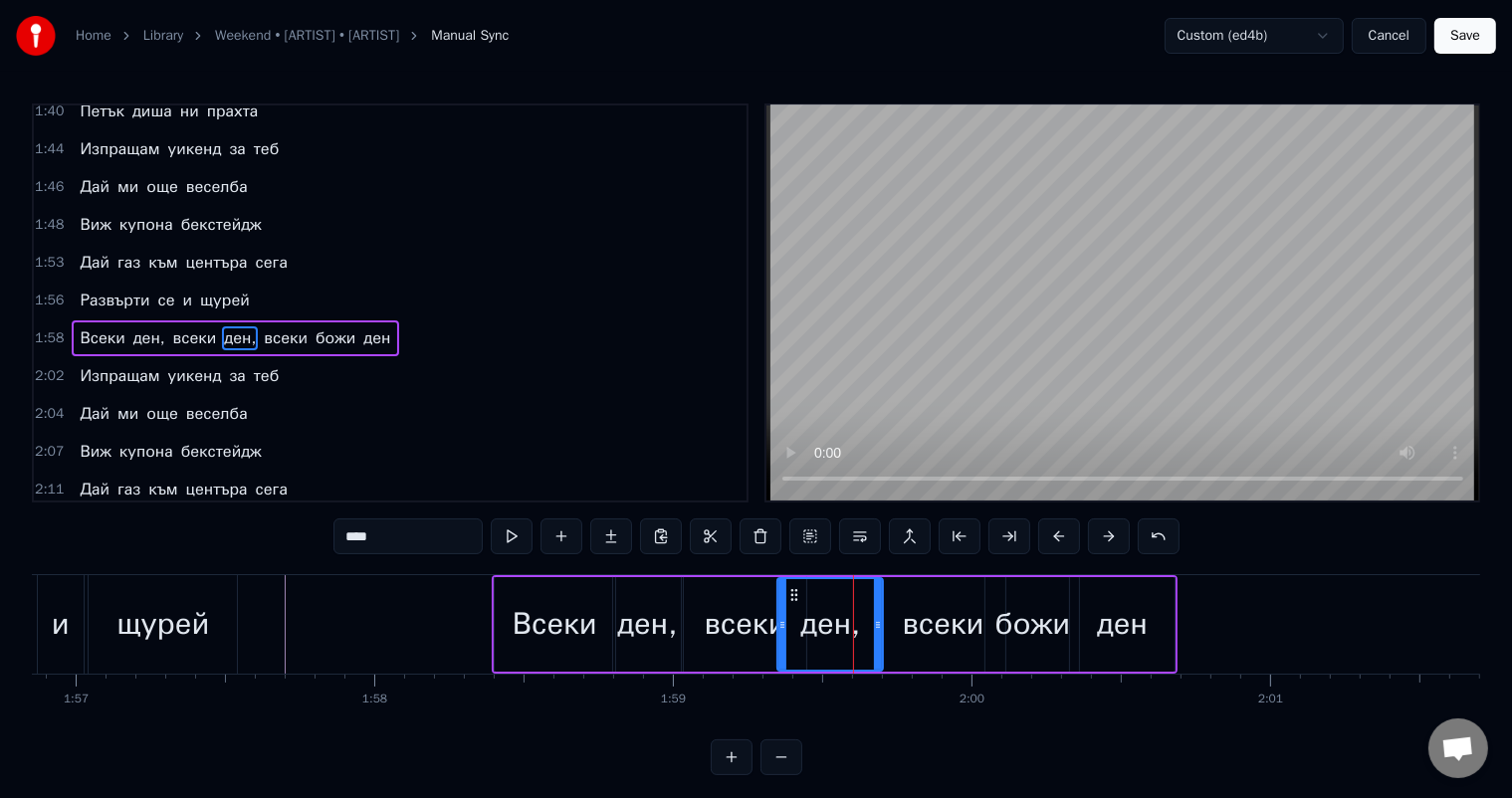 click on "всеки" at bounding box center [944, 624] 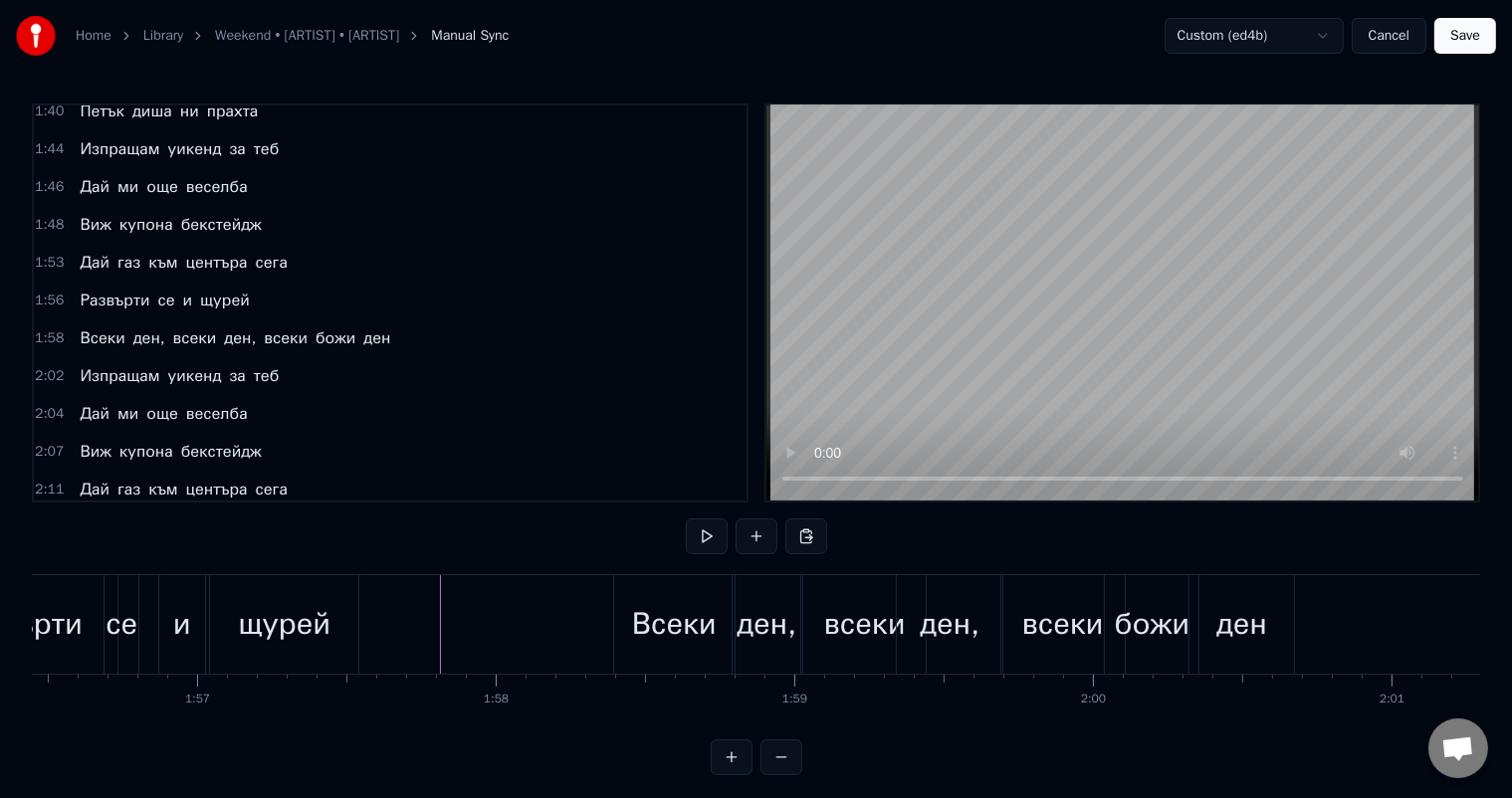 scroll, scrollTop: 0, scrollLeft: 34711, axis: horizontal 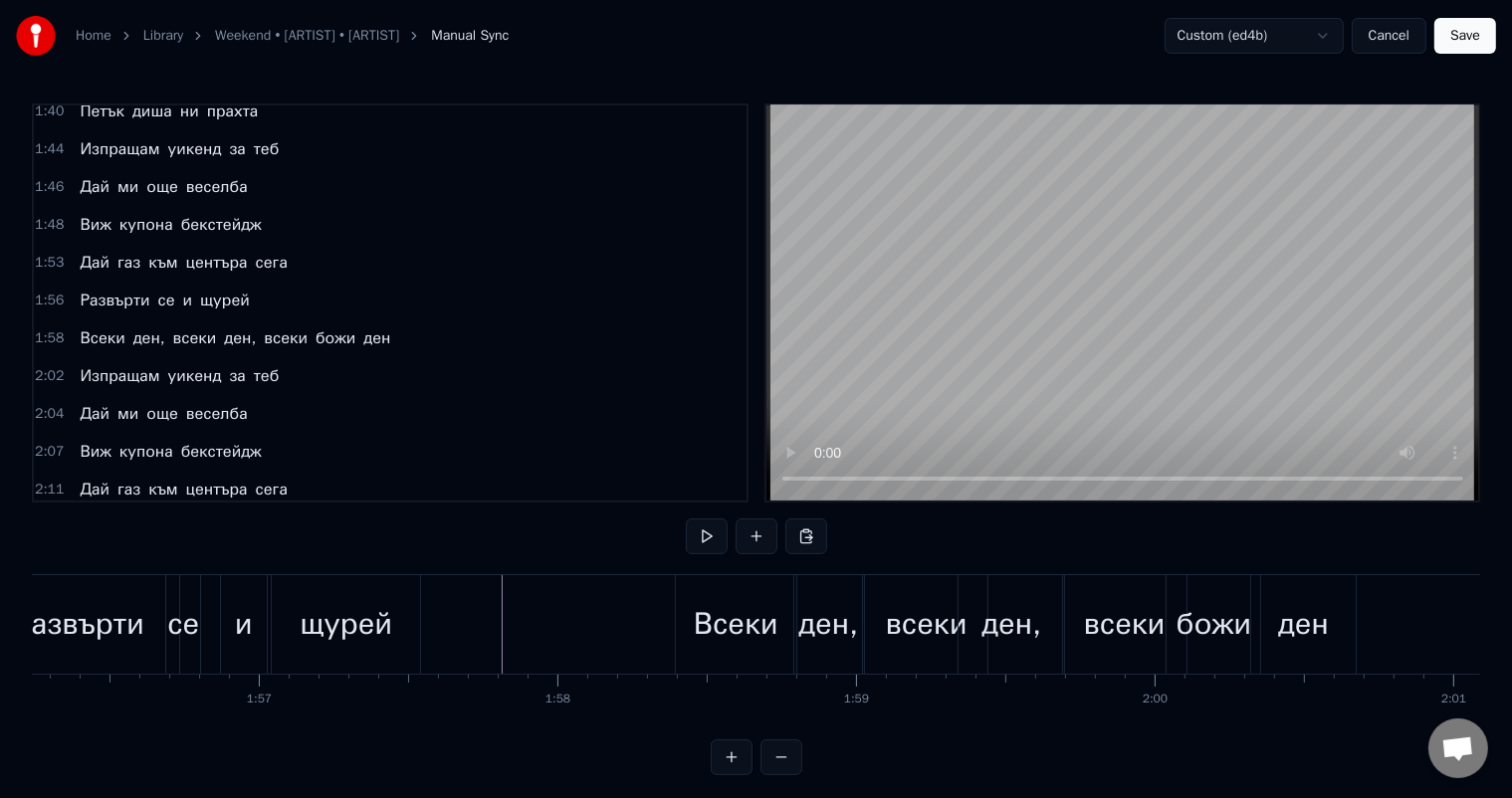 click at bounding box center (-7547, 624) 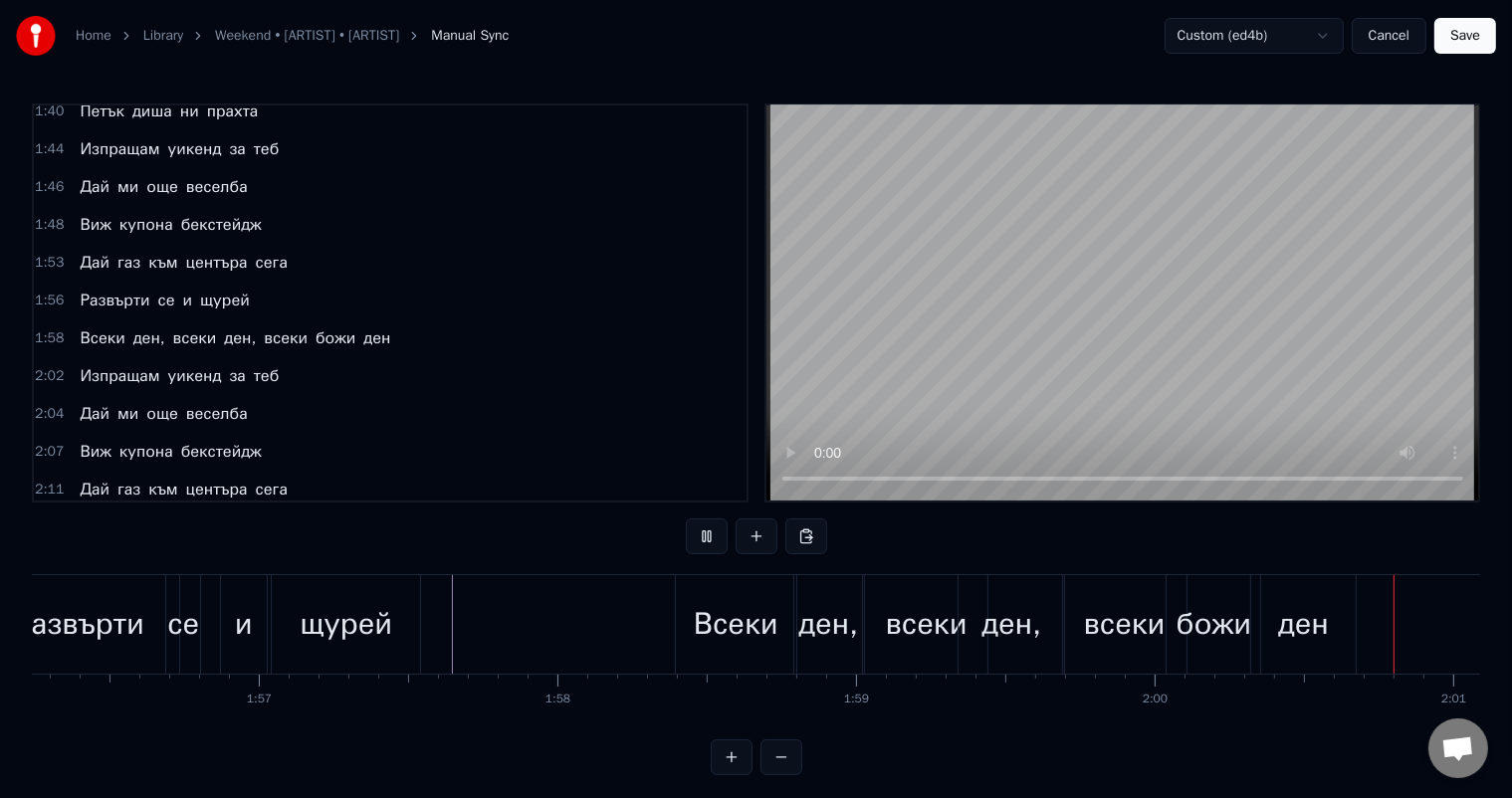 scroll, scrollTop: 0, scrollLeft: 35972, axis: horizontal 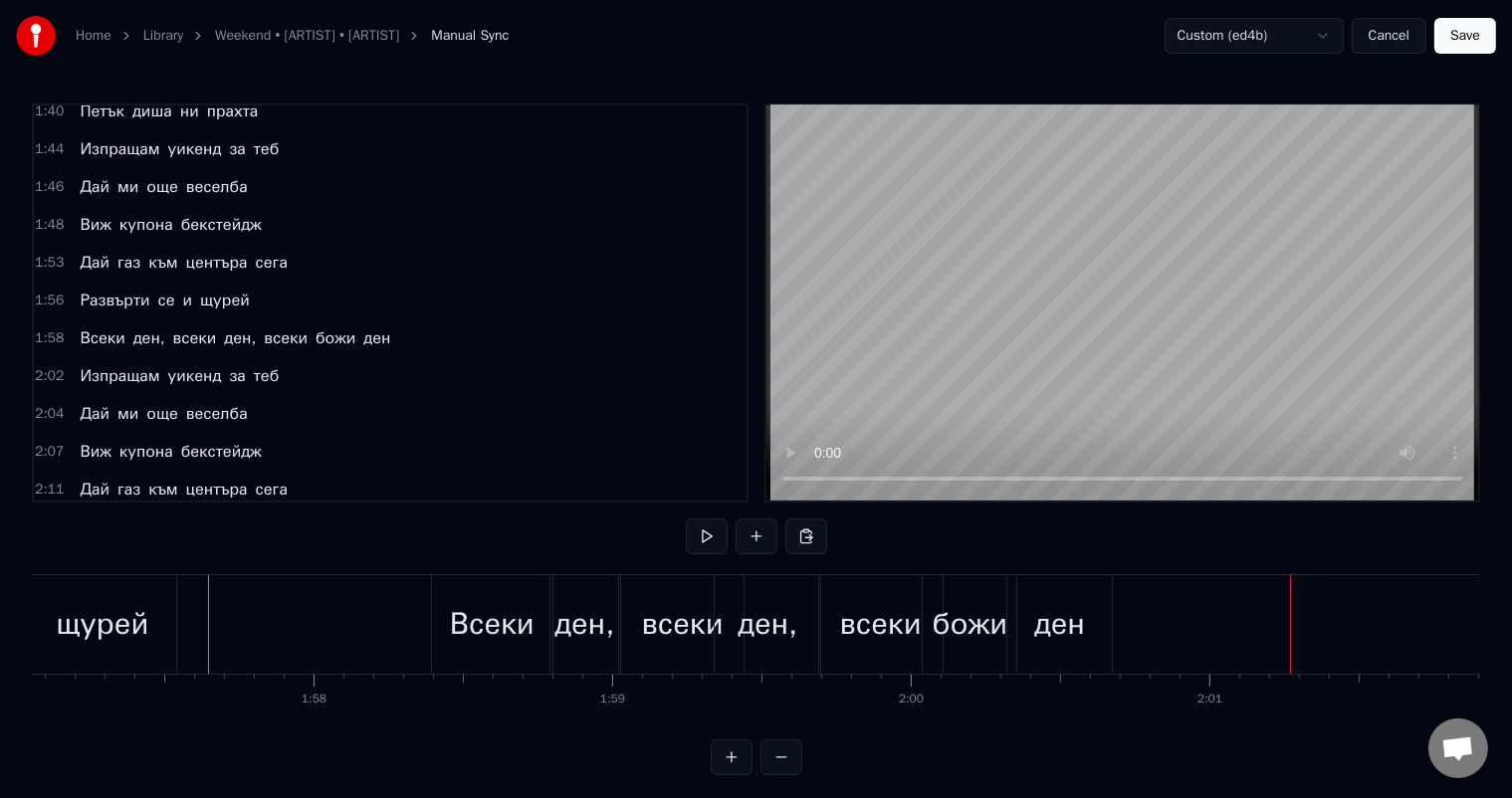 click on "ден," at bounding box center (767, 624) 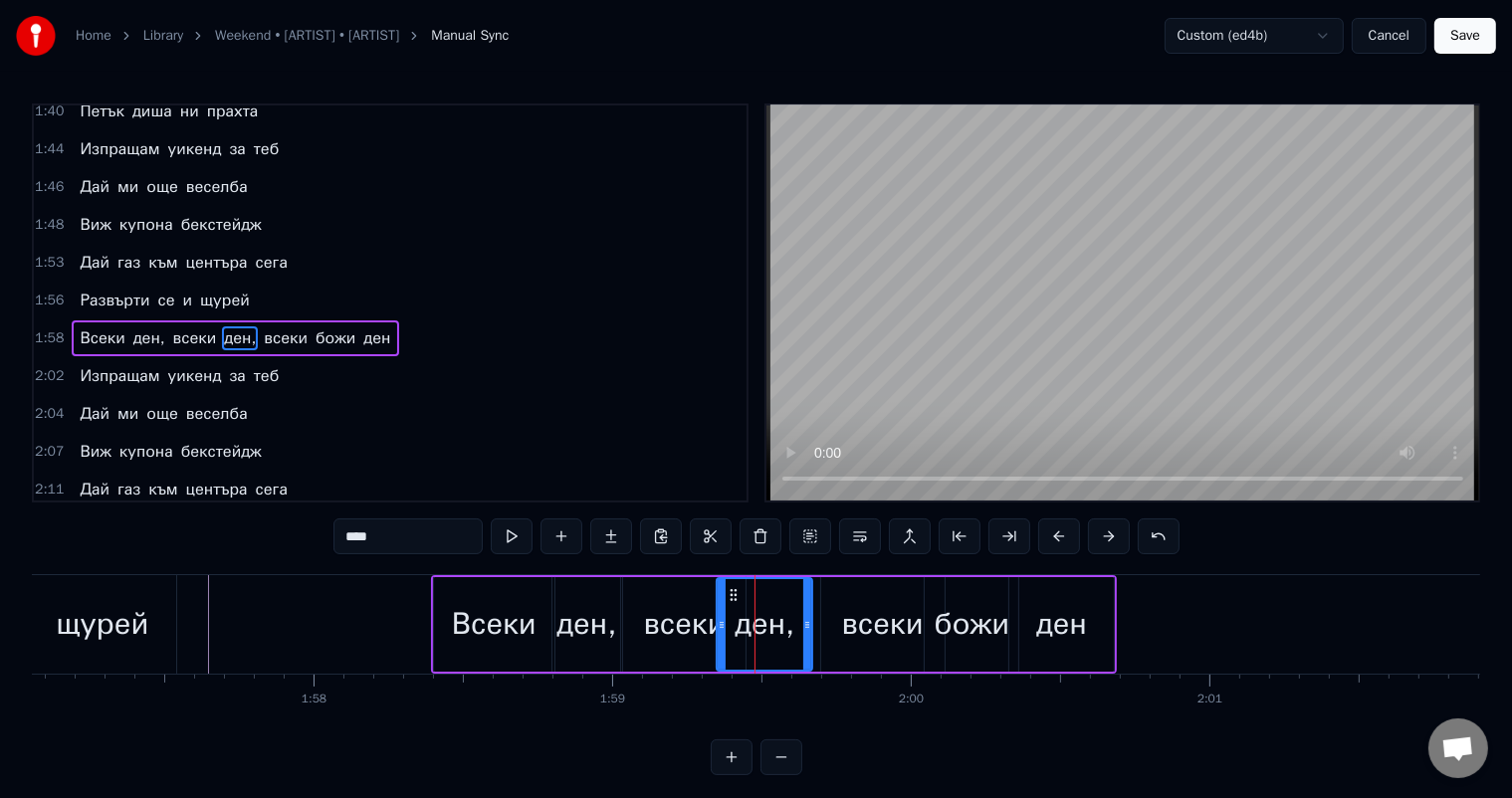 drag, startPoint x: 816, startPoint y: 623, endPoint x: 804, endPoint y: 626, distance: 12.369317 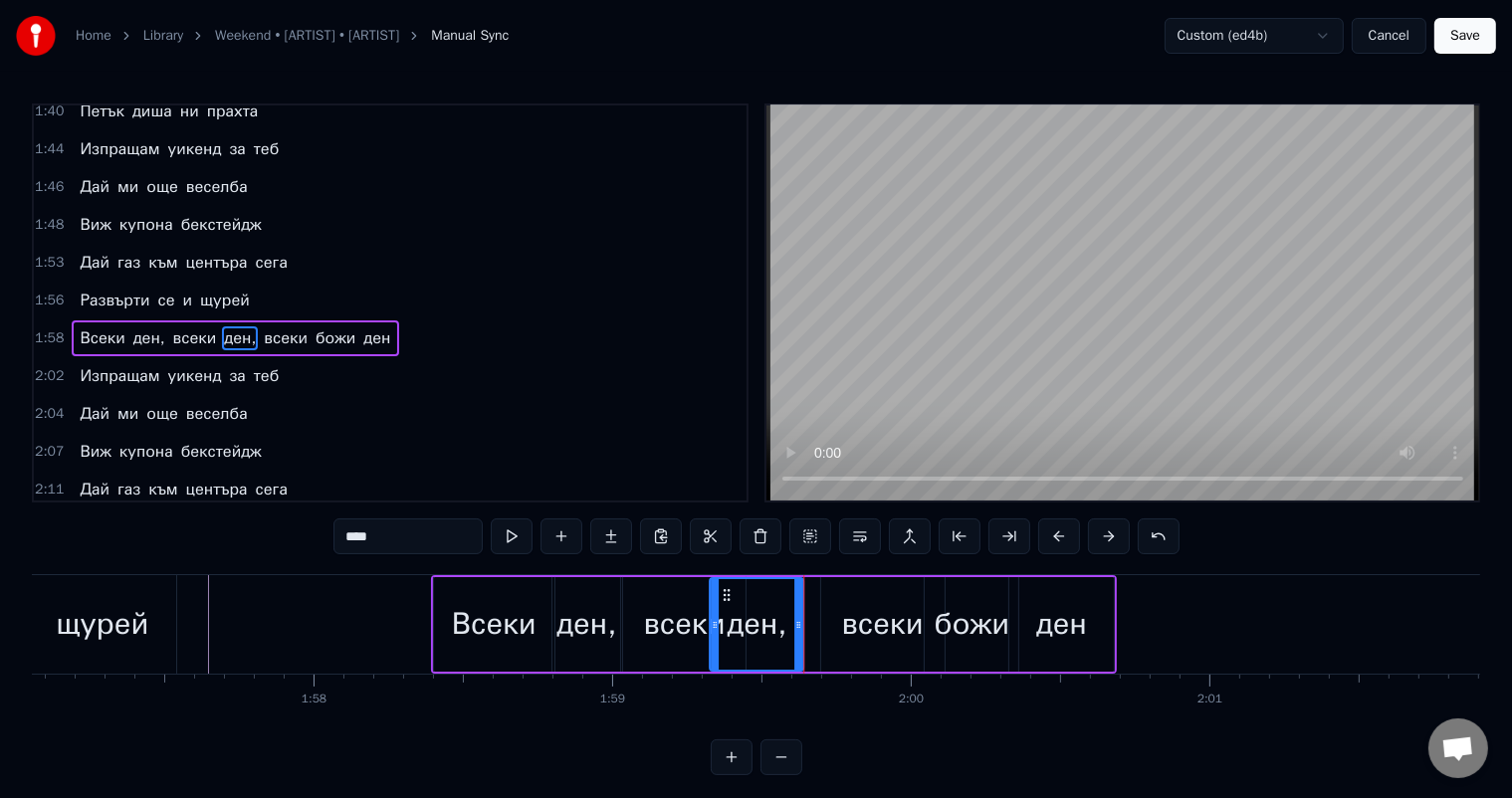 click 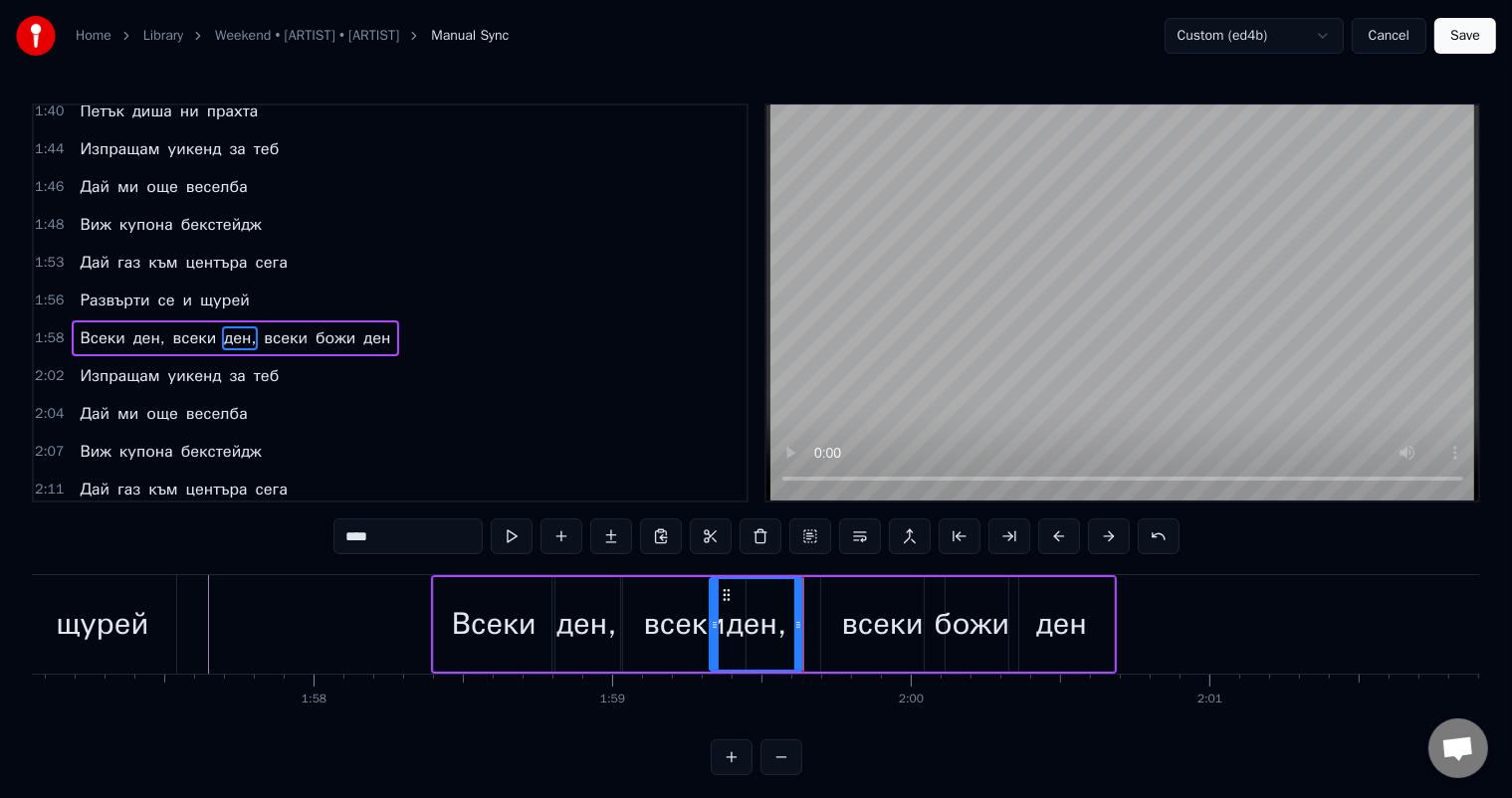 click on "ден," at bounding box center (586, 624) 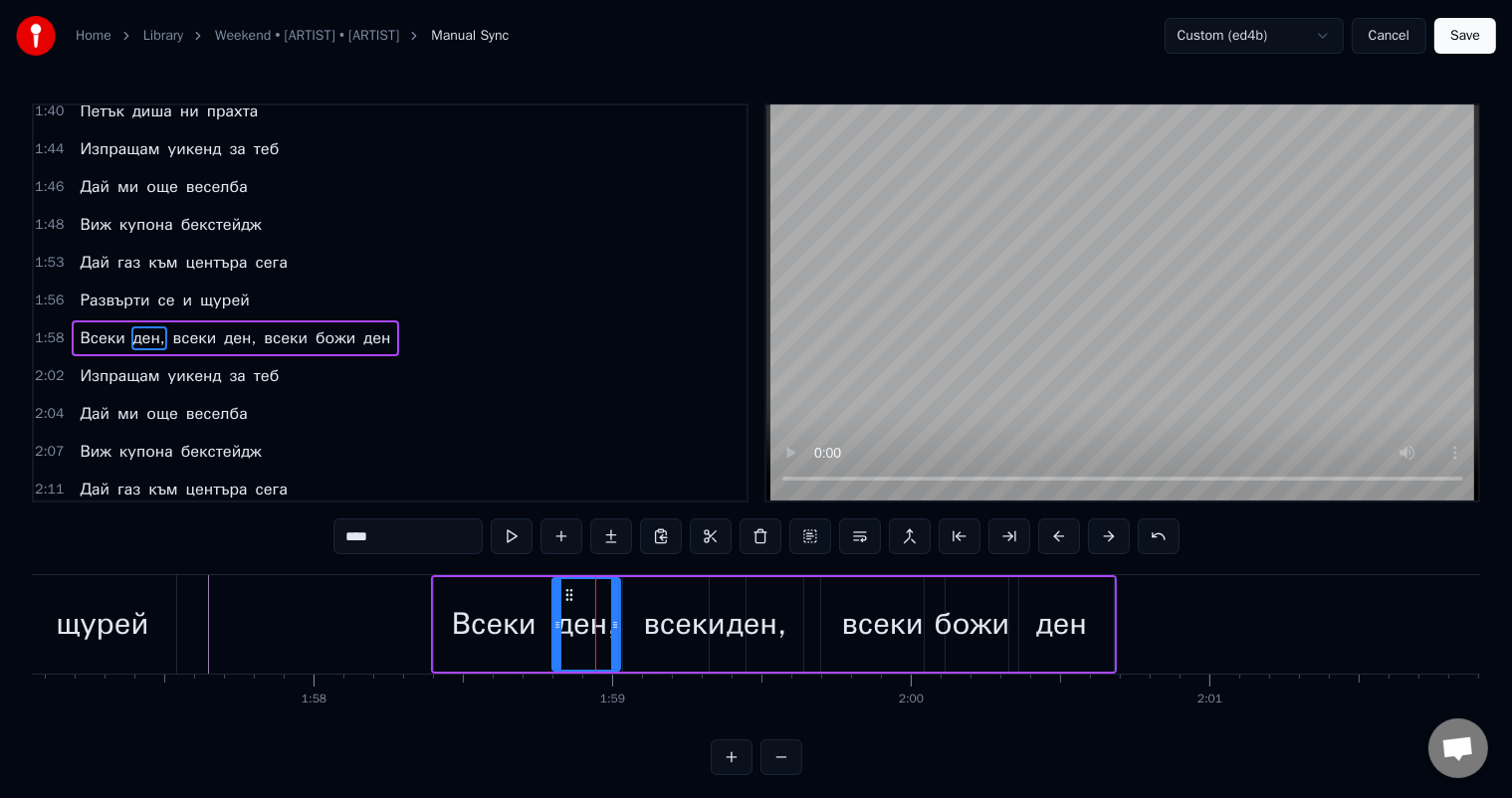 click on "ден," at bounding box center (756, 624) 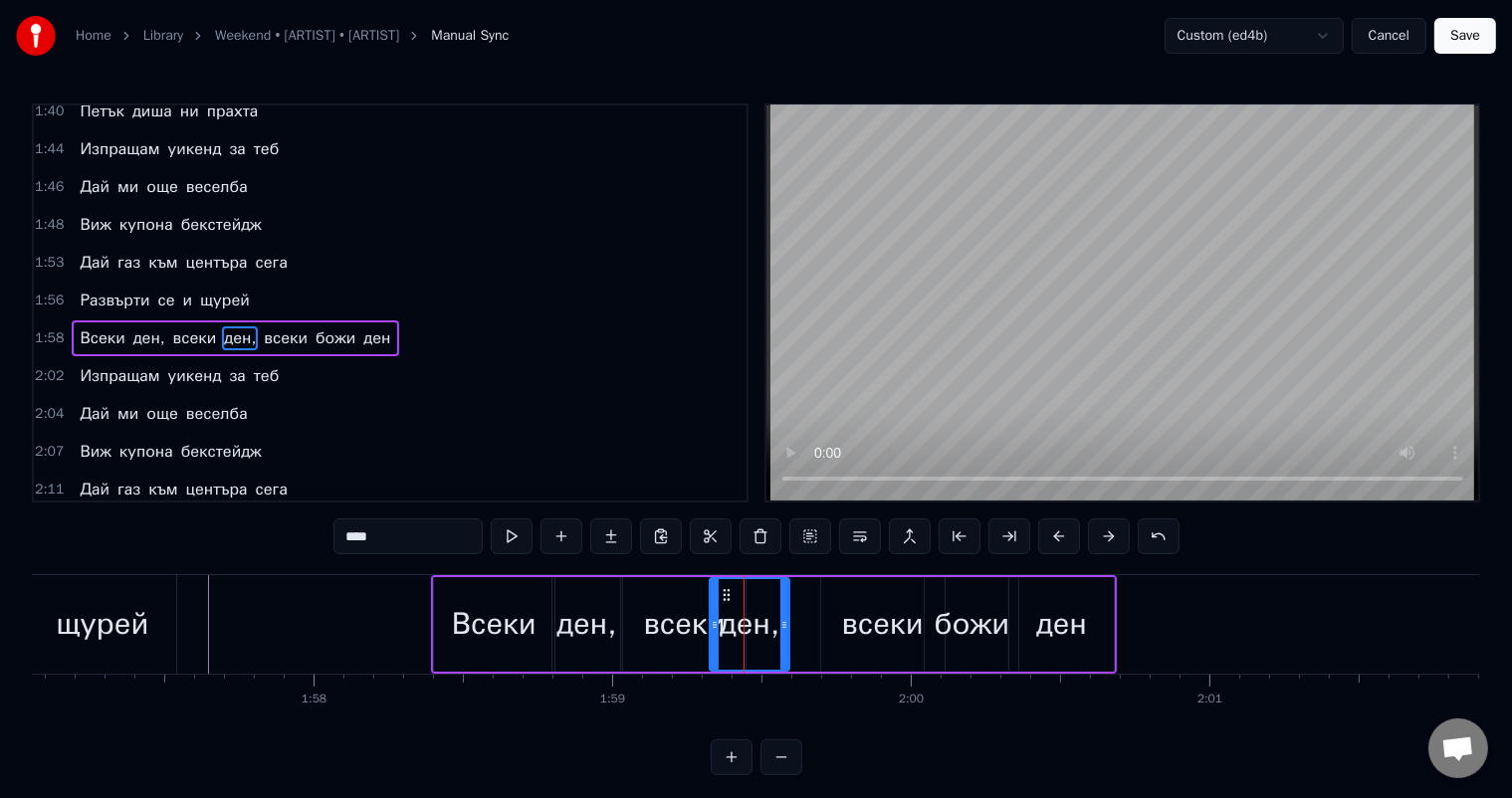 drag, startPoint x: 796, startPoint y: 625, endPoint x: 782, endPoint y: 623, distance: 14.142136 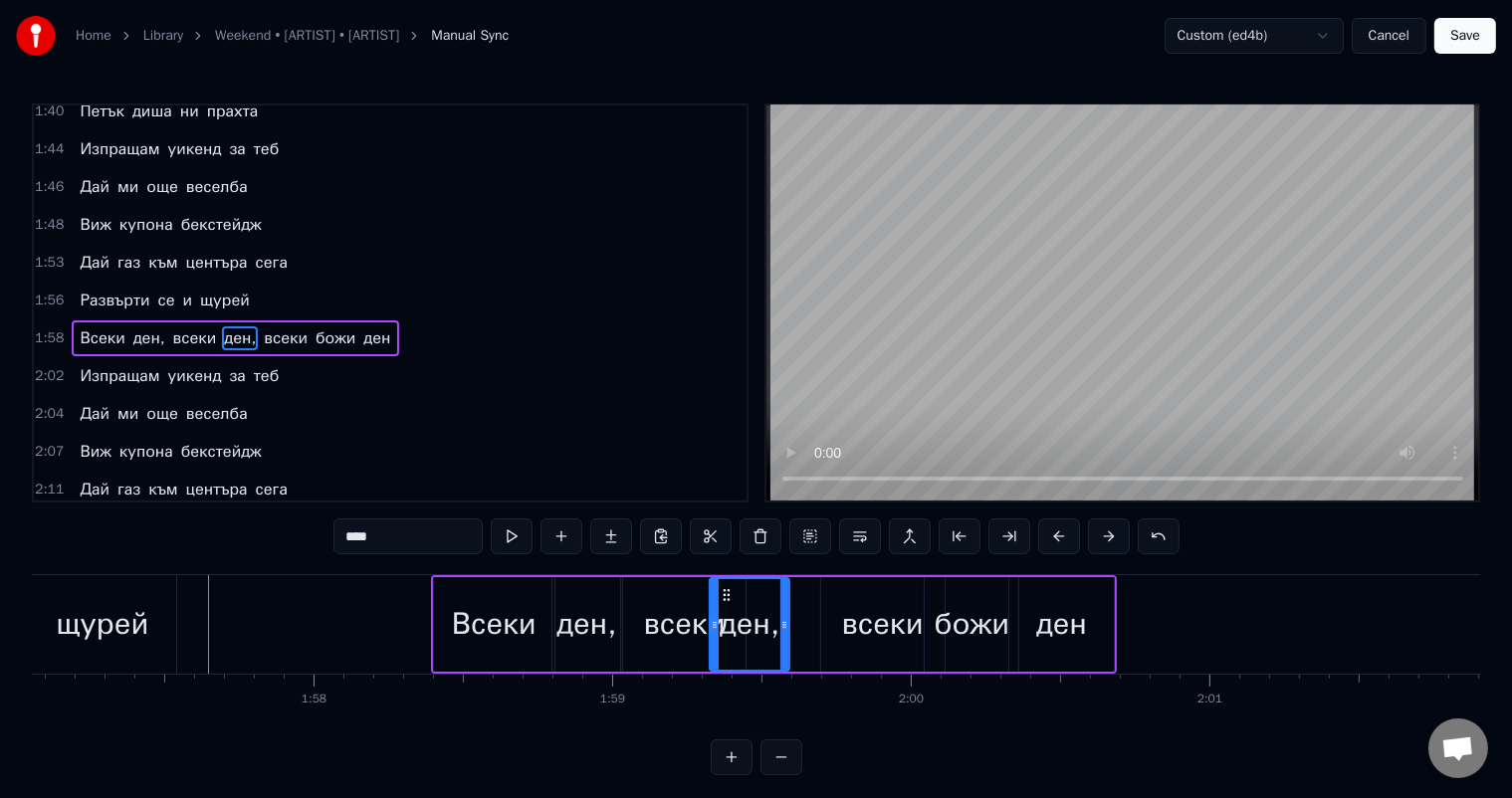 click on "всеки" at bounding box center (685, 624) 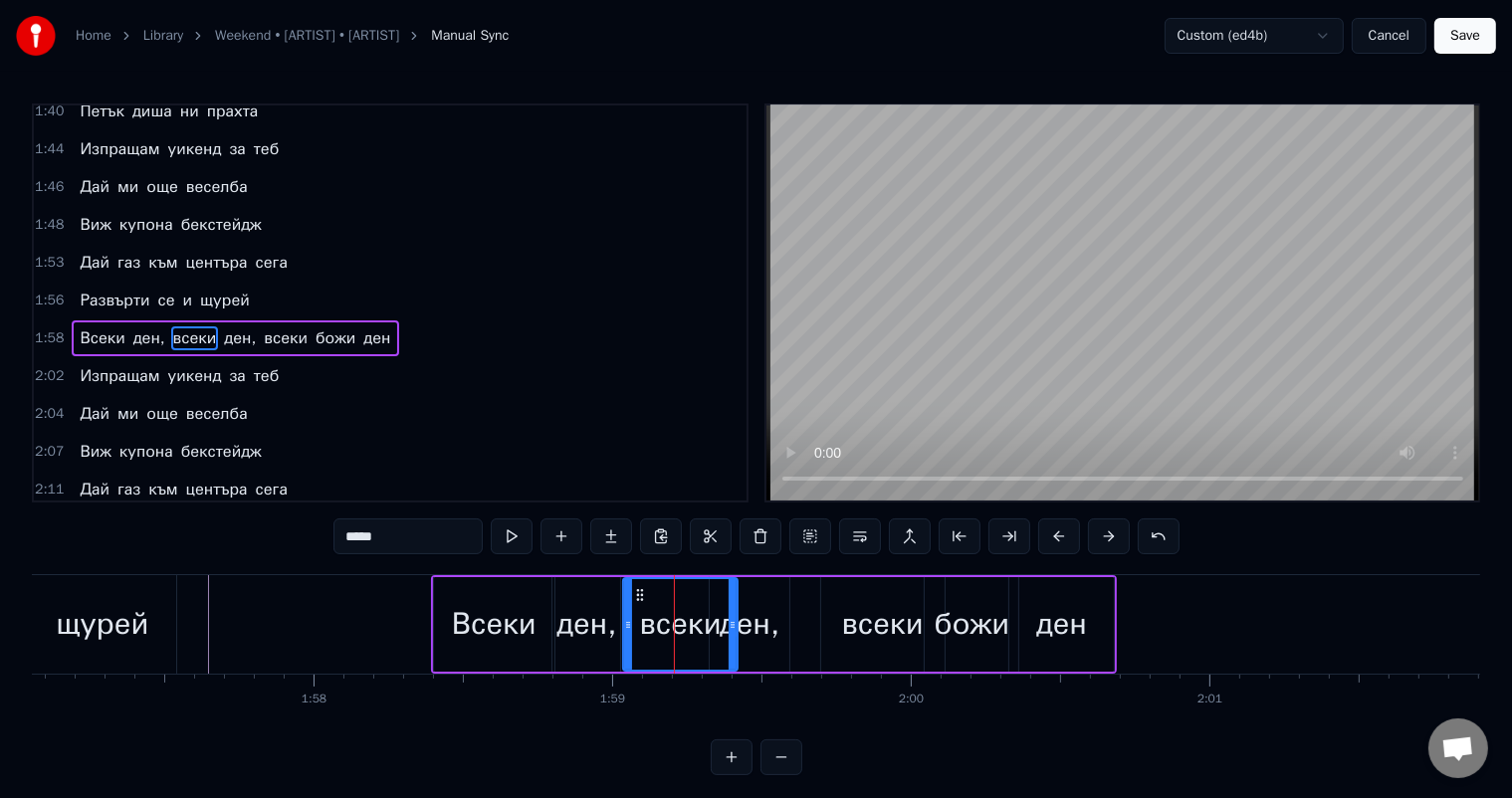 click 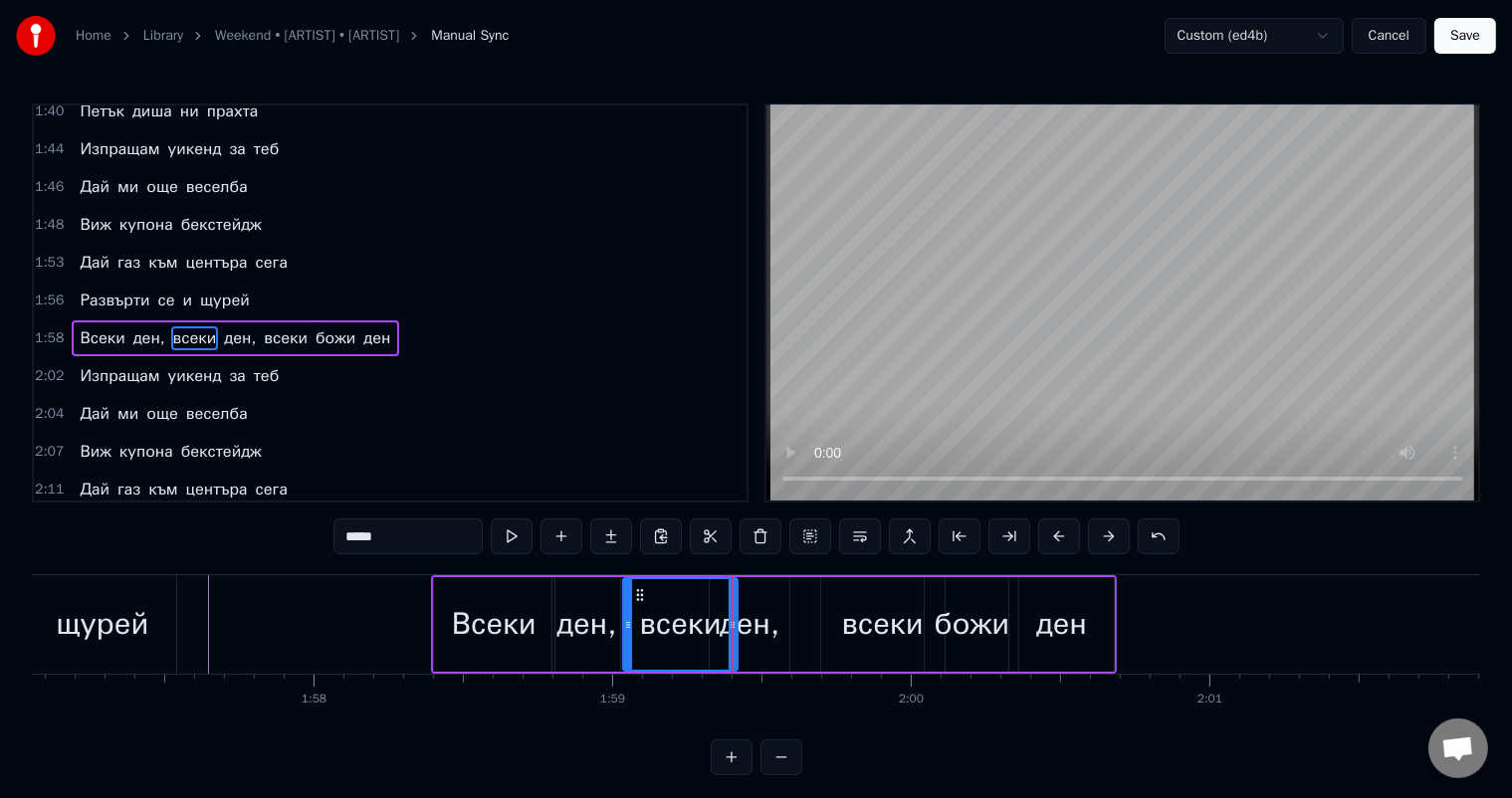 click on "Всеки" at bounding box center [494, 624] 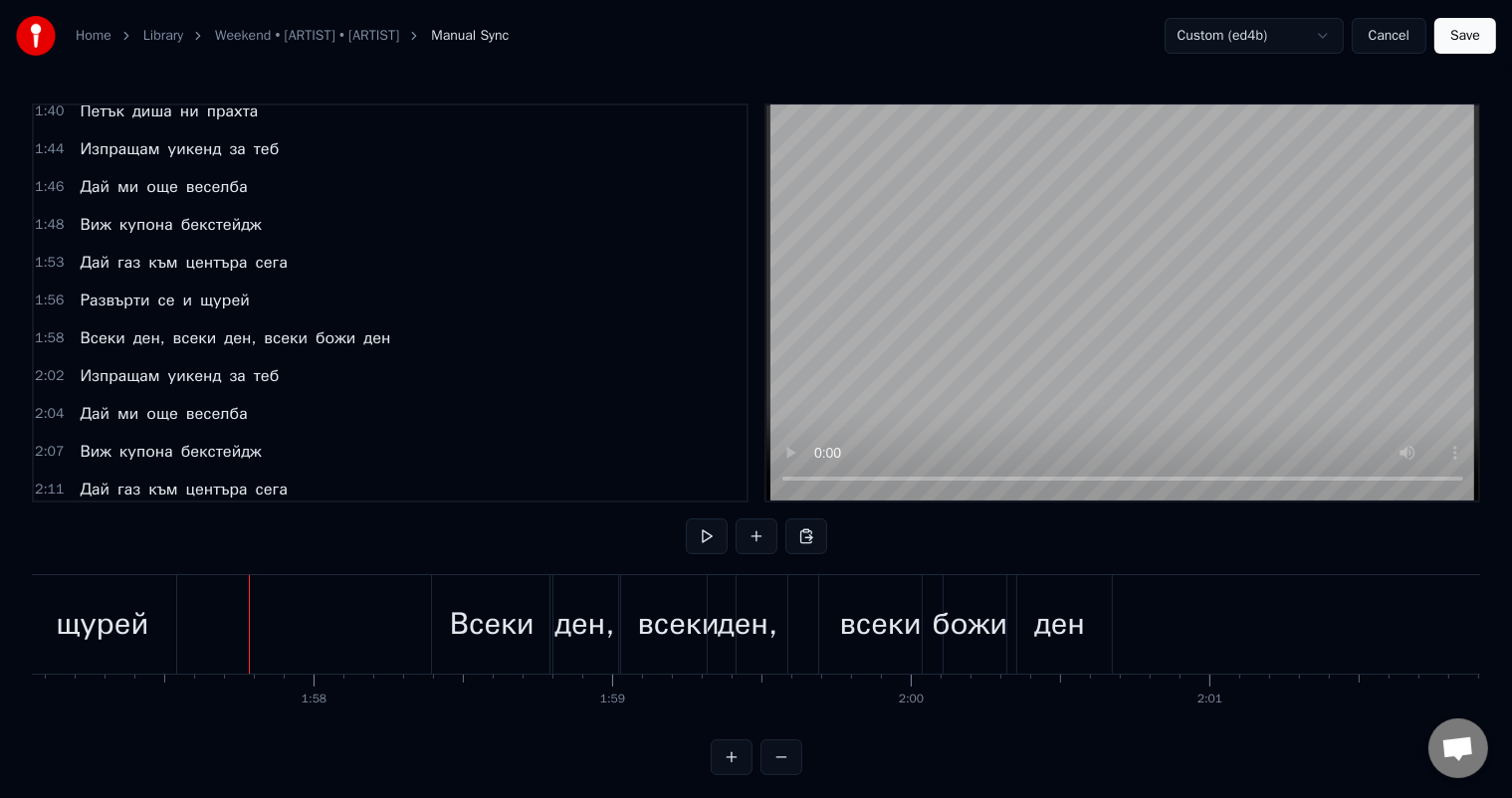 click on "всеки" at bounding box center (679, 624) 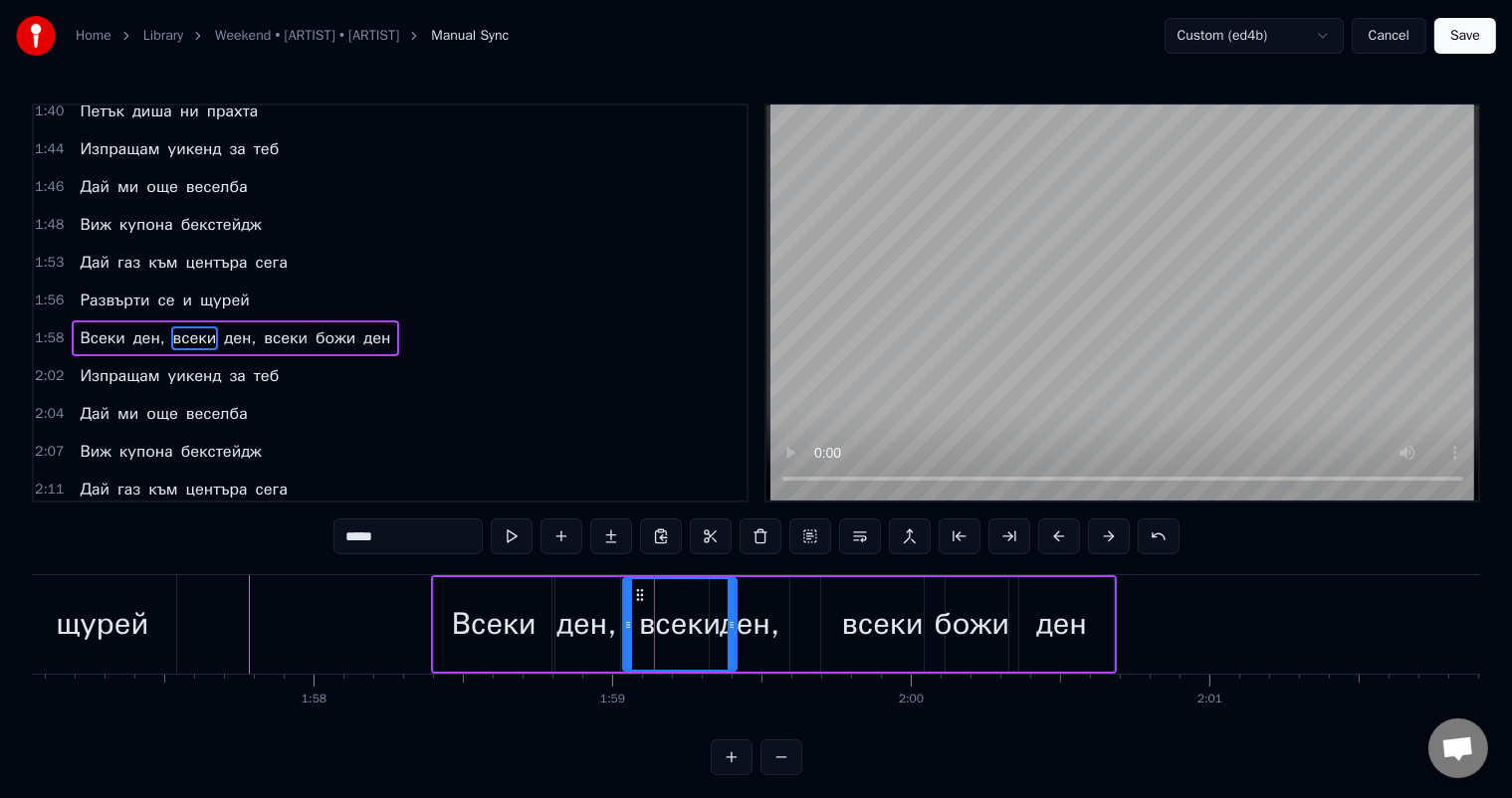 click 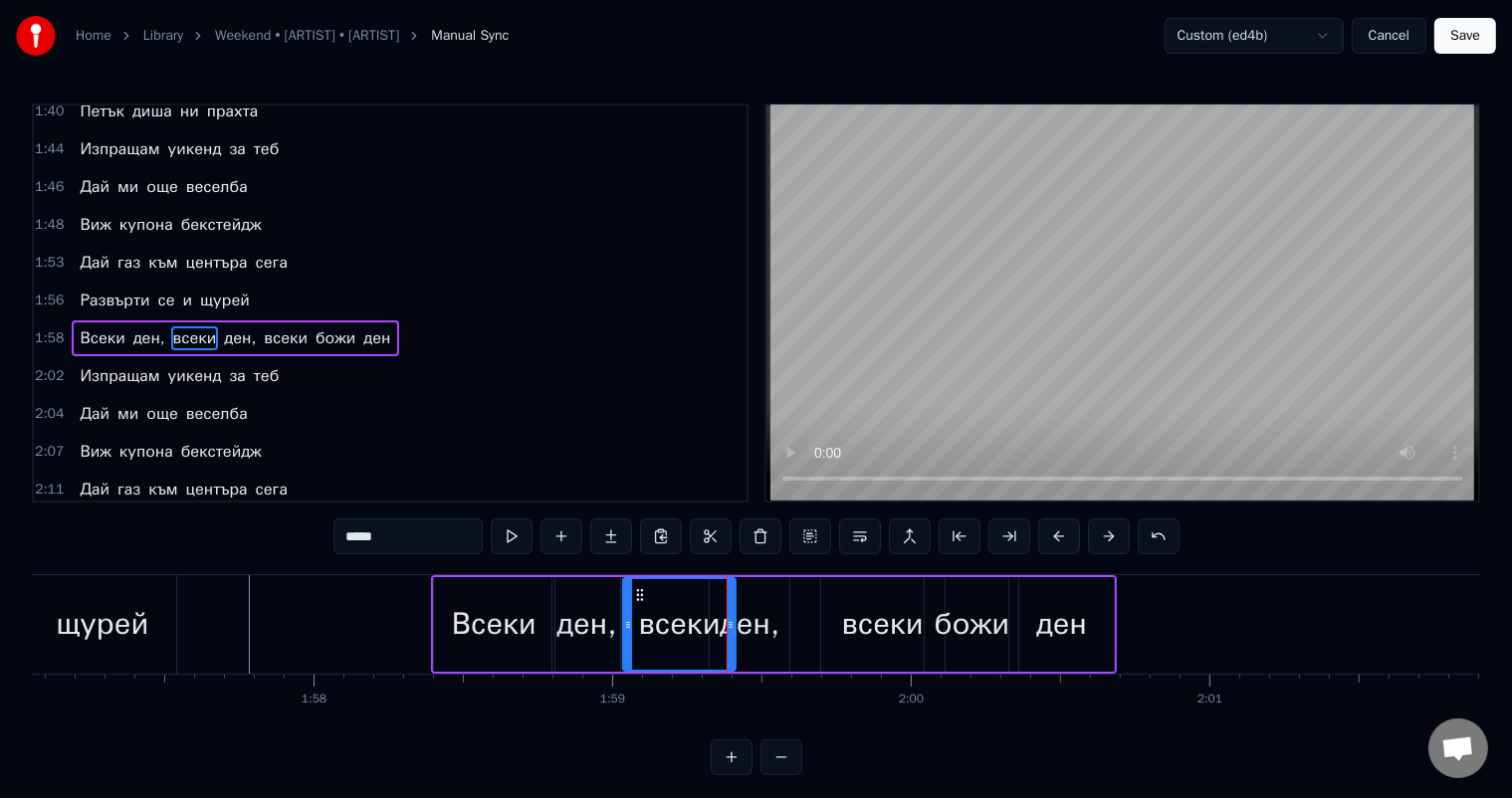 click on "ден," at bounding box center (586, 624) 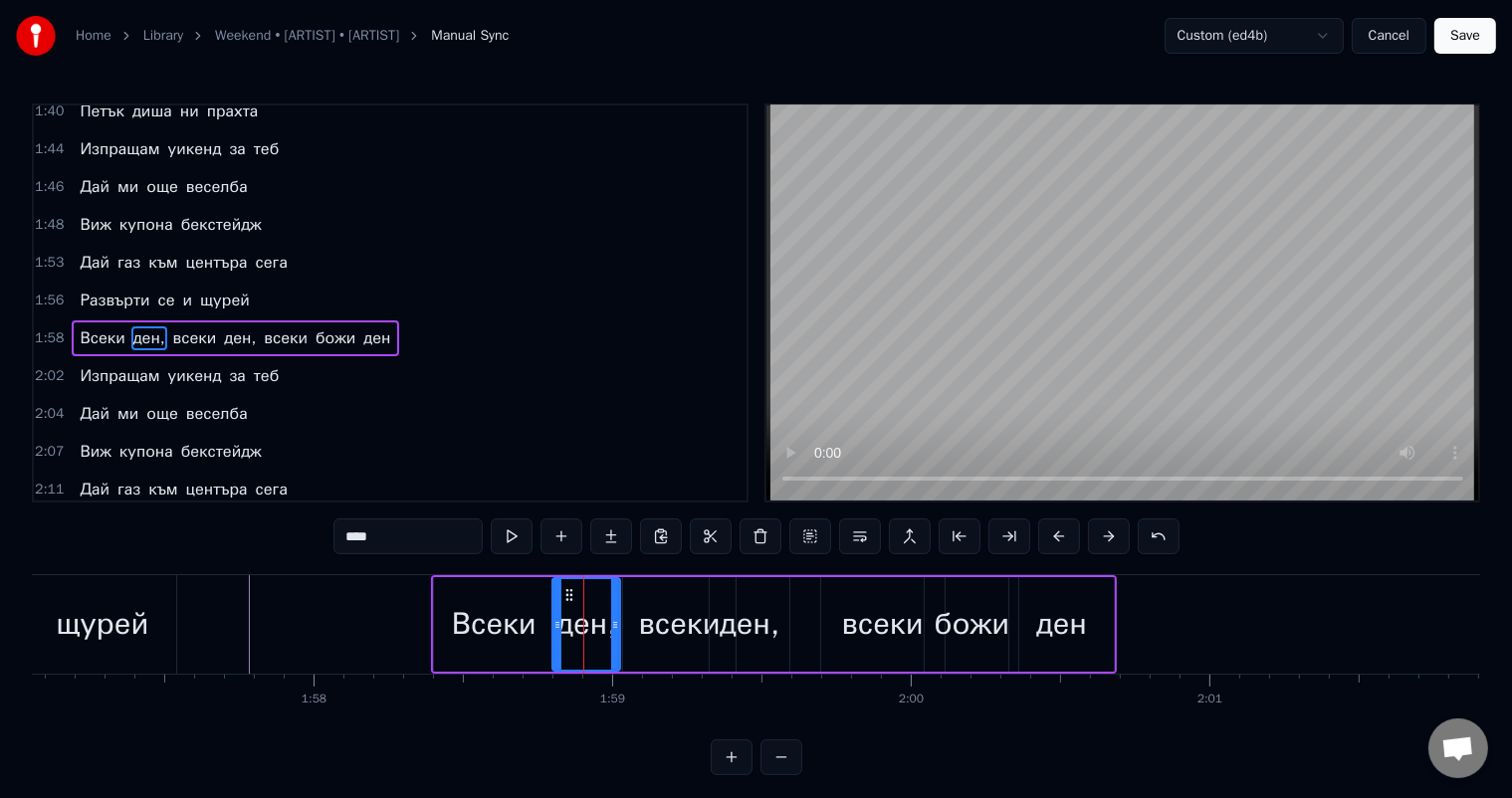 click on "ден," at bounding box center (750, 624) 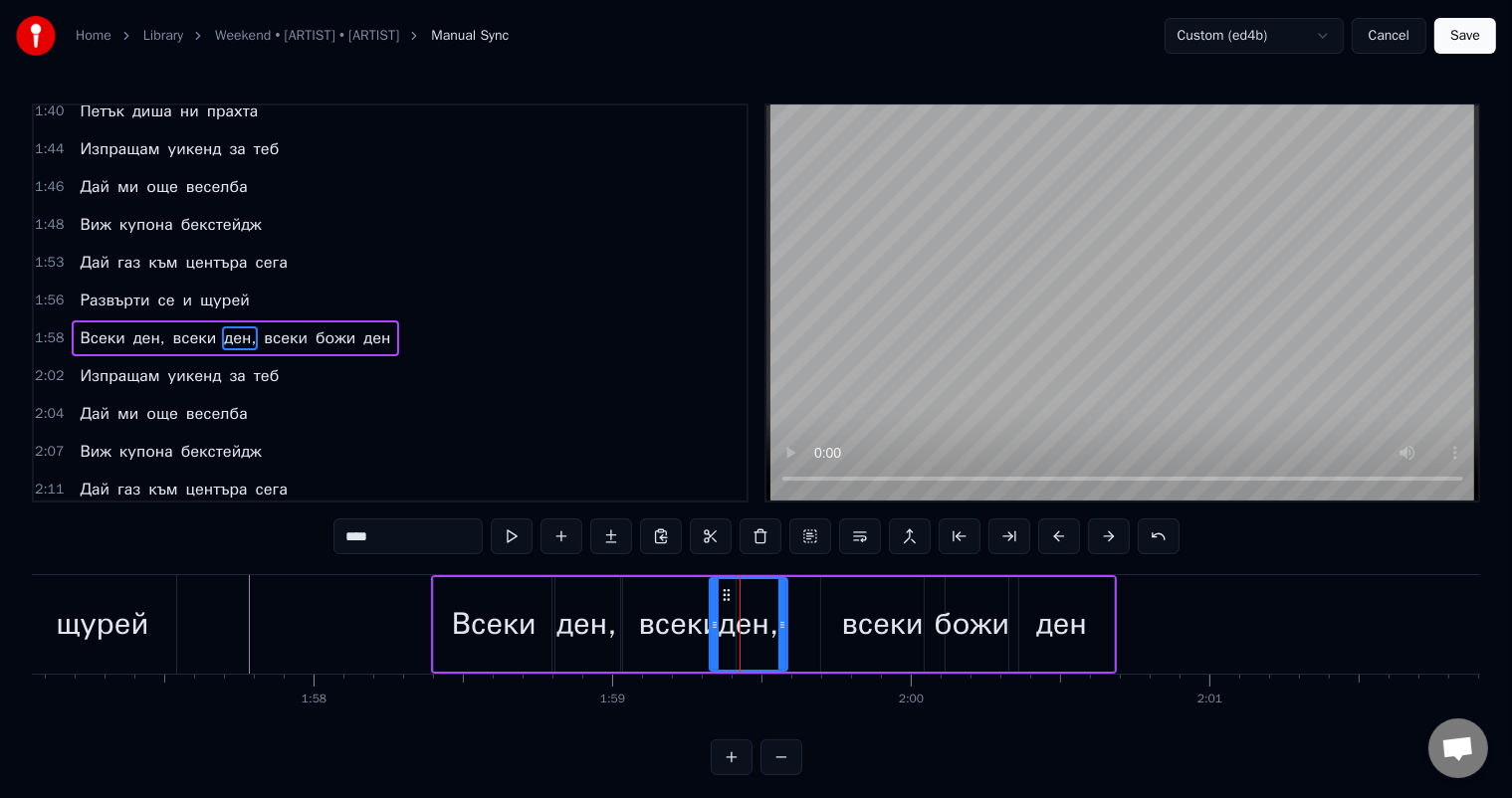 click 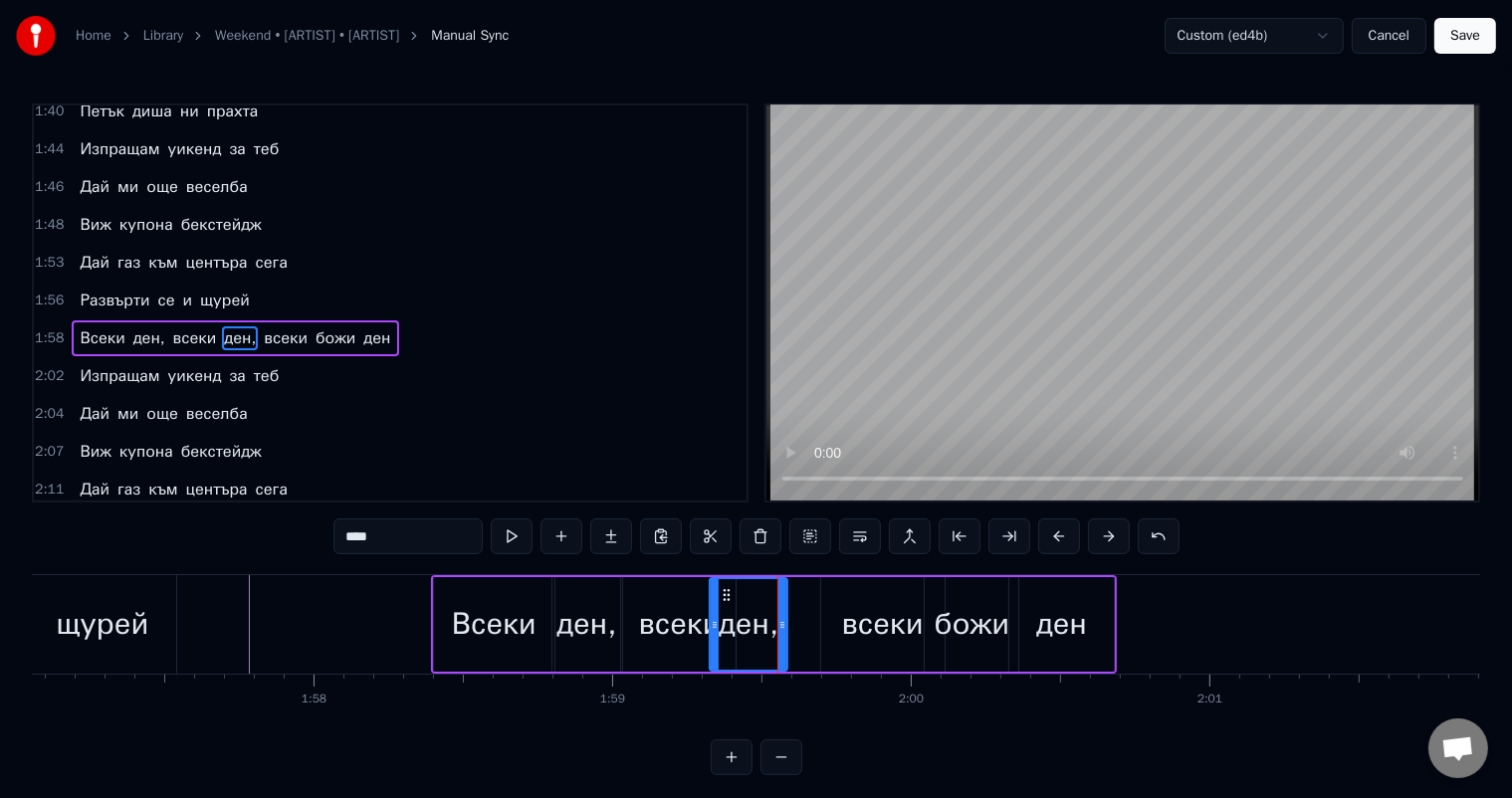 click on "ден," at bounding box center [586, 624] 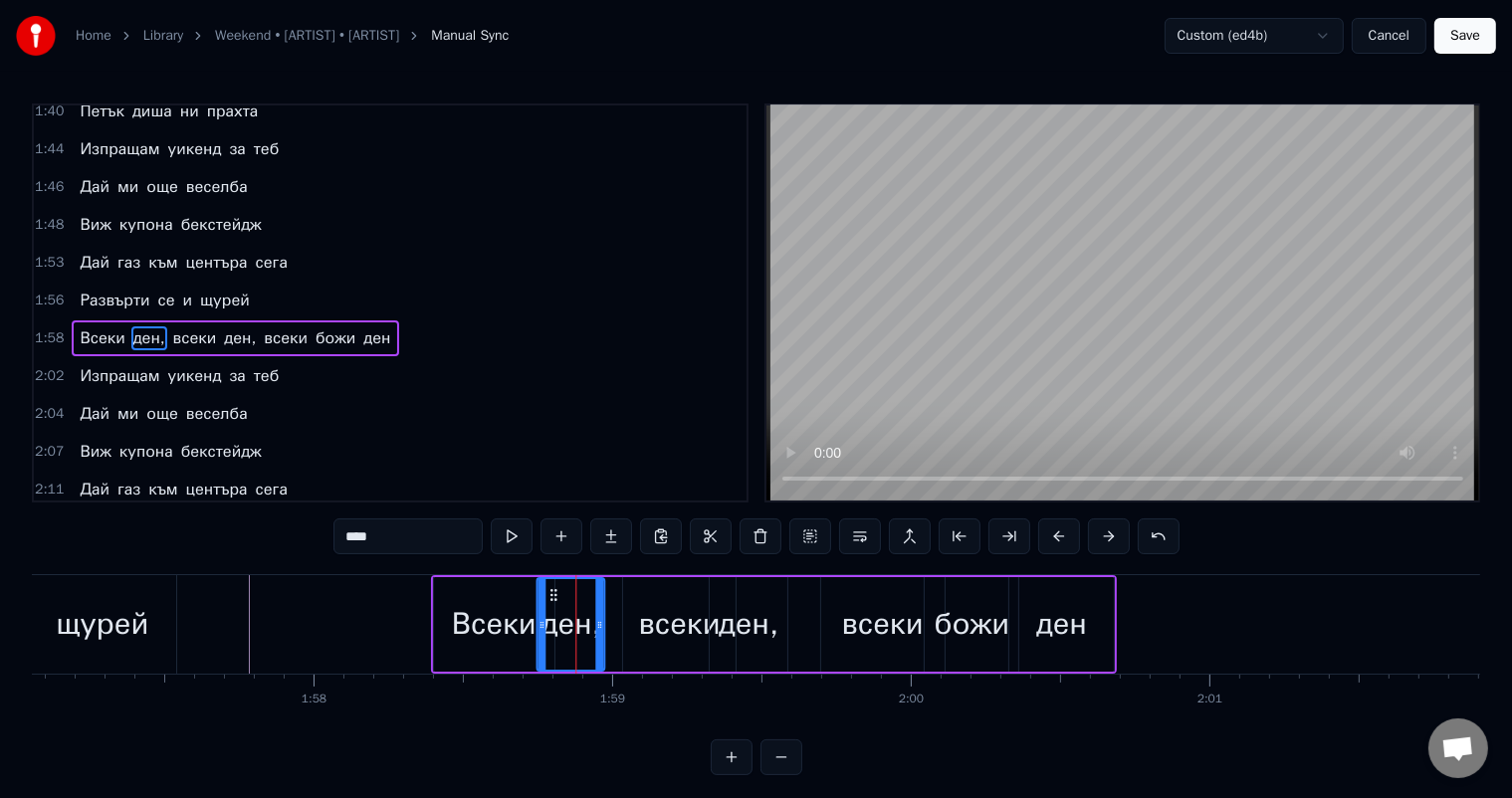 drag, startPoint x: 572, startPoint y: 593, endPoint x: 556, endPoint y: 592, distance: 16.03122 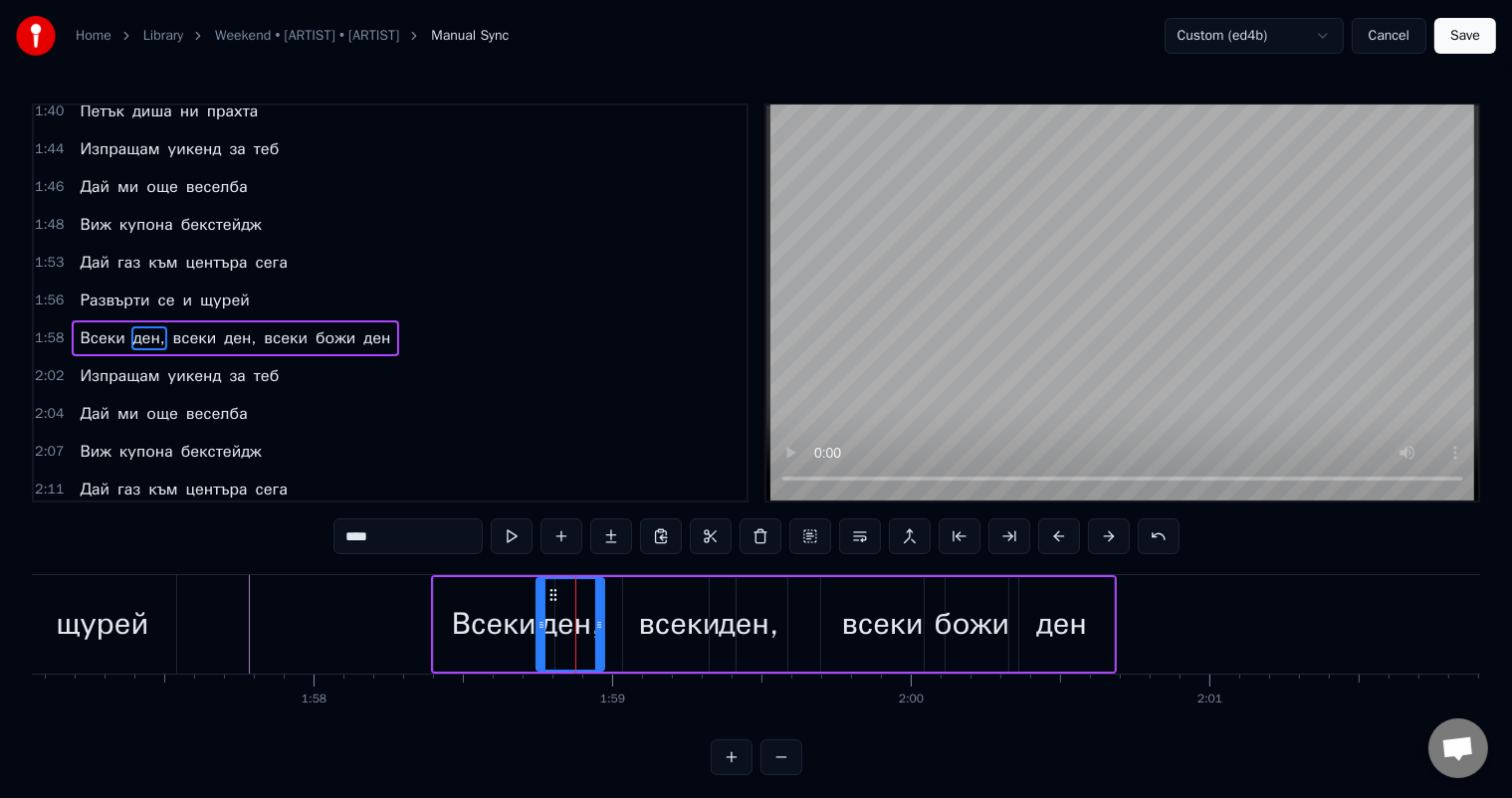 click on "всеки" at bounding box center [680, 624] 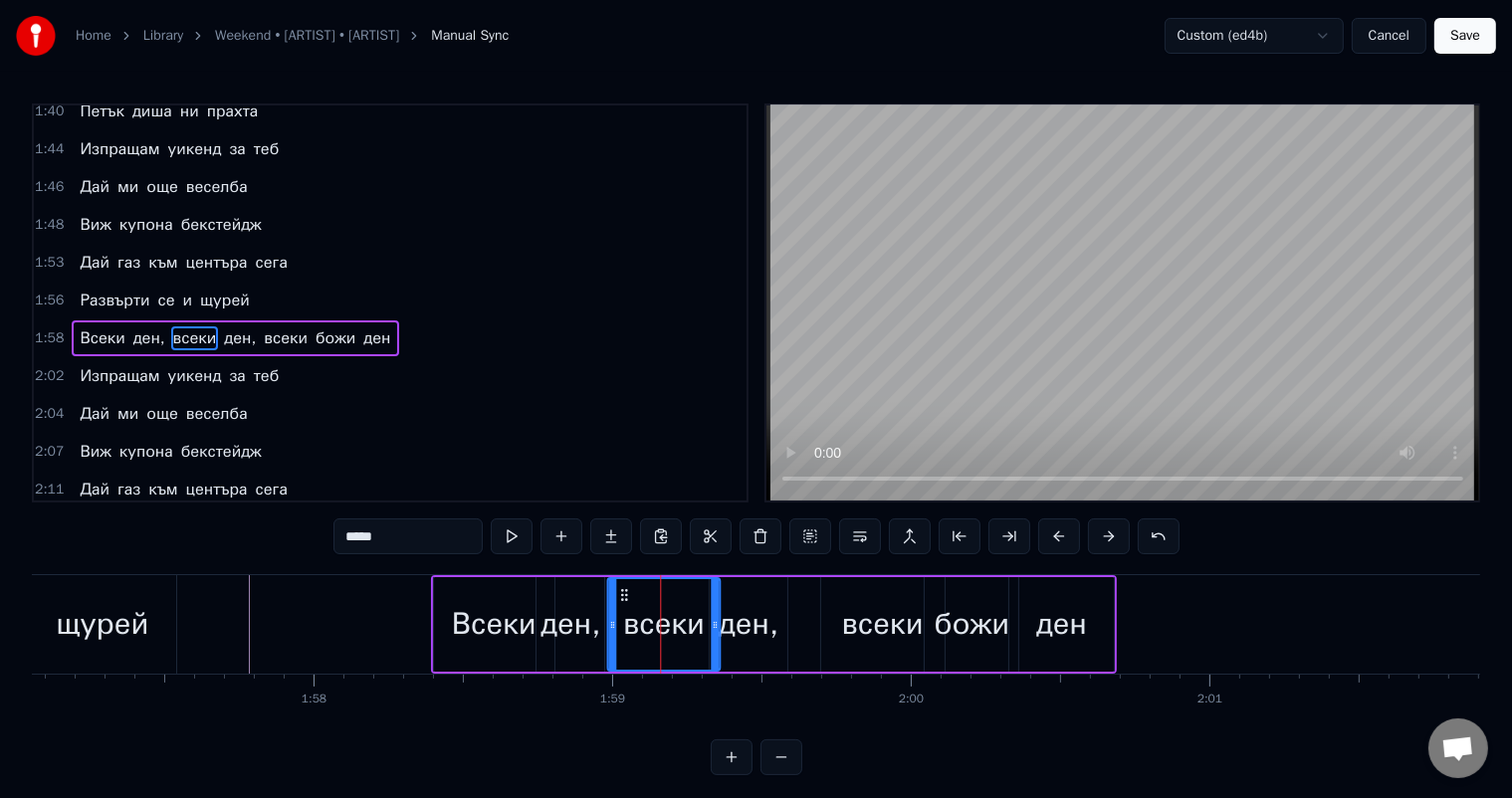 drag, startPoint x: 635, startPoint y: 593, endPoint x: 619, endPoint y: 592, distance: 16.03122 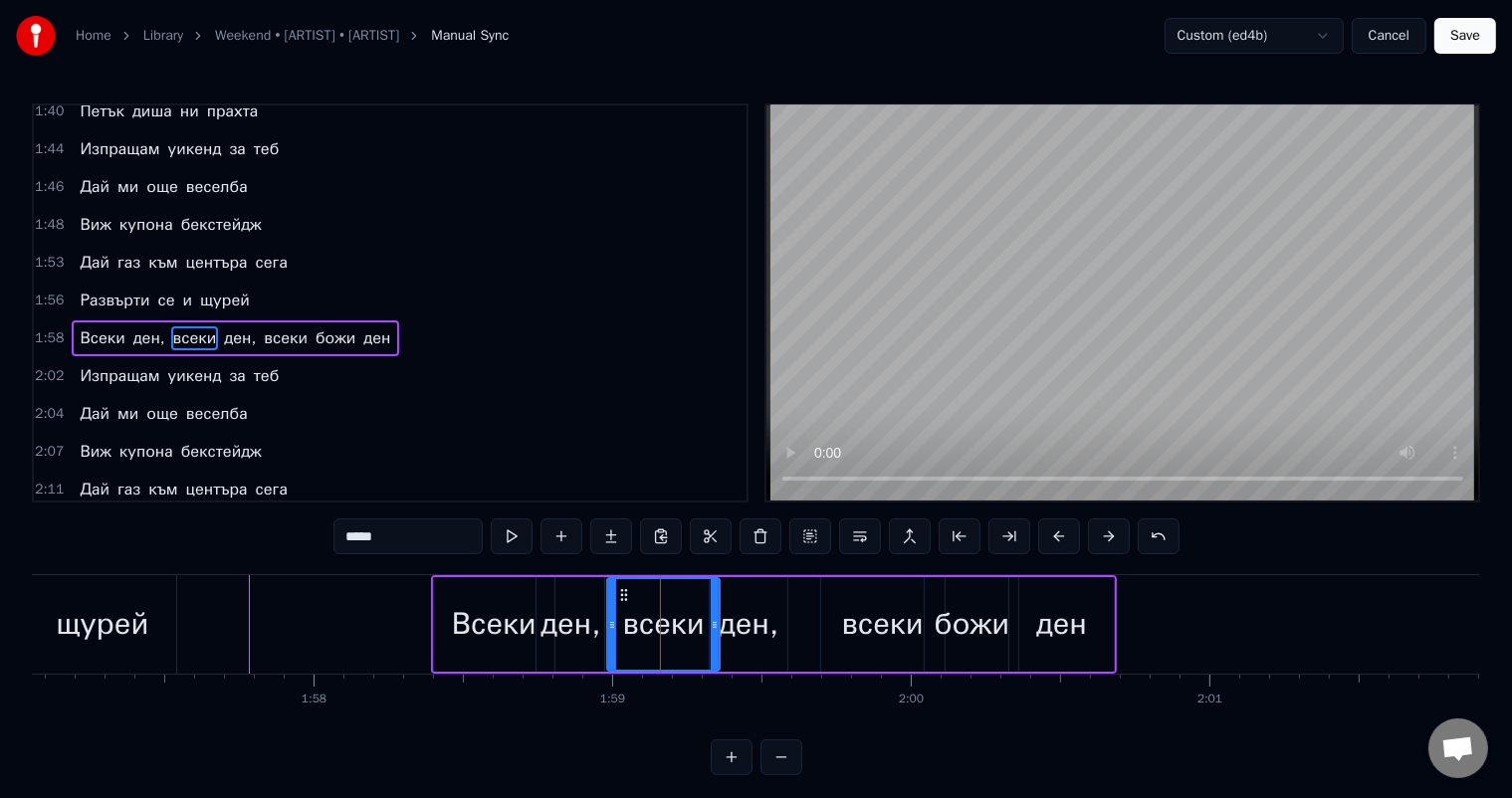 click on "ден," at bounding box center (749, 624) 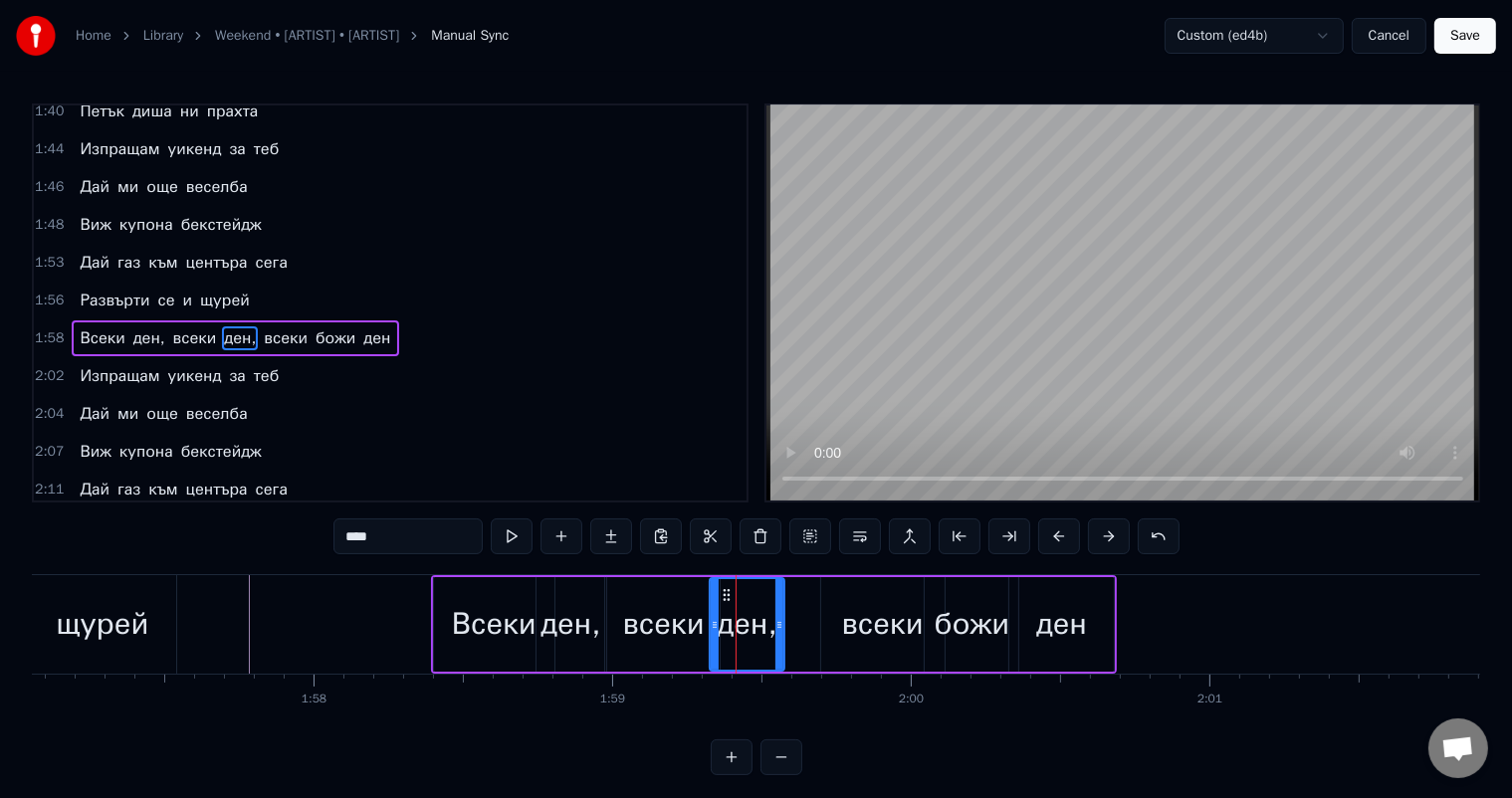 click 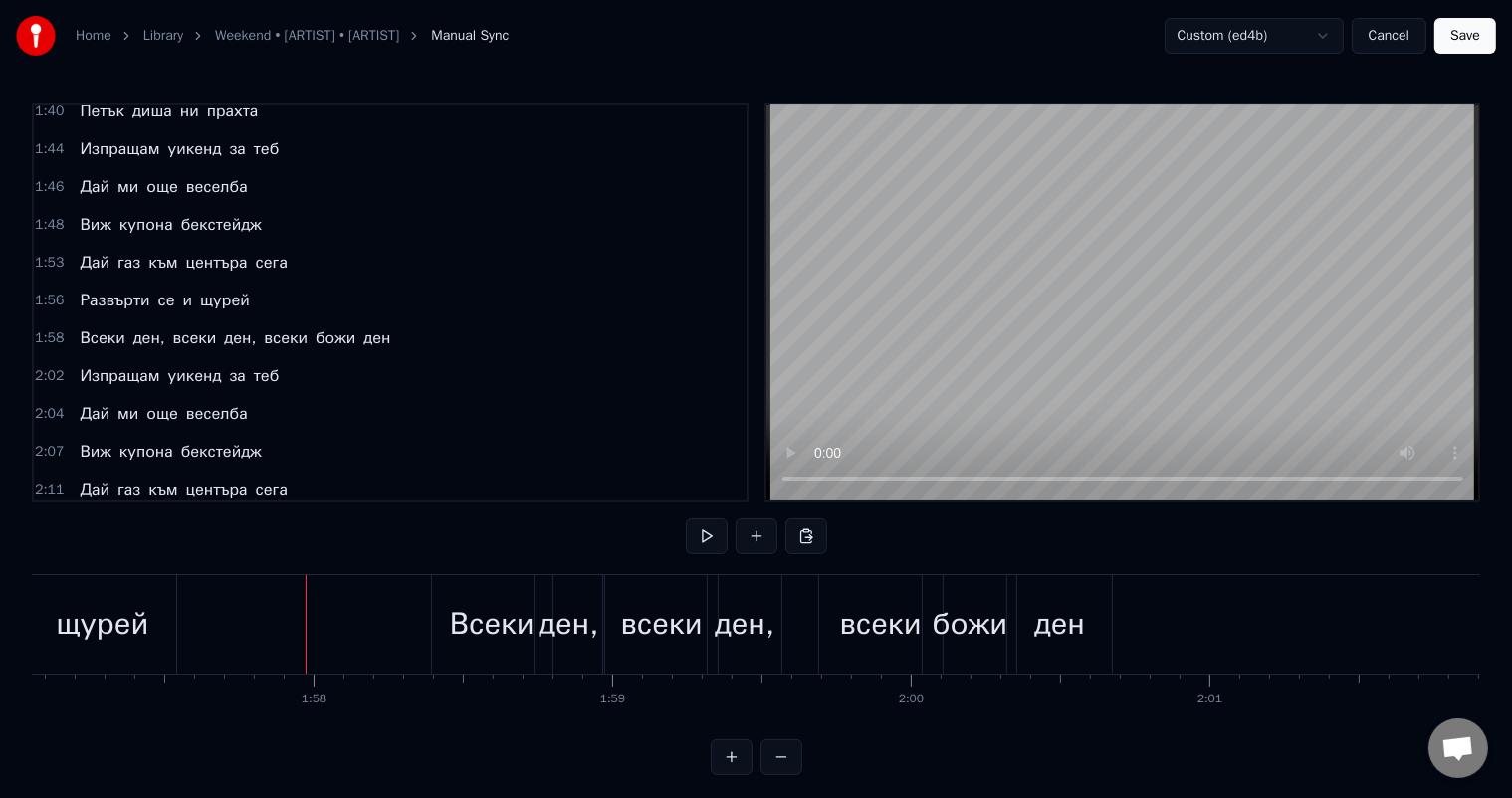 click on "всеки" at bounding box center [881, 624] 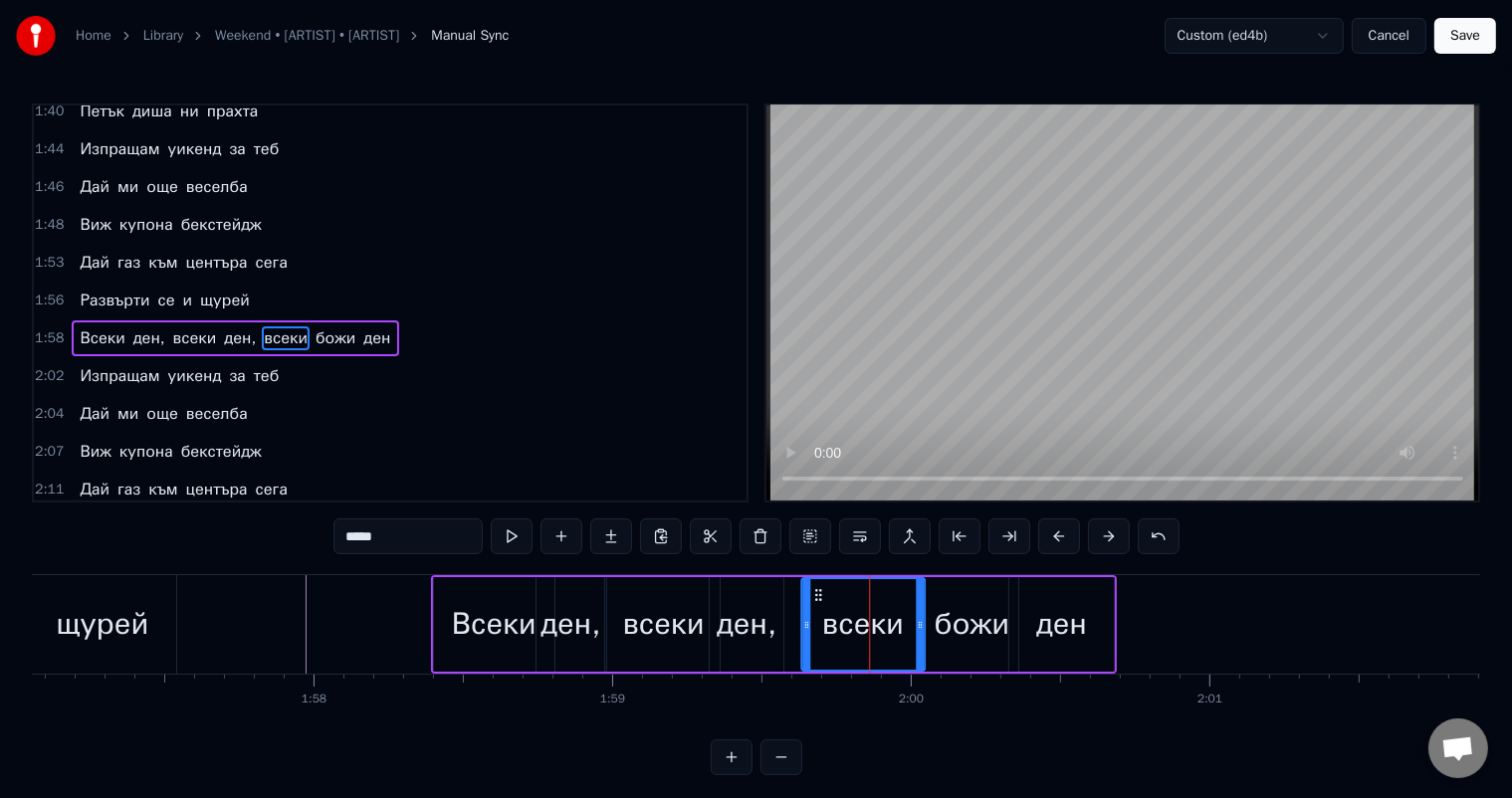 drag, startPoint x: 836, startPoint y: 593, endPoint x: 816, endPoint y: 591, distance: 20.09975 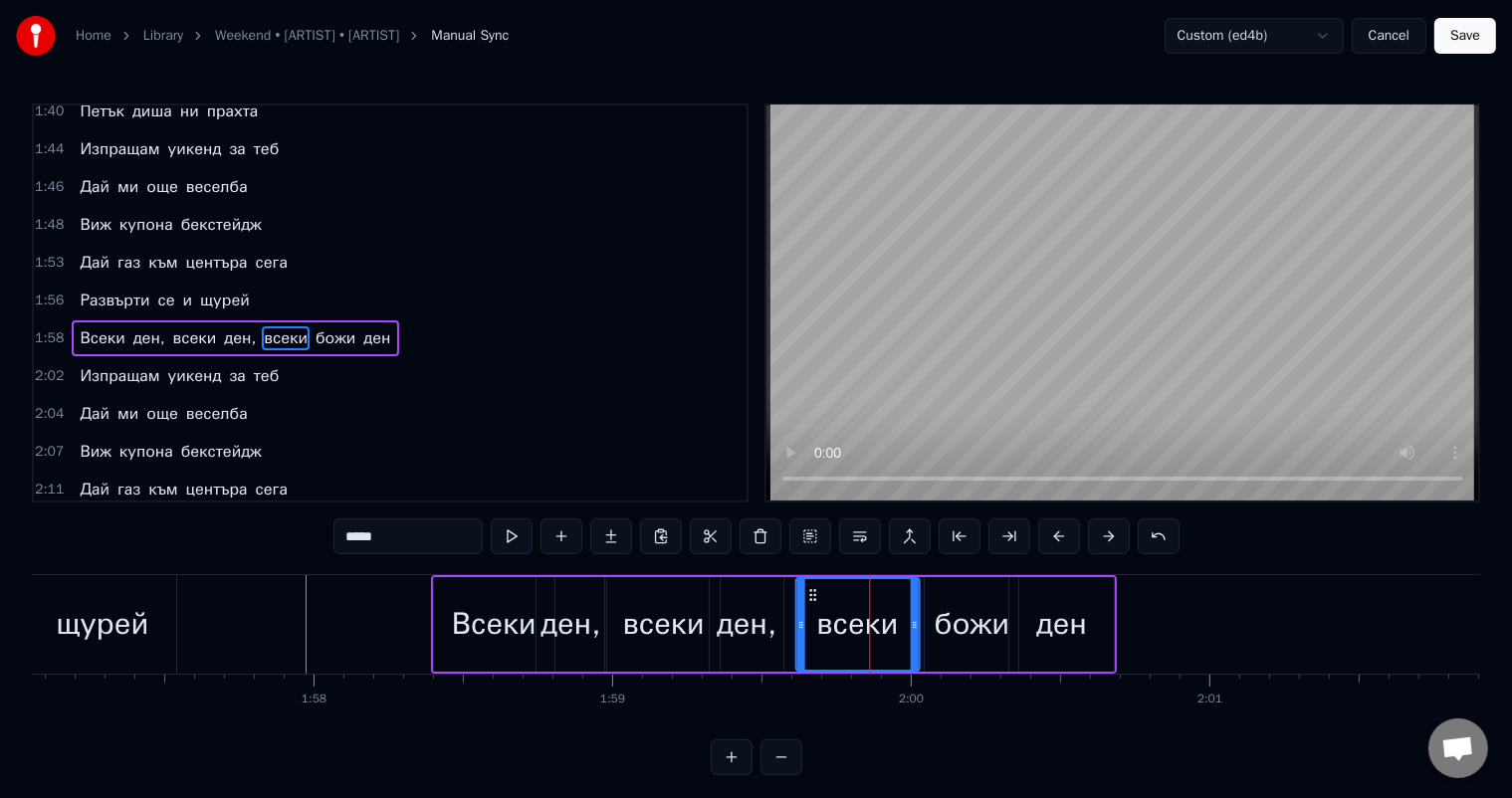 click 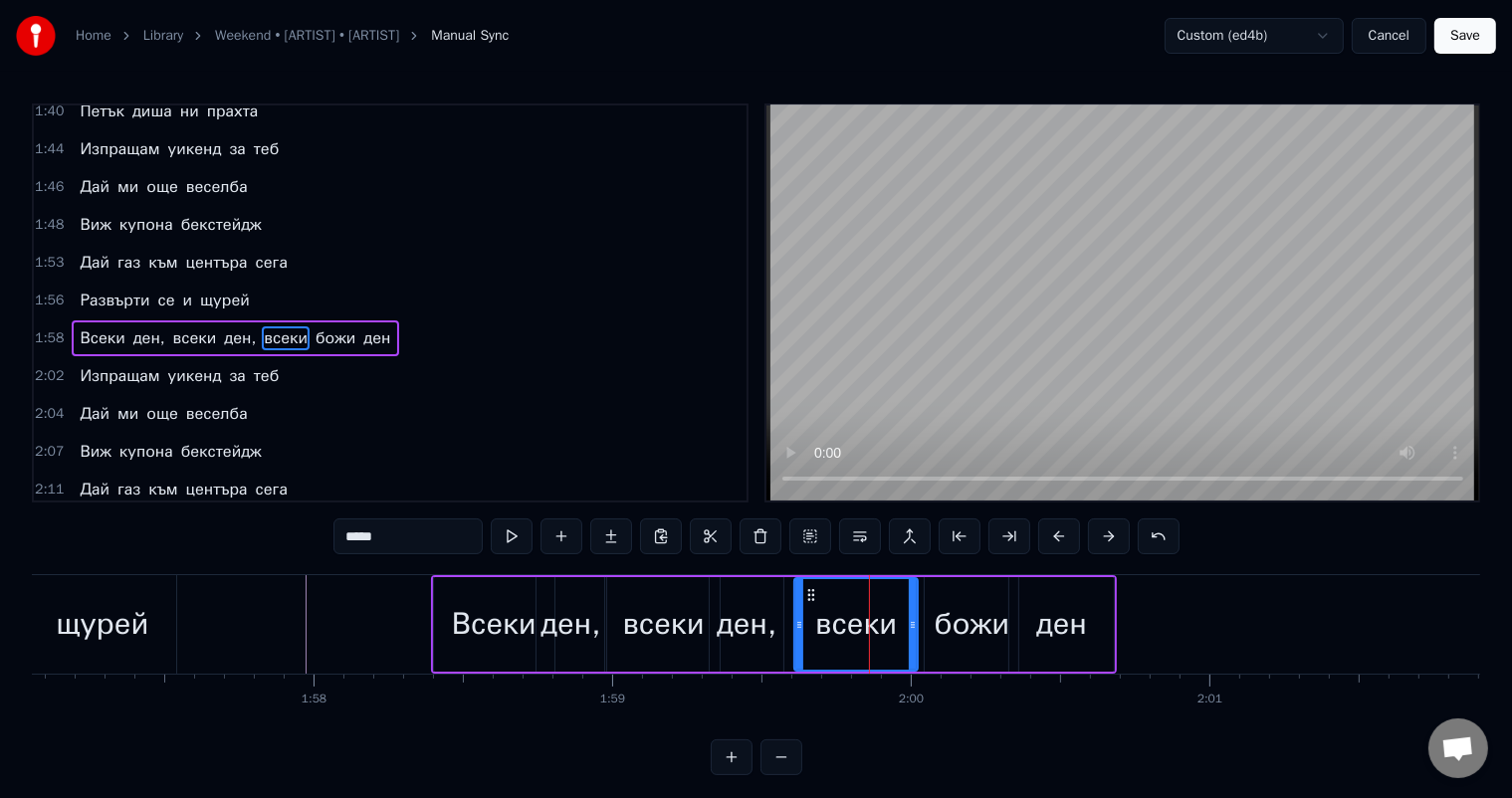 click on "божи" at bounding box center (972, 624) 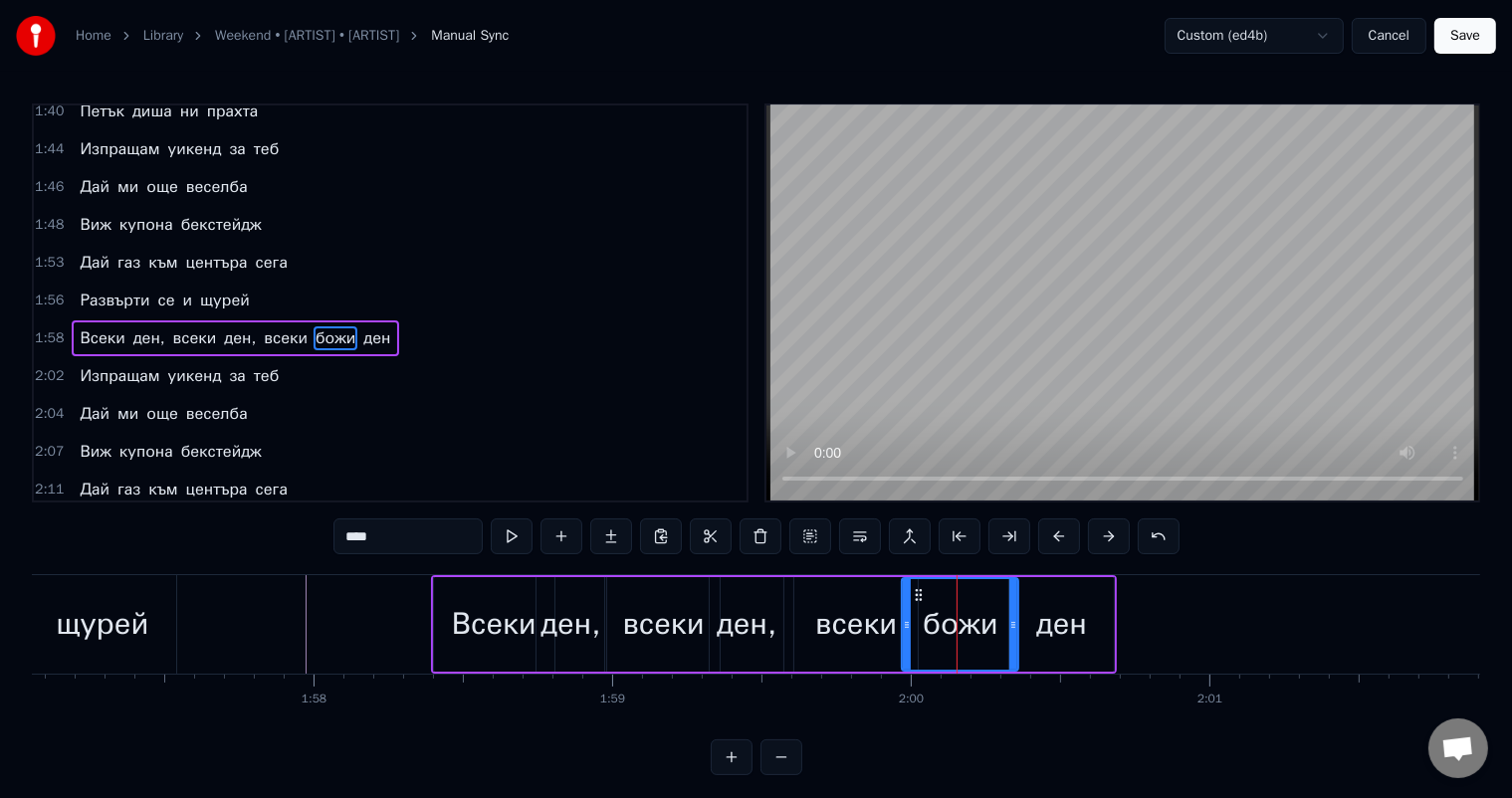 drag, startPoint x: 929, startPoint y: 616, endPoint x: 906, endPoint y: 616, distance: 23 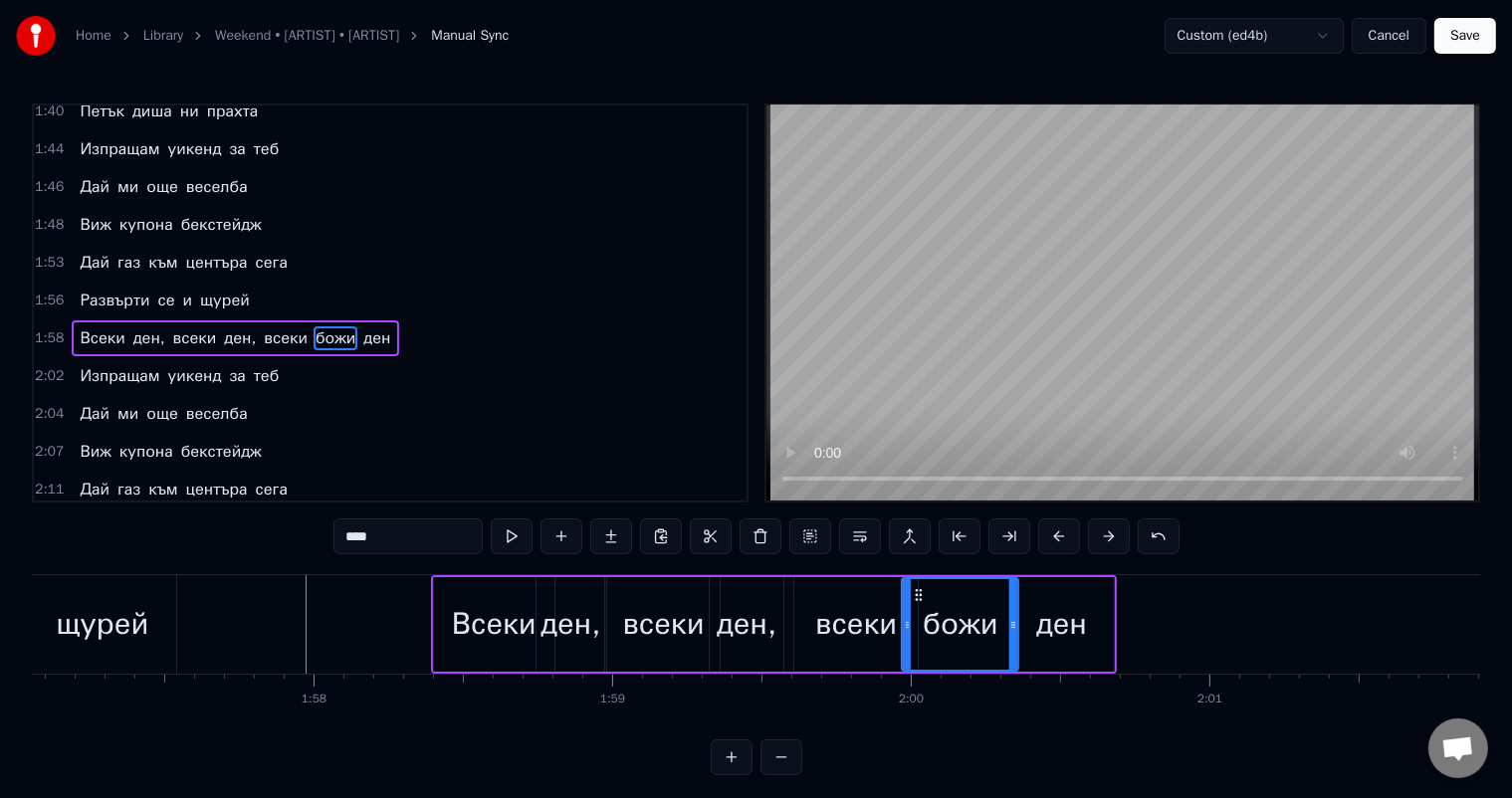 click on "ден" at bounding box center [1061, 624] 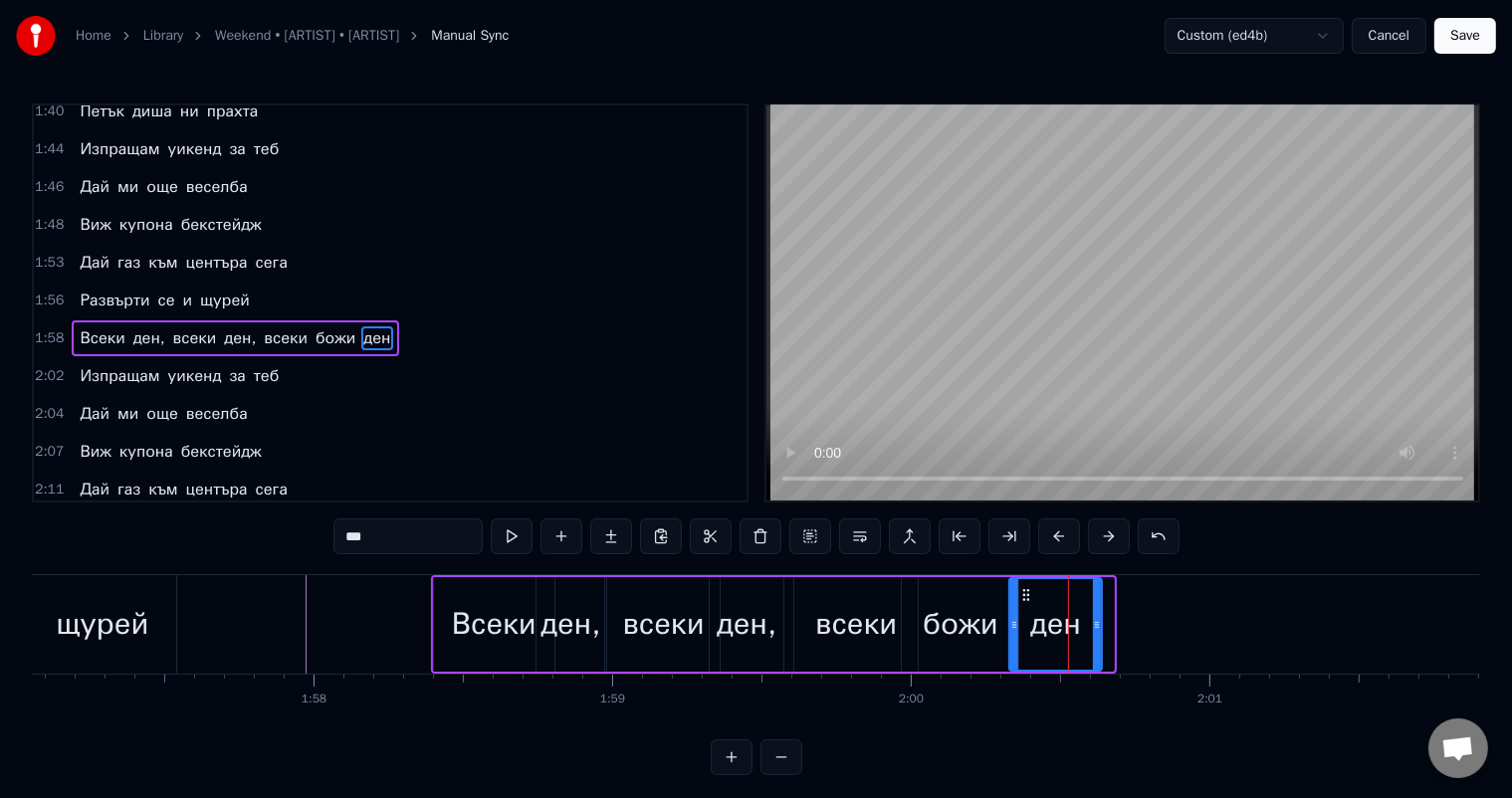 drag, startPoint x: 1109, startPoint y: 629, endPoint x: 1097, endPoint y: 625, distance: 12.649111 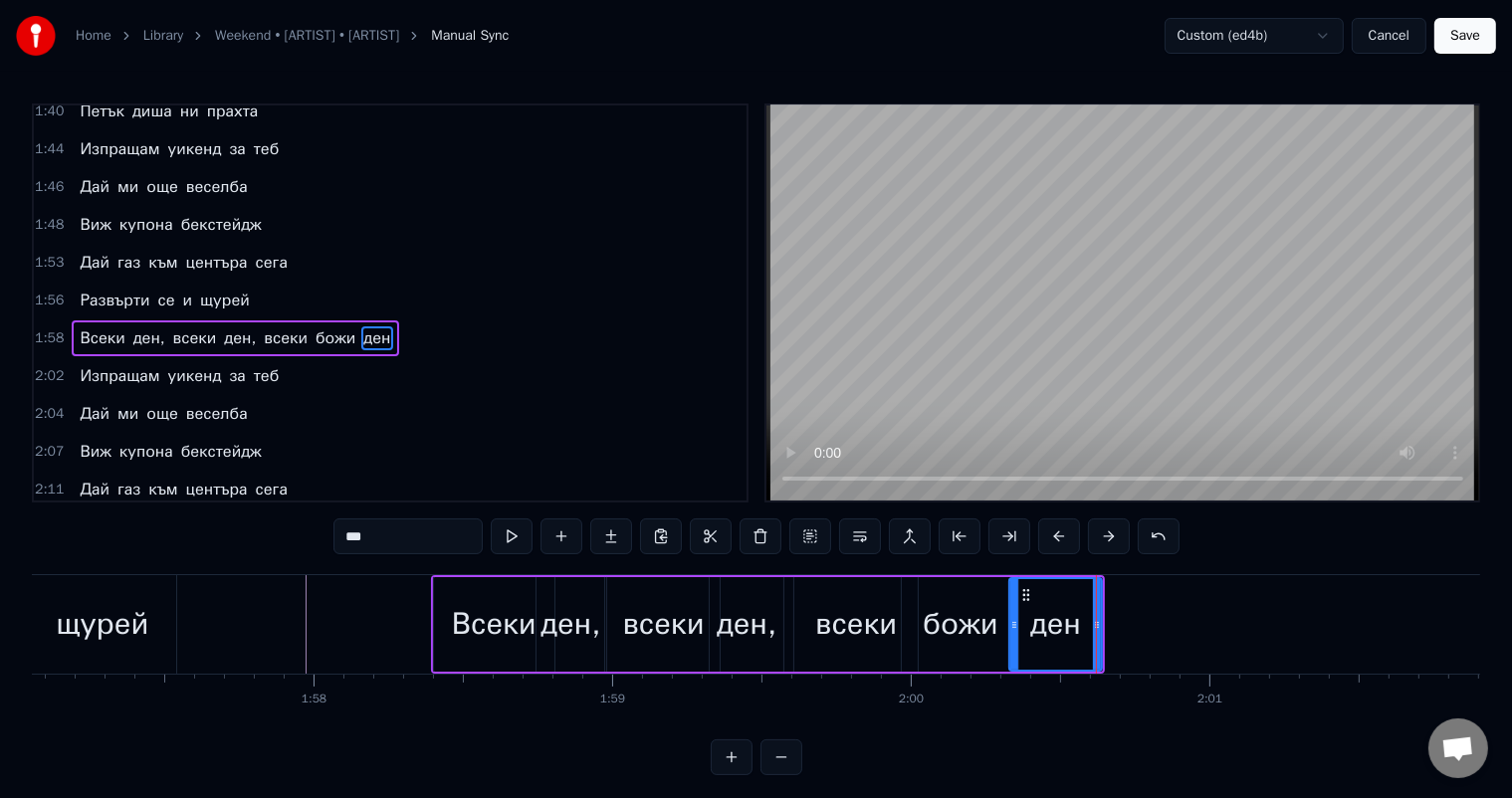 click at bounding box center (-7791, 624) 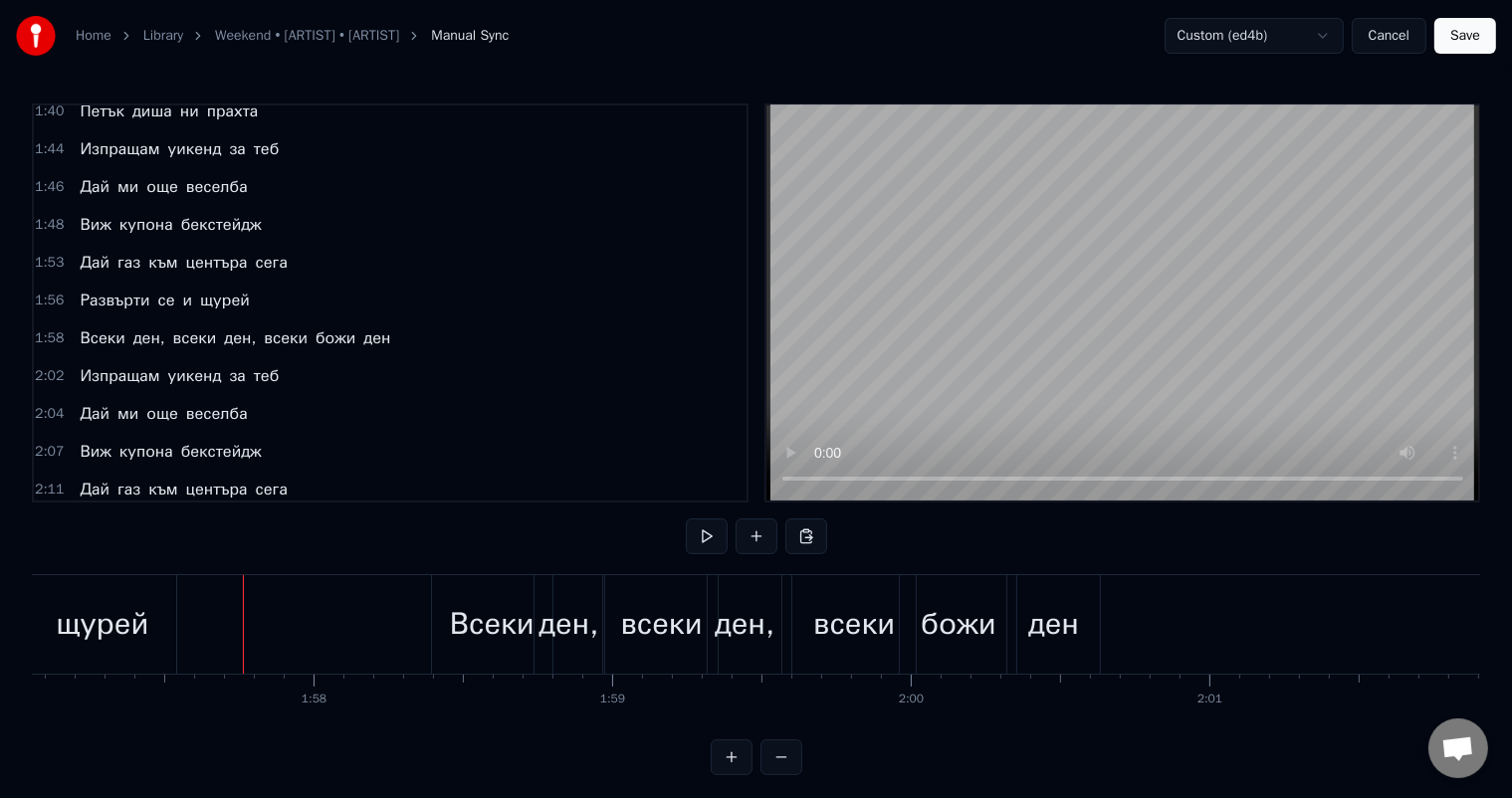 click at bounding box center [-7791, 624] 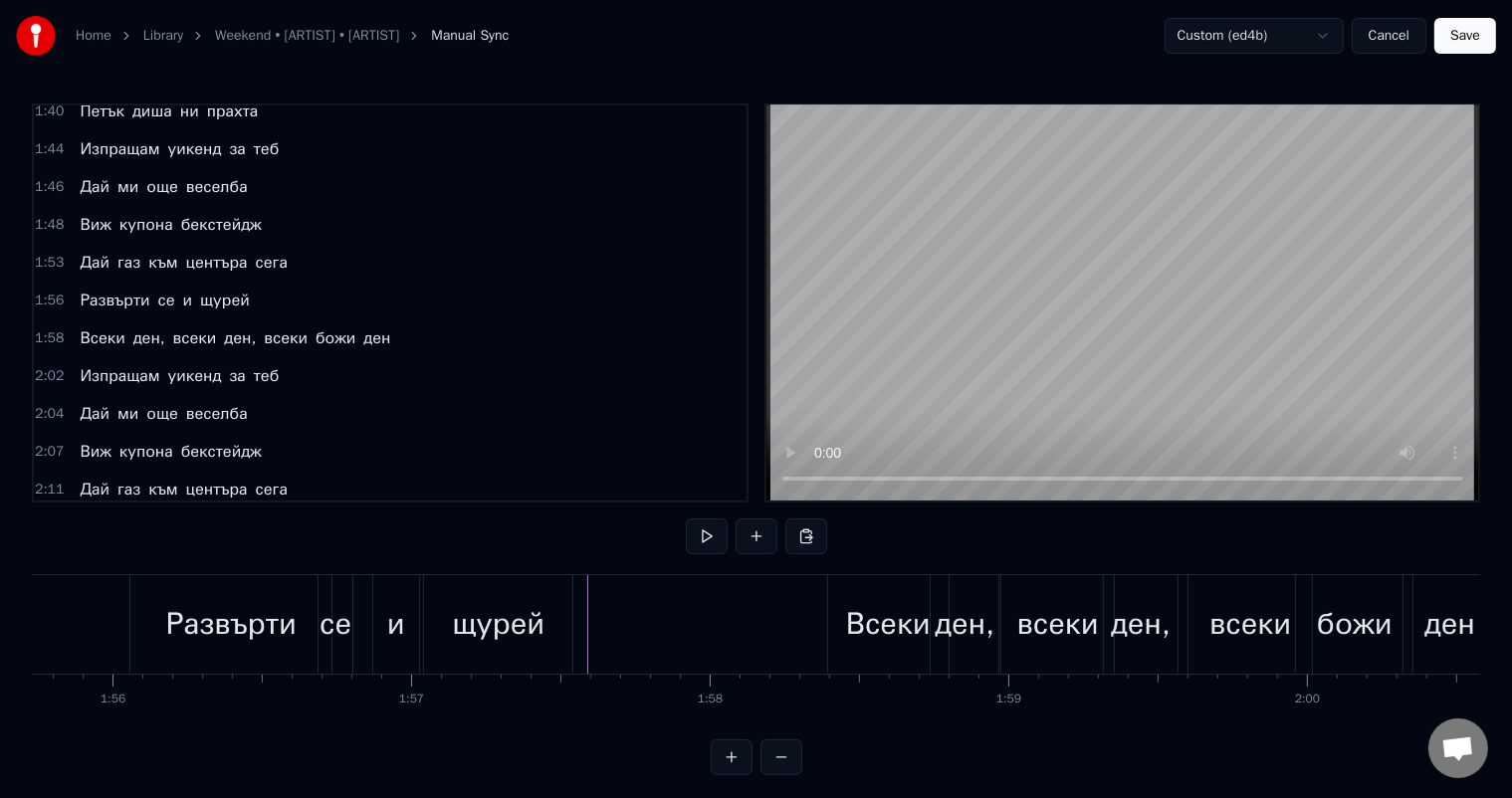 scroll, scrollTop: 0, scrollLeft: 34467, axis: horizontal 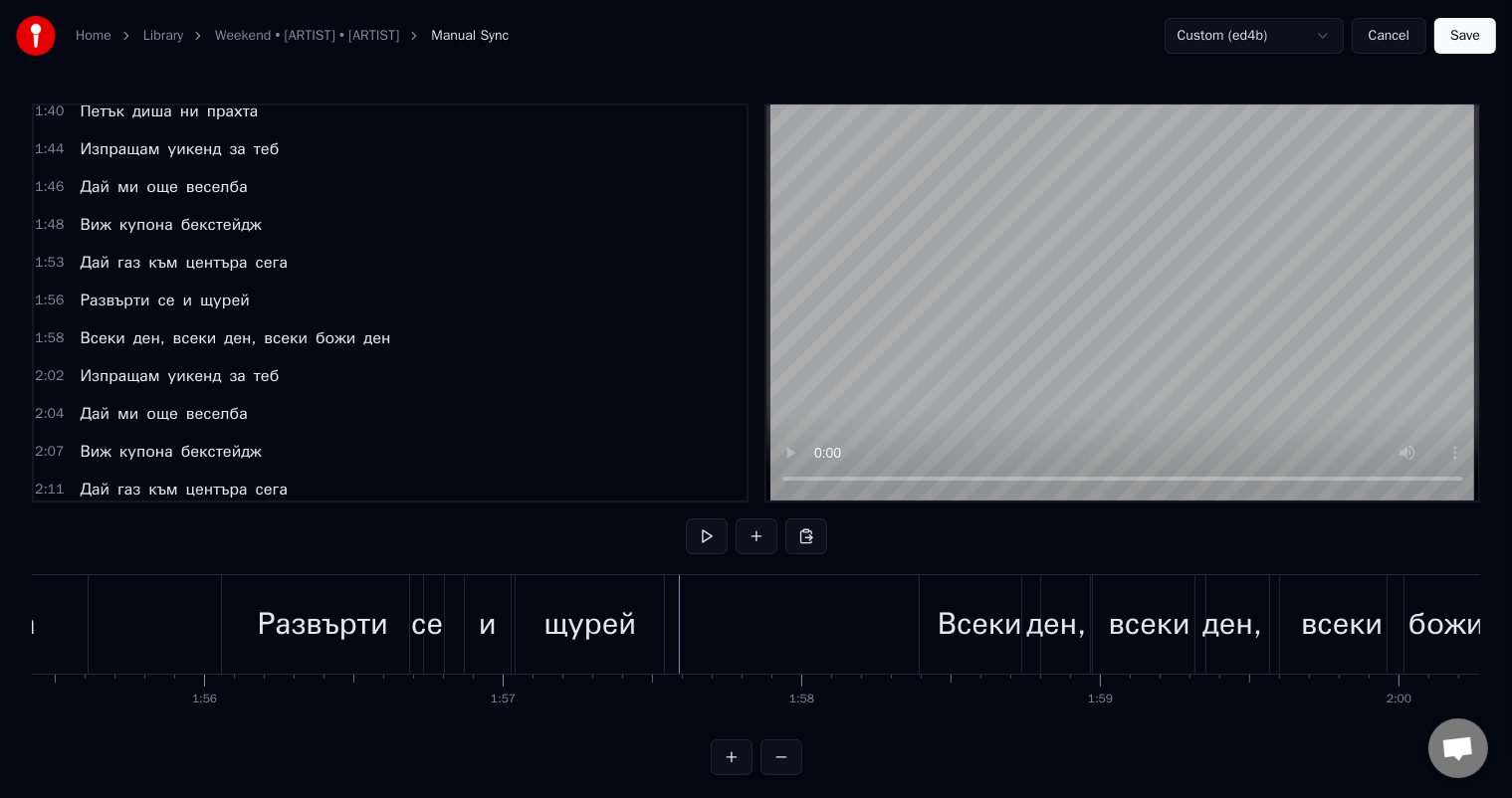 click at bounding box center (-7303, 624) 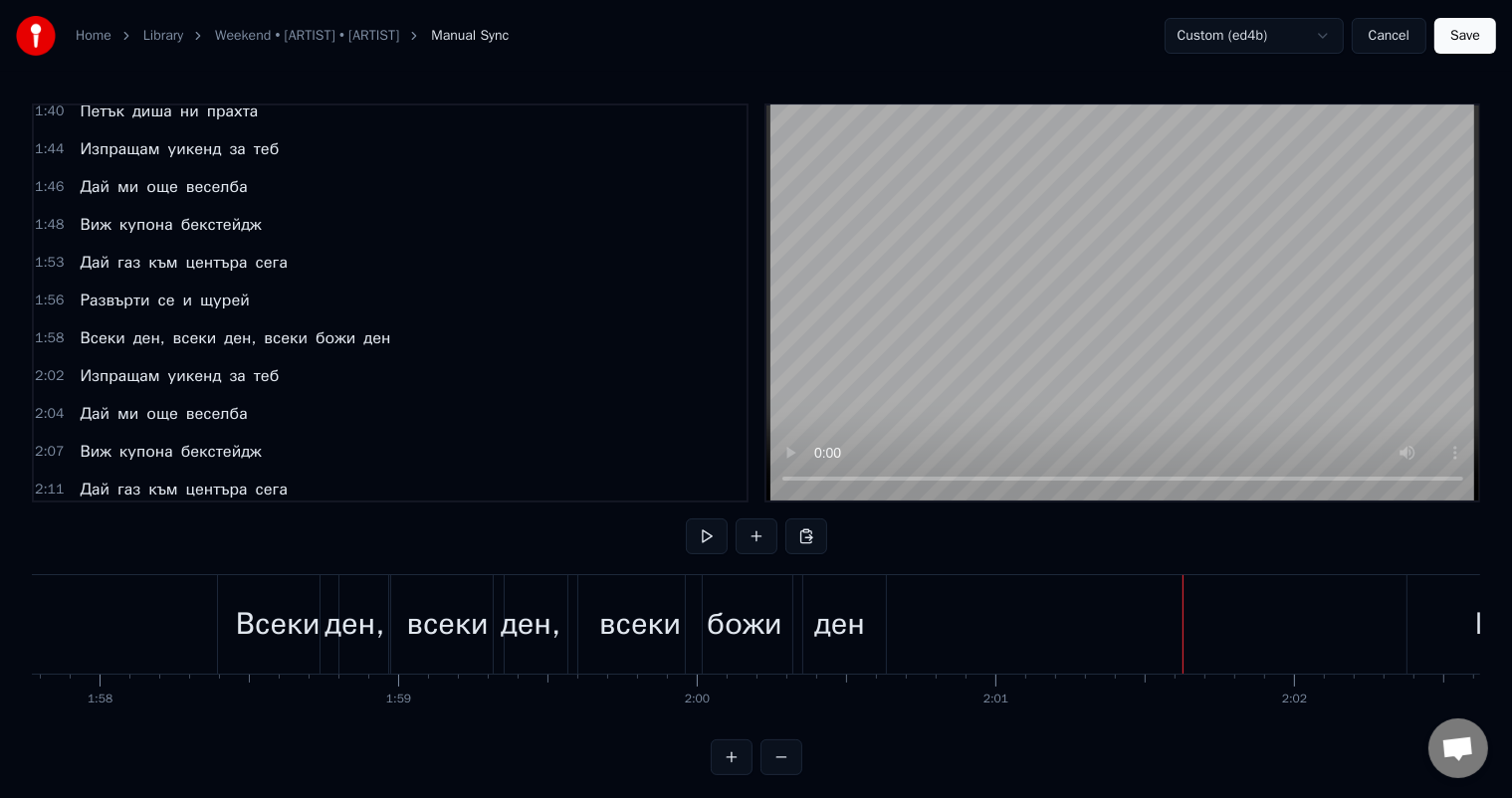 scroll, scrollTop: 0, scrollLeft: 34986, axis: horizontal 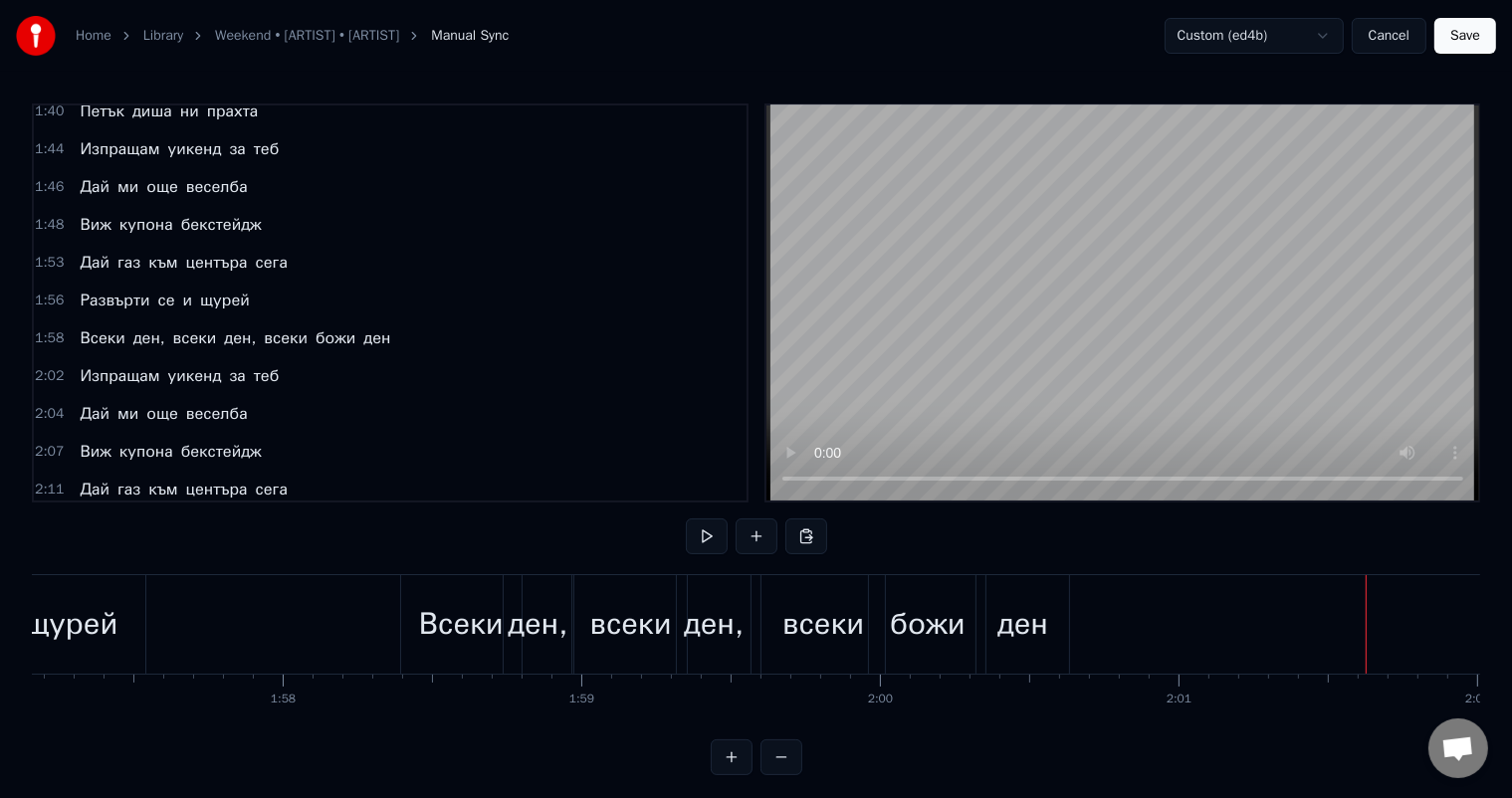 click on "ден," at bounding box center [714, 624] 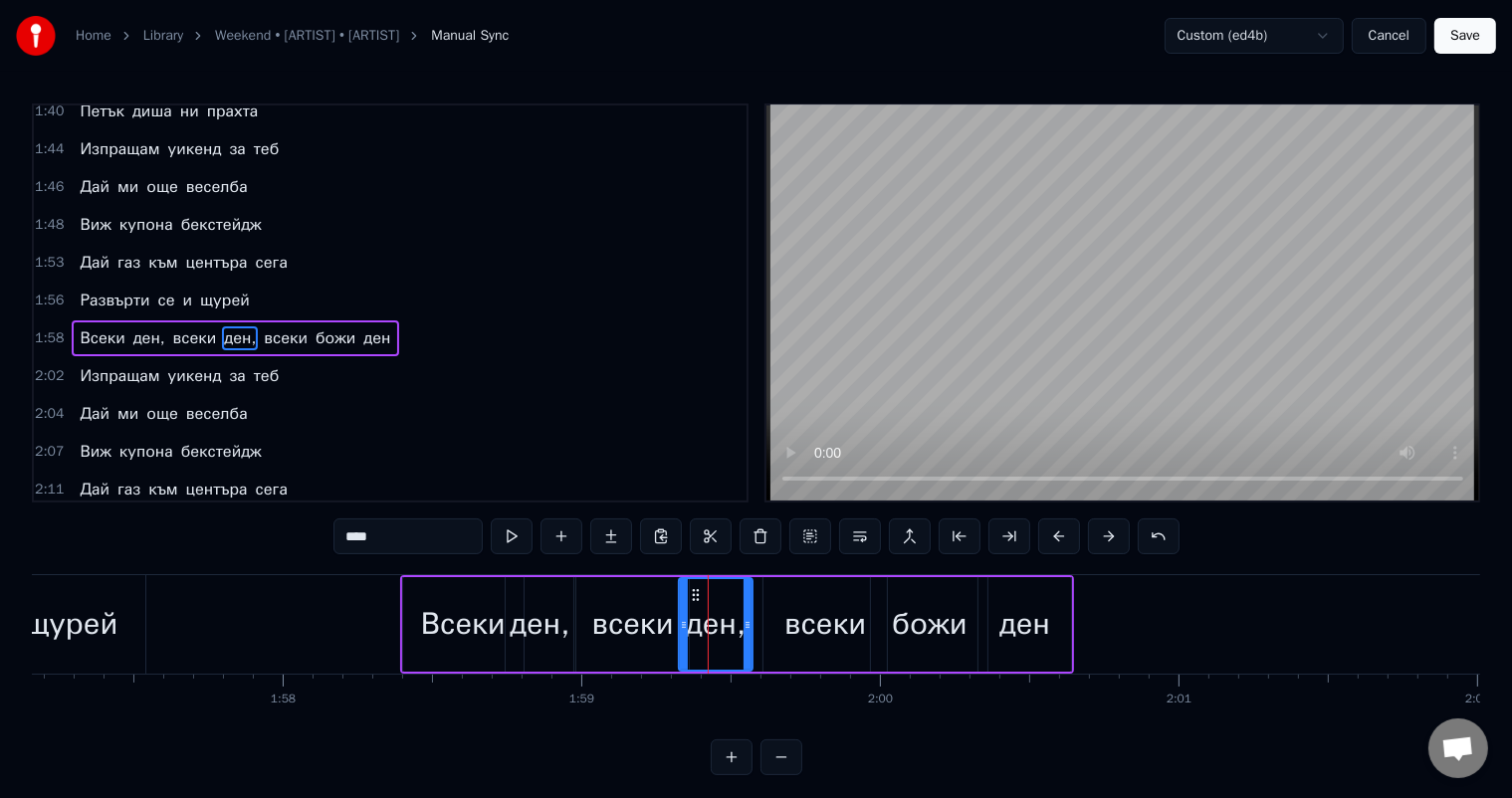 click on "всеки" at bounding box center (633, 624) 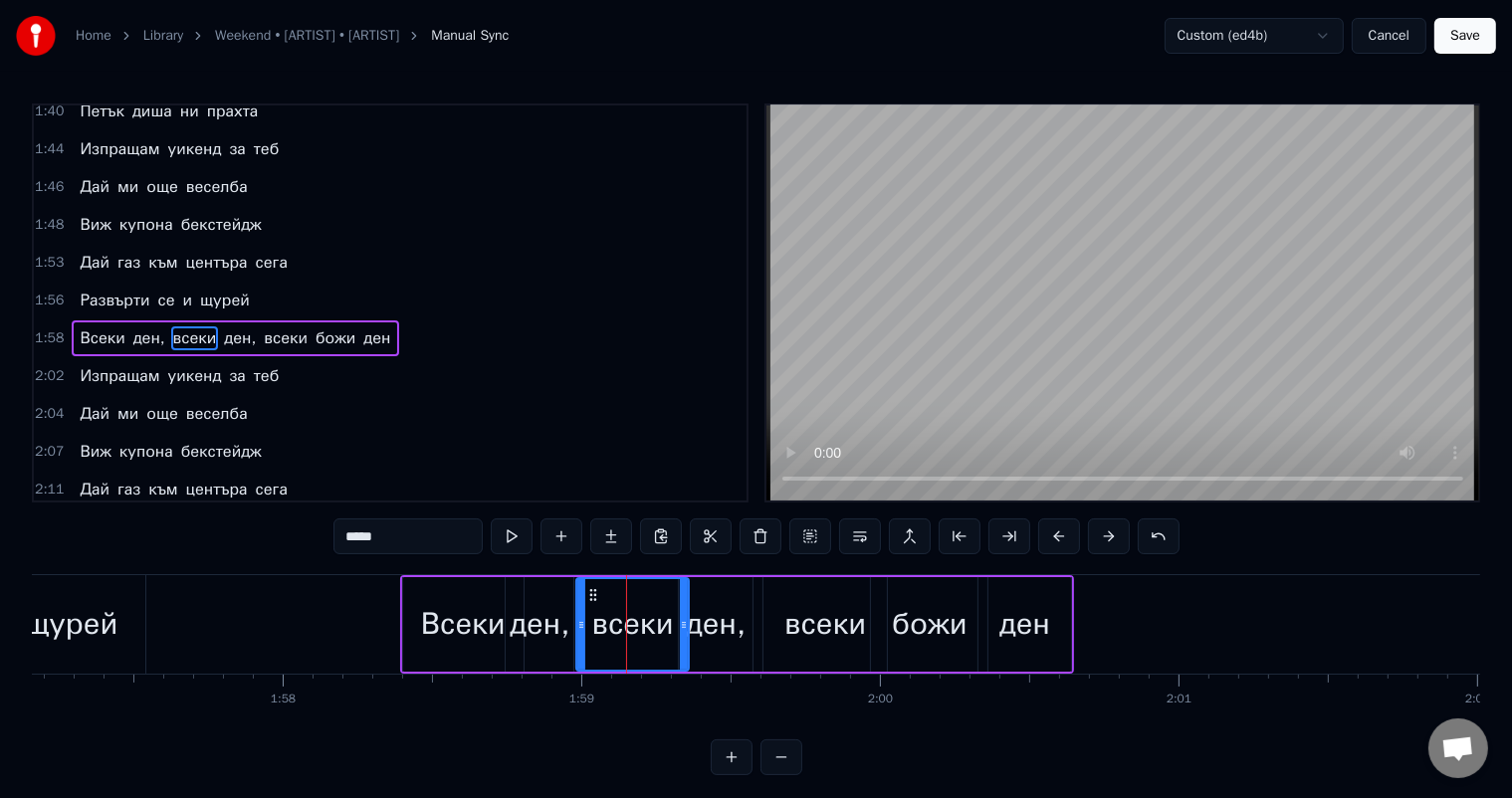 click on "ден," at bounding box center (540, 624) 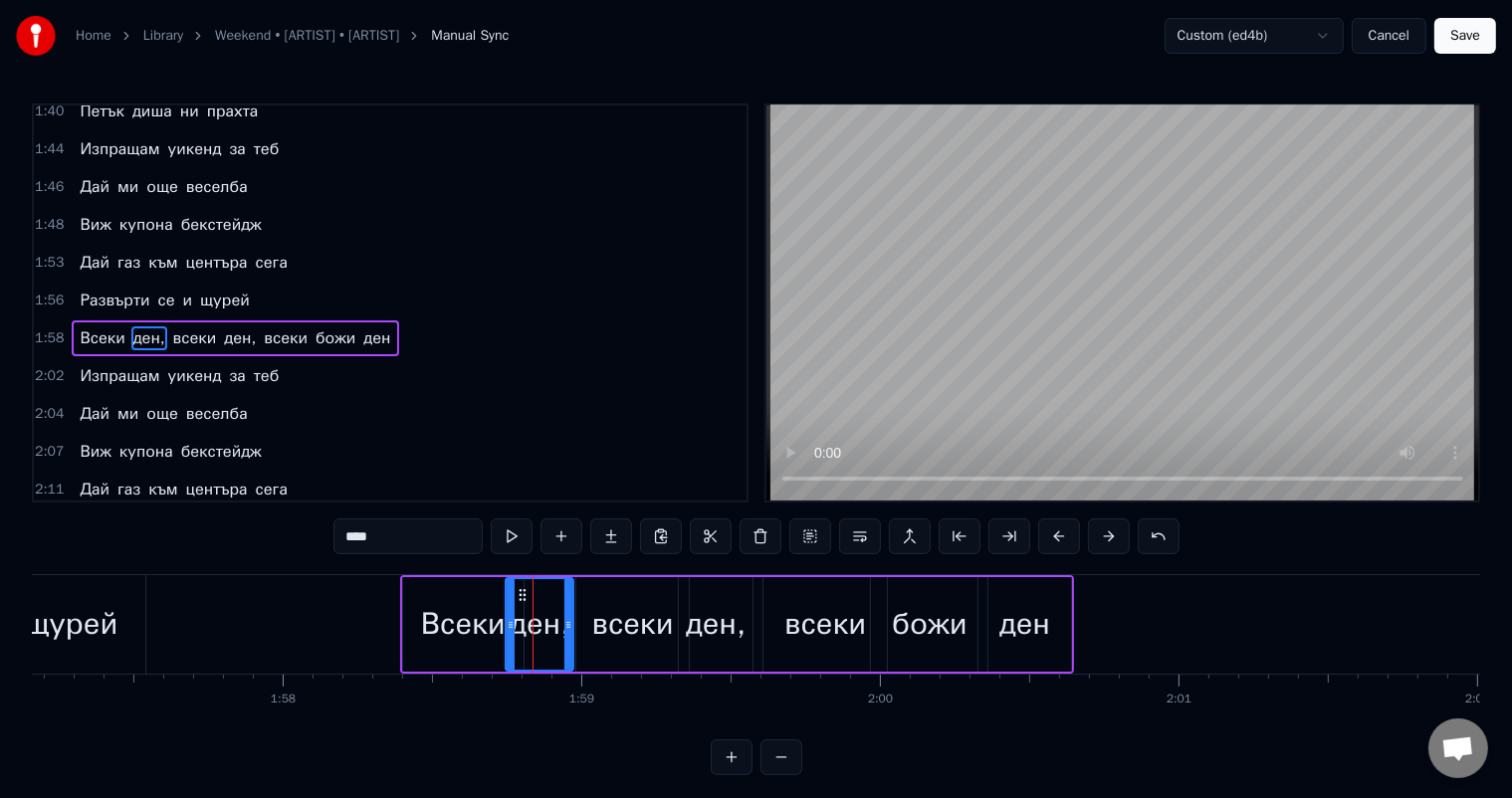click on "всеки" at bounding box center (632, 624) 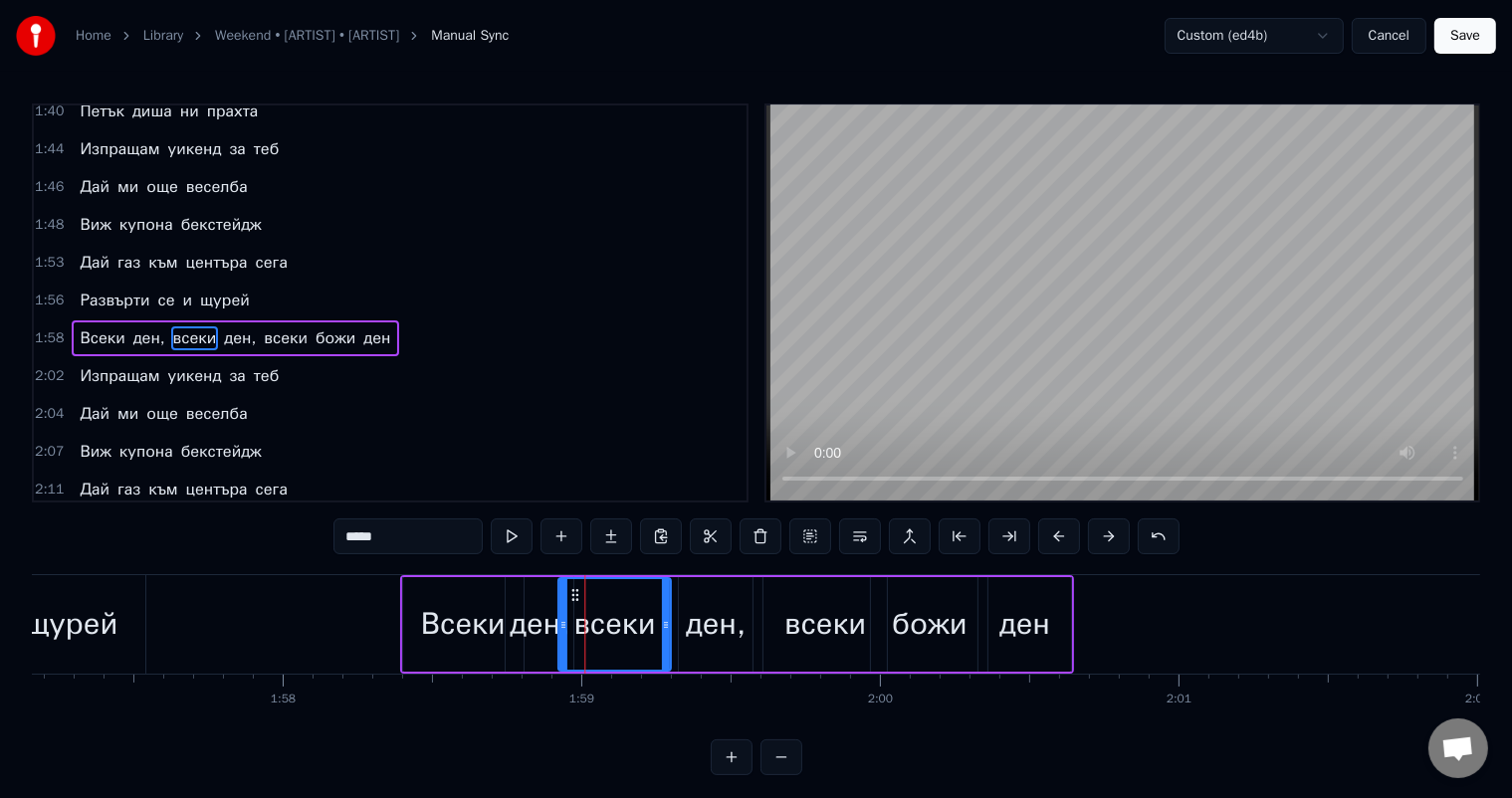 drag, startPoint x: 593, startPoint y: 588, endPoint x: 574, endPoint y: 589, distance: 19.026298 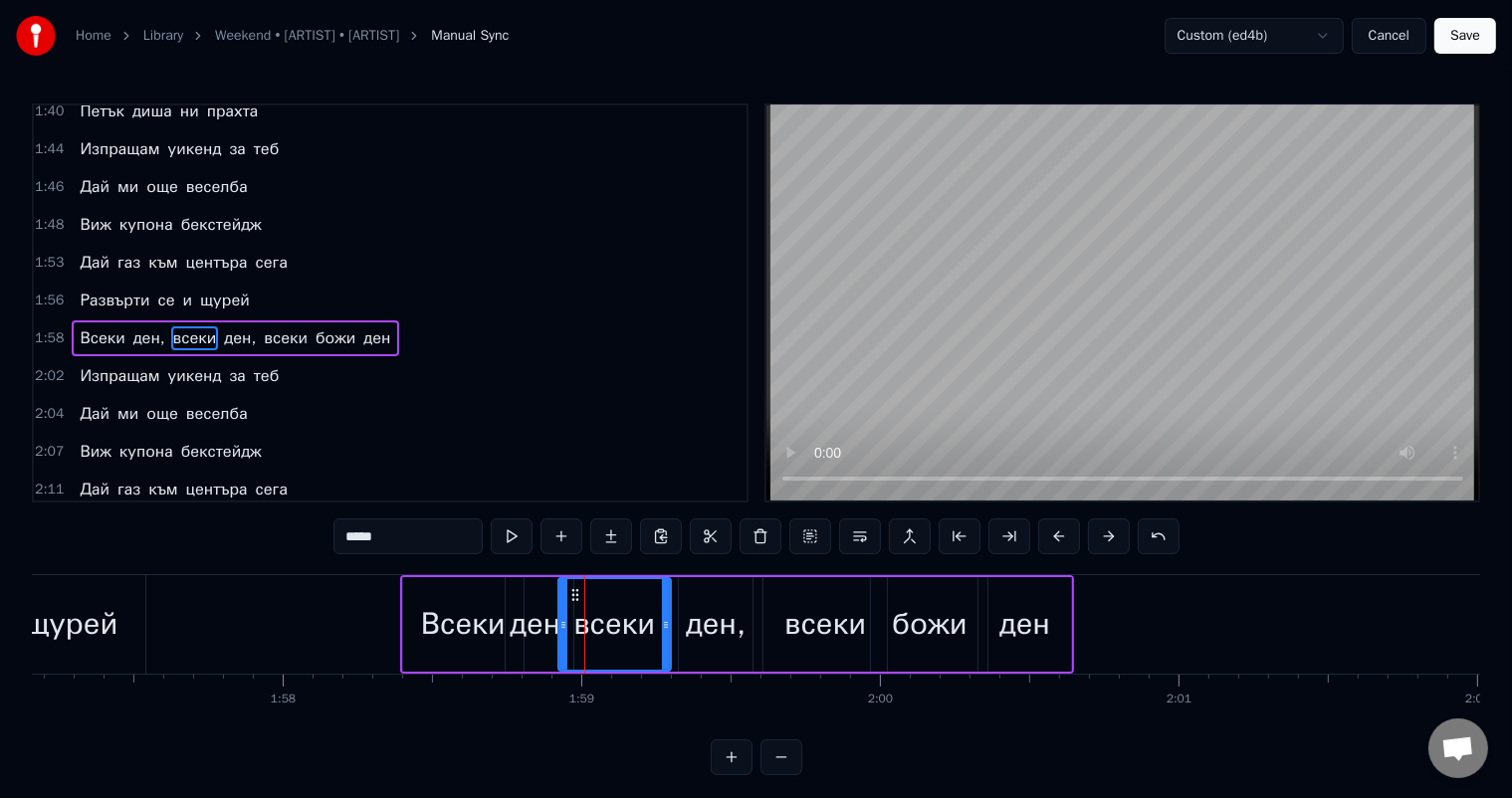 click on "ден," at bounding box center (716, 624) 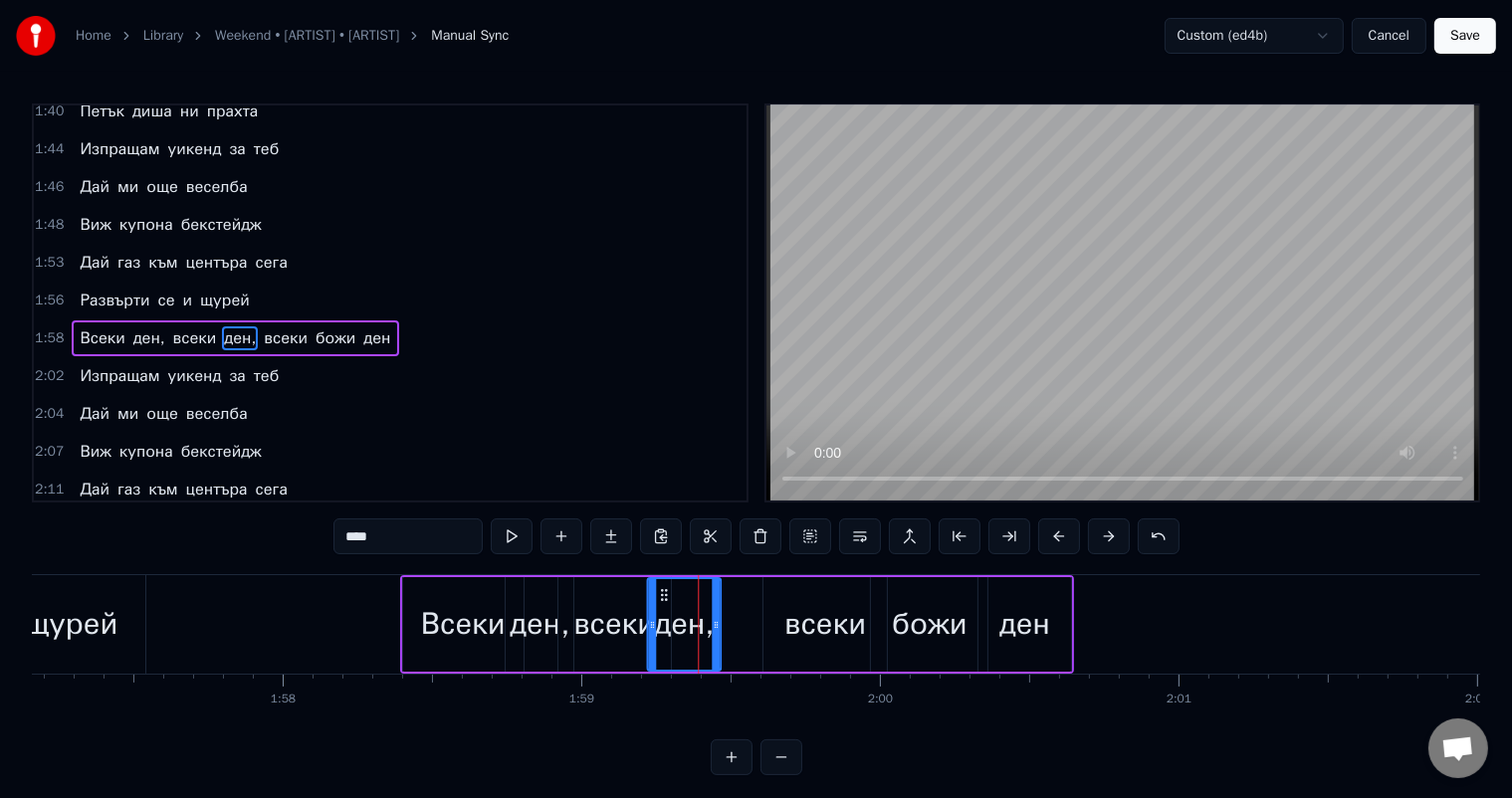 drag, startPoint x: 693, startPoint y: 593, endPoint x: 661, endPoint y: 591, distance: 32.06244 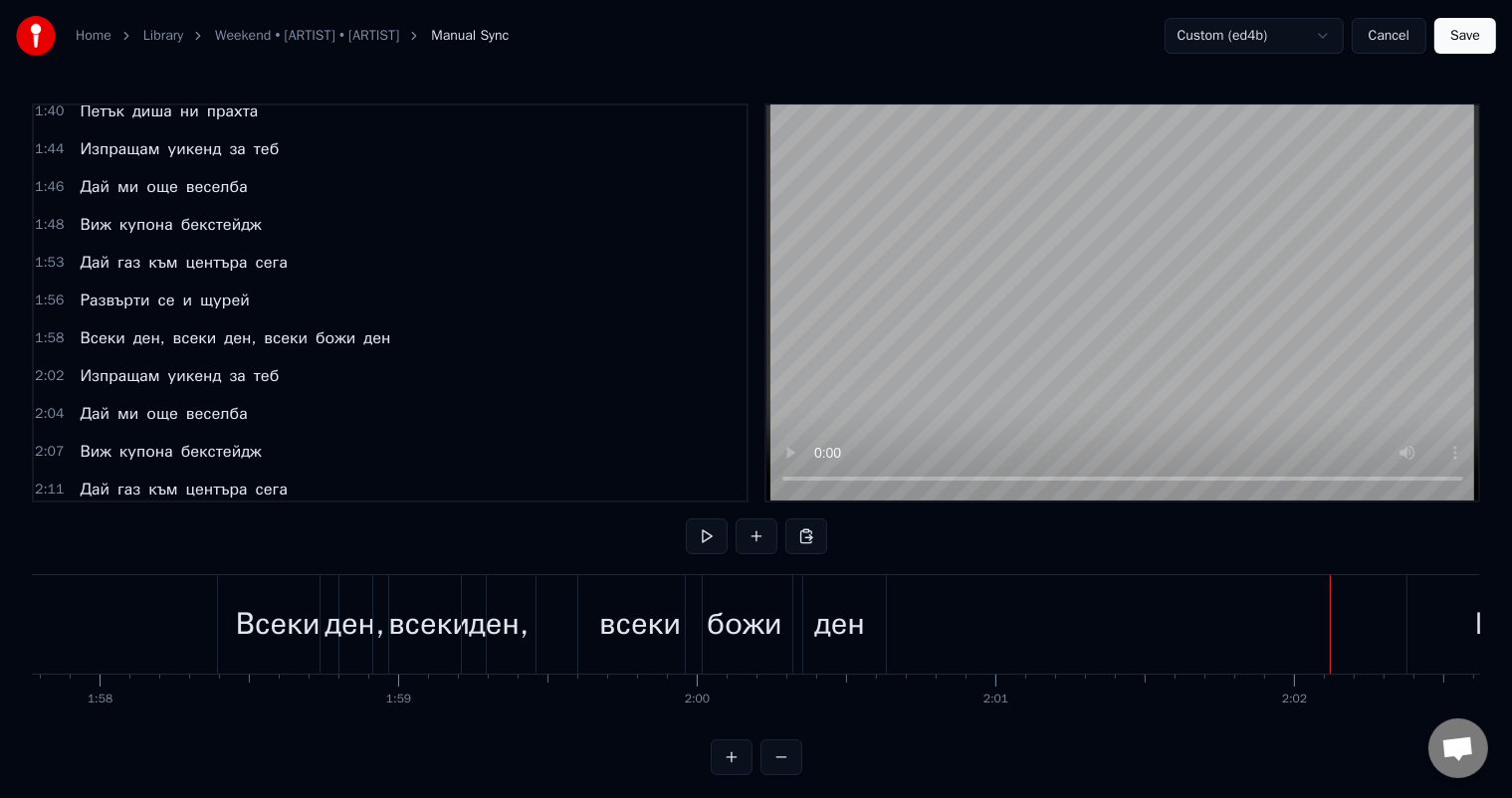 scroll, scrollTop: 0, scrollLeft: 35047, axis: horizontal 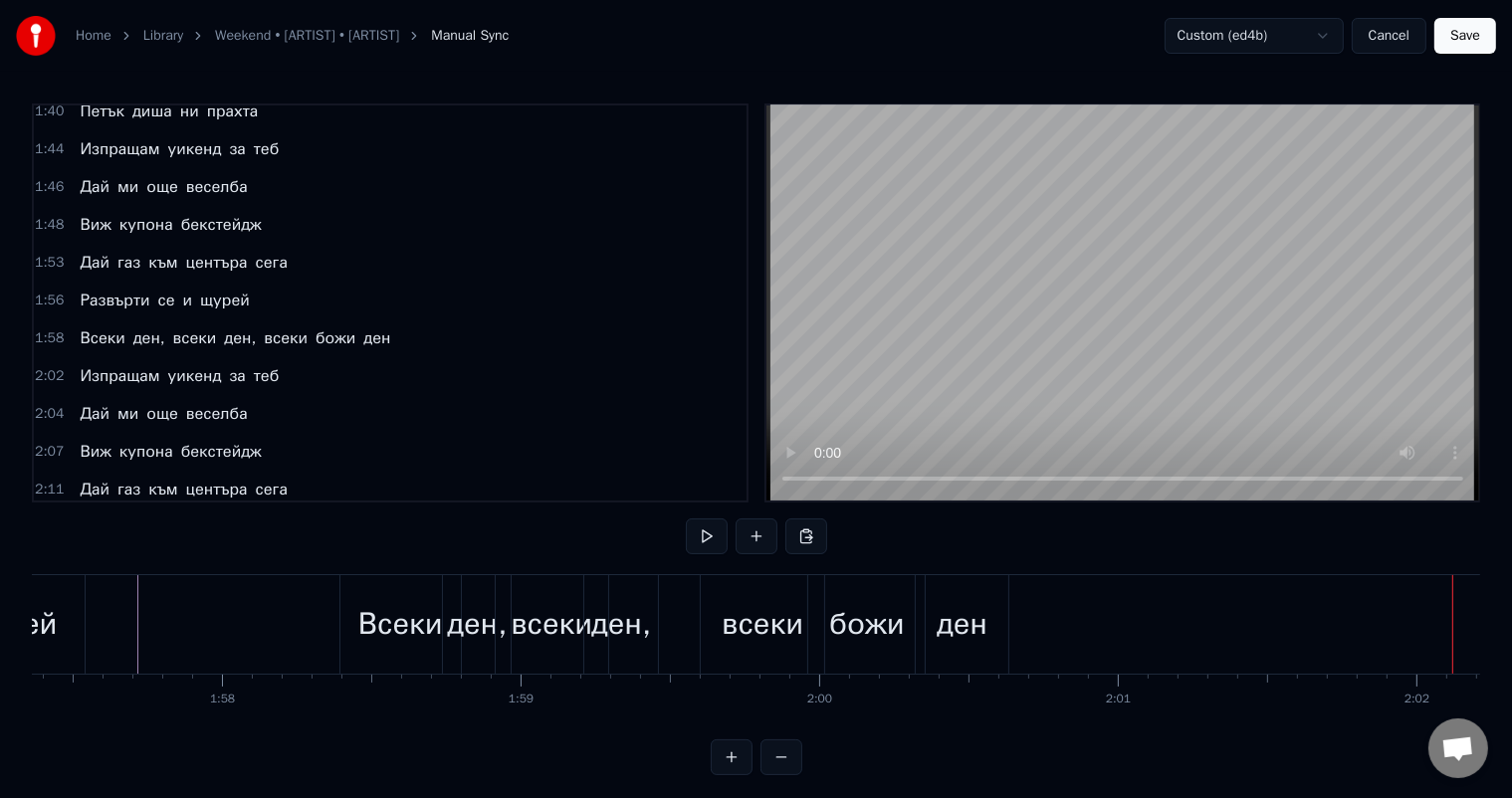 click on "ден," at bounding box center (621, 624) 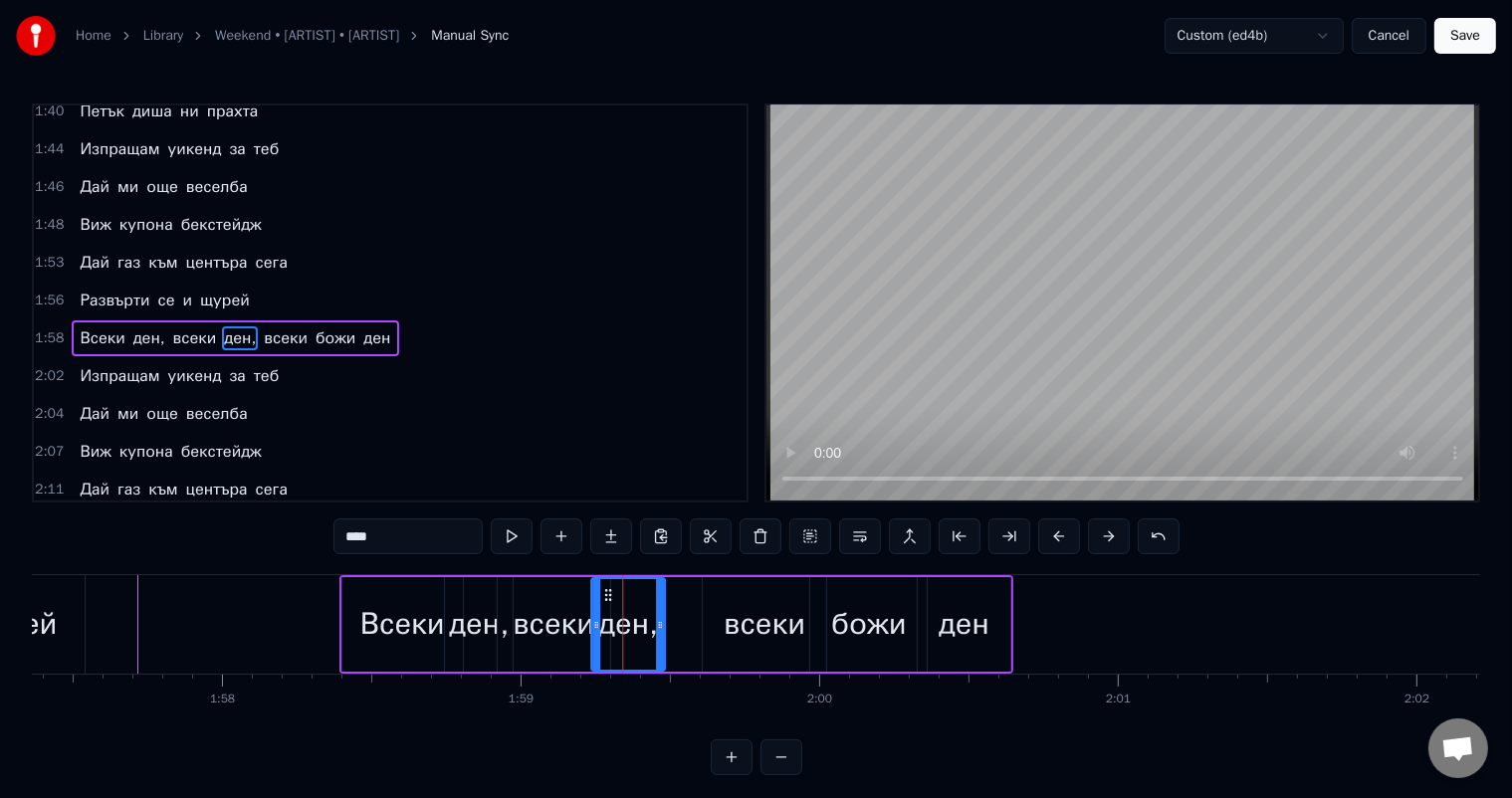 click 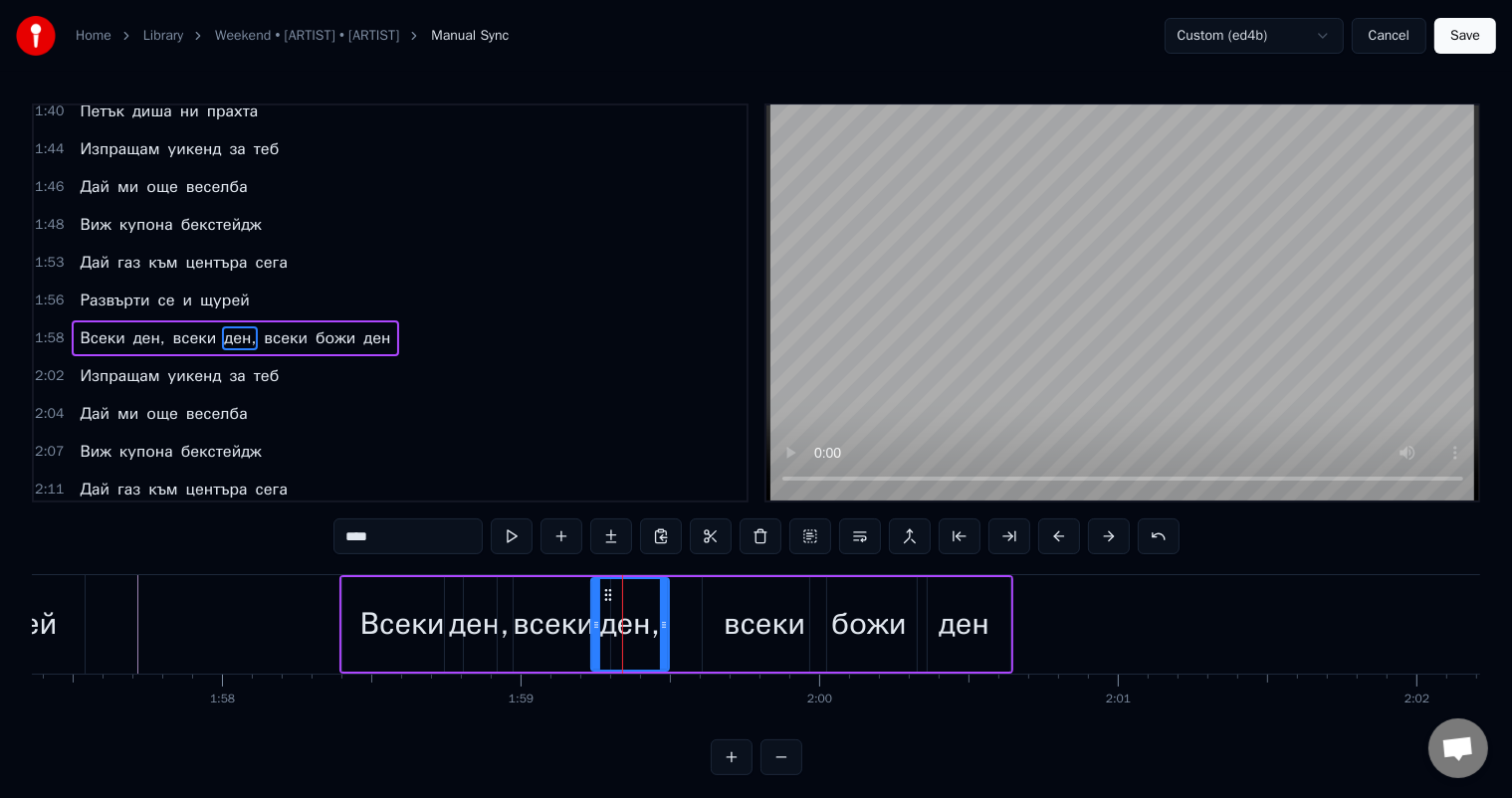 click 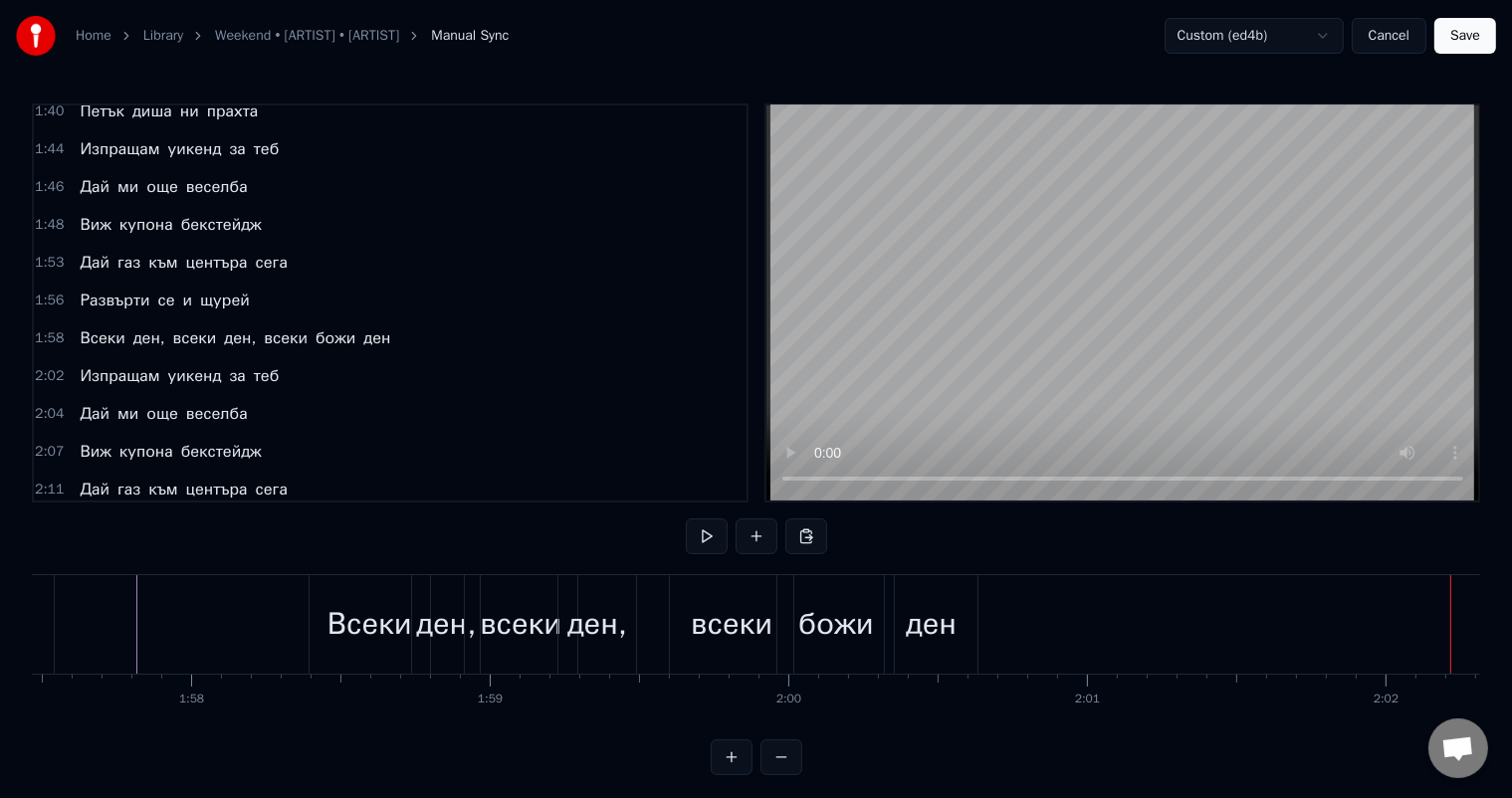 scroll, scrollTop: 0, scrollLeft: 34620, axis: horizontal 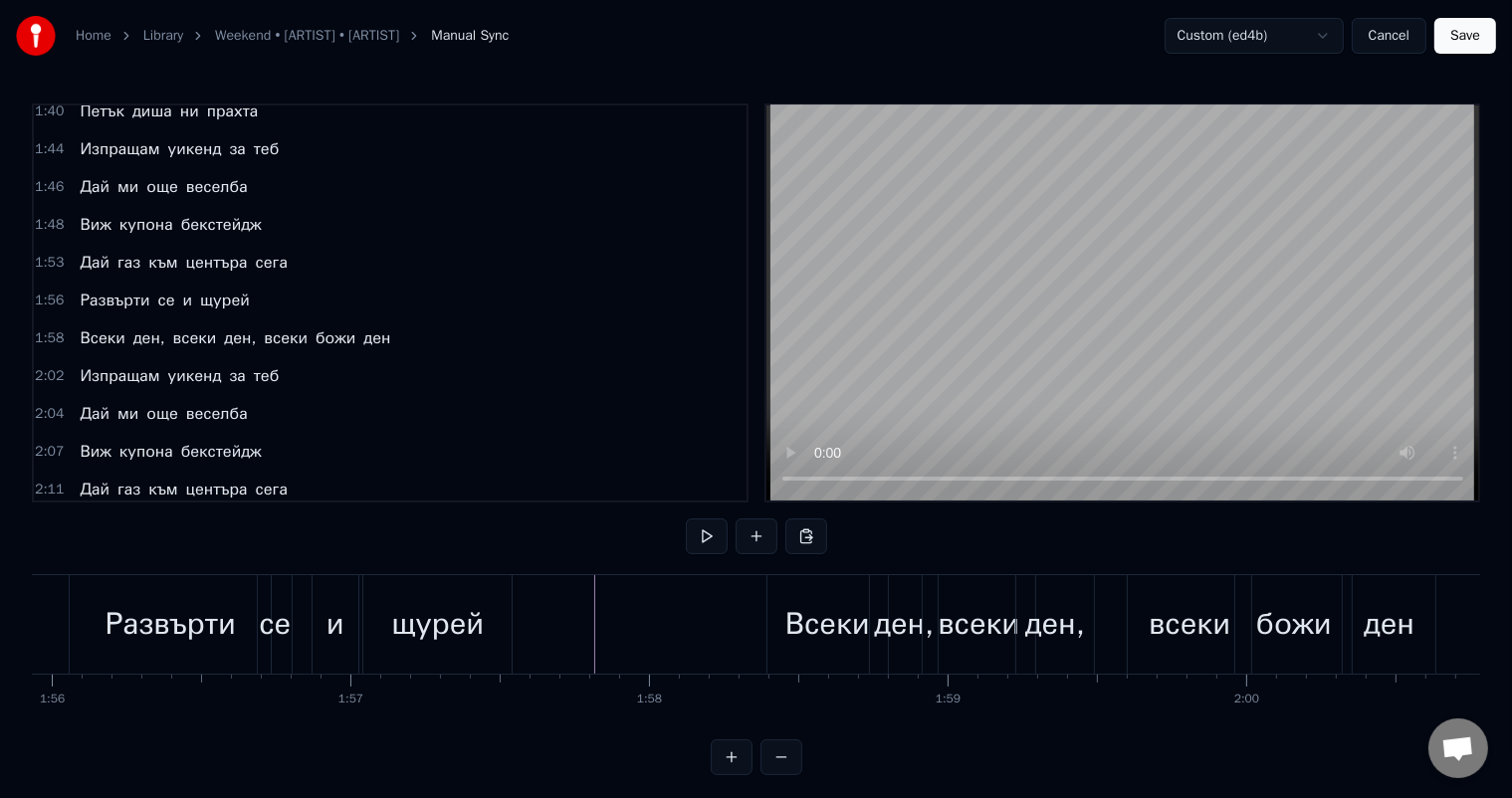 click at bounding box center [-7455, 624] 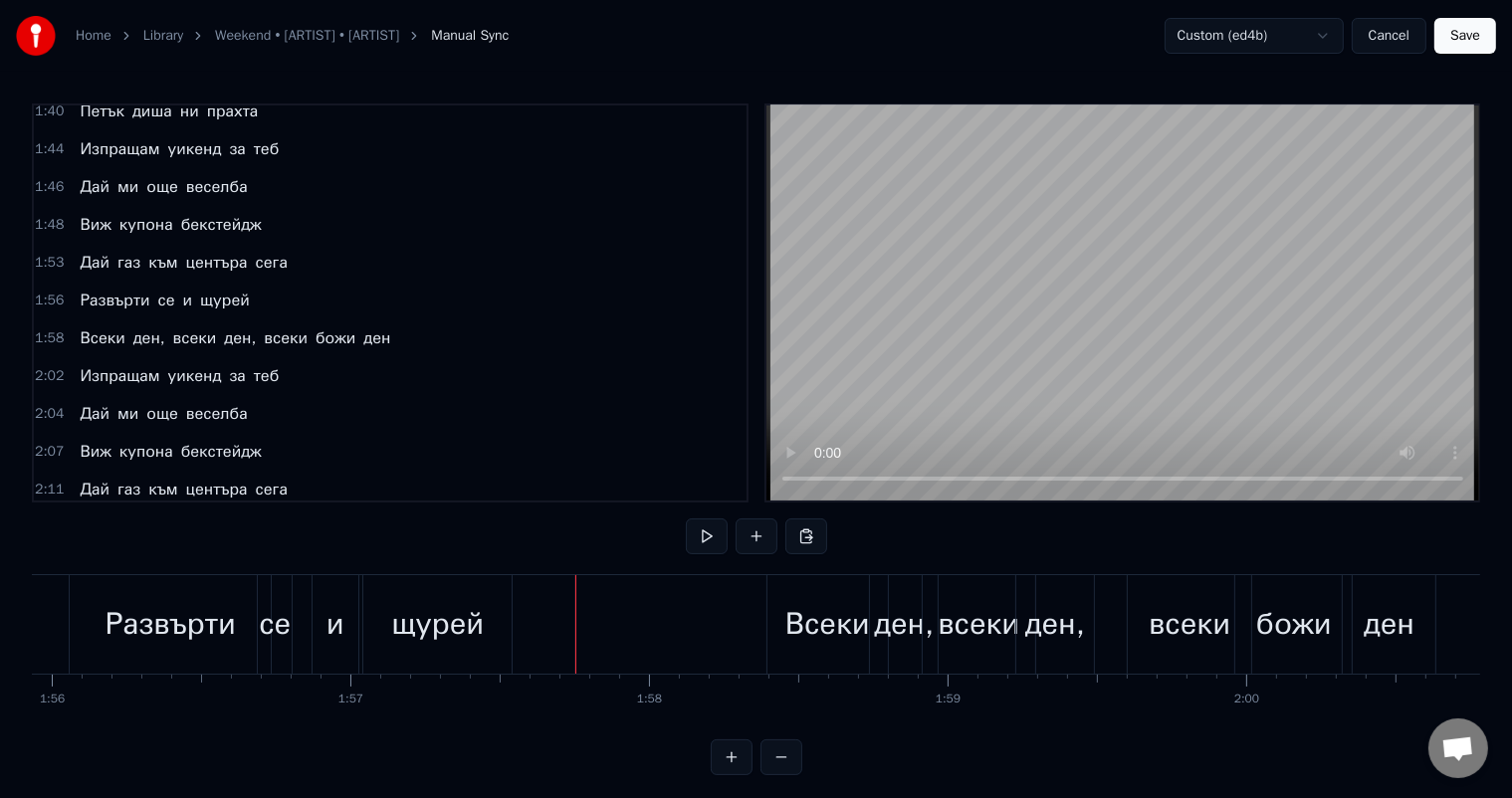 click on "Всеки" at bounding box center (827, 624) 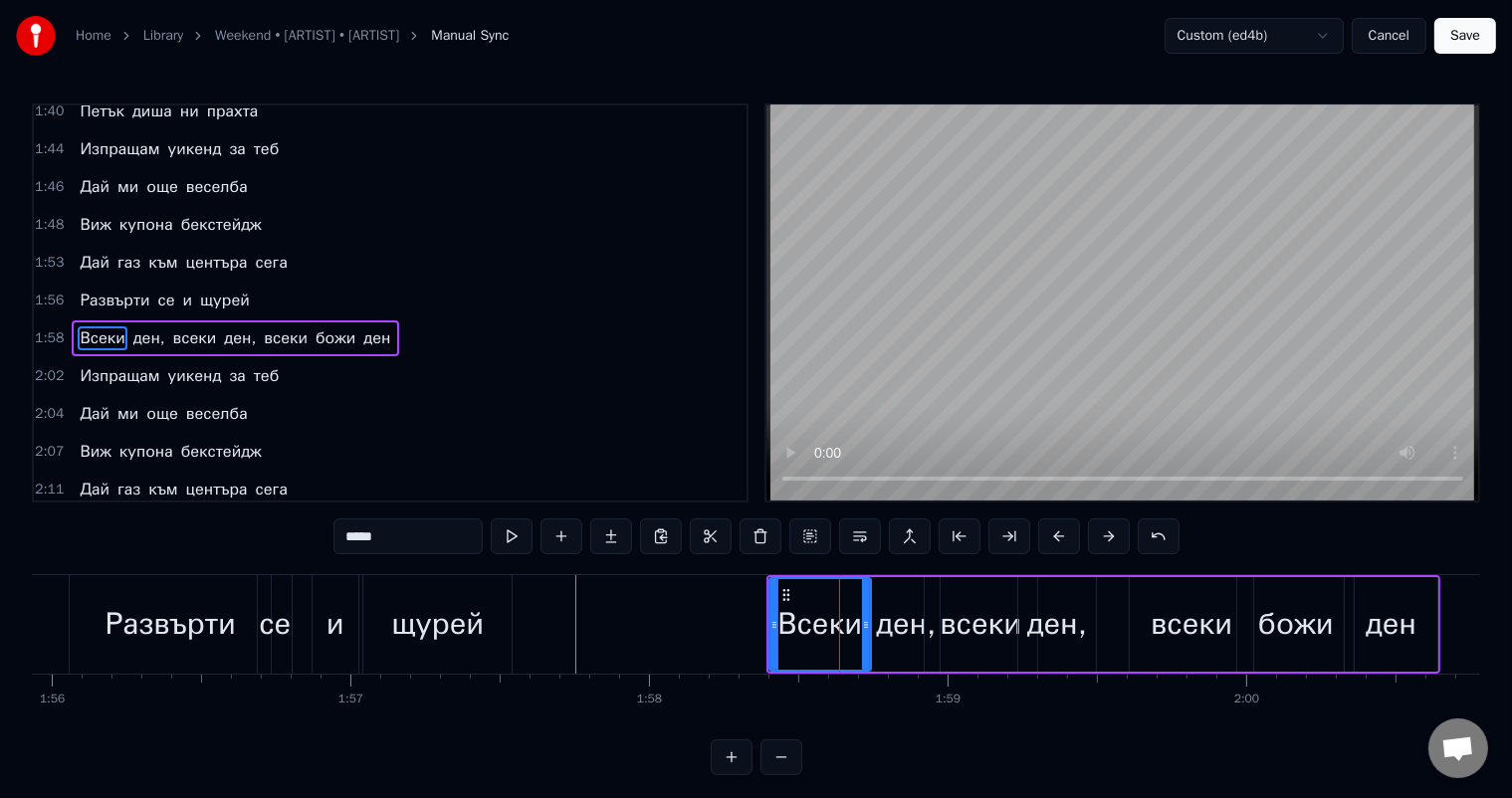 drag, startPoint x: 882, startPoint y: 621, endPoint x: 863, endPoint y: 617, distance: 19.416488 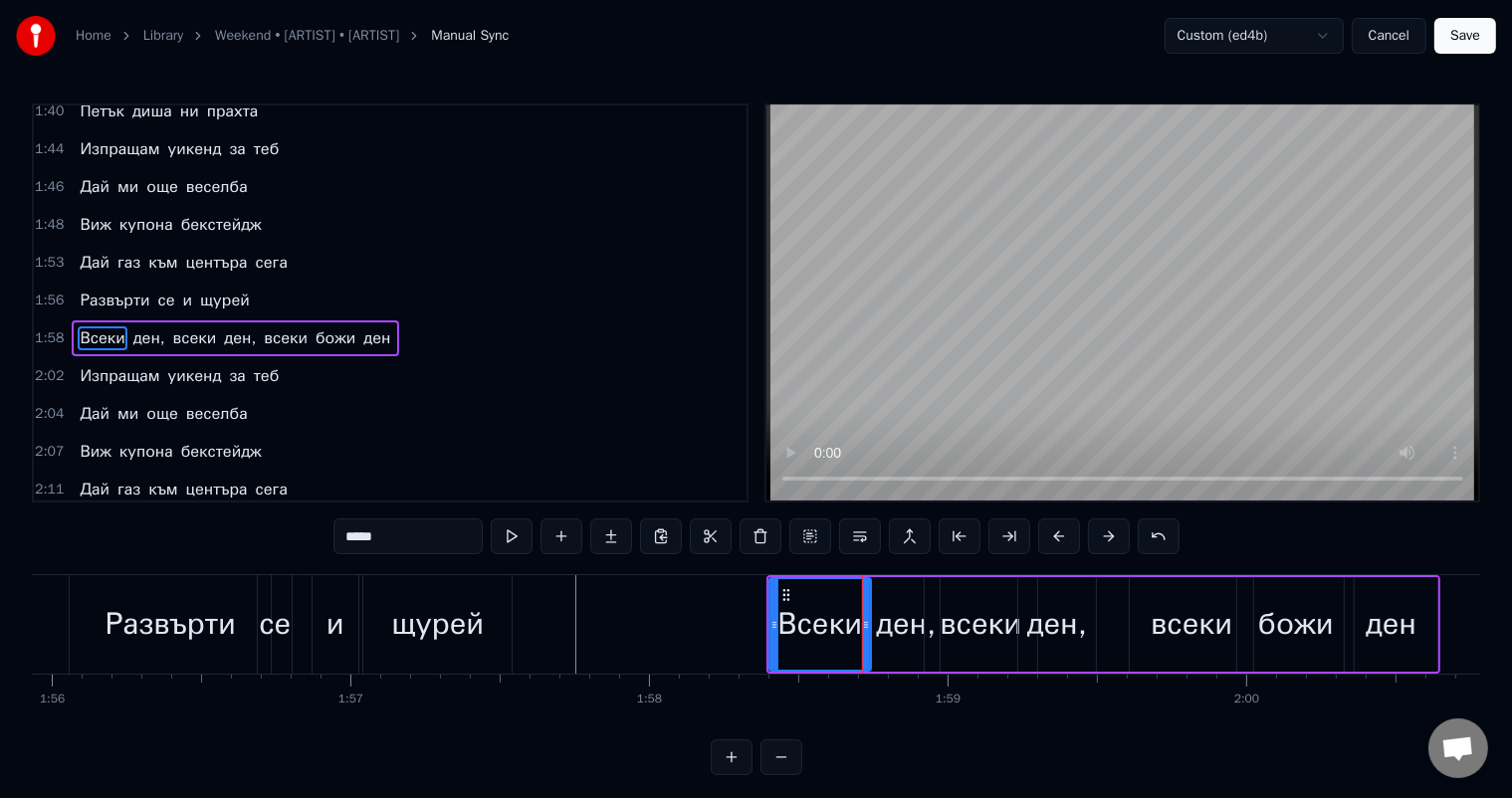 click on "всеки" at bounding box center [980, 624] 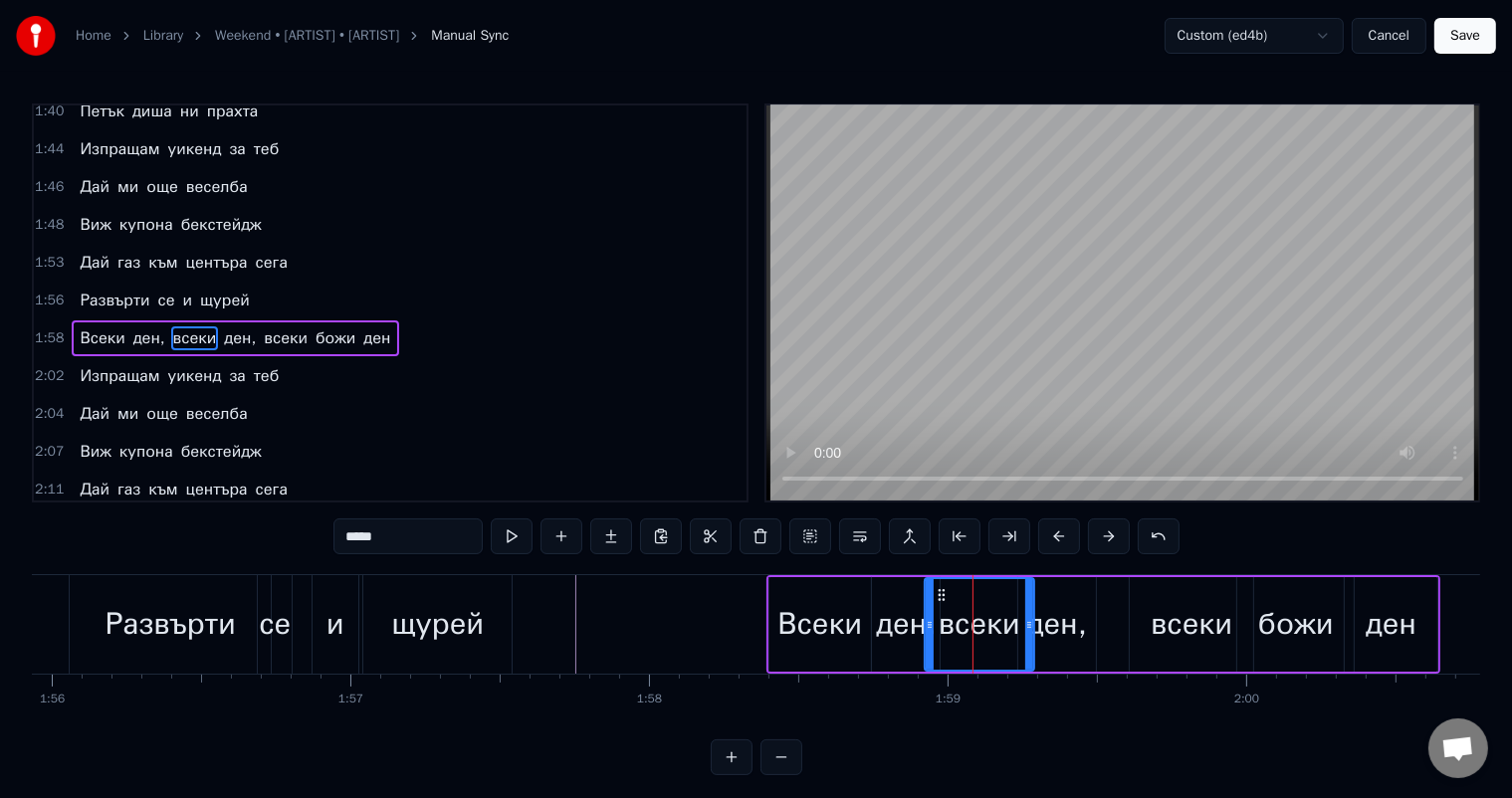 click 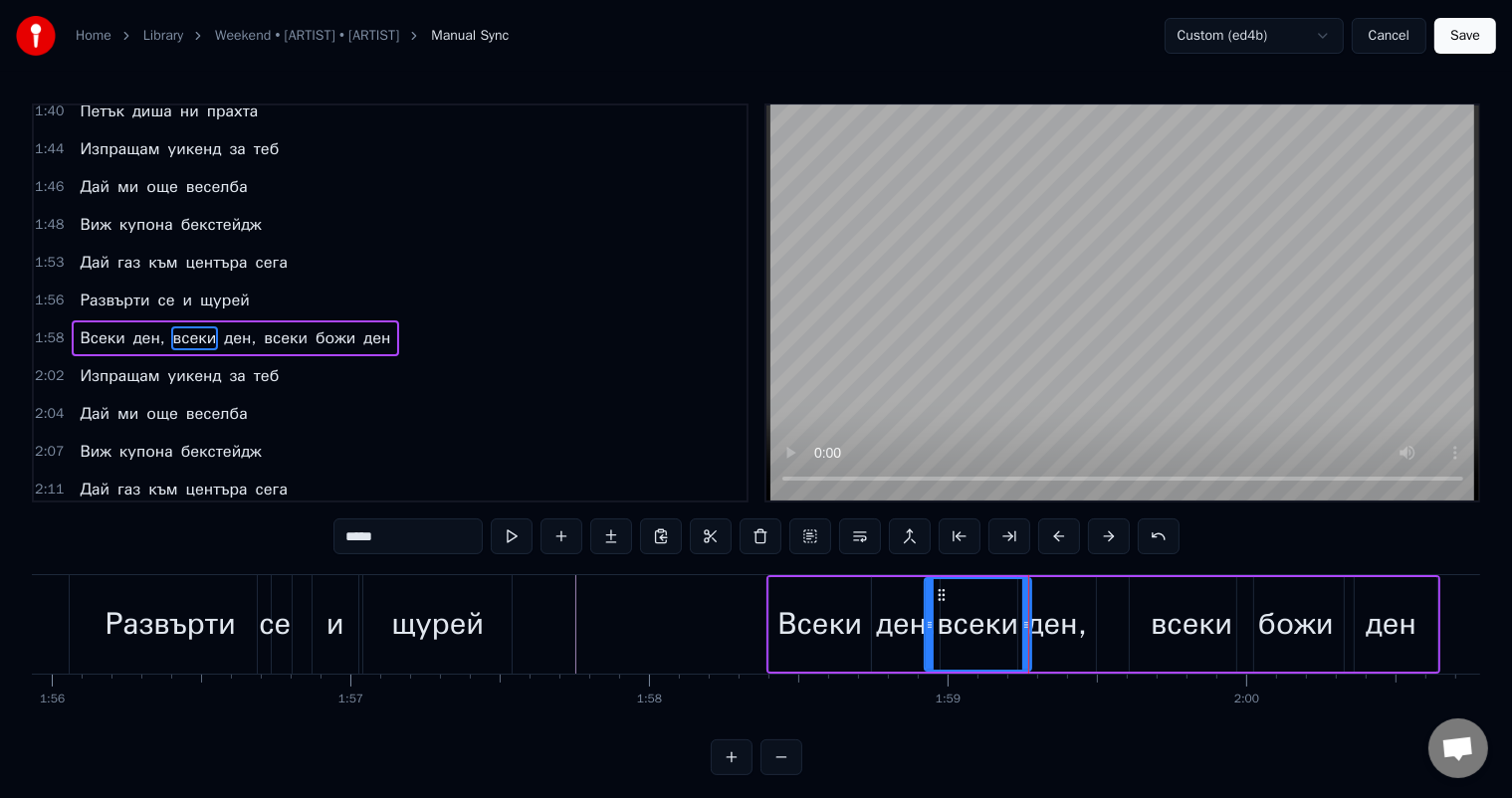 click 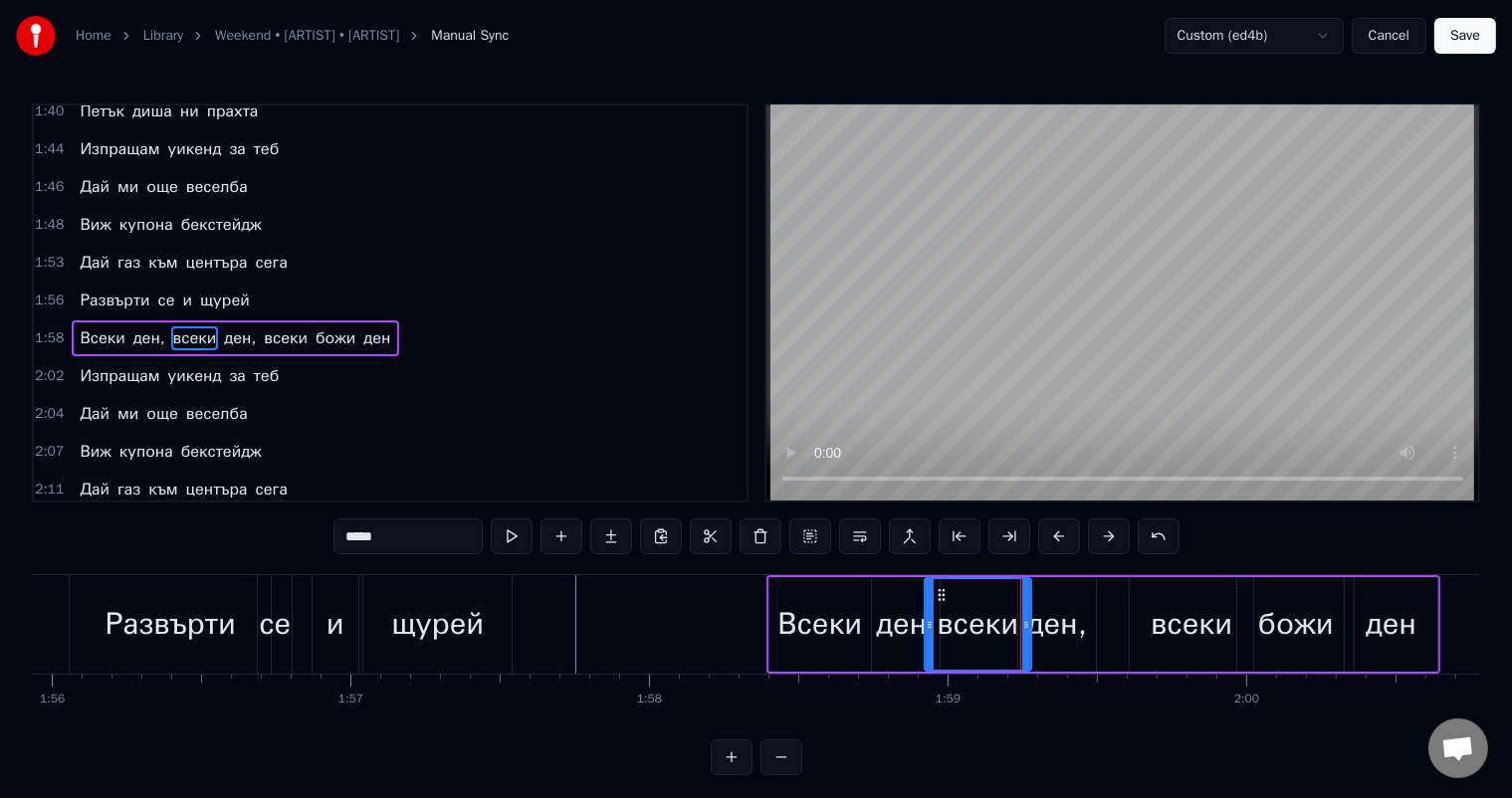 click on "Всеки" at bounding box center (819, 624) 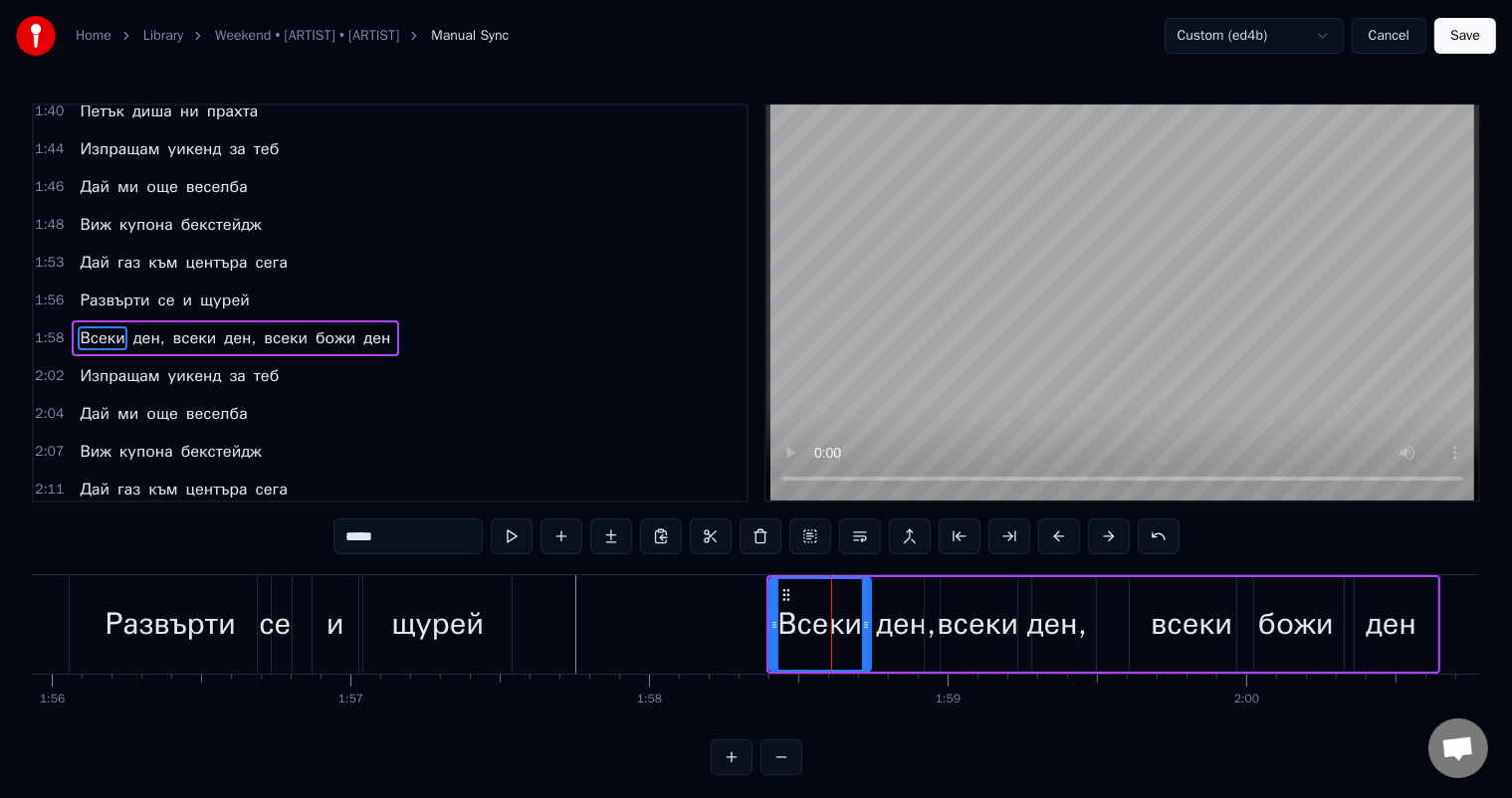 click on "всеки" at bounding box center [977, 624] 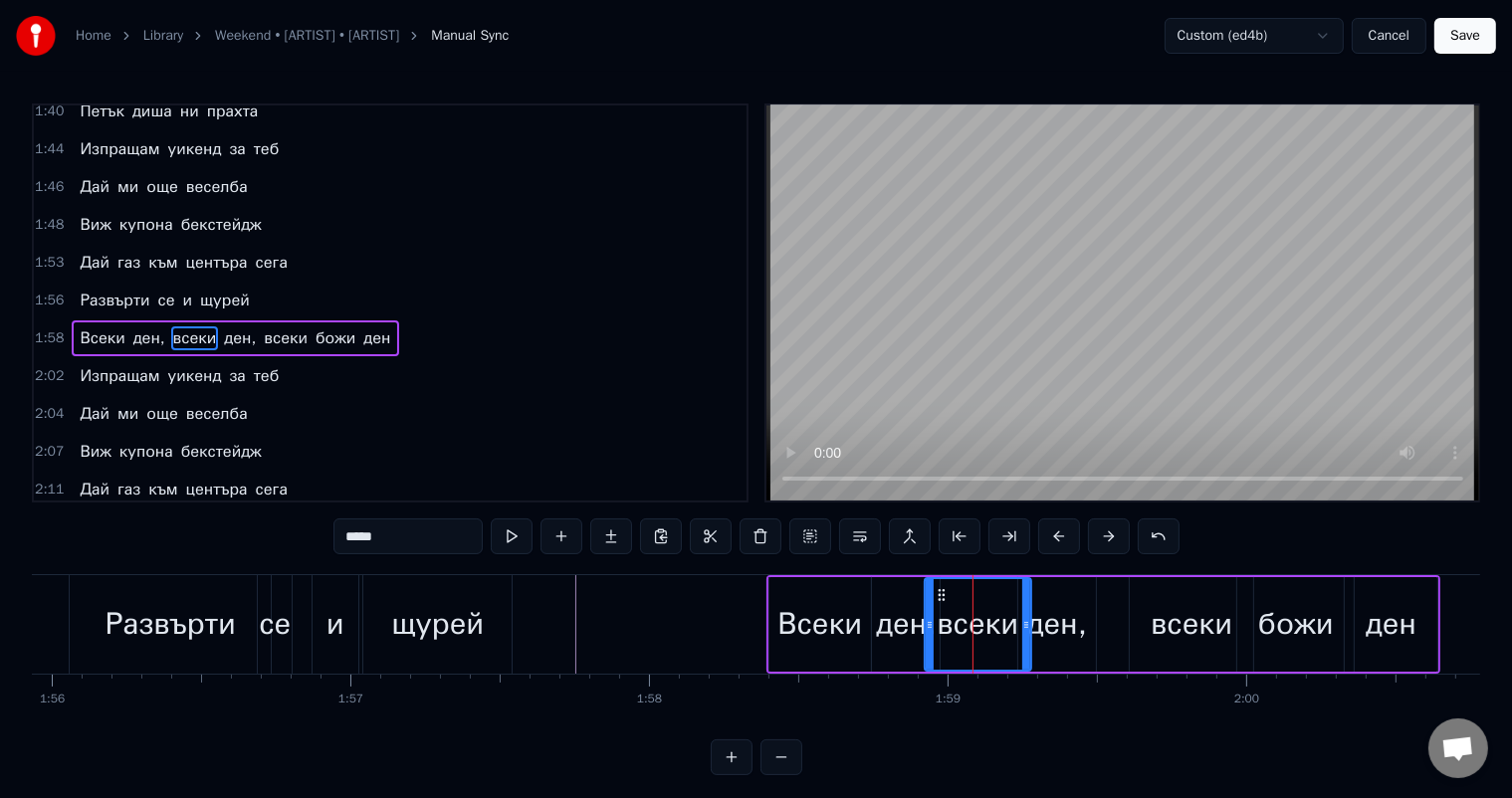 click on "Всеки" at bounding box center [819, 624] 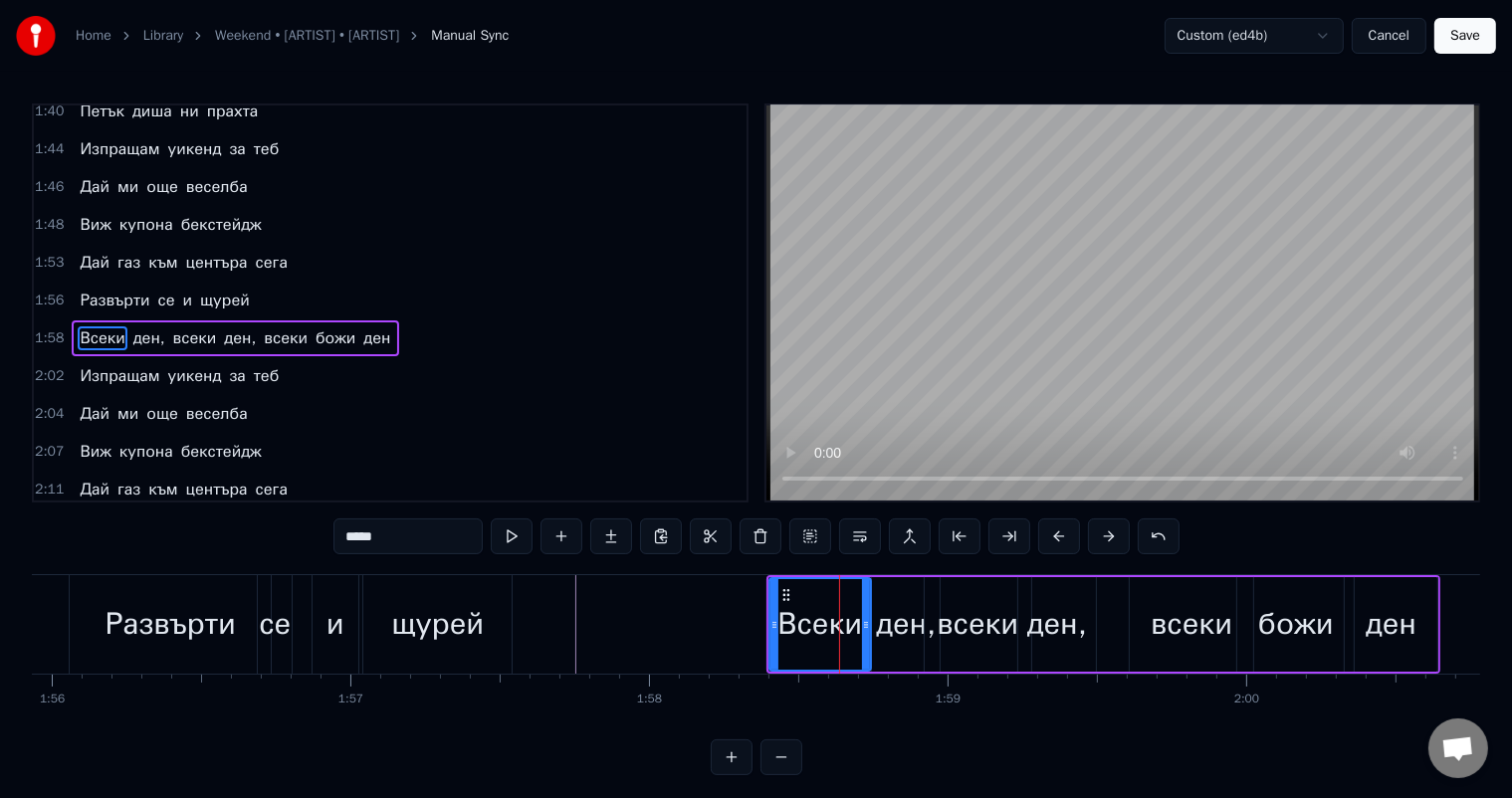 click on "ден," at bounding box center [906, 624] 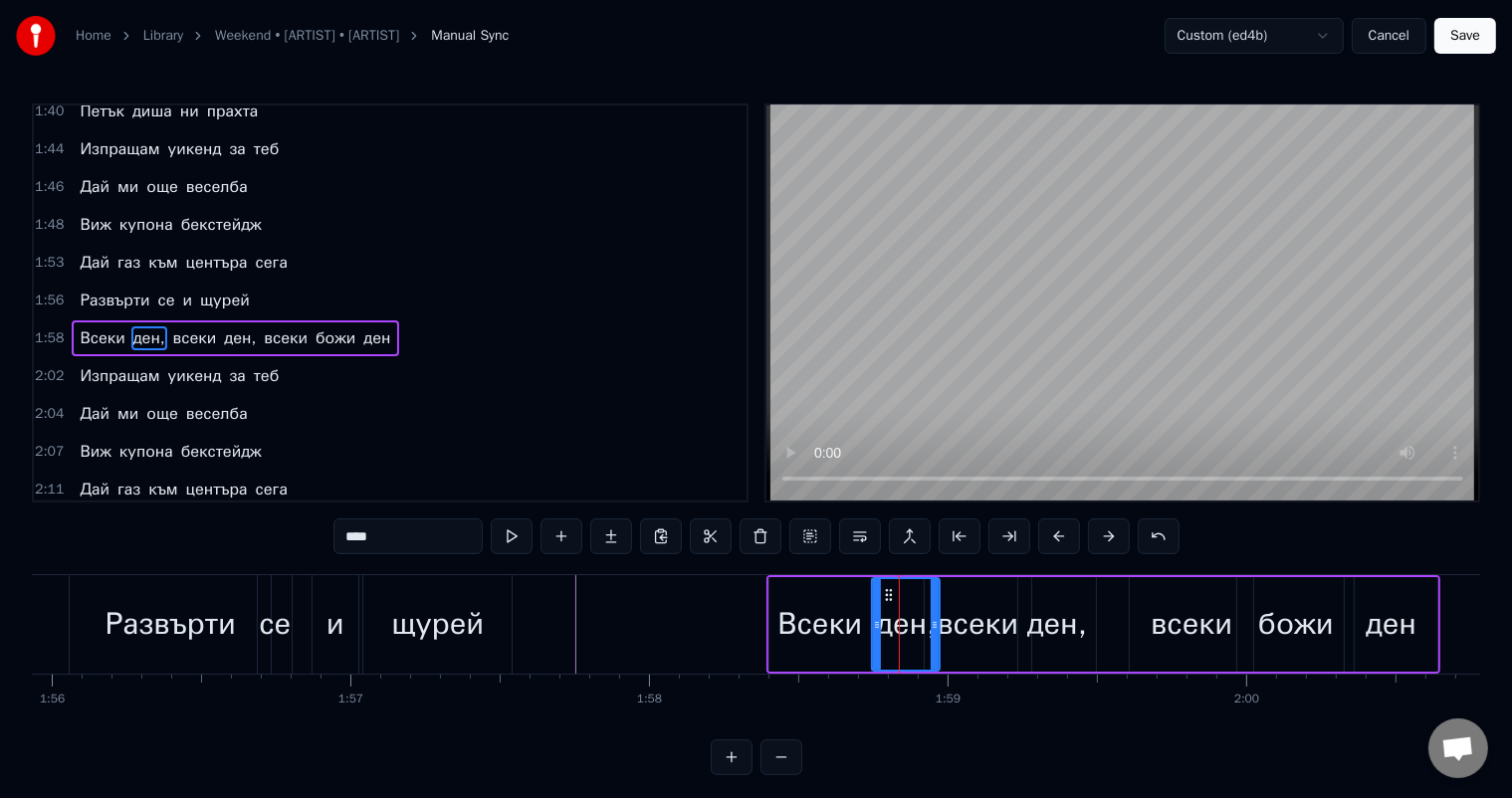 click on "ден," at bounding box center (1057, 624) 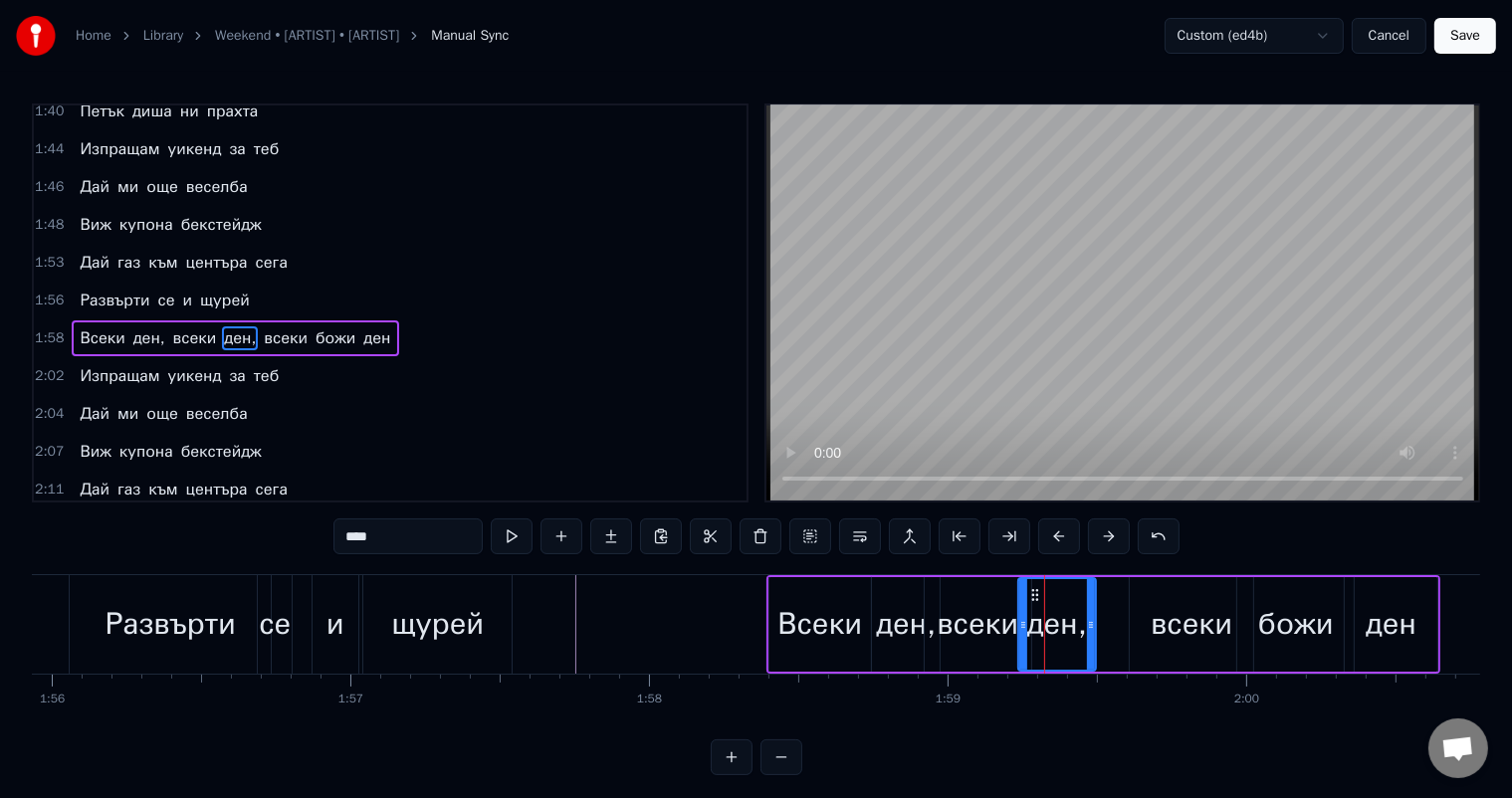 click on "ден," at bounding box center [906, 624] 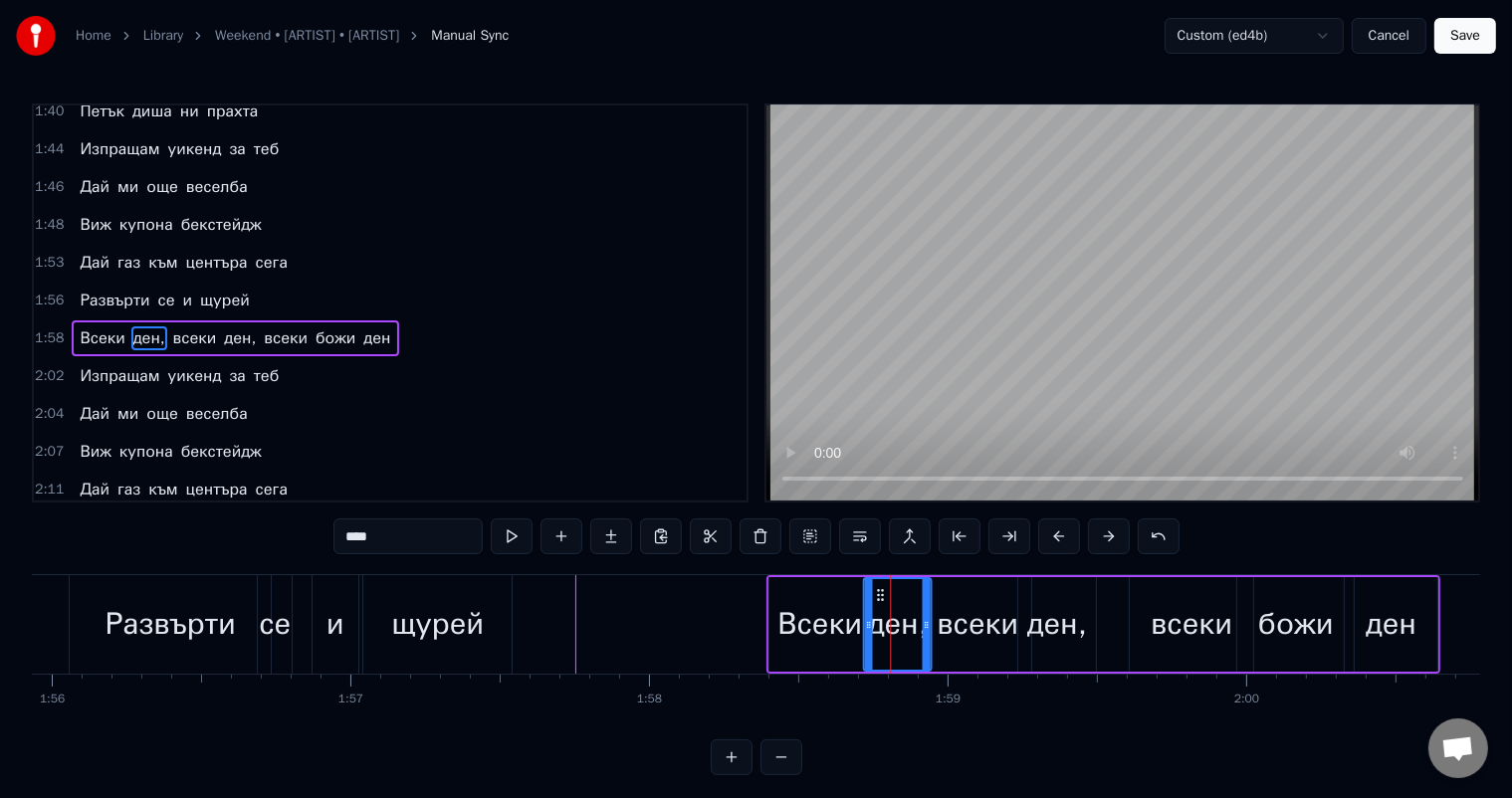 click 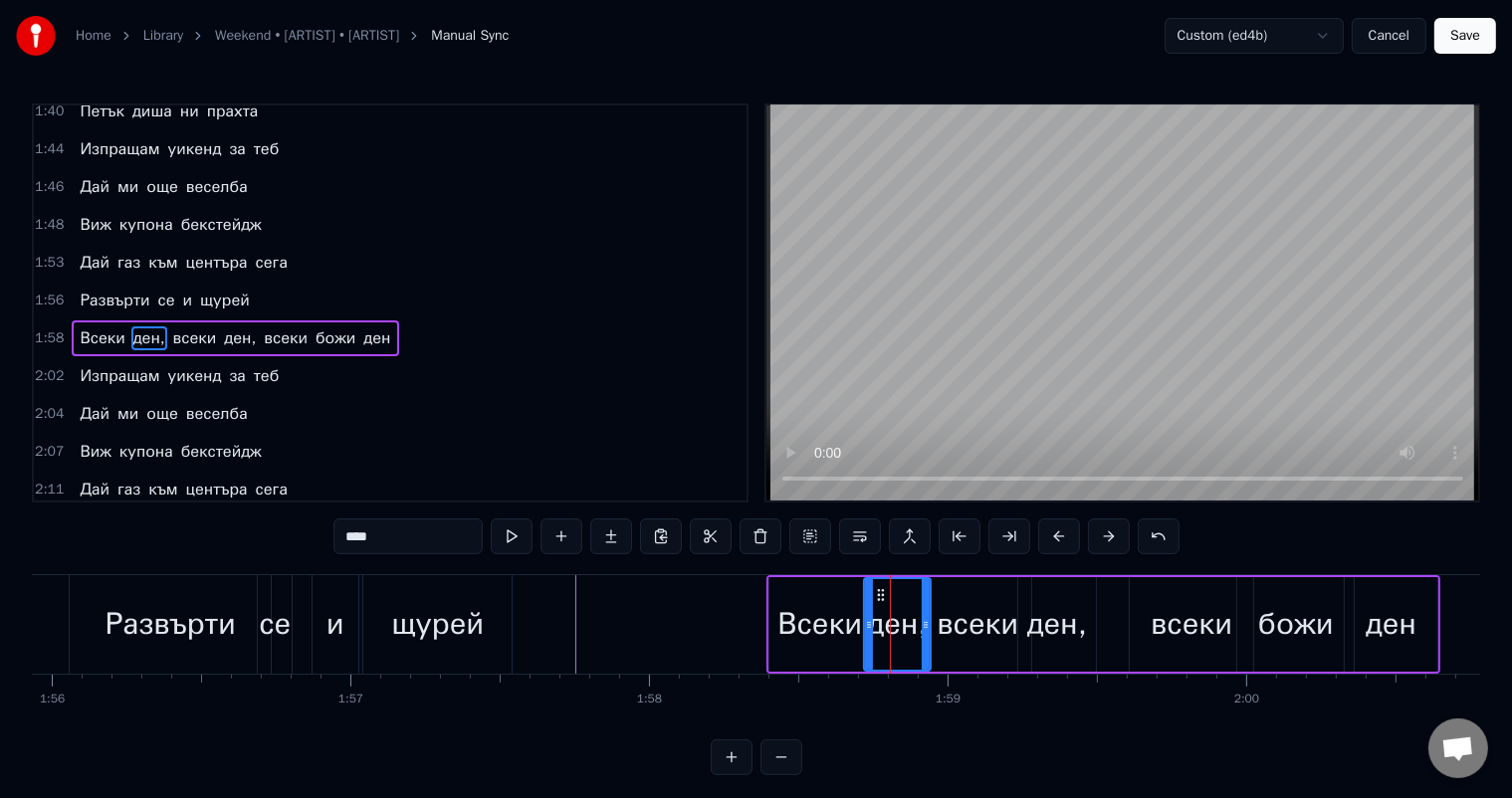 click on "ден," at bounding box center (1057, 624) 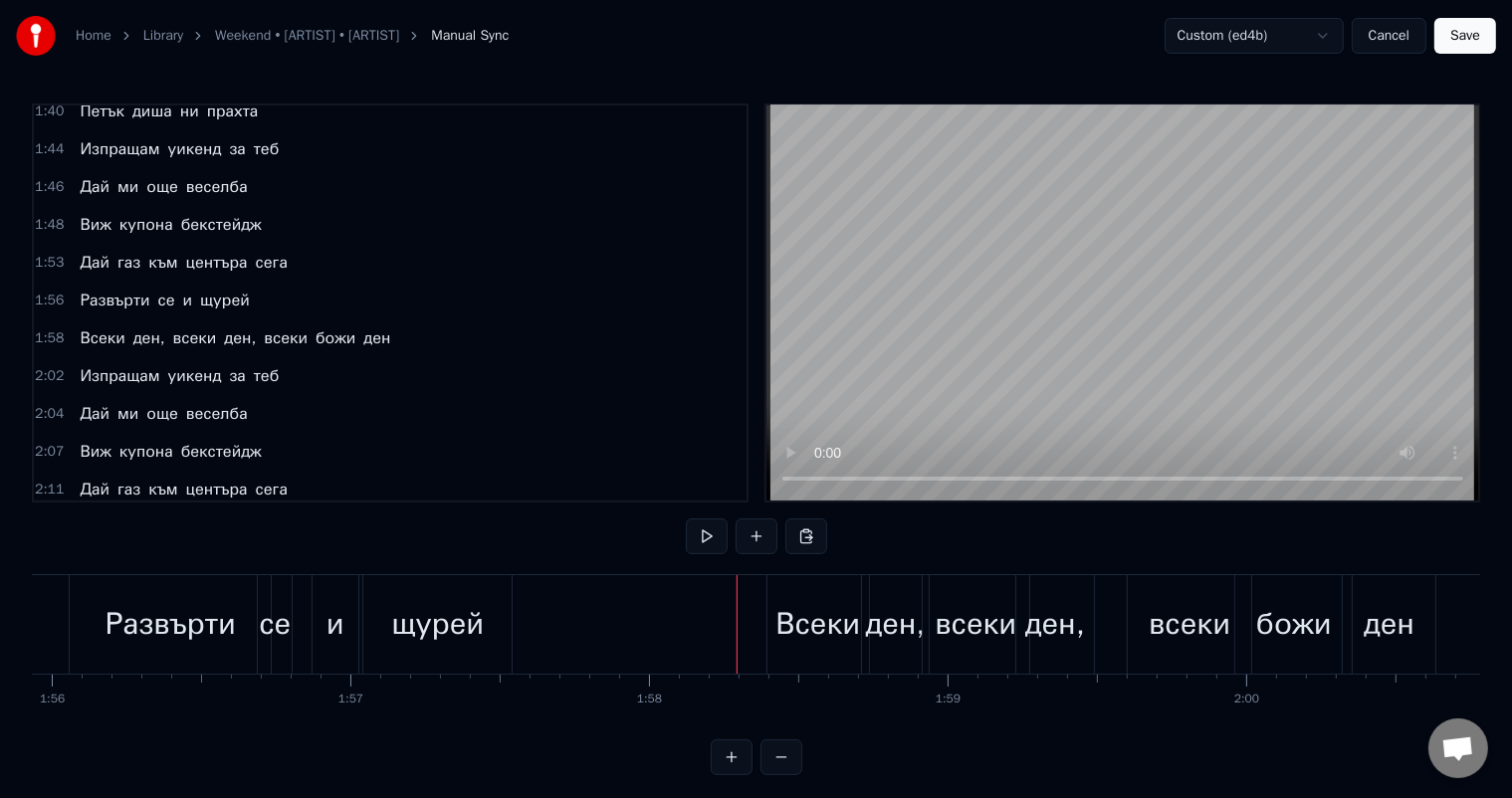 click at bounding box center (-7455, 624) 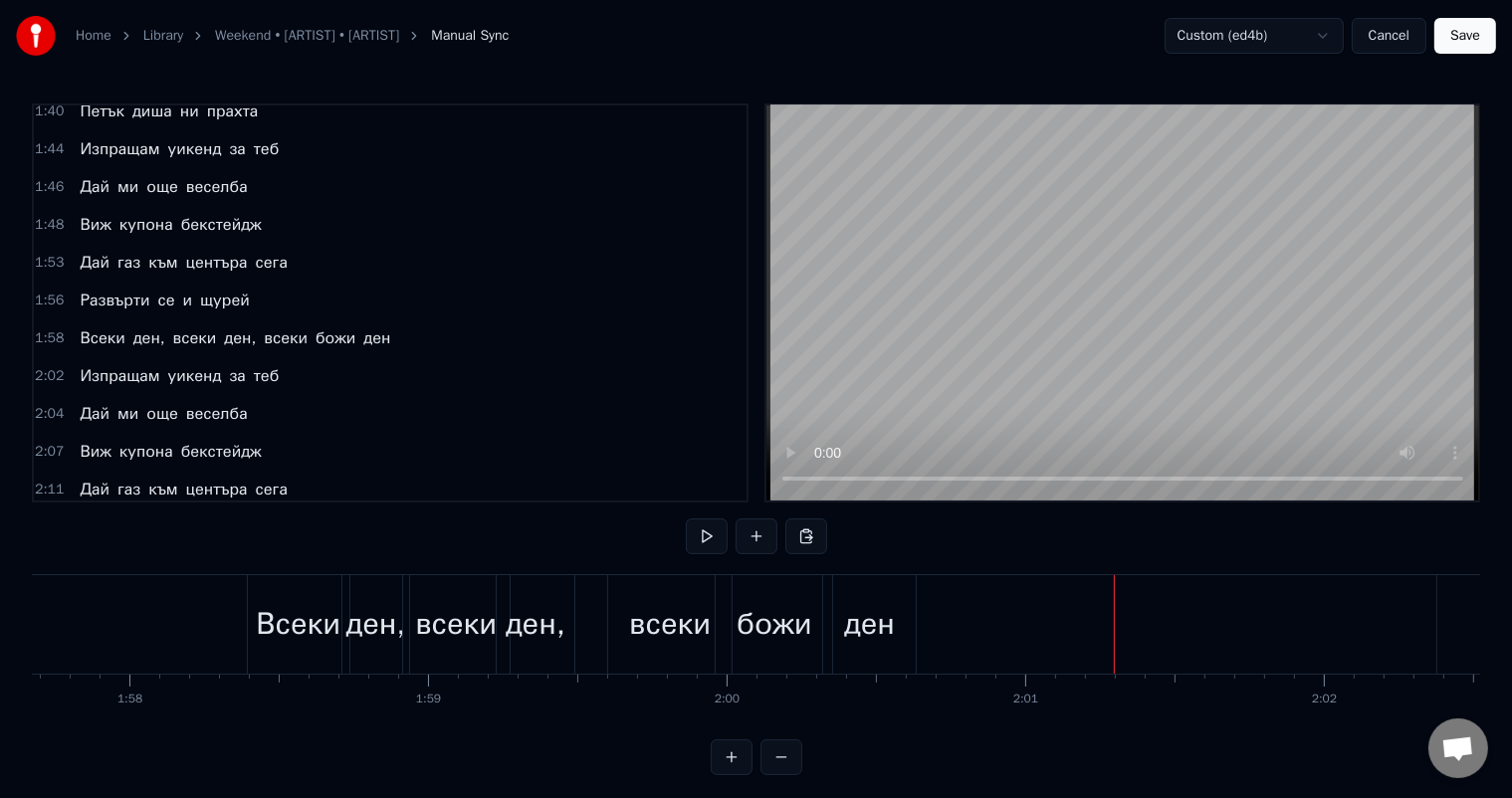 scroll, scrollTop: 0, scrollLeft: 35078, axis: horizontal 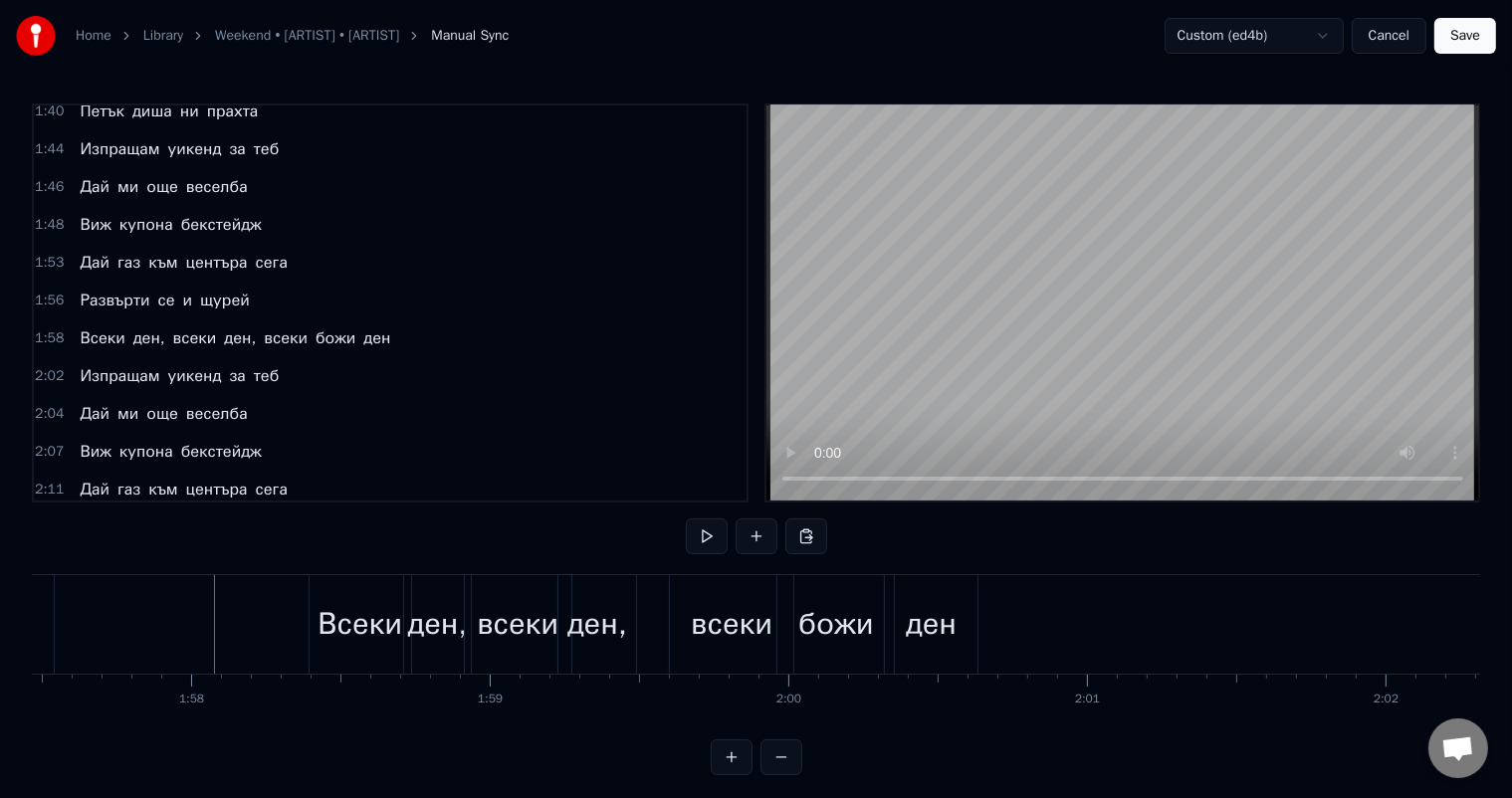 click at bounding box center [-7913, 624] 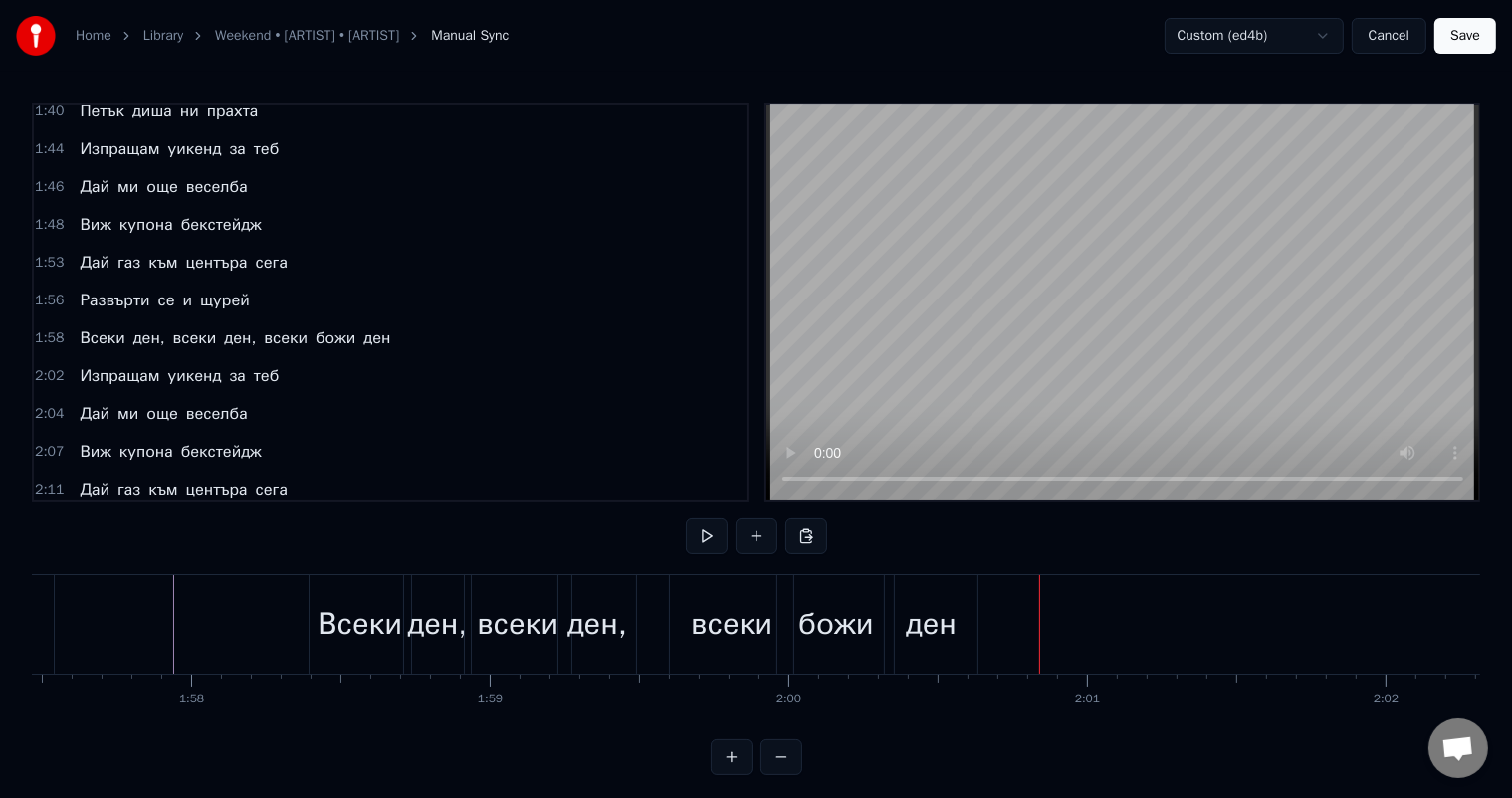 click at bounding box center (-7913, 624) 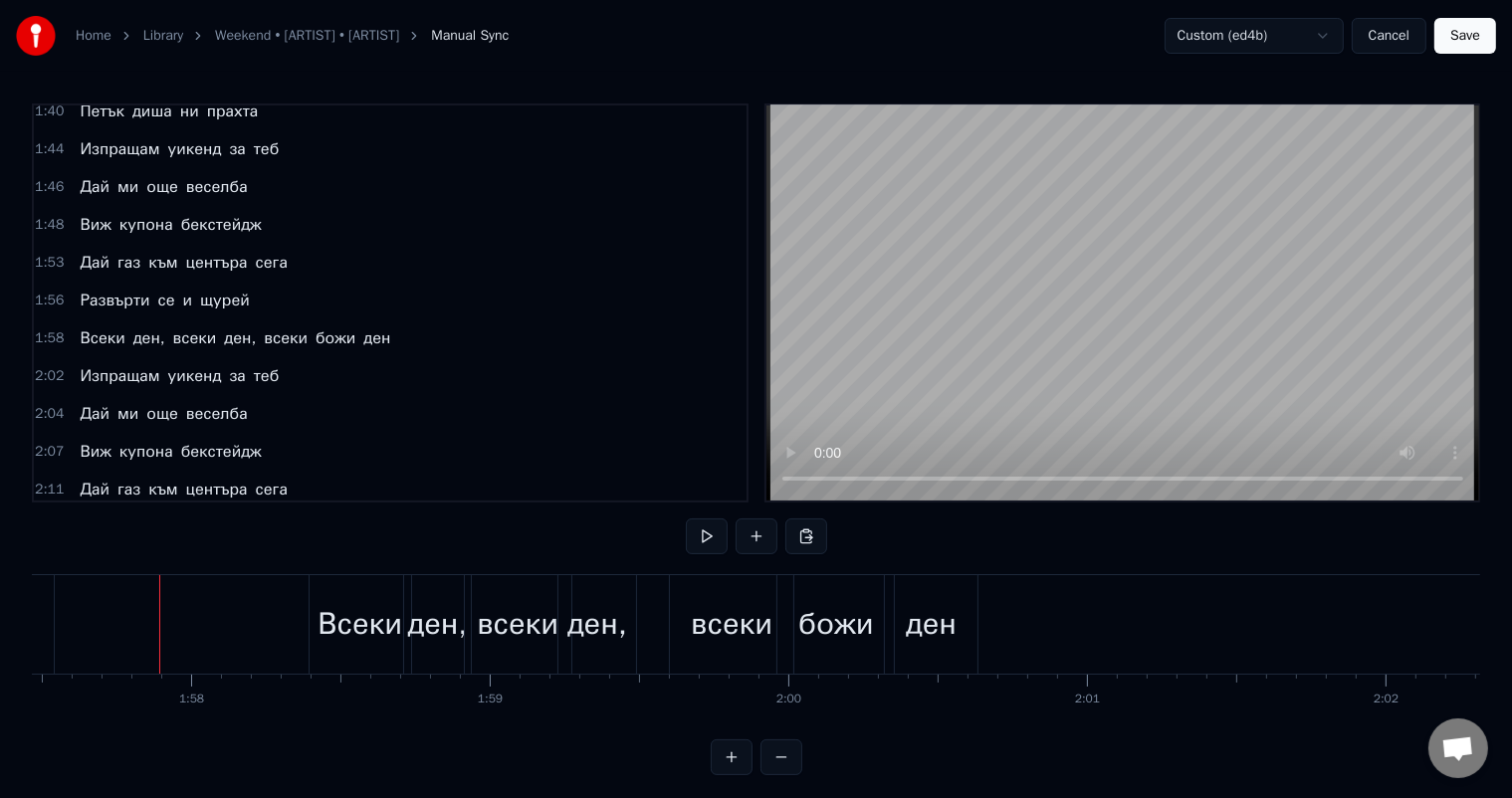 click at bounding box center [-7913, 624] 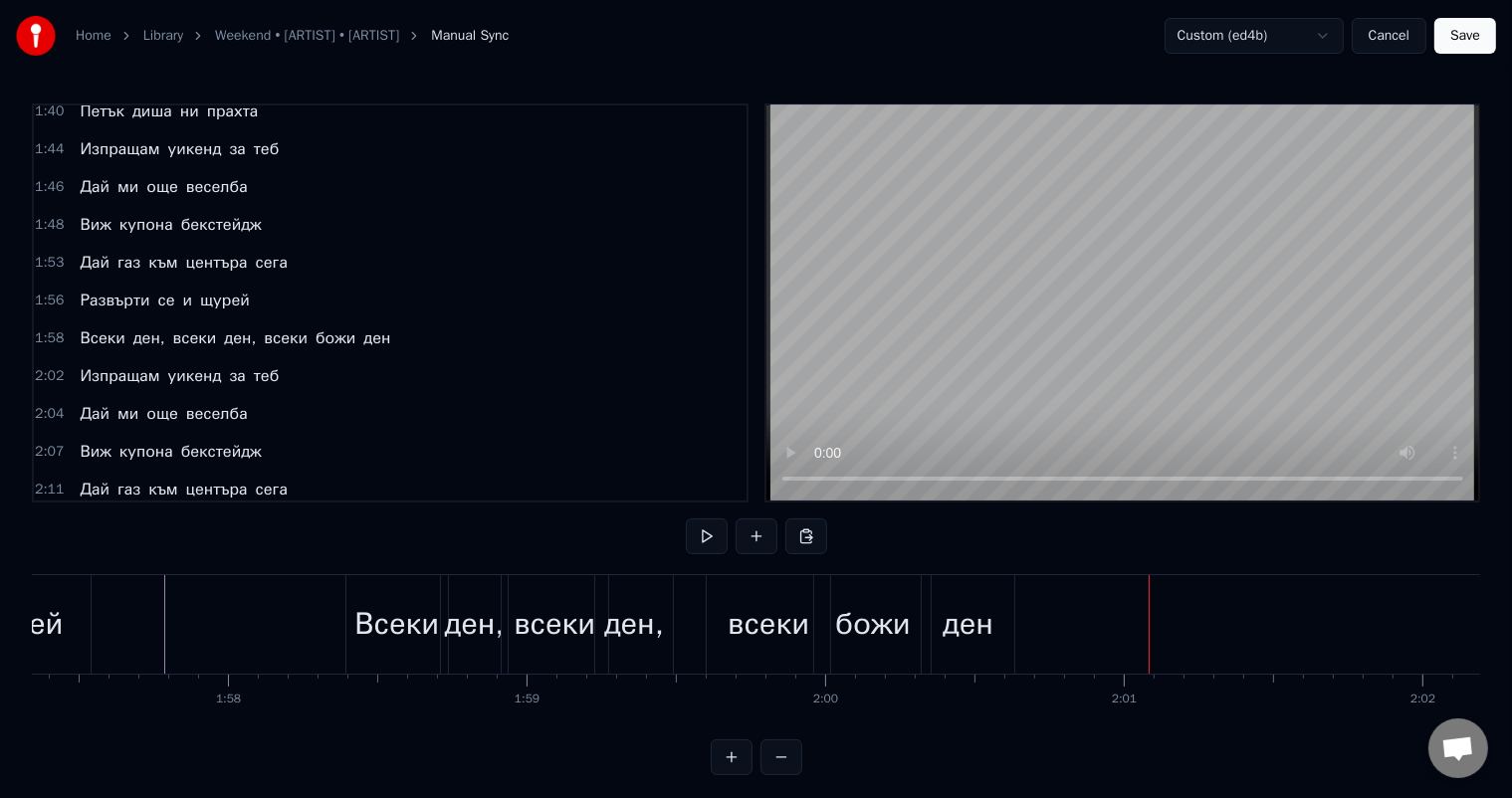 click on "всеки" at bounding box center [768, 624] 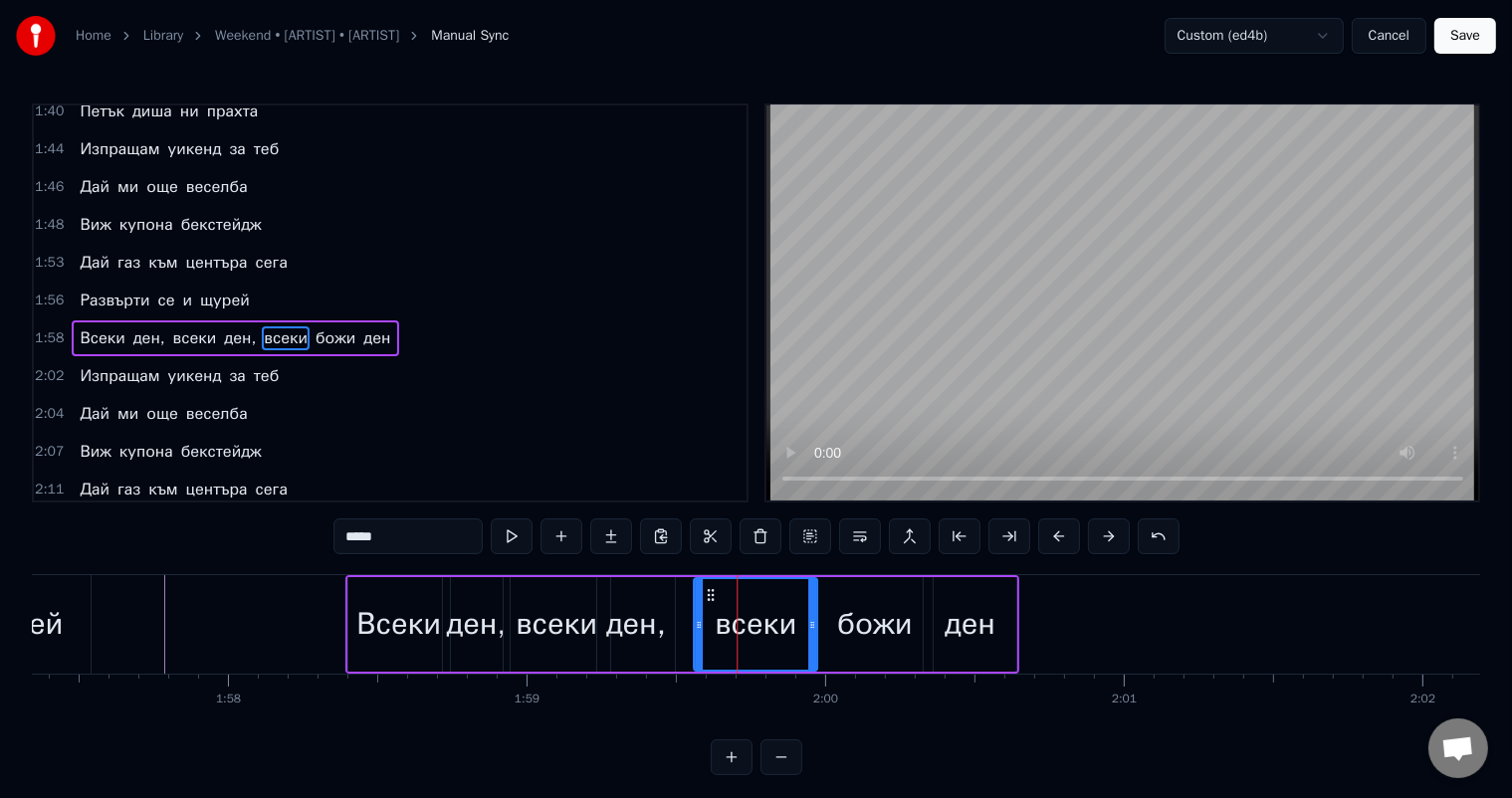 drag, startPoint x: 726, startPoint y: 593, endPoint x: 711, endPoint y: 591, distance: 15.132746 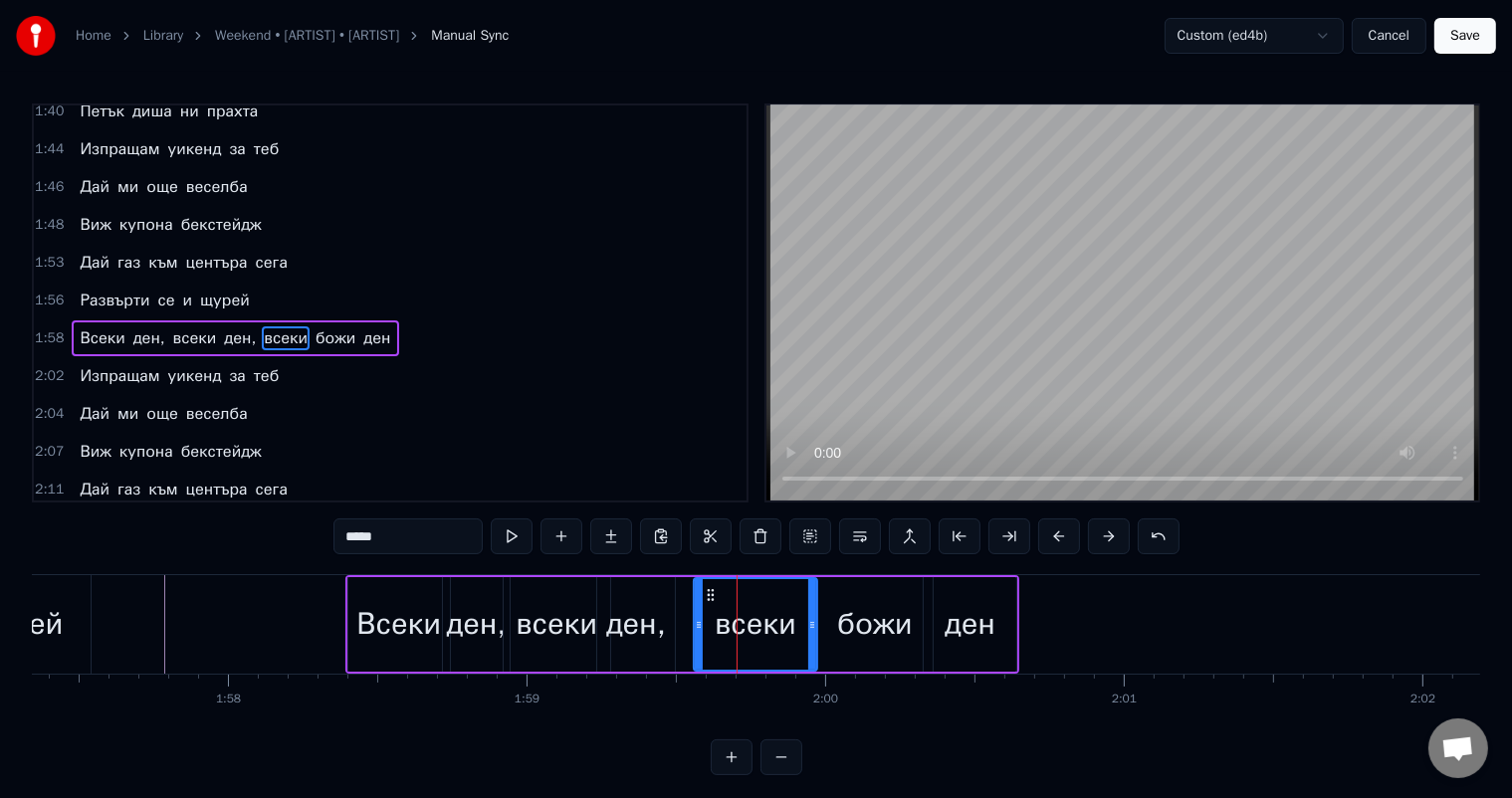 click on "божи" at bounding box center [875, 624] 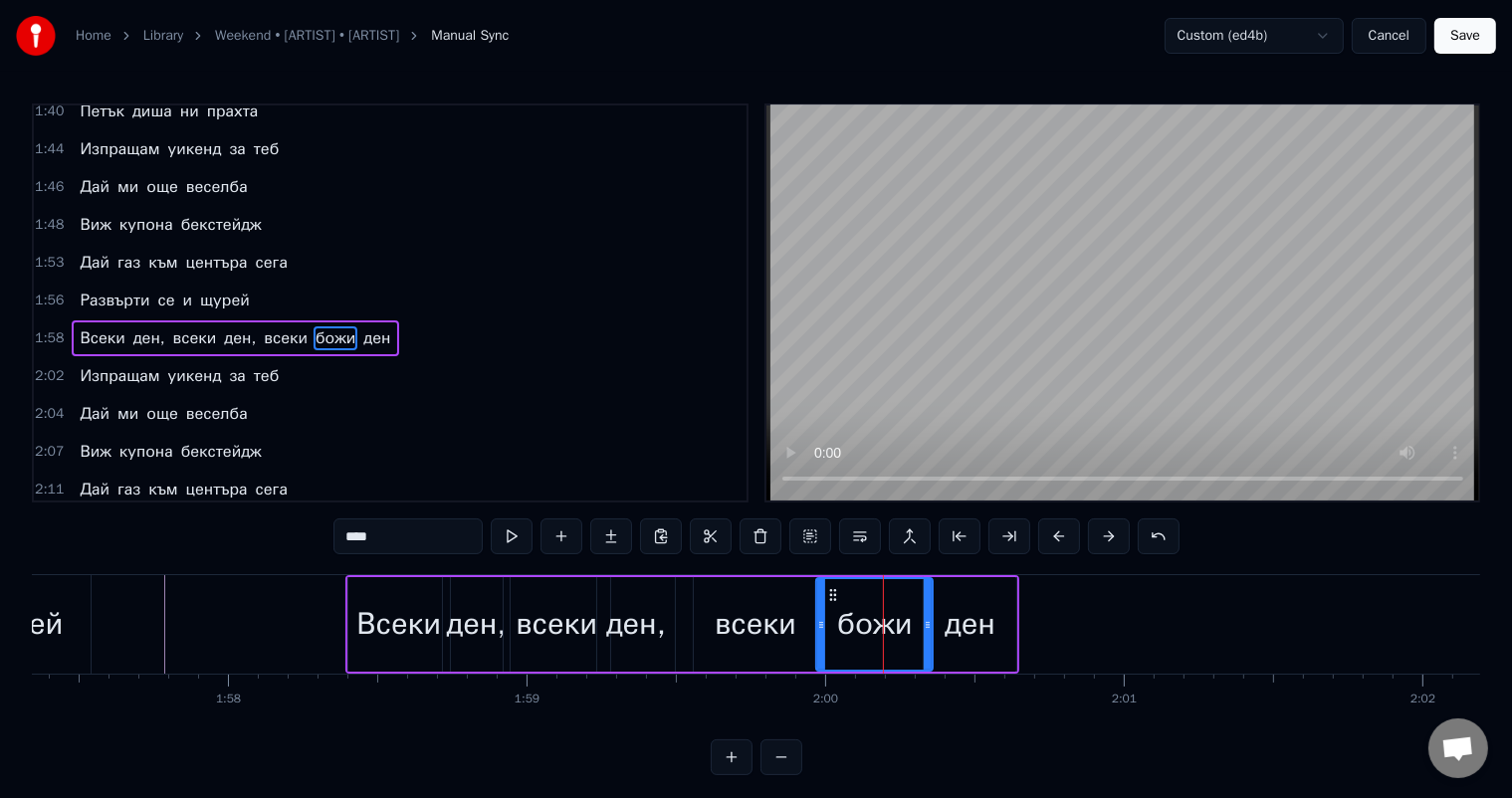 click on "всеки" at bounding box center [756, 624] 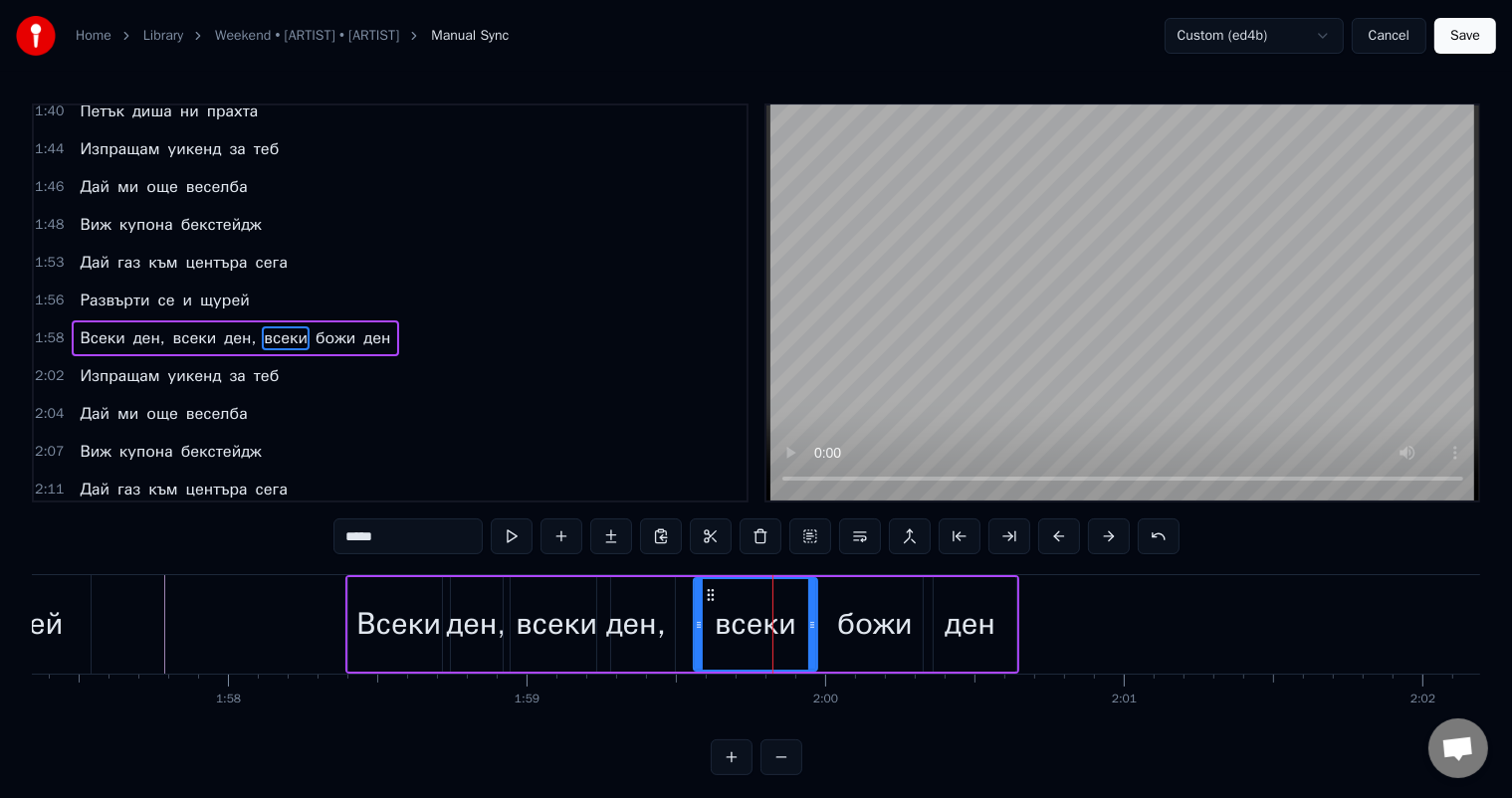 click on "ден" at bounding box center [970, 624] 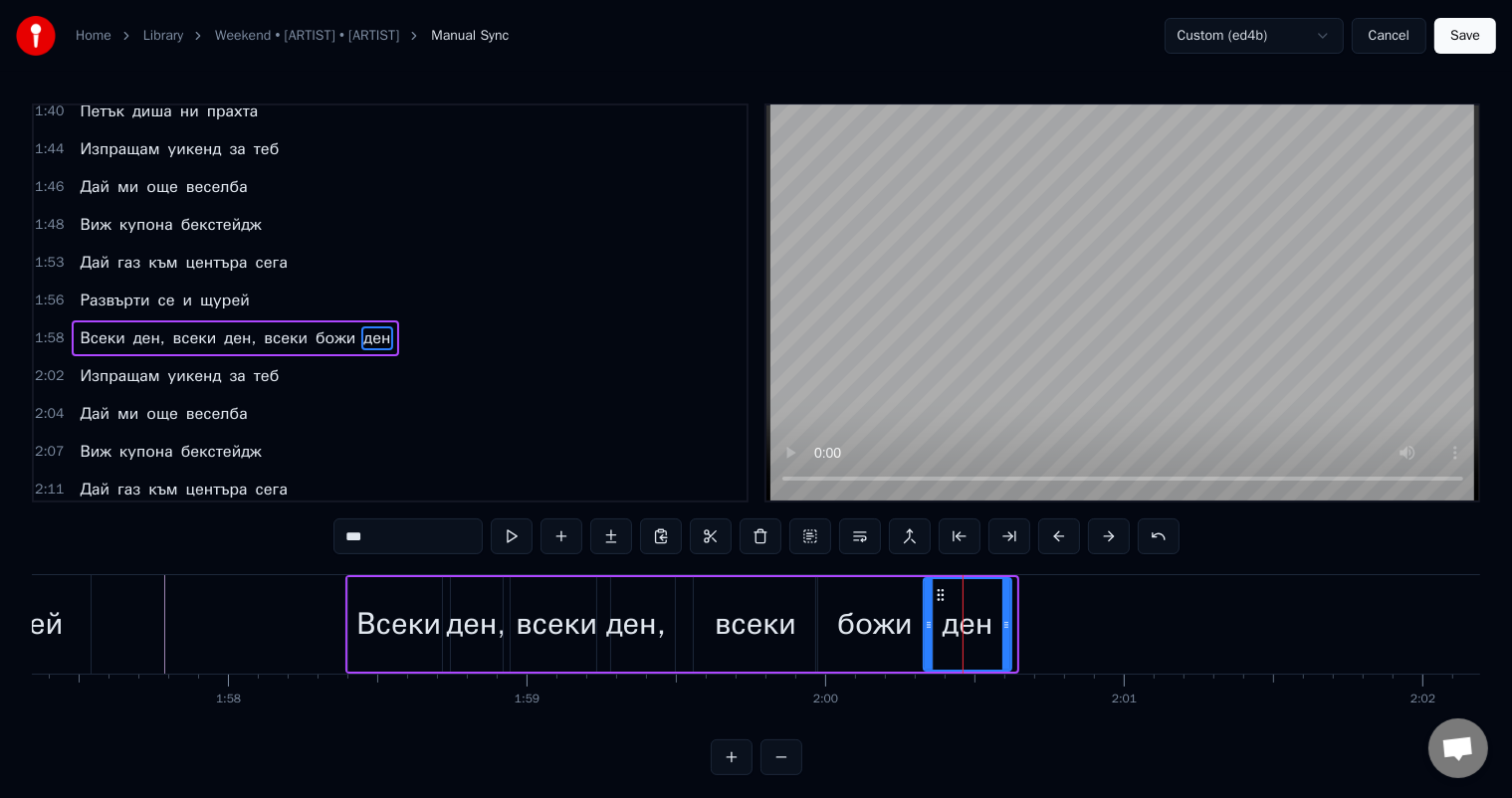 click 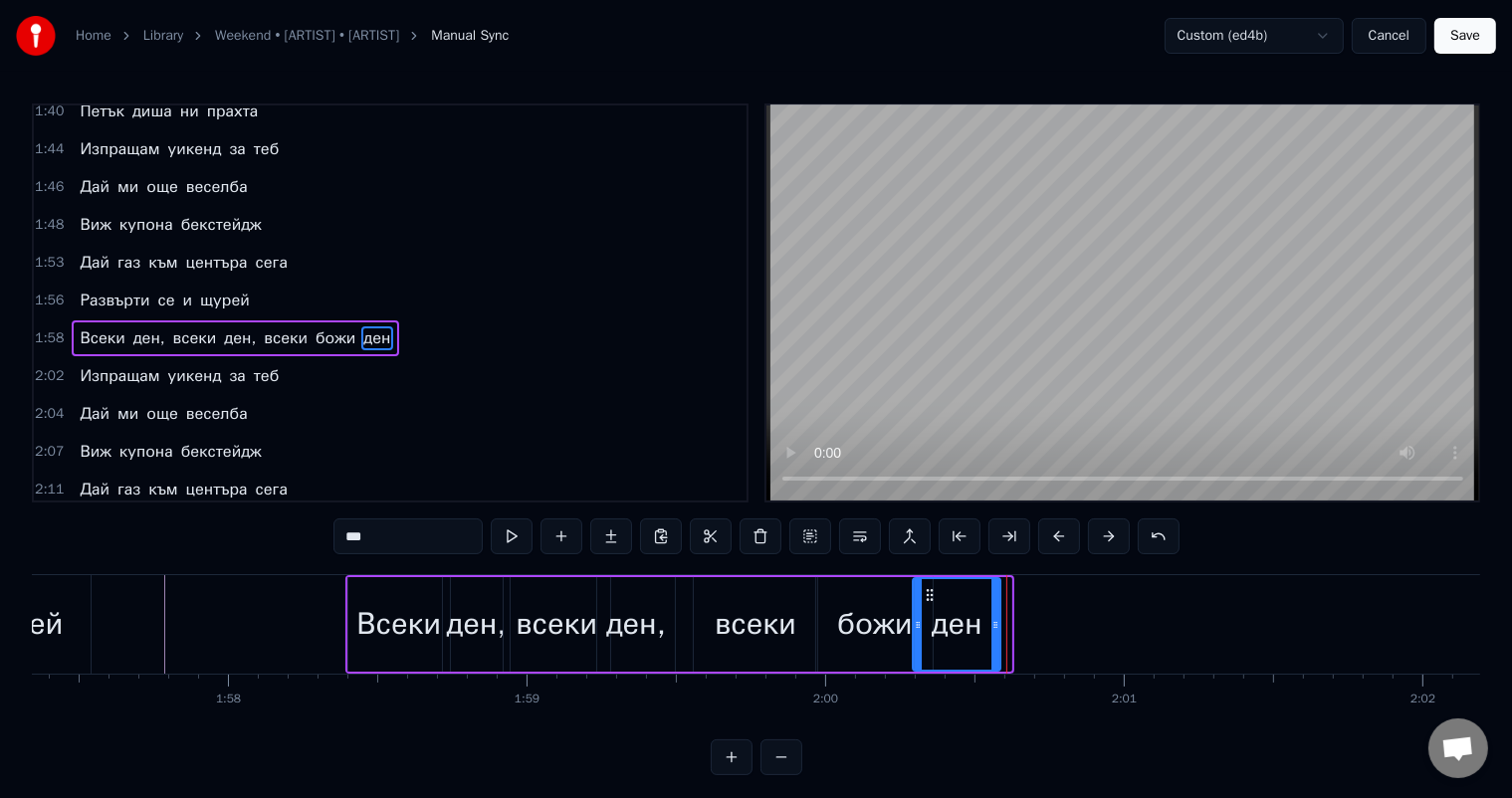 drag, startPoint x: 938, startPoint y: 596, endPoint x: 927, endPoint y: 593, distance: 11.401754 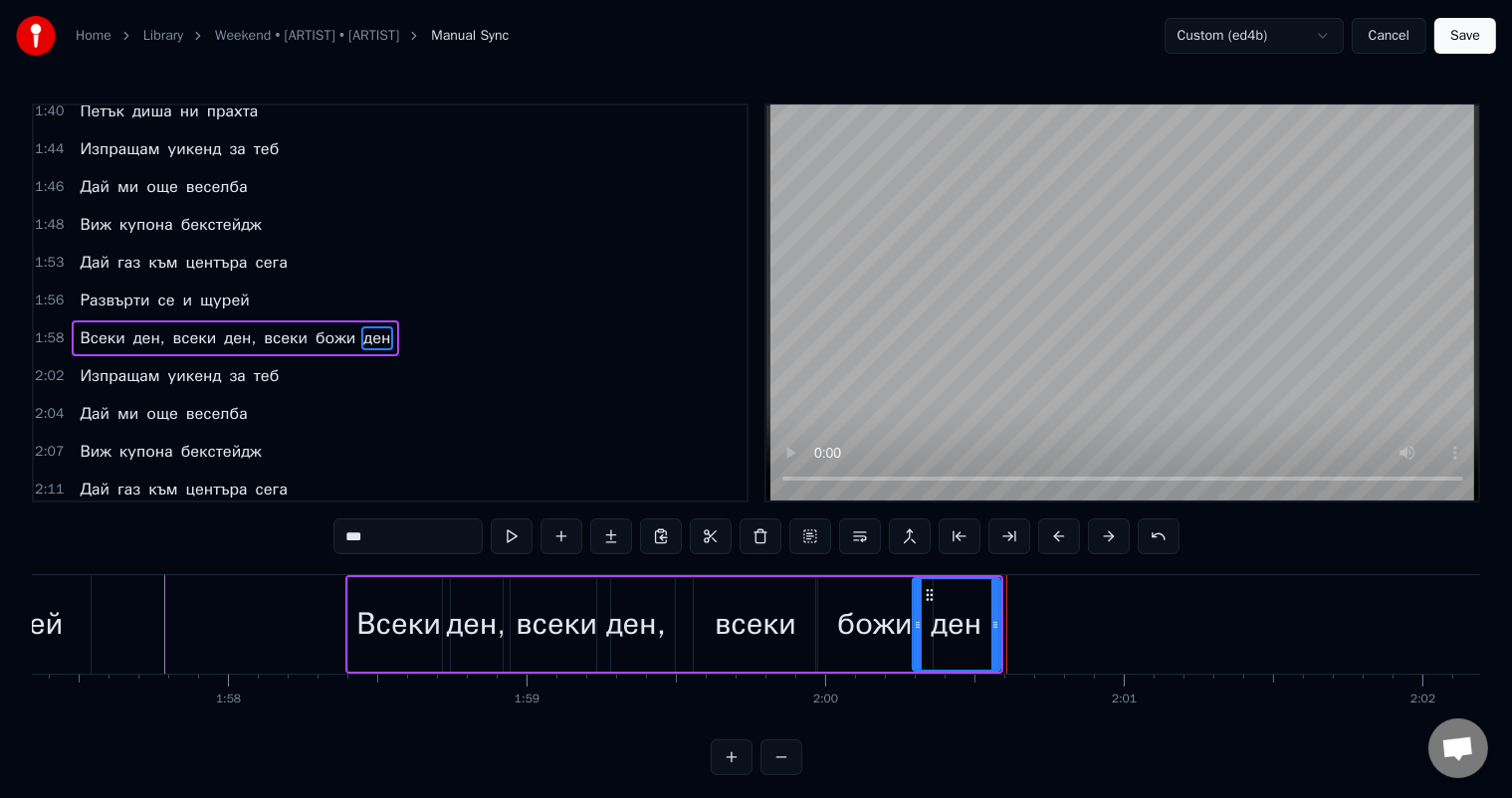click on "всеки" at bounding box center [756, 624] 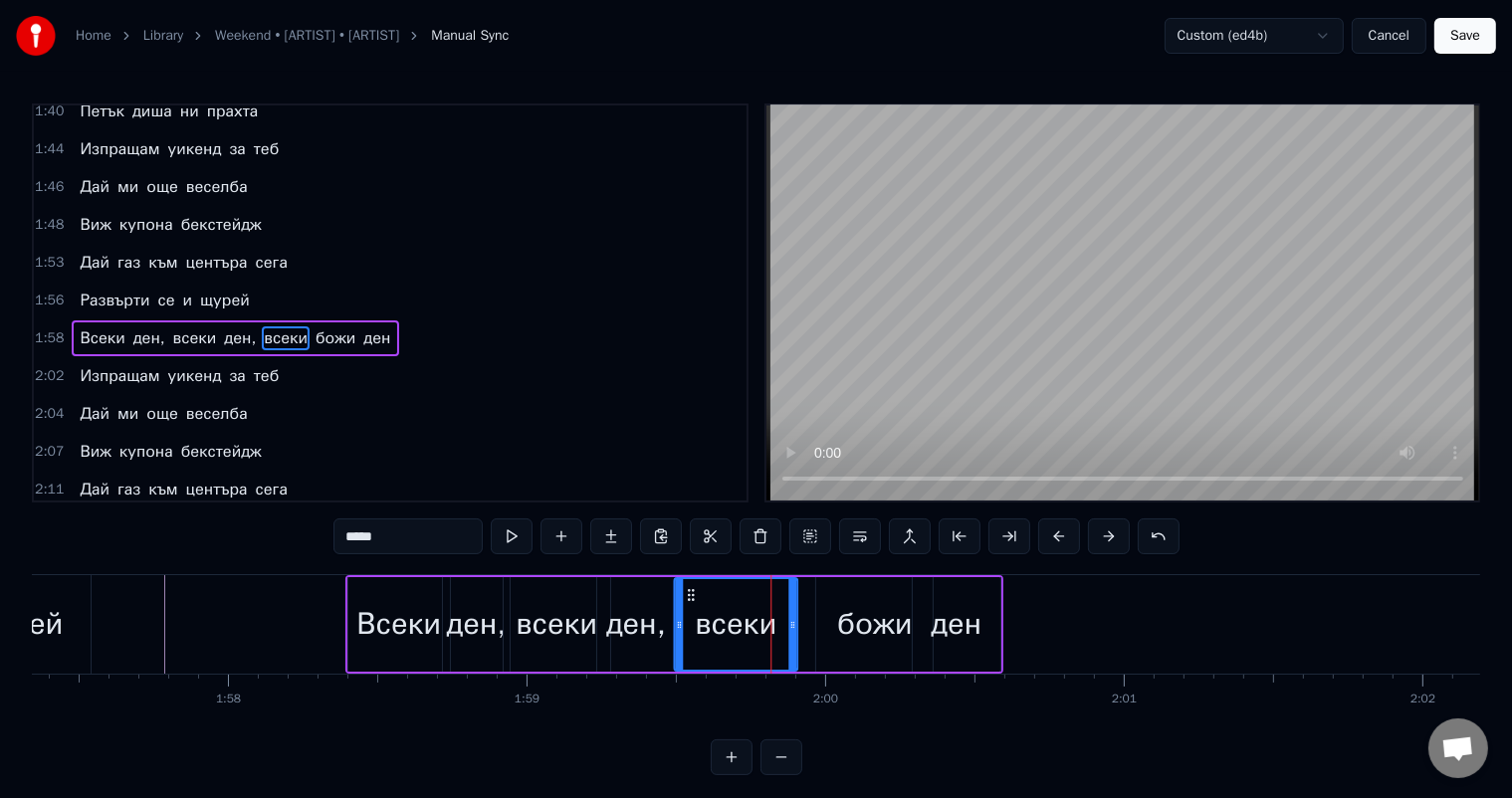 drag, startPoint x: 708, startPoint y: 593, endPoint x: 688, endPoint y: 589, distance: 20.396078 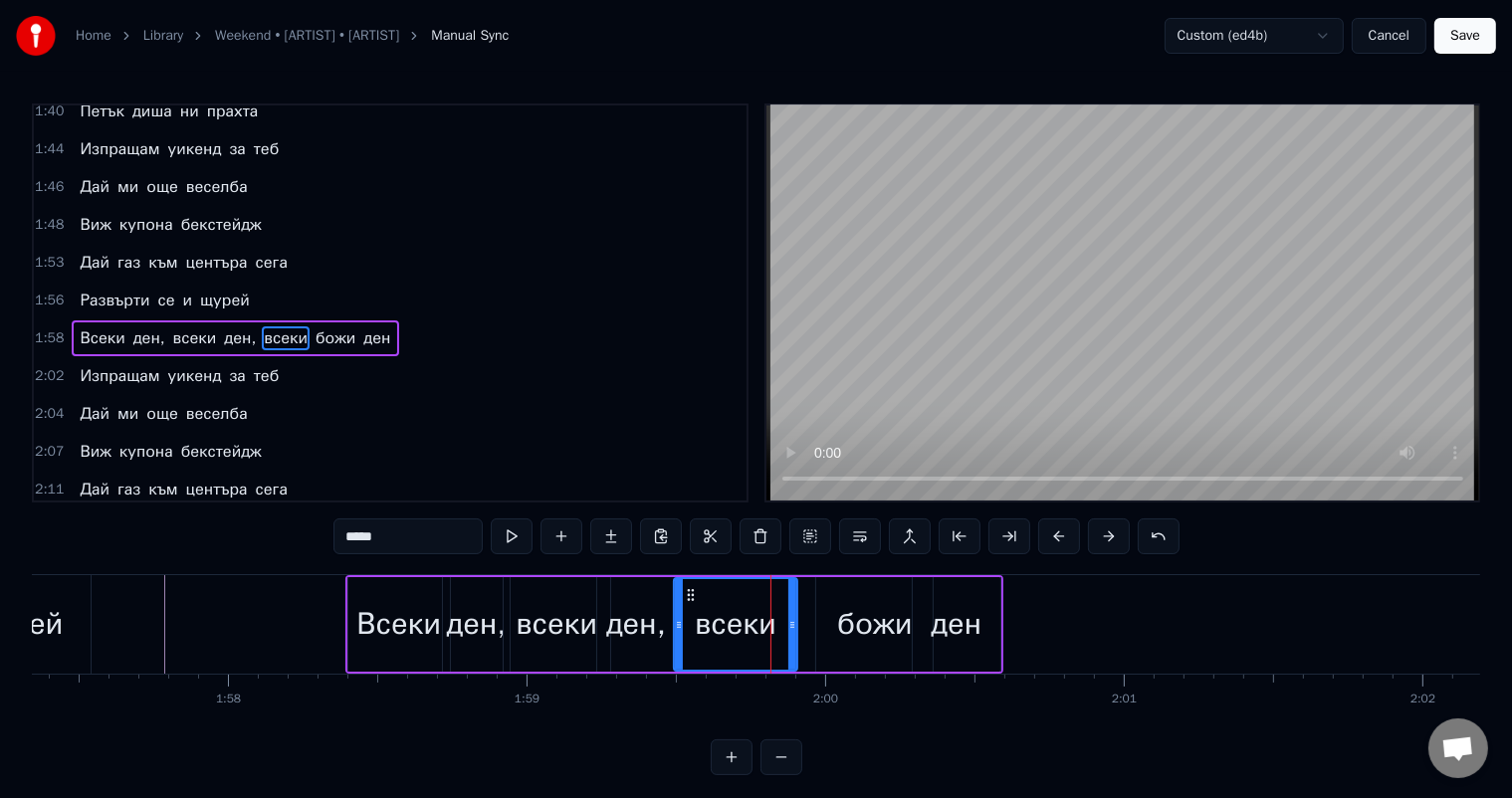 click on "божи" at bounding box center [875, 624] 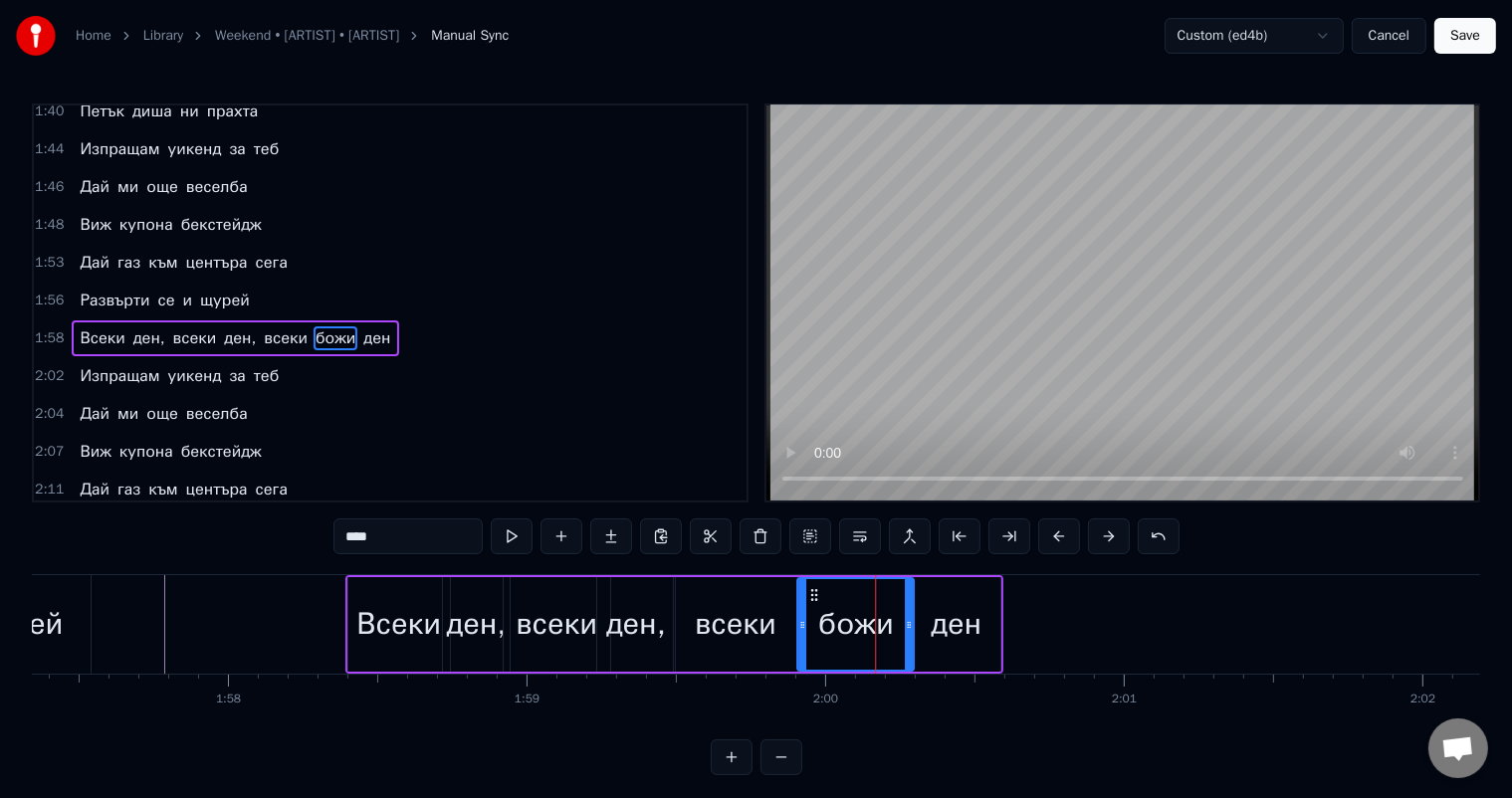drag, startPoint x: 833, startPoint y: 595, endPoint x: 814, endPoint y: 593, distance: 19.104973 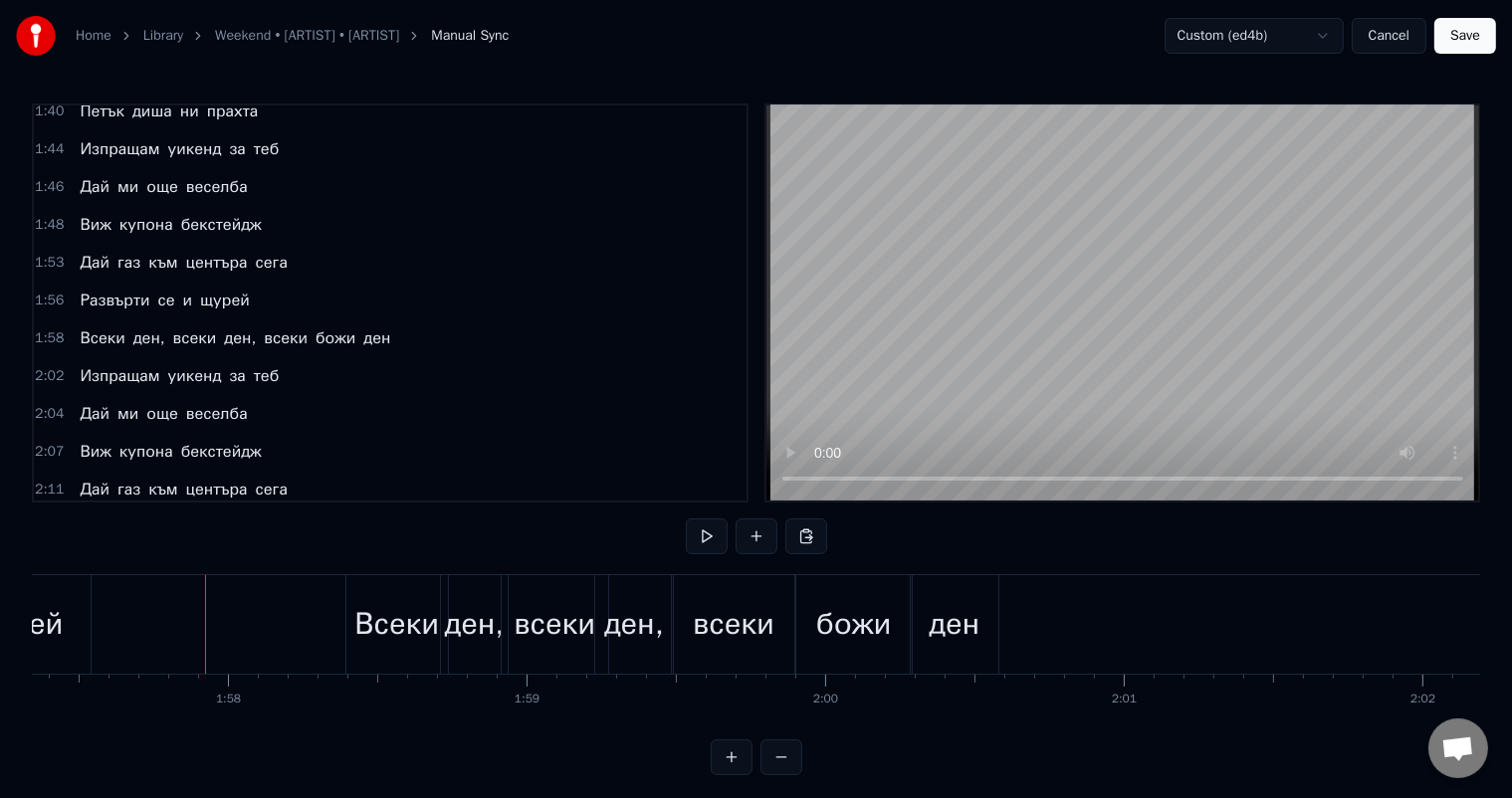 click on "всеки" at bounding box center [734, 624] 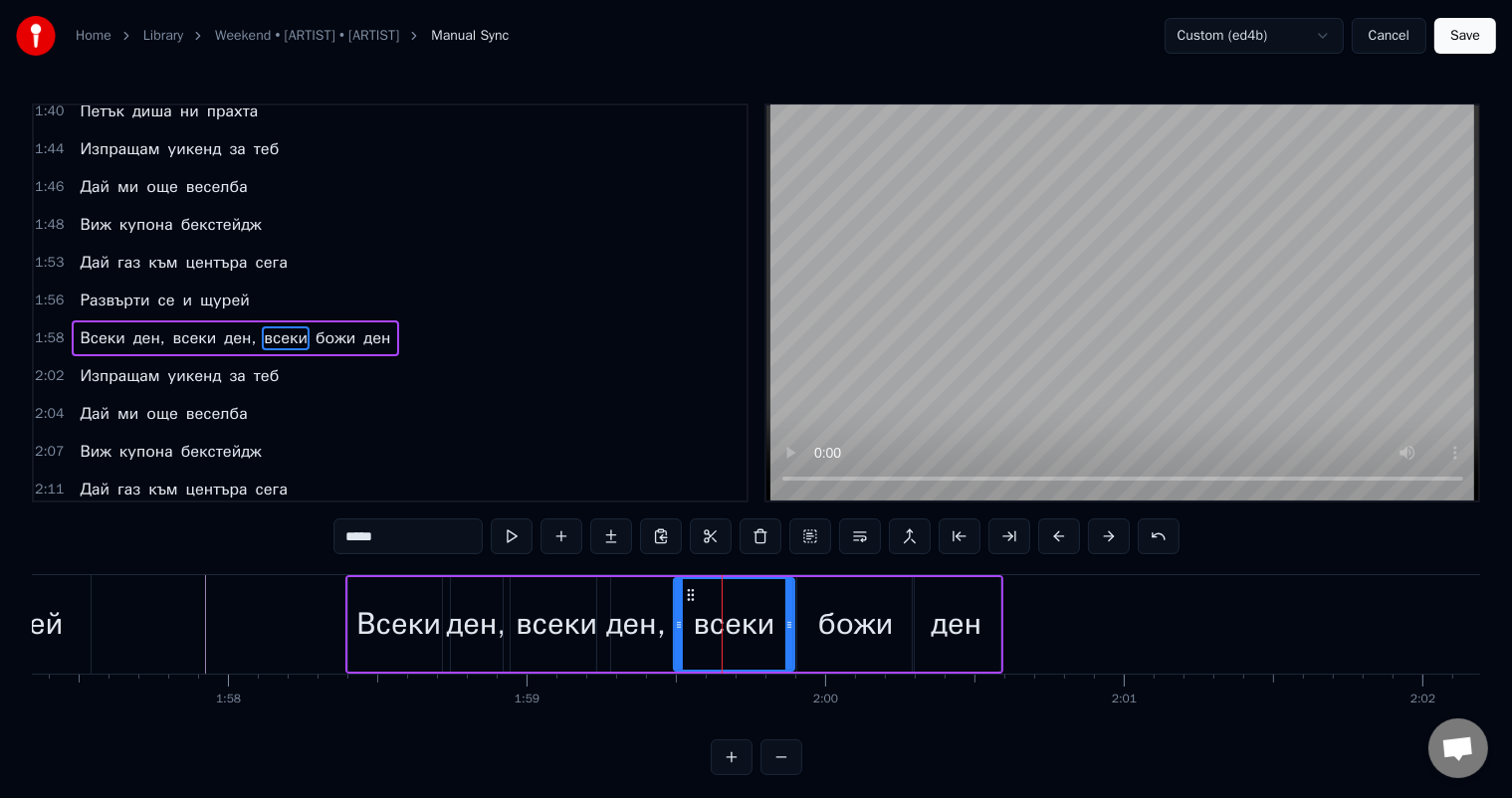 click 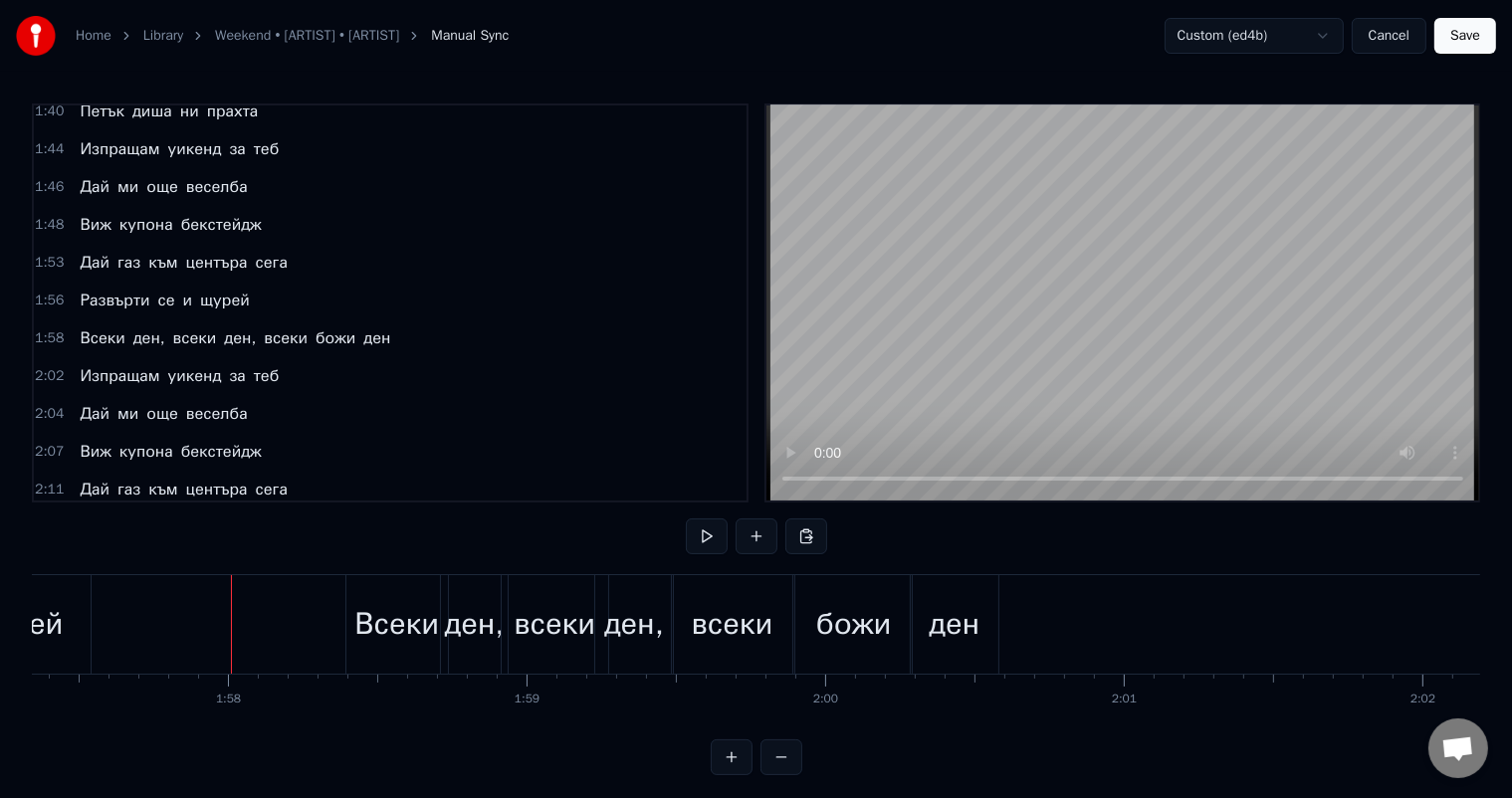 click at bounding box center (-7877, 624) 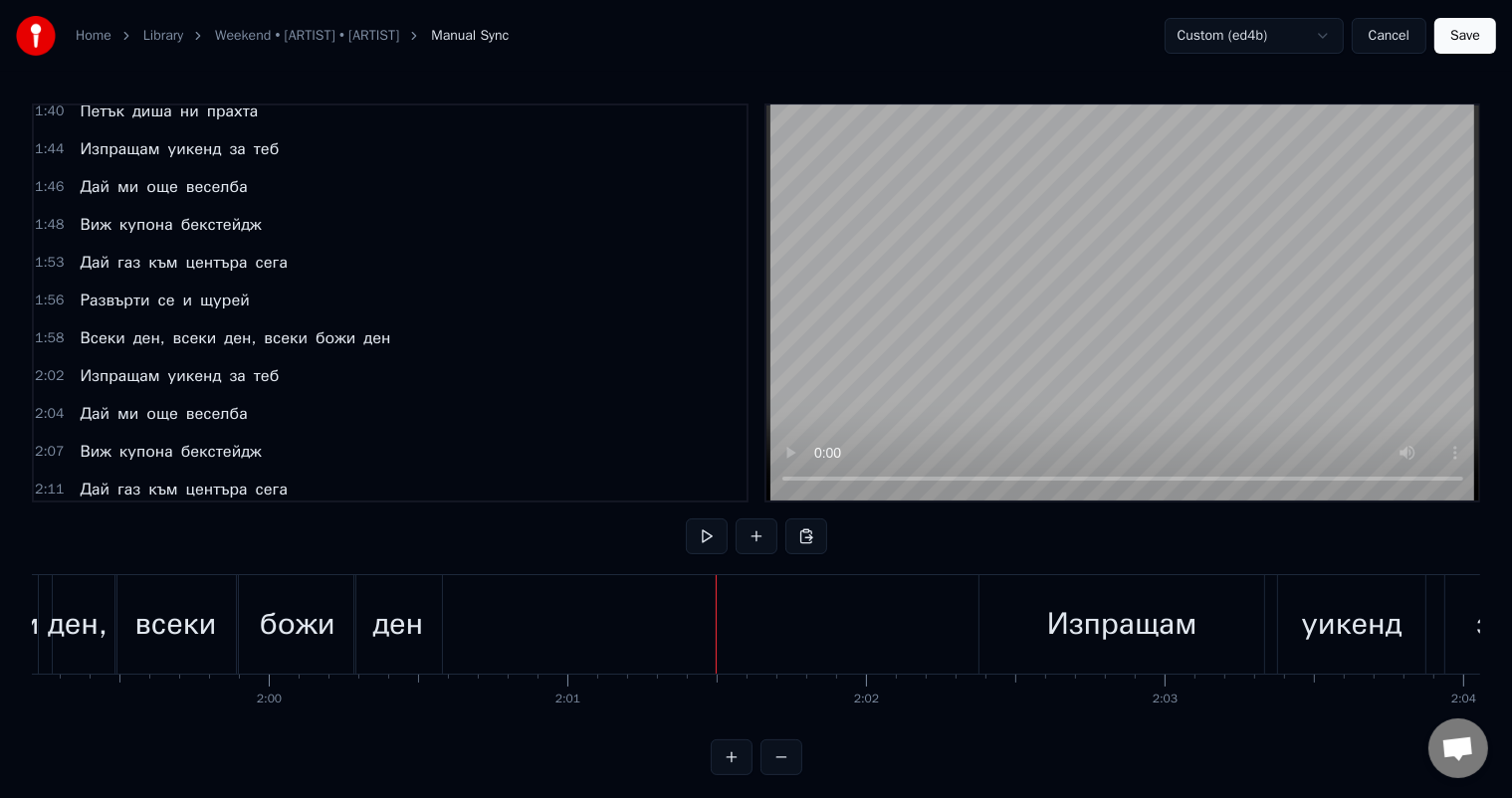 scroll, scrollTop: 0, scrollLeft: 35719, axis: horizontal 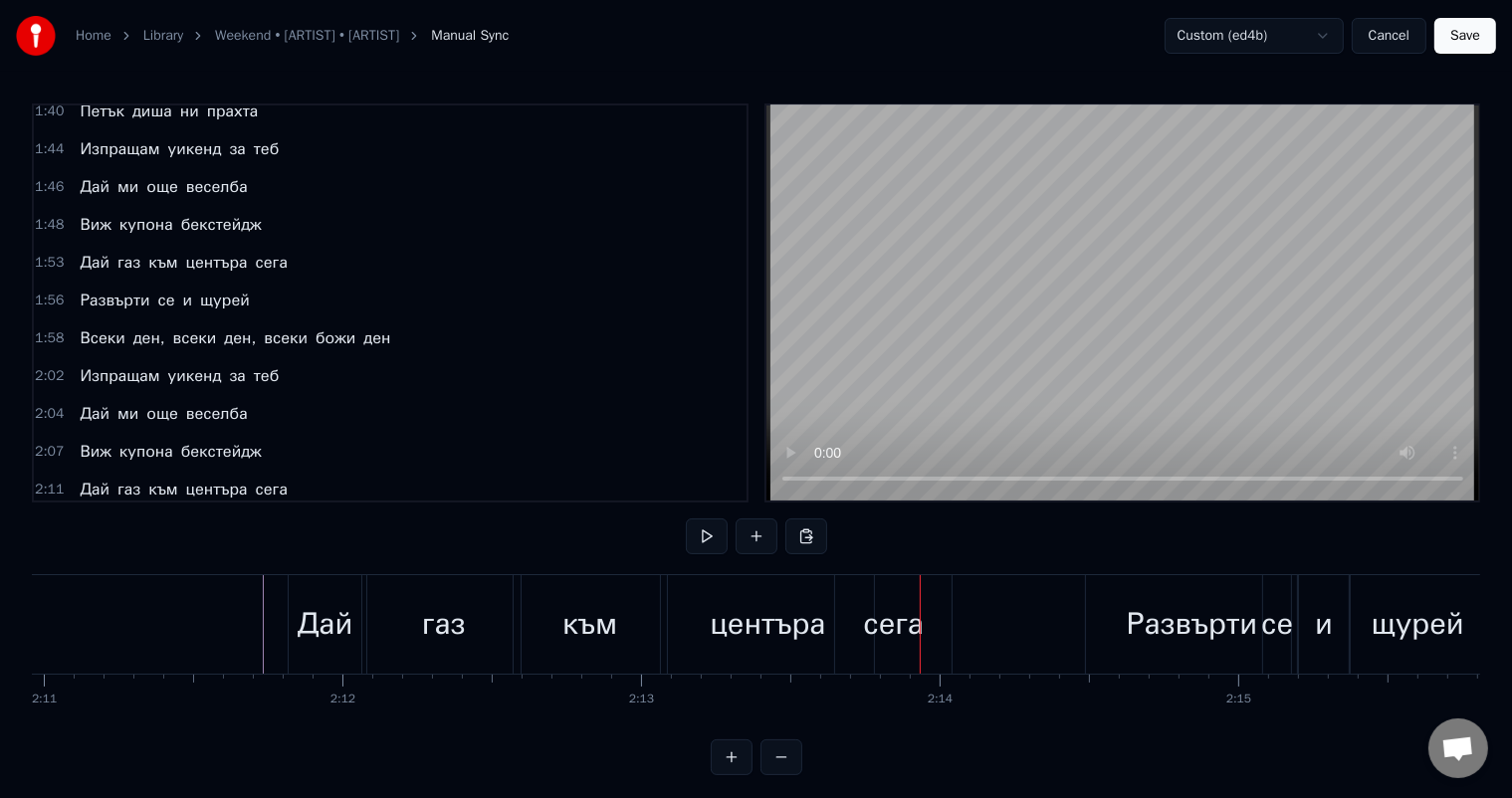 click on "центъра" at bounding box center (767, 624) 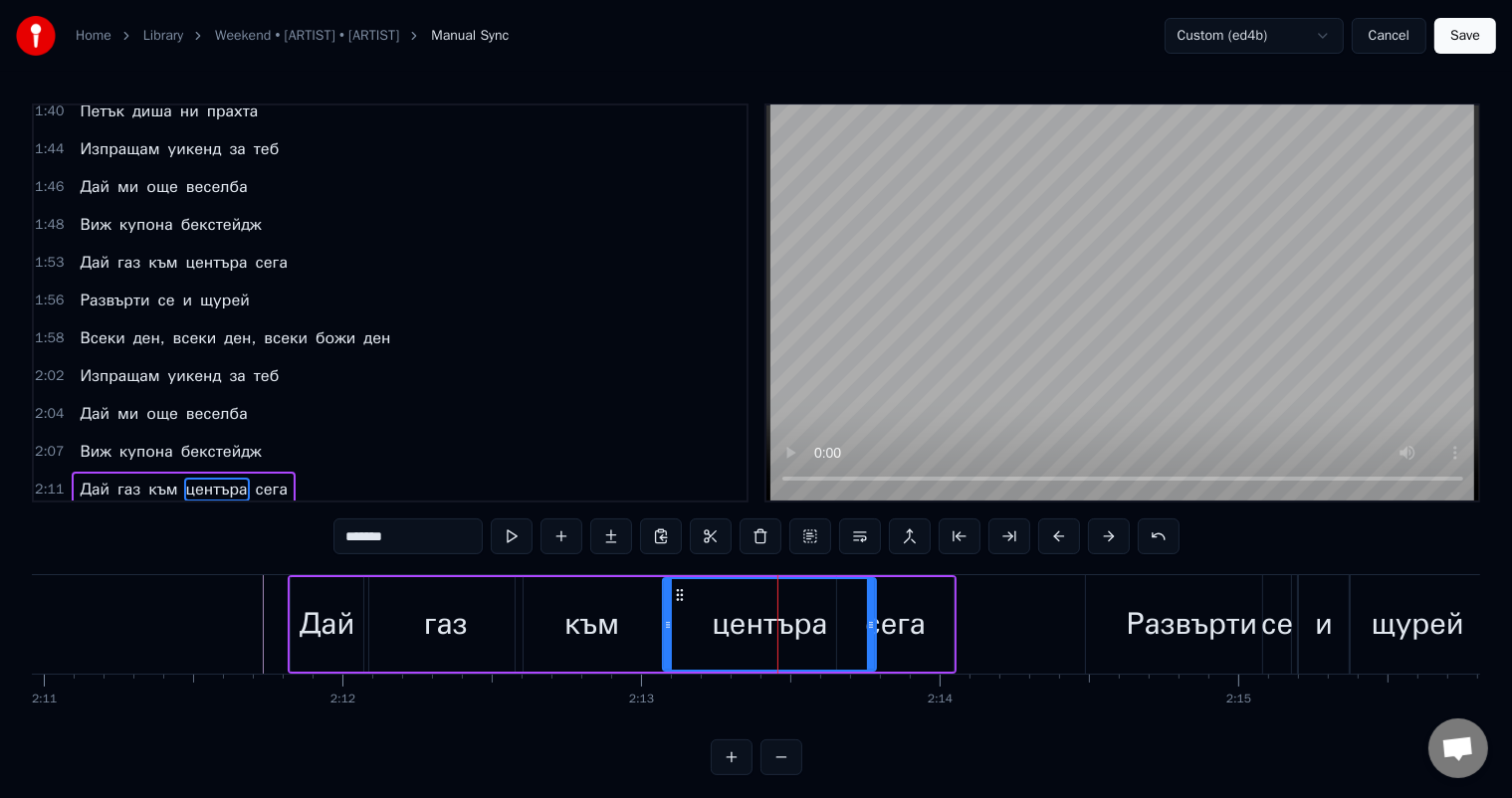 scroll, scrollTop: 1029, scrollLeft: 0, axis: vertical 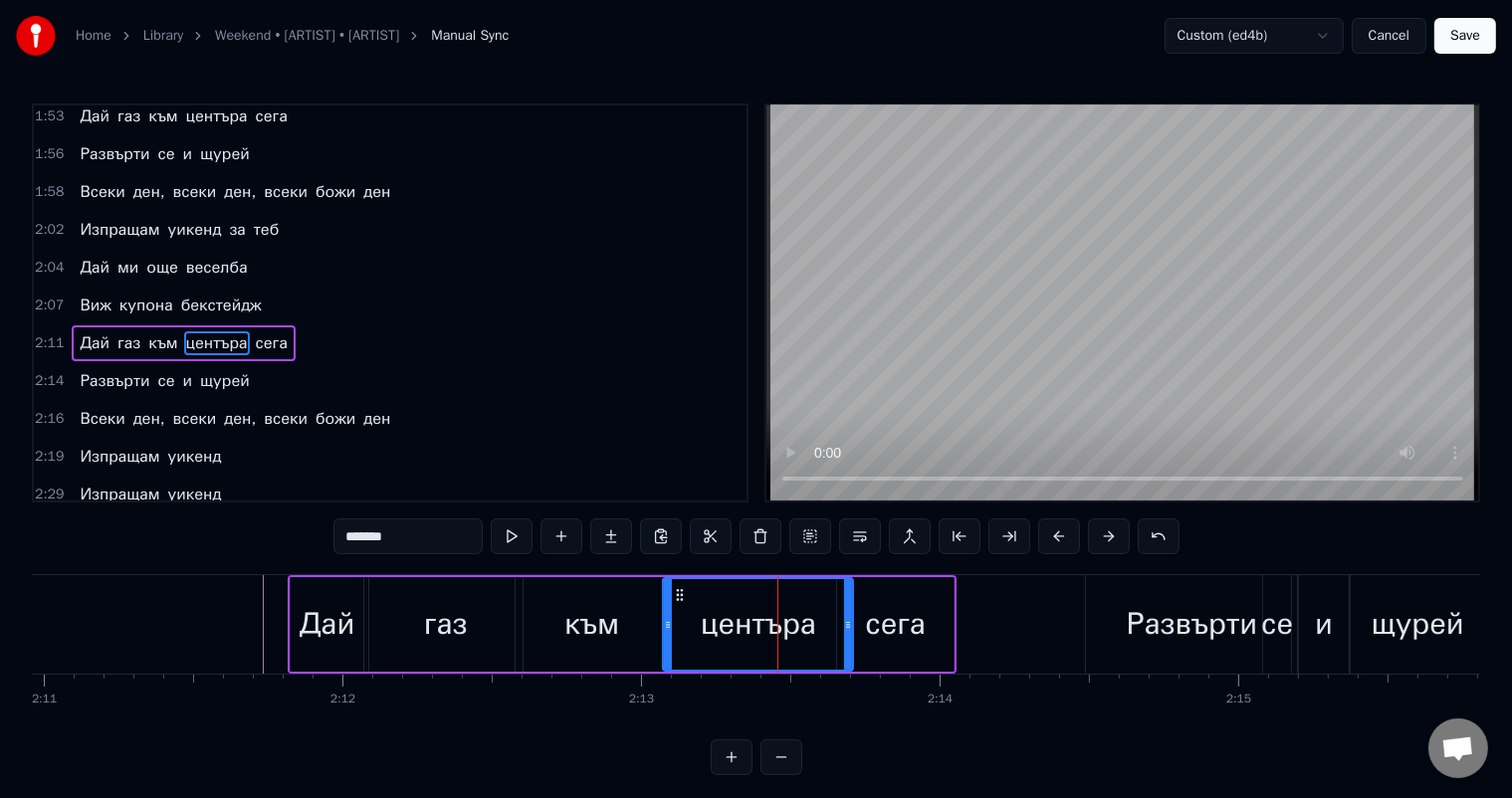 drag, startPoint x: 872, startPoint y: 624, endPoint x: 849, endPoint y: 621, distance: 23.194827 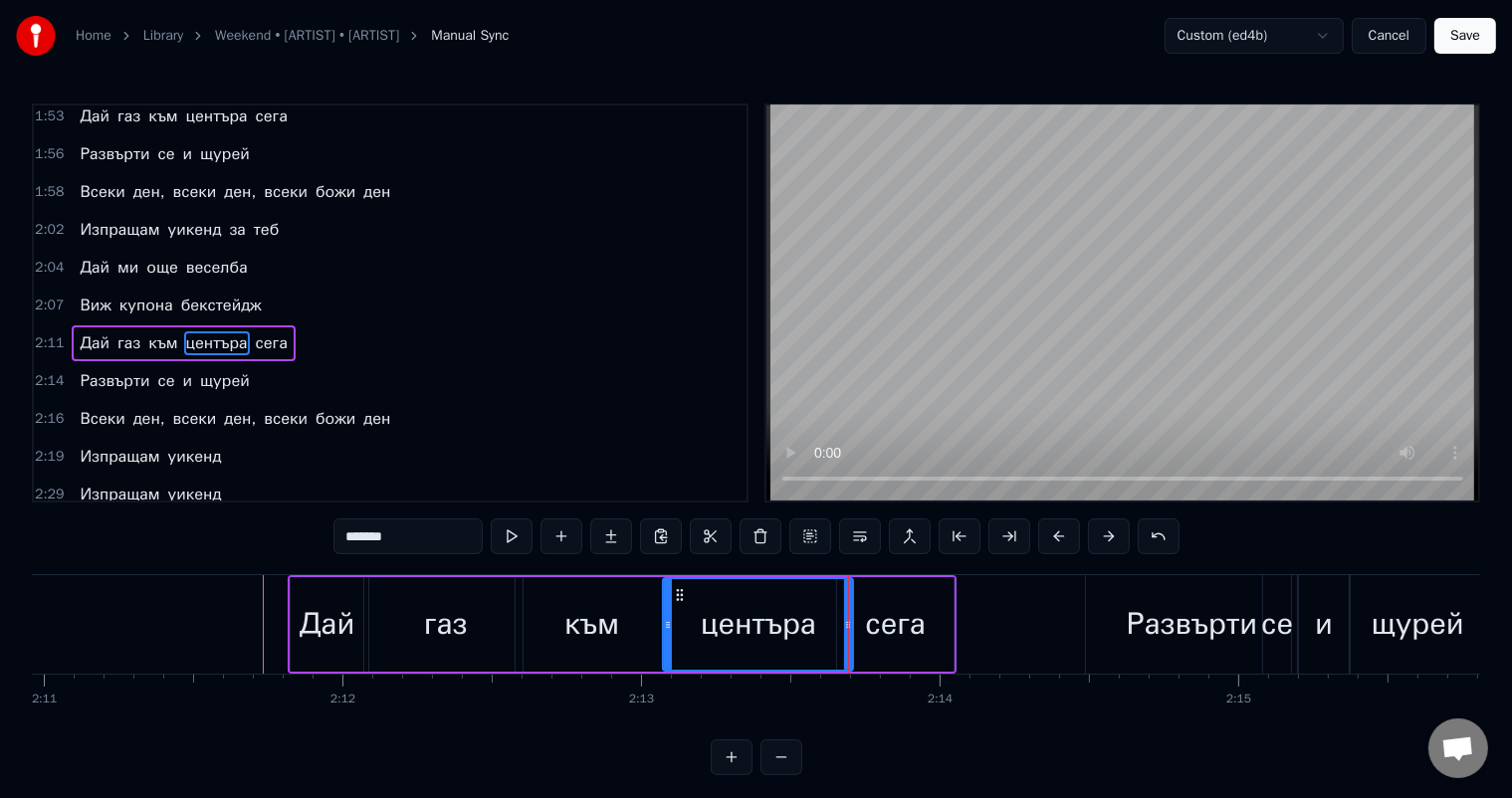 click on "сега" at bounding box center [895, 624] 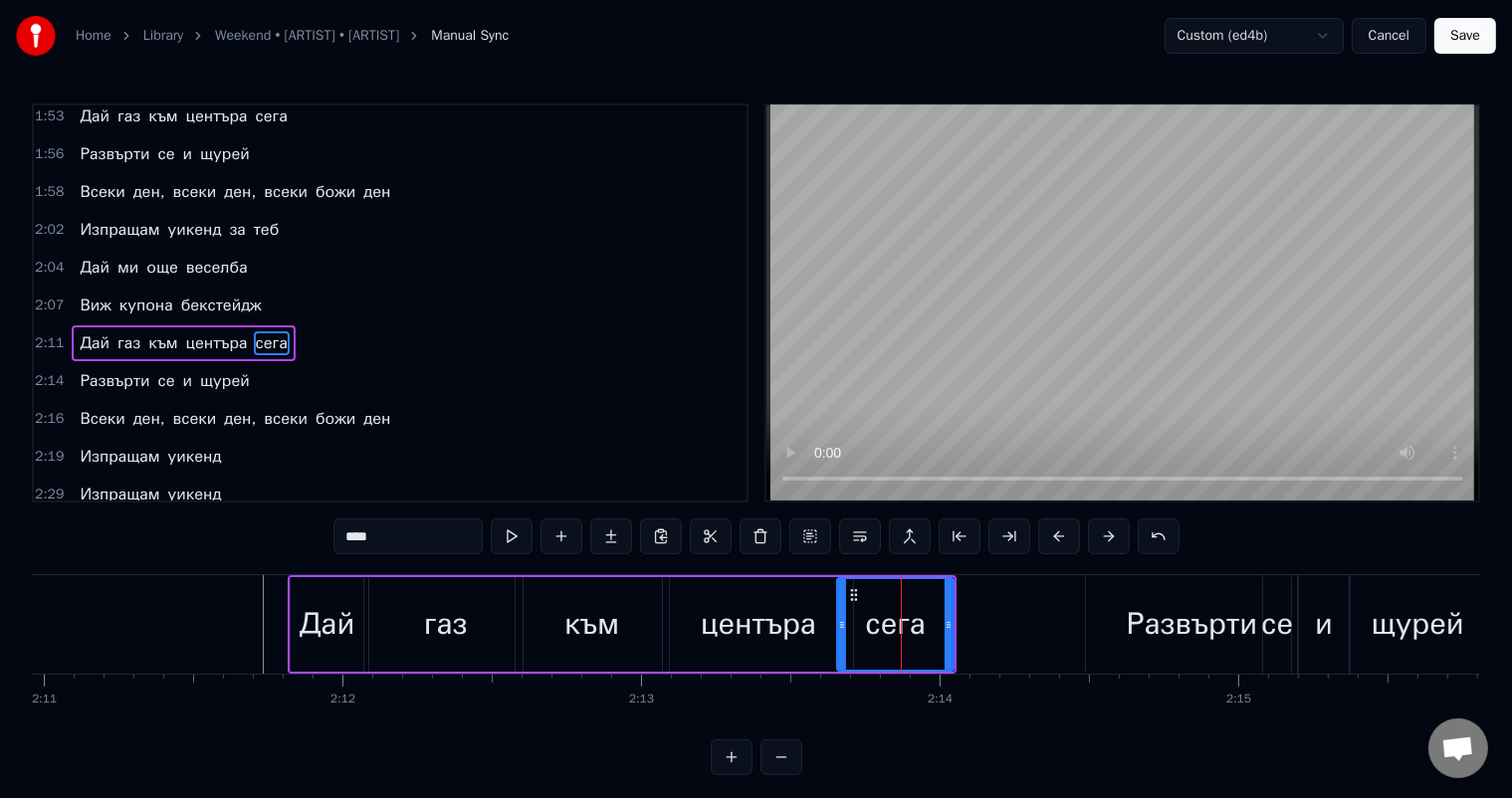 click on "центъра" at bounding box center (758, 624) 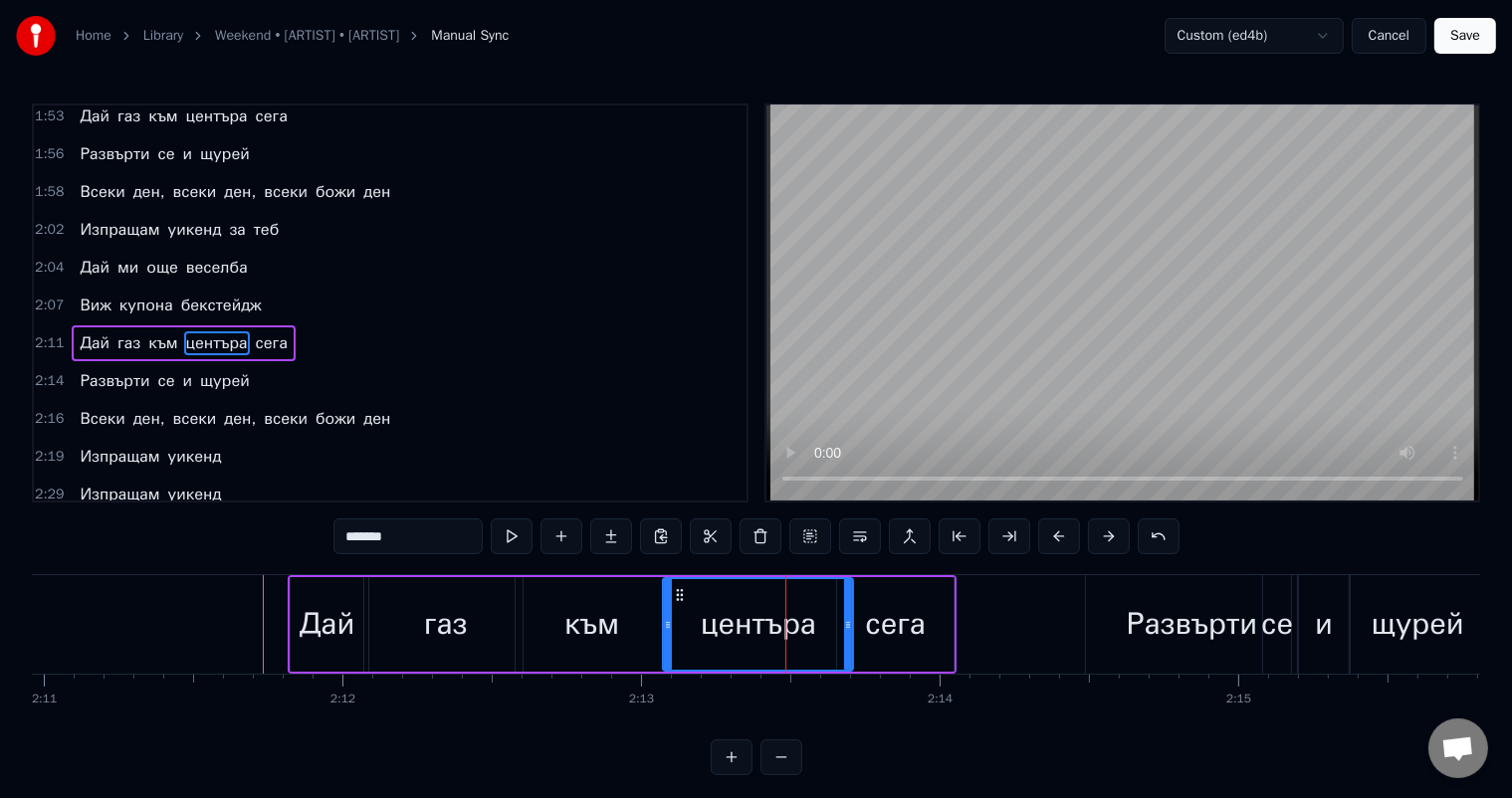 click on "сега" at bounding box center [895, 624] 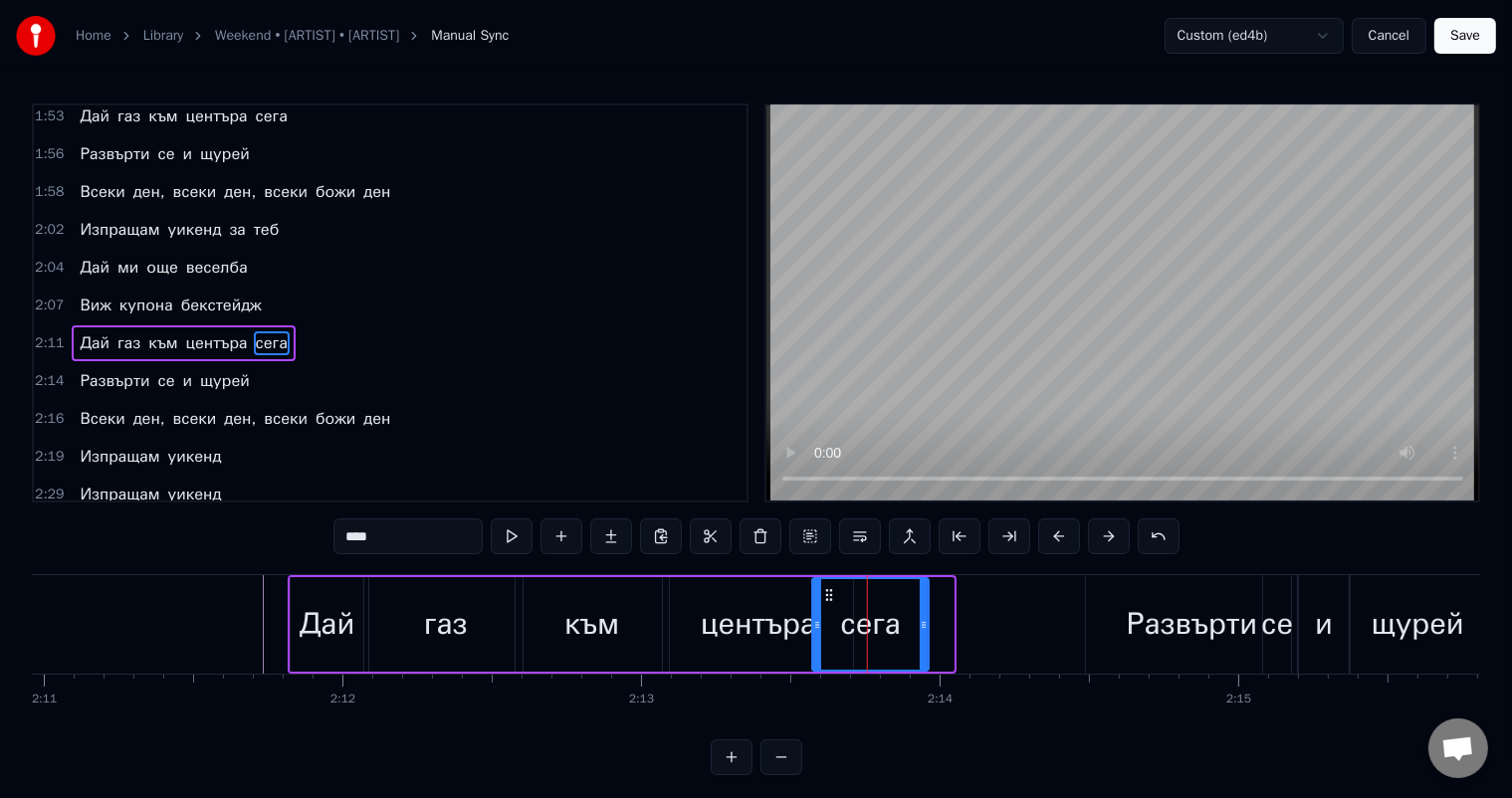 drag, startPoint x: 855, startPoint y: 593, endPoint x: 830, endPoint y: 592, distance: 25.019992 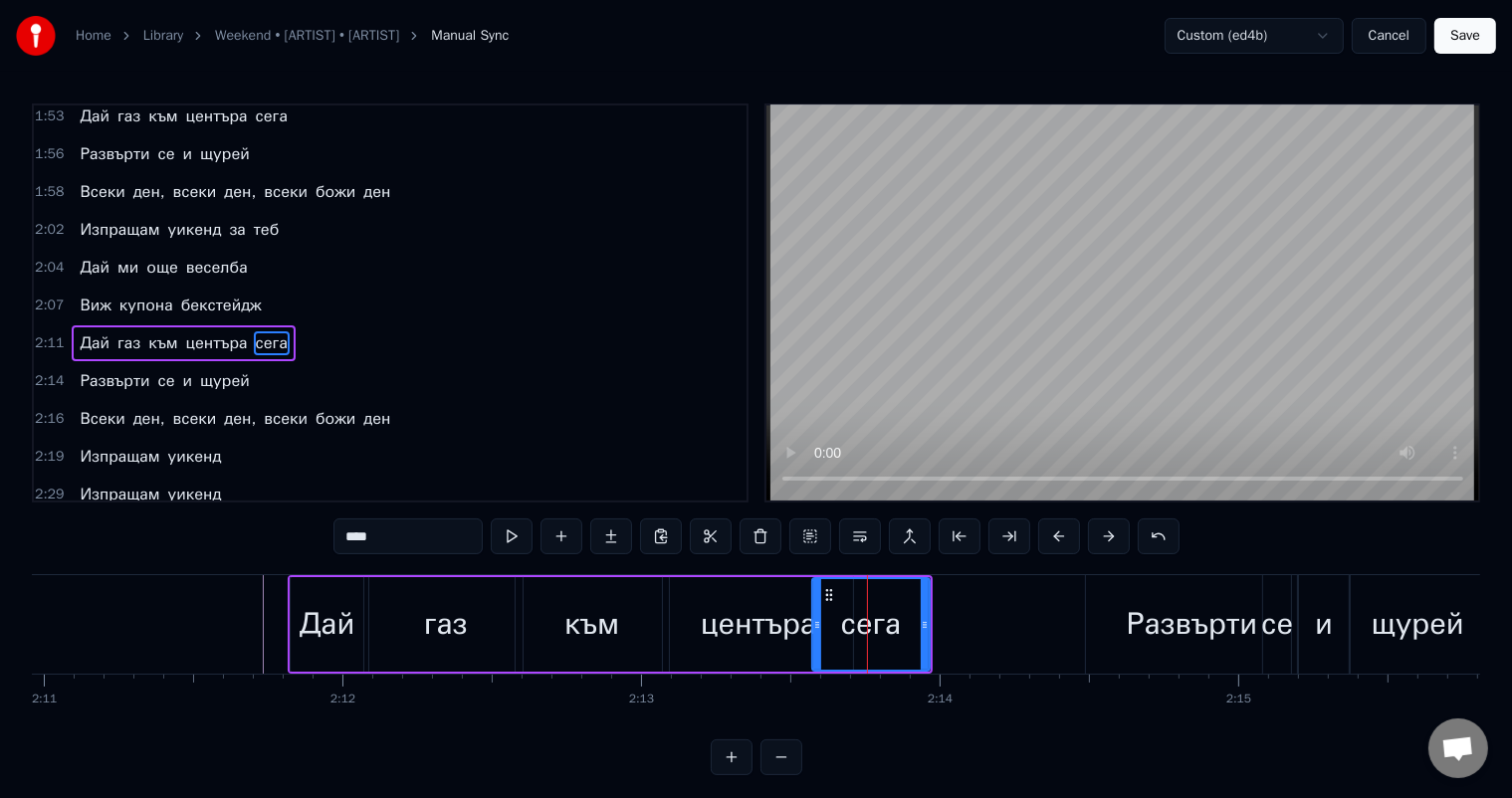 click at bounding box center [-11943, 624] 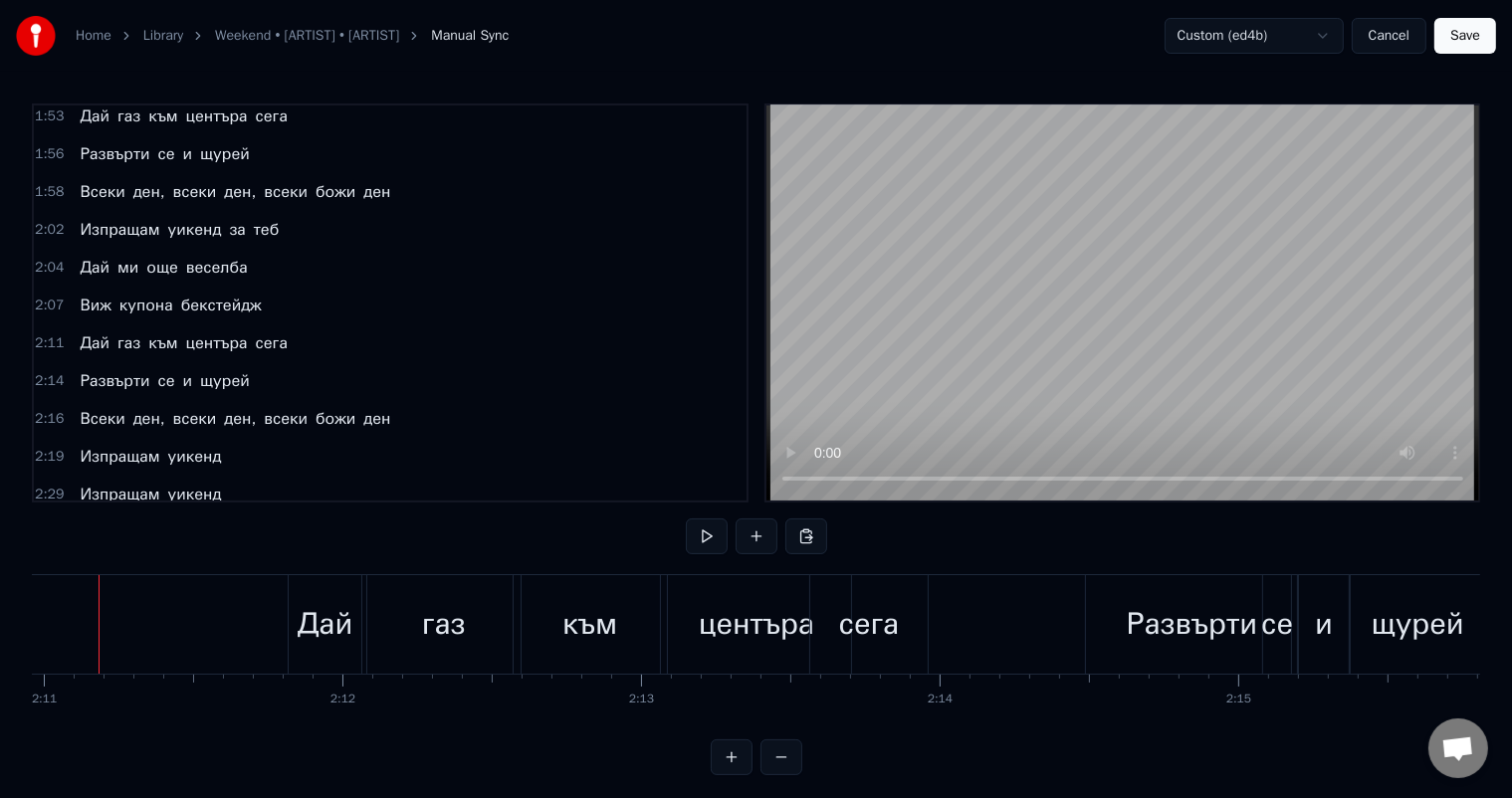 scroll, scrollTop: 0, scrollLeft: 39073, axis: horizontal 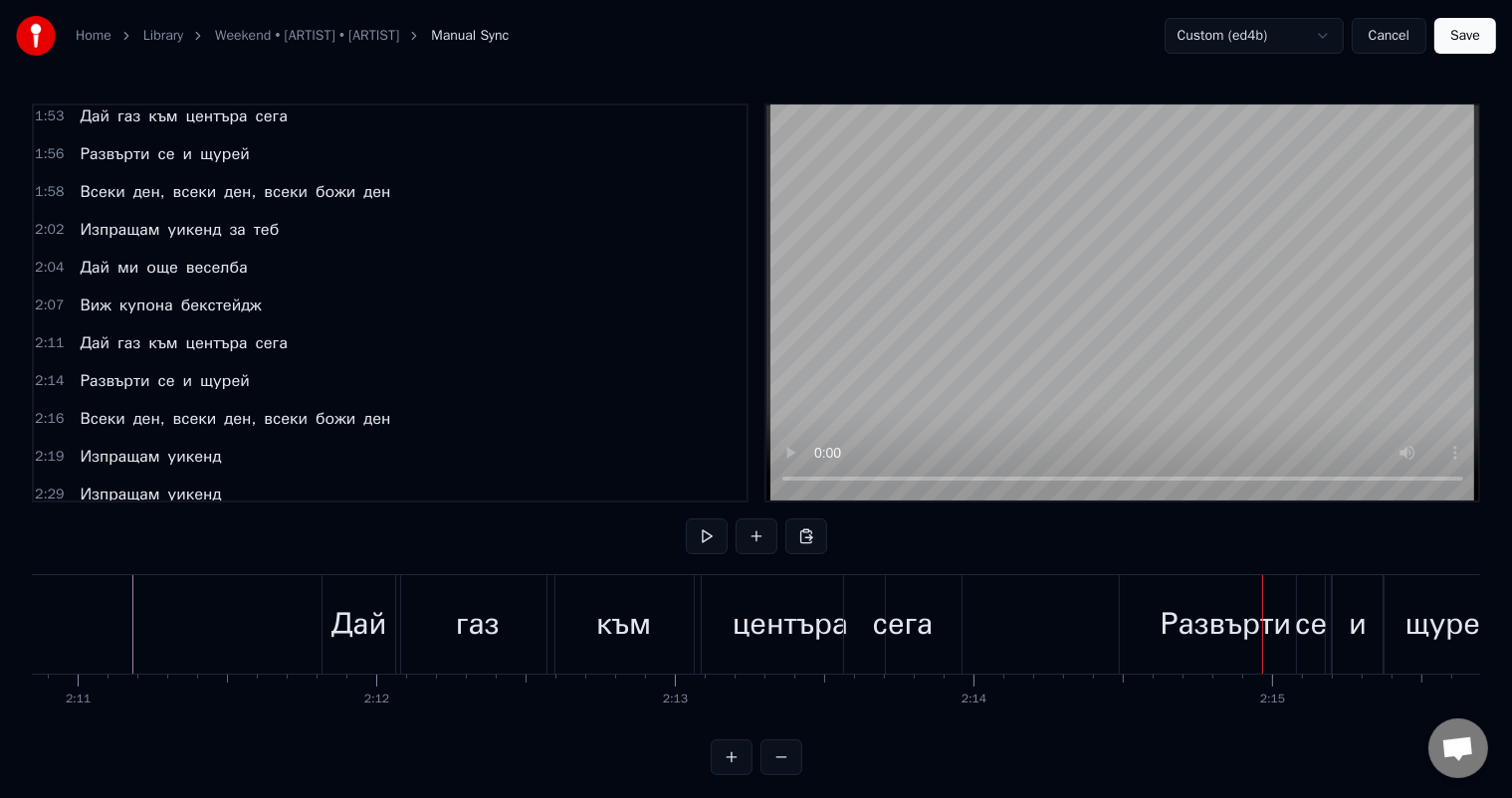 click on "центъра" at bounding box center (790, 624) 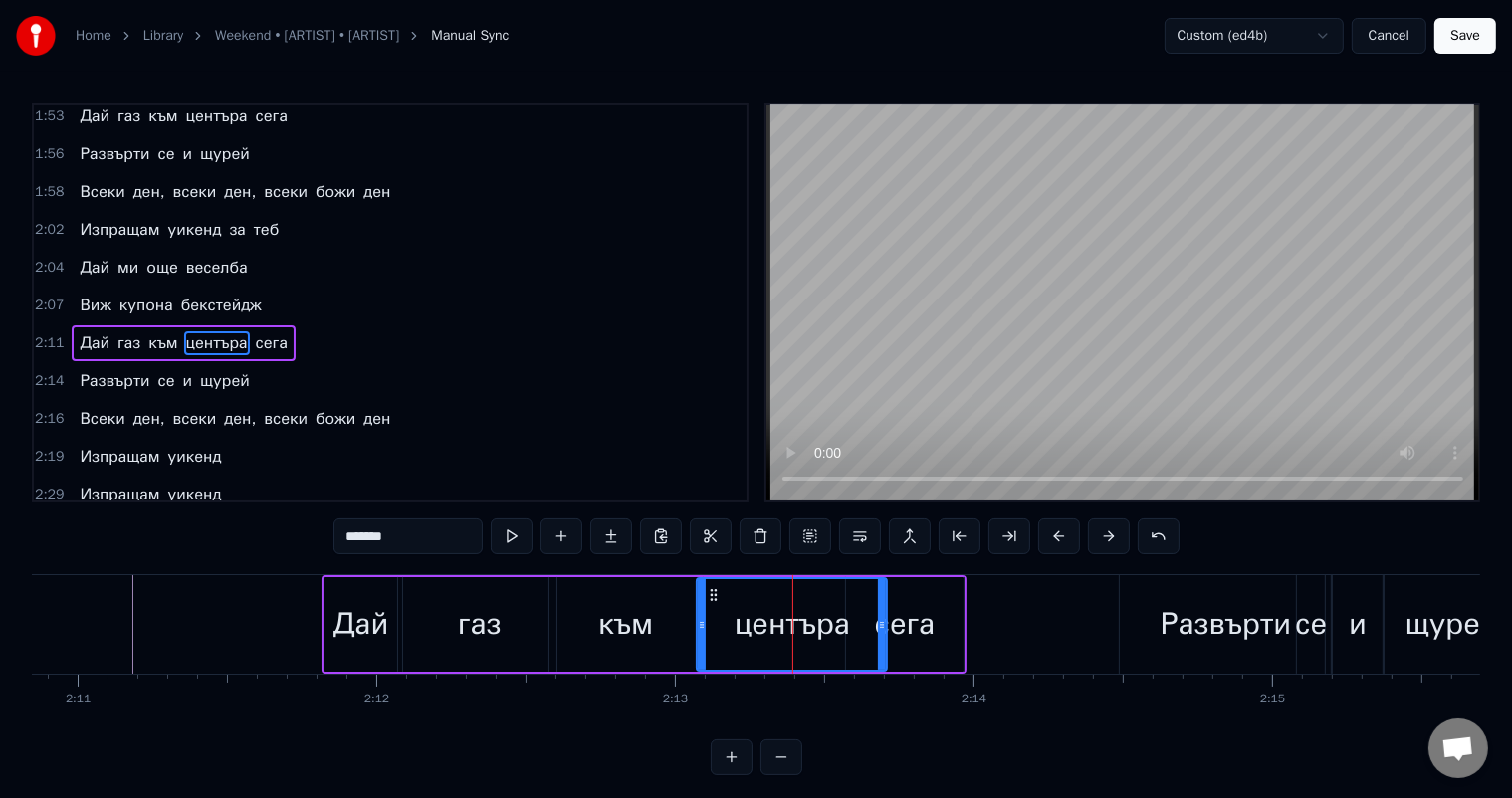click on "газ" at bounding box center [480, 624] 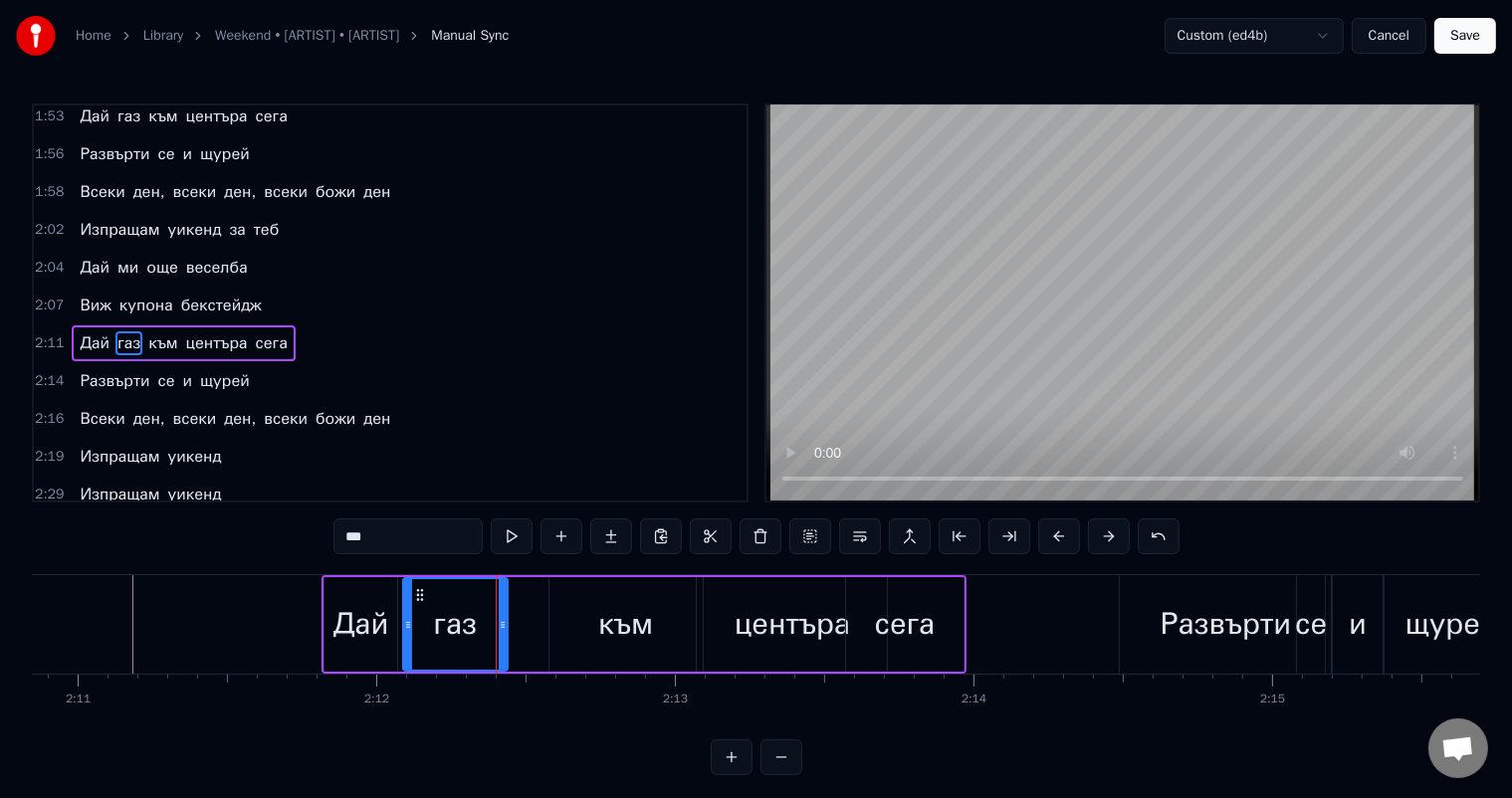drag, startPoint x: 549, startPoint y: 625, endPoint x: 501, endPoint y: 619, distance: 48.373546 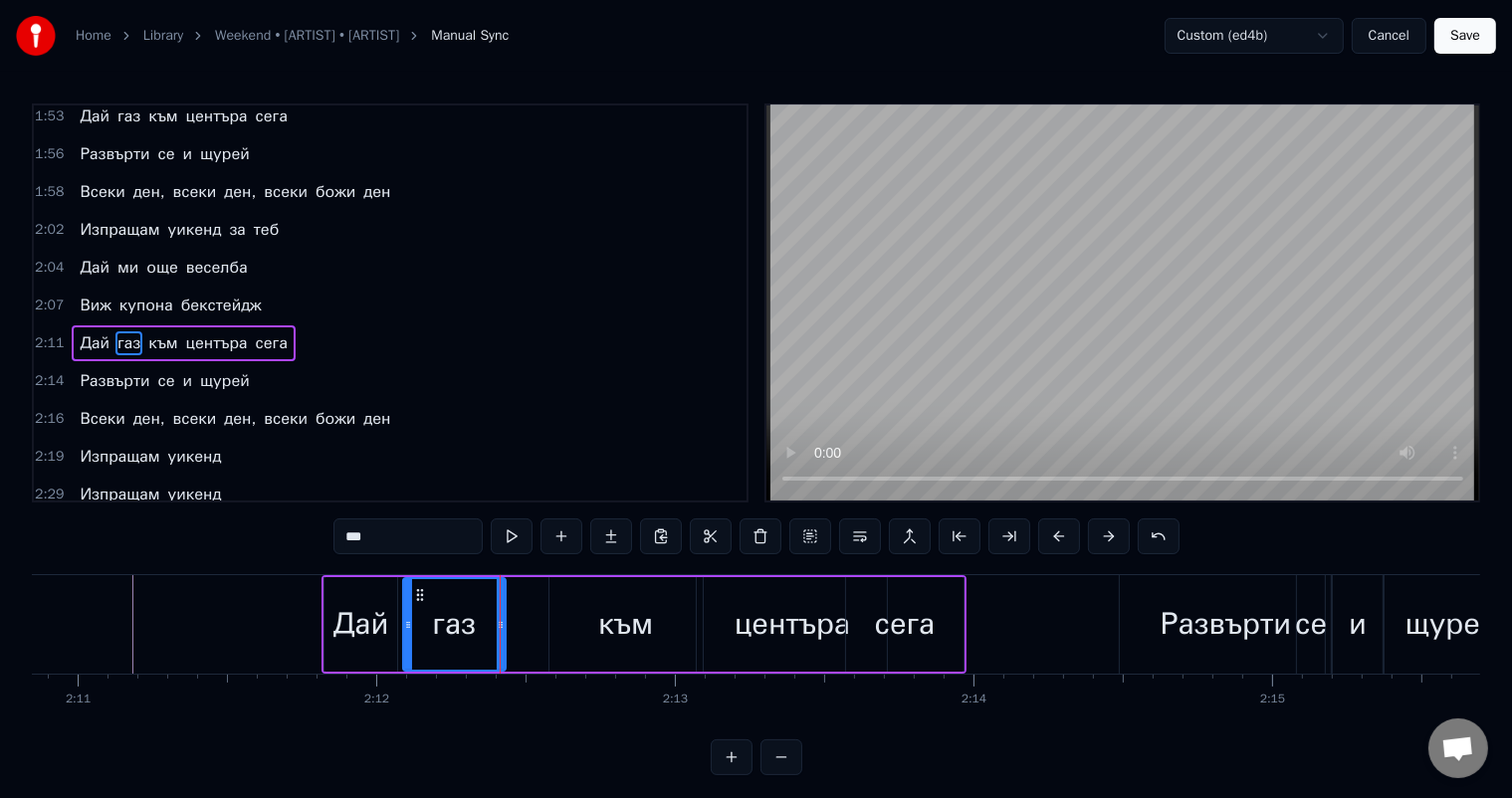 click on "Изпращам уикенд за теб Дай ми още веселба Виж купона бекстейдж Дай газ към центъра сега Развърти се и щурей Всеки ден, всеки ден, всеки божи ден Изпращам уикенд Изпращам уикенд Изпращам уикенд за теб Дай ми още веселба Виж купона бекстейдж Дай газ към центъра сега Развърти се и щурей Всеки ден, всеки ден, всеки божи ден Изпращам уикенд Изпращам уикенд О, о! Зове ни събота: "Хелоу!". В неделя малко забави Уикендът е наш, нали Не, не! Не, не ще сведем глави Градът е в нашите крака Петък диша ни прахта Изпращам уикенд за теб Дай ми още веселба Виж купона бекстейдж Дай" at bounding box center [-11909, 624] 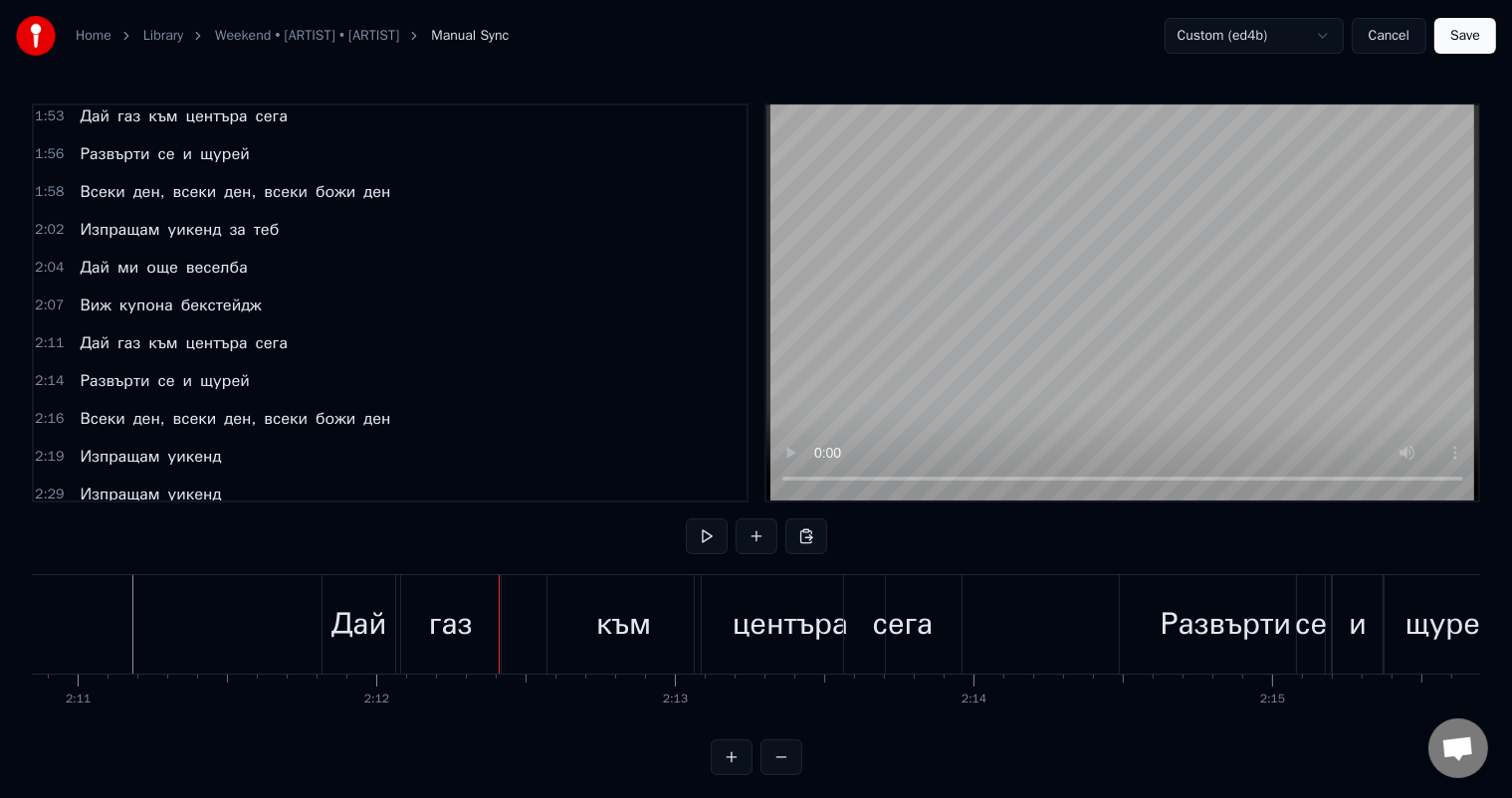 click on "към" at bounding box center (624, 624) 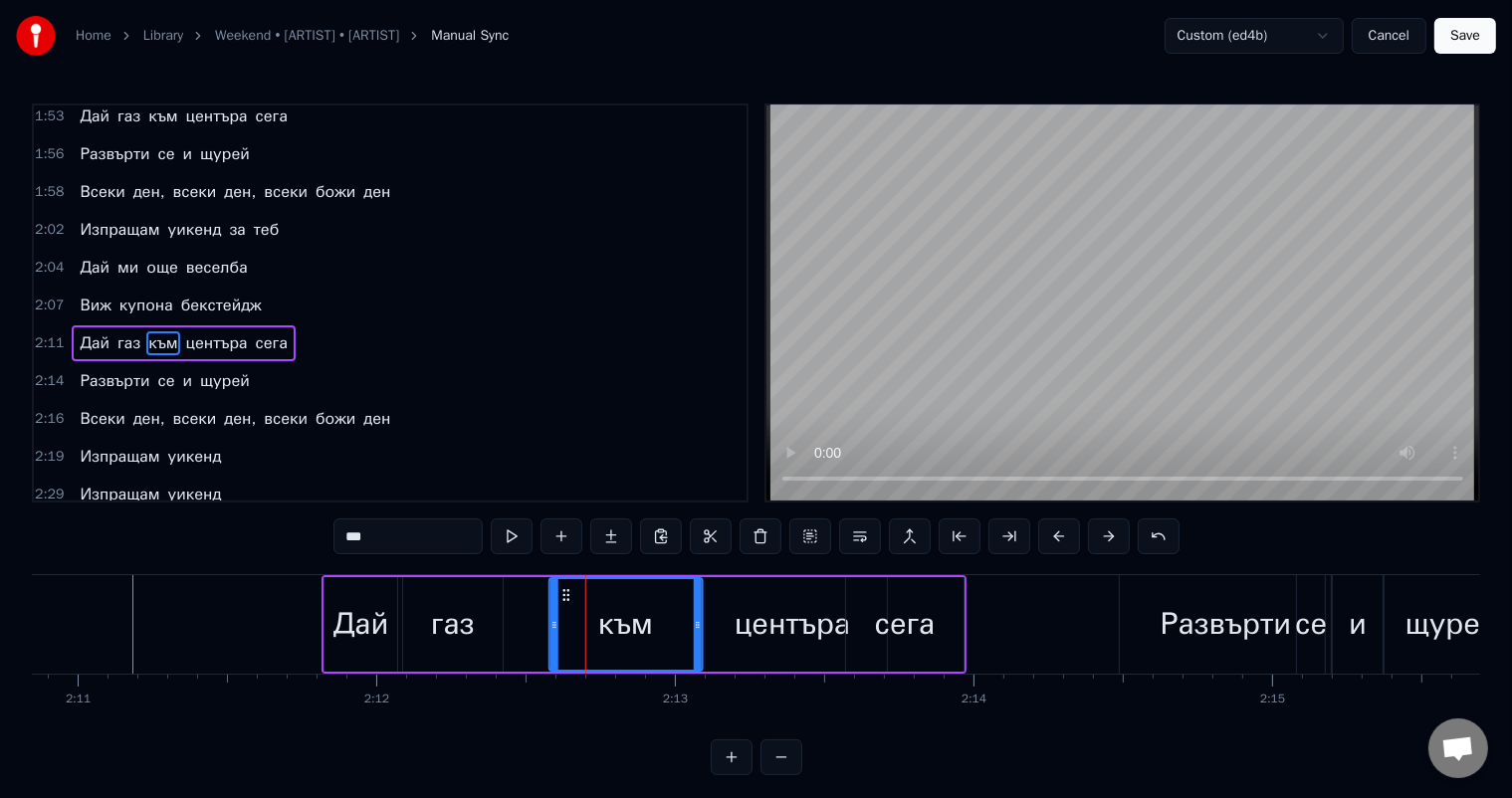 click 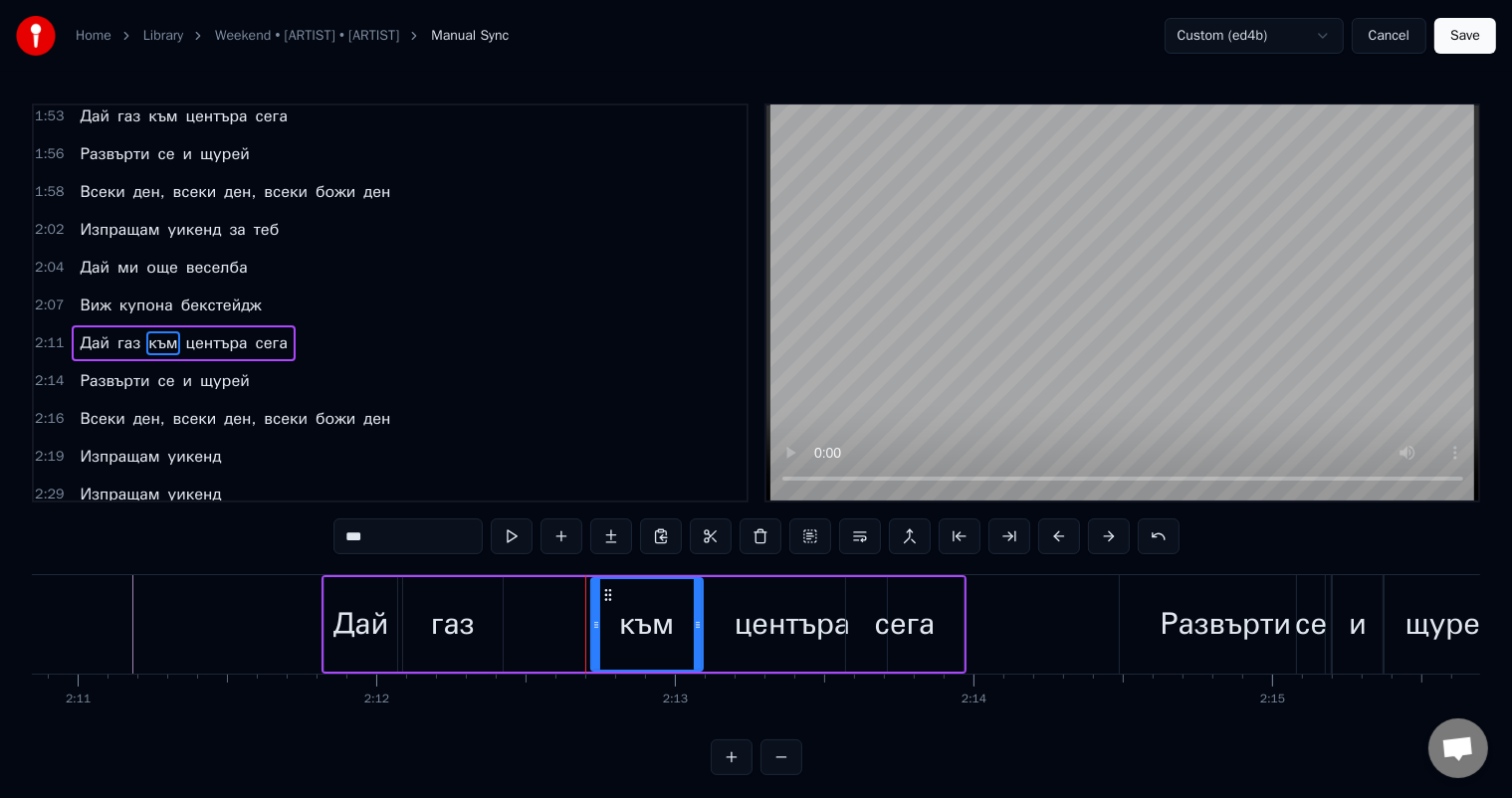 drag, startPoint x: 553, startPoint y: 614, endPoint x: 597, endPoint y: 616, distance: 44.04543 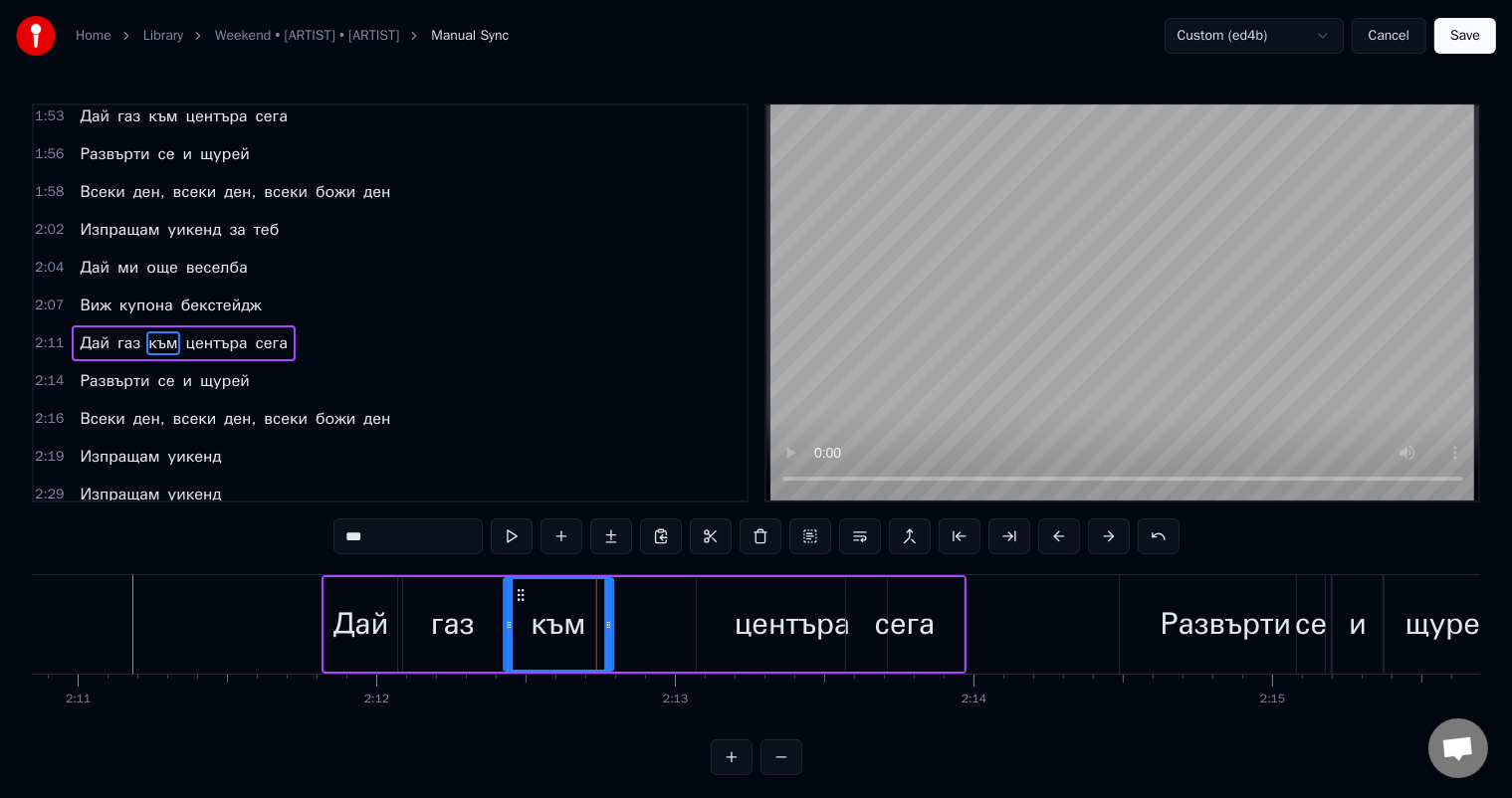 drag, startPoint x: 596, startPoint y: 591, endPoint x: 522, endPoint y: 591, distance: 74 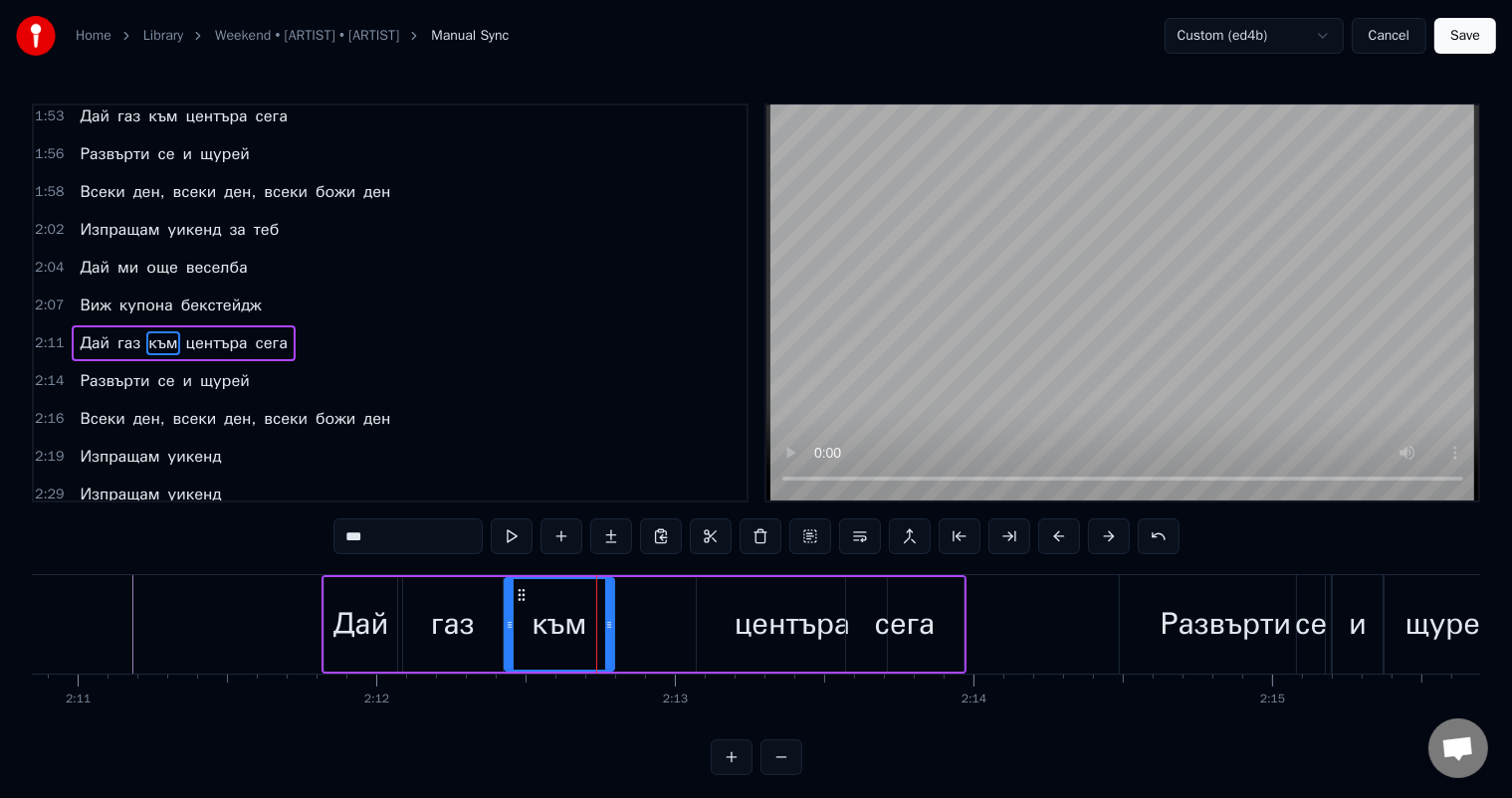 click on "центъра" at bounding box center [792, 624] 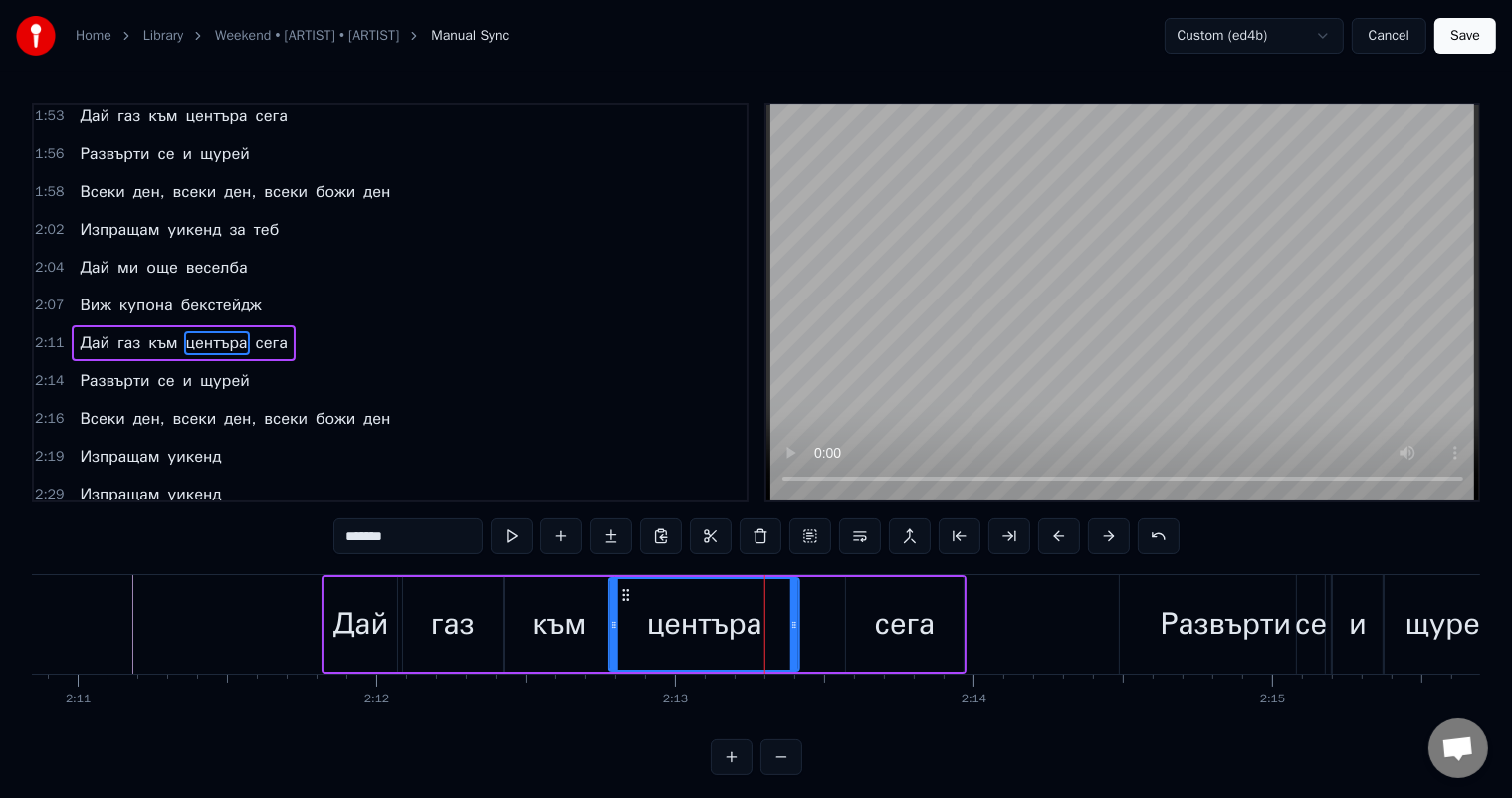 drag, startPoint x: 710, startPoint y: 589, endPoint x: 622, endPoint y: 591, distance: 88.02272 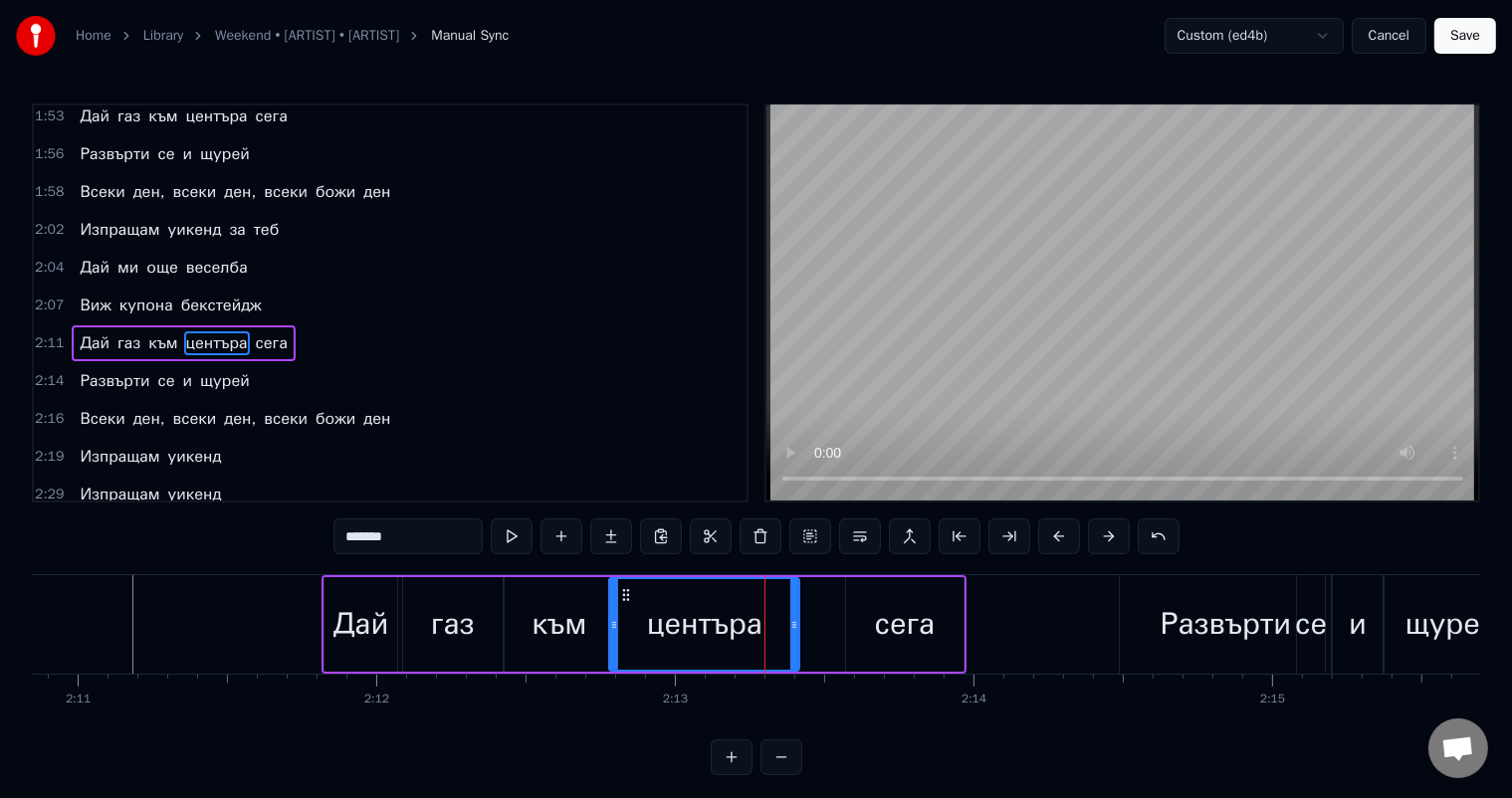 click on "сега" at bounding box center (904, 624) 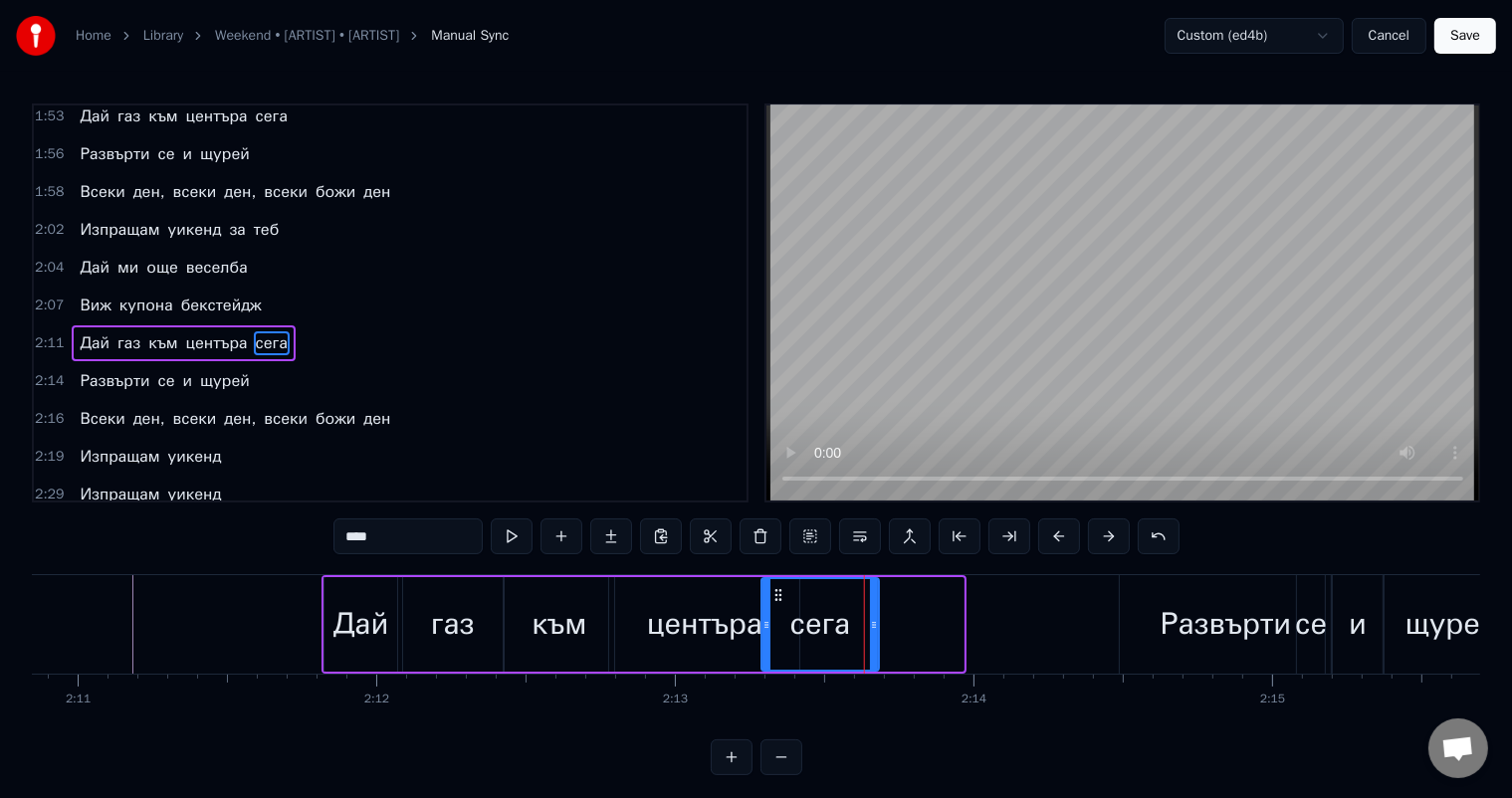 drag, startPoint x: 858, startPoint y: 593, endPoint x: 773, endPoint y: 595, distance: 85.02353 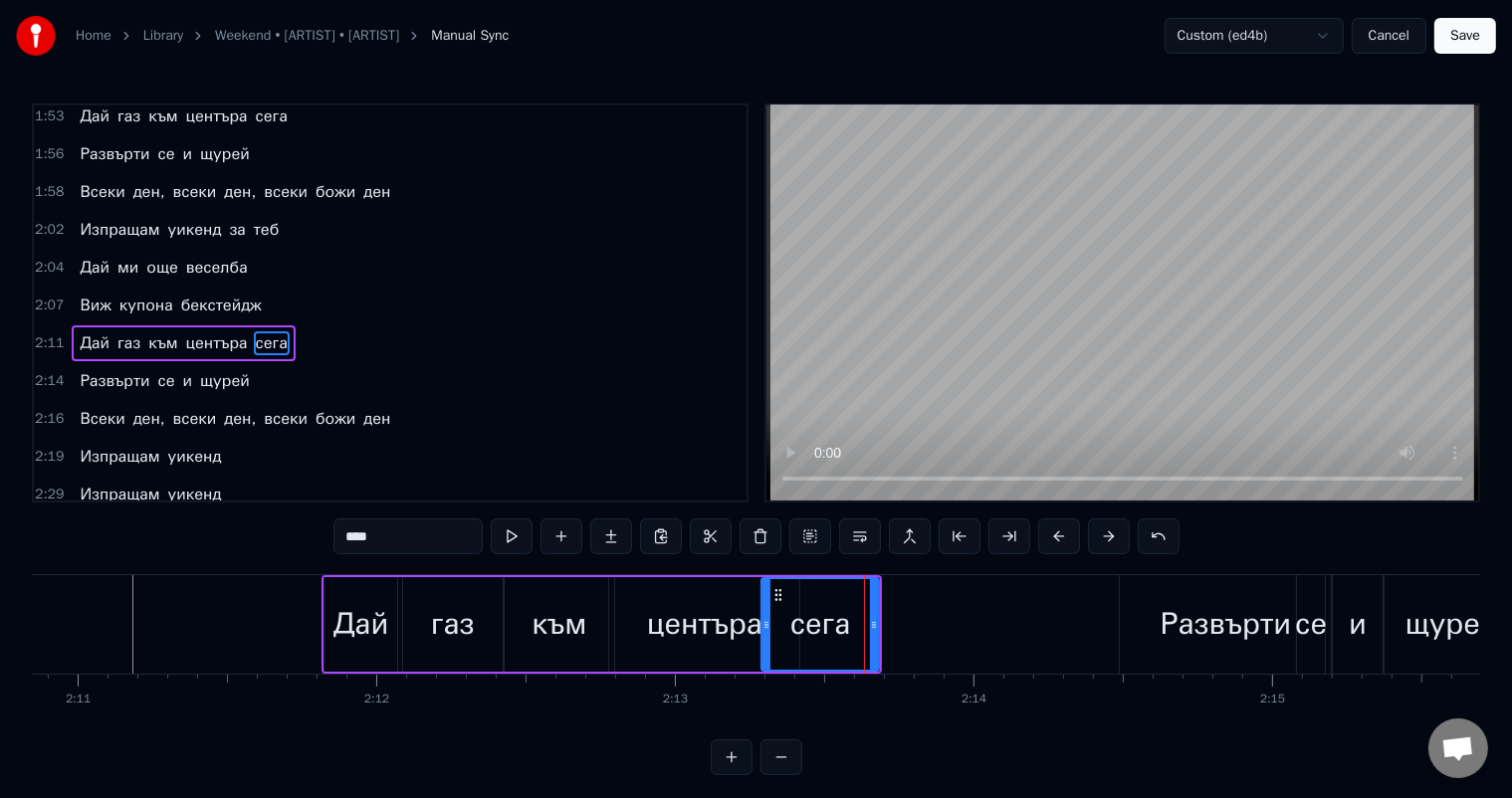 click at bounding box center (-11909, 624) 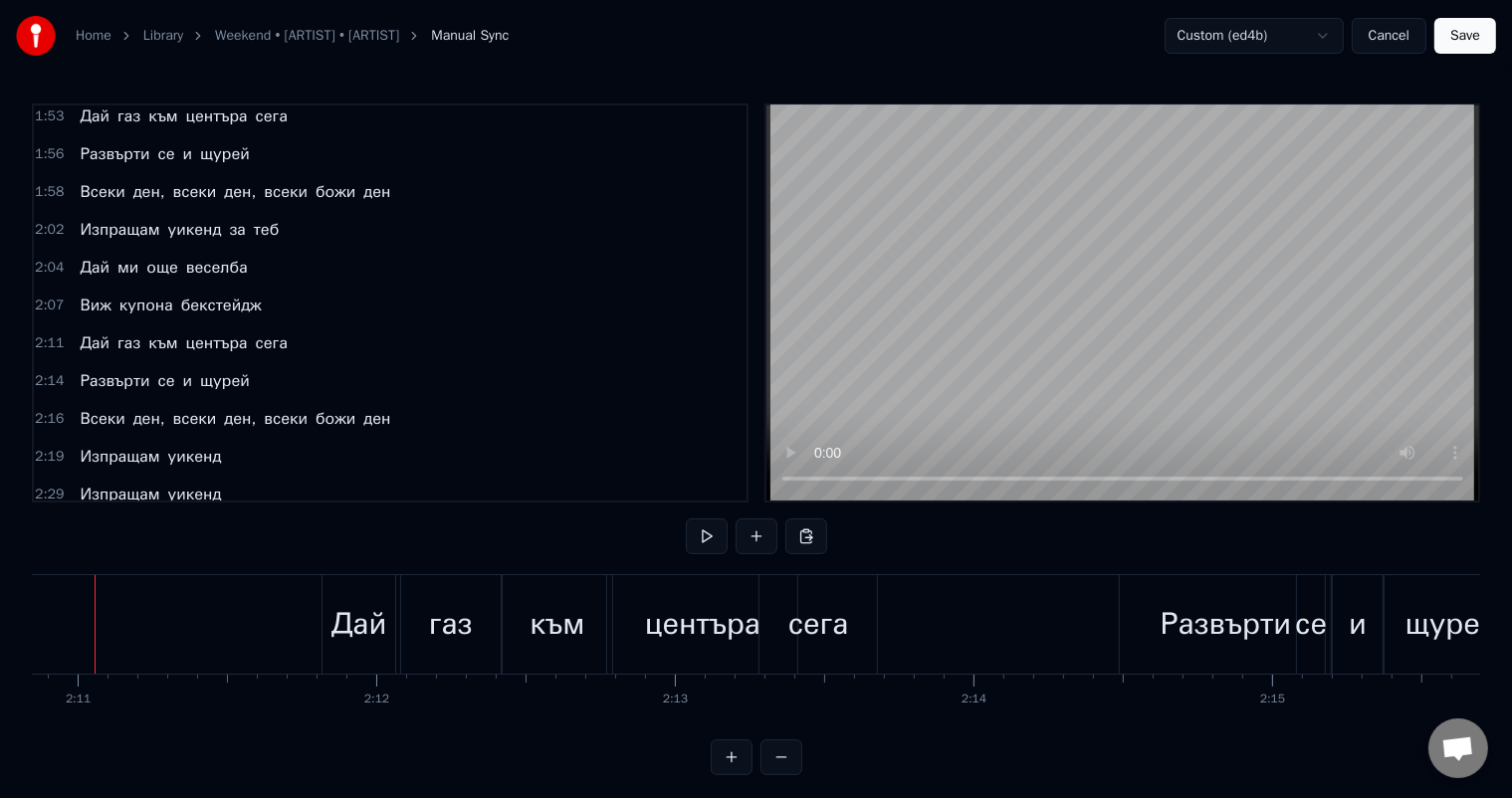 scroll, scrollTop: 0, scrollLeft: 39035, axis: horizontal 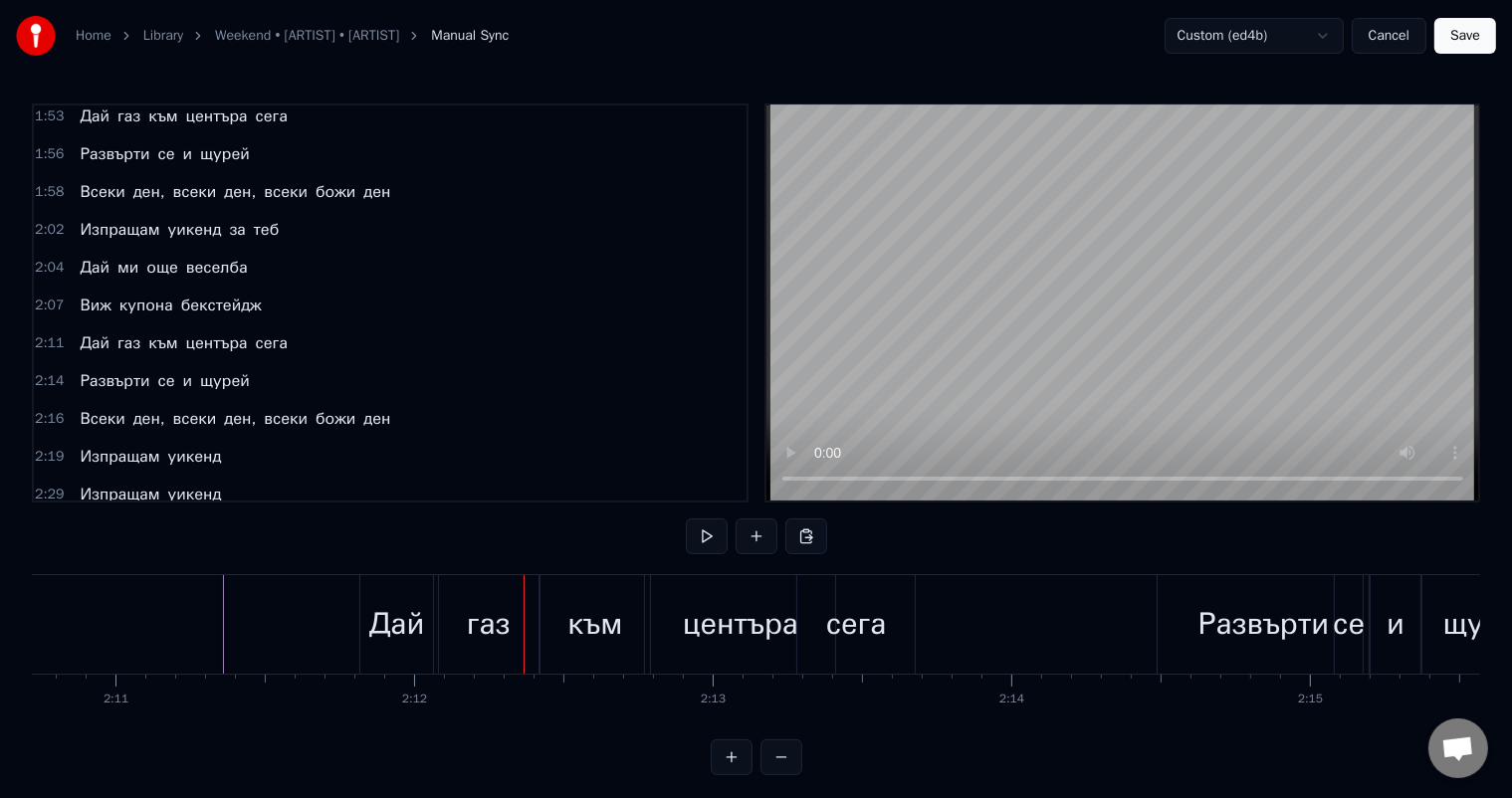 click on "Дай" at bounding box center (397, 624) 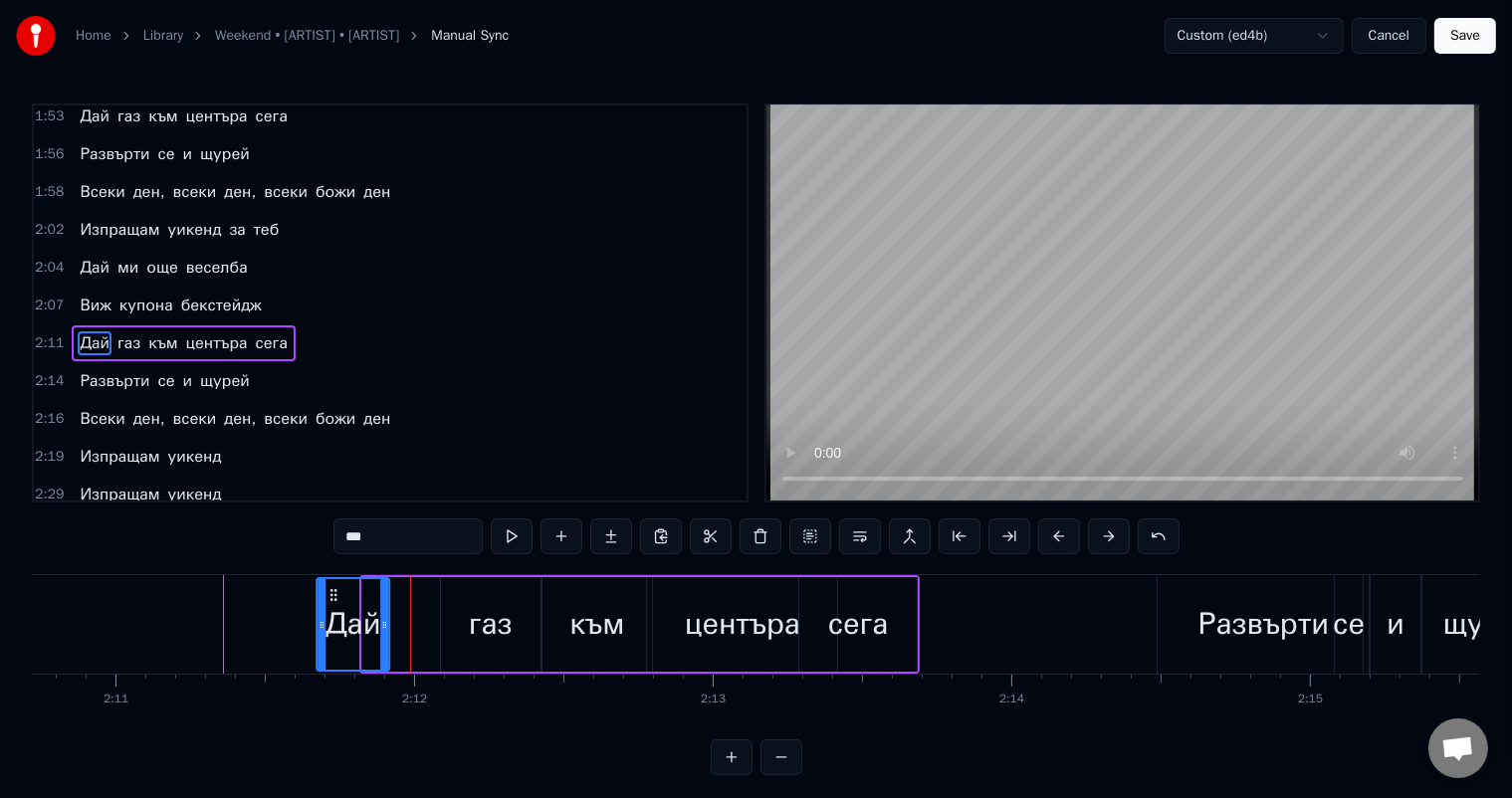 drag, startPoint x: 377, startPoint y: 591, endPoint x: 330, endPoint y: 591, distance: 47 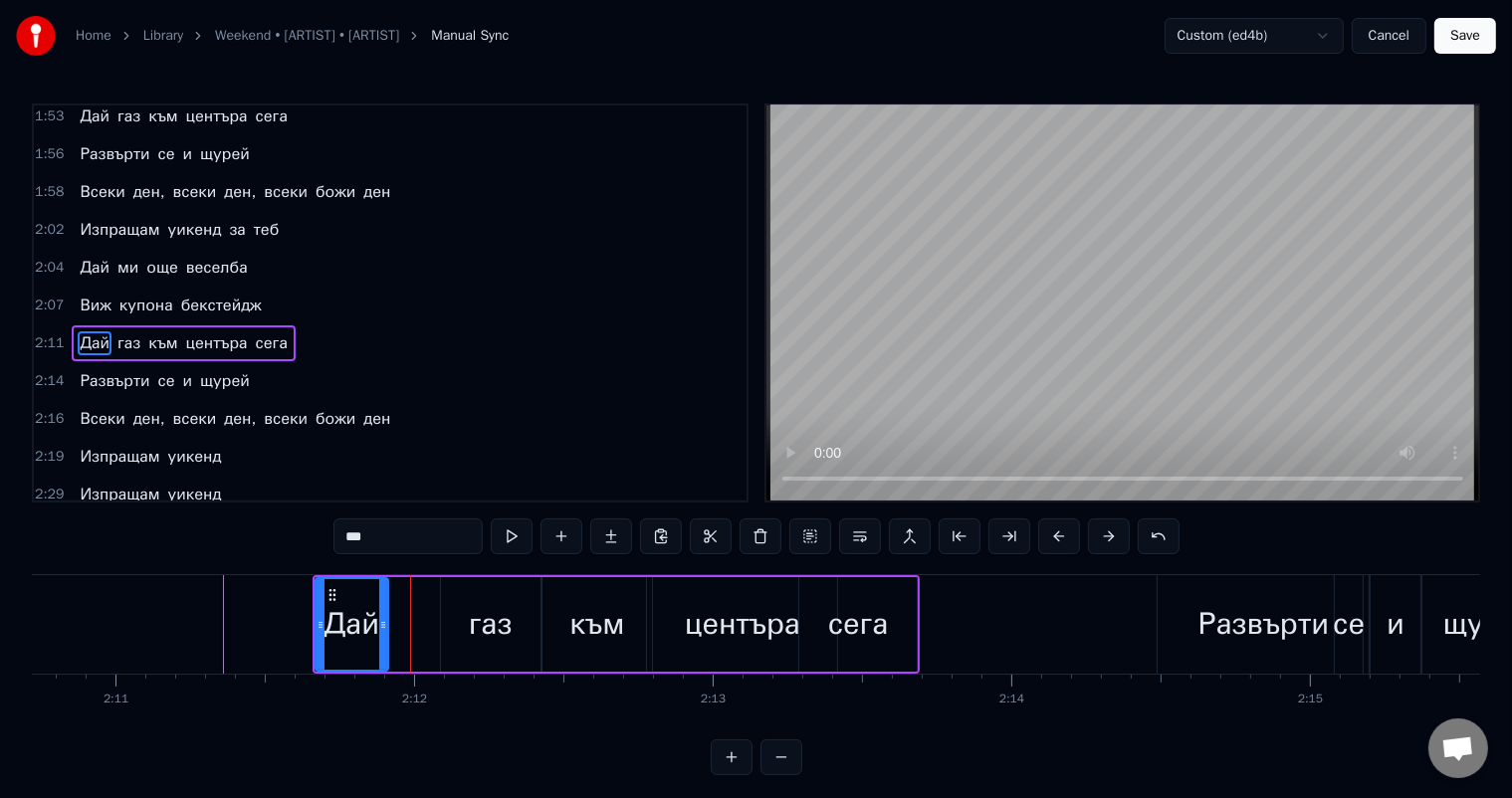 click on "газ" at bounding box center [491, 624] 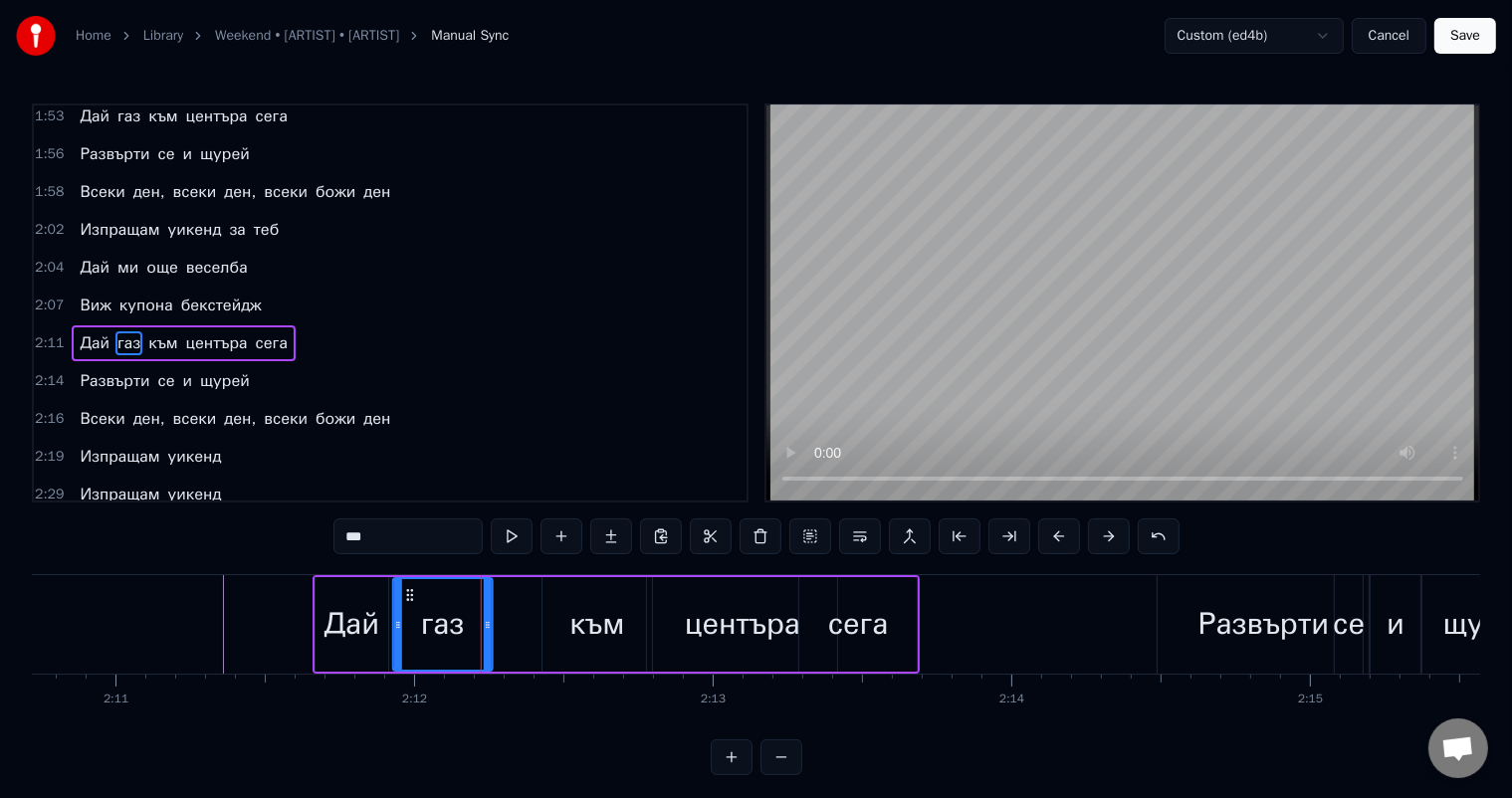 drag, startPoint x: 452, startPoint y: 593, endPoint x: 408, endPoint y: 597, distance: 44.181444 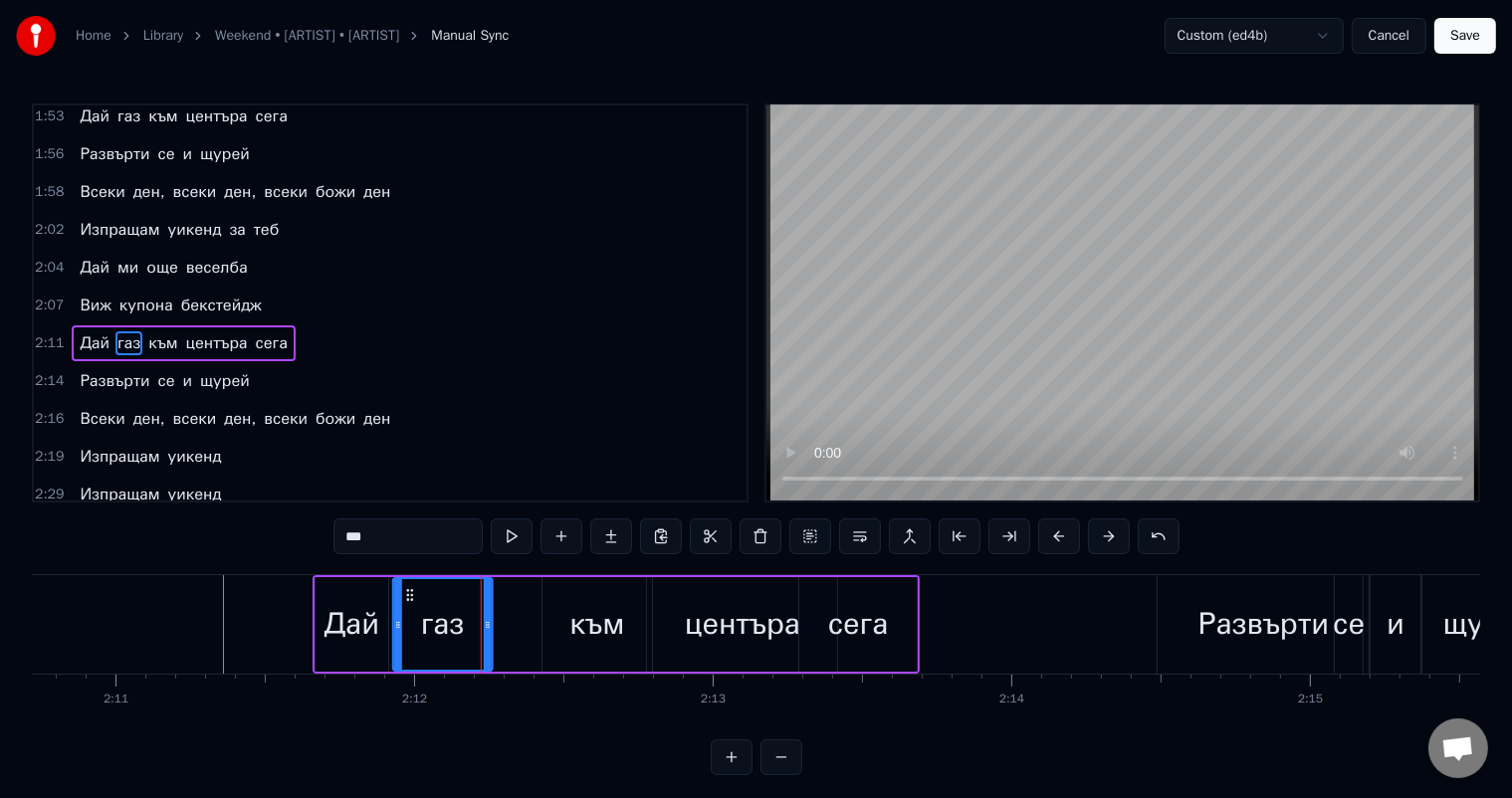 click 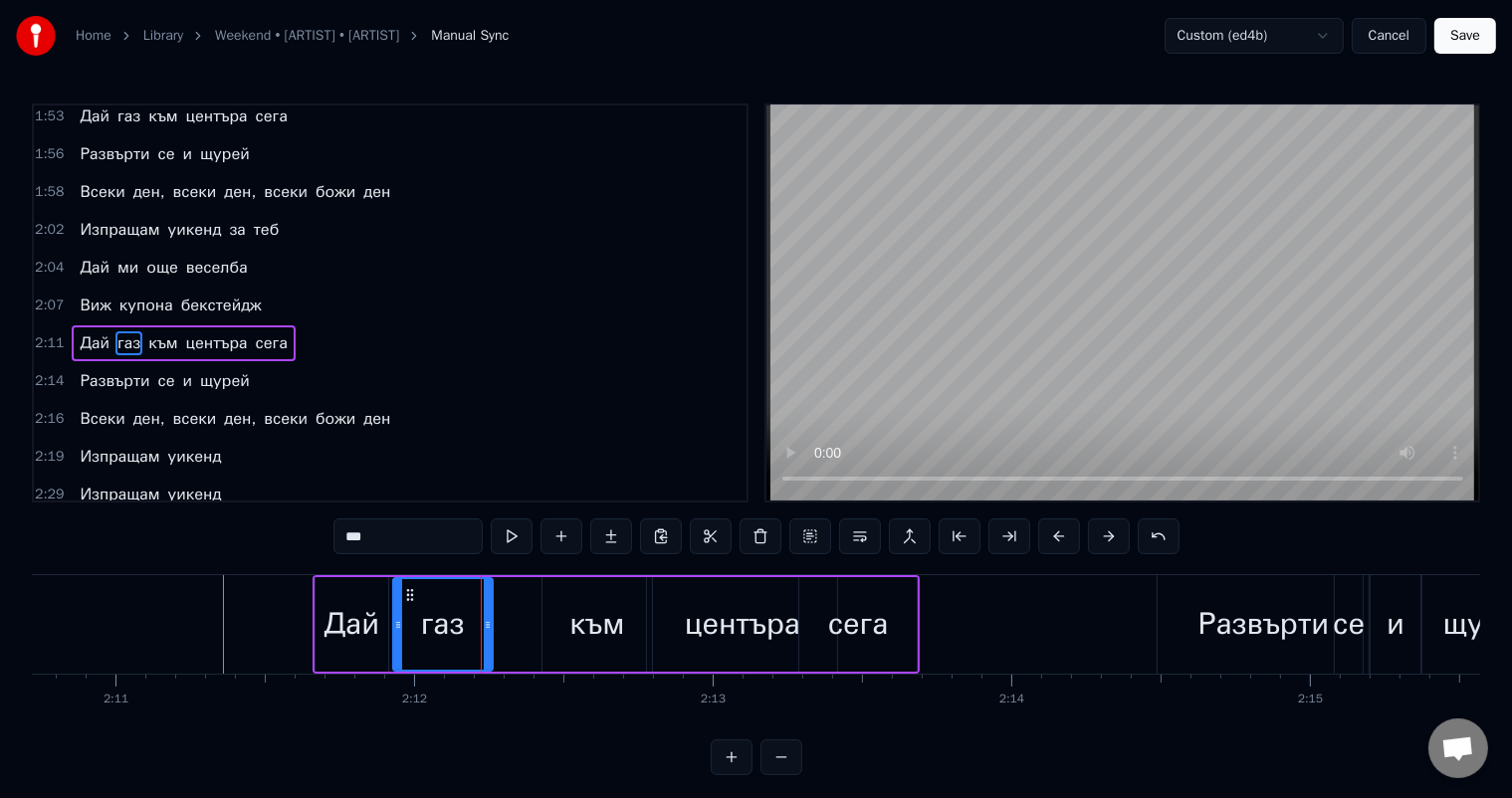 click on "към" at bounding box center [596, 624] 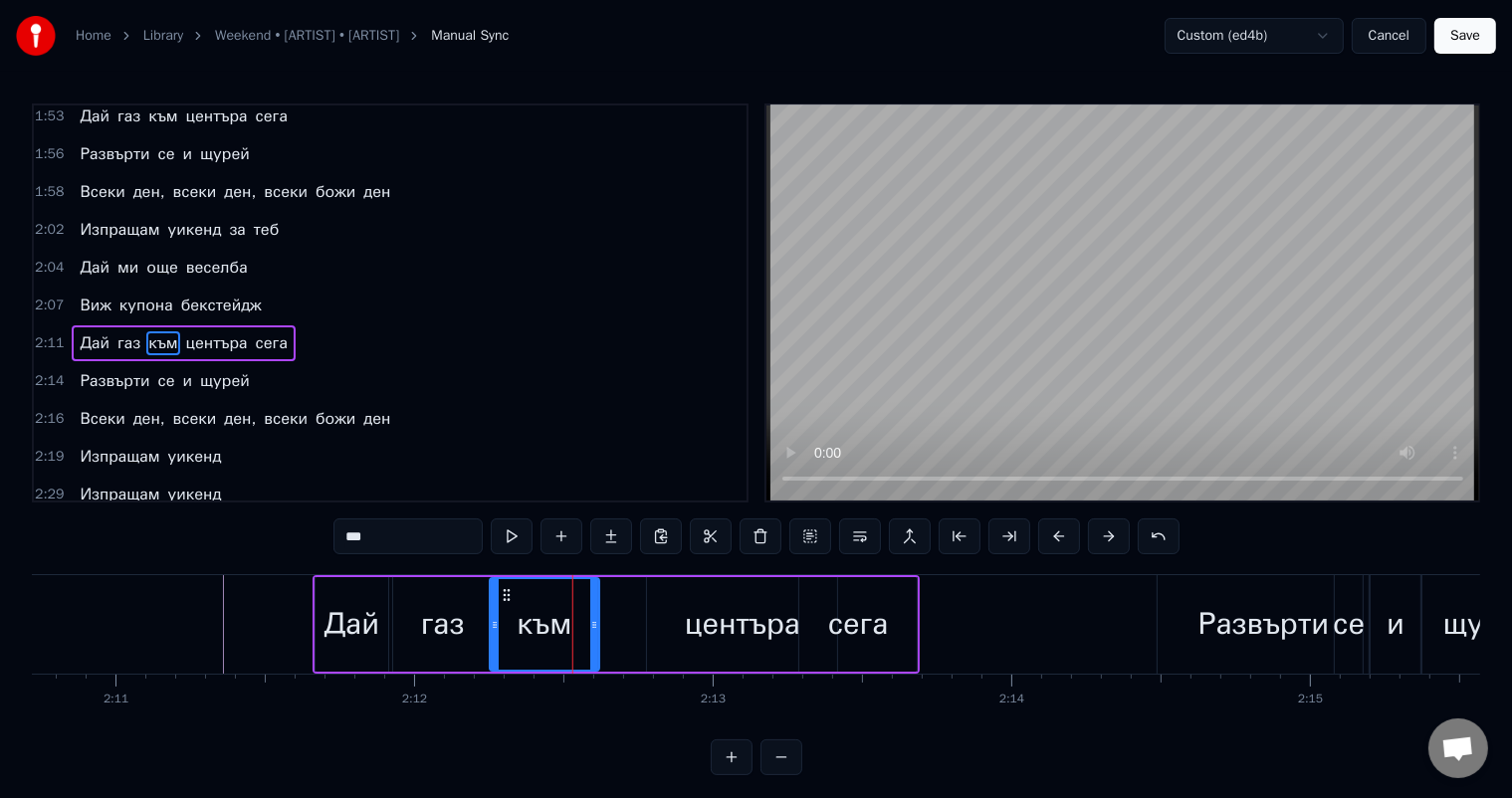drag, startPoint x: 548, startPoint y: 595, endPoint x: 507, endPoint y: 595, distance: 41 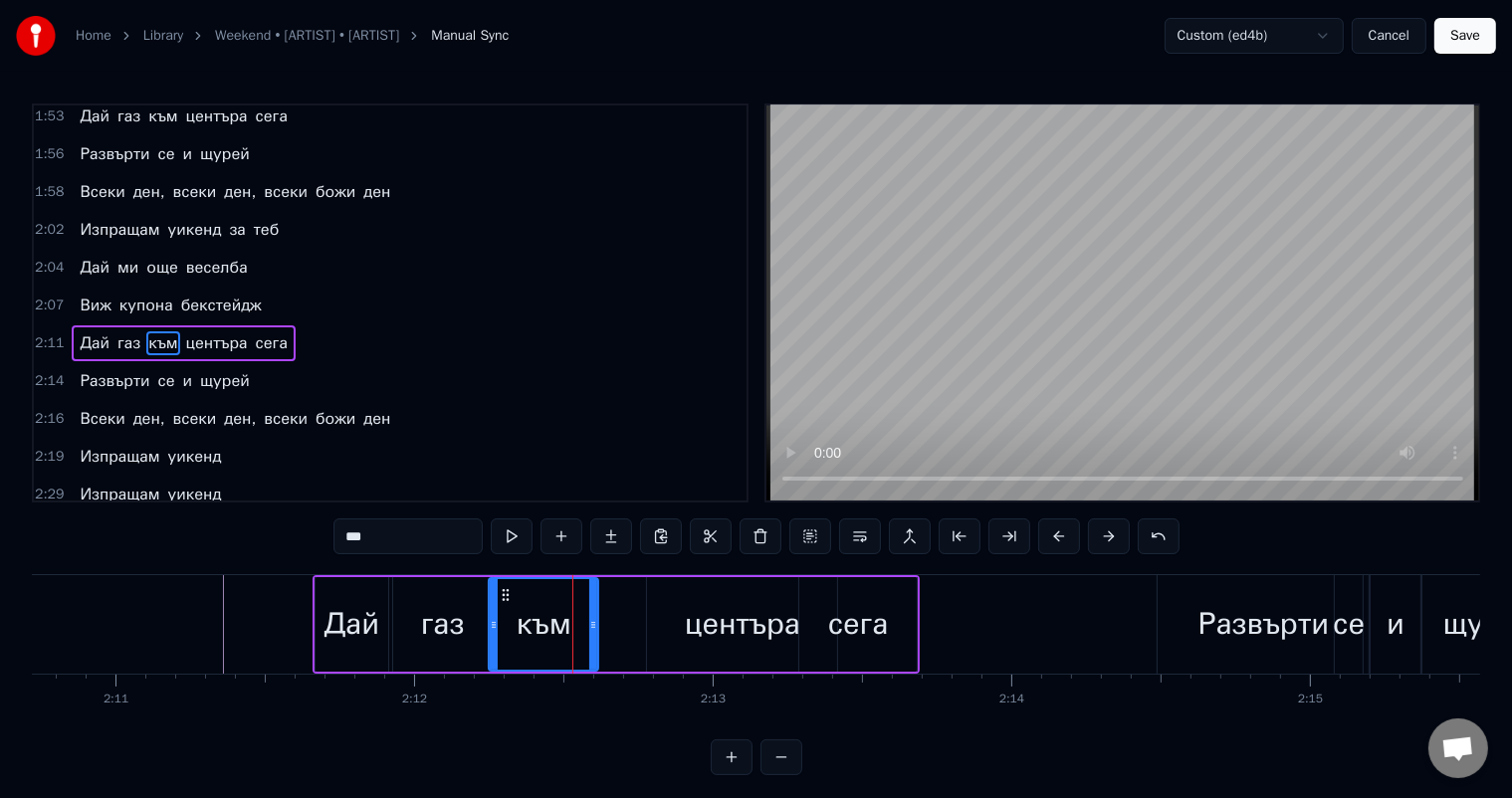 click on "центъра" at bounding box center (743, 624) 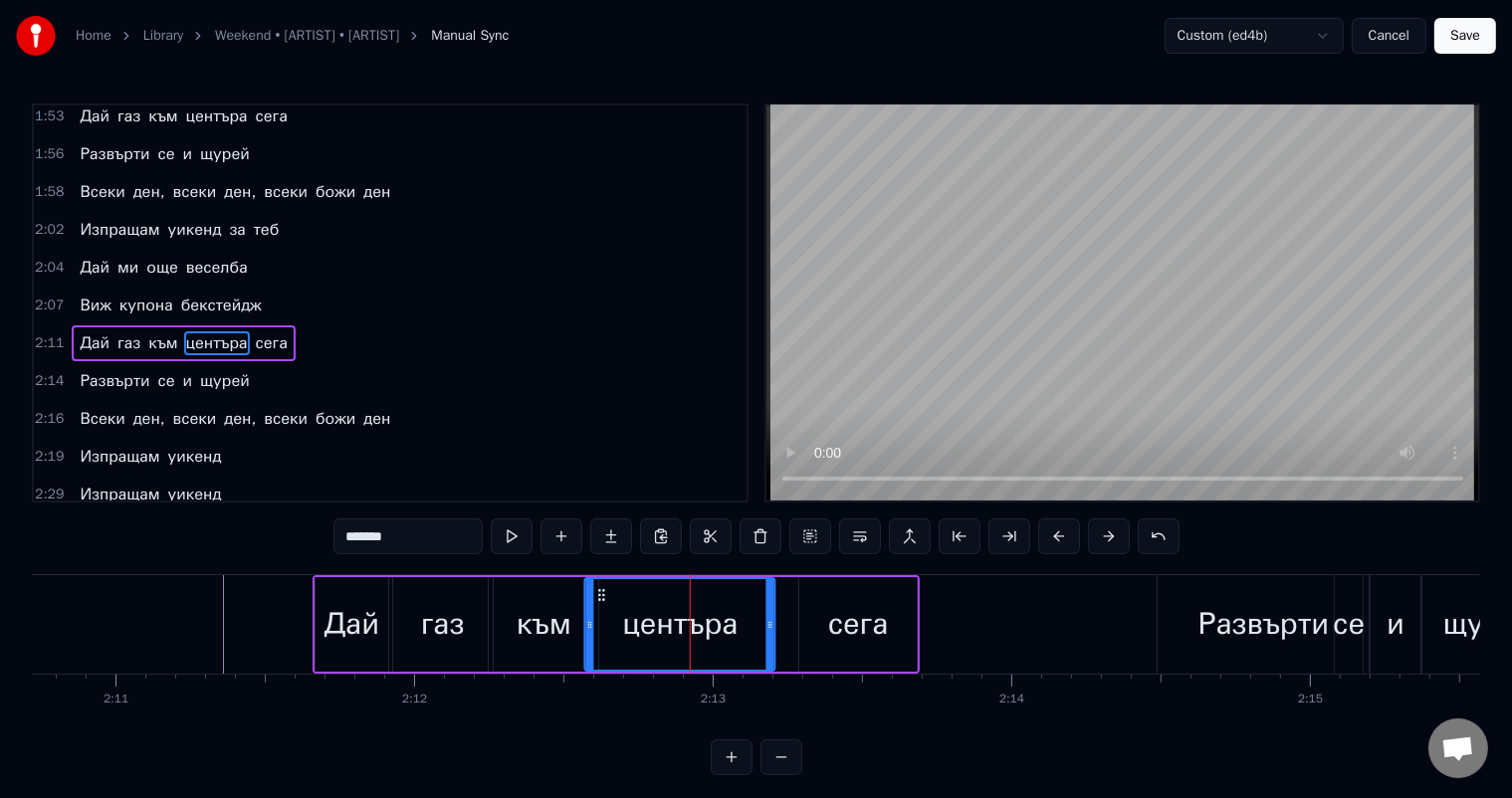 drag, startPoint x: 663, startPoint y: 597, endPoint x: 601, endPoint y: 595, distance: 62.03225 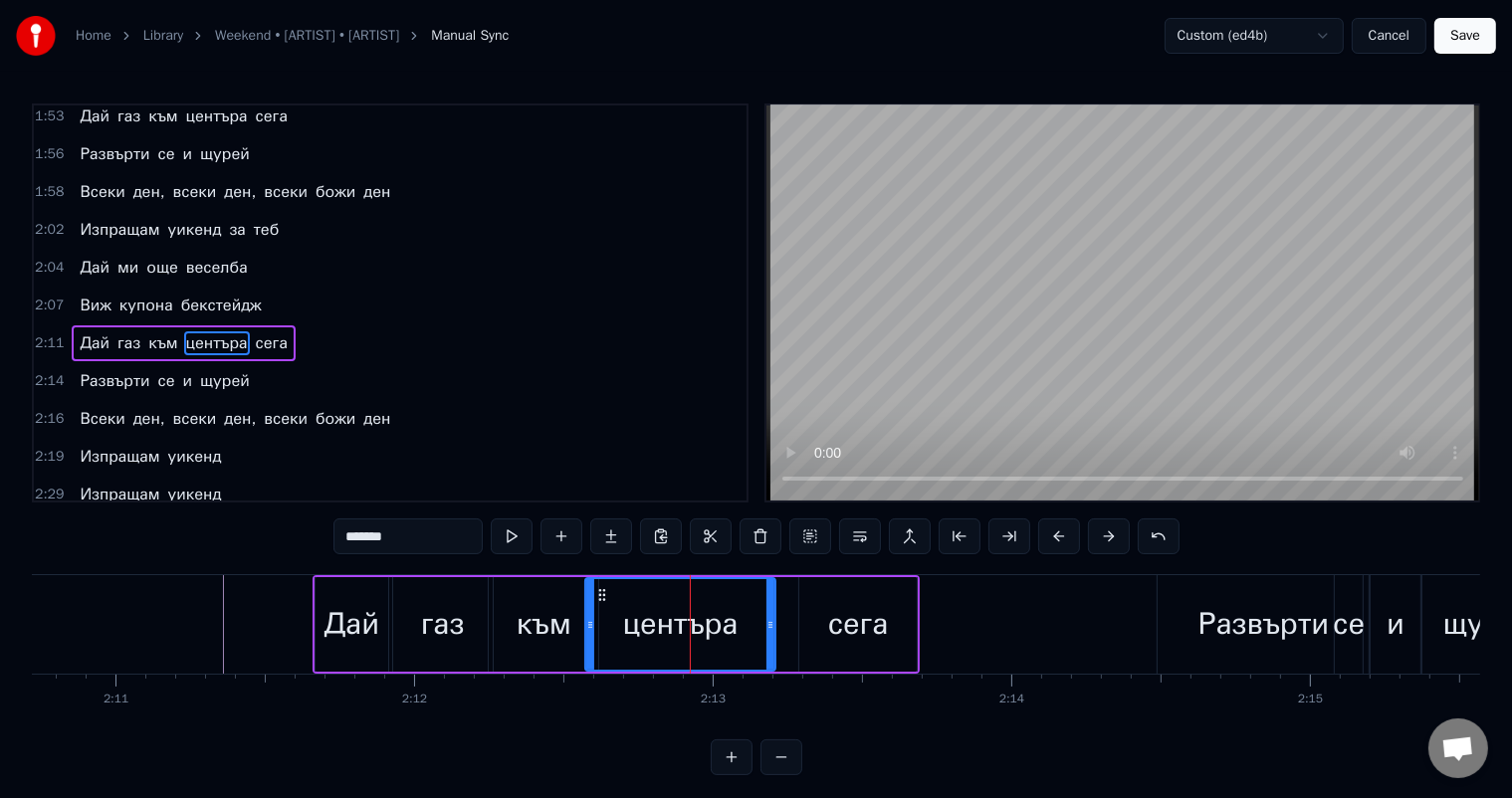 click on "сега" at bounding box center (858, 624) 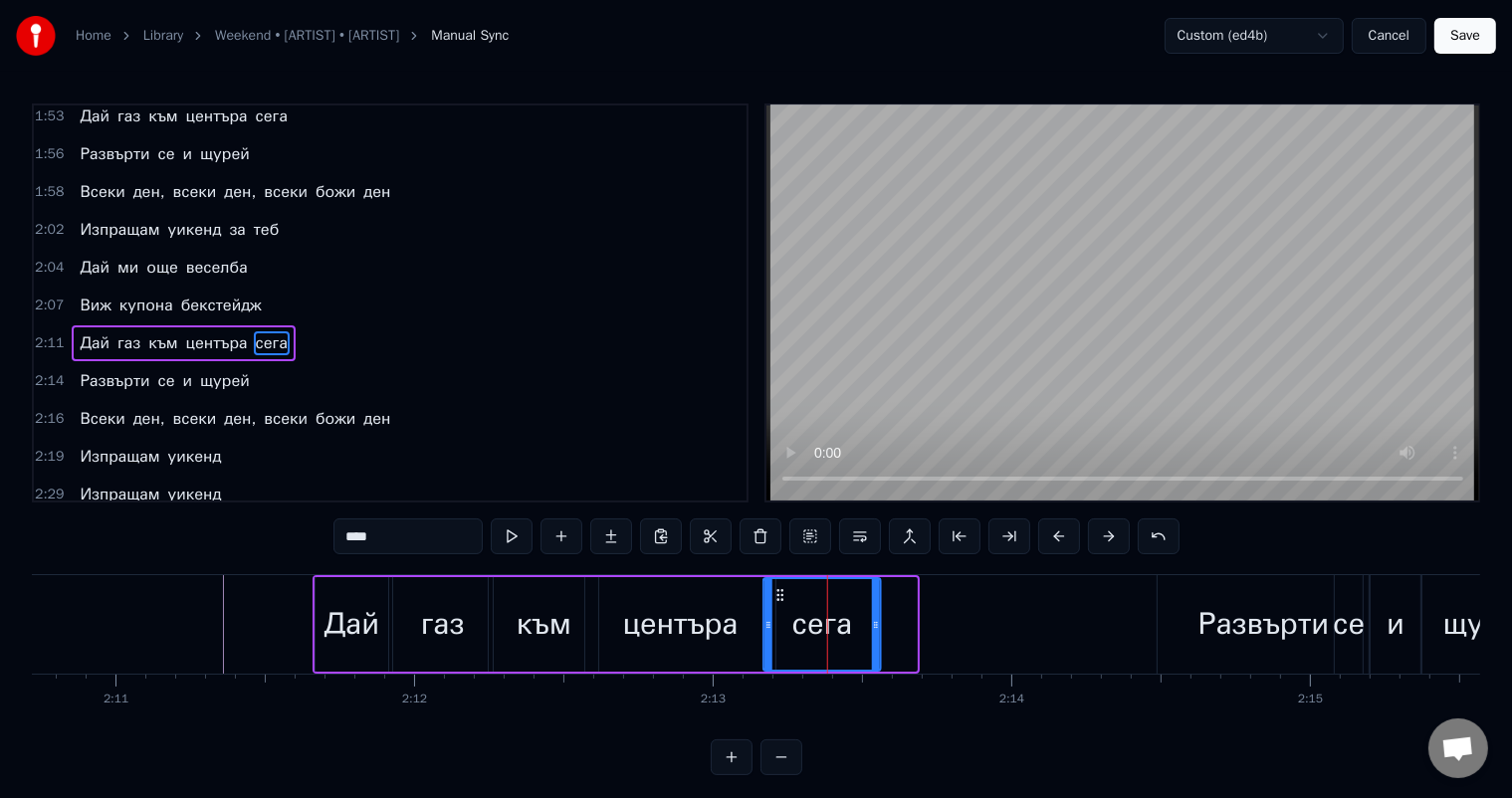 drag, startPoint x: 813, startPoint y: 596, endPoint x: 777, endPoint y: 591, distance: 36.345564 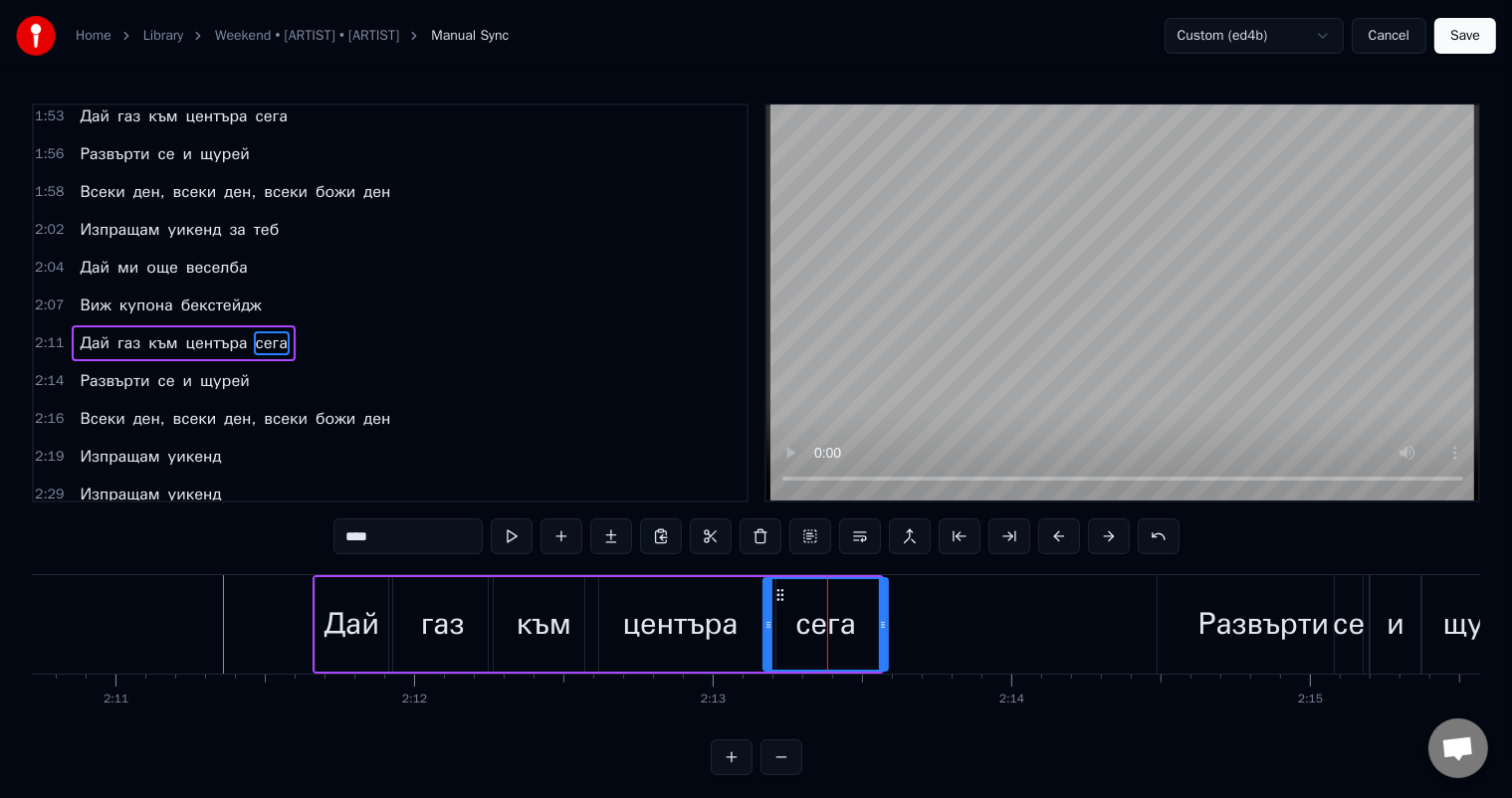 click 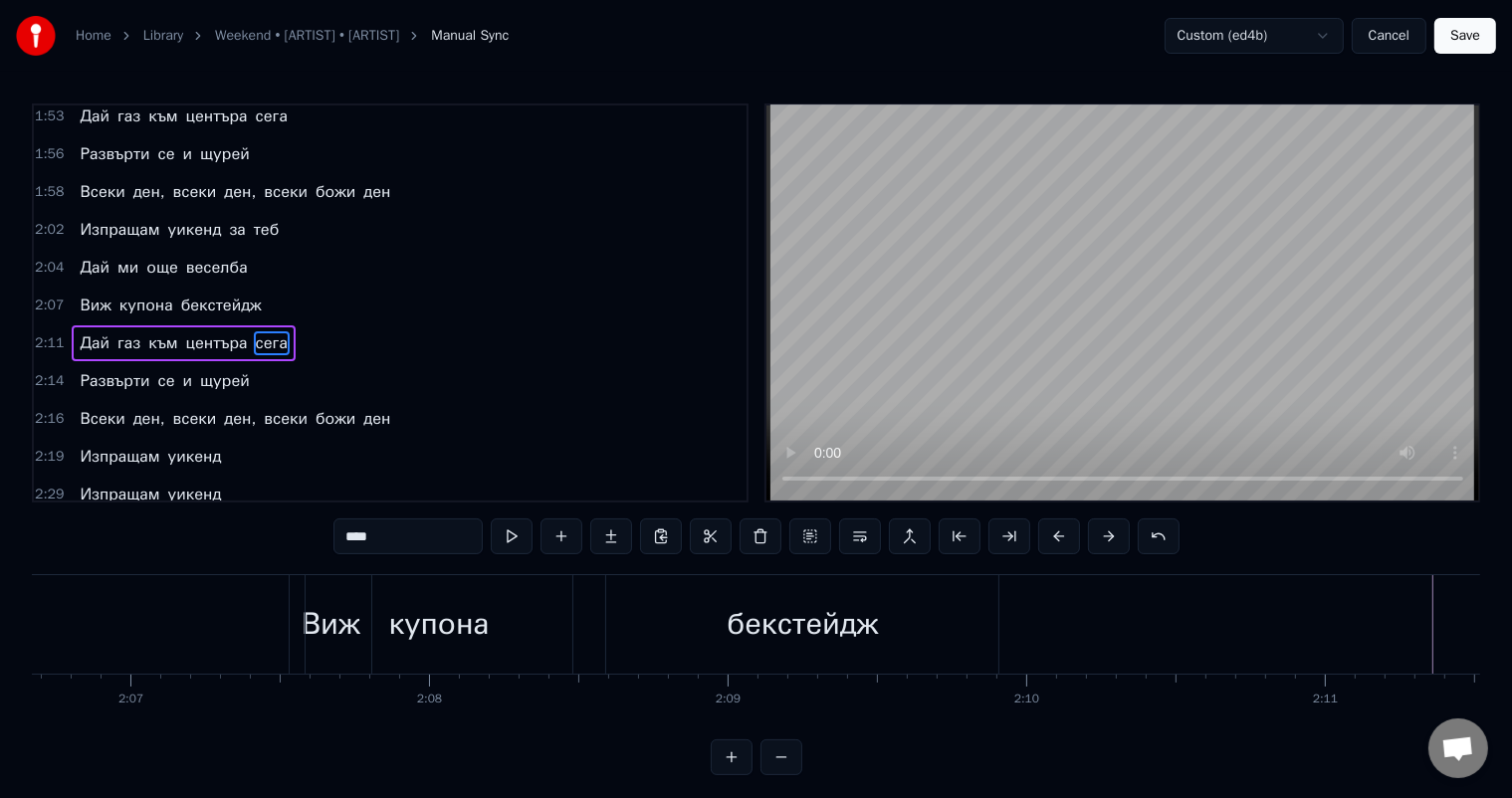 scroll, scrollTop: 0, scrollLeft: 37795, axis: horizontal 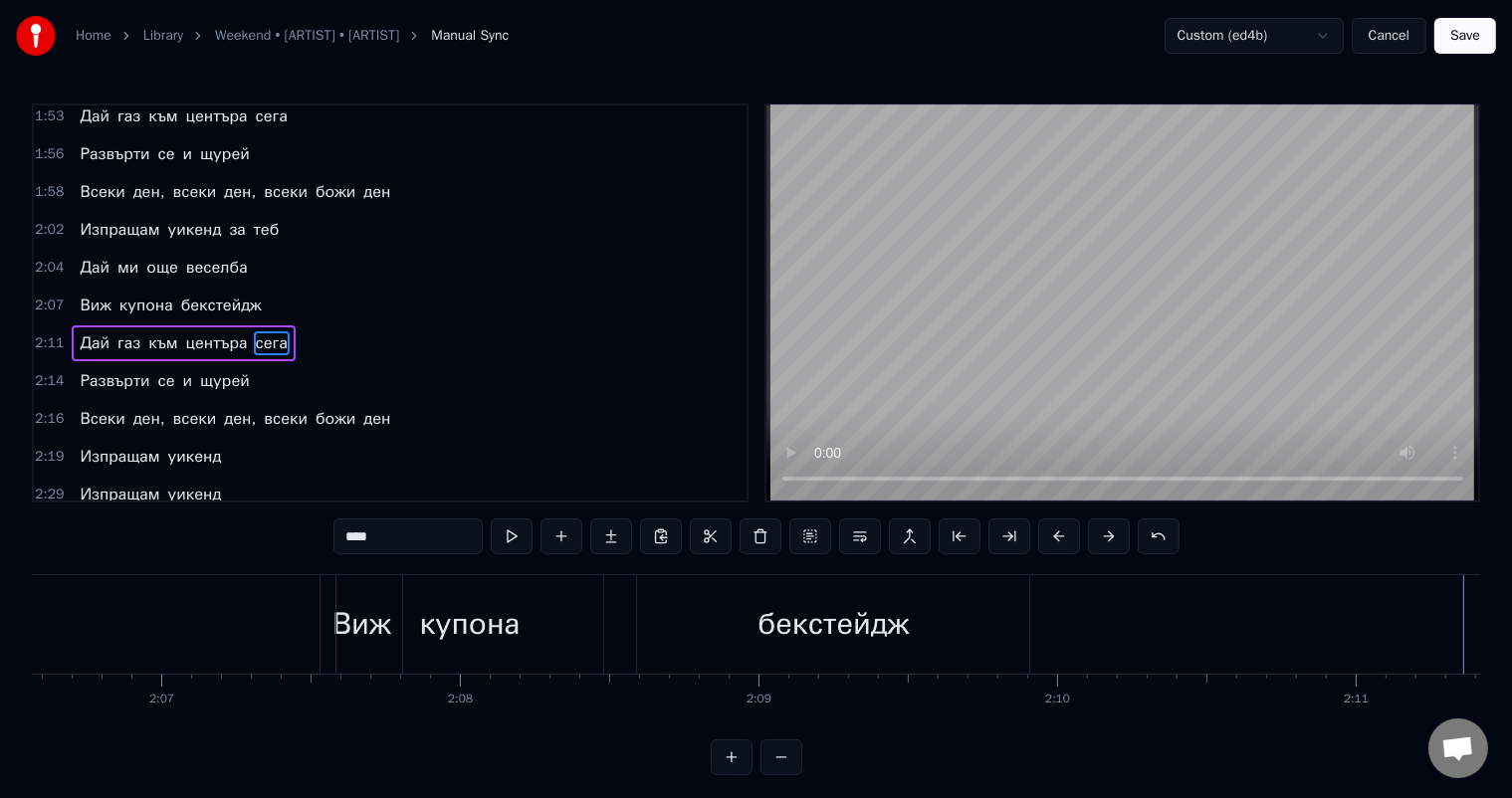 click on "купона" at bounding box center [470, 624] 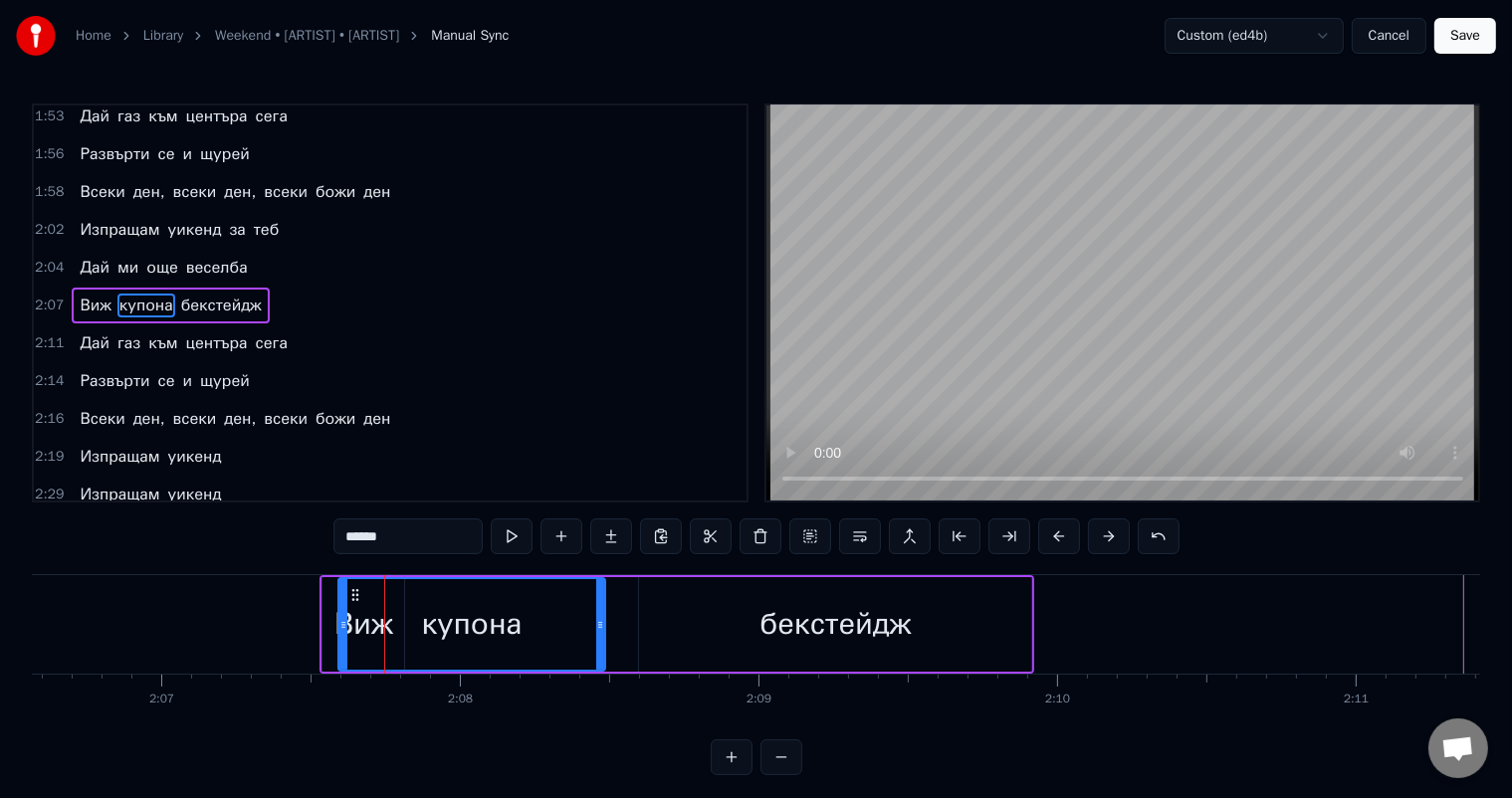 scroll, scrollTop: 992, scrollLeft: 0, axis: vertical 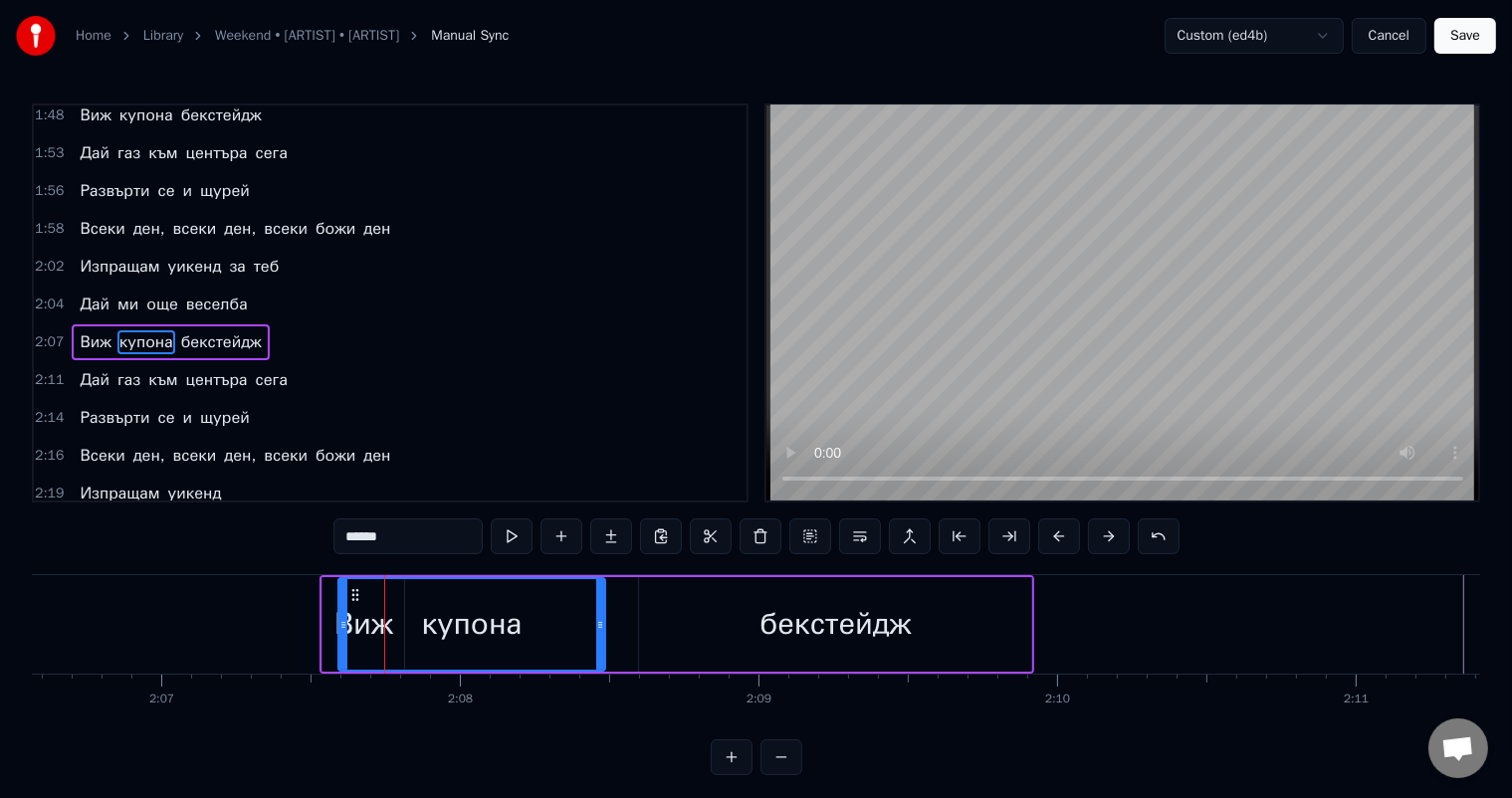 click on "купона" at bounding box center [472, 624] 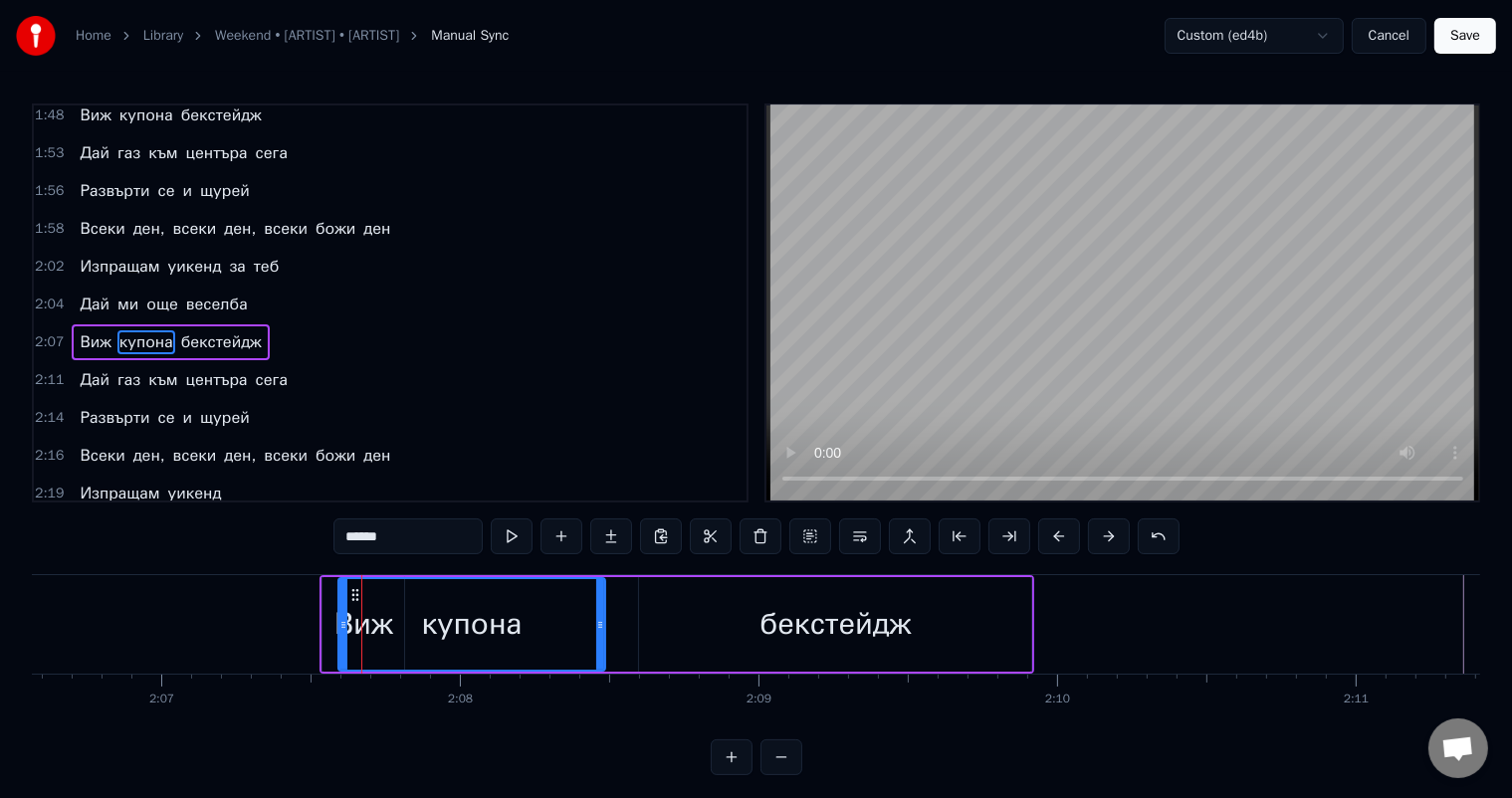 click 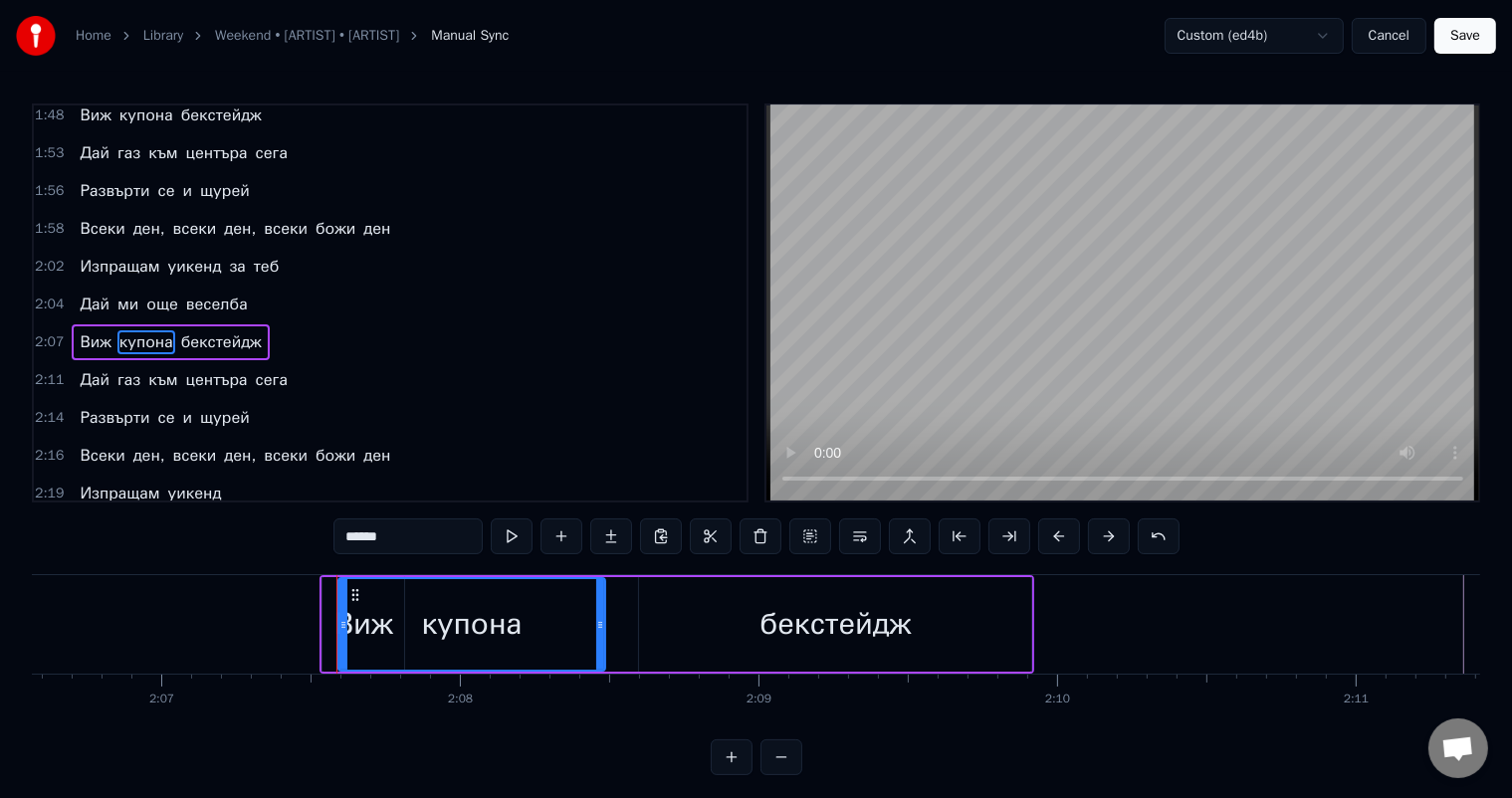 click on "Виж" at bounding box center (363, 624) 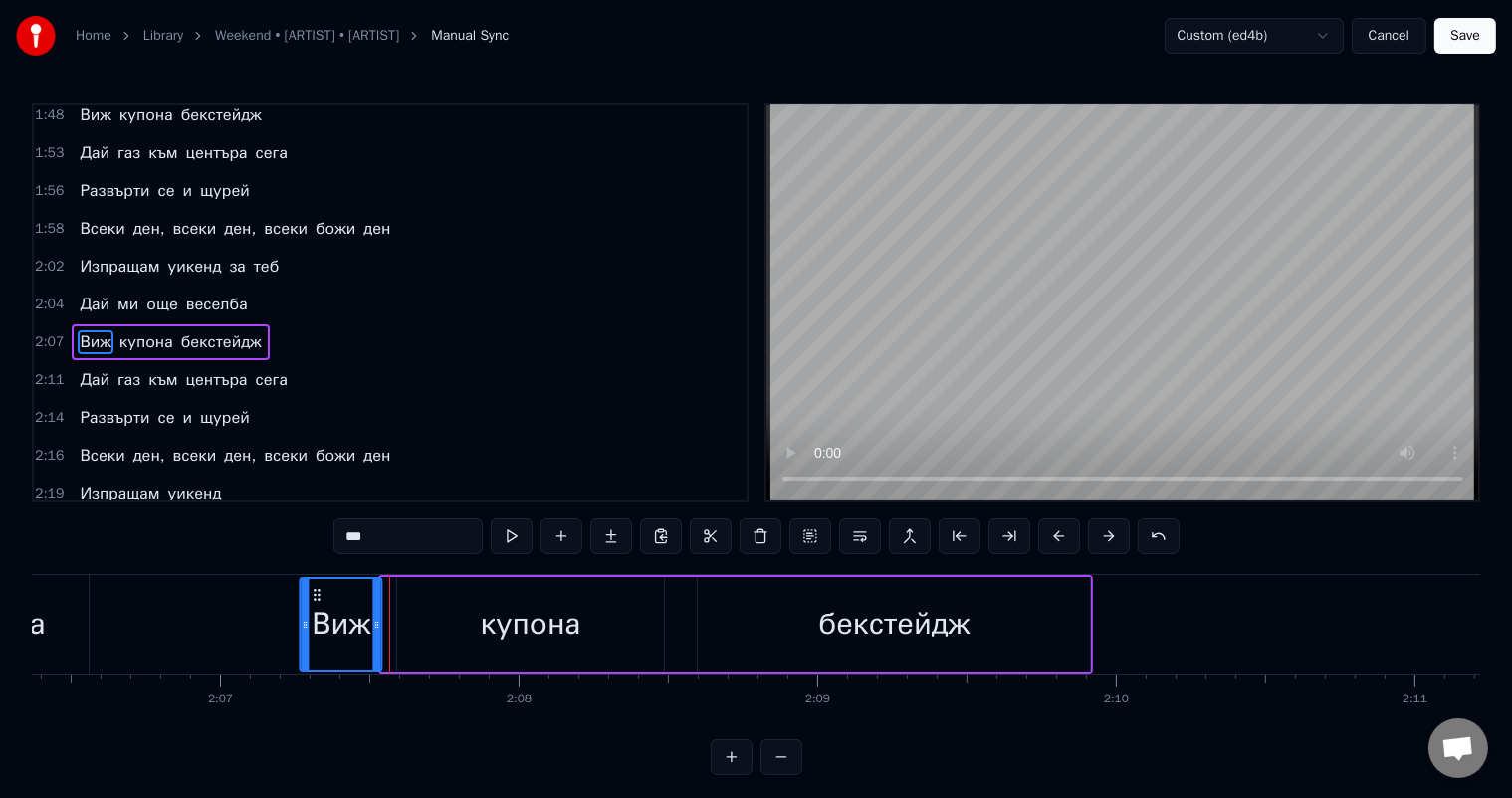 scroll, scrollTop: 0, scrollLeft: 37733, axis: horizontal 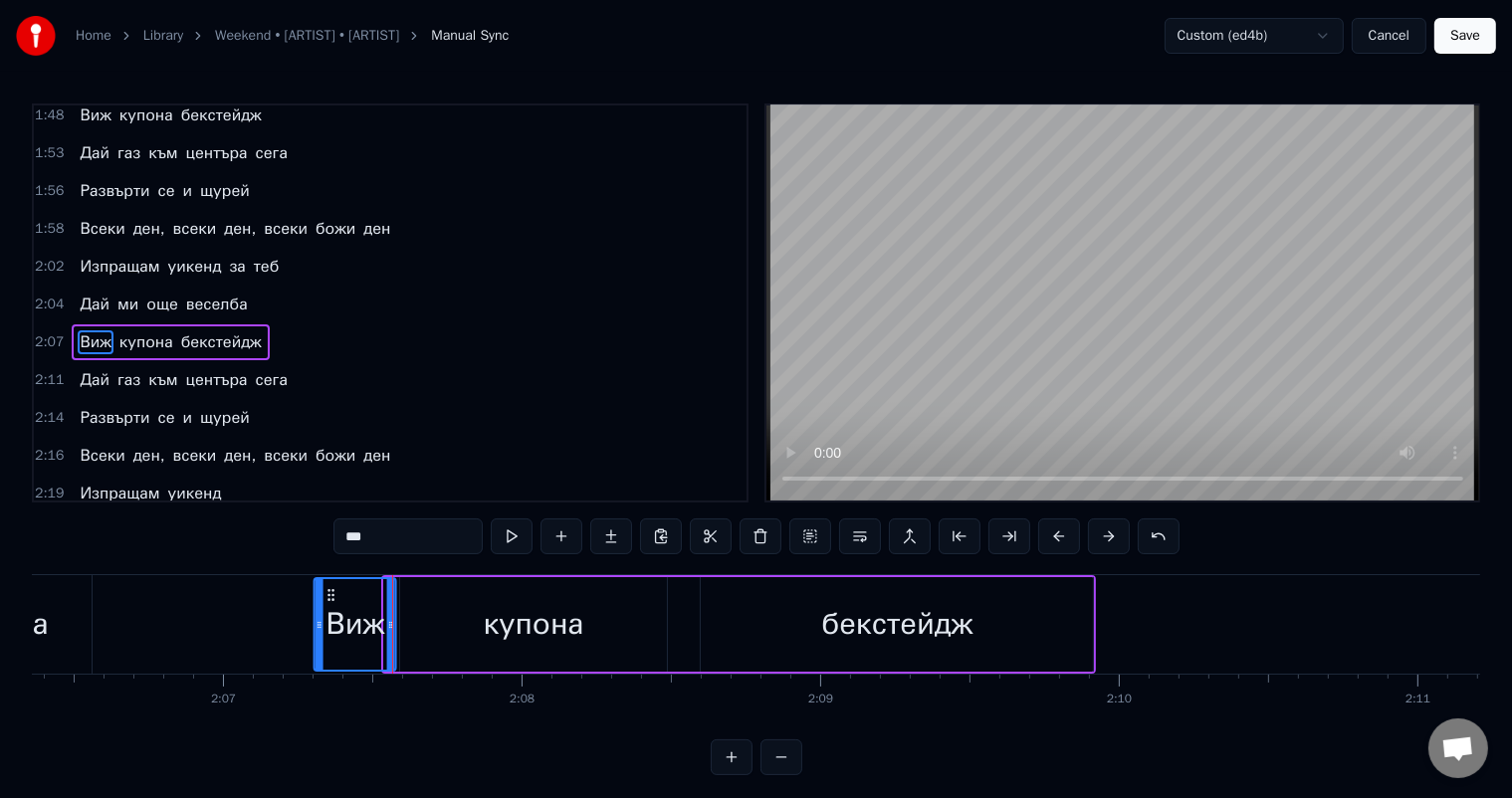 click 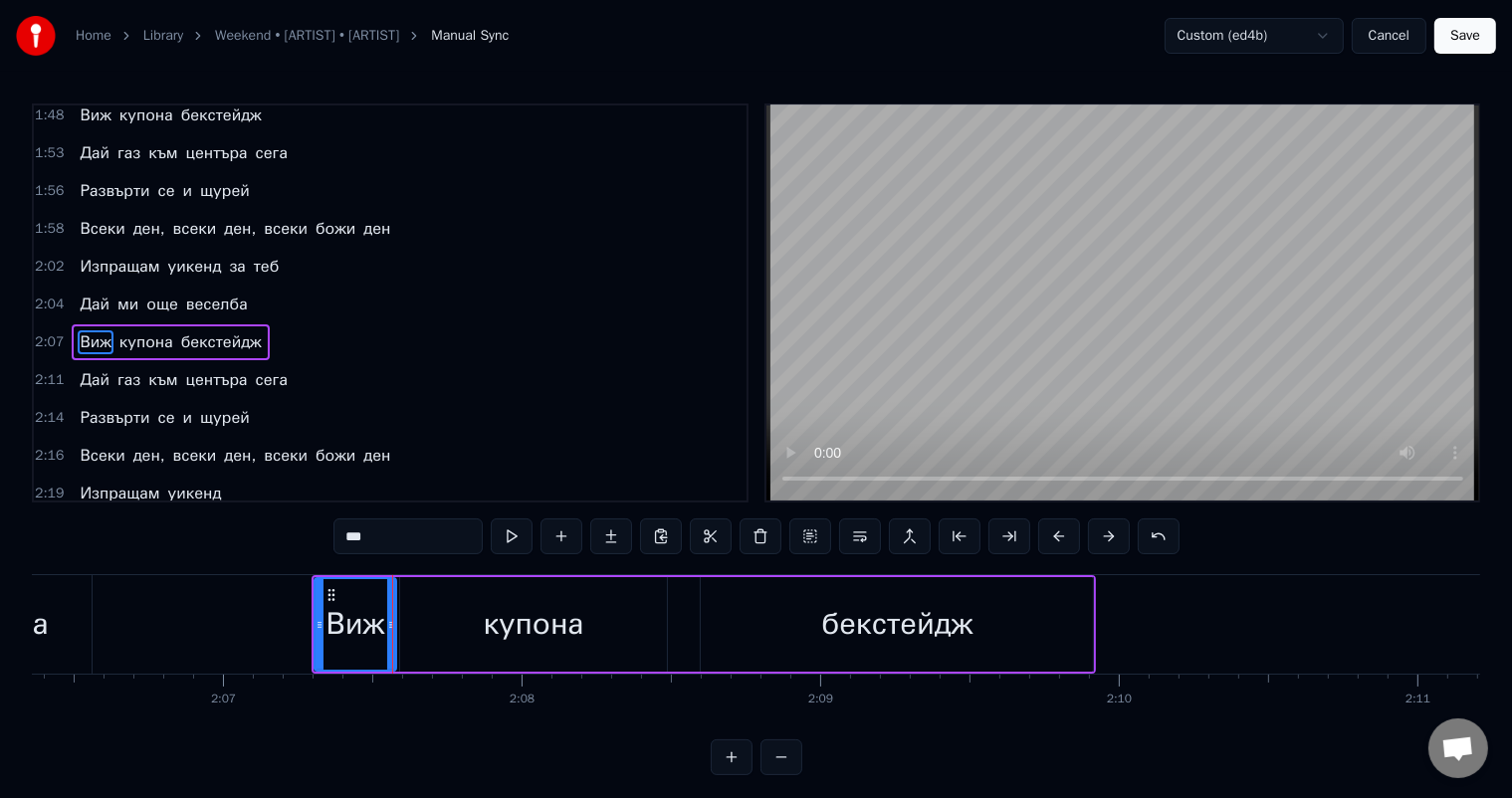 click on "купона" at bounding box center (533, 624) 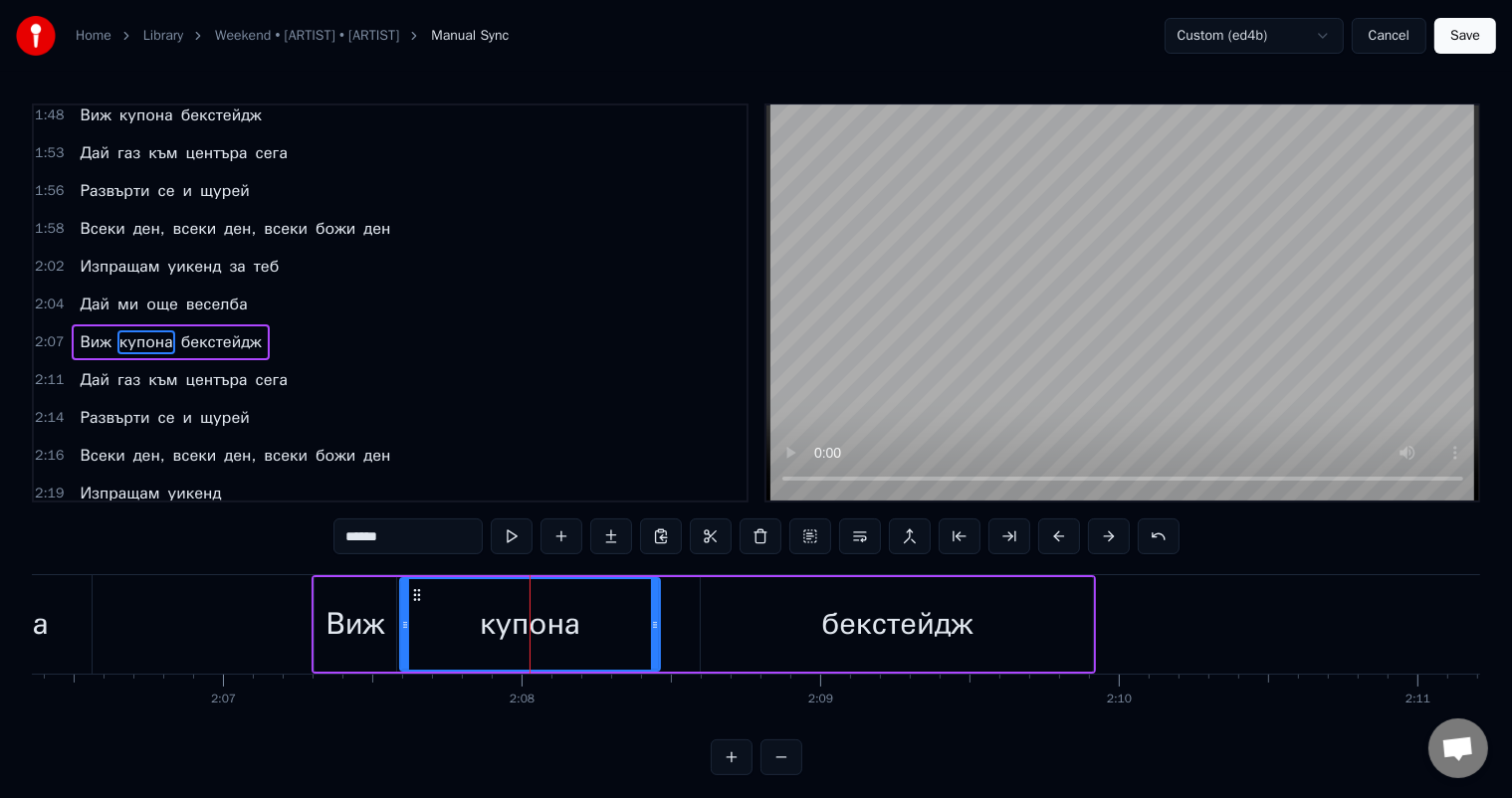 click 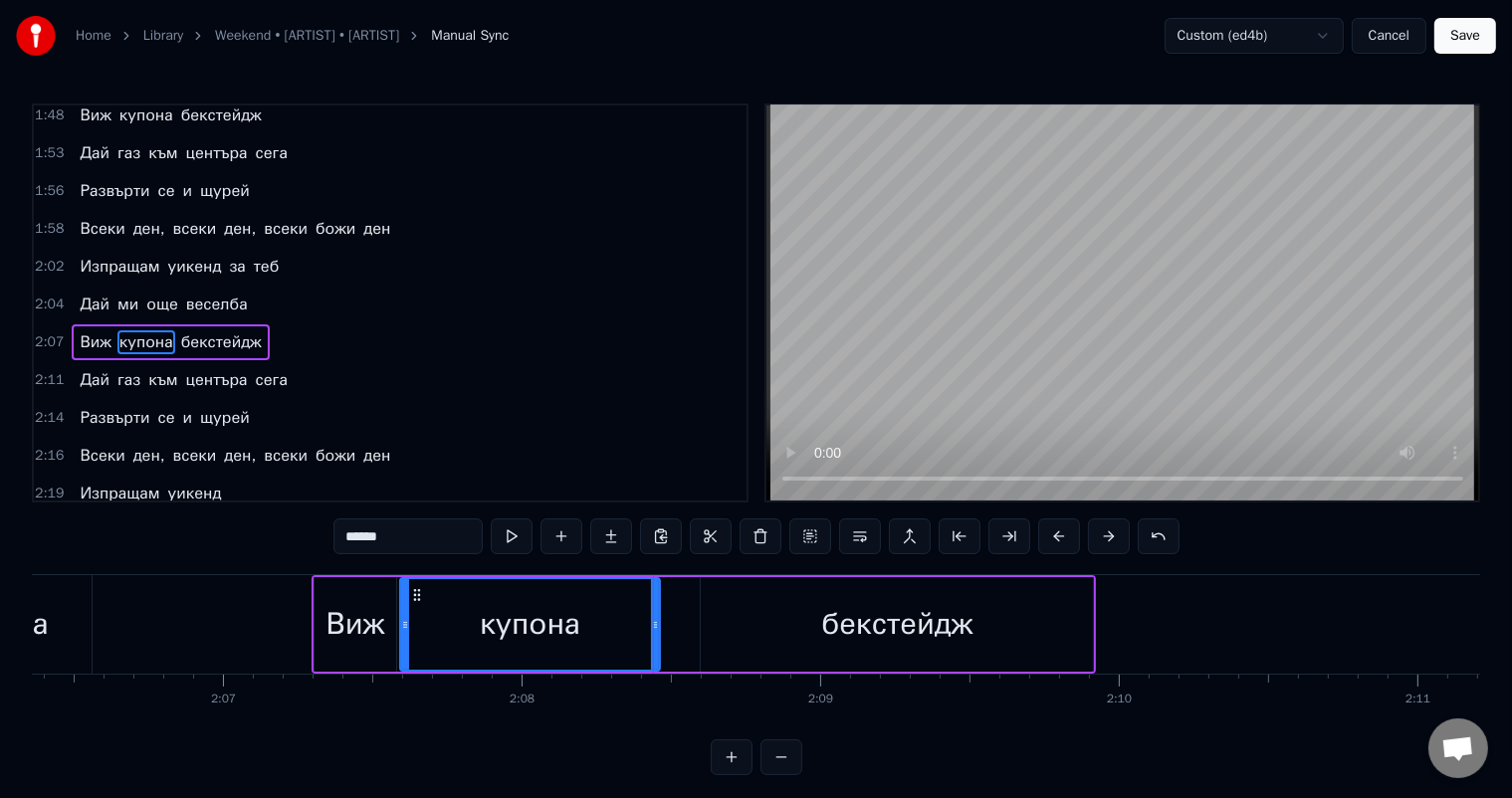 click at bounding box center [-10569, 624] 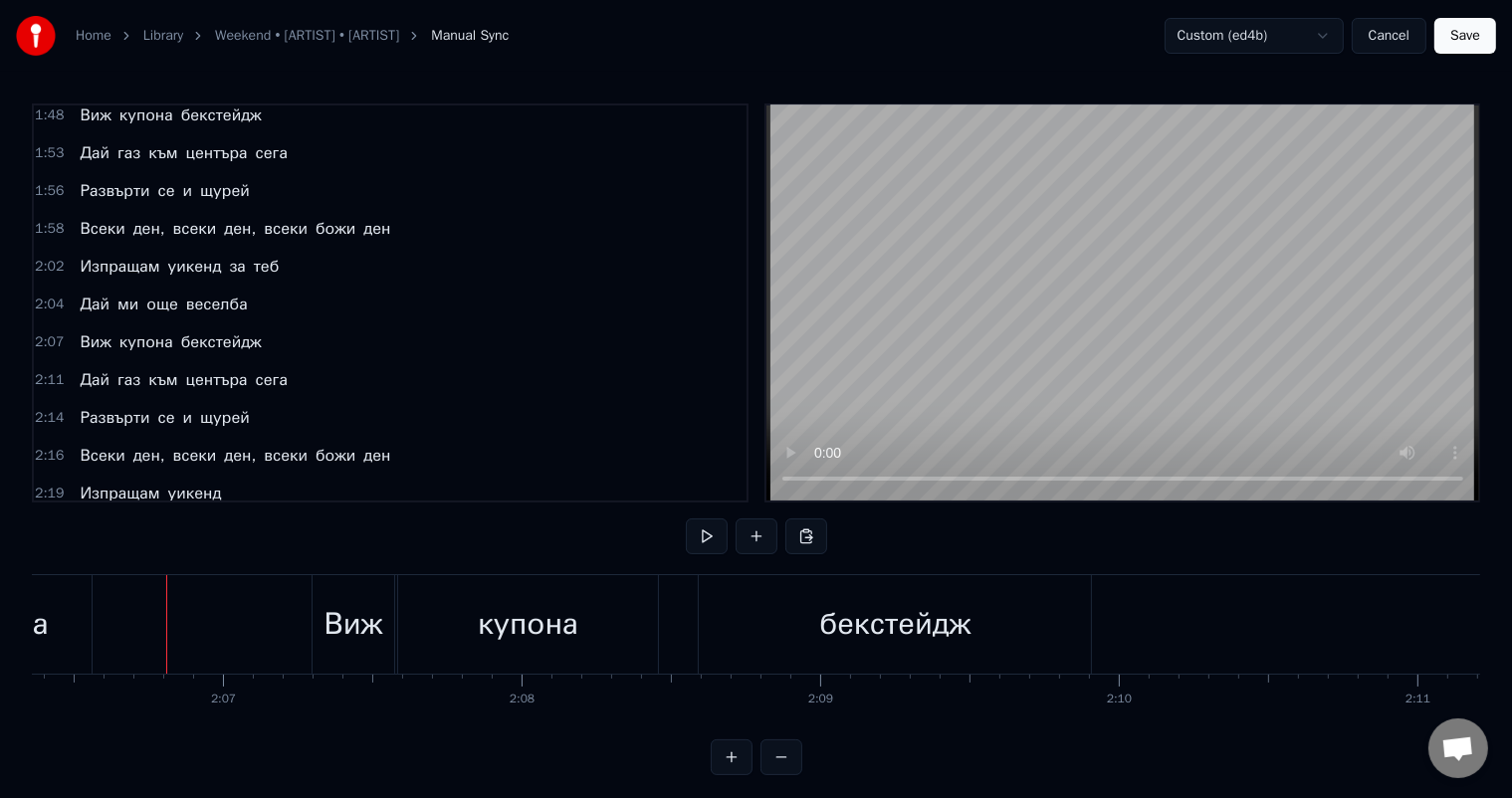 click at bounding box center (-10569, 624) 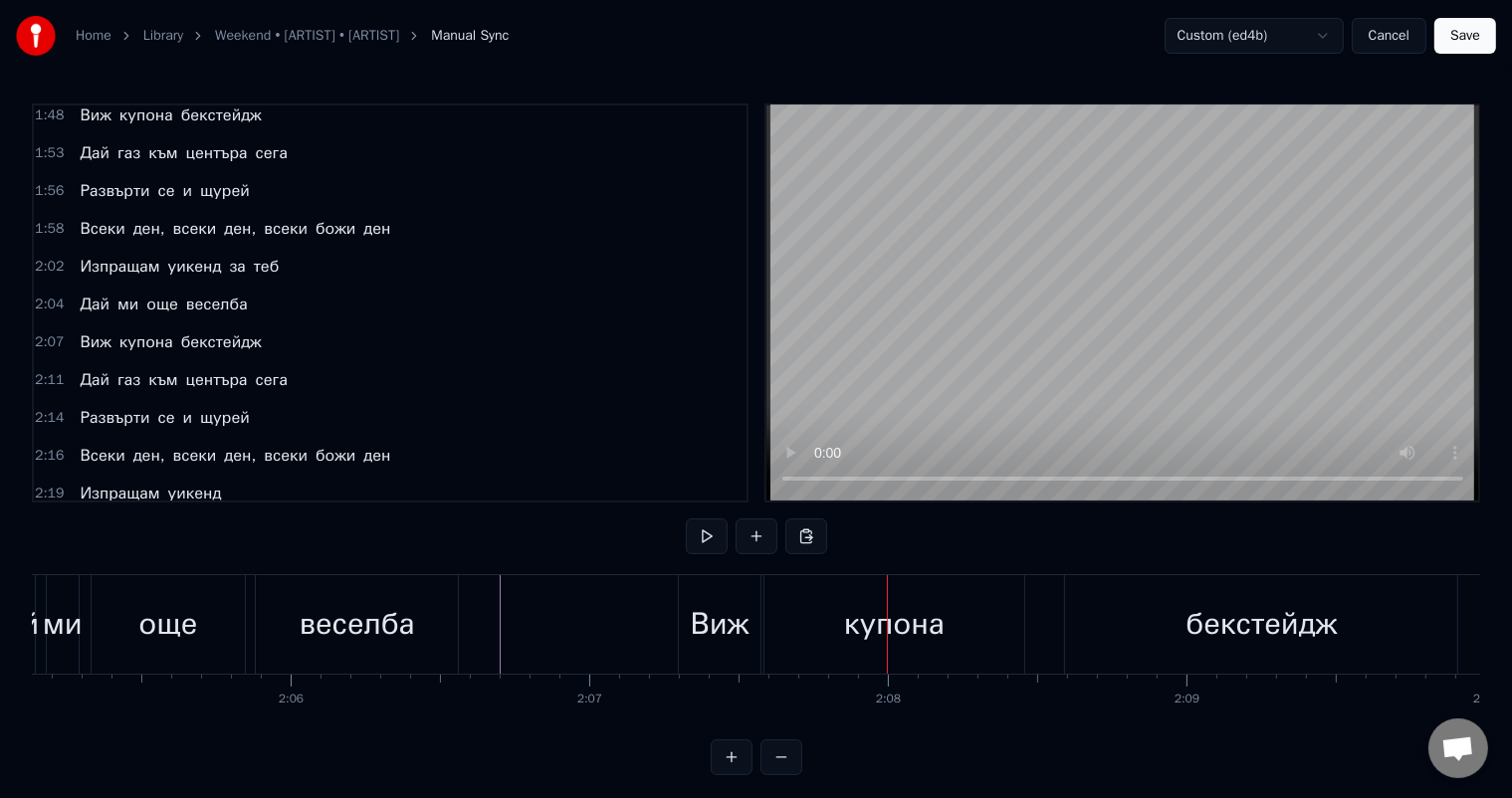 scroll, scrollTop: 0, scrollLeft: 37307, axis: horizontal 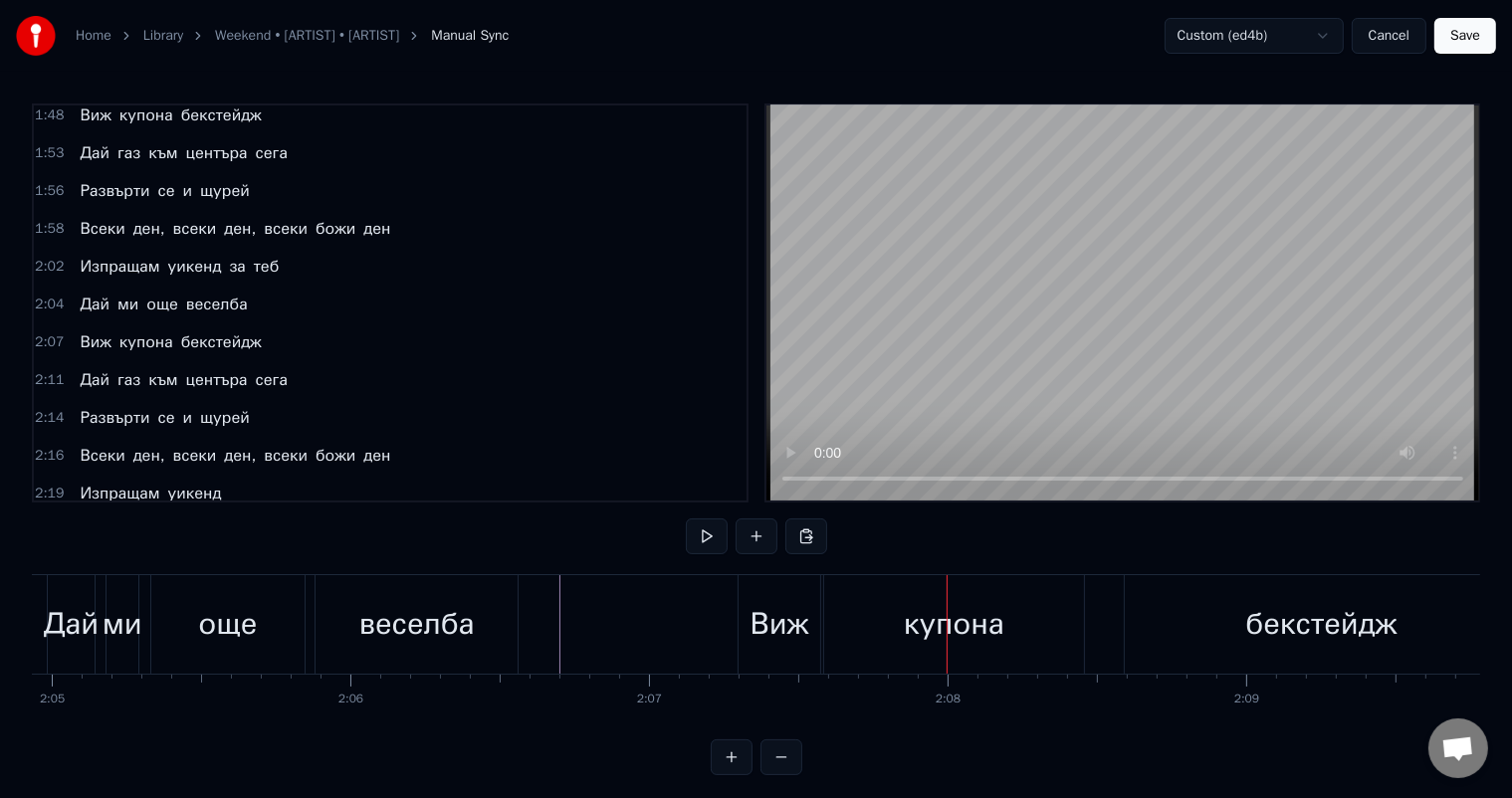 click on "още" at bounding box center (228, 624) 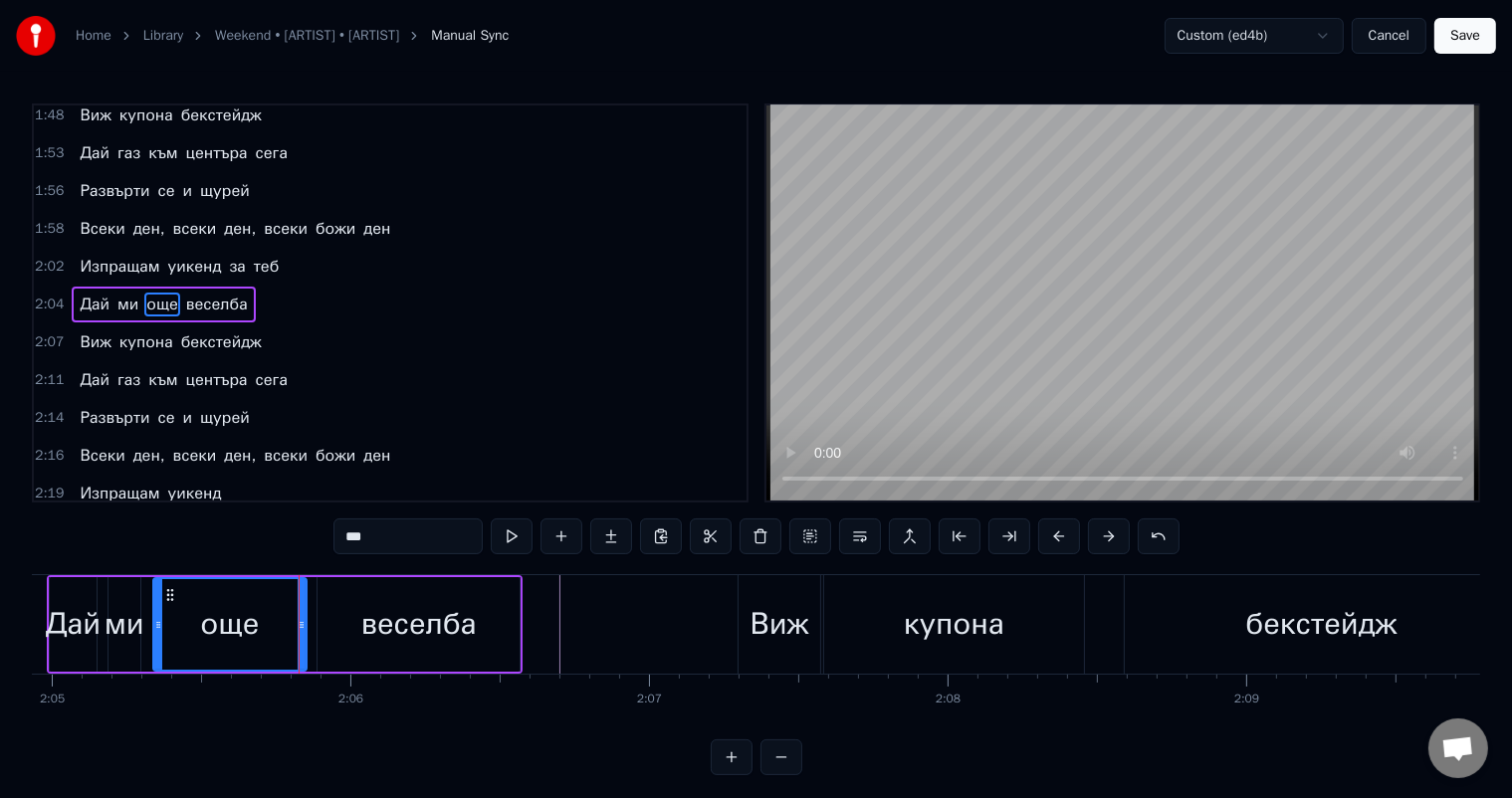scroll, scrollTop: 955, scrollLeft: 0, axis: vertical 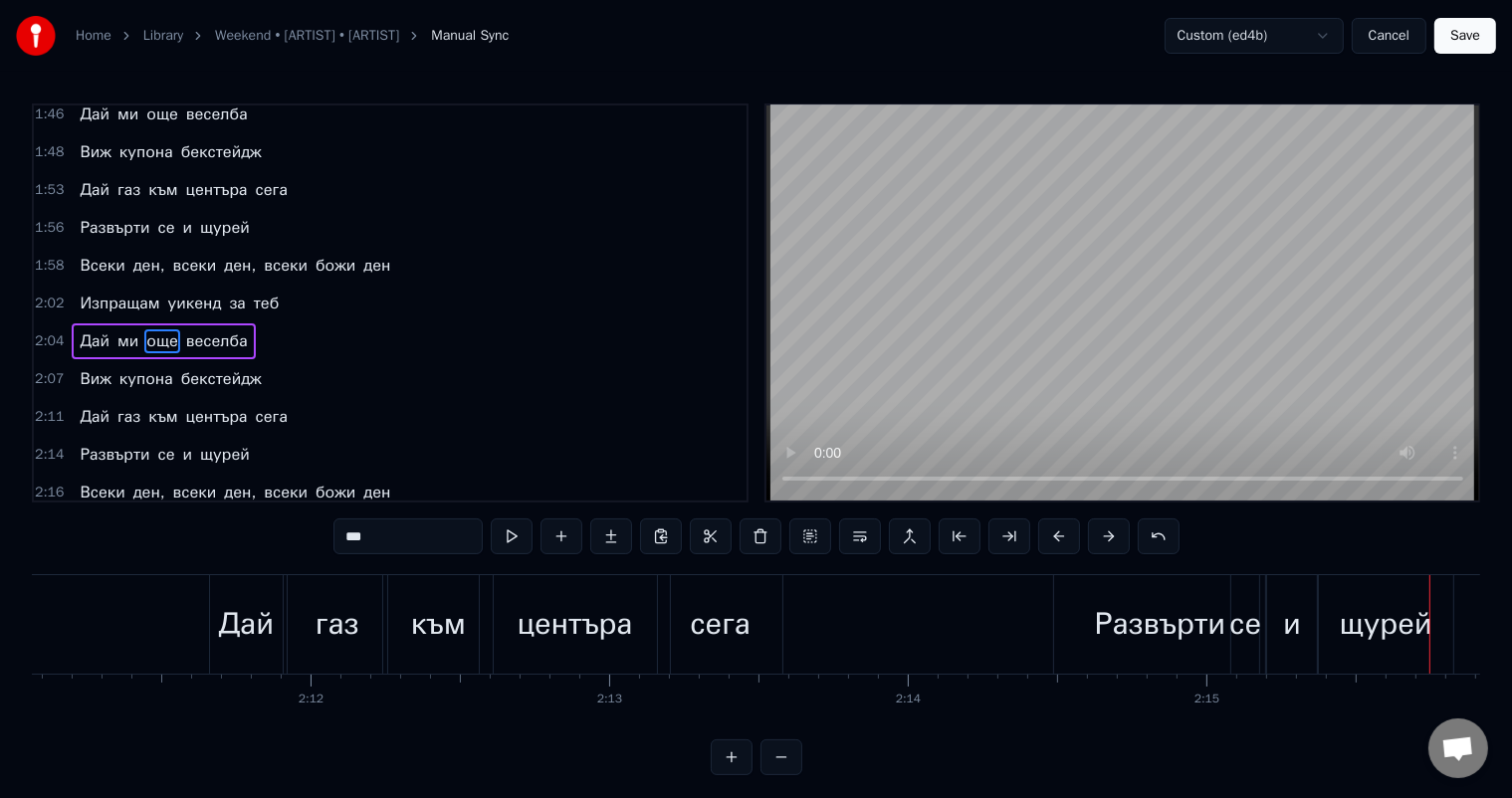 click on "Дай" at bounding box center (247, 624) 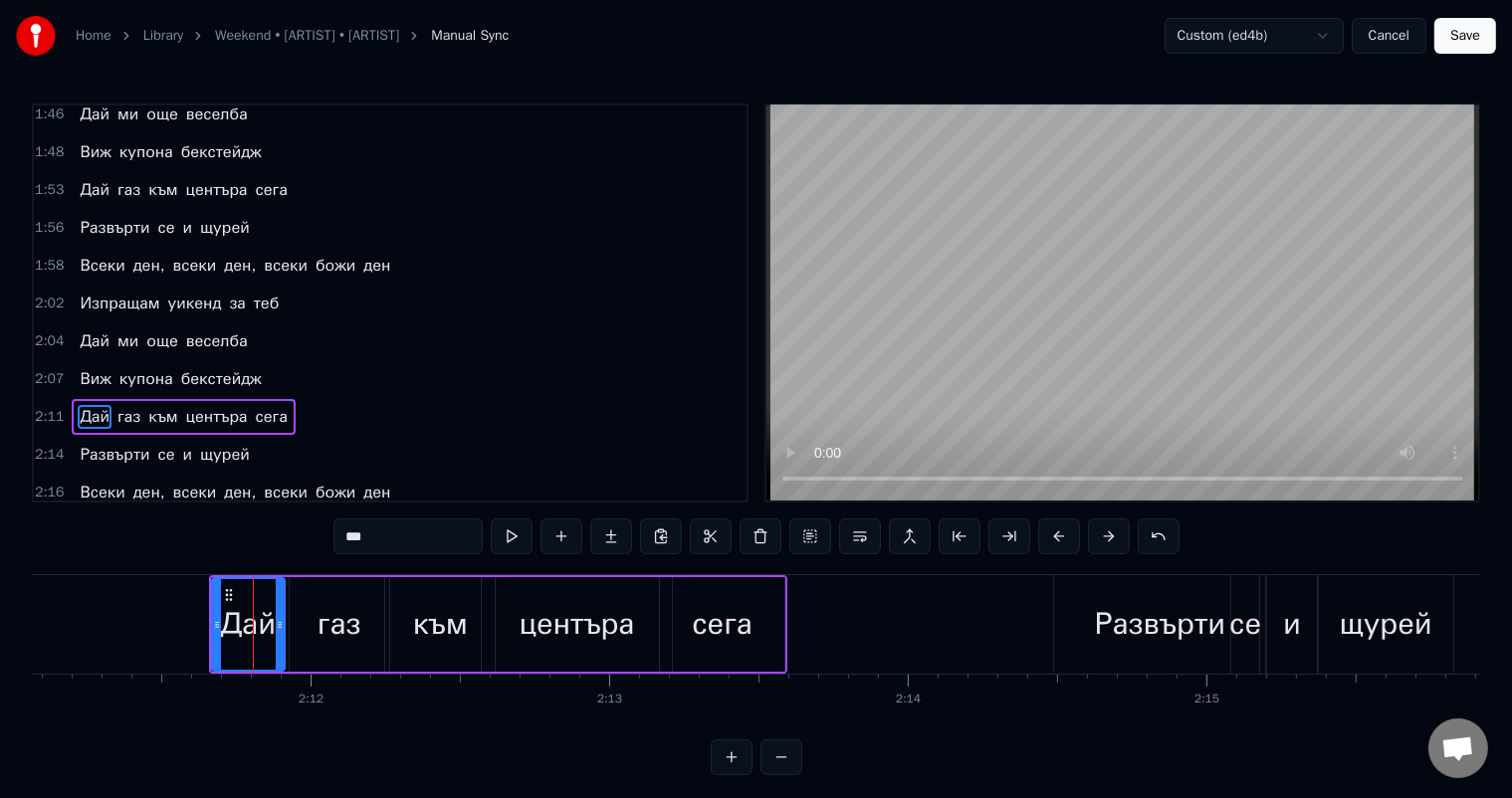scroll, scrollTop: 1029, scrollLeft: 0, axis: vertical 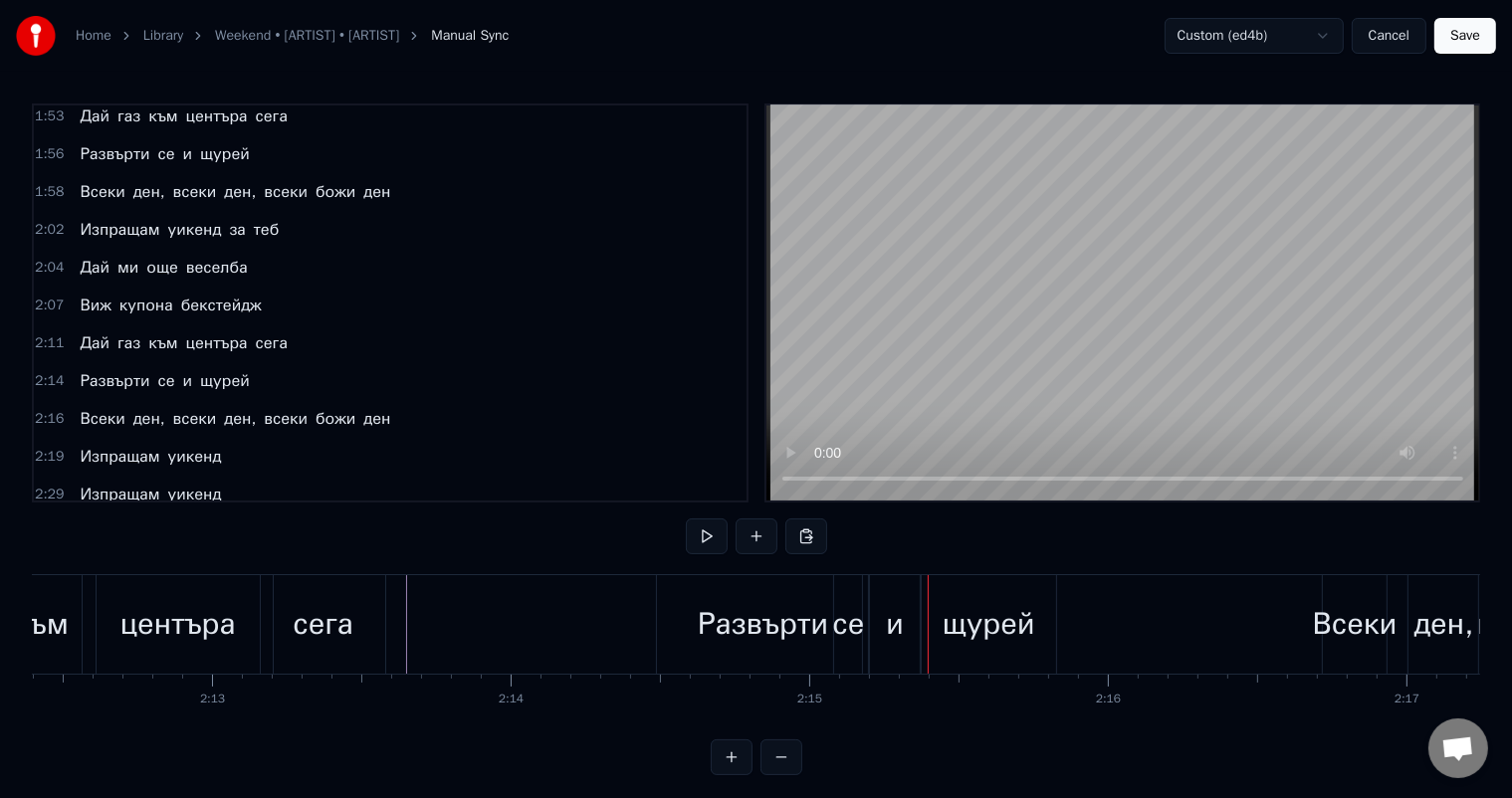 click on "Развърти" at bounding box center (762, 624) 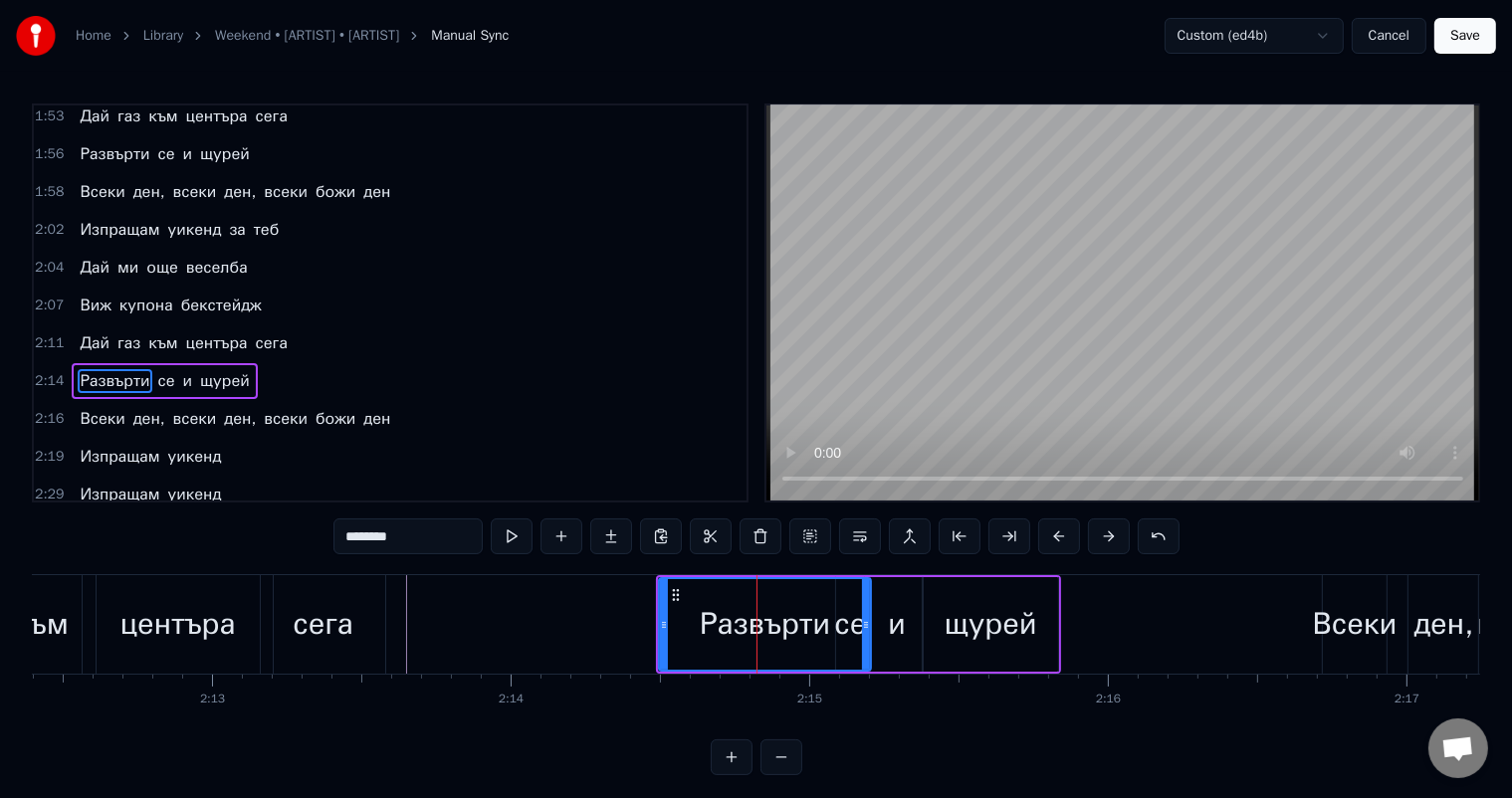 scroll, scrollTop: 1066, scrollLeft: 0, axis: vertical 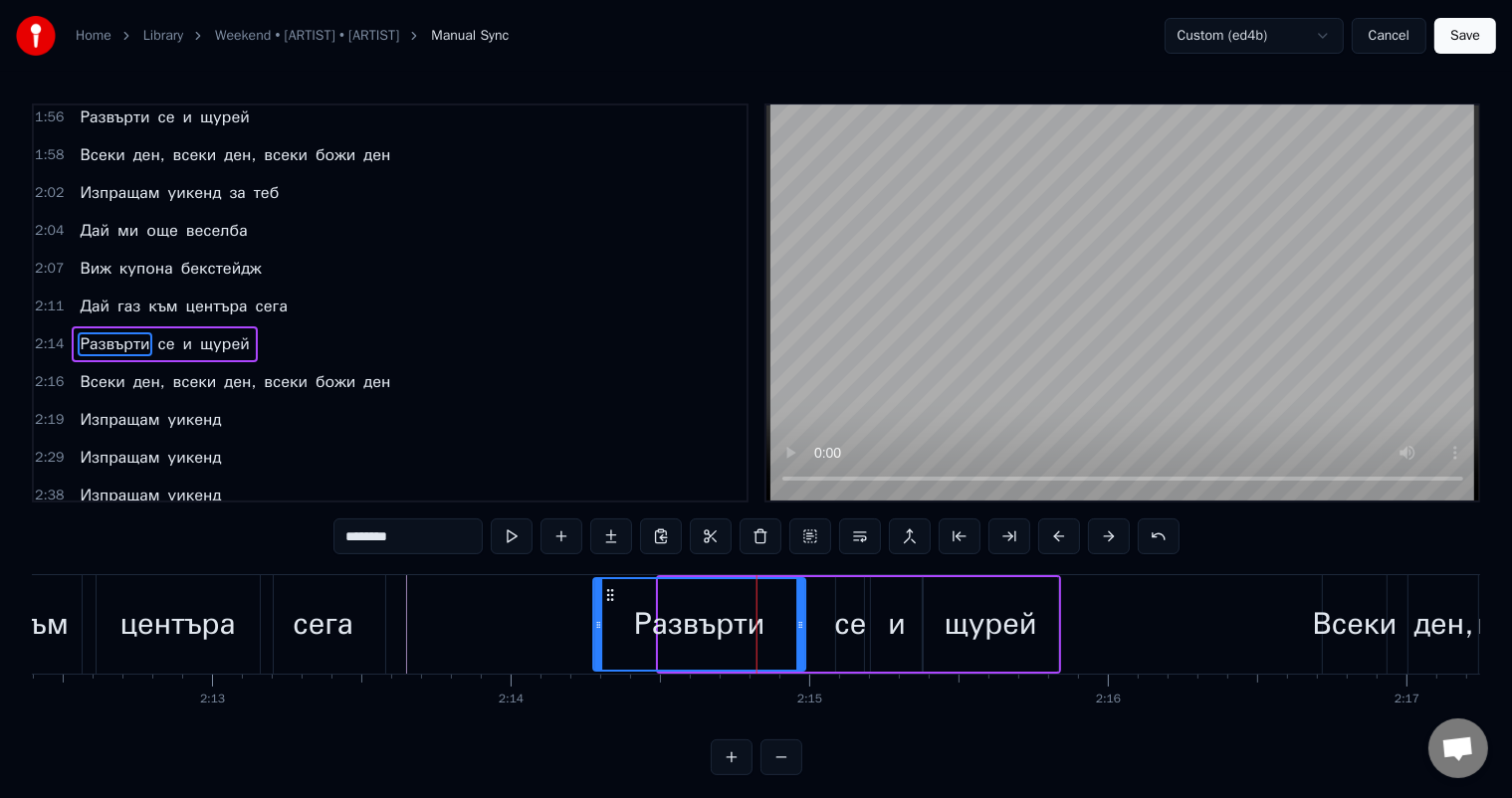 drag, startPoint x: 674, startPoint y: 595, endPoint x: 609, endPoint y: 593, distance: 65.03076 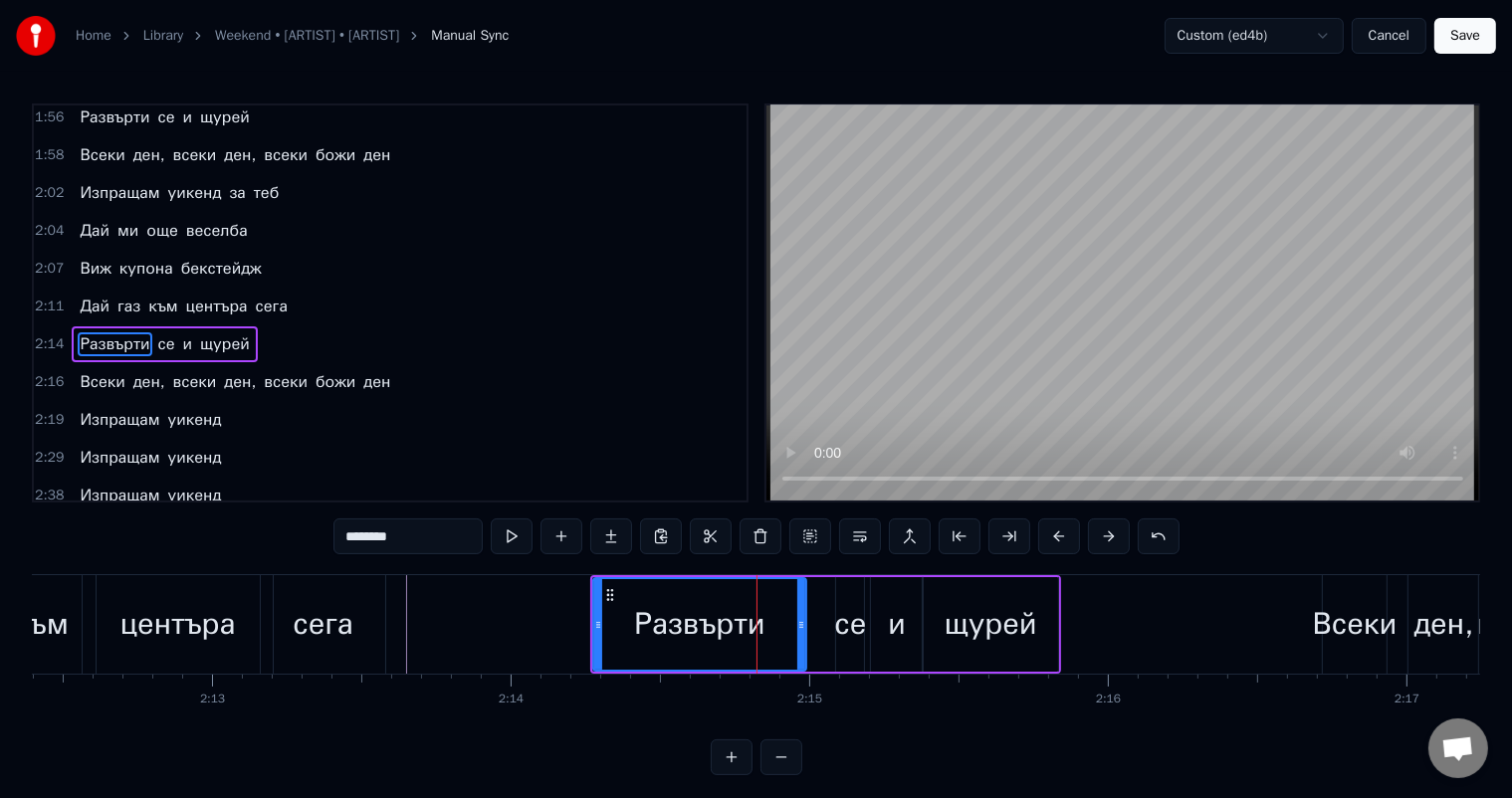 click on "се" at bounding box center [850, 624] 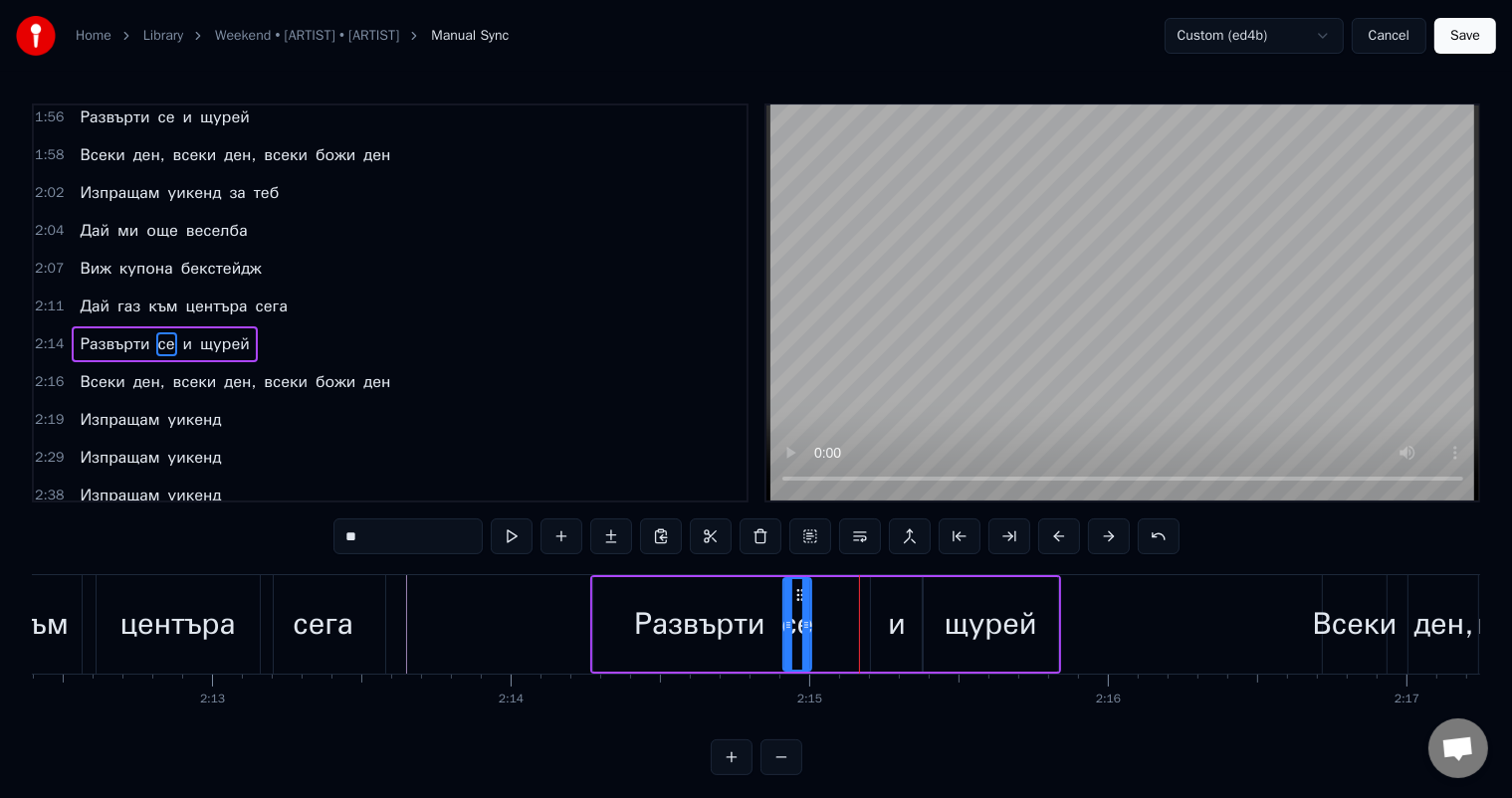 drag, startPoint x: 853, startPoint y: 593, endPoint x: 799, endPoint y: 587, distance: 54.33231 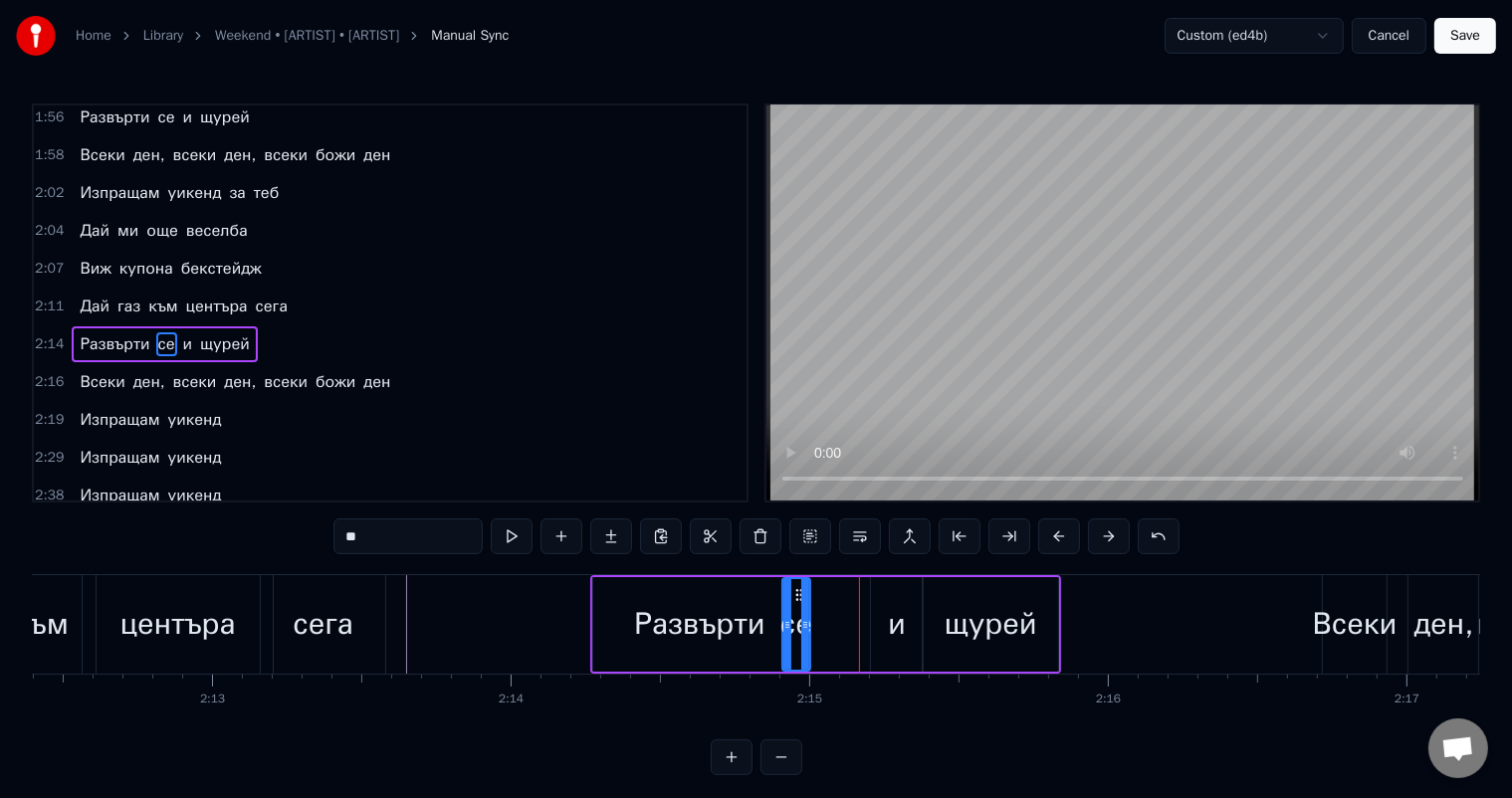 click on "и" at bounding box center (897, 624) 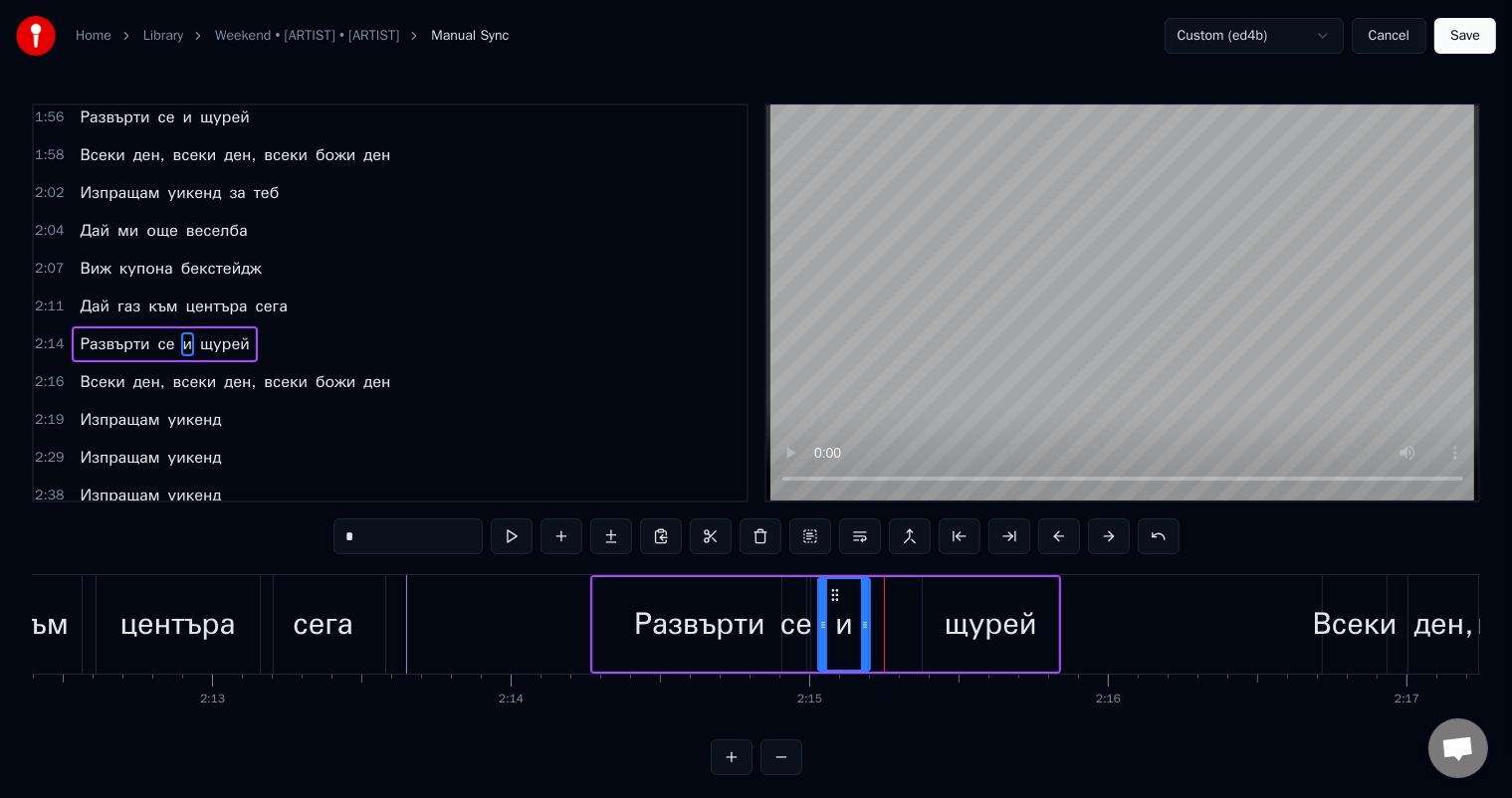 drag, startPoint x: 844, startPoint y: 589, endPoint x: 831, endPoint y: 589, distance: 13 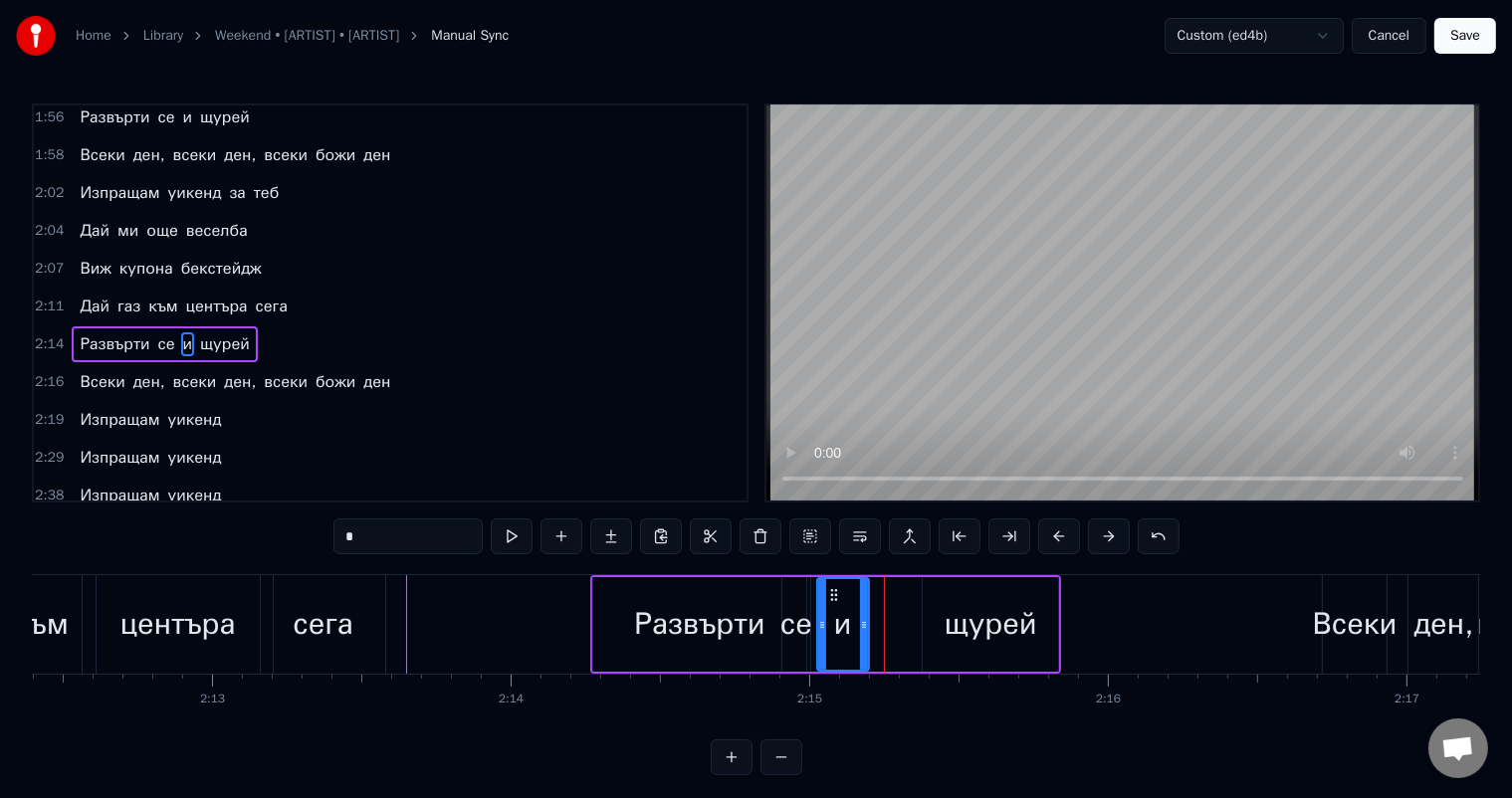 click on "щурей" at bounding box center (990, 624) 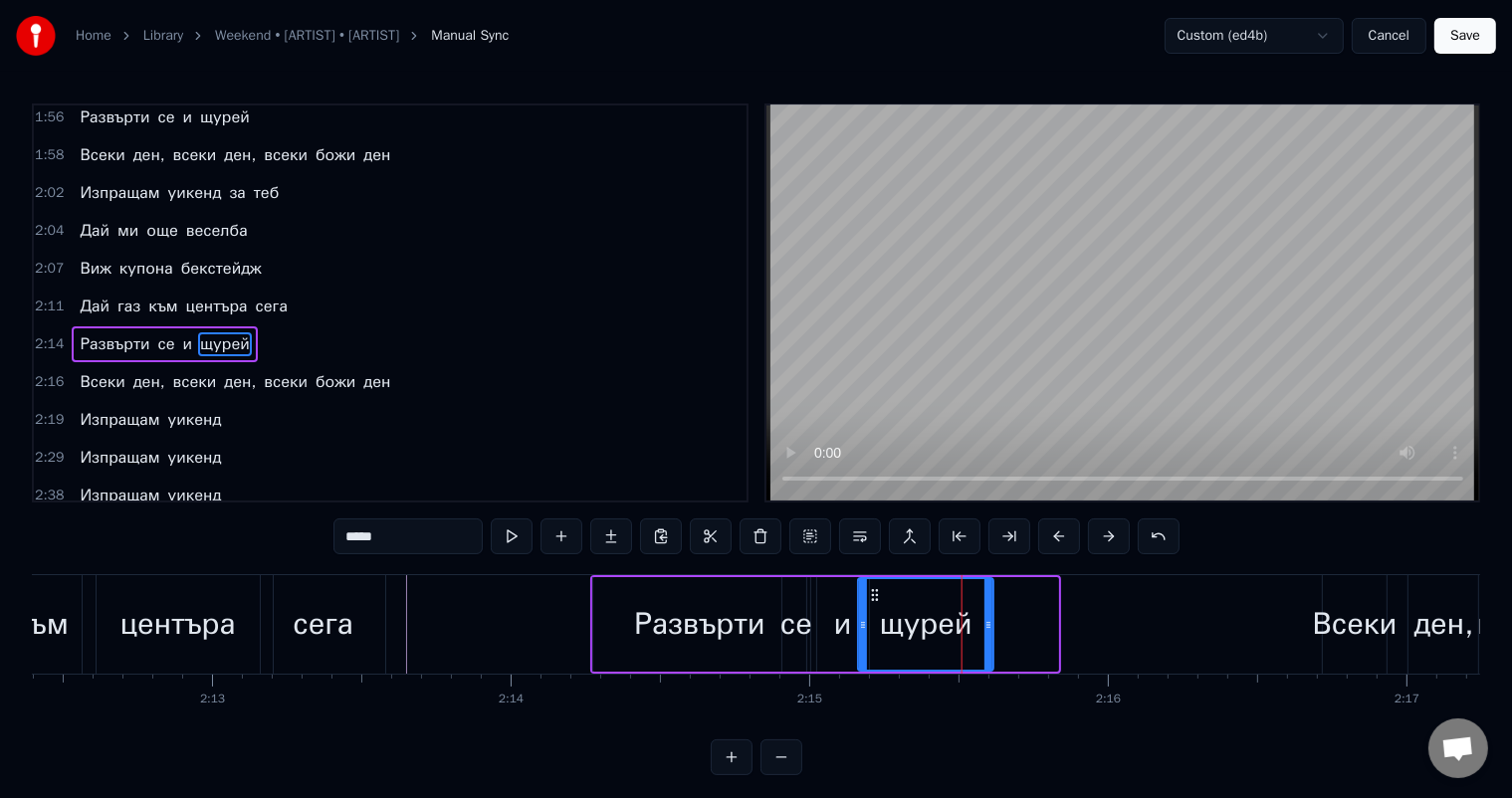 drag, startPoint x: 936, startPoint y: 592, endPoint x: 871, endPoint y: 592, distance: 65 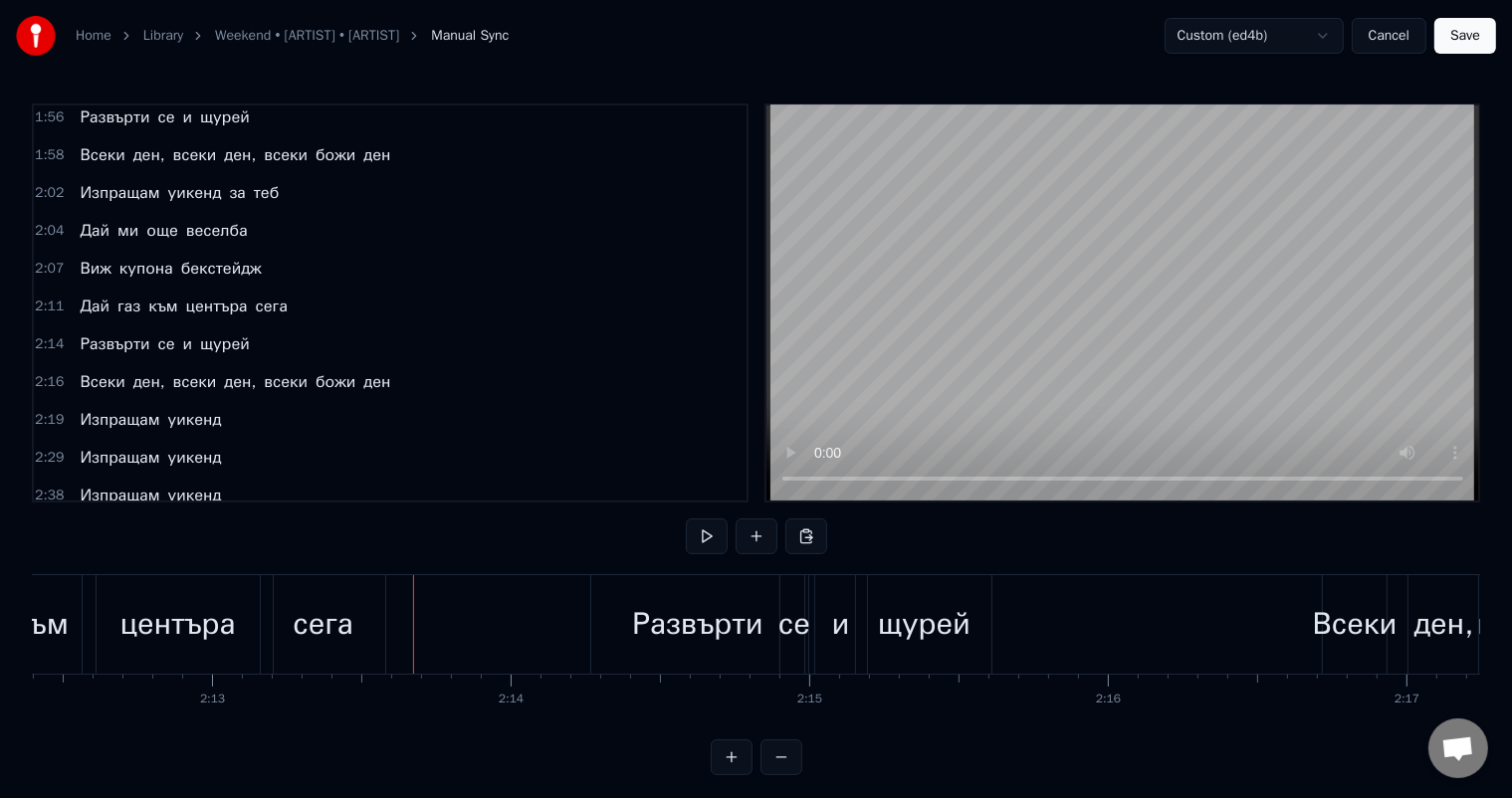 click on "щурей" at bounding box center (924, 624) 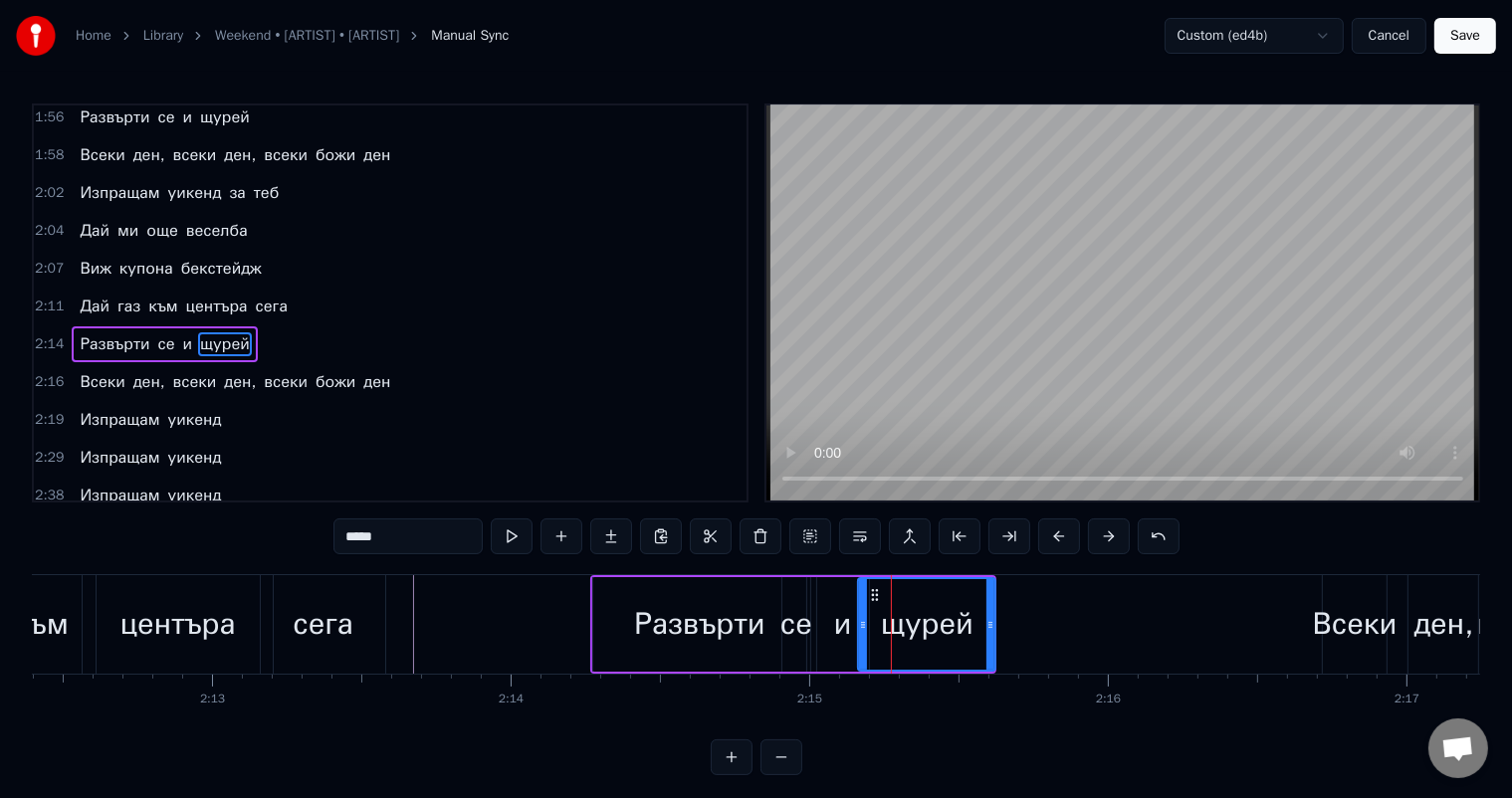 click 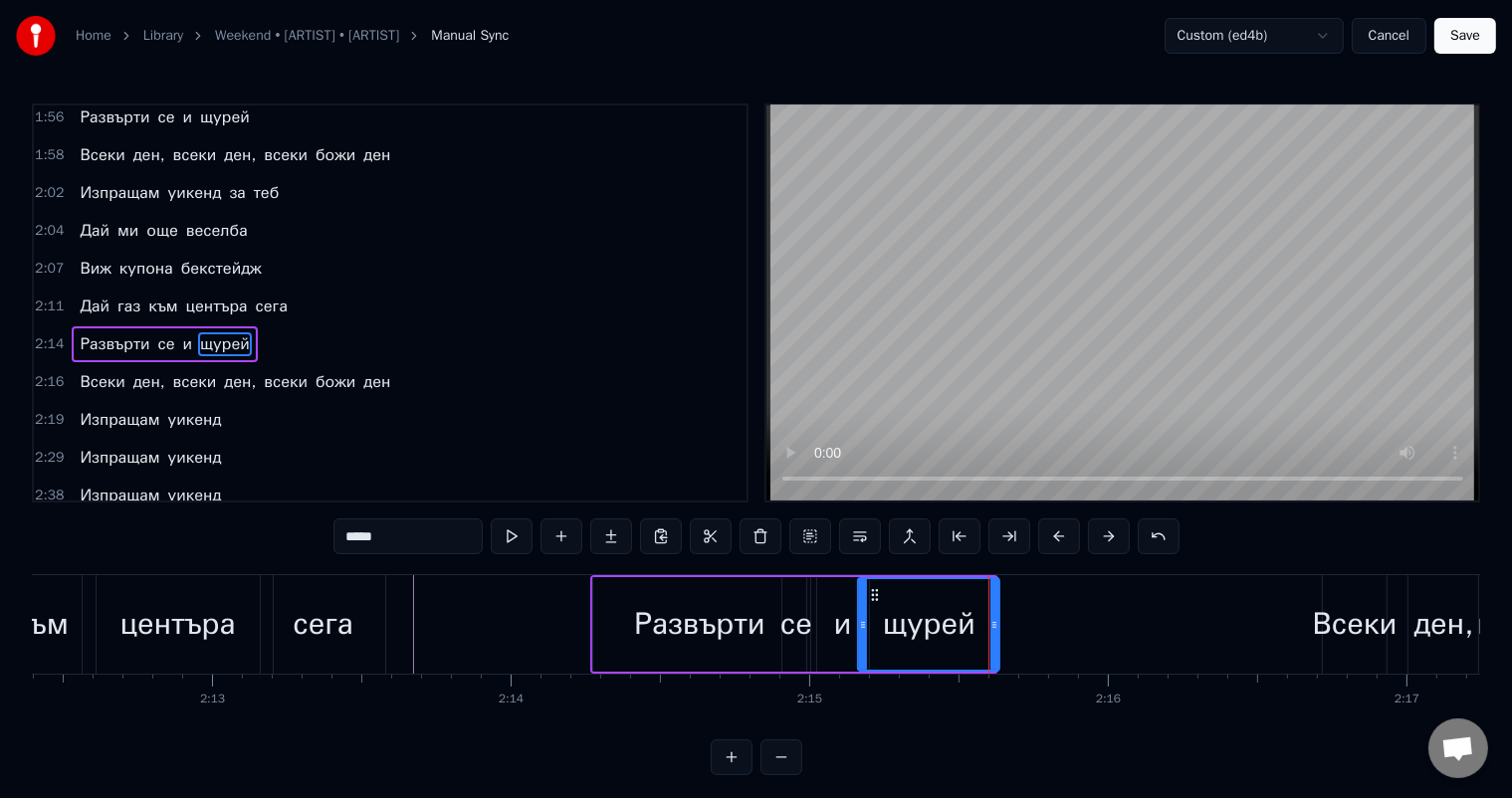 click 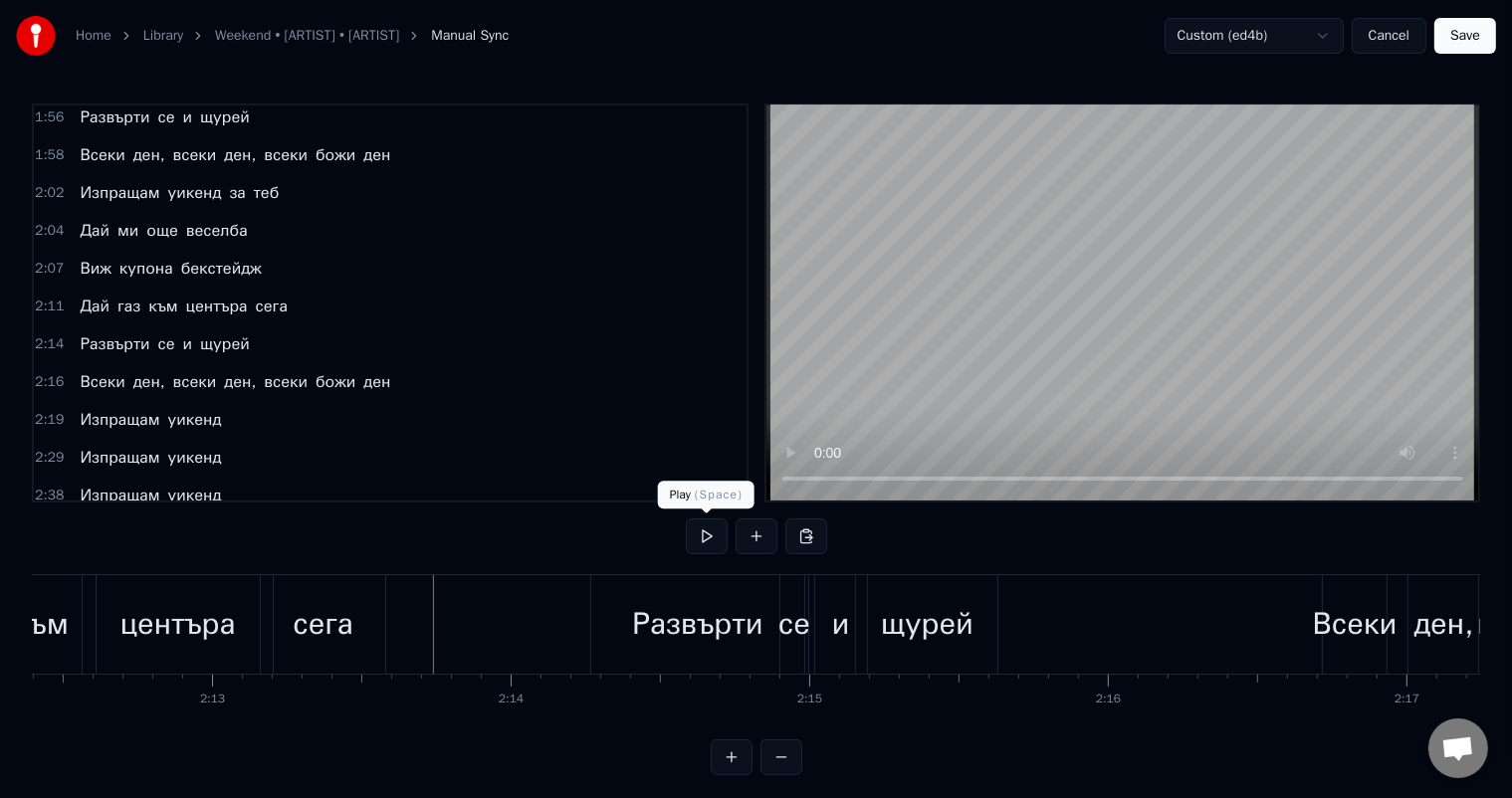 click at bounding box center (707, 536) 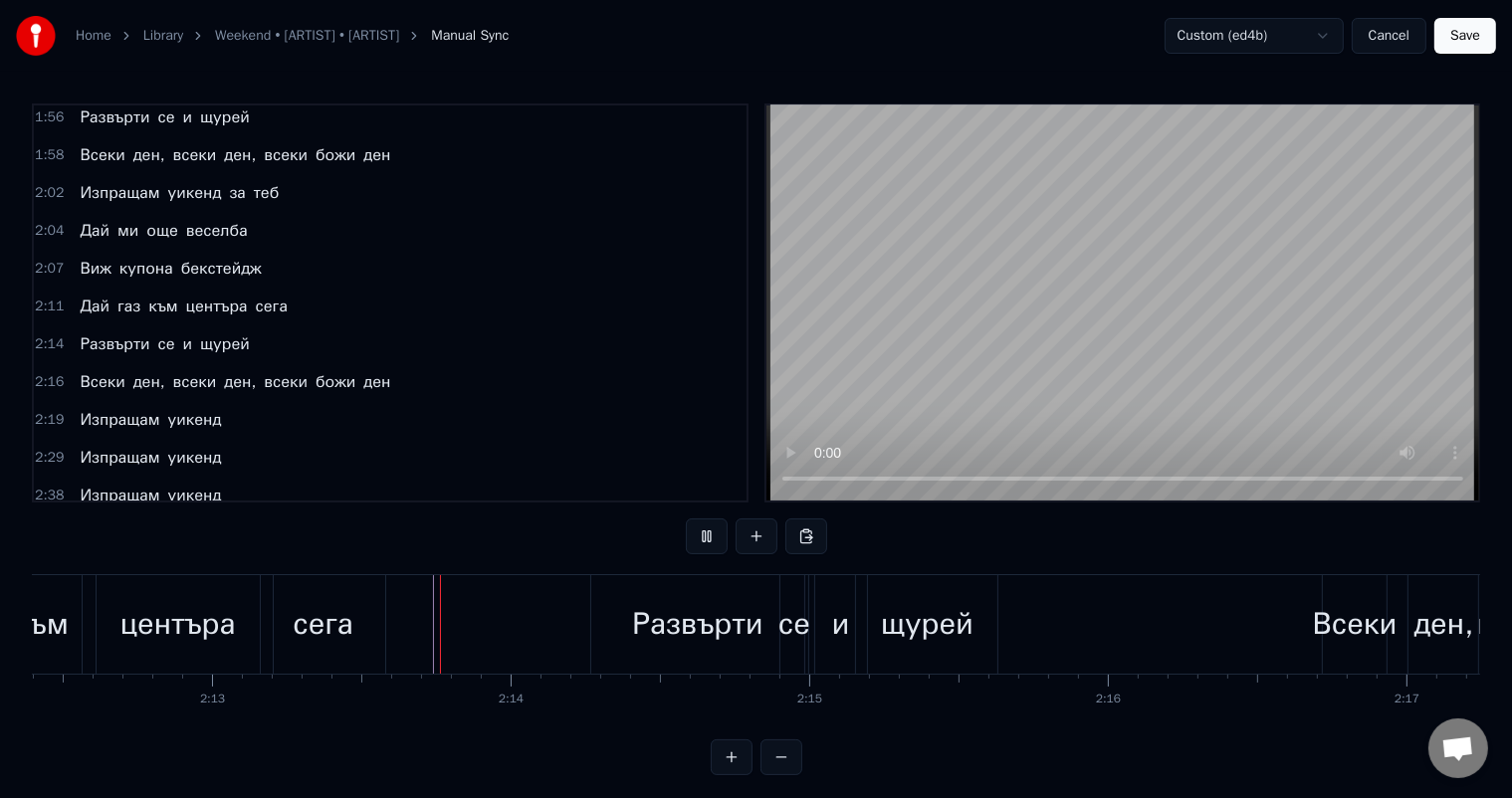 click at bounding box center [707, 536] 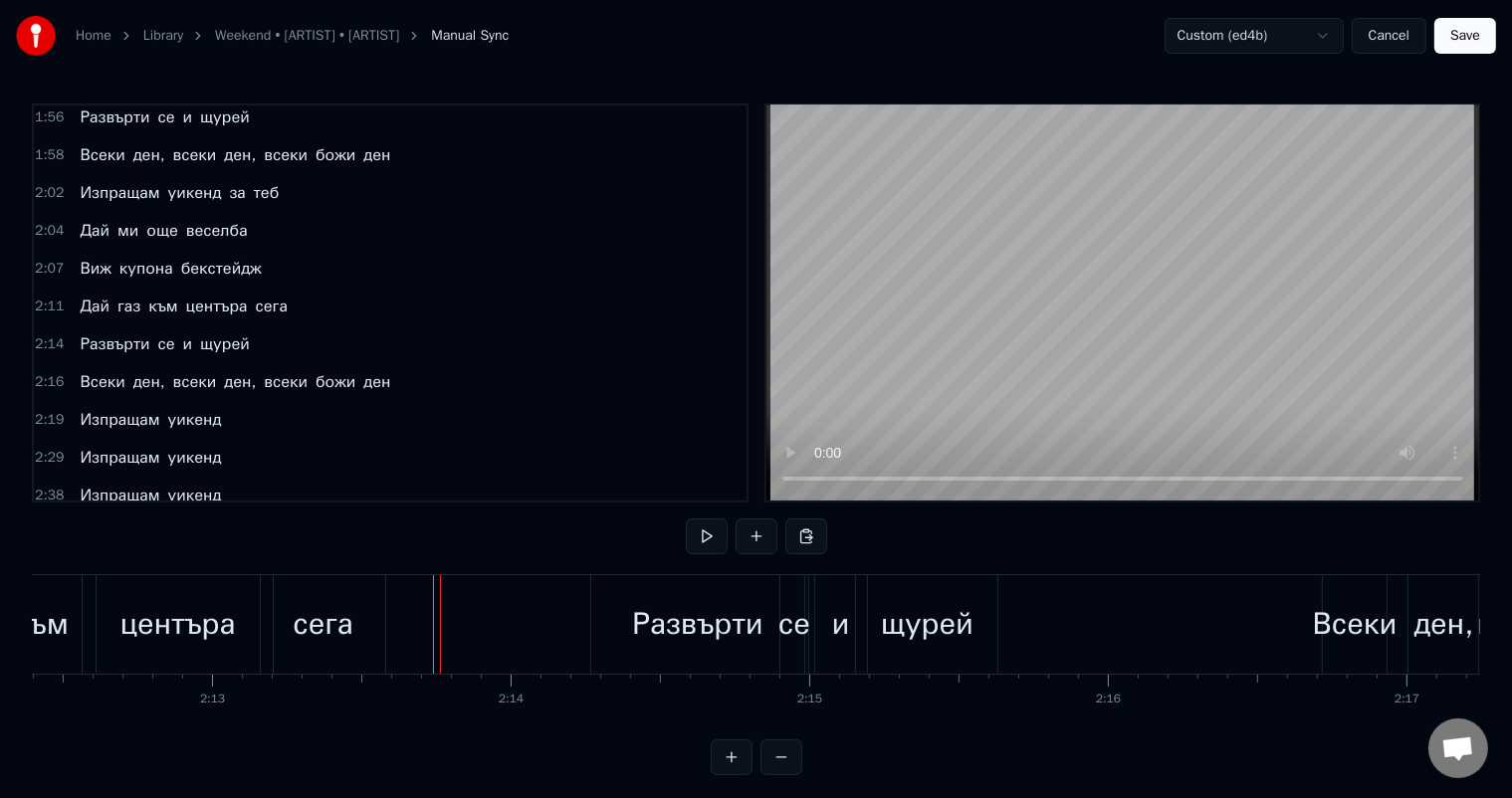 click at bounding box center (707, 536) 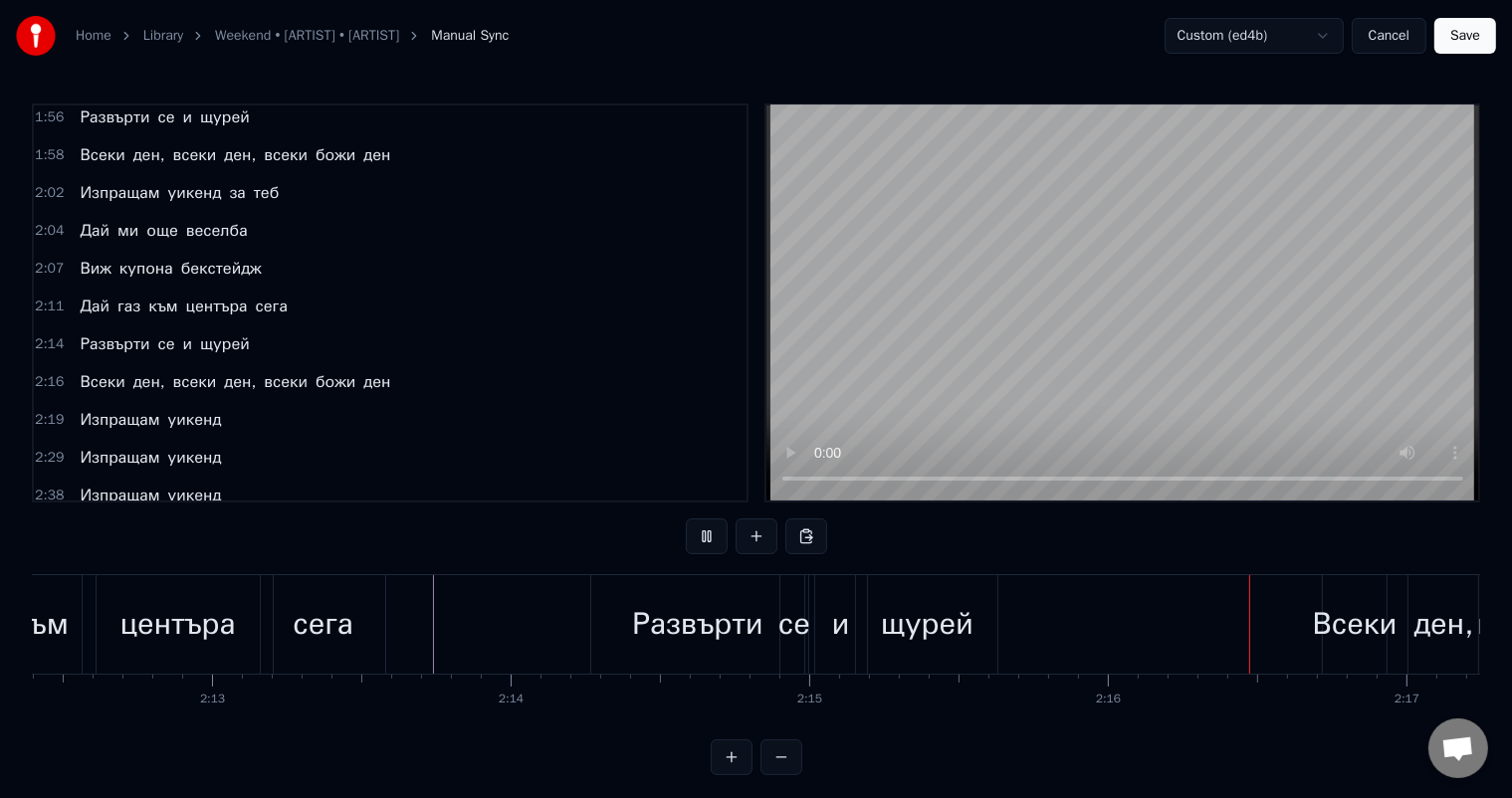 click at bounding box center (707, 536) 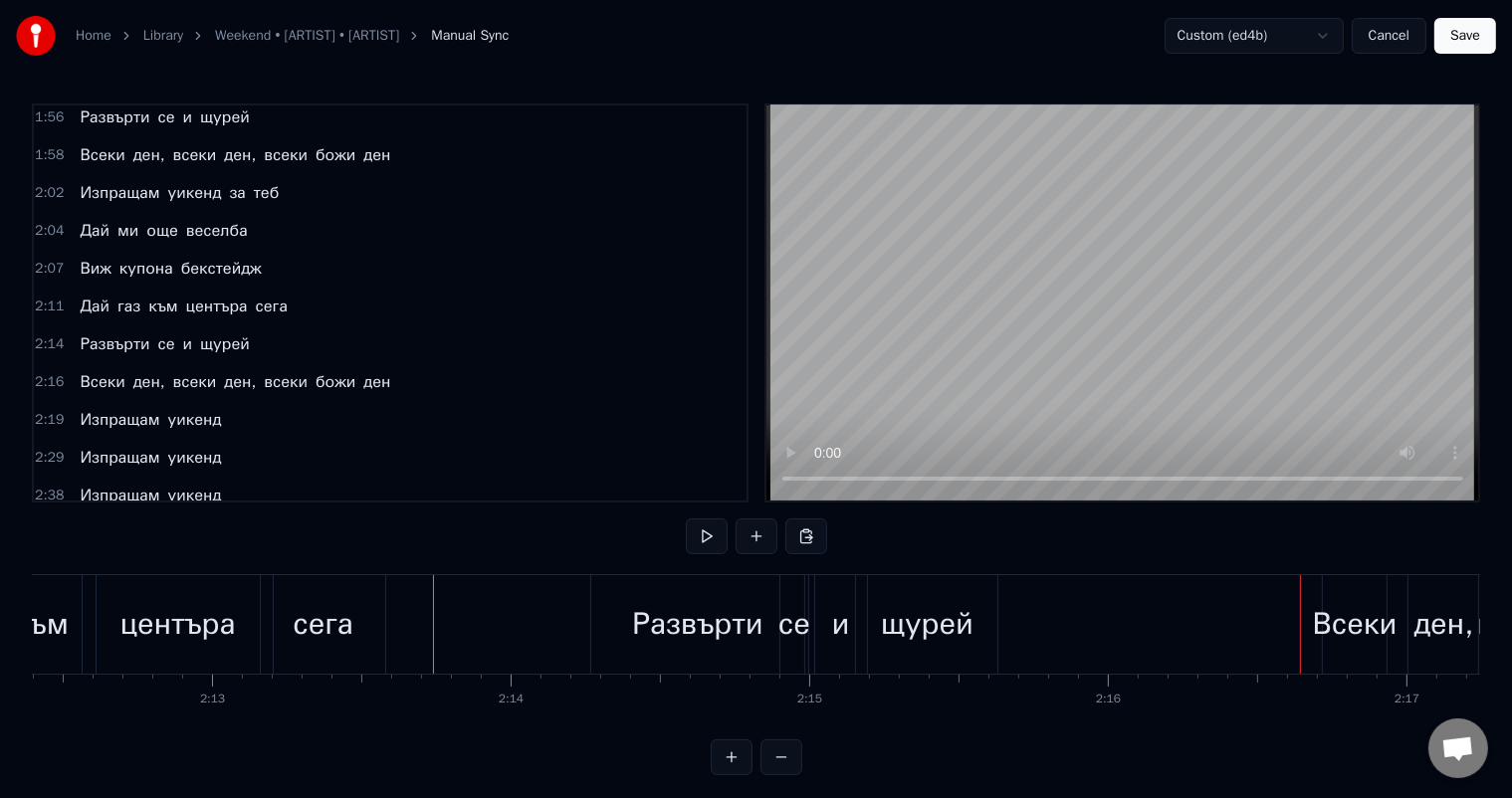 click on "центъра" at bounding box center (178, 624) 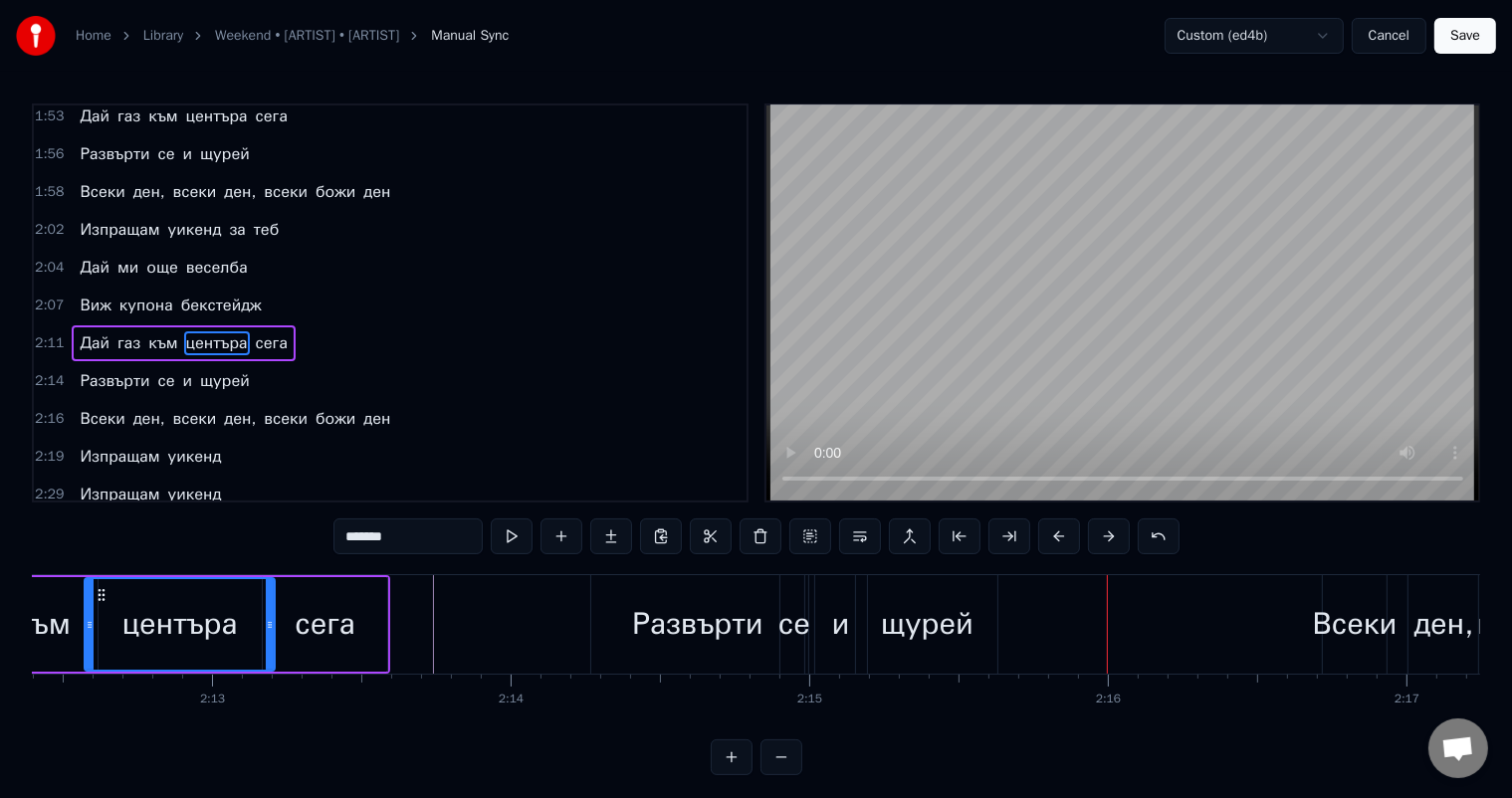 click on "щурей" at bounding box center [927, 624] 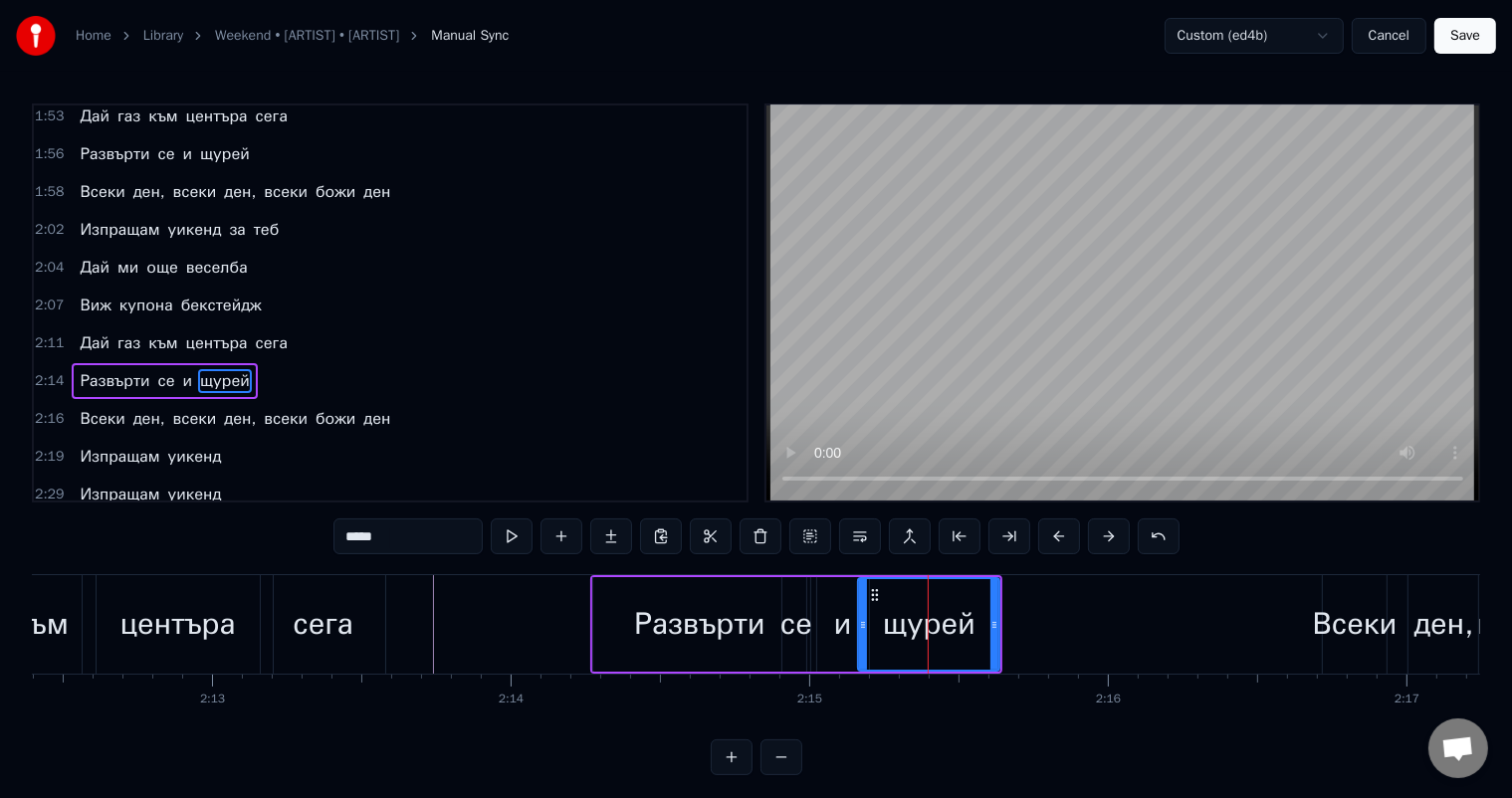 scroll, scrollTop: 1066, scrollLeft: 0, axis: vertical 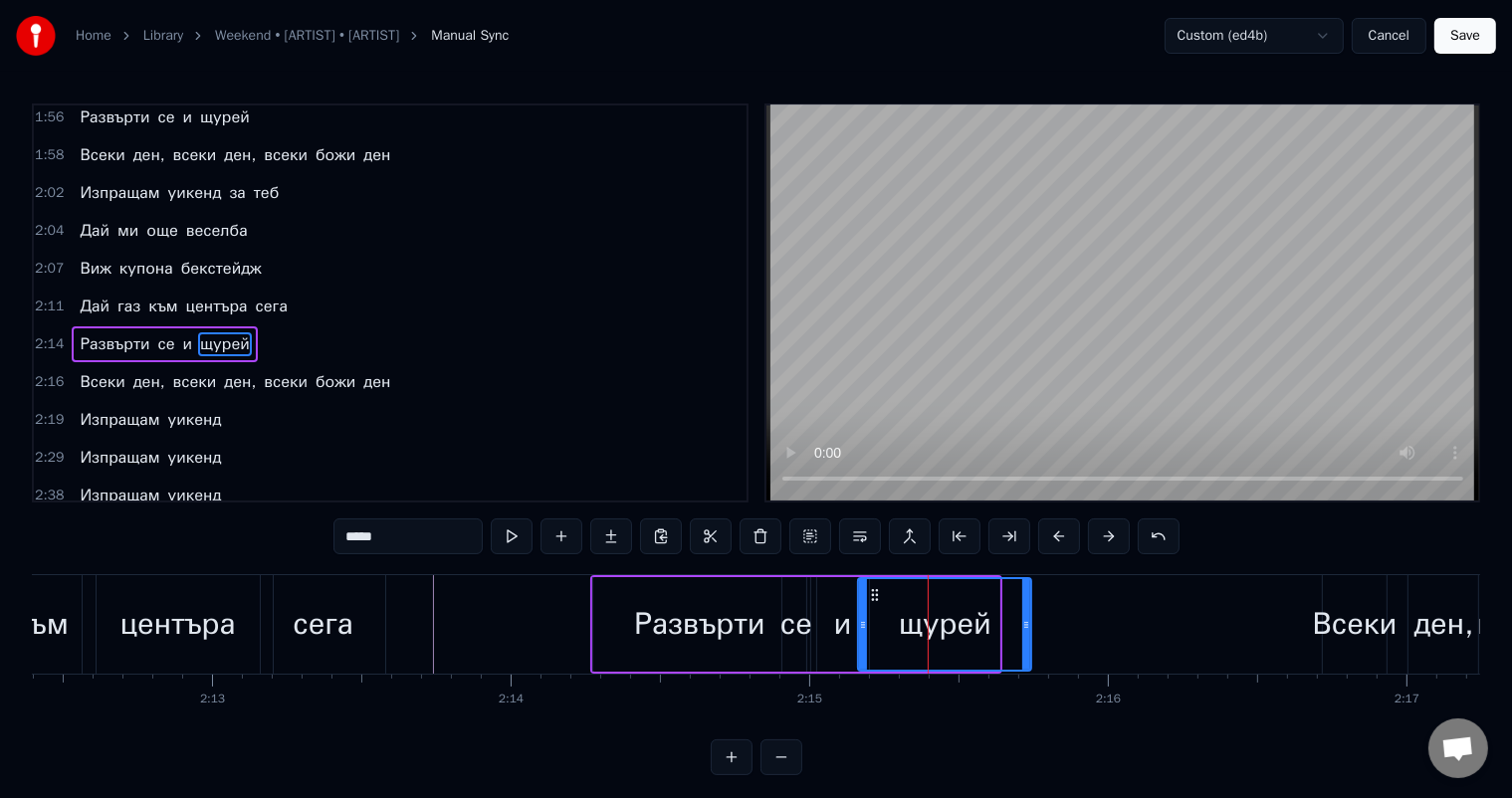 drag, startPoint x: 993, startPoint y: 621, endPoint x: 1025, endPoint y: 621, distance: 32 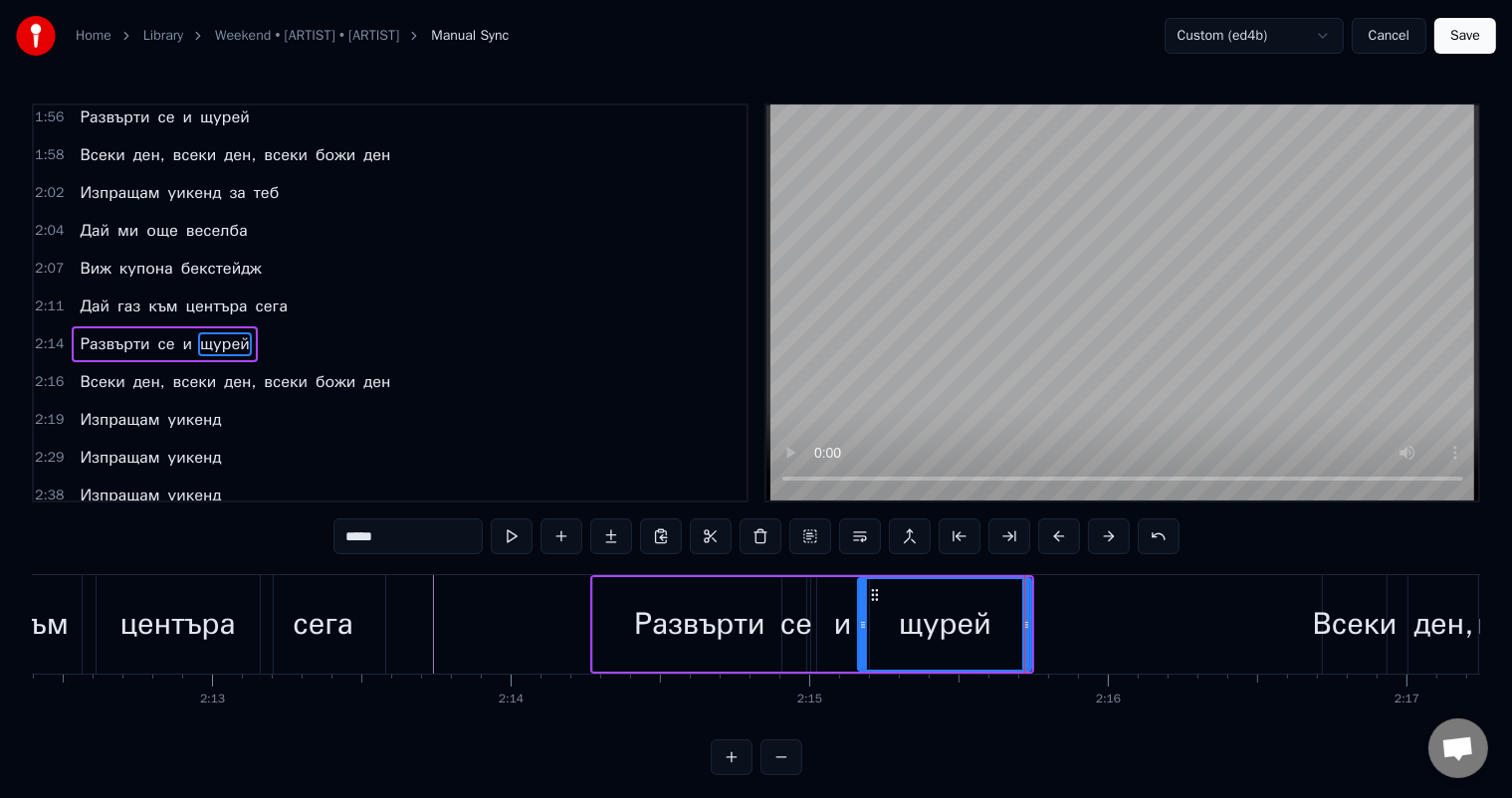 click on "сега" at bounding box center [323, 624] 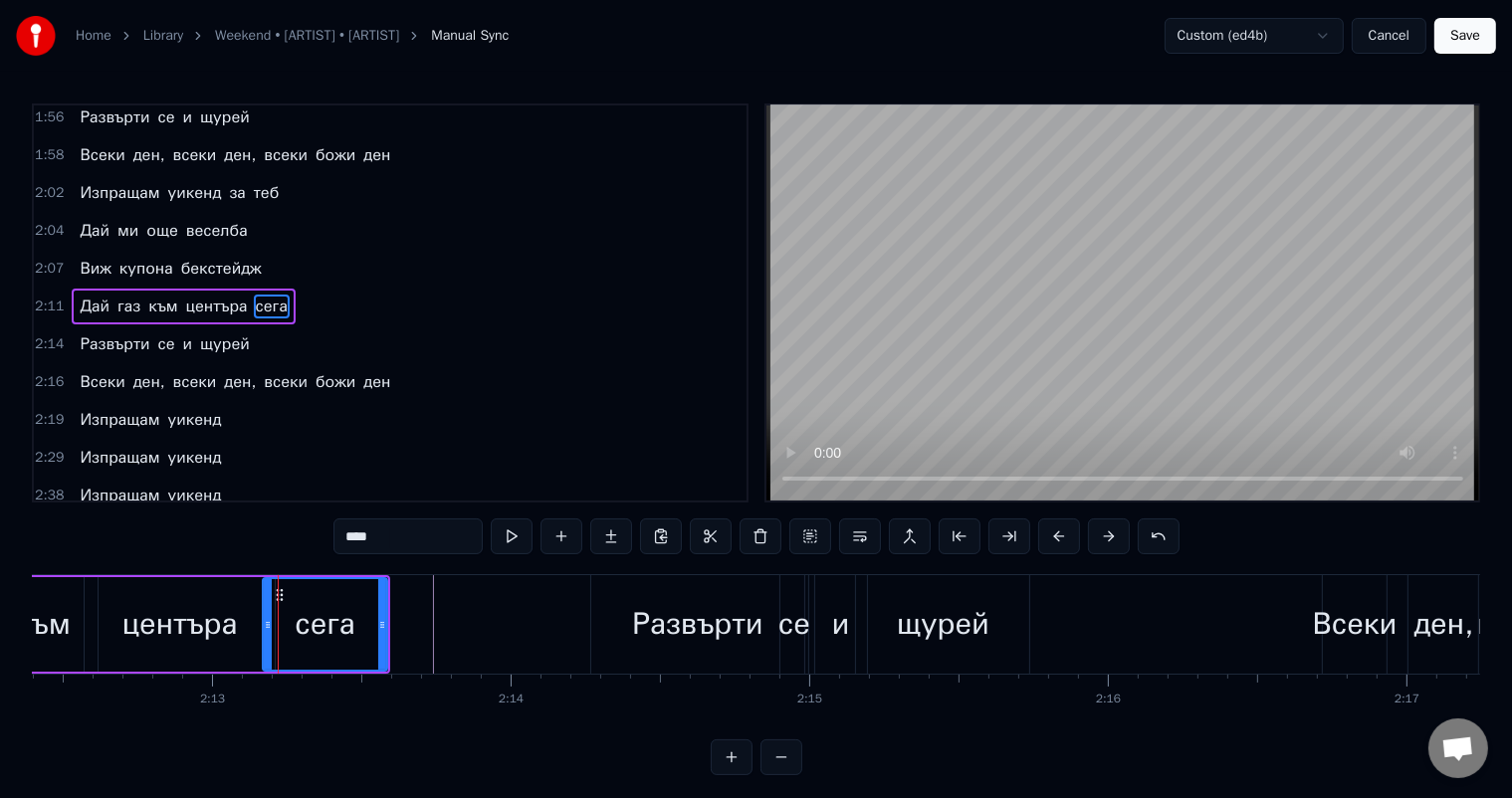 scroll, scrollTop: 1029, scrollLeft: 0, axis: vertical 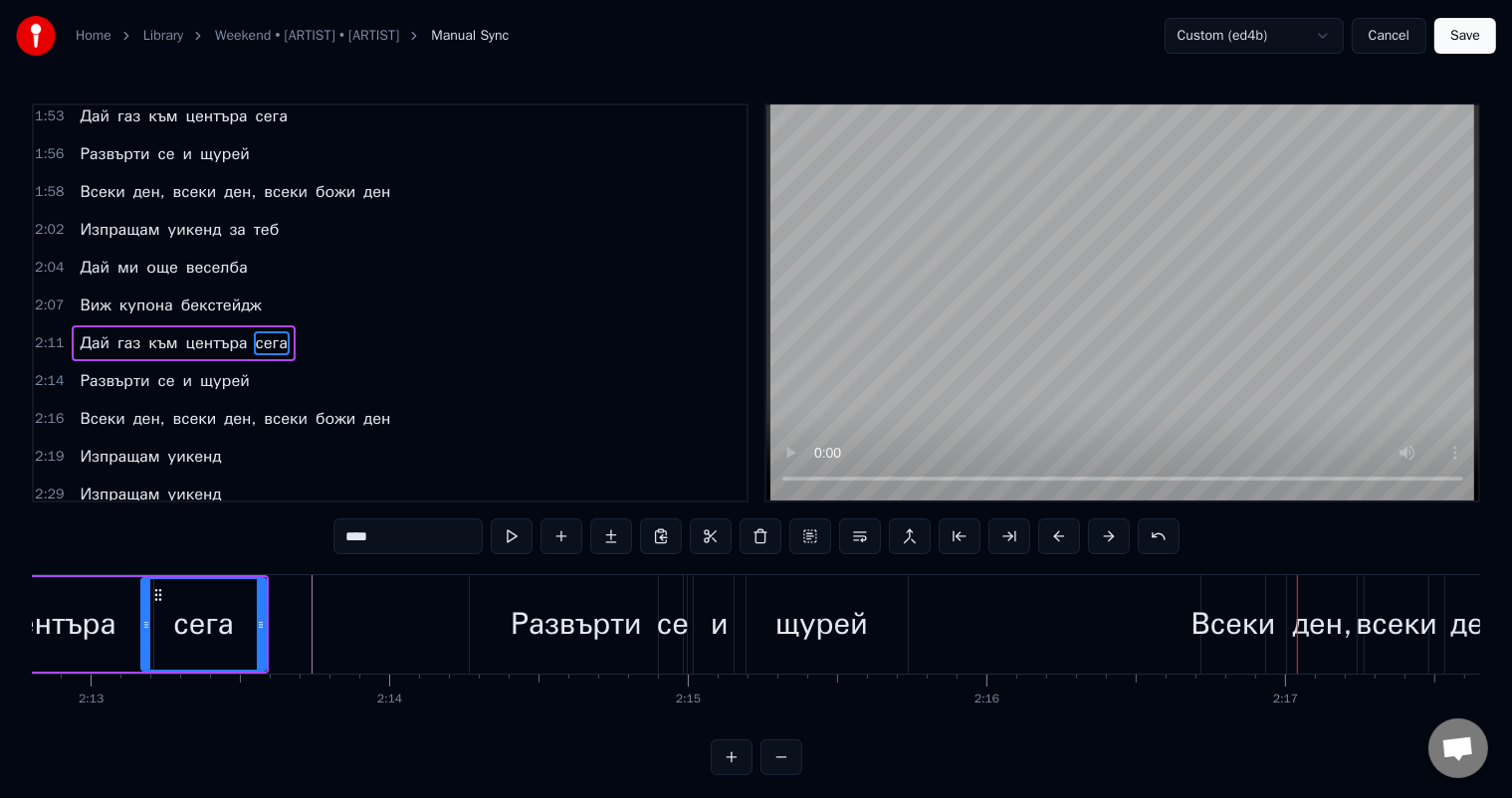 click on "щурей" at bounding box center (821, 624) 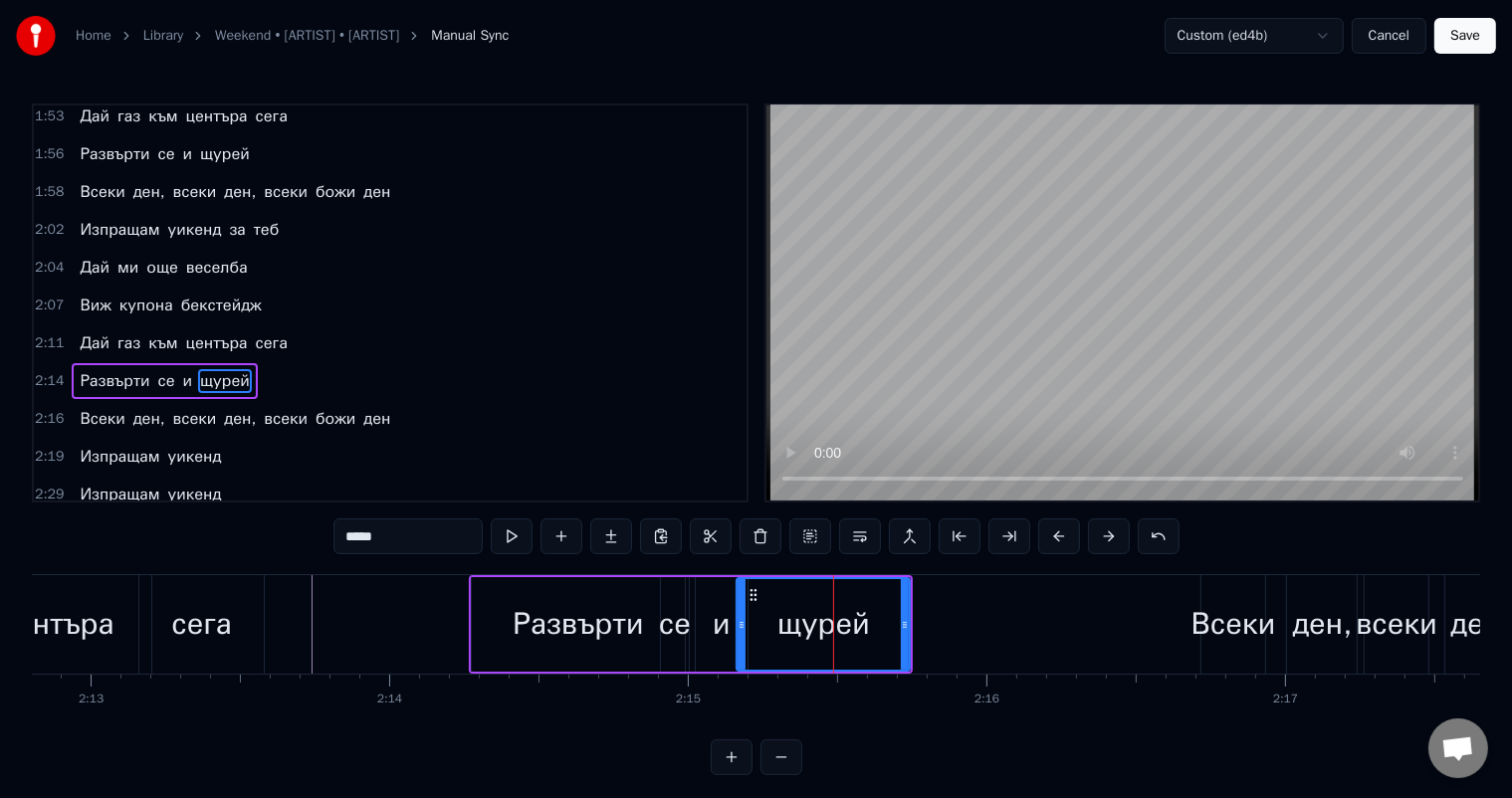 scroll, scrollTop: 1066, scrollLeft: 0, axis: vertical 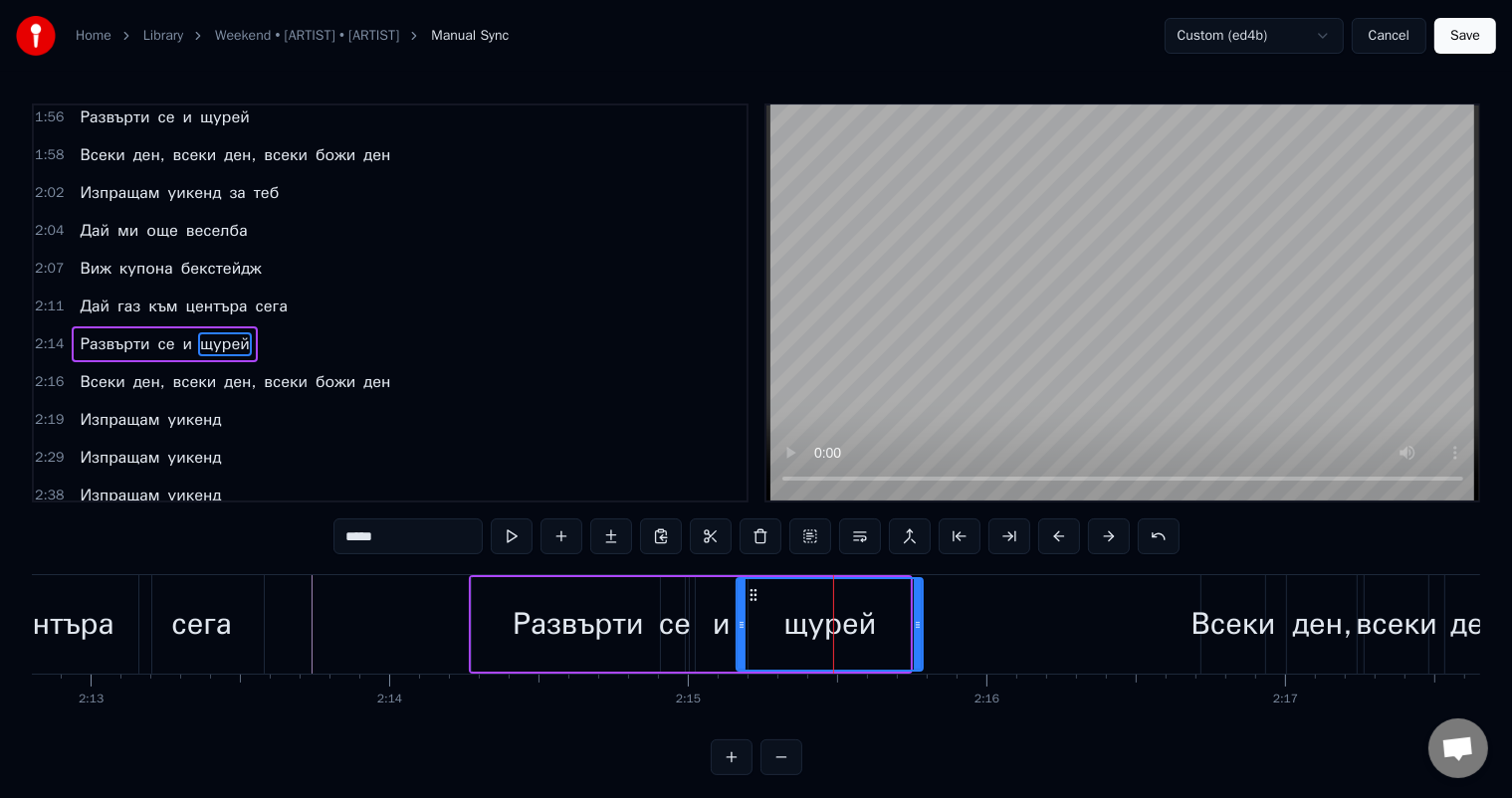 drag, startPoint x: 904, startPoint y: 621, endPoint x: 917, endPoint y: 622, distance: 13.038405 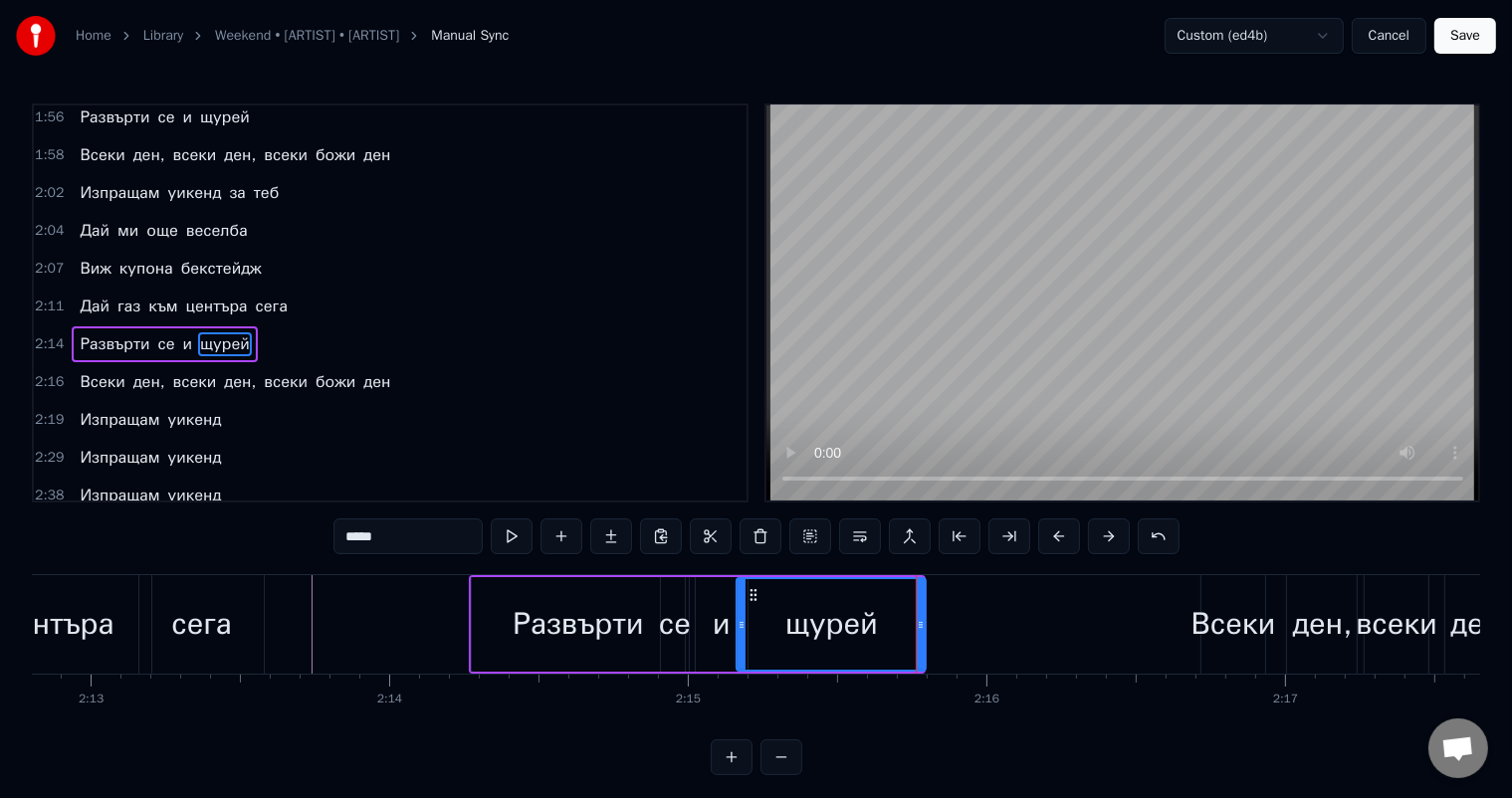click 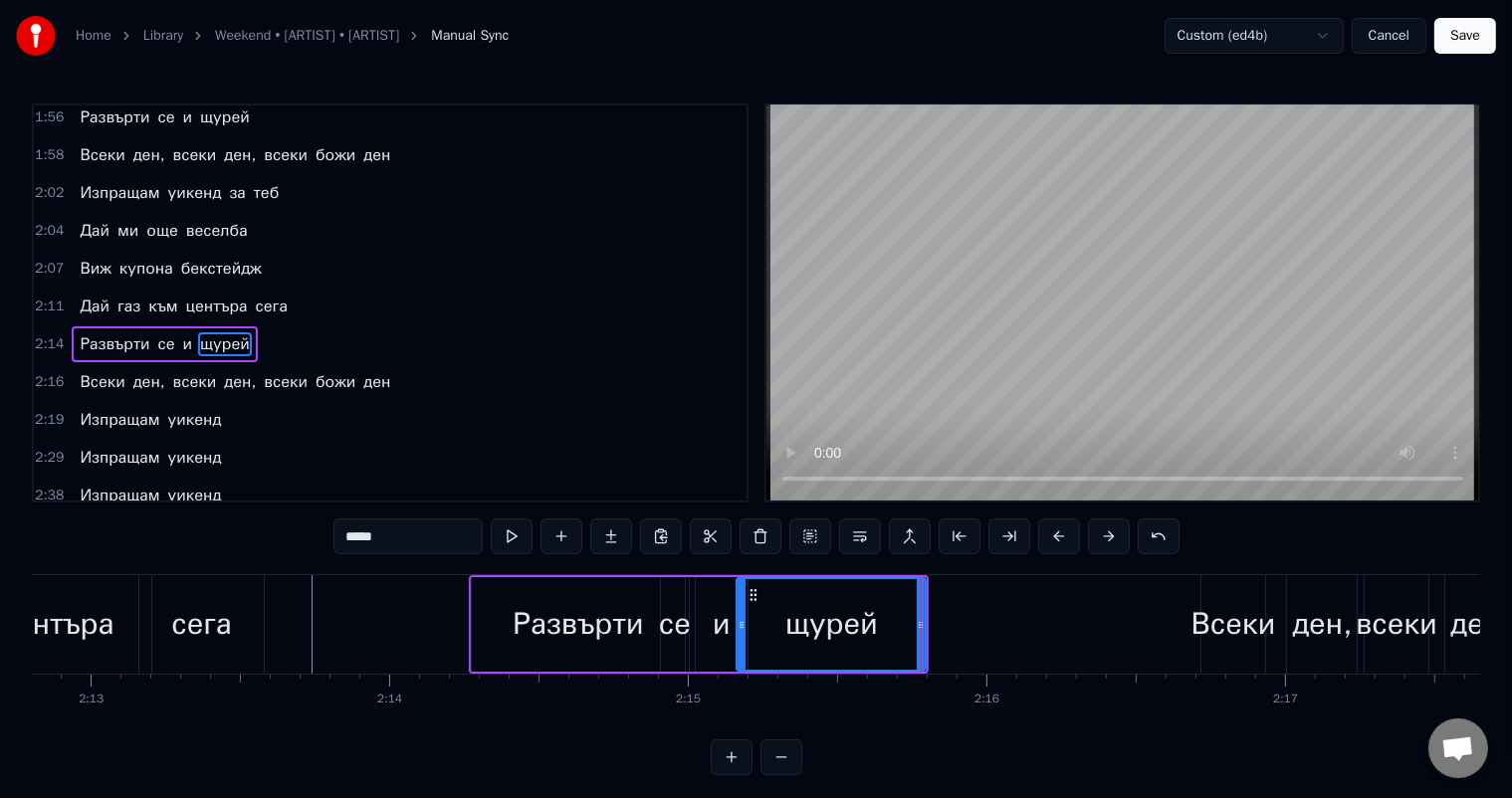 click at bounding box center [-12493, 624] 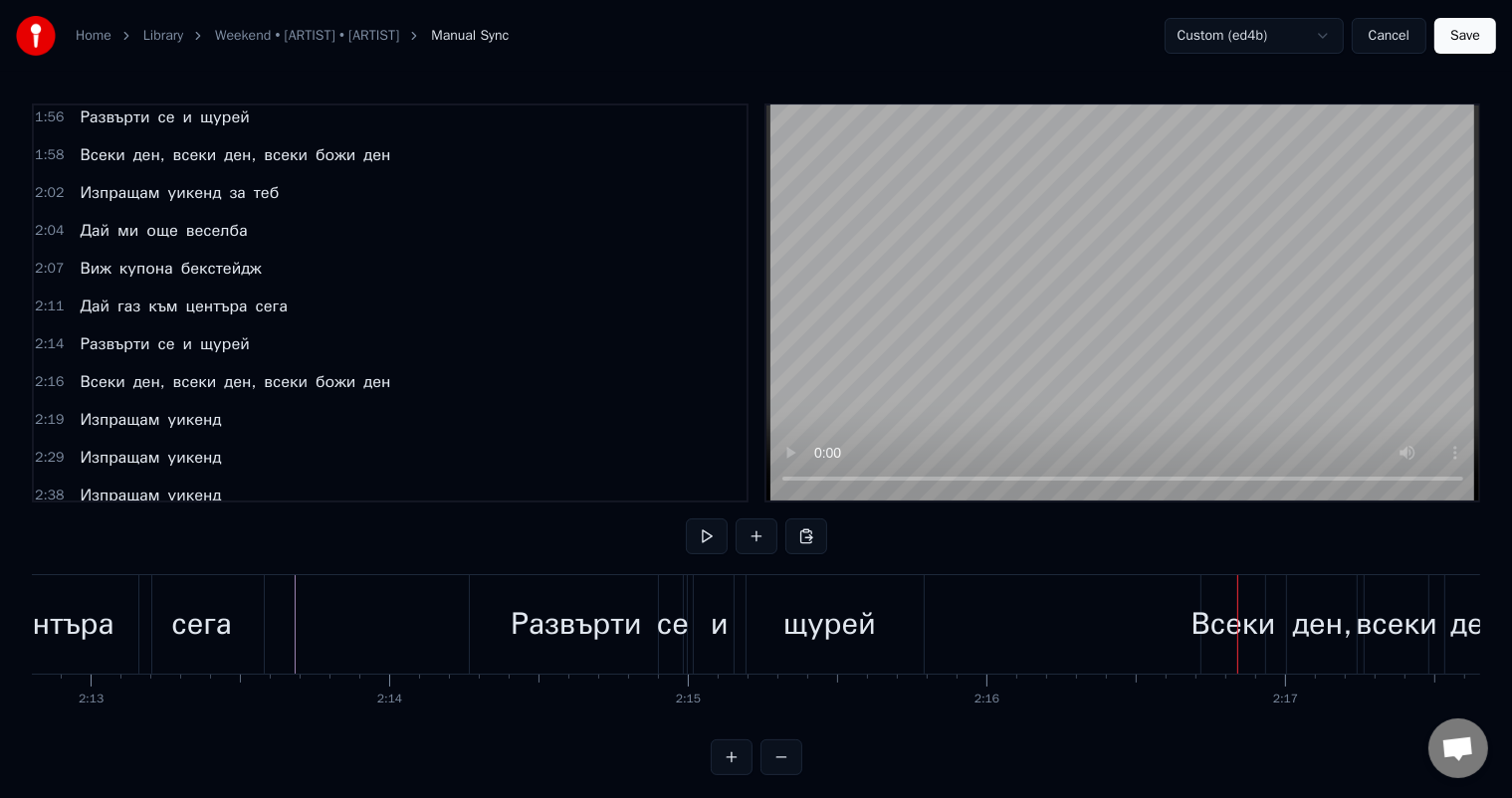 click on "щурей" at bounding box center (829, 624) 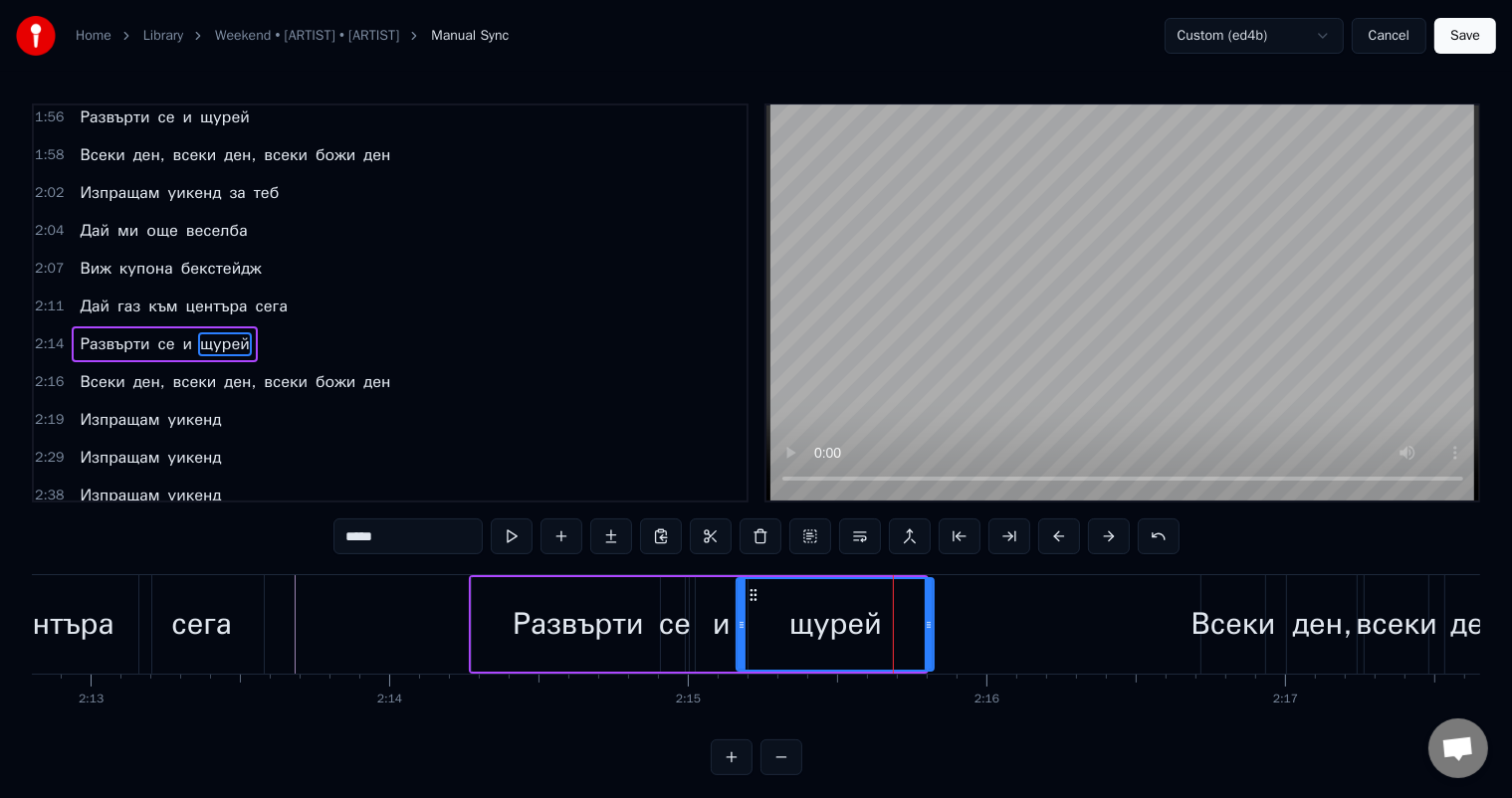 click 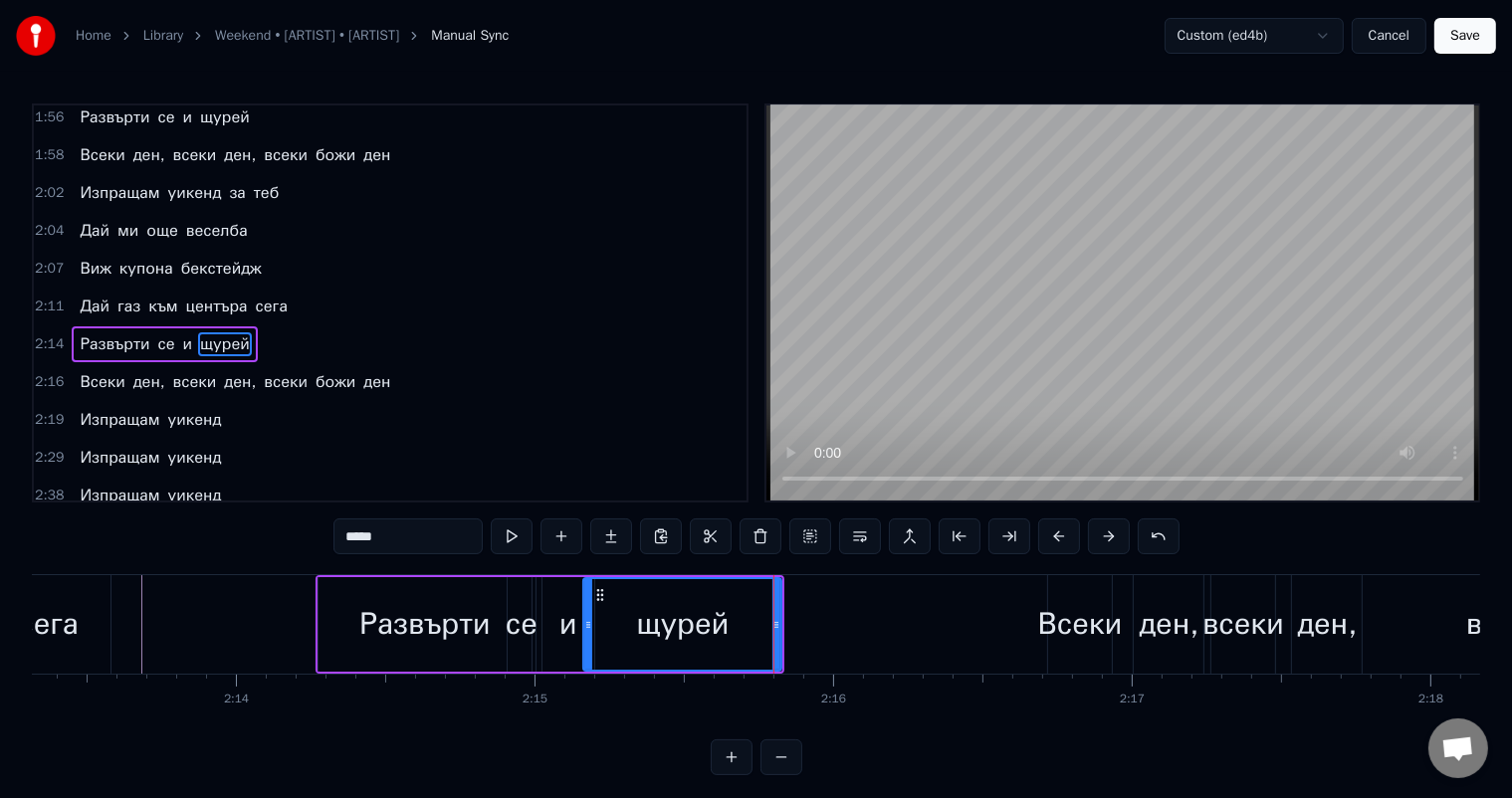 scroll, scrollTop: 0, scrollLeft: 39871, axis: horizontal 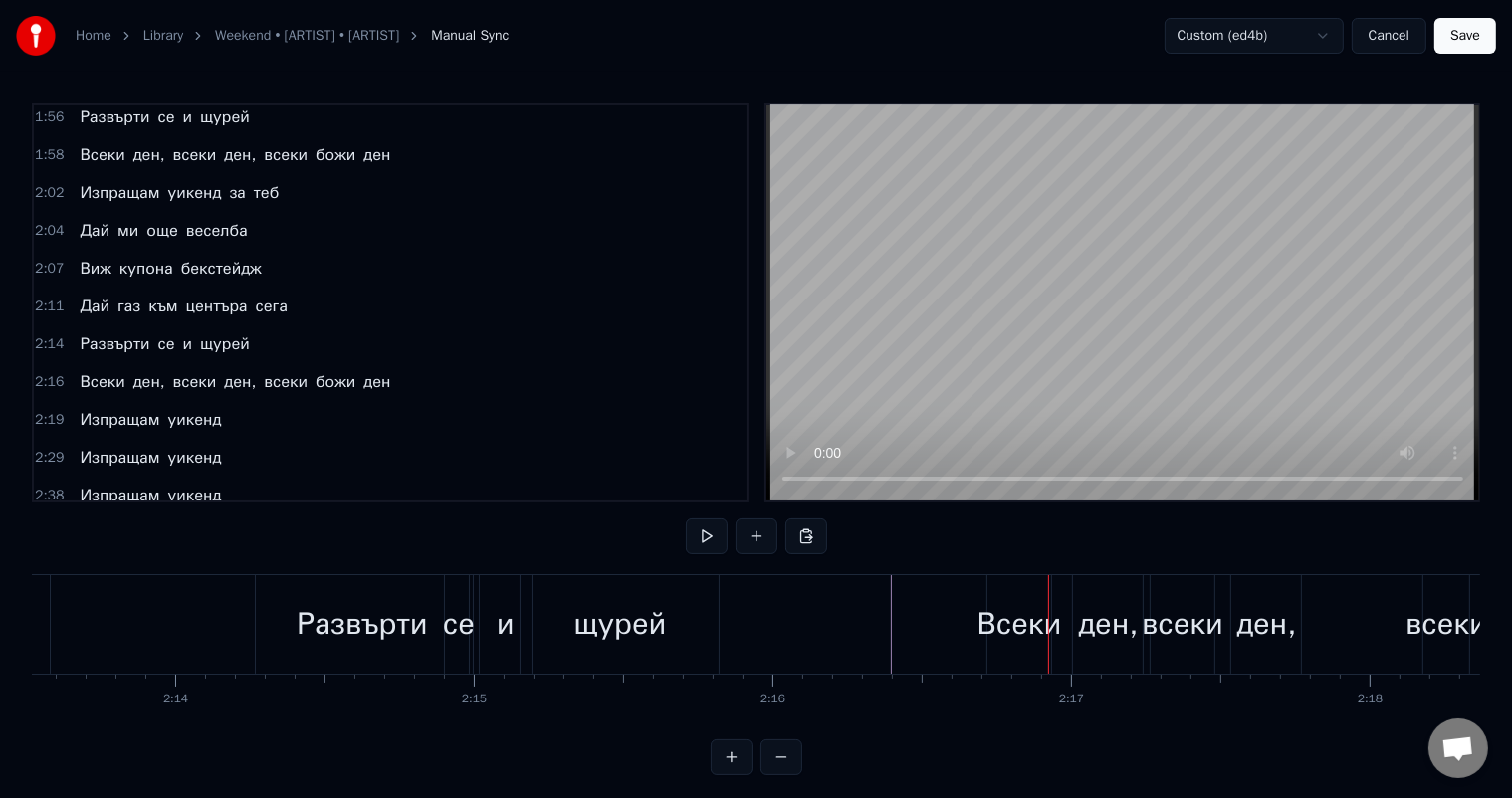 click at bounding box center (-12707, 624) 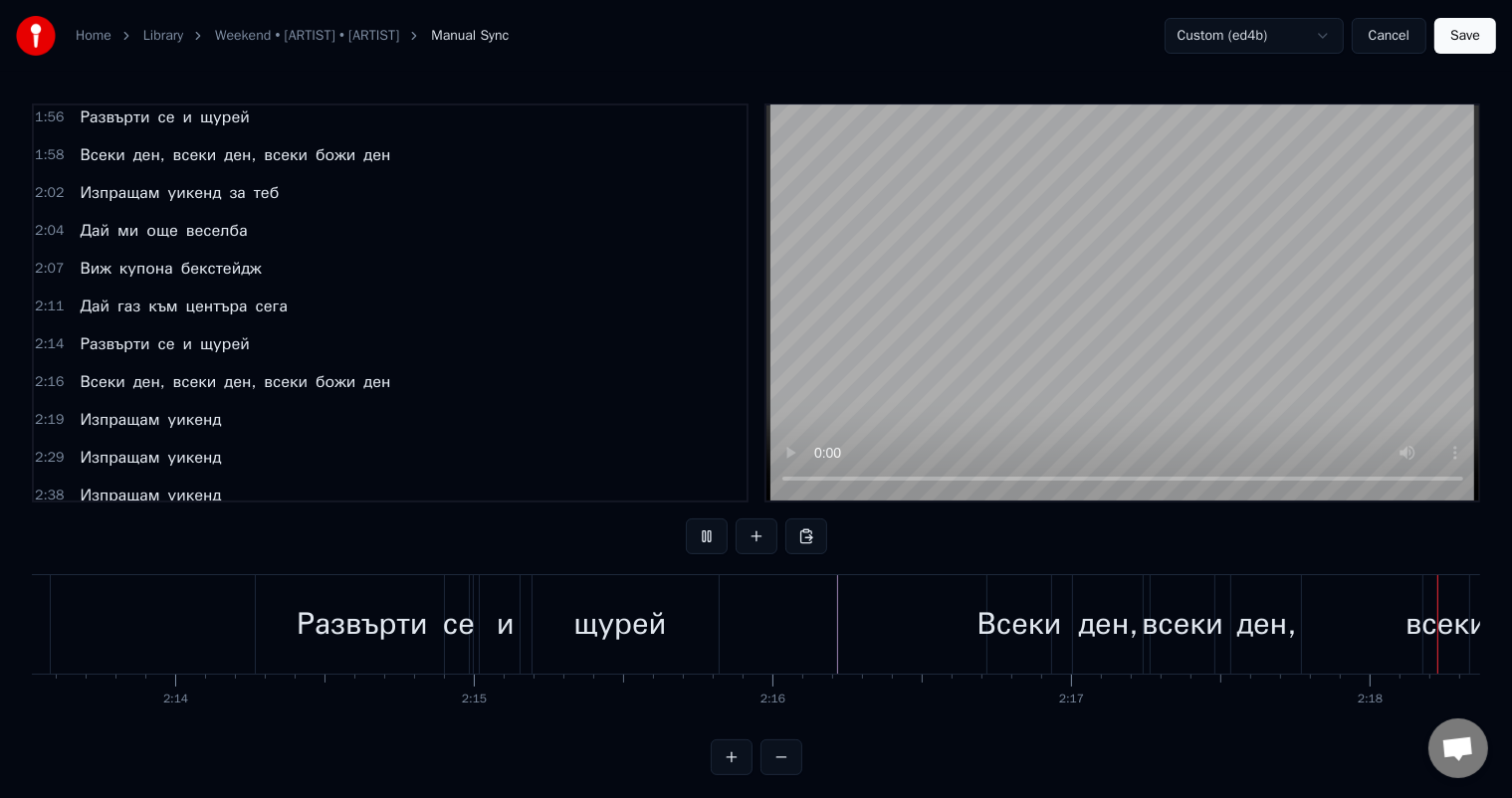 scroll, scrollTop: 0, scrollLeft: 41193, axis: horizontal 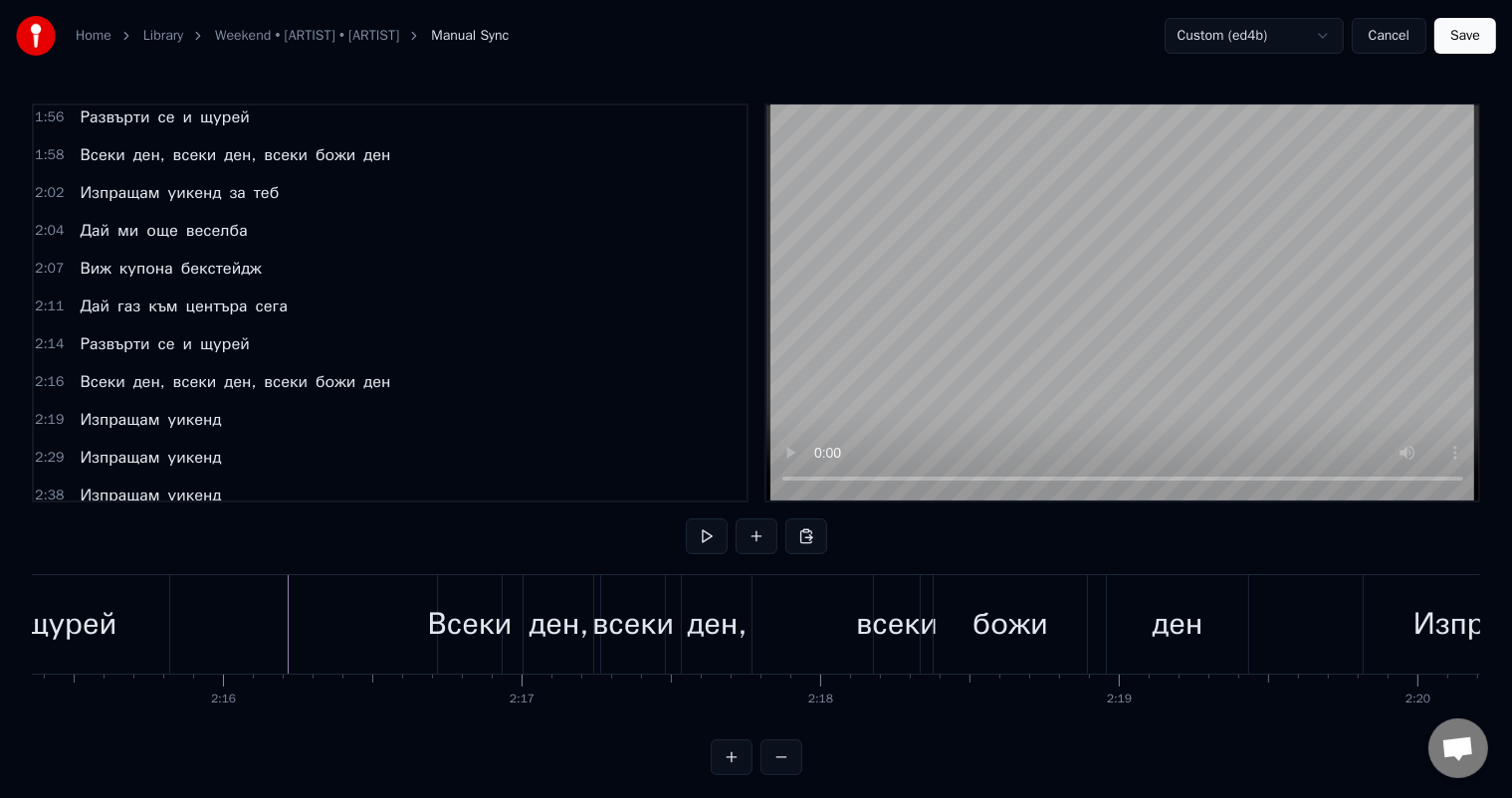 click on "всеки" at bounding box center (897, 624) 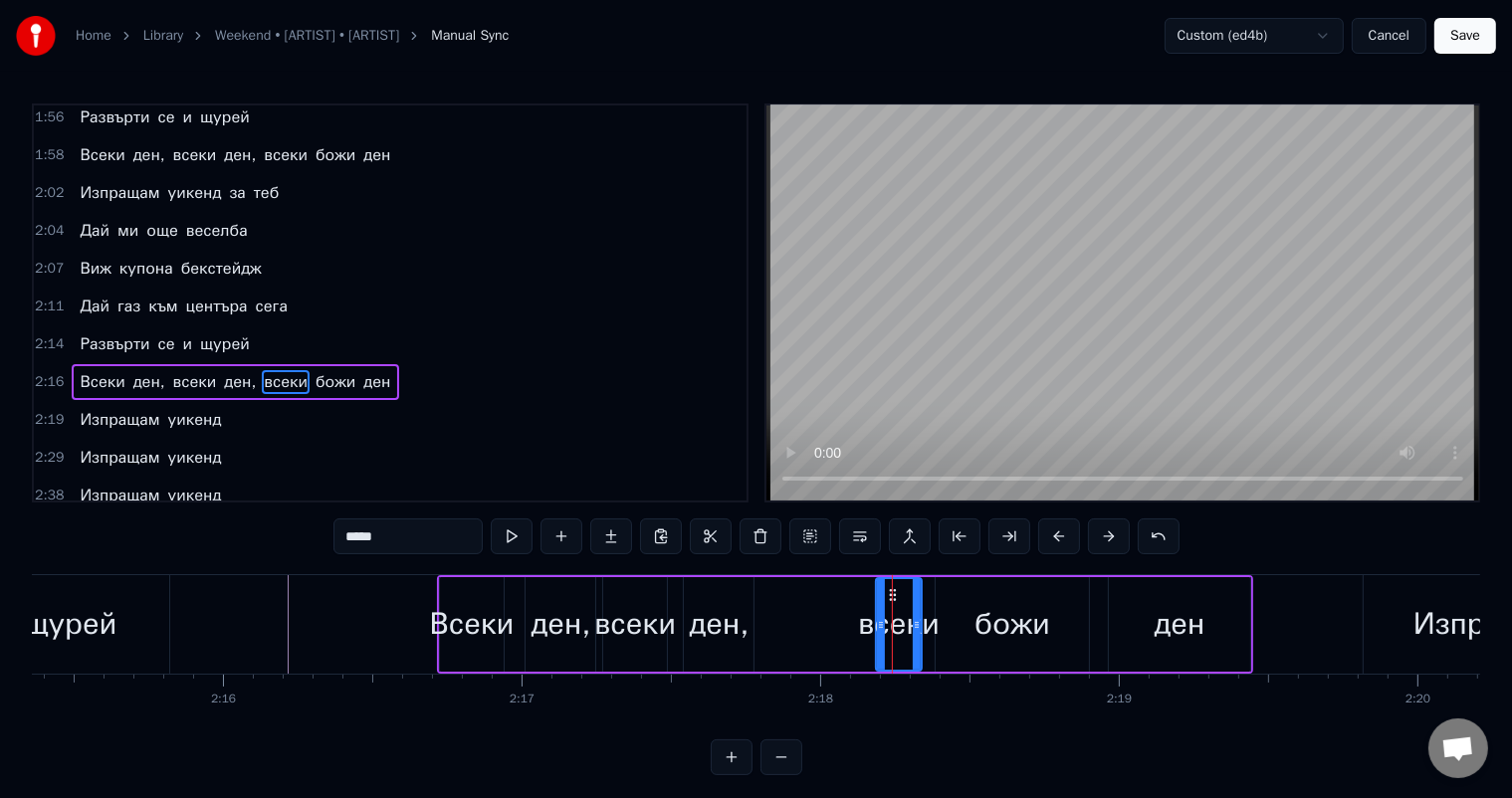 scroll, scrollTop: 1102, scrollLeft: 0, axis: vertical 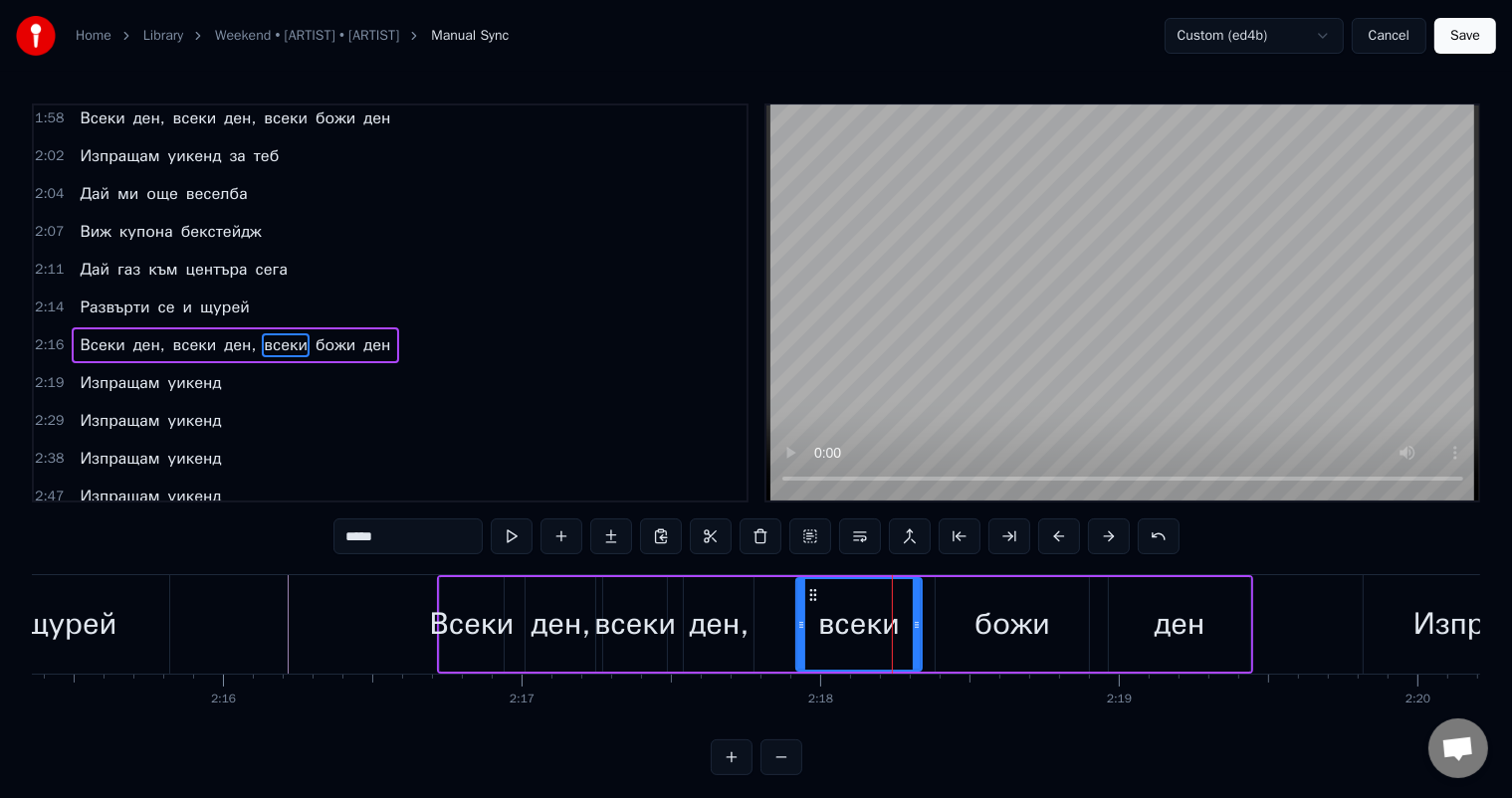 drag, startPoint x: 881, startPoint y: 616, endPoint x: 801, endPoint y: 602, distance: 81.21576 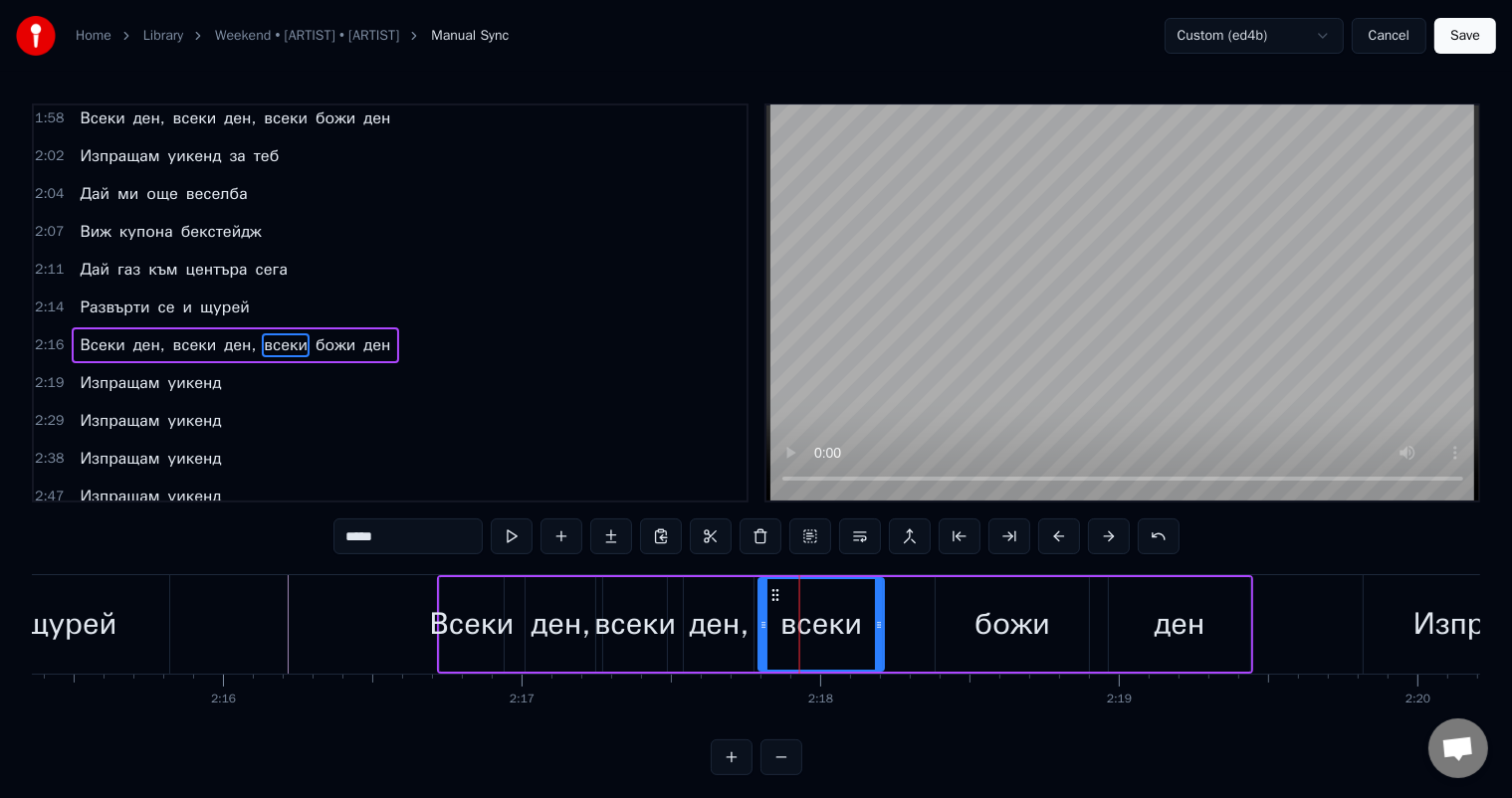 drag, startPoint x: 815, startPoint y: 598, endPoint x: 777, endPoint y: 598, distance: 38 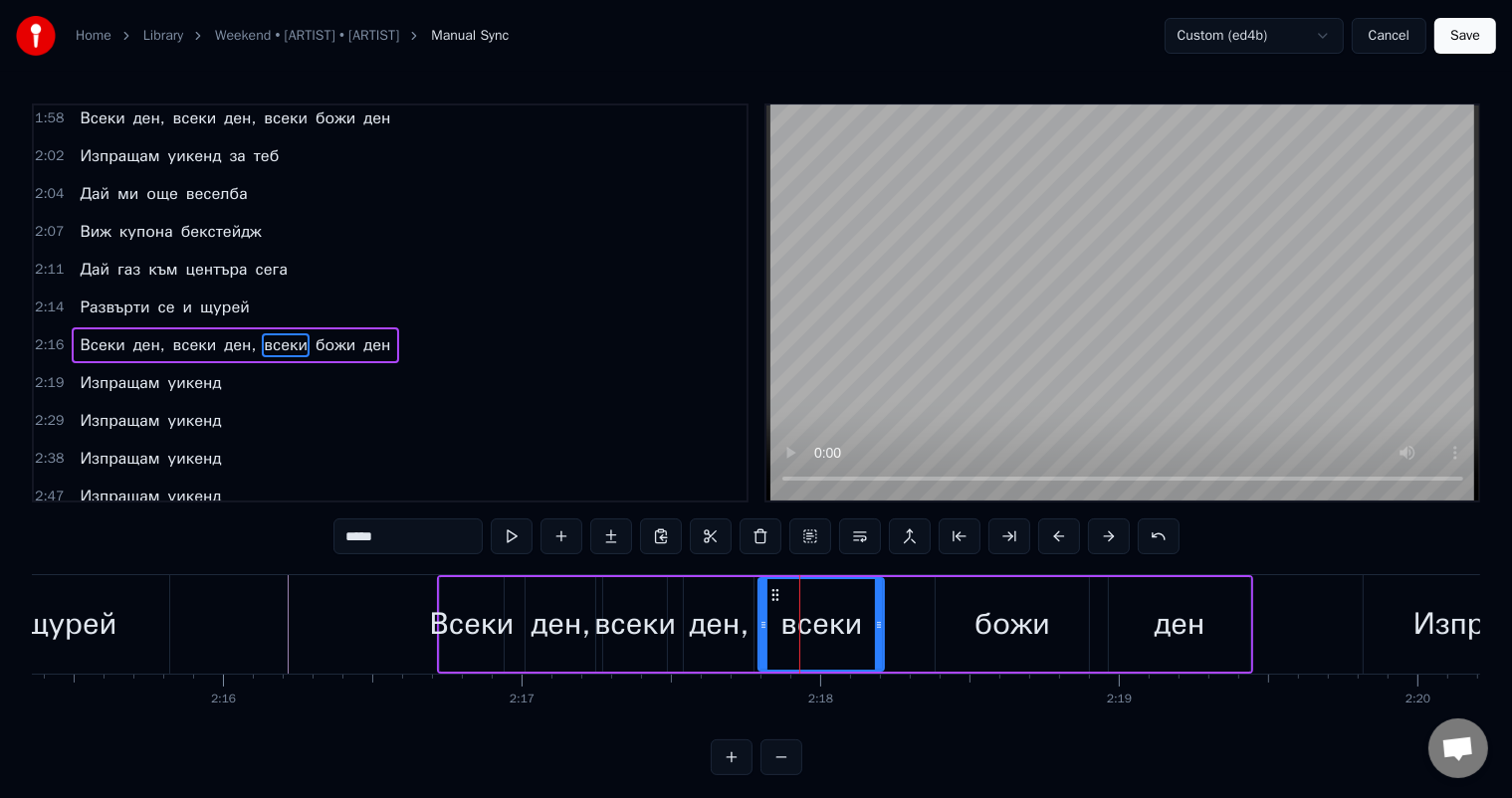 click on "божи" at bounding box center [1012, 624] 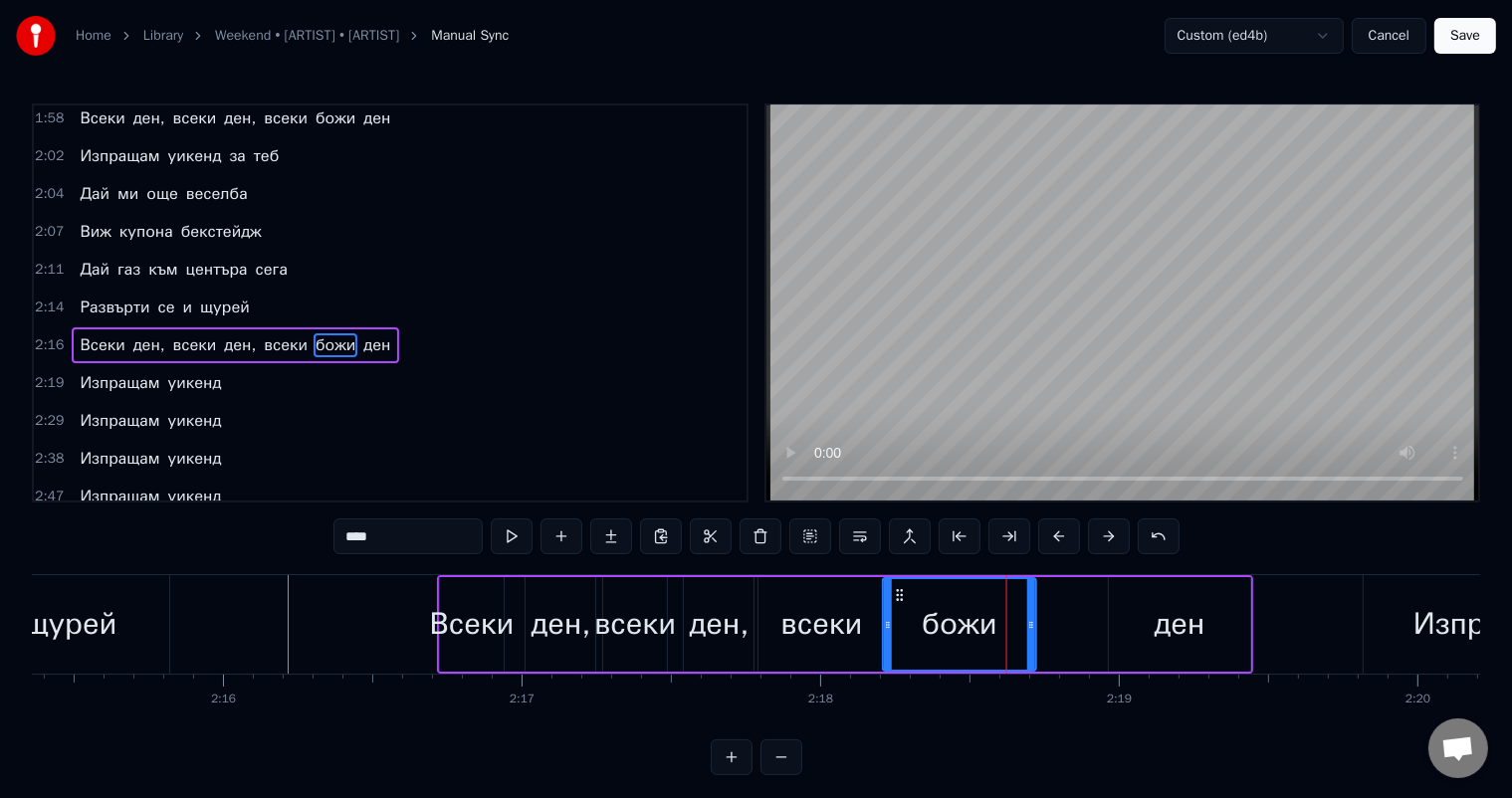 drag, startPoint x: 952, startPoint y: 597, endPoint x: 900, endPoint y: 599, distance: 52.03845 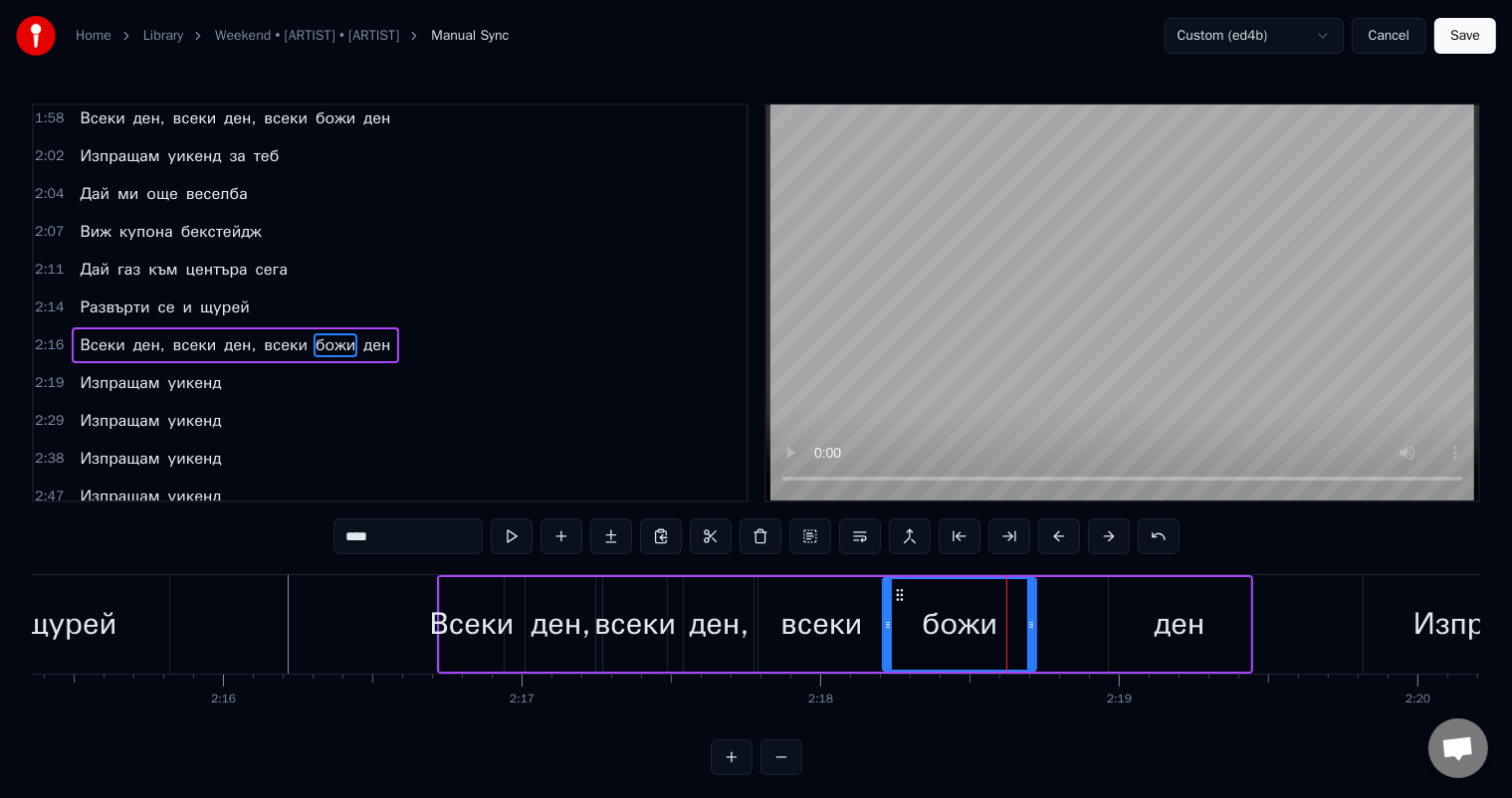 click on "ден" at bounding box center [1180, 624] 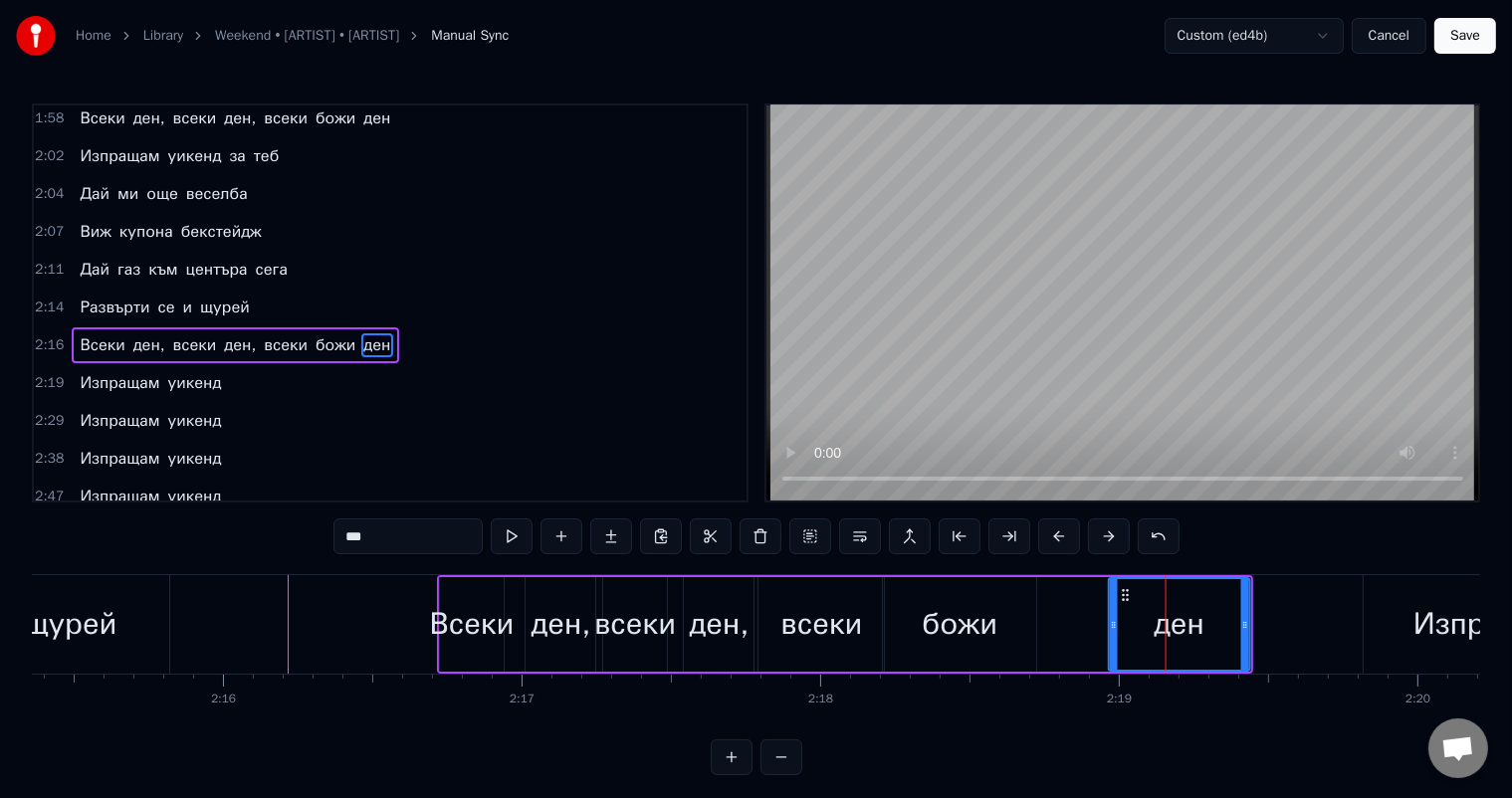 click 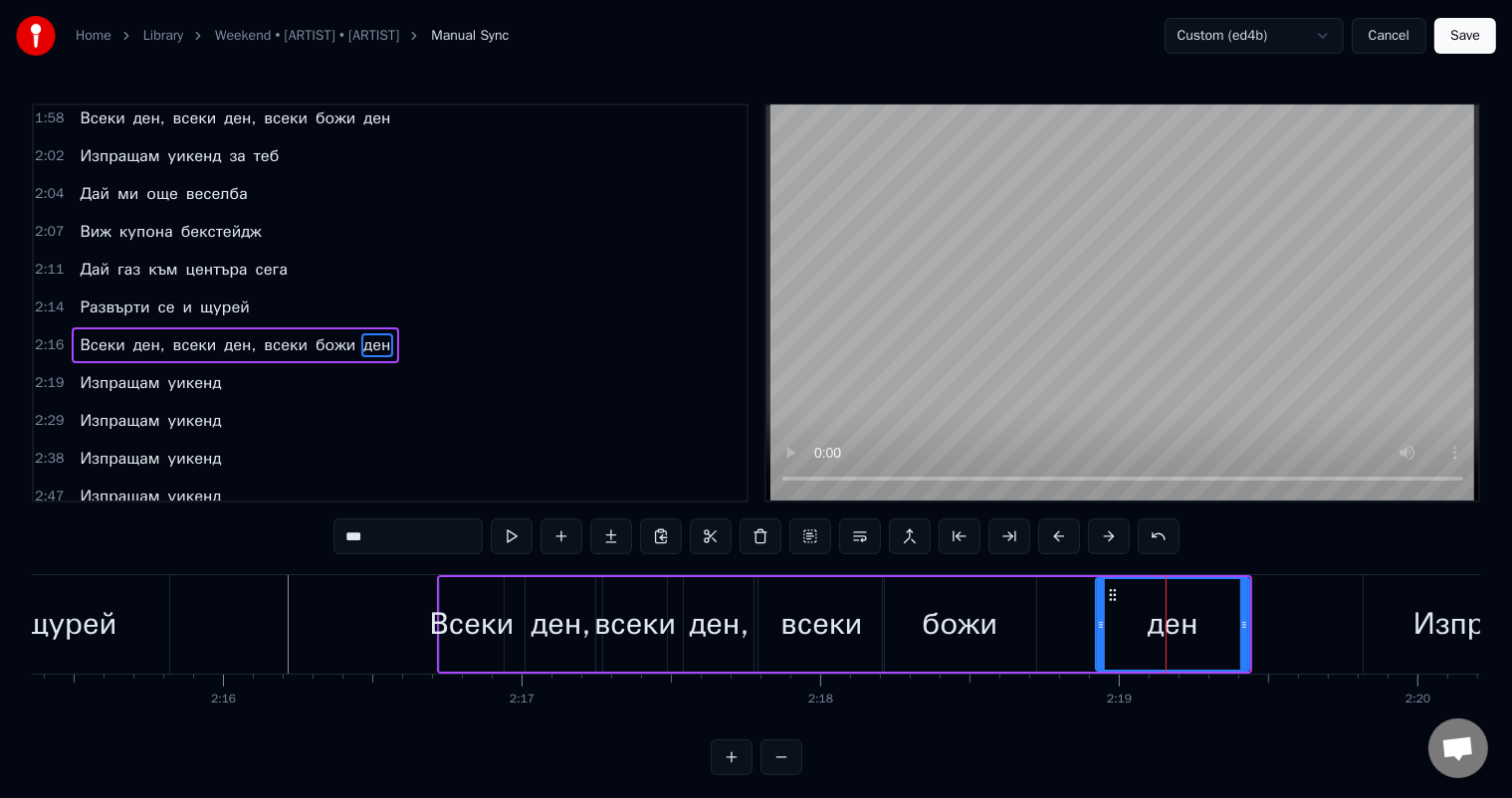 drag, startPoint x: 1112, startPoint y: 615, endPoint x: 1099, endPoint y: 614, distance: 13.038405 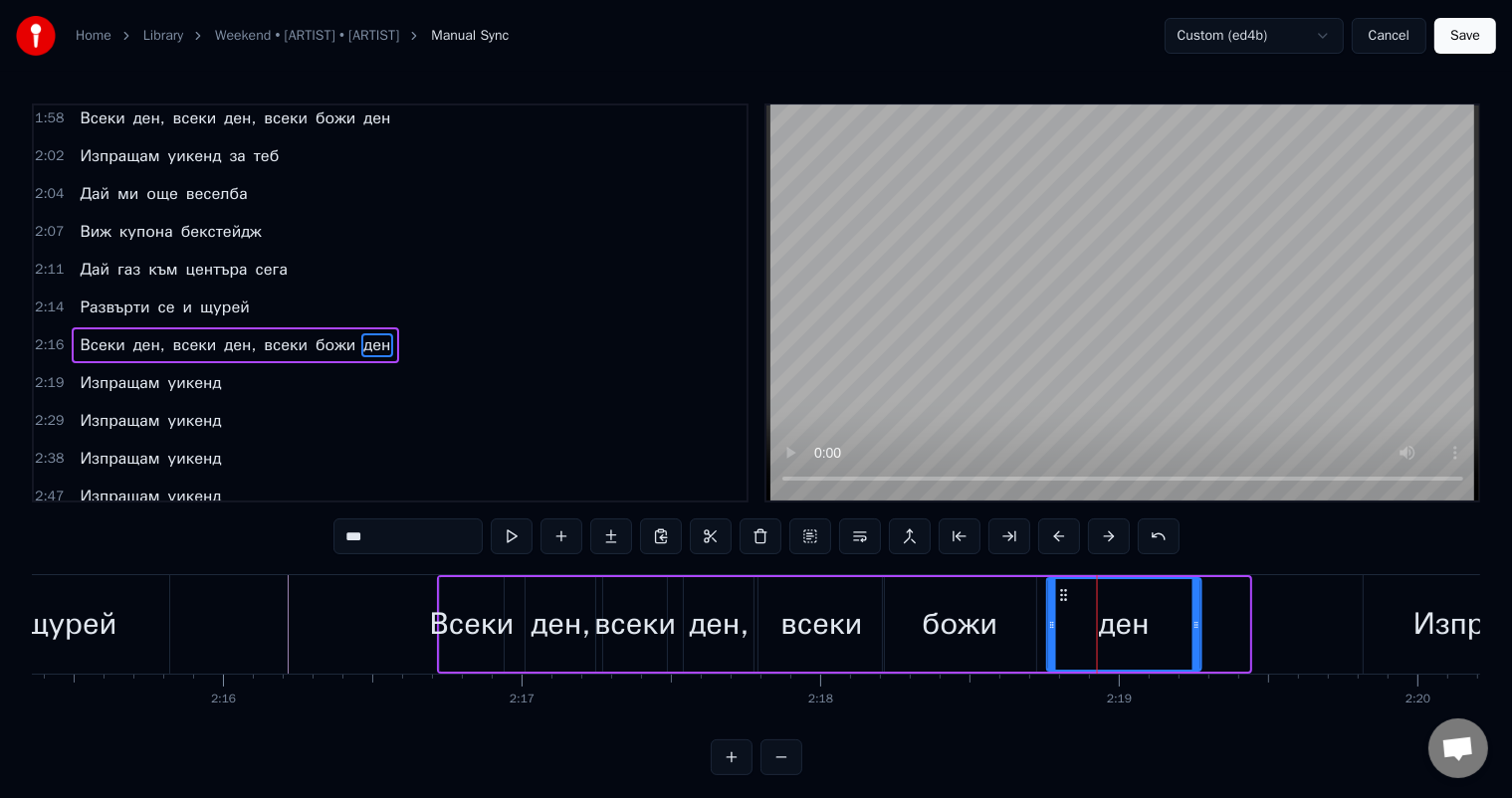 drag, startPoint x: 1112, startPoint y: 597, endPoint x: 1064, endPoint y: 594, distance: 48.09366 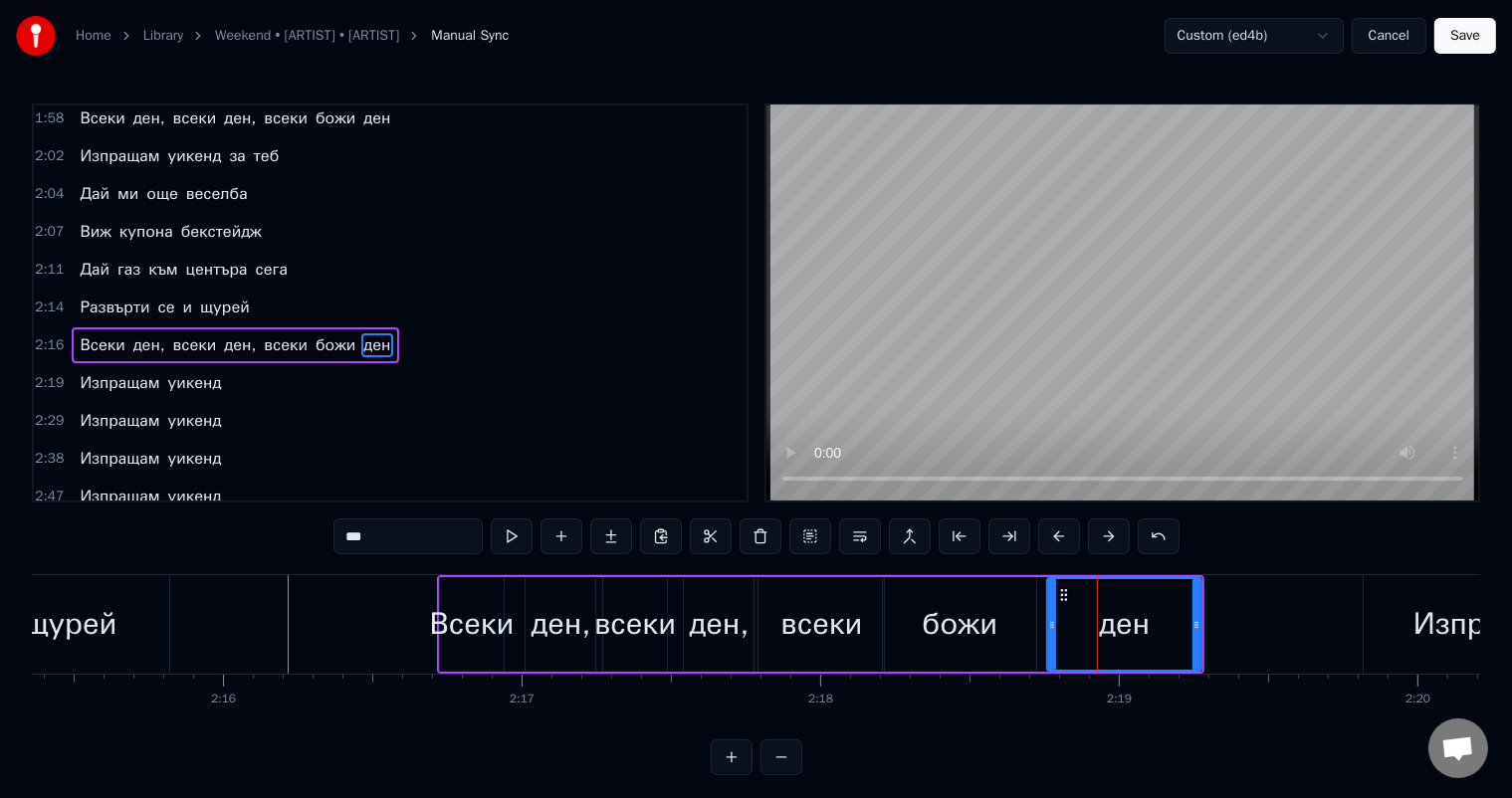 click at bounding box center [-13257, 624] 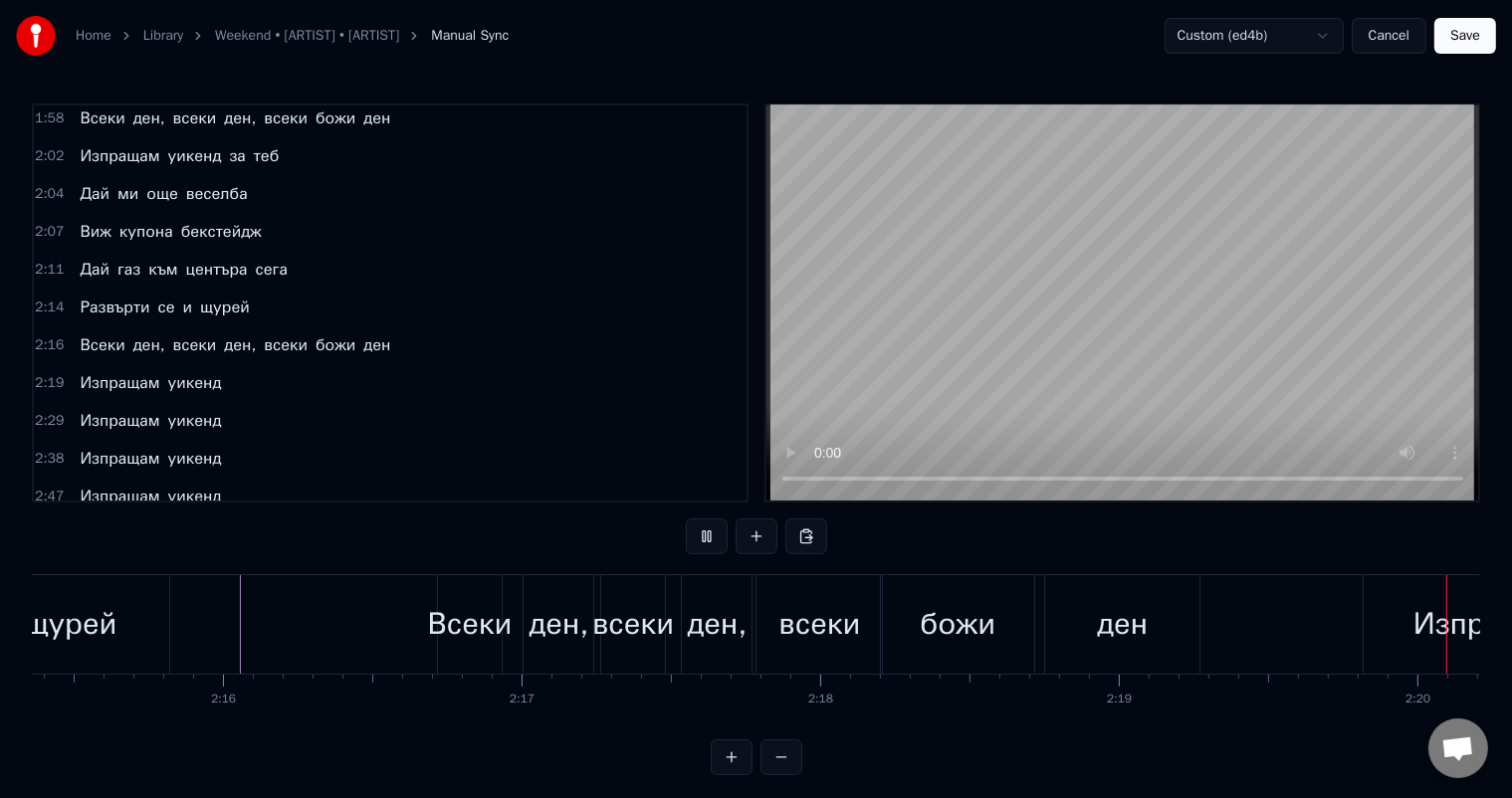 scroll, scrollTop: 0, scrollLeft: 41736, axis: horizontal 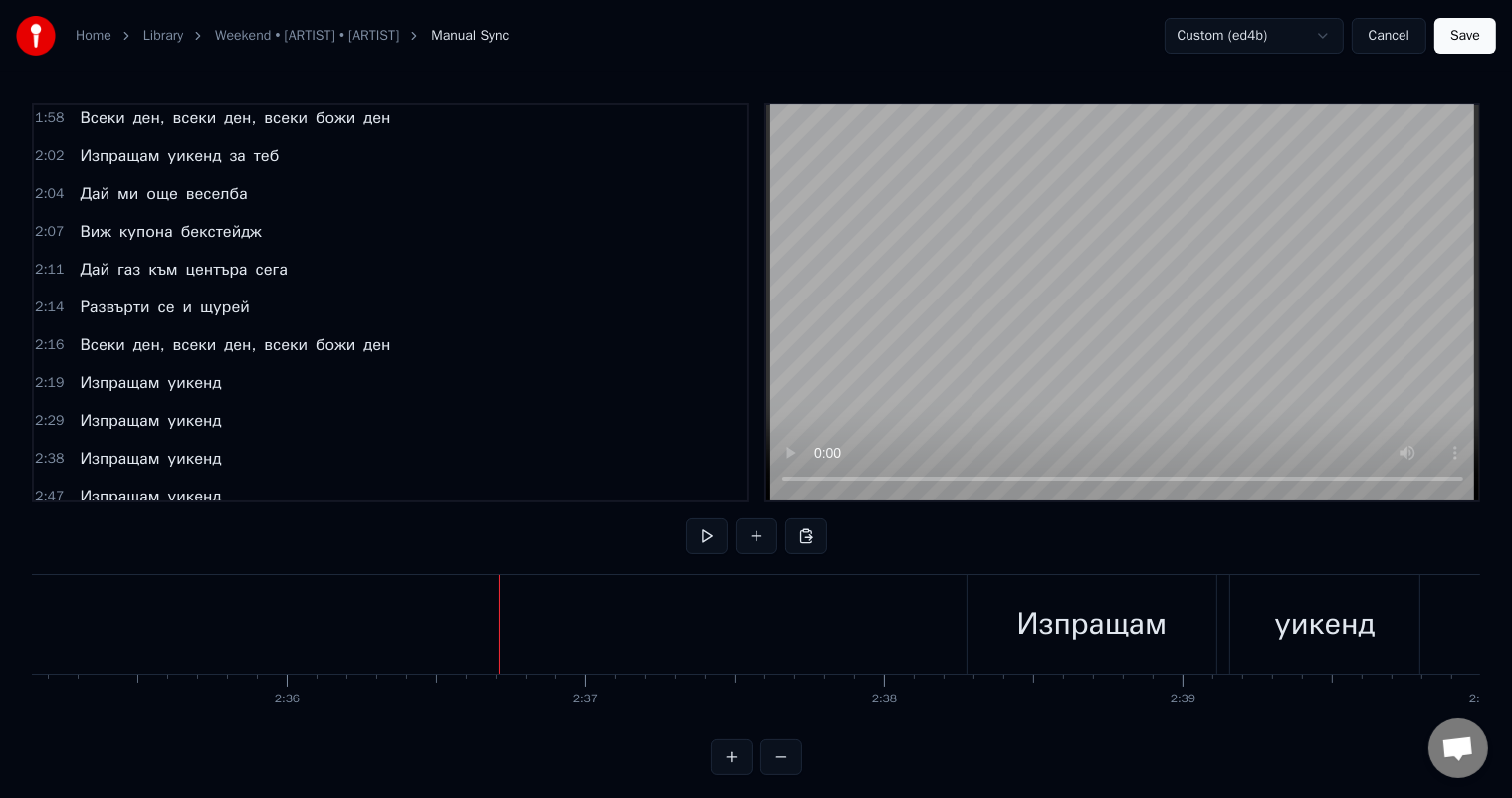 click on "Save" at bounding box center [1465, 36] 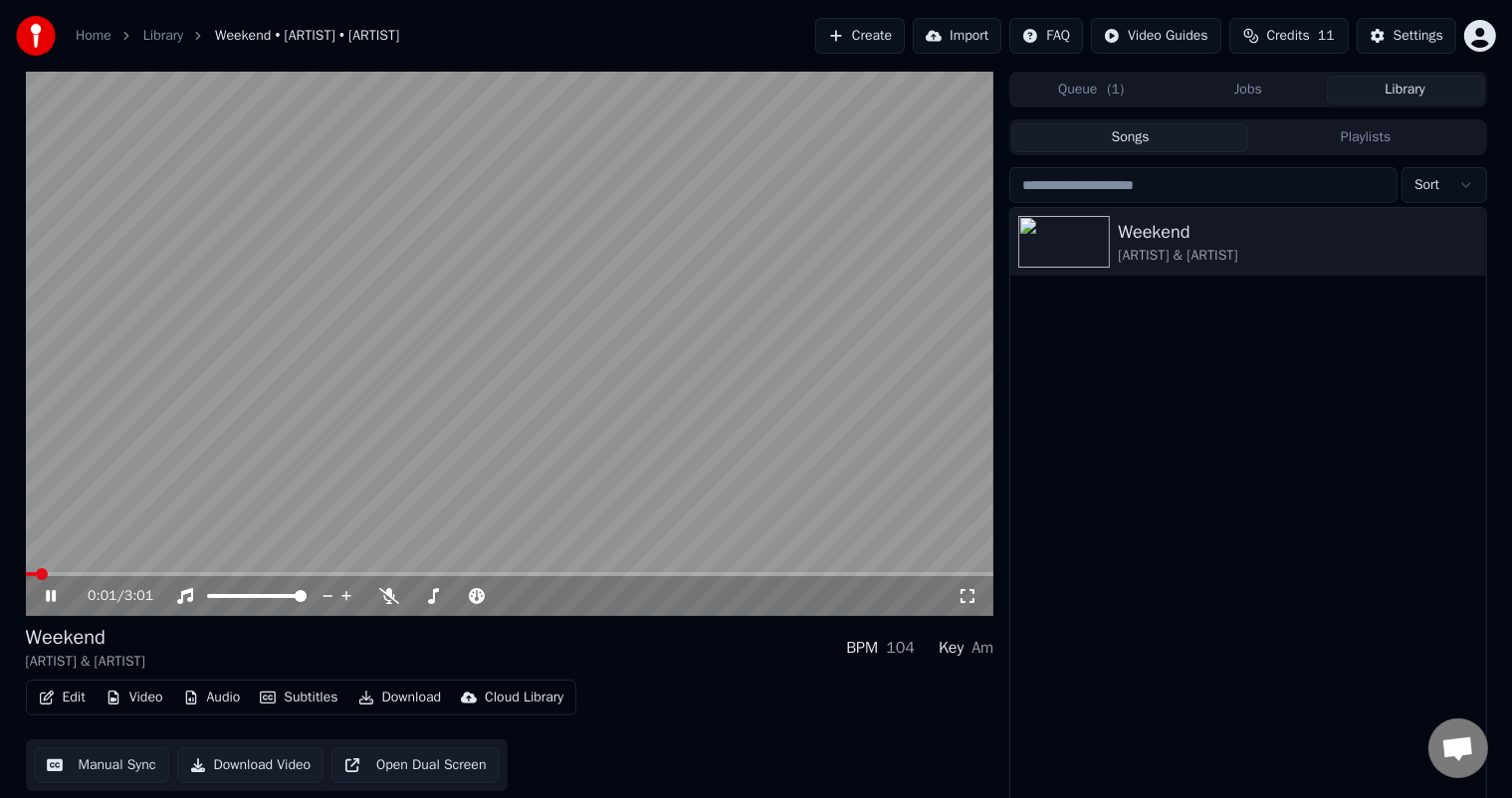 click 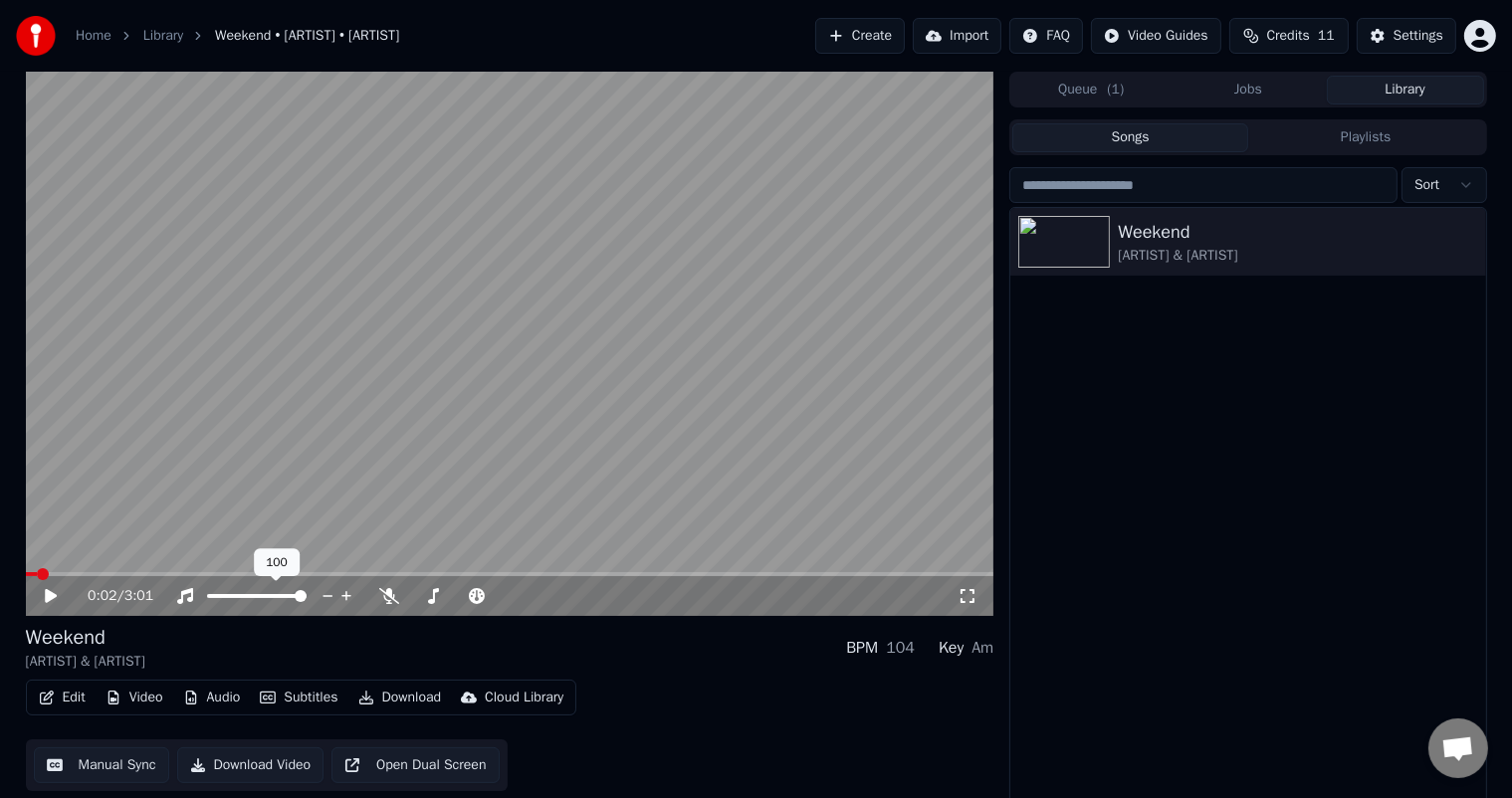 click at bounding box center [275, 596] 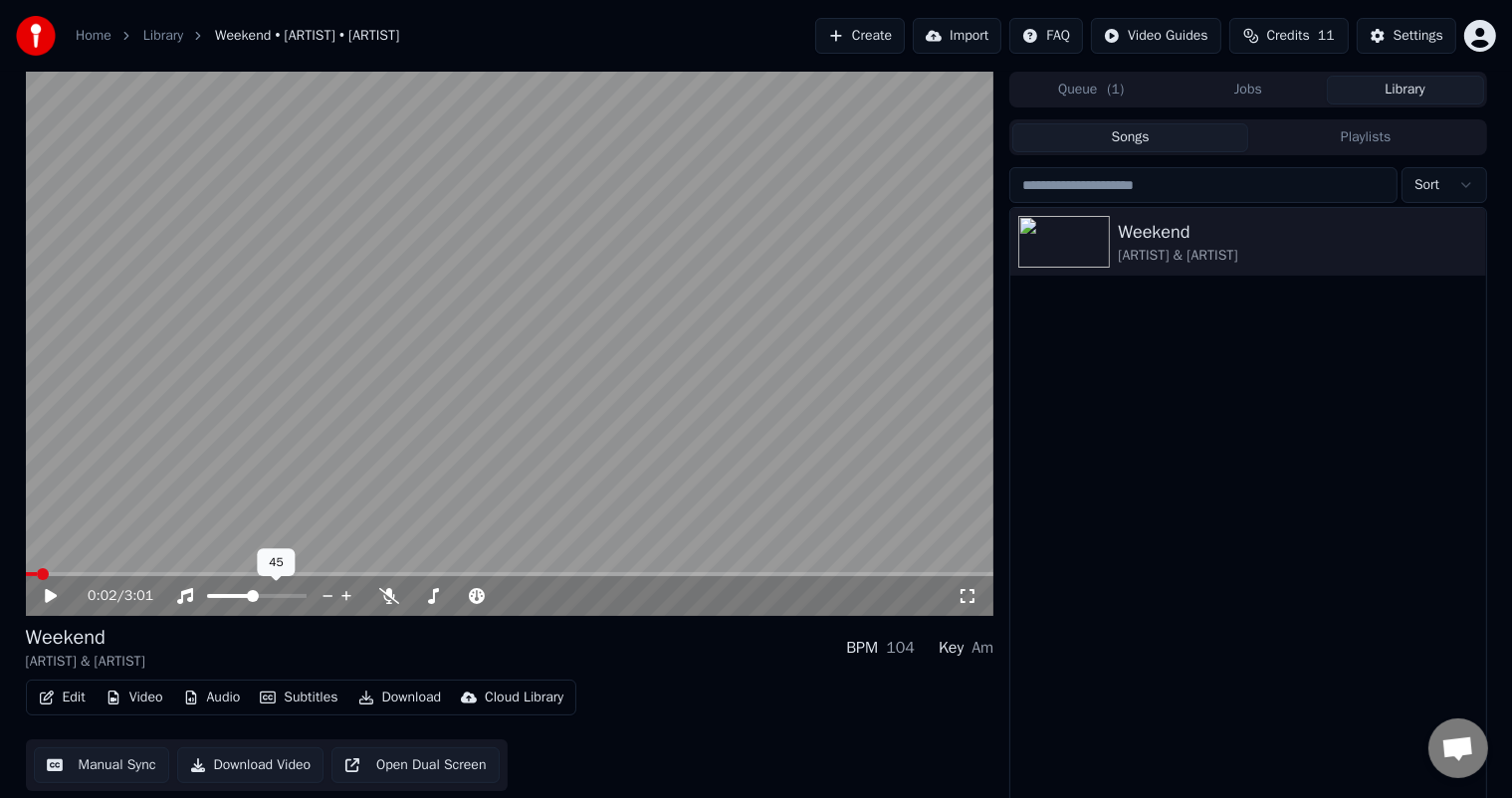 click at bounding box center [229, 596] 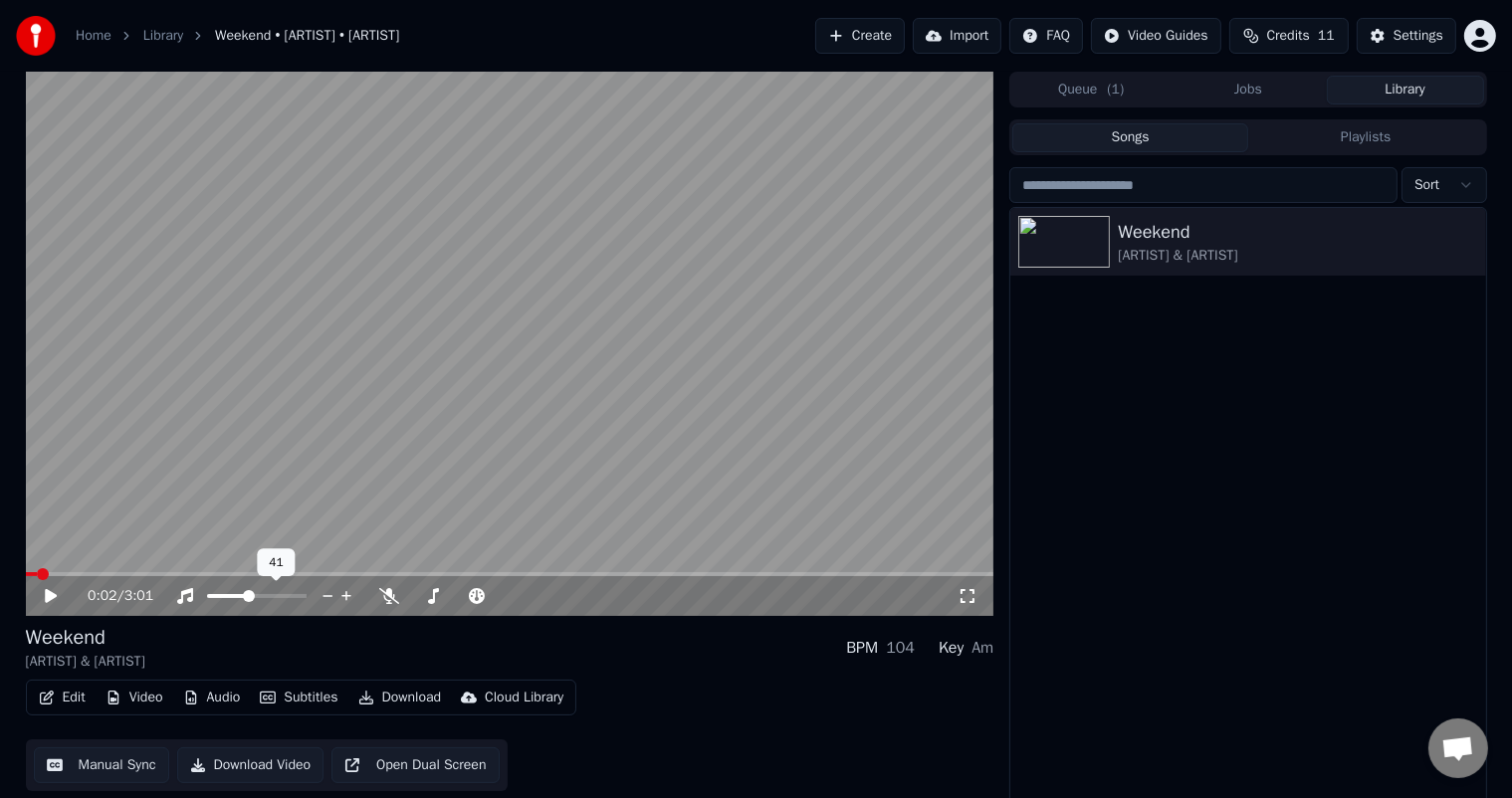 click at bounding box center (249, 596) 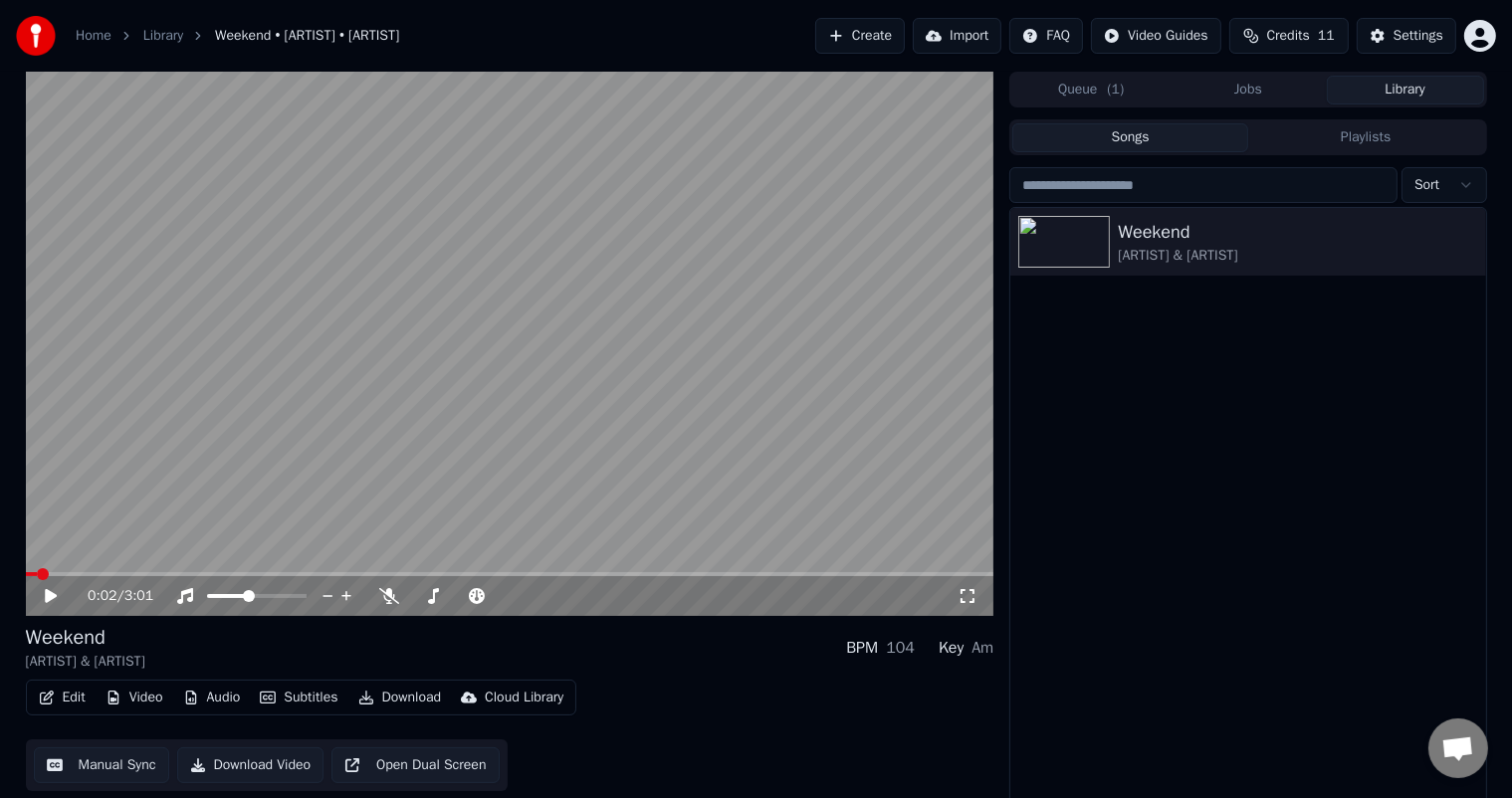 click on "Audio" at bounding box center [212, 698] 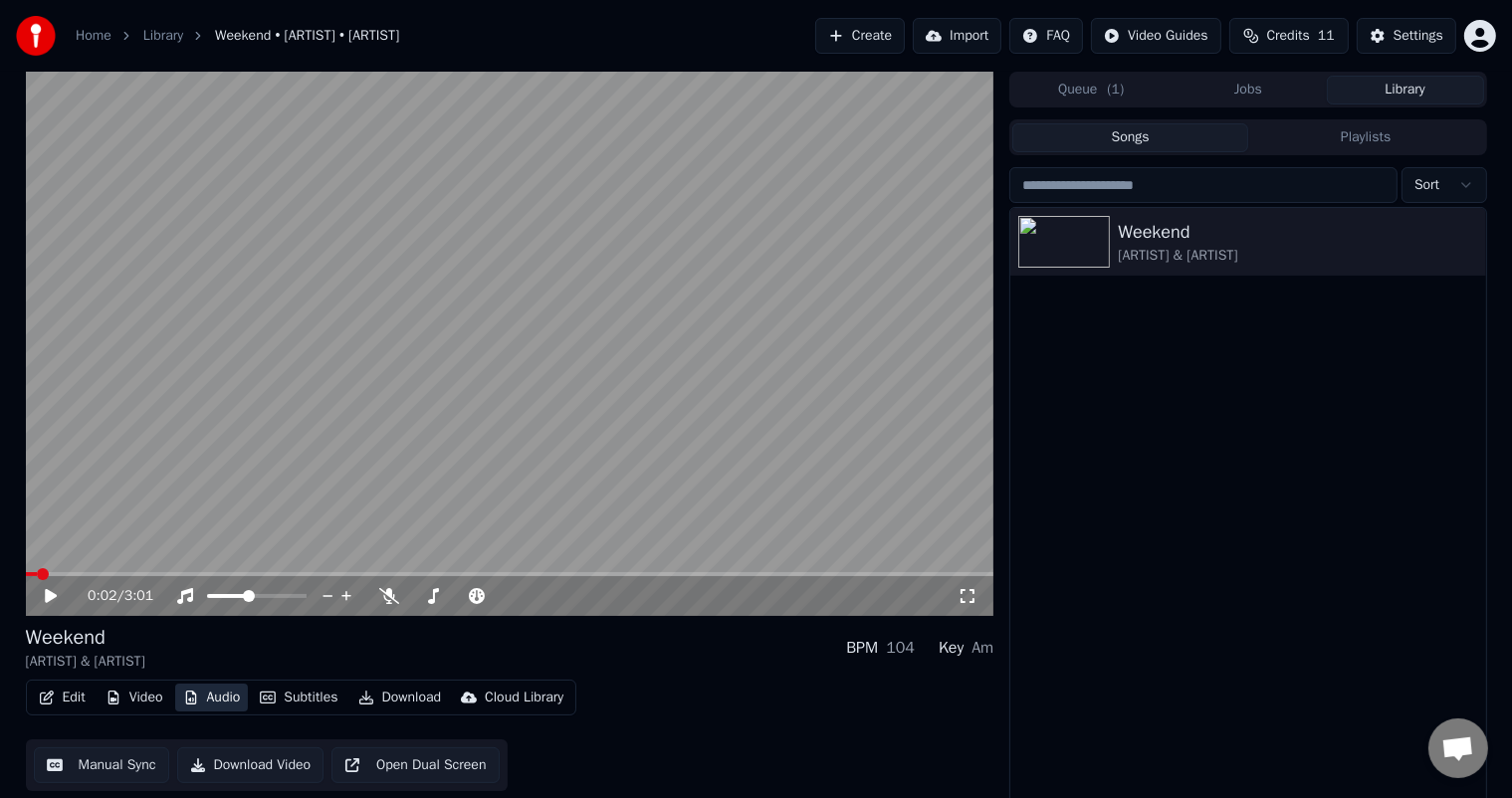 click on "Audio" at bounding box center [212, 698] 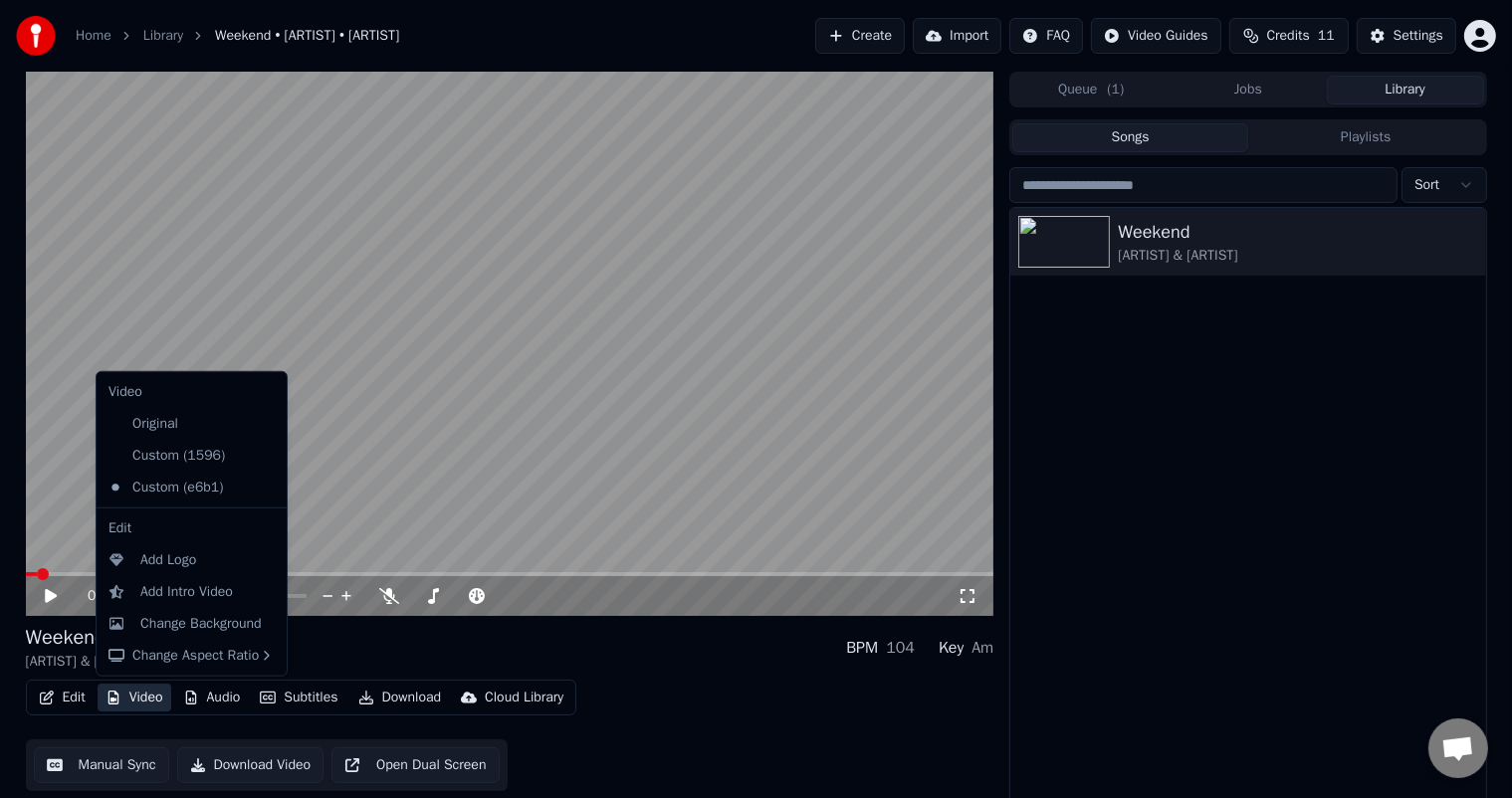 click on "Video" at bounding box center (134, 698) 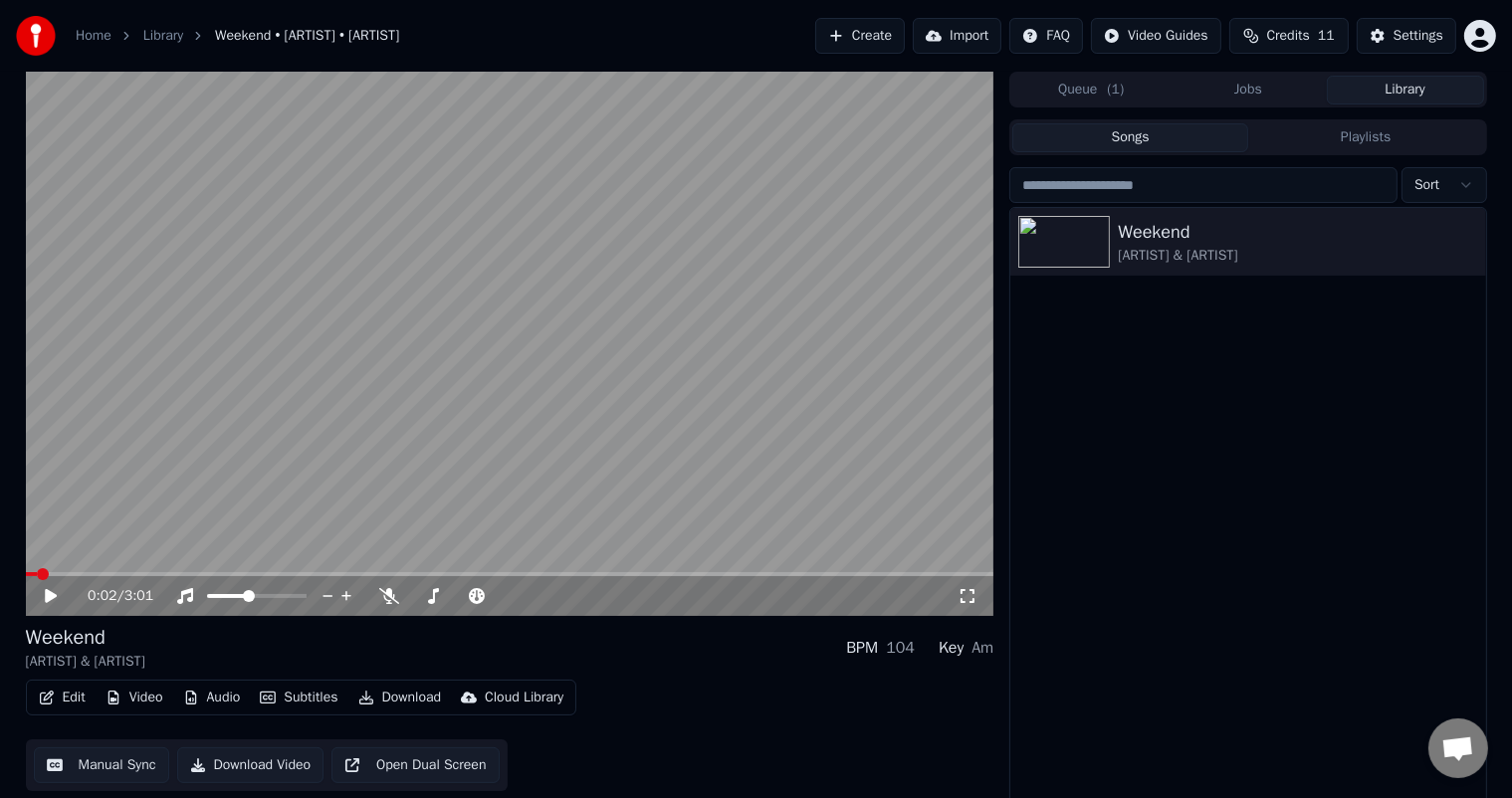 click at bounding box center [510, 574] 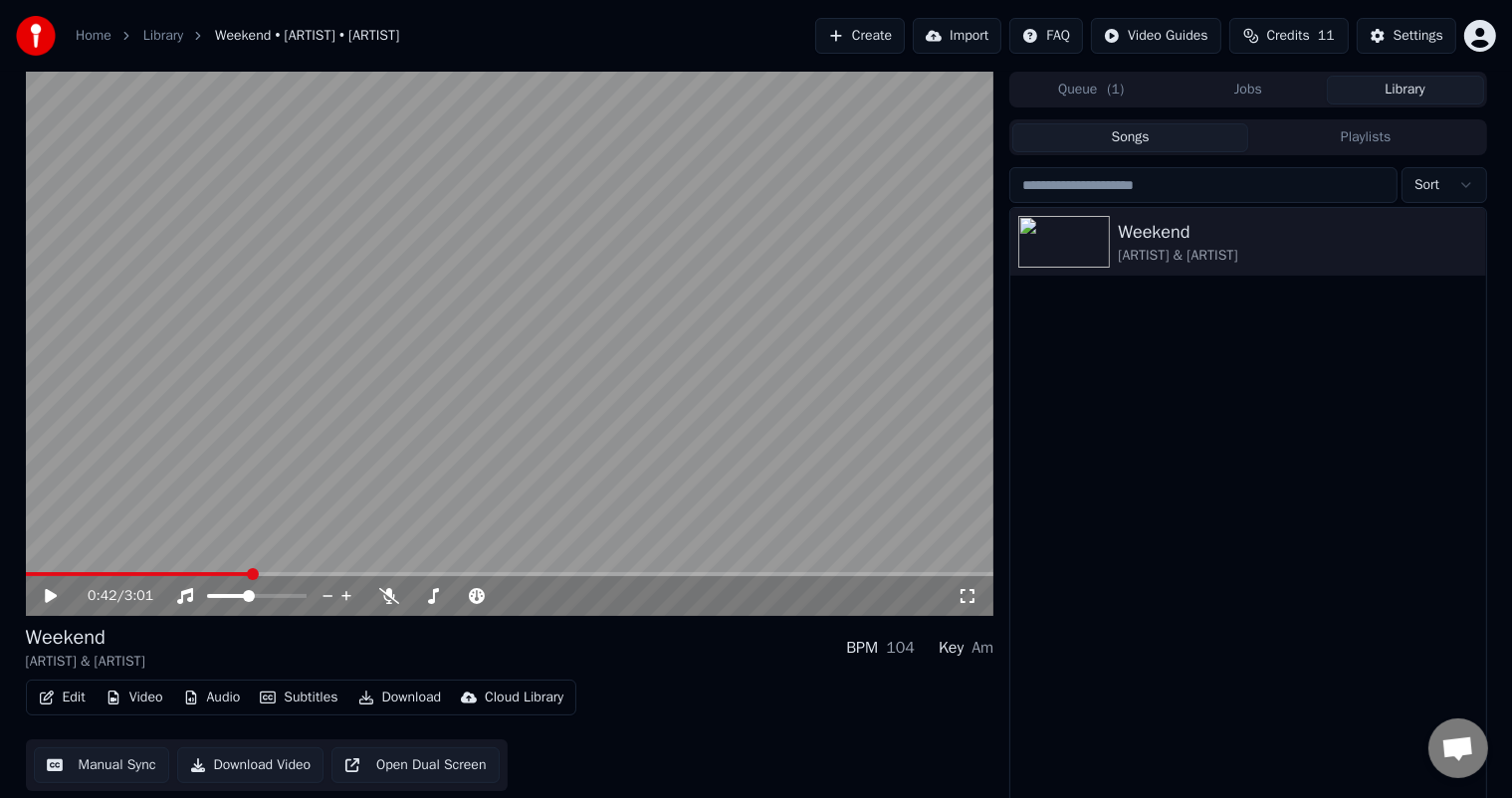 click at bounding box center [510, 574] 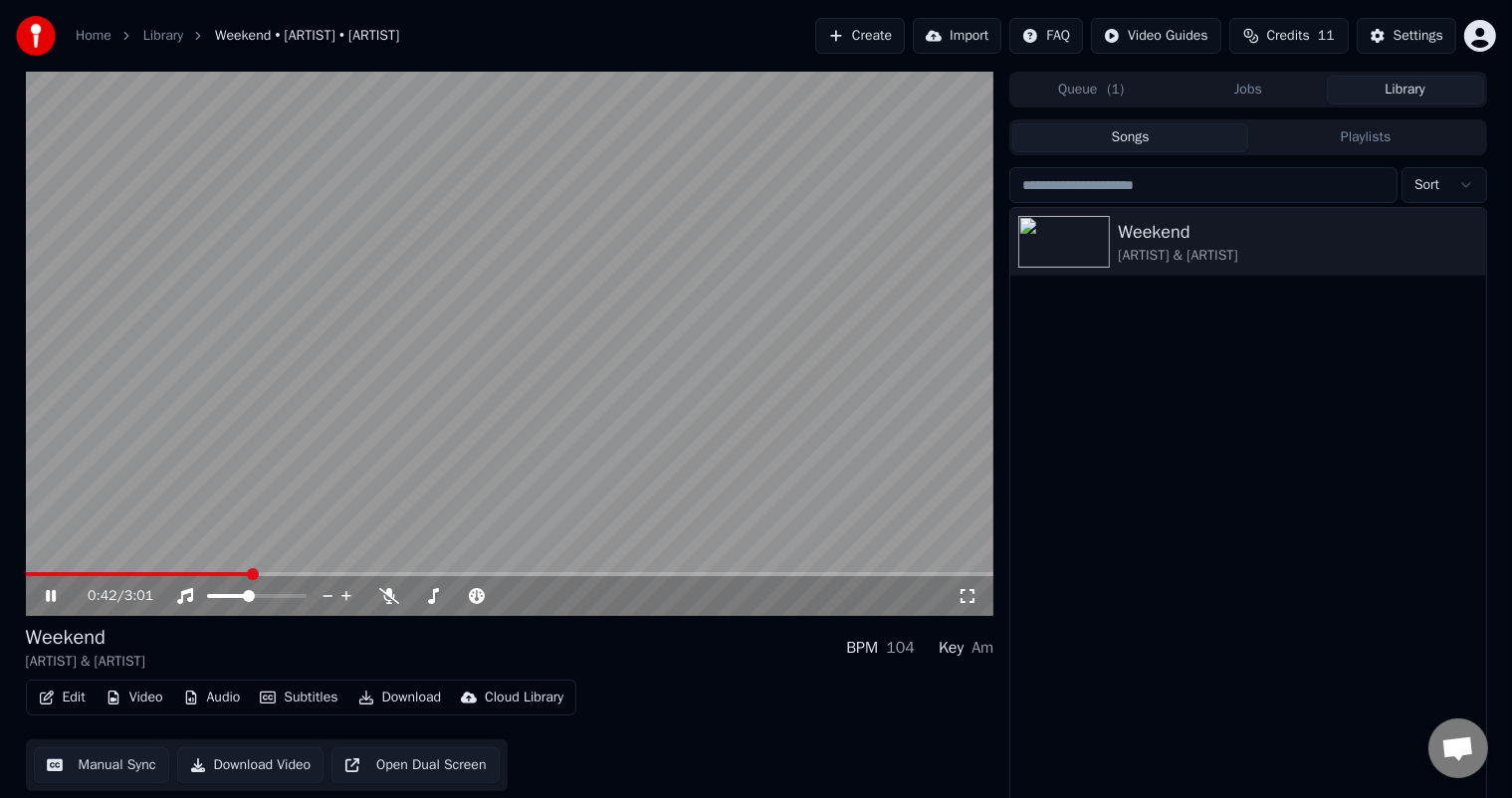 click at bounding box center [510, 343] 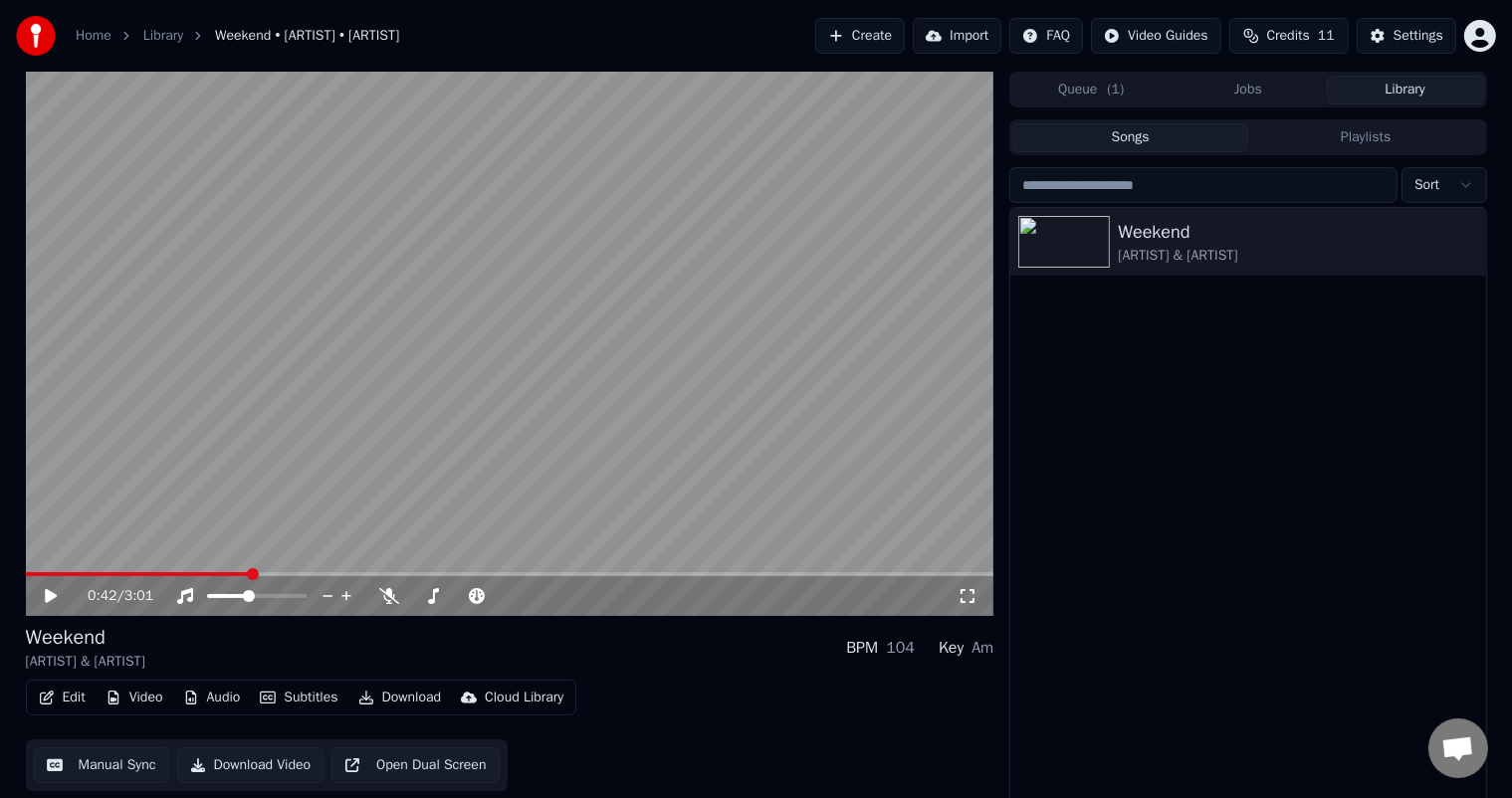 click at bounding box center (510, 574) 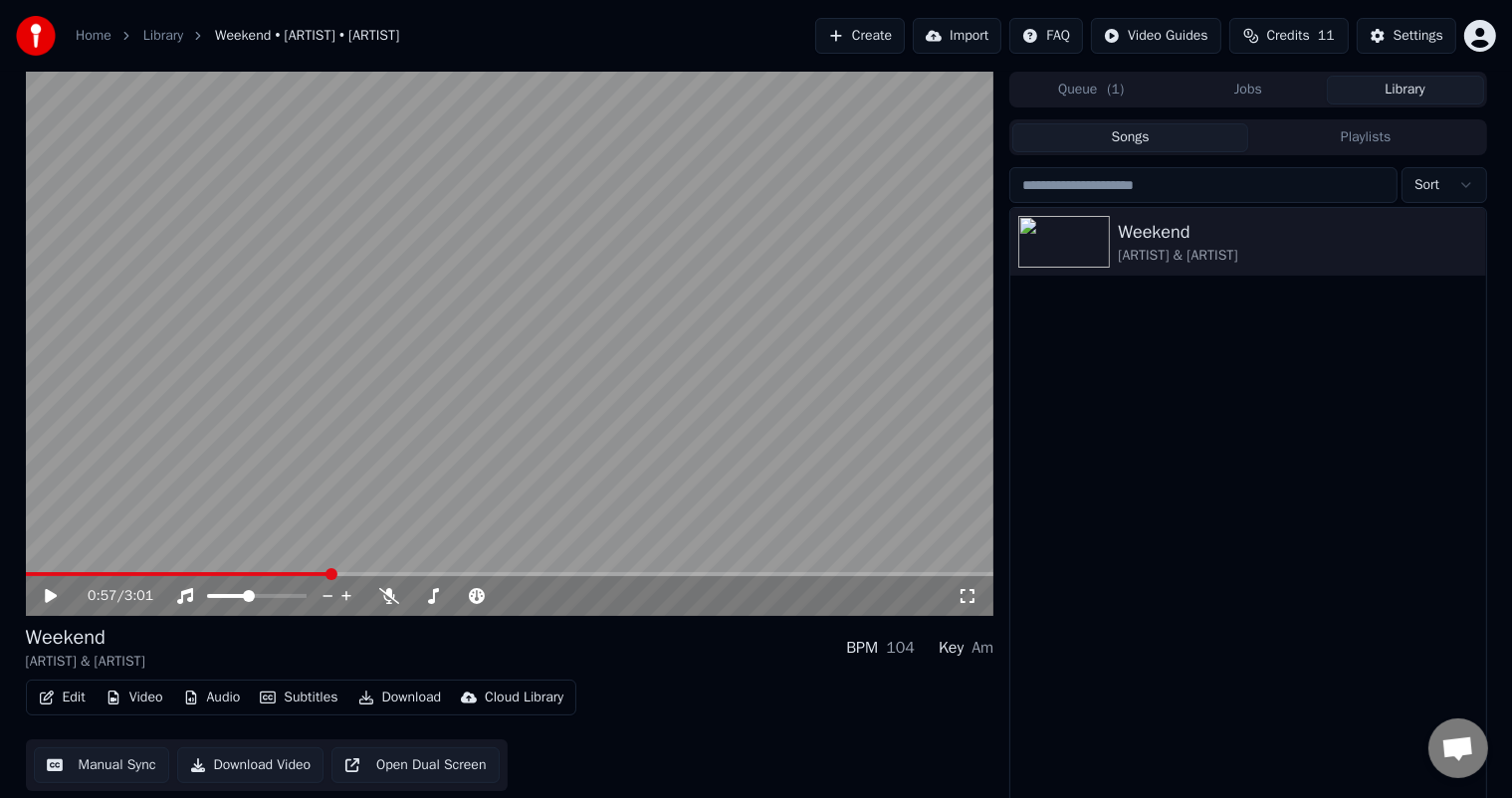 click at bounding box center (510, 574) 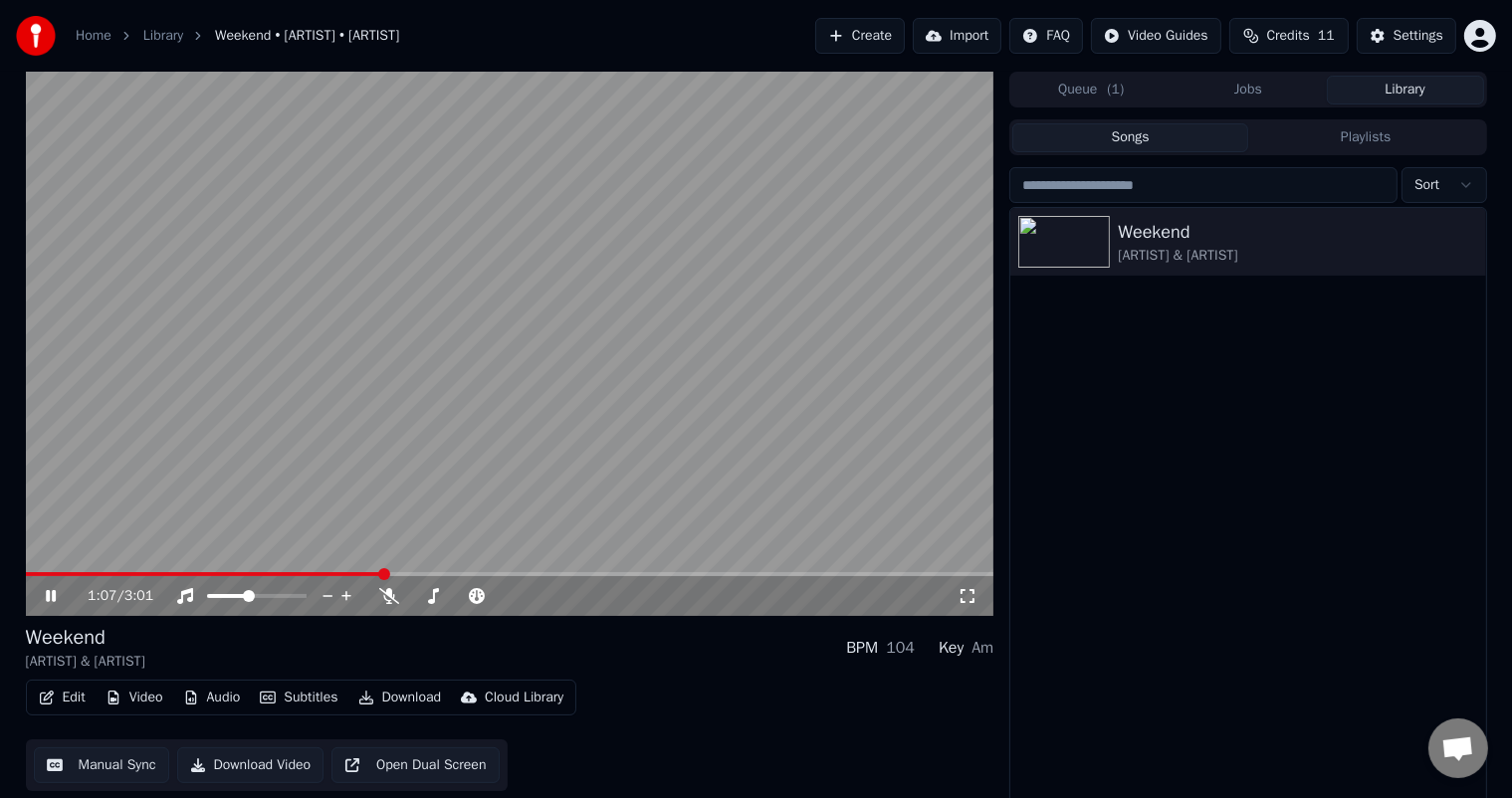 click at bounding box center (510, 574) 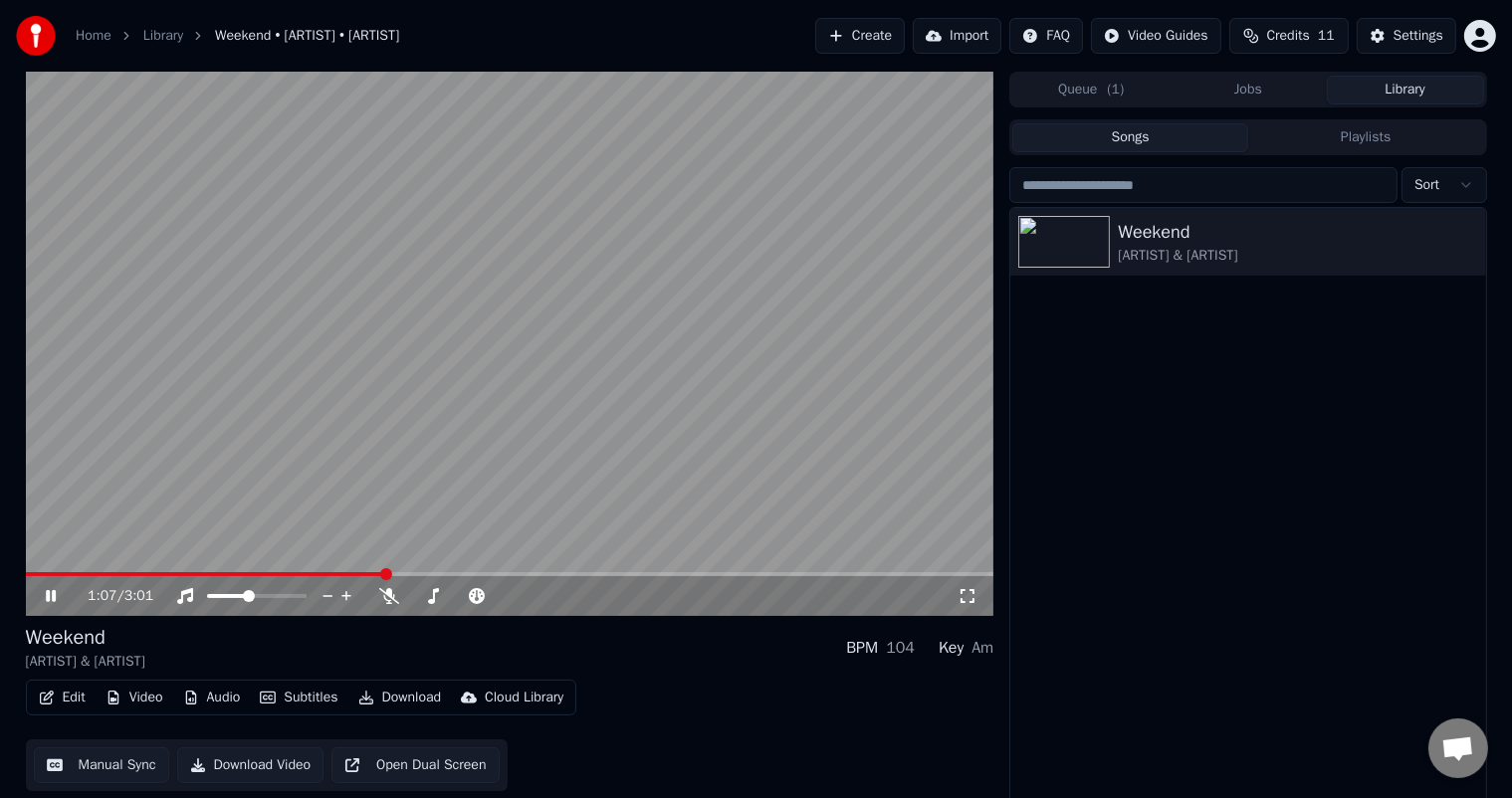 click at bounding box center (510, 574) 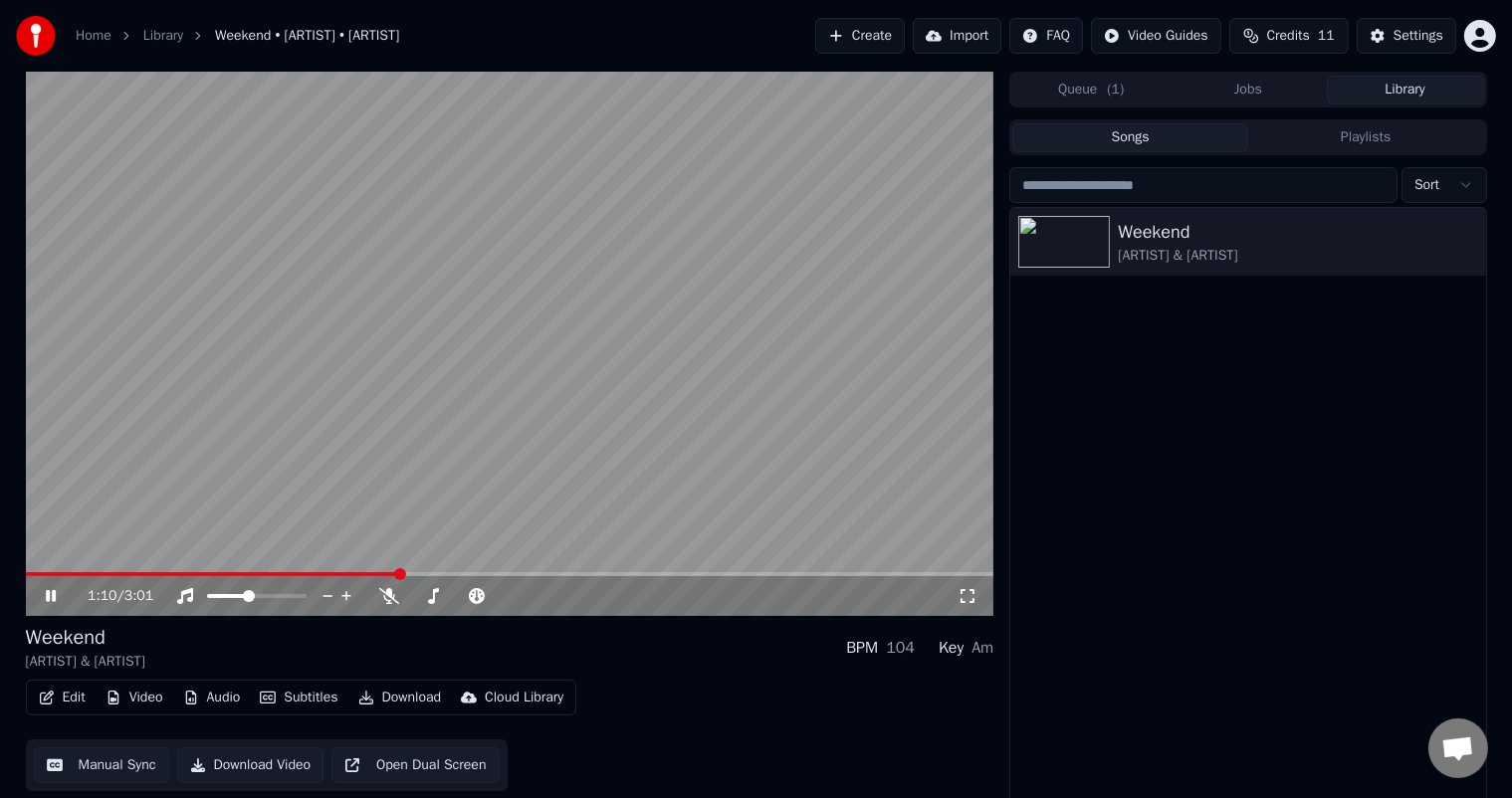 click at bounding box center (510, 574) 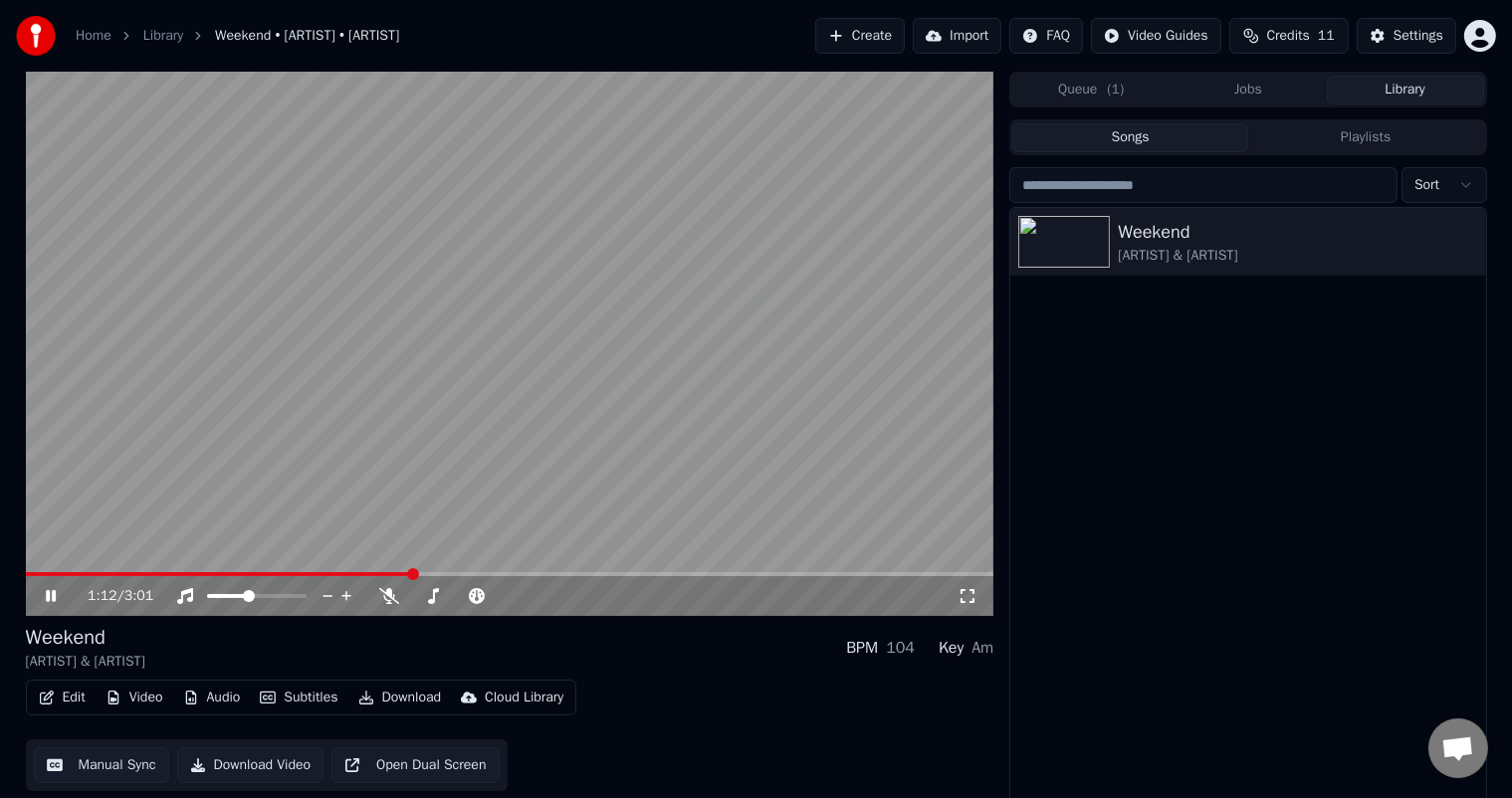click at bounding box center [510, 343] 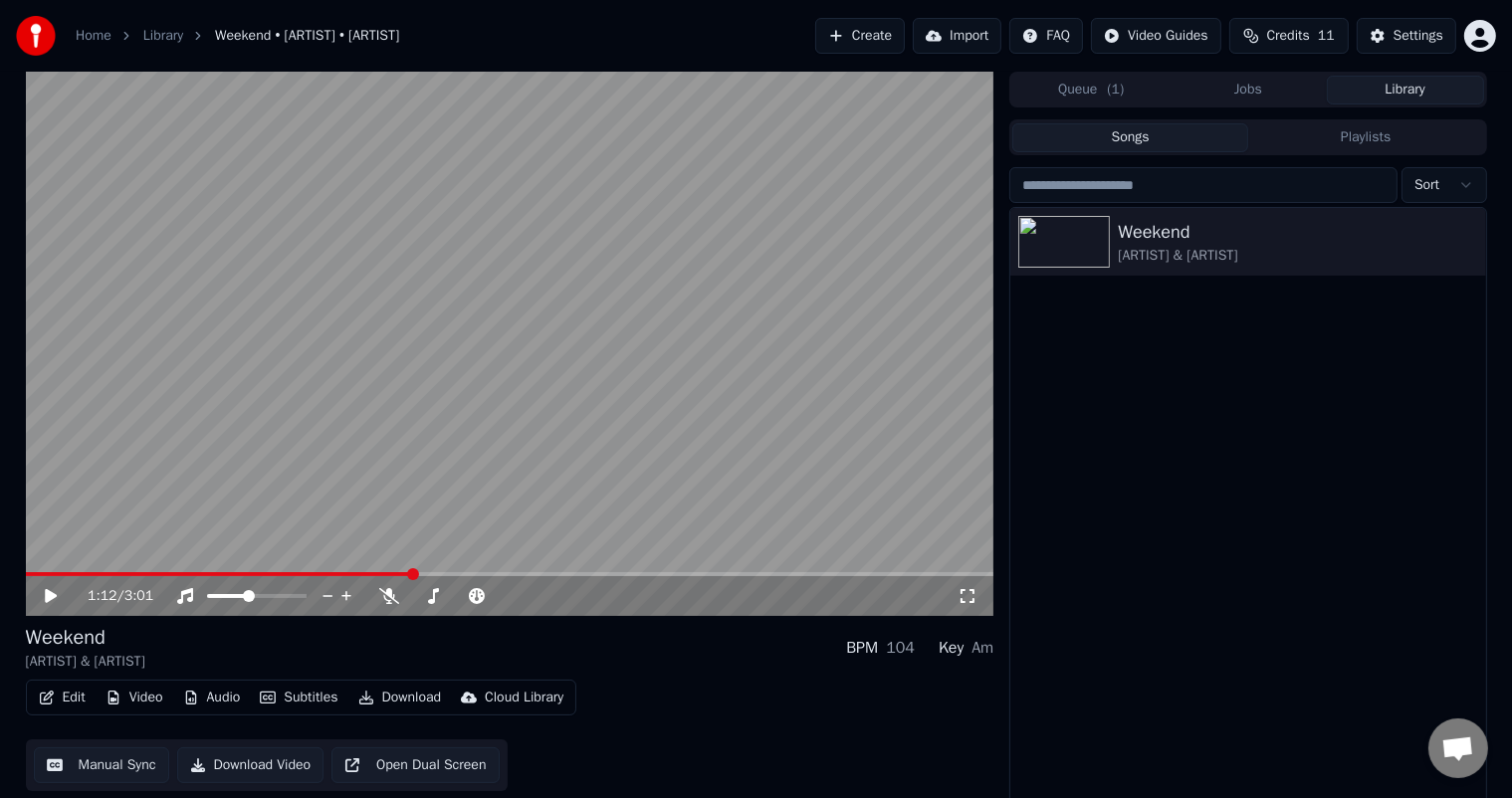 click on "Download" at bounding box center (400, 698) 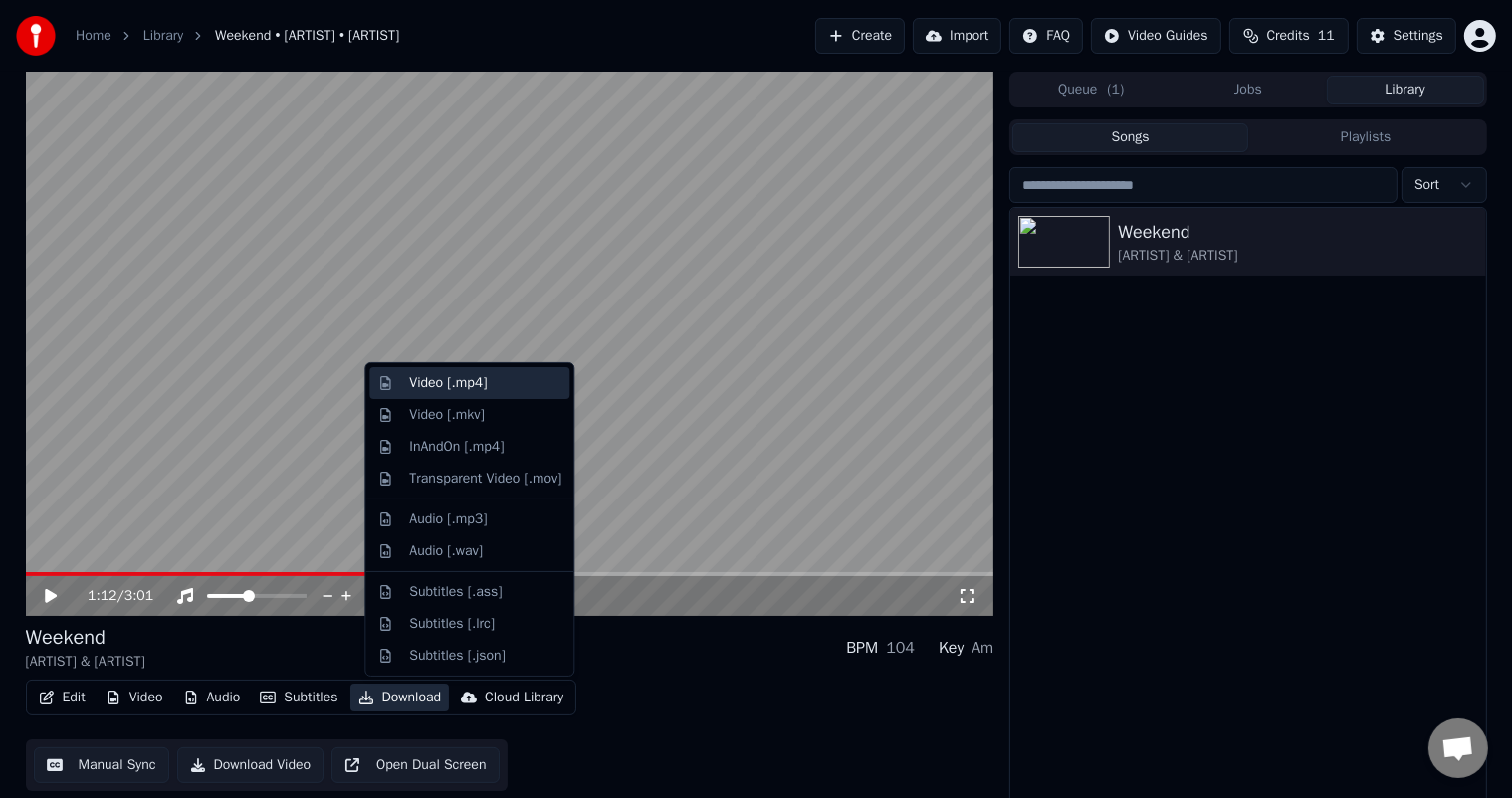 click on "Video [.mp4]" at bounding box center [448, 383] 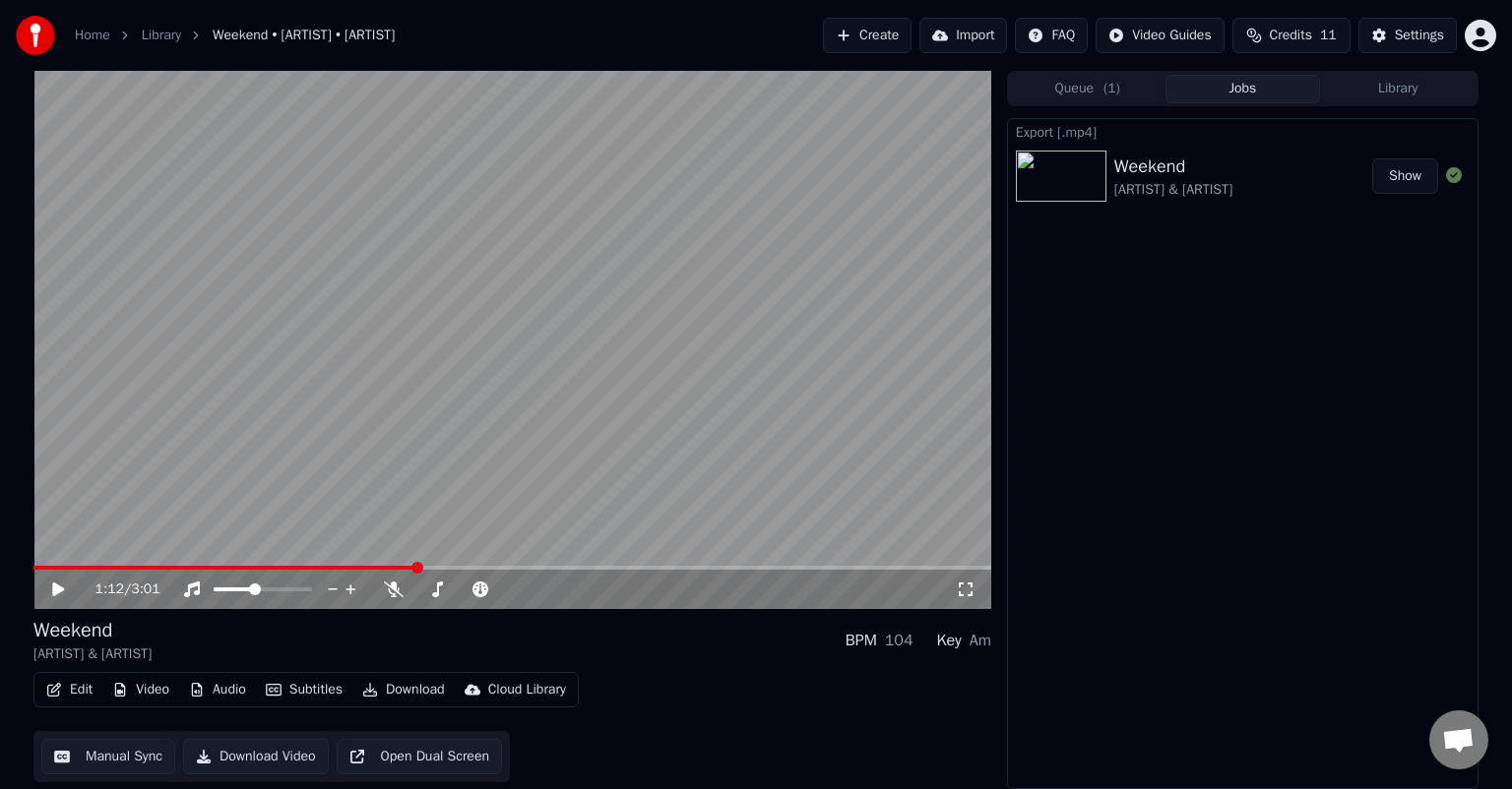 click on "Show" at bounding box center [1405, 176] 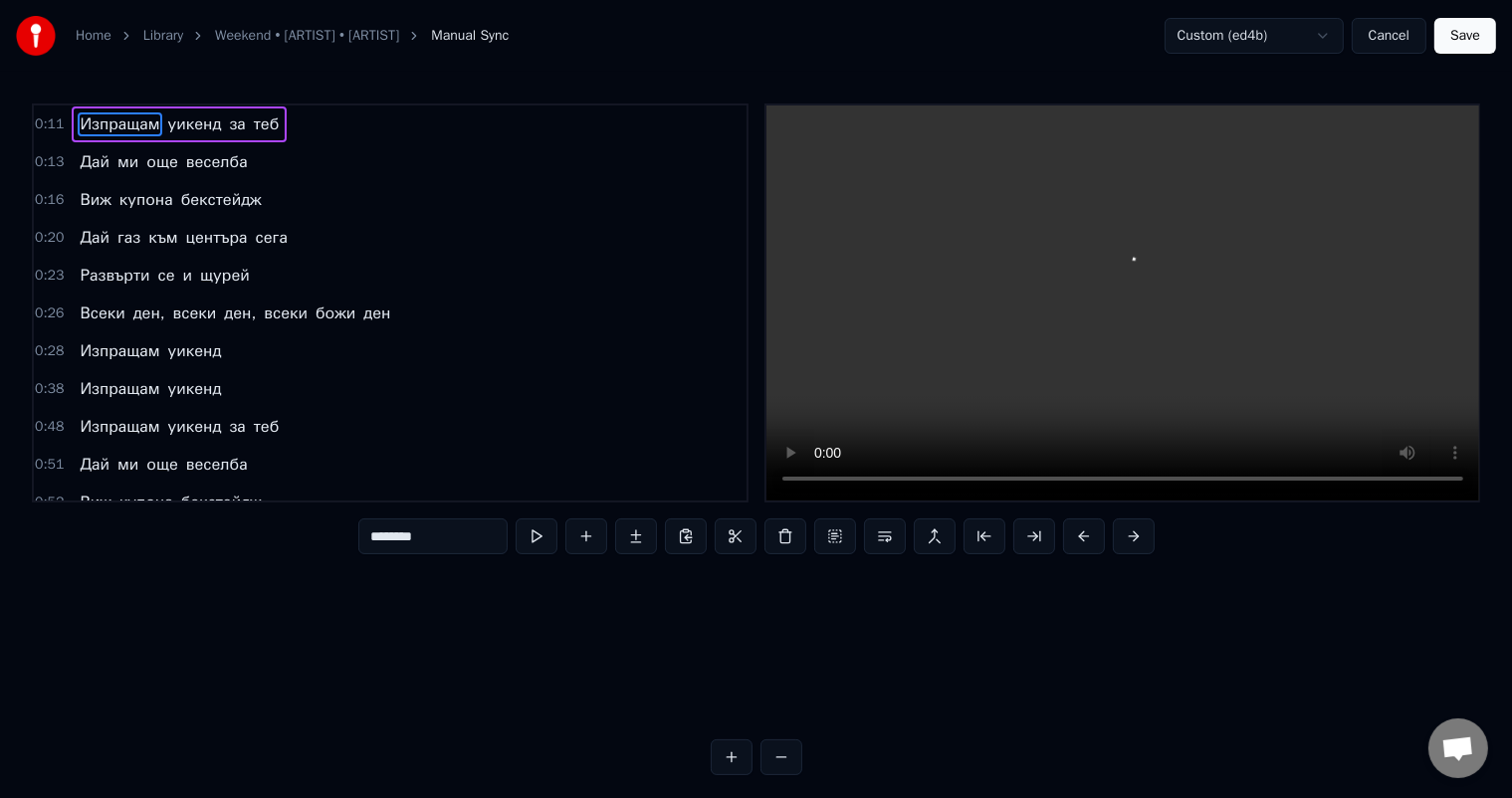 scroll, scrollTop: 0, scrollLeft: 3326, axis: horizontal 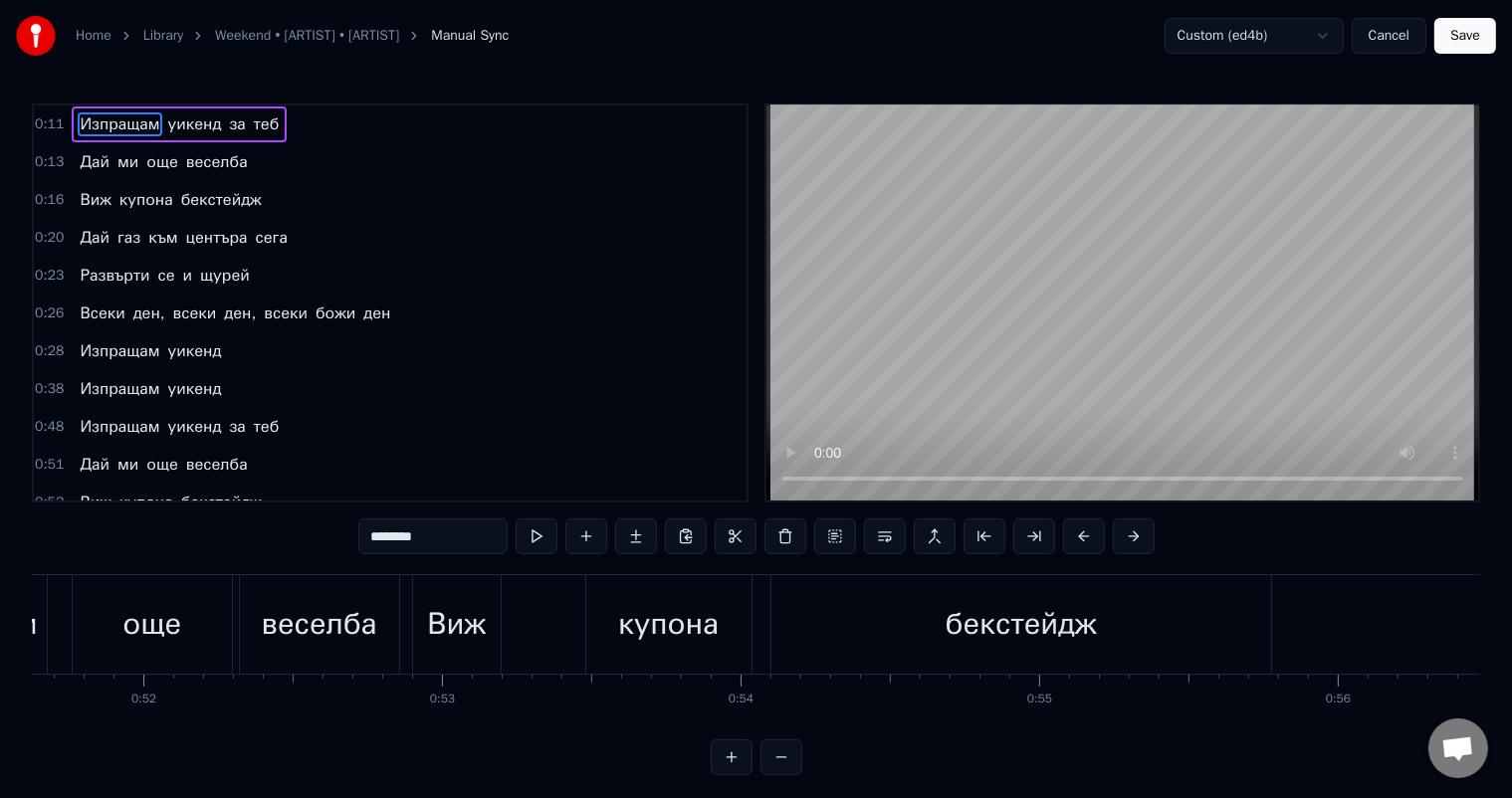 click on "Виж" at bounding box center [456, 624] 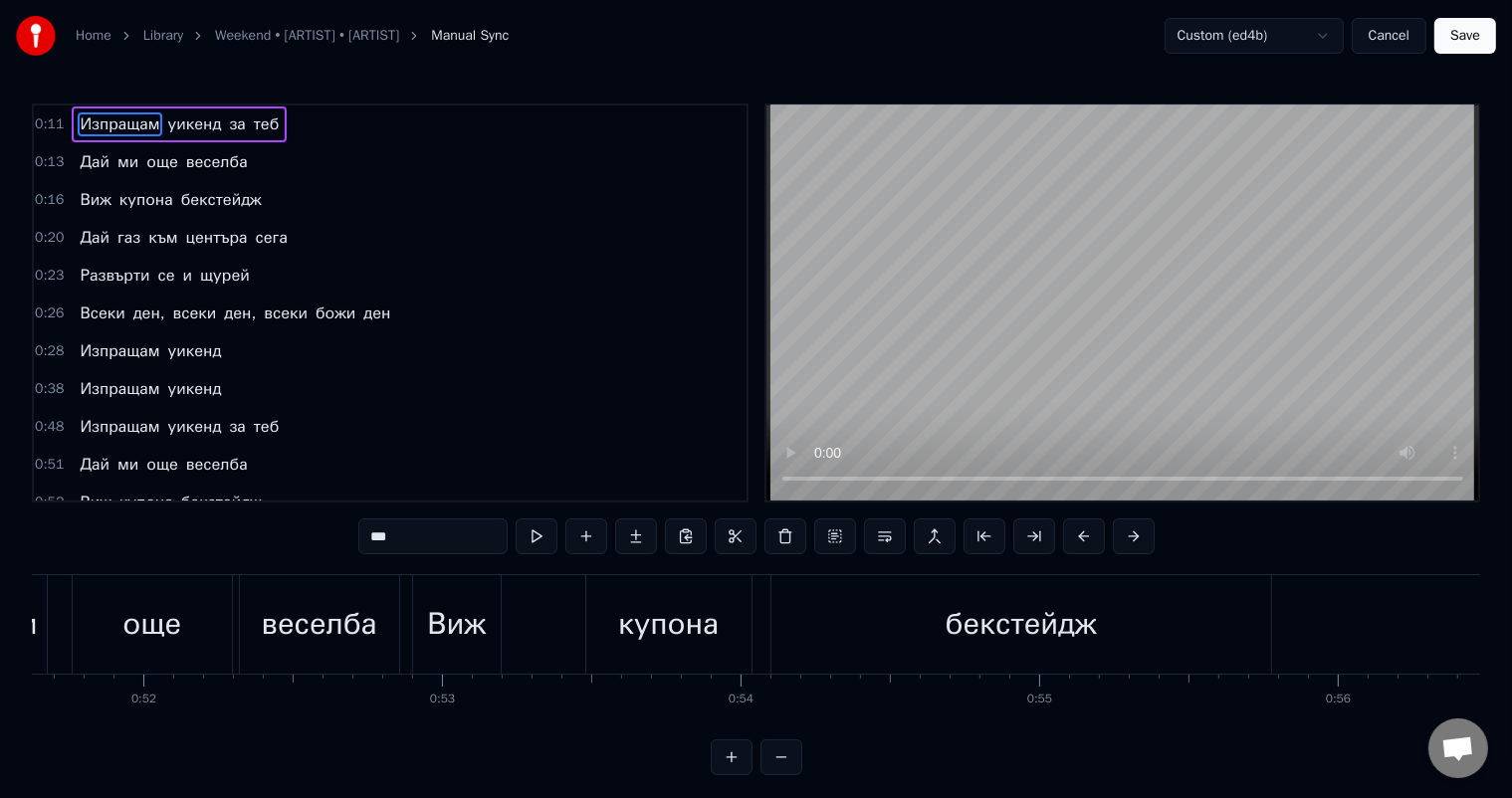 scroll, scrollTop: 187, scrollLeft: 0, axis: vertical 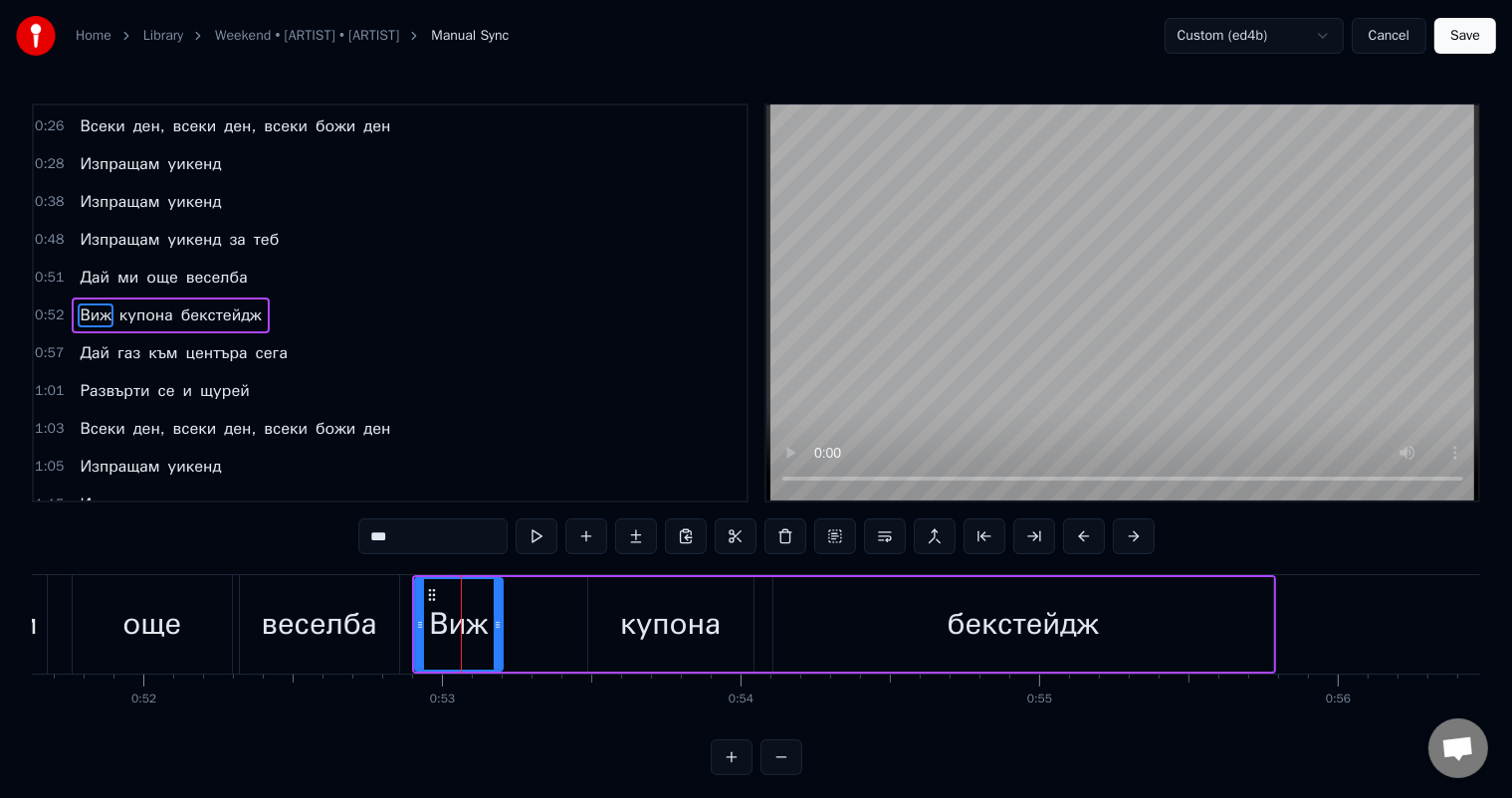 click on "още" at bounding box center [151, 624] 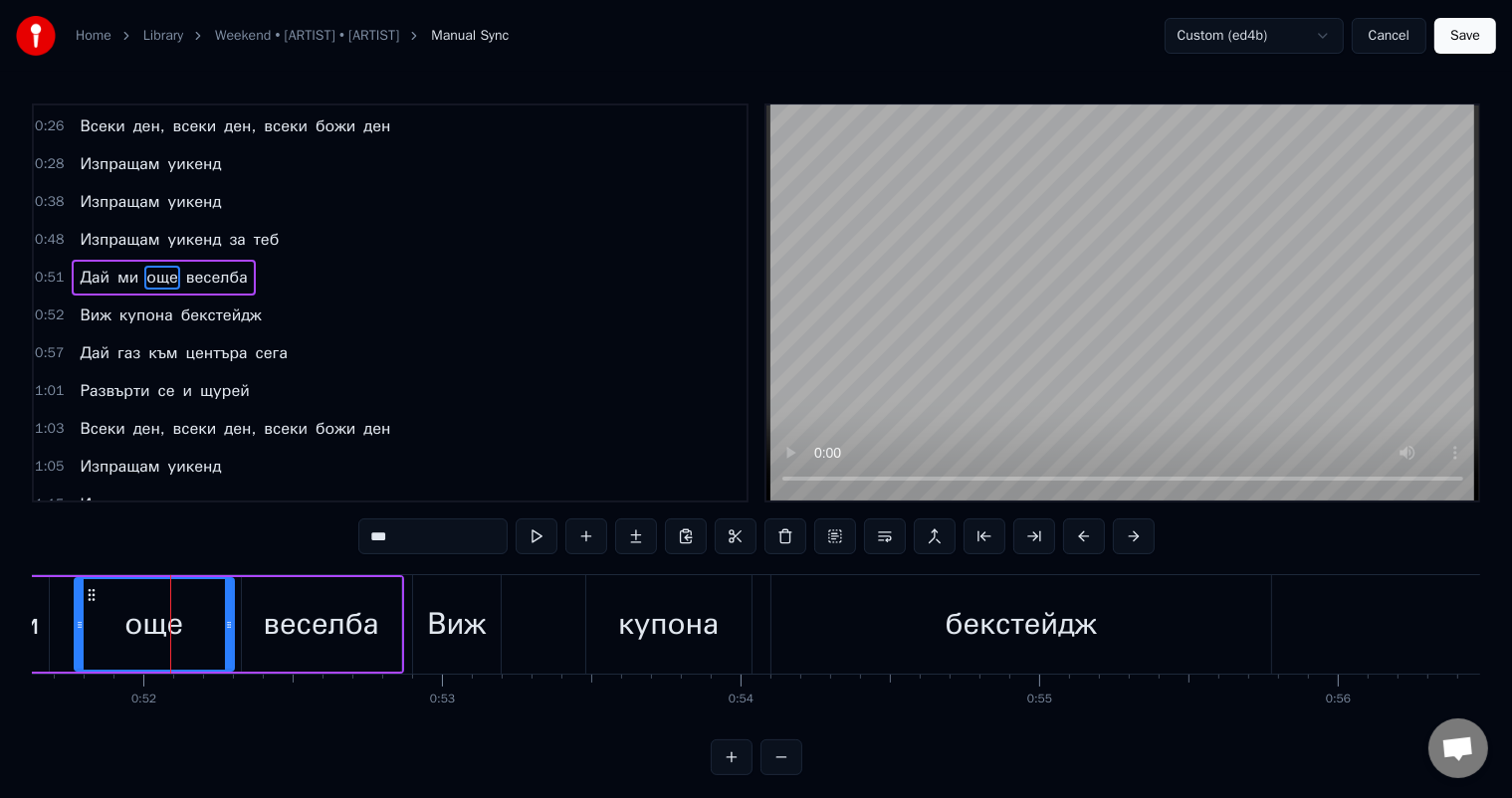 scroll, scrollTop: 150, scrollLeft: 0, axis: vertical 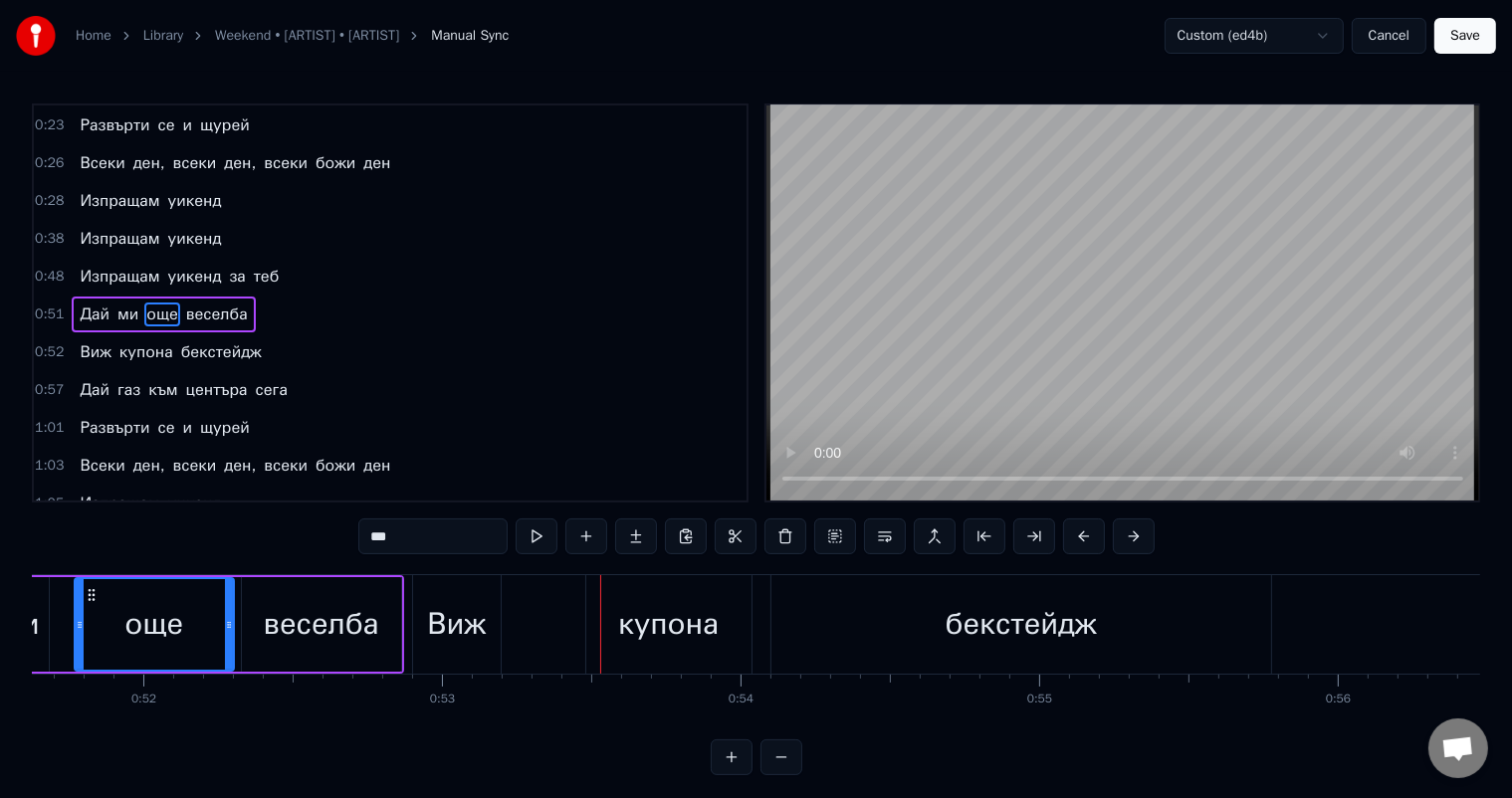 click on "Виж" at bounding box center [456, 624] 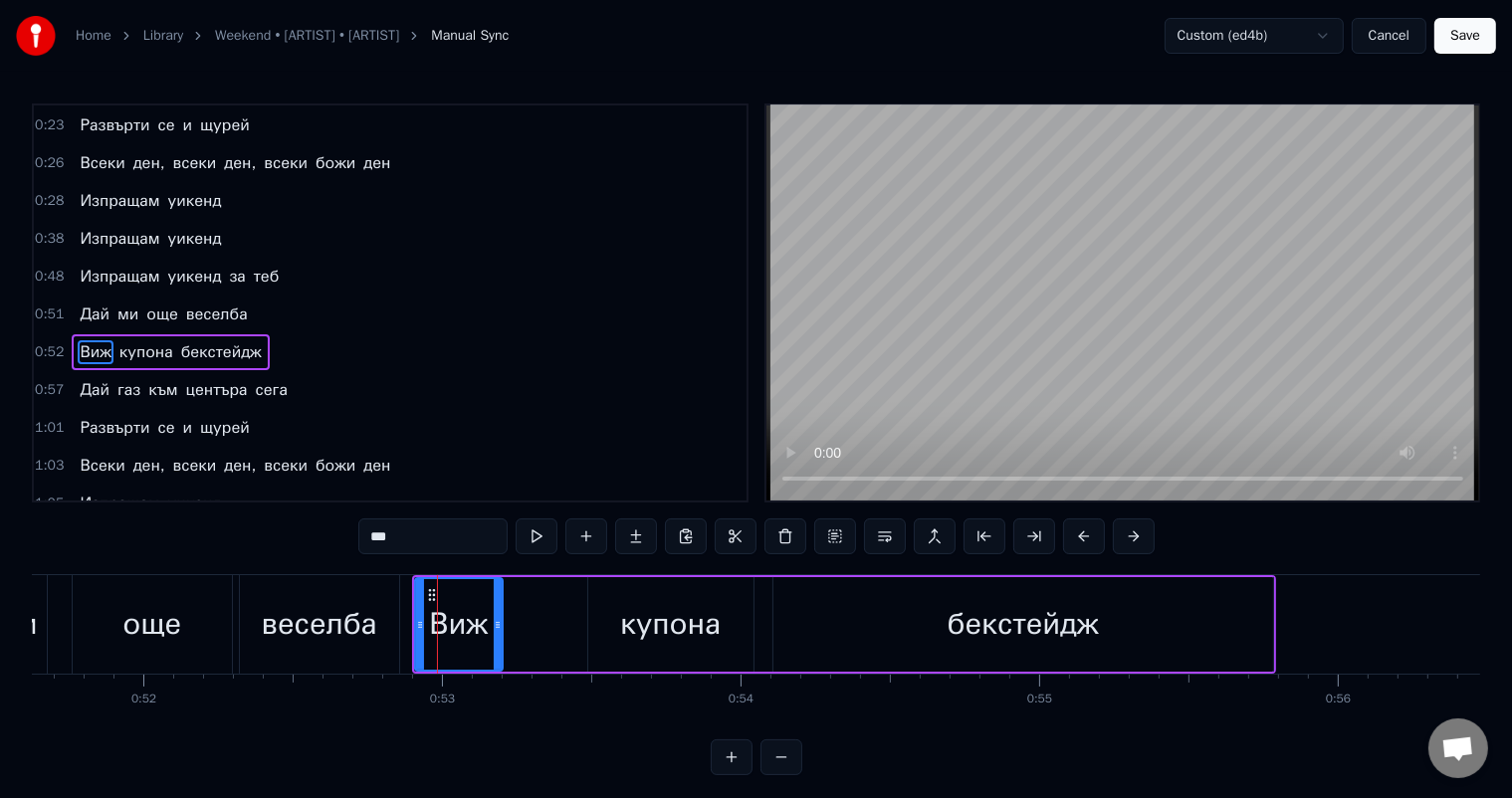 scroll, scrollTop: 187, scrollLeft: 0, axis: vertical 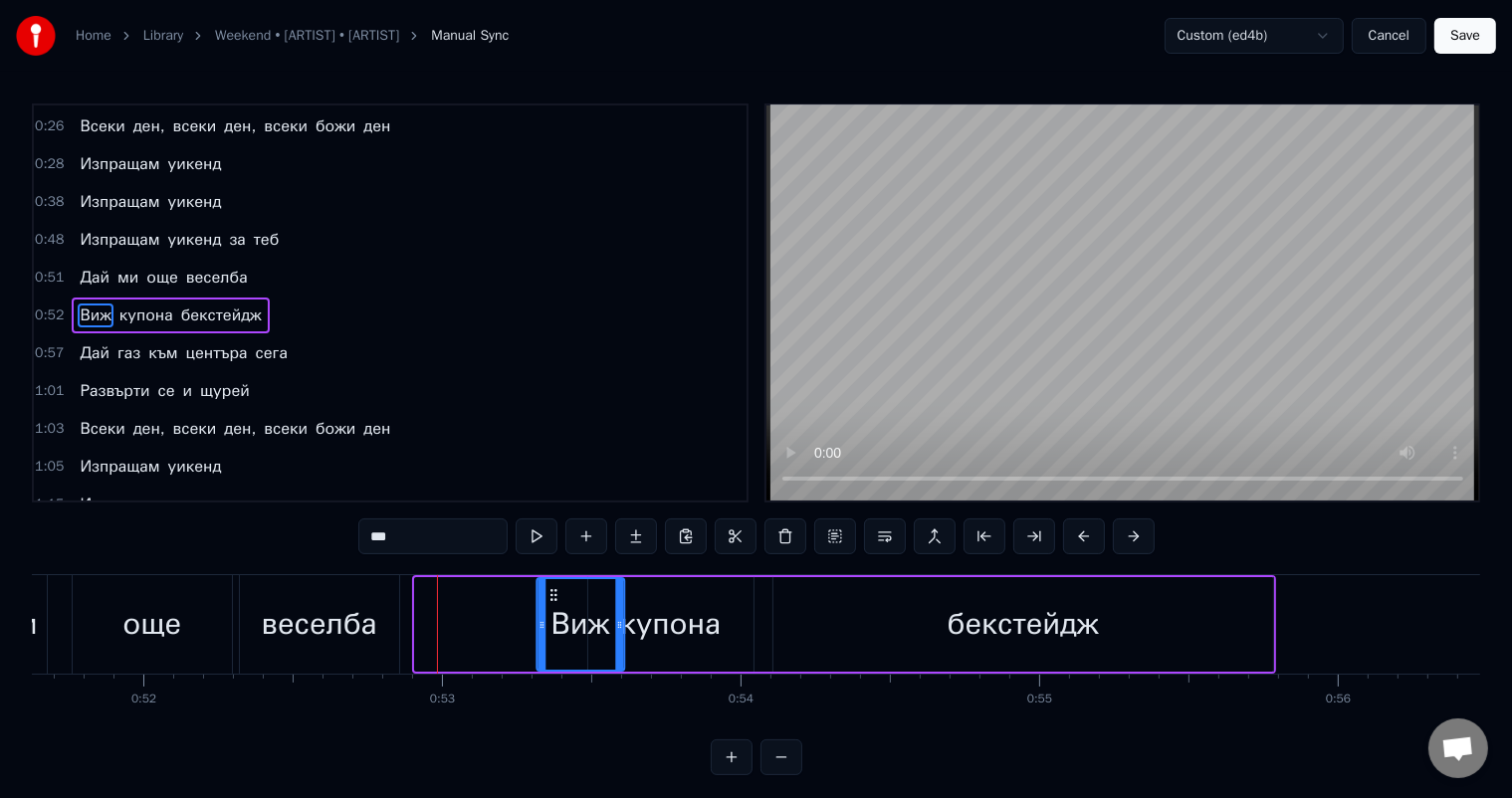 drag, startPoint x: 432, startPoint y: 591, endPoint x: 549, endPoint y: 593, distance: 117.017093 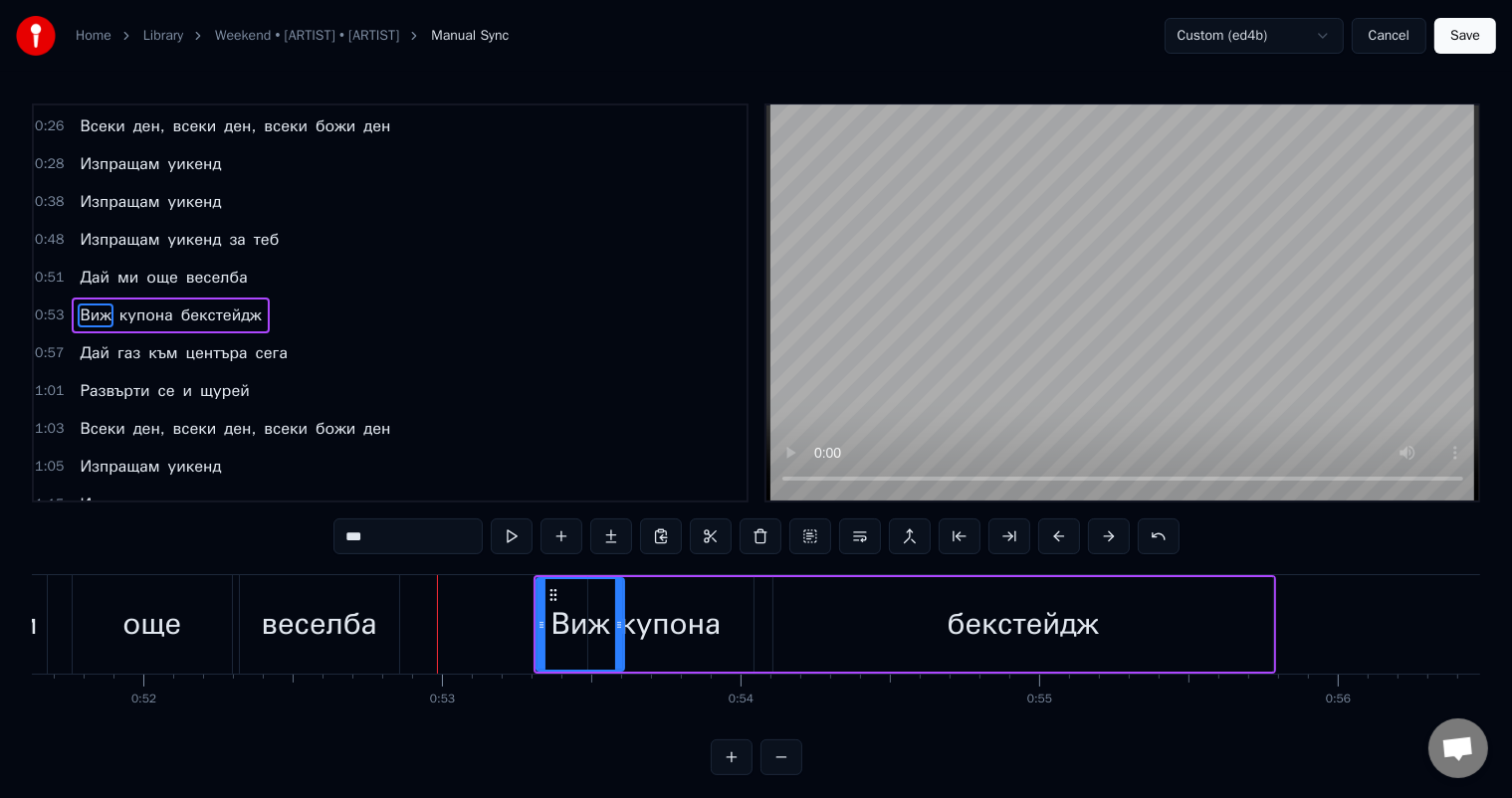 click on "купона" at bounding box center (670, 624) 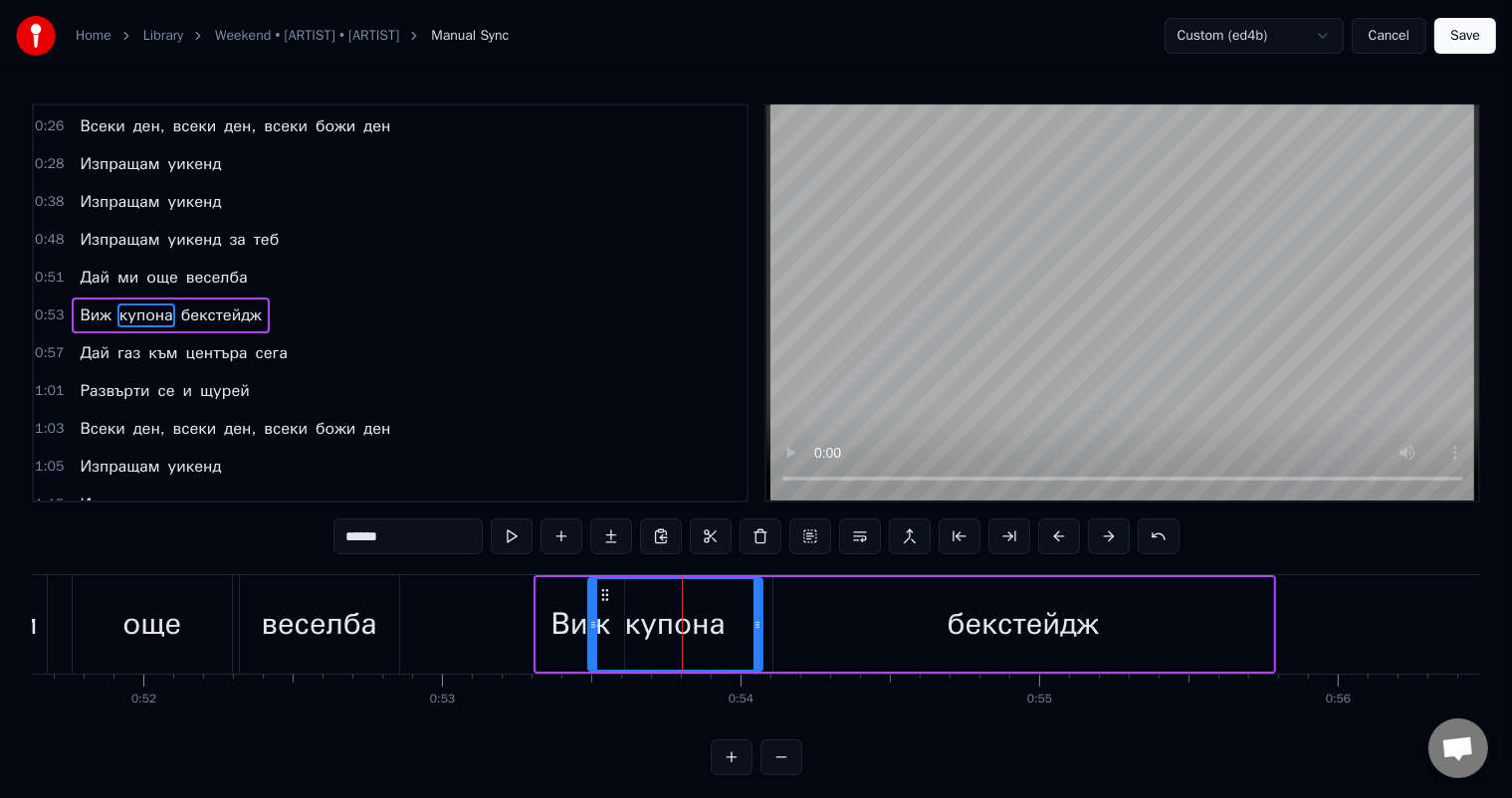 drag, startPoint x: 747, startPoint y: 620, endPoint x: 756, endPoint y: 621, distance: 9.055385 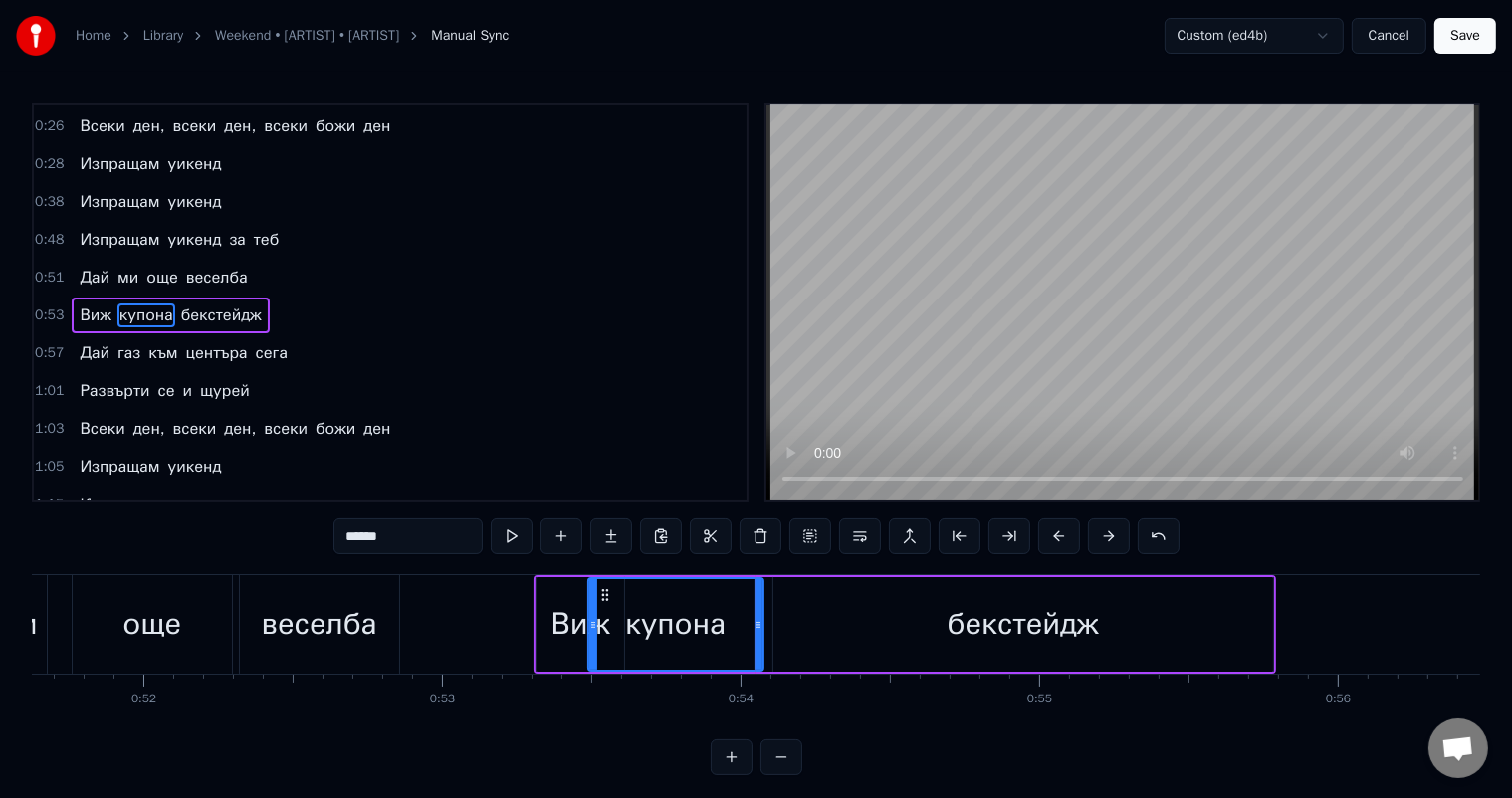 click on "бекстейдж" at bounding box center [1023, 624] 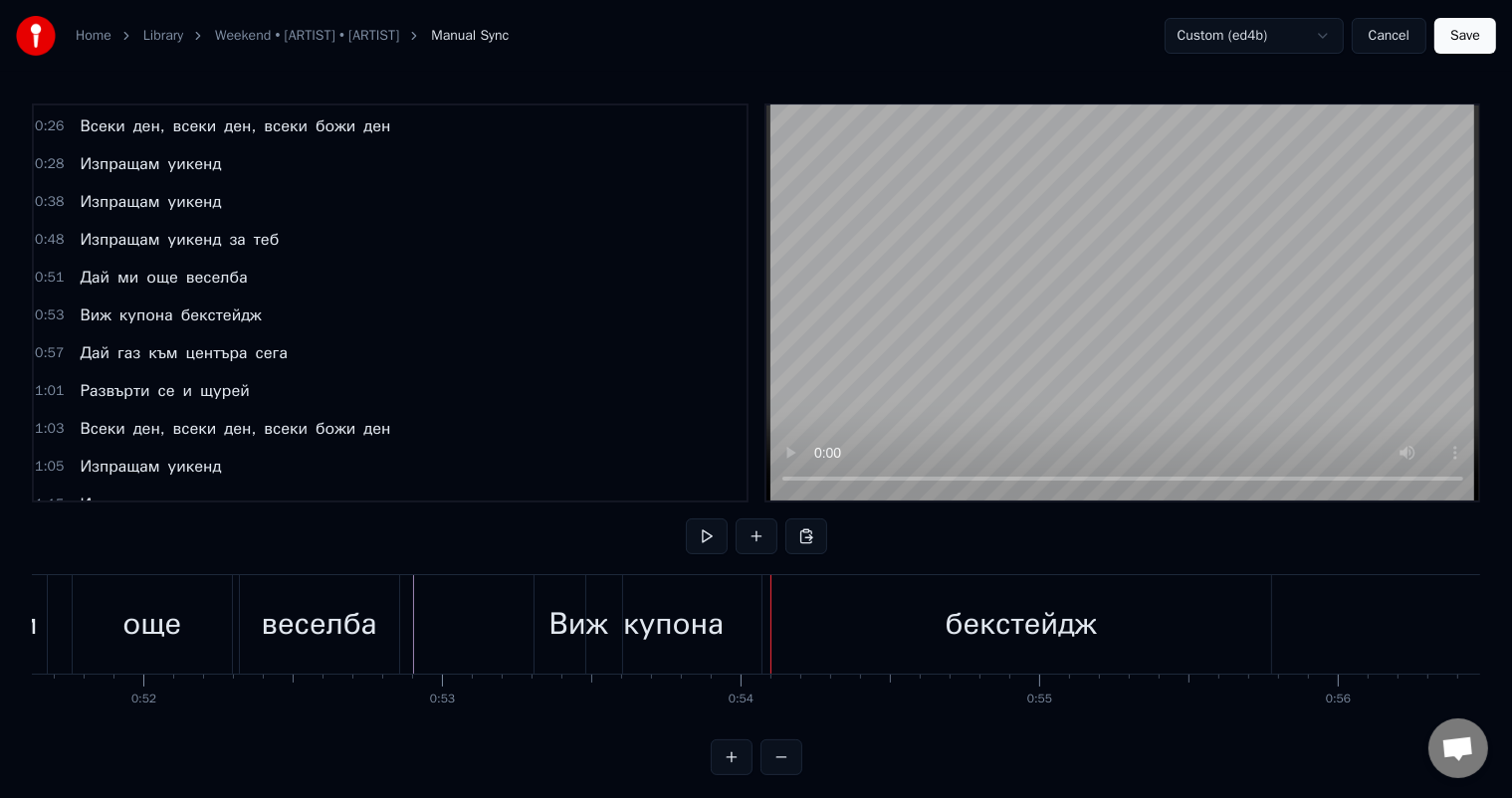 click on "Виж" at bounding box center (578, 624) 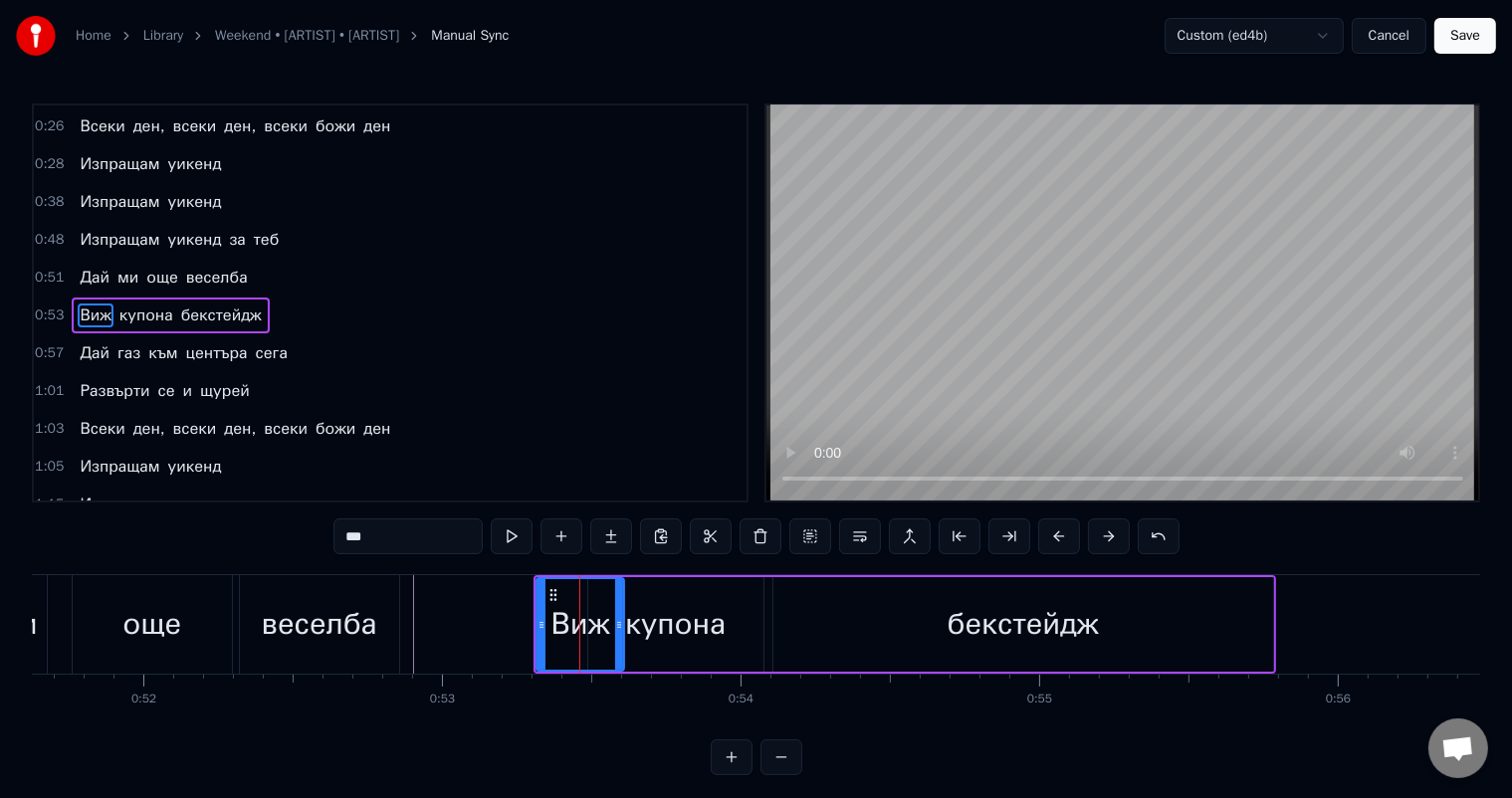 click on "купона" at bounding box center (675, 624) 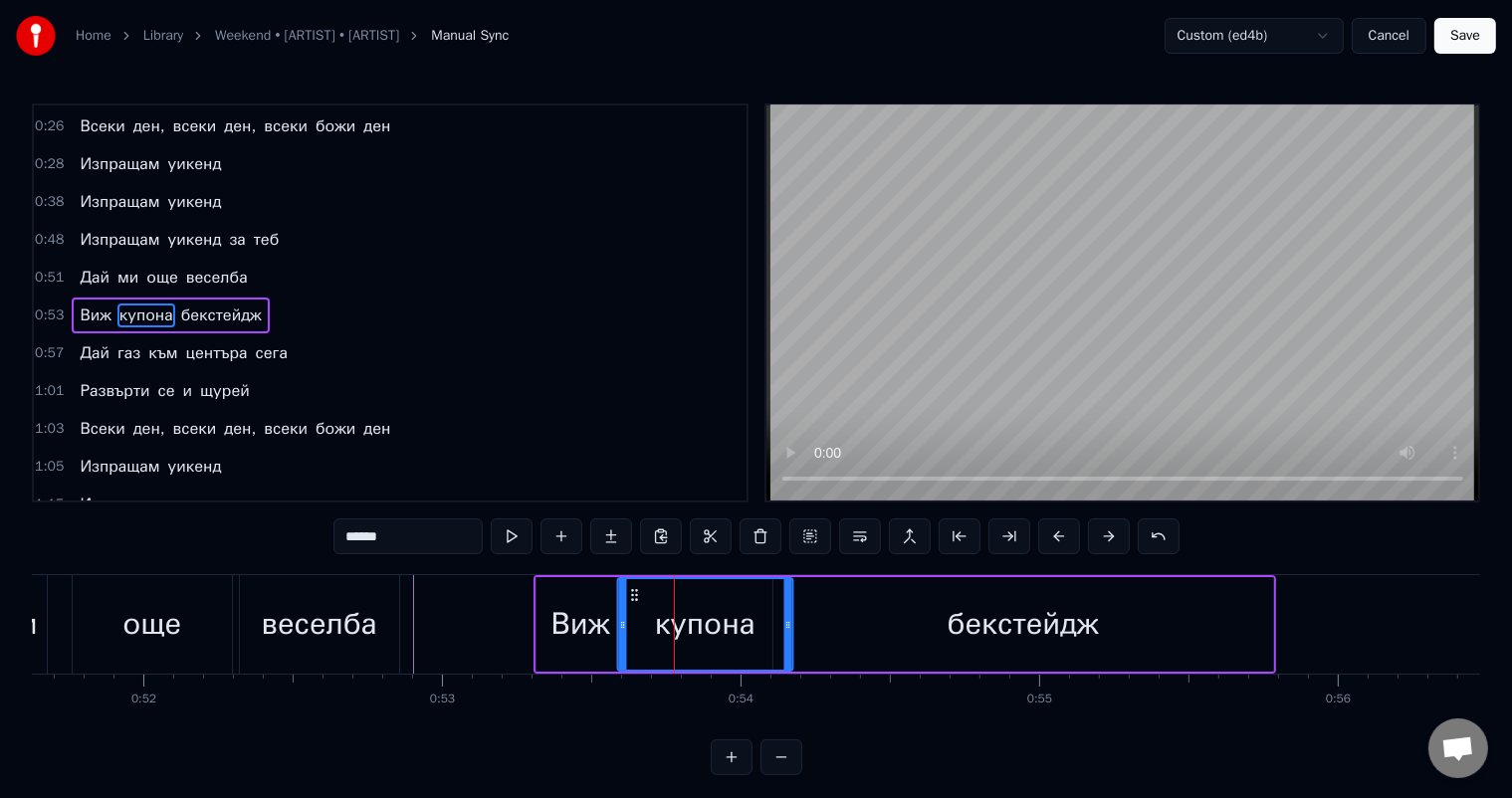 drag, startPoint x: 611, startPoint y: 592, endPoint x: 633, endPoint y: 593, distance: 22.022716 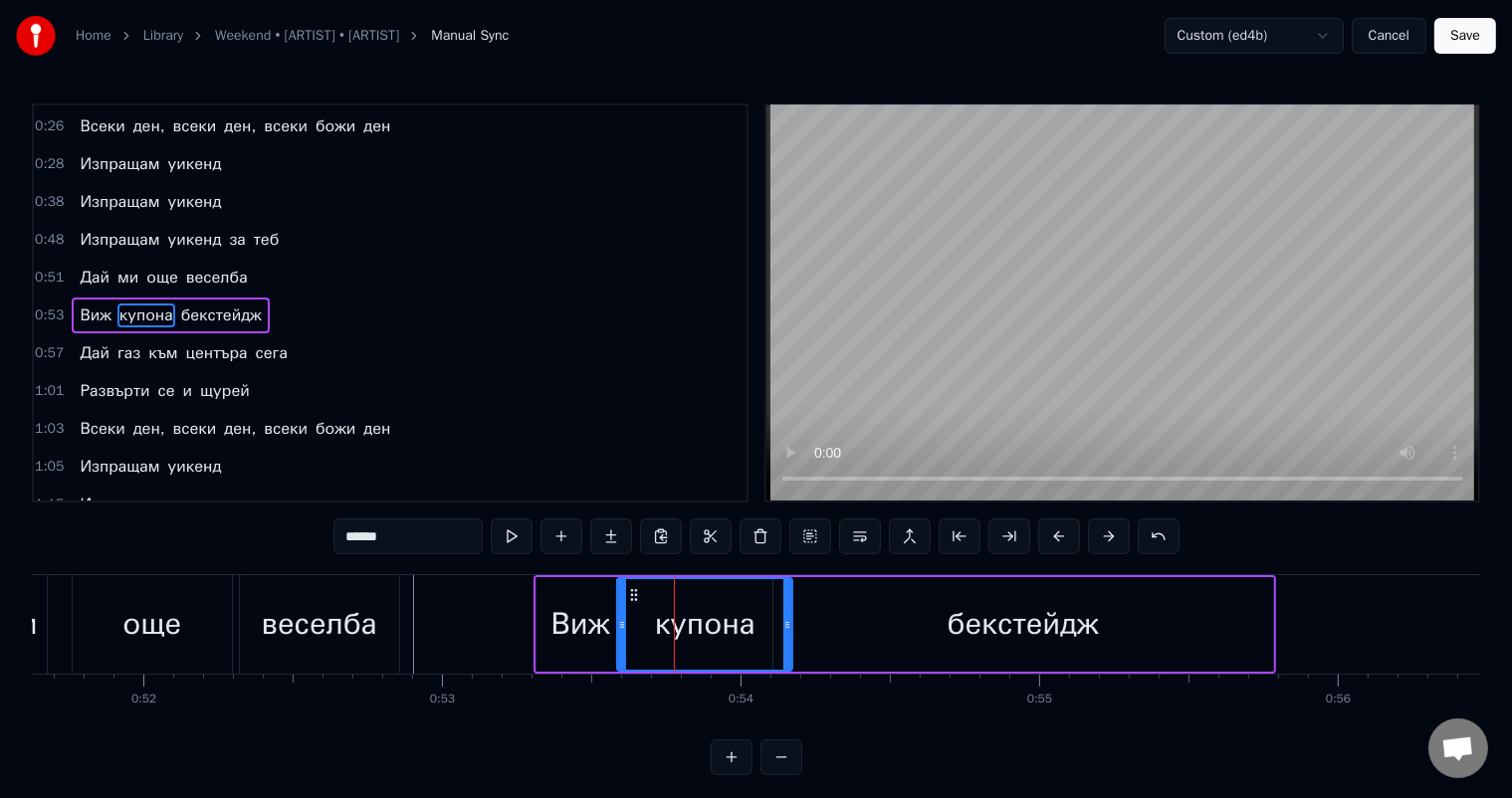click on "Виж" at bounding box center [580, 624] 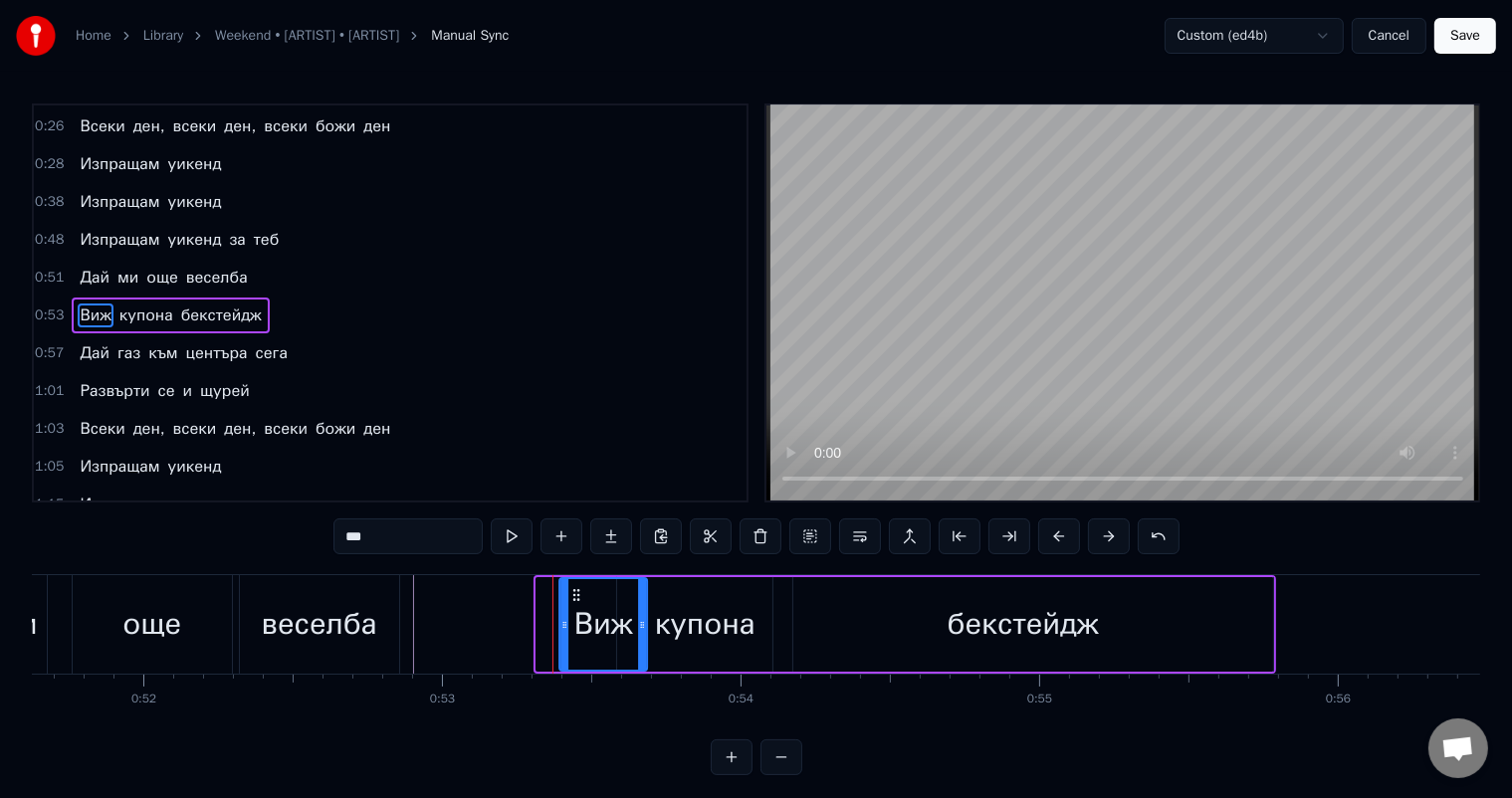 drag, startPoint x: 549, startPoint y: 591, endPoint x: 573, endPoint y: 593, distance: 24.083189 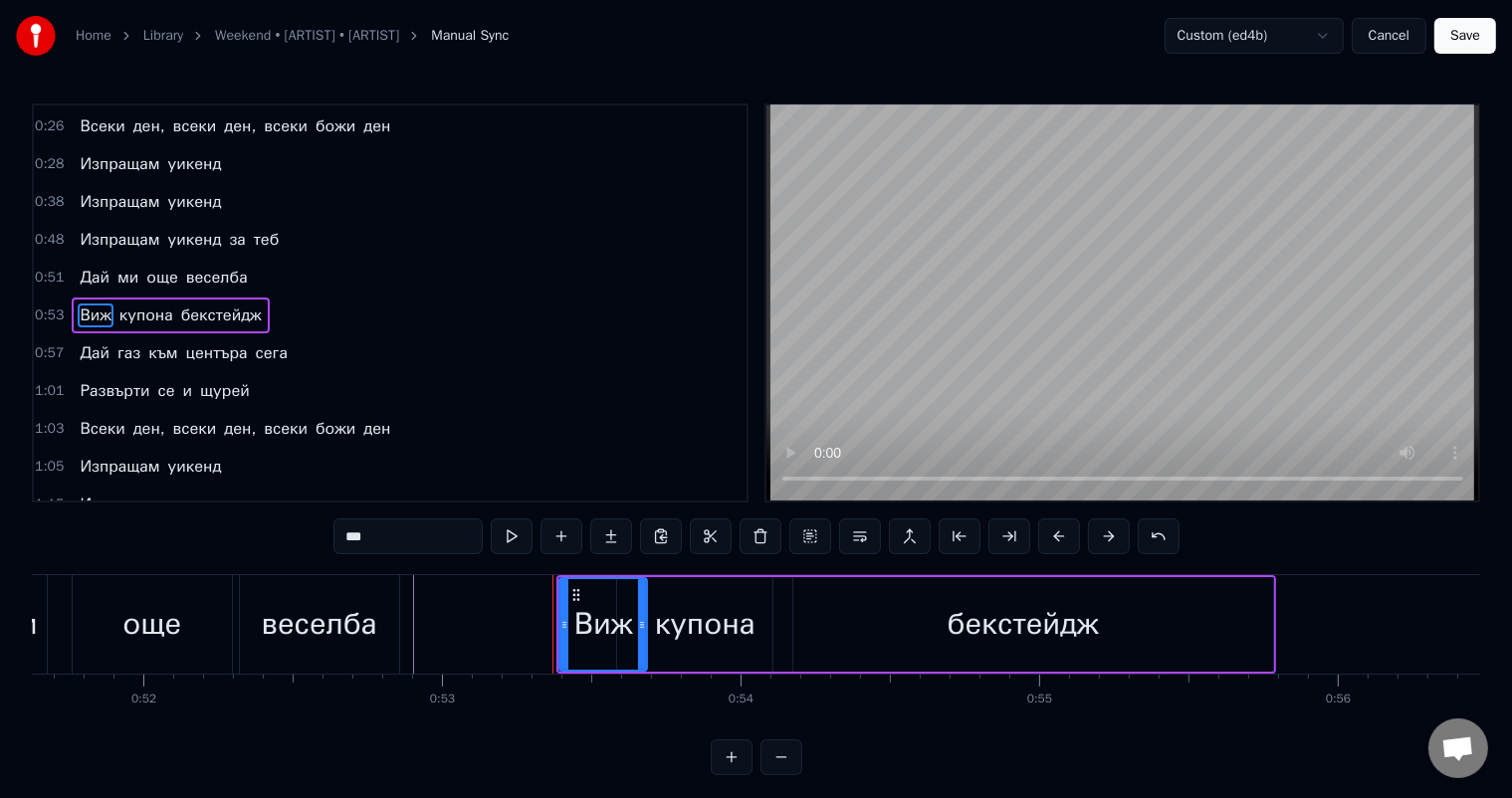 click on "още" at bounding box center (152, 624) 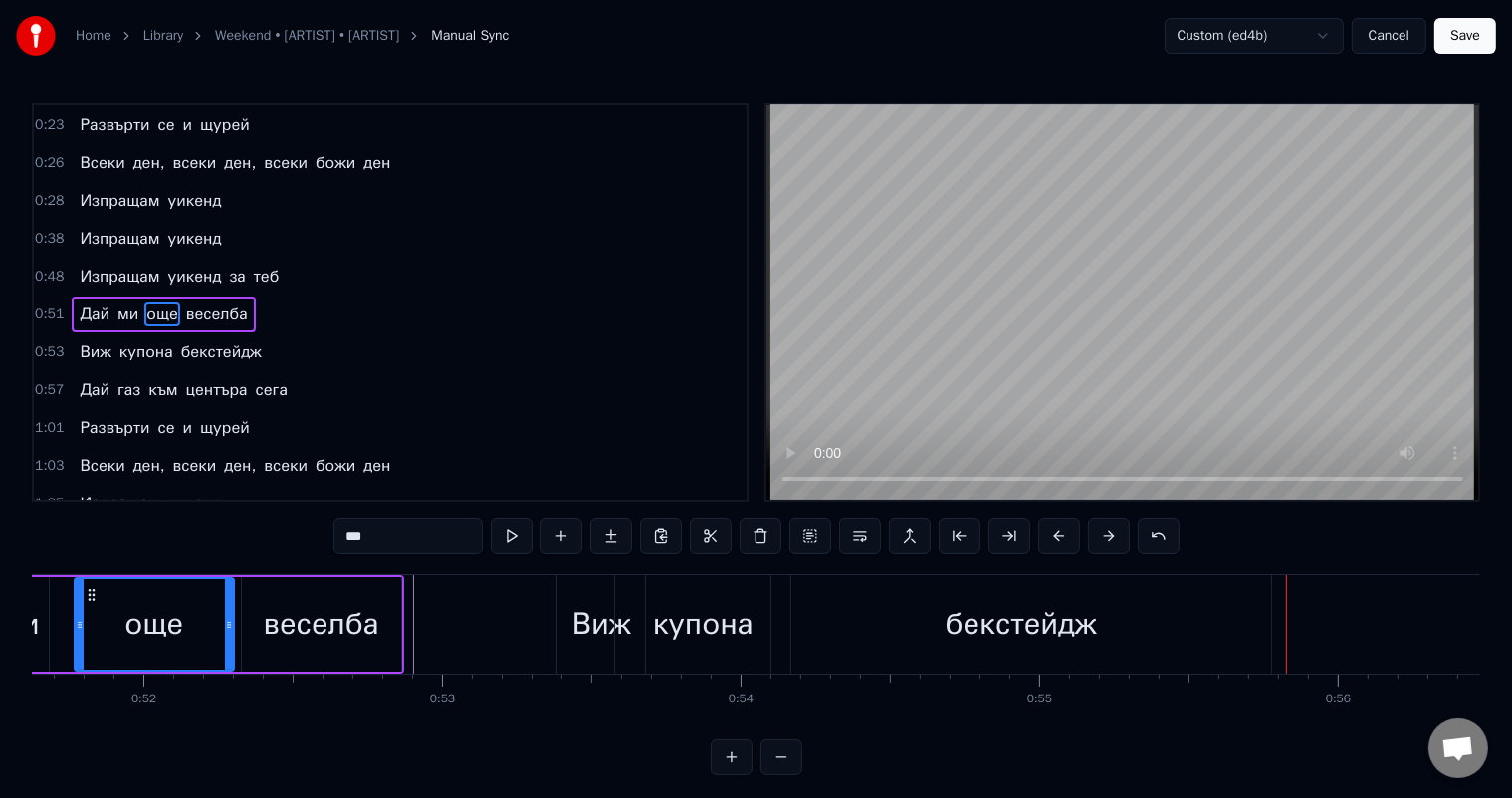 click on "още" at bounding box center (153, 624) 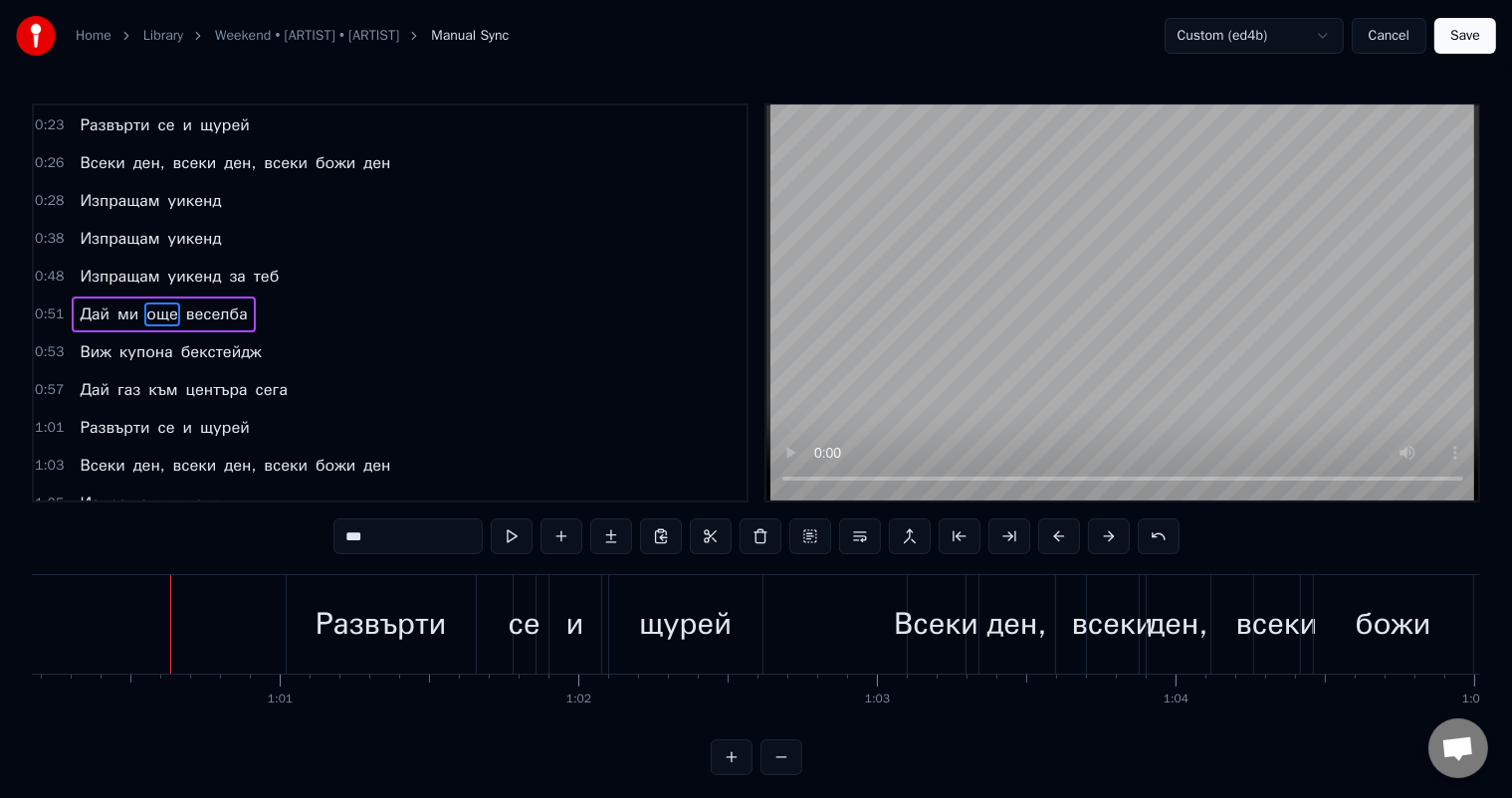 scroll, scrollTop: 0, scrollLeft: 17706, axis: horizontal 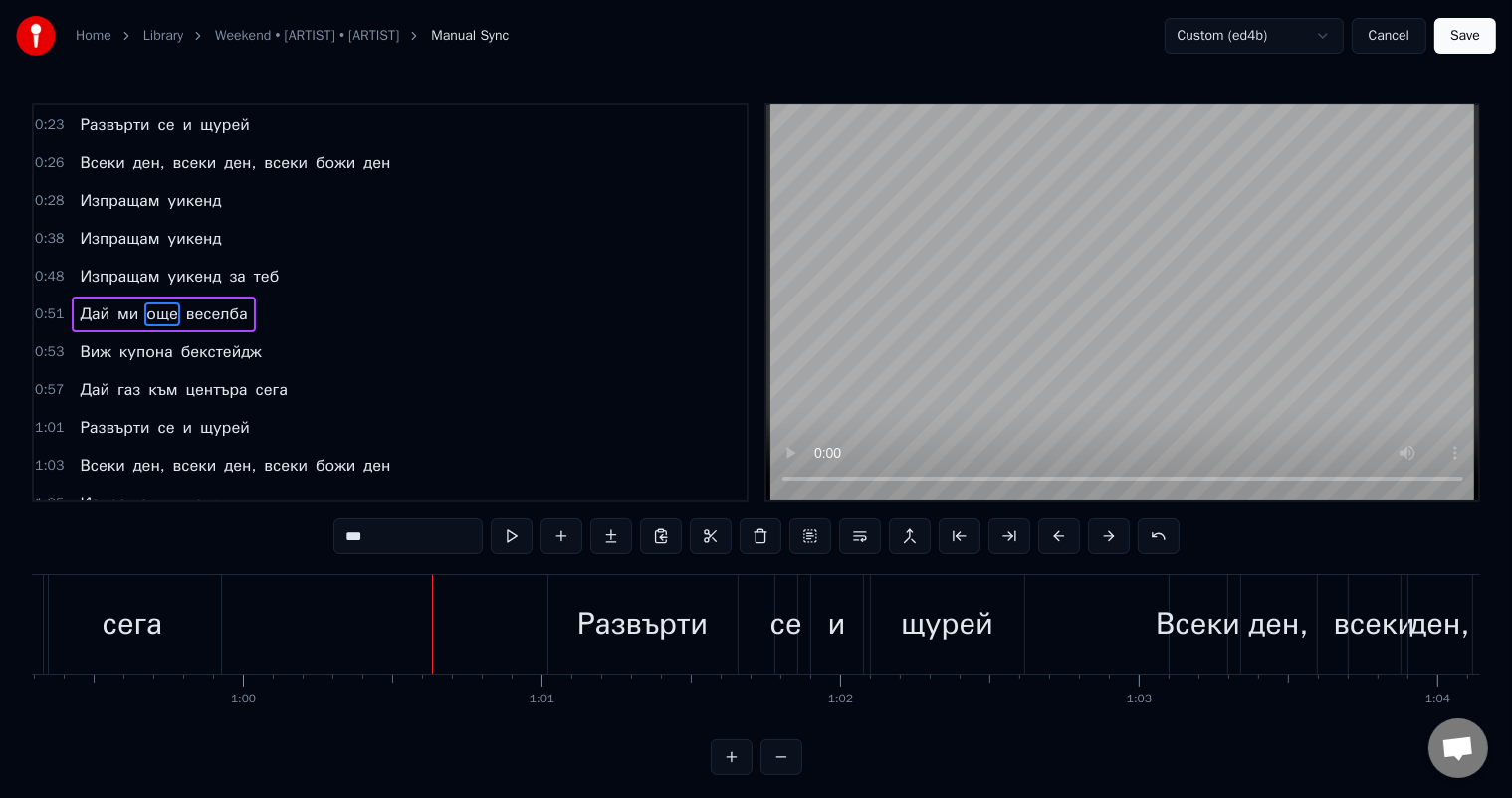 click on "Развърти" at bounding box center [642, 624] 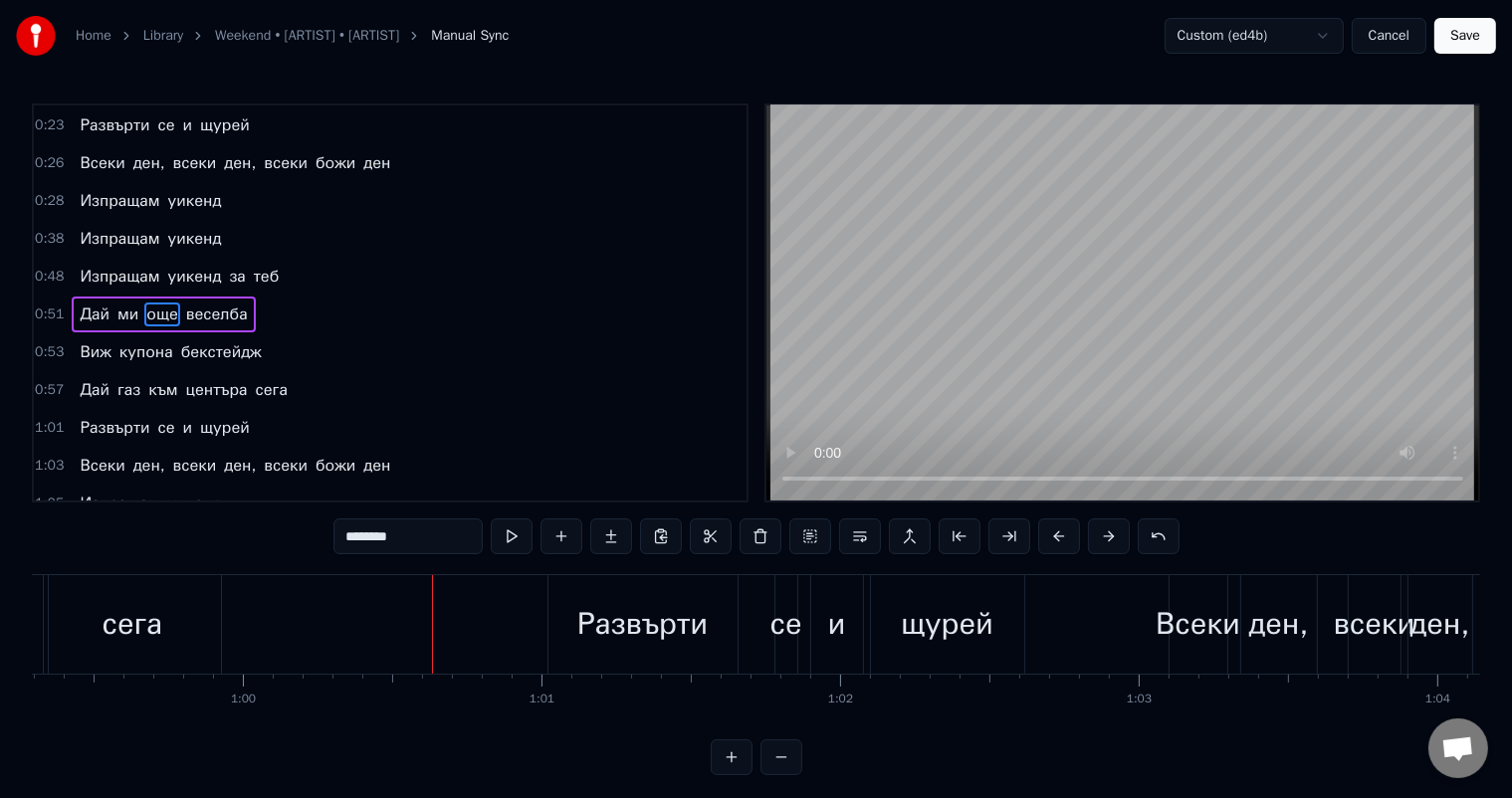scroll, scrollTop: 260, scrollLeft: 0, axis: vertical 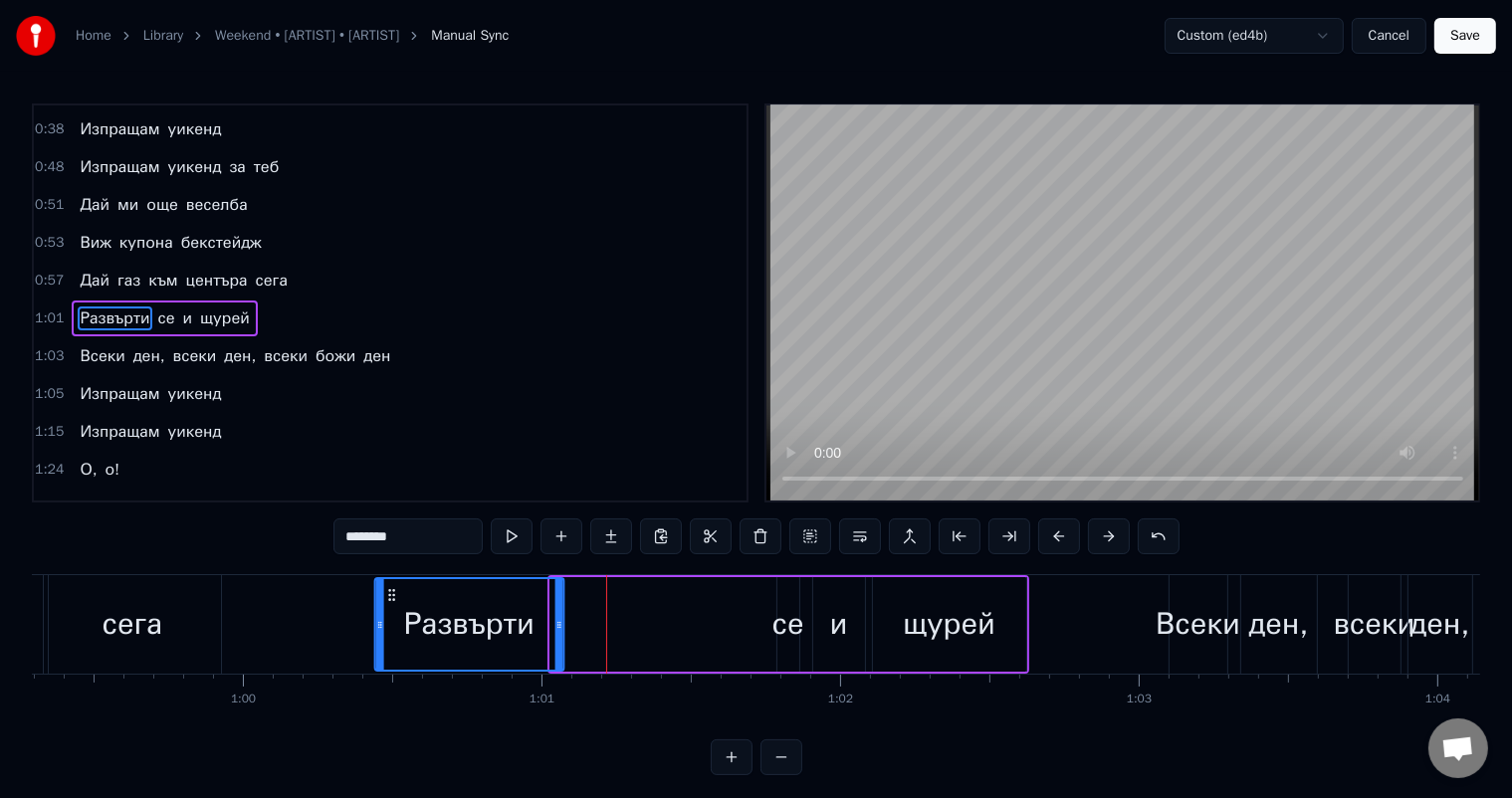 drag, startPoint x: 565, startPoint y: 588, endPoint x: 390, endPoint y: 597, distance: 175.23128 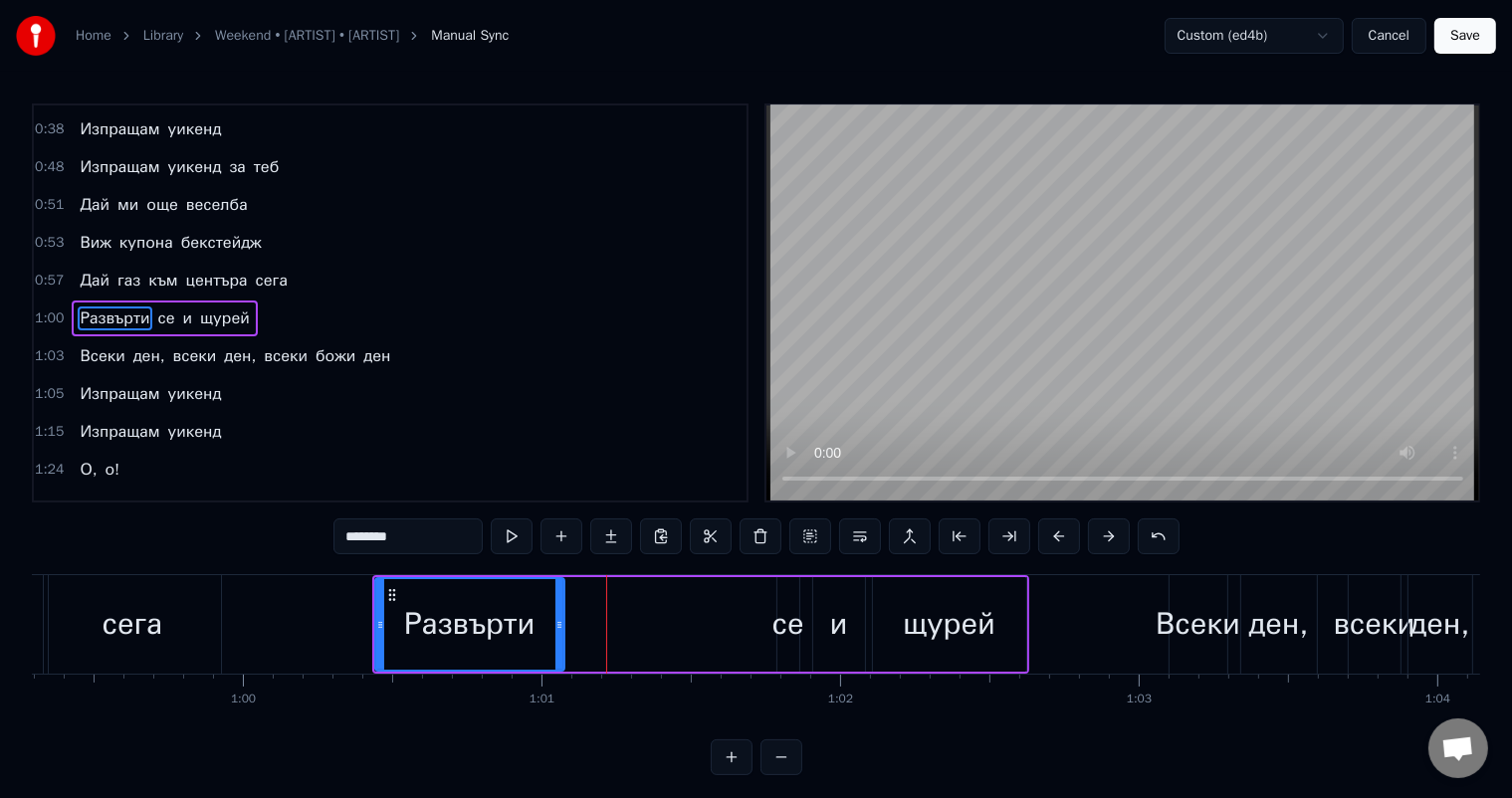 click on "се" at bounding box center [788, 624] 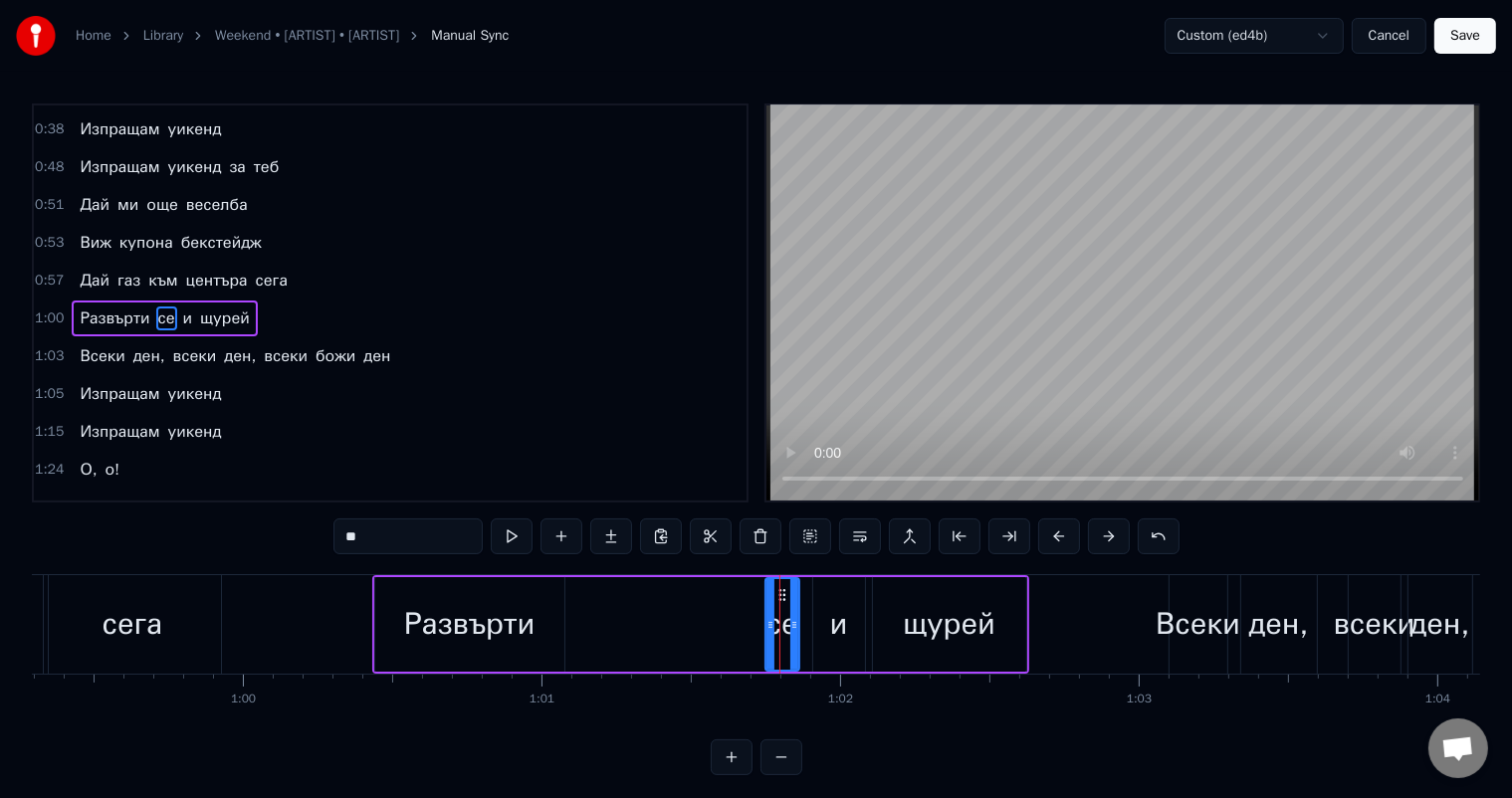 drag, startPoint x: 782, startPoint y: 592, endPoint x: 770, endPoint y: 596, distance: 12.649111 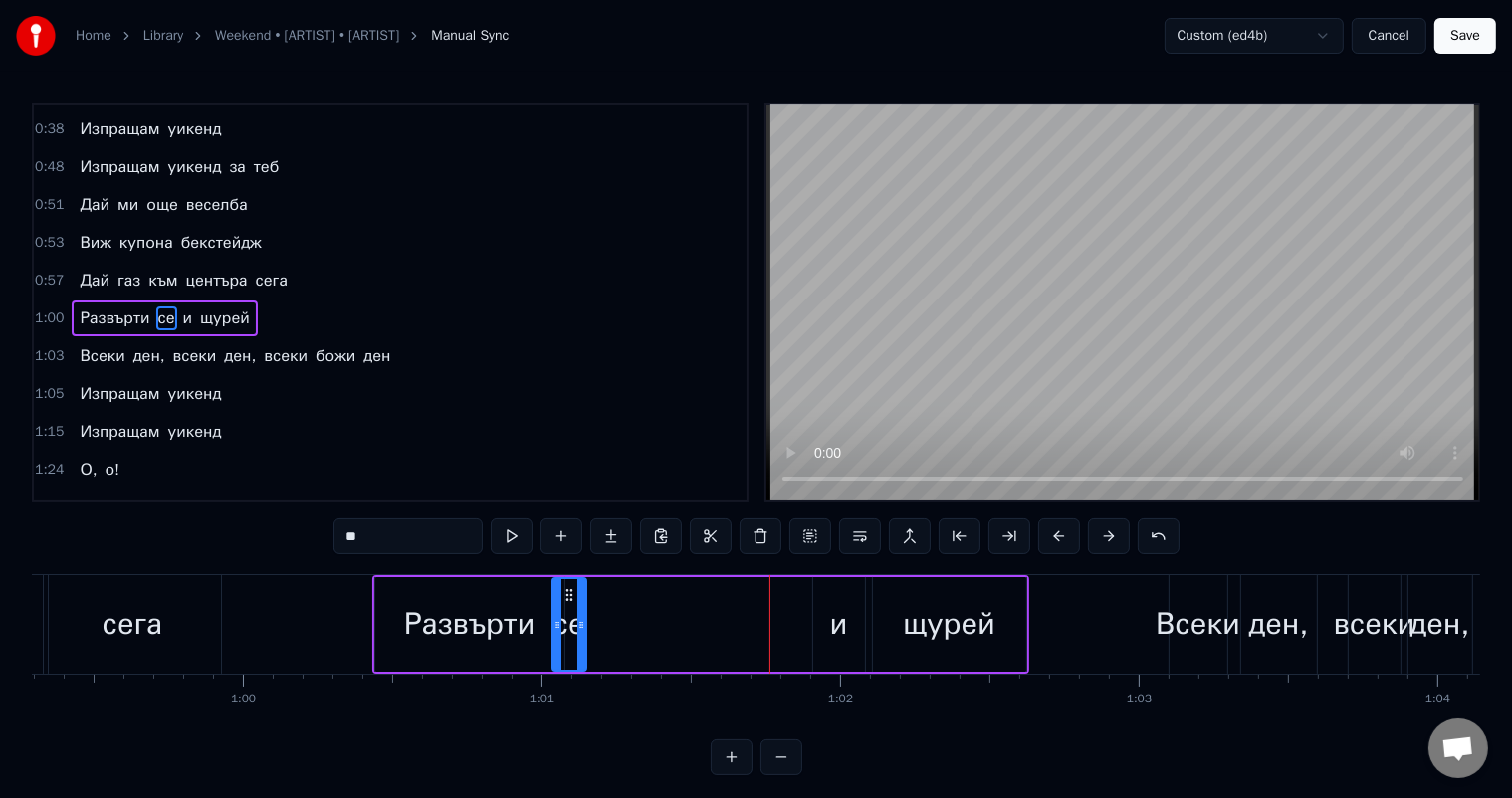 drag, startPoint x: 780, startPoint y: 589, endPoint x: 567, endPoint y: 605, distance: 213.60009 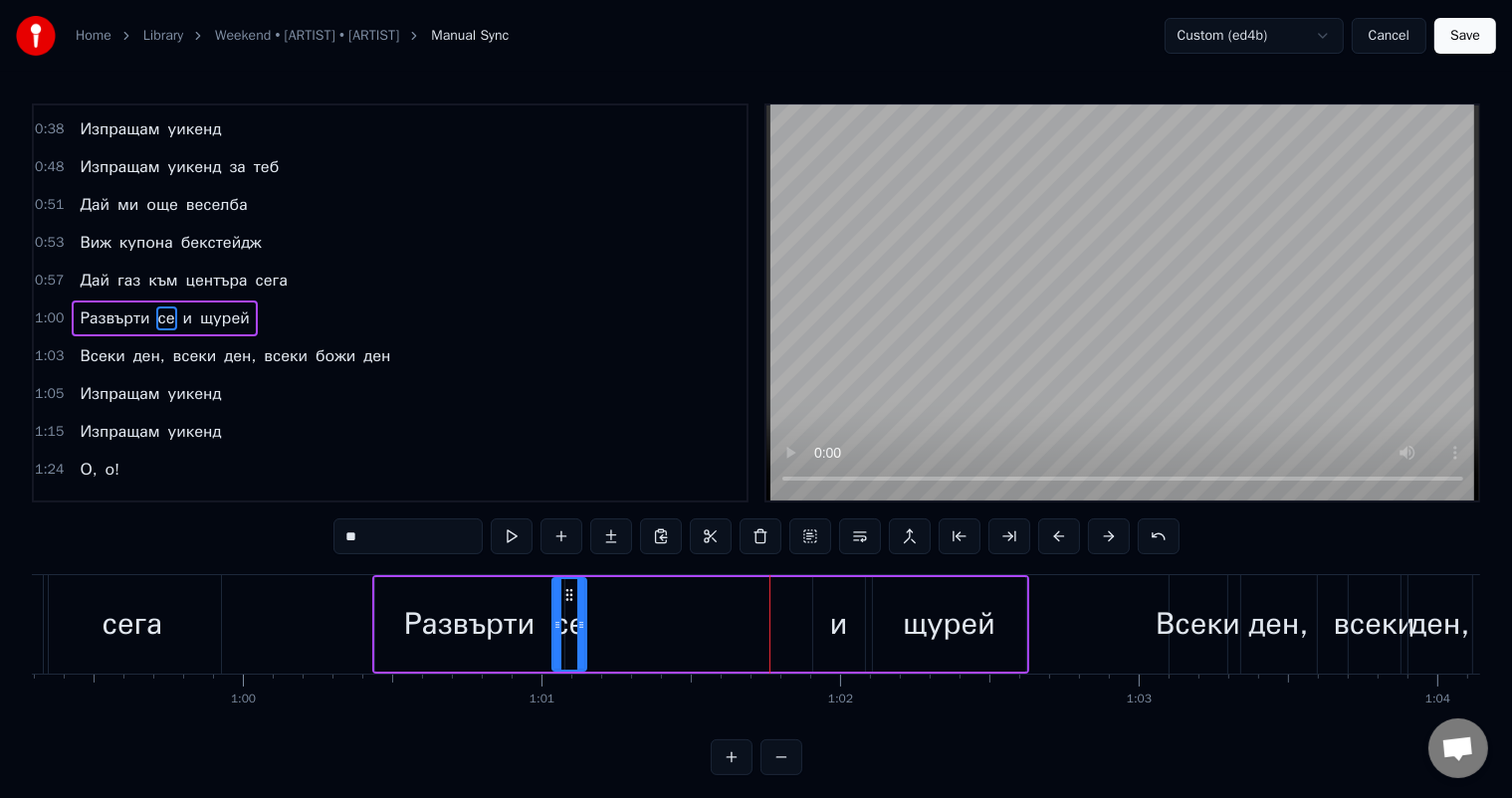 click on "и" at bounding box center [839, 624] 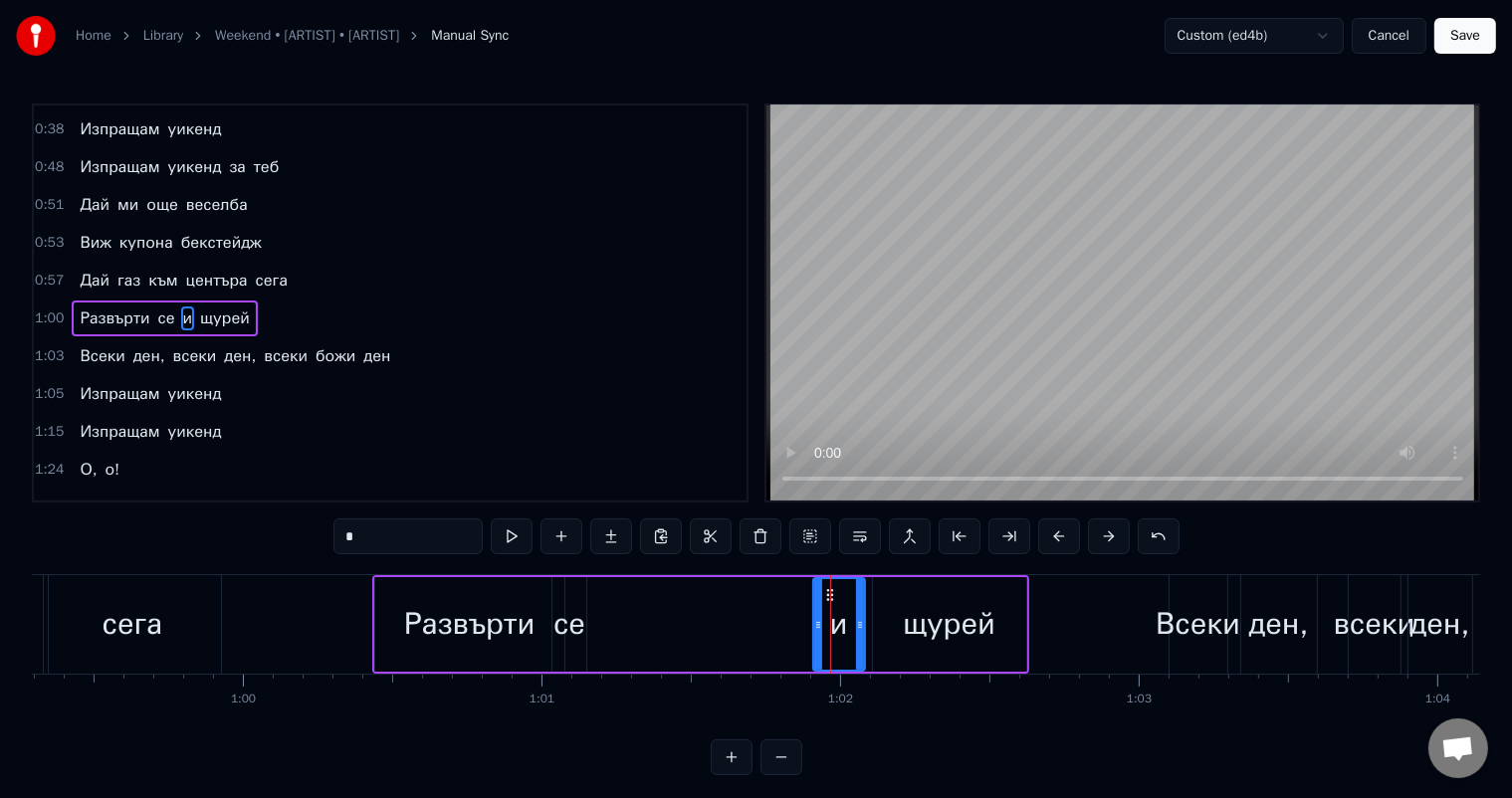 drag, startPoint x: 828, startPoint y: 592, endPoint x: 599, endPoint y: 613, distance: 229.96087 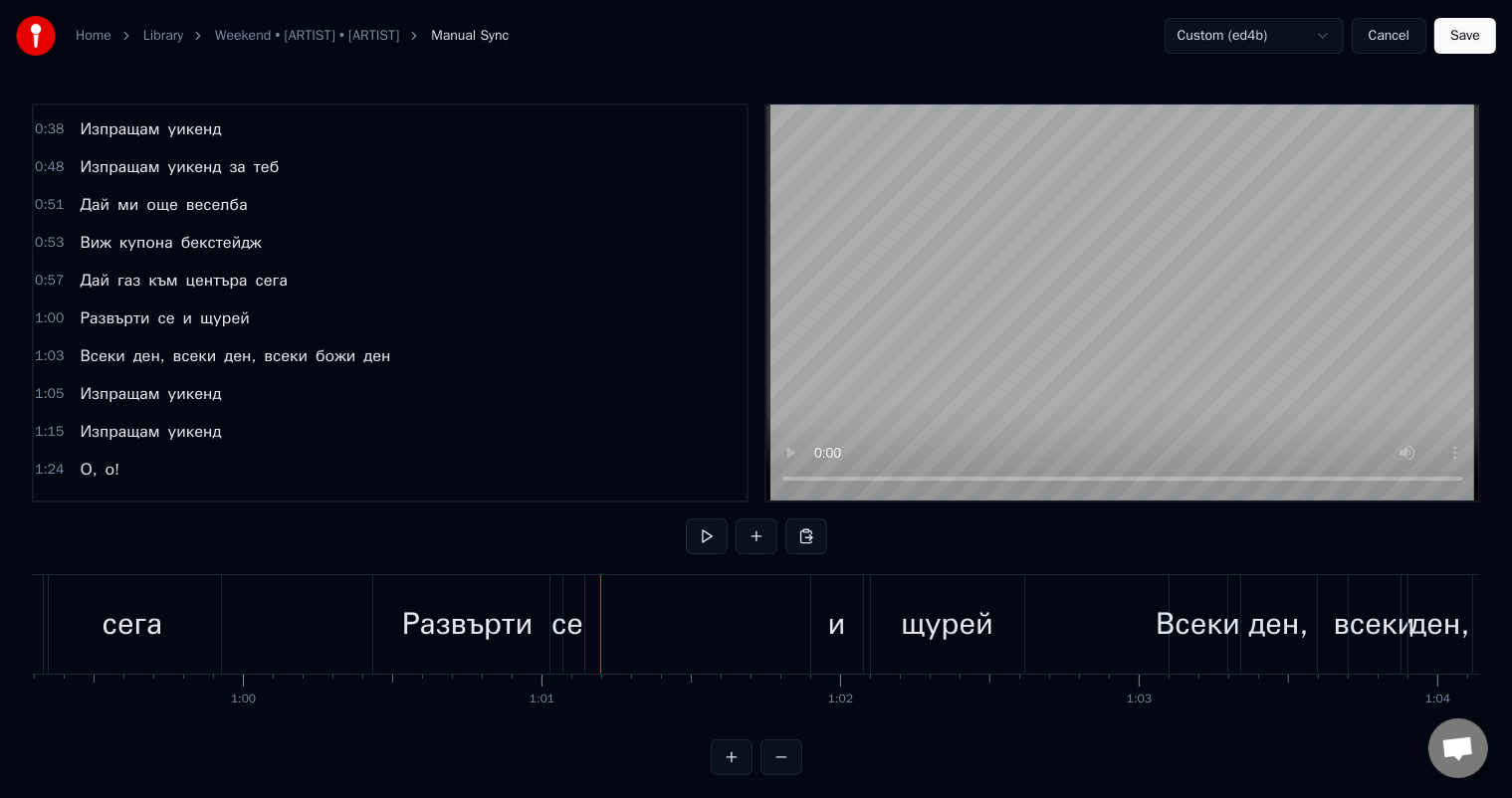 click on "и" at bounding box center (837, 624) 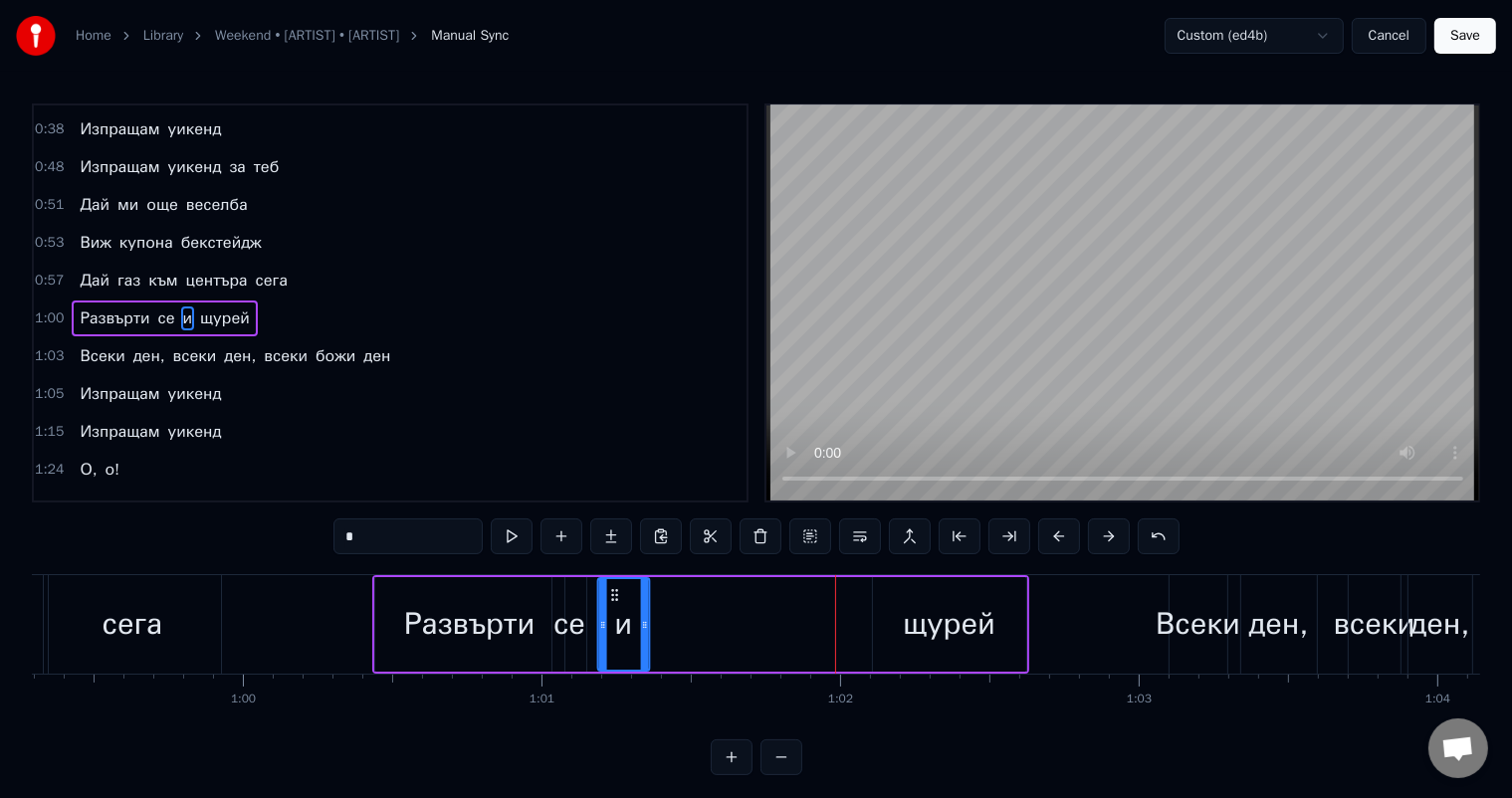 drag, startPoint x: 826, startPoint y: 594, endPoint x: 609, endPoint y: 606, distance: 217.33154 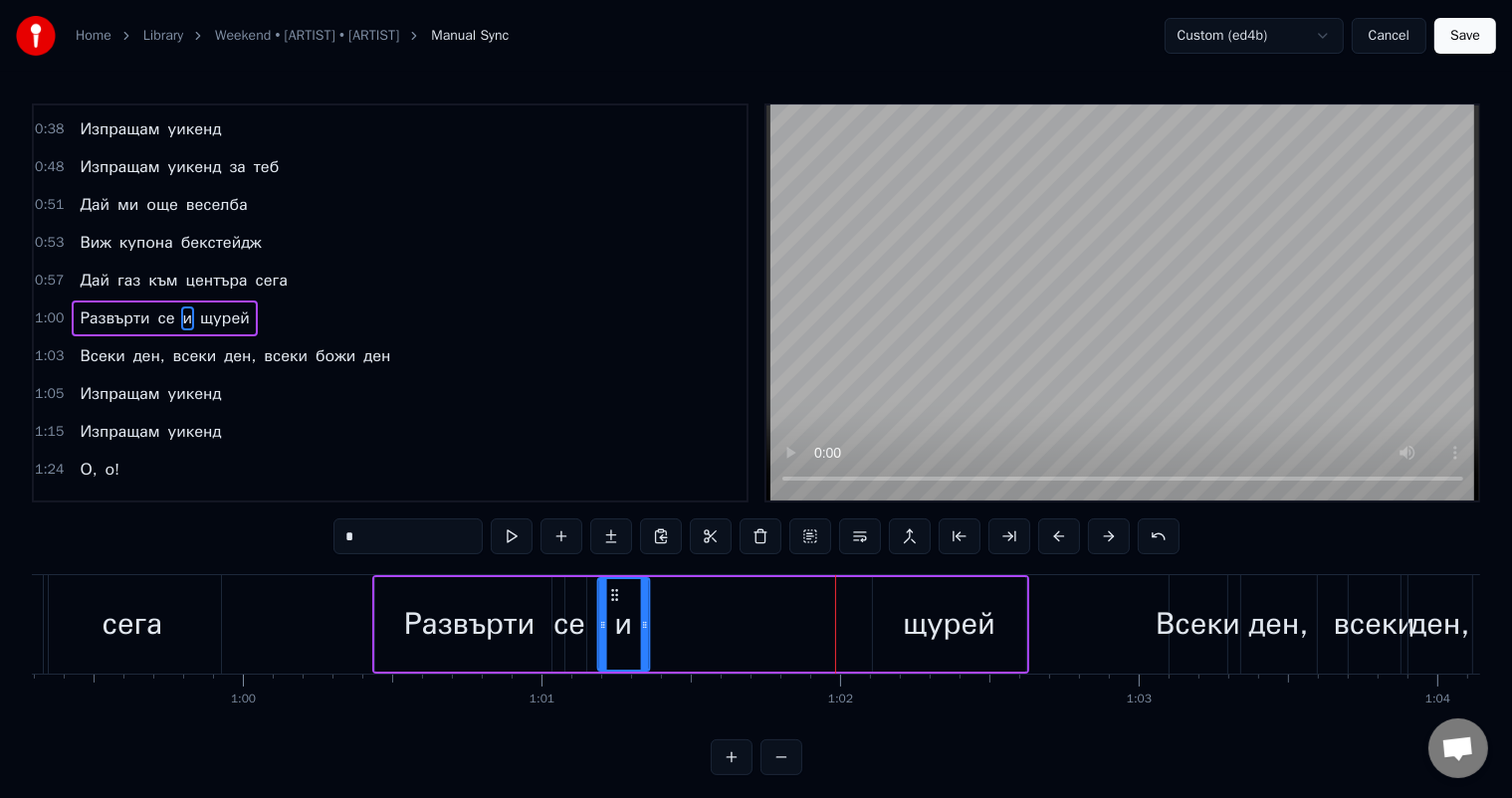 click on "и" at bounding box center [624, 624] 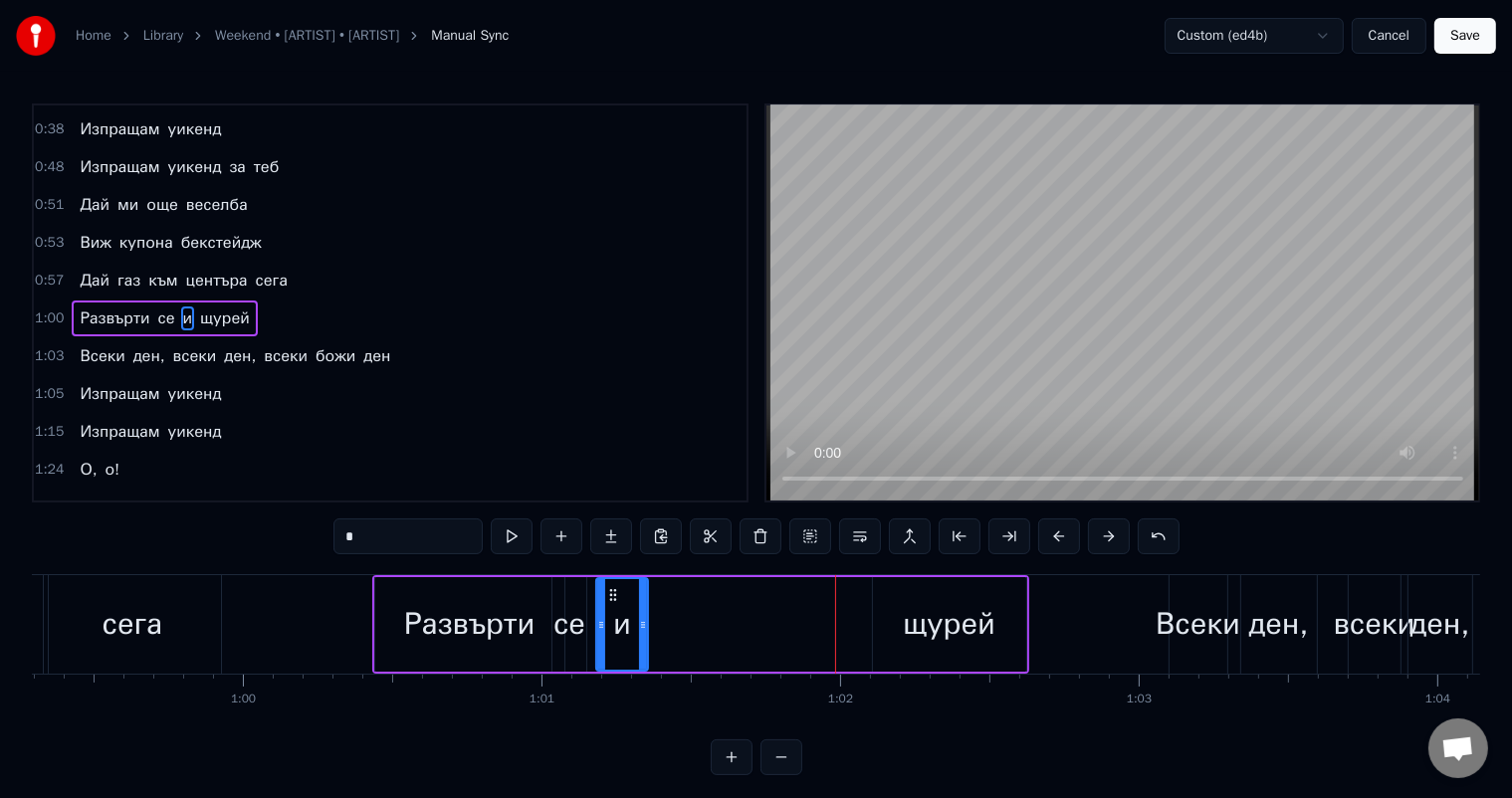 click on "щурей" at bounding box center [949, 624] 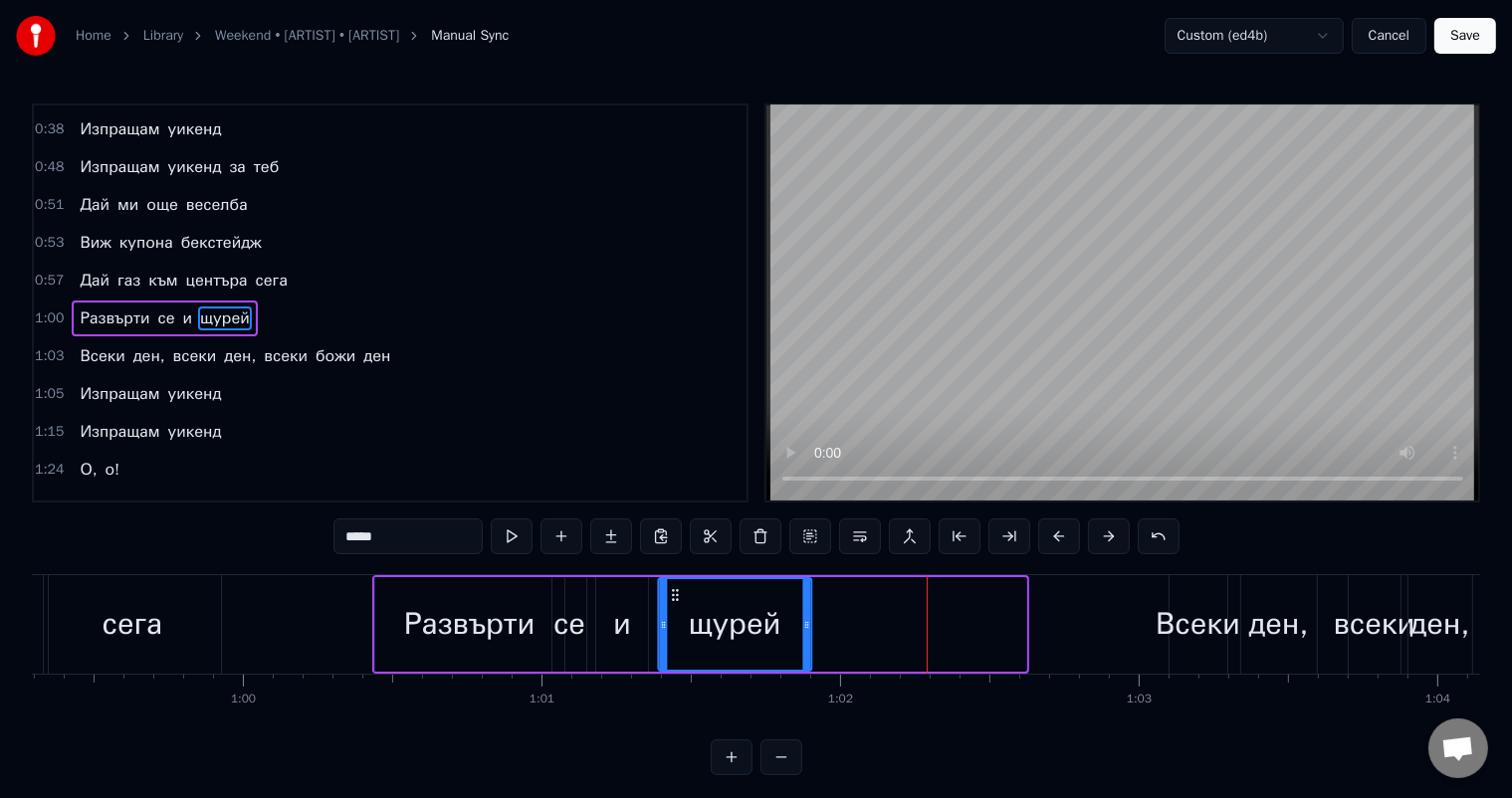drag, startPoint x: 888, startPoint y: 594, endPoint x: 673, endPoint y: 610, distance: 215.59453 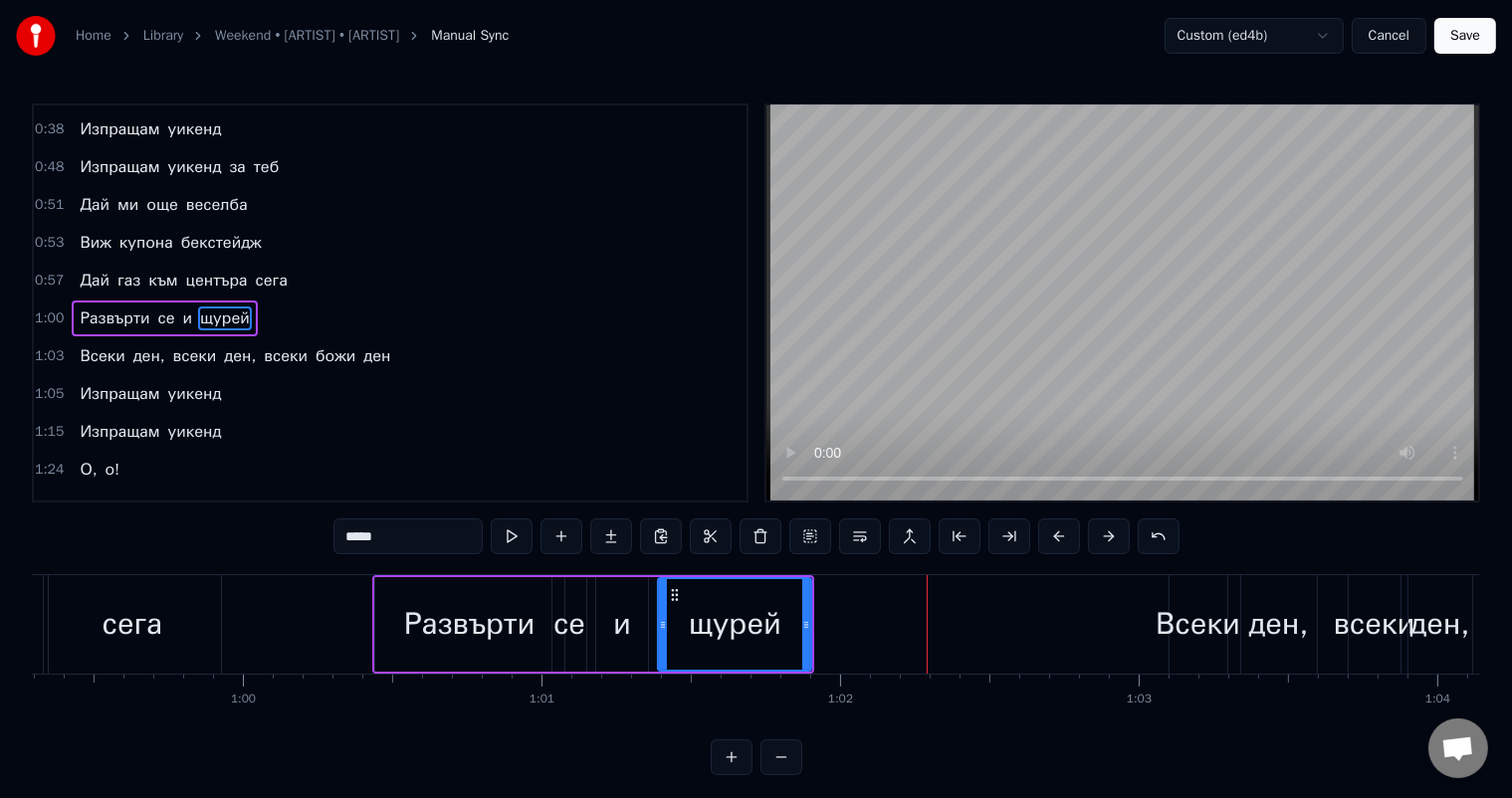 click on "сега" at bounding box center (132, 624) 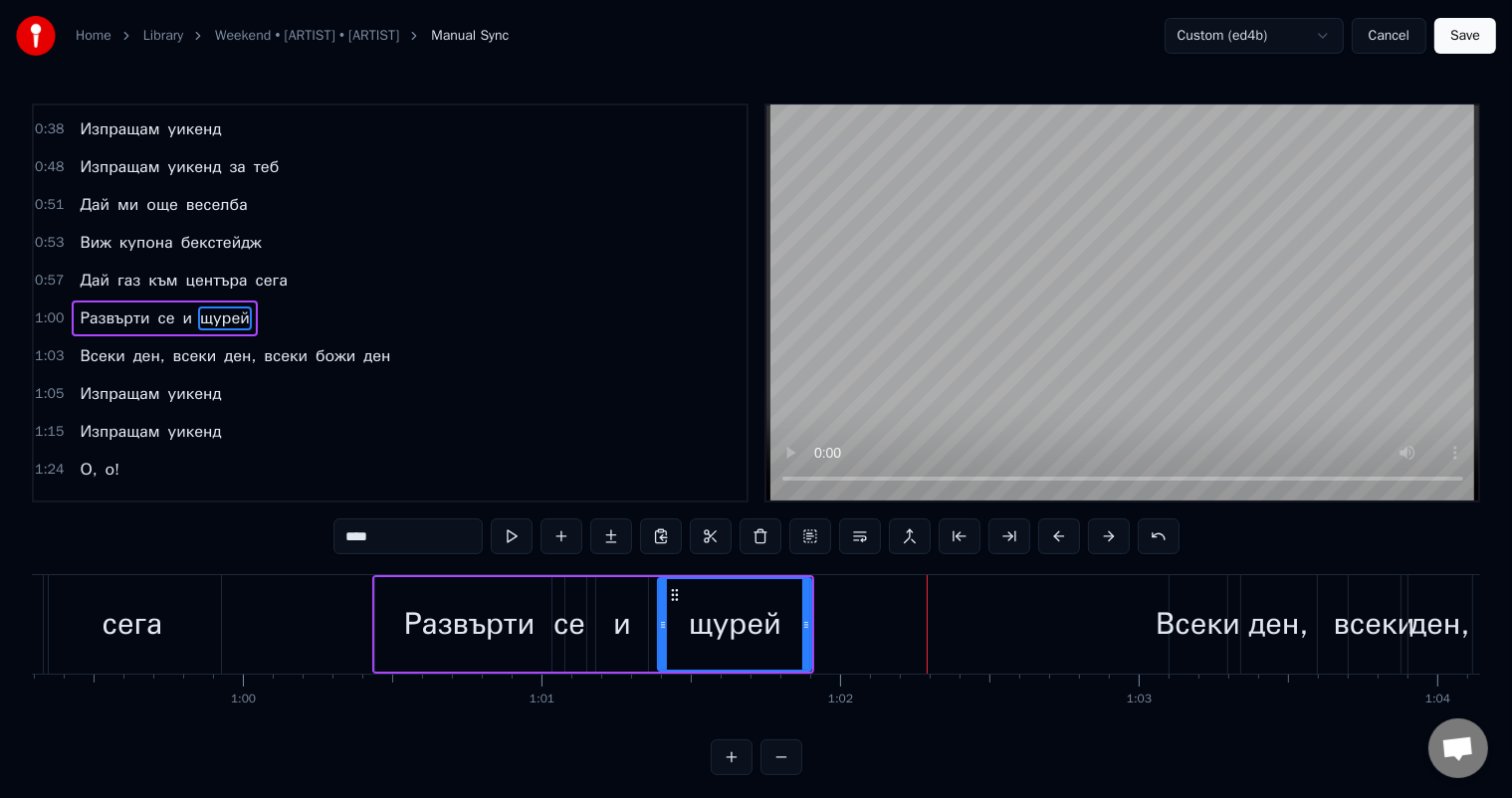 scroll, scrollTop: 223, scrollLeft: 0, axis: vertical 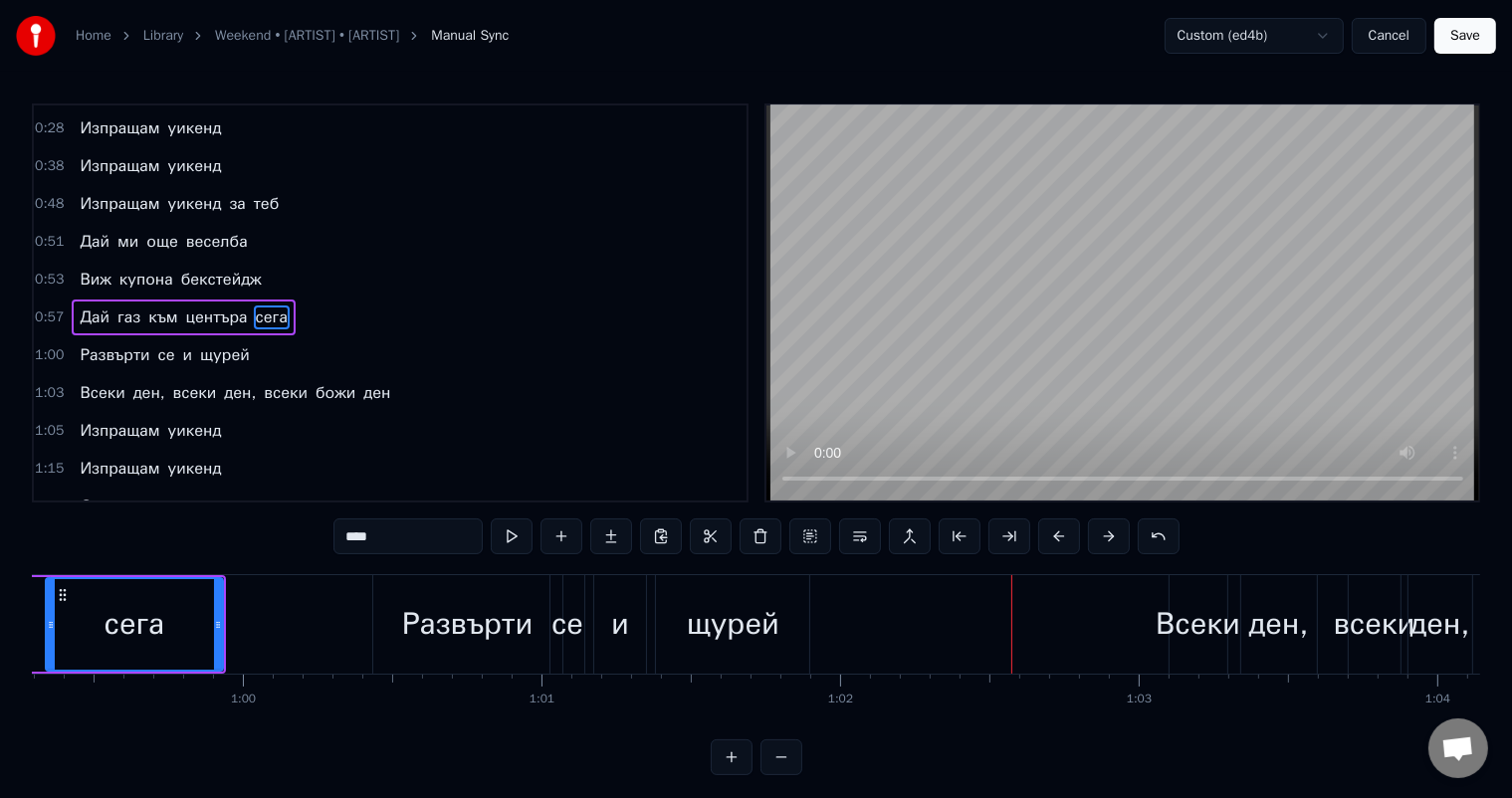 click on "сега" at bounding box center (134, 624) 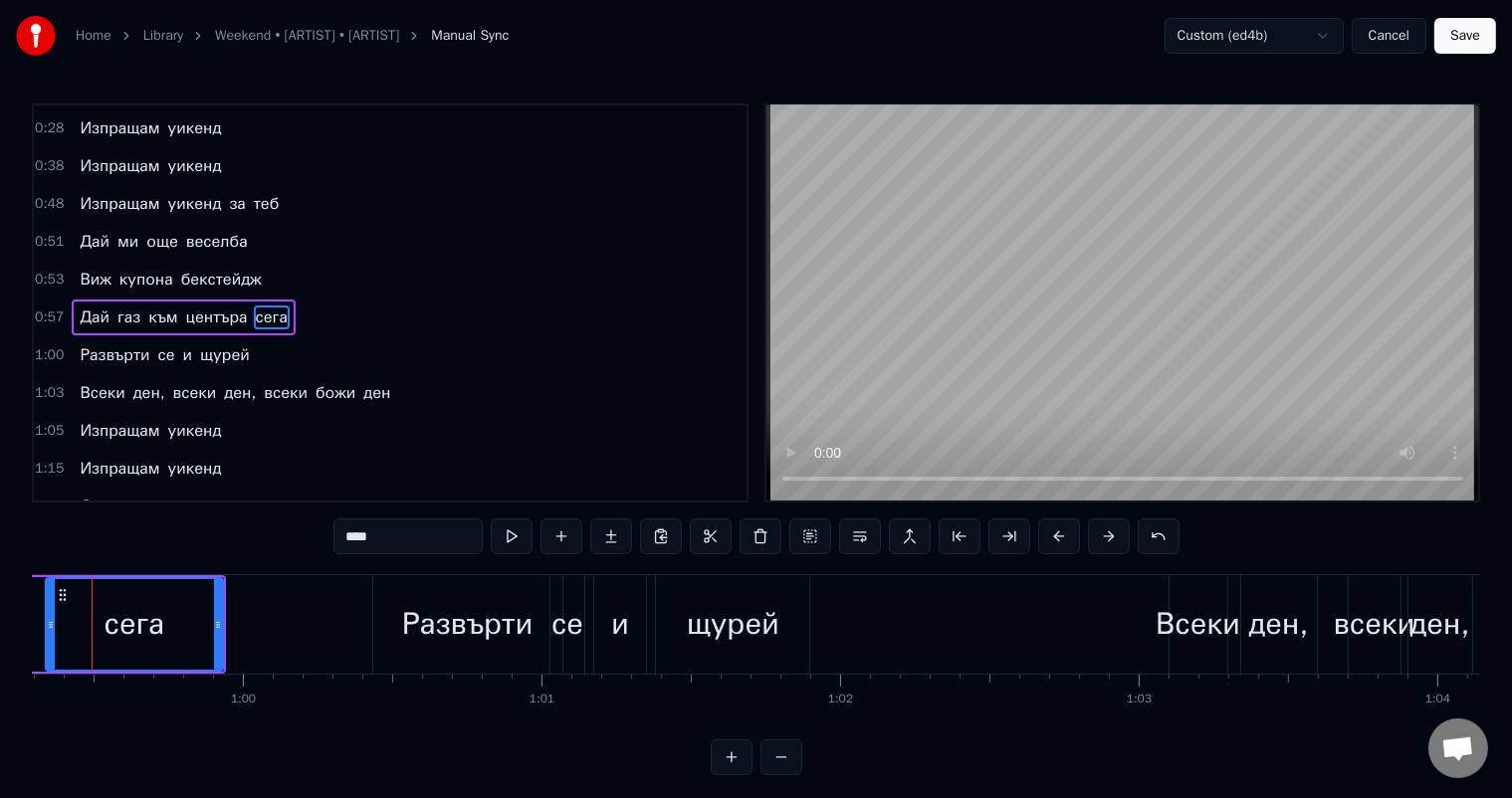 scroll, scrollTop: 0, scrollLeft: 17666, axis: horizontal 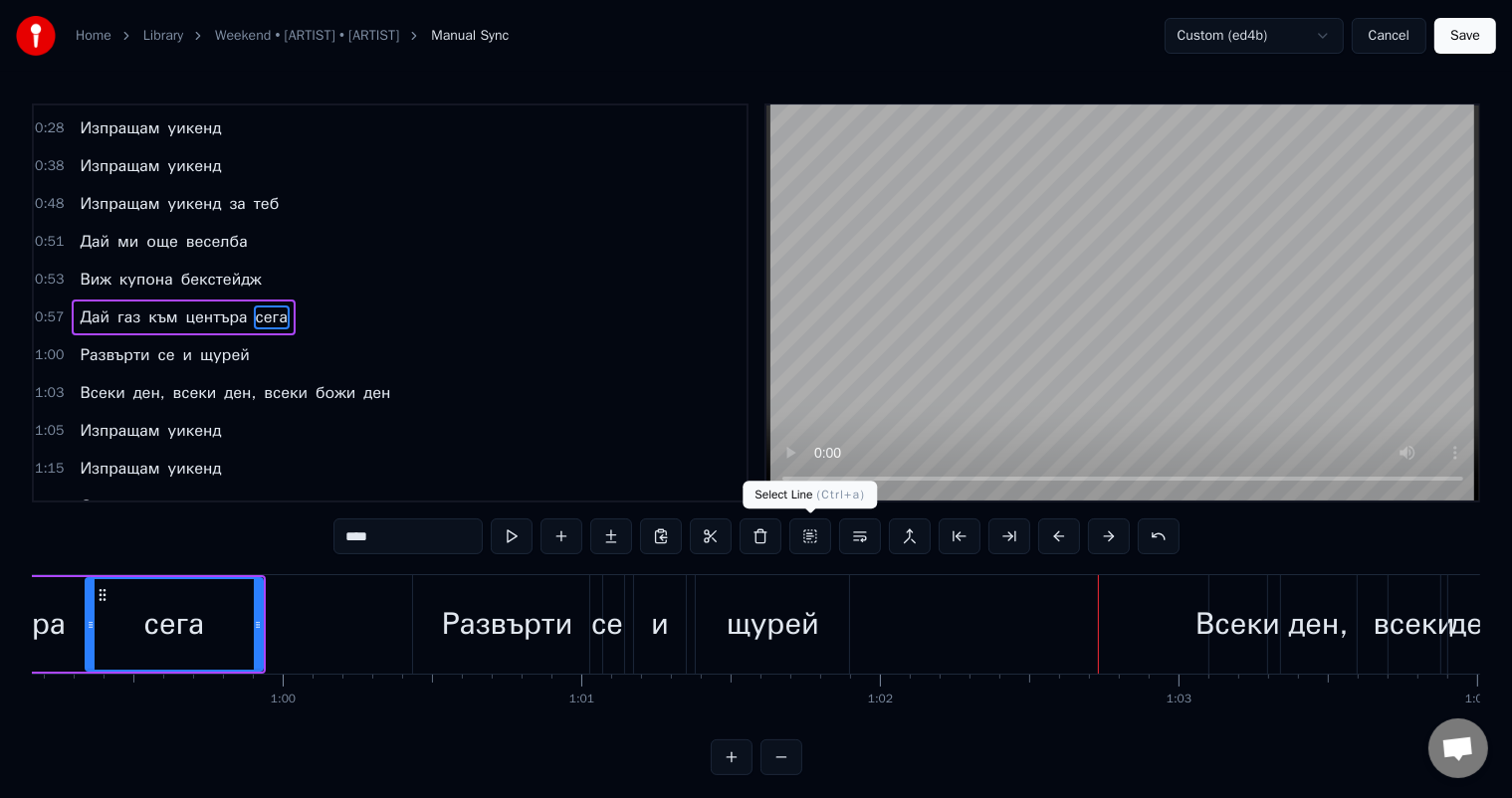 click on "щурей" at bounding box center [772, 624] 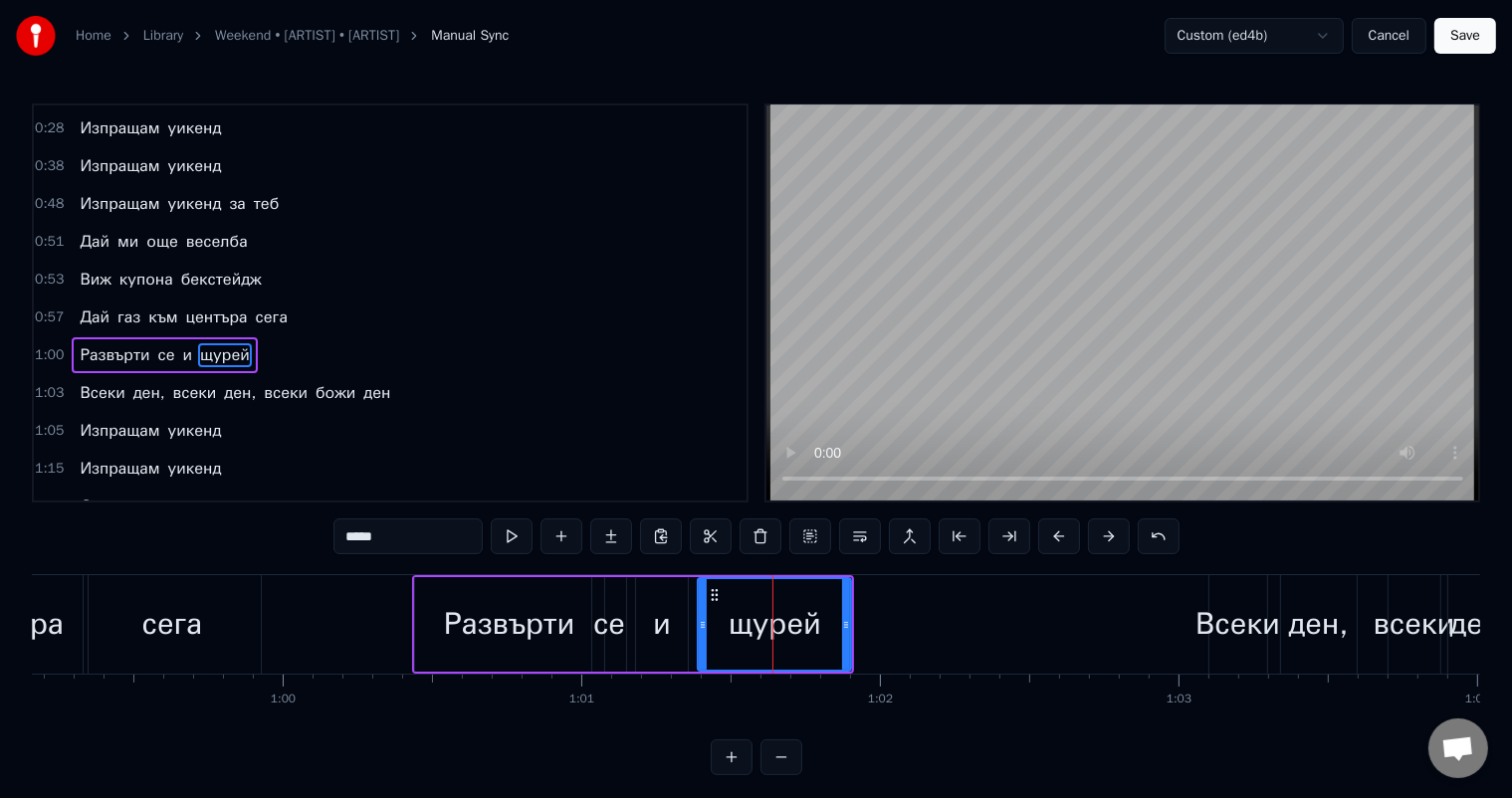 scroll, scrollTop: 260, scrollLeft: 0, axis: vertical 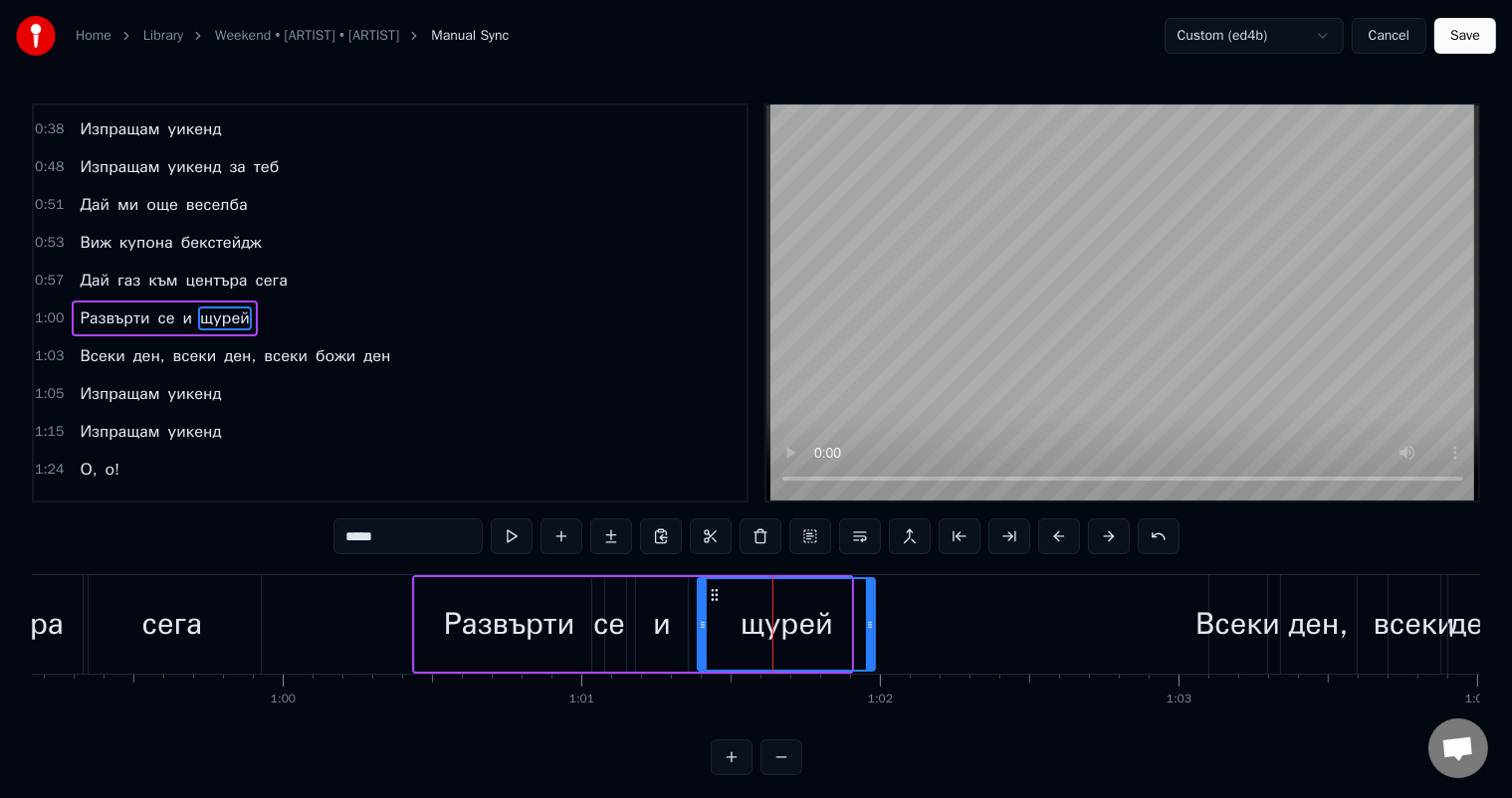 drag, startPoint x: 844, startPoint y: 621, endPoint x: 868, endPoint y: 624, distance: 24.186773 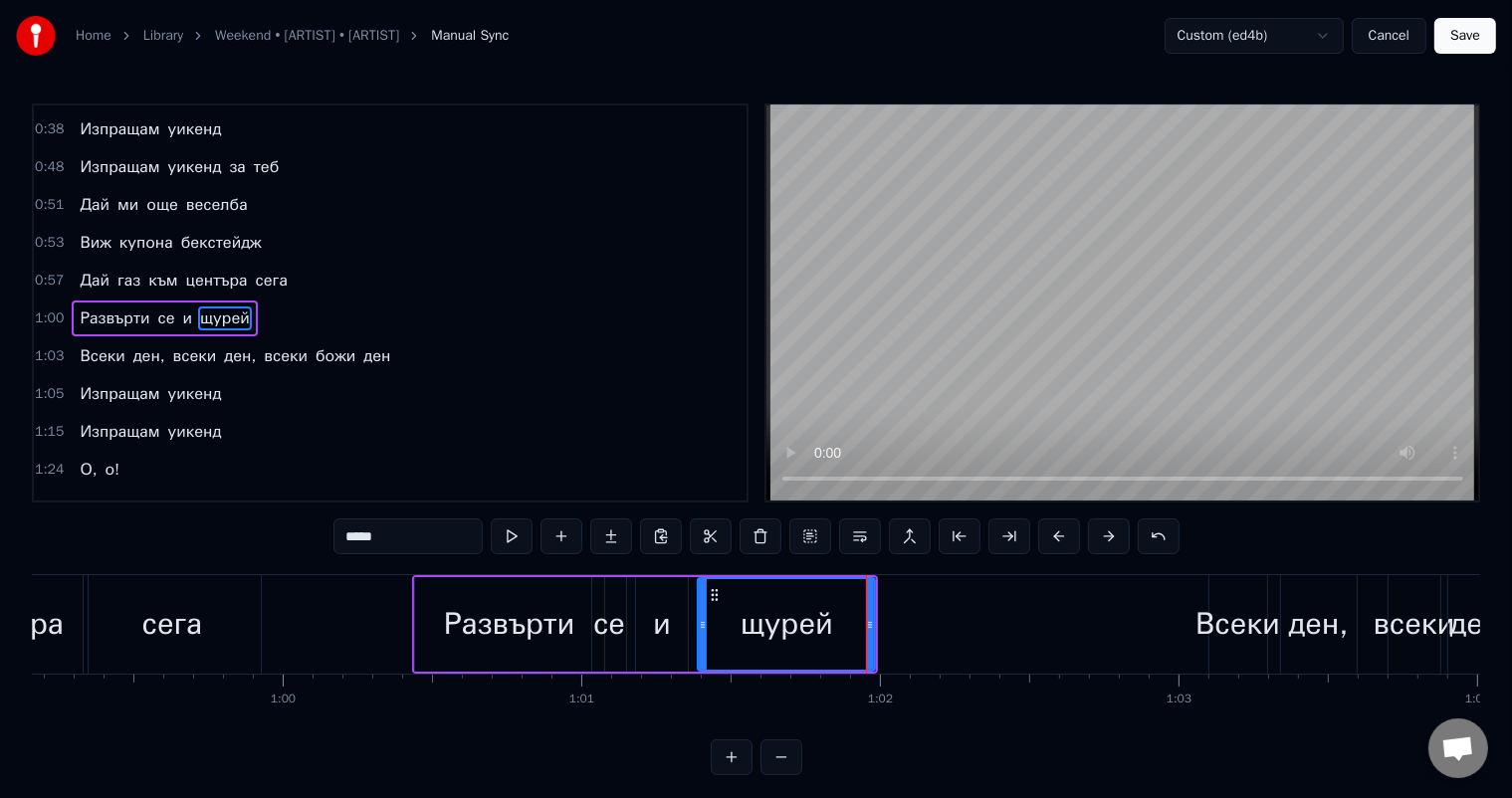 click on "Развърти" at bounding box center [509, 624] 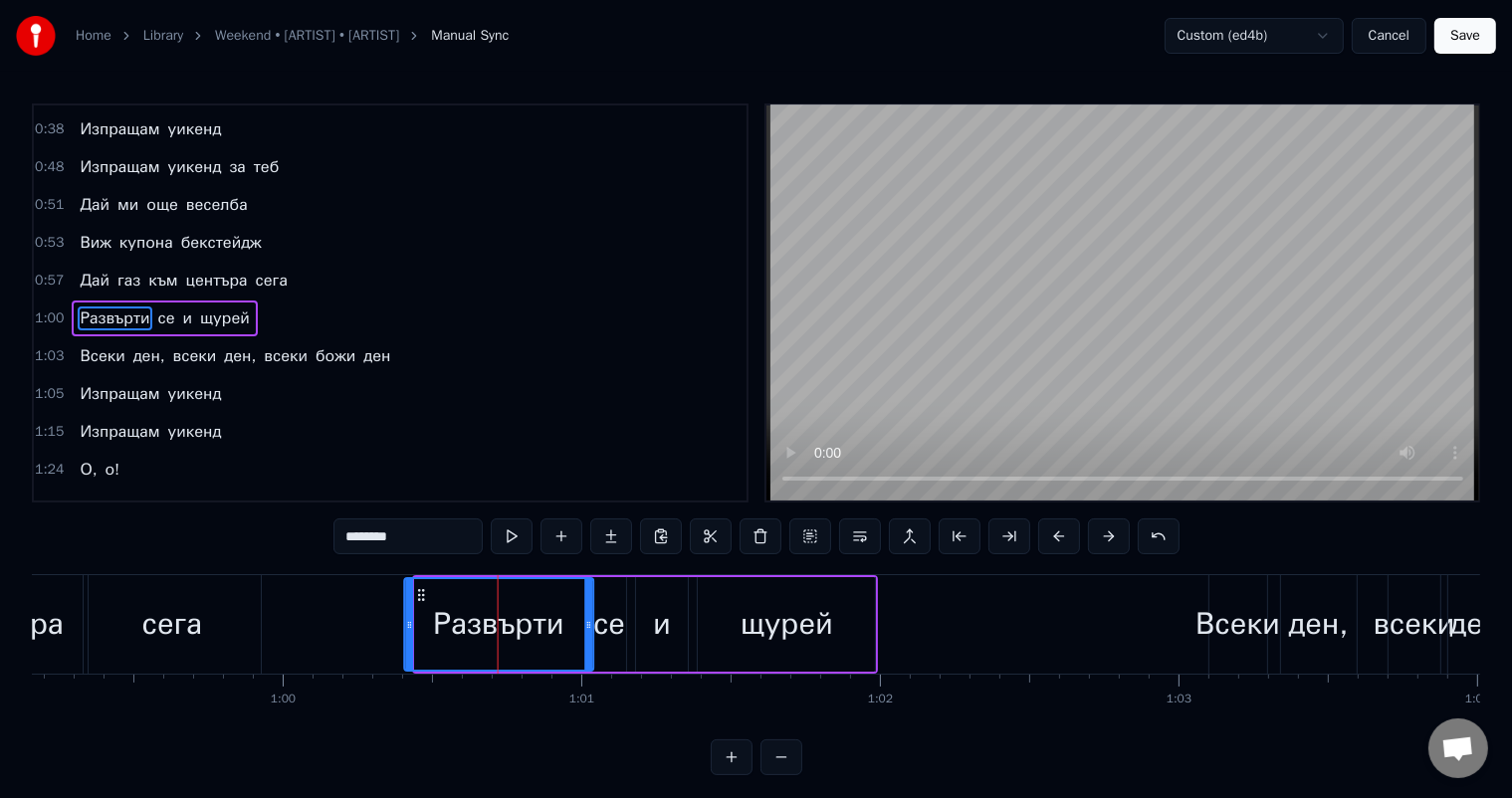 drag, startPoint x: 432, startPoint y: 595, endPoint x: 422, endPoint y: 593, distance: 10.198039 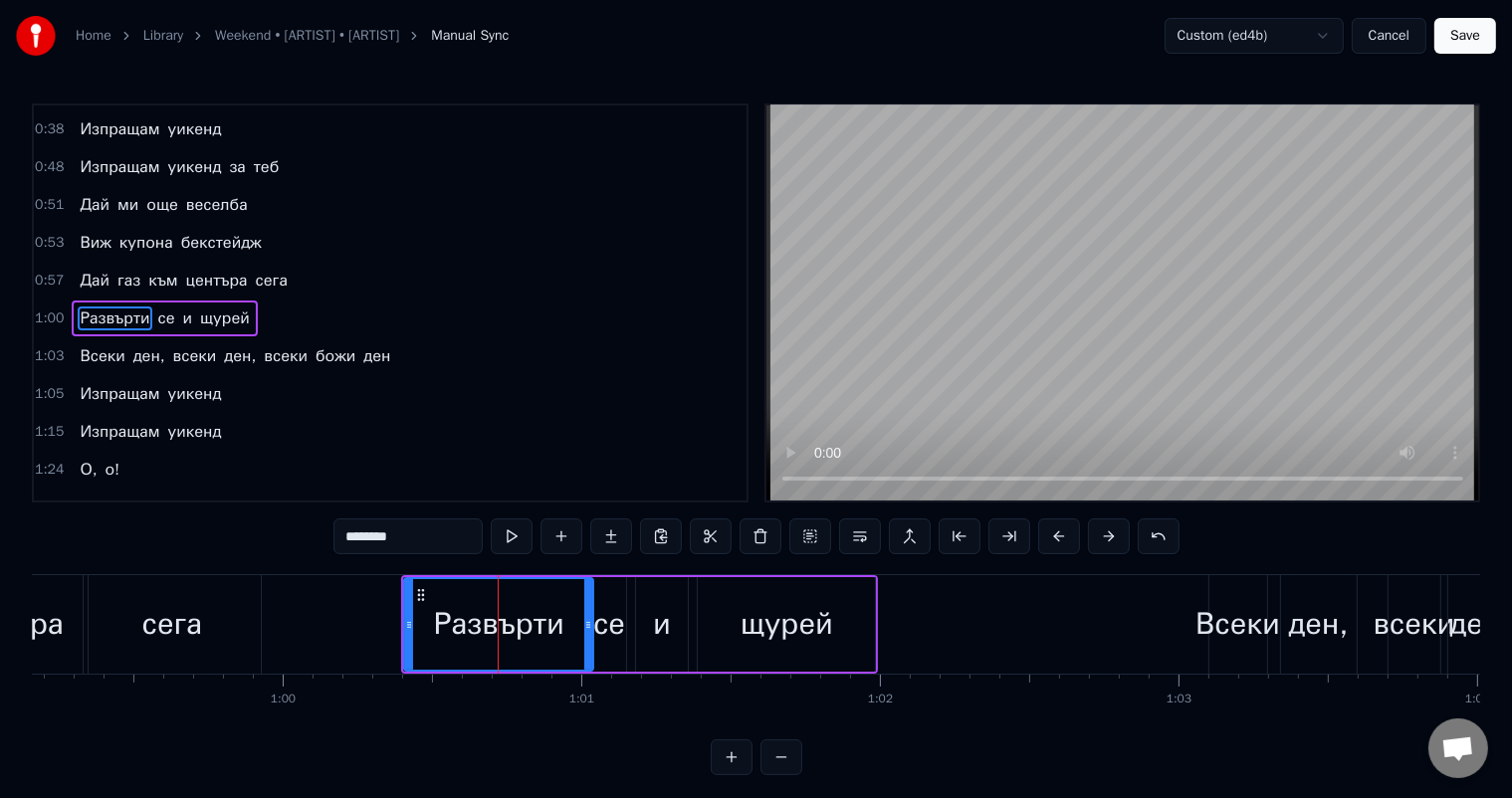 click on "сега" at bounding box center [172, 624] 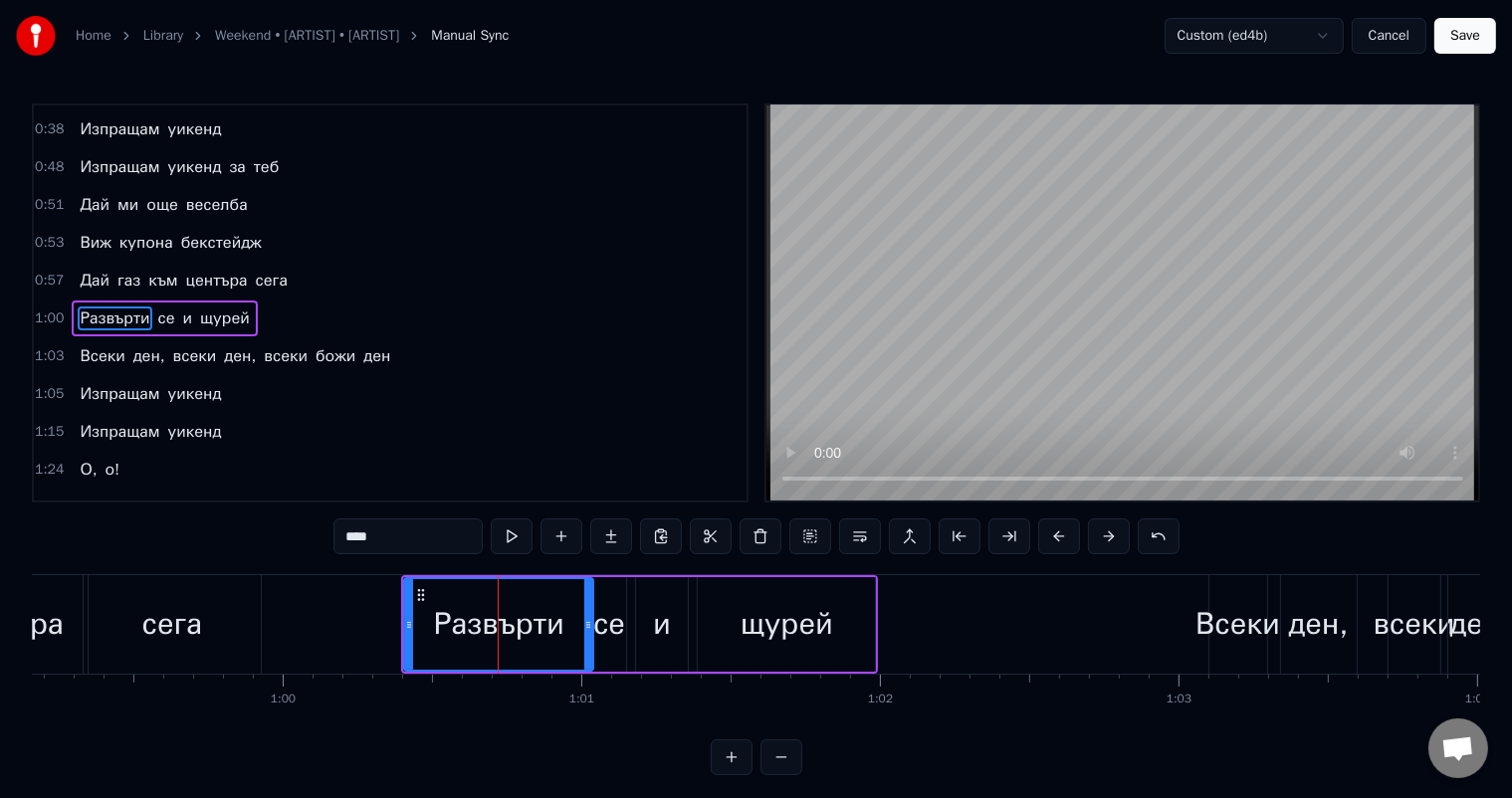 scroll, scrollTop: 223, scrollLeft: 0, axis: vertical 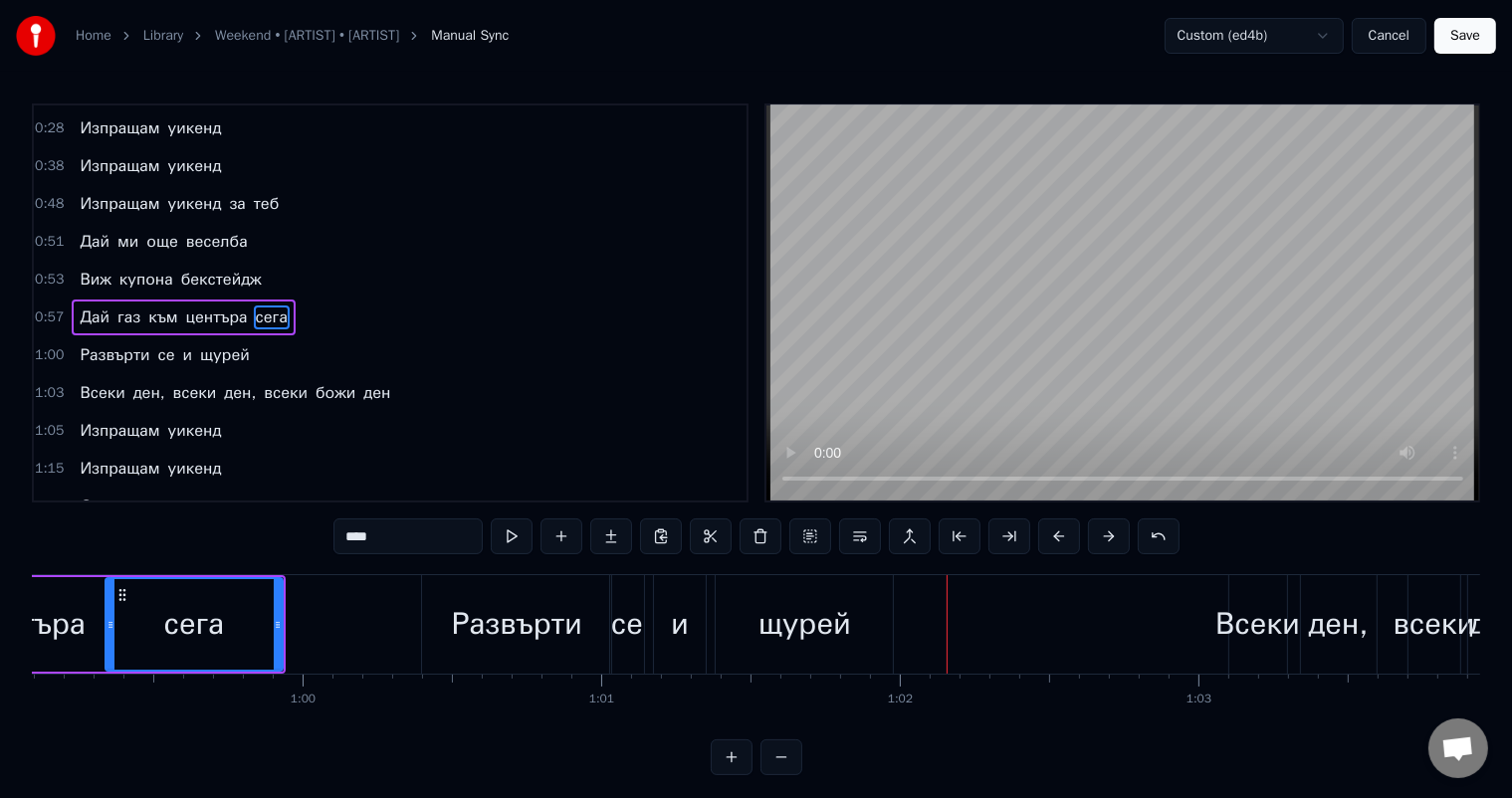 click on "Развърти" at bounding box center (516, 624) 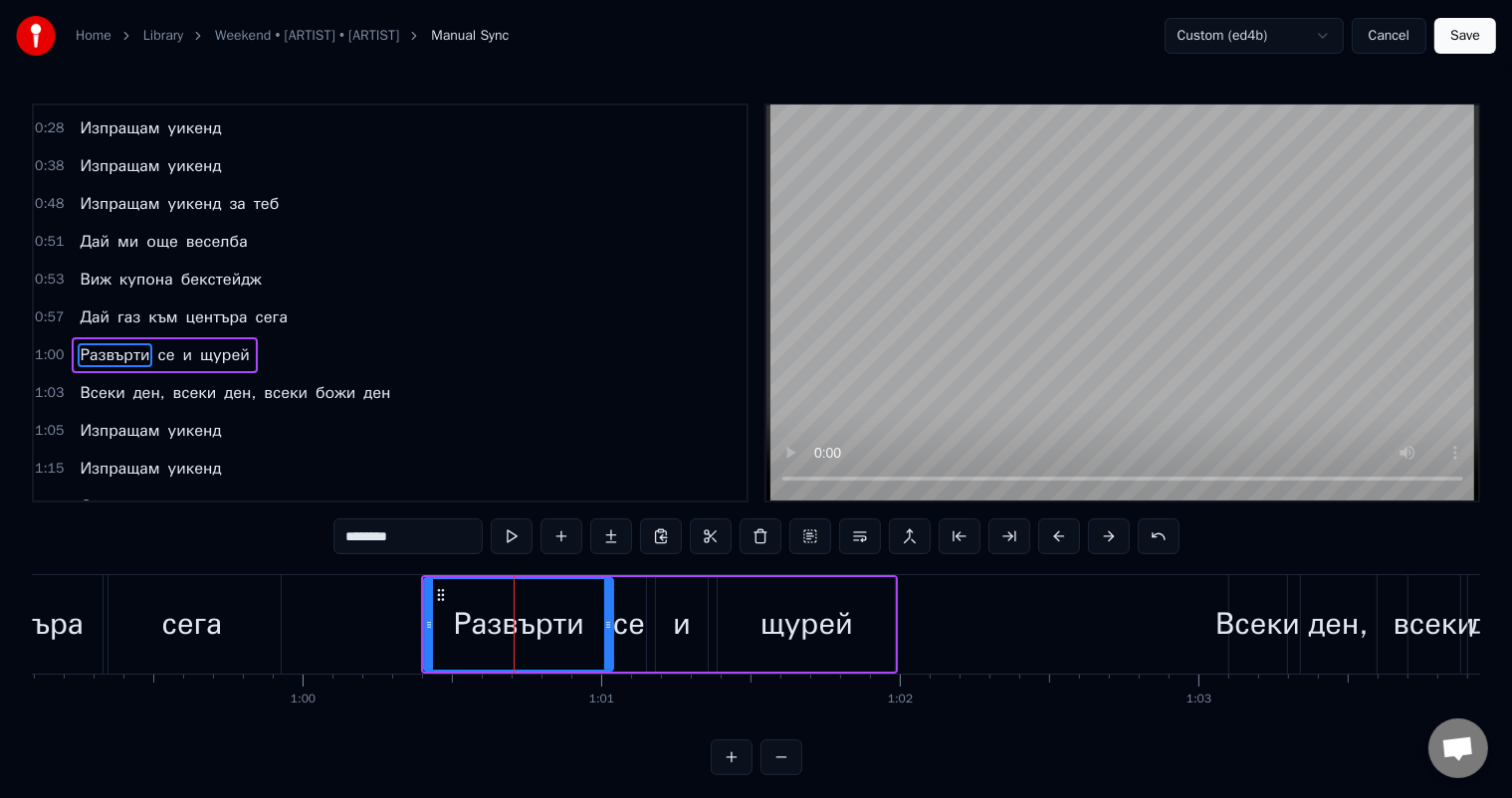 scroll, scrollTop: 260, scrollLeft: 0, axis: vertical 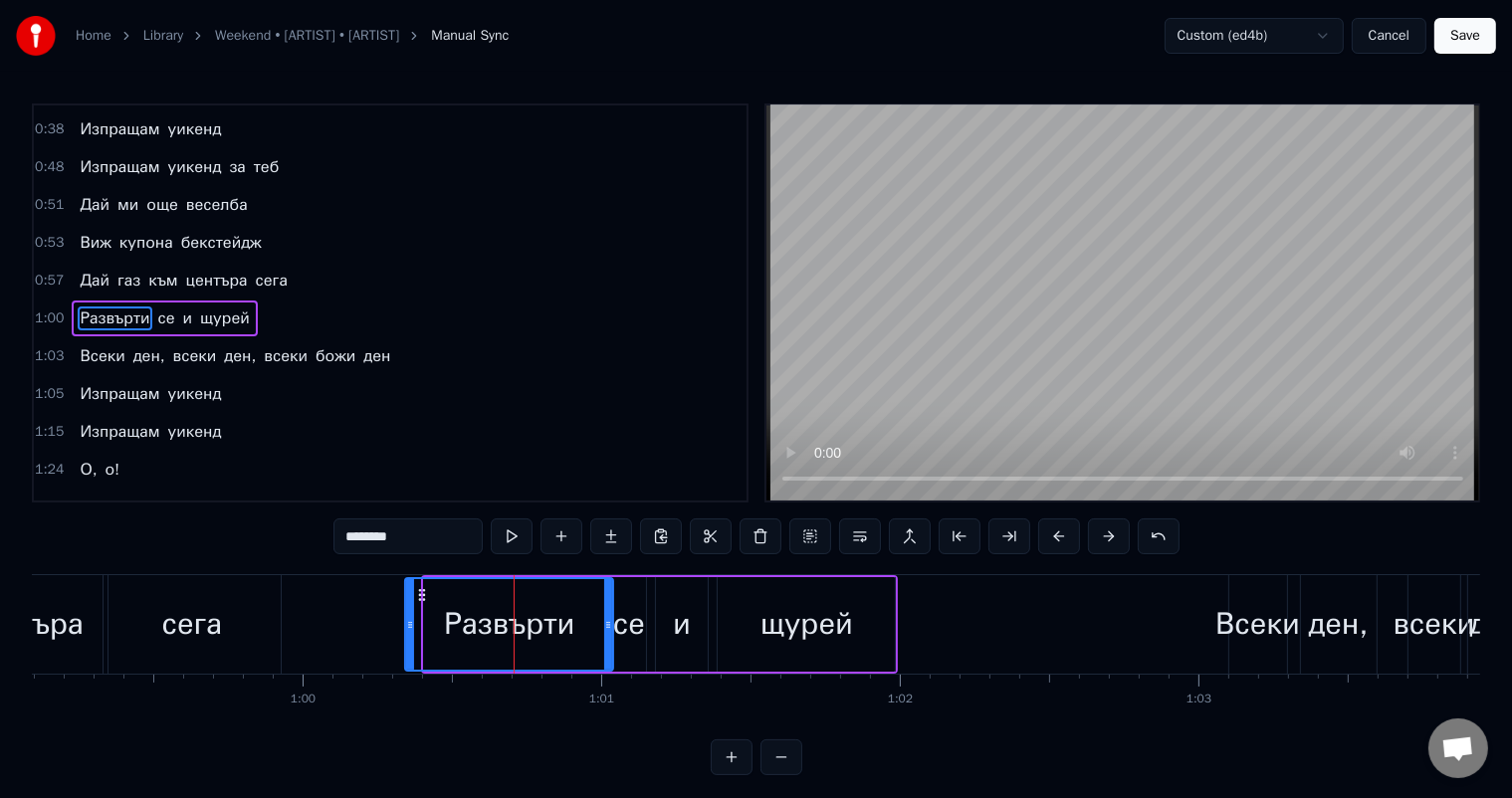 drag, startPoint x: 430, startPoint y: 620, endPoint x: 411, endPoint y: 619, distance: 19.026298 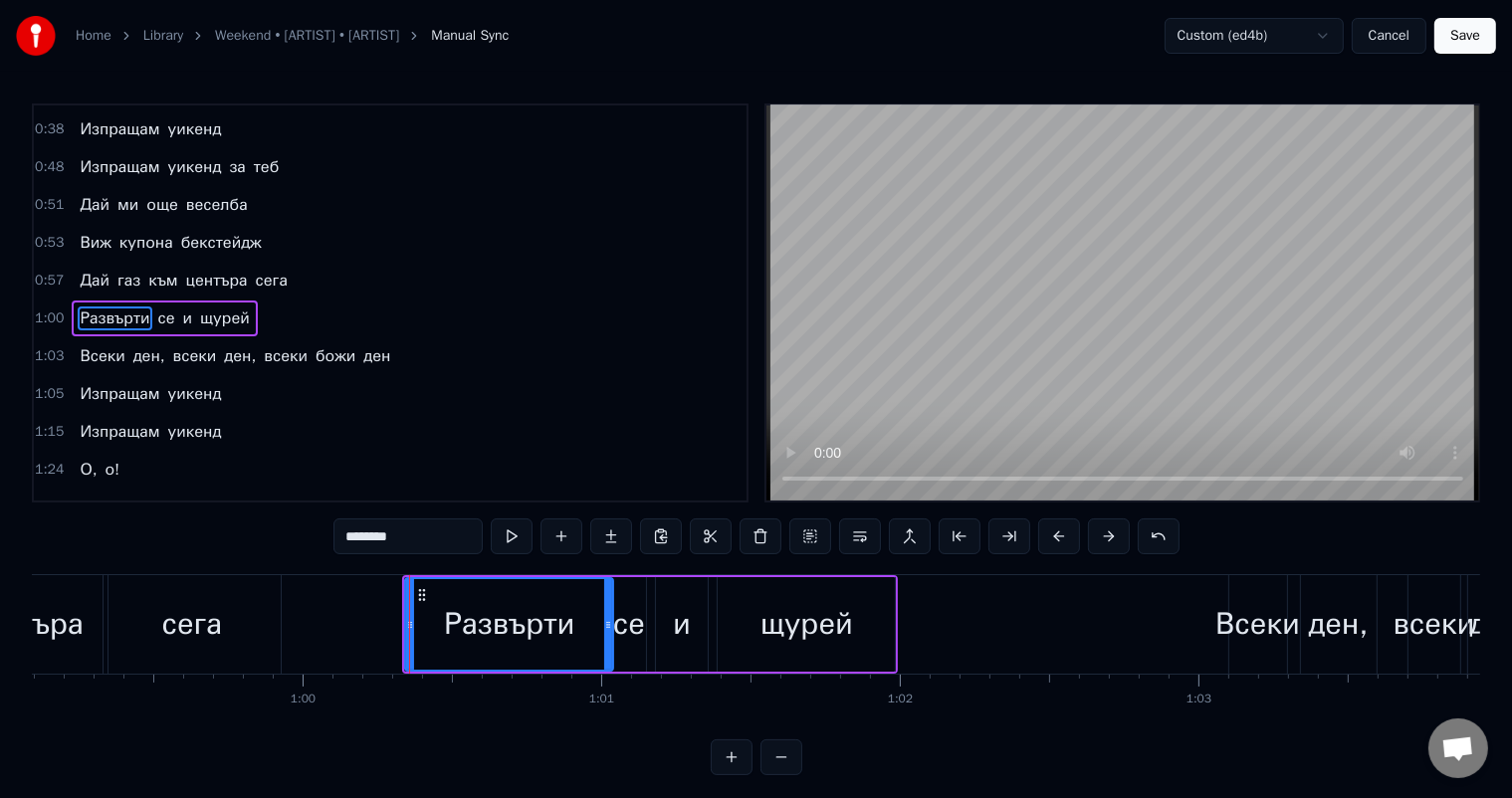click on "центъра" at bounding box center [26, 624] 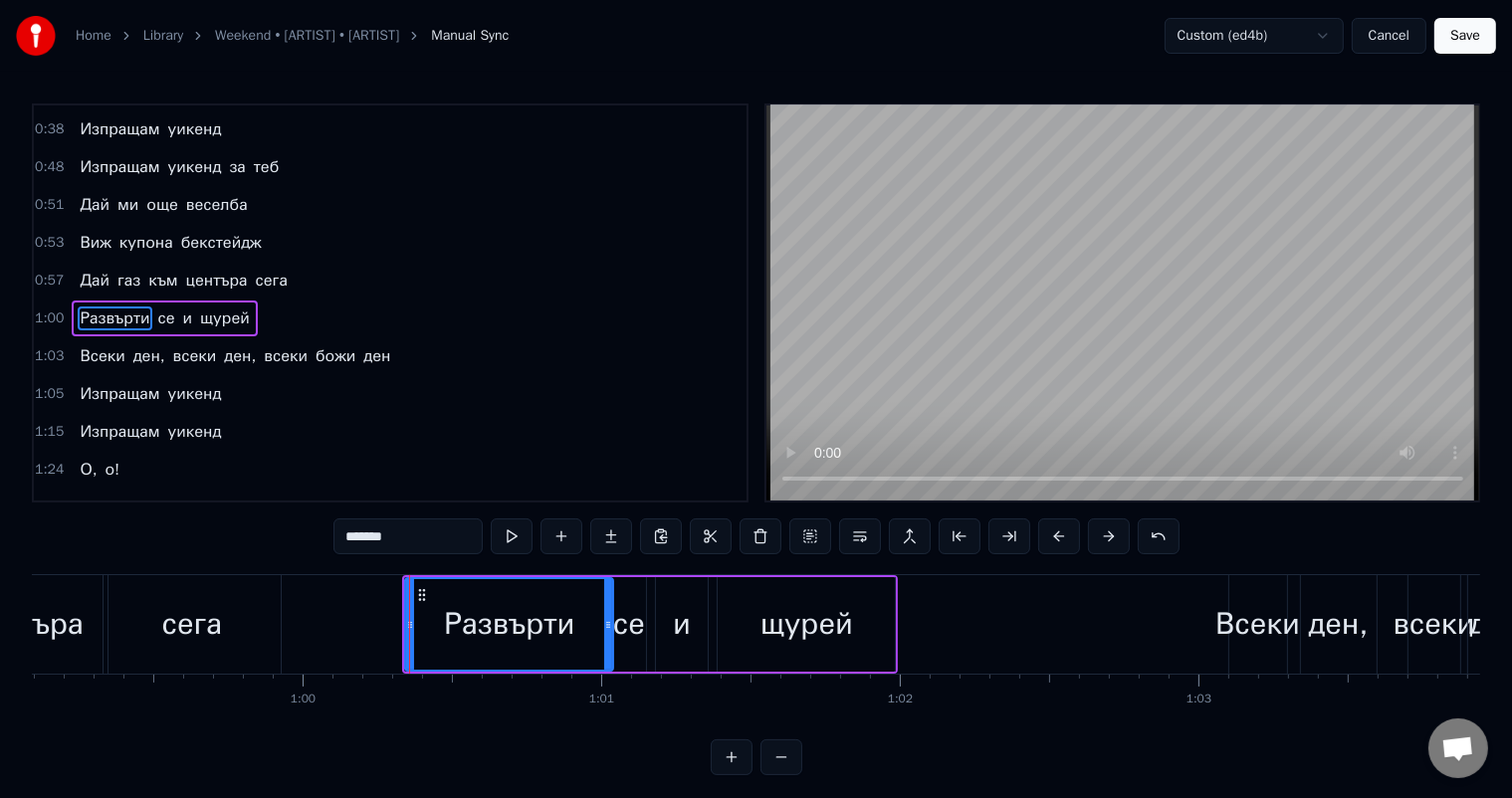 scroll, scrollTop: 223, scrollLeft: 0, axis: vertical 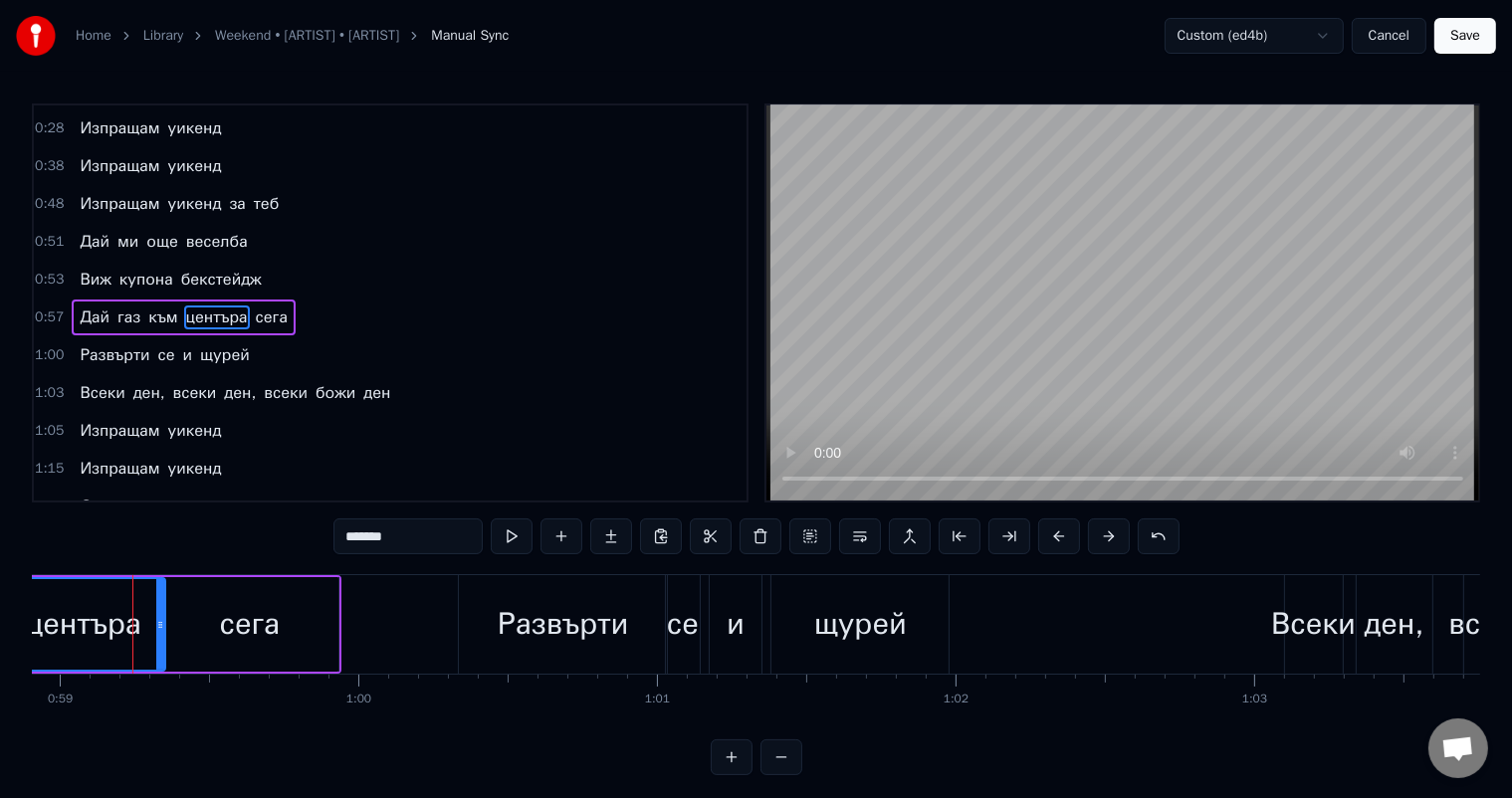 click on "центъра" at bounding box center (84, 624) 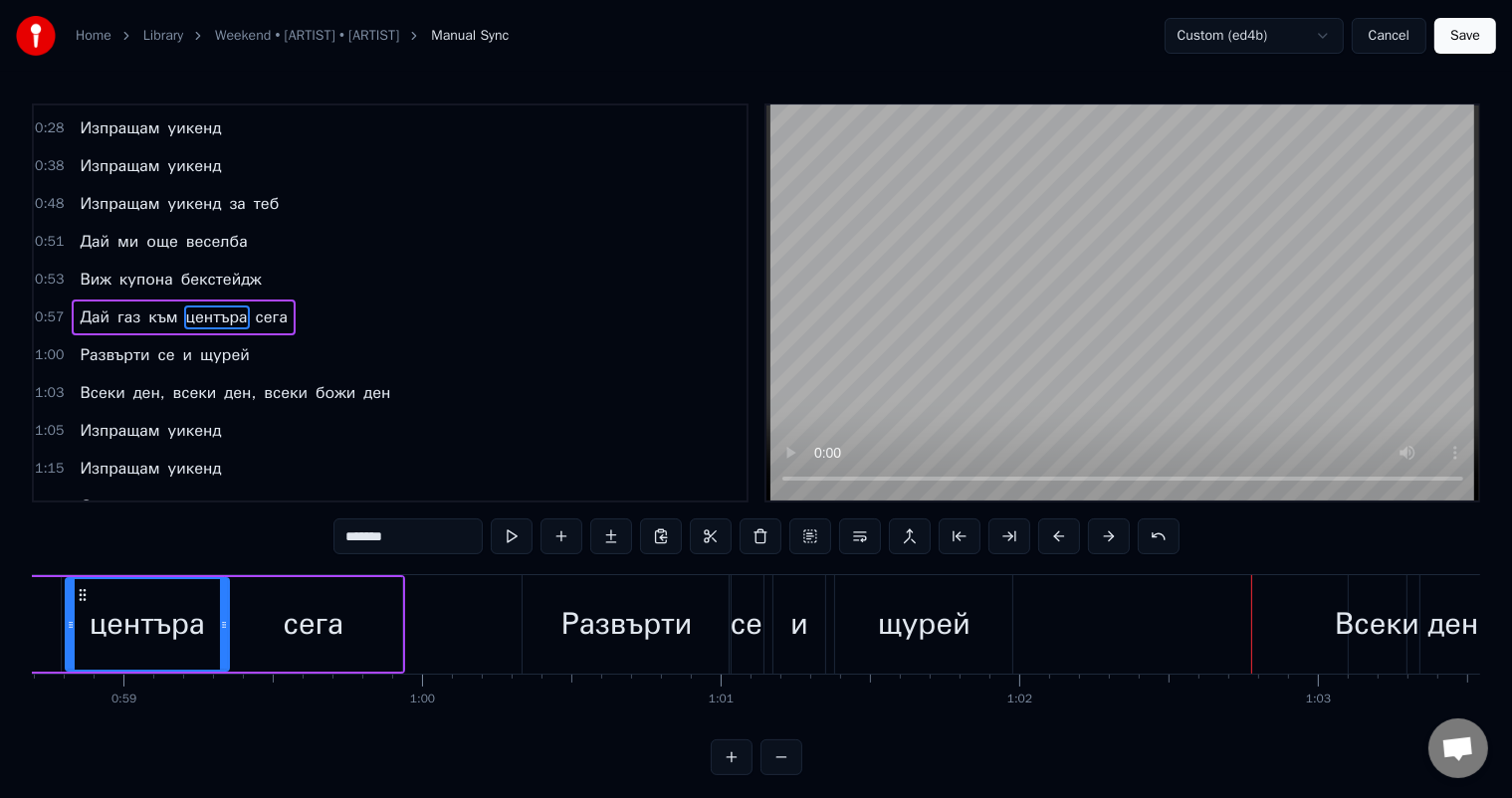 click on "към" at bounding box center (5, 624) 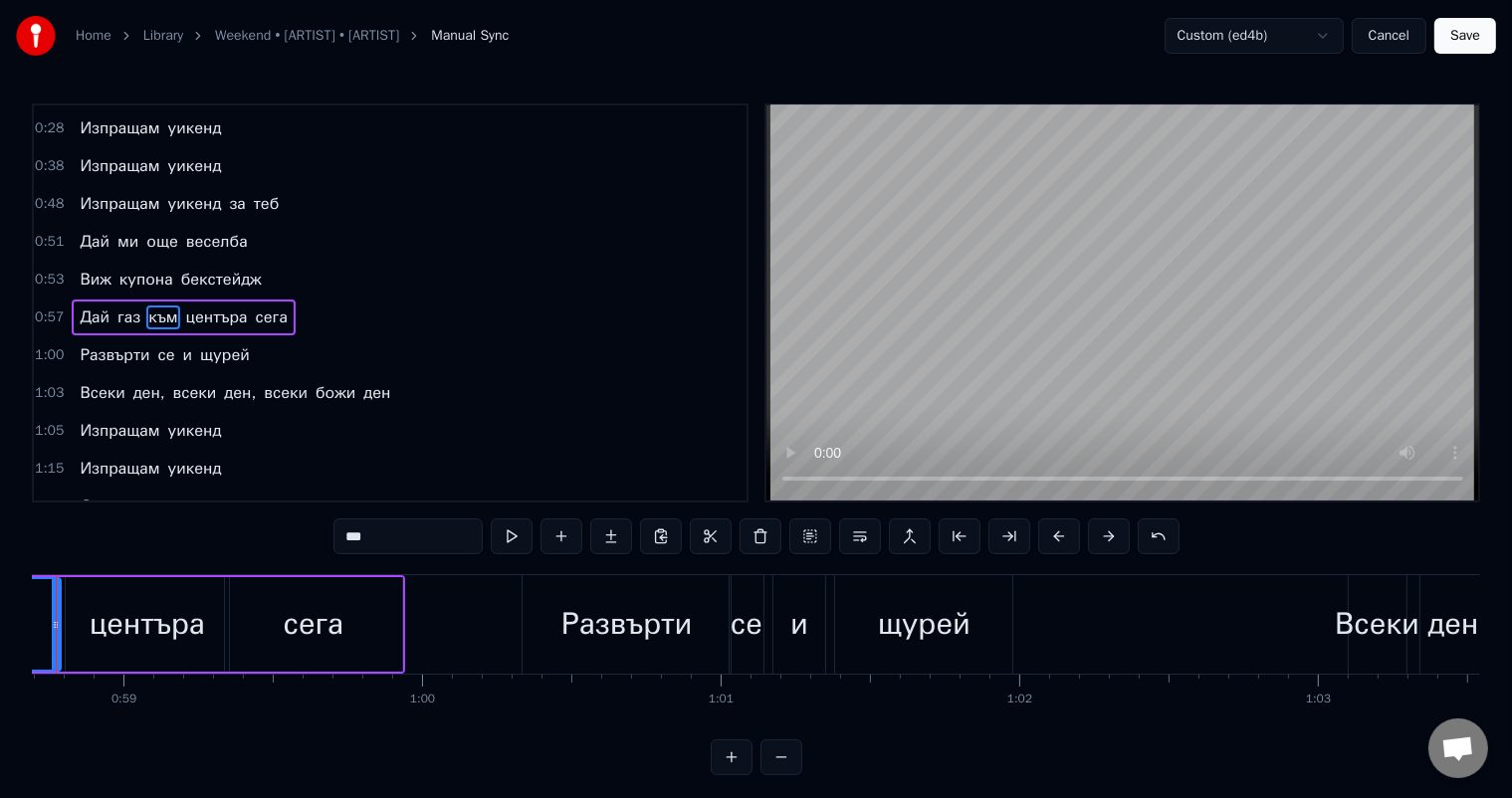 scroll, scrollTop: 0, scrollLeft: 17451, axis: horizontal 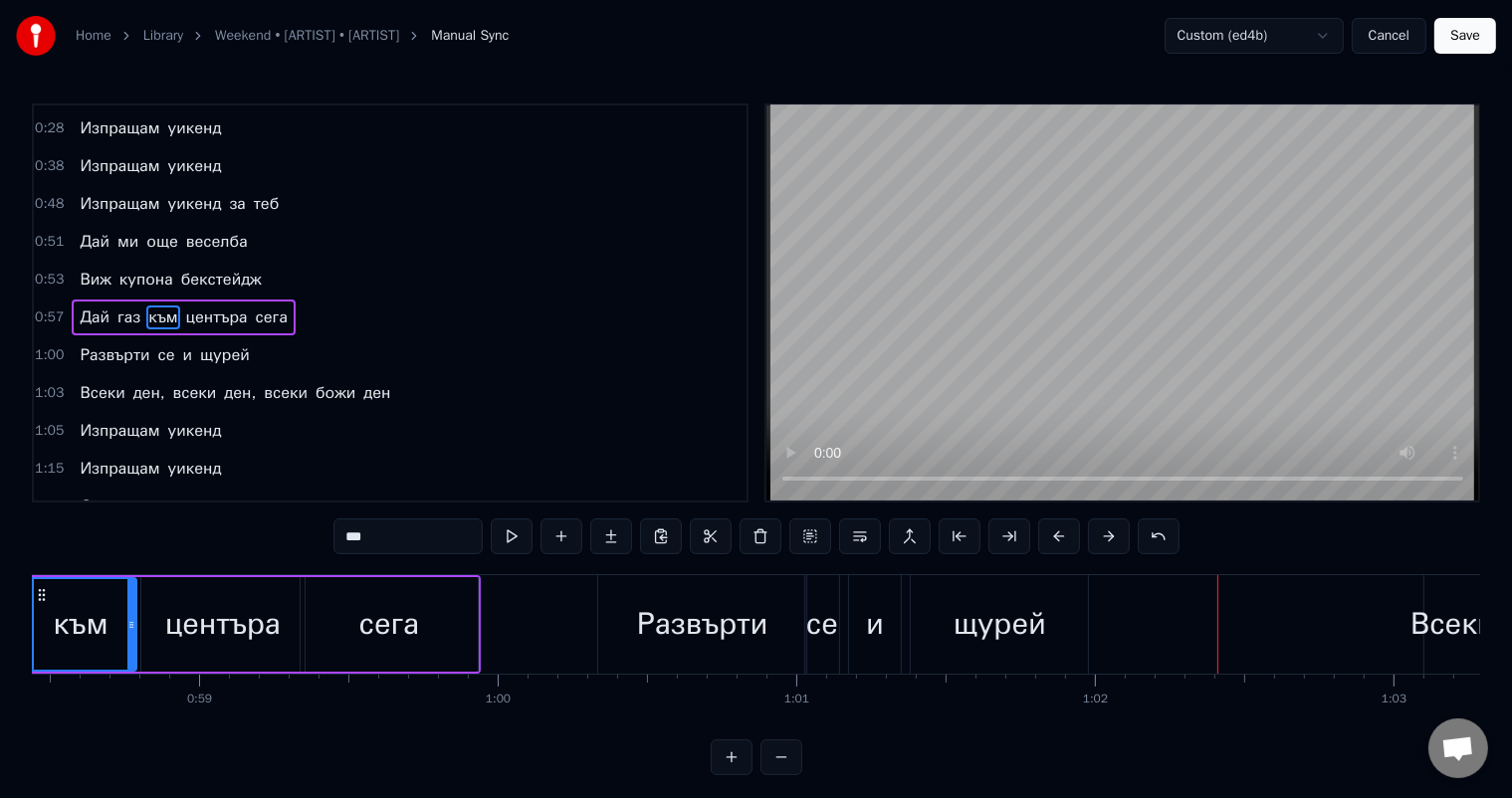 click on "Развърти" at bounding box center [702, 624] 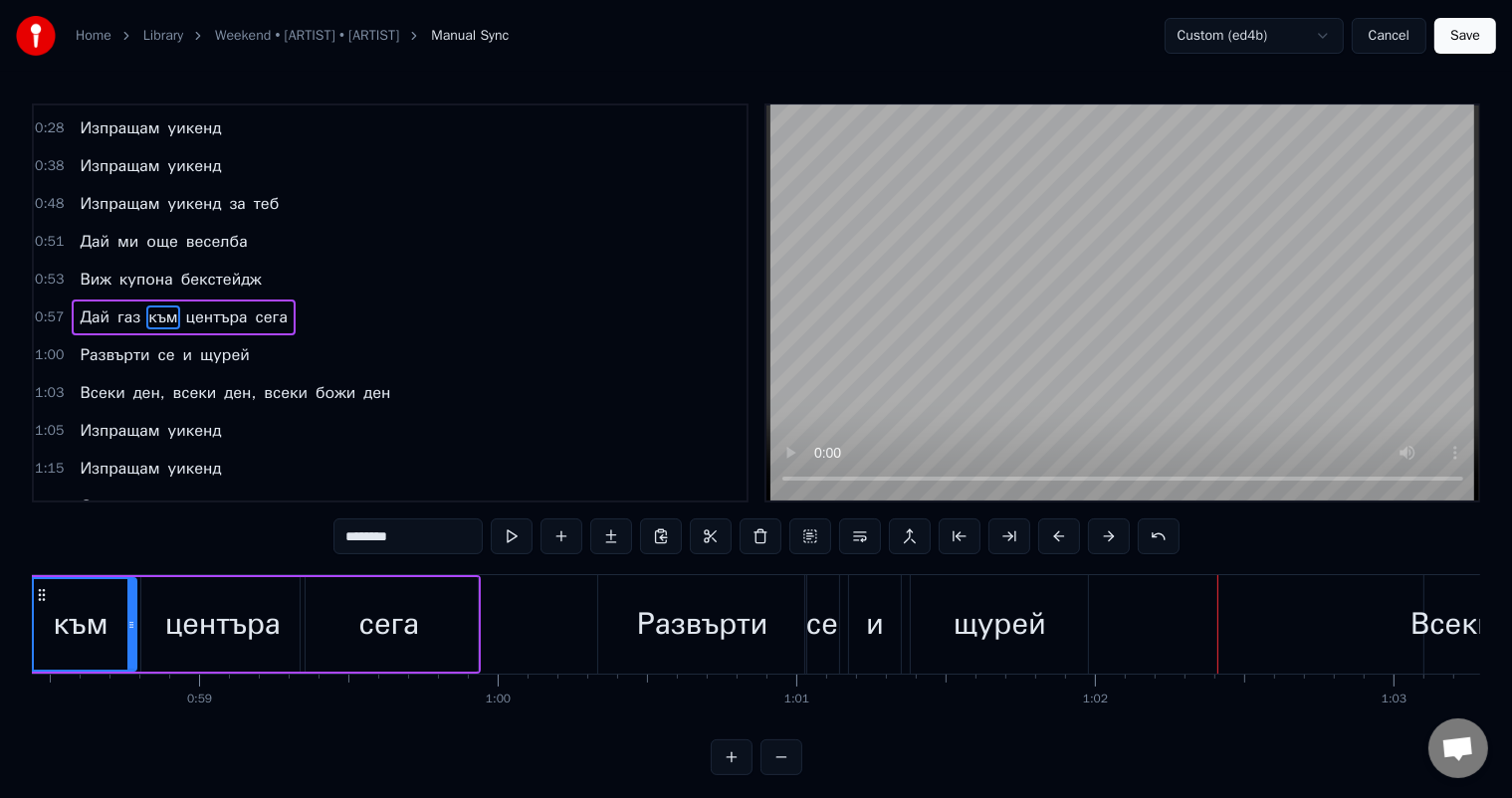 scroll, scrollTop: 260, scrollLeft: 0, axis: vertical 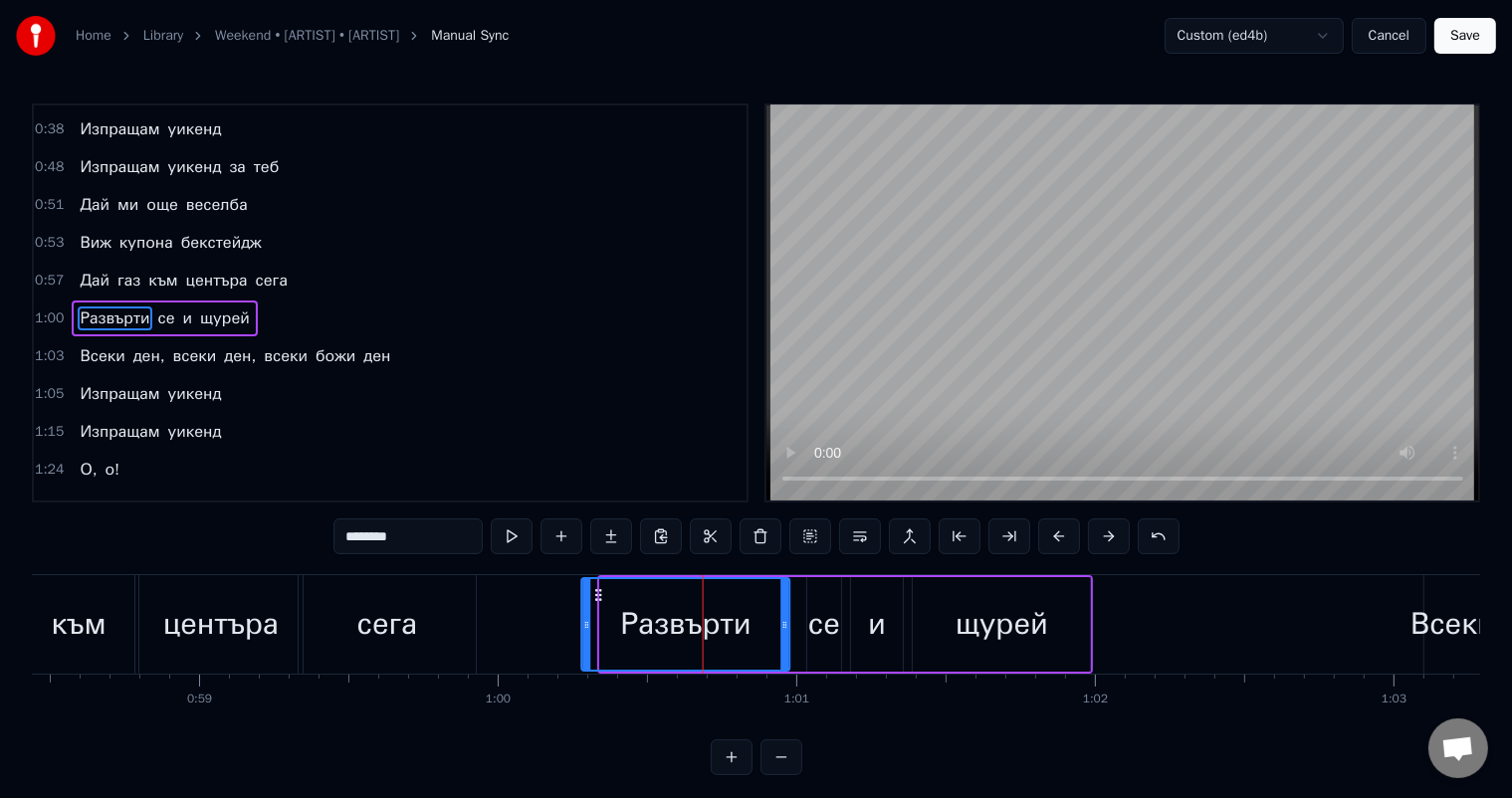 drag, startPoint x: 617, startPoint y: 594, endPoint x: 598, endPoint y: 593, distance: 19.026298 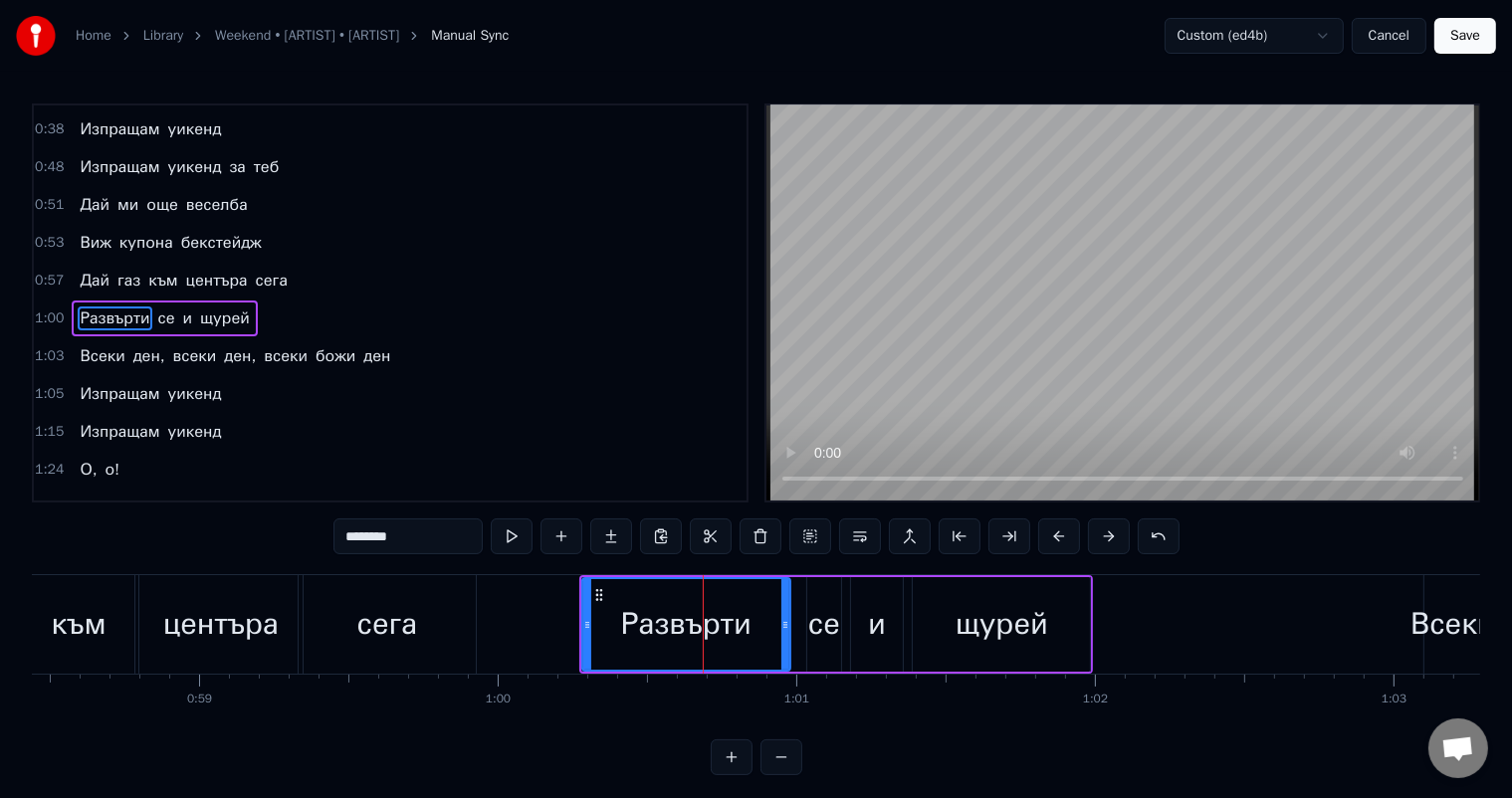 click on "се" at bounding box center [824, 624] 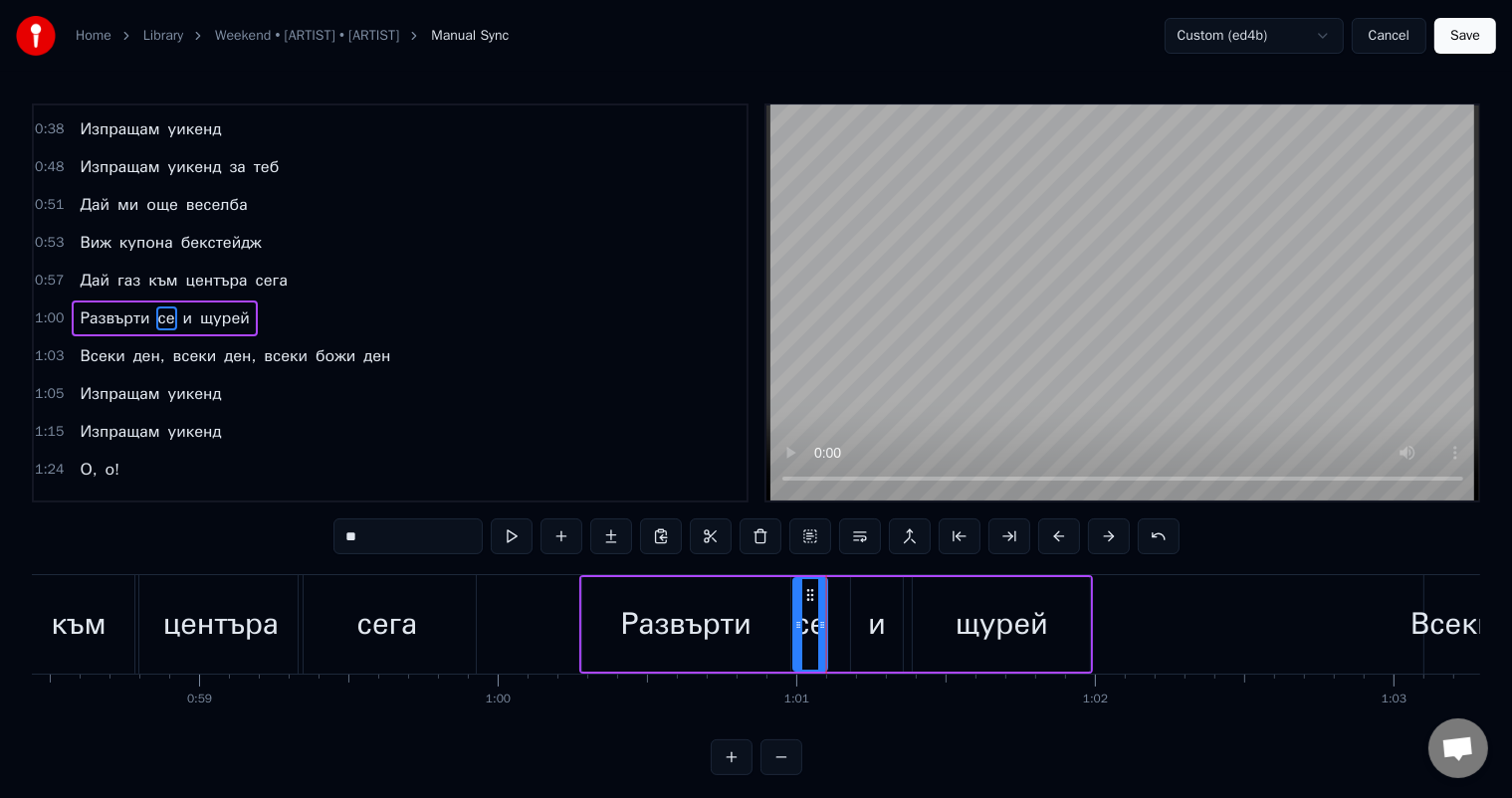 drag, startPoint x: 818, startPoint y: 590, endPoint x: 804, endPoint y: 587, distance: 14.3178211 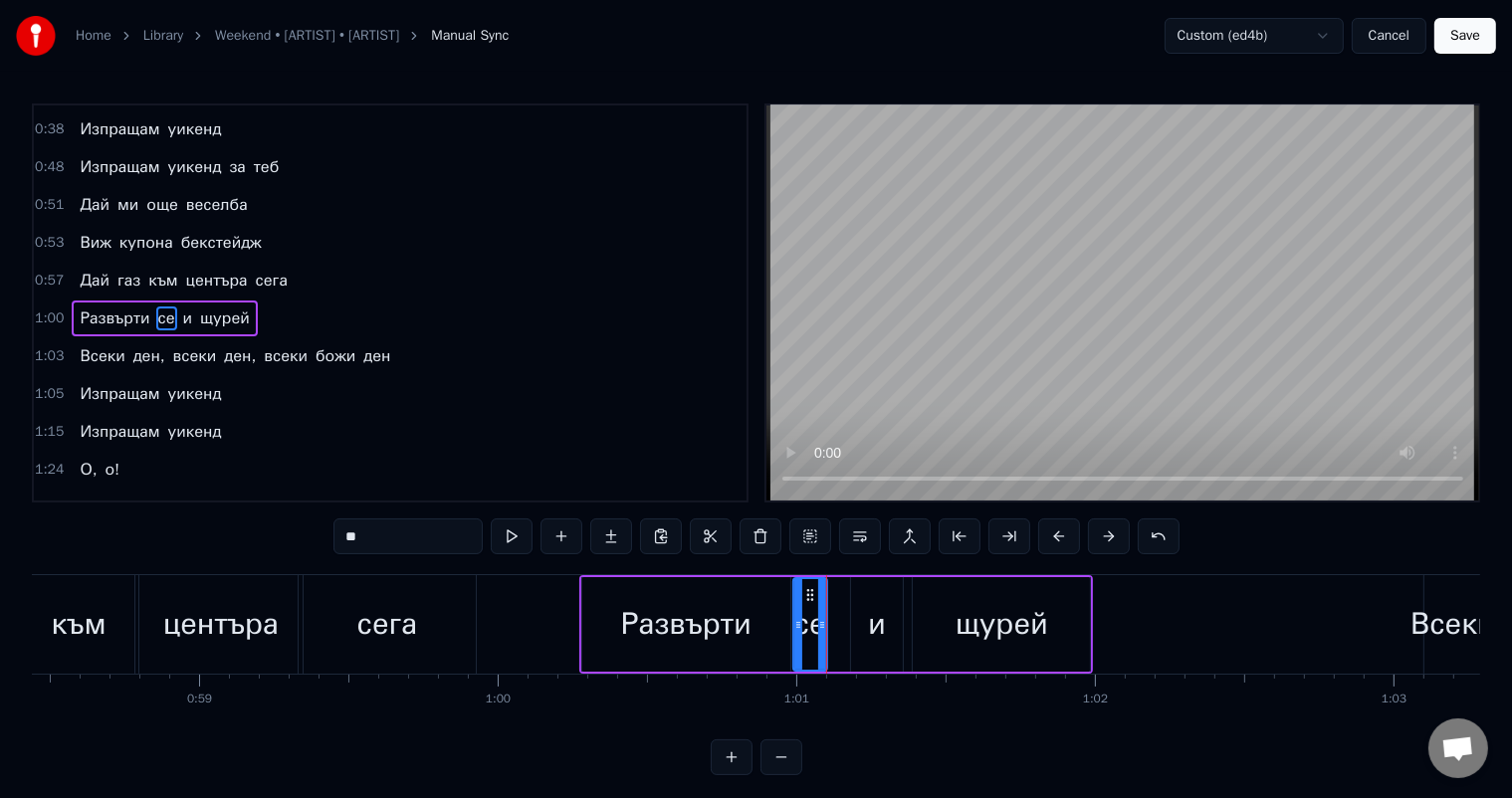 click on "и" at bounding box center [877, 624] 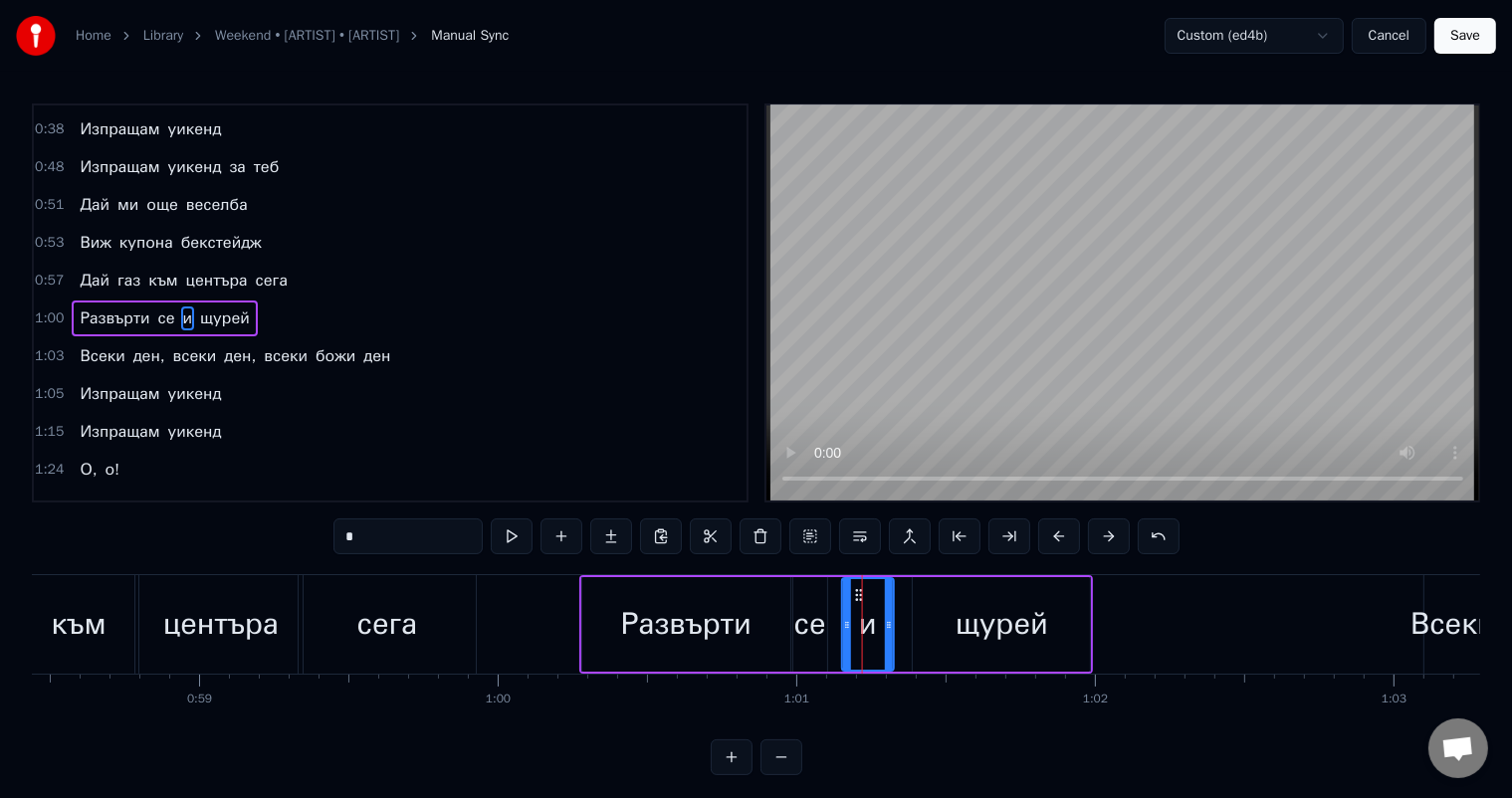 drag, startPoint x: 864, startPoint y: 593, endPoint x: 853, endPoint y: 591, distance: 11.18034 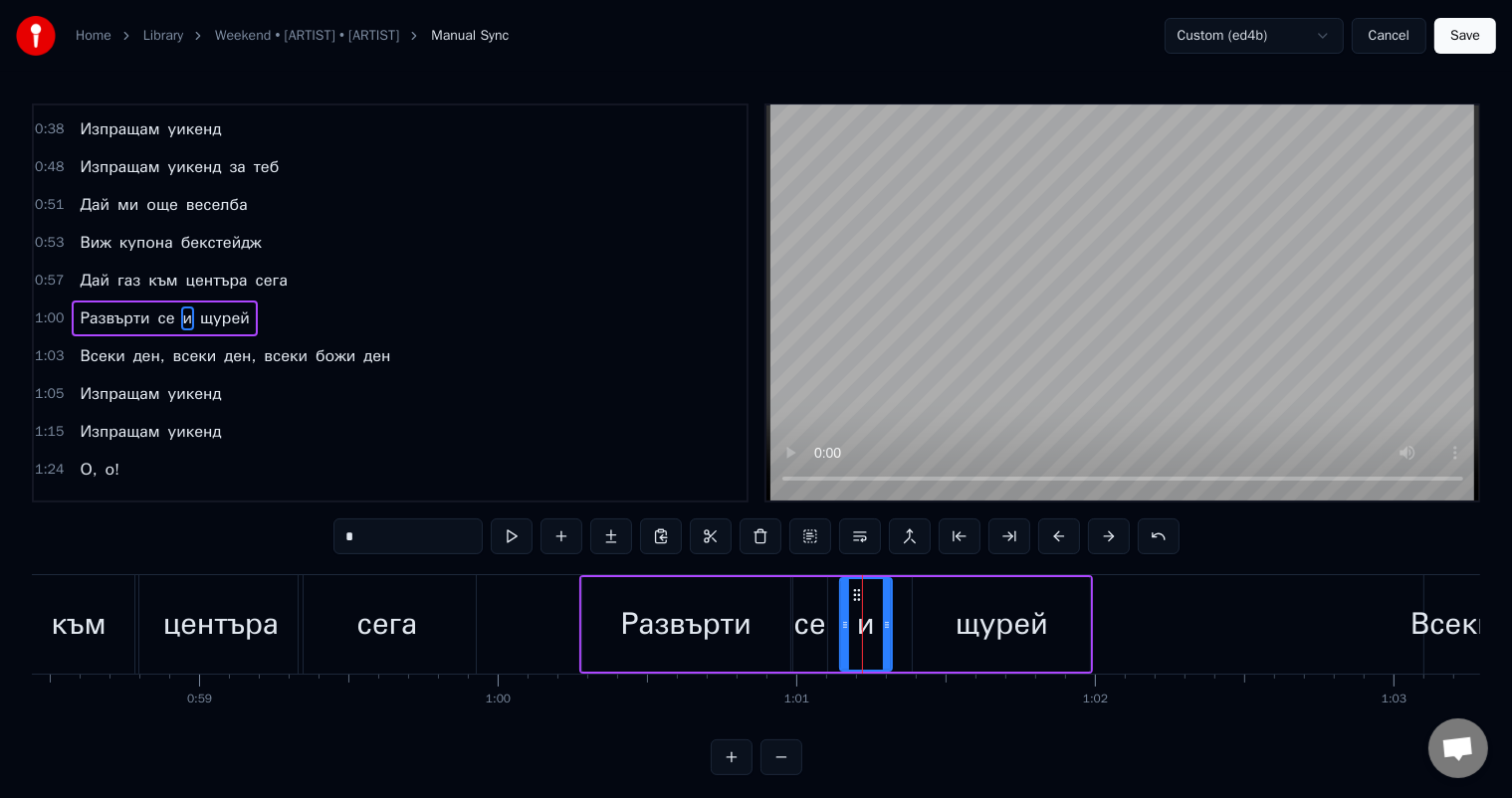 click on "щурей" at bounding box center [1001, 624] 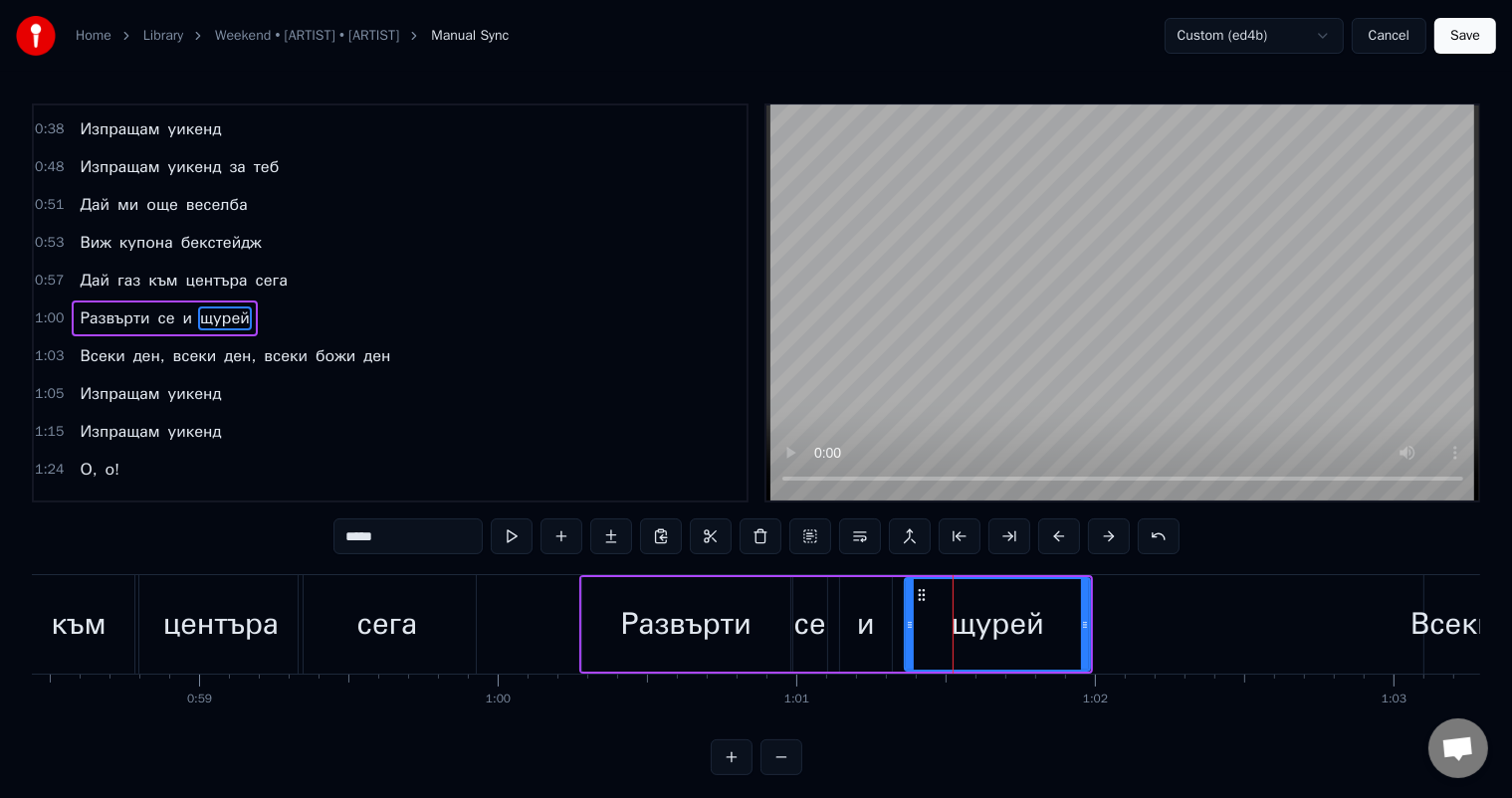 click 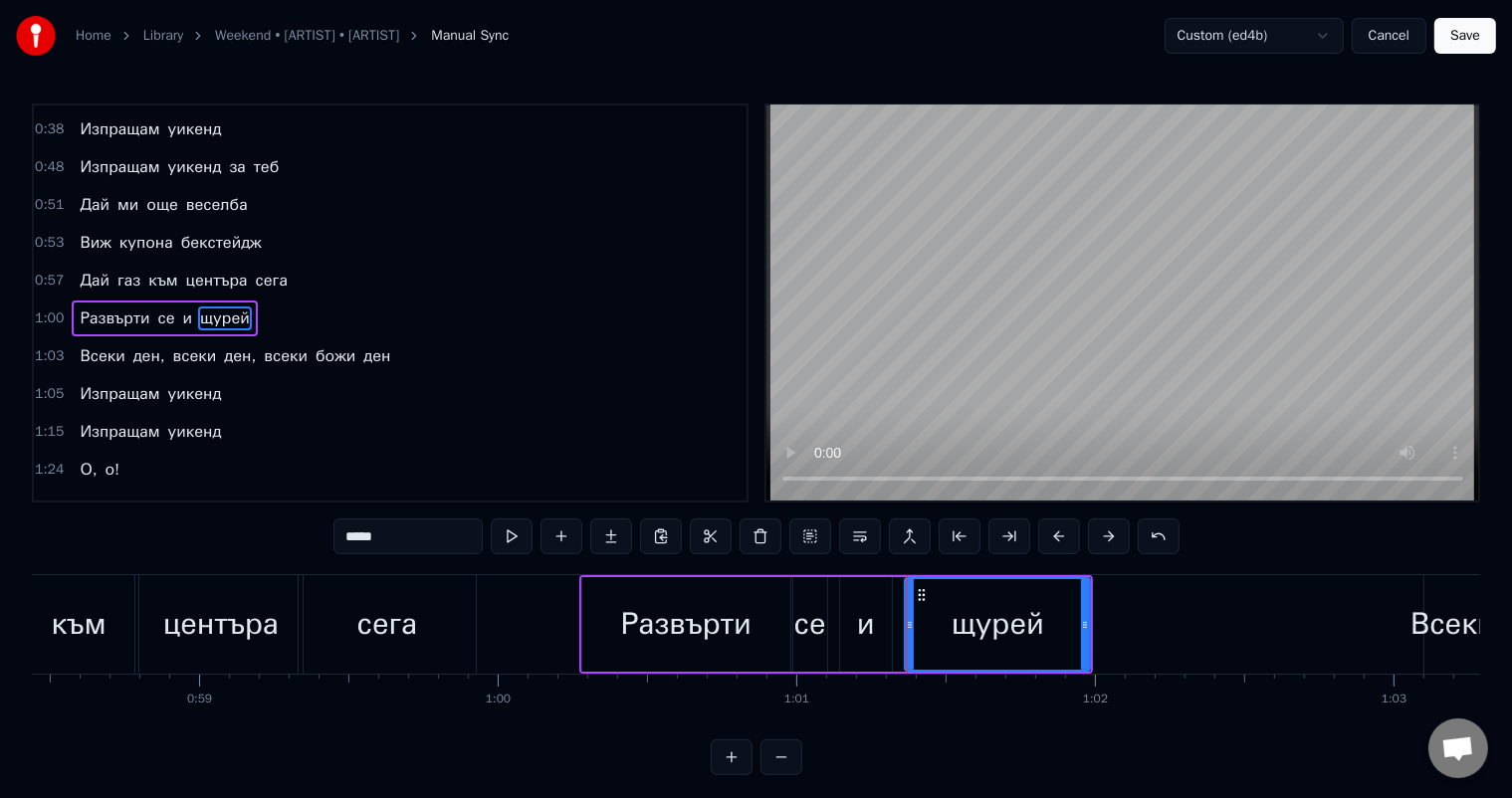 click on "сега" at bounding box center (387, 624) 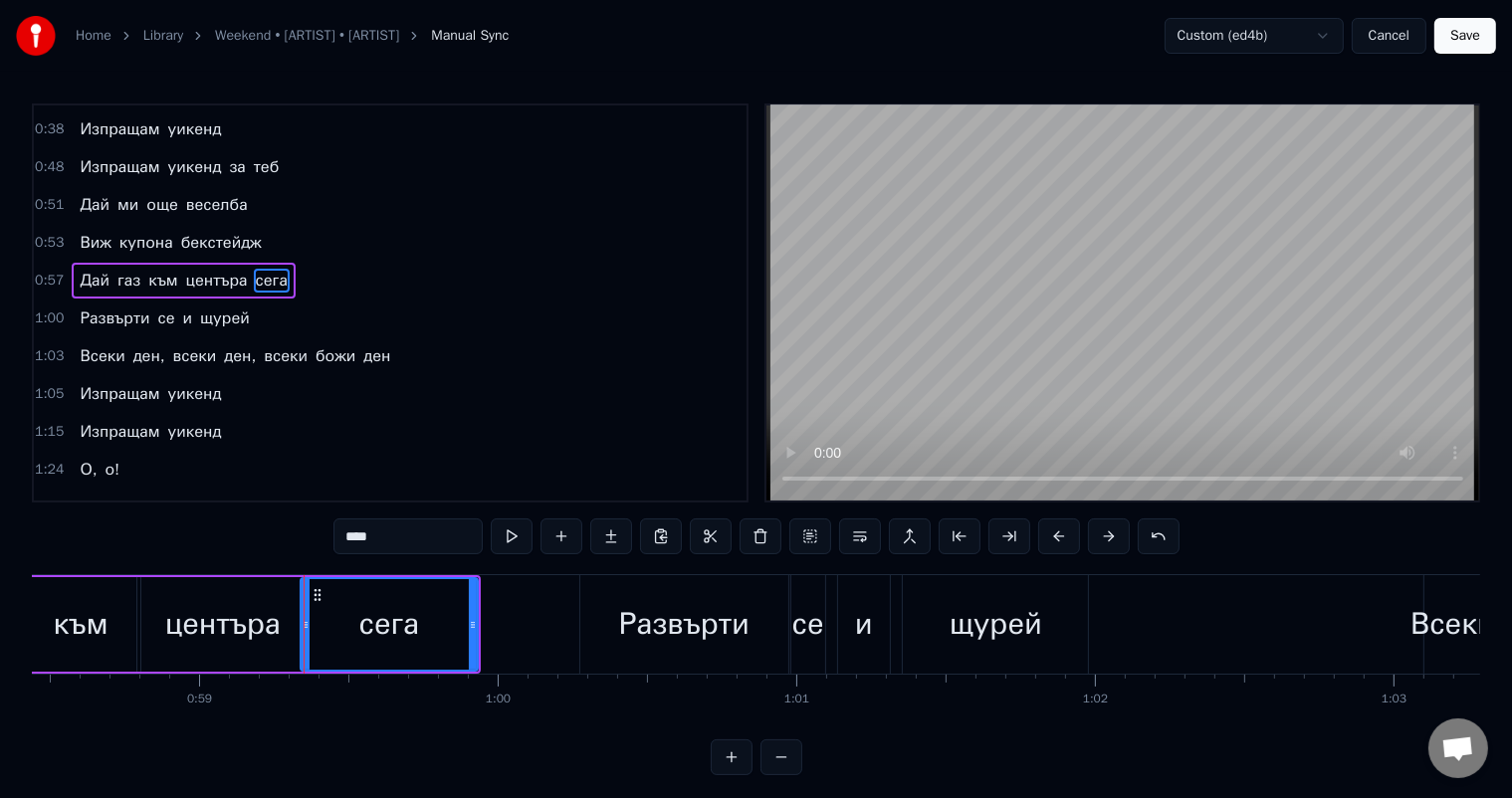 scroll, scrollTop: 223, scrollLeft: 0, axis: vertical 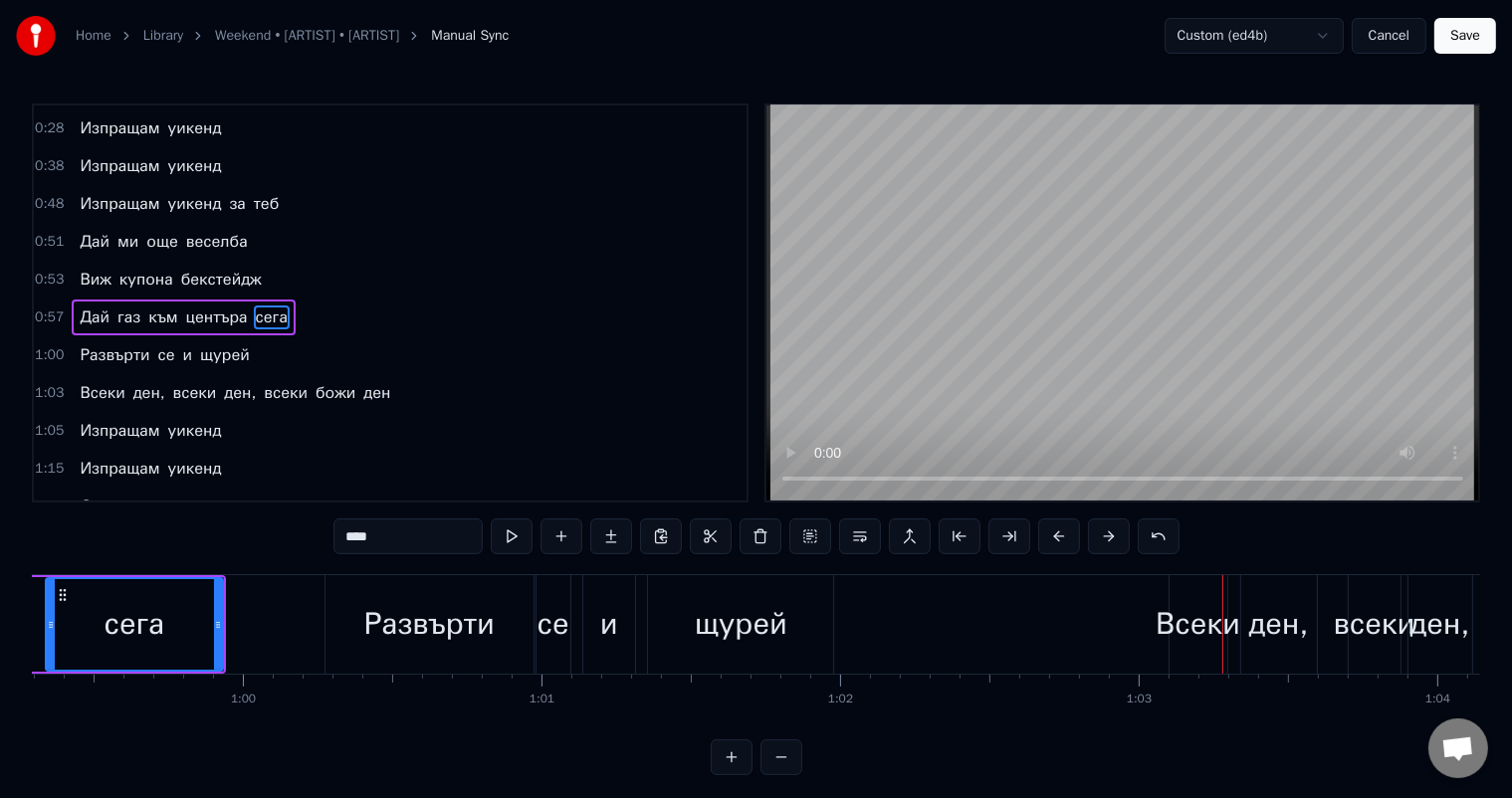 click on "щурей" at bounding box center (741, 624) 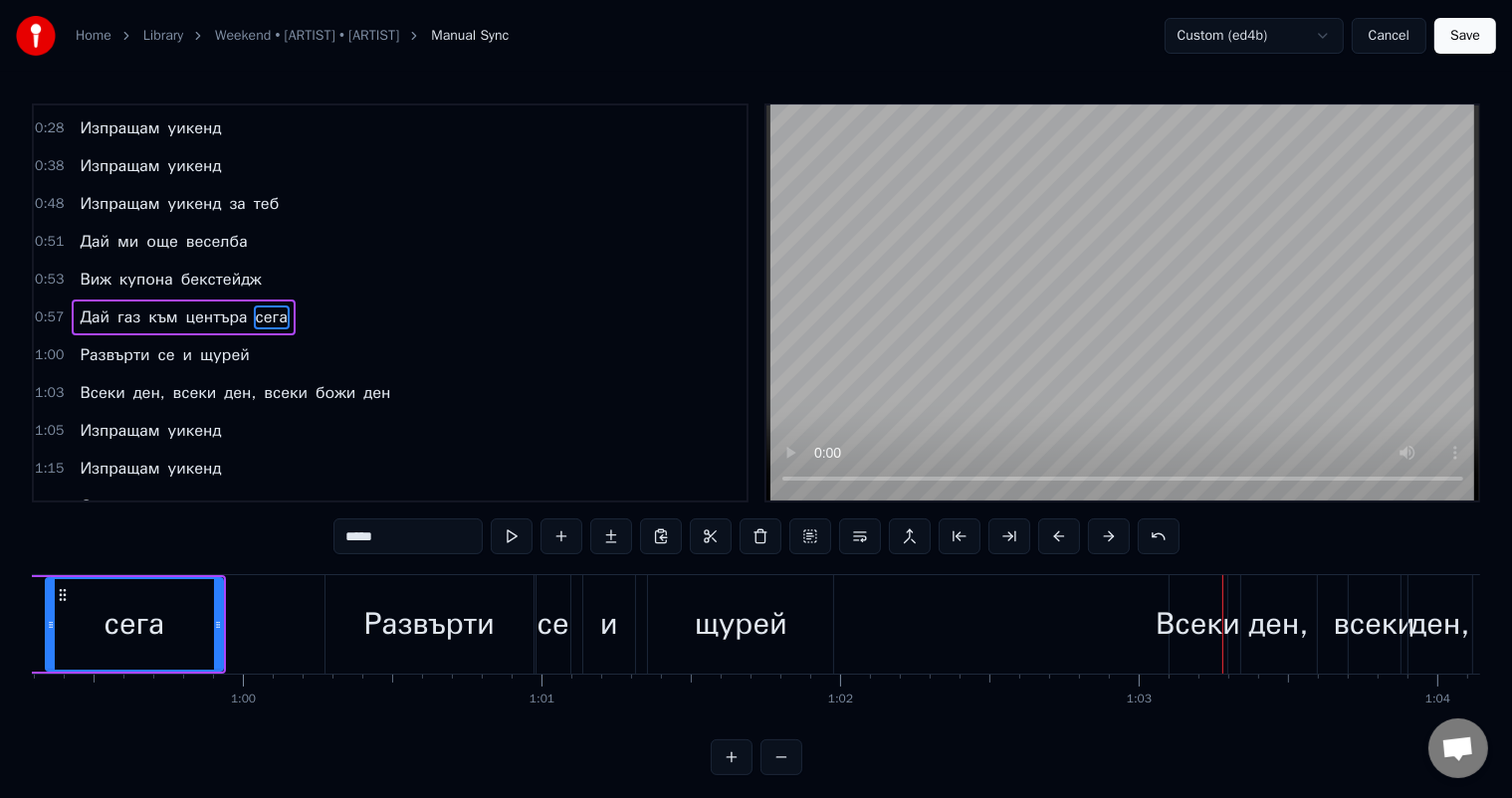 scroll, scrollTop: 260, scrollLeft: 0, axis: vertical 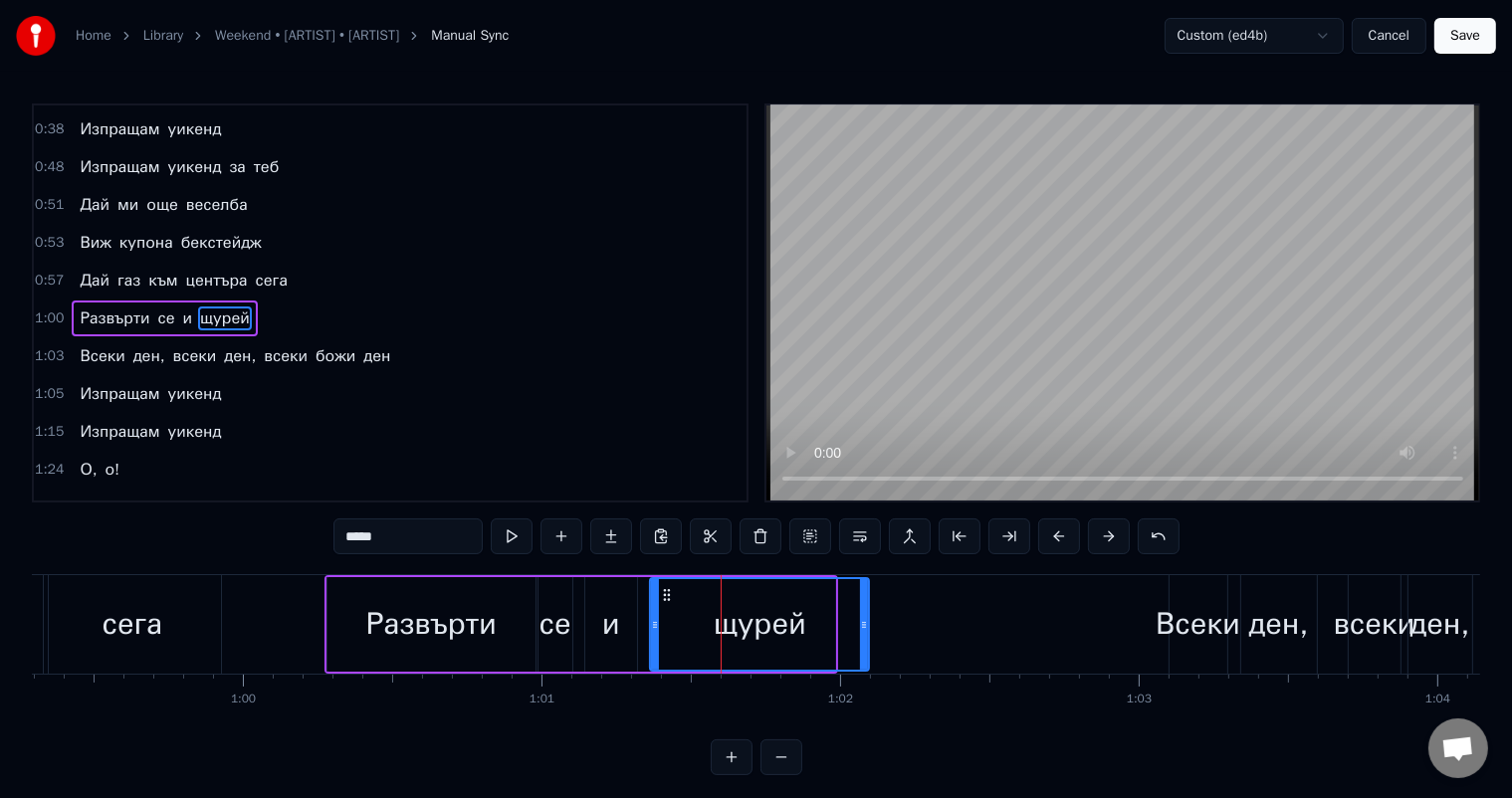 drag, startPoint x: 829, startPoint y: 620, endPoint x: 863, endPoint y: 621, distance: 34.0147 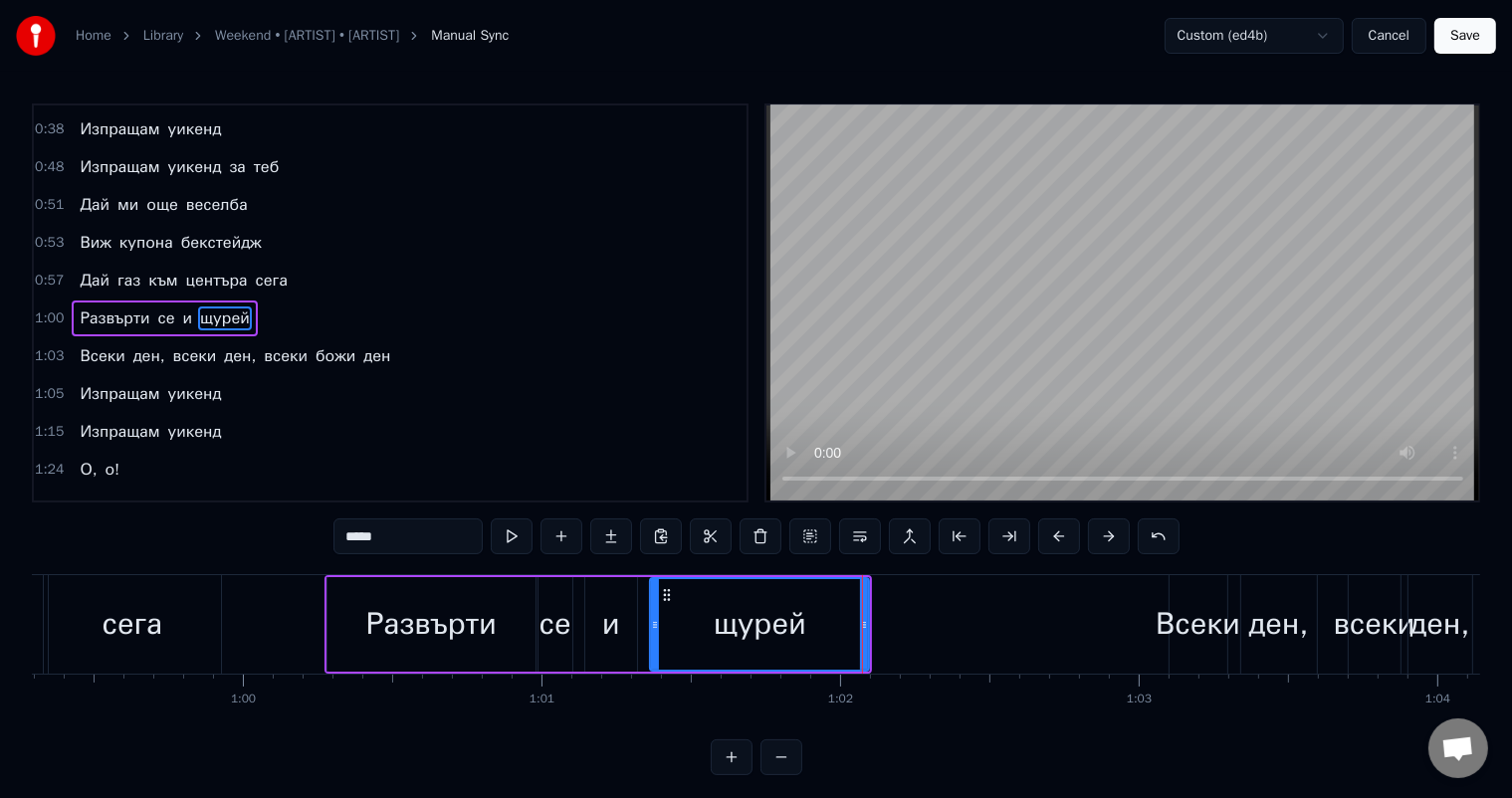 click on "сега" at bounding box center (132, 624) 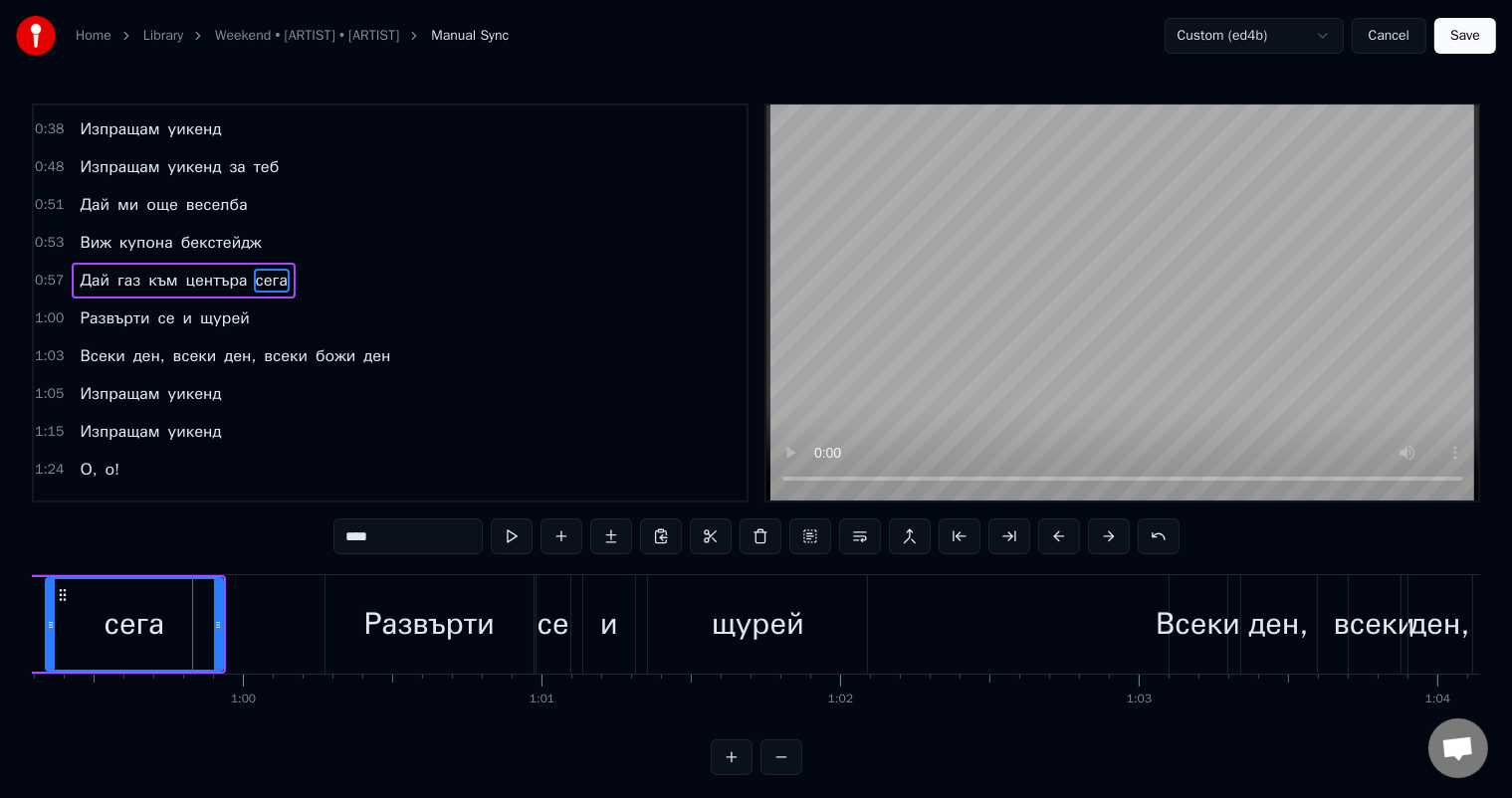 scroll, scrollTop: 223, scrollLeft: 0, axis: vertical 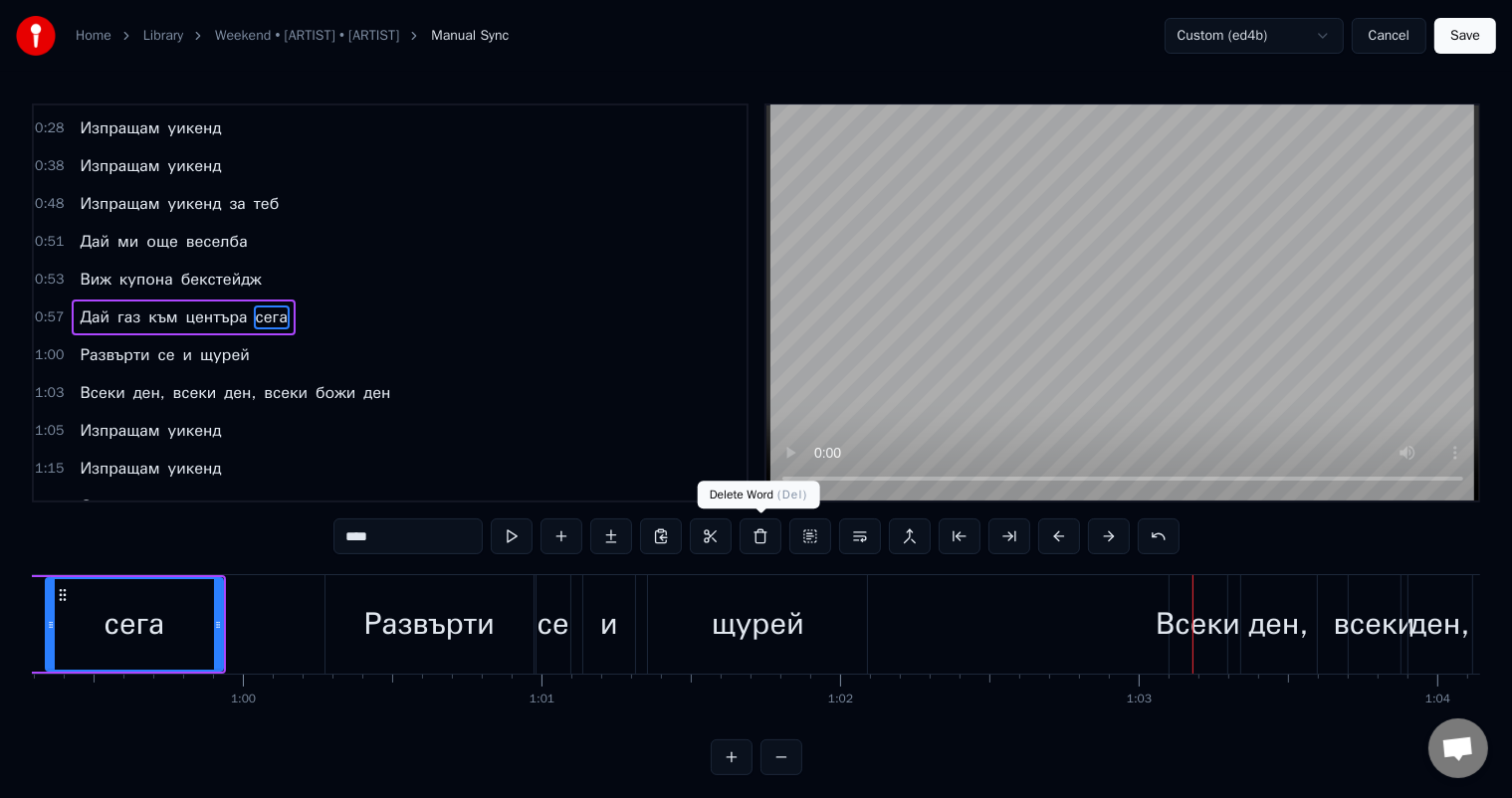 click on "щурей" at bounding box center (757, 624) 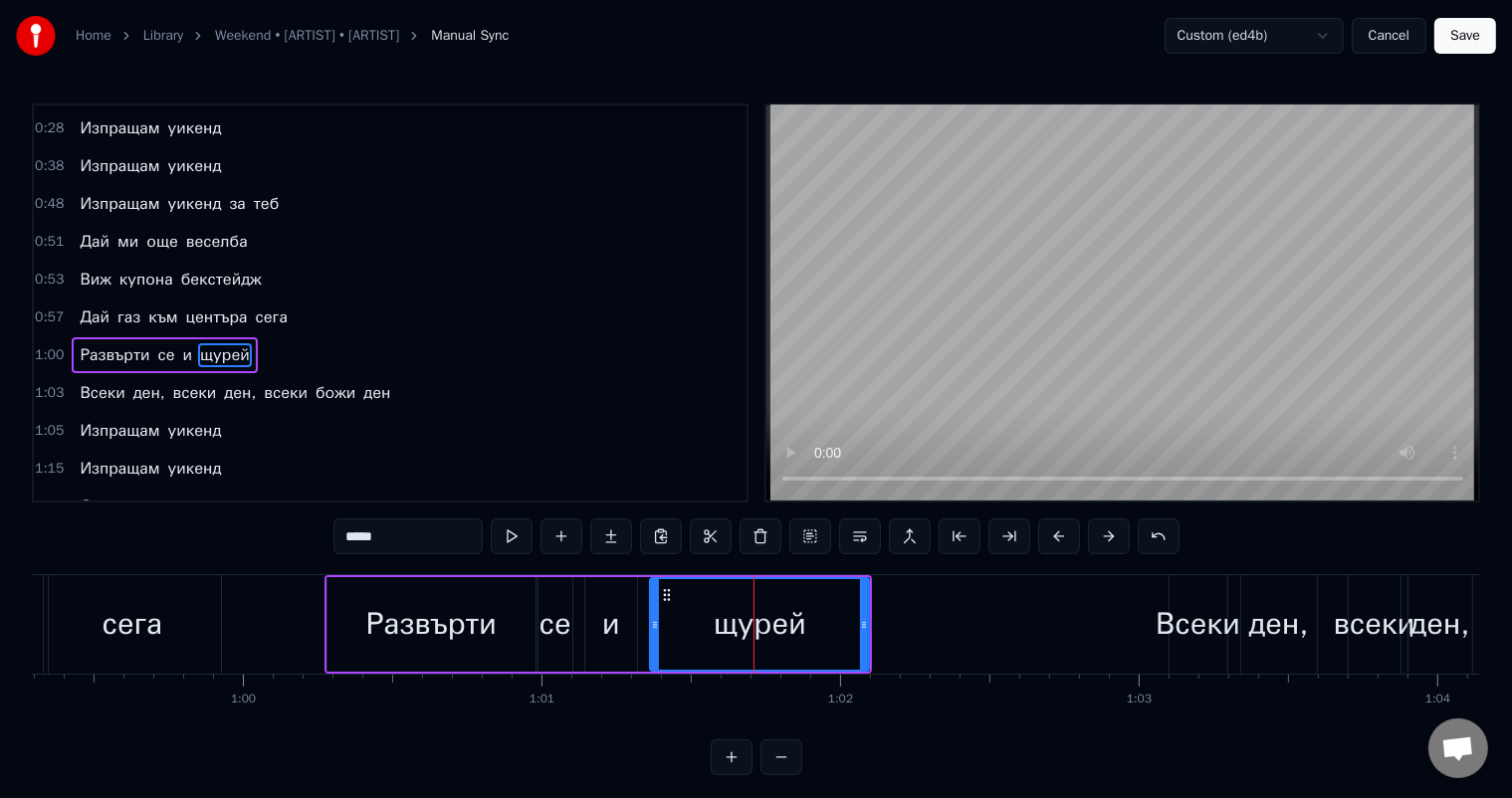 scroll, scrollTop: 260, scrollLeft: 0, axis: vertical 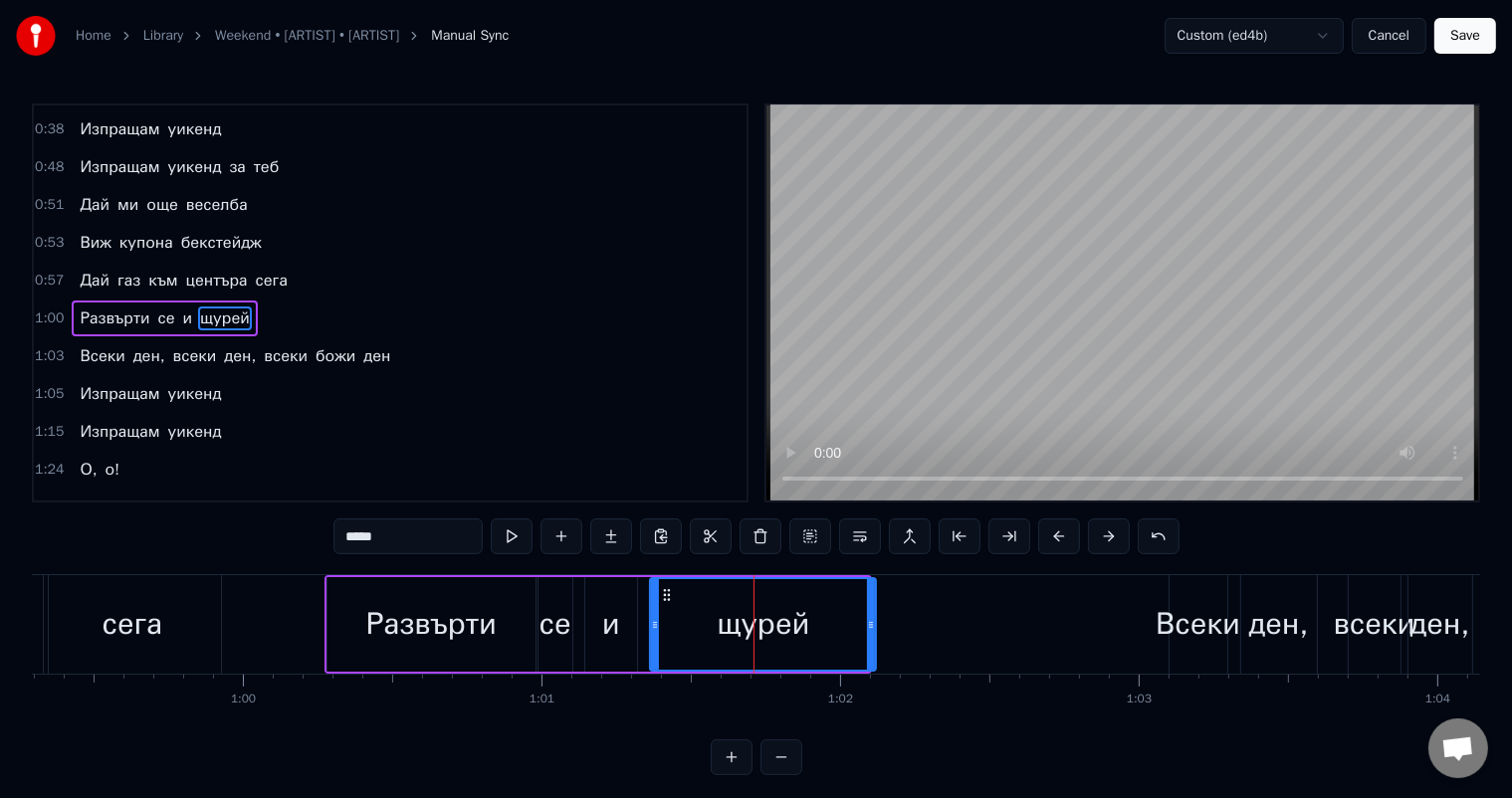 click 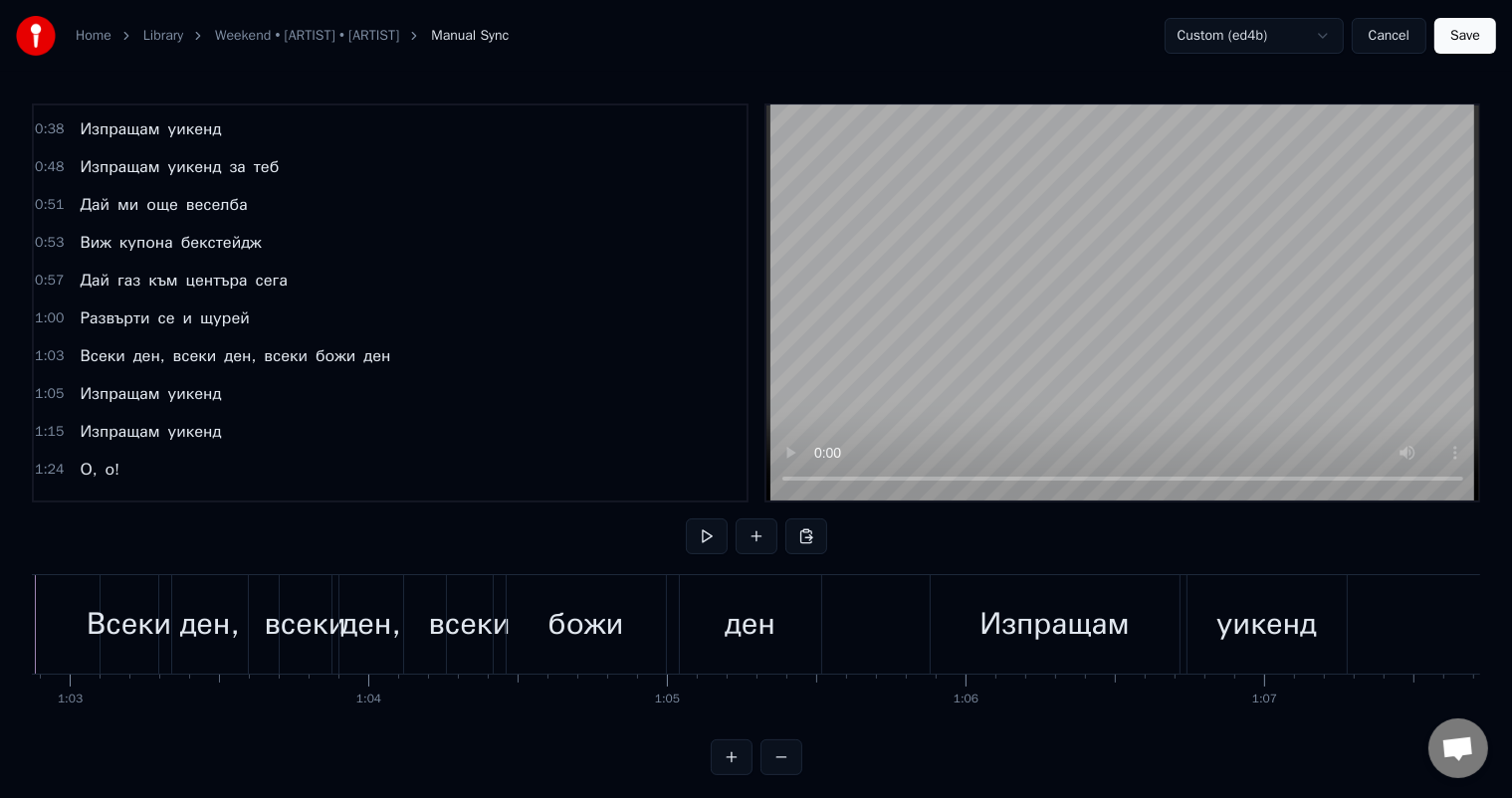 scroll, scrollTop: 0, scrollLeft: 18714, axis: horizontal 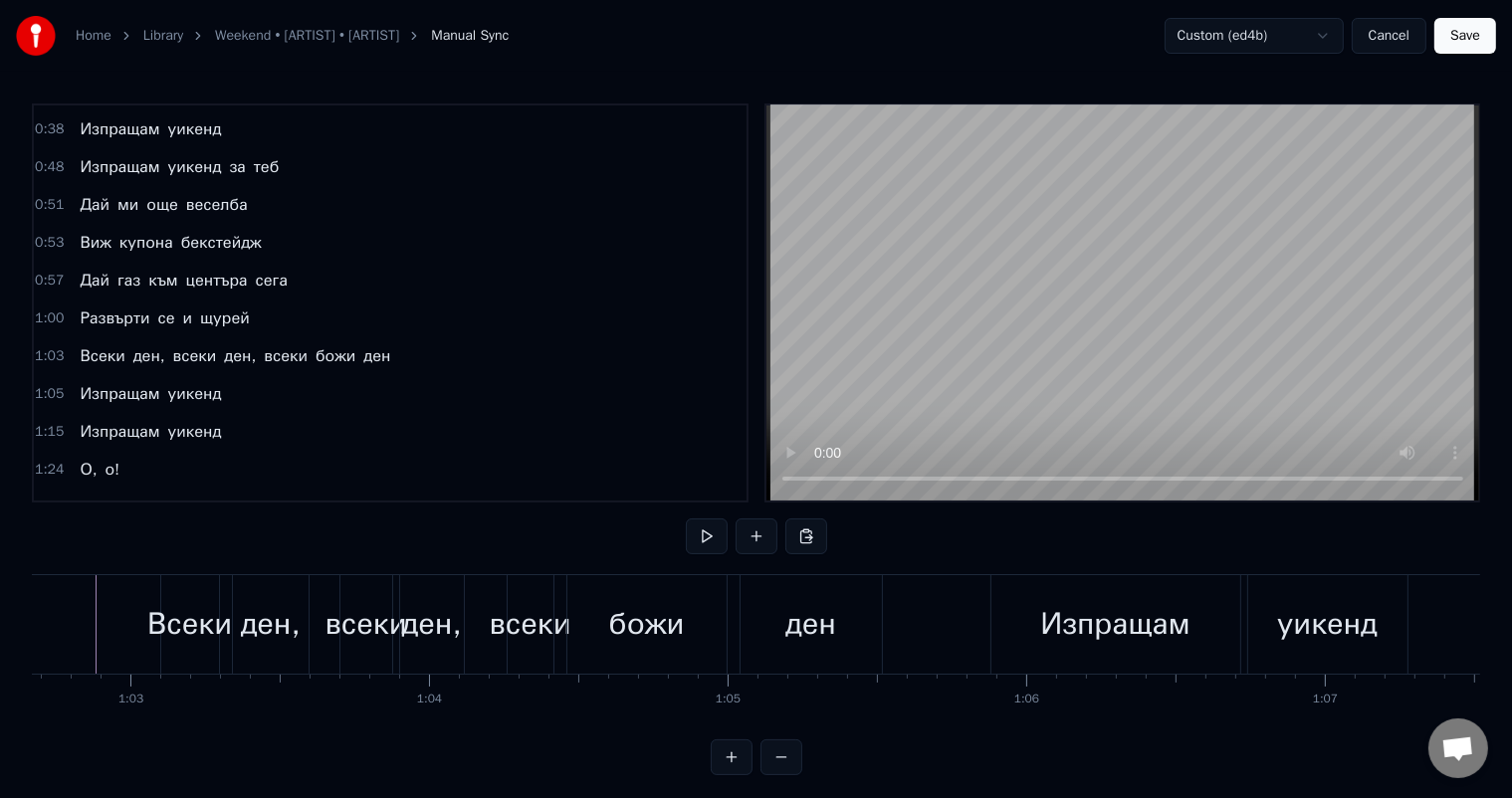 click on "ден" at bounding box center [810, 624] 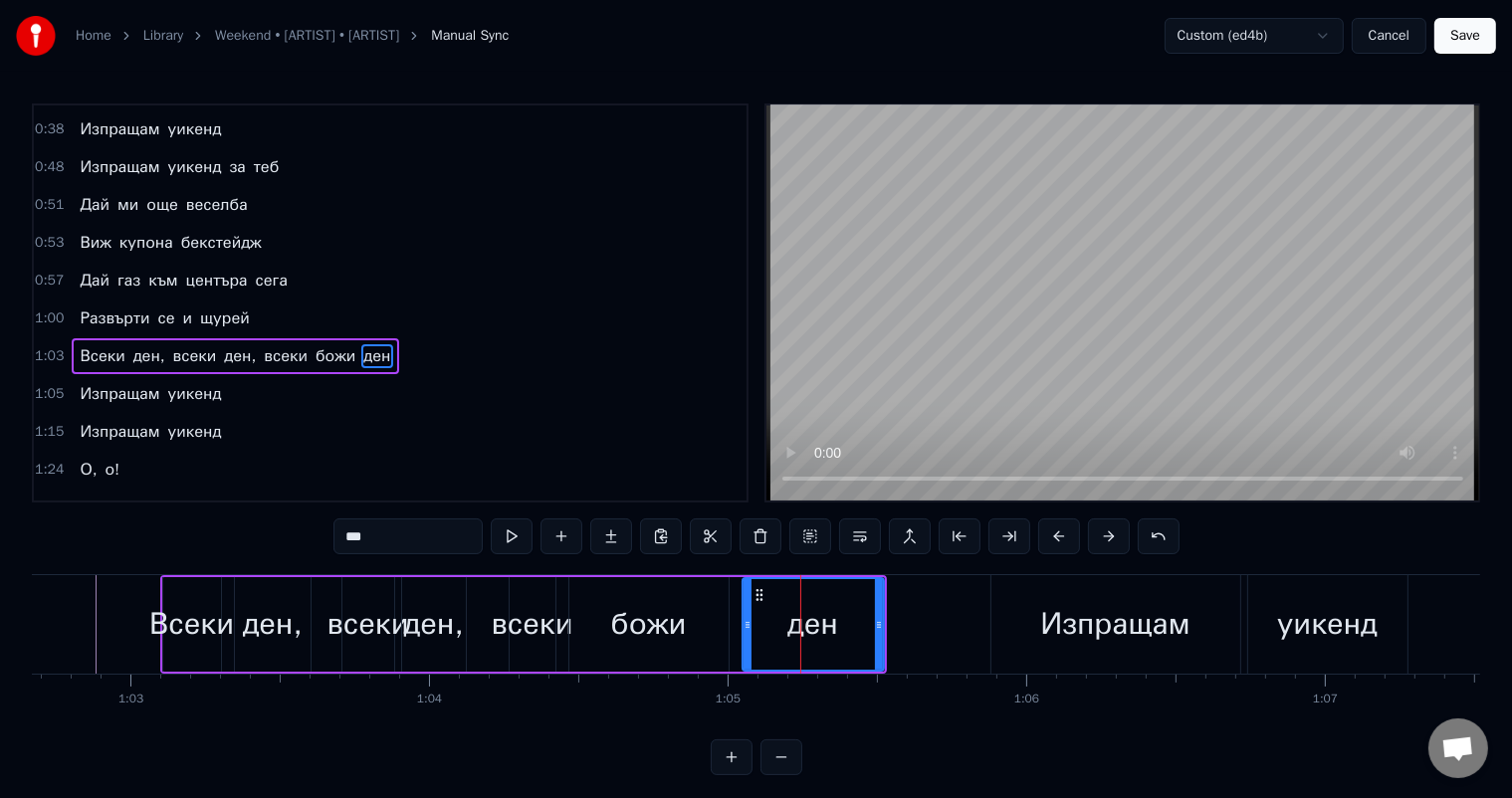 scroll, scrollTop: 297, scrollLeft: 0, axis: vertical 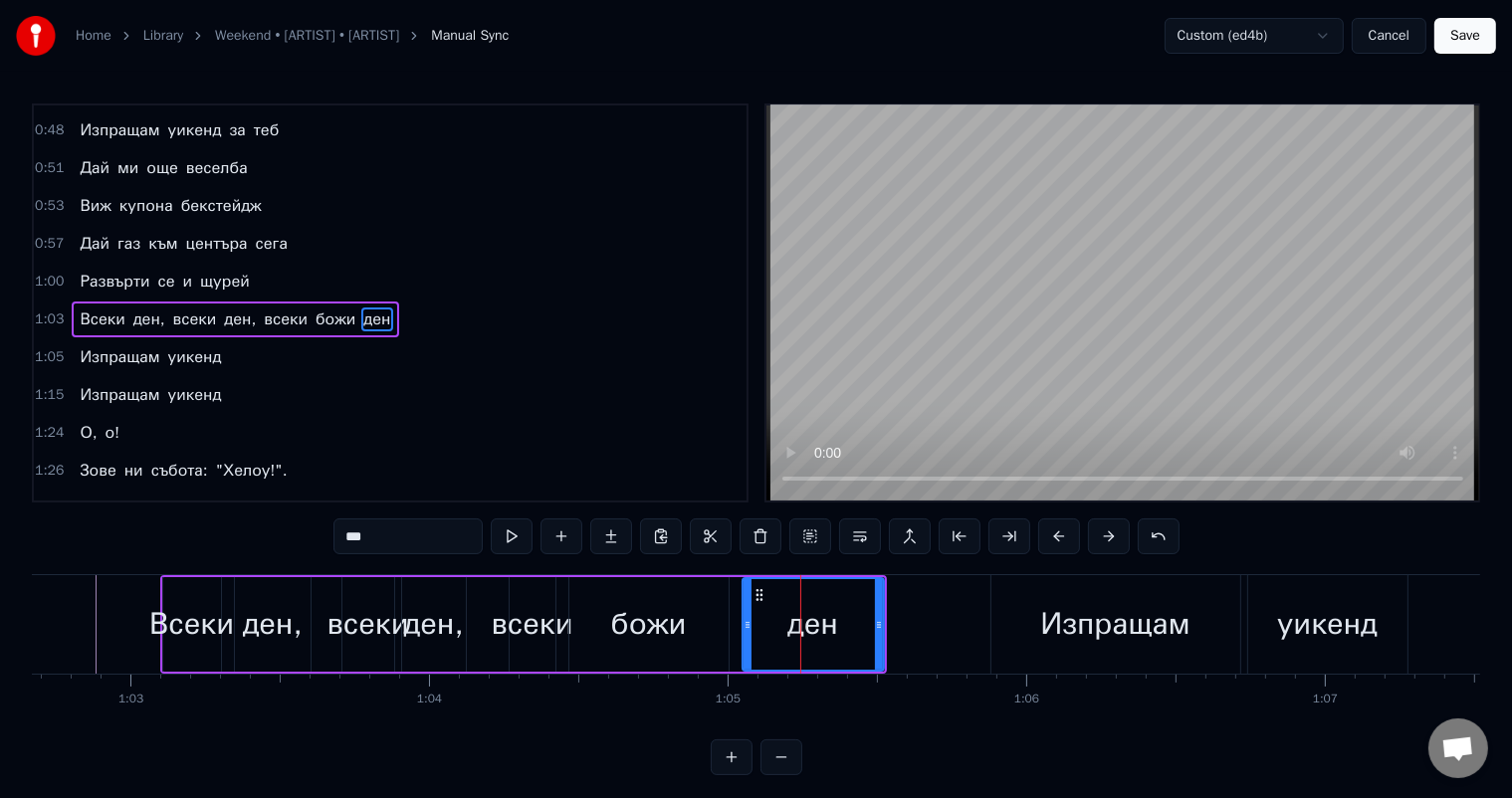 click on "божи" at bounding box center (649, 624) 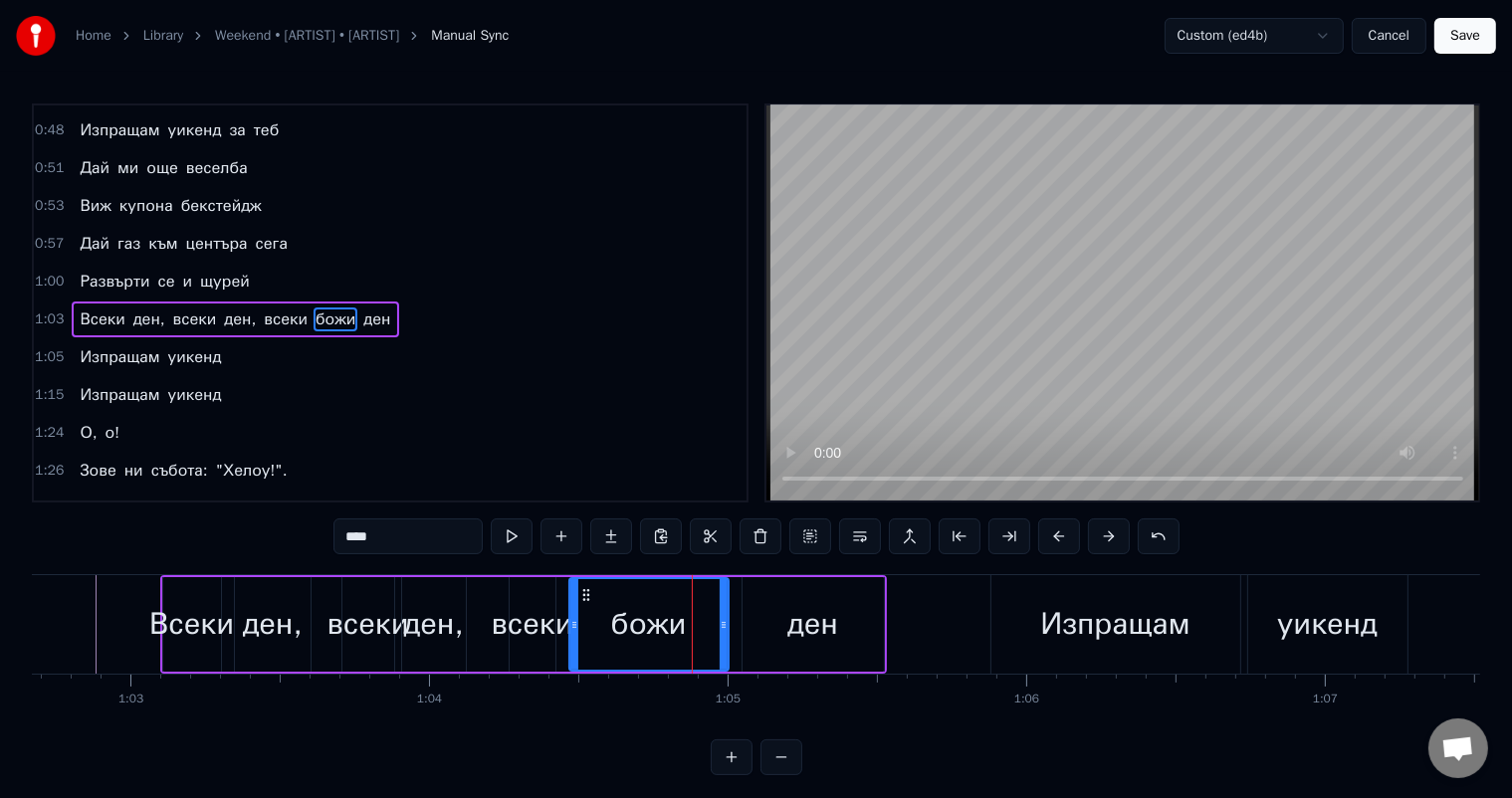 click on "ден" at bounding box center (813, 624) 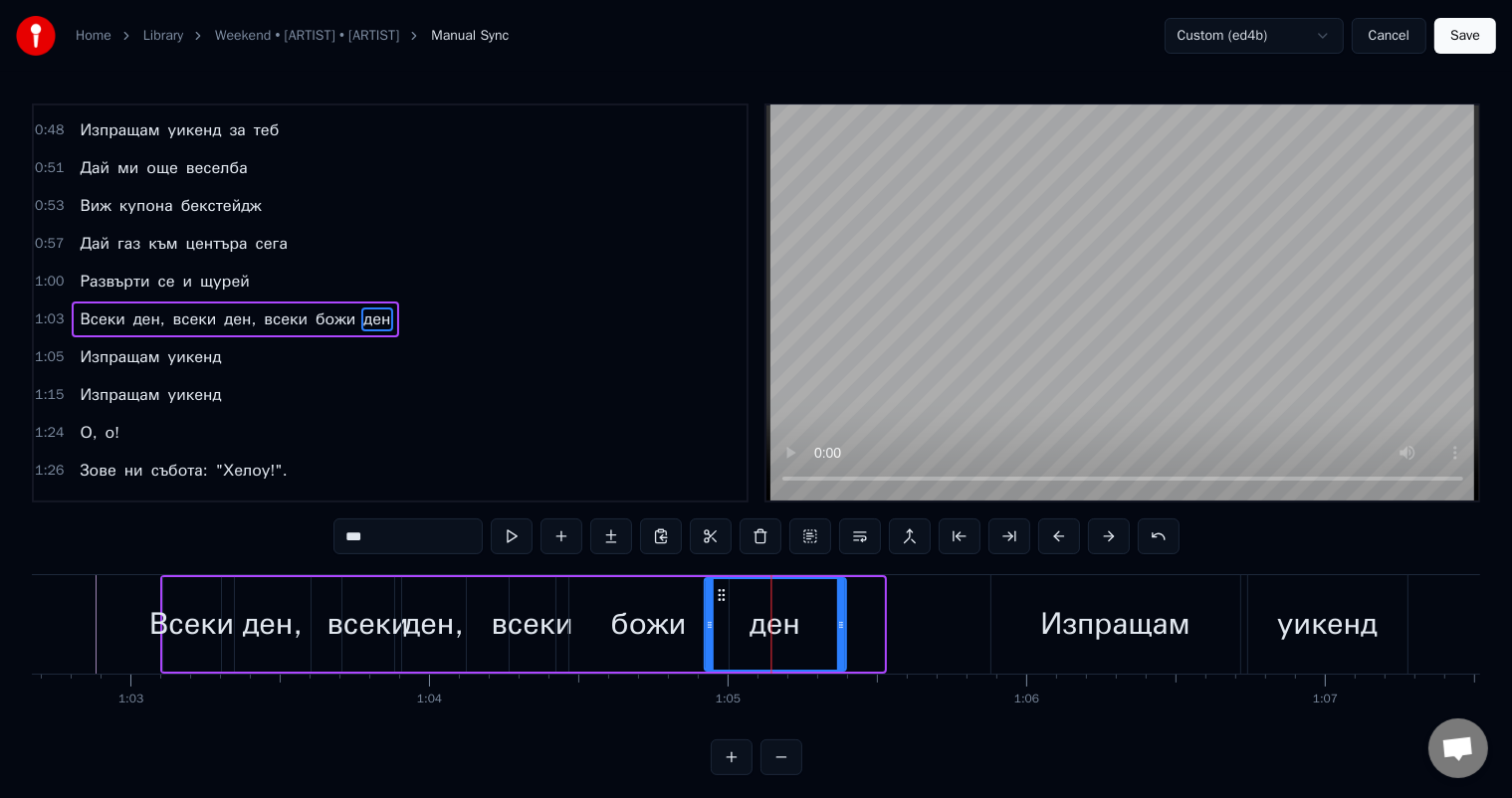 drag, startPoint x: 757, startPoint y: 593, endPoint x: 721, endPoint y: 592, distance: 36.01389 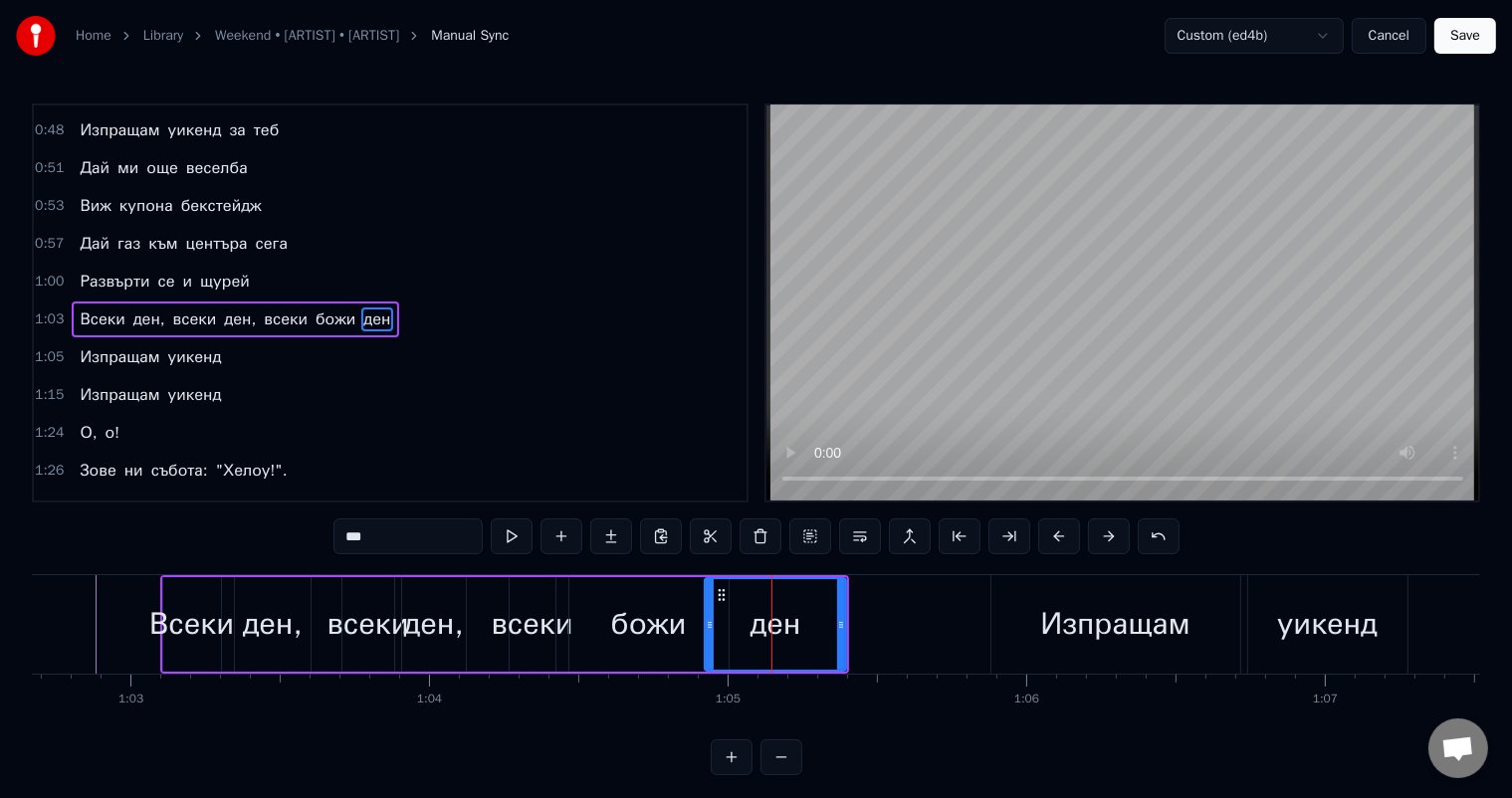 click at bounding box center [8450, 624] 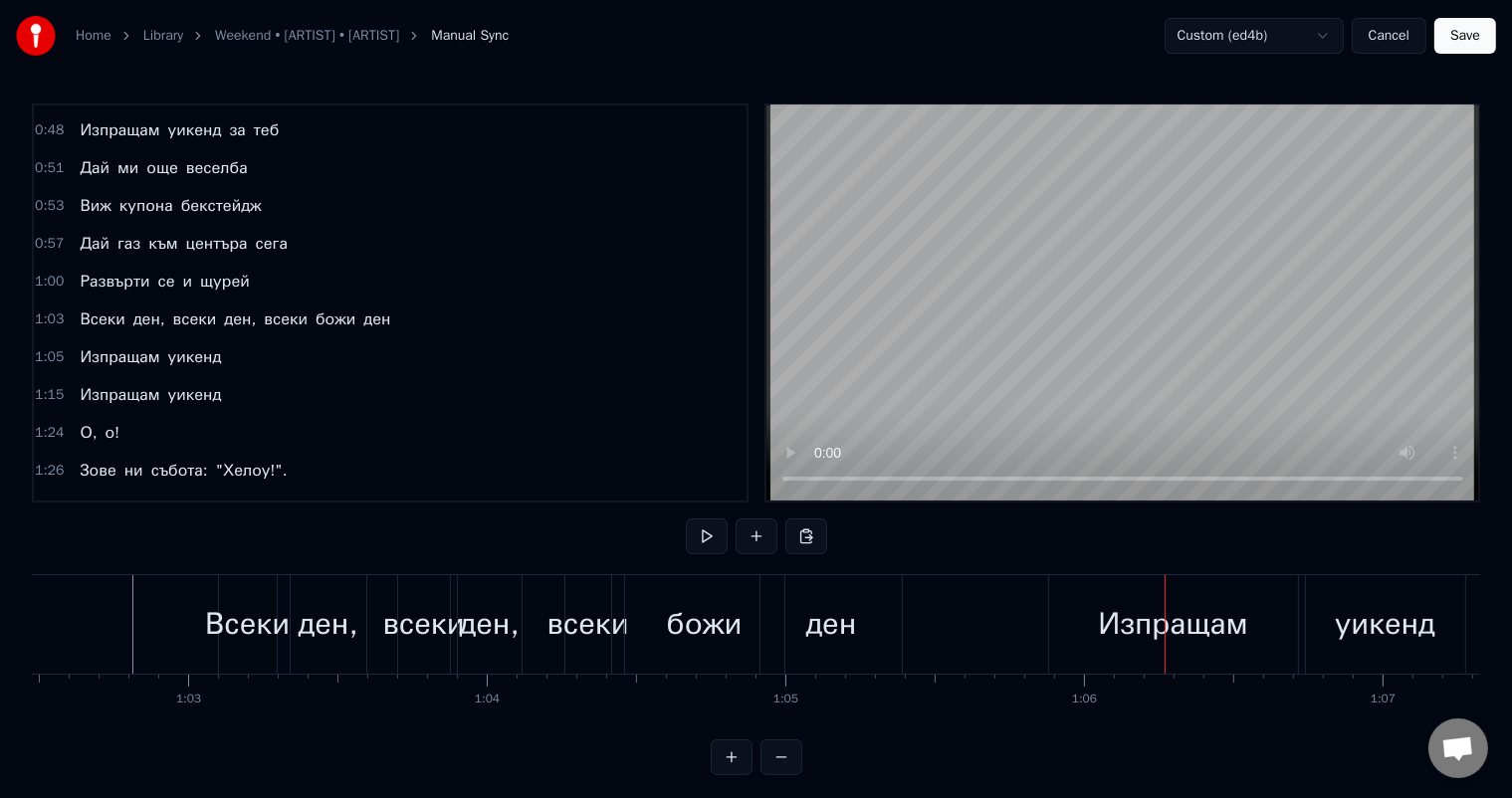 click on "ден" at bounding box center [831, 624] 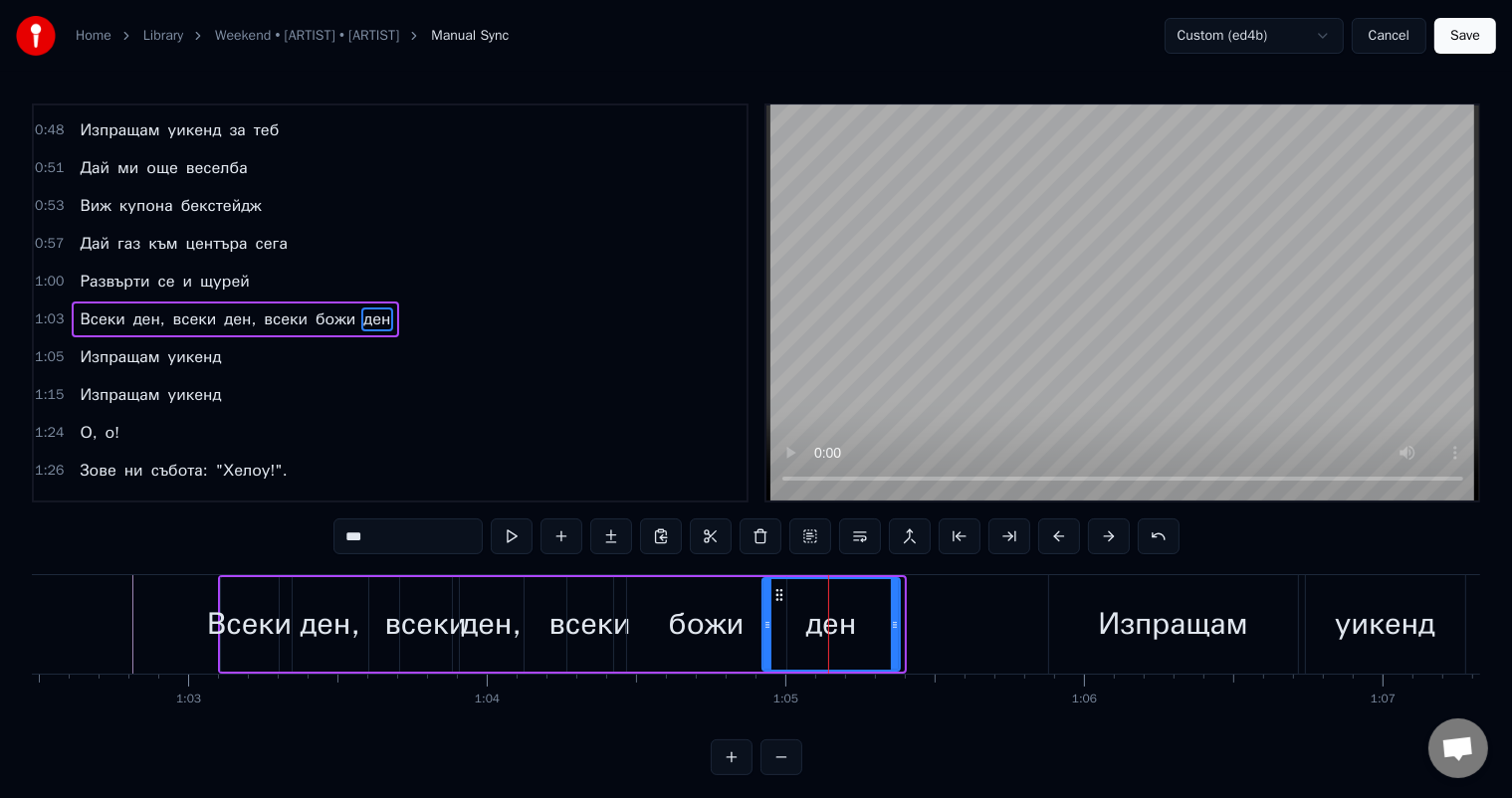 click 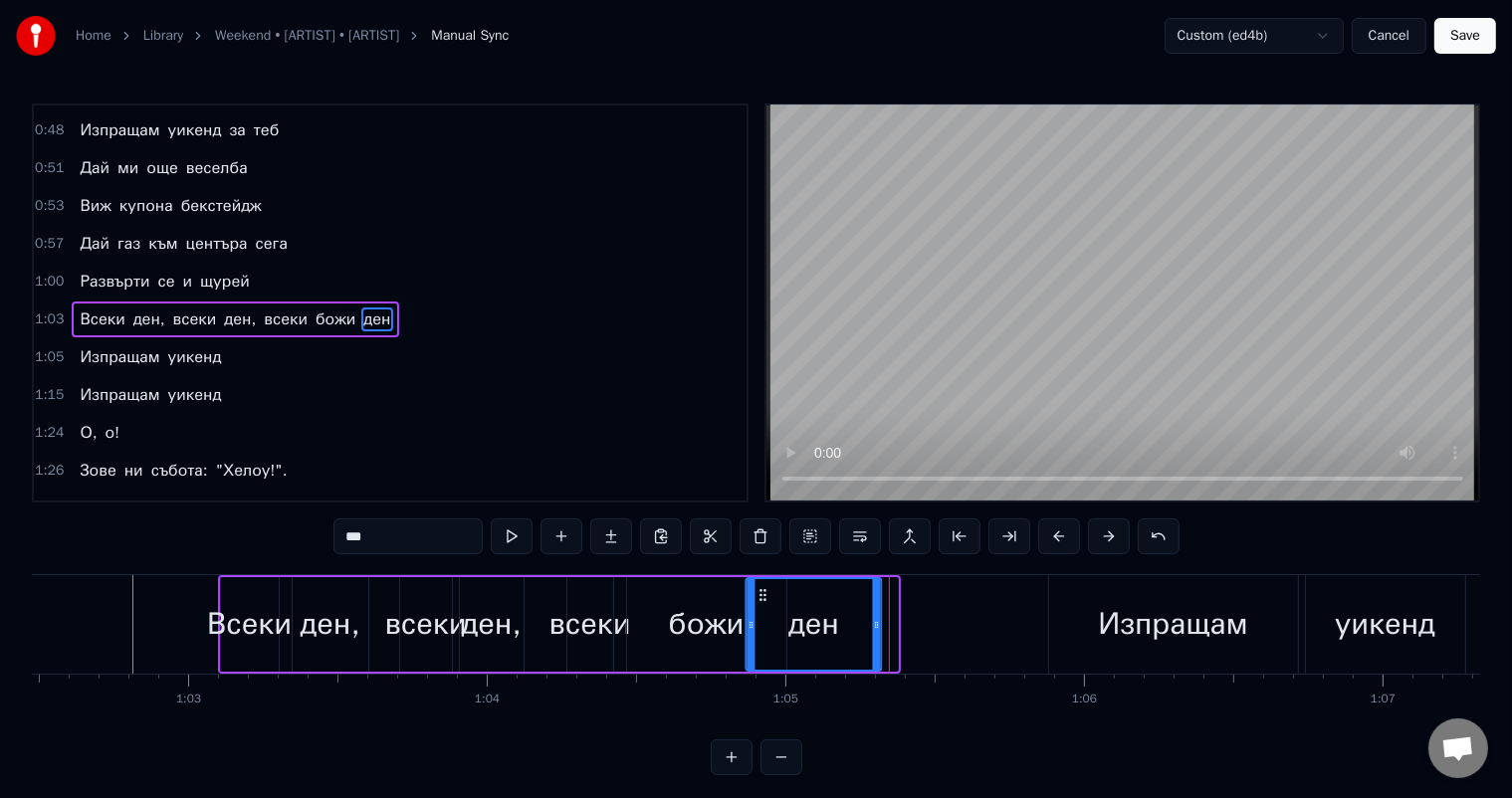 drag, startPoint x: 778, startPoint y: 595, endPoint x: 762, endPoint y: 596, distance: 16.03122 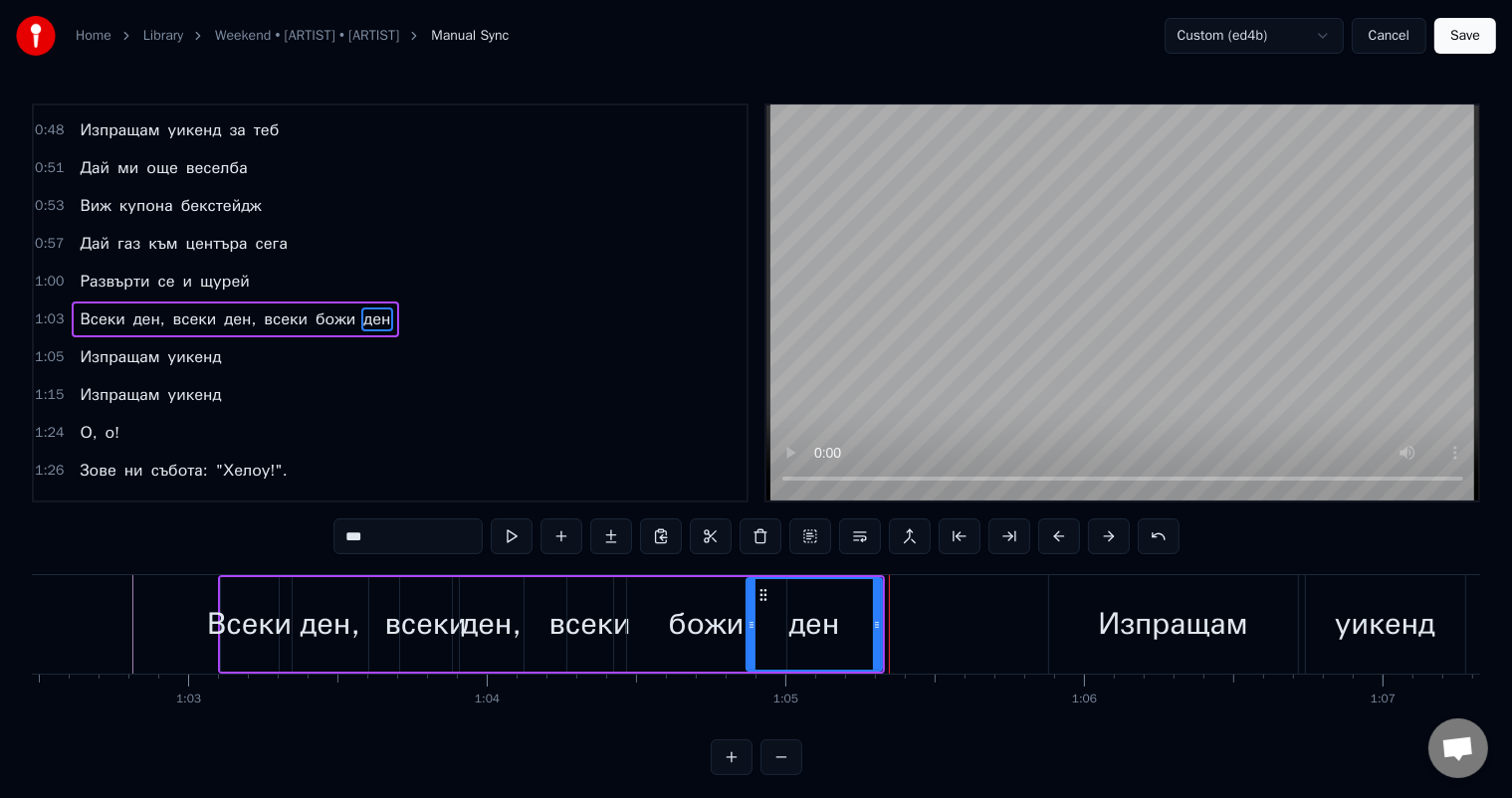 click at bounding box center (8508, 624) 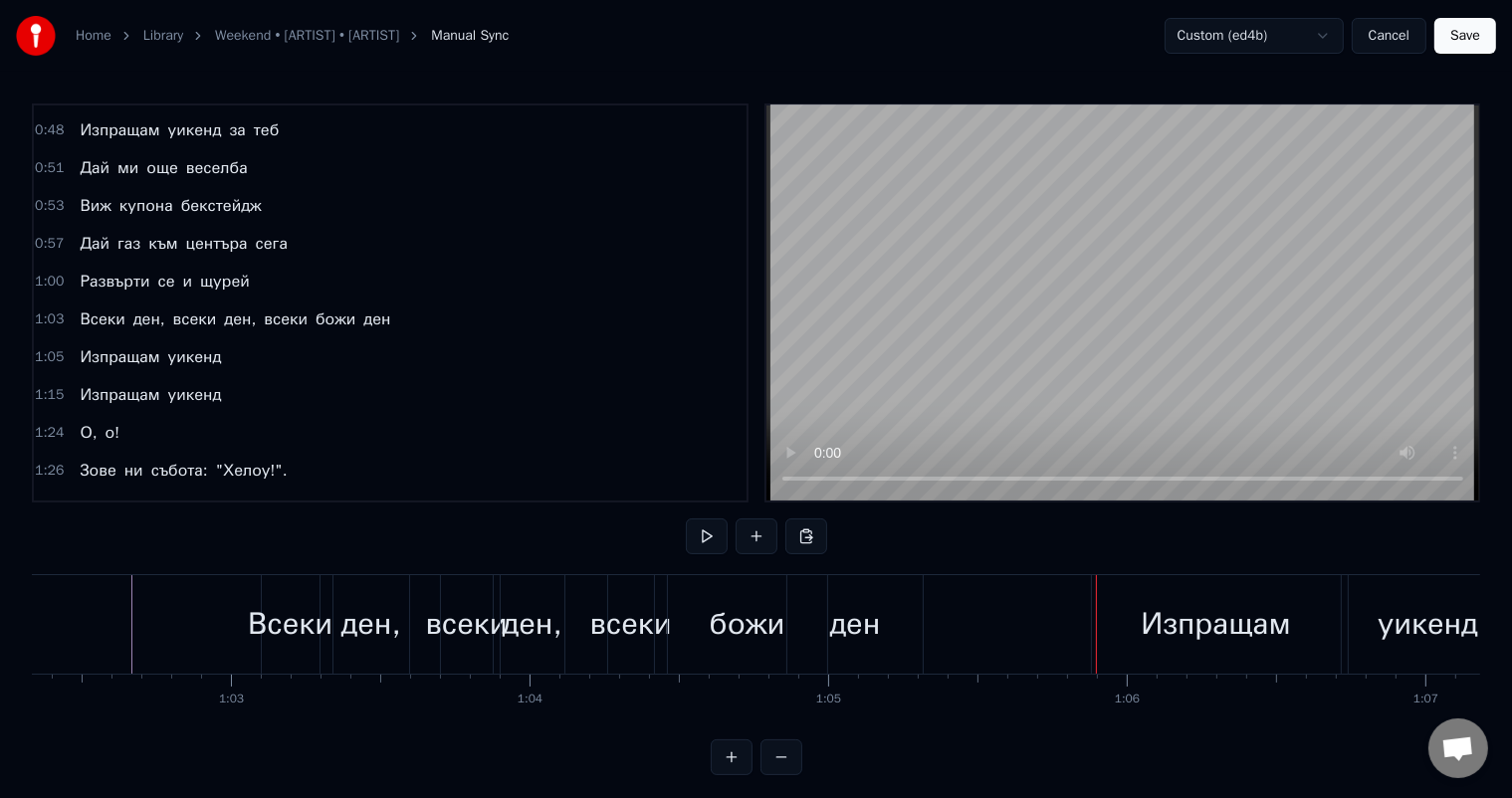 click on "божи" at bounding box center (748, 624) 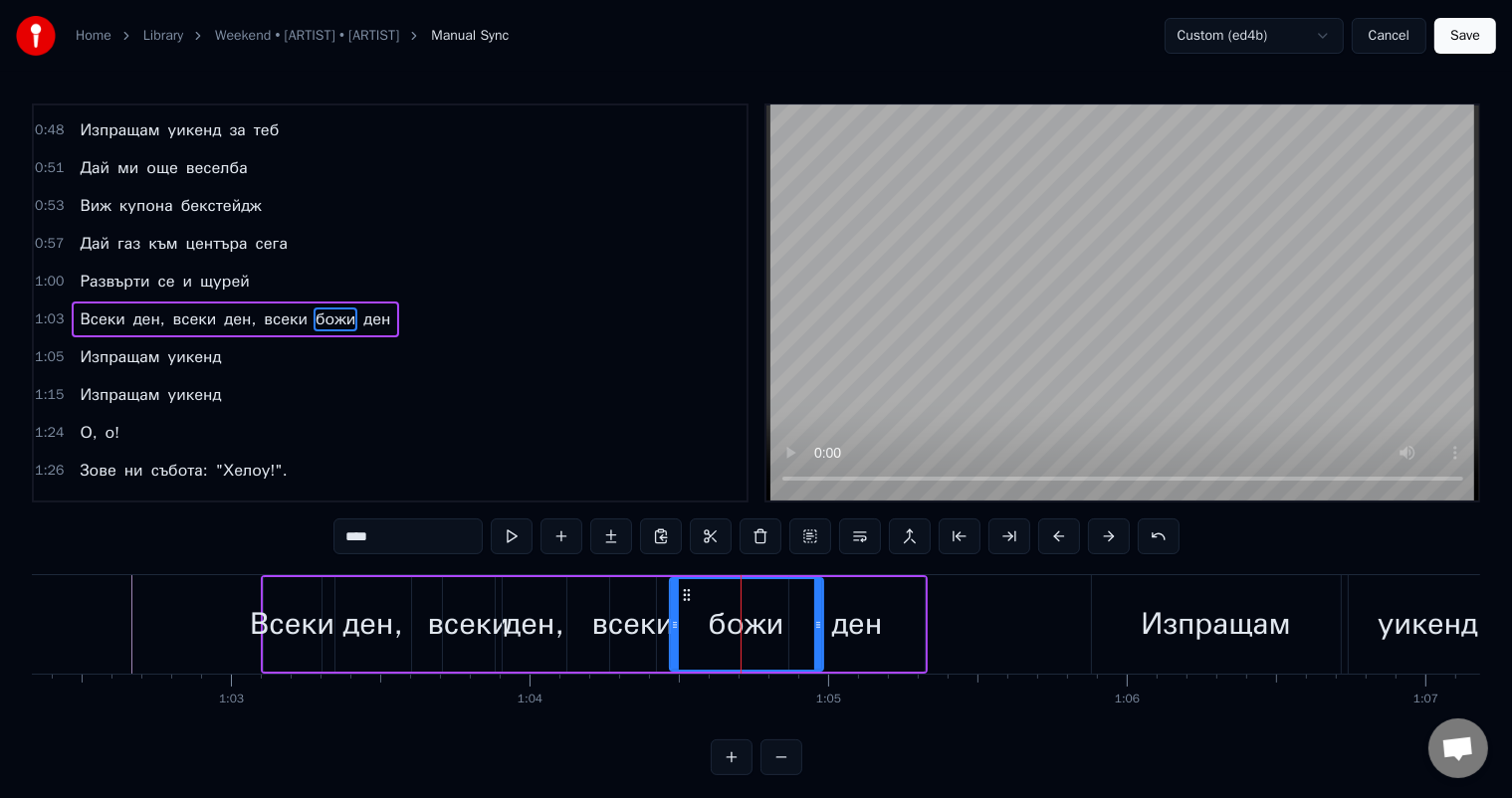 click 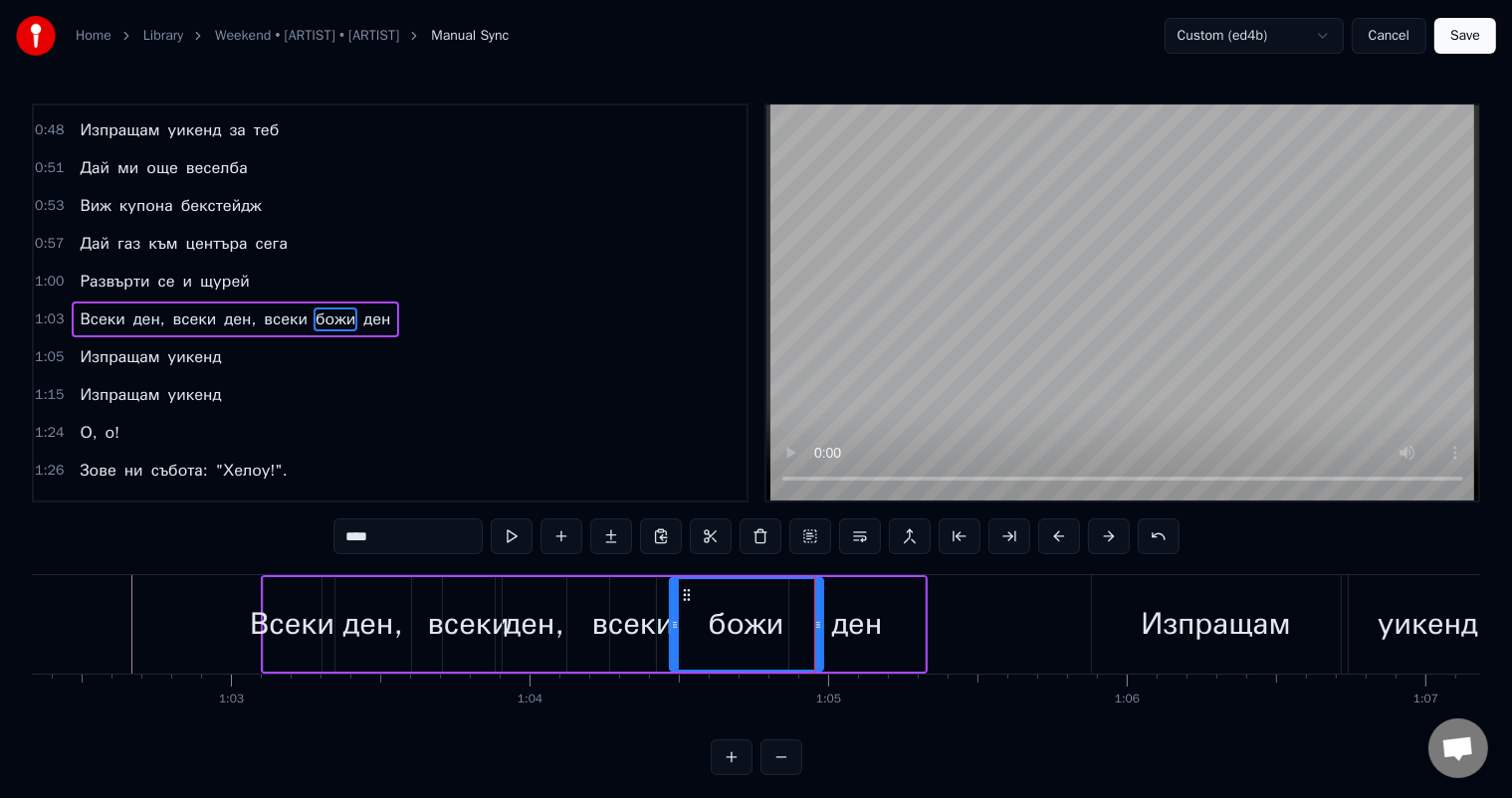 click on "всеки" at bounding box center [633, 624] 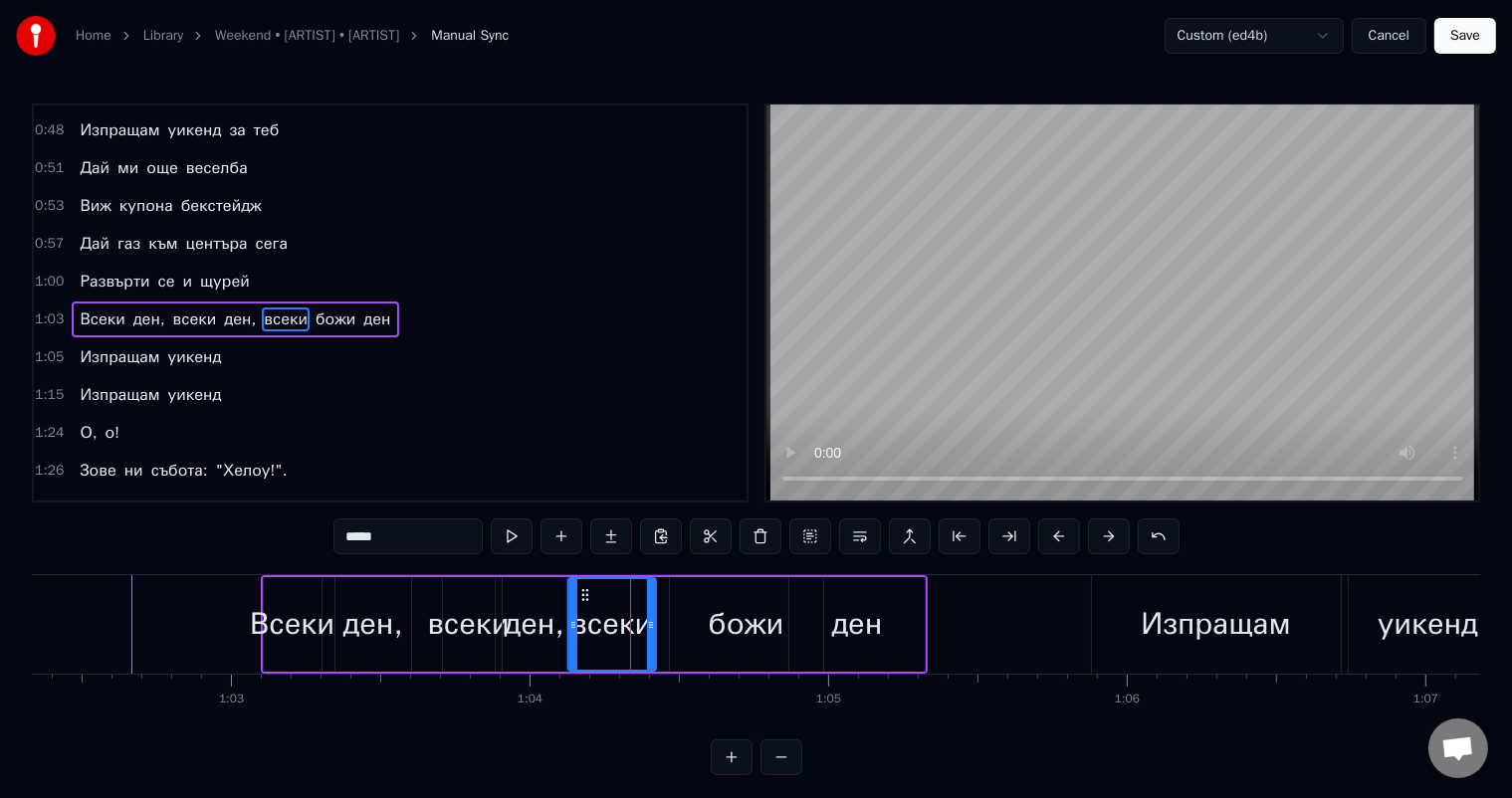 drag, startPoint x: 613, startPoint y: 624, endPoint x: 571, endPoint y: 621, distance: 42.107007 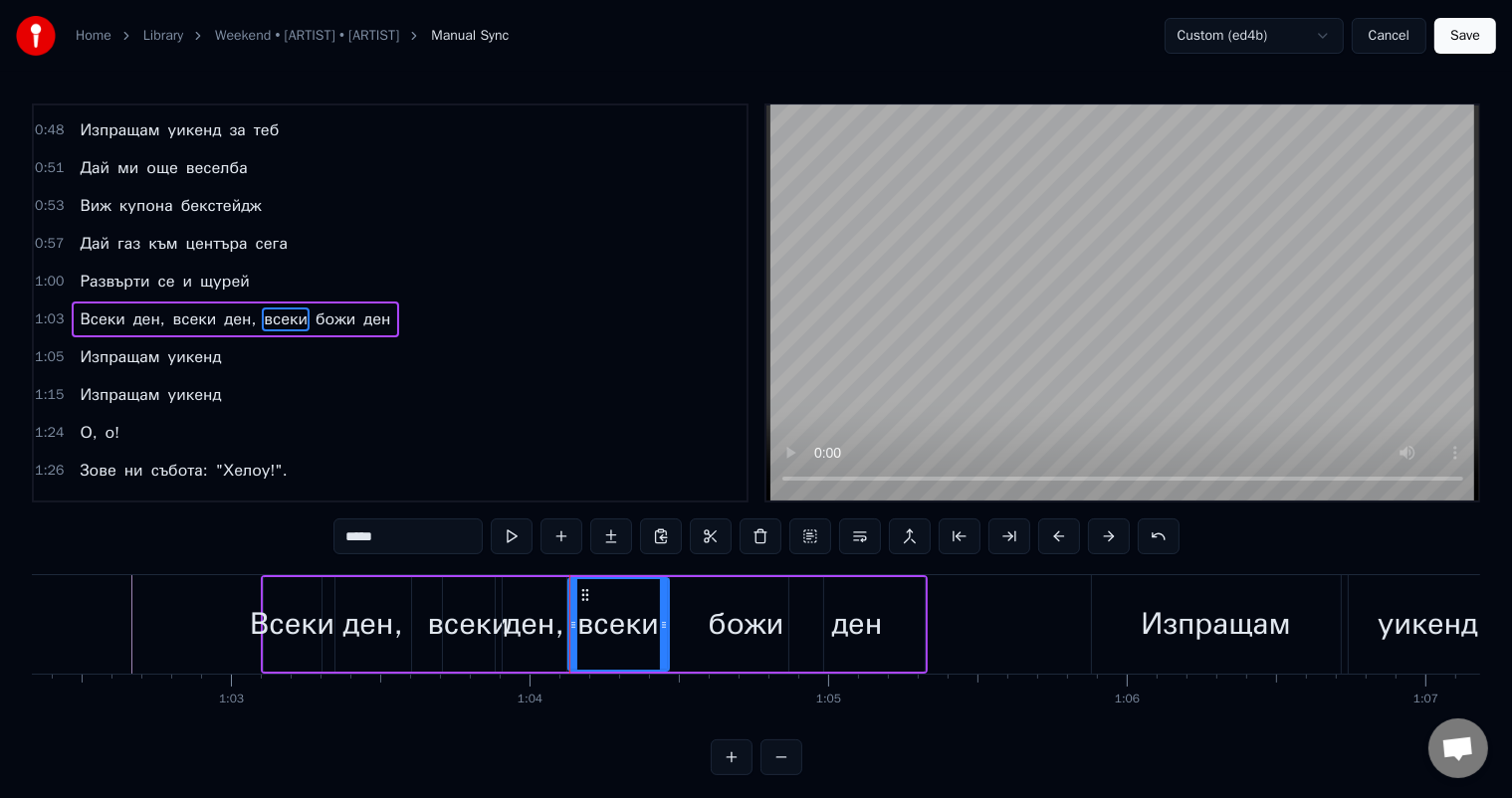 drag, startPoint x: 652, startPoint y: 626, endPoint x: 665, endPoint y: 626, distance: 13 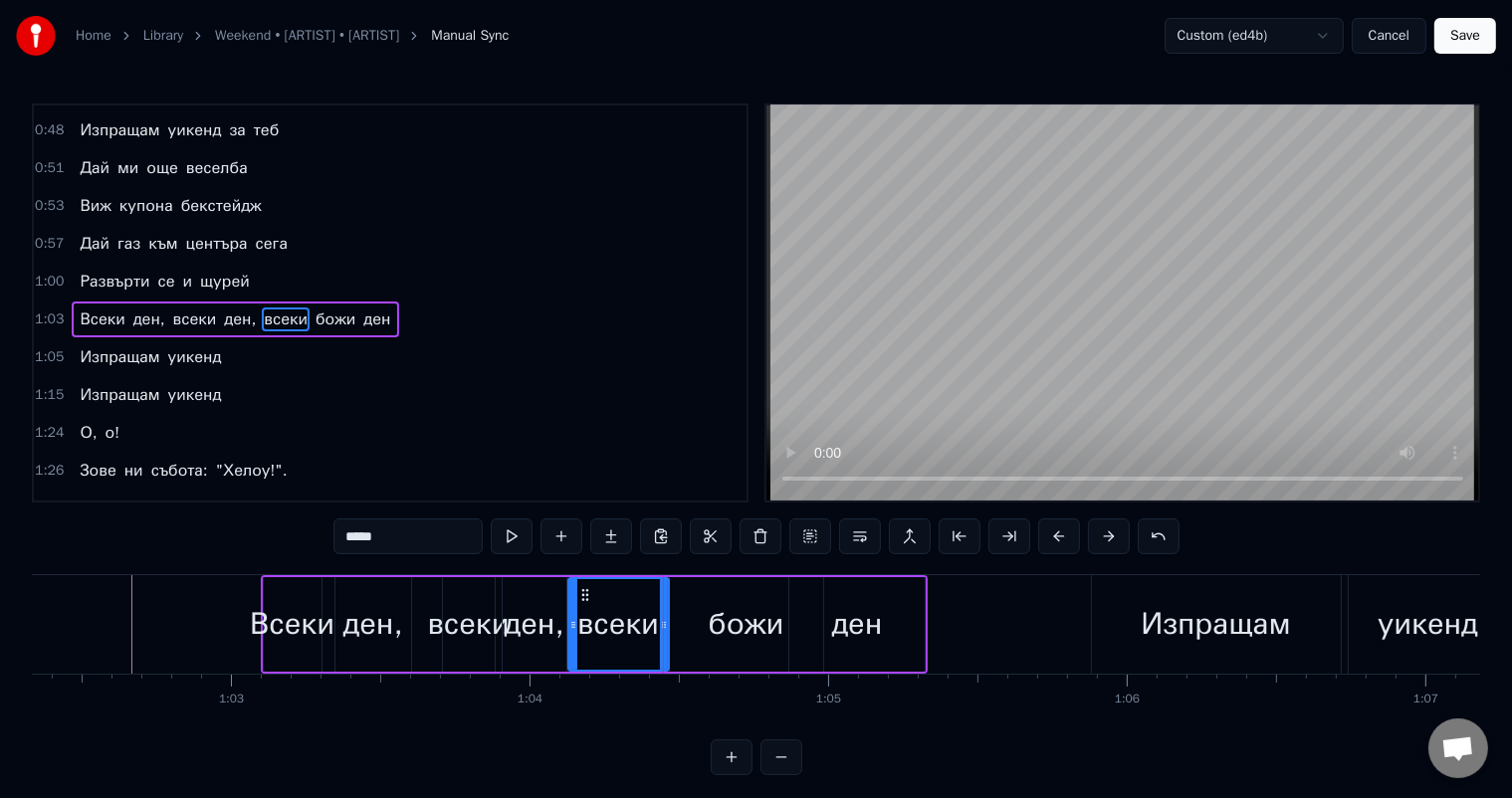 click on "божи" at bounding box center (747, 624) 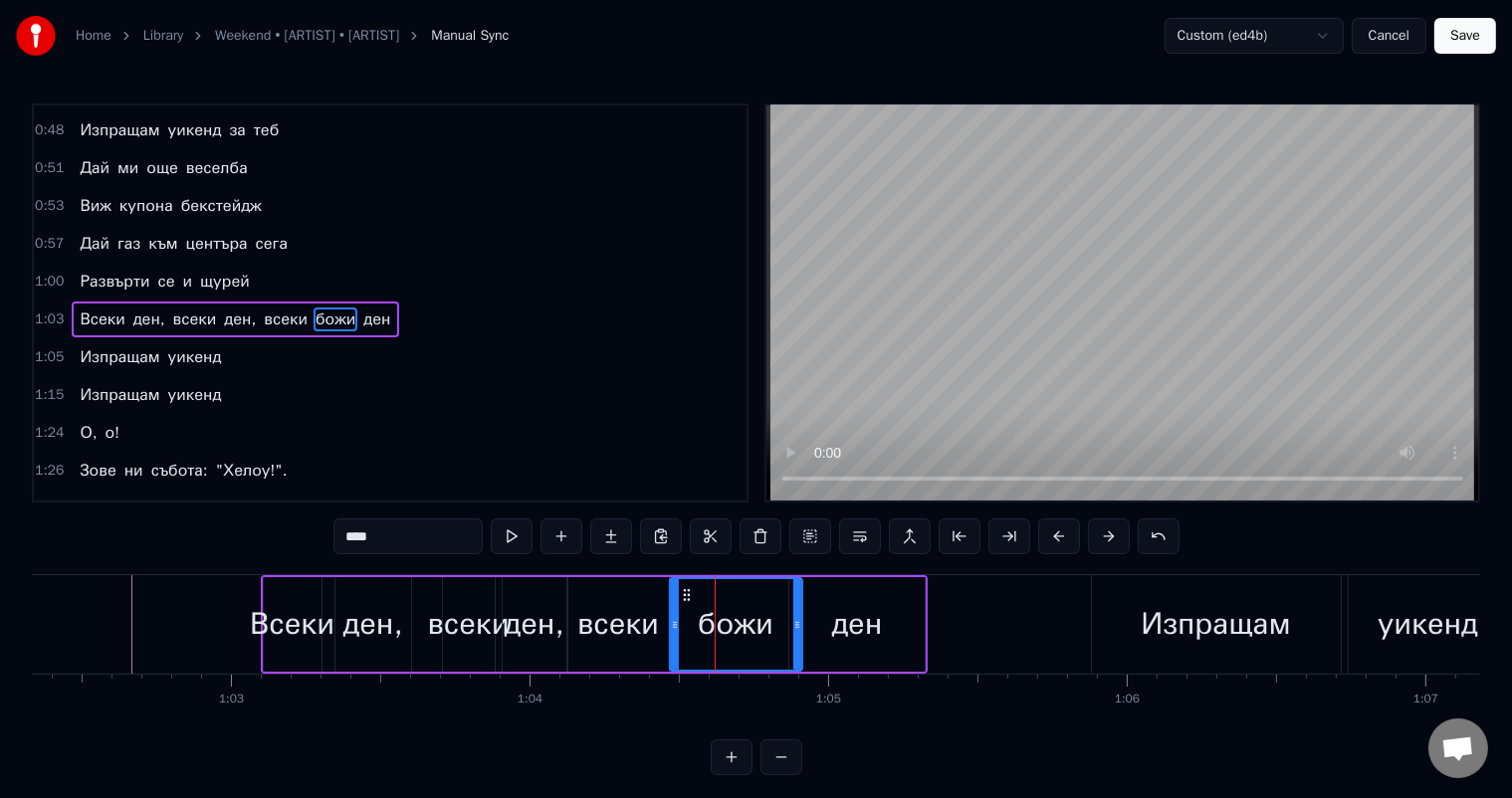 drag, startPoint x: 818, startPoint y: 626, endPoint x: 797, endPoint y: 622, distance: 21.377558 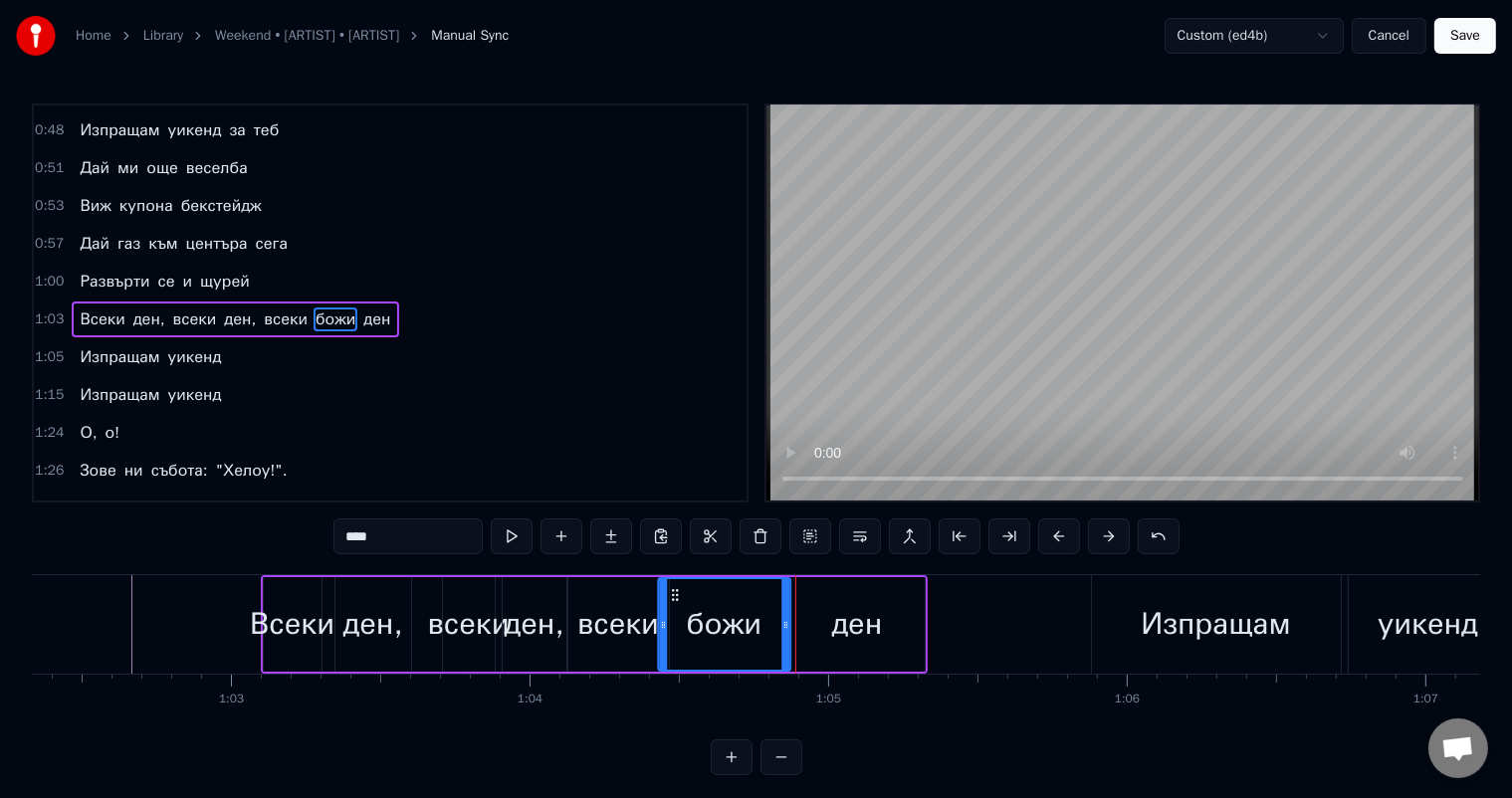 drag, startPoint x: 690, startPoint y: 593, endPoint x: 679, endPoint y: 591, distance: 11.18034 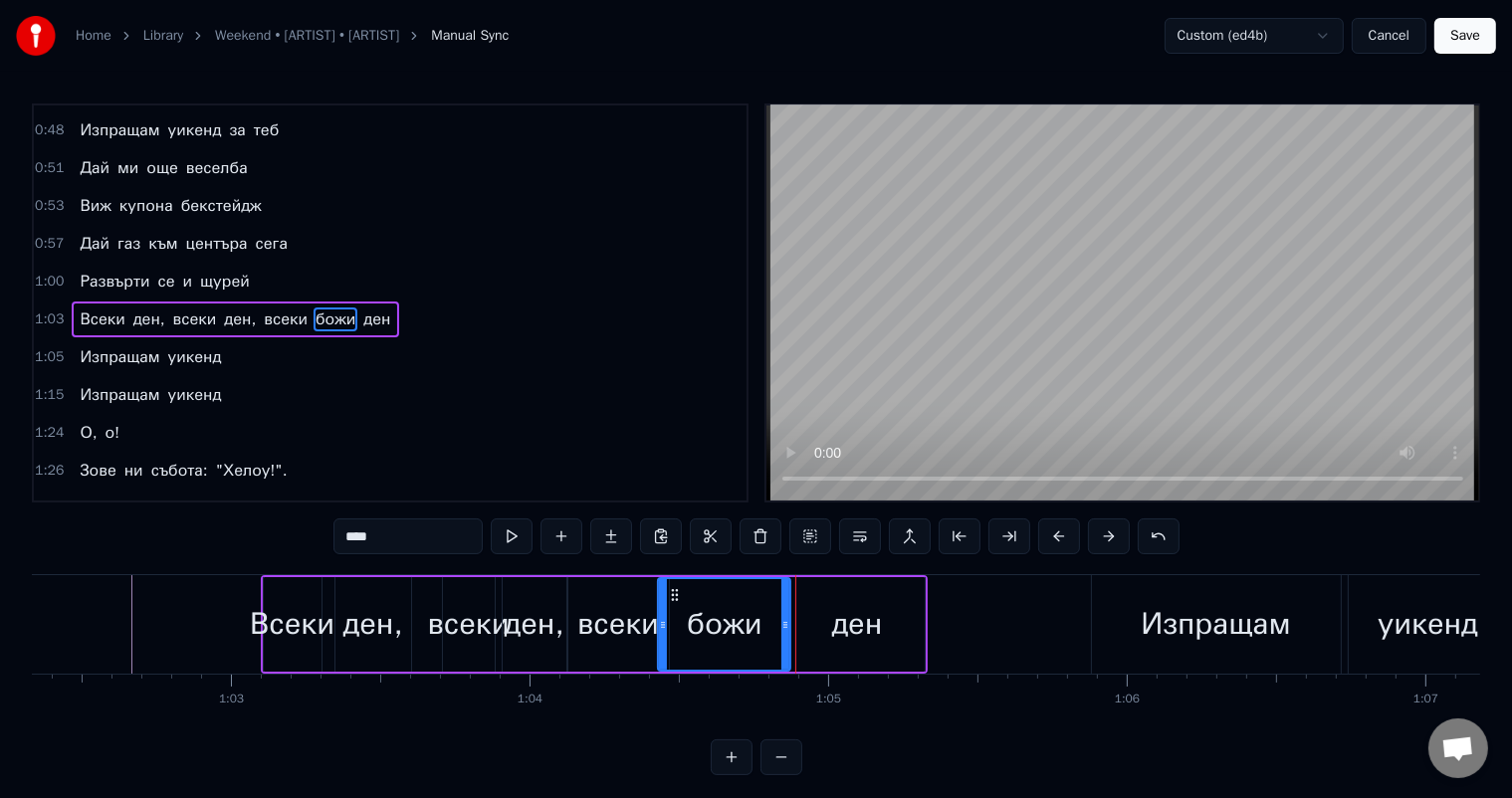 click on "ден" at bounding box center (857, 624) 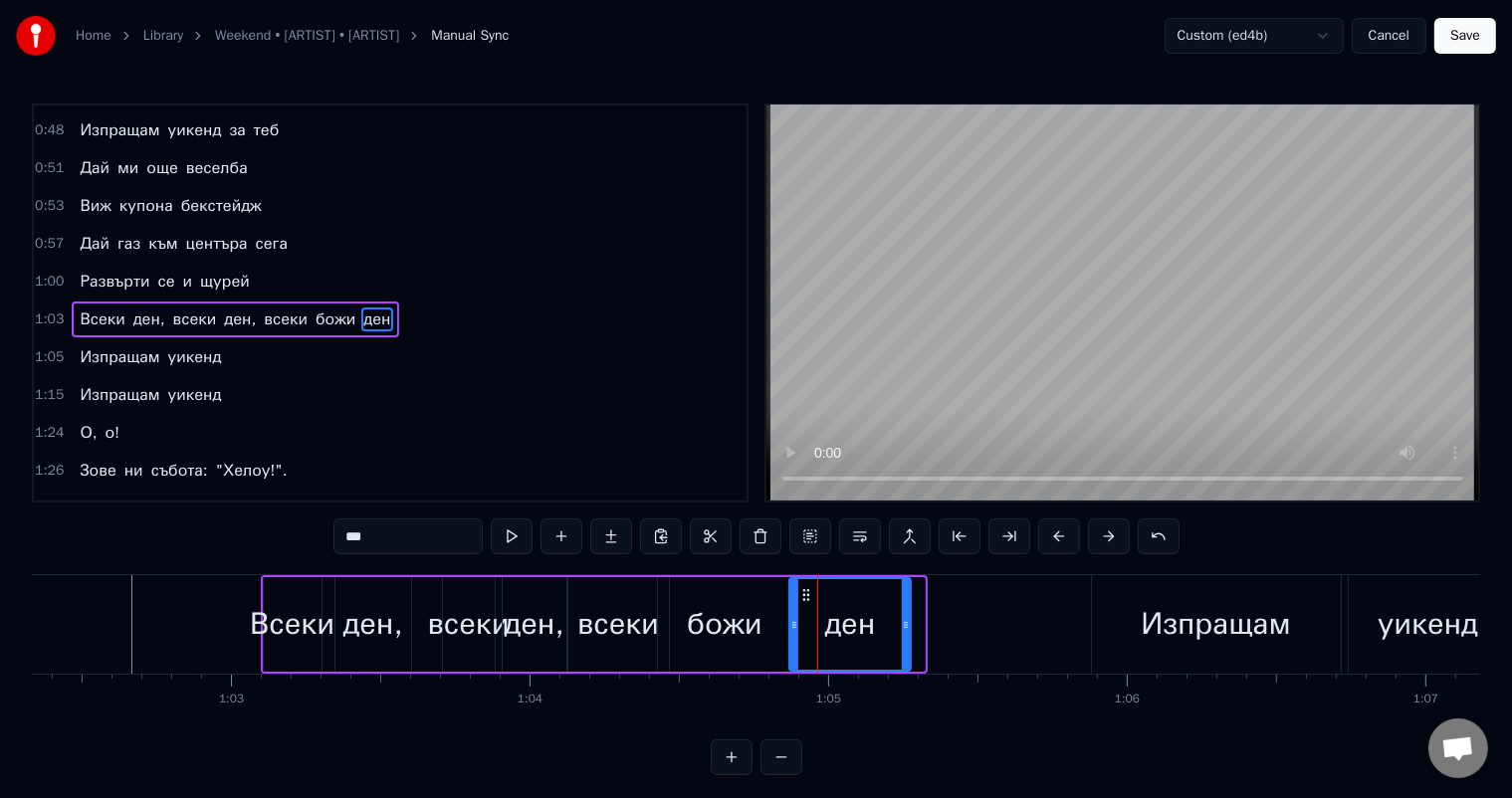 drag, startPoint x: 918, startPoint y: 625, endPoint x: 904, endPoint y: 624, distance: 14.035669 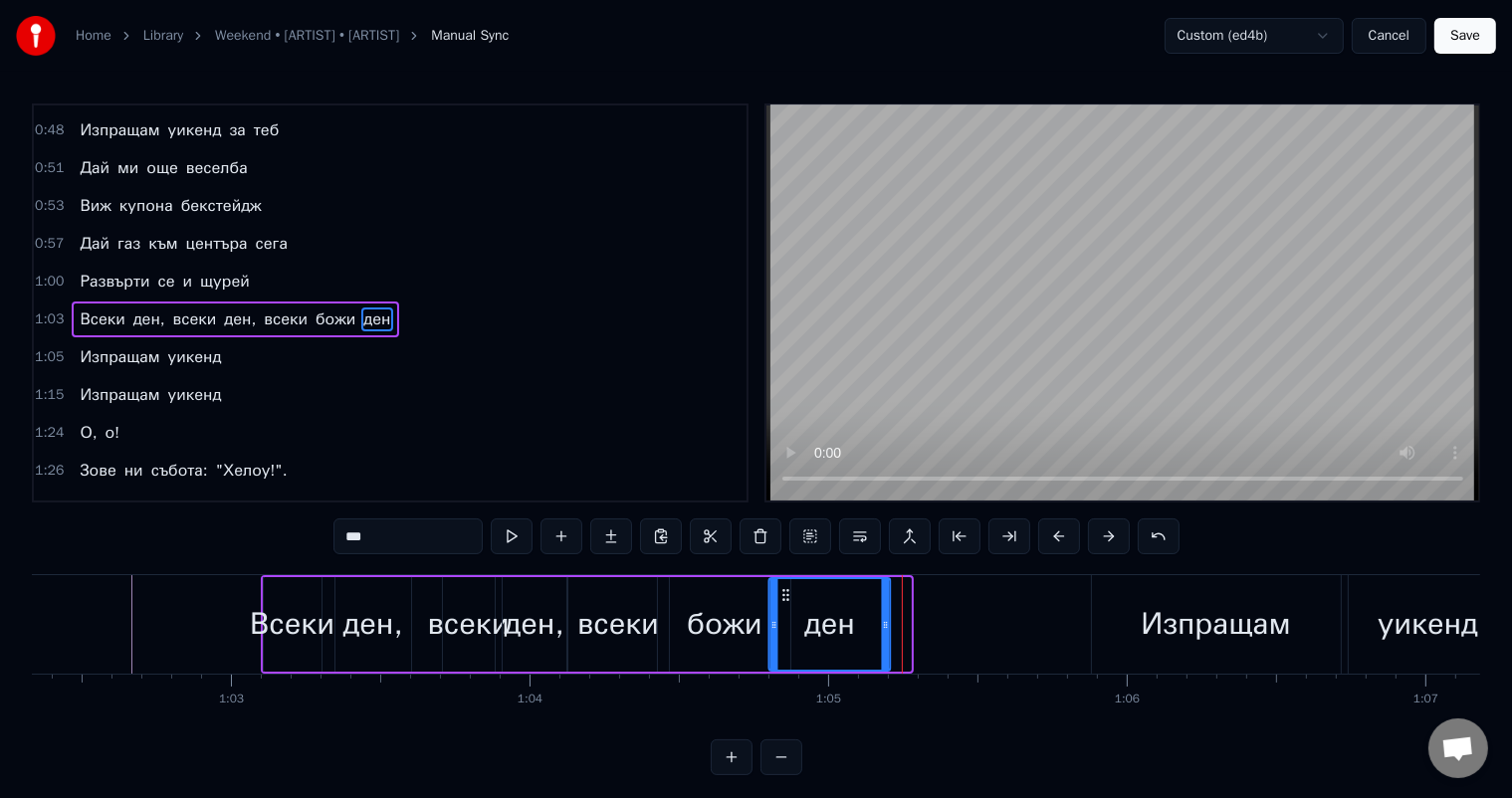 drag, startPoint x: 804, startPoint y: 595, endPoint x: 784, endPoint y: 591, distance: 20.396078 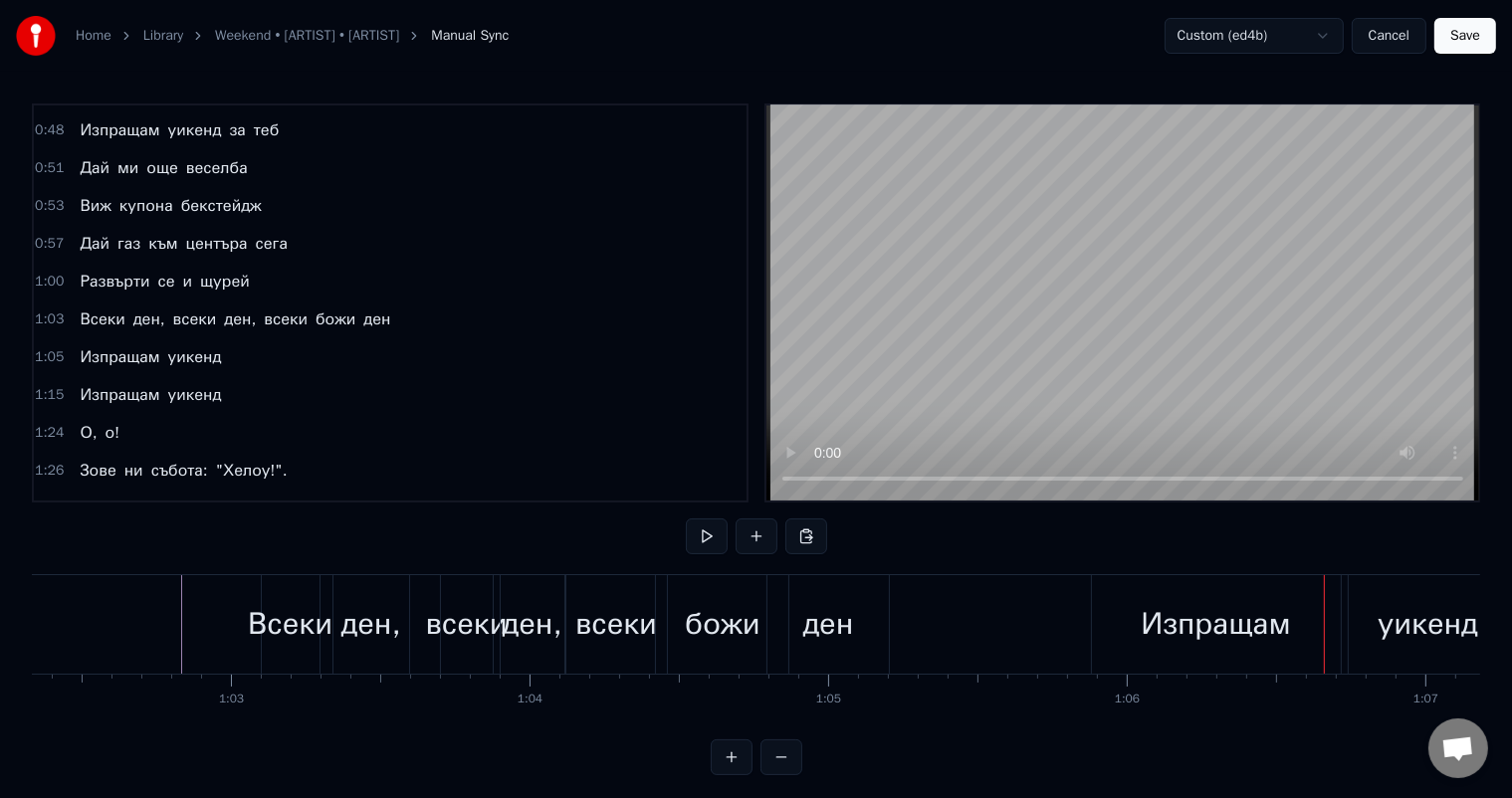click on "ден" at bounding box center [828, 624] 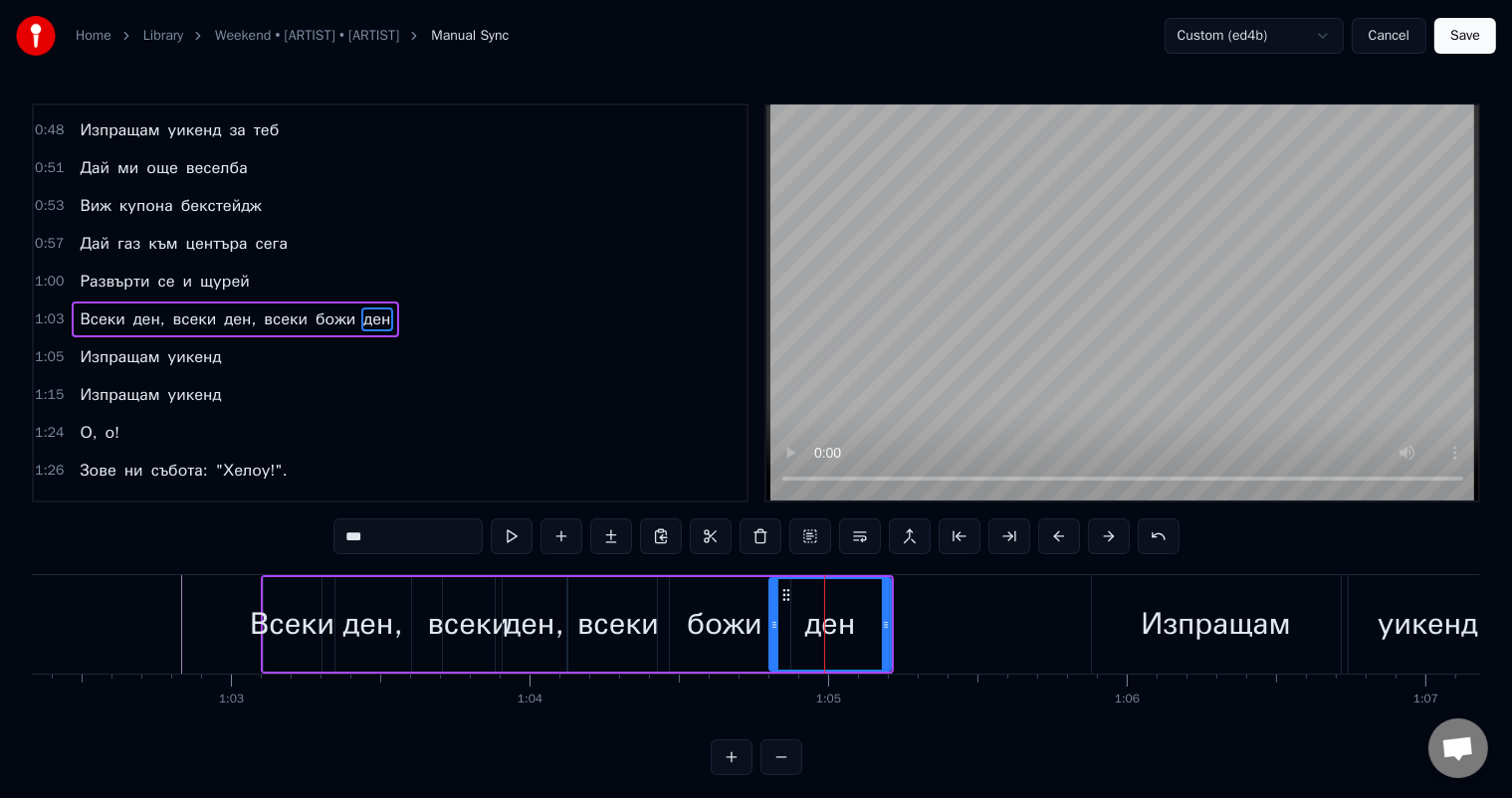 click on "божи" at bounding box center [725, 624] 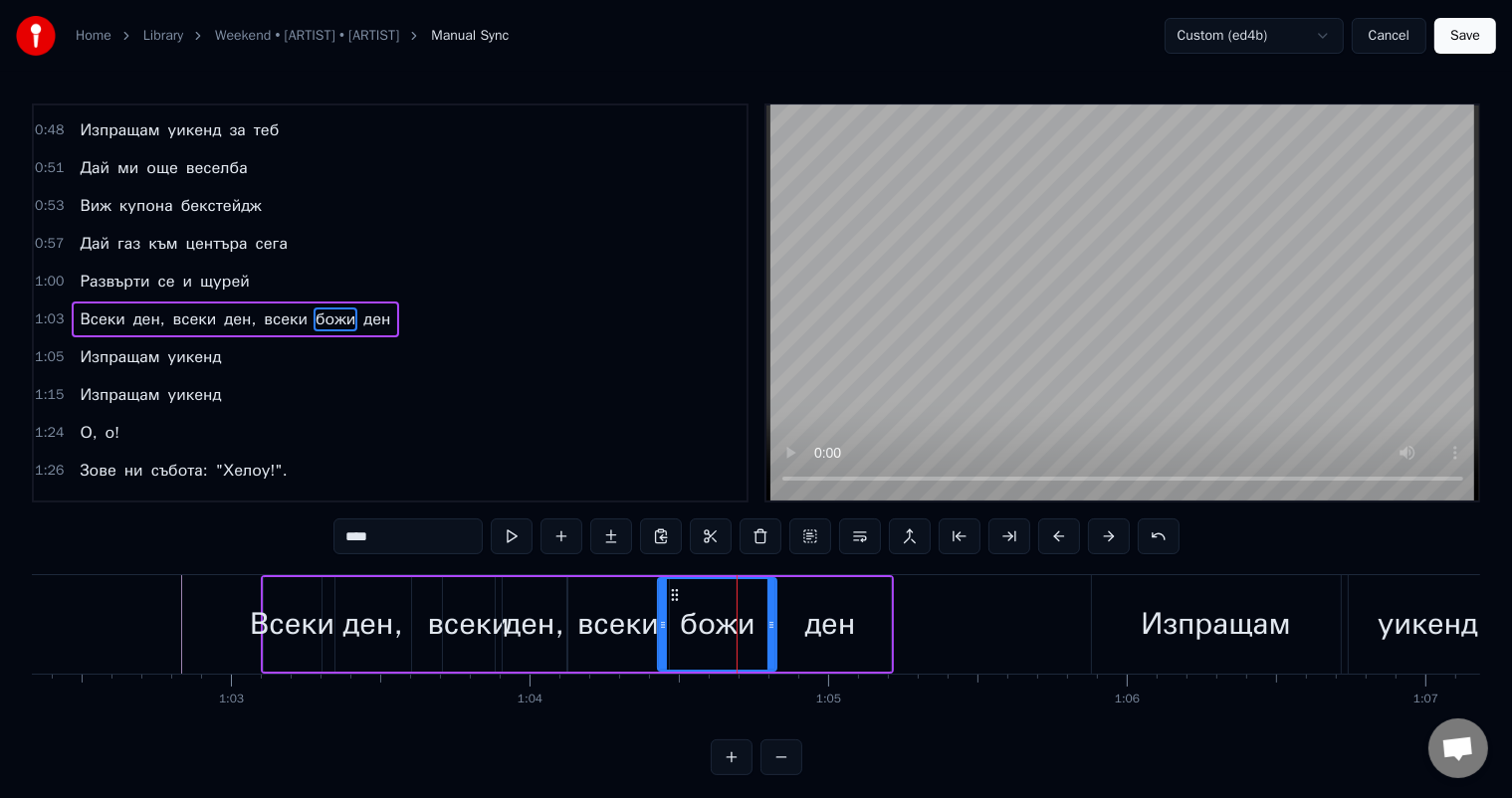drag, startPoint x: 786, startPoint y: 626, endPoint x: 772, endPoint y: 626, distance: 14 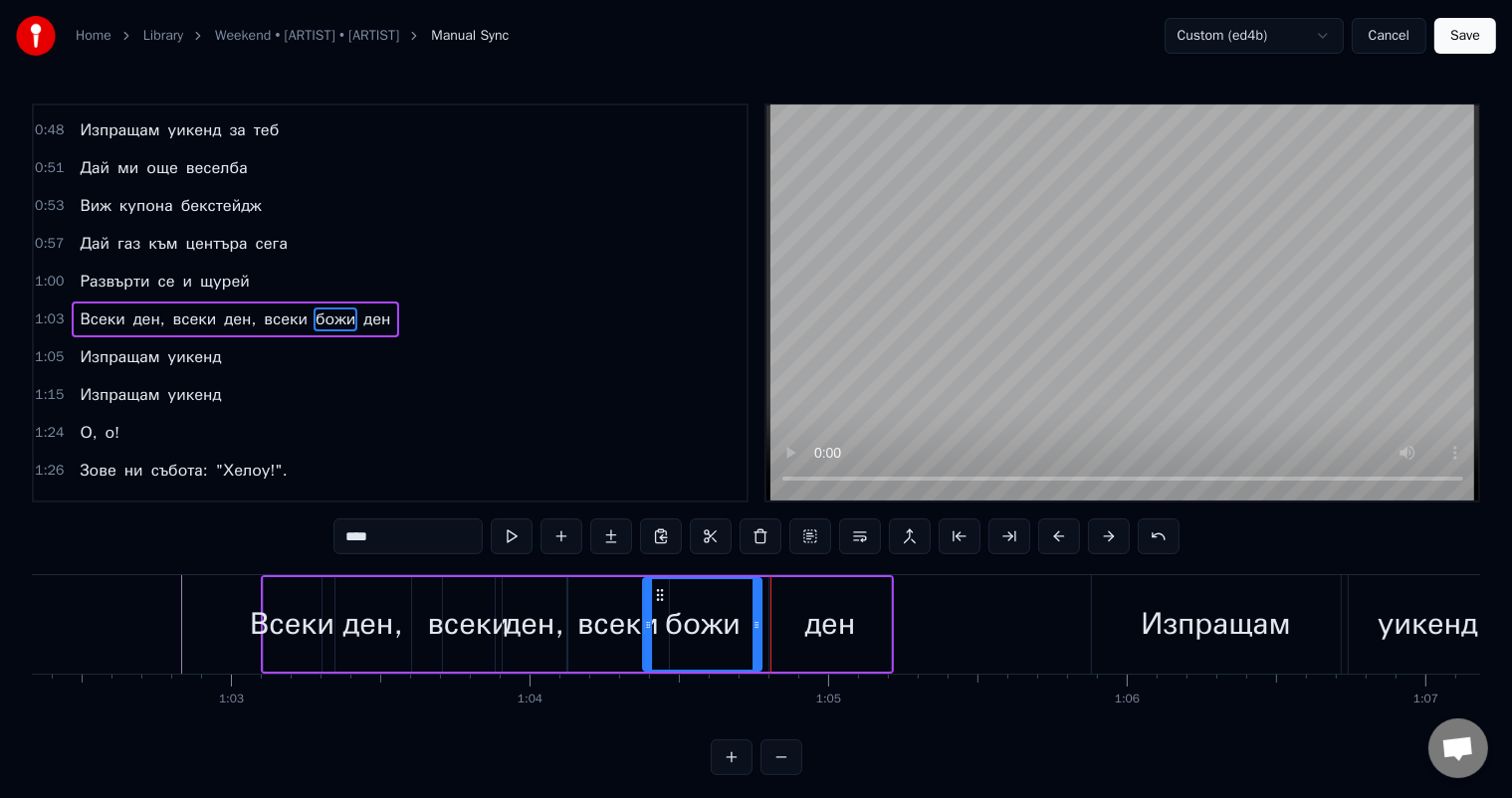 drag, startPoint x: 677, startPoint y: 589, endPoint x: 663, endPoint y: 589, distance: 14 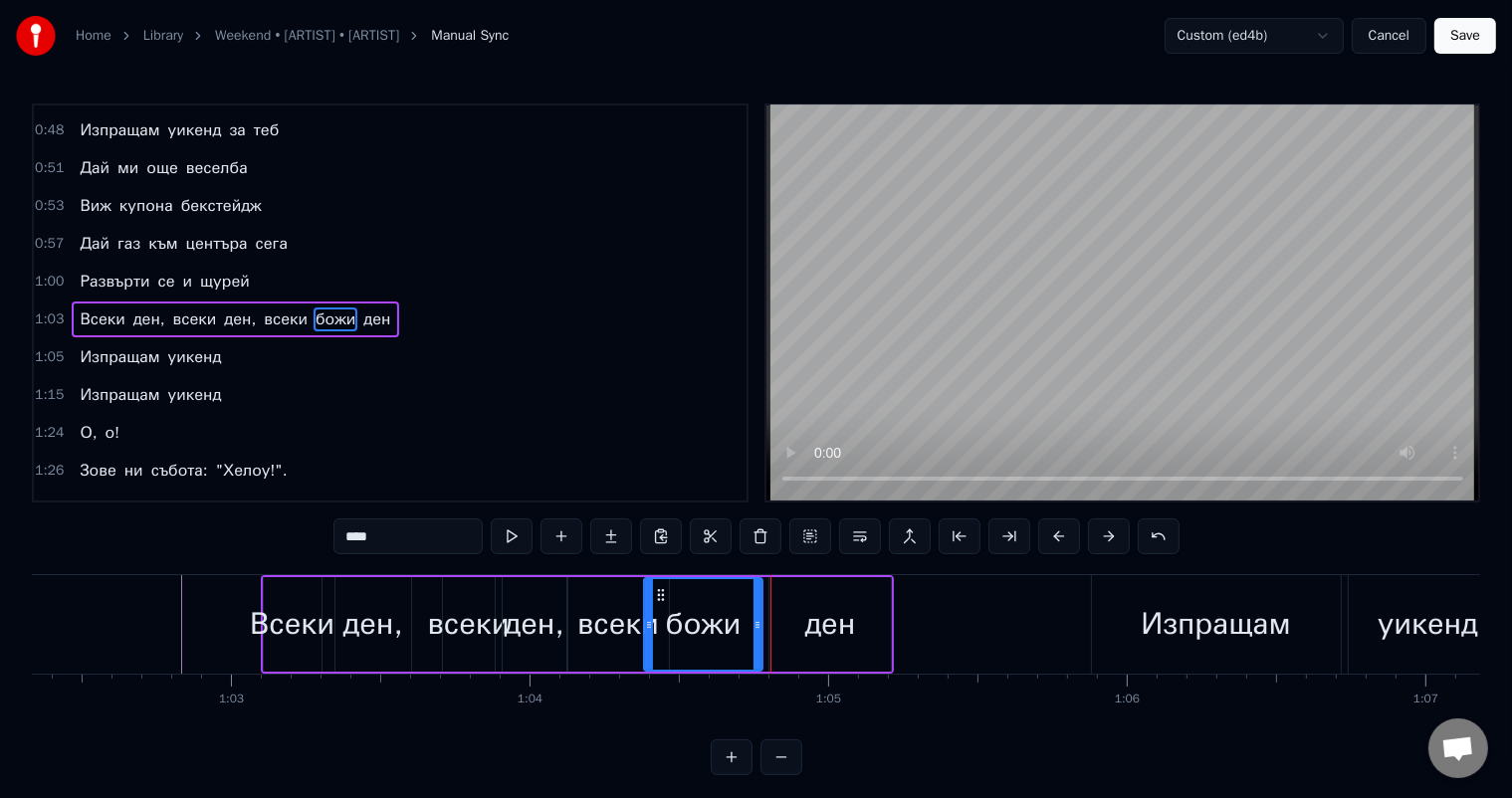 click on "ден" at bounding box center [830, 624] 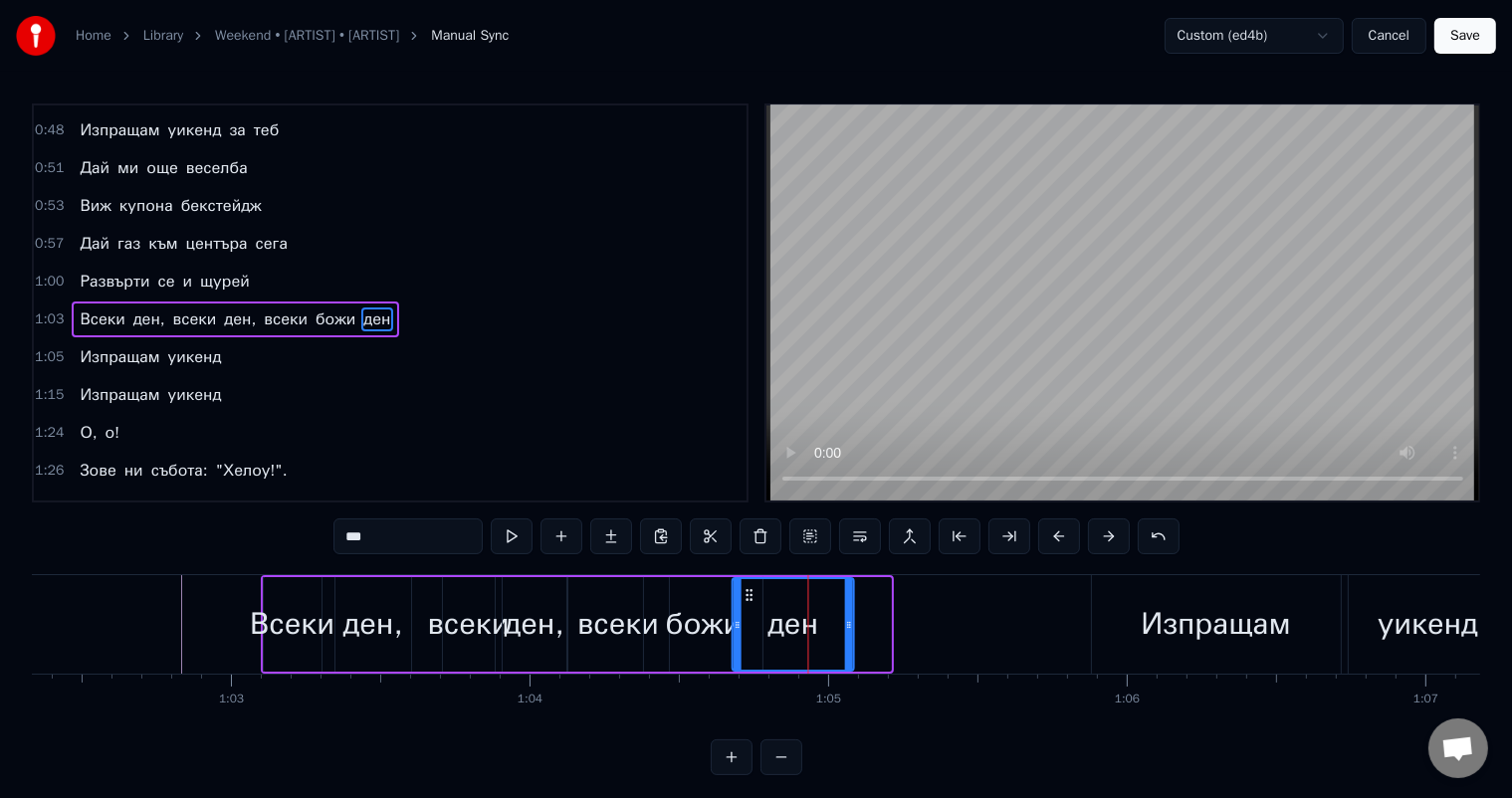 drag, startPoint x: 784, startPoint y: 591, endPoint x: 749, endPoint y: 588, distance: 35.128336 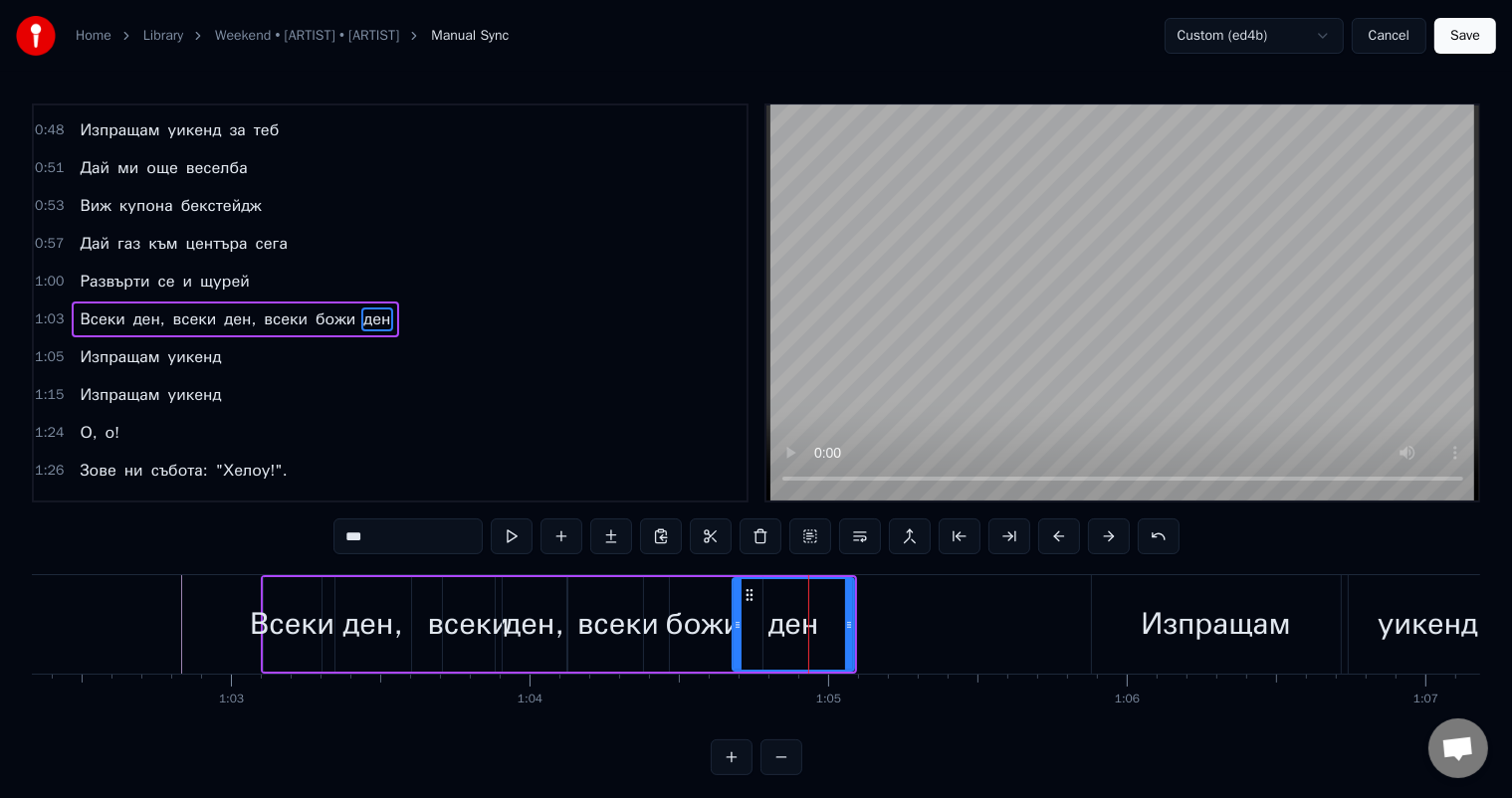 click at bounding box center [8550, 624] 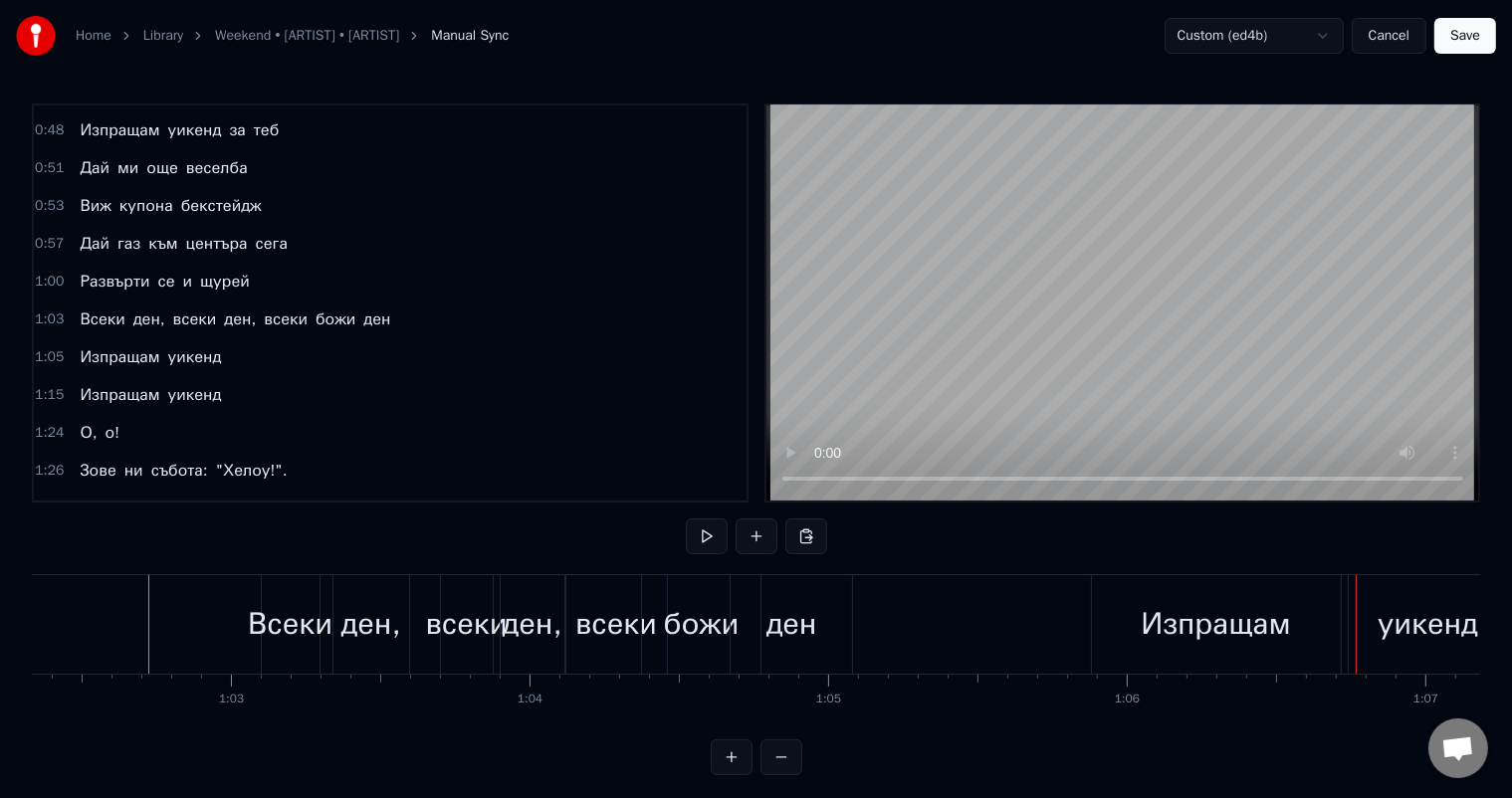 click on "ден" at bounding box center [791, 624] 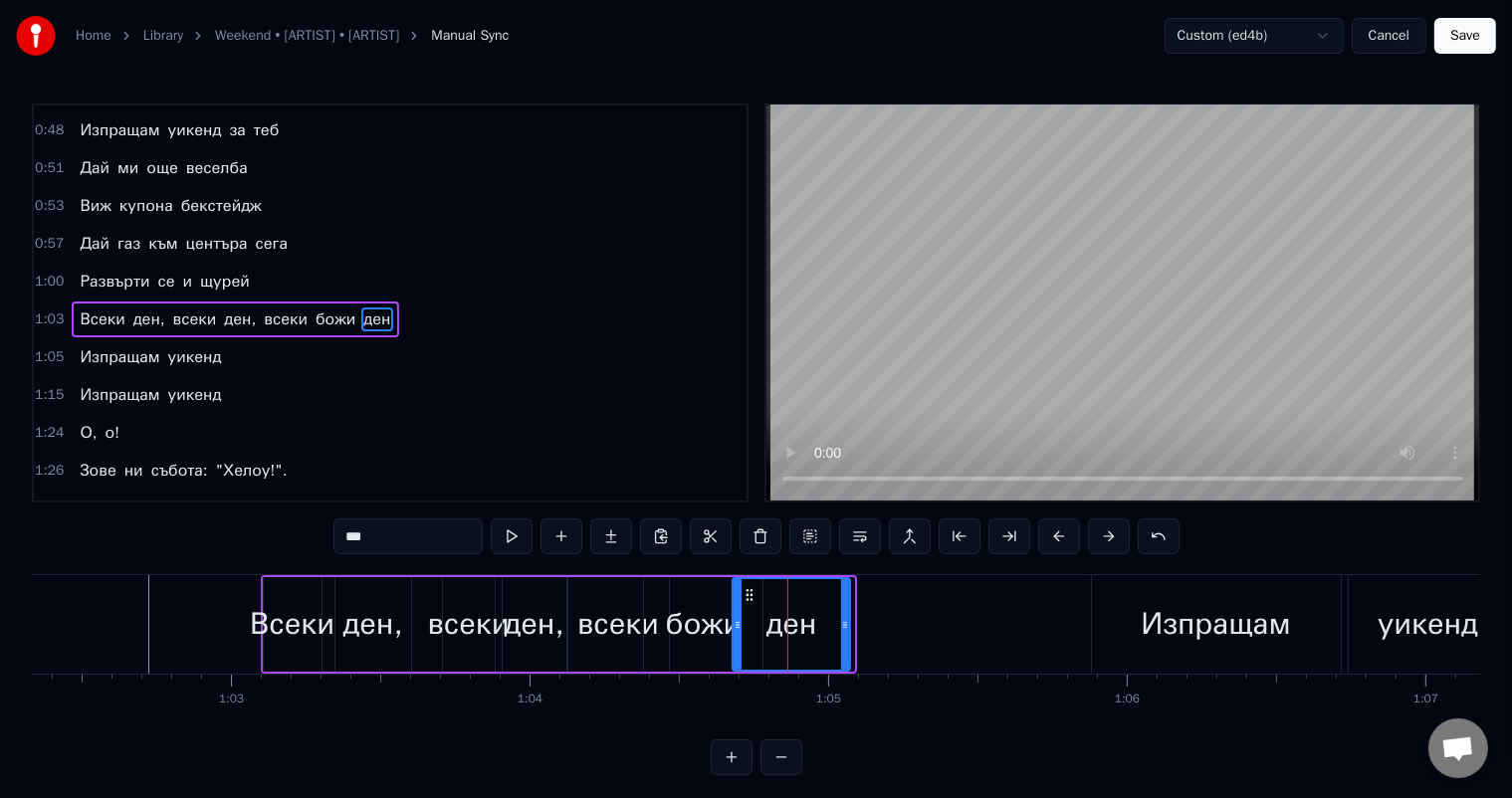 click 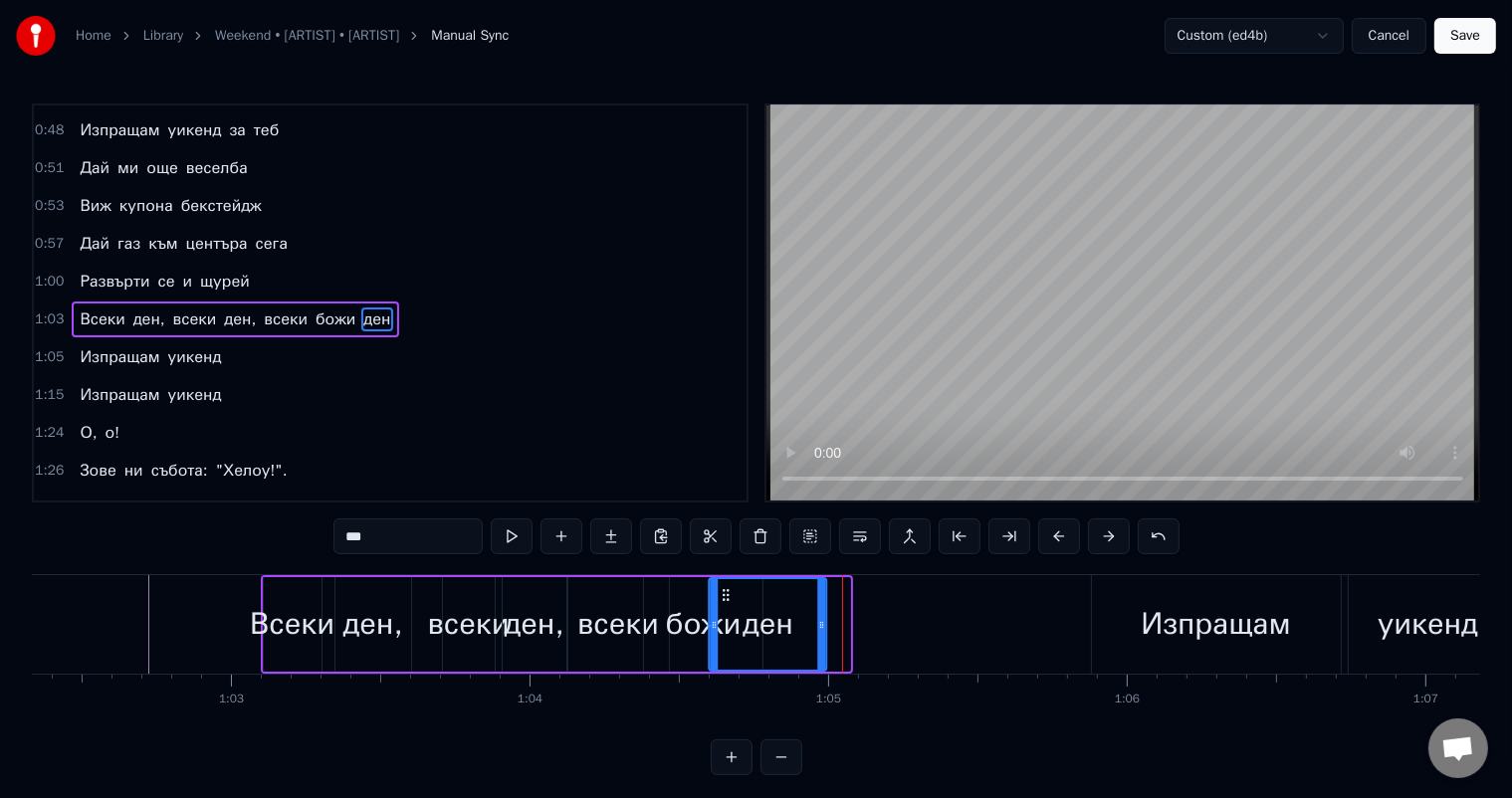 drag, startPoint x: 748, startPoint y: 594, endPoint x: 725, endPoint y: 593, distance: 23.021729 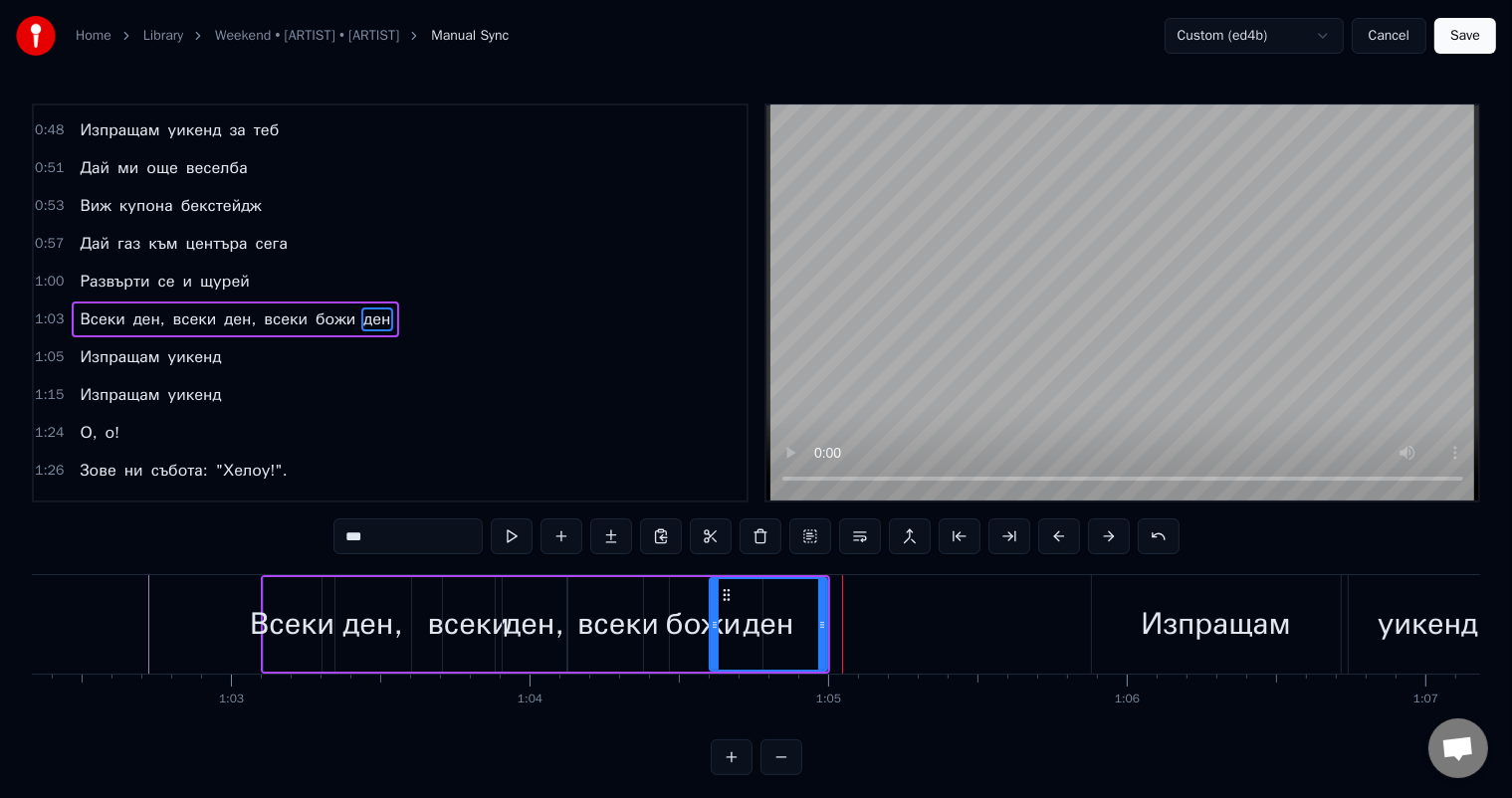 click at bounding box center [8550, 624] 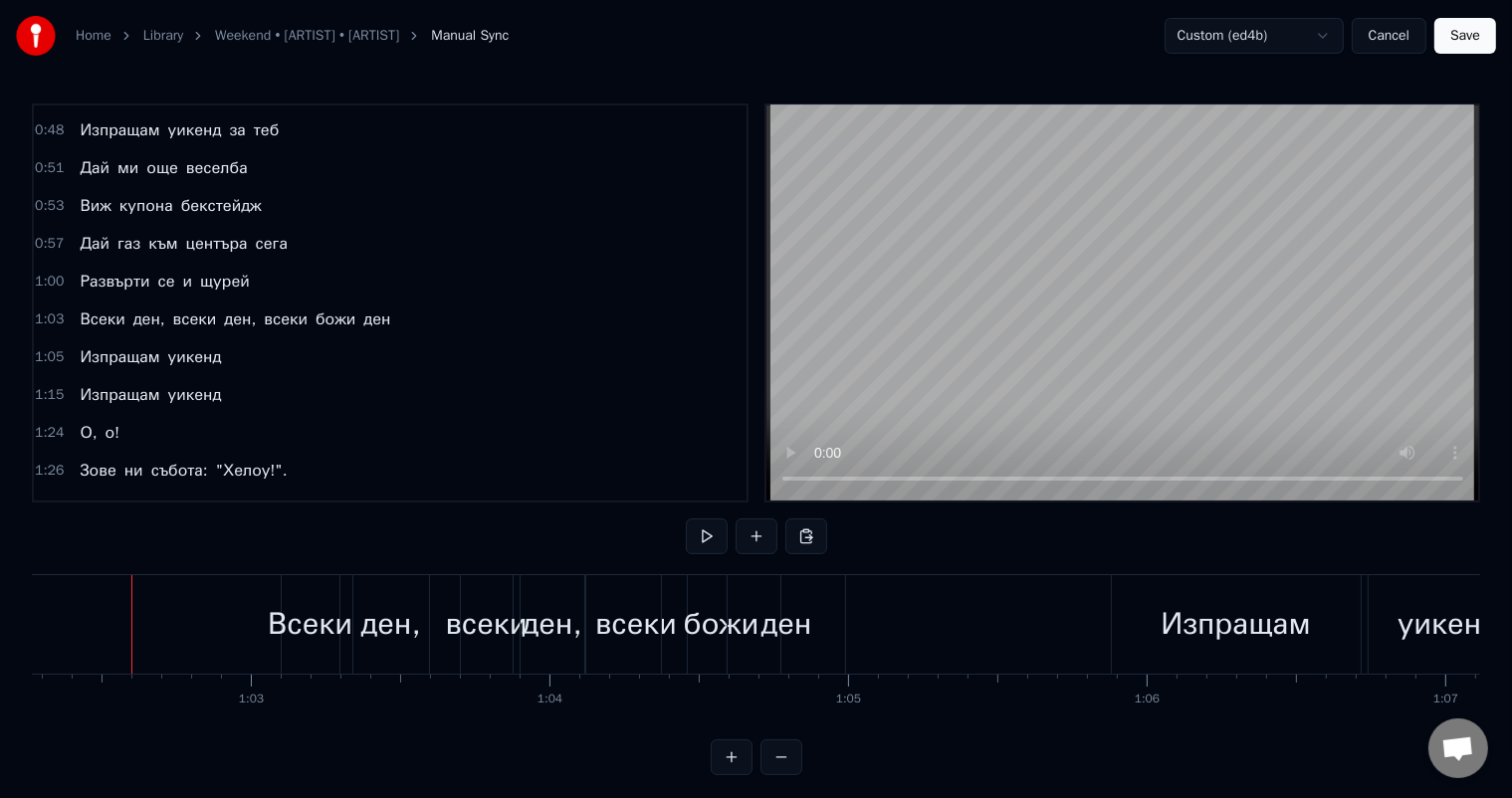 click on "Всеки" at bounding box center (310, 624) 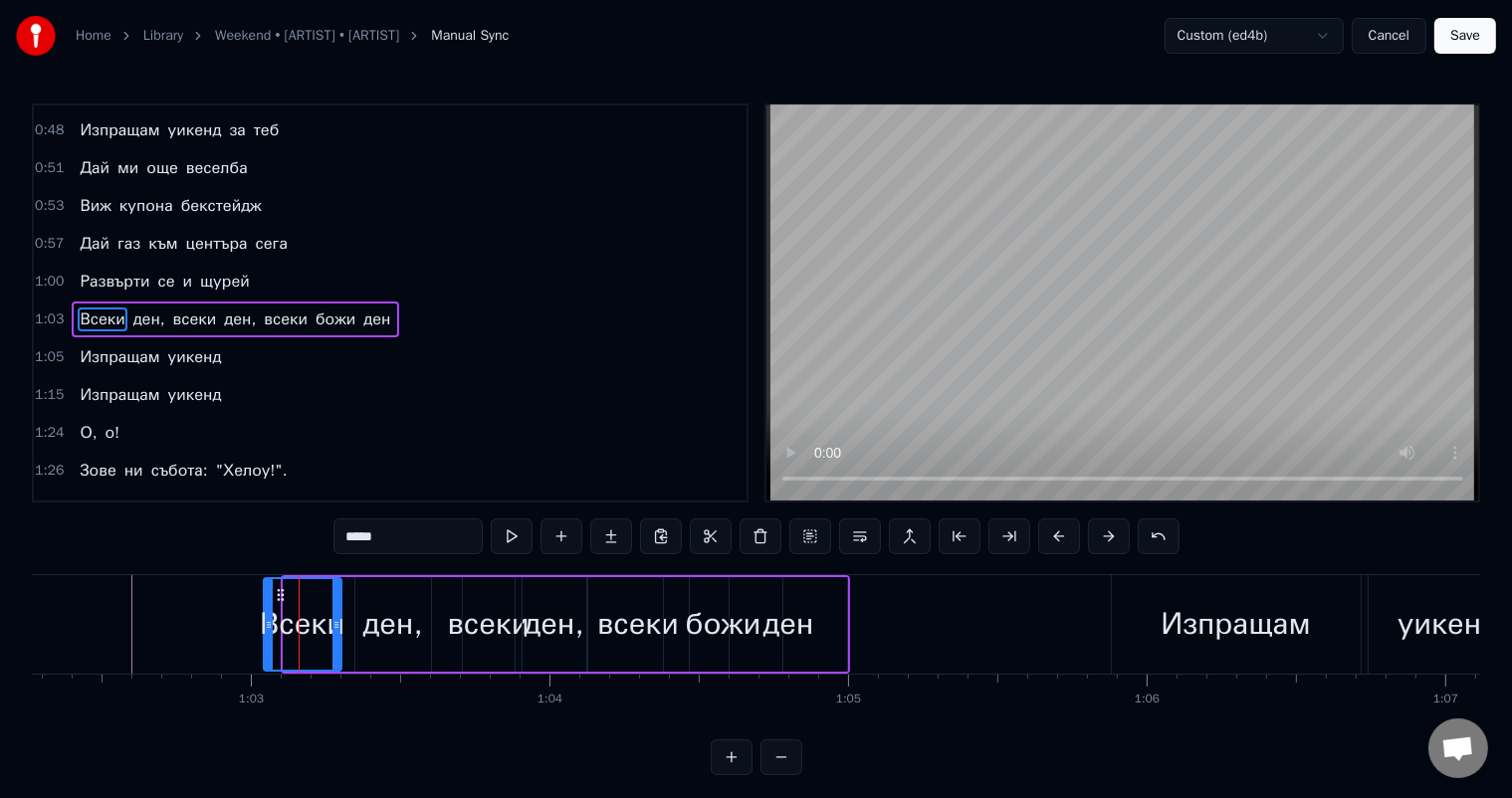 drag, startPoint x: 288, startPoint y: 610, endPoint x: 268, endPoint y: 610, distance: 20 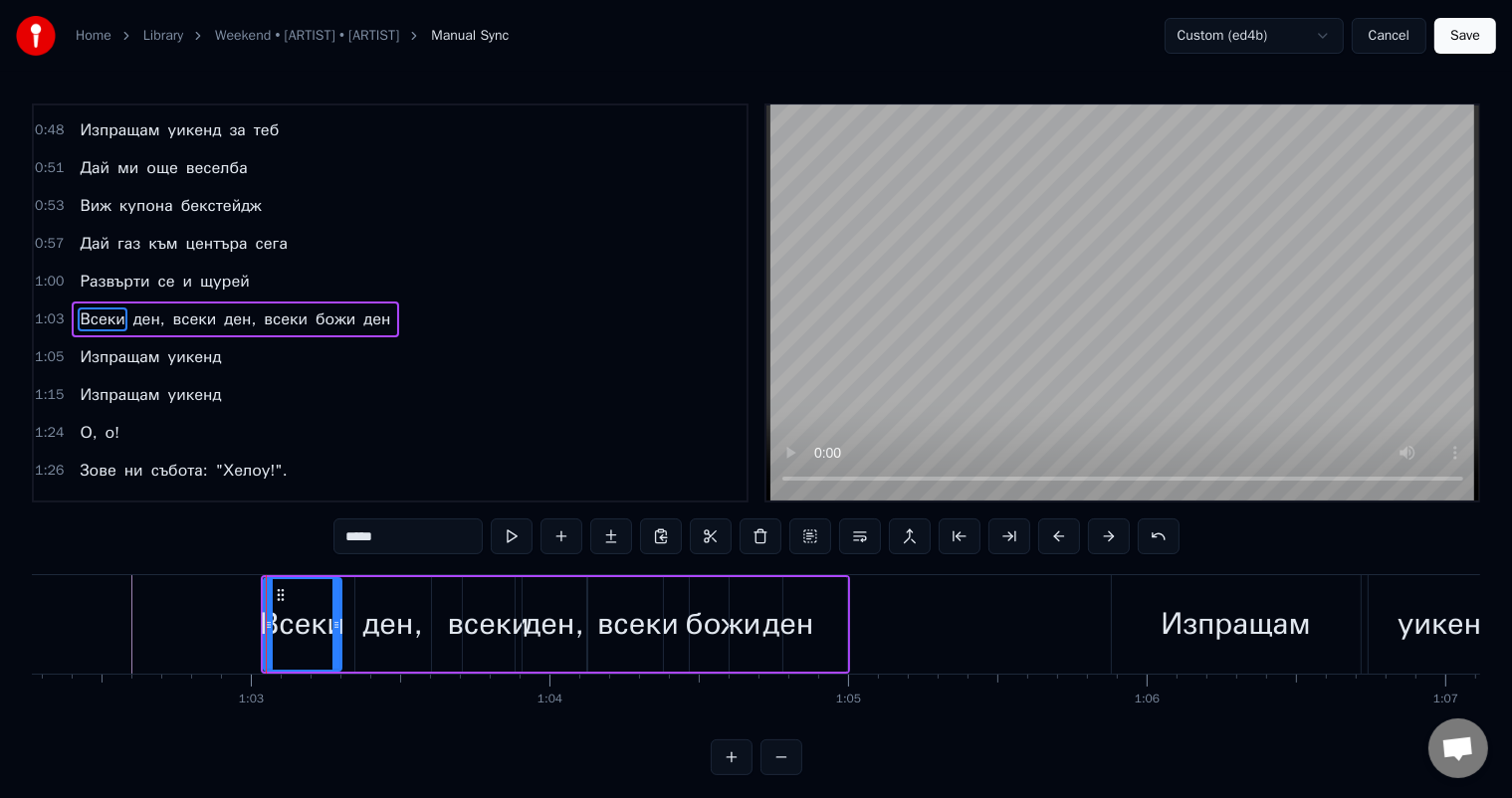 click on "всеки" at bounding box center (489, 624) 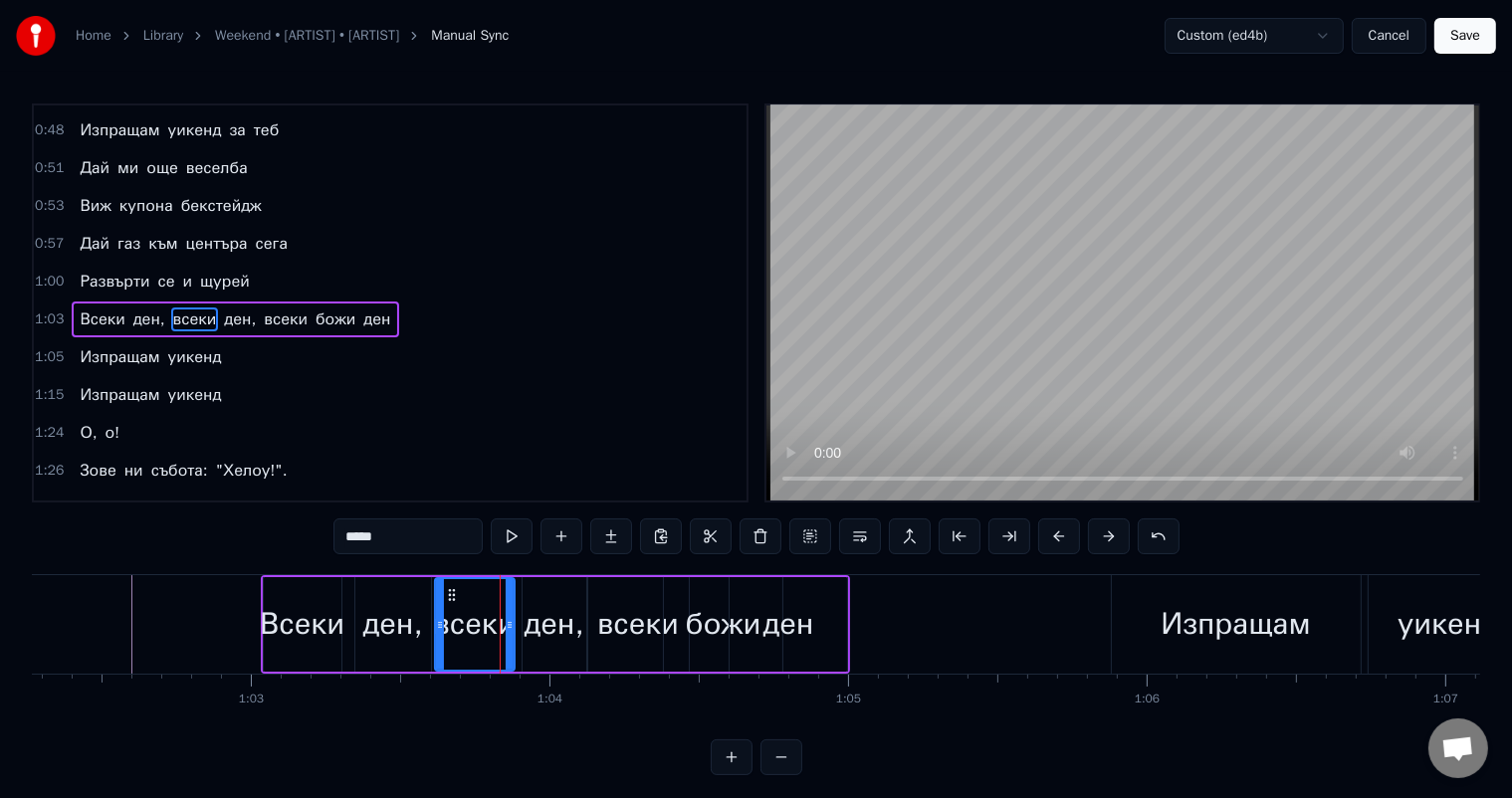 drag, startPoint x: 466, startPoint y: 616, endPoint x: 438, endPoint y: 614, distance: 28.071338 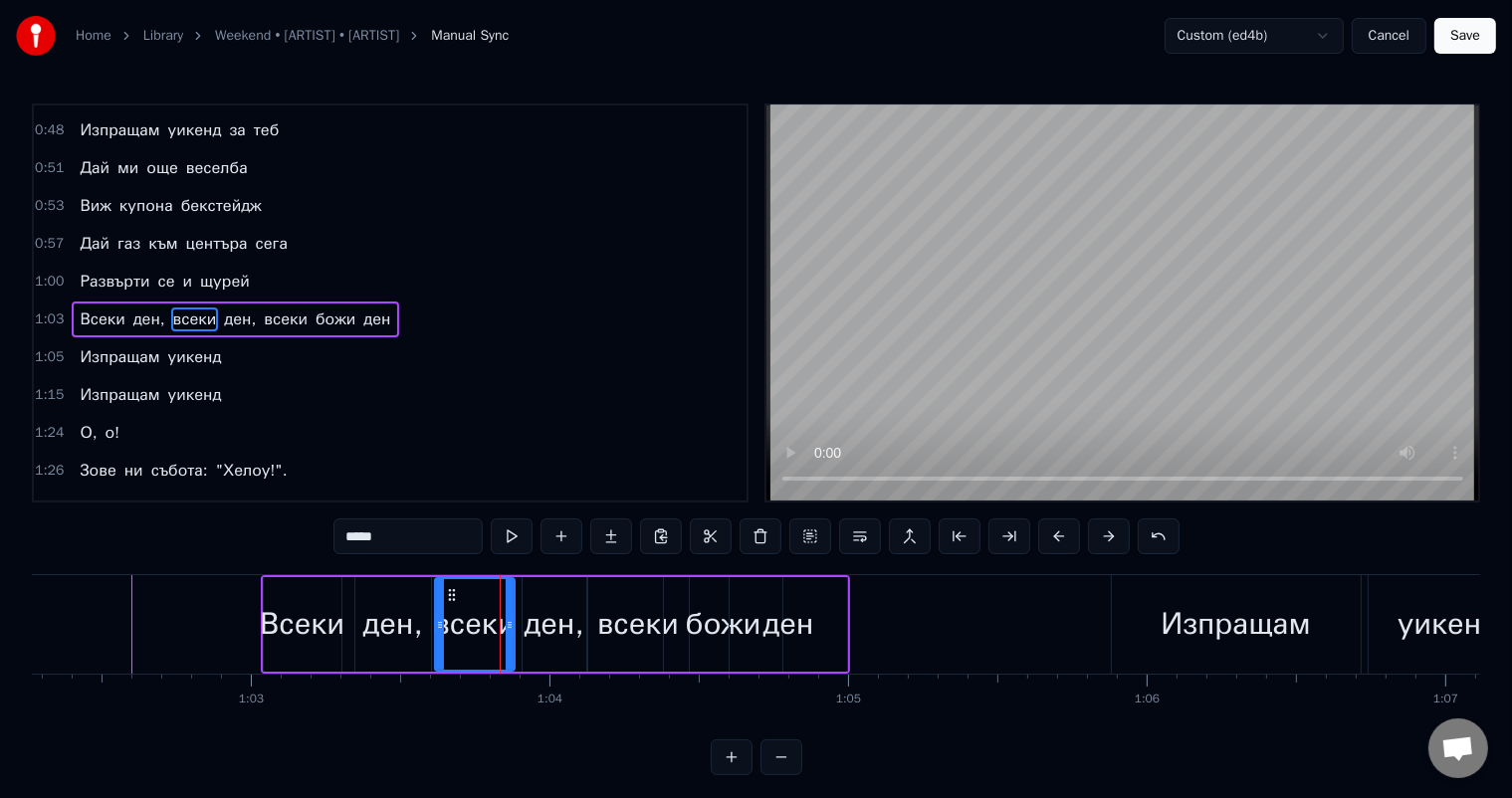 click at bounding box center (440, 624) 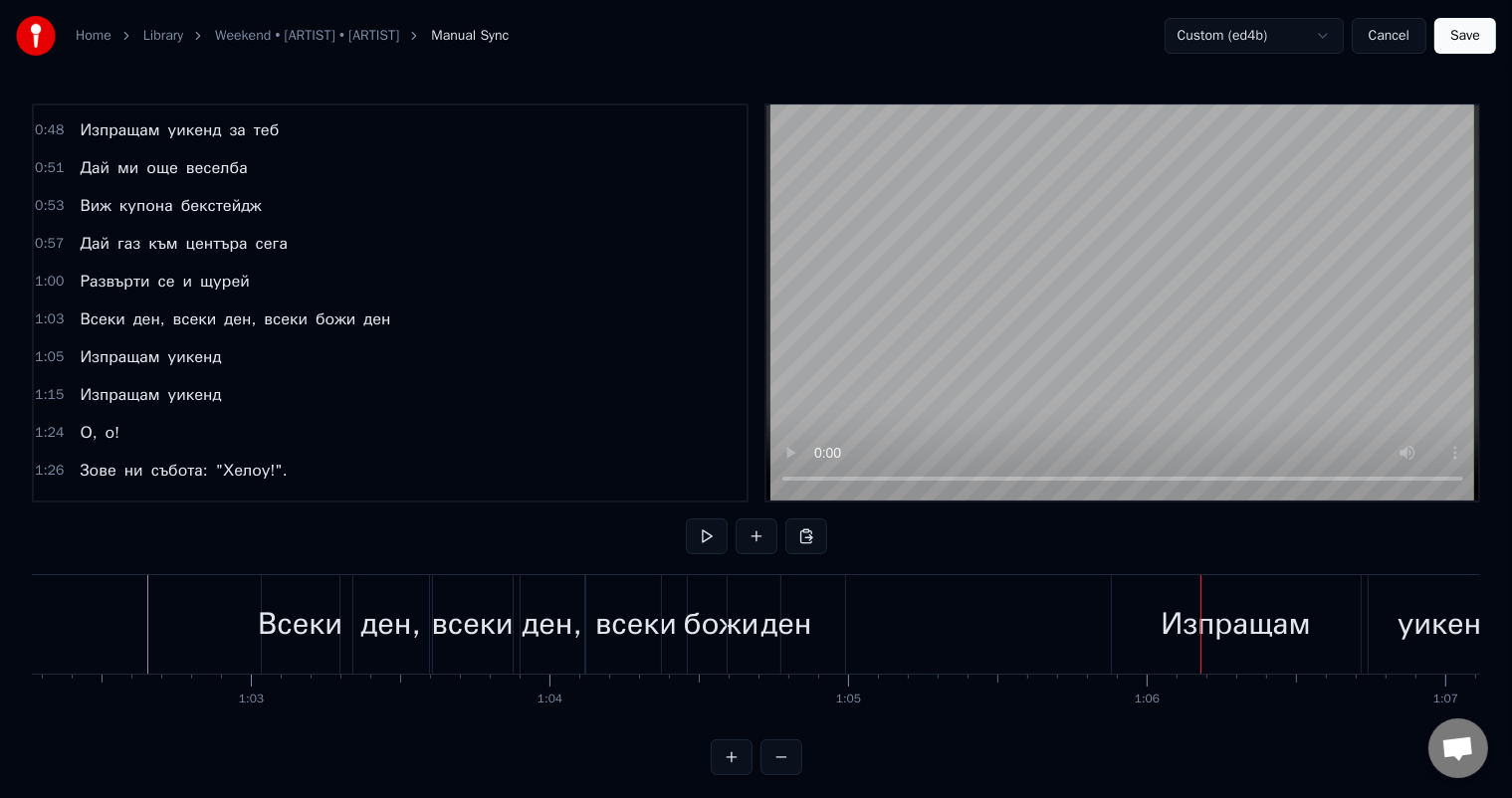 click on "всеки" at bounding box center (636, 624) 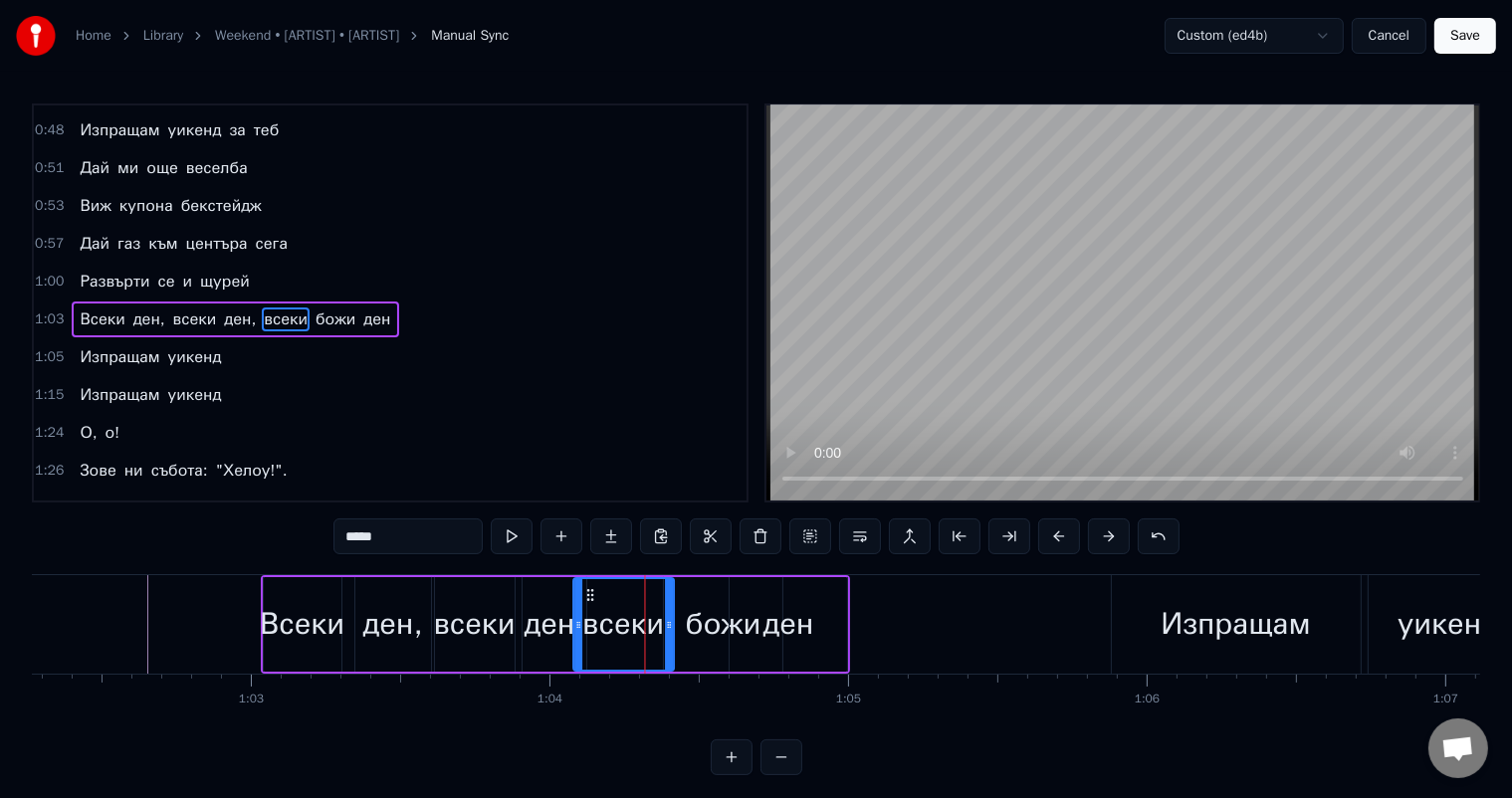 drag, startPoint x: 604, startPoint y: 592, endPoint x: 589, endPoint y: 590, distance: 15.132746 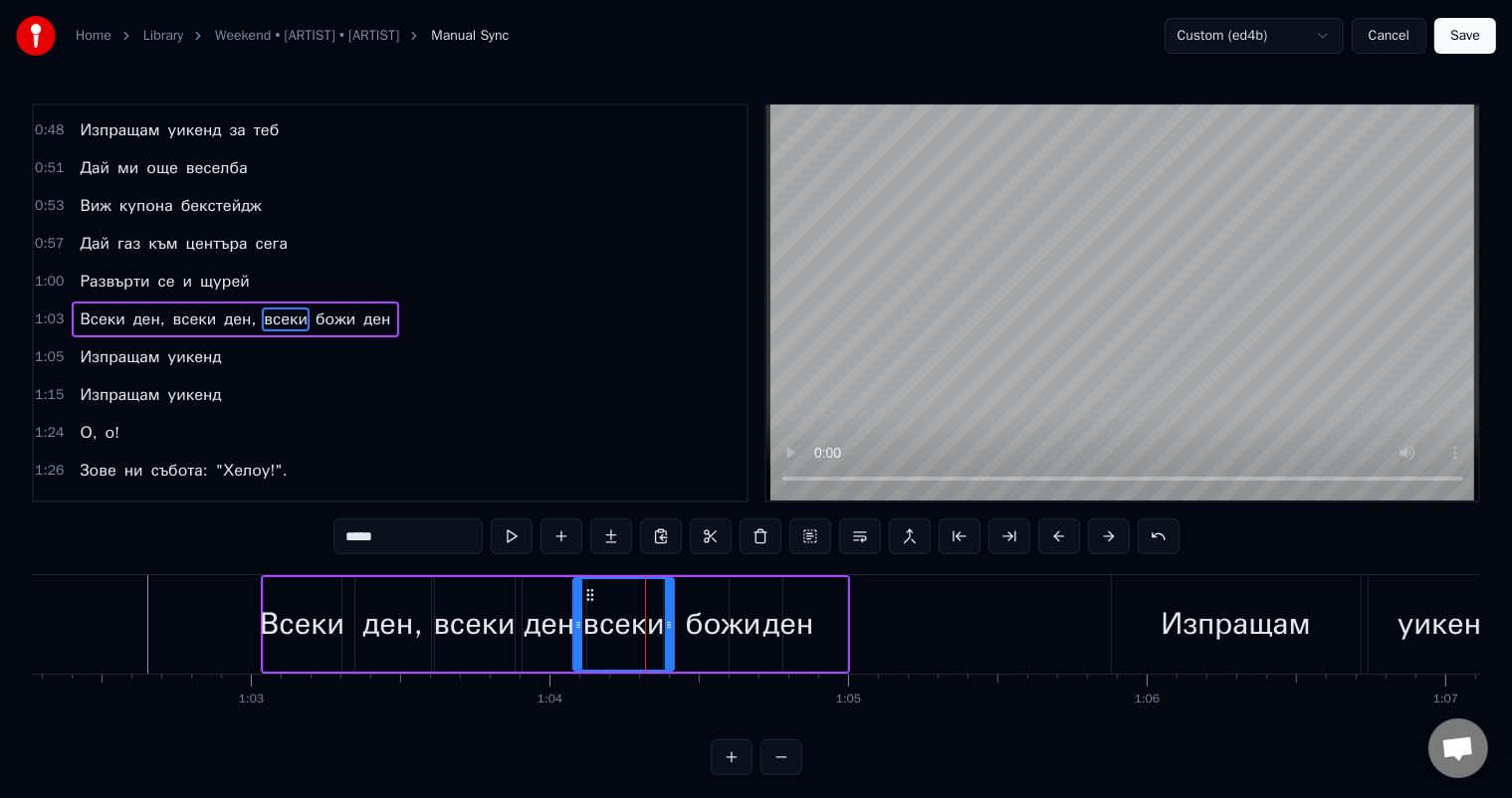 click on "божи" at bounding box center [724, 624] 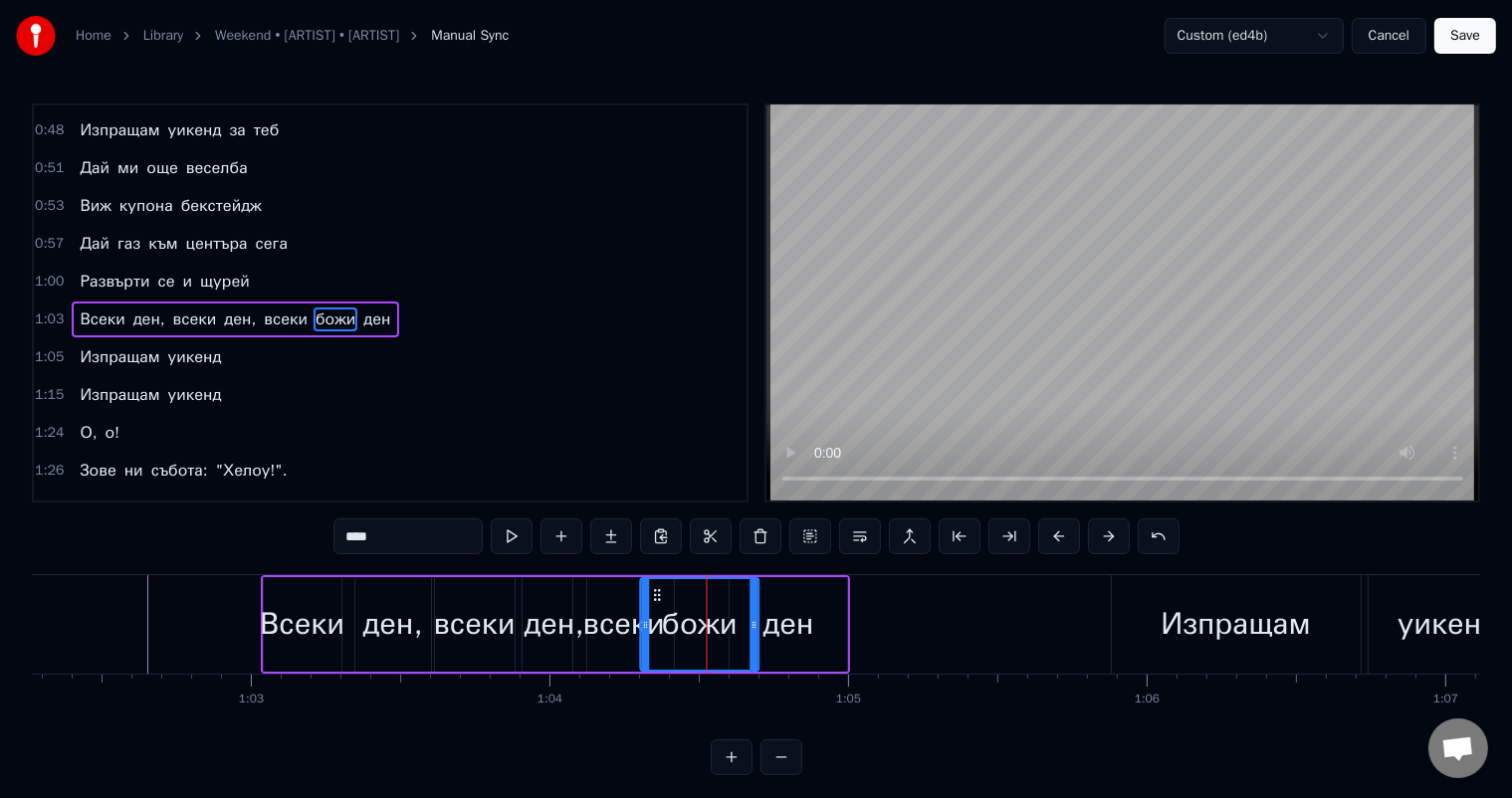 drag, startPoint x: 677, startPoint y: 592, endPoint x: 653, endPoint y: 588, distance: 24.33105 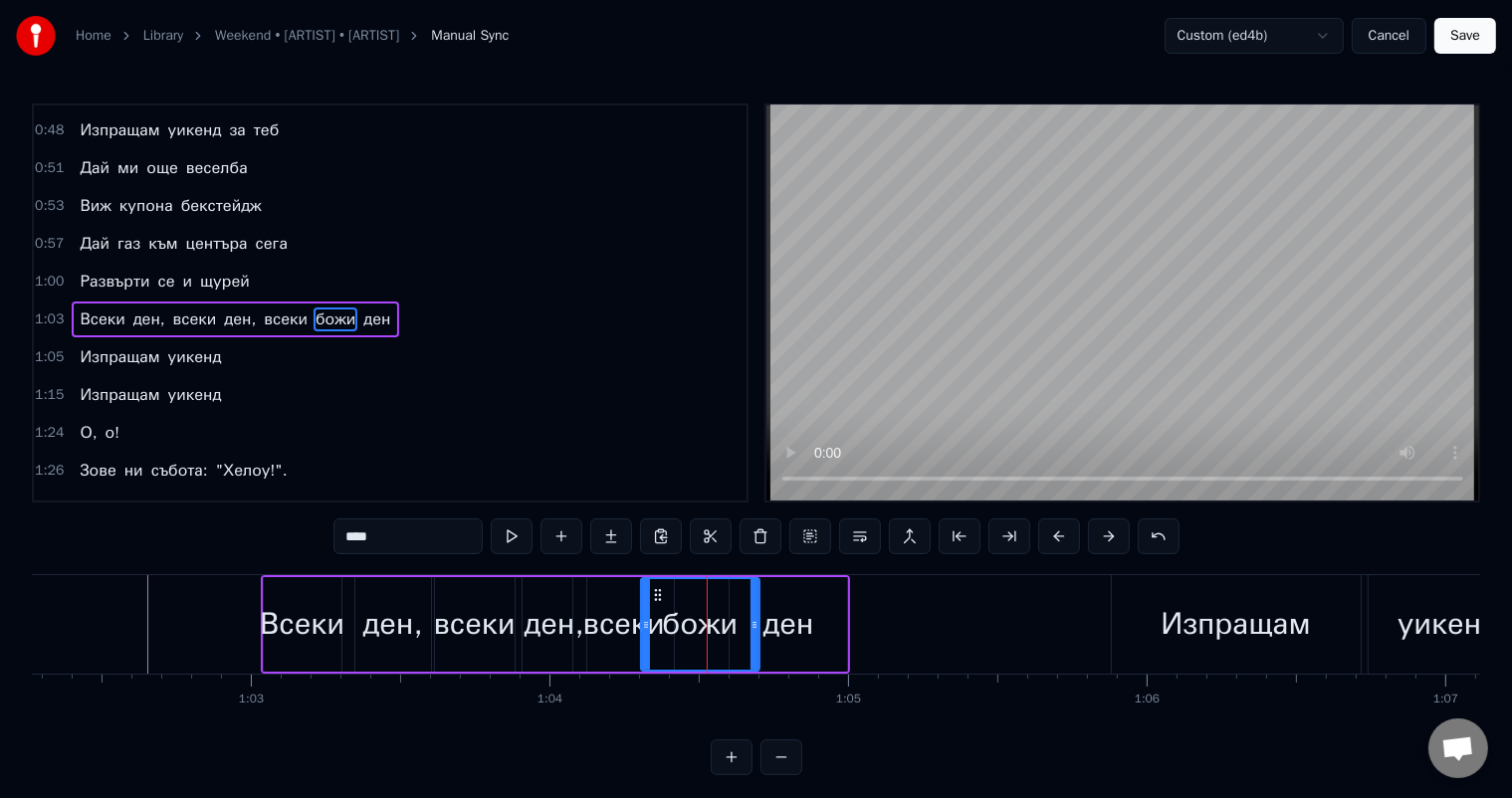 click on "ден" at bounding box center [788, 624] 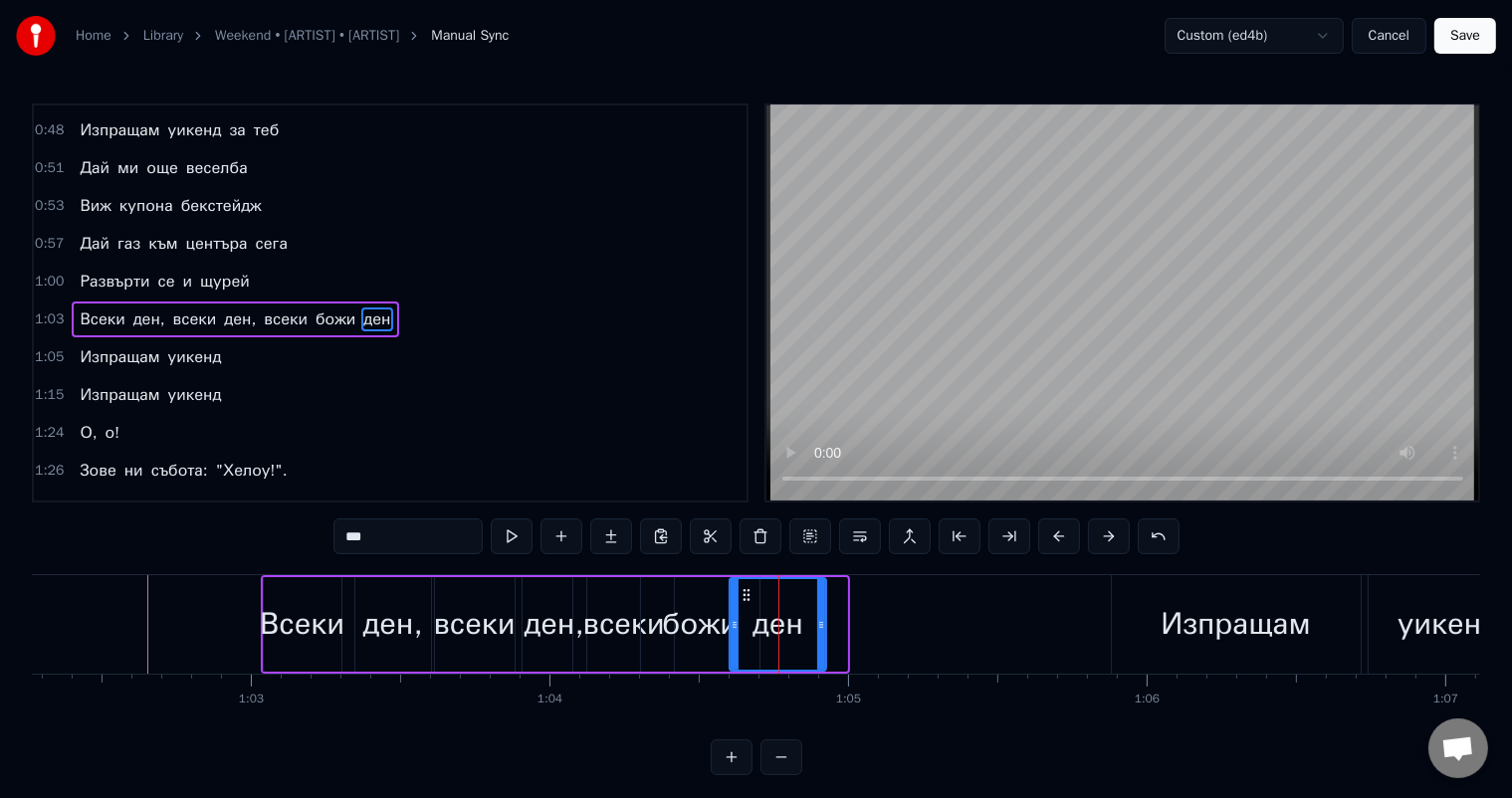 drag, startPoint x: 843, startPoint y: 625, endPoint x: 822, endPoint y: 622, distance: 21.213203 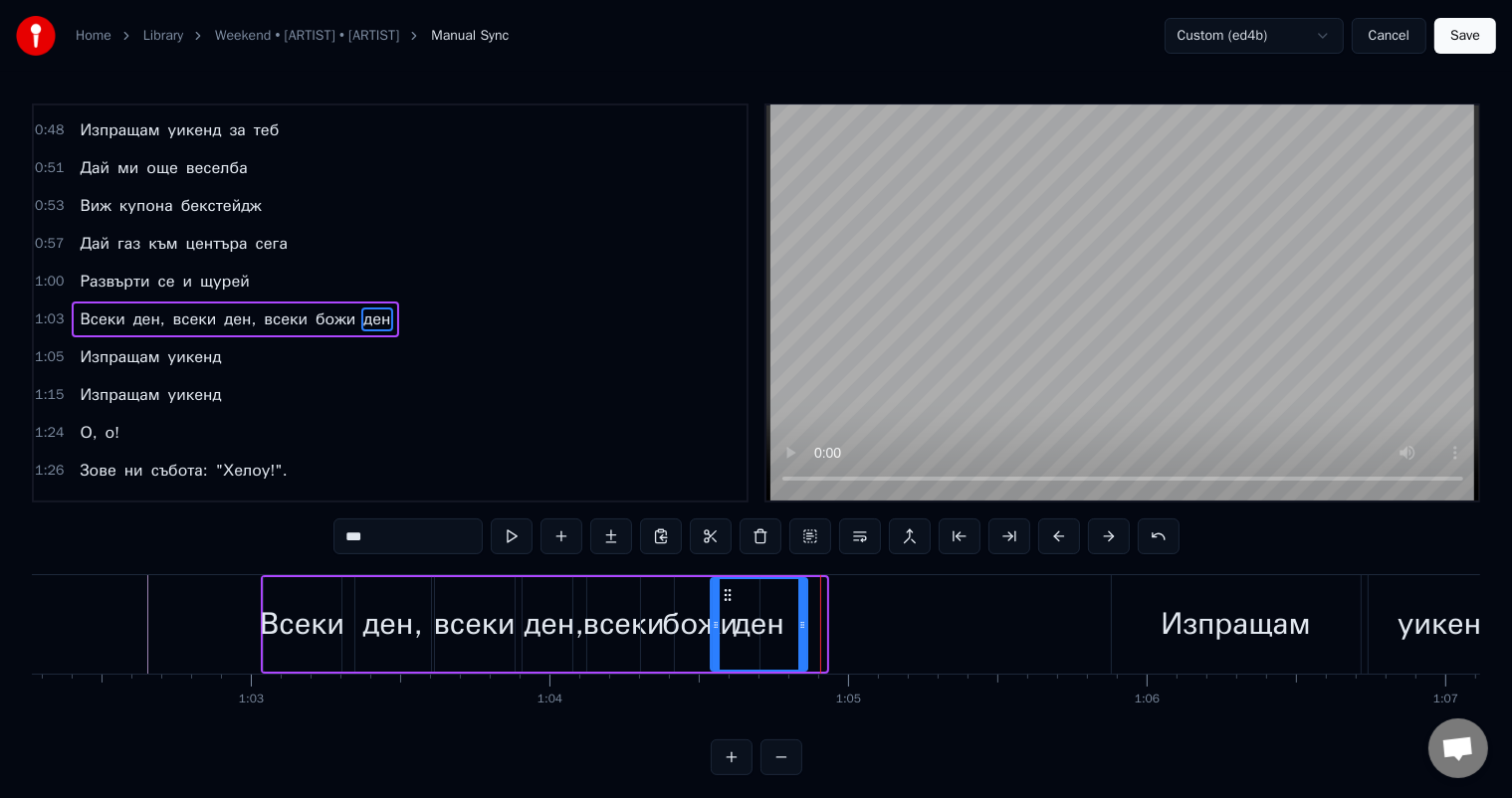 drag, startPoint x: 745, startPoint y: 594, endPoint x: 729, endPoint y: 591, distance: 16.27882 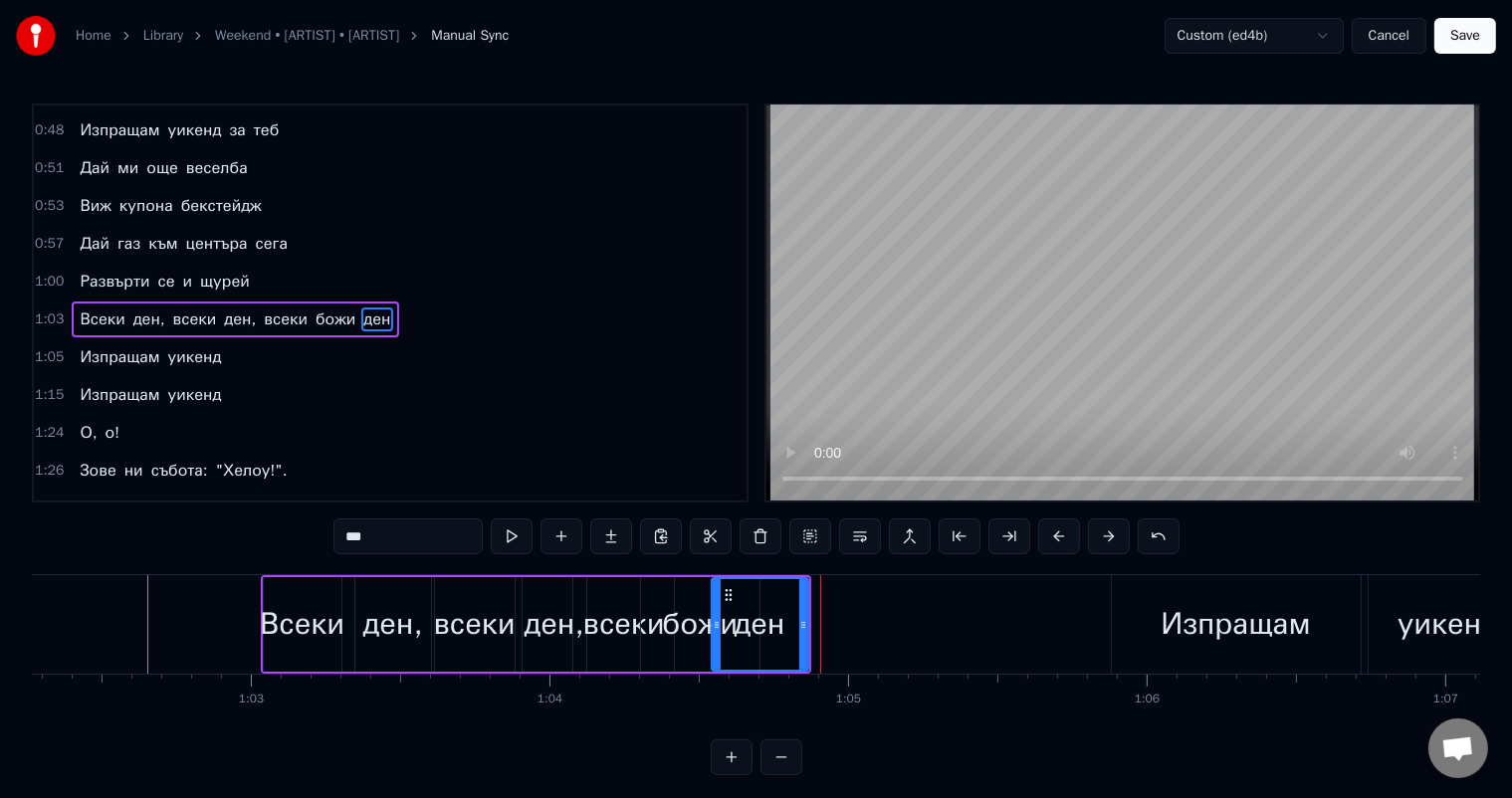 click on "ден," at bounding box center [393, 624] 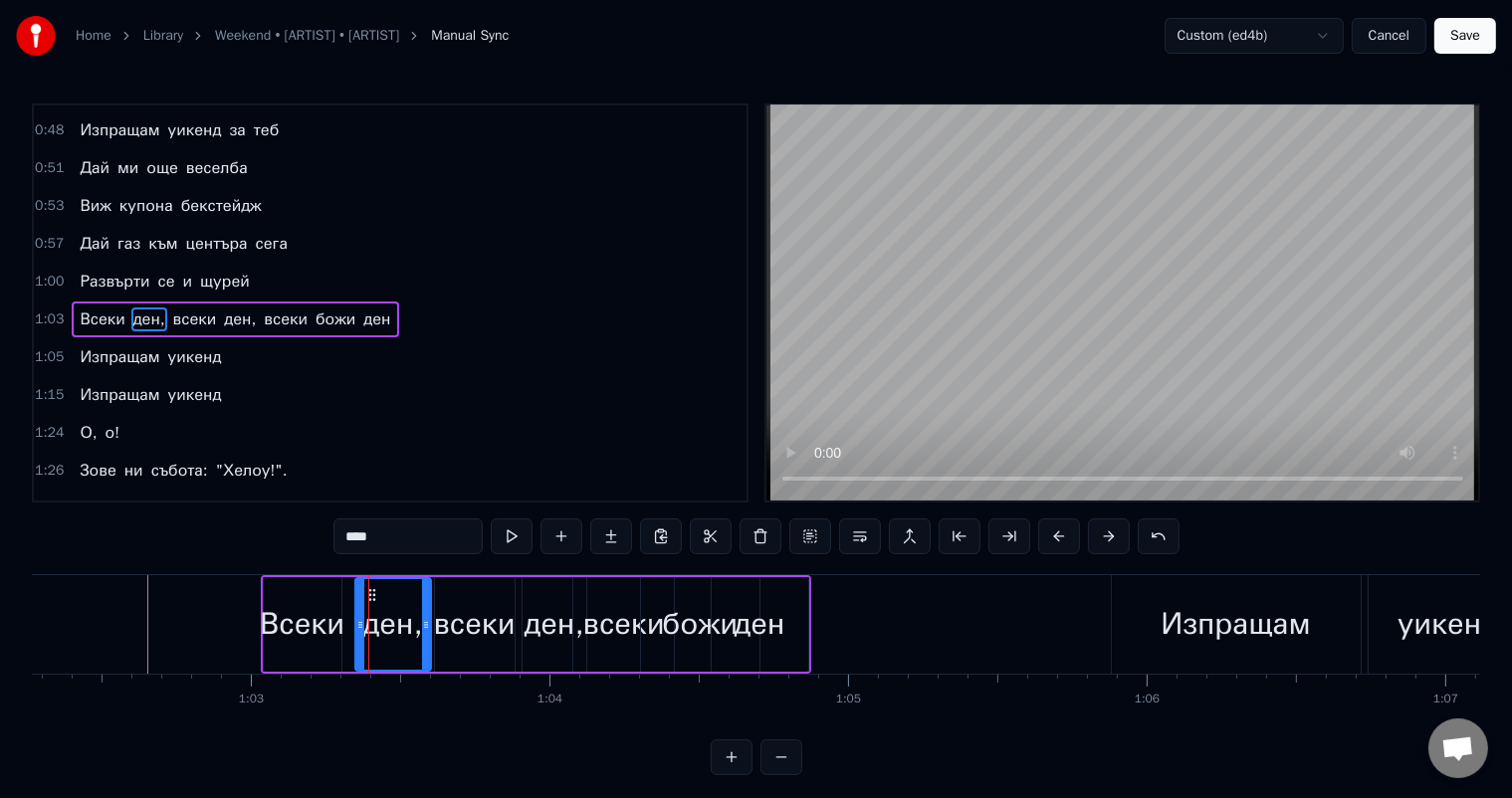 drag, startPoint x: 368, startPoint y: 589, endPoint x: 358, endPoint y: 588, distance: 10.049876 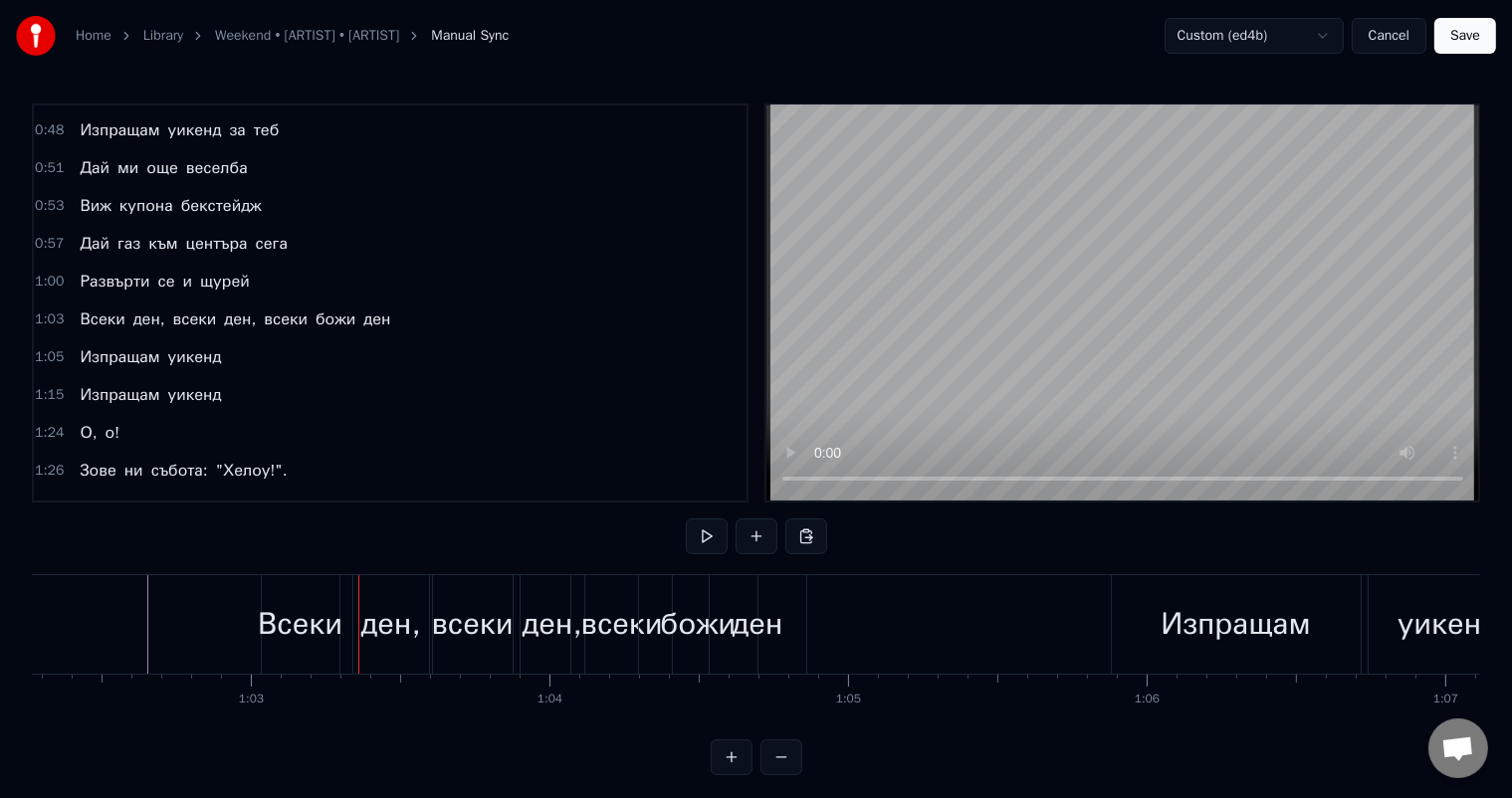 click on "ден," at bounding box center (391, 624) 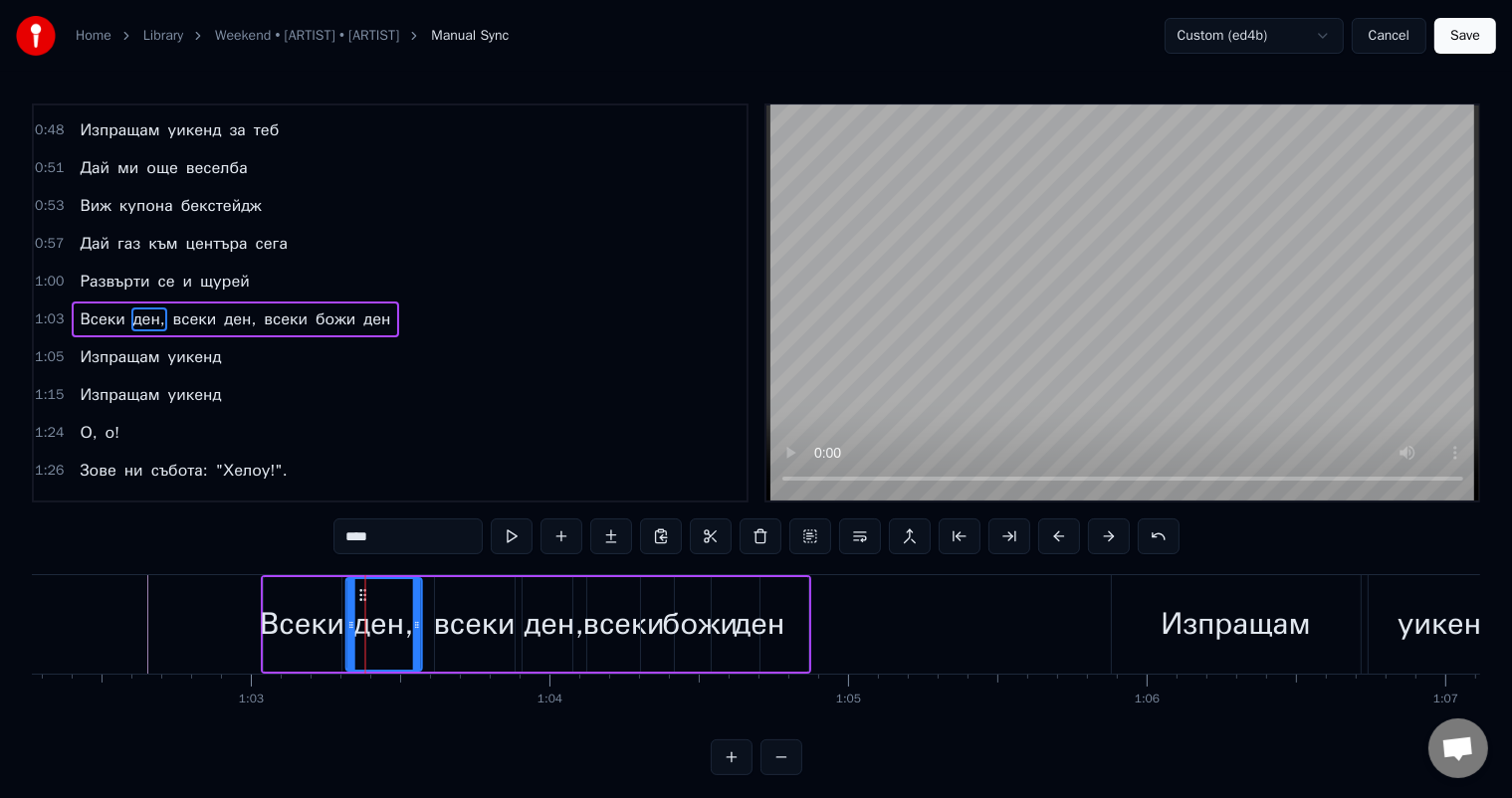 click 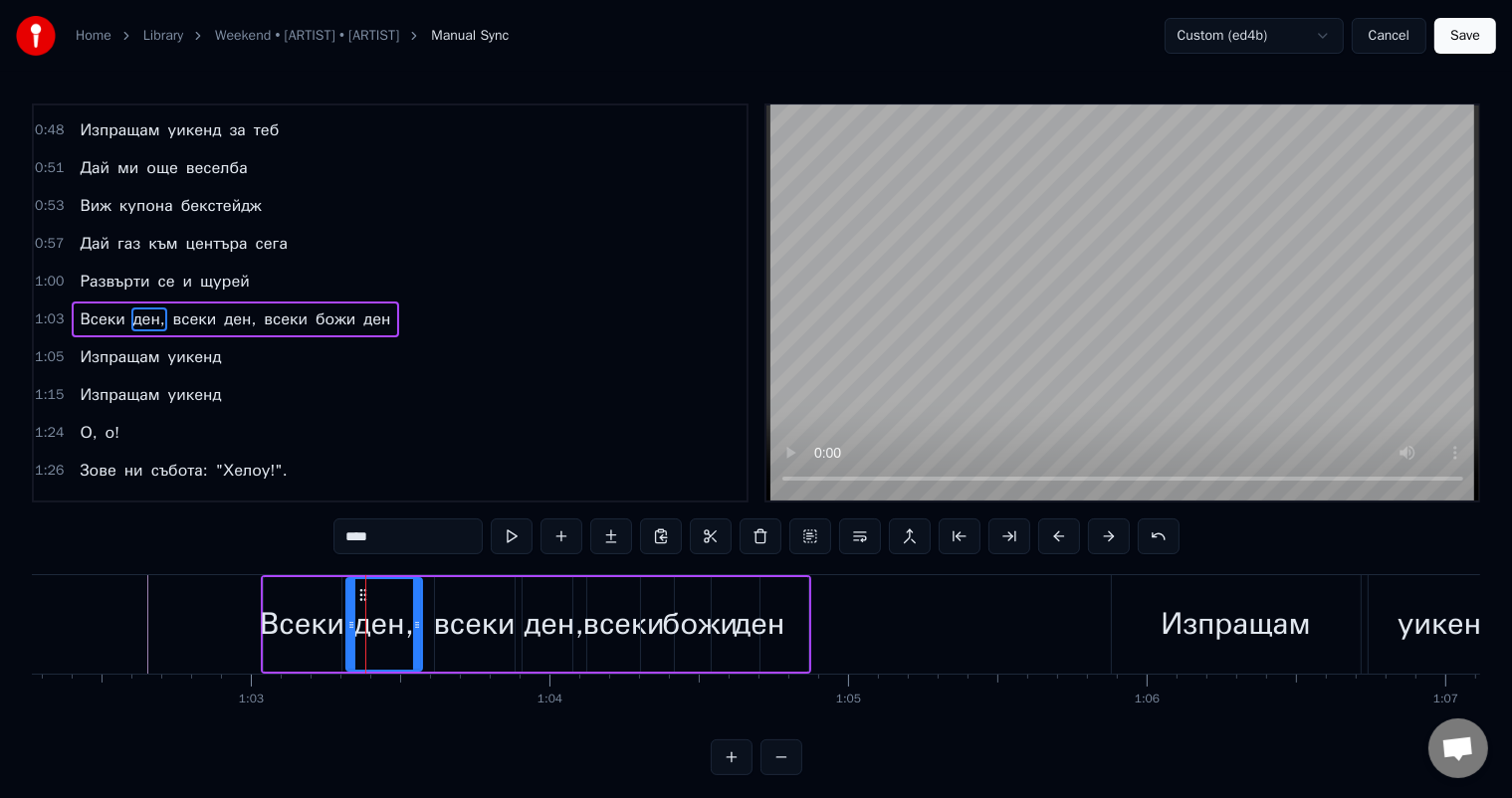 click on "всеки" at bounding box center (475, 624) 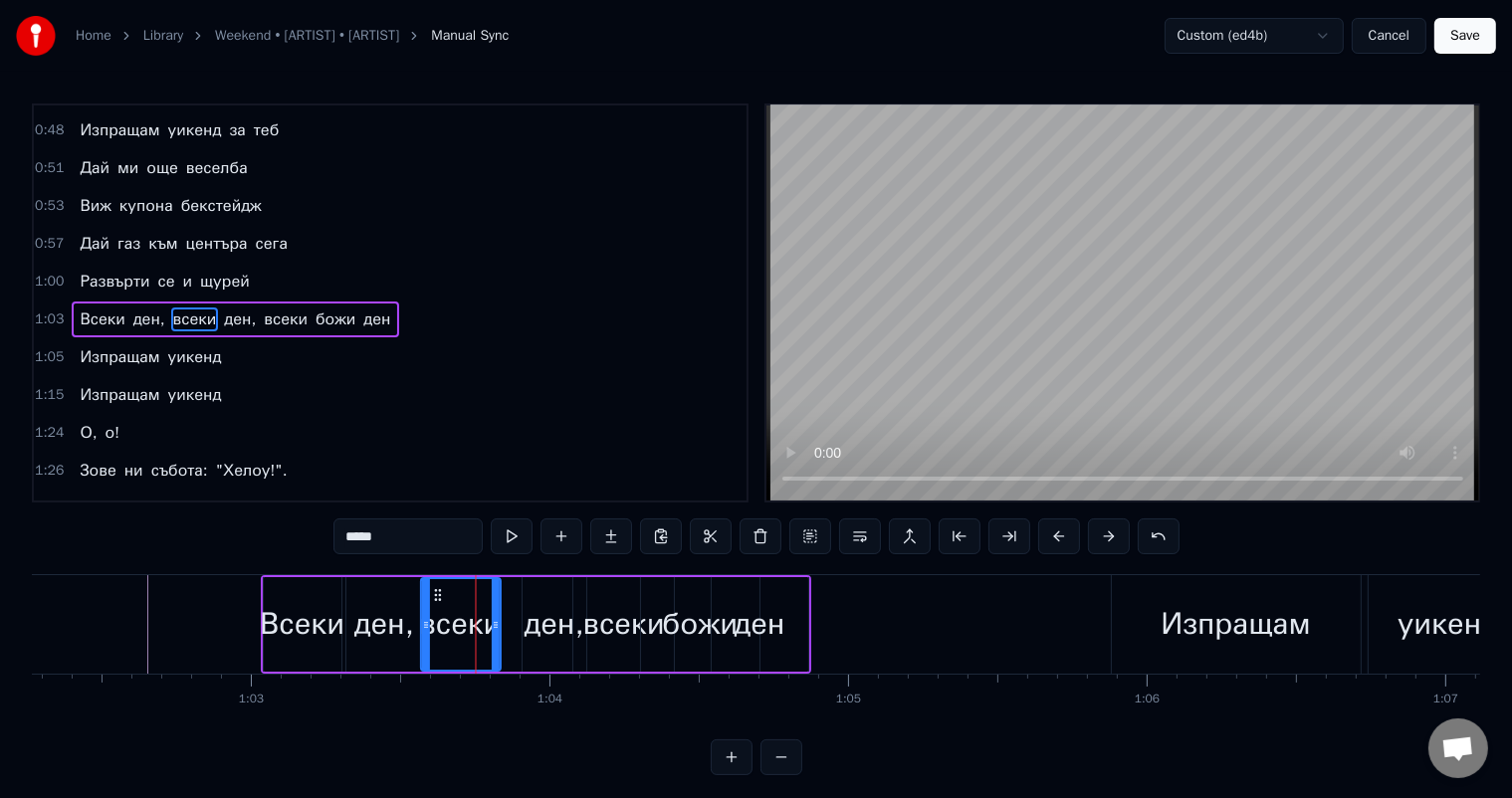 drag, startPoint x: 448, startPoint y: 593, endPoint x: 434, endPoint y: 589, distance: 14.56022 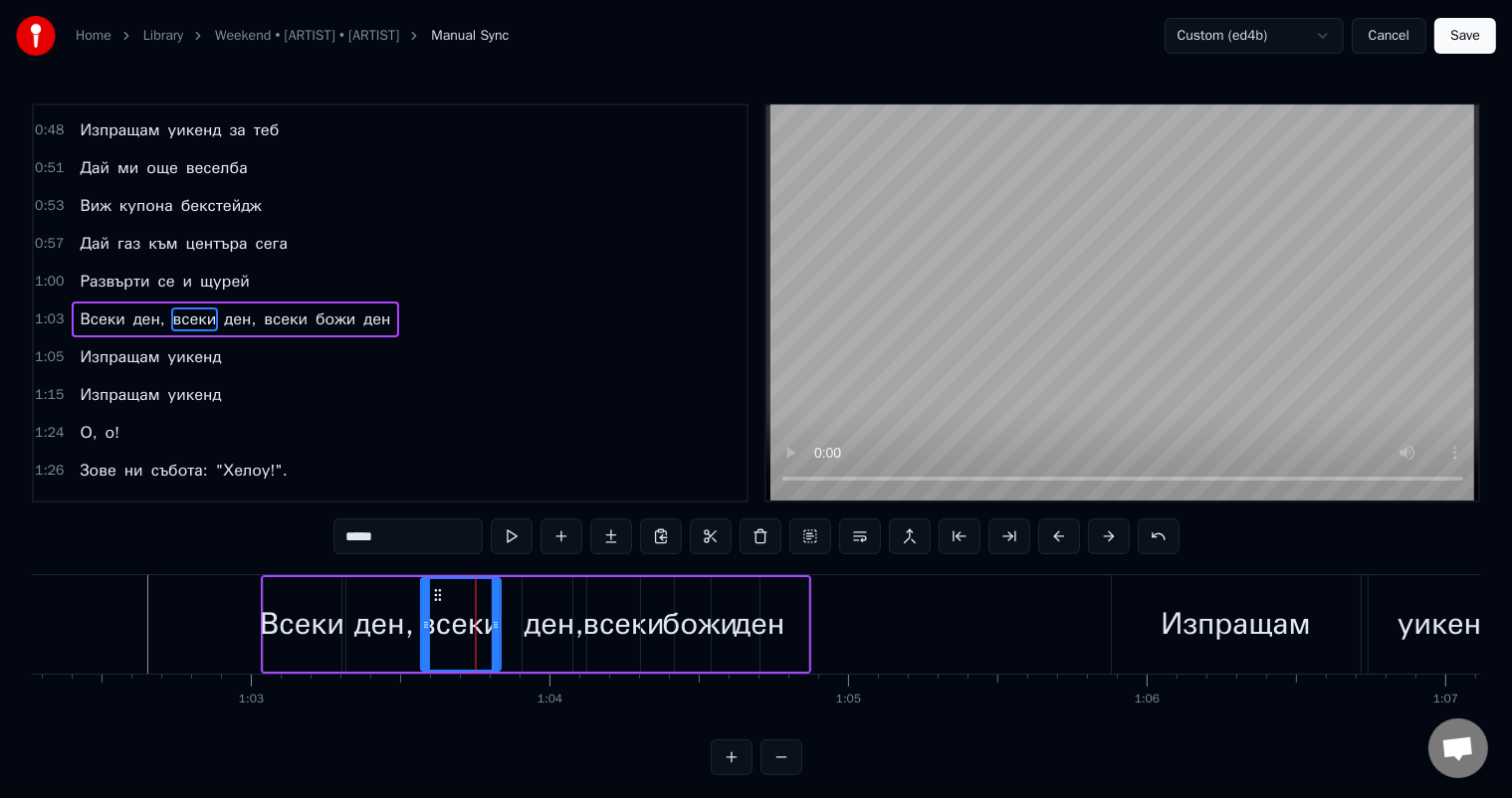 click 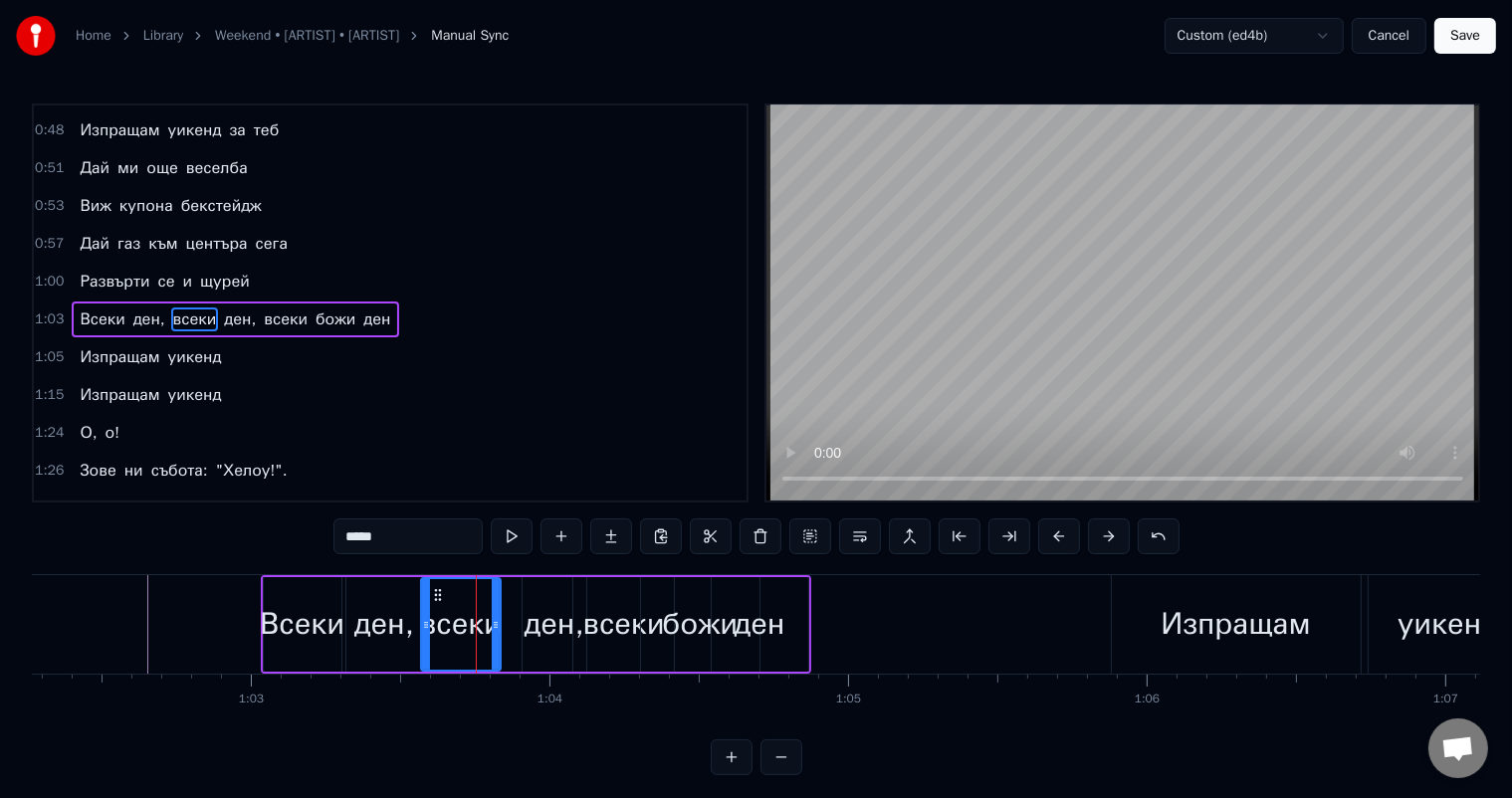 click on "ден," at bounding box center [554, 624] 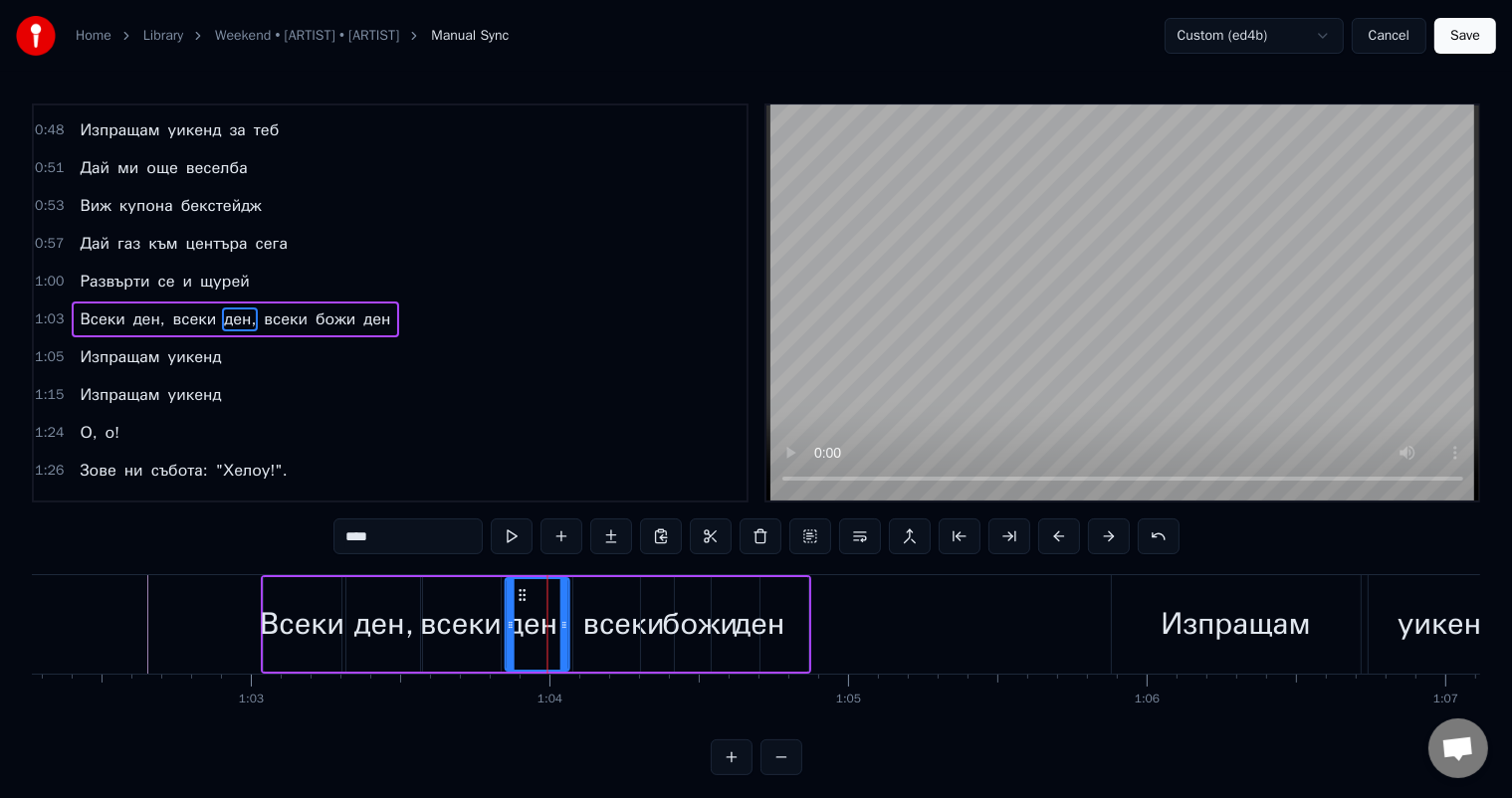 drag, startPoint x: 538, startPoint y: 591, endPoint x: 523, endPoint y: 588, distance: 15.297059 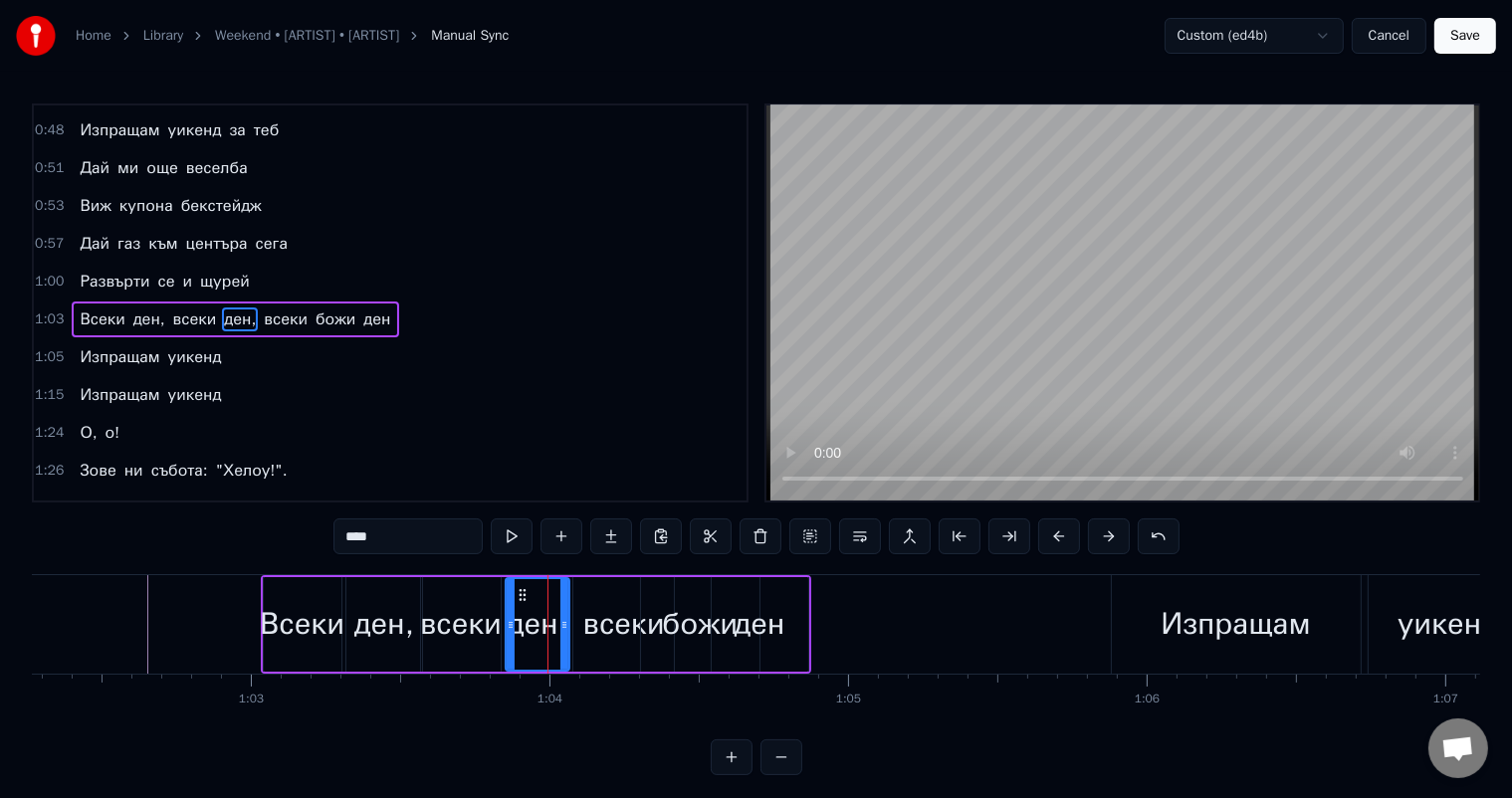 click on "всеки" at bounding box center [624, 624] 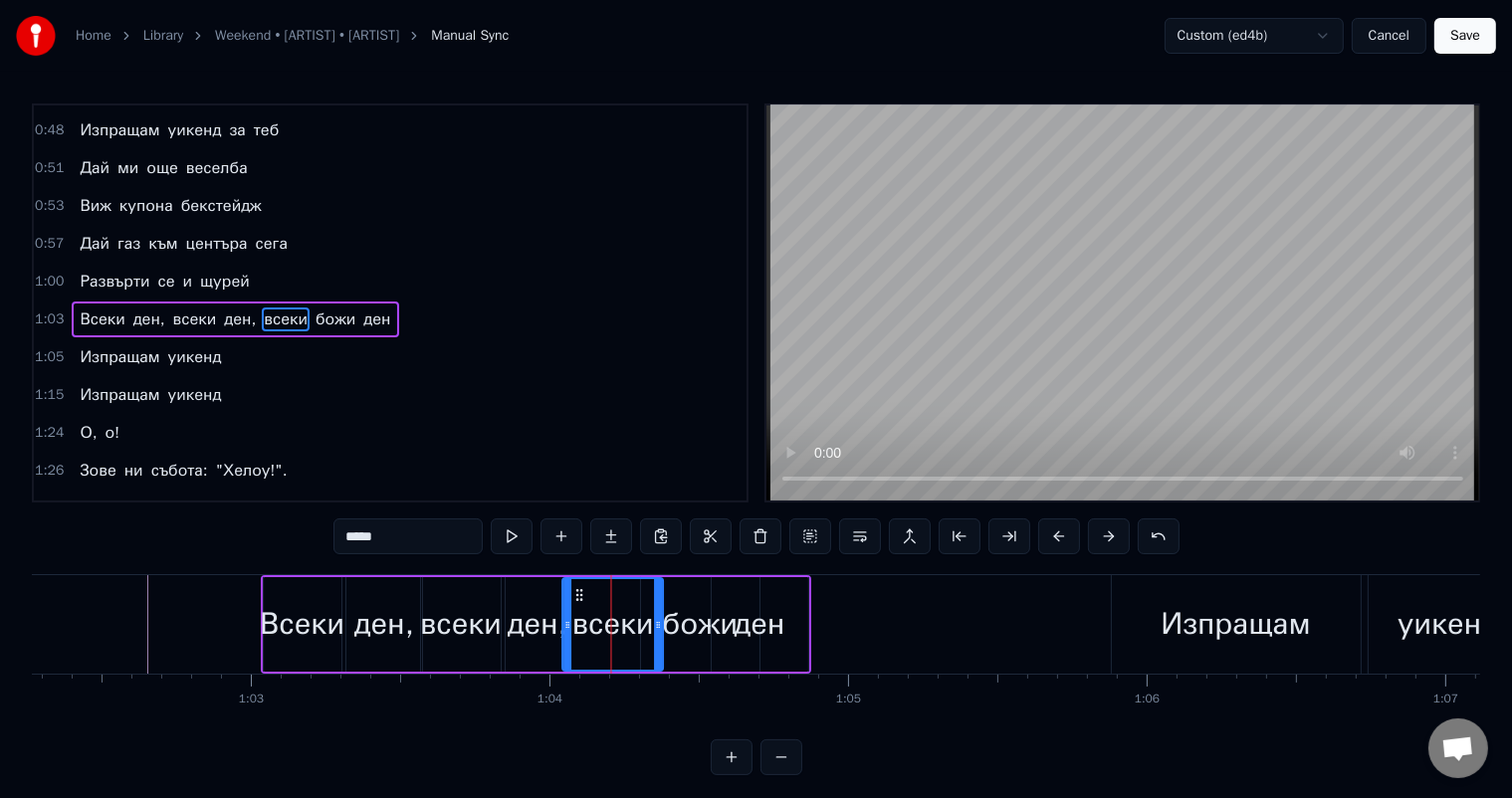 drag, startPoint x: 587, startPoint y: 592, endPoint x: 577, endPoint y: 590, distance: 10.198039 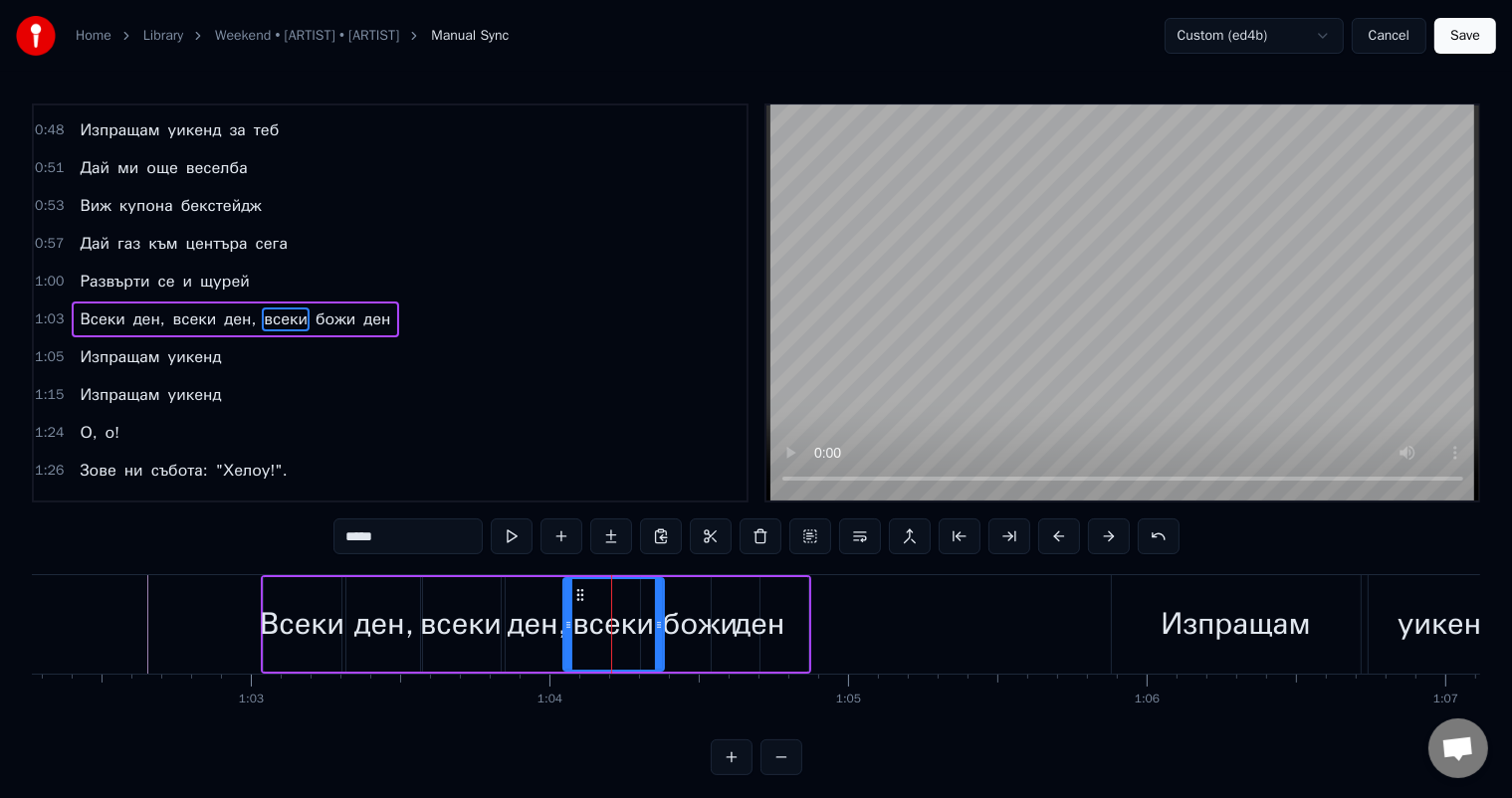 click on "божи" at bounding box center (700, 624) 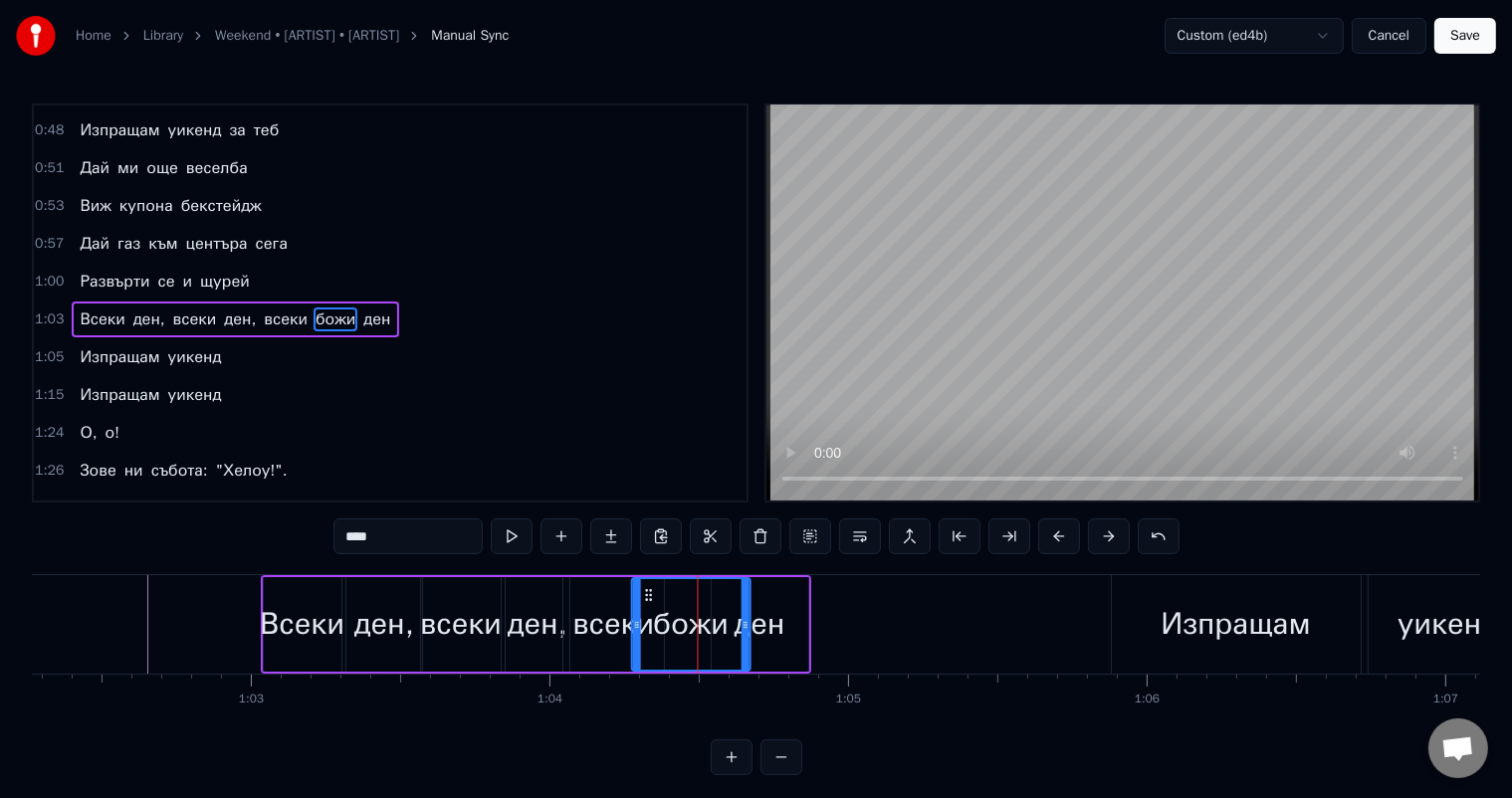 click 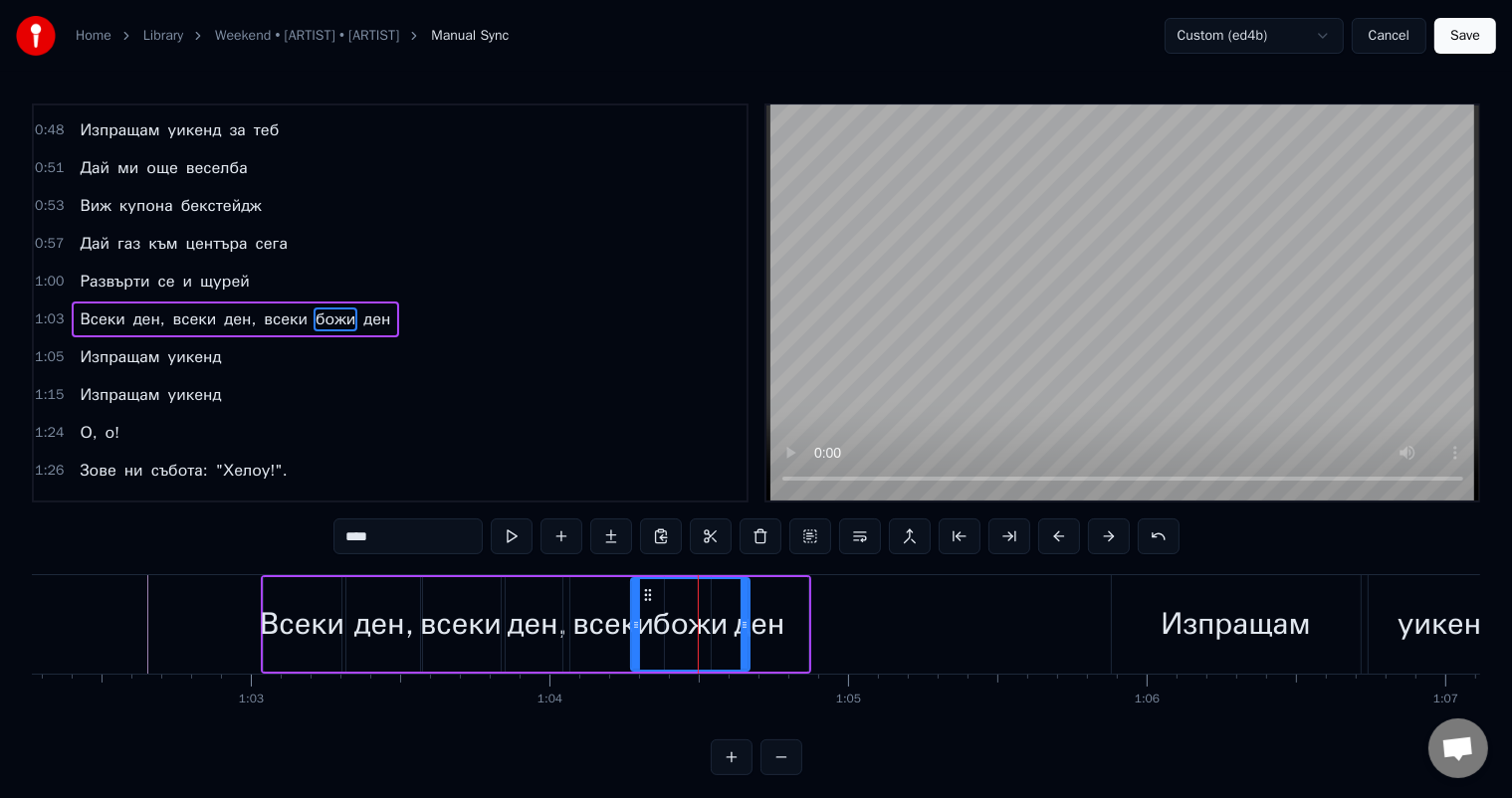 click on "ден" at bounding box center [759, 624] 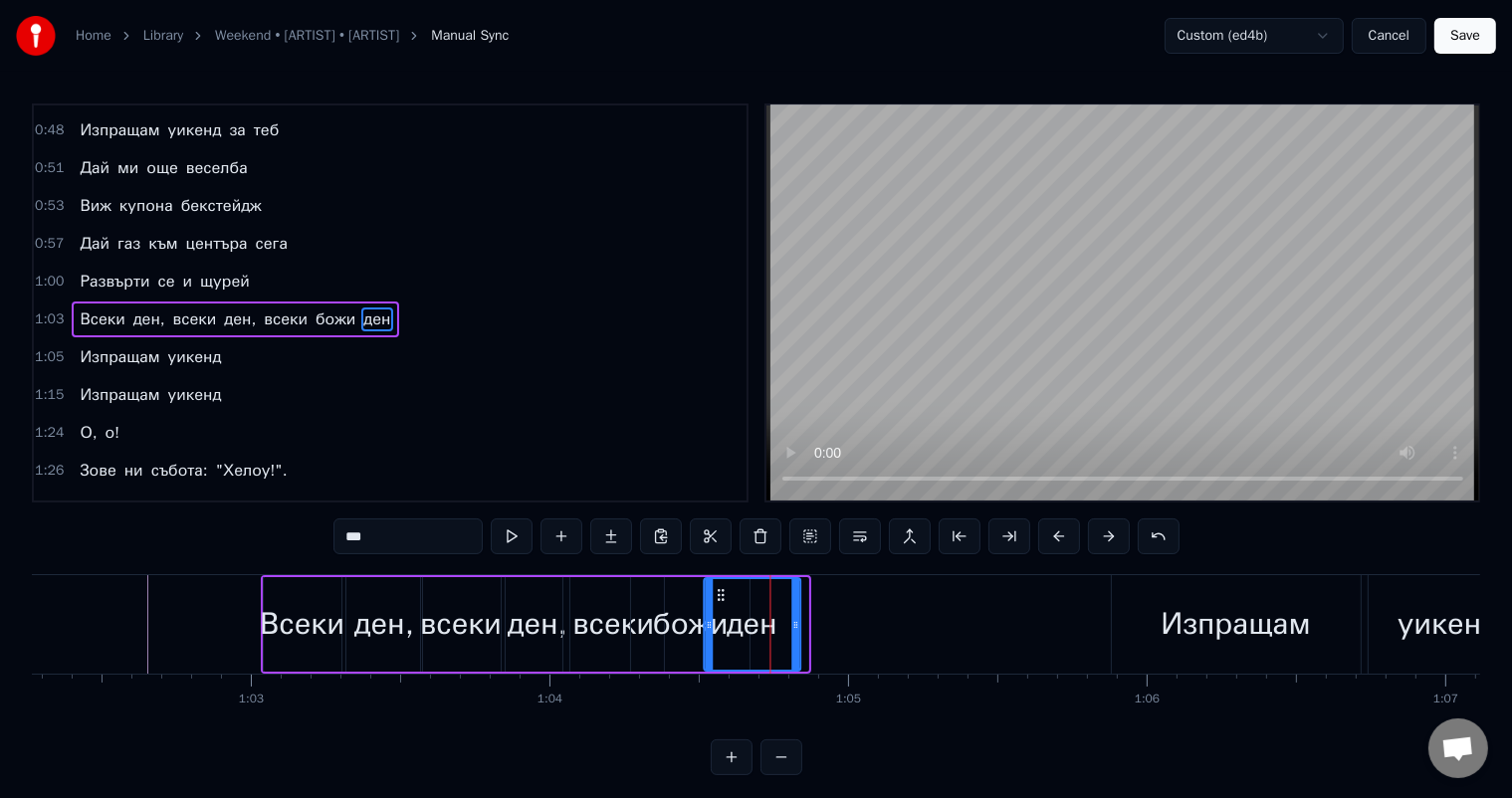 click 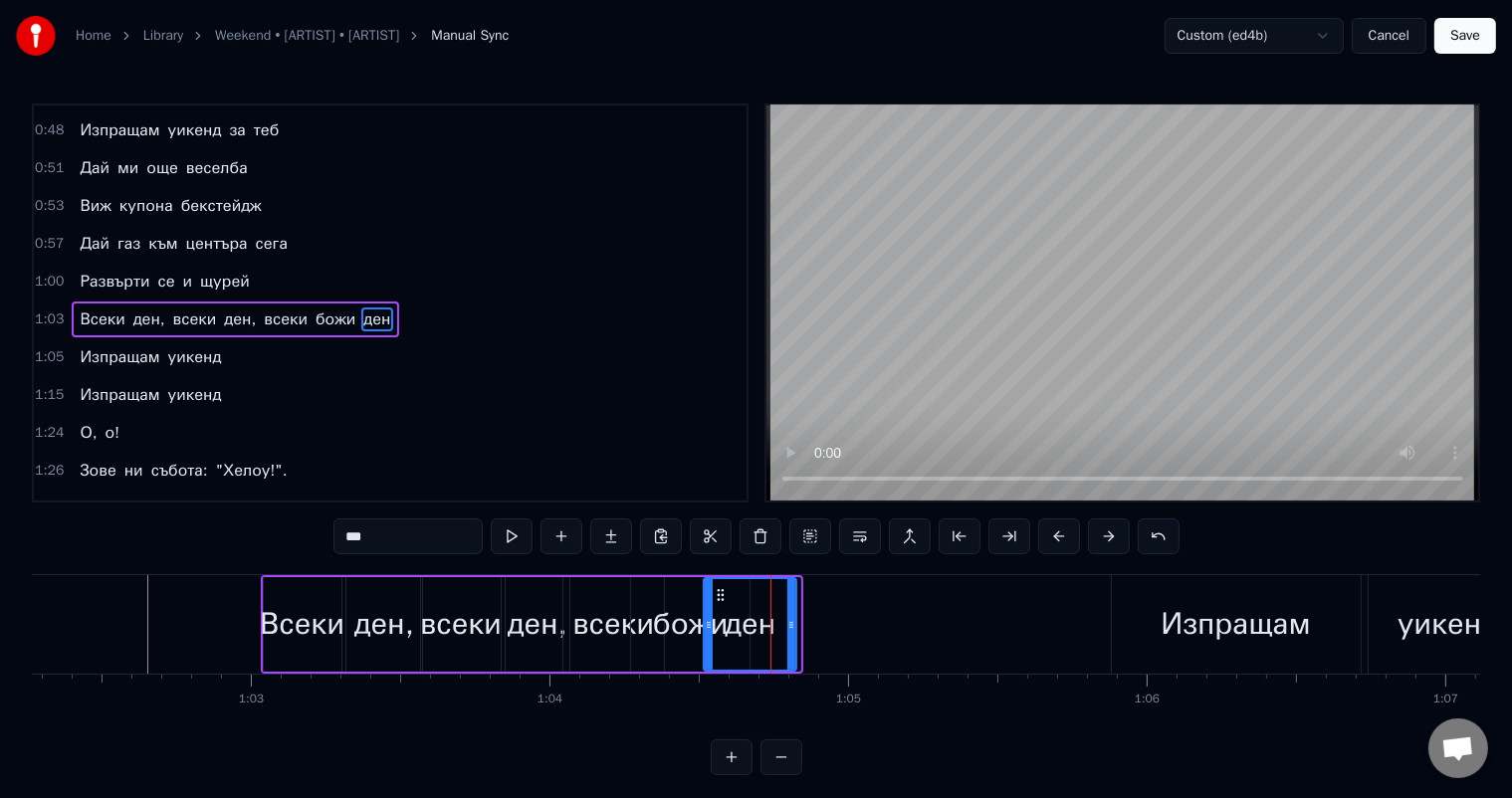 click 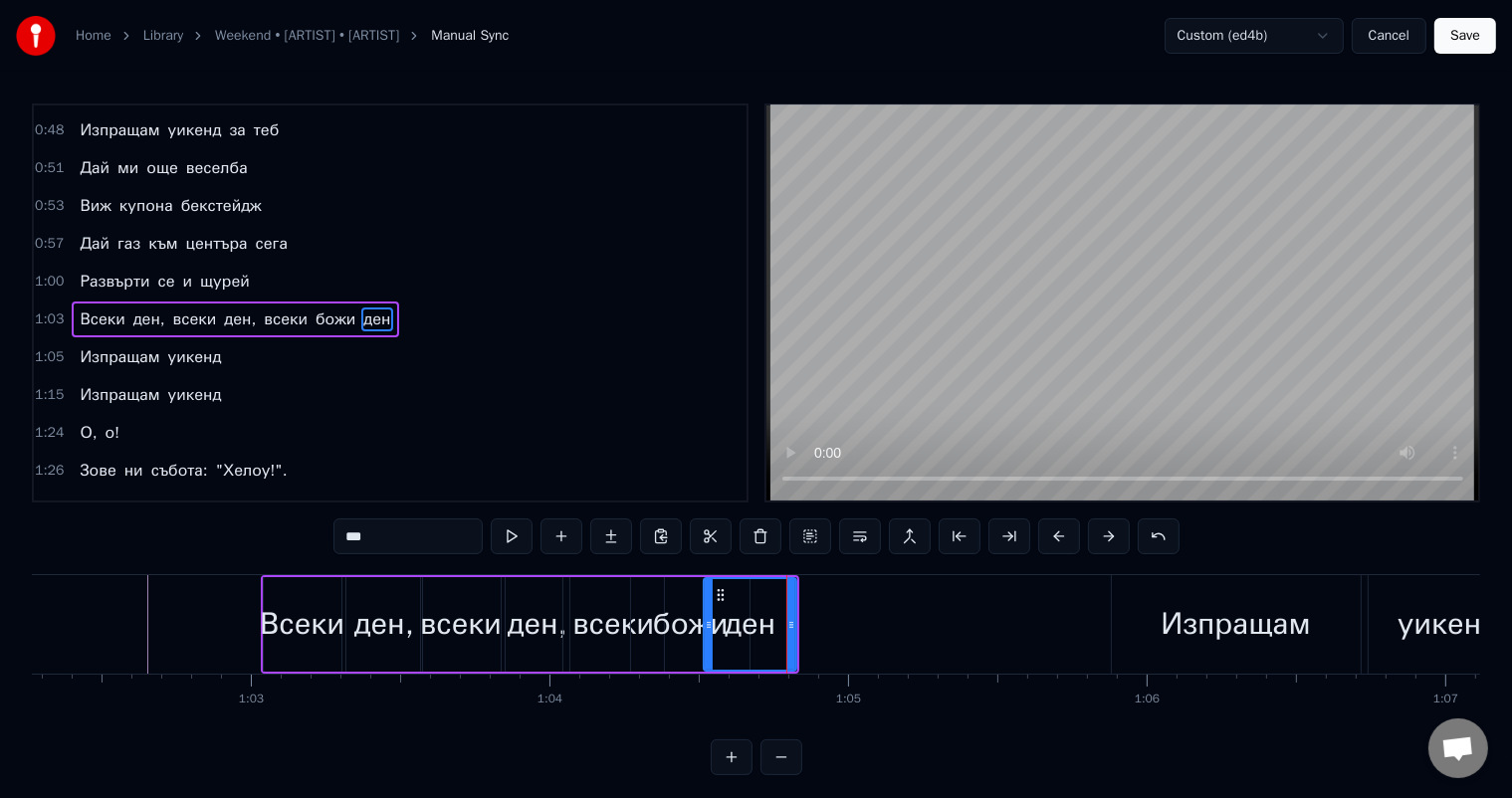 click at bounding box center [8570, 624] 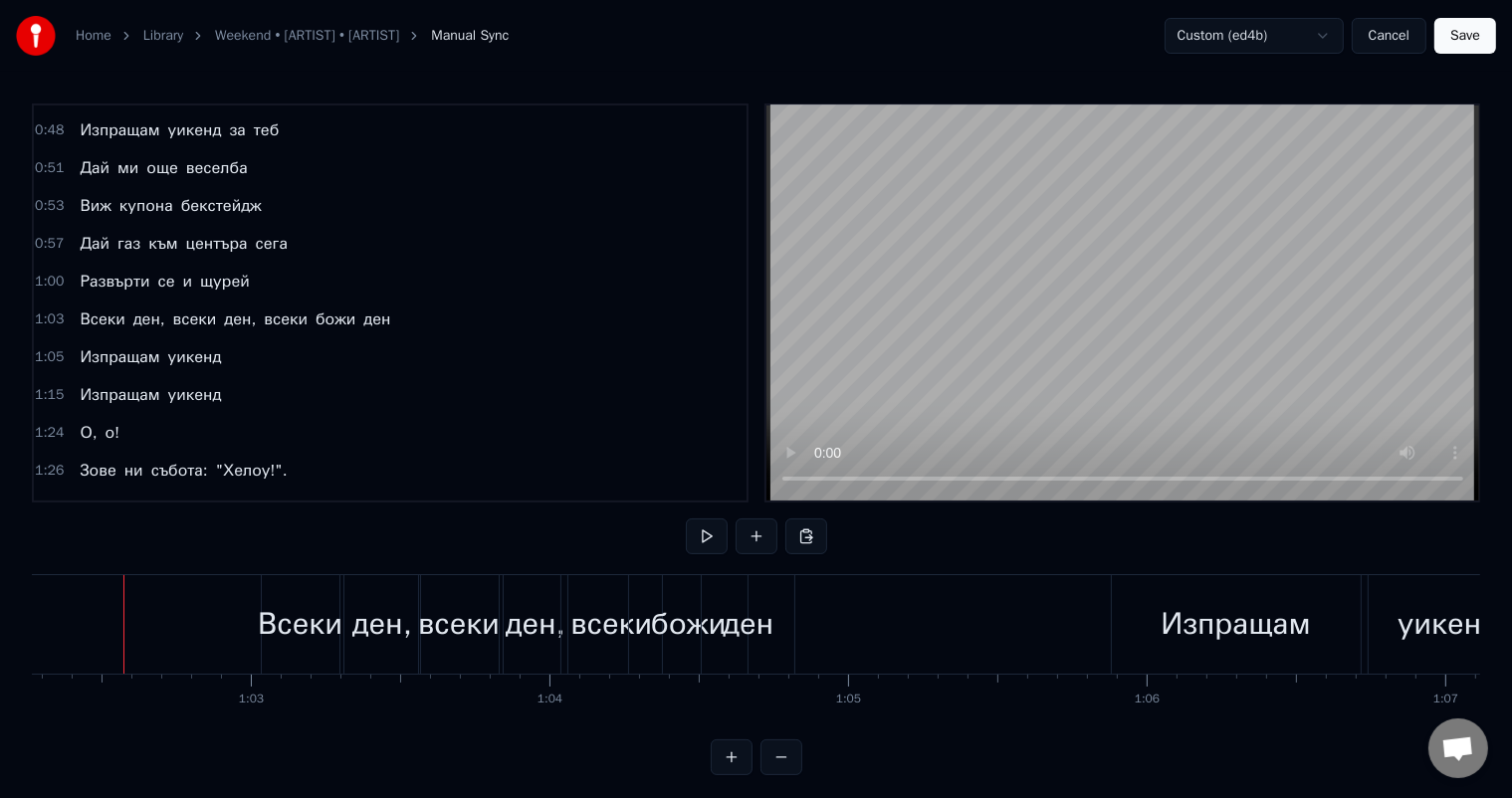 scroll, scrollTop: 0, scrollLeft: 18586, axis: horizontal 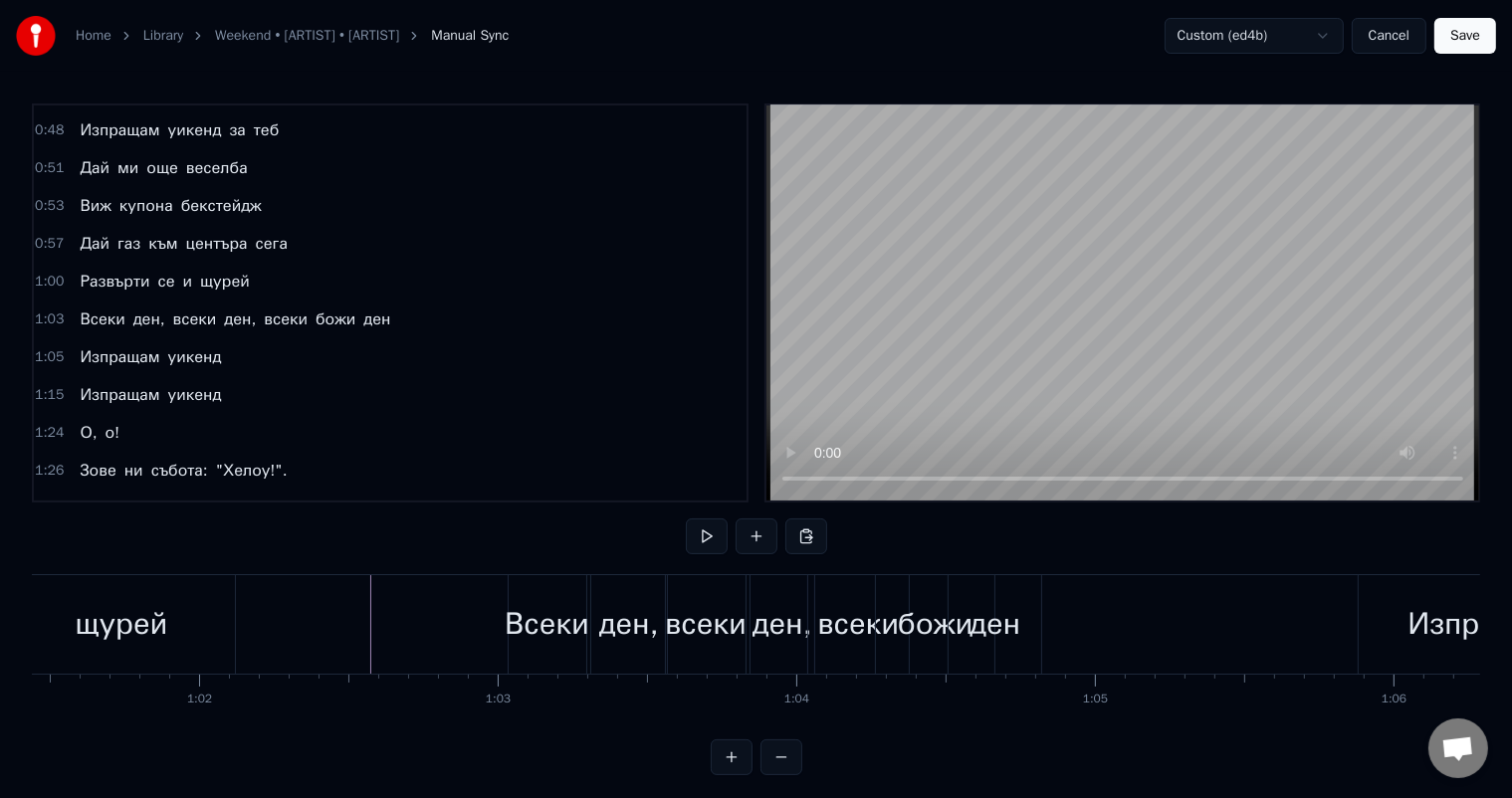 click at bounding box center (8817, 624) 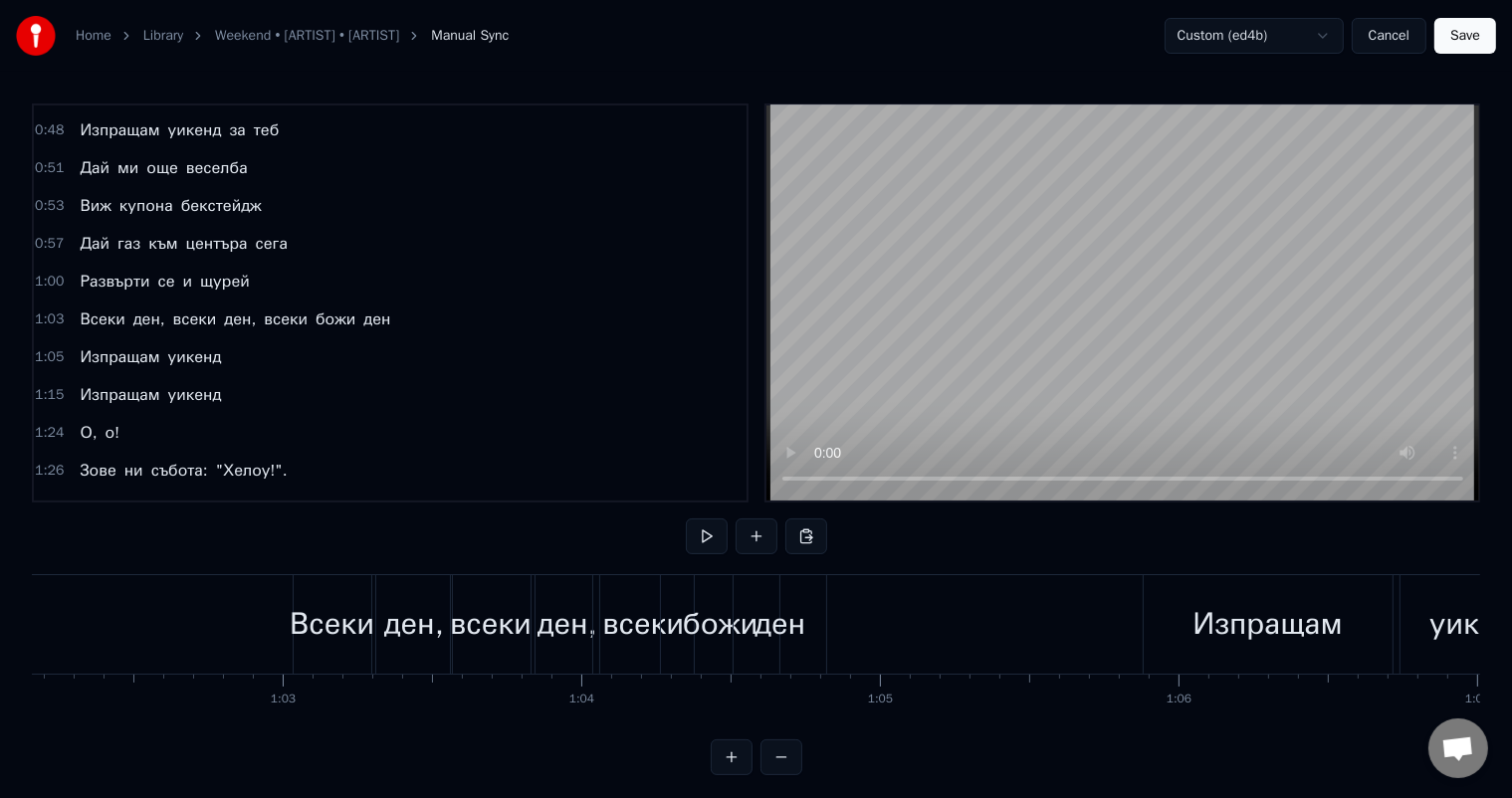 scroll, scrollTop: 0, scrollLeft: 18500, axis: horizontal 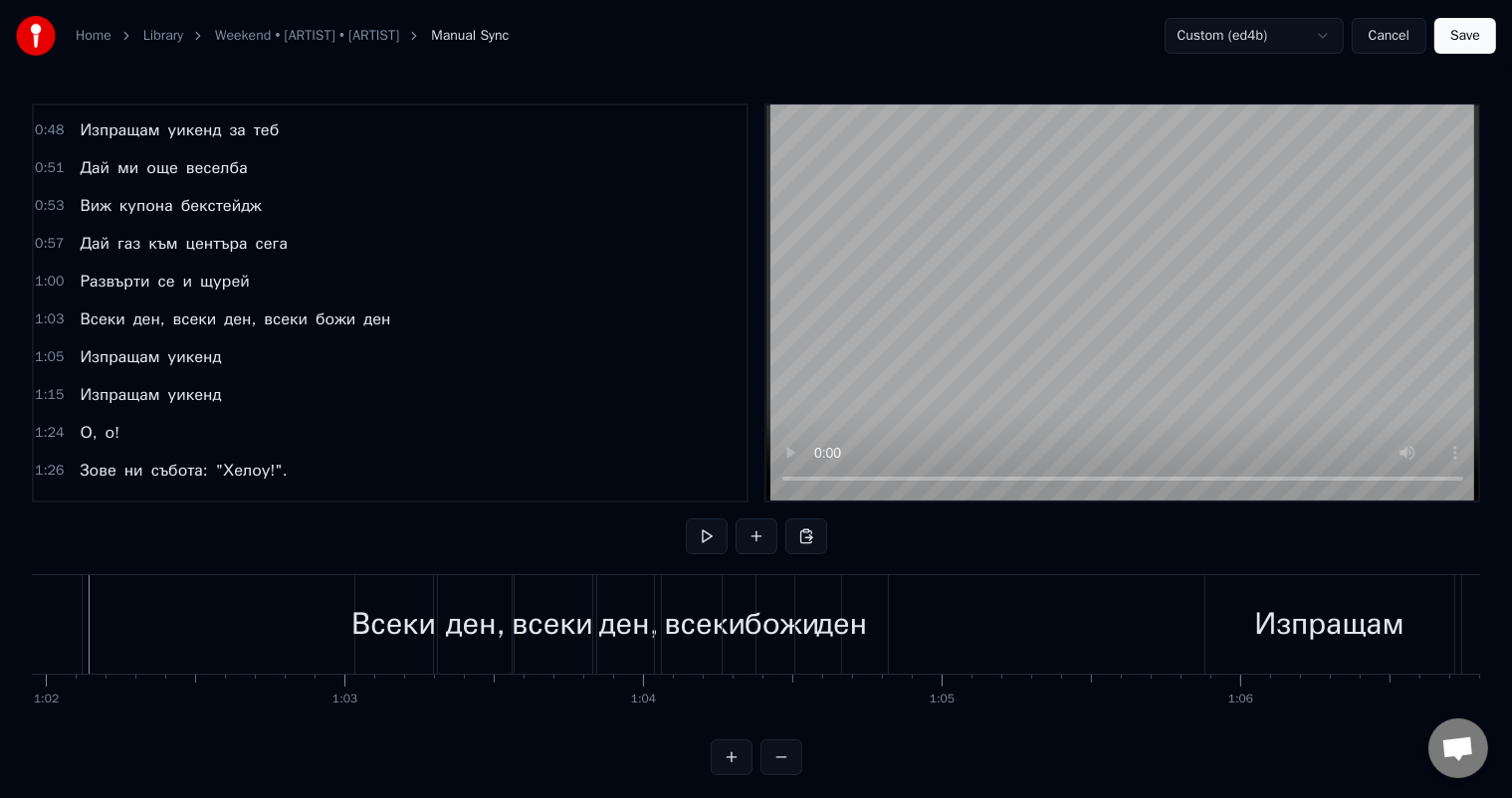 click on "ден," at bounding box center [629, 624] 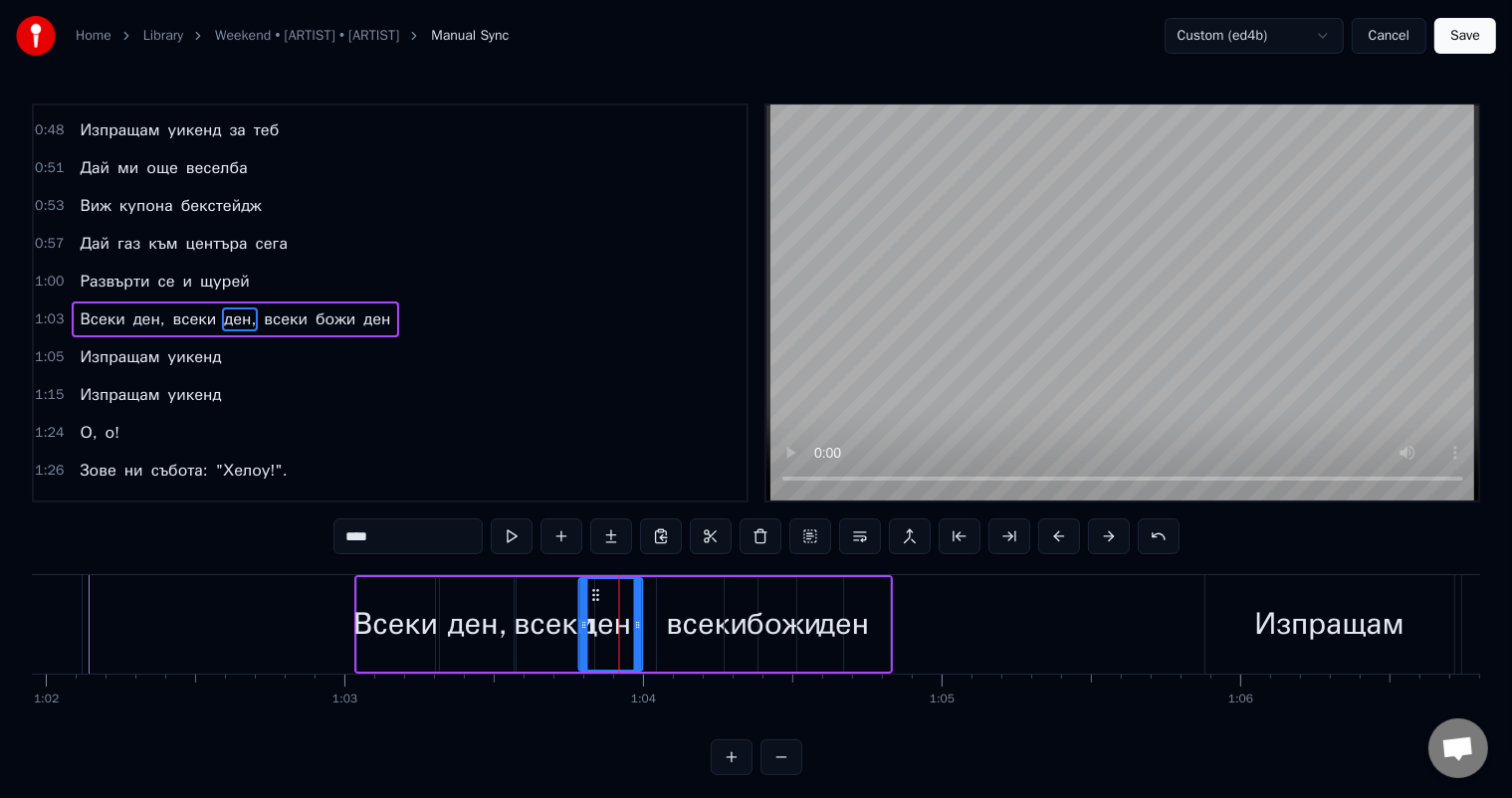 drag, startPoint x: 613, startPoint y: 593, endPoint x: 593, endPoint y: 590, distance: 20.22375 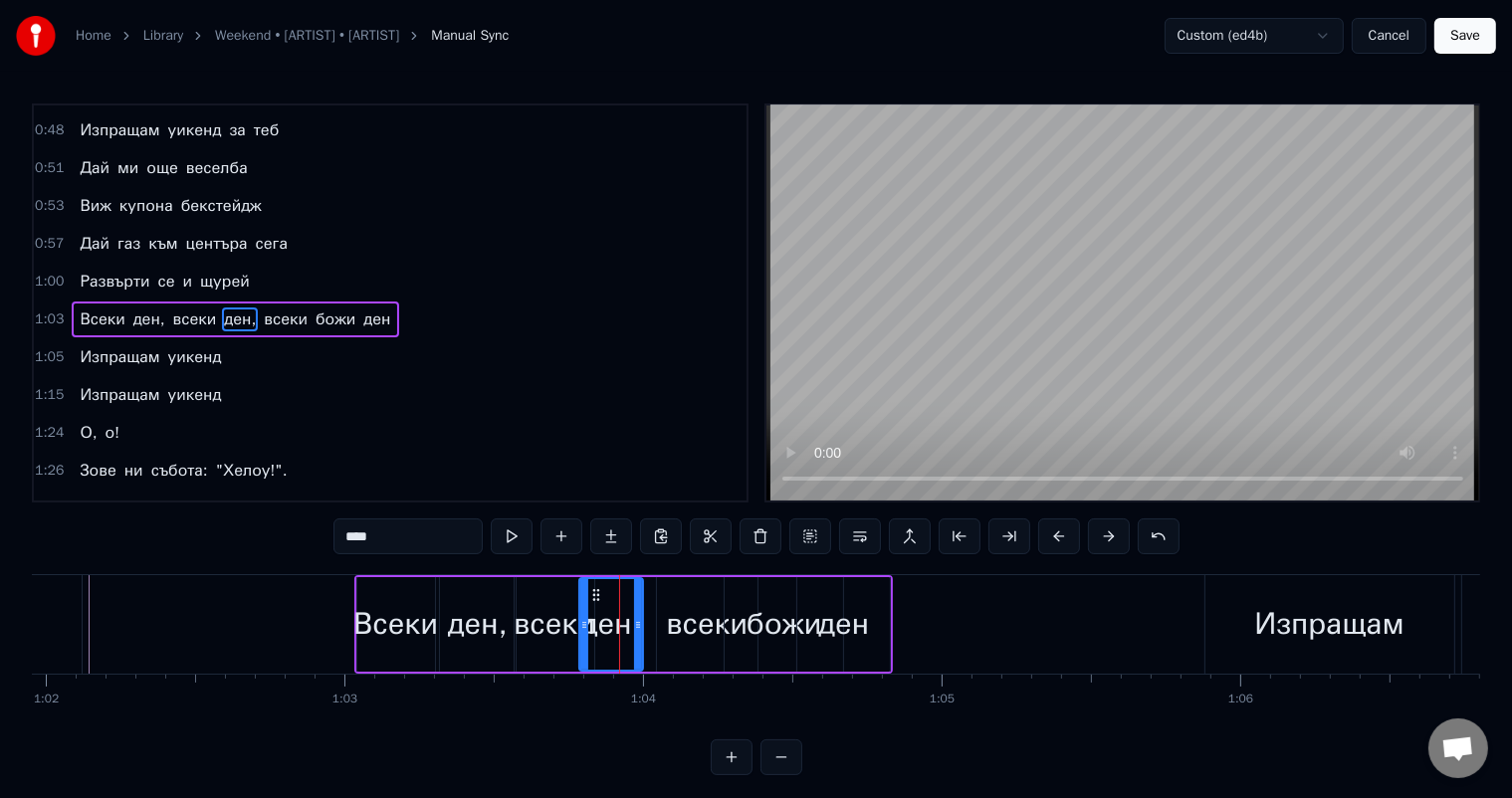click on "всеки" at bounding box center (707, 624) 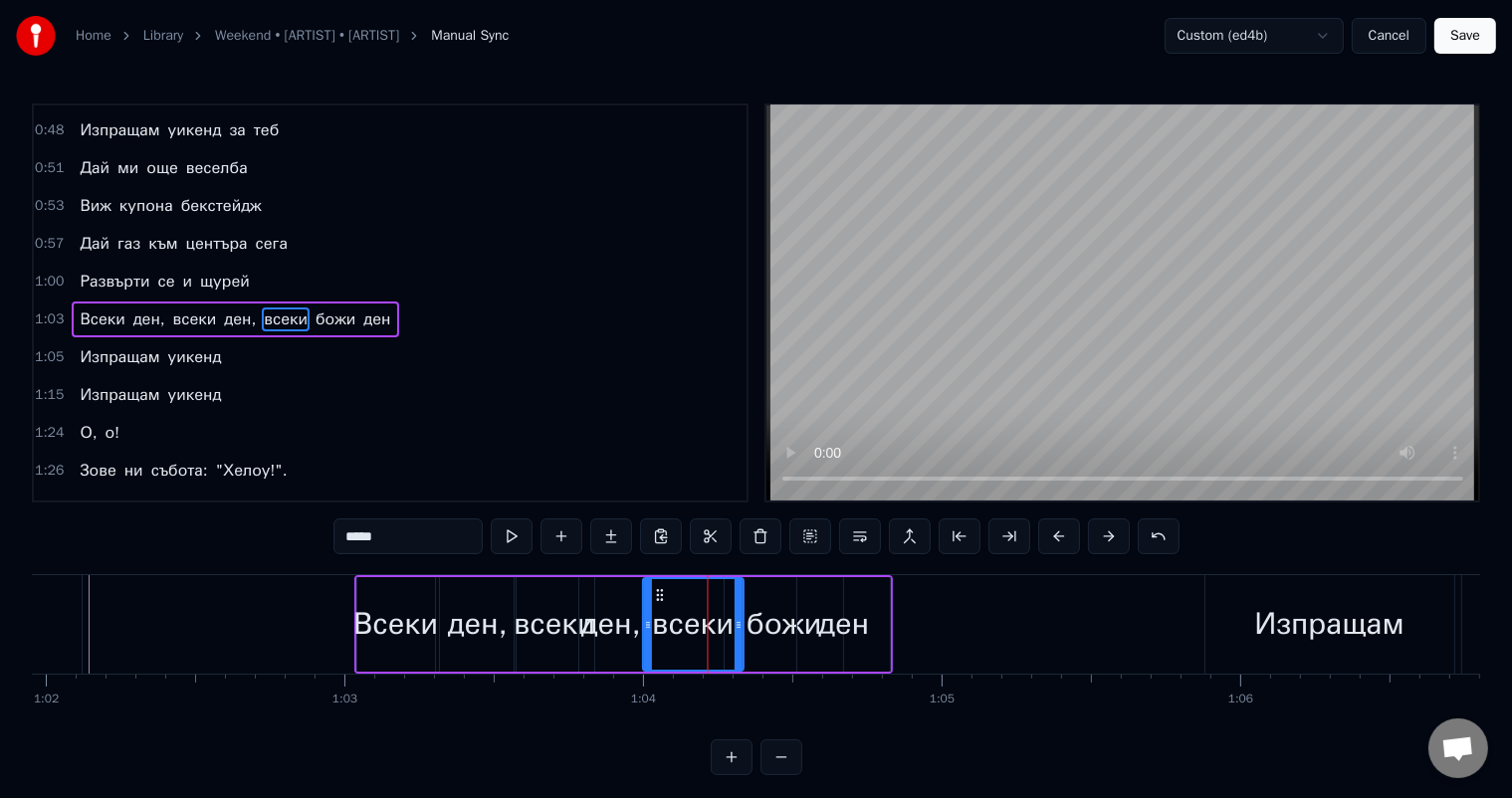 drag, startPoint x: 669, startPoint y: 594, endPoint x: 659, endPoint y: 593, distance: 10.049876 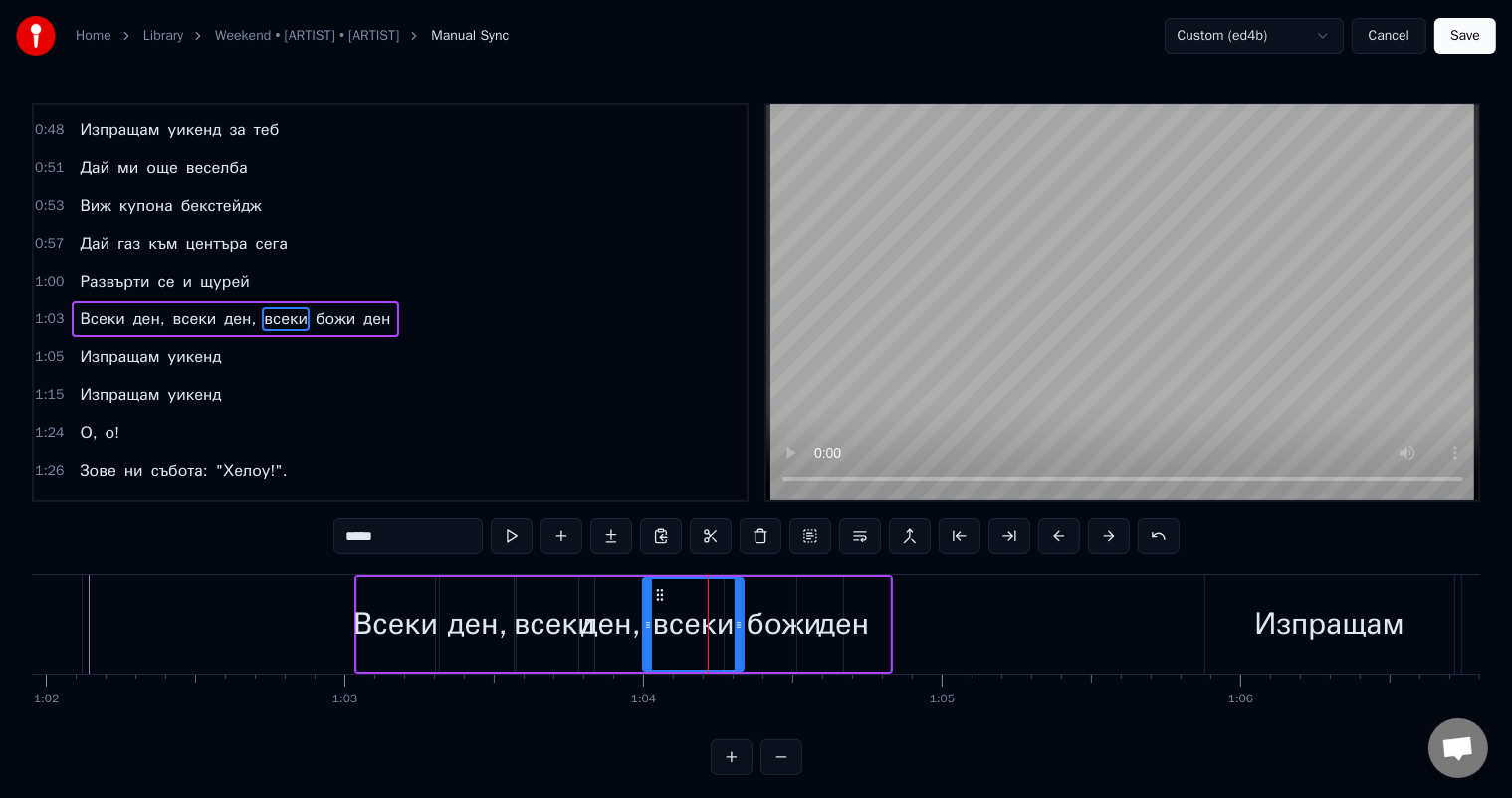 click on "божи" at bounding box center (784, 624) 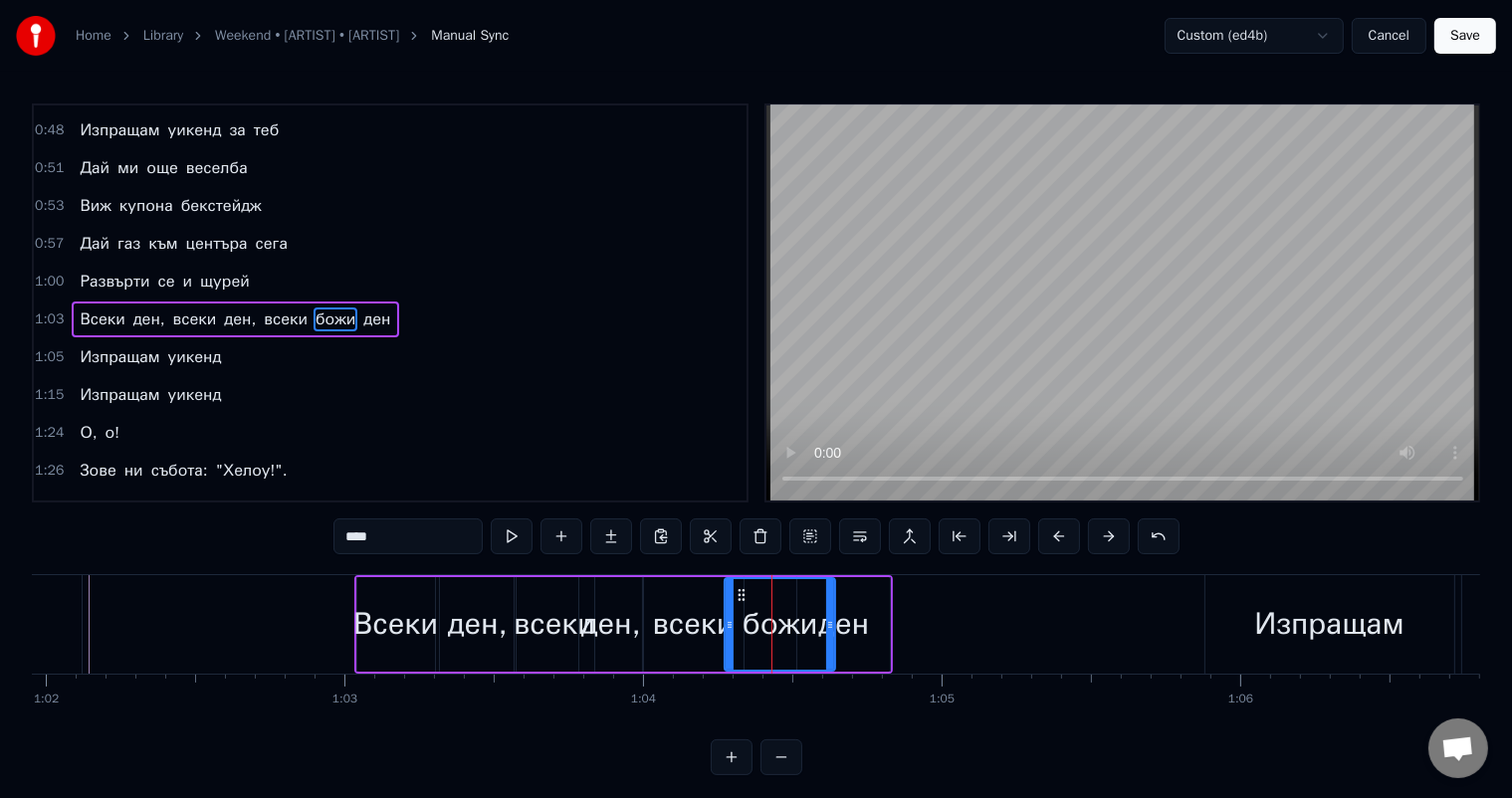 click 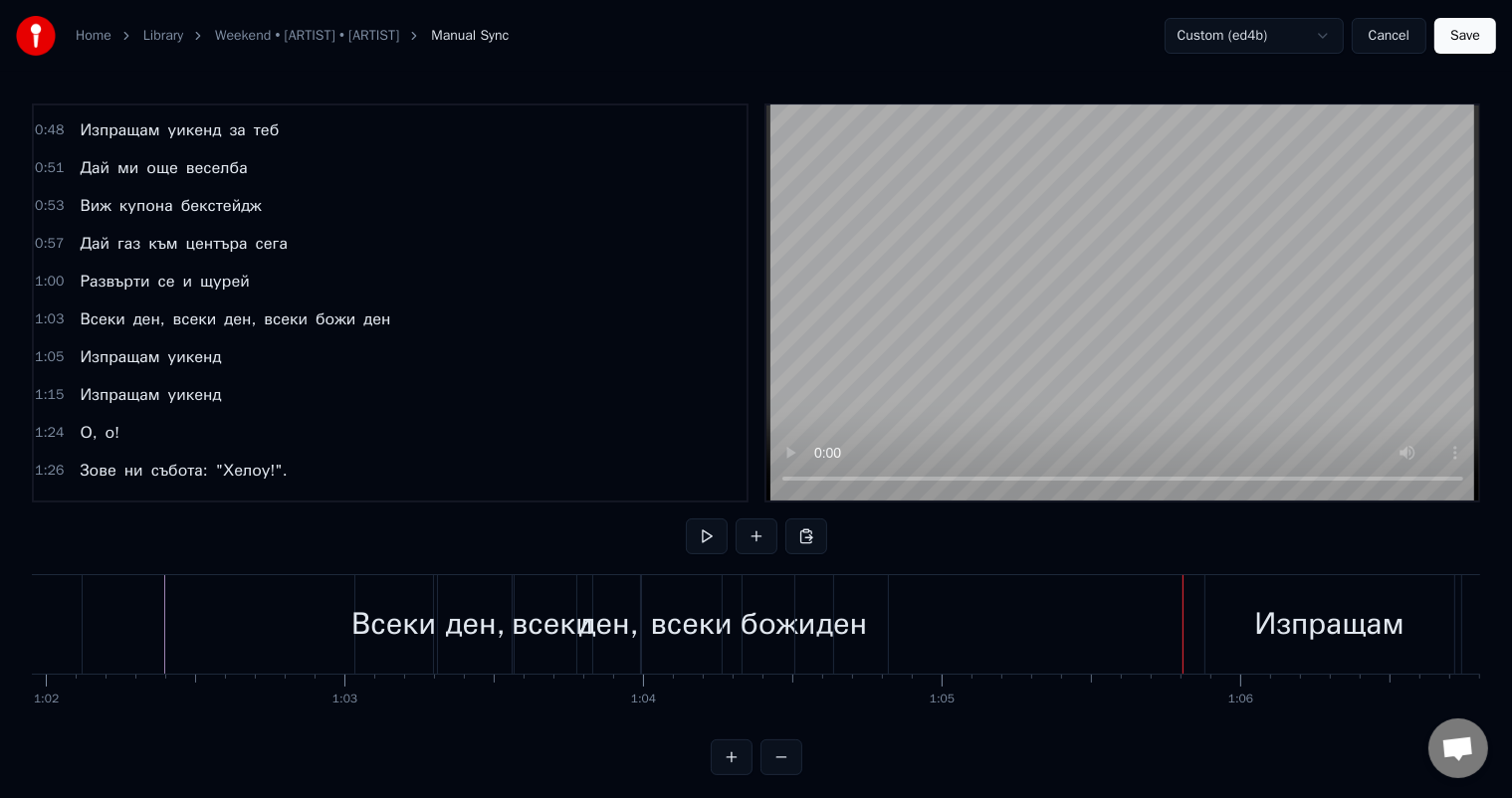 click on "Save" at bounding box center [1465, 36] 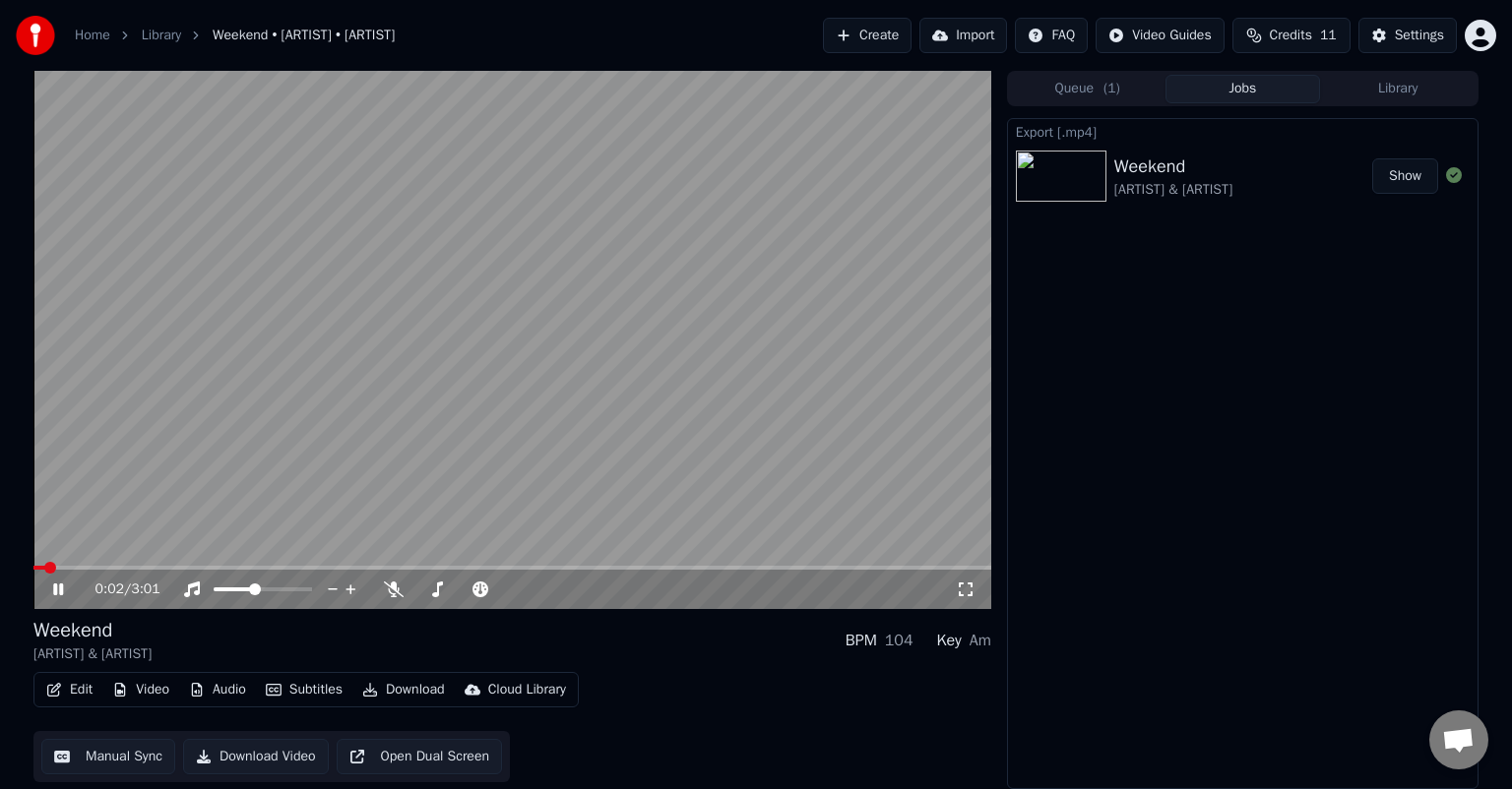 click 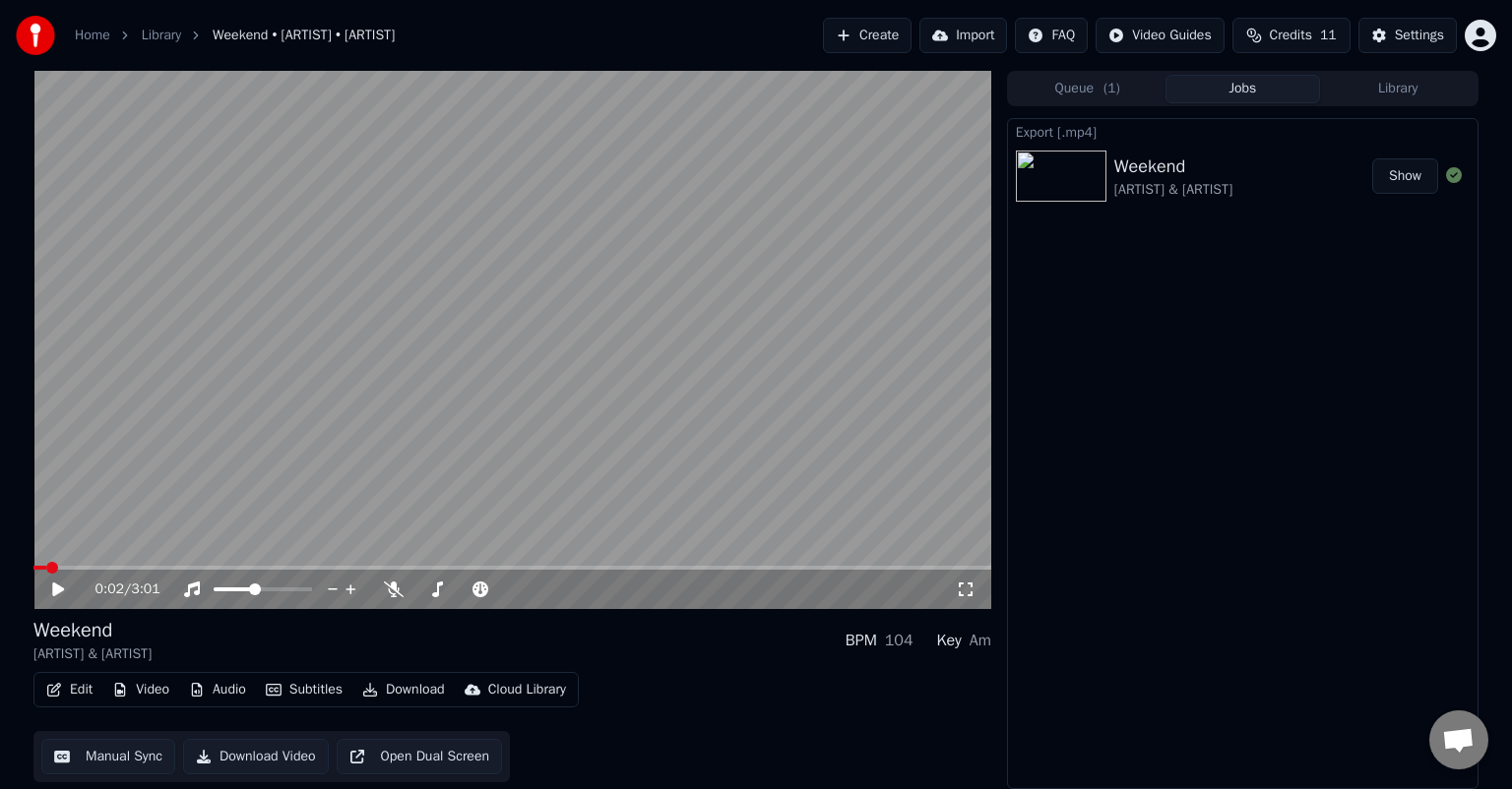 click on "Download Video" at bounding box center [256, 757] 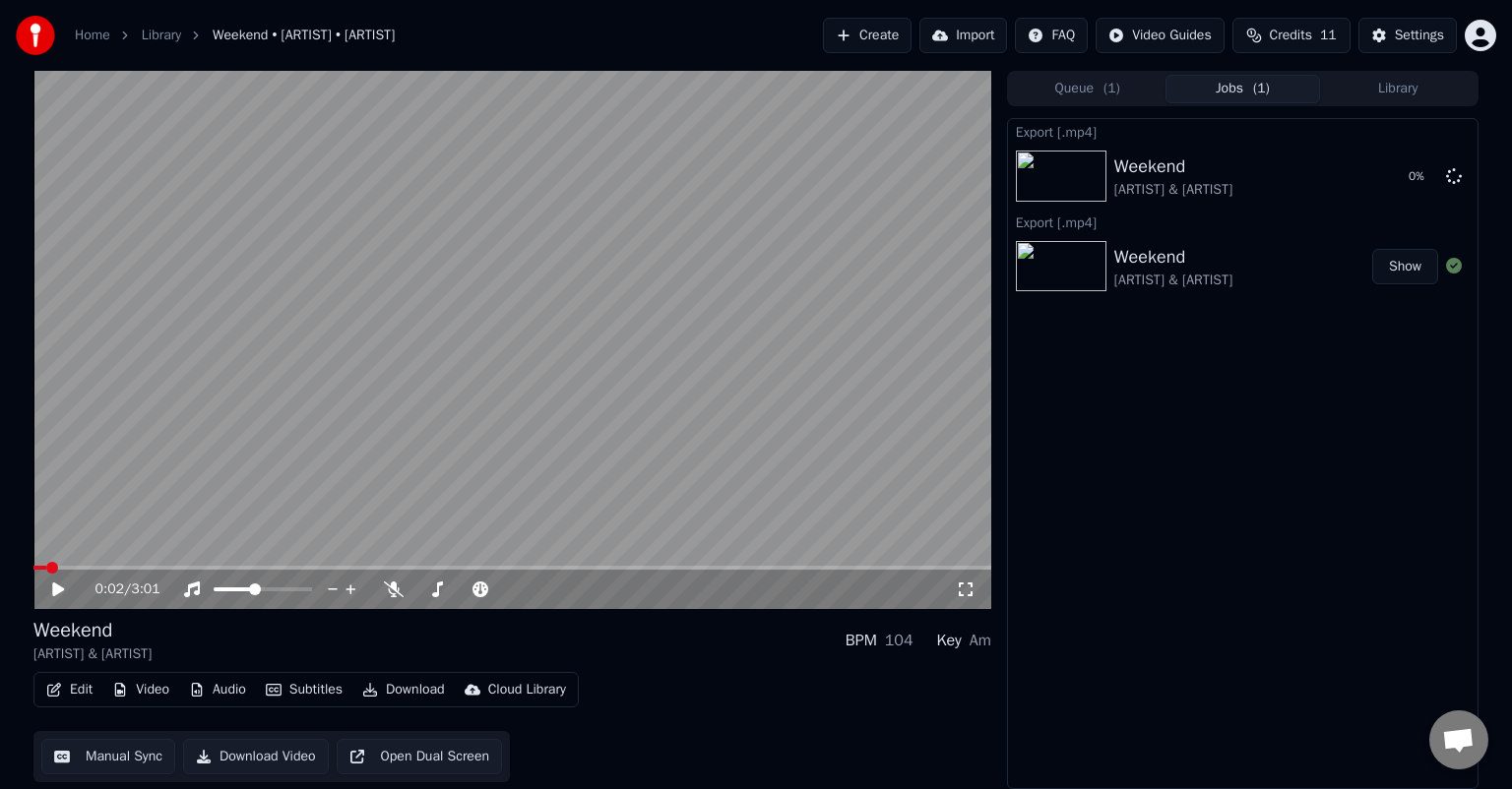click on "Download" at bounding box center [404, 690] 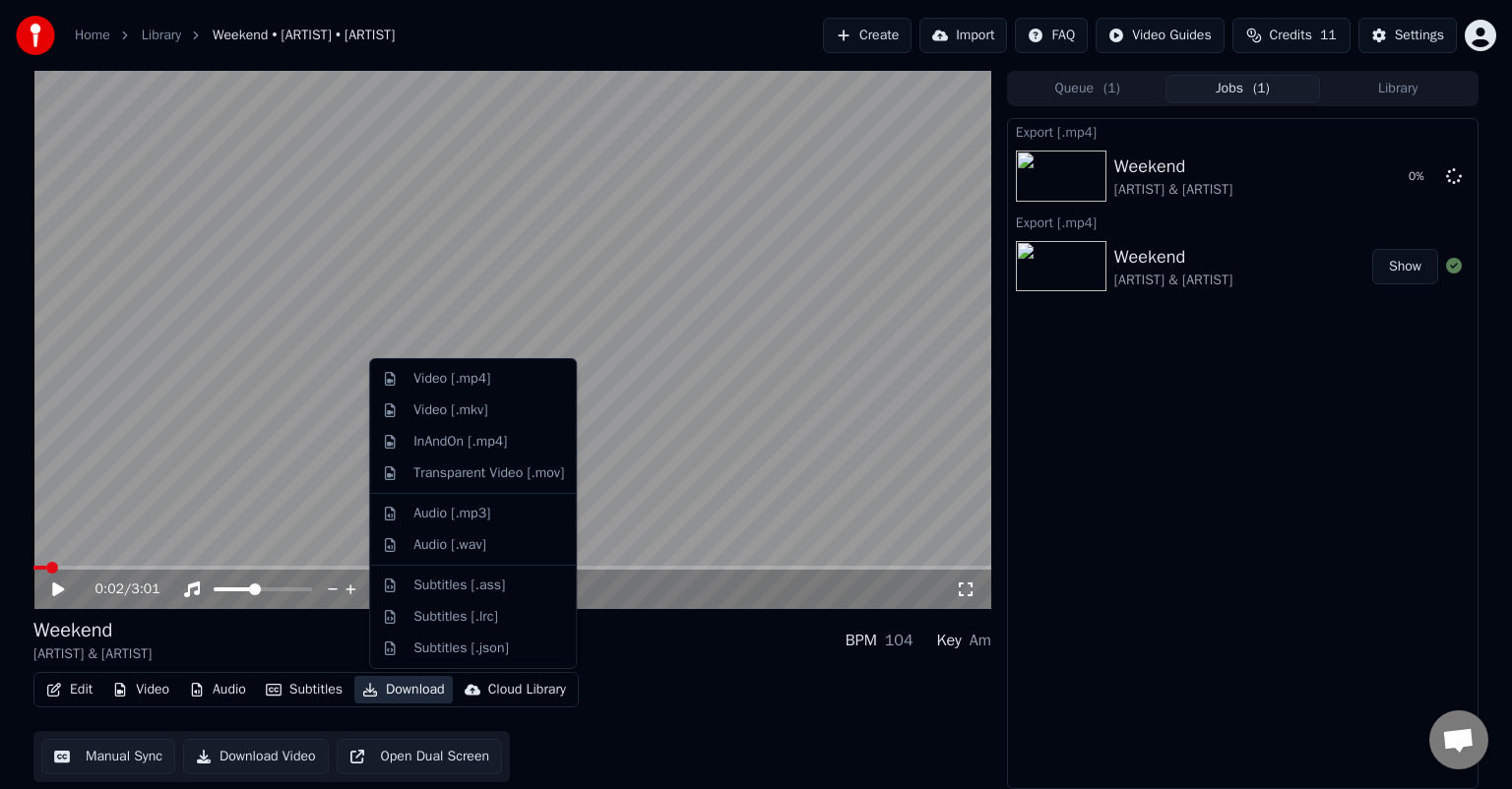 click on "Weekend [ARTIST] • [ARTIST] 0 %" at bounding box center (1242, 176) 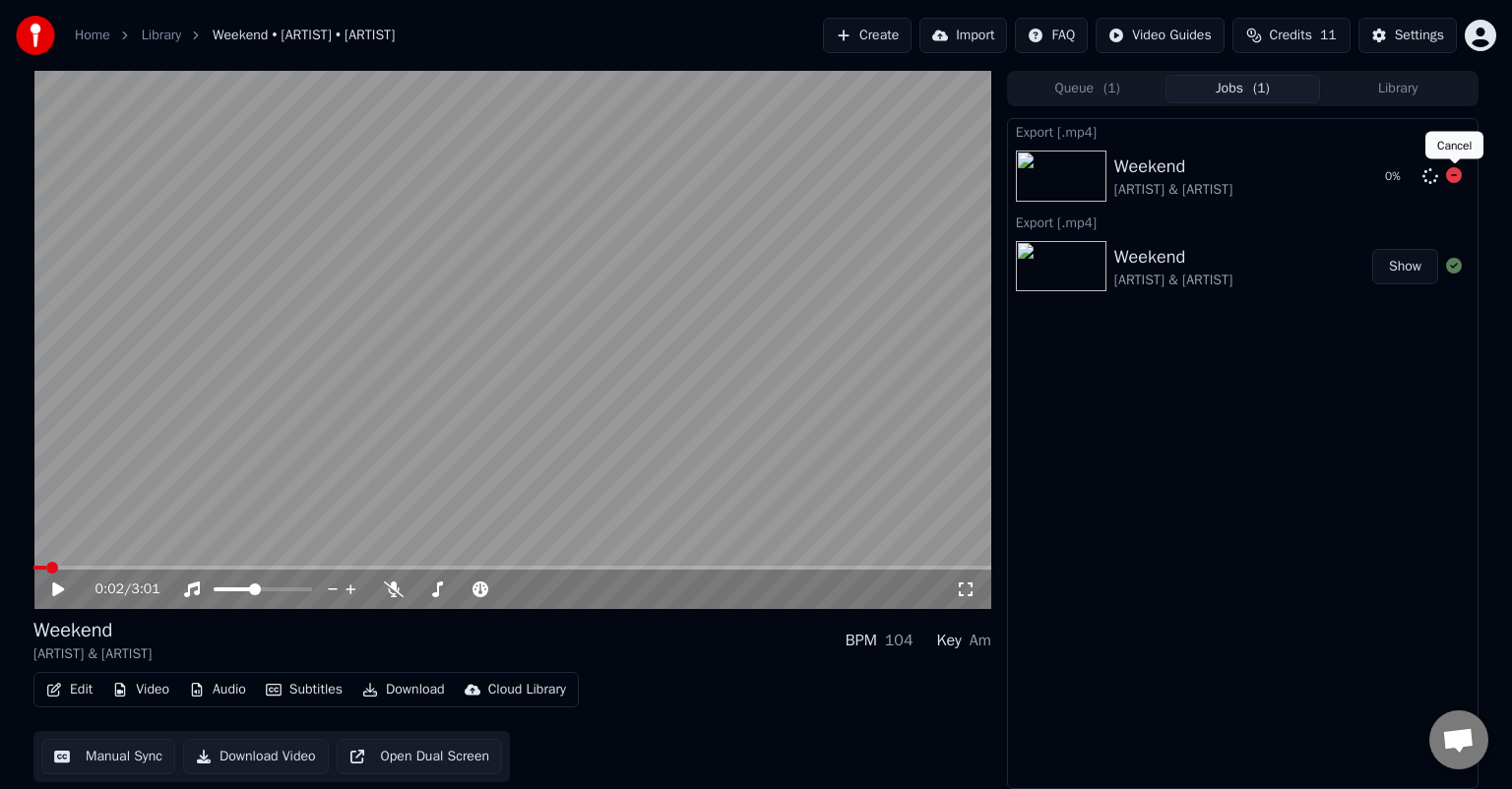 click 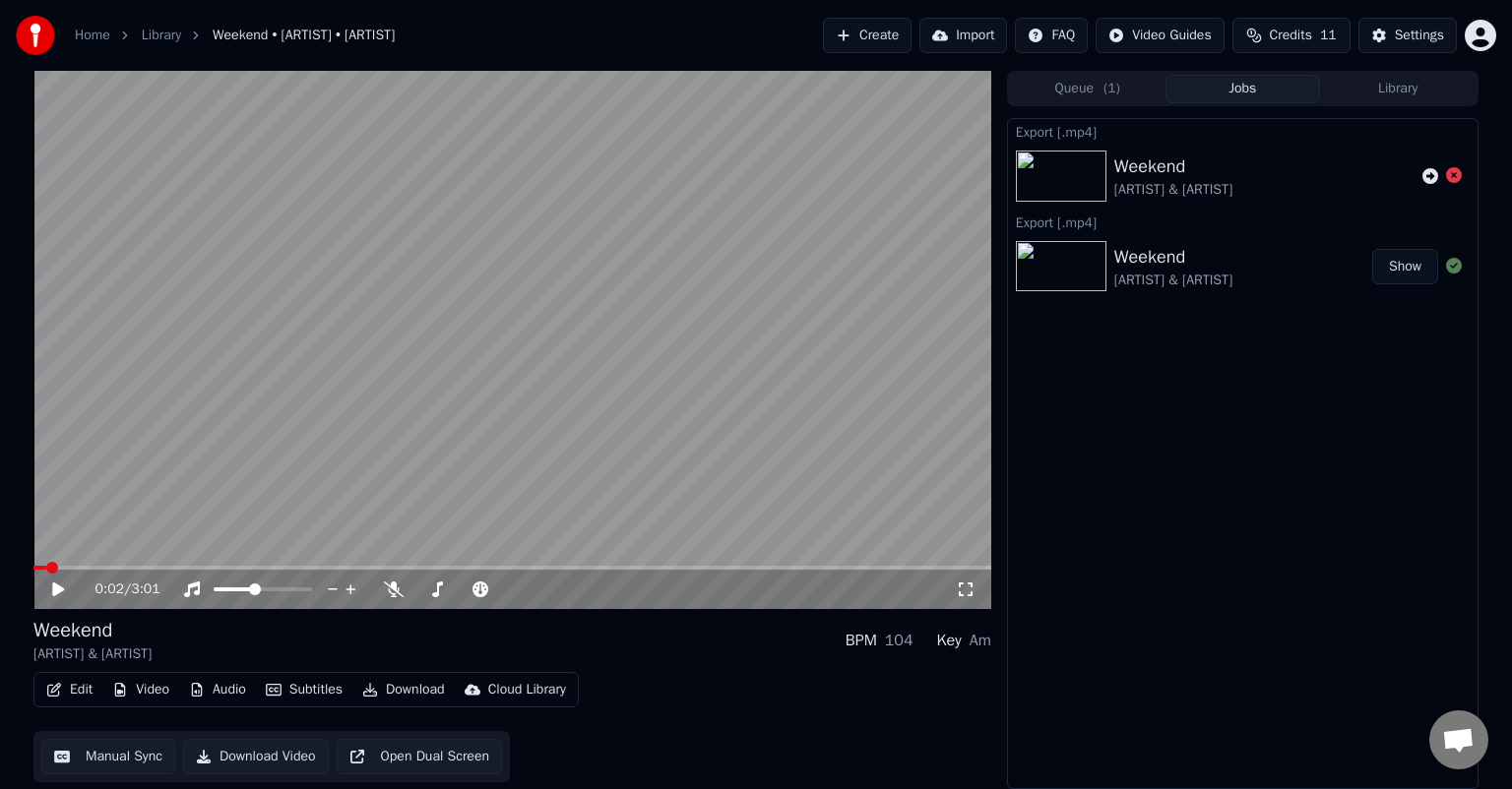 click on "Download" at bounding box center (404, 690) 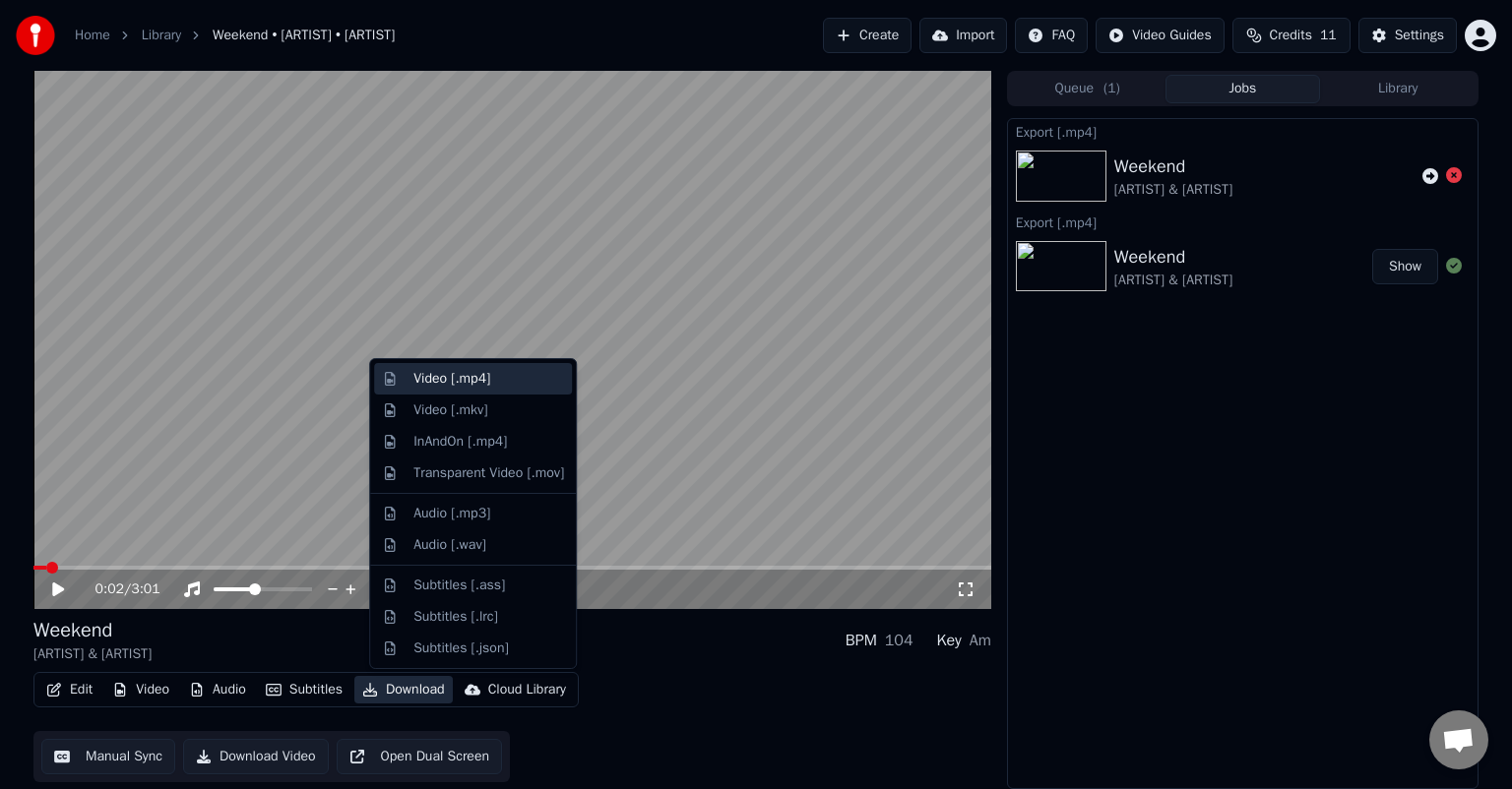 click on "Video [.mp4]" at bounding box center (488, 379) 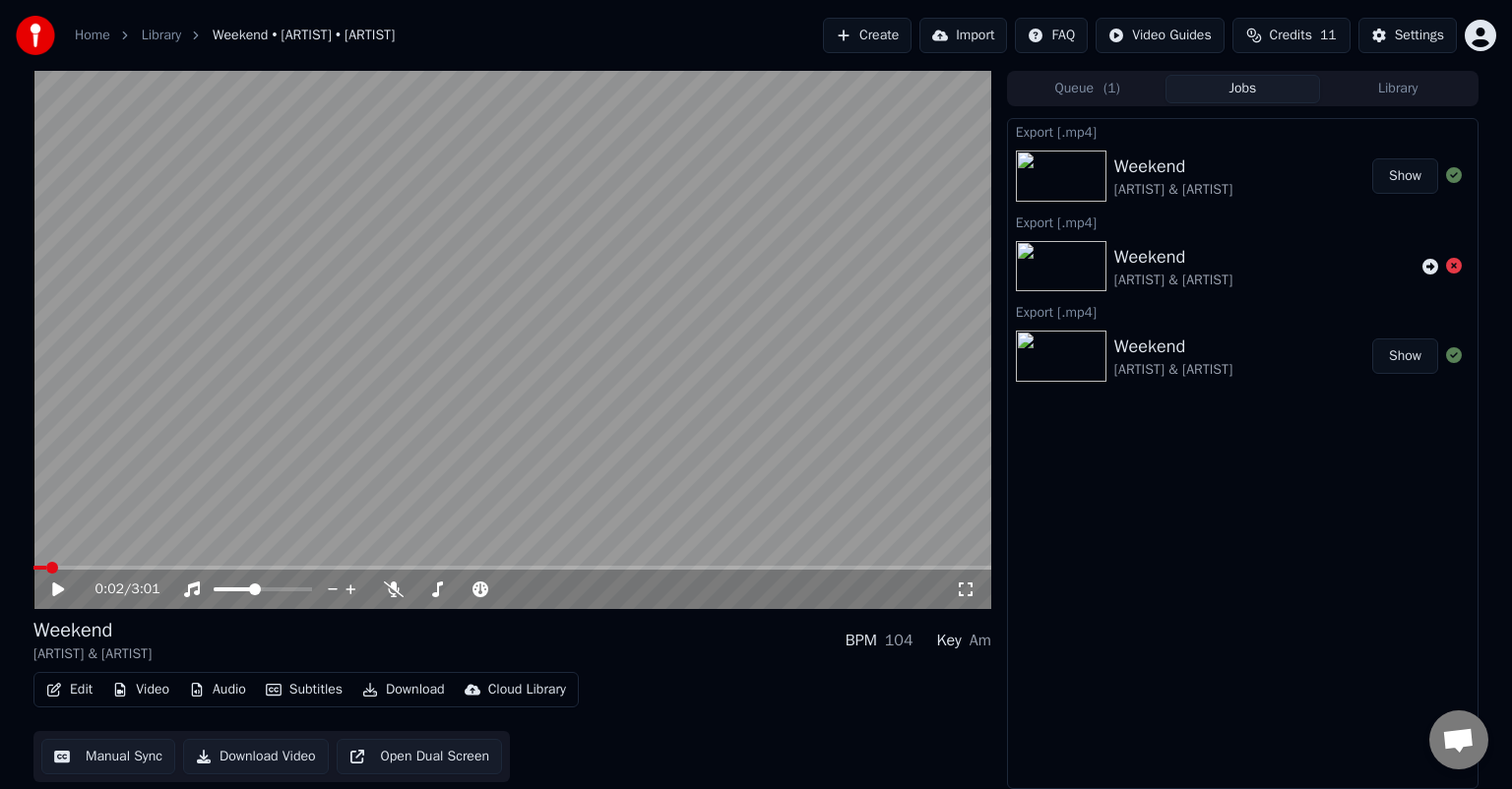 click on "Show" at bounding box center [1405, 176] 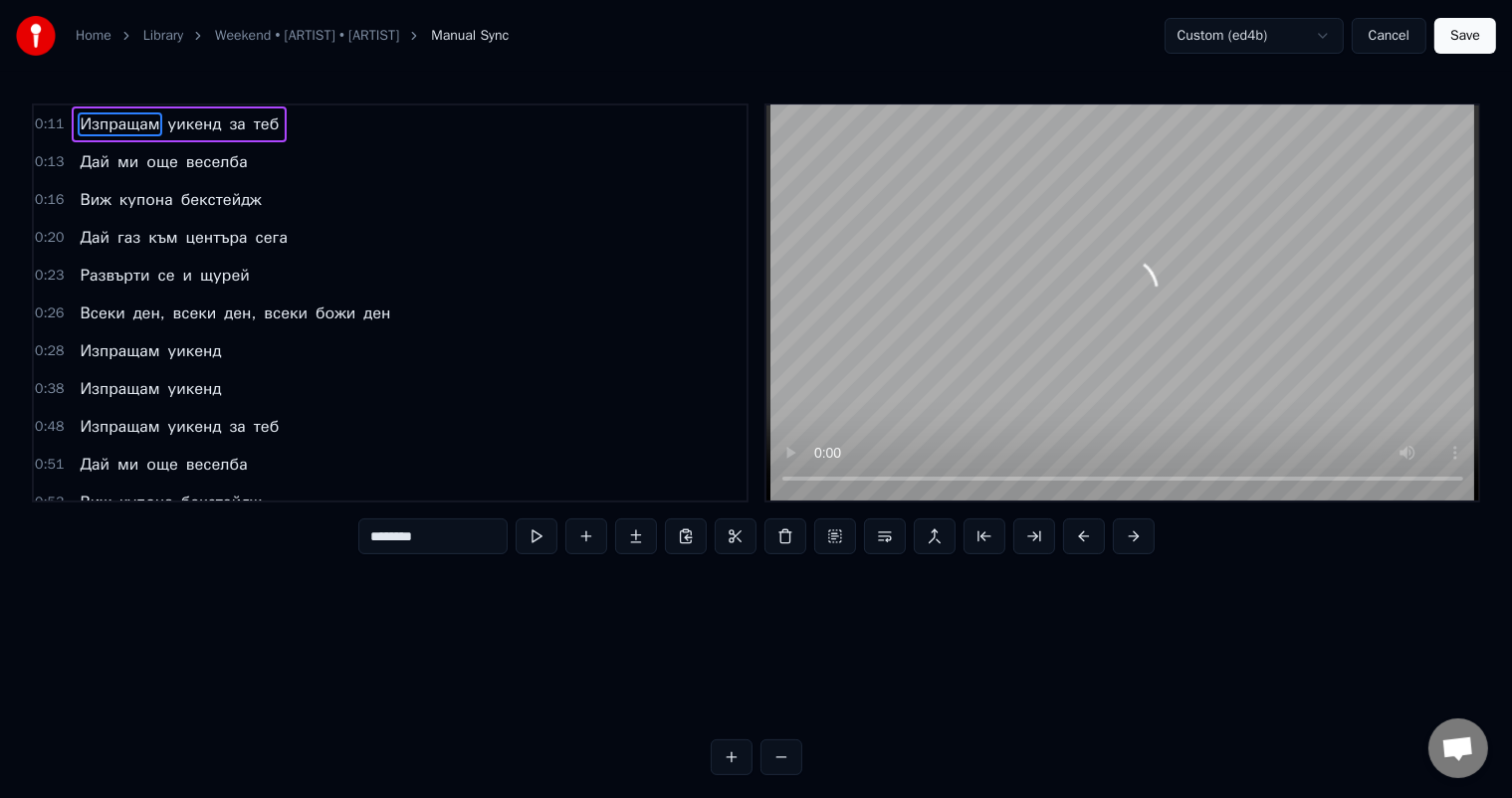 scroll, scrollTop: 0, scrollLeft: 3326, axis: horizontal 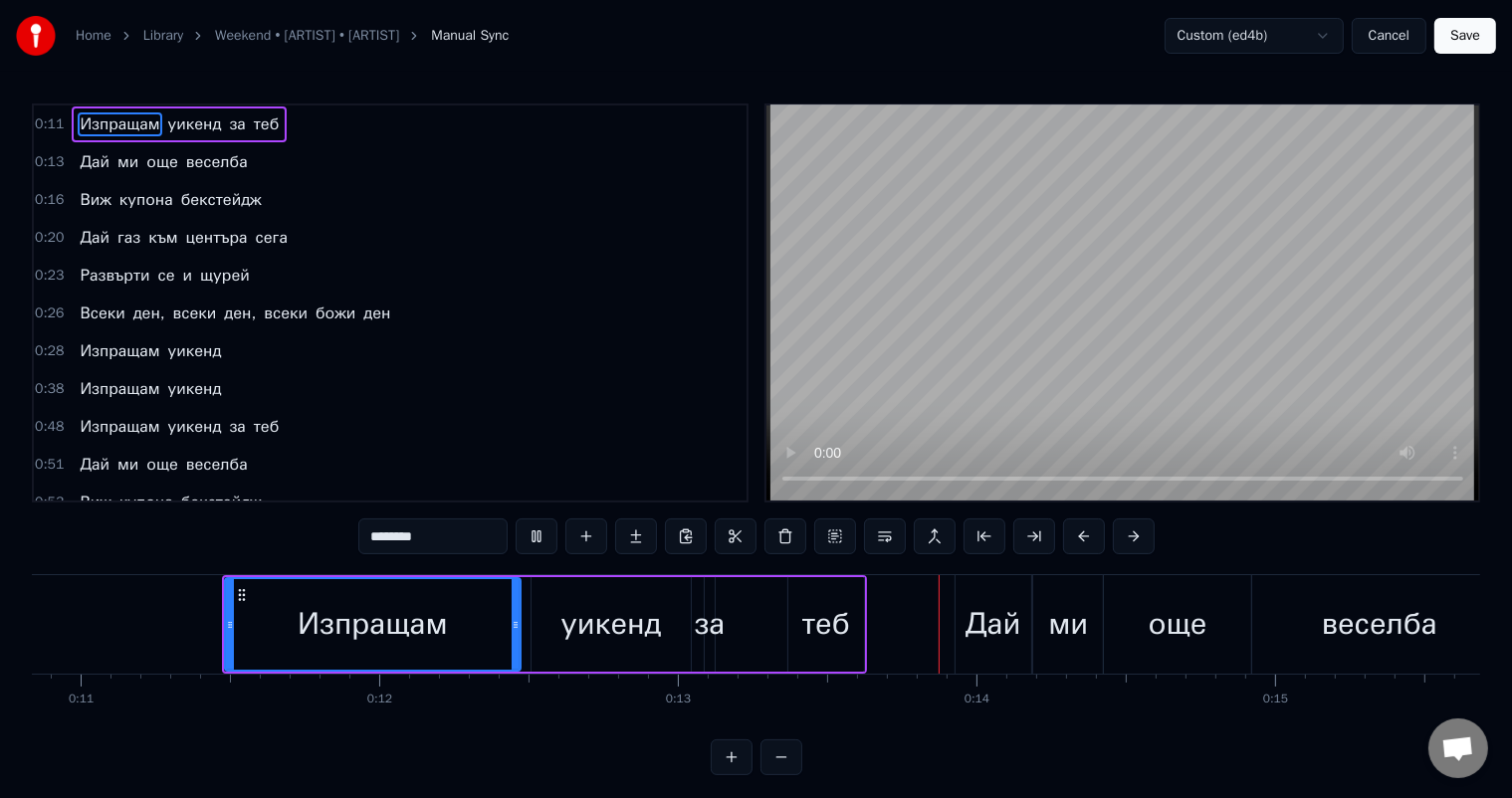 type 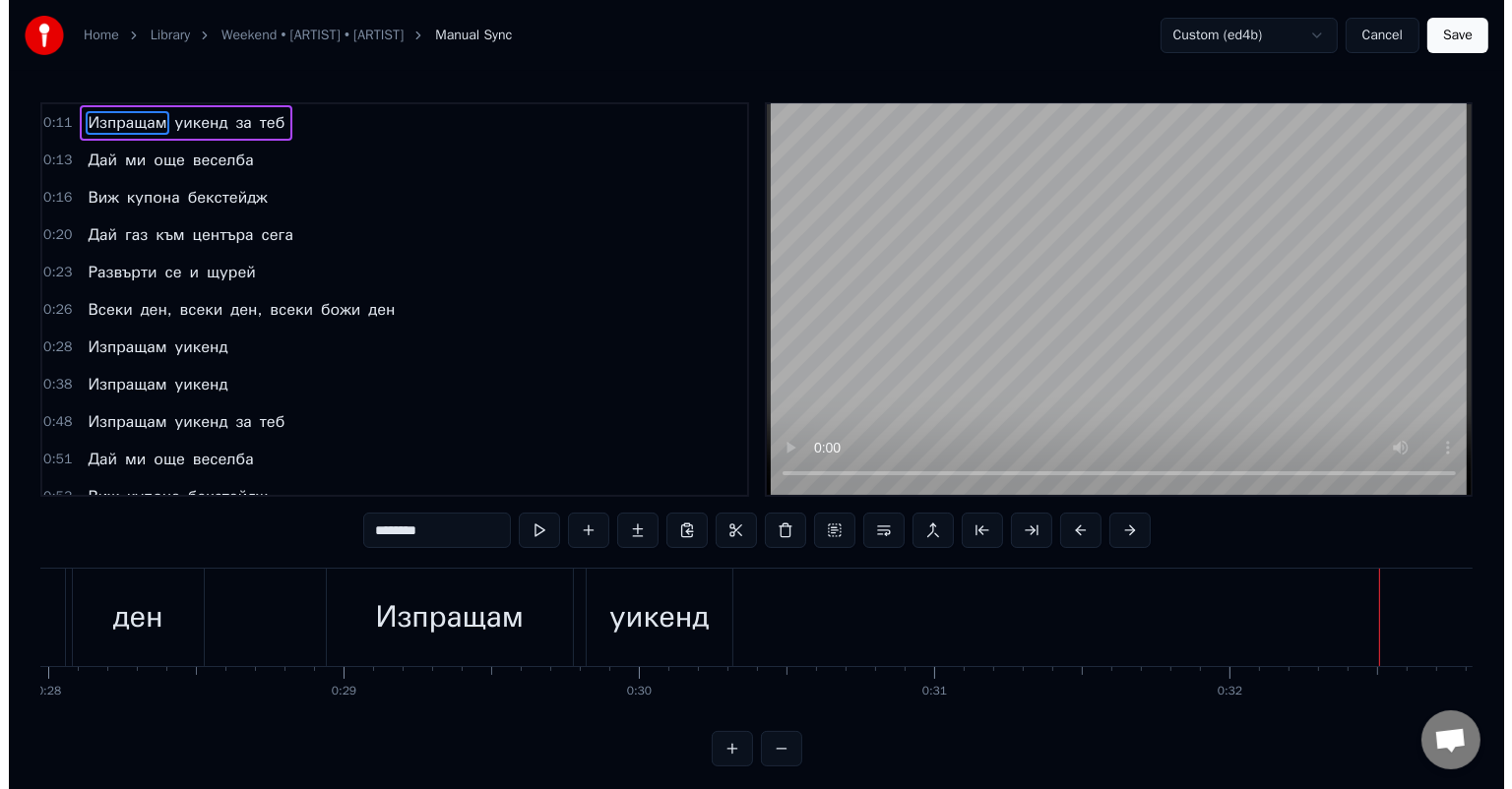 scroll, scrollTop: 0, scrollLeft: 9501, axis: horizontal 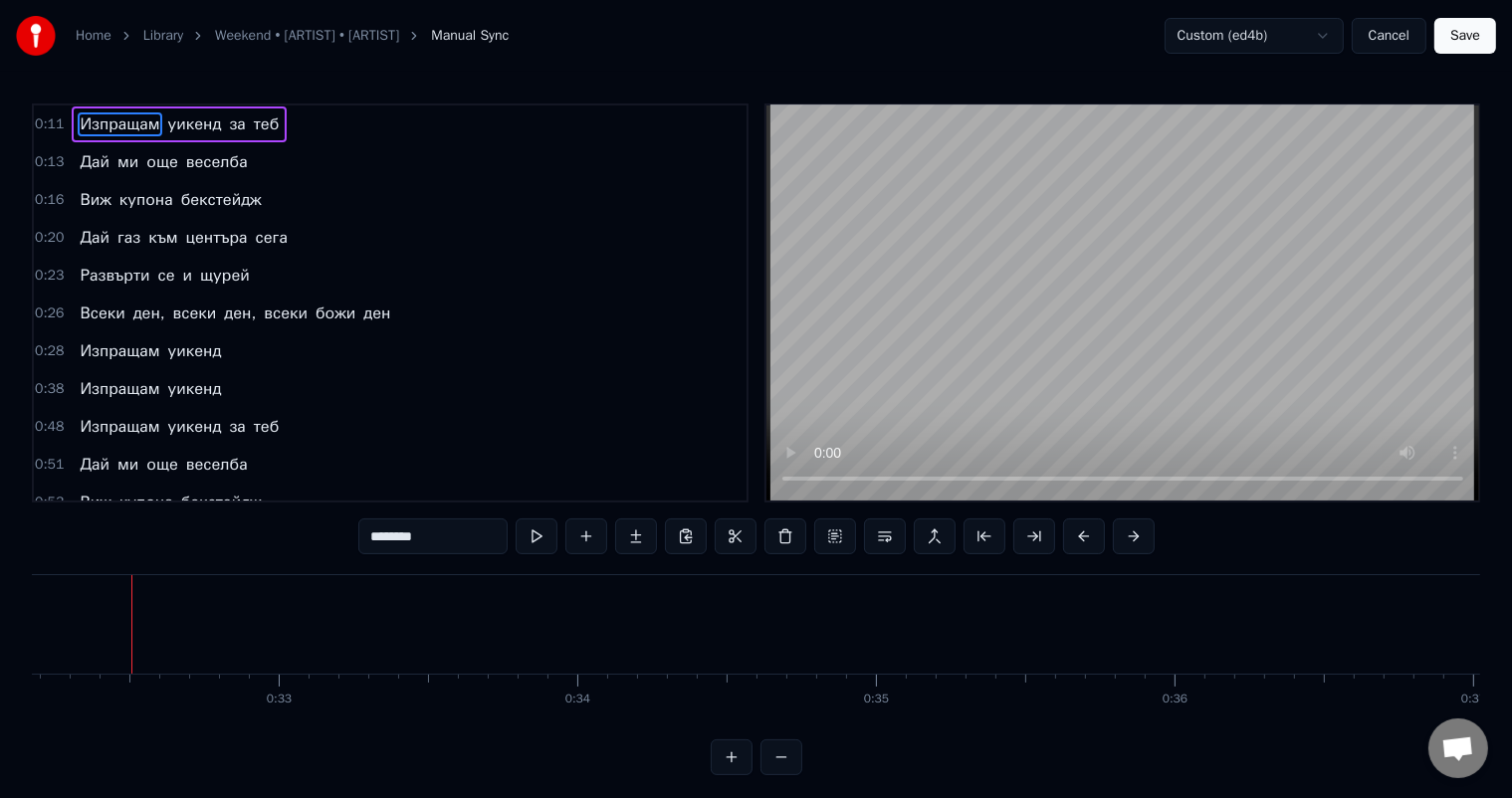 click on "Home Library Weekend • [ARTIST] • [ARTIST] Manual Sync Custom (ed4b) Cancel Save 0:11 Изпращам уикенд за теб 0:13 Дай ми още веселба 0:16 Виж купона бекстейдж 0:20 Дай газ към центъра сега 0:23 Развърти се и щурей 0:26 Всеки ден, всеки ден, всеки божи ден 0:28 Изпращам уикенд 0:38 Изпращам уикенд 0:48 Изпращам уикенд за теб 0:51 Дай ми още веселба 0:53 Виж купона бекстейдж 0:57 Дай газ към центъра сега 1:00 Развърти се и щурей 1:03 Всеки ден, всеки ден, всеки божи ден 1:05 Изпращам уикенд 1:15 Изпращам уикенд 1:24 О, о! 1:26 Зове ни събота: "Хелоу!". 1:28 В неделя малко забави 1:31 Уикендът е наш, нали 1:34 Не, не! 1:35 Не, не ще сведем" at bounding box center [756, 403] 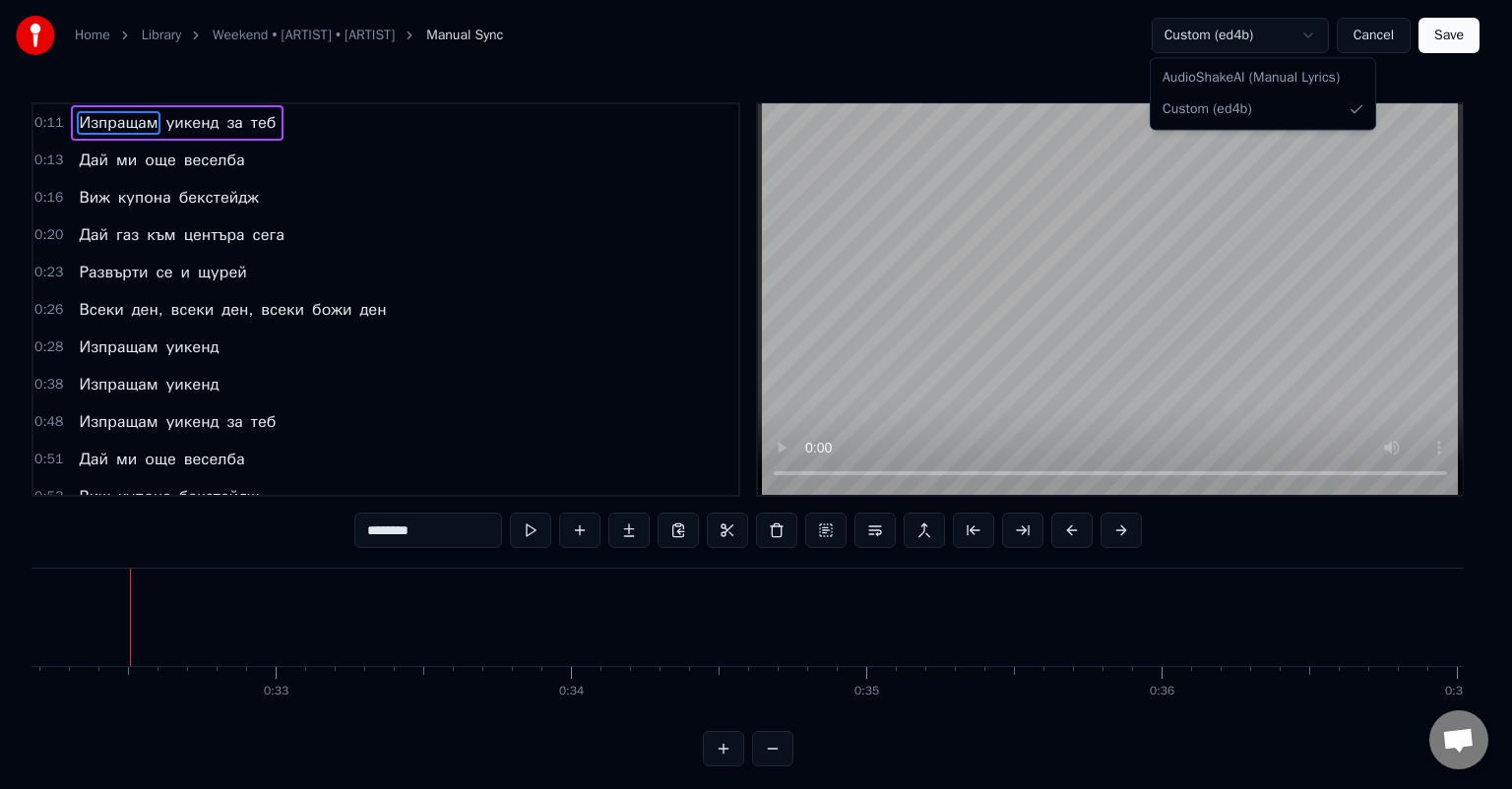 click on "Home Library Weekend • [ARTIST] • [ARTIST] Manual Sync Custom (ed4b) Cancel Save 0:11 Изпращам уикенд за теб 0:13 Дай ми още веселба 0:16 Виж купона бекстейдж 0:20 Дай газ към центъра сега 0:23 Развърти се и щурей 0:26 Всеки ден, всеки ден, всеки божи ден 0:28 Изпращам уикенд 0:38 Изпращам уикенд 0:48 Изпращам уикенд за теб 0:51 Дай ми още веселба 0:53 Виж купона бекстейдж 0:57 Дай газ към центъра сега 1:00 Развърти се и щурей 1:03 Всеки ден, всеки ден, всеки божи ден 1:05 Изпращам уикенд 1:15 Изпращам уикенд 1:24 О, о! 1:26 Зове ни събота: "Хелоу!". 1:28 В неделя малко забави 1:31 Уикендът е наш, нали 1:34 Не, не! 1:35 Не, не ще сведем" at bounding box center (756, 398) 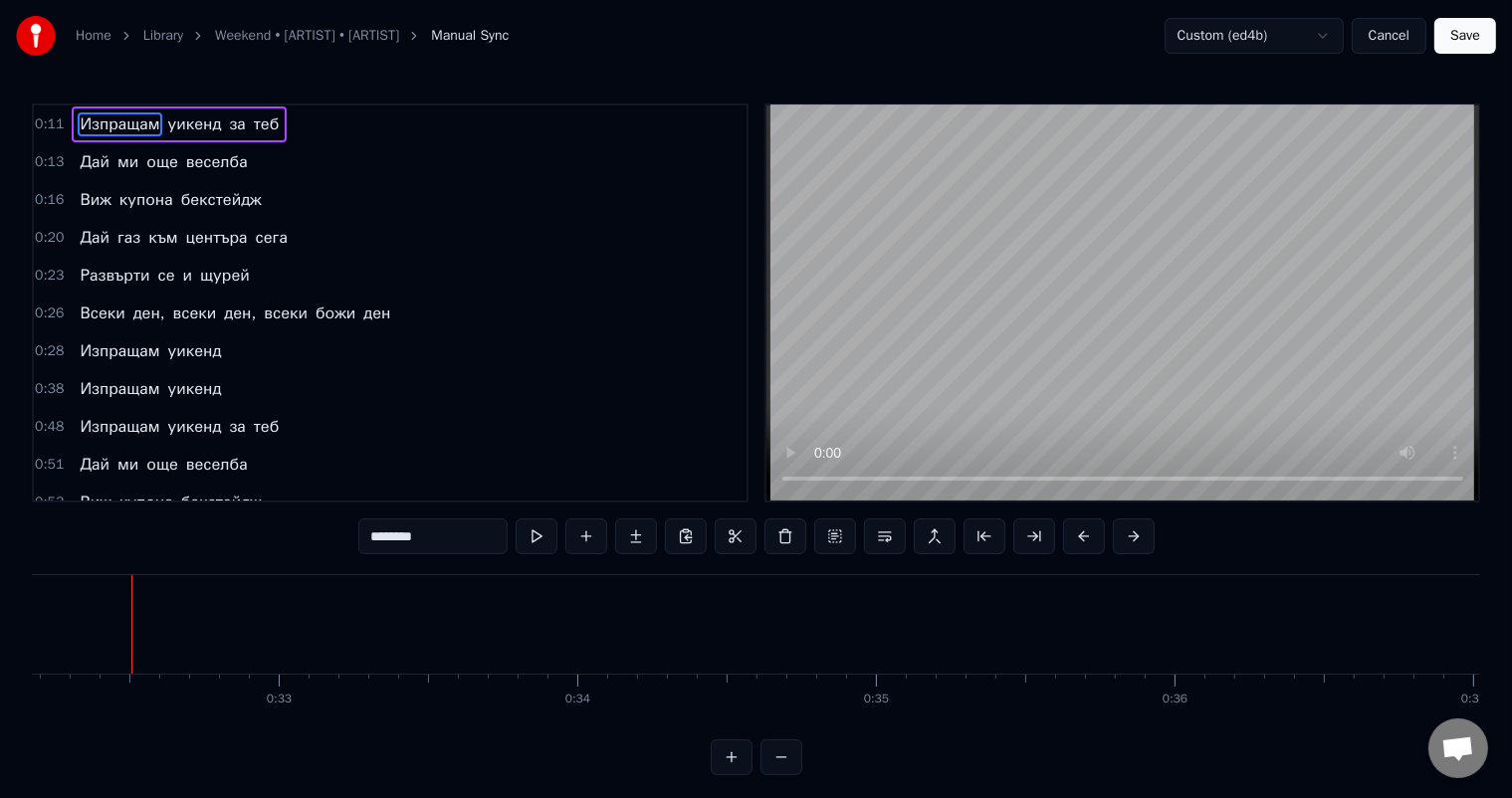 click on "Save" at bounding box center (1465, 36) 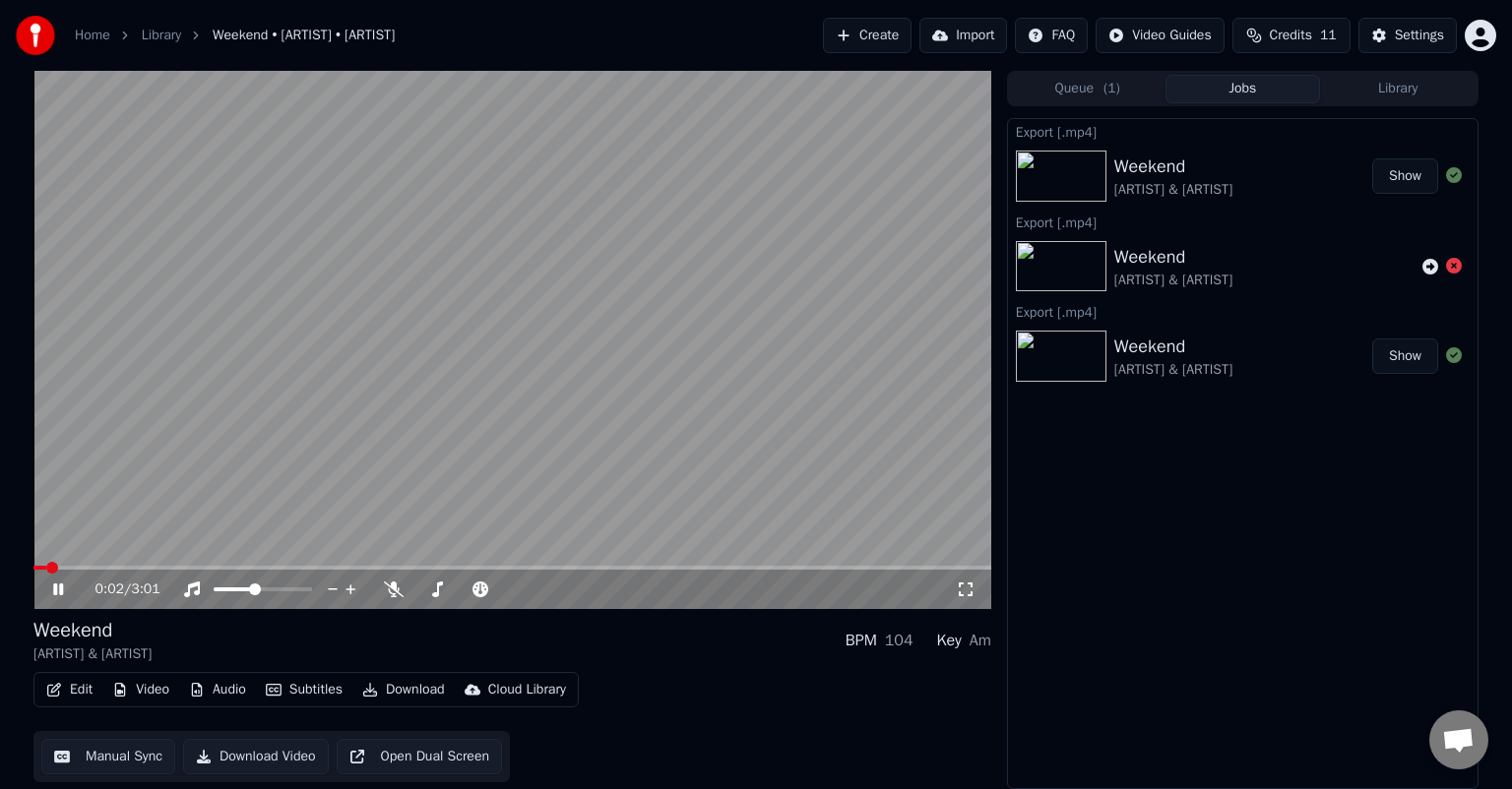 click 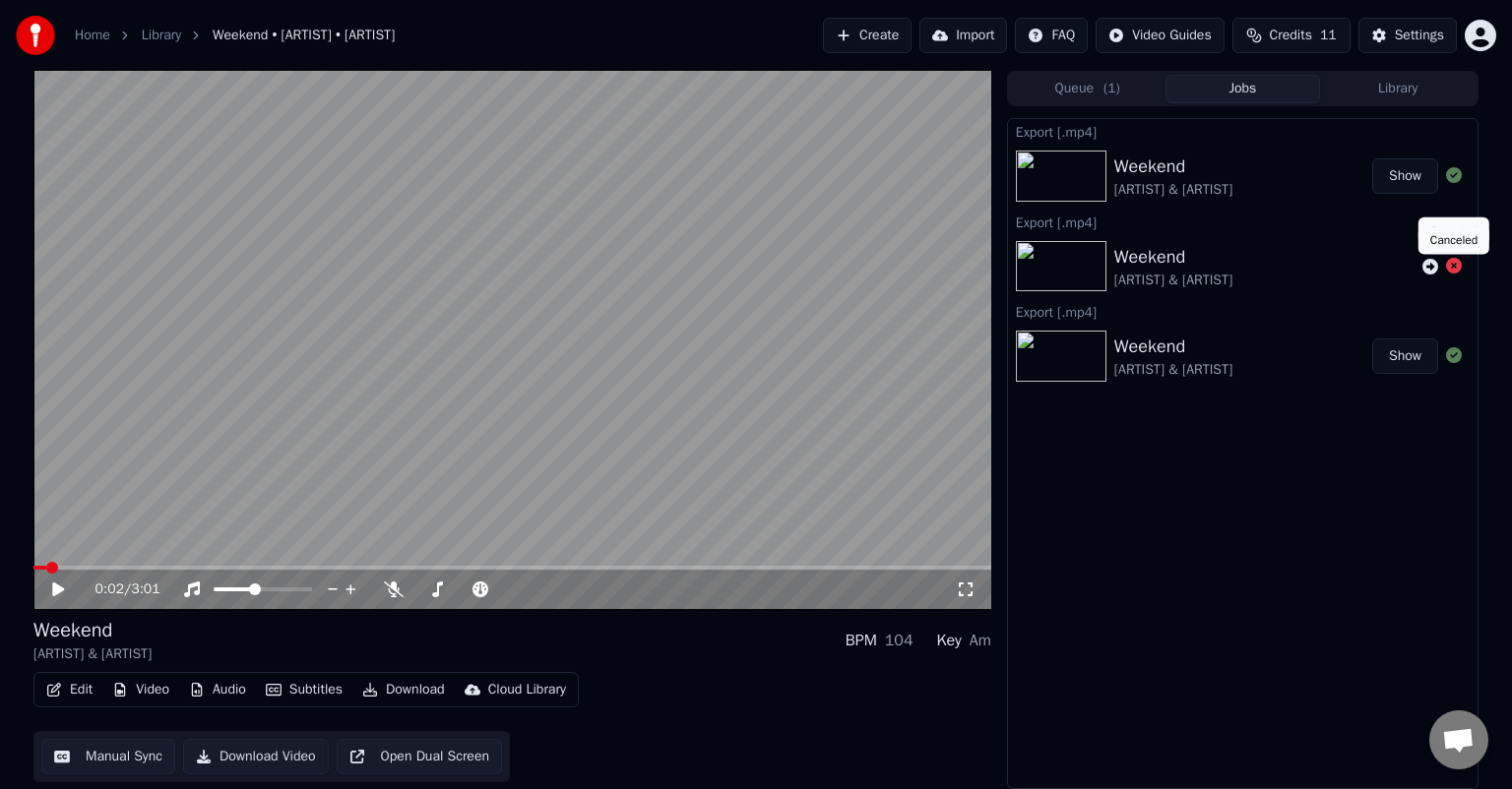 click 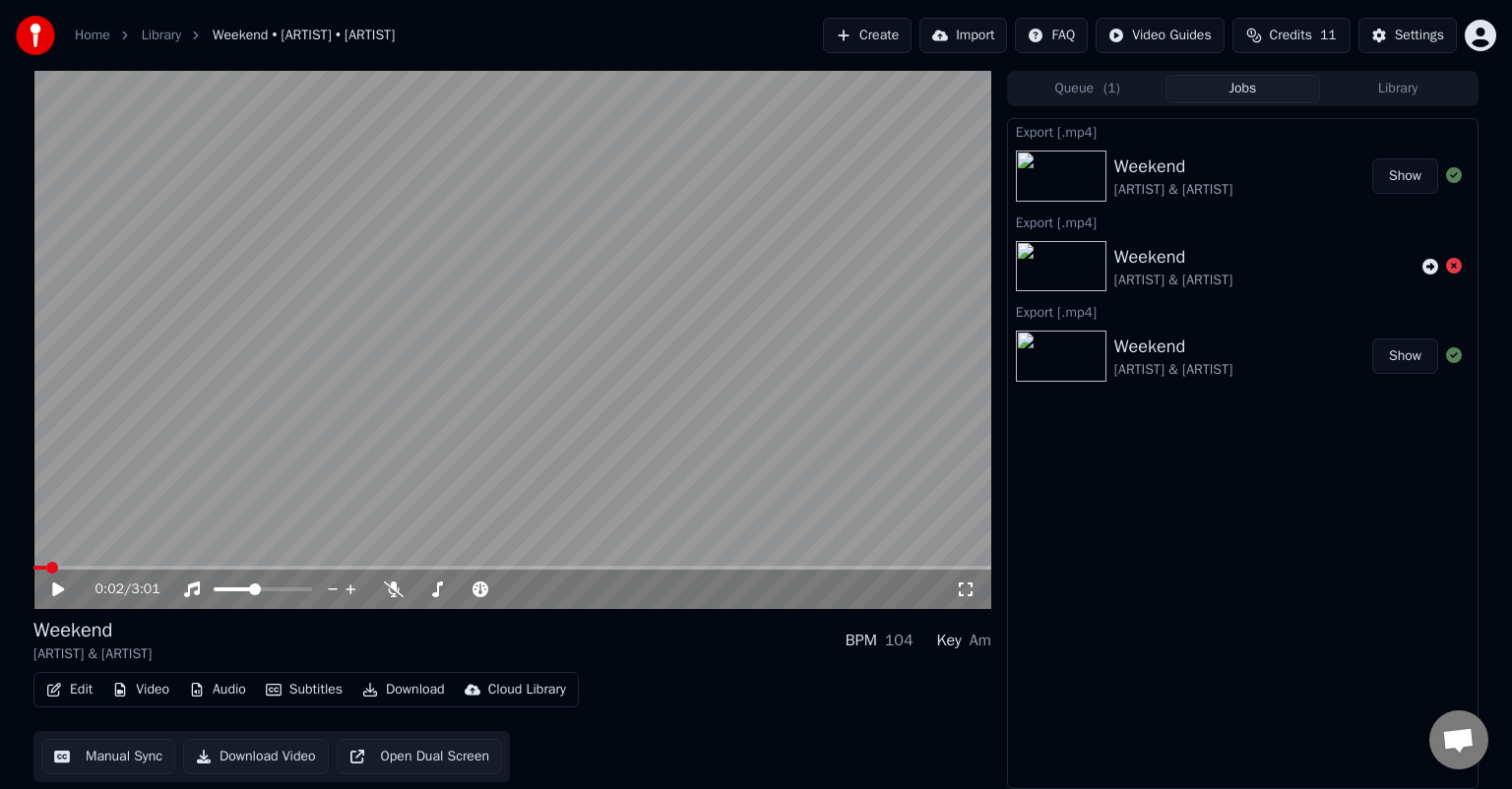 click on "Subtitles" at bounding box center (304, 690) 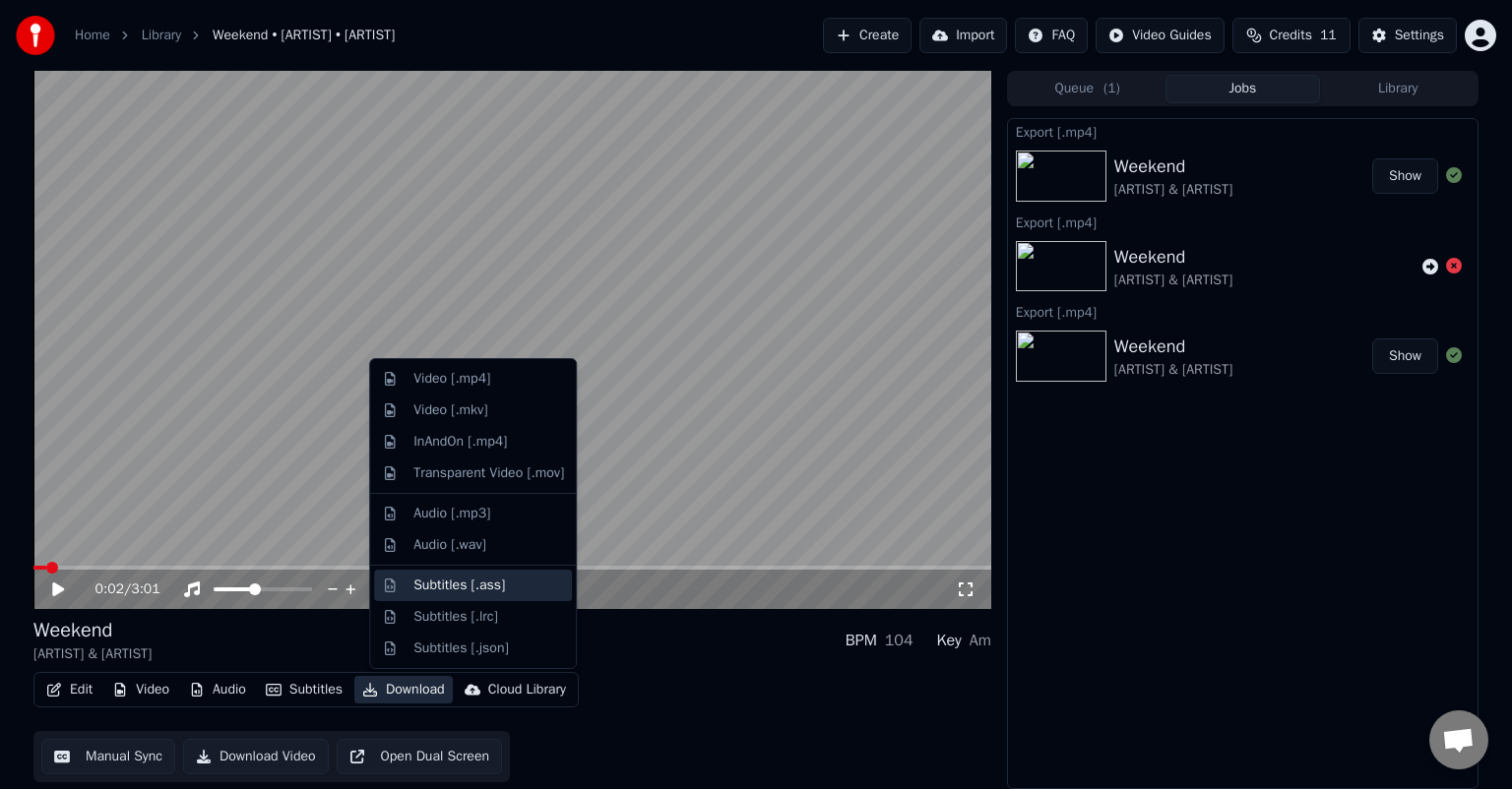 click on "Subtitles [.ass]" at bounding box center [459, 585] 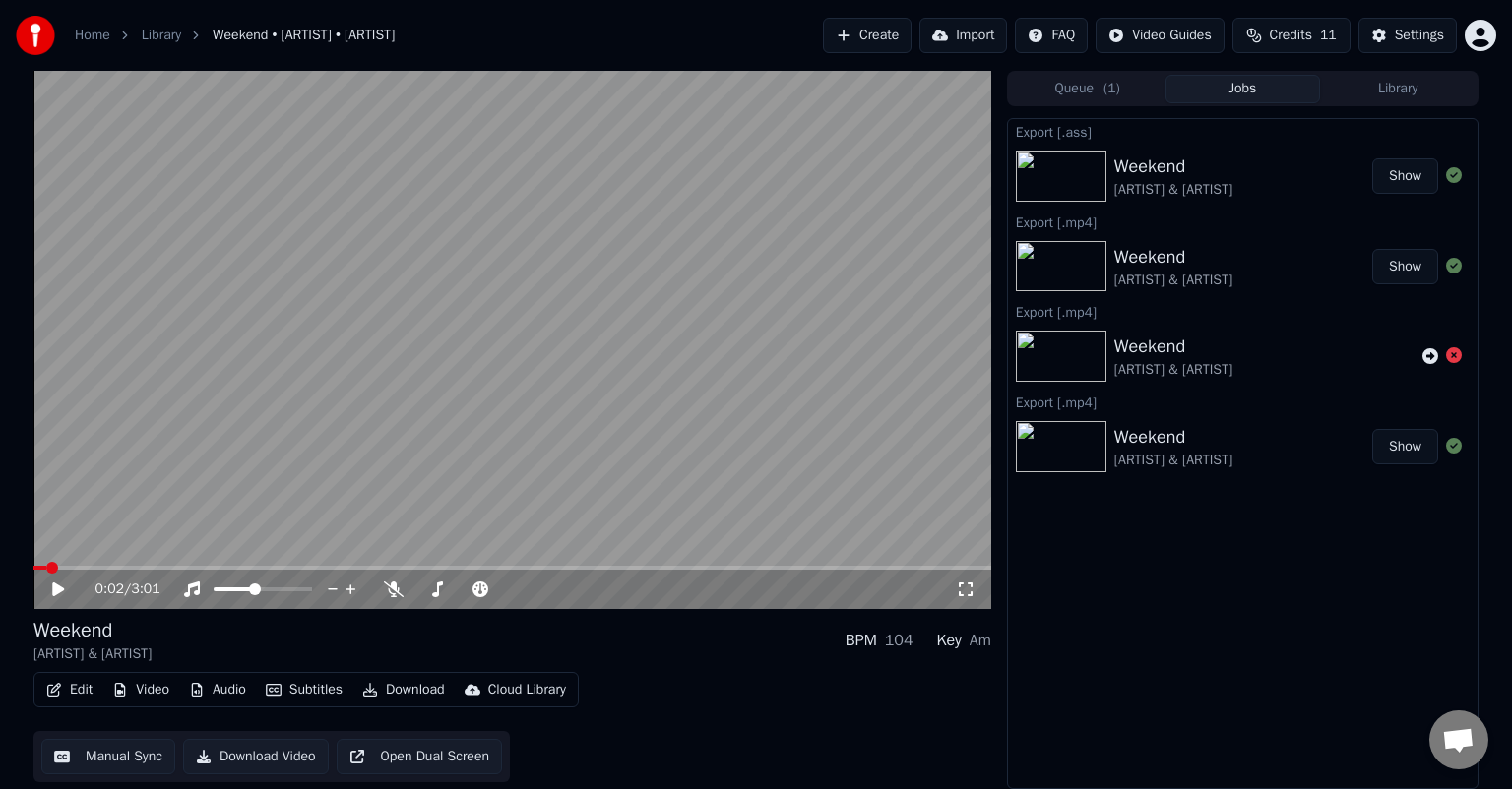 click on "Download" at bounding box center [404, 690] 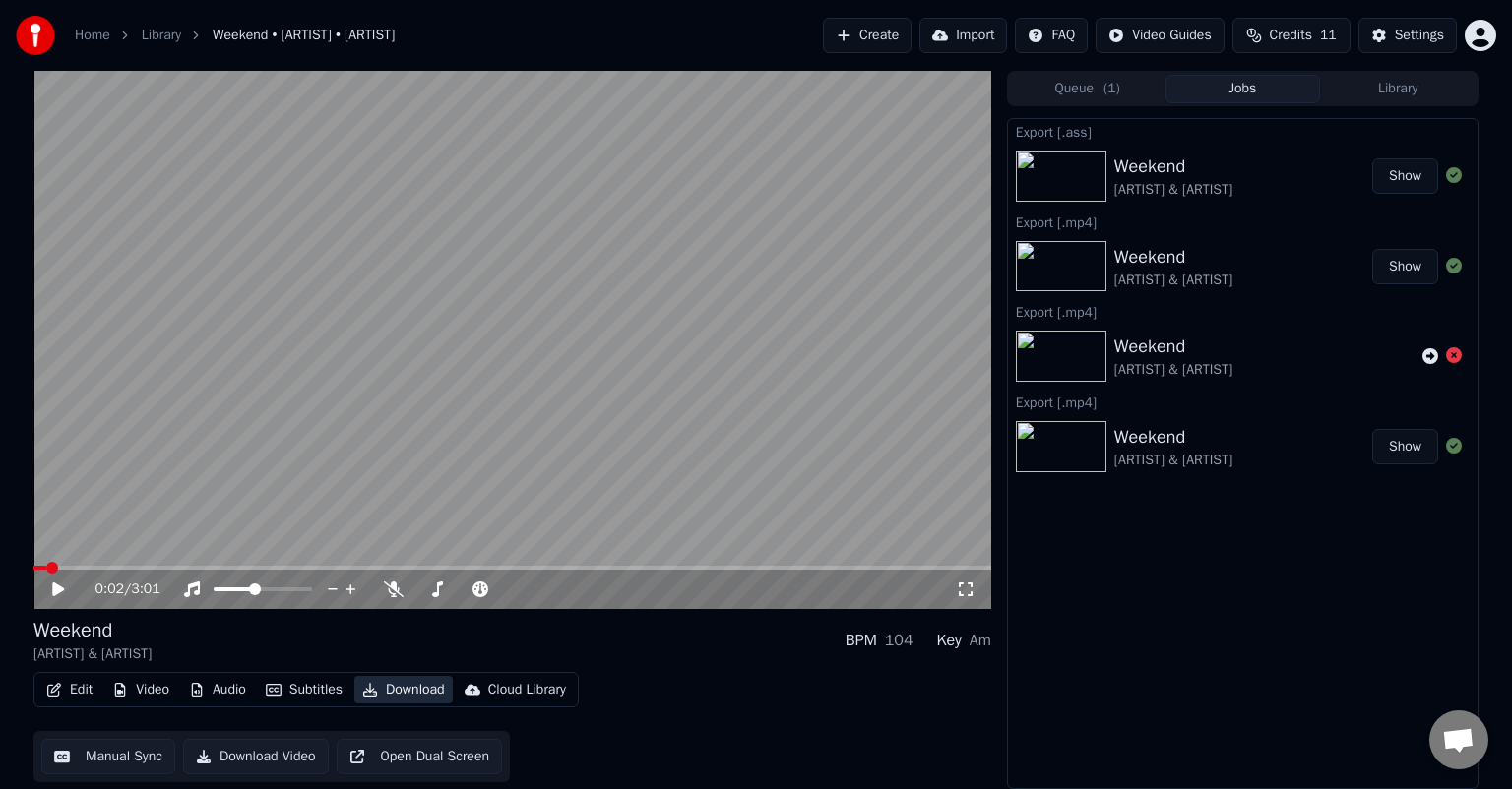 click on "Download" at bounding box center [404, 690] 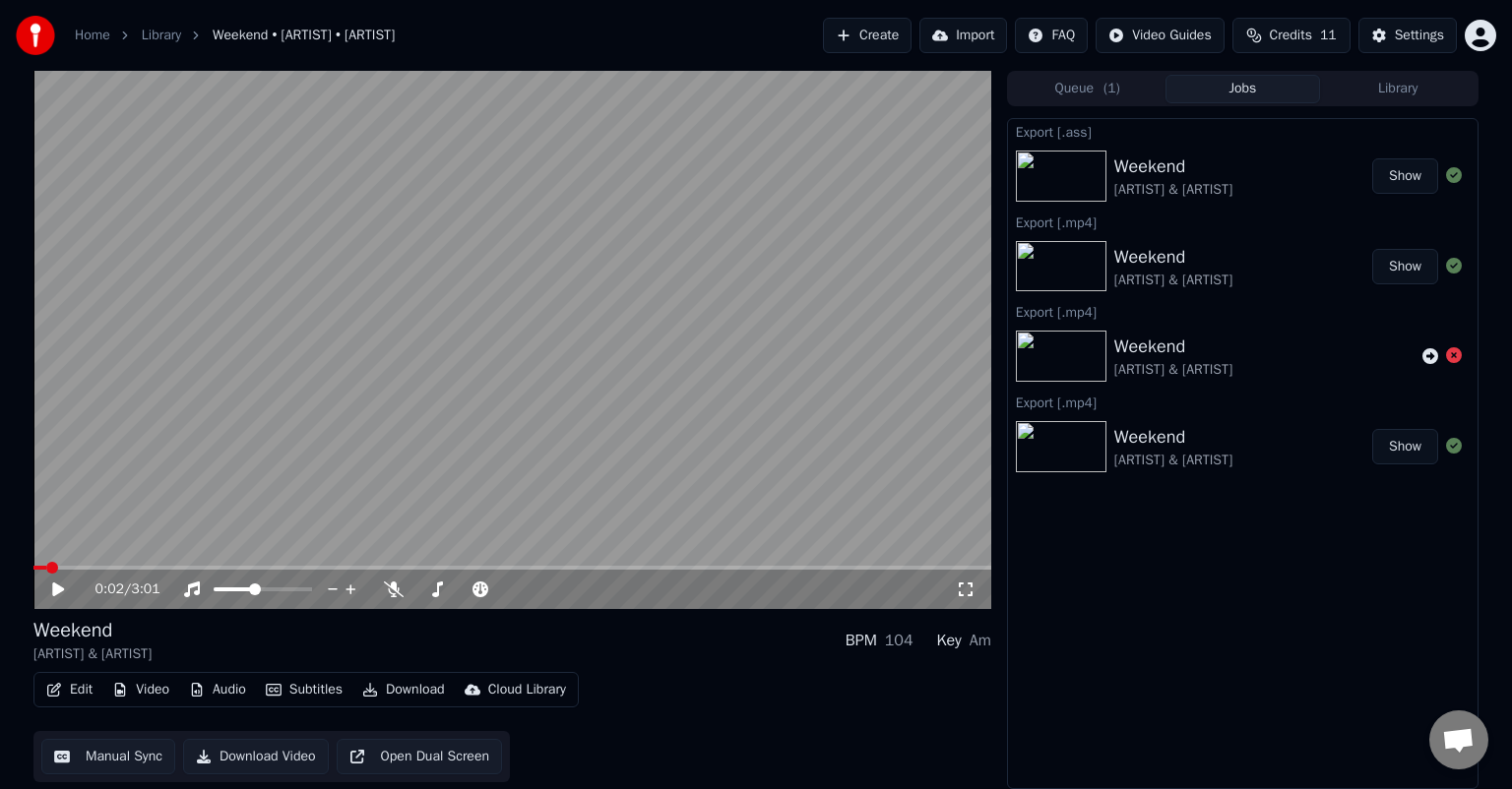 click on "Subtitles" at bounding box center (304, 690) 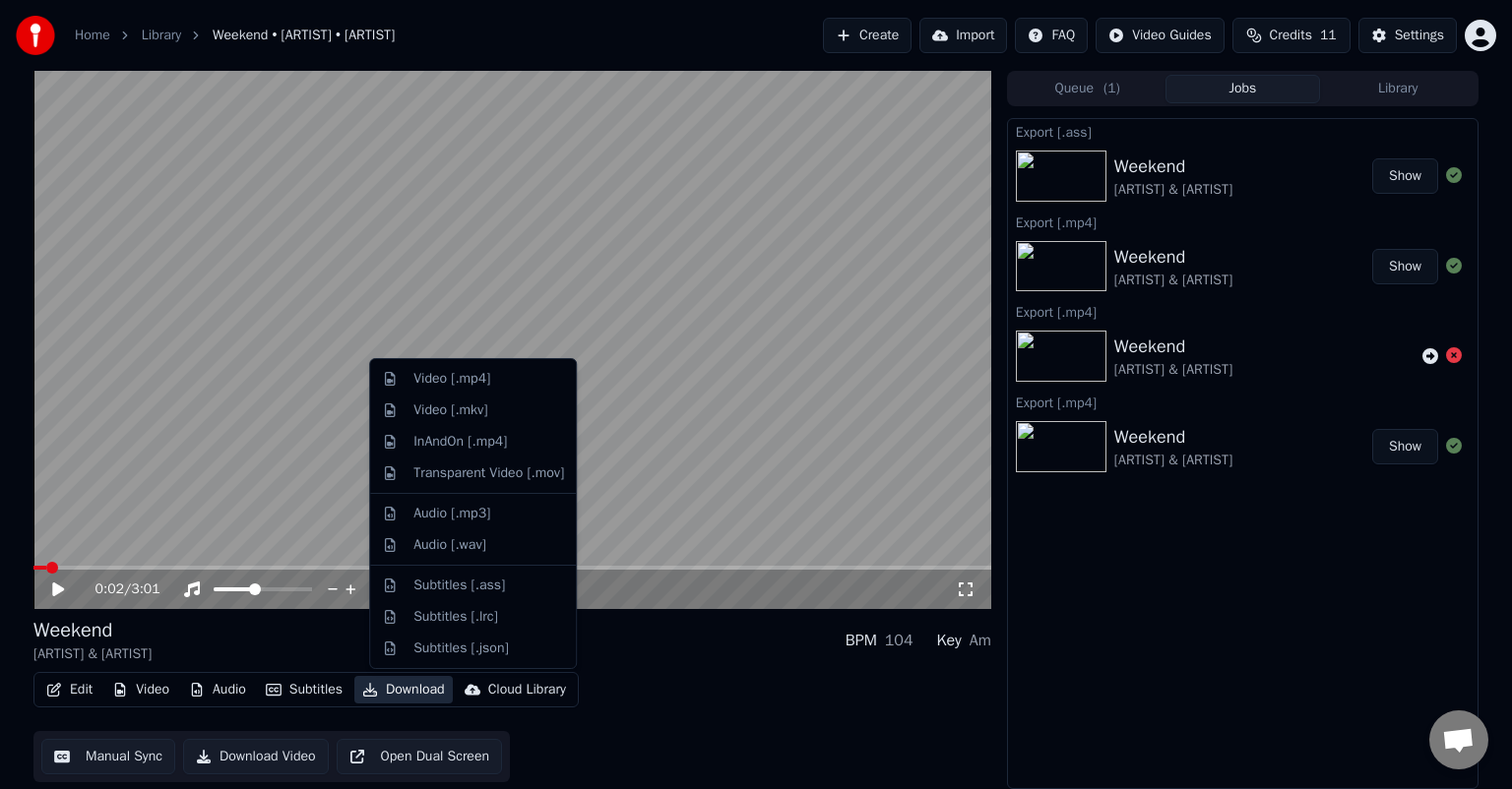click on "Download" at bounding box center [404, 690] 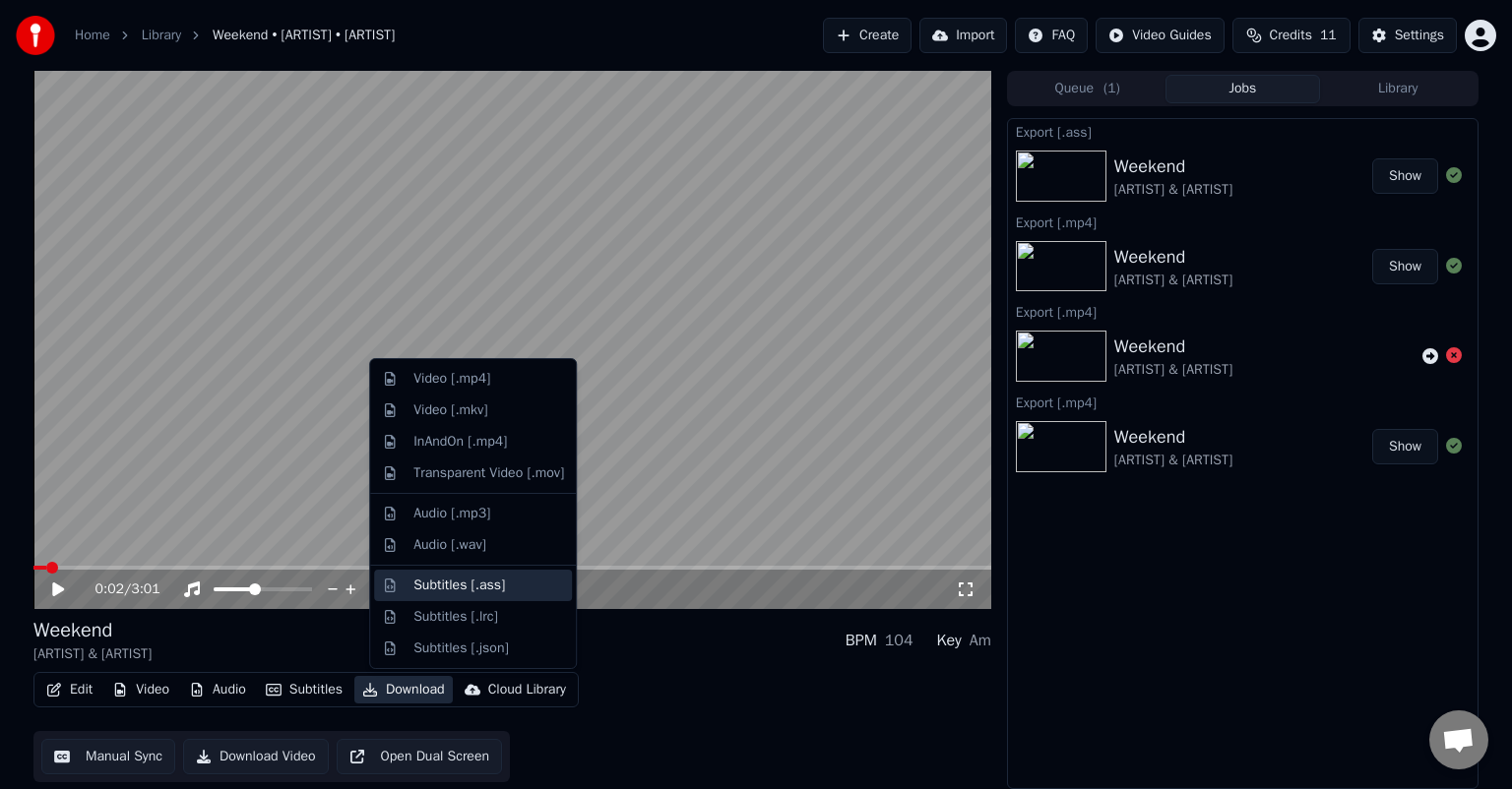click on "Subtitles [.ass]" at bounding box center [459, 585] 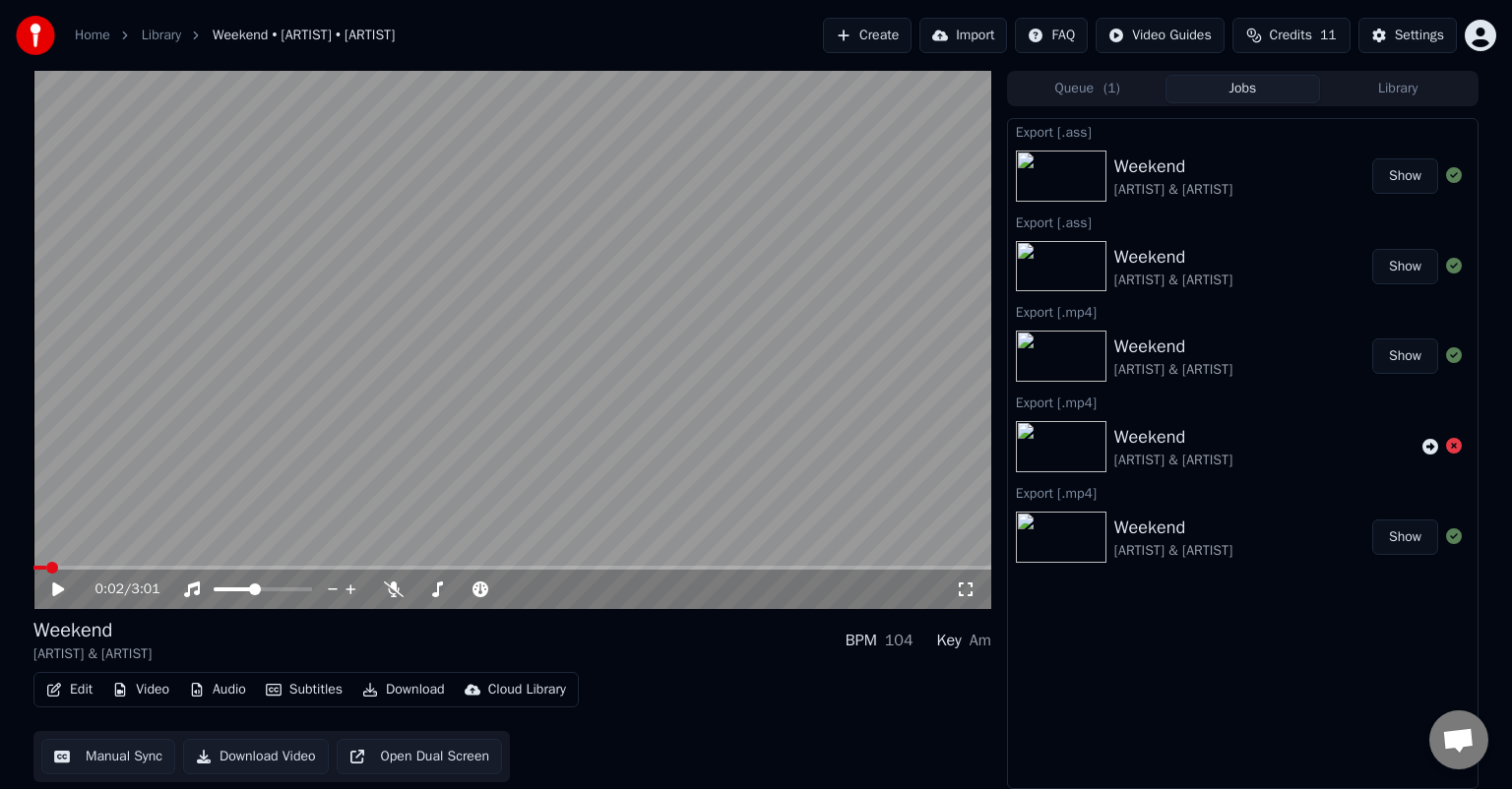 click on "Download" at bounding box center (404, 690) 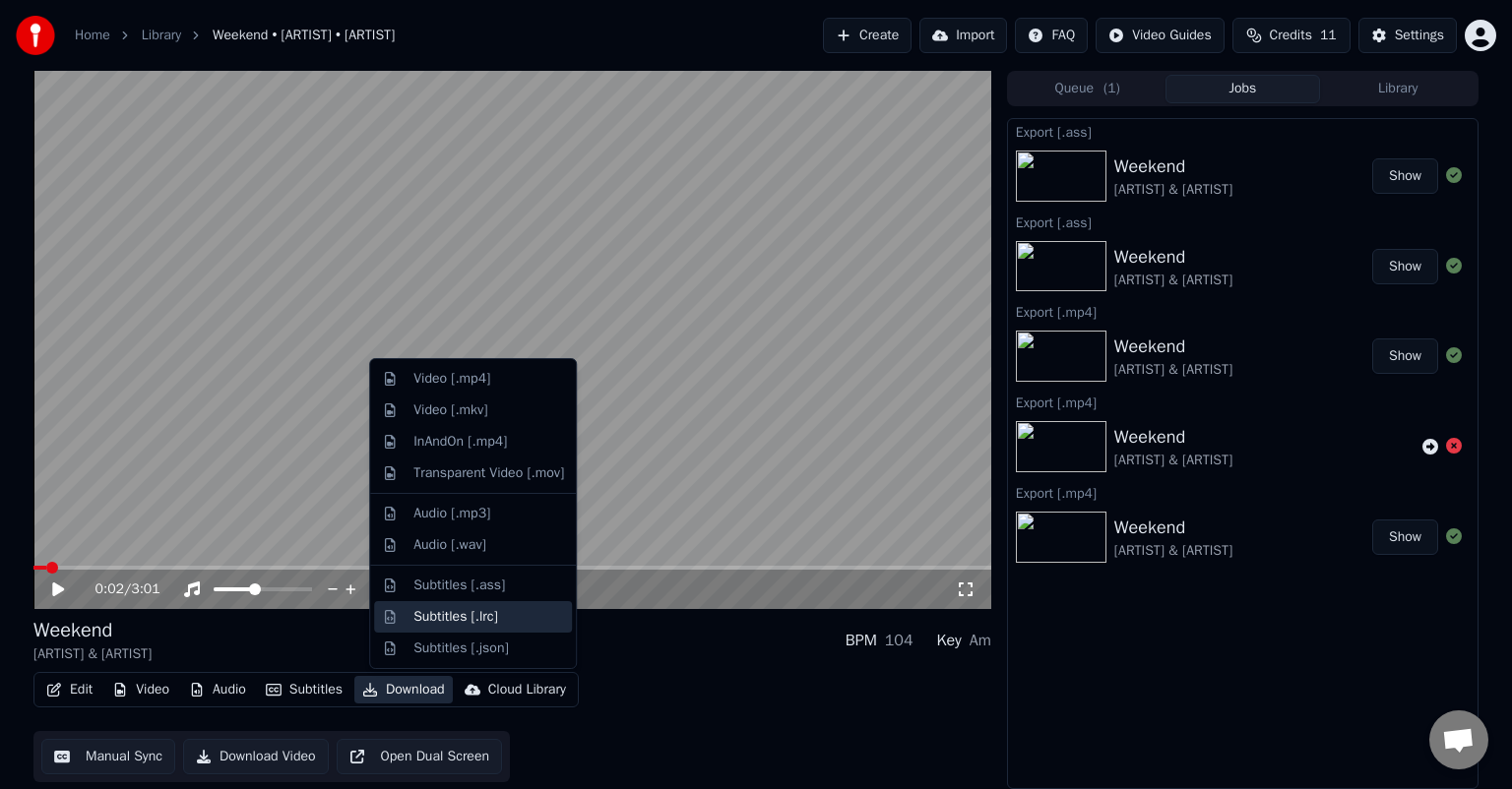 click on "Subtitles [.lrc]" at bounding box center (472, 617) 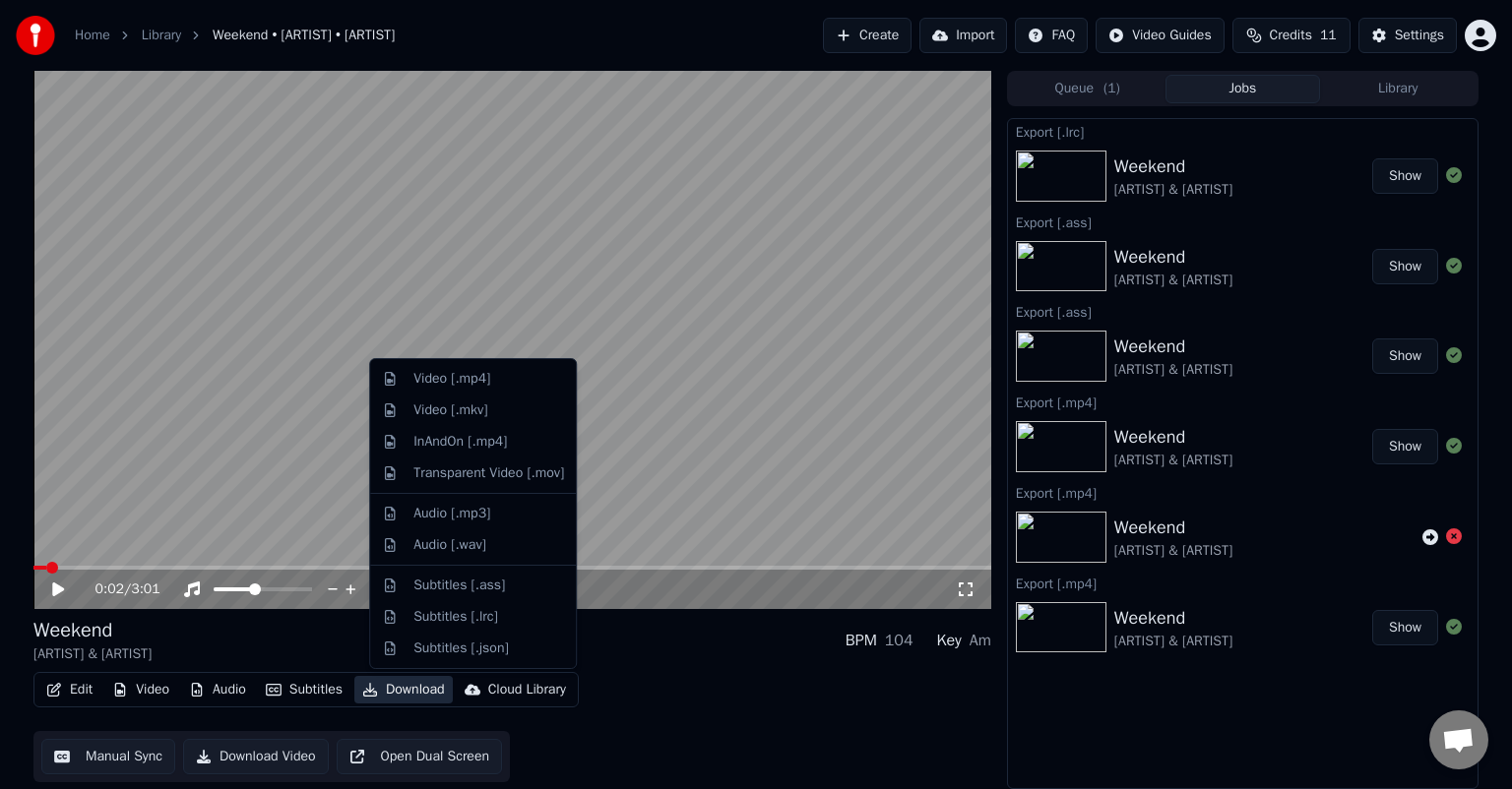 click on "Download" at bounding box center [404, 690] 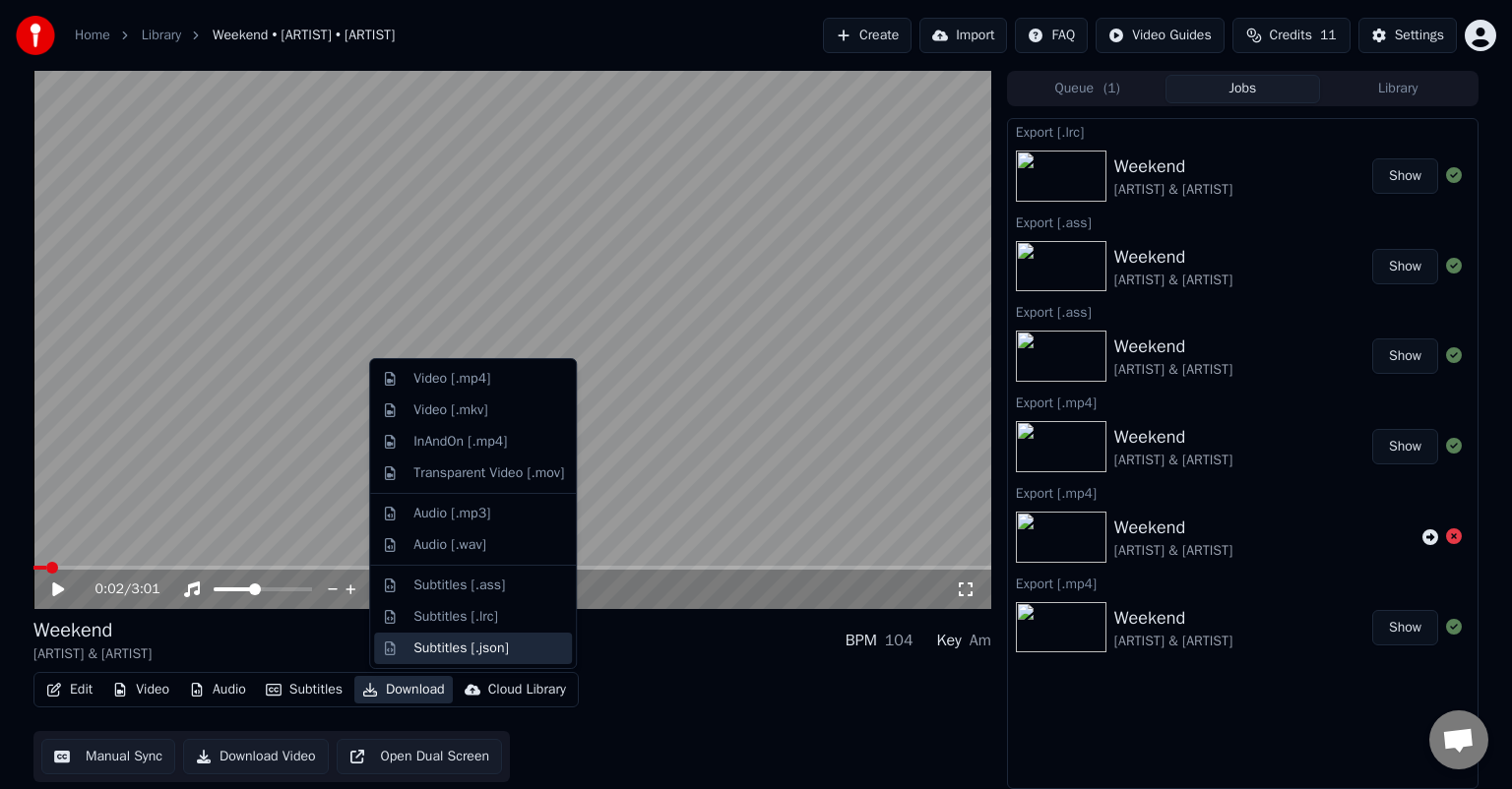 click on "Subtitles [.json]" at bounding box center (461, 648) 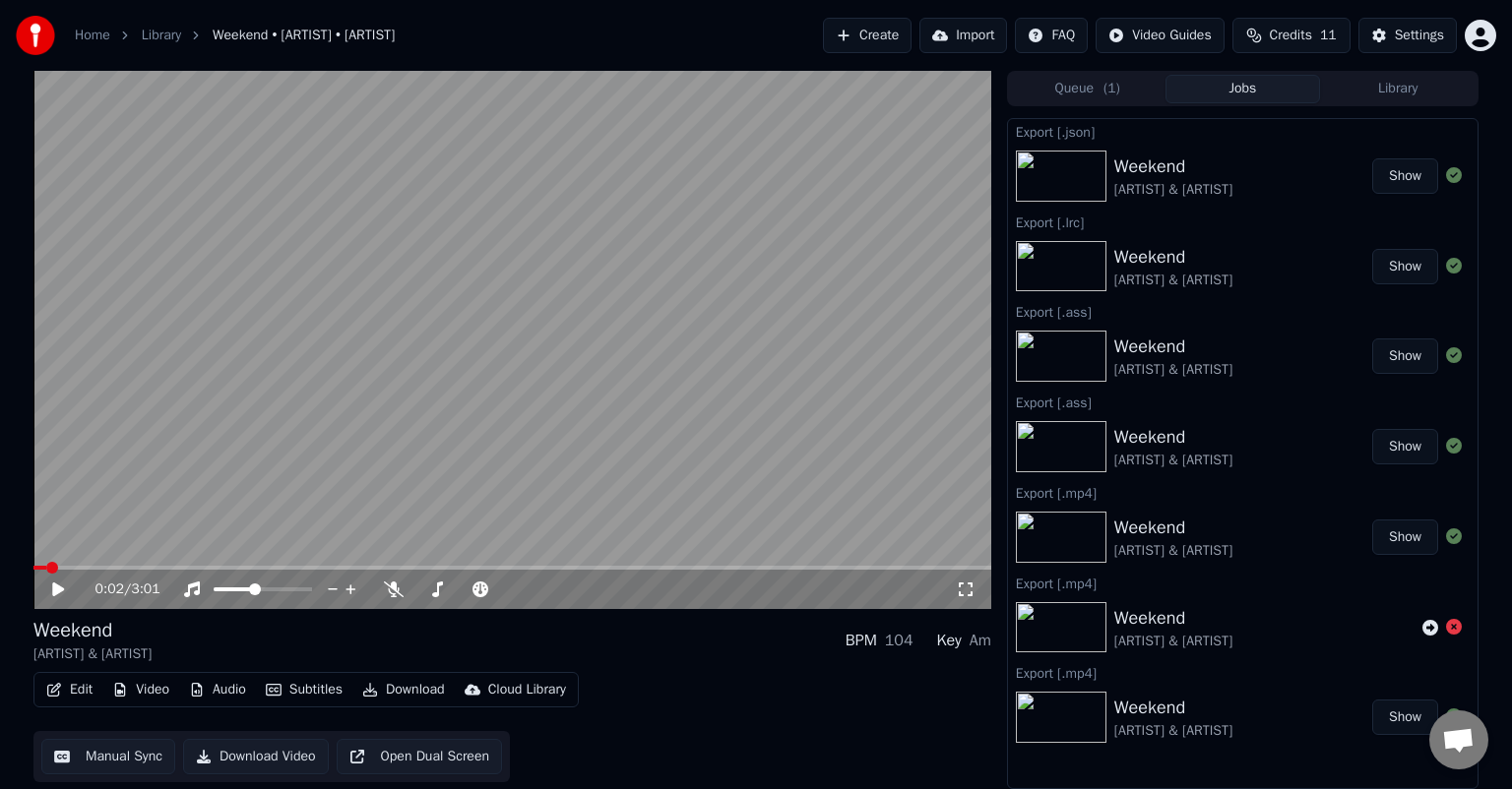 click on "Show" at bounding box center (1405, 176) 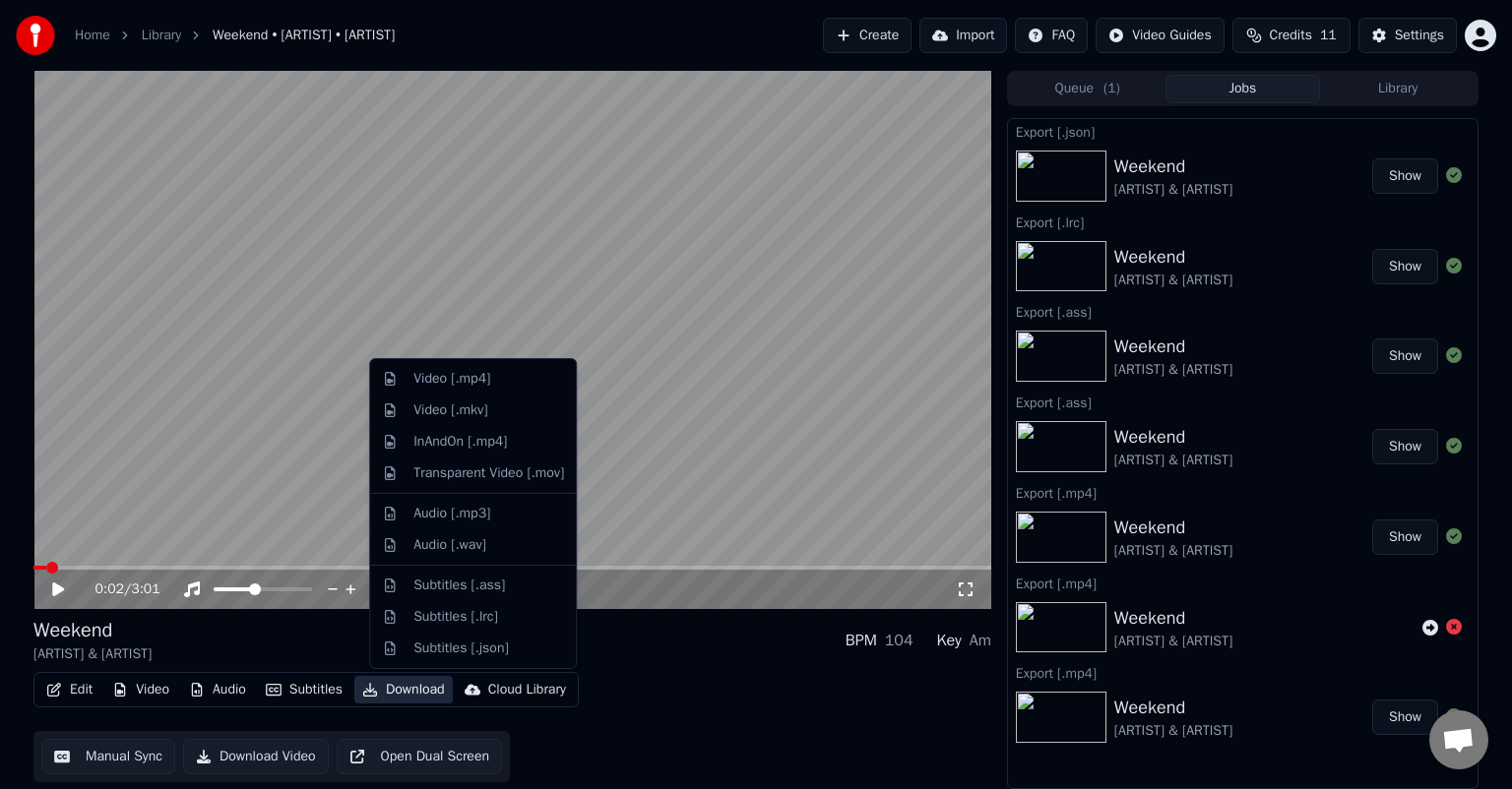 click on "Download" at bounding box center (404, 690) 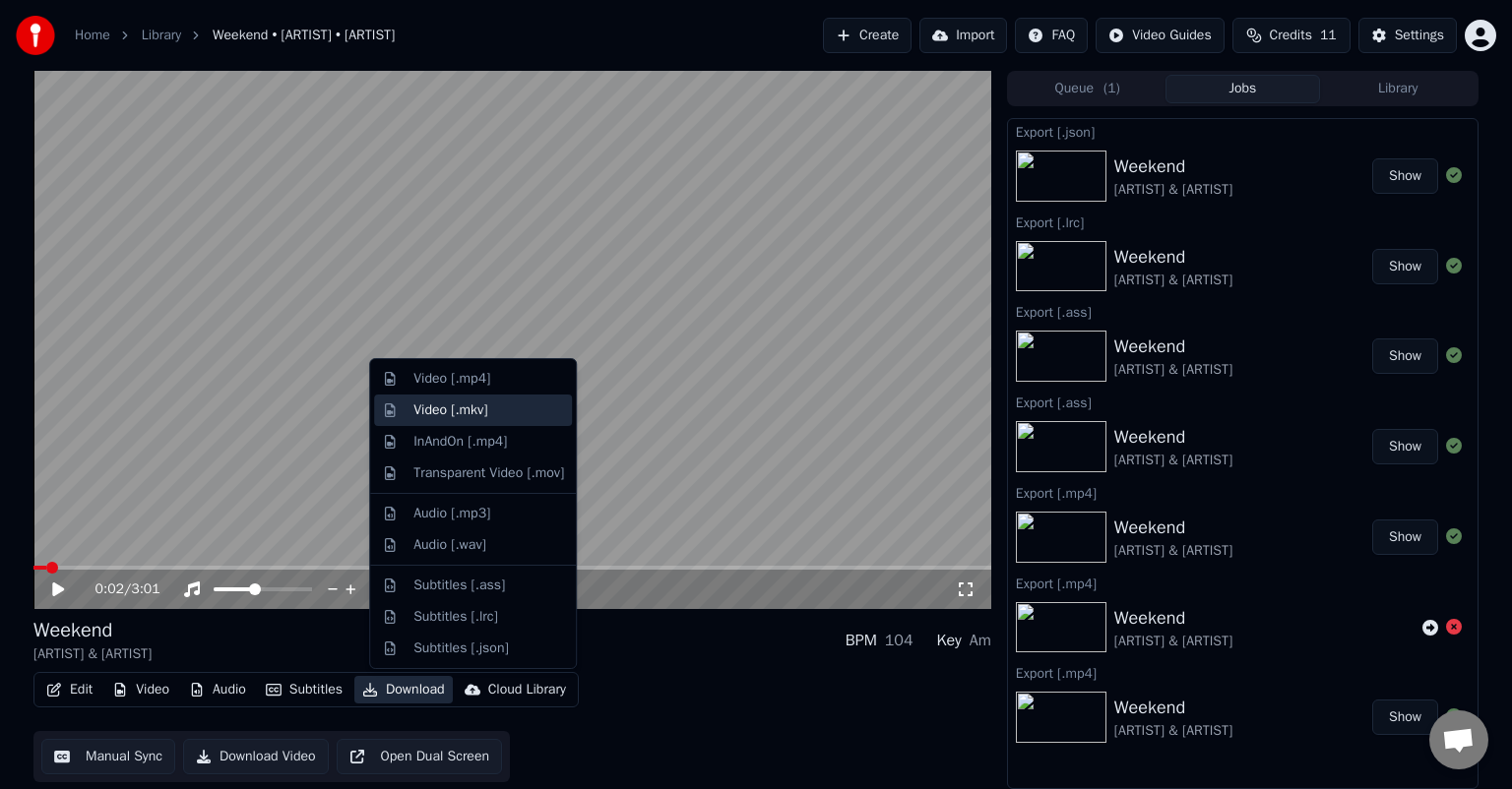click on "Video [.mkv]" at bounding box center (488, 410) 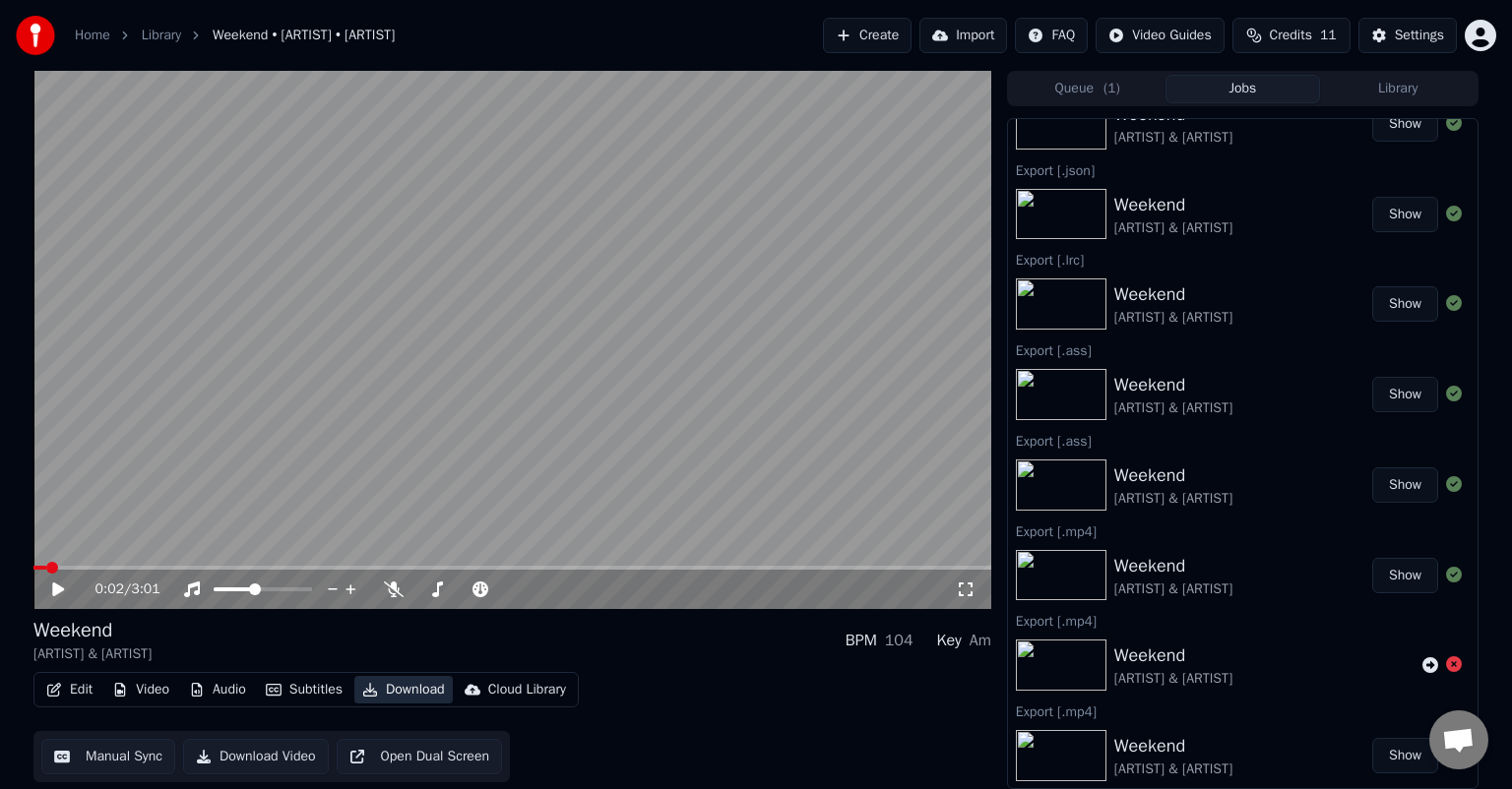 scroll, scrollTop: 0, scrollLeft: 0, axis: both 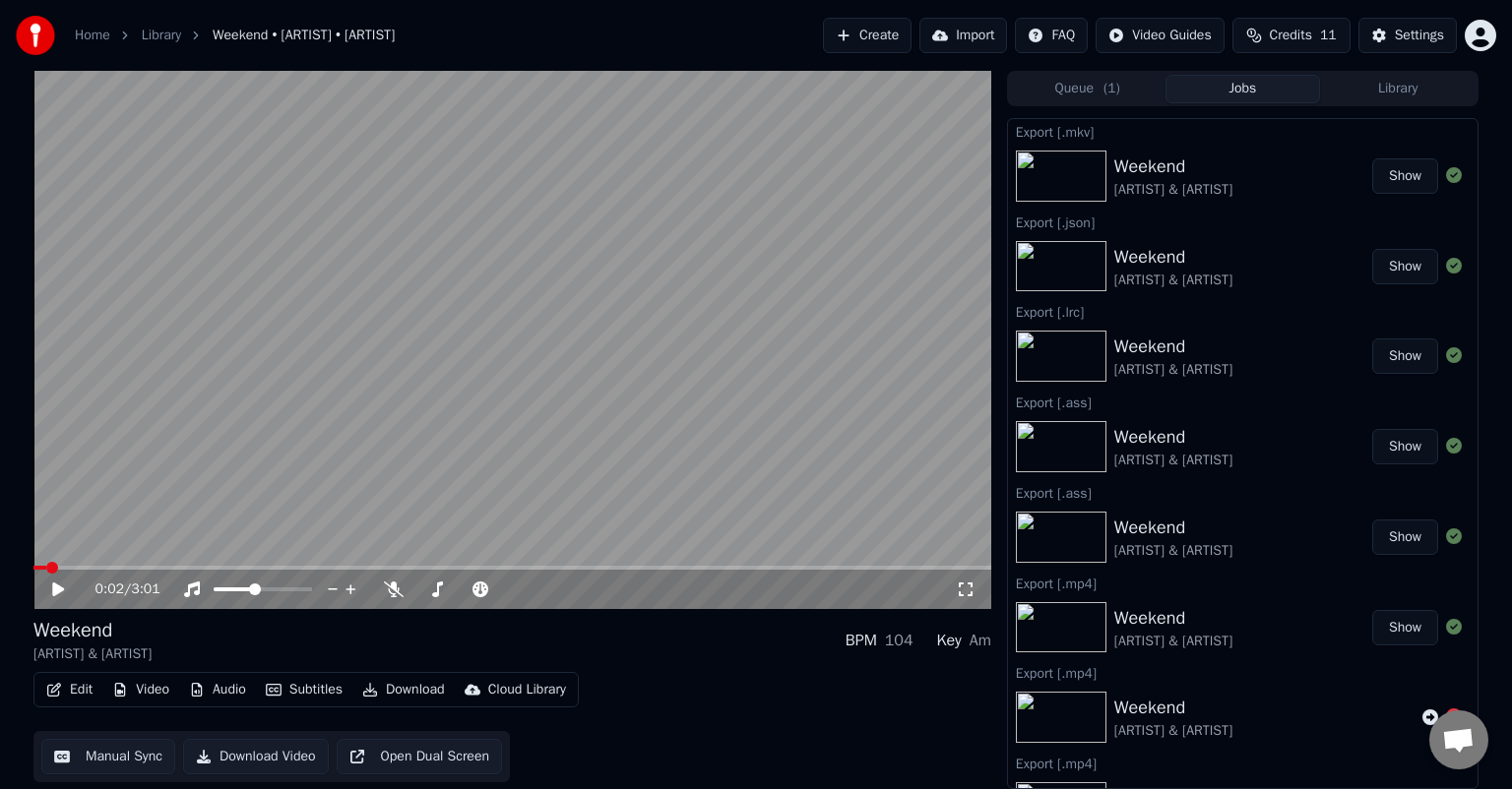 click on "Show" at bounding box center (1405, 176) 